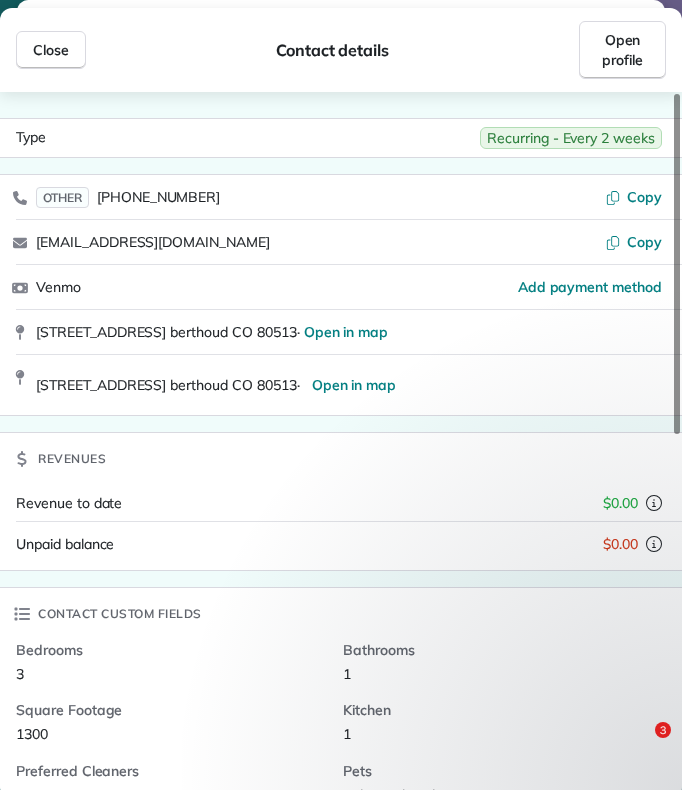 scroll, scrollTop: 0, scrollLeft: 0, axis: both 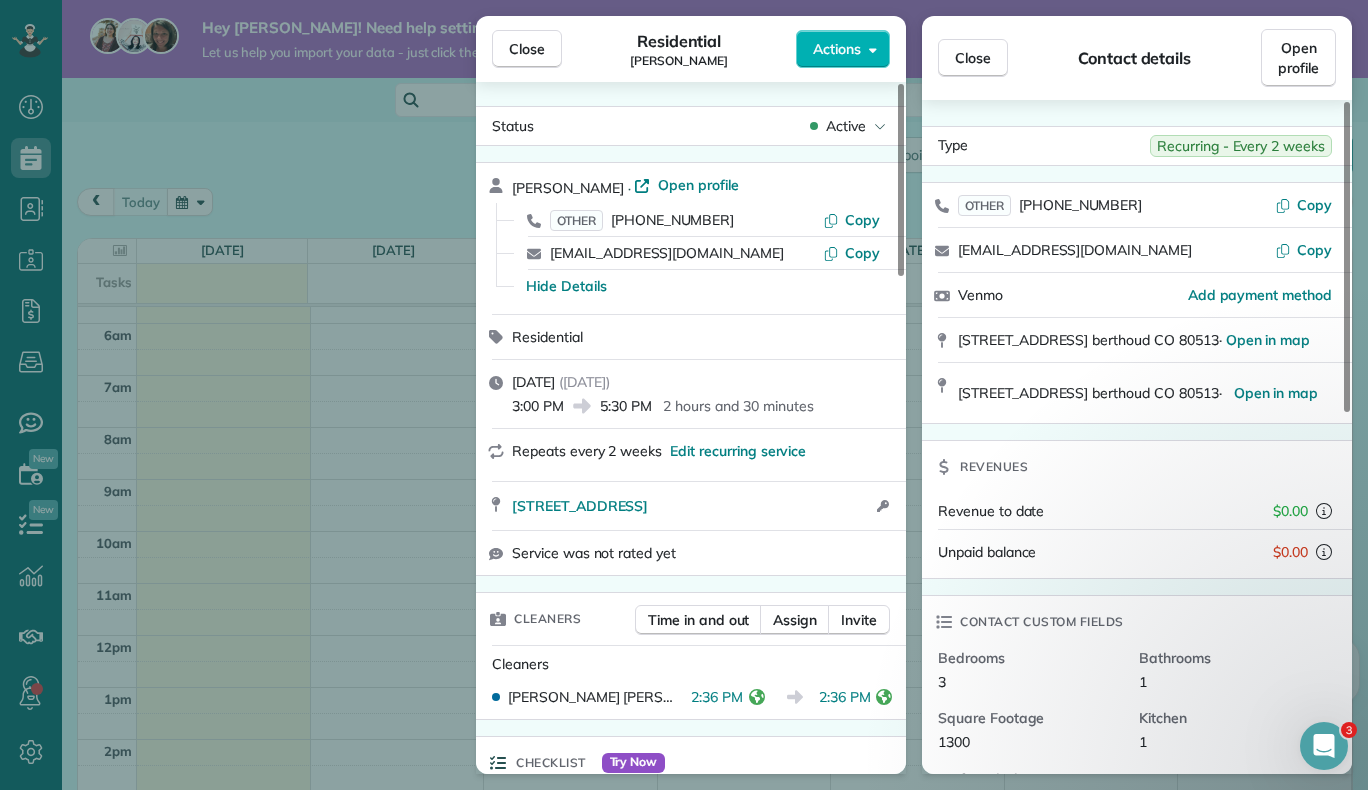 click on "Close Residential Ashley Beggs Actions Status Active Ashley Beggs · Open profile OTHER (970) 690-5083 Copy pauleyof4@gmail.com Copy Hide Details Residential Sunday, July 27, 2025 ( yesterday ) 3:00 PM 5:30 PM 2 hours and 30 minutes Repeats every 2 weeks Edit recurring service 818 7th st berthoud CO 80513 Open access information Service was not rated yet Cleaners Time in and out Assign Invite Cleaners Ashley   Beggs 2:36 PM 2:36 PM Checklist Try Now Maintenance Clean  ⋅  v2 includes 84 items Details Unassign Billing Billing actions Service Add an item Overcharge $0.00 Discount $0.00 Coupon discount - Primary tax - Secondary tax - Total appointment price $0.00 Tips collected New feature! $0.00 Mark as paid Total including tip $0.00 Get paid online in no-time! Send an invoice and reward your cleaners with tips Charge customer credit card Appointment custom fields Reason for Skip - Hidden from cleaners Pay Method - Hidden from cleaners Work items No work items to display Notes Appointment 1 Customer 0 New note" at bounding box center [684, 395] 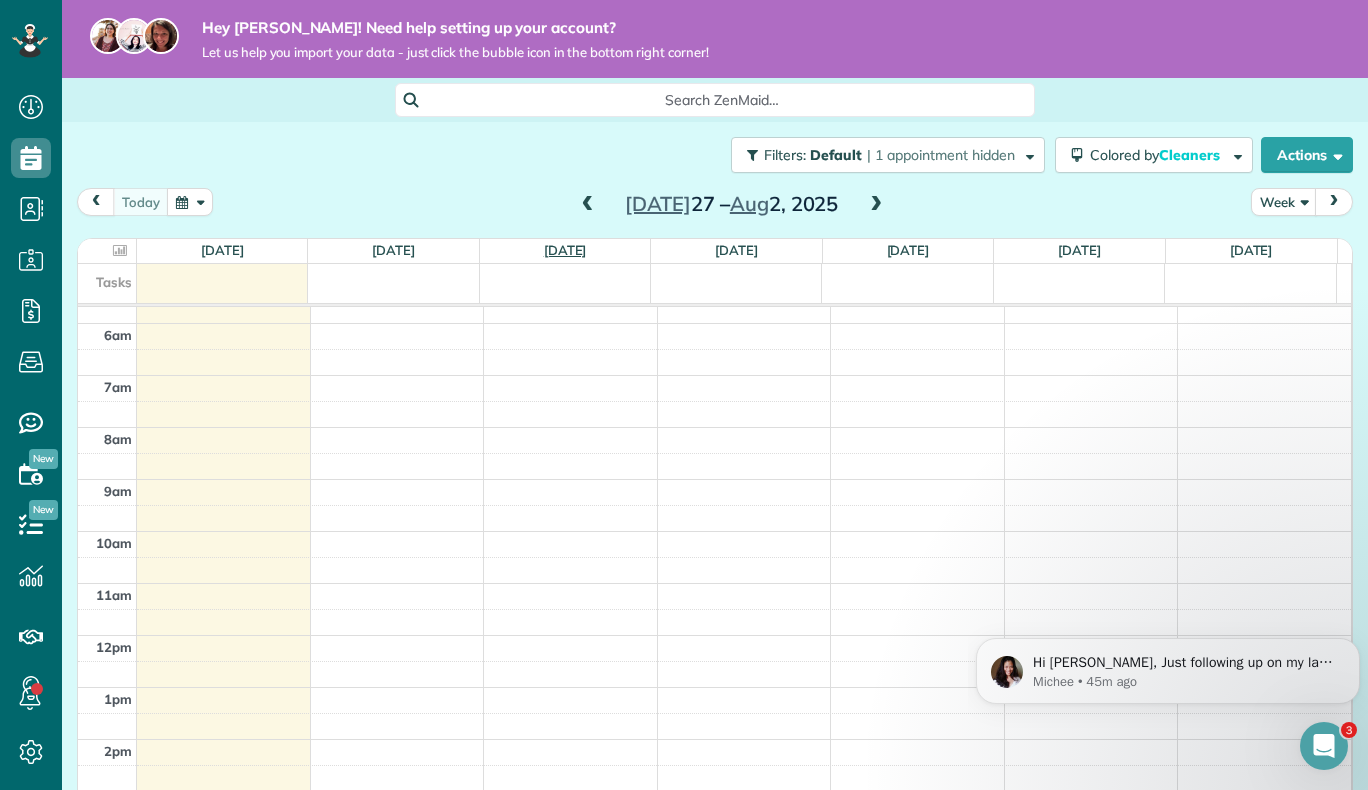 click on "Tue 7/29" at bounding box center [565, 250] 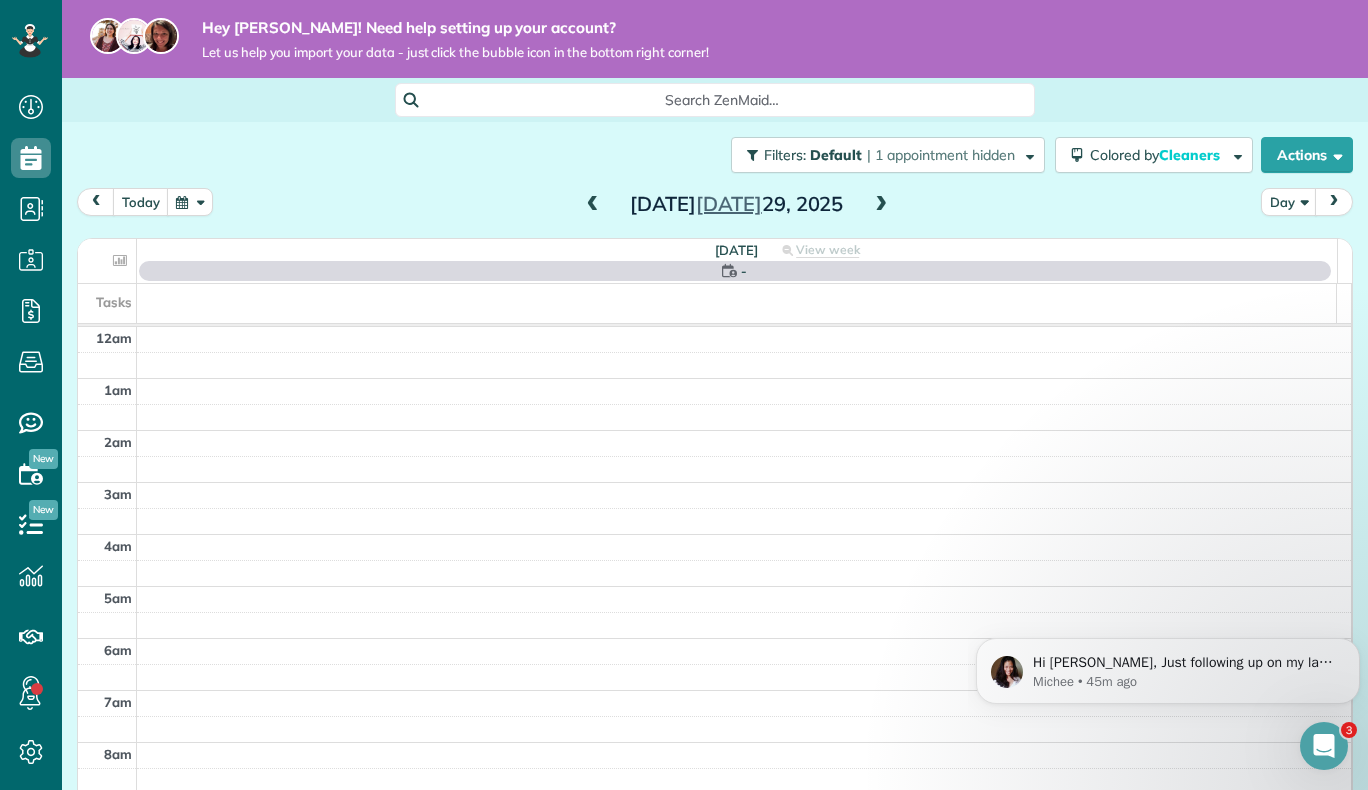 scroll, scrollTop: 365, scrollLeft: 0, axis: vertical 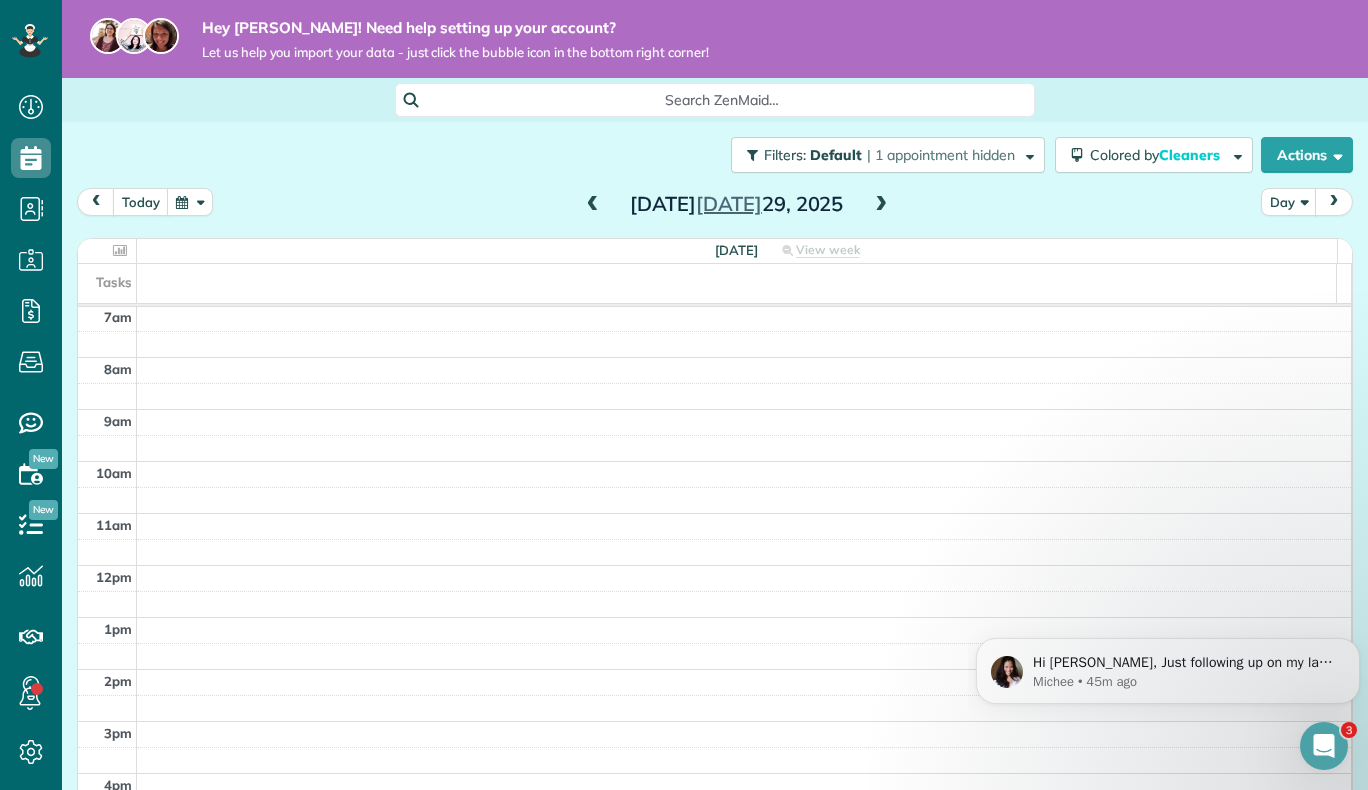 click on "12am 1am 2am 3am 4am 5am 6am 7am 8am 9am 10am 11am 12pm 1pm 2pm 3pm 4pm 5pm 6pm 7pm 8pm 9pm 10pm 11pm" at bounding box center [714, 565] 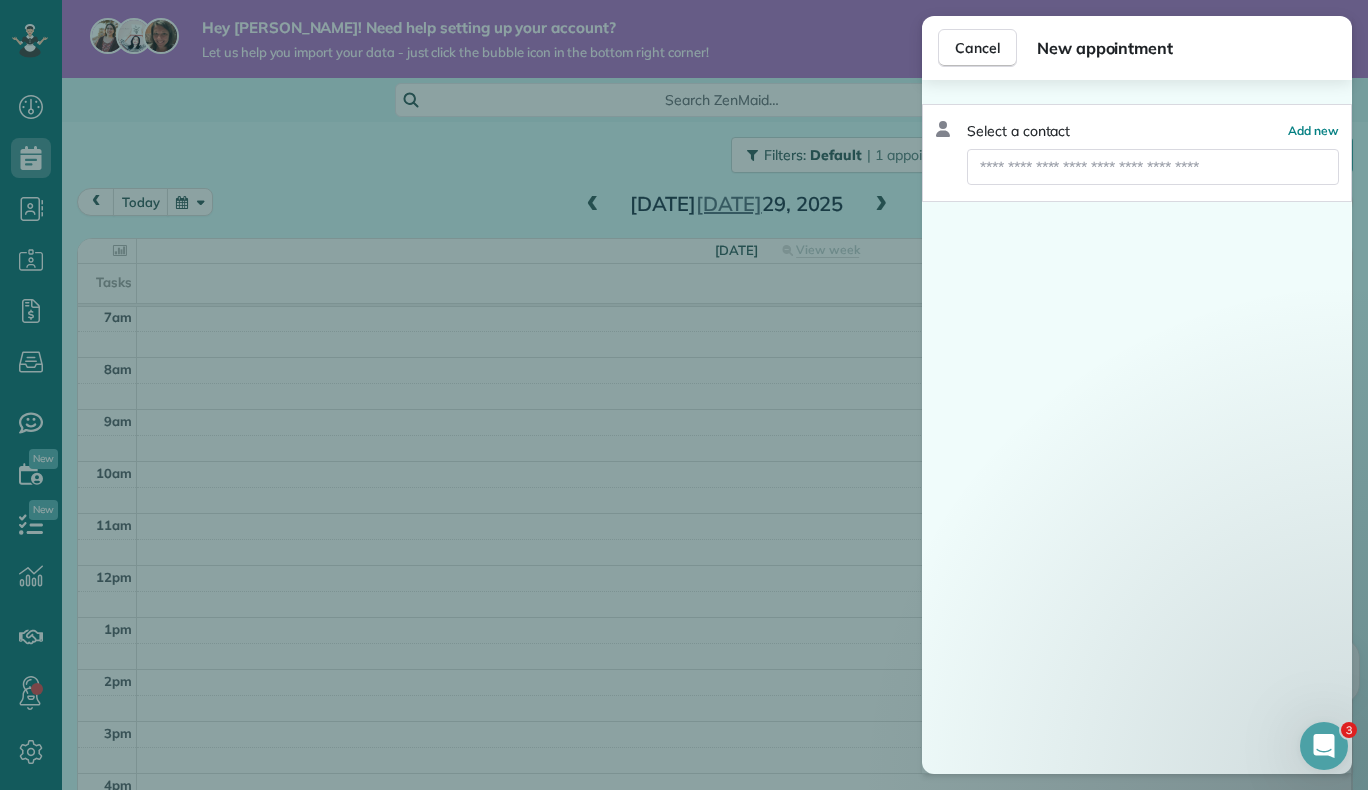 click on "Cancel New appointment Select a contact Add new" at bounding box center [684, 395] 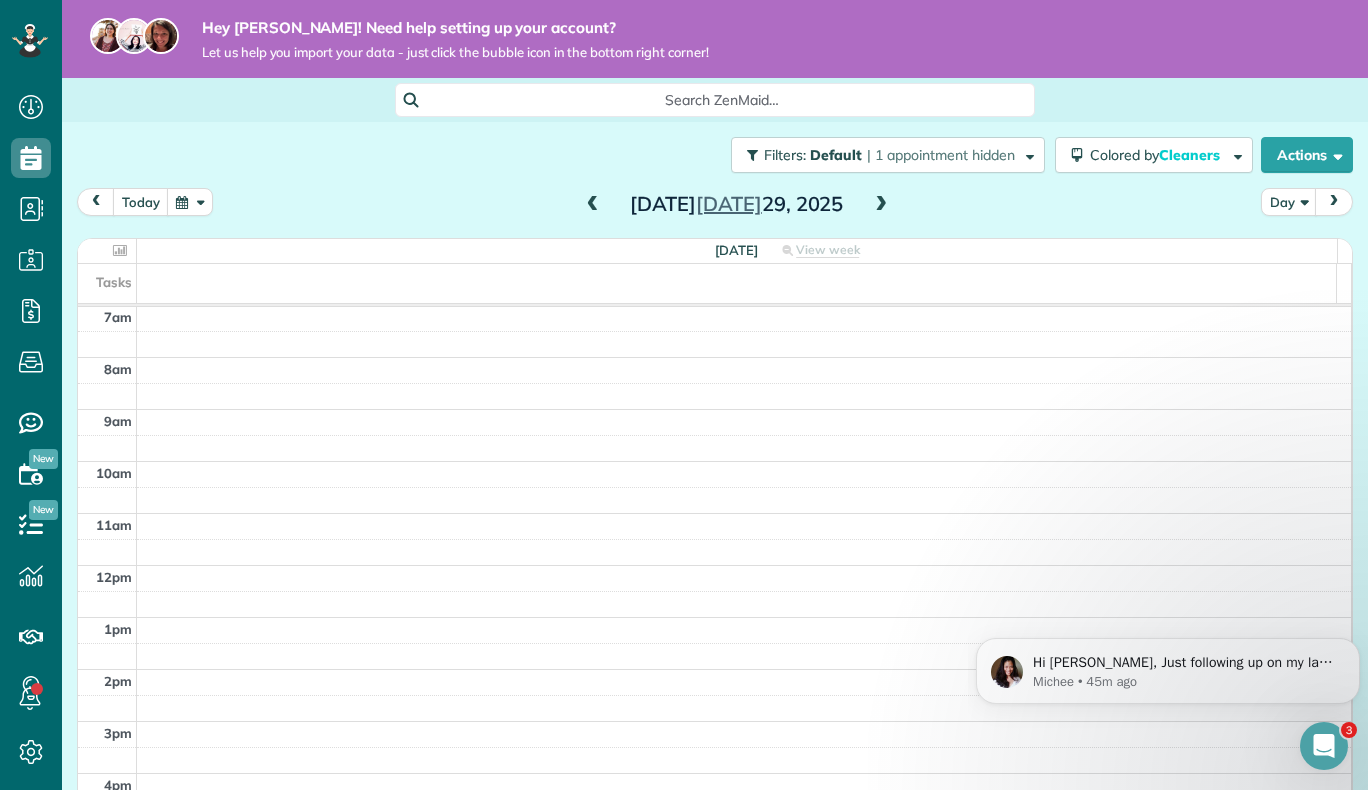 click on "Dashboard
Scheduling
Calendar View
List View
Dispatch View - Weekly scheduling (Beta)" at bounding box center (684, 395) 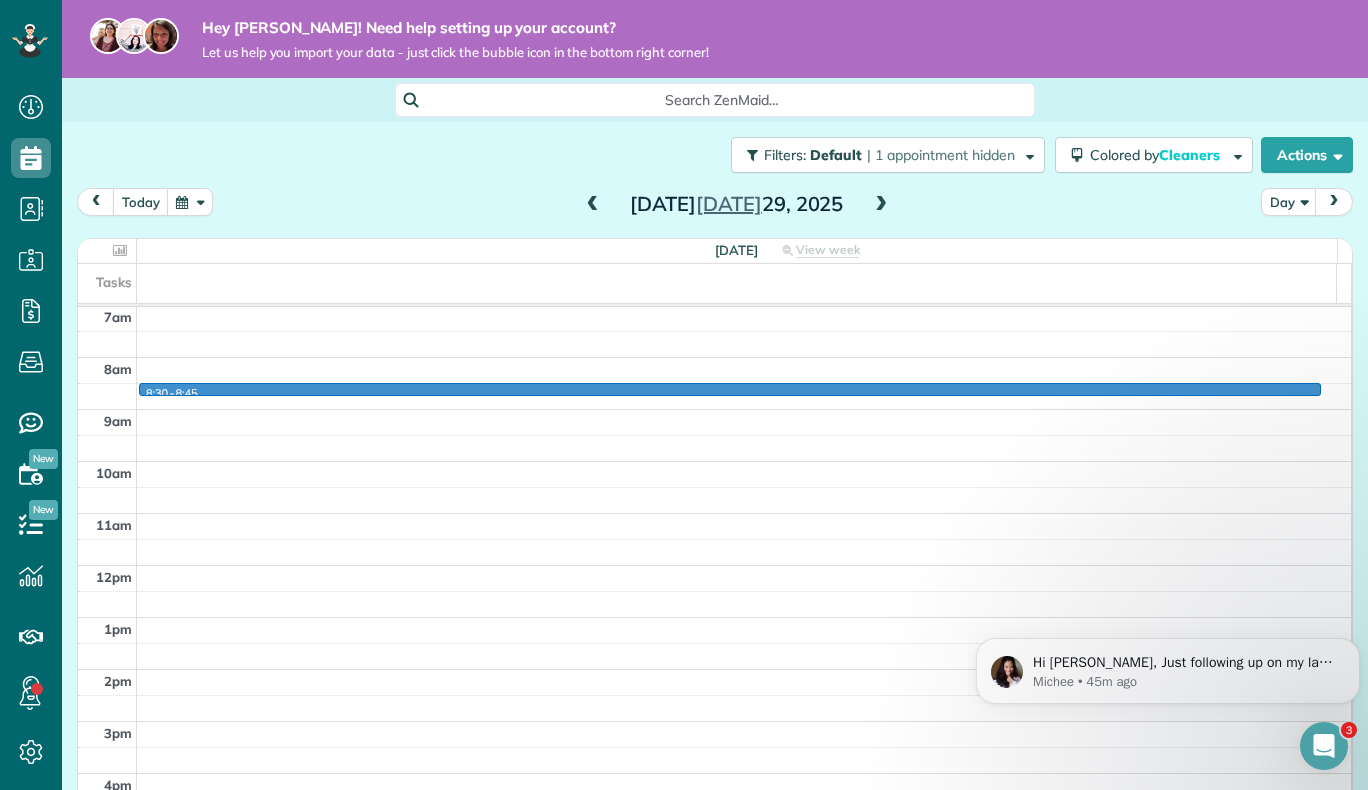 click on "12am 1am 2am 3am 4am 5am 6am 7am 8am 9am 10am 11am 12pm 1pm 2pm 3pm 4pm 5pm 6pm 7pm 8pm 9pm 10pm 11pm 8:30 - 8:45" at bounding box center (714, 565) 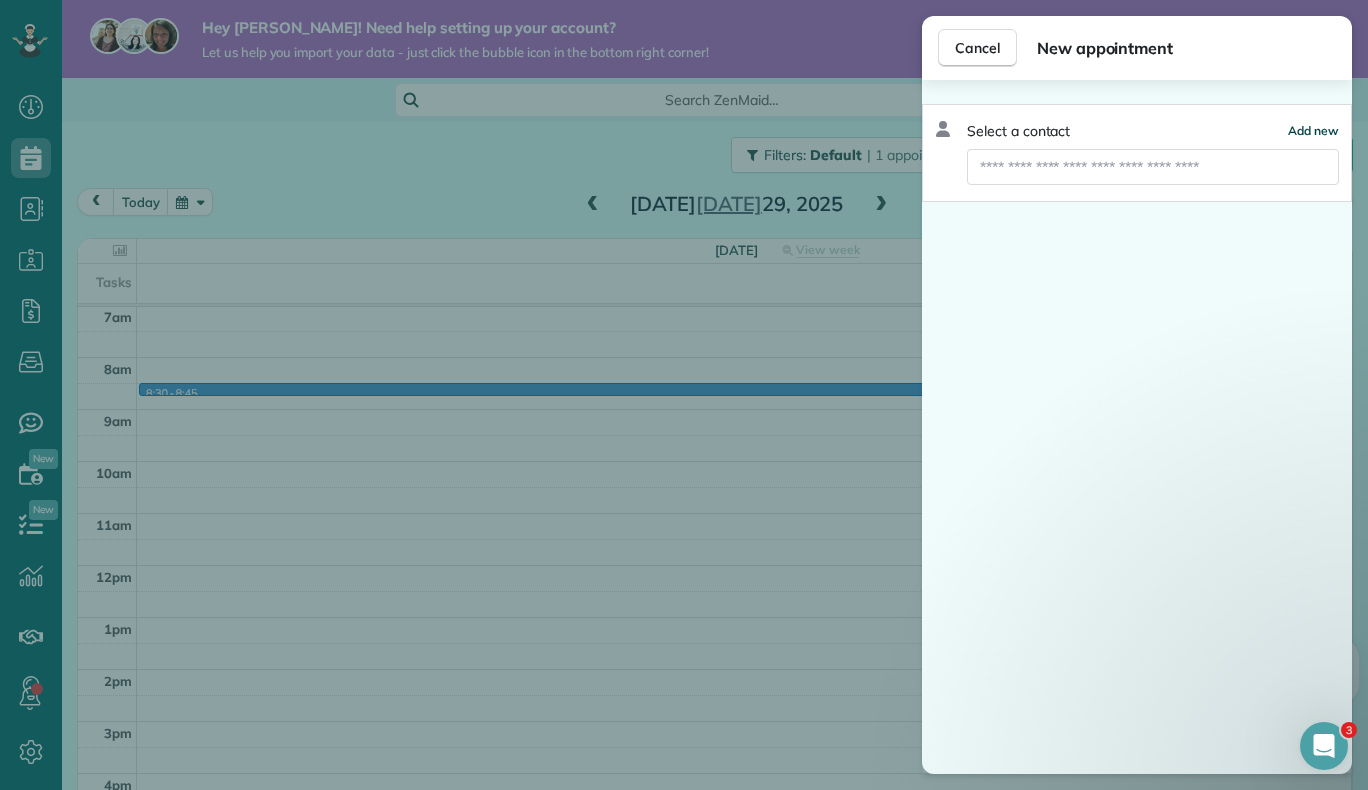 click on "Add new" at bounding box center (1313, 130) 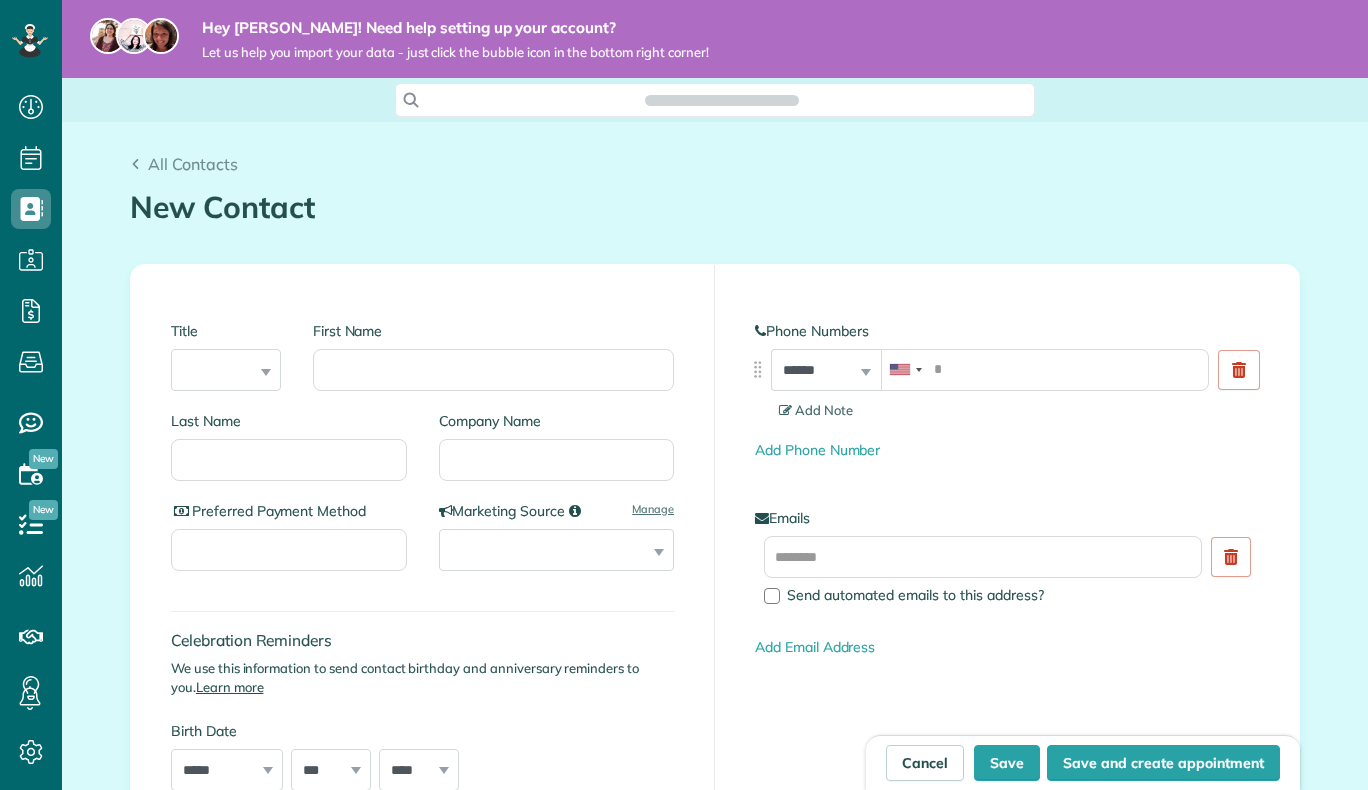 scroll, scrollTop: 0, scrollLeft: 0, axis: both 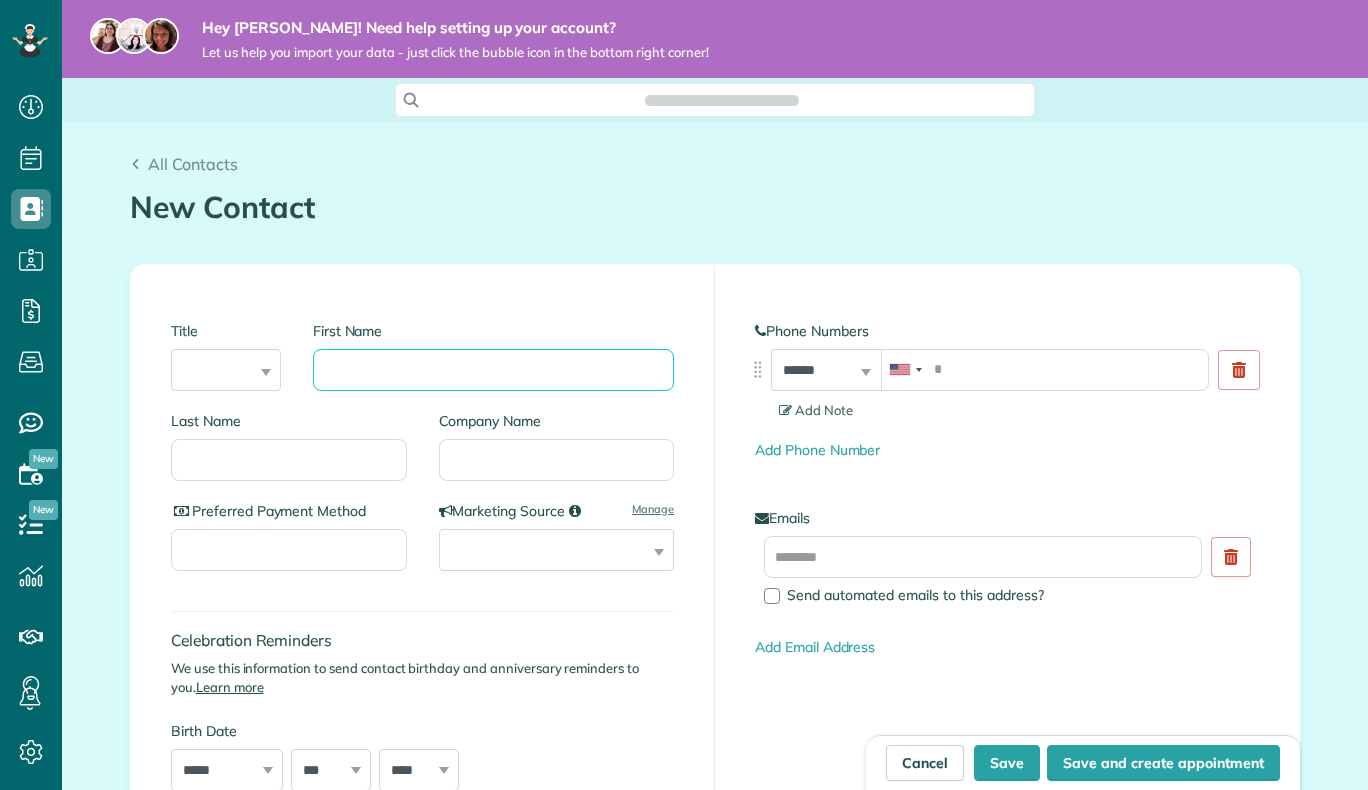 click on "First Name" at bounding box center (493, 370) 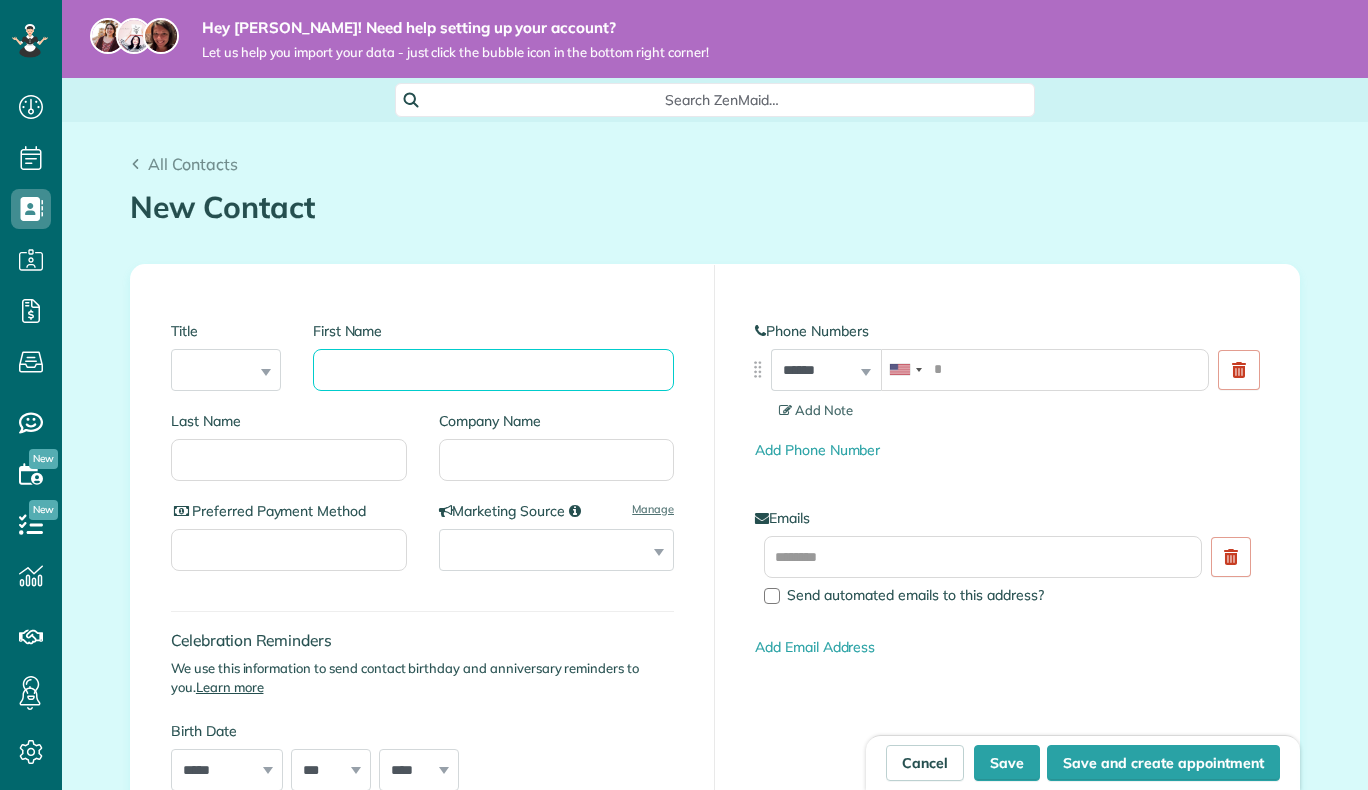 scroll, scrollTop: 790, scrollLeft: 62, axis: both 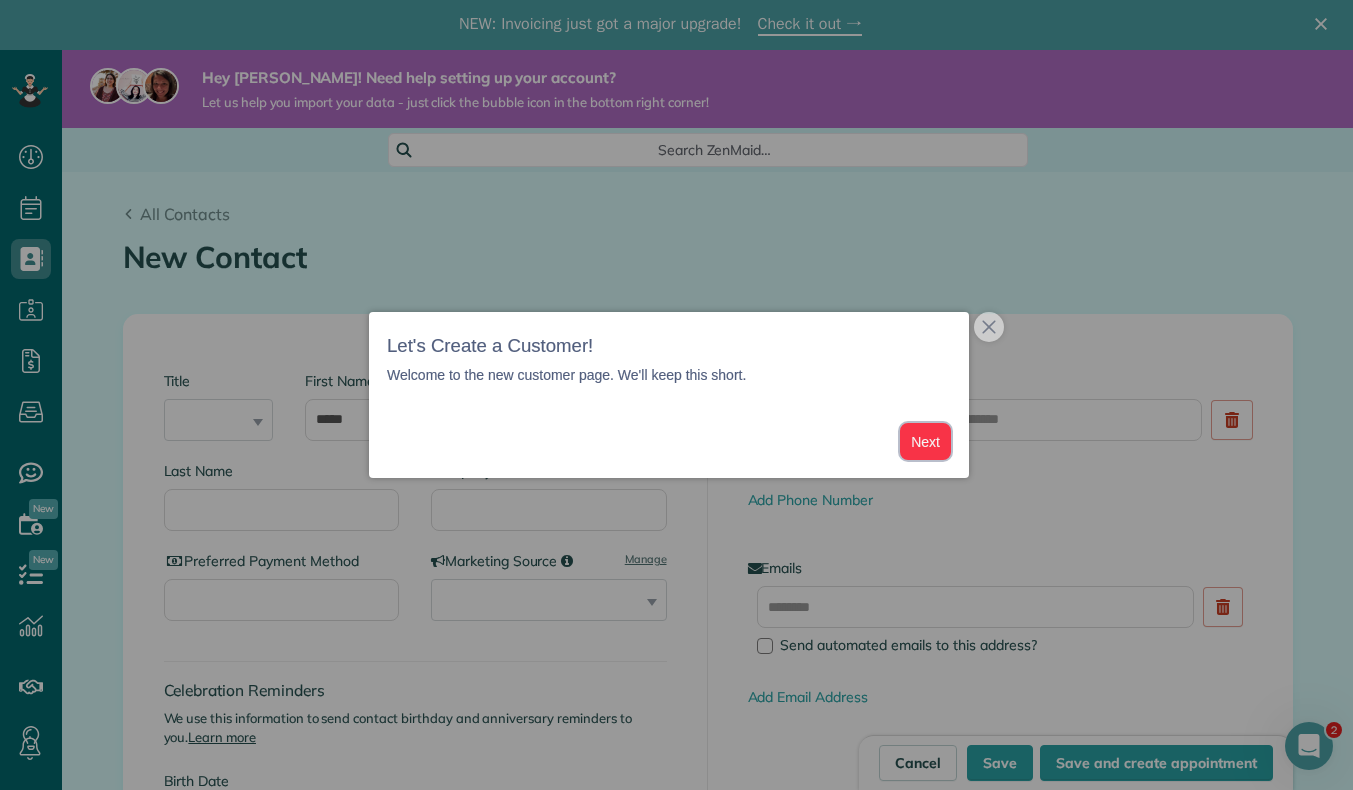 click on "Next" at bounding box center (925, 441) 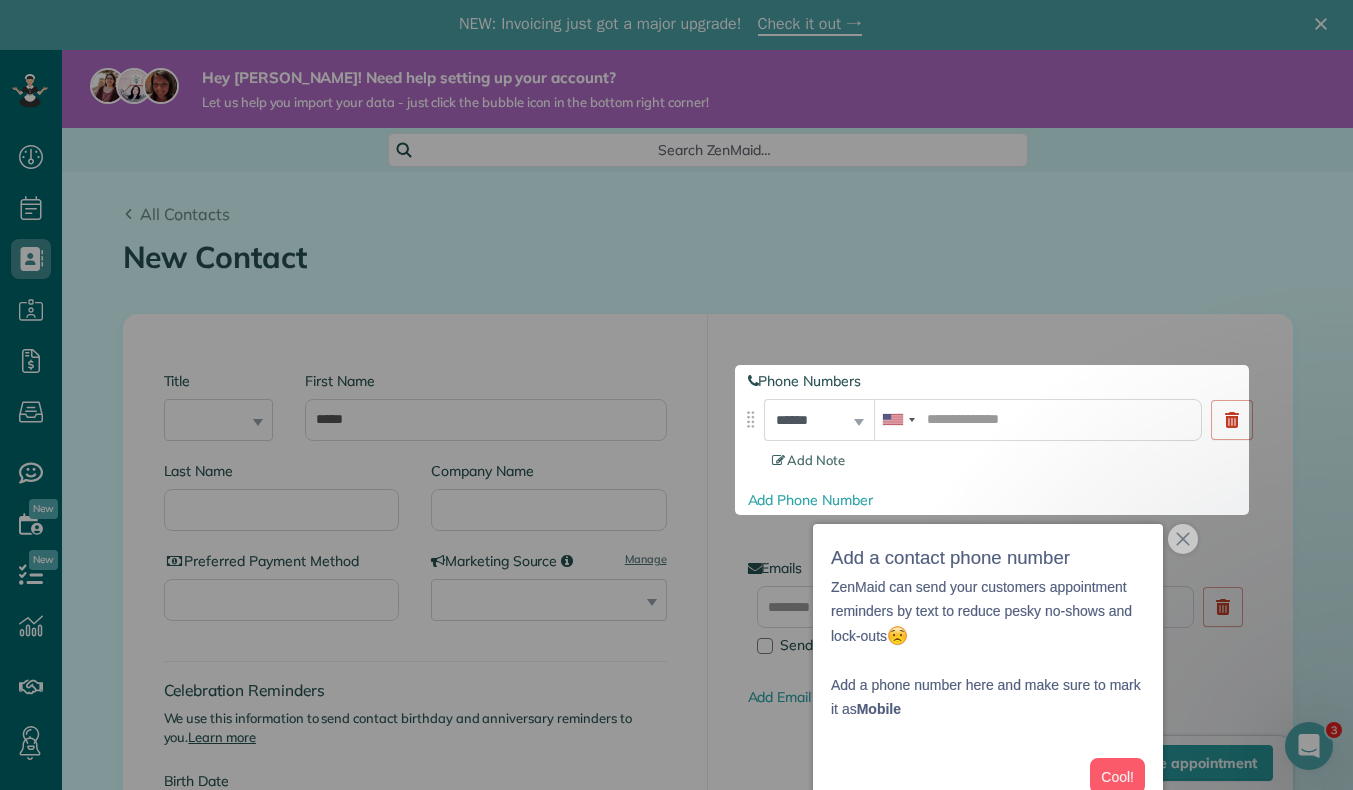 scroll, scrollTop: 50, scrollLeft: 0, axis: vertical 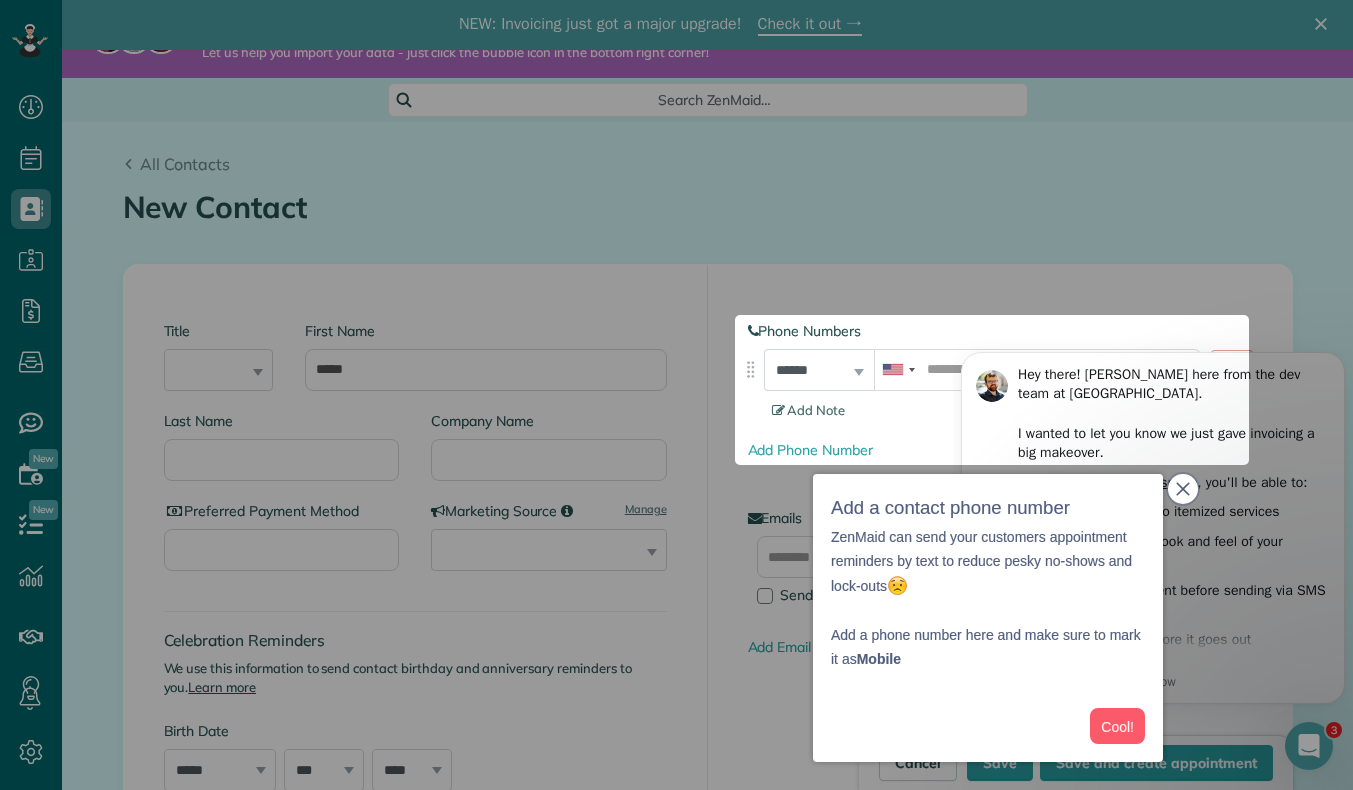 click 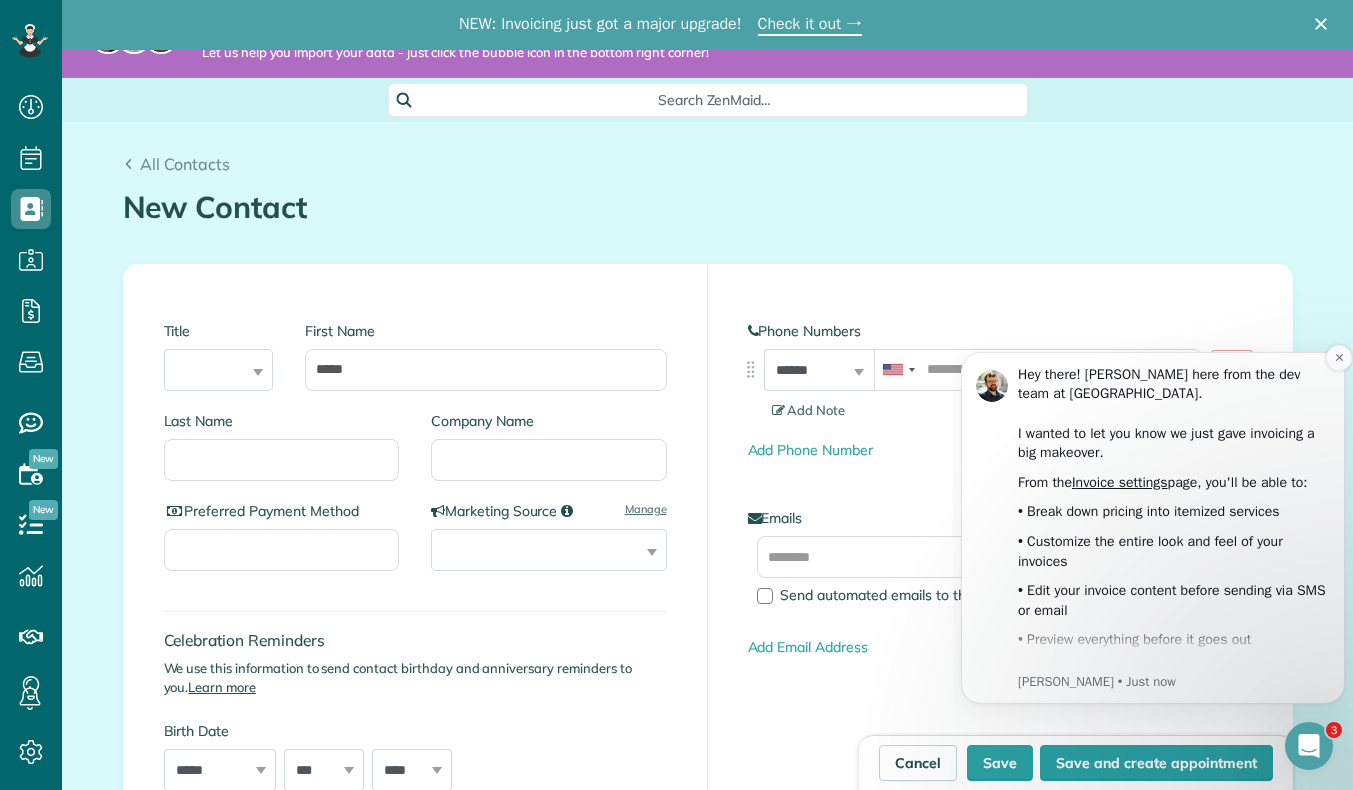click on "Hey there! Chris here from the dev team at ZenMaid. ​ I wanted to let you know we just gave invoicing a big makeover." at bounding box center [1174, 414] 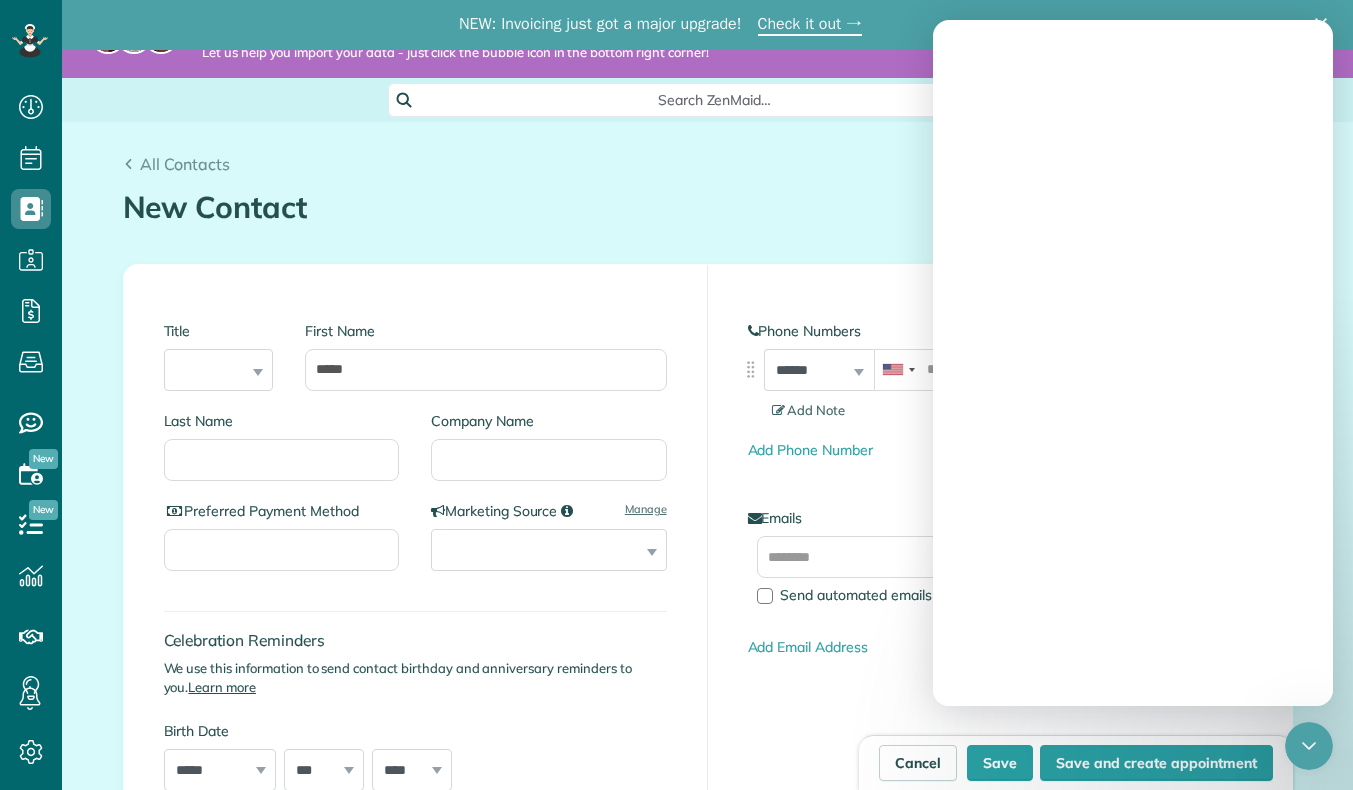 scroll, scrollTop: 0, scrollLeft: 0, axis: both 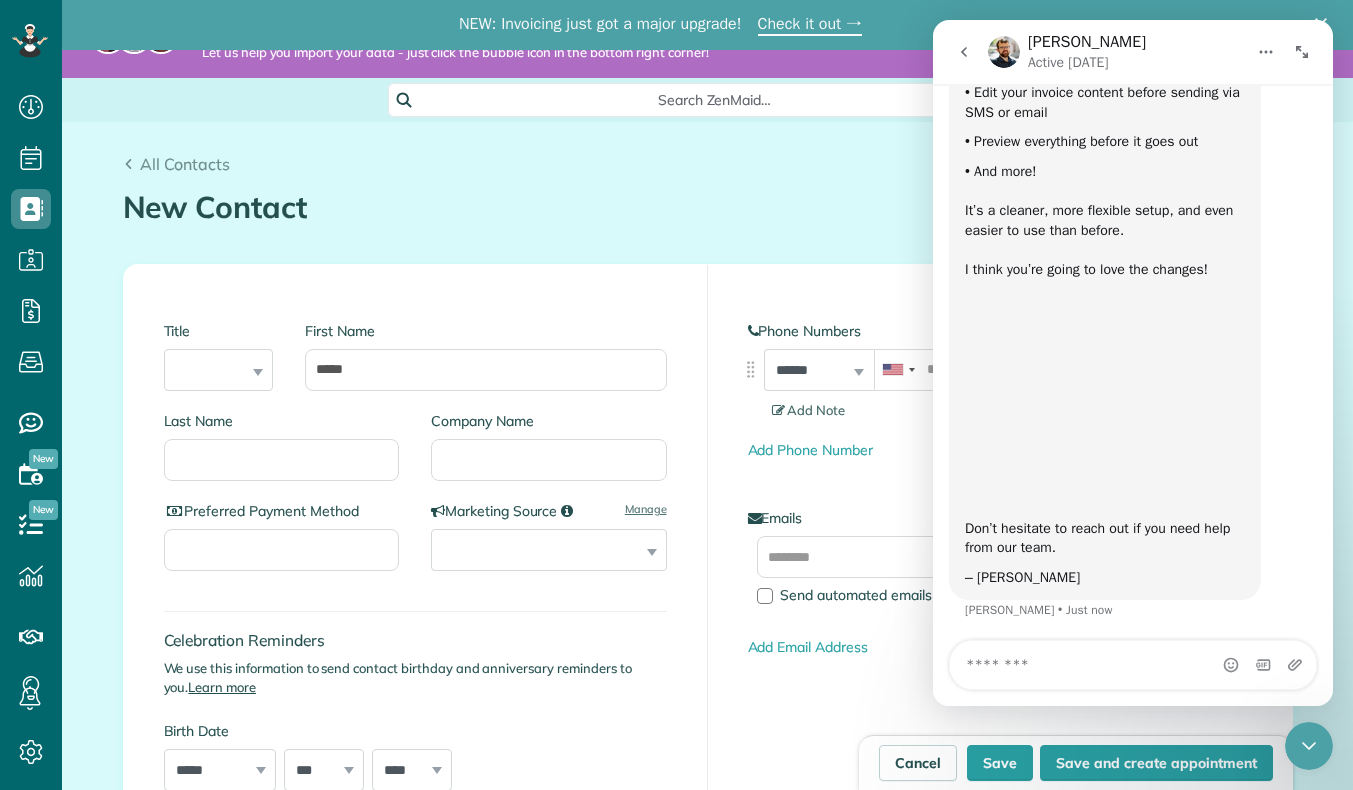 click 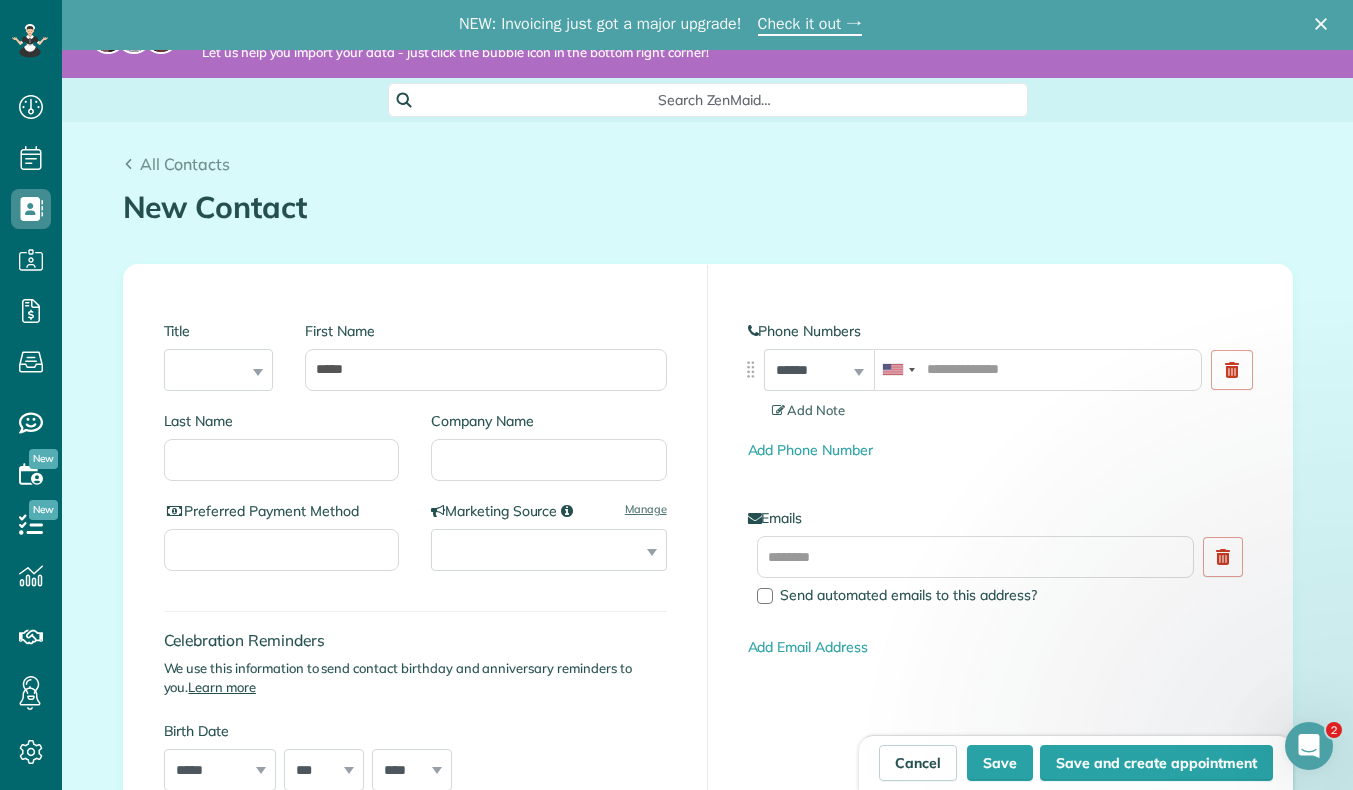scroll, scrollTop: 0, scrollLeft: 0, axis: both 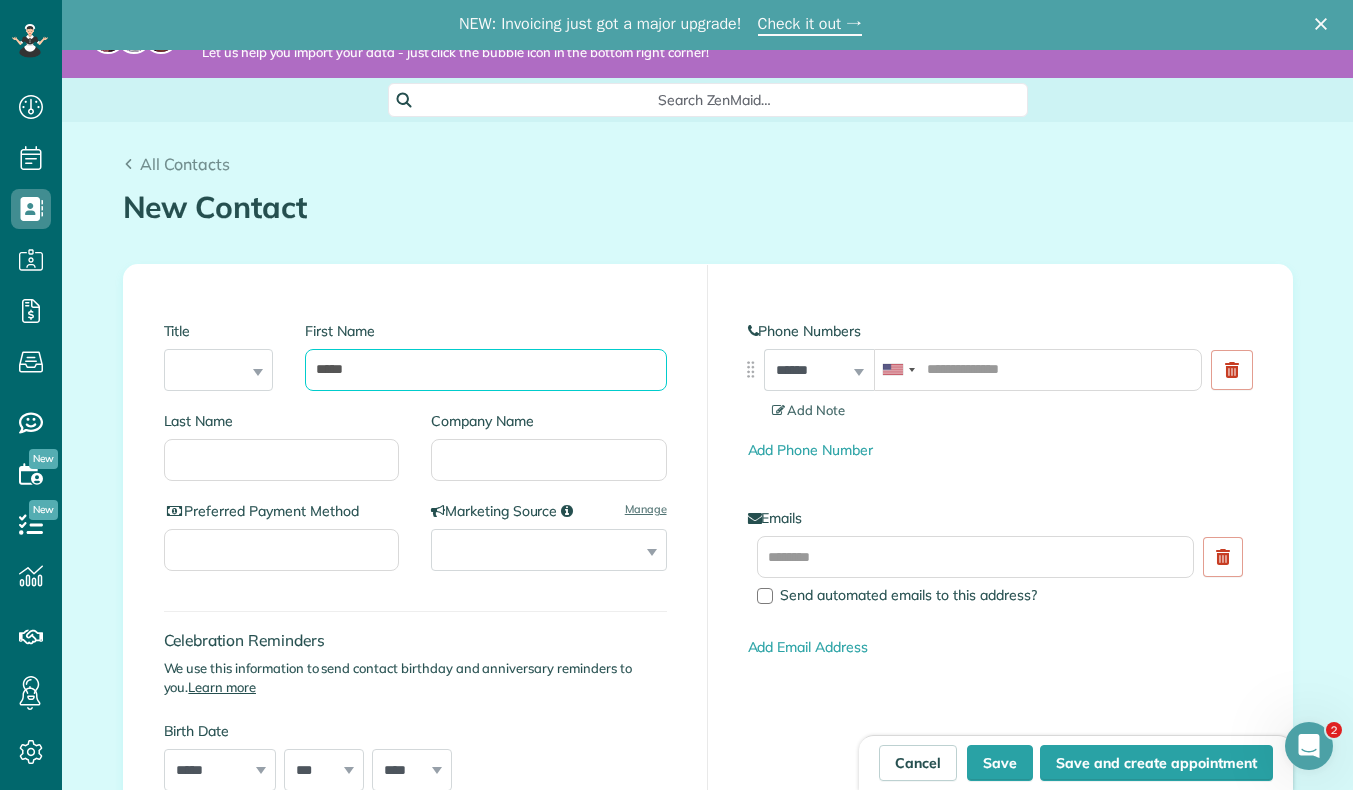 click on "*****" at bounding box center (485, 370) 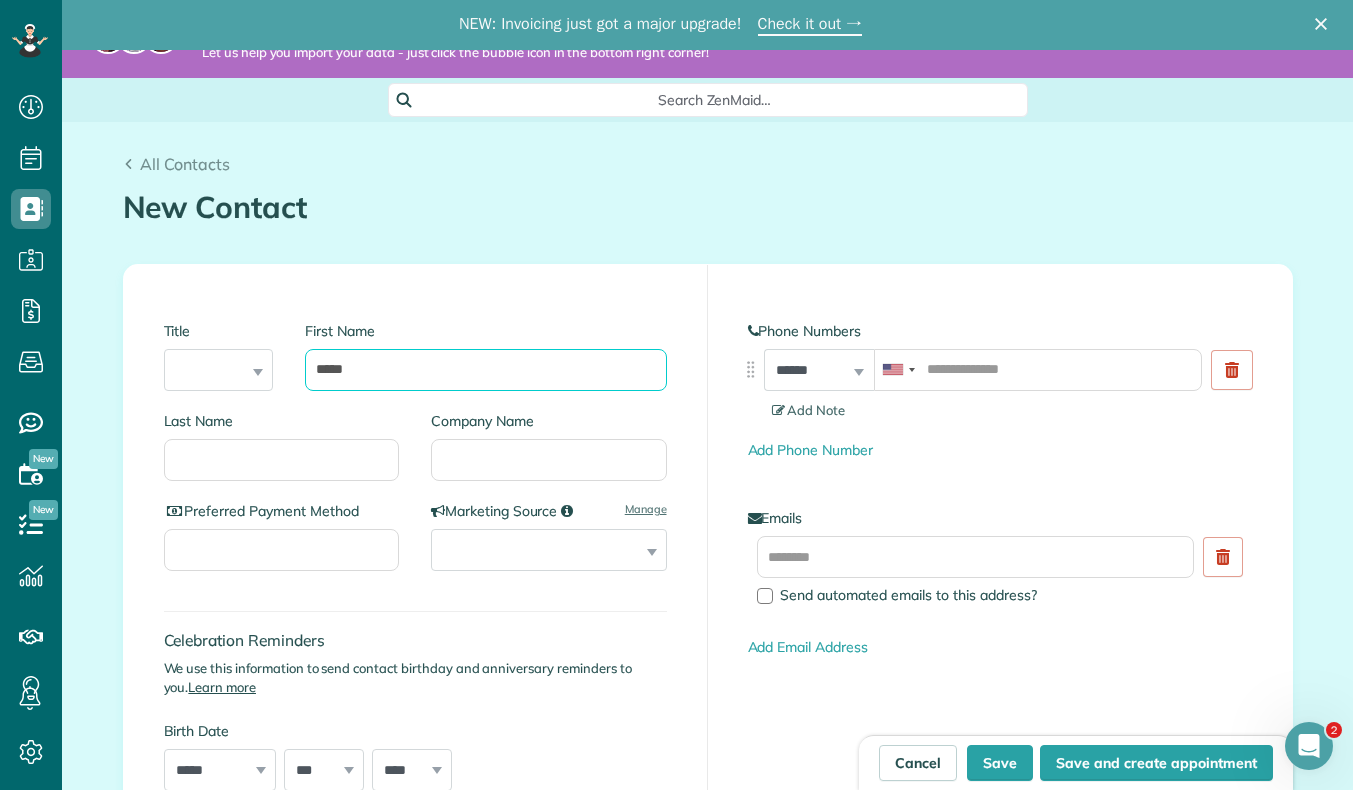 type on "*****" 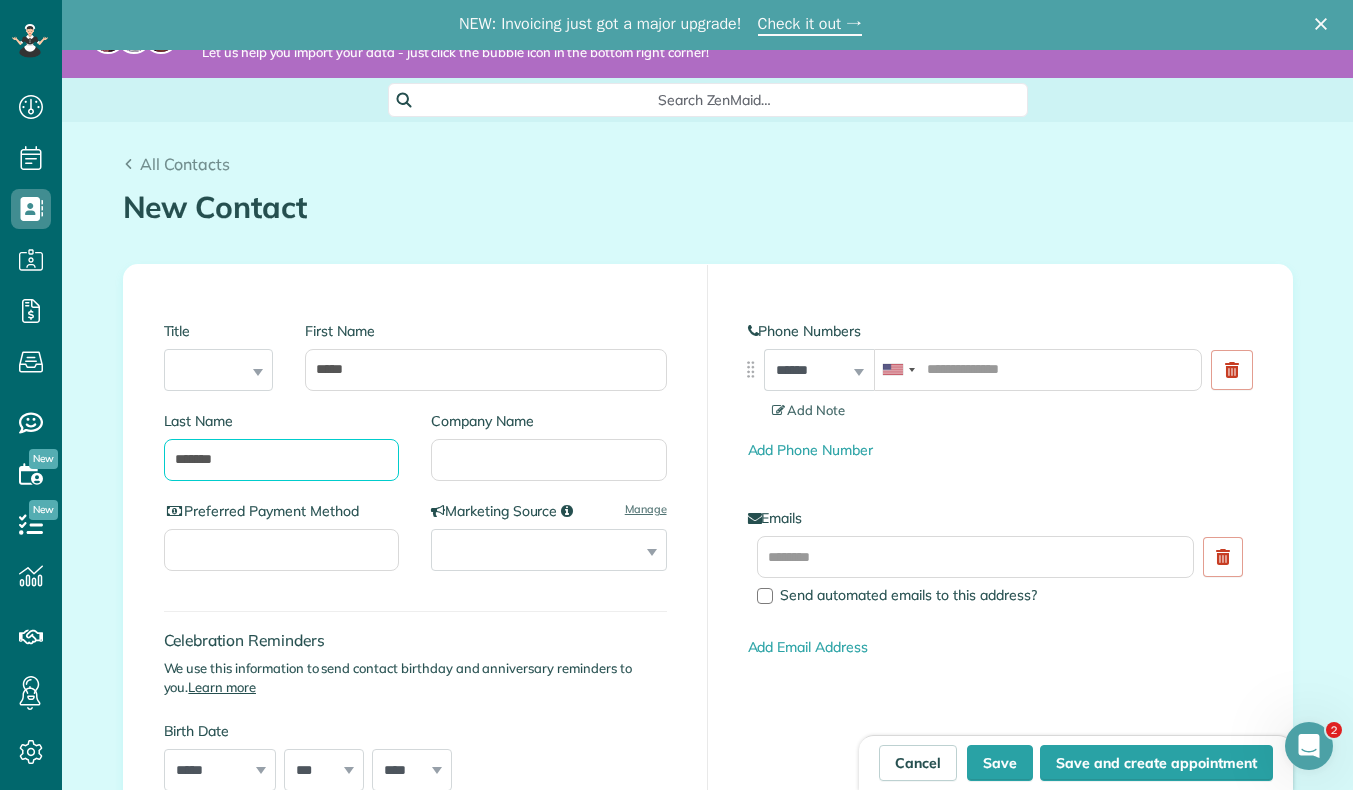 type on "*******" 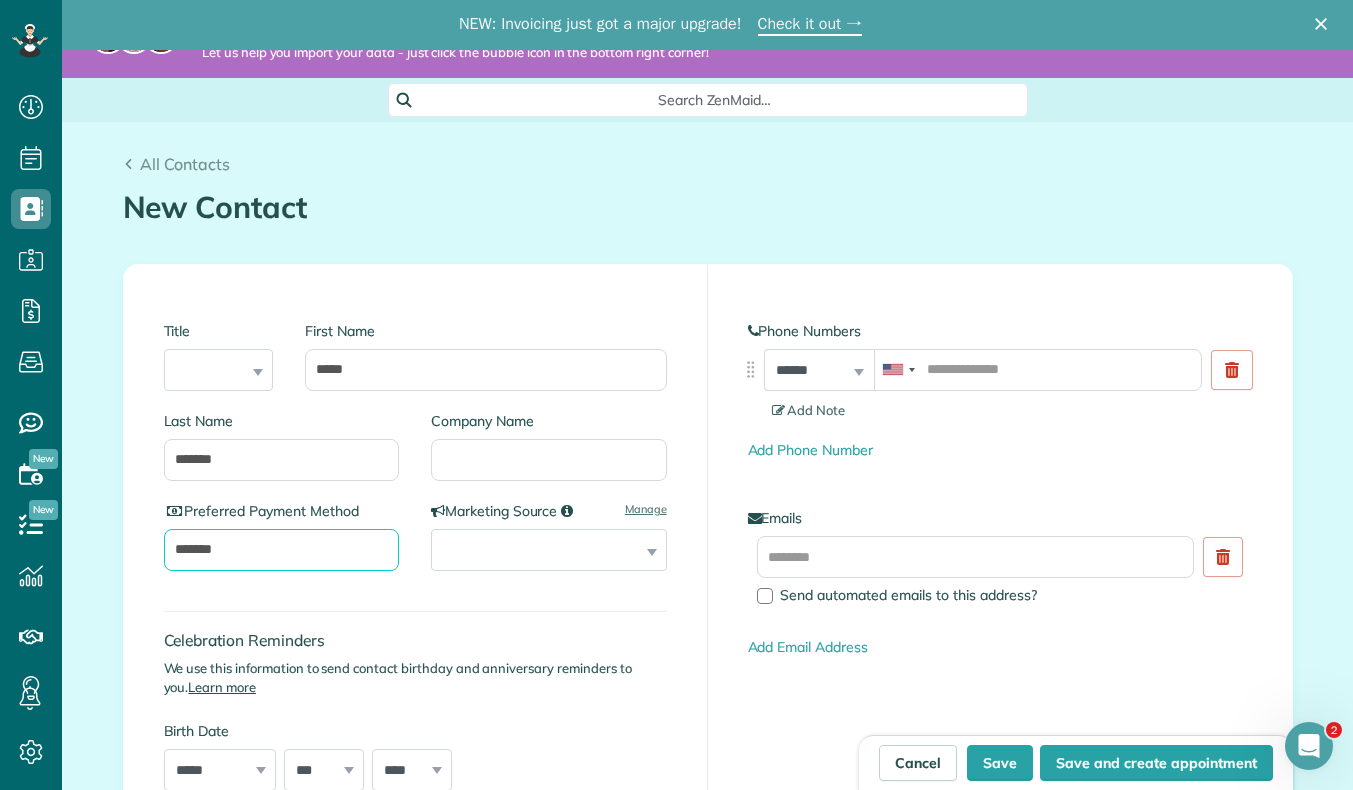 type on "*******" 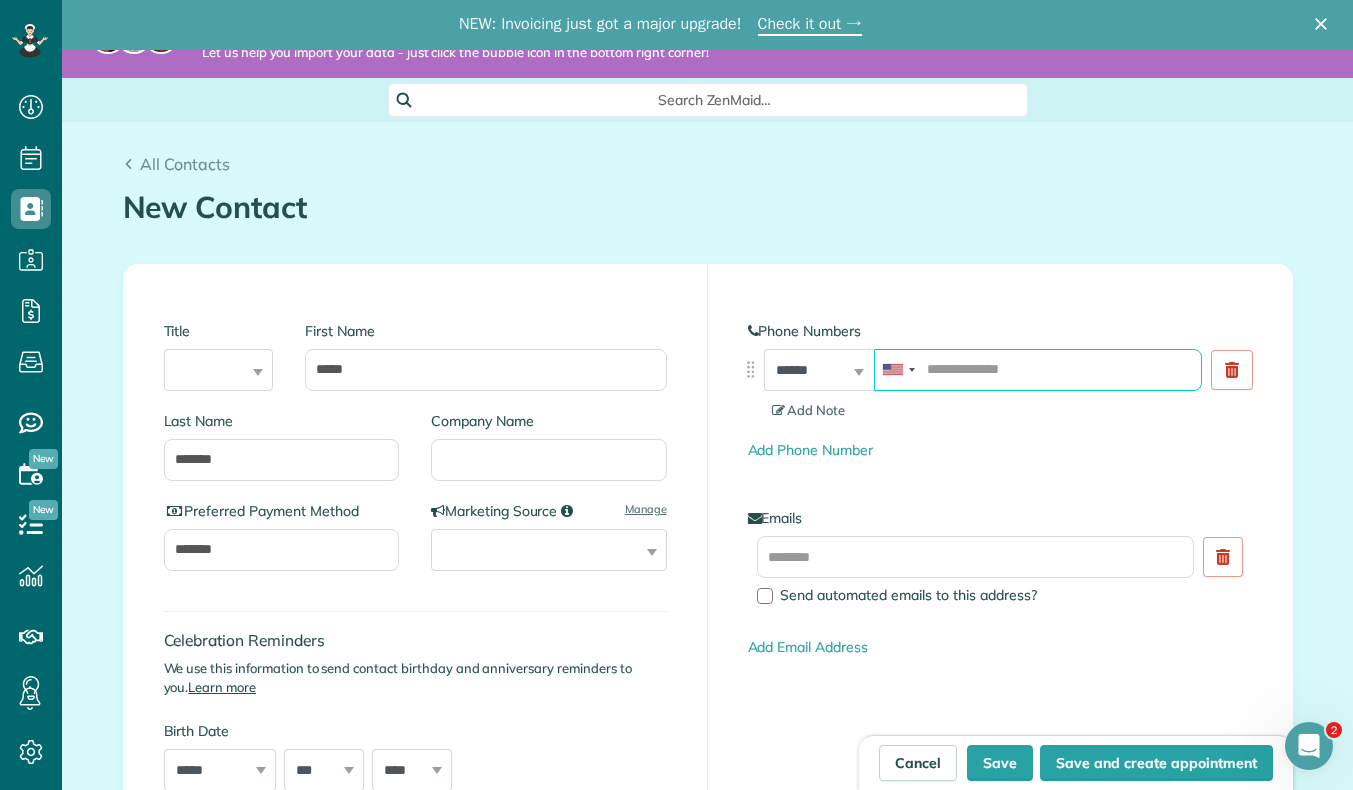click at bounding box center [1038, 370] 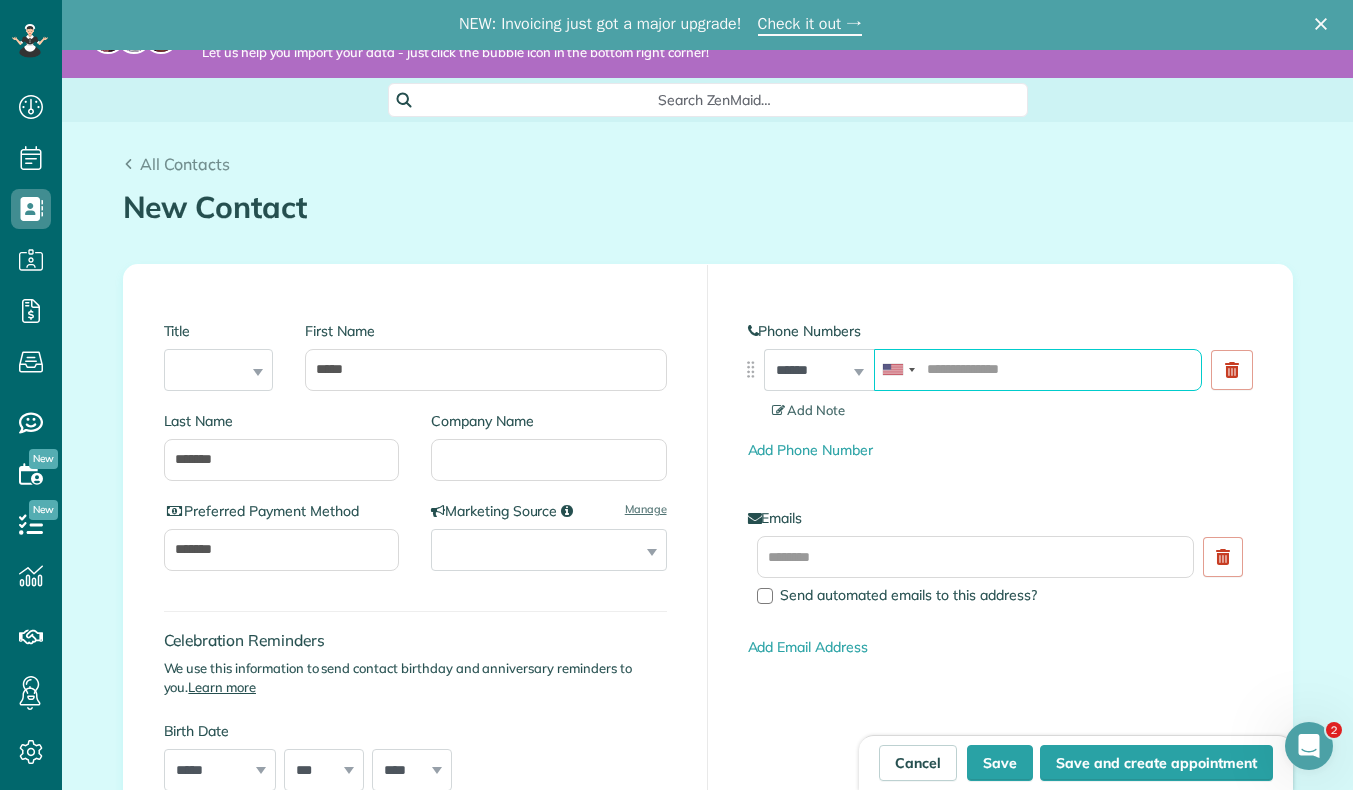 paste on "**********" 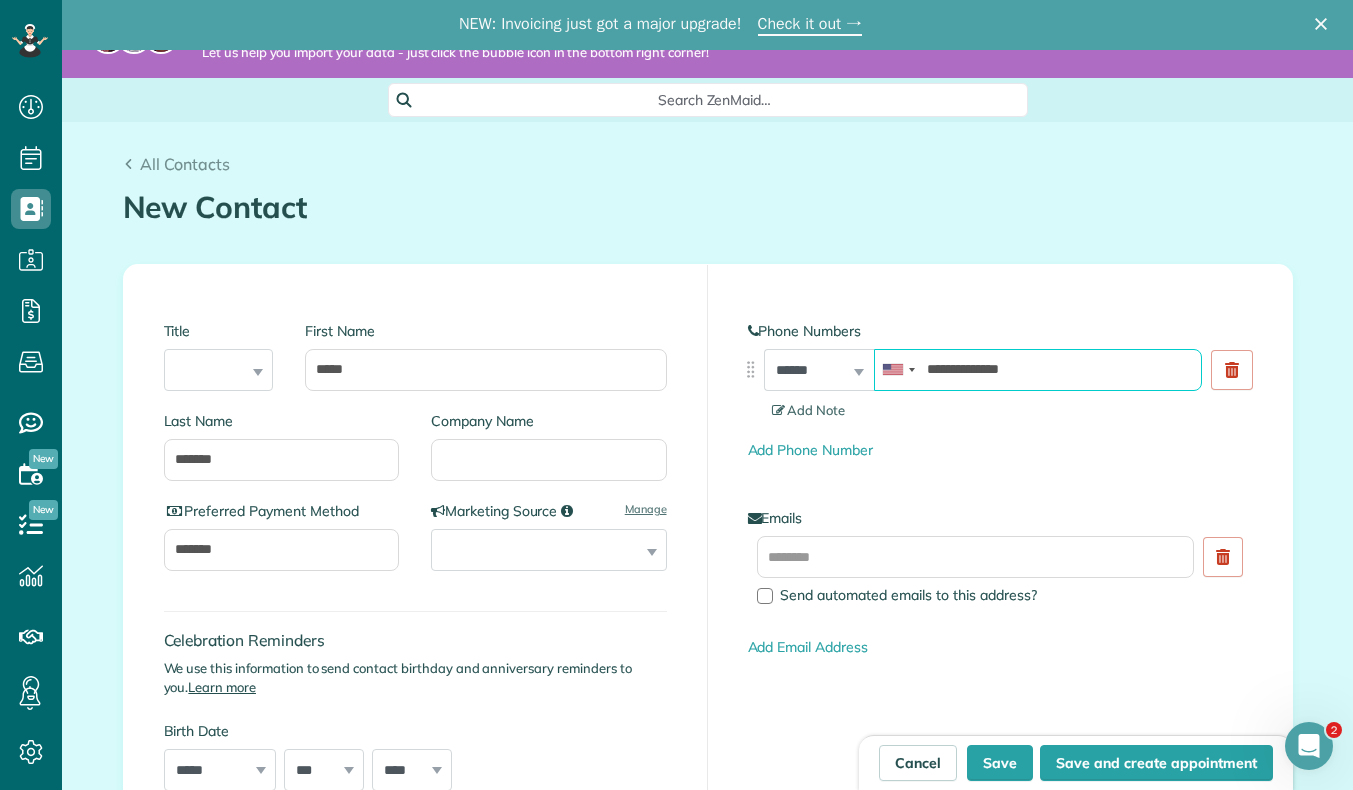 type on "**********" 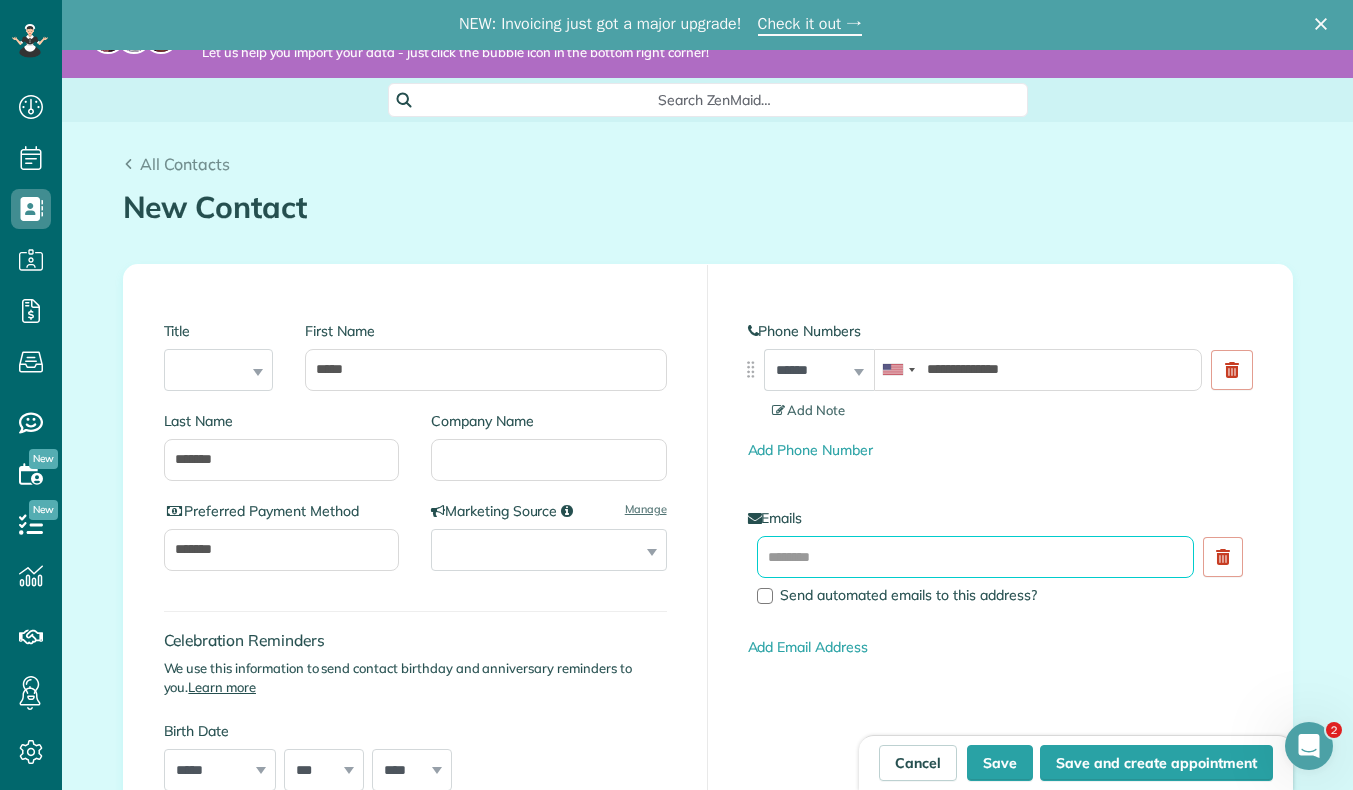 click at bounding box center (976, 557) 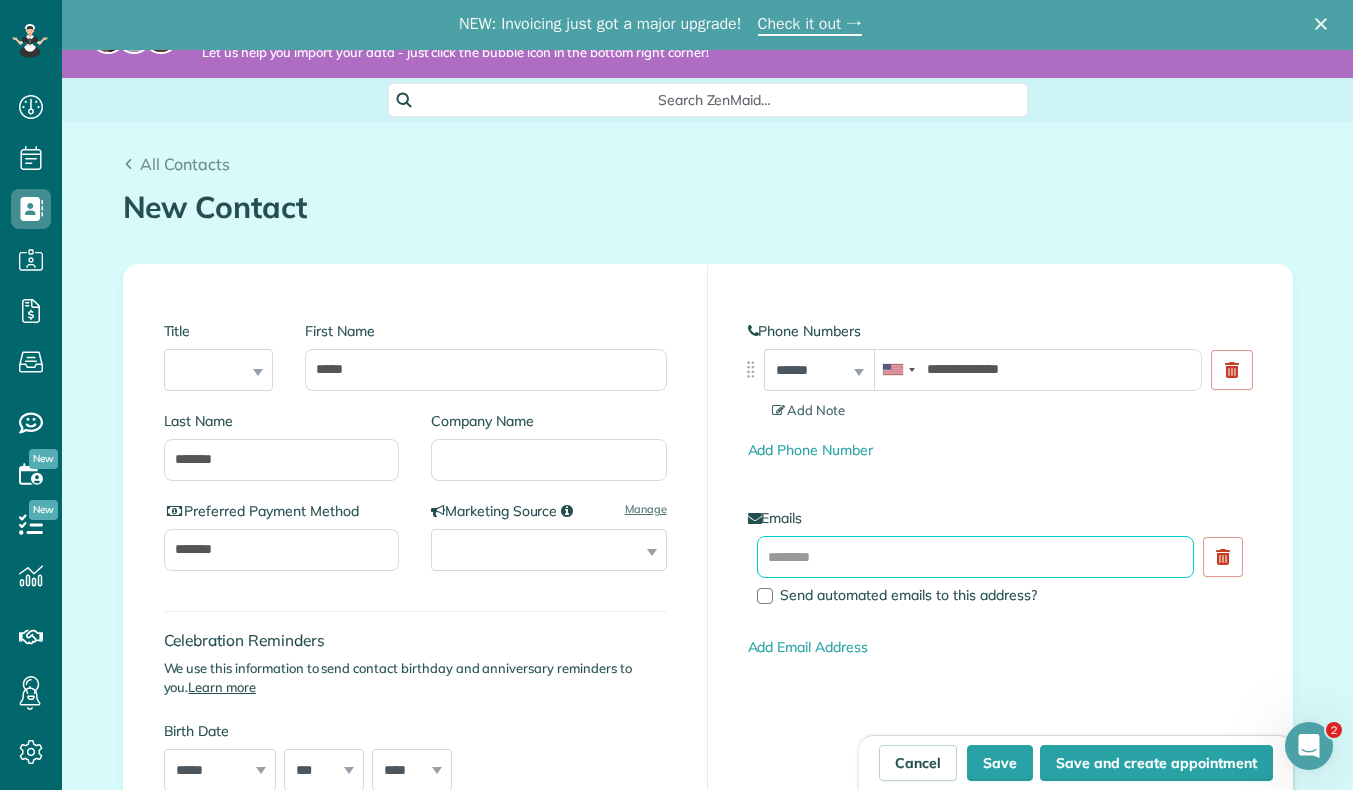 paste on "**********" 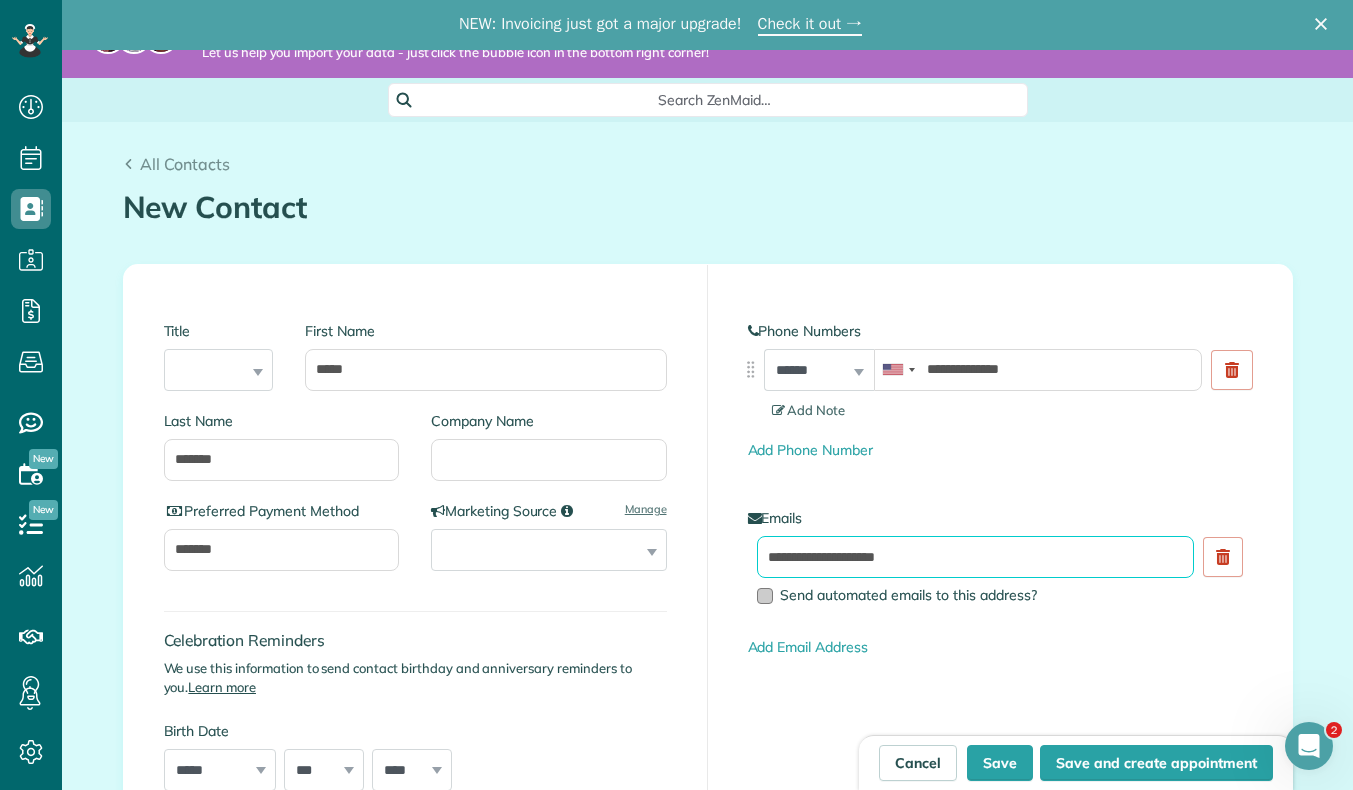 type on "**********" 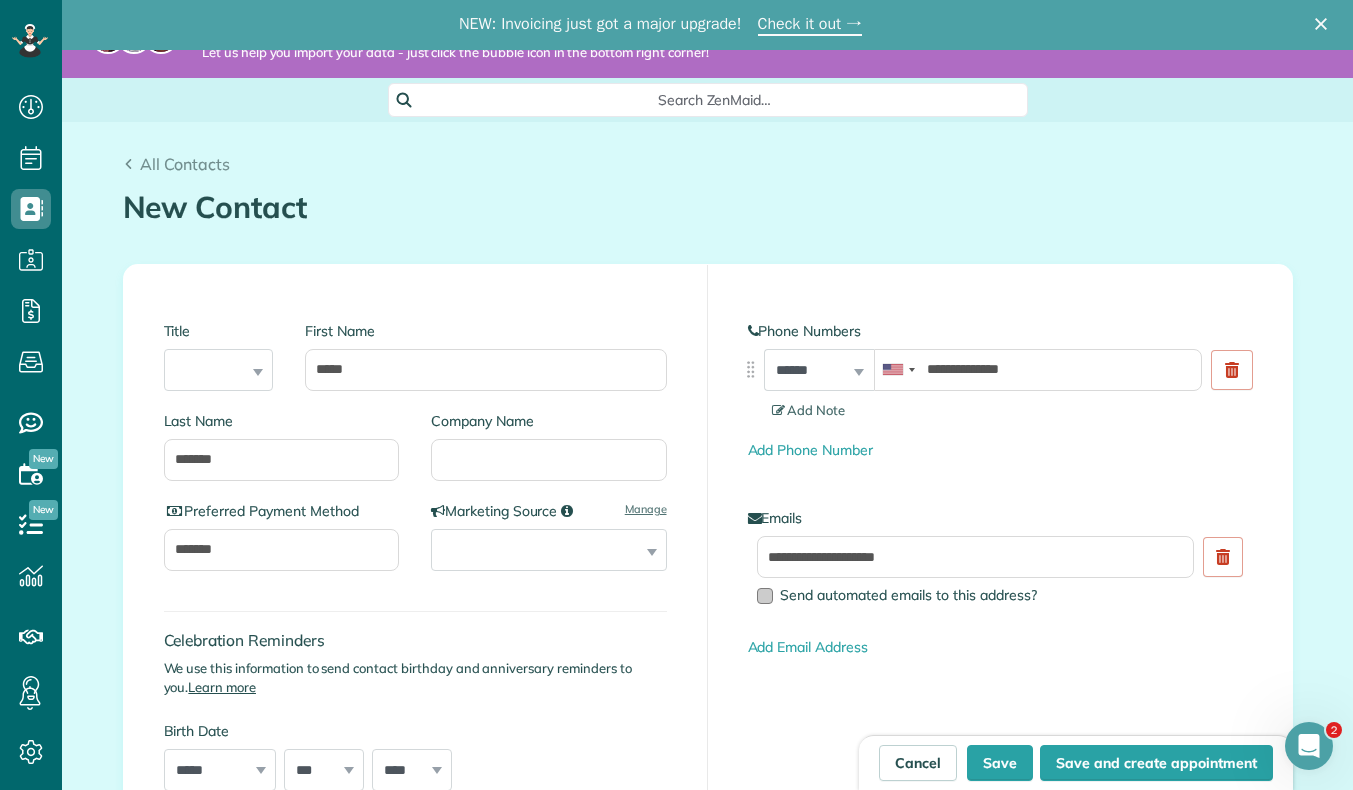 click at bounding box center [765, 596] 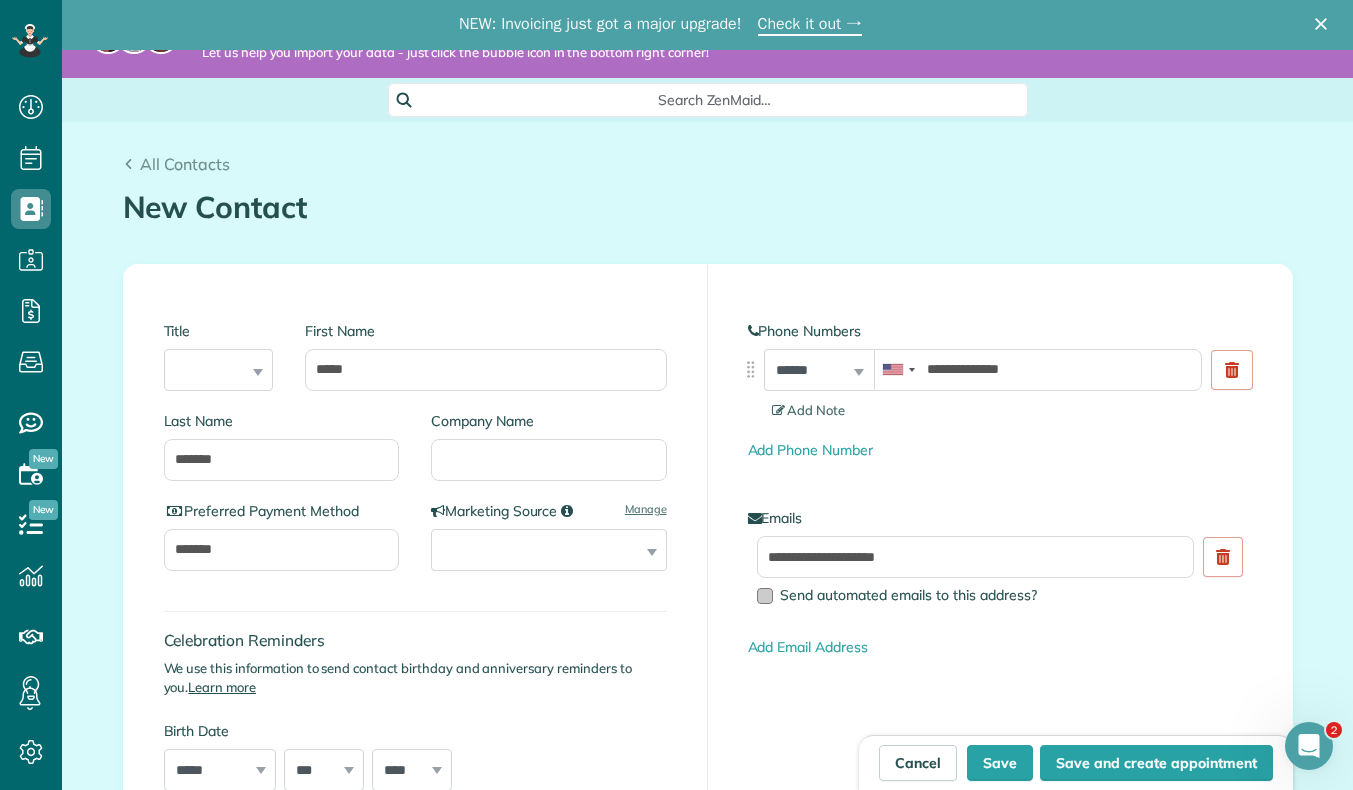 click at bounding box center (765, 596) 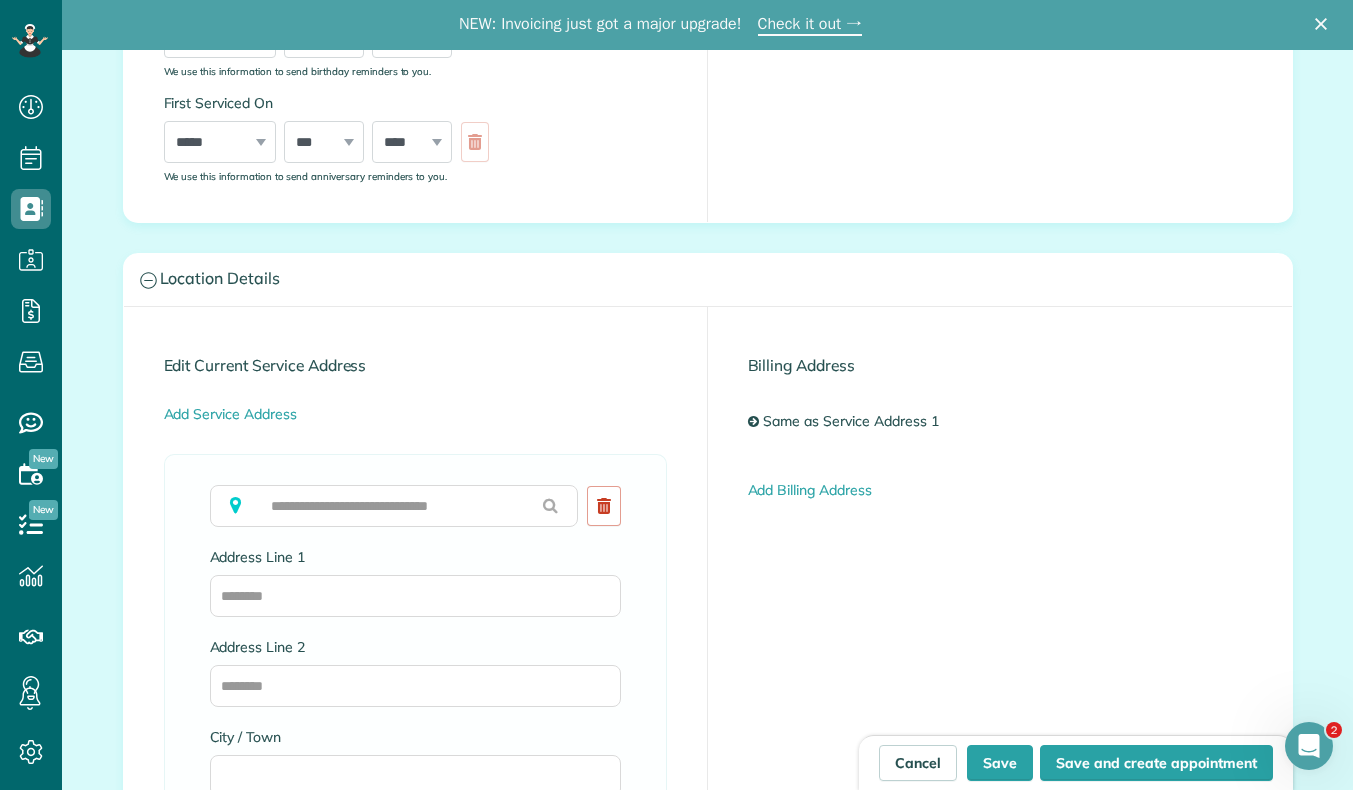 scroll, scrollTop: 734, scrollLeft: 0, axis: vertical 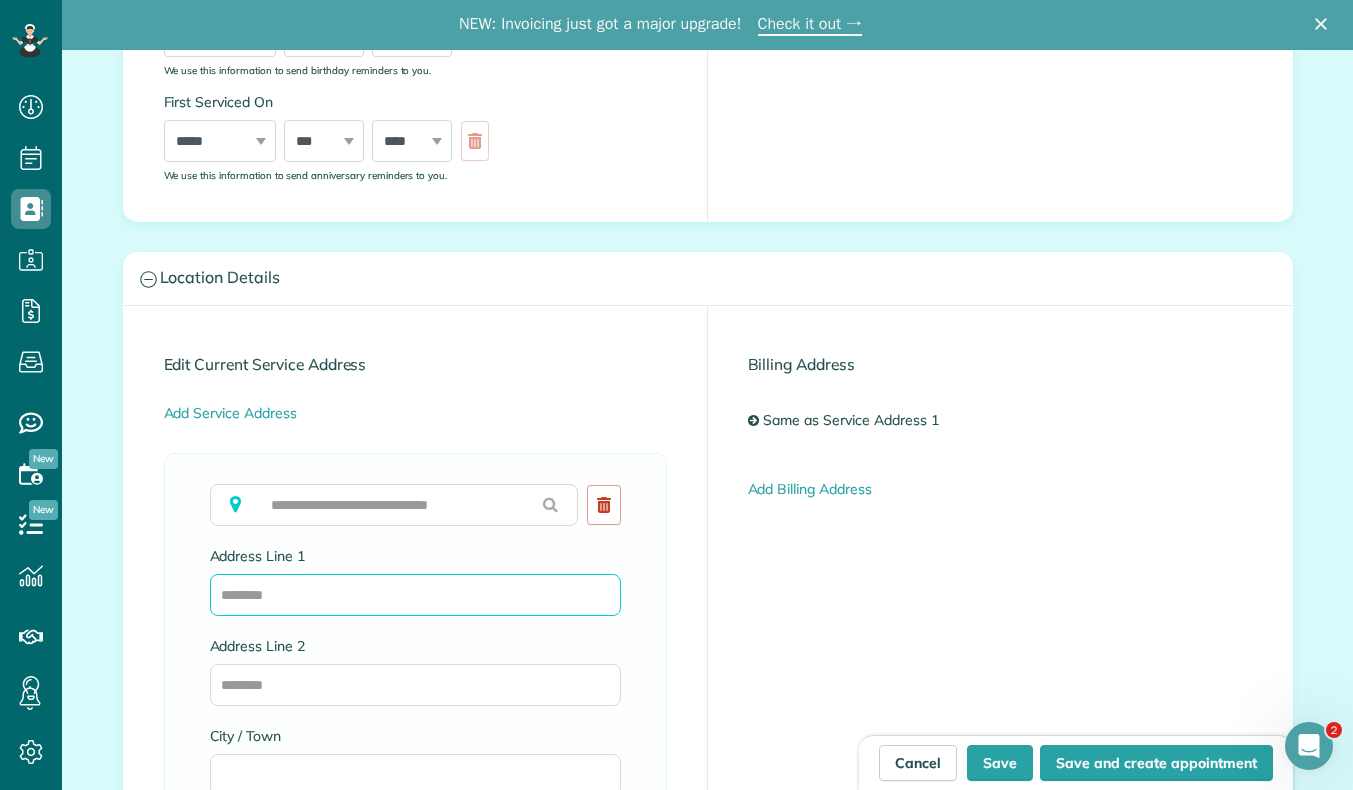 click on "Address Line 1" at bounding box center (415, 595) 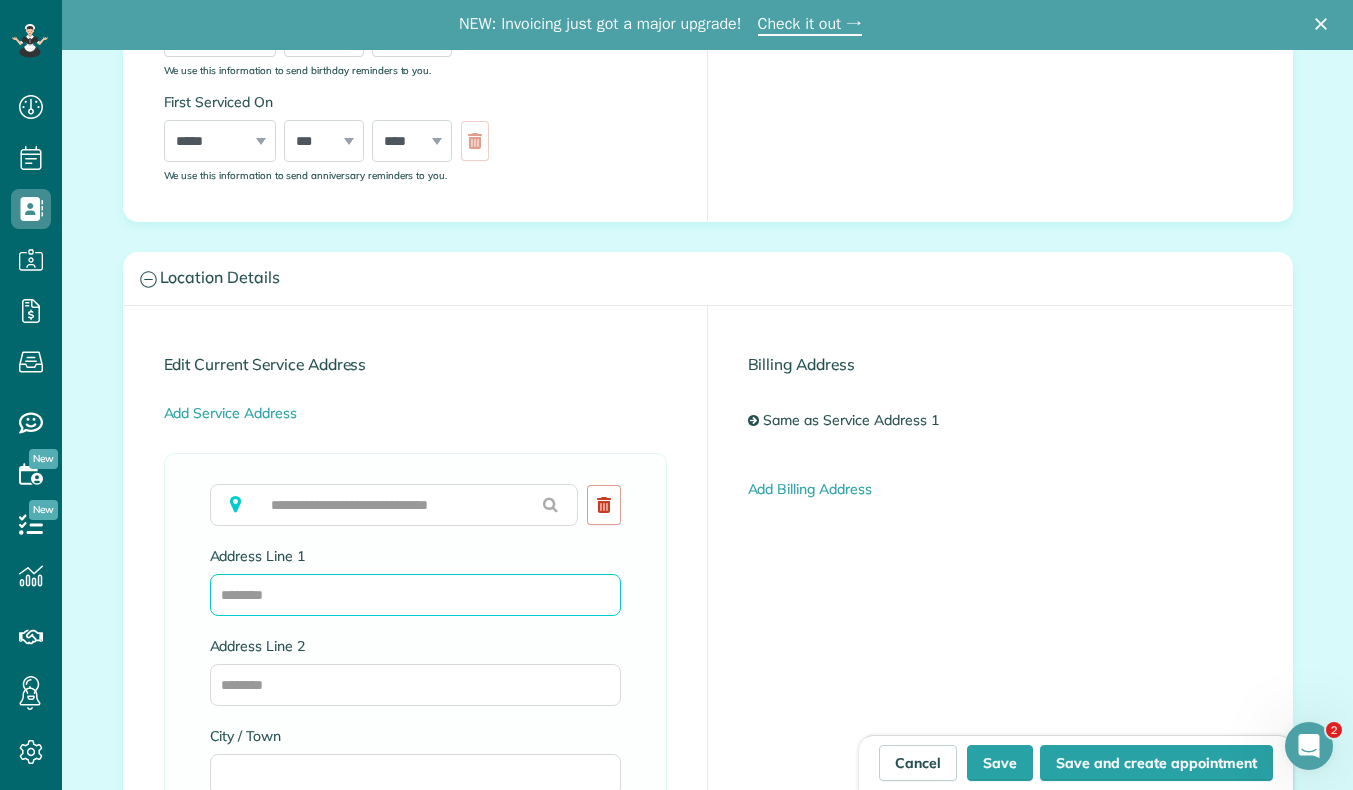 paste on "**********" 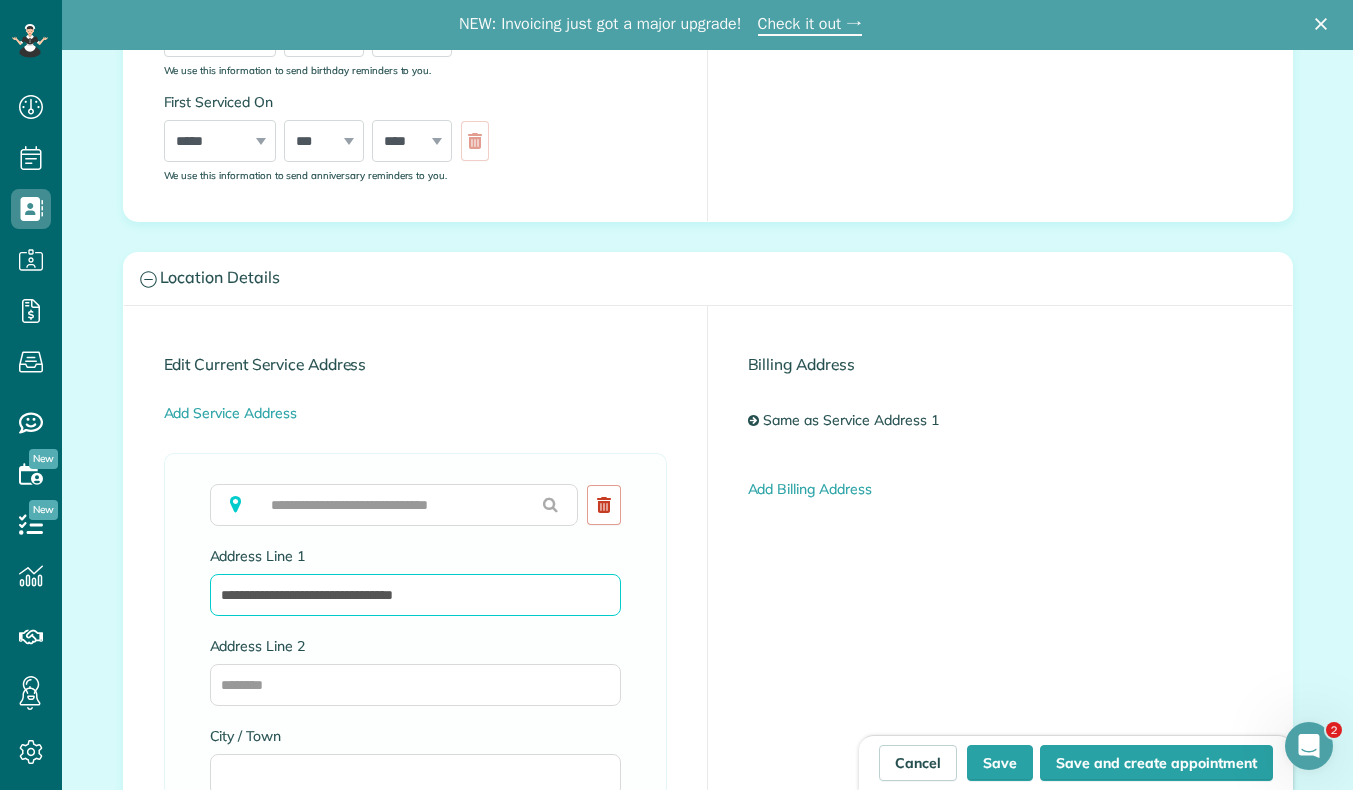 drag, startPoint x: 490, startPoint y: 597, endPoint x: 333, endPoint y: 600, distance: 157.02866 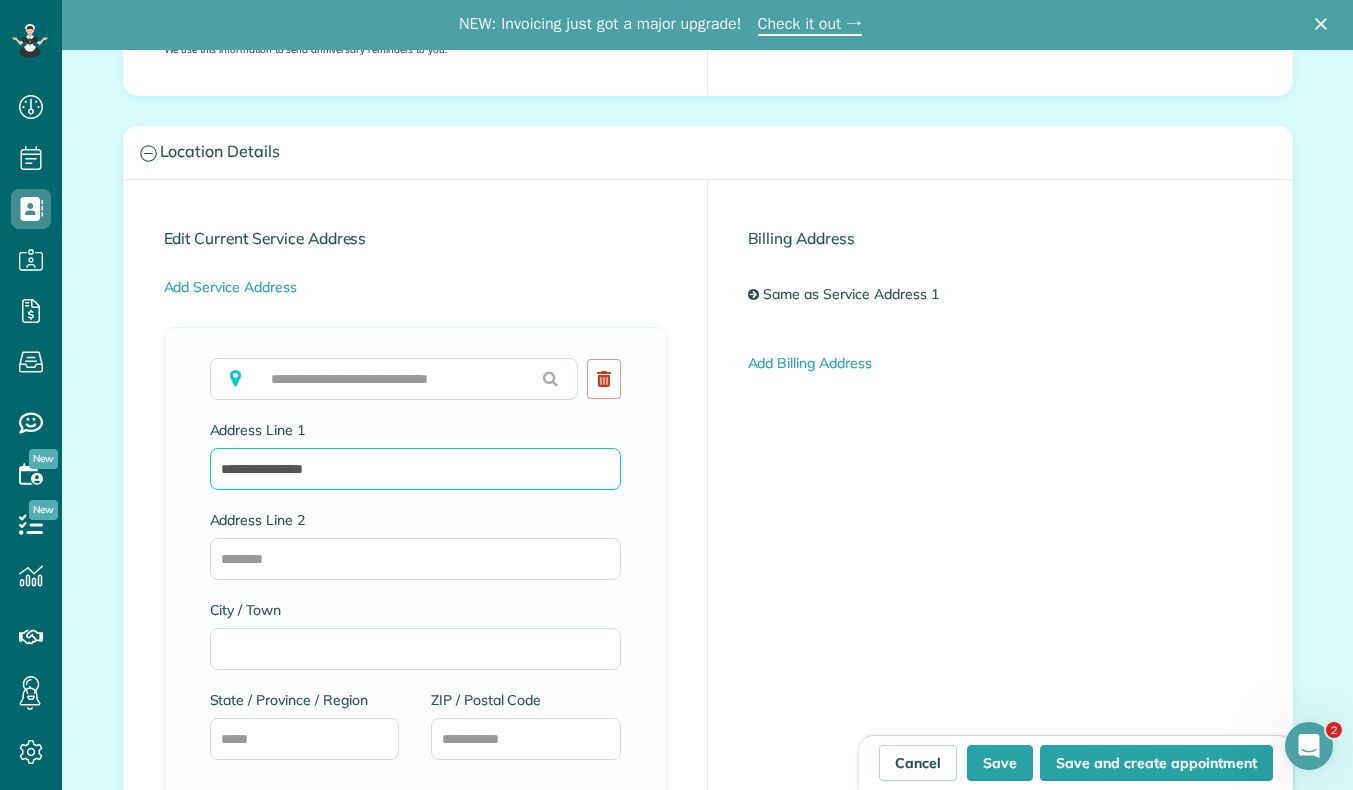 scroll, scrollTop: 861, scrollLeft: 0, axis: vertical 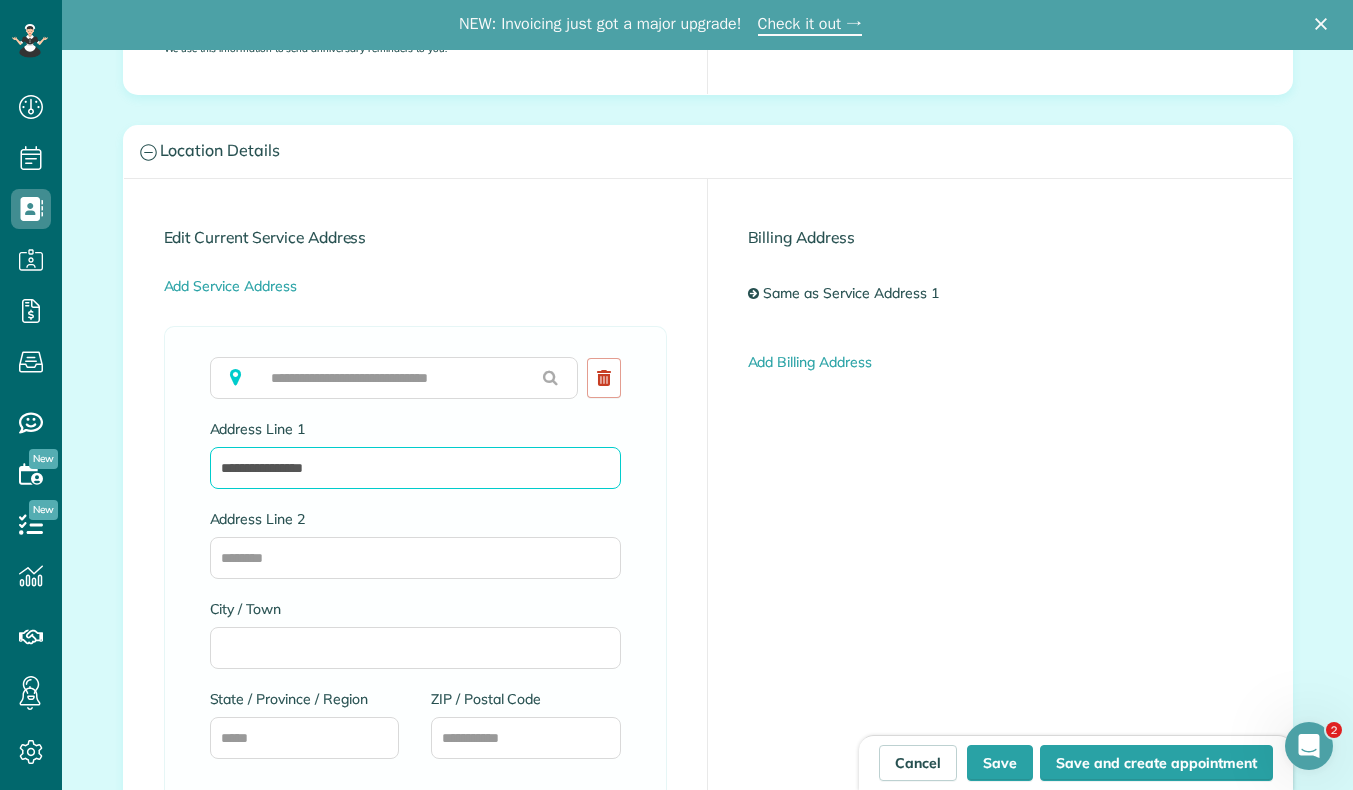 type on "**********" 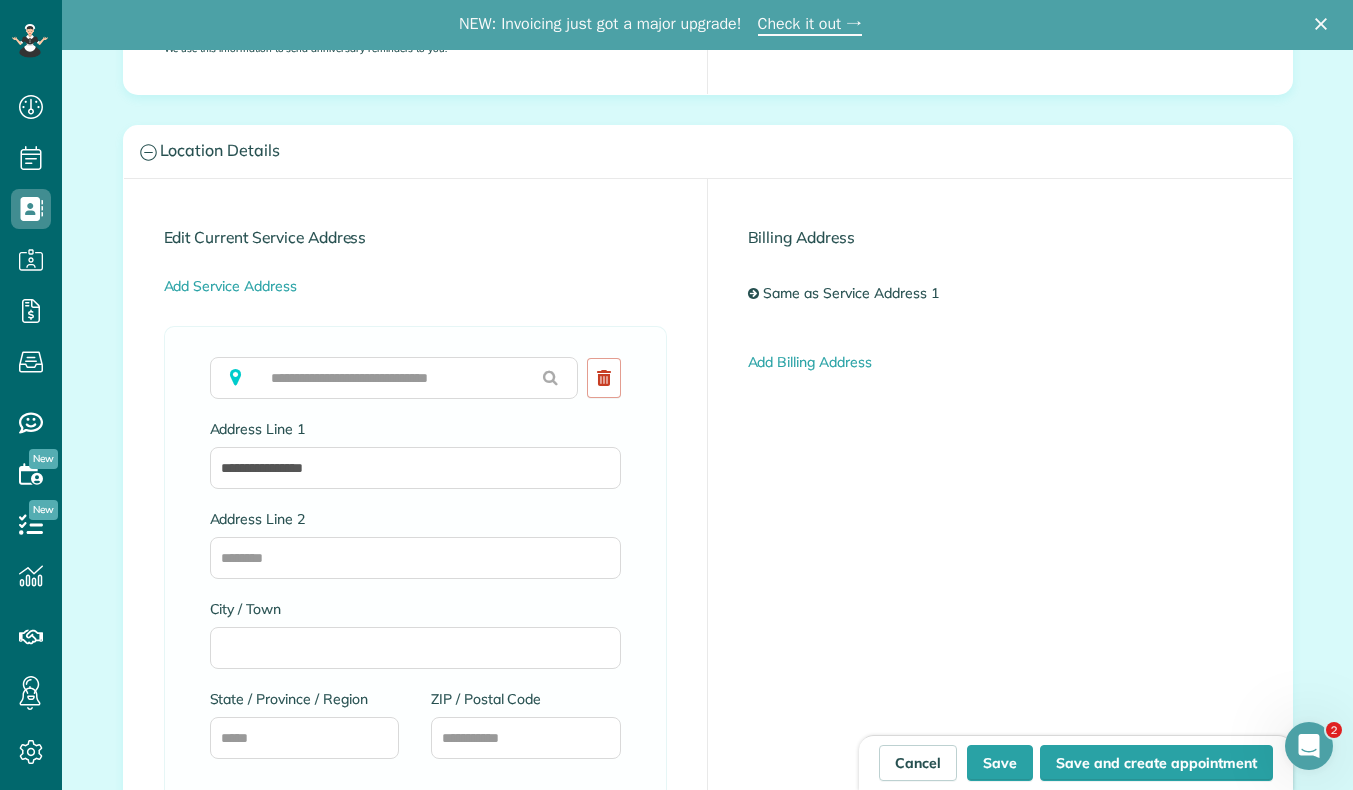 click on "City / Town" at bounding box center (415, 609) 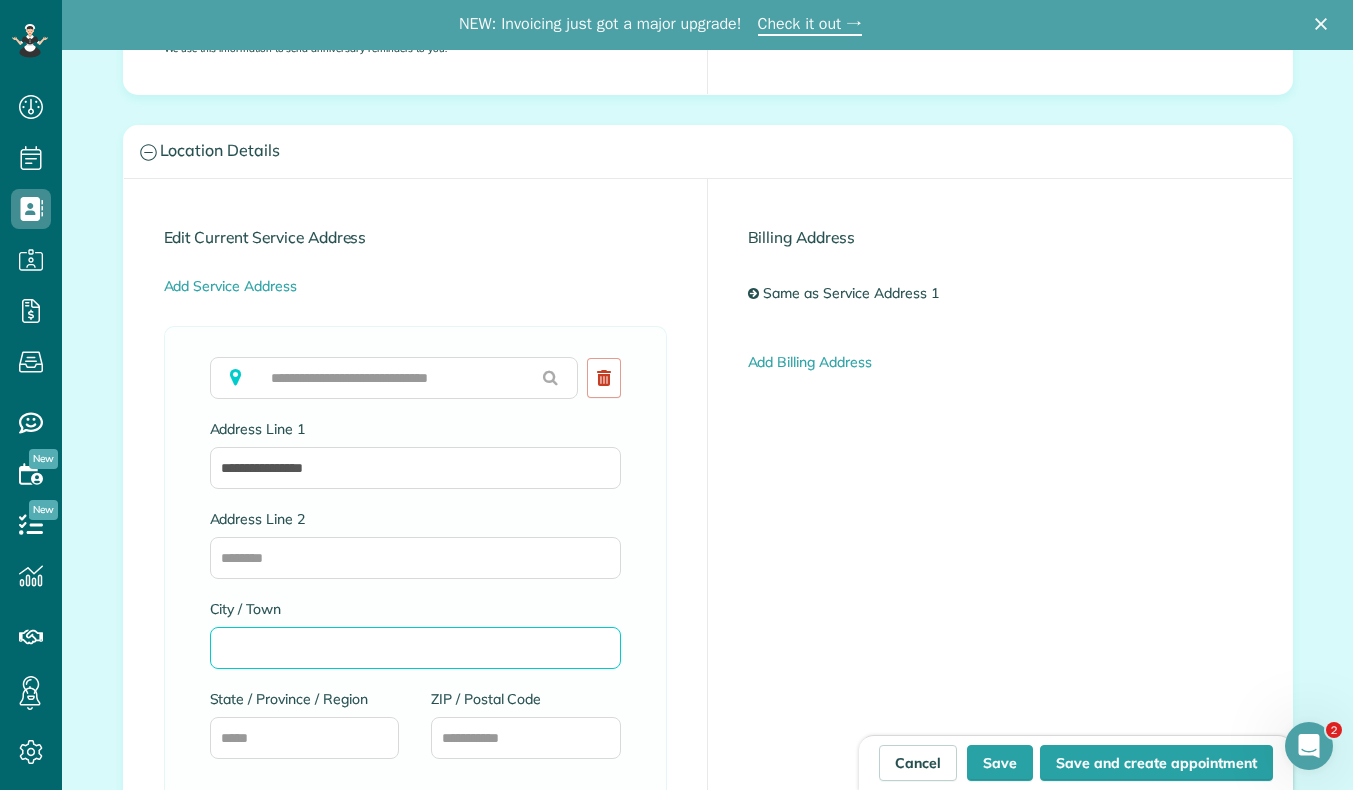 click on "City / Town" at bounding box center [415, 648] 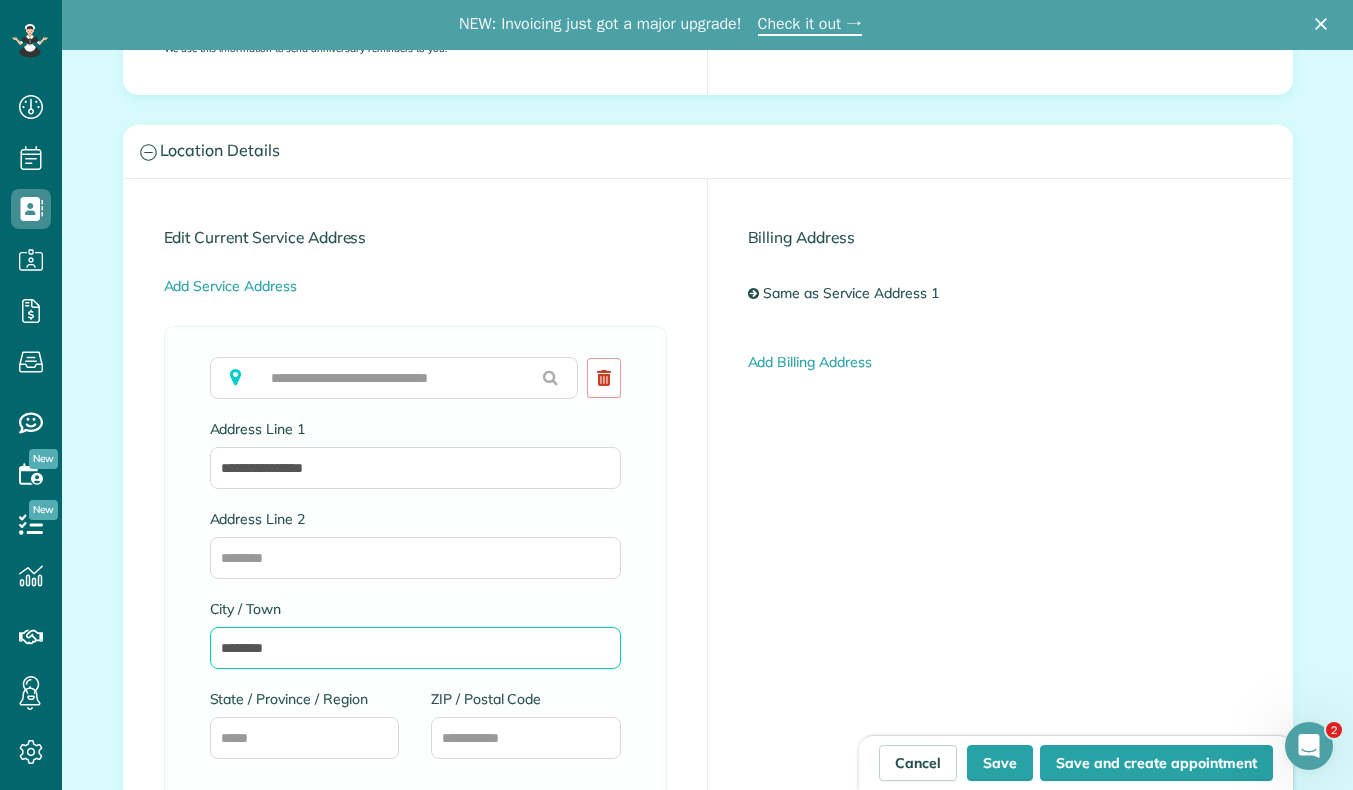 type on "********" 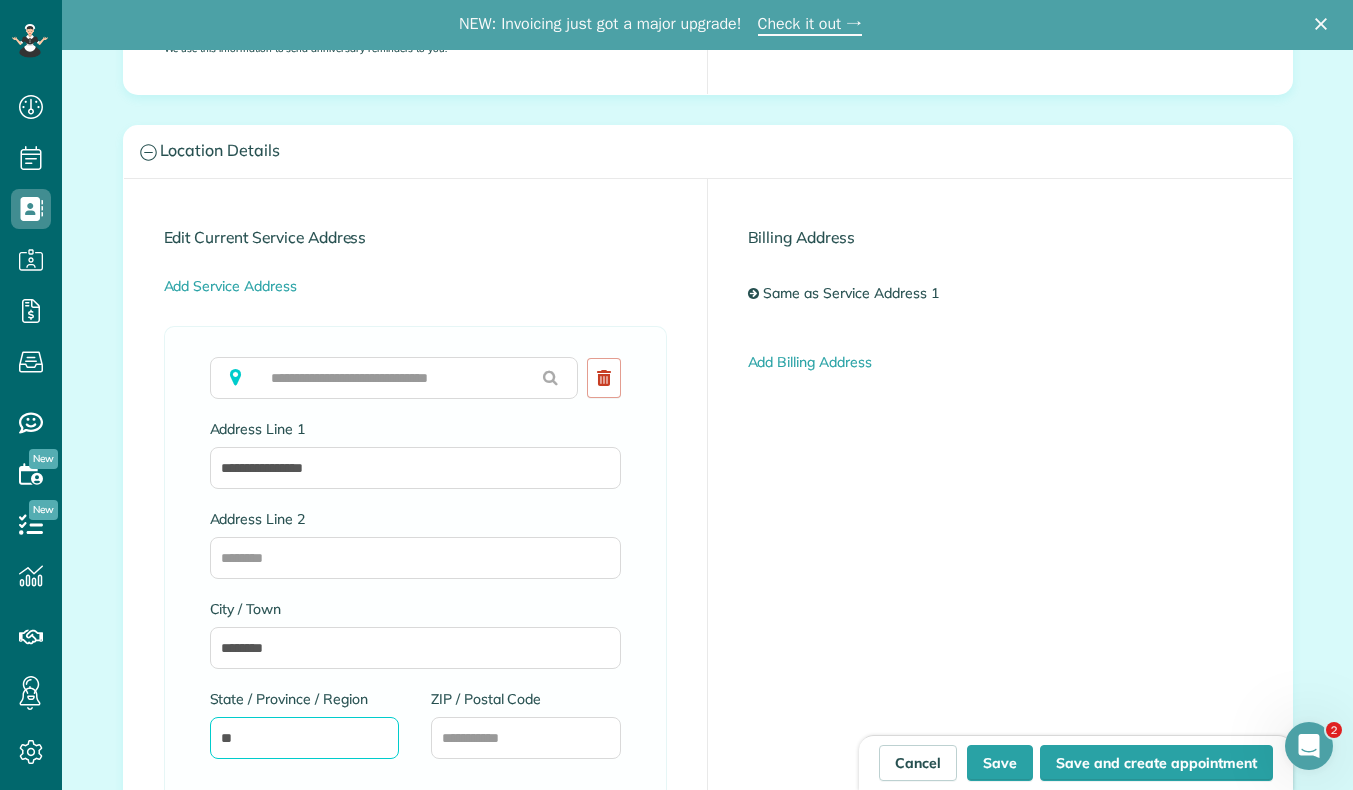 type on "**" 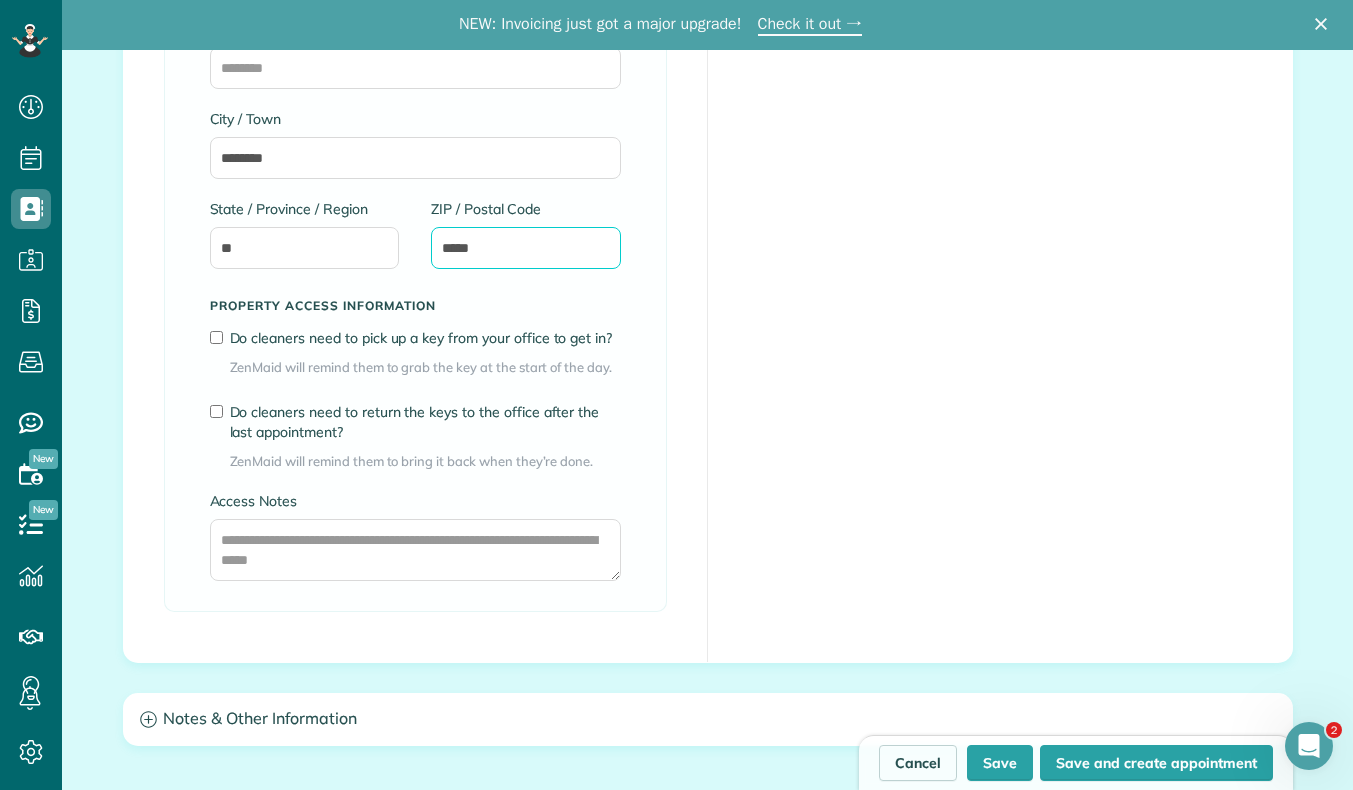 scroll, scrollTop: 1423, scrollLeft: 0, axis: vertical 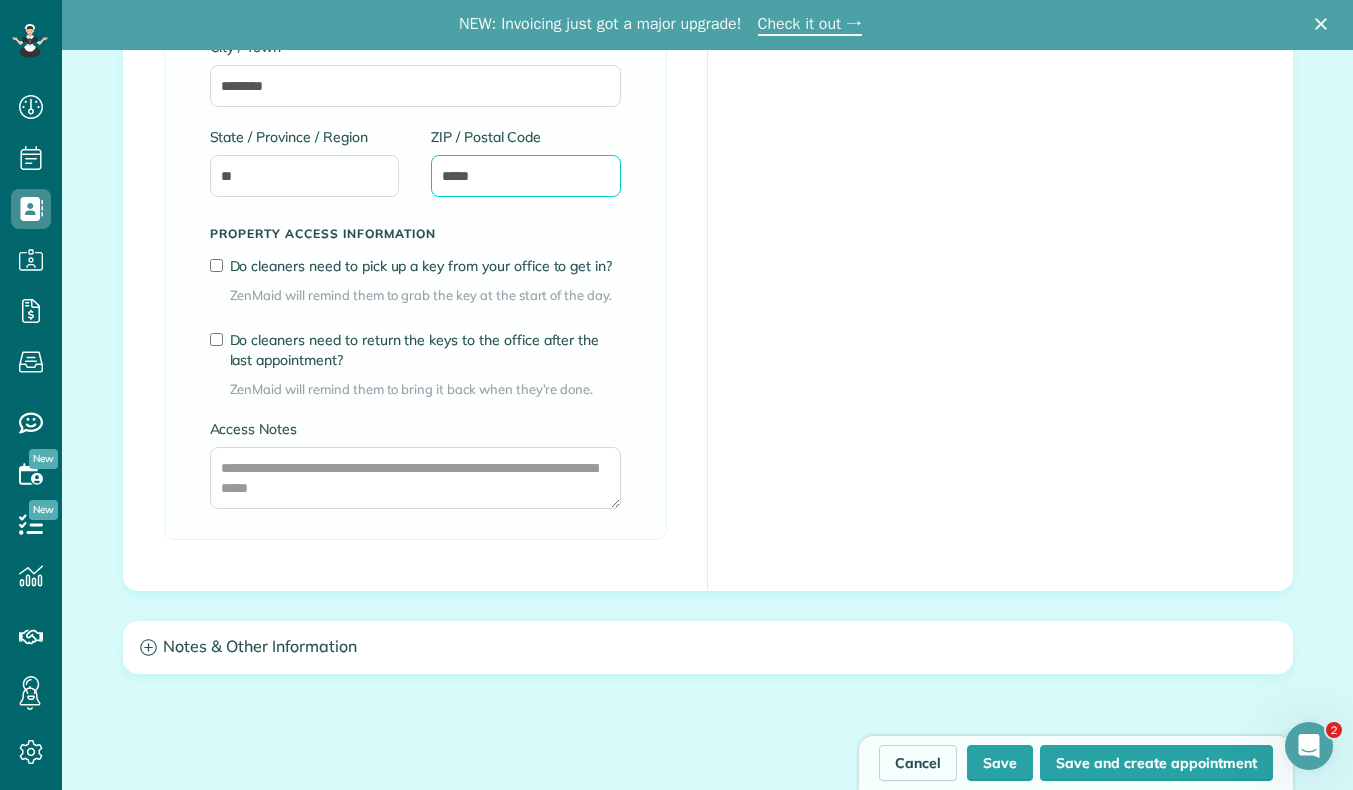 type on "*****" 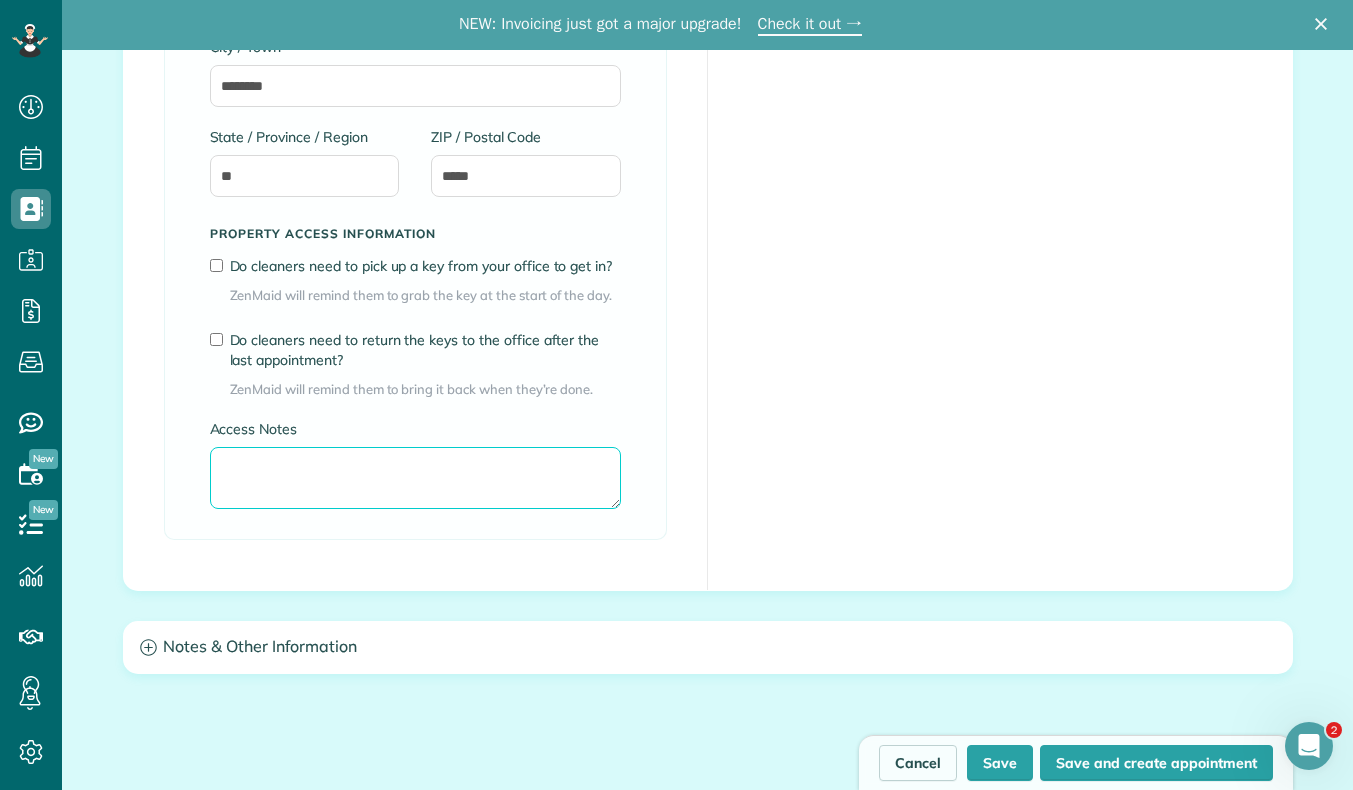click on "Access Notes" at bounding box center (415, 478) 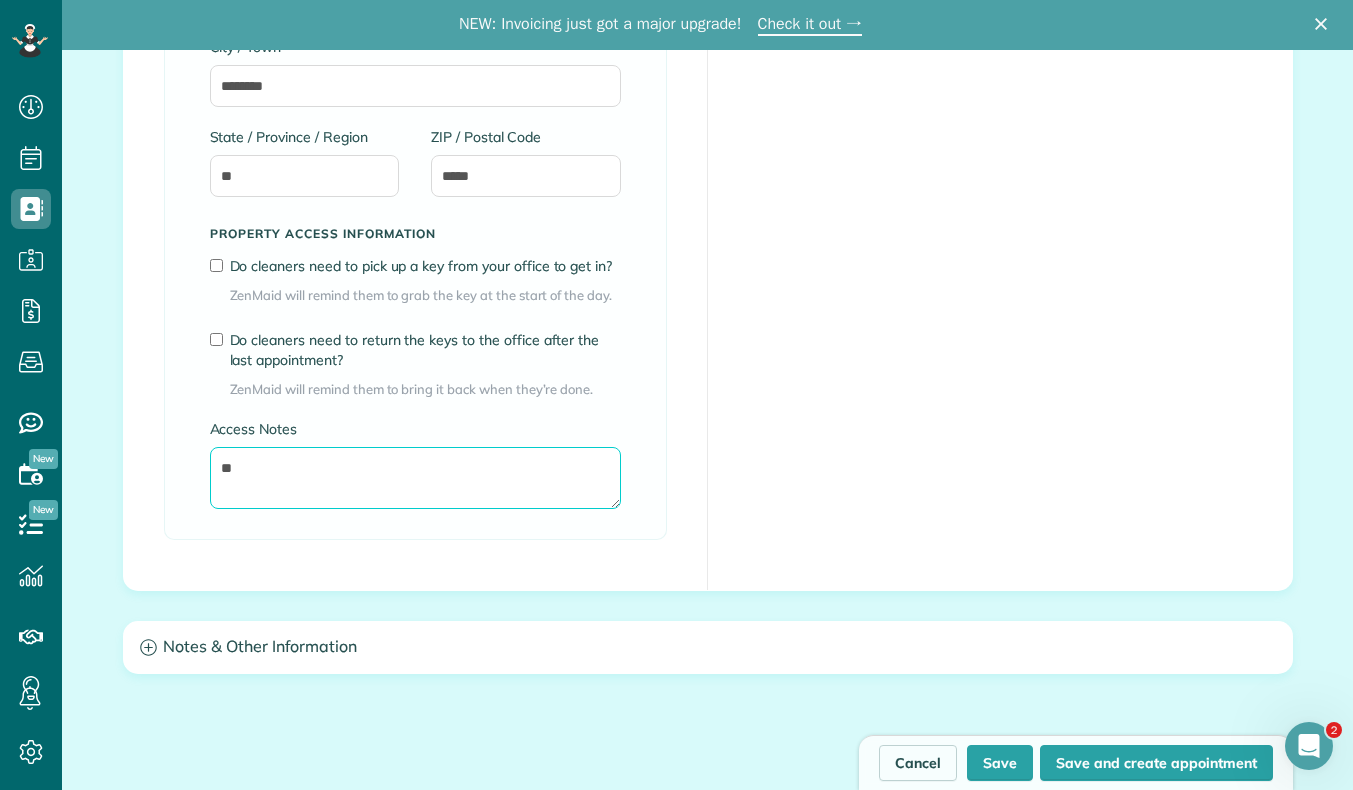 type on "*" 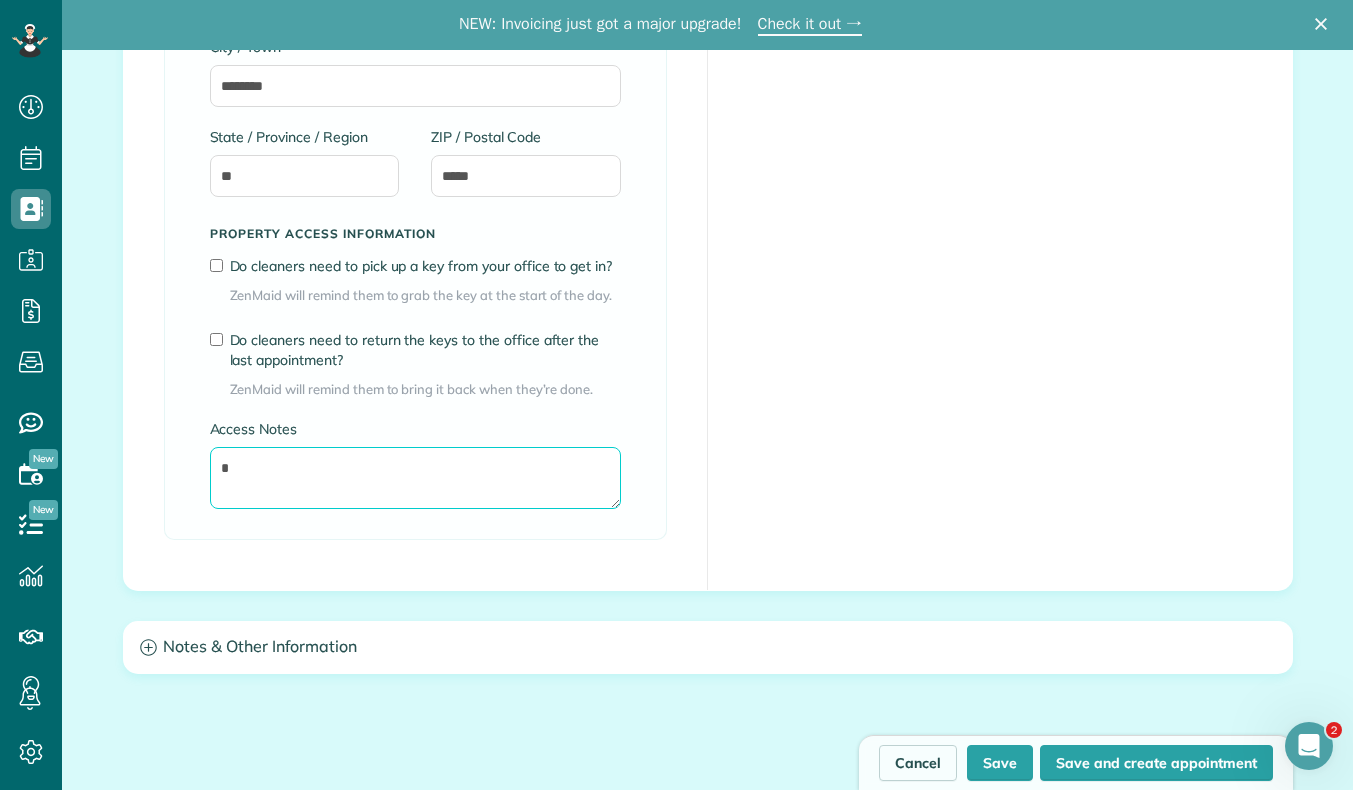 type 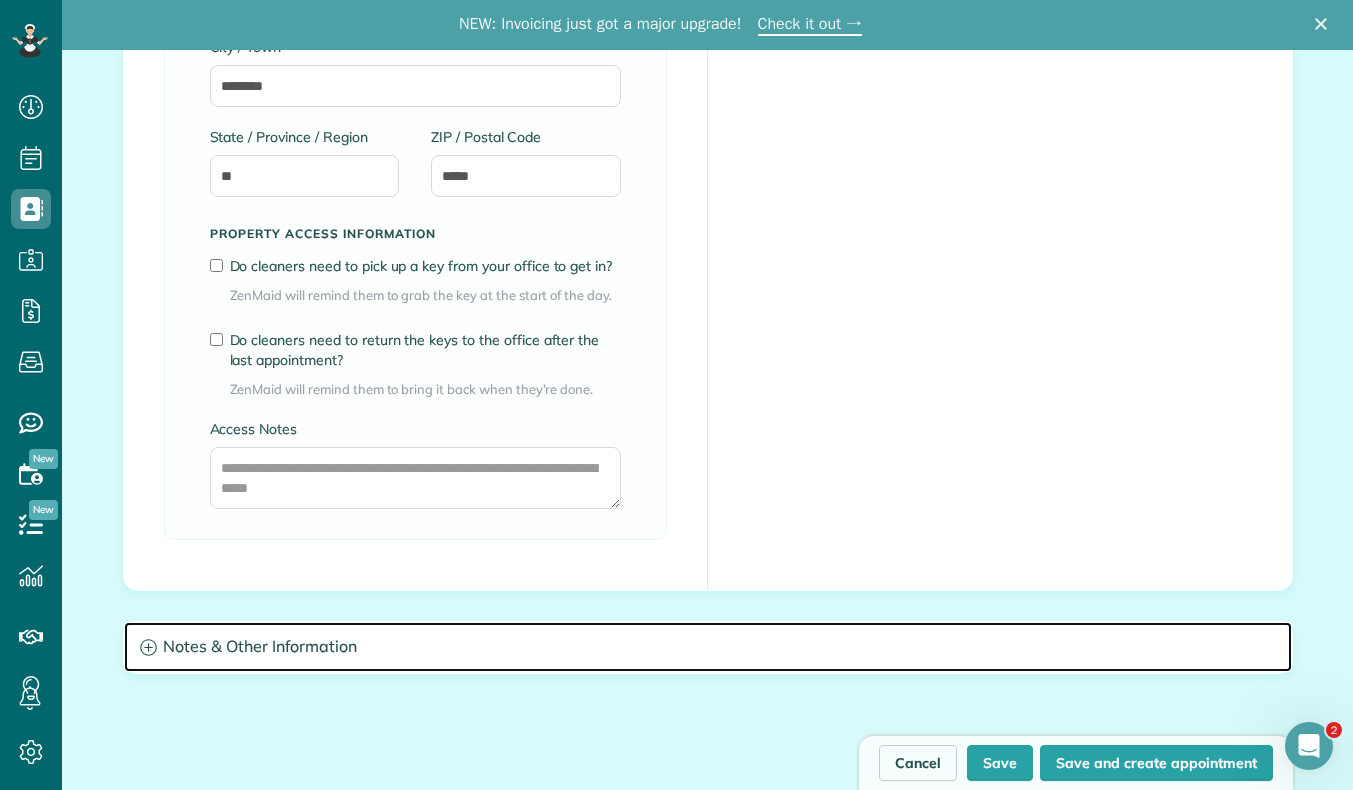 click on "Notes & Other Information" at bounding box center (708, 647) 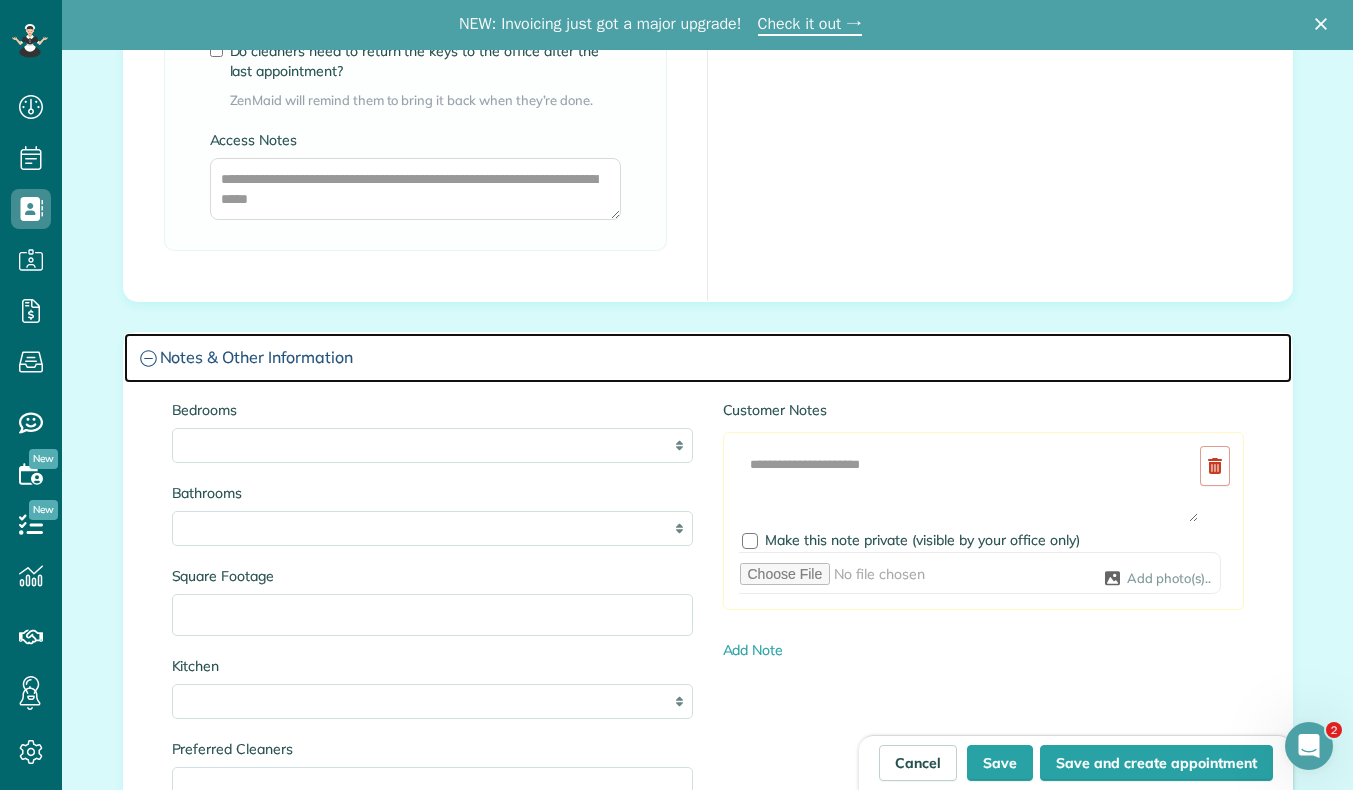 scroll, scrollTop: 1714, scrollLeft: 0, axis: vertical 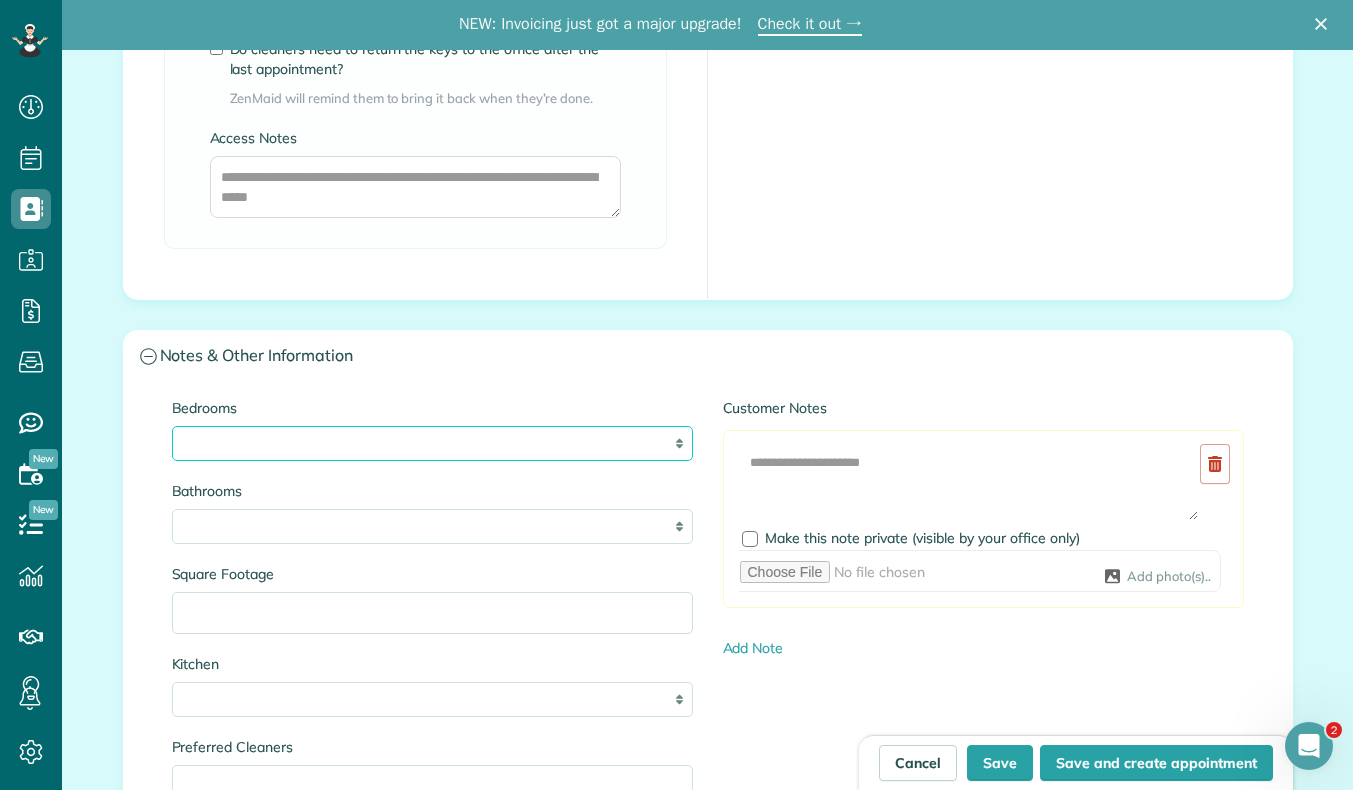 click on "*
*
*
*
**" at bounding box center [432, 443] 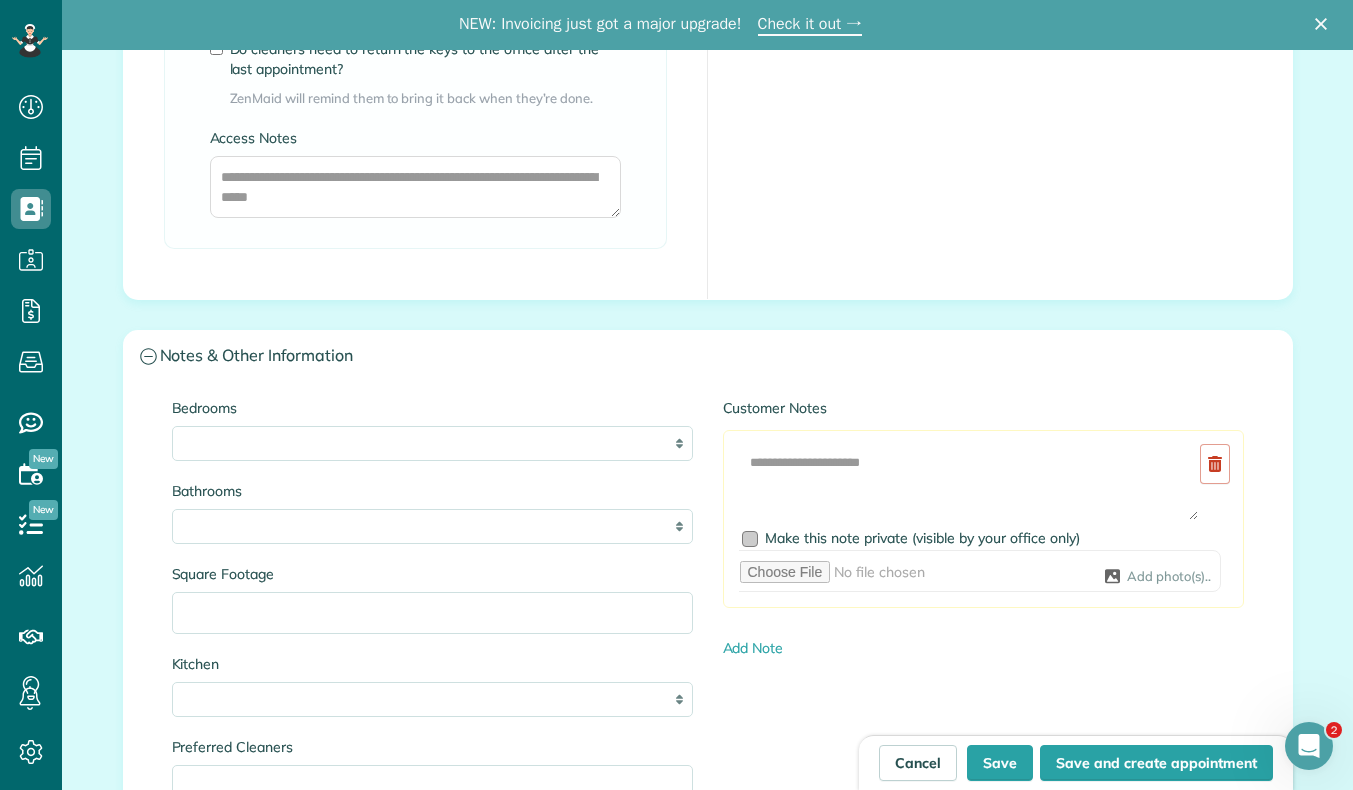 click at bounding box center [750, 539] 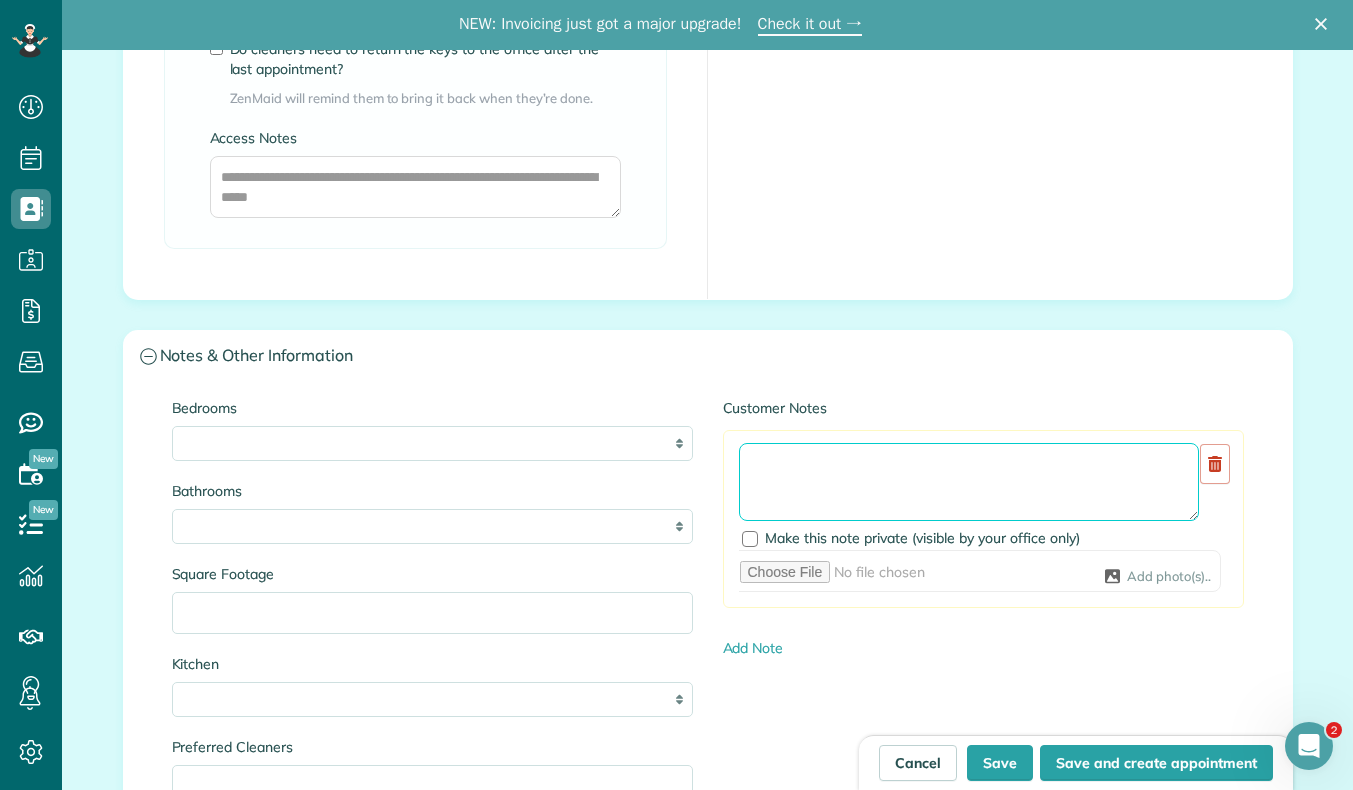 click at bounding box center [969, 482] 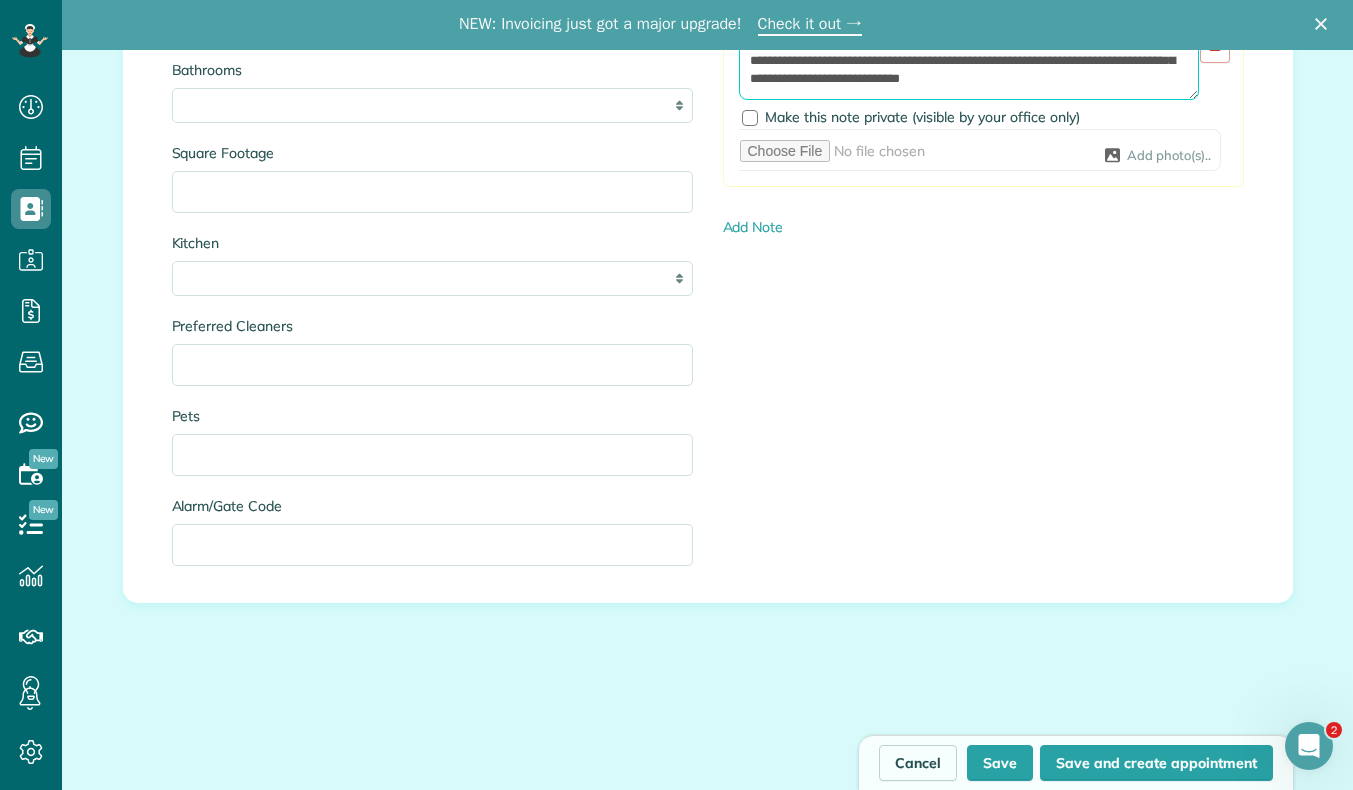 scroll, scrollTop: 2140, scrollLeft: 0, axis: vertical 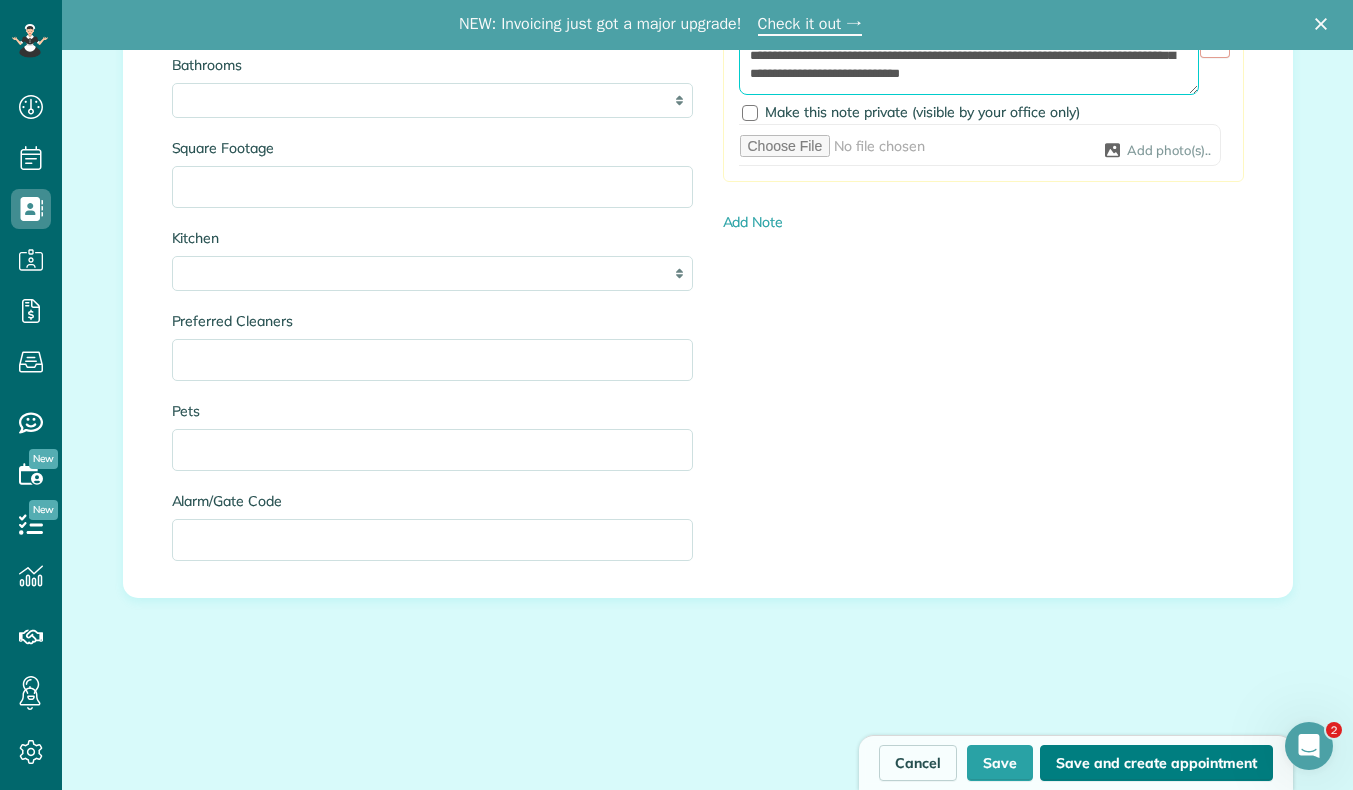 type on "**********" 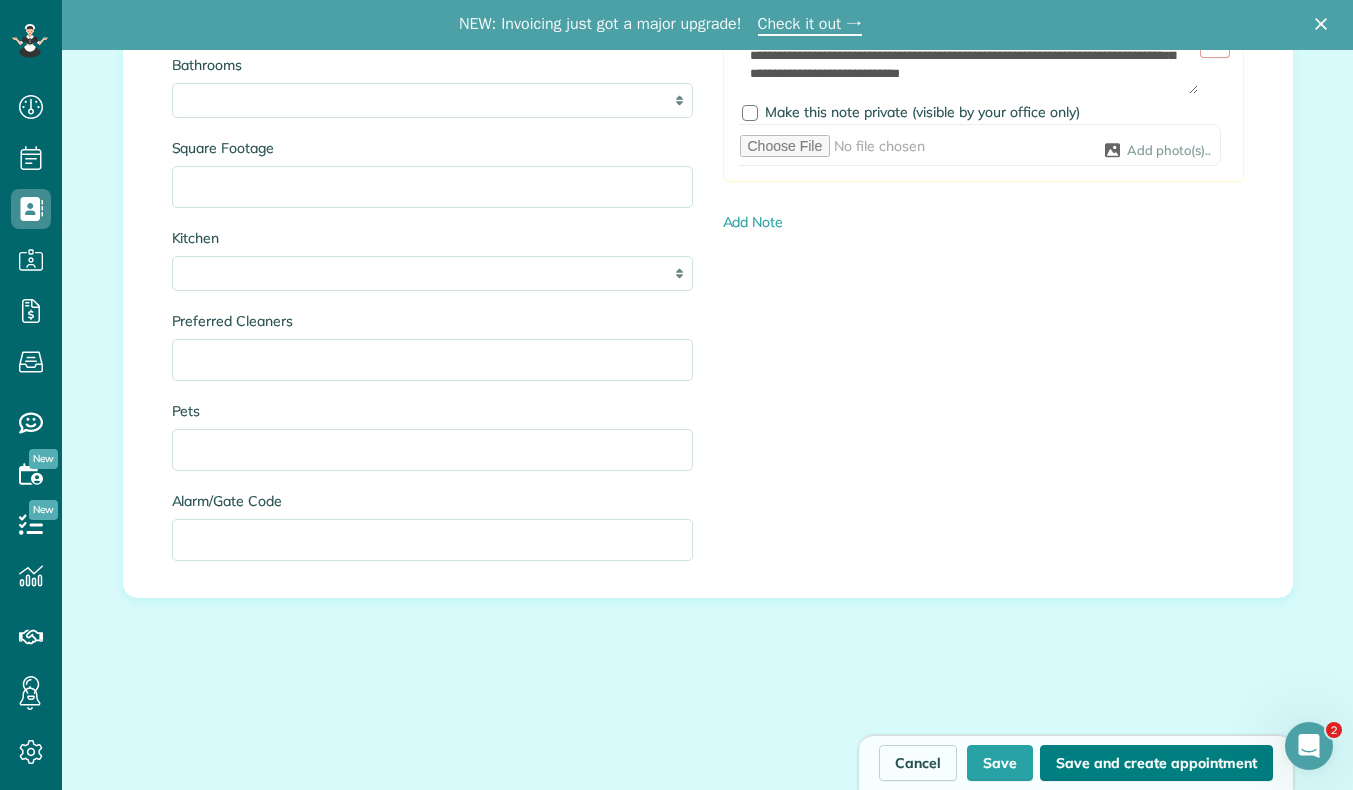 click on "Save and create appointment" at bounding box center [1156, 763] 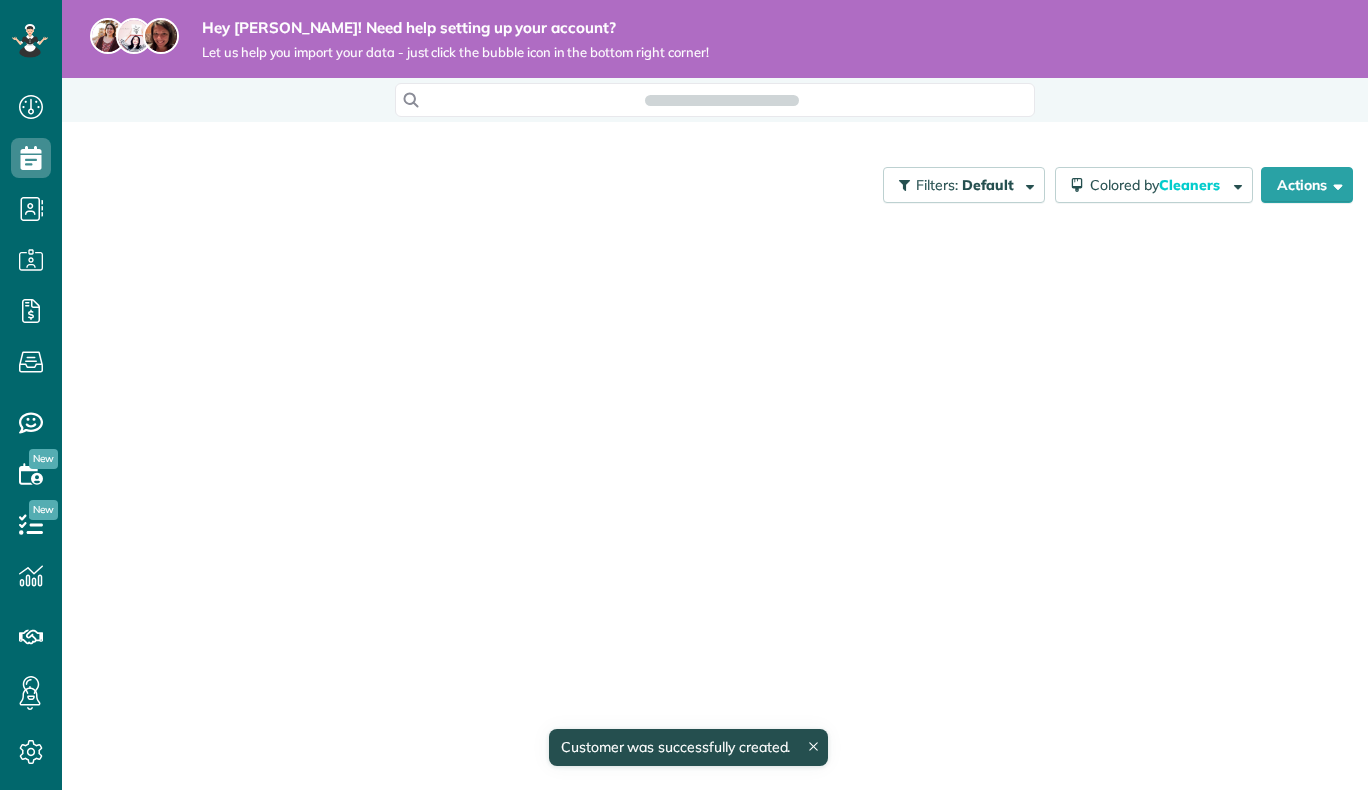 scroll, scrollTop: 0, scrollLeft: 0, axis: both 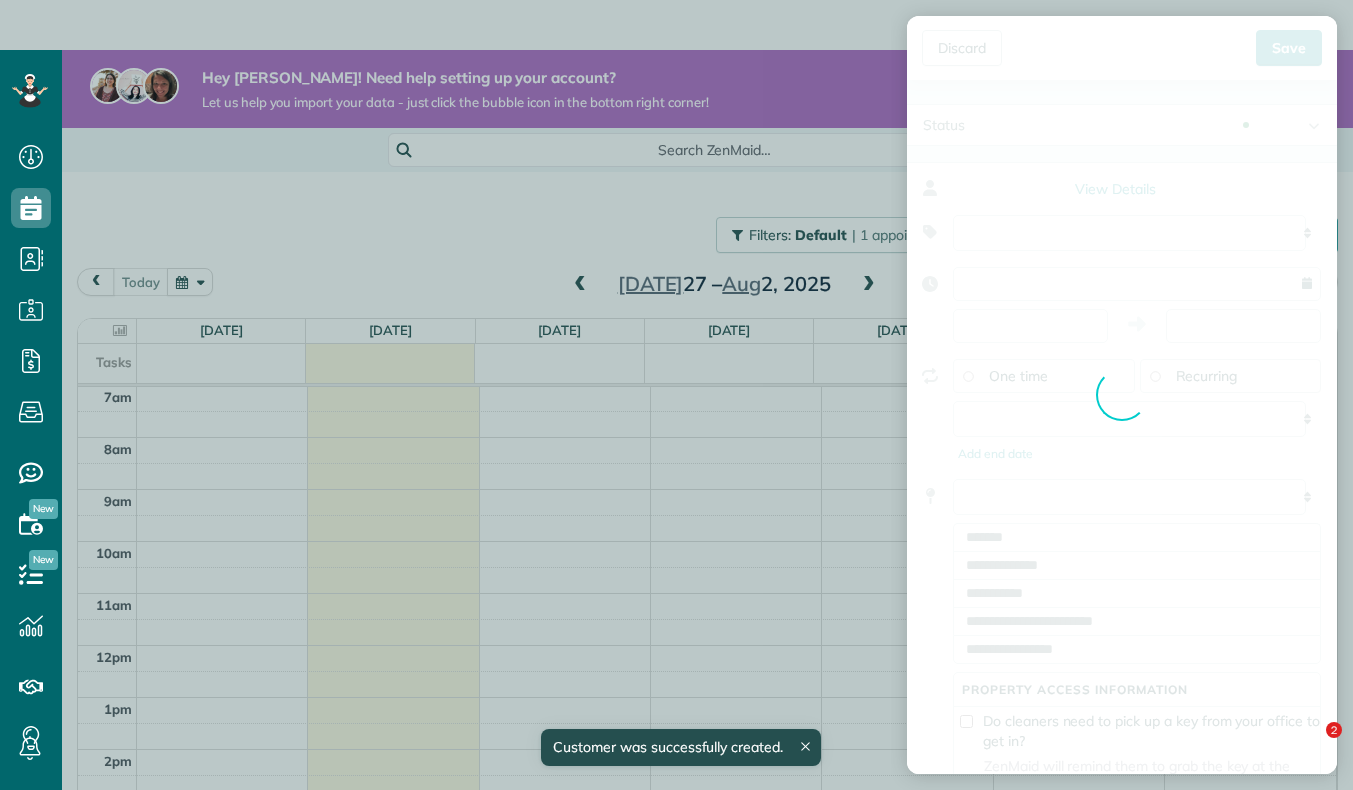 type on "**********" 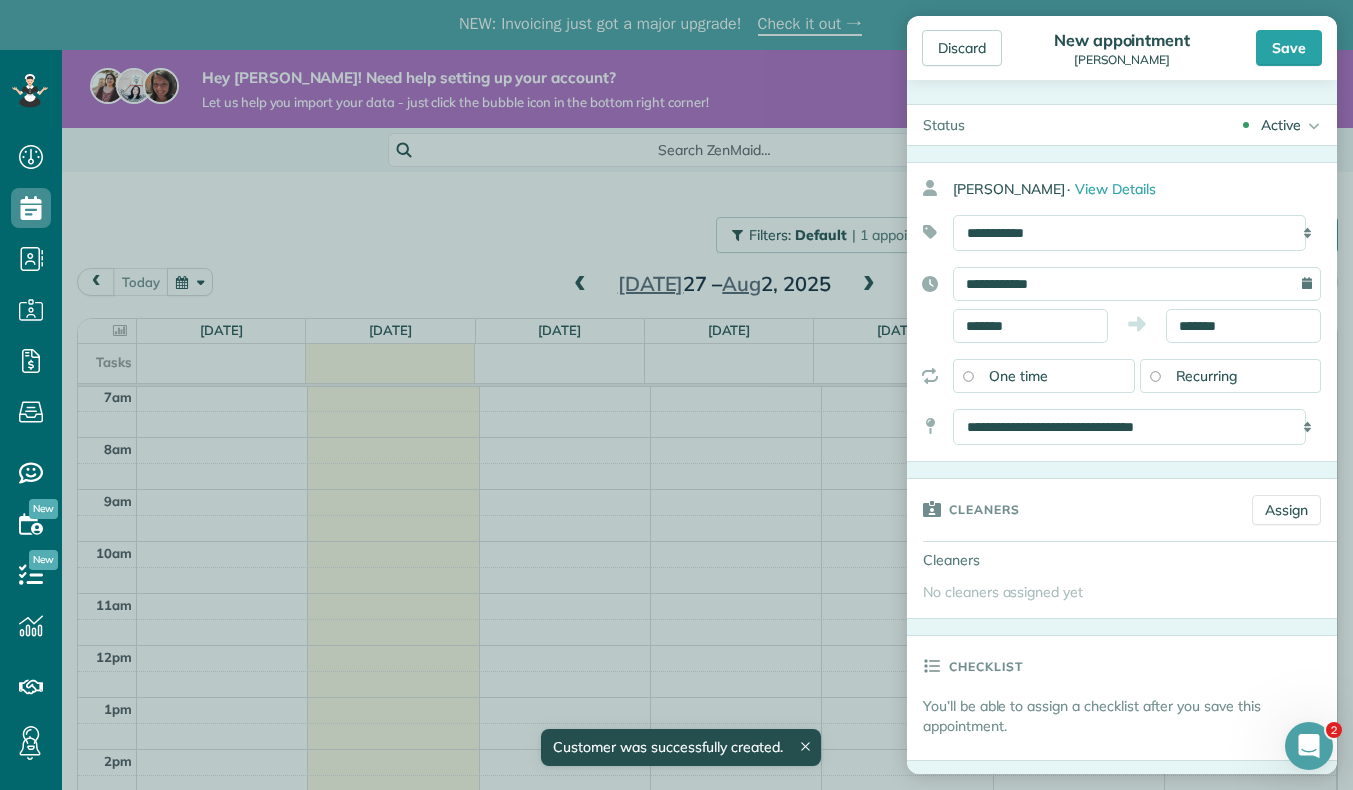 scroll, scrollTop: 0, scrollLeft: 0, axis: both 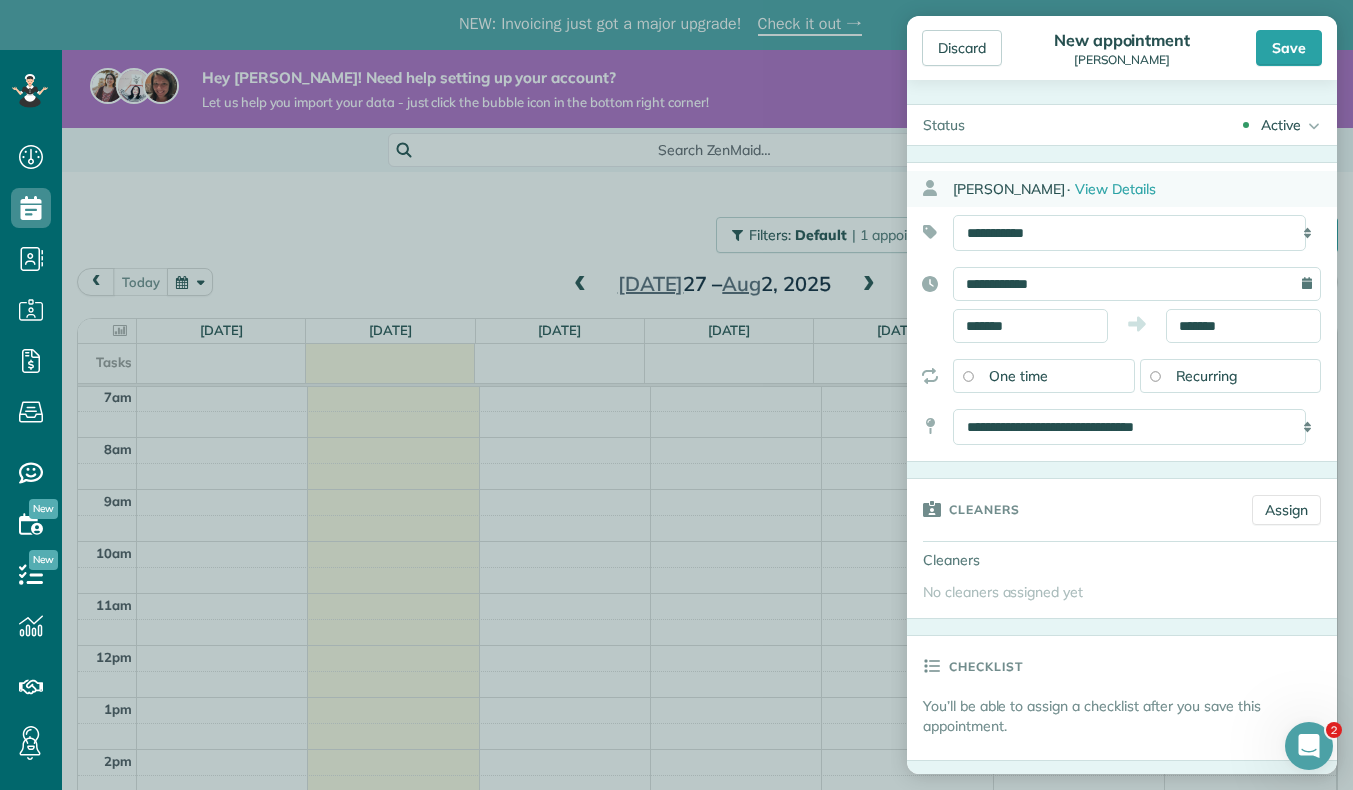 click on "Kerri BElsito
·
View Details" at bounding box center (1145, 189) 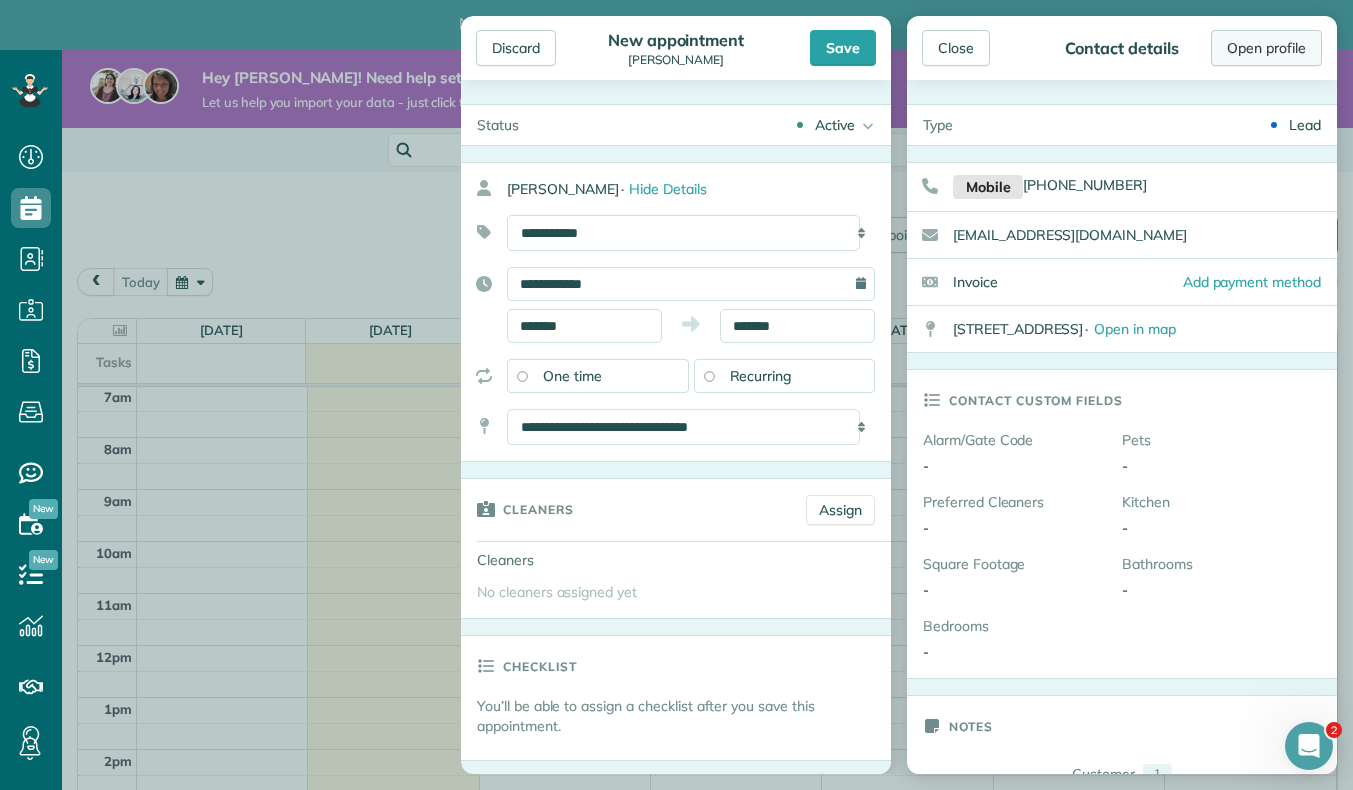 click on "Open profile" at bounding box center (1266, 48) 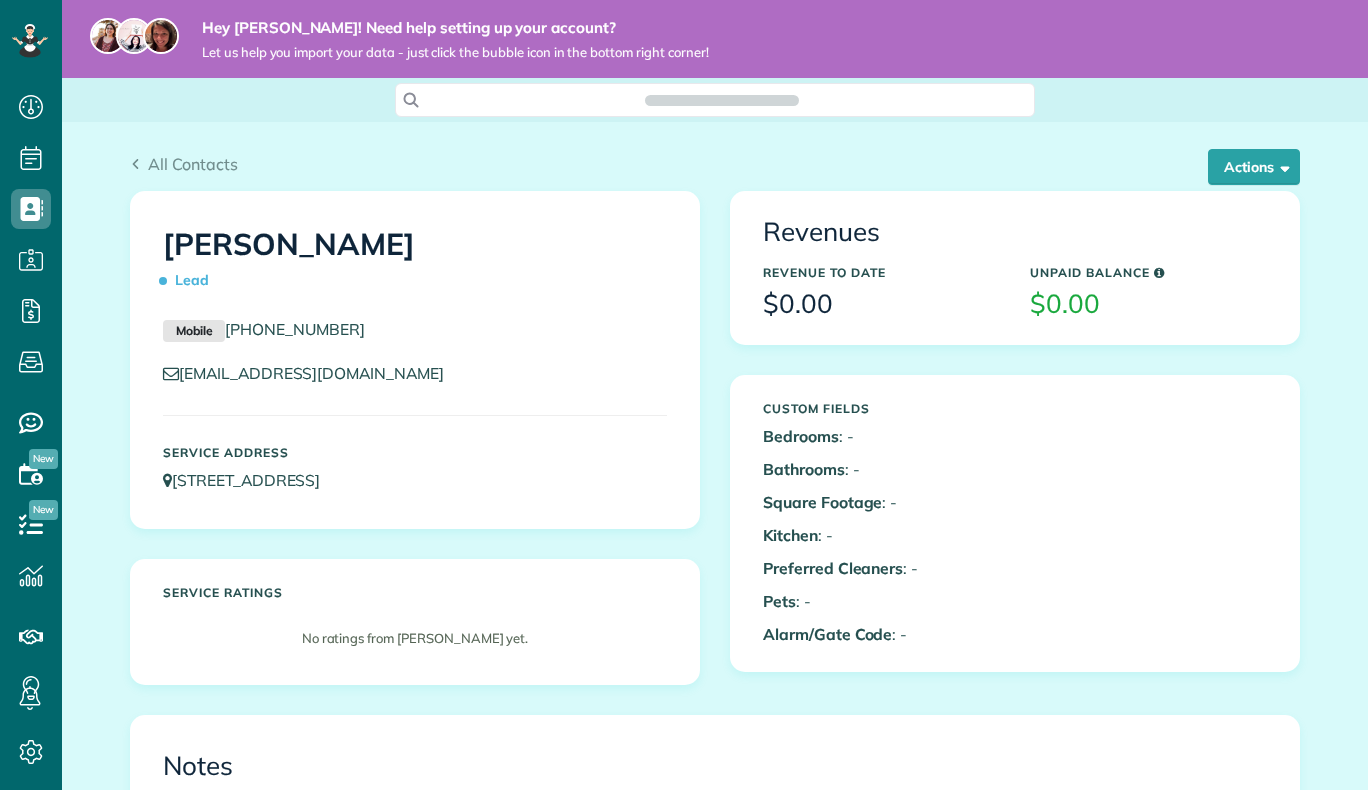 scroll, scrollTop: 0, scrollLeft: 0, axis: both 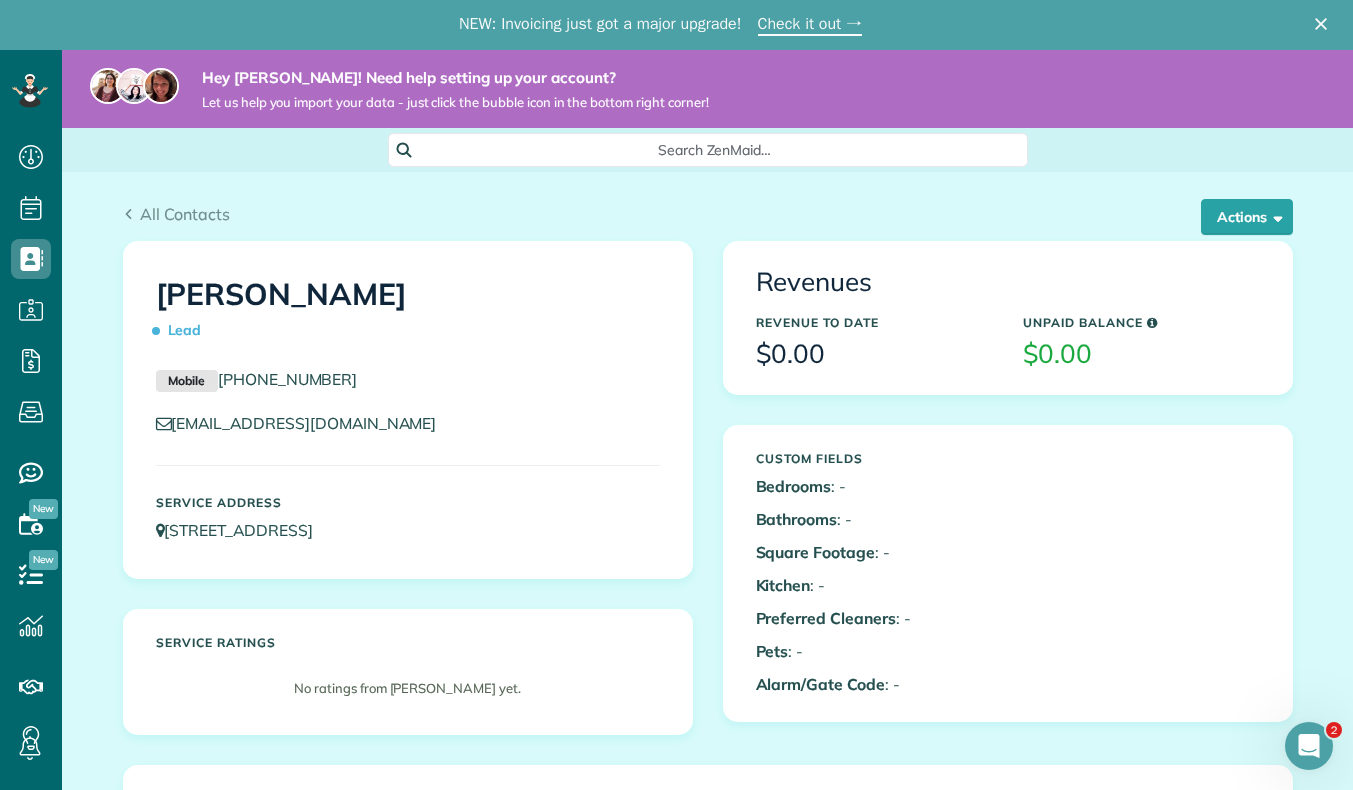 click on "[PERSON_NAME]
Lead" at bounding box center [408, 313] 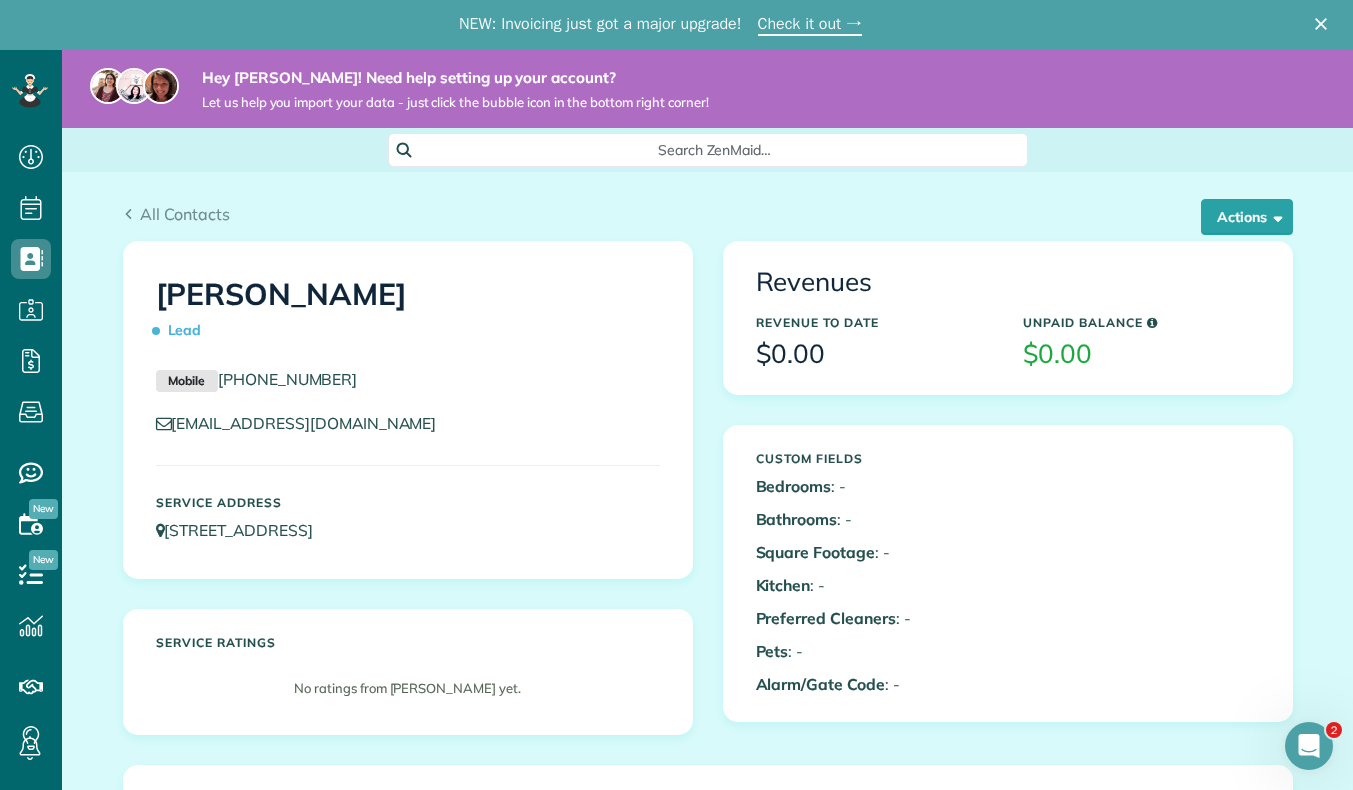 click on "[PERSON_NAME]
Lead" at bounding box center [408, 313] 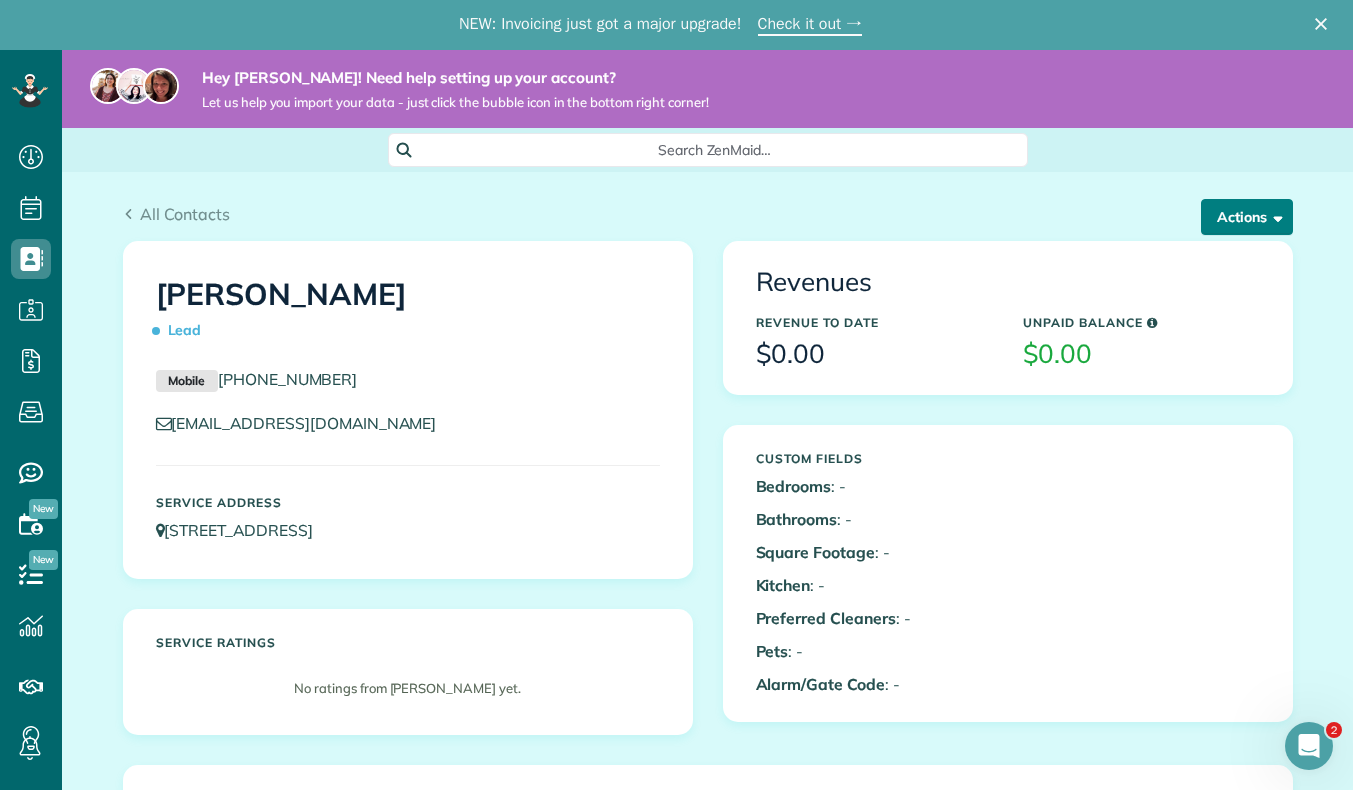 click on "Actions" at bounding box center (1247, 217) 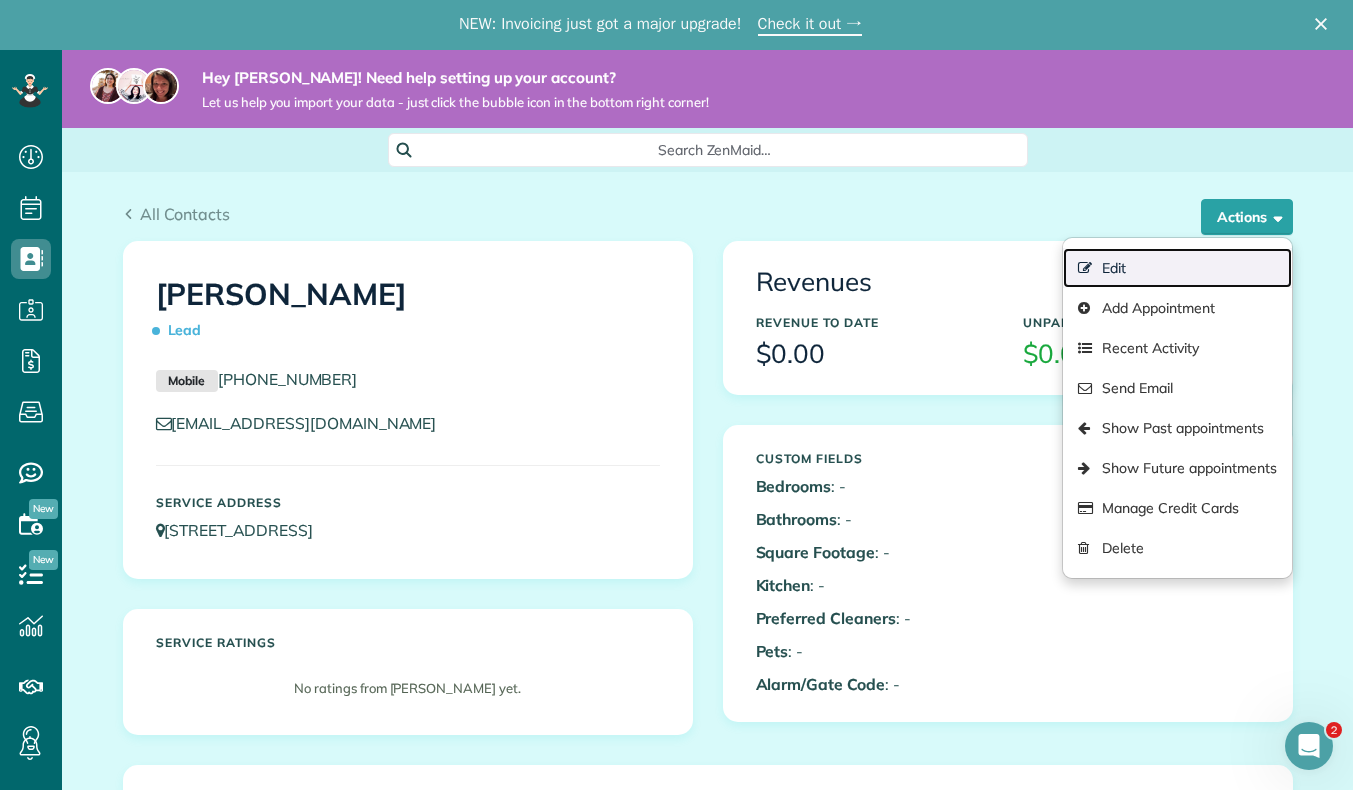 click on "Edit" at bounding box center [1177, 268] 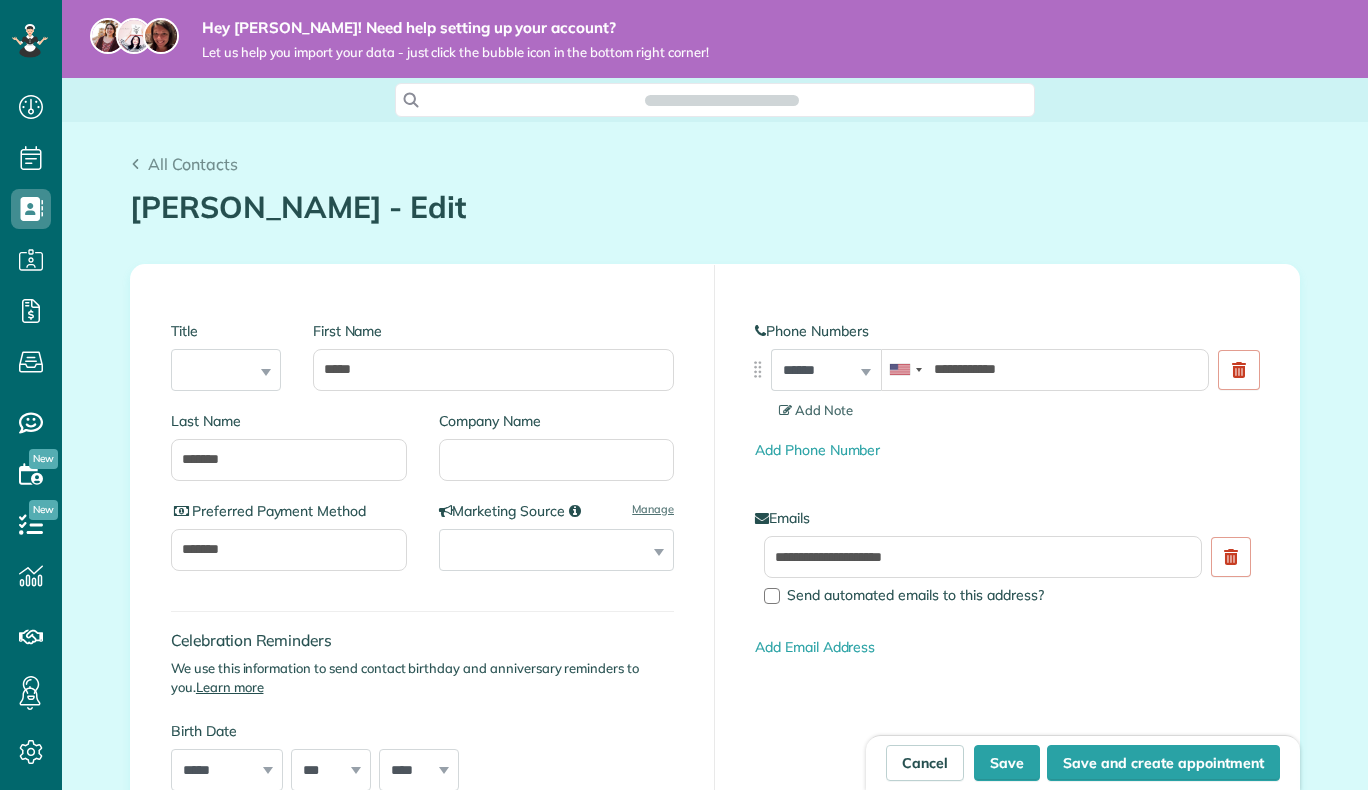 scroll, scrollTop: 0, scrollLeft: 0, axis: both 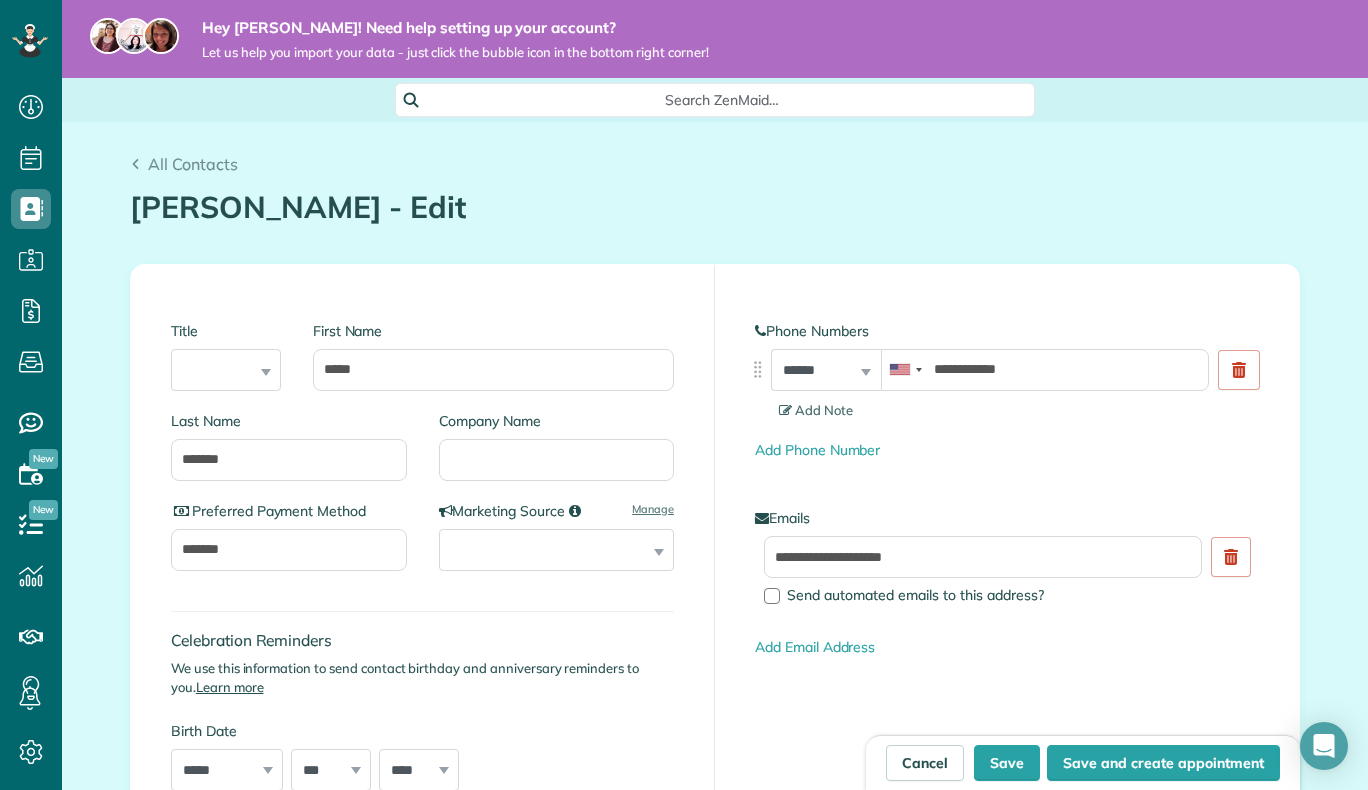 type on "**********" 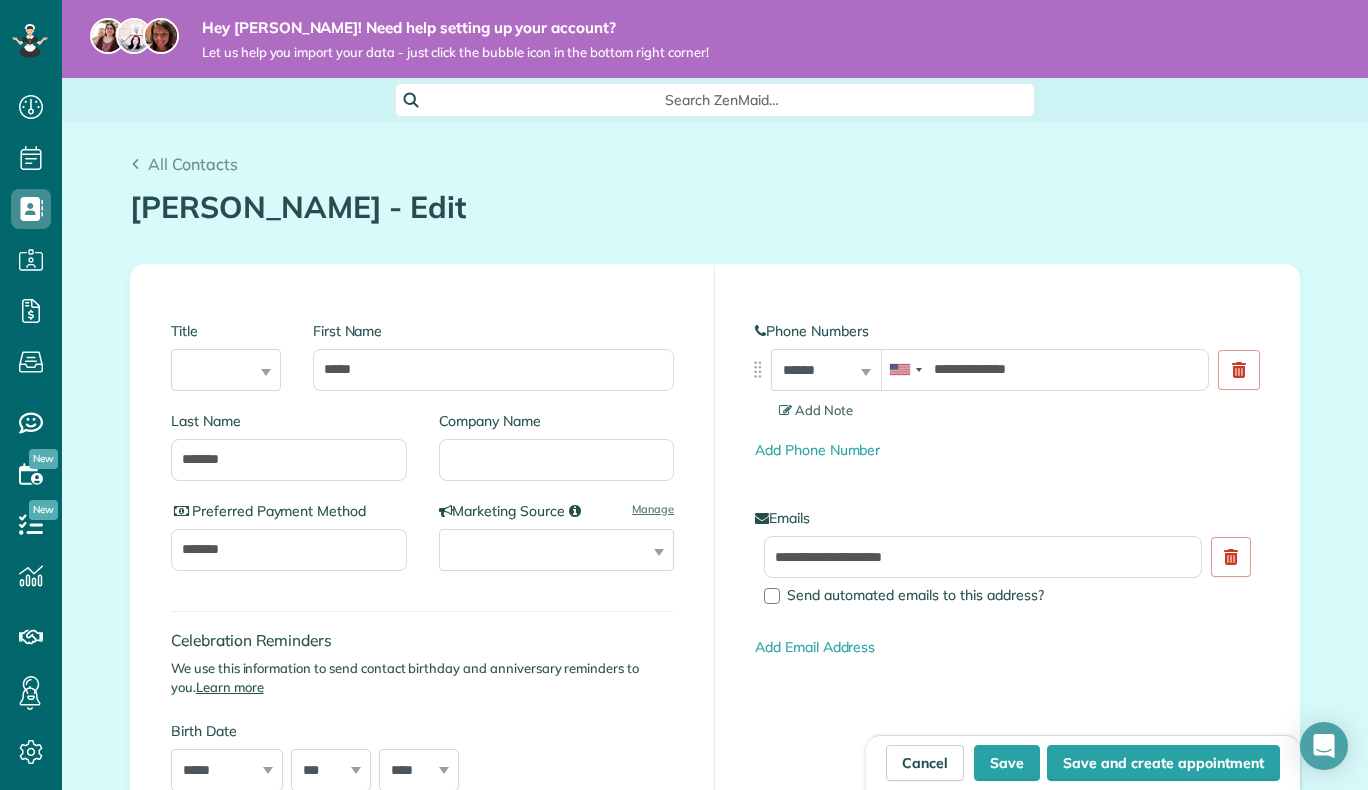 scroll, scrollTop: 790, scrollLeft: 62, axis: both 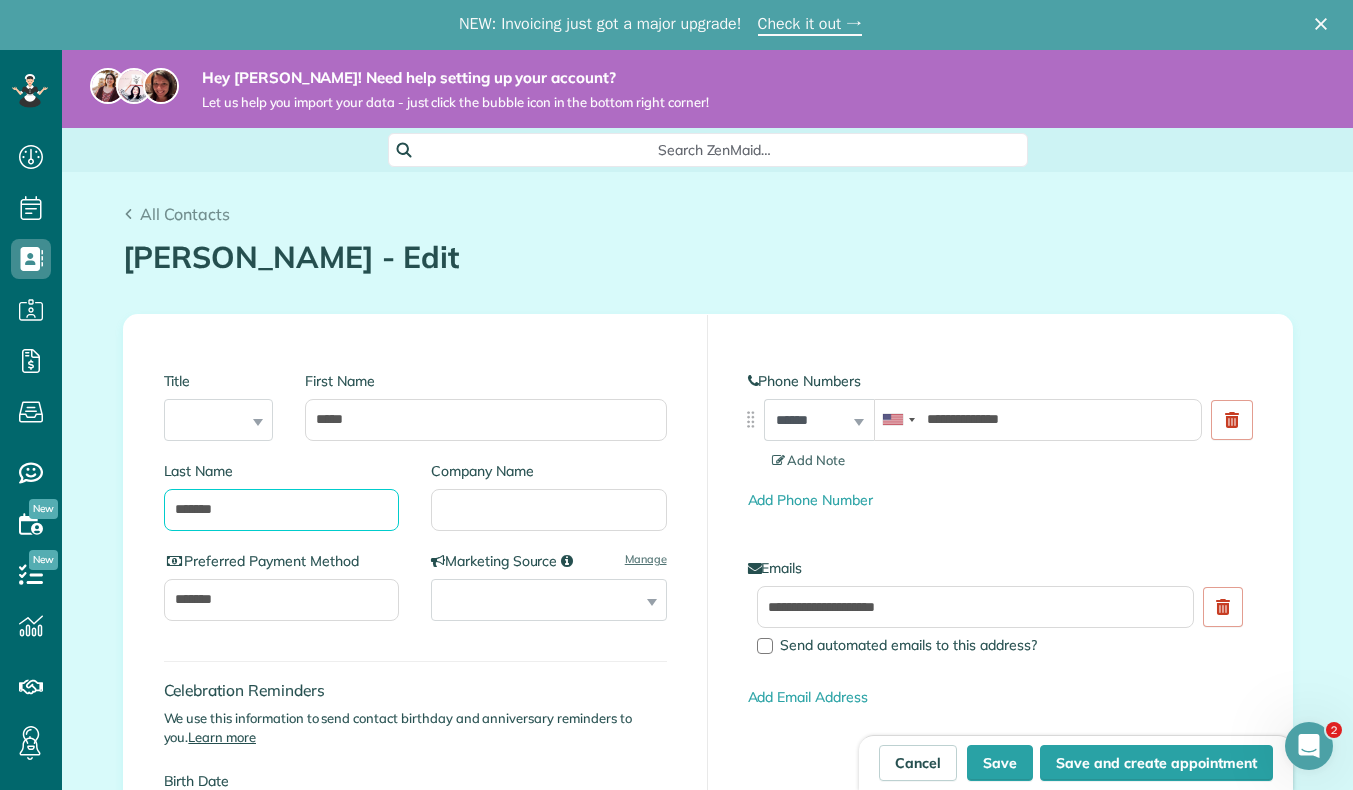click on "*******" at bounding box center [282, 510] 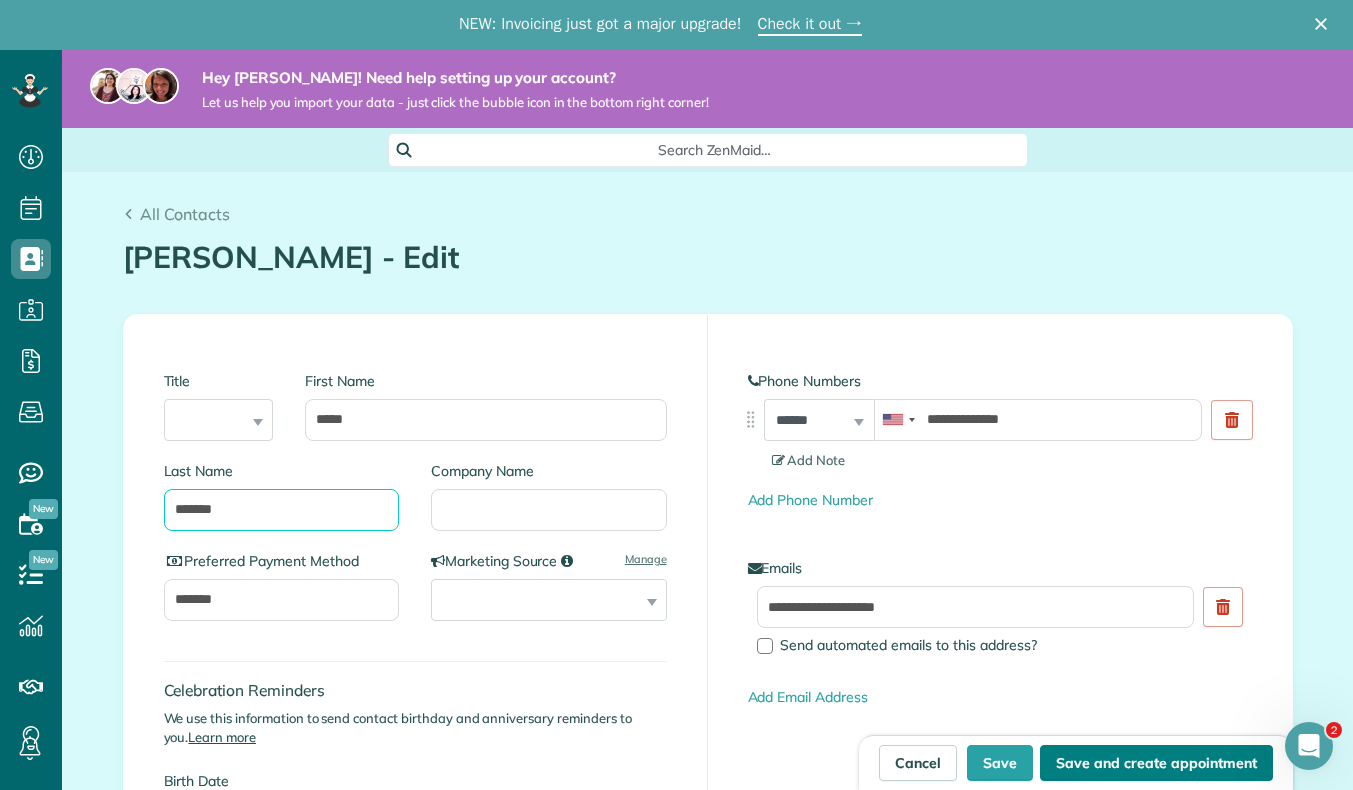 type on "*******" 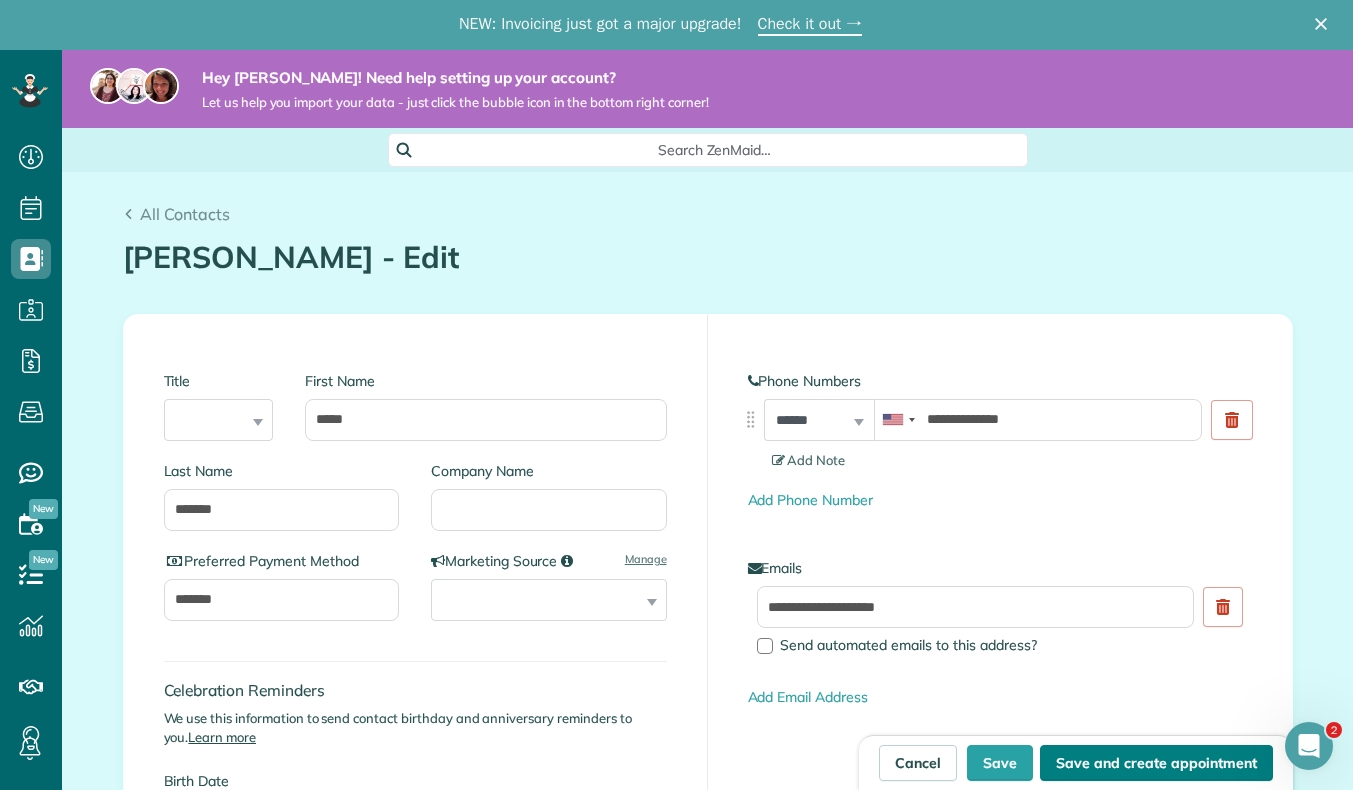 click on "Save and create appointment" at bounding box center (1156, 763) 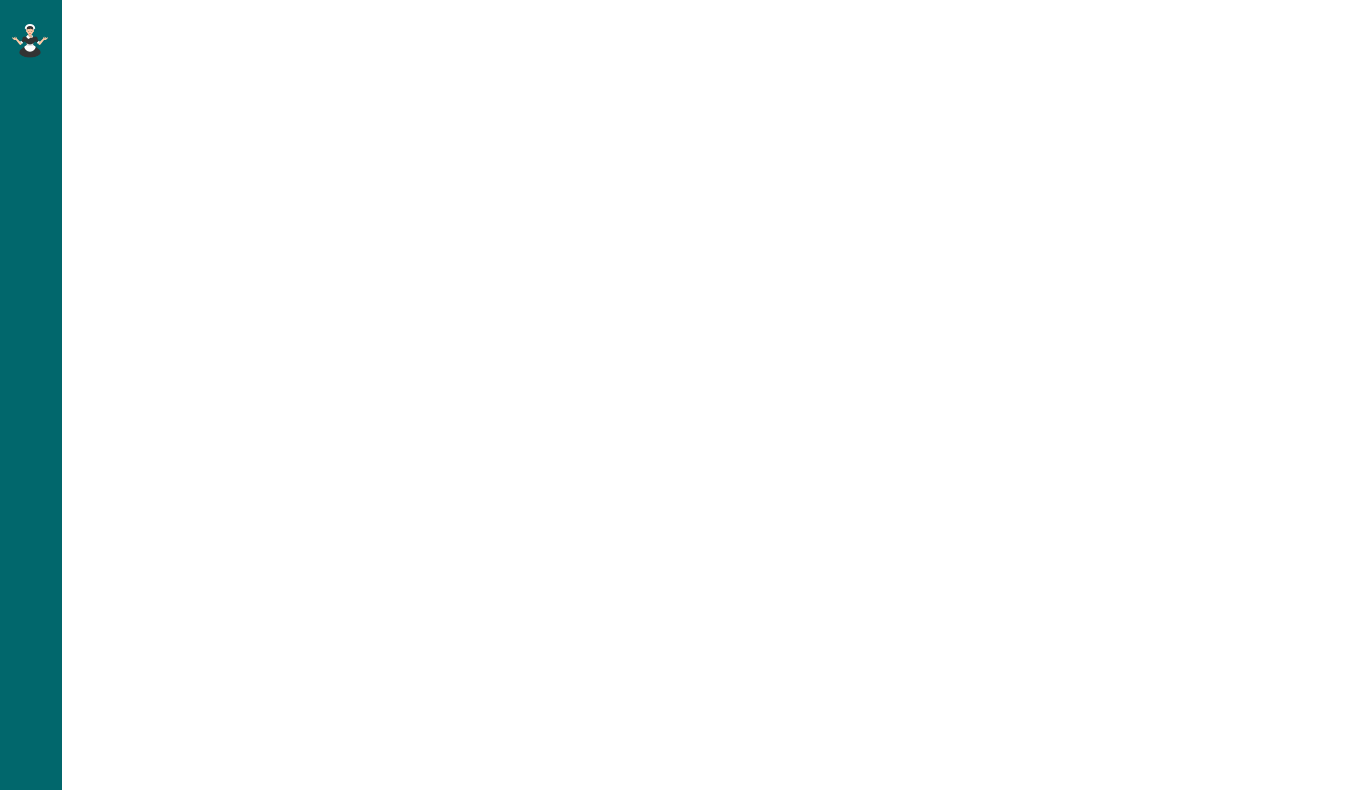 scroll, scrollTop: 0, scrollLeft: 0, axis: both 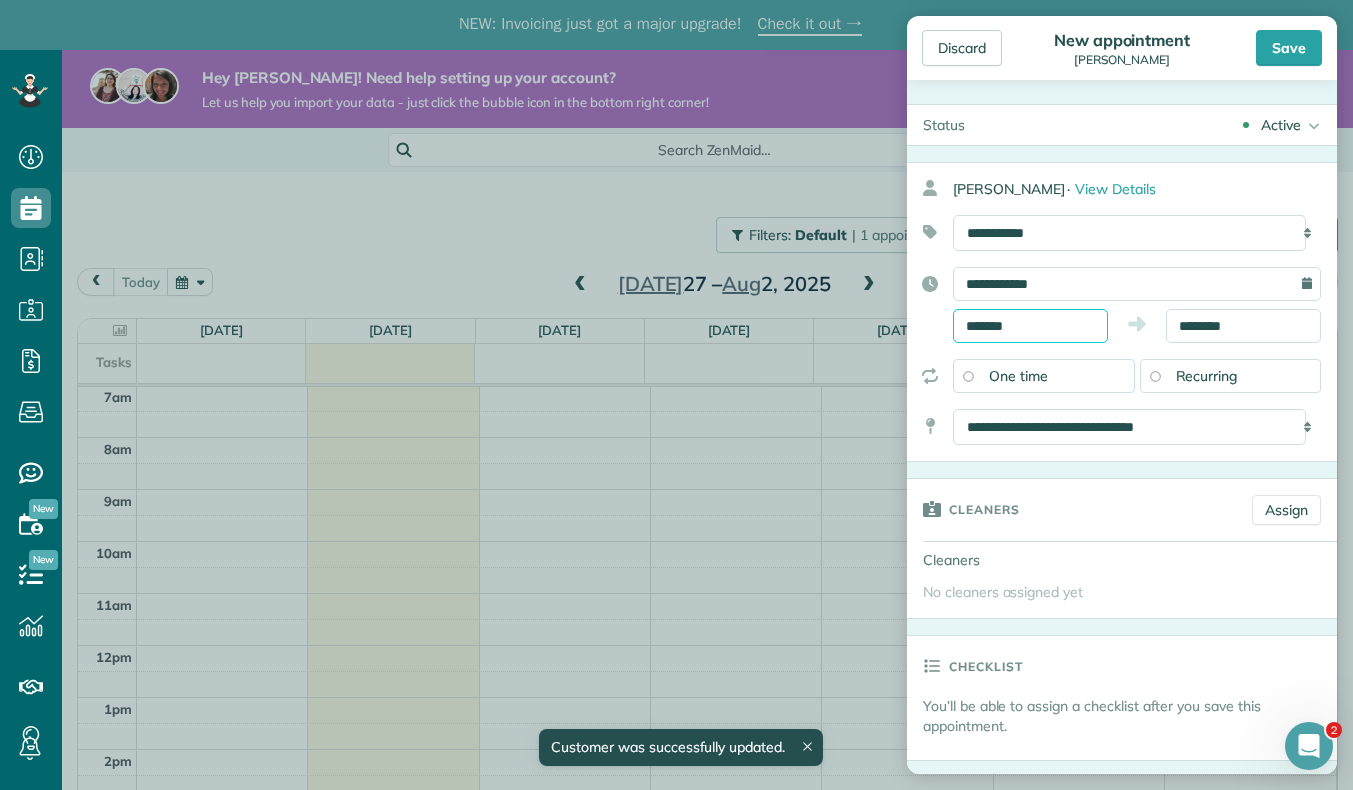 click on "*******" at bounding box center (1030, 326) 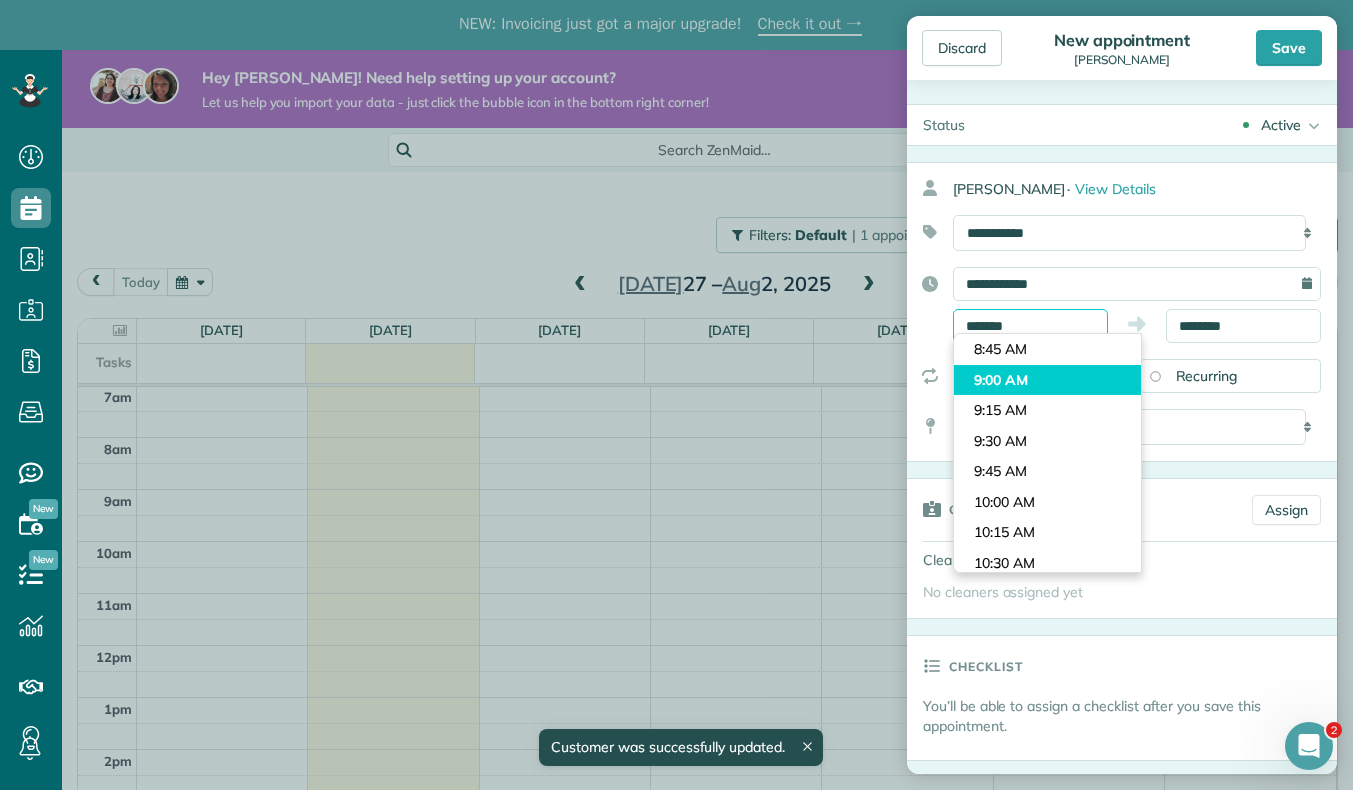 scroll, scrollTop: 955, scrollLeft: 0, axis: vertical 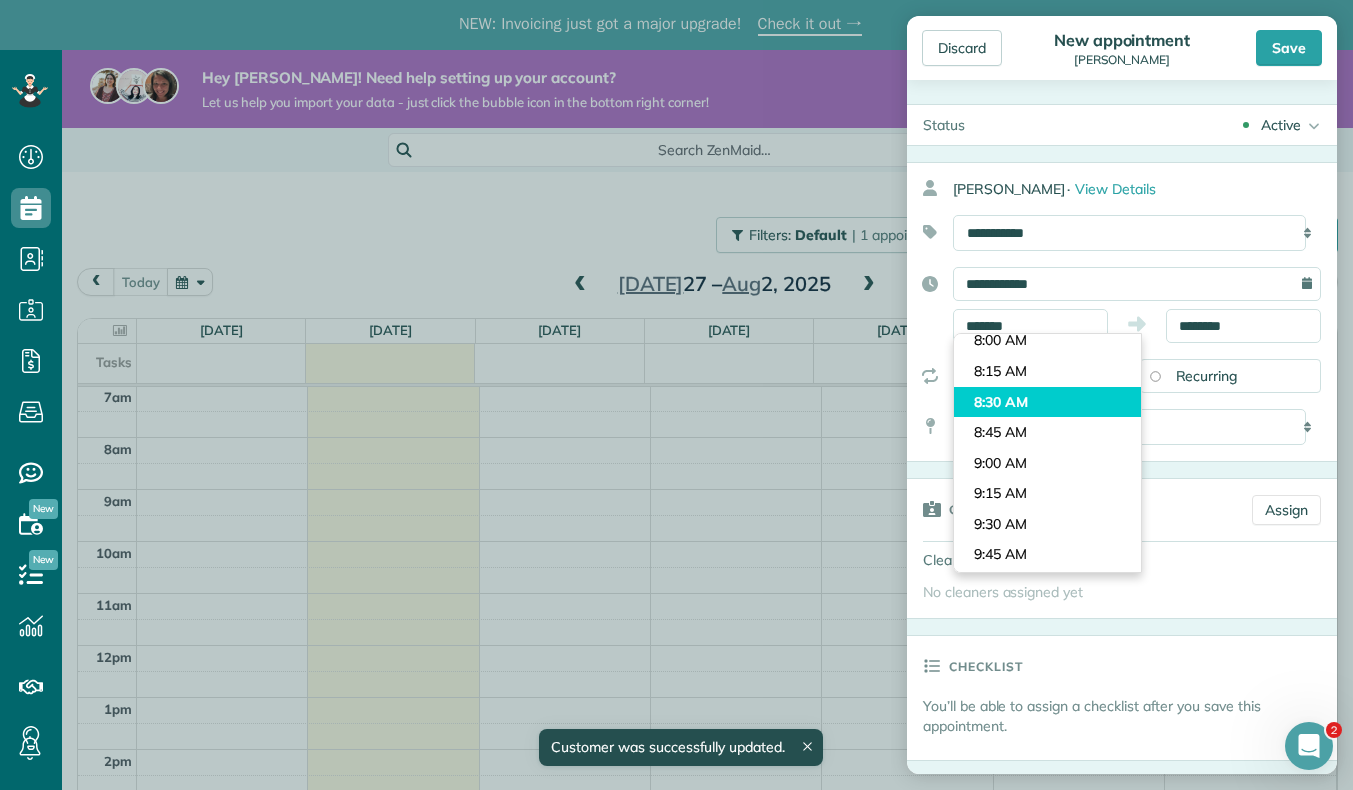 type on "*******" 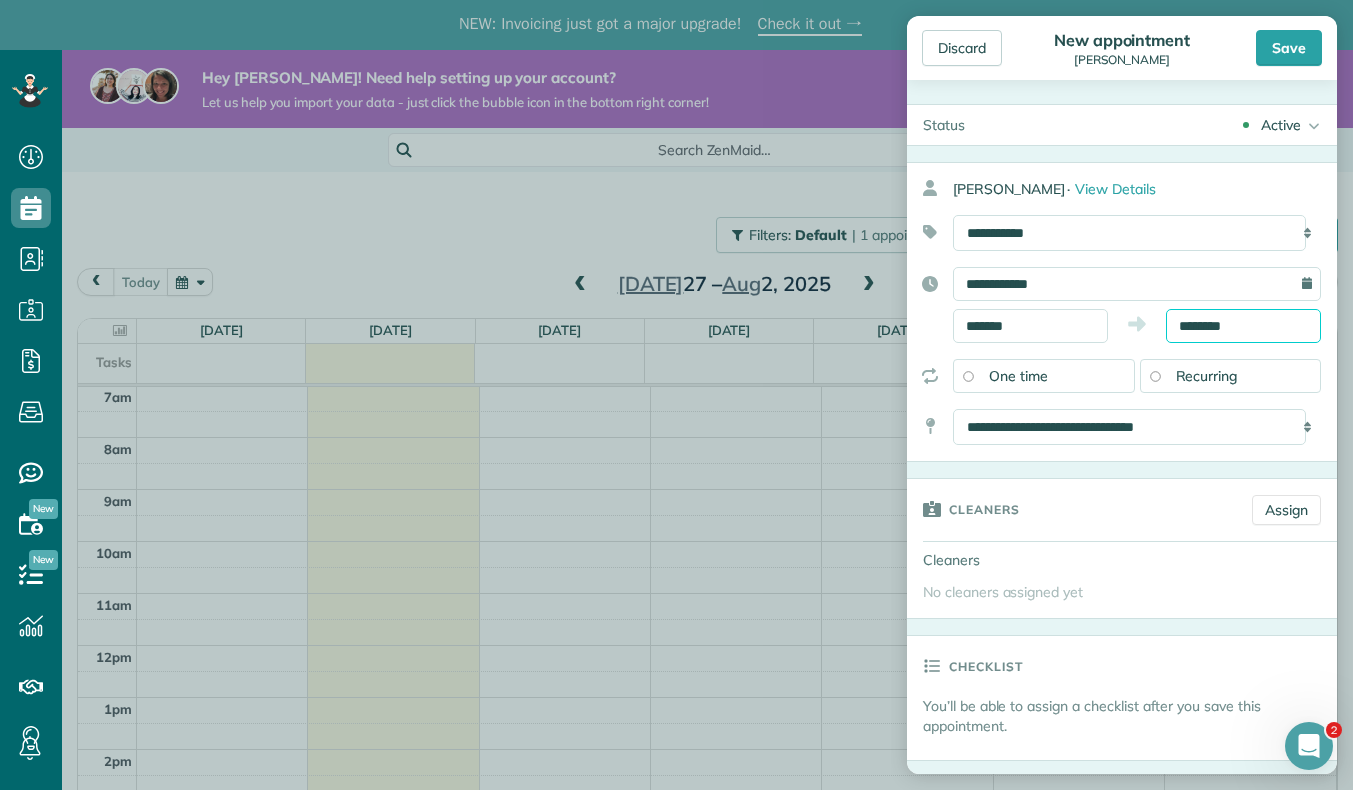 click on "Dashboard
Scheduling
Calendar View
List View
Dispatch View - Weekly scheduling (Beta)" at bounding box center (676, 445) 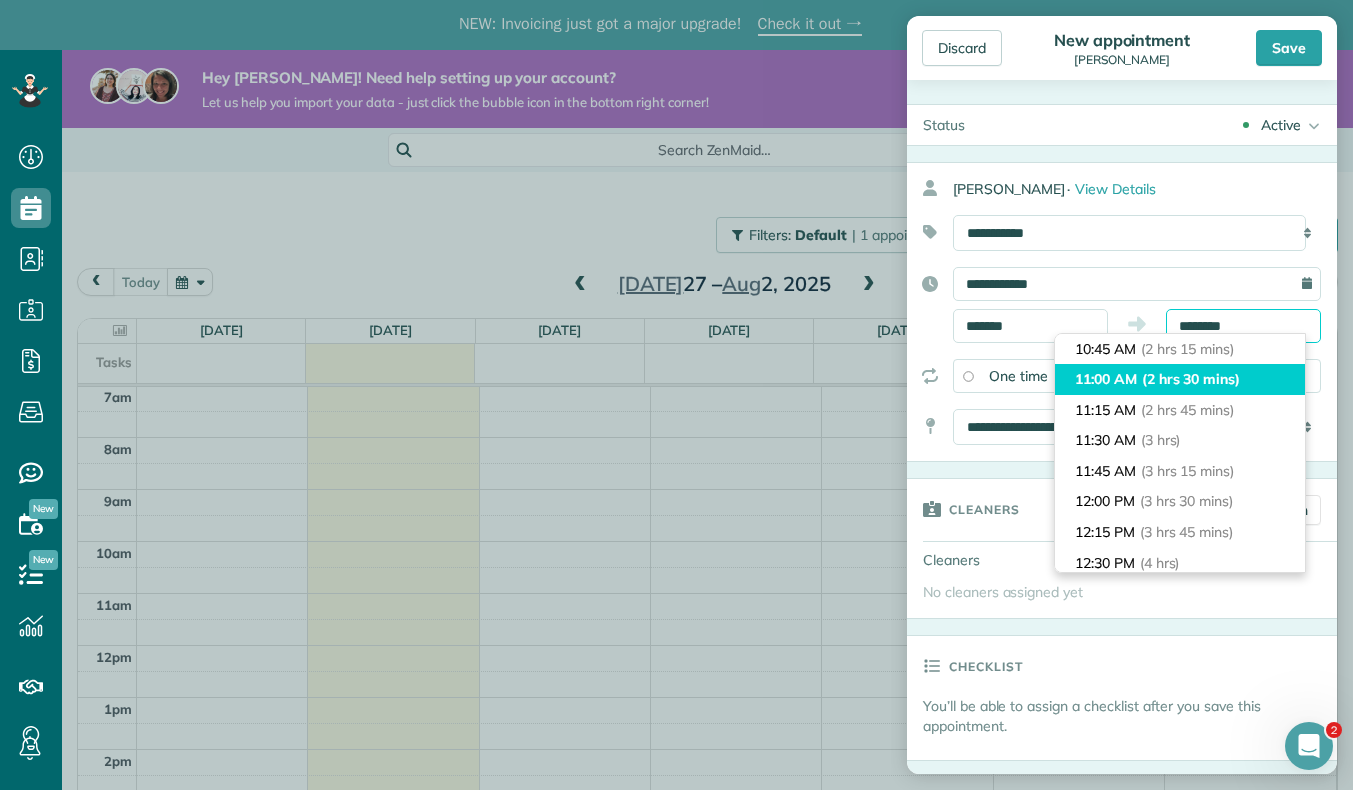 scroll, scrollTop: 237, scrollLeft: 0, axis: vertical 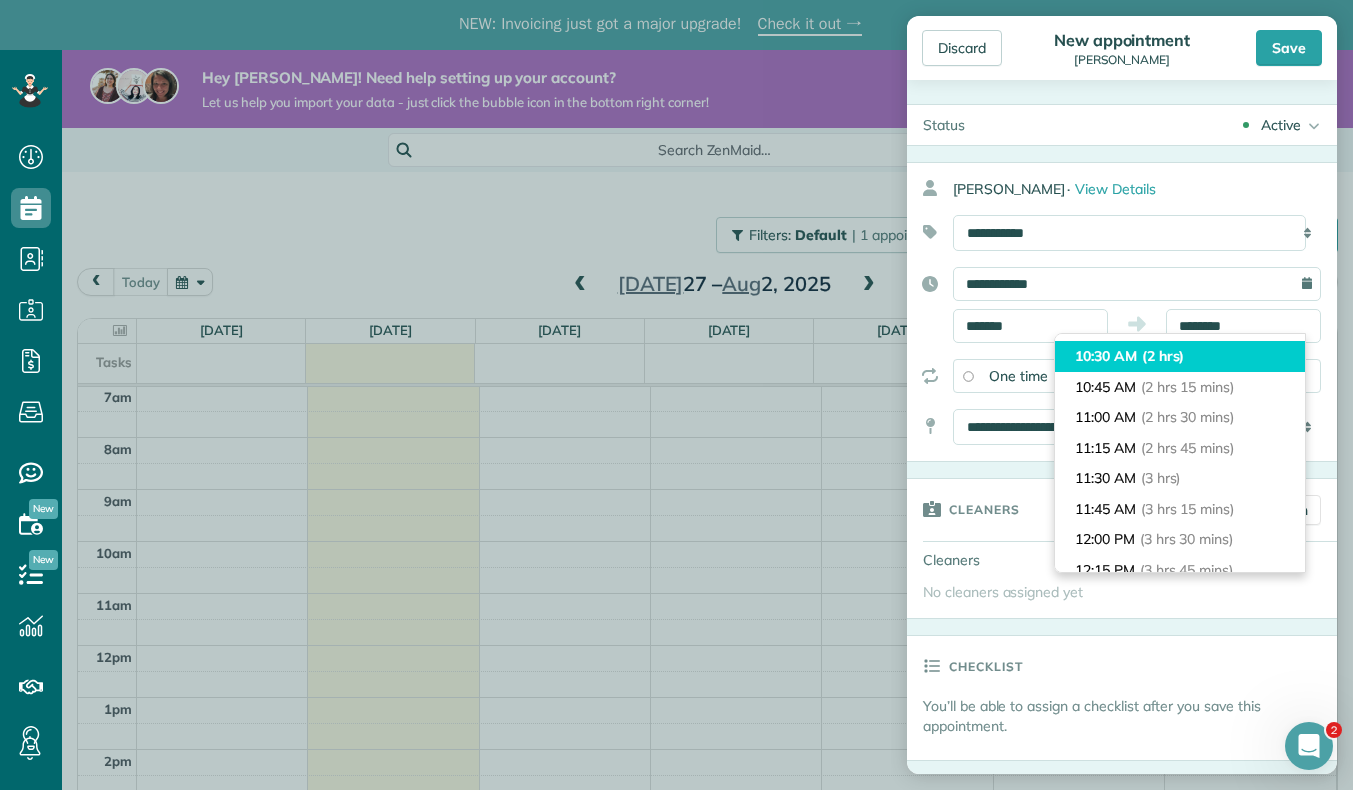 click on "10:30 AM  (2 hrs)" at bounding box center (1180, 356) 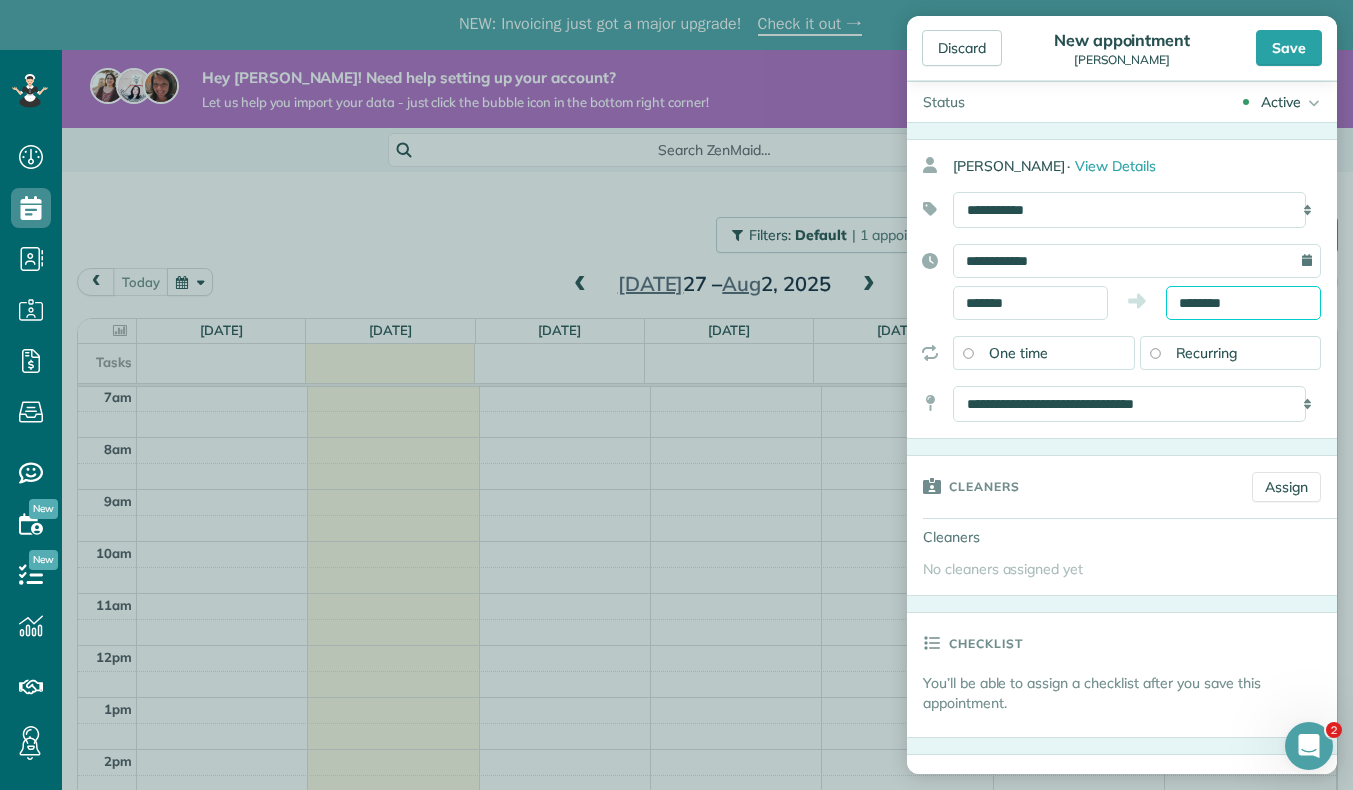 scroll, scrollTop: 0, scrollLeft: 0, axis: both 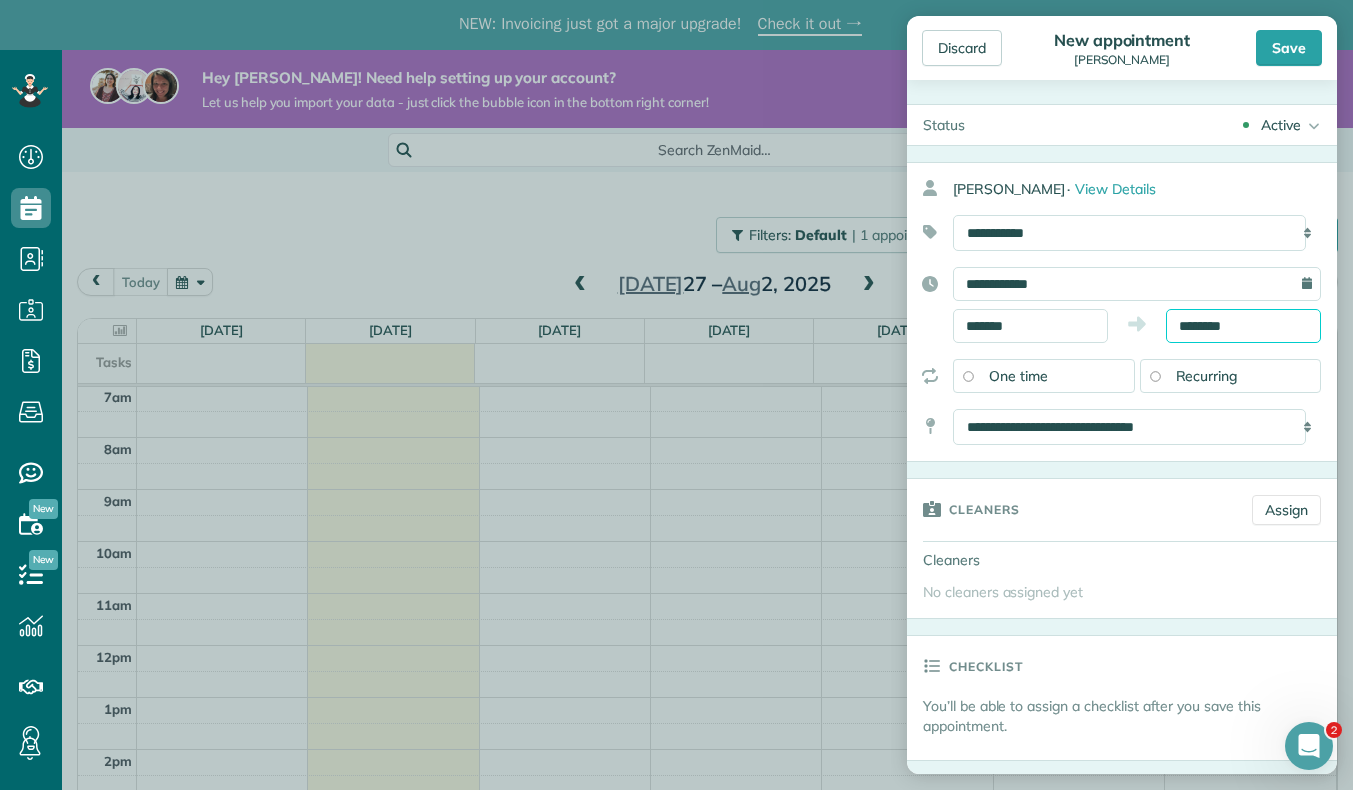 click on "********" at bounding box center (1243, 326) 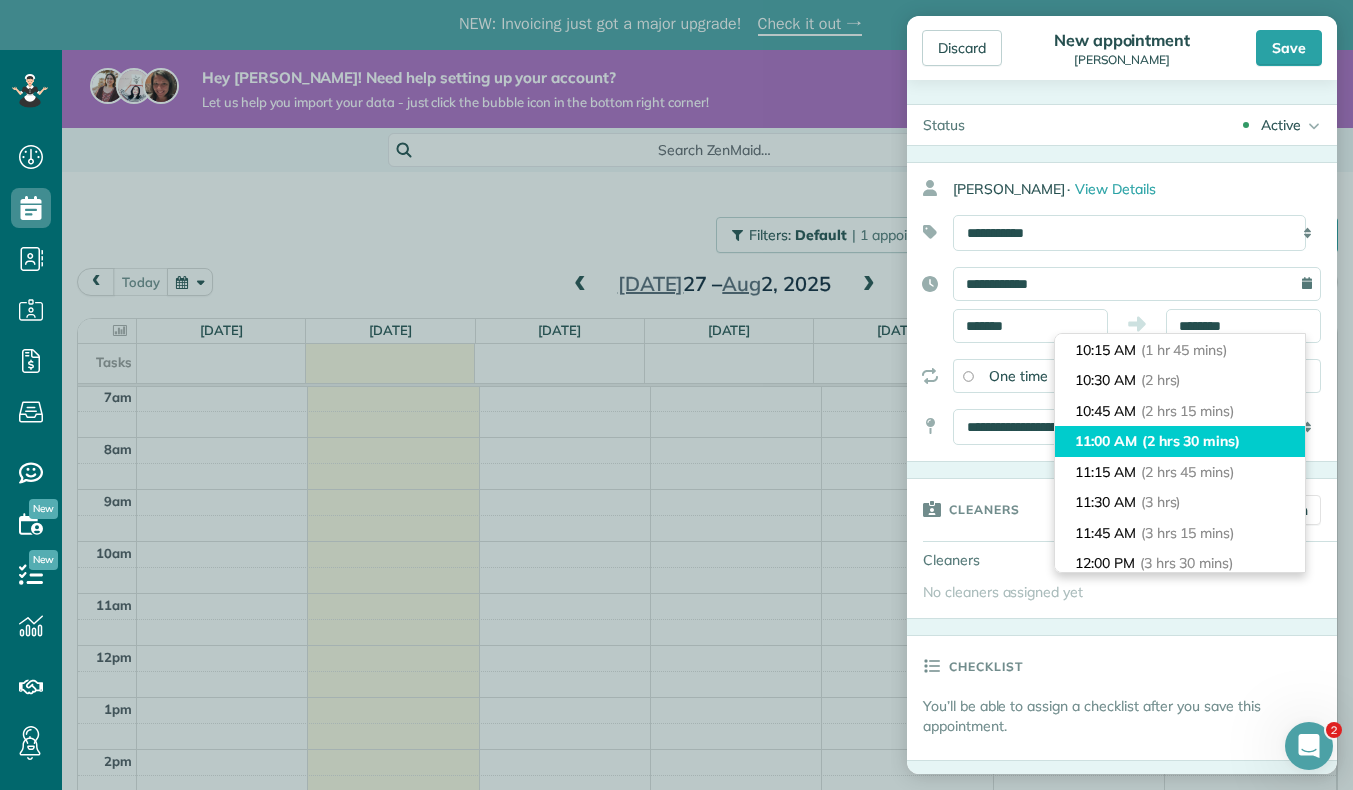 type on "********" 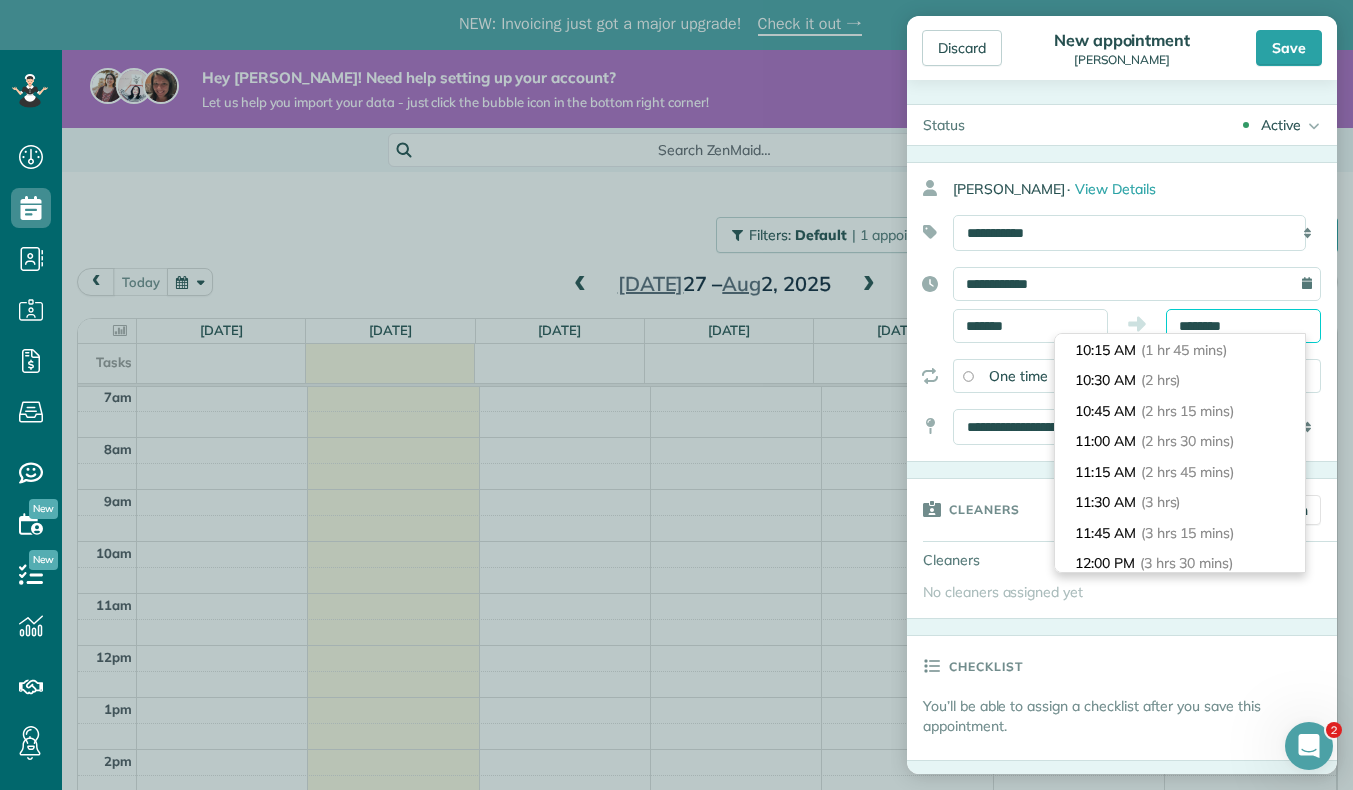 scroll, scrollTop: 275, scrollLeft: 0, axis: vertical 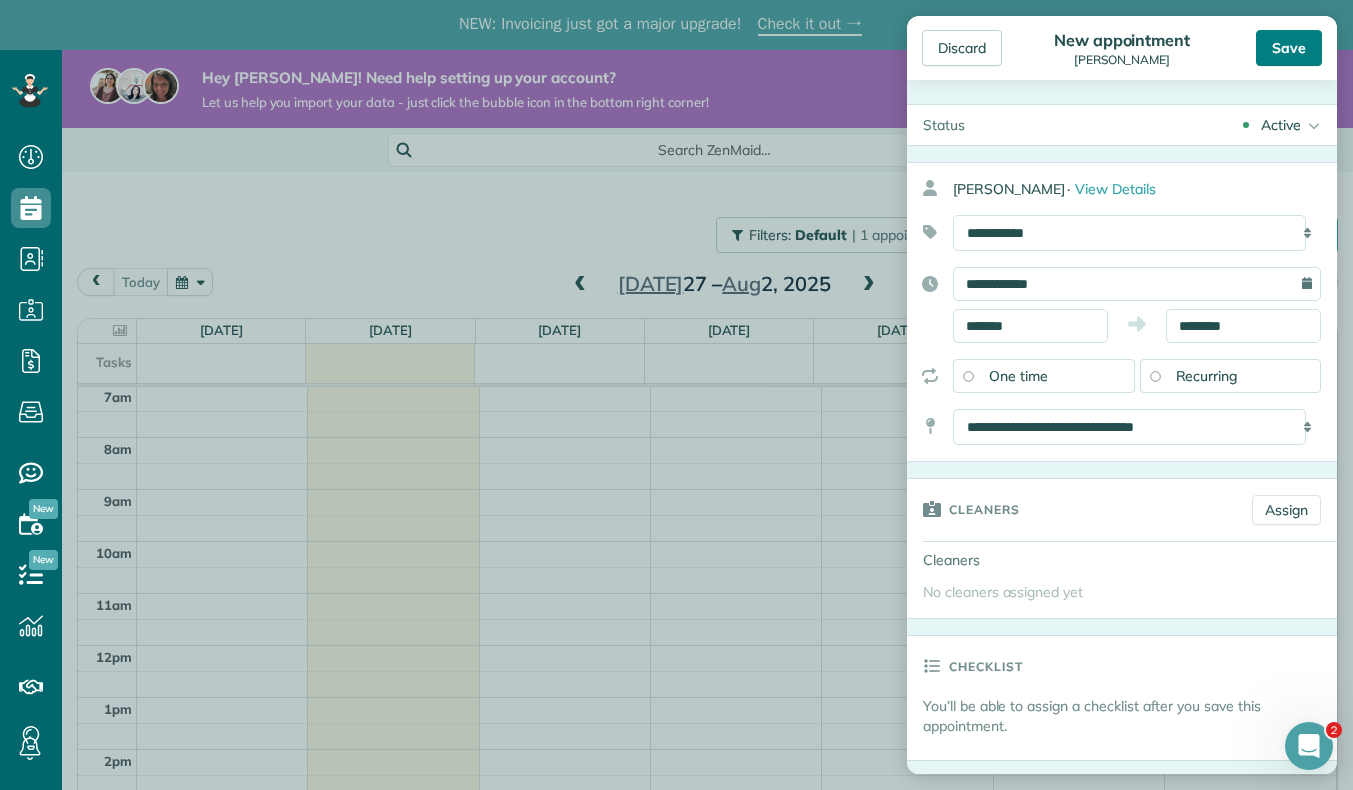 click on "Save" at bounding box center (1289, 48) 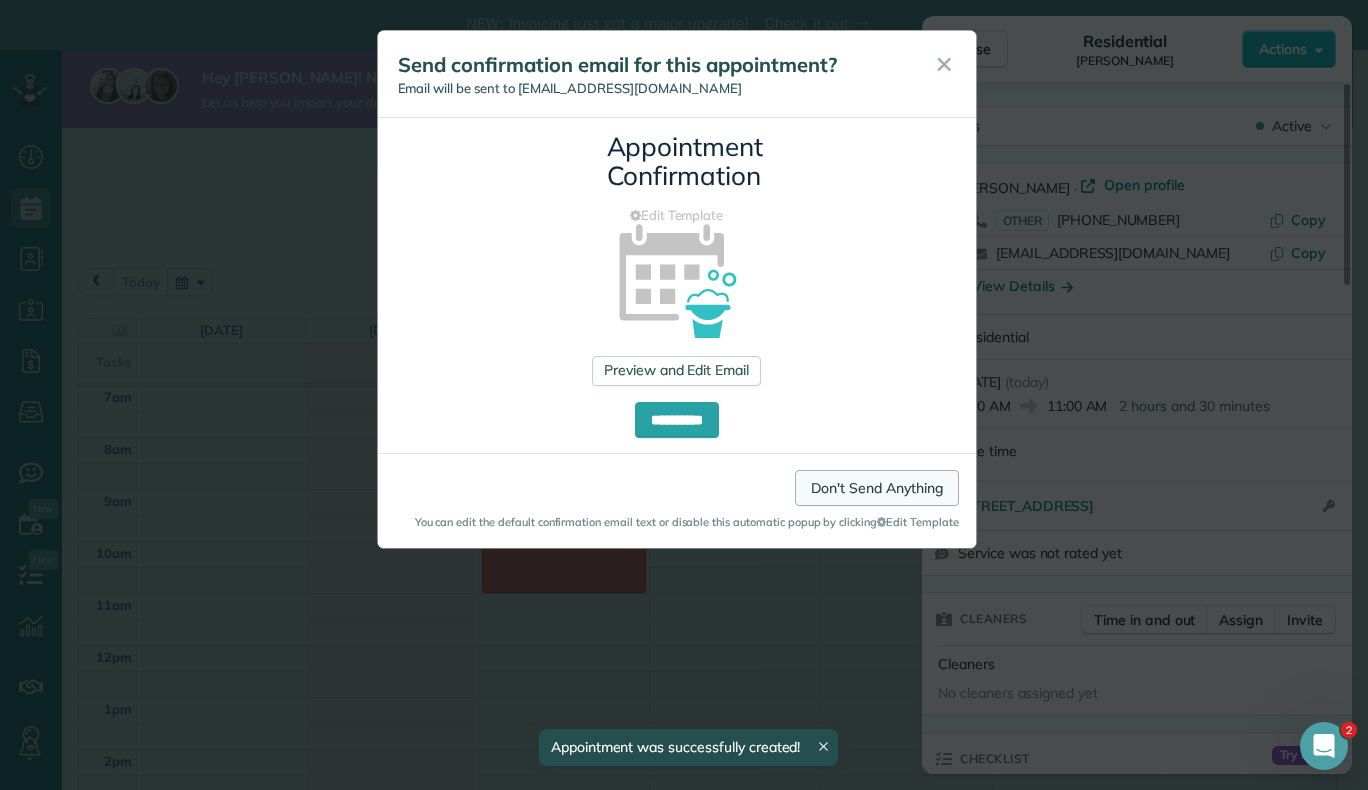 click on "Don't Send Anything" at bounding box center [876, 488] 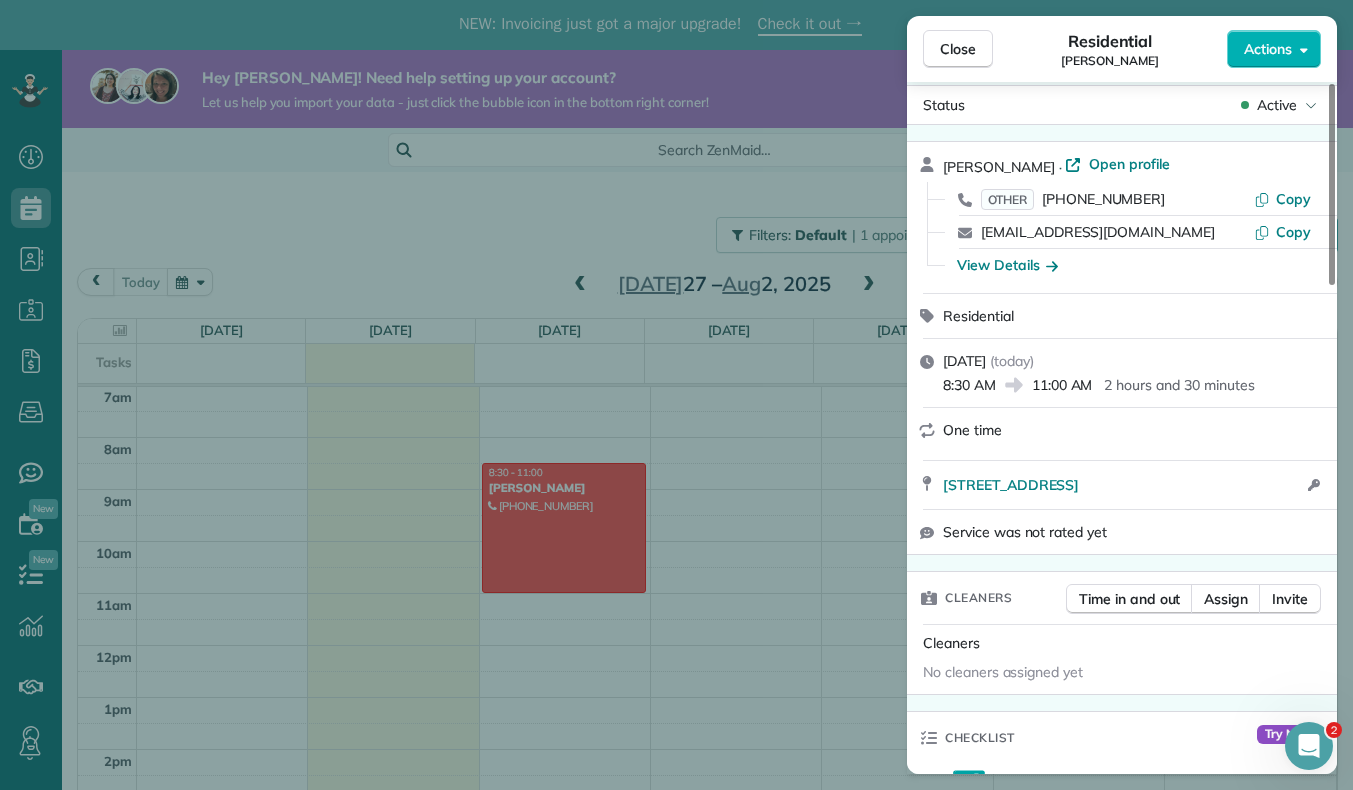 scroll, scrollTop: 22, scrollLeft: 0, axis: vertical 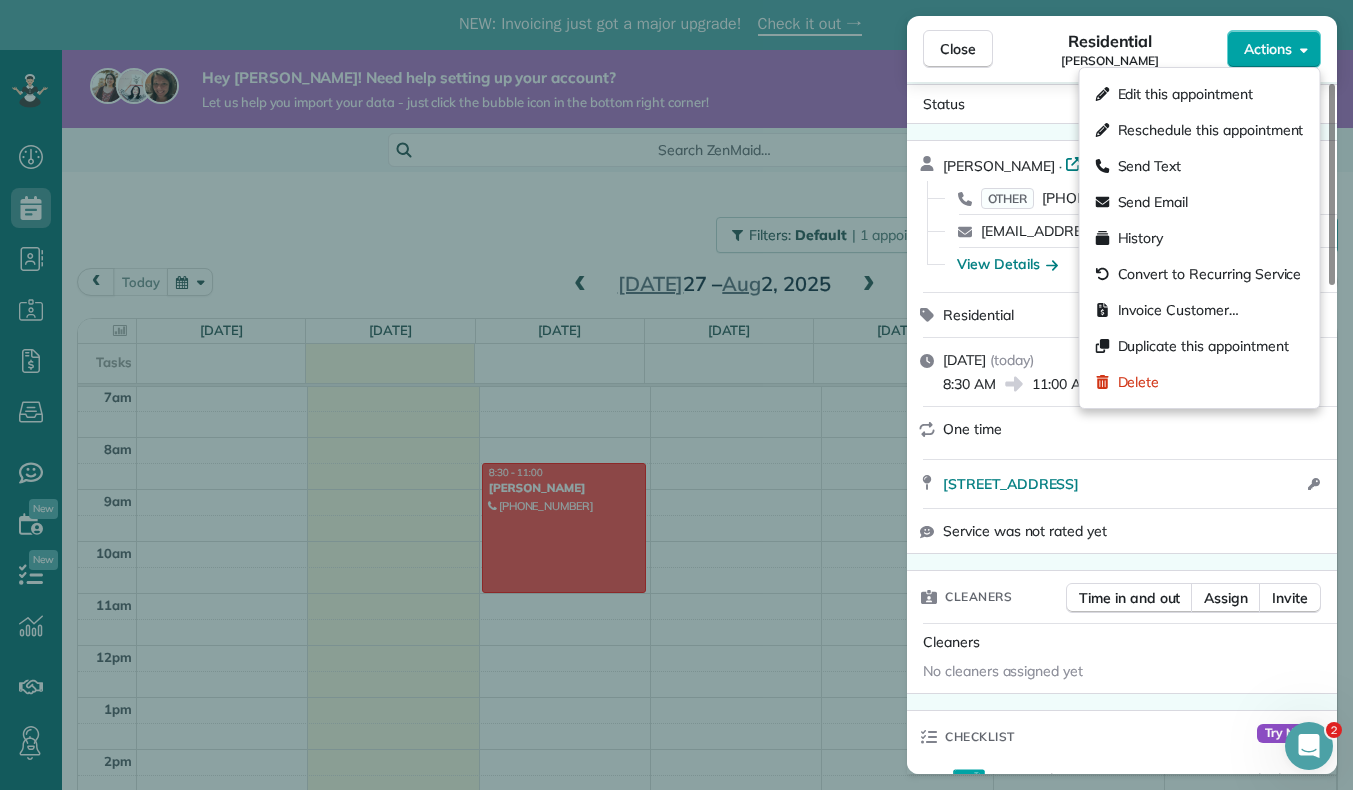 click on "Actions" at bounding box center [1268, 49] 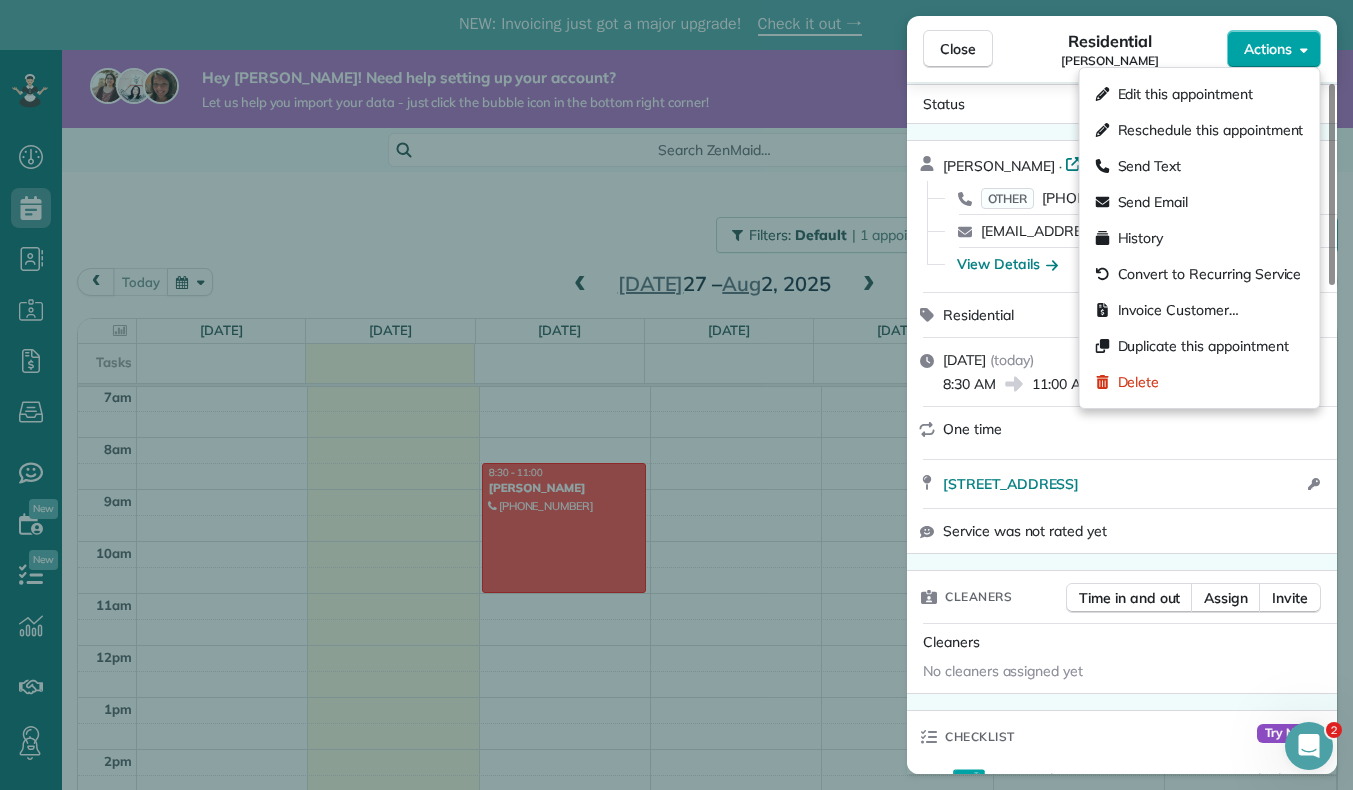 click on "Actions" at bounding box center (1268, 49) 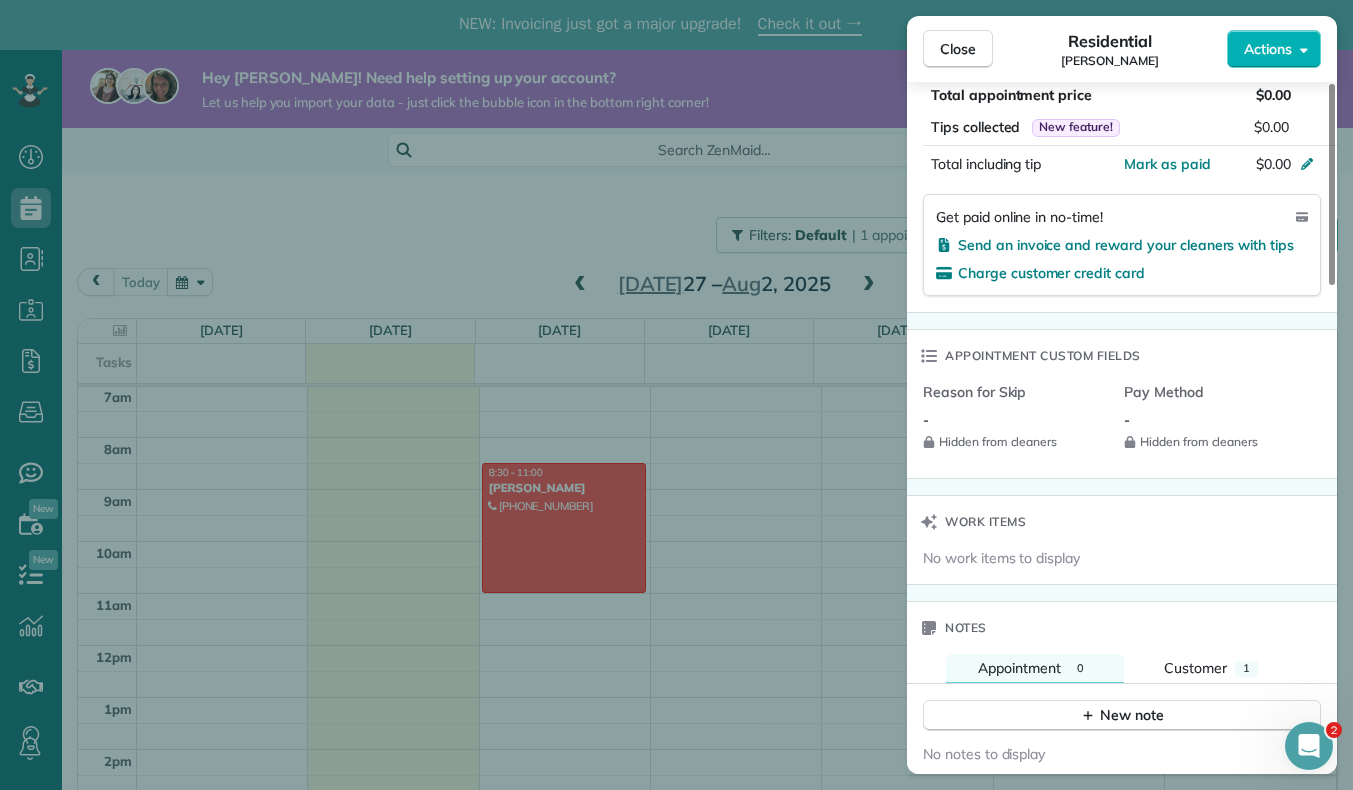 scroll, scrollTop: 1184, scrollLeft: 0, axis: vertical 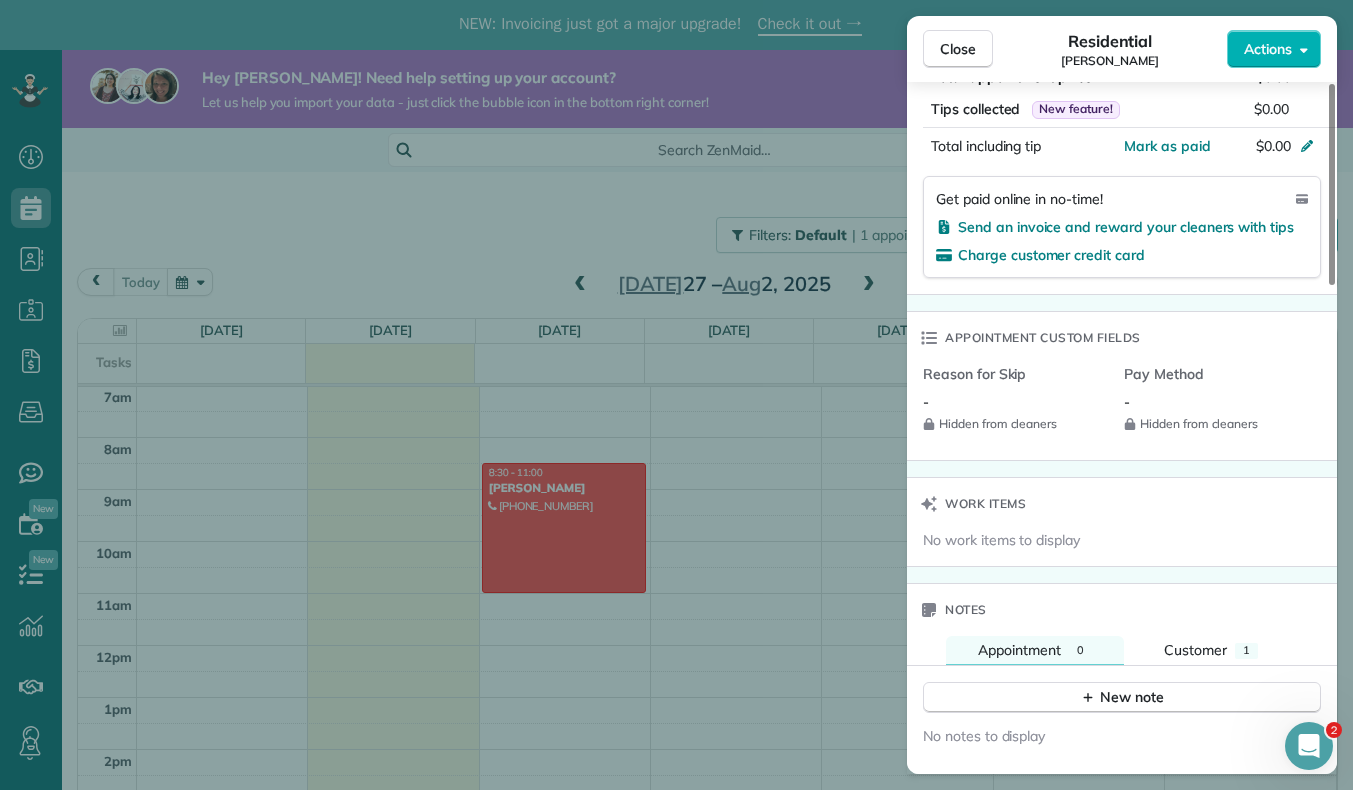 click on "Close Residential Kerri Belsito Actions Status Active Kerri Belsito · Open profile OTHER (970) 215-6856 Copy kbelsitodvm@gmail.com Copy View Details Residential Tuesday, July 29, 2025 ( today ) 8:30 AM 11:00 AM 2 hours and 30 minutes One time 5401 West CR 12 Loveland CO 80537 Open access information Service was not rated yet Cleaners Time in and out Assign Invite Cleaners No cleaners assigned yet Checklist Try Now Keep this appointment up to your standards. Stay on top of every detail, keep your cleaners organised, and your client happy. Assign a checklist Watch a 5 min demo Billing Billing actions Service Service Price (1x $0.00) $0.00 Add an item Overcharge $0.00 Discount $0.00 Coupon discount - Primary tax - Secondary tax - Total appointment price $0.00 Tips collected New feature! $0.00 Mark as paid Total including tip $0.00 Get paid online in no-time! Send an invoice and reward your cleaners with tips Charge customer credit card Appointment custom fields Reason for Skip - Hidden from cleaners Pay Method" at bounding box center [676, 395] 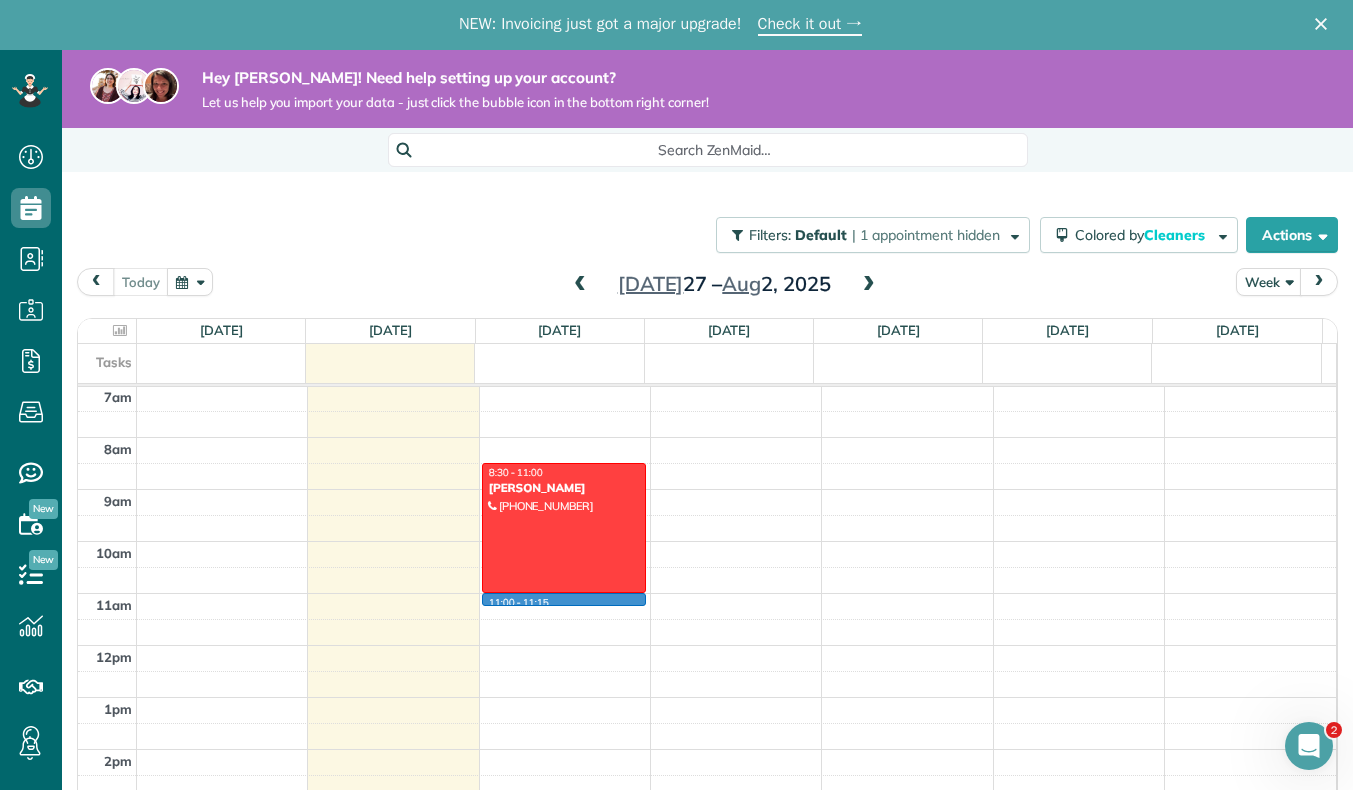 click on "12am 1am 2am 3am 4am 5am 6am 7am 8am 9am 10am 11am 12pm 1pm 2pm 3pm 4pm 5pm 6pm 7pm 8pm 9pm 10pm 11pm AB 3:00 - 5:30 Ashley Beggs (970) 690-5083 818 7th st berthoud, CO 80513 11:00 - 11:15 8:30 - 11:00 Kerri Belsito (970) 215-6856 5401 West CR 12 Loveland, CO 80537" at bounding box center [707, 645] 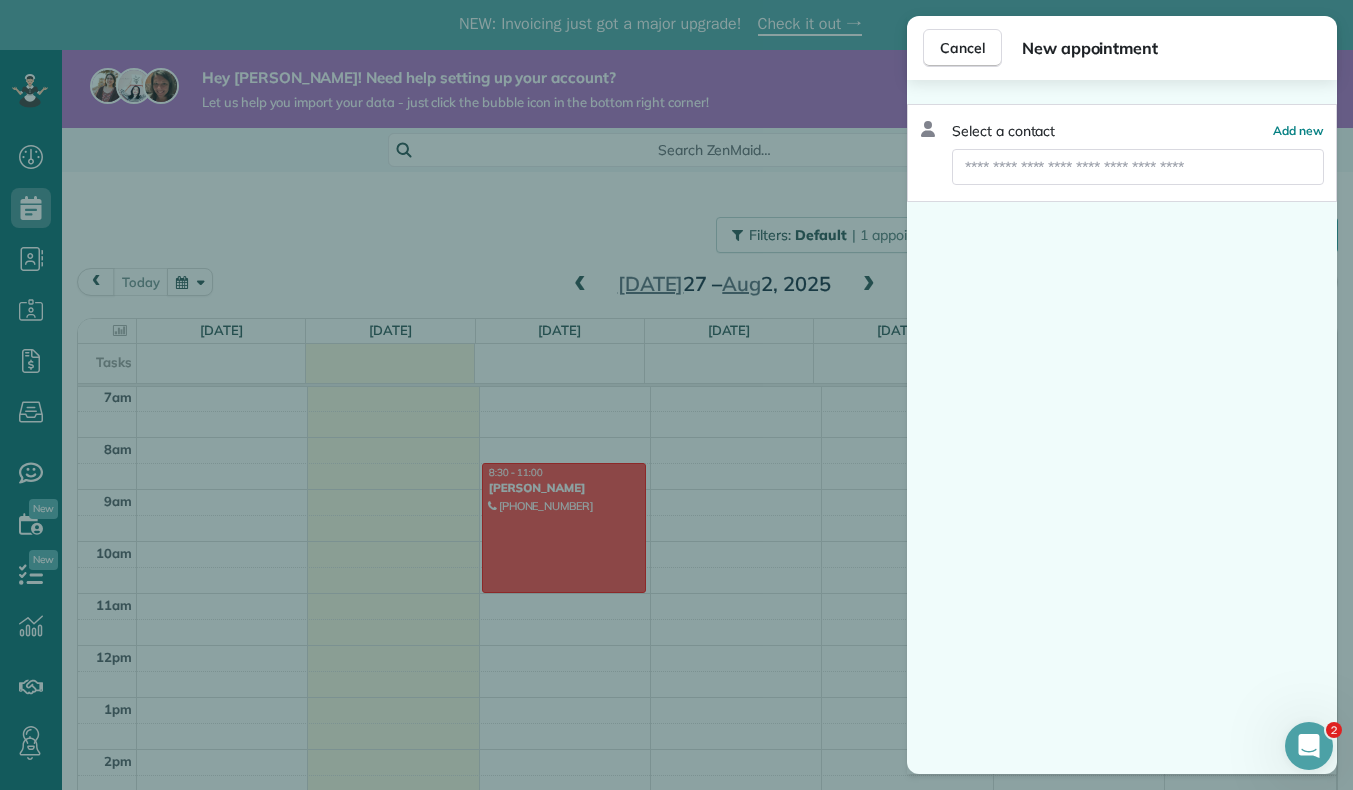 click on "Select a contact Add new" at bounding box center [1122, 153] 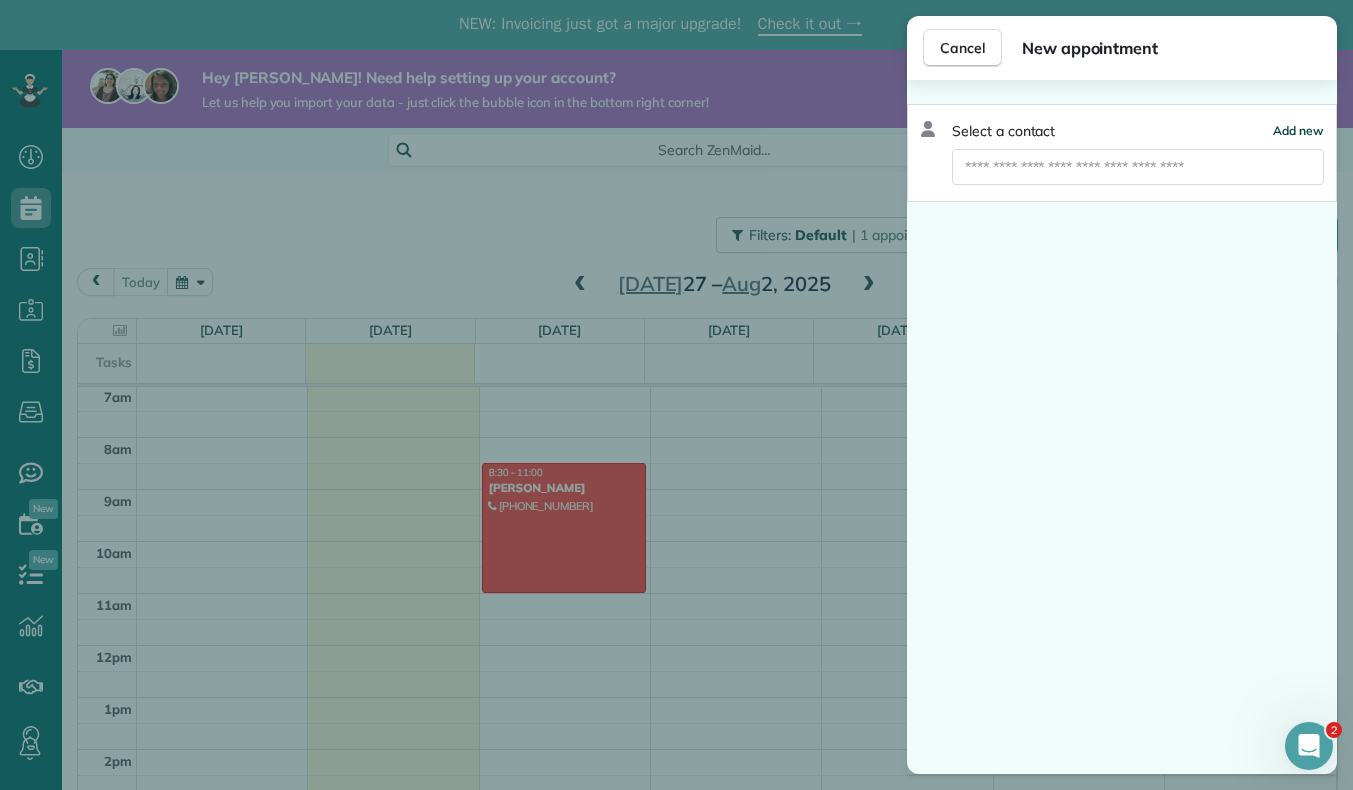 click on "Add new" at bounding box center [1298, 130] 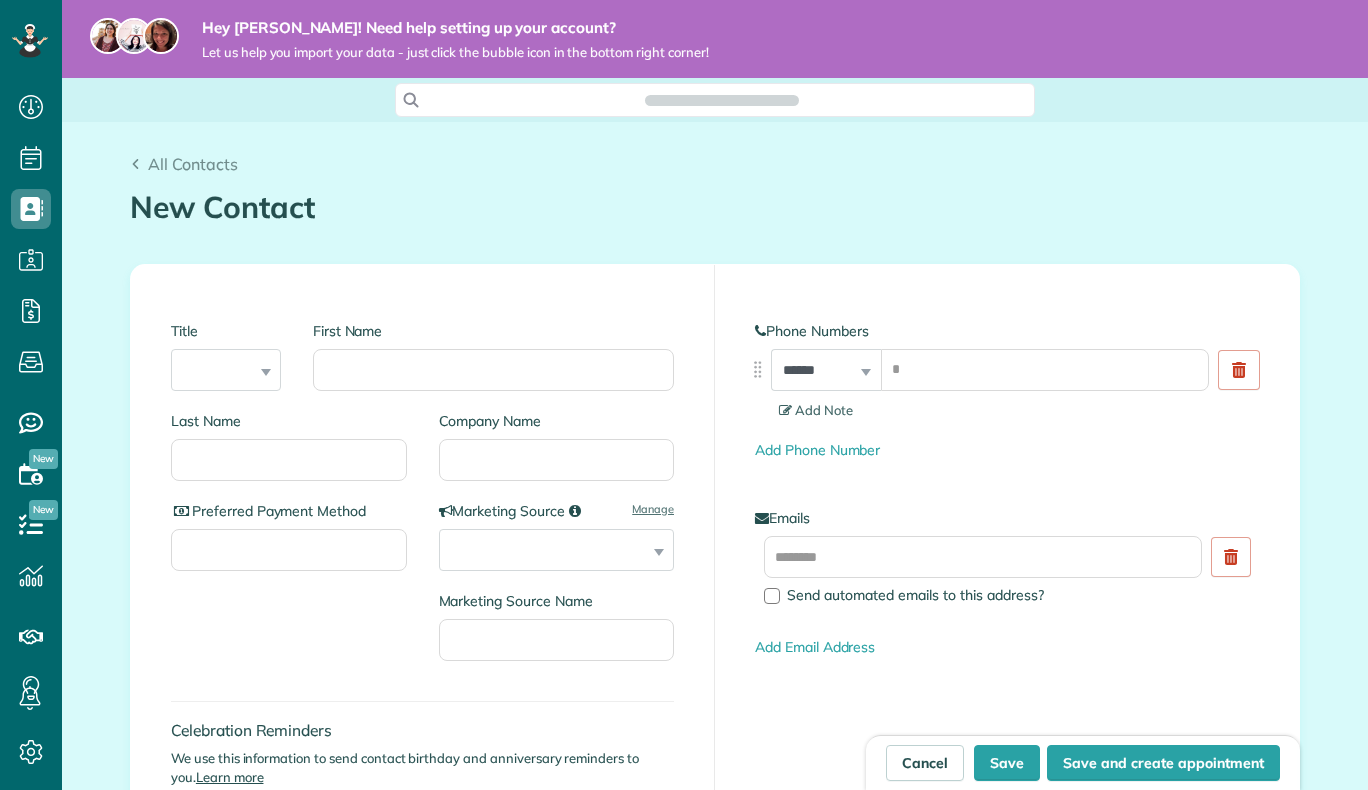 scroll, scrollTop: 0, scrollLeft: 0, axis: both 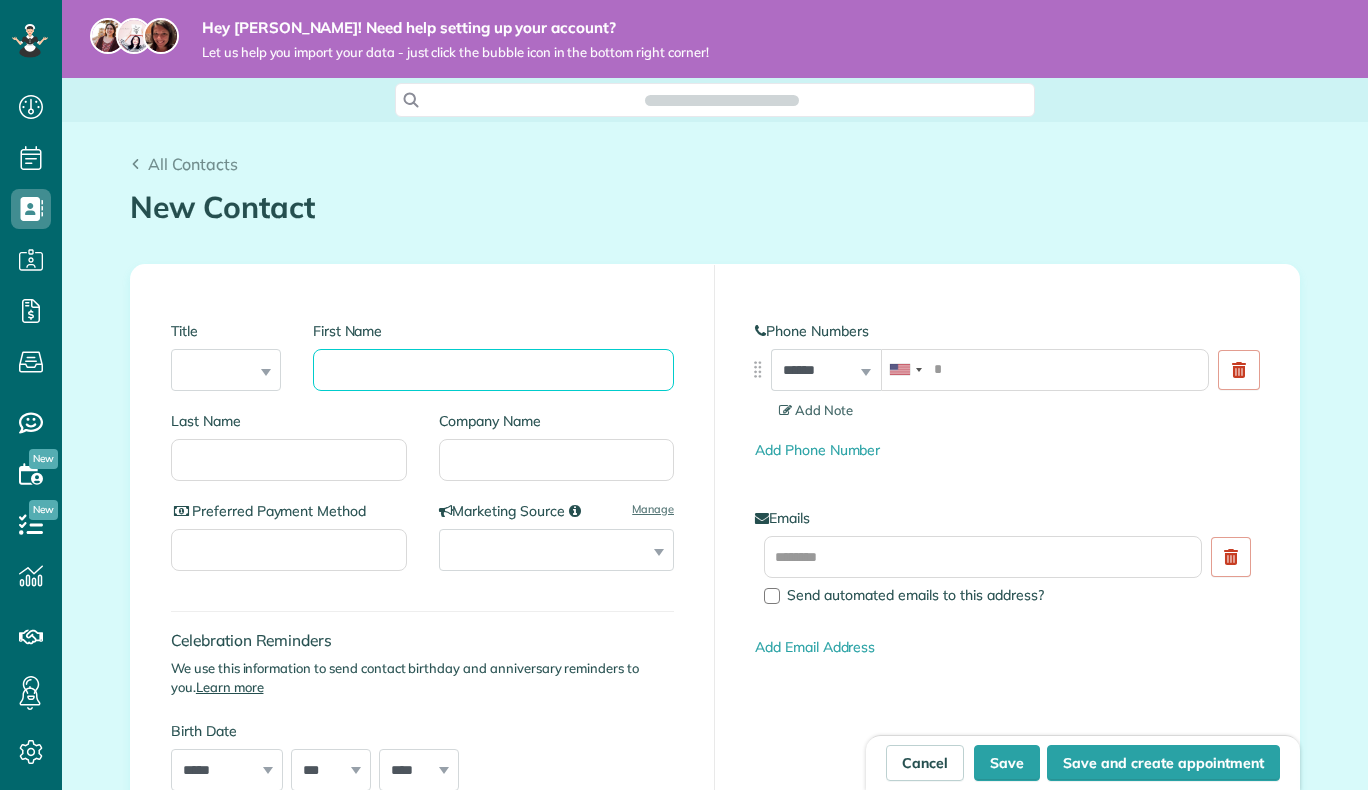click on "First Name" at bounding box center [493, 370] 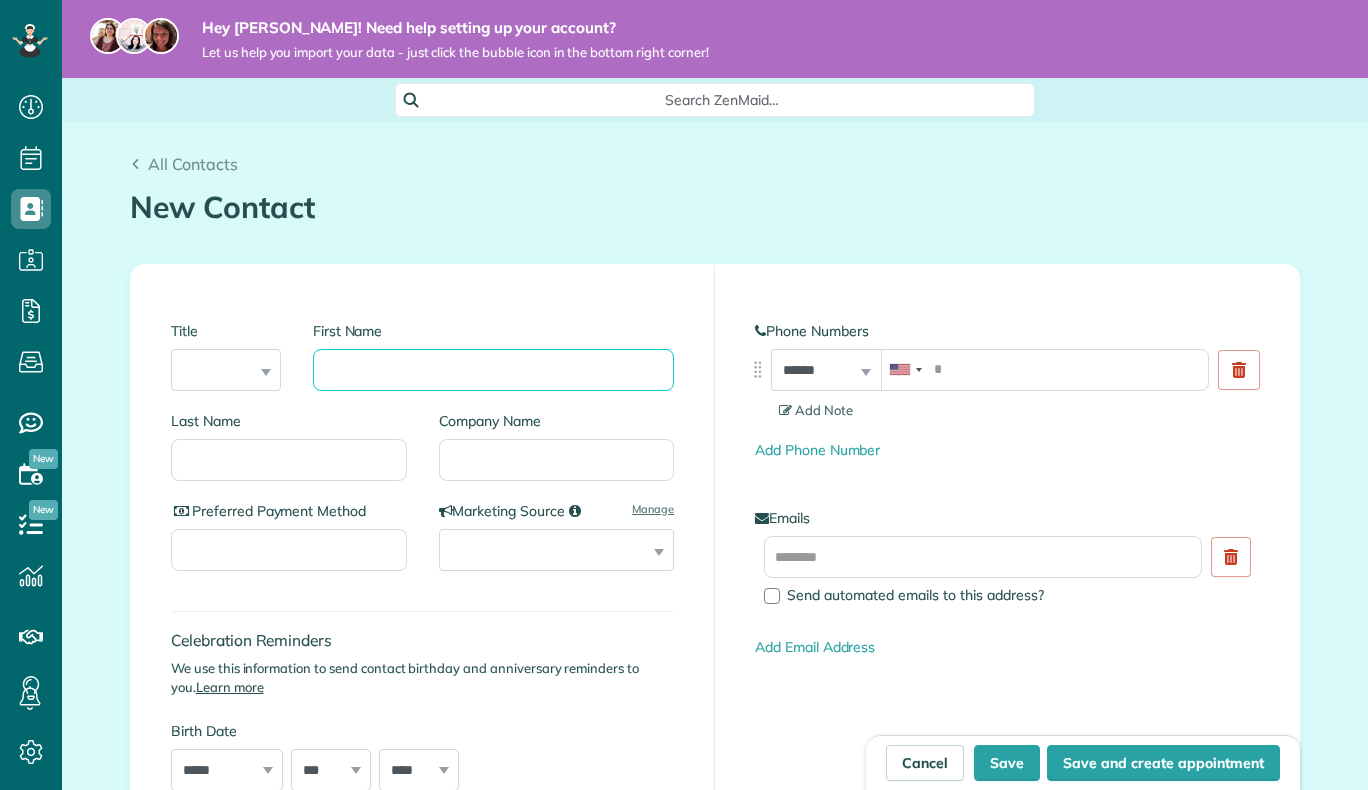 scroll, scrollTop: 790, scrollLeft: 62, axis: both 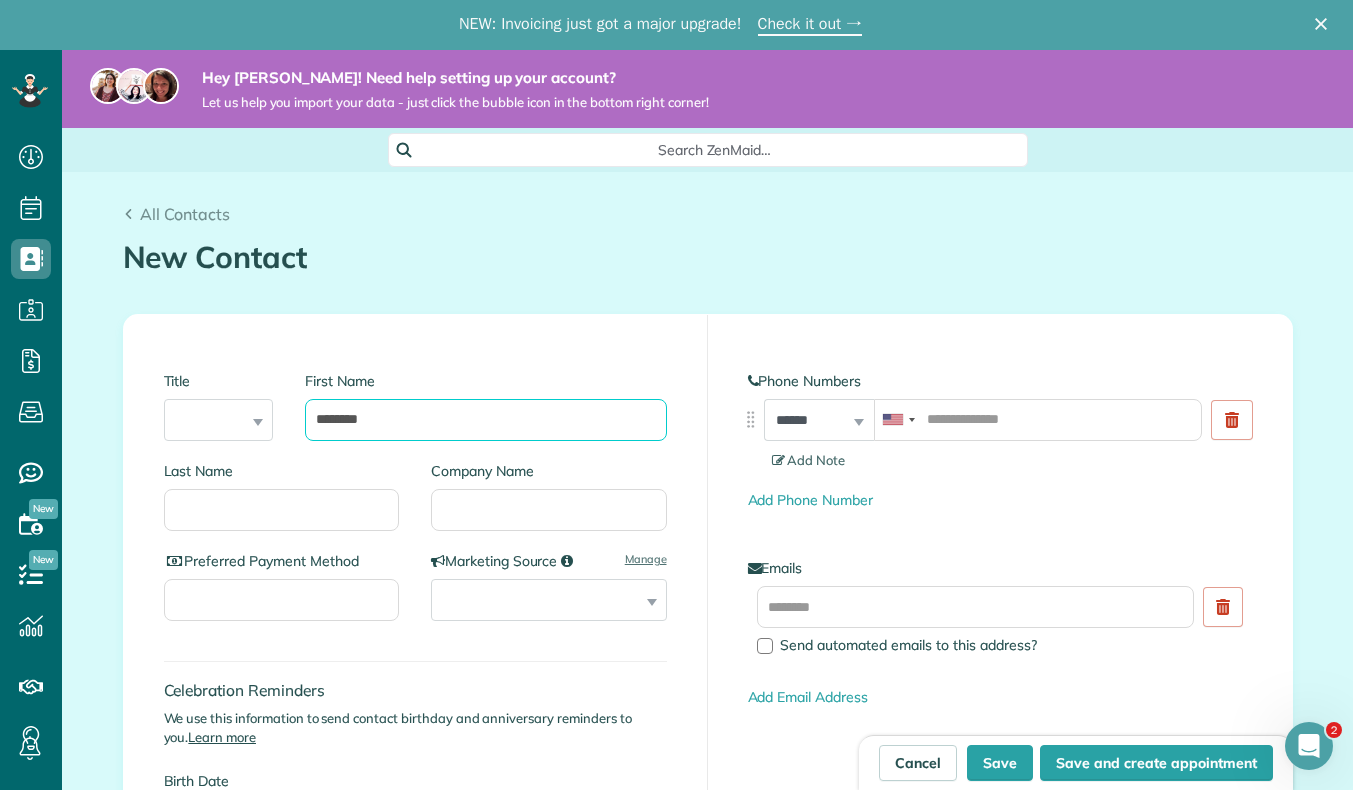 type on "********" 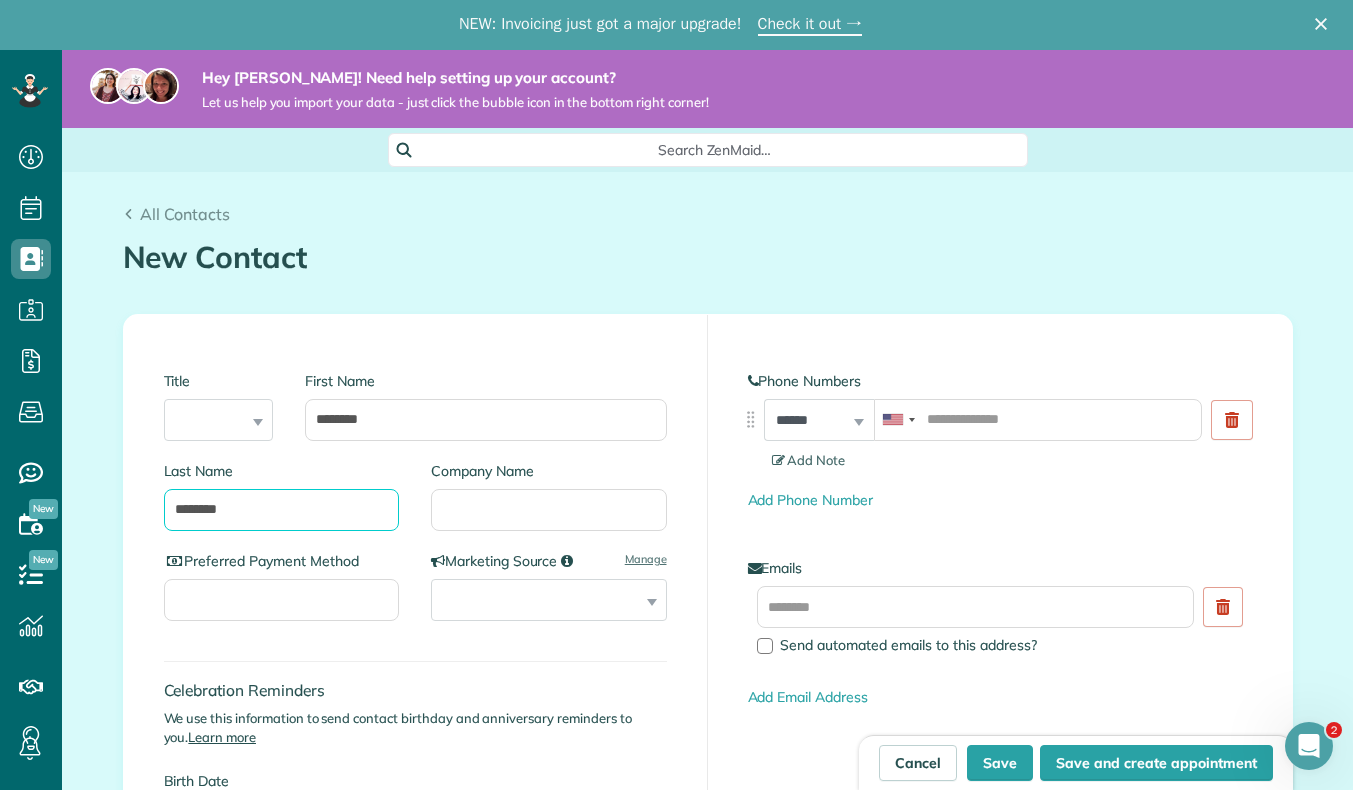 type on "********" 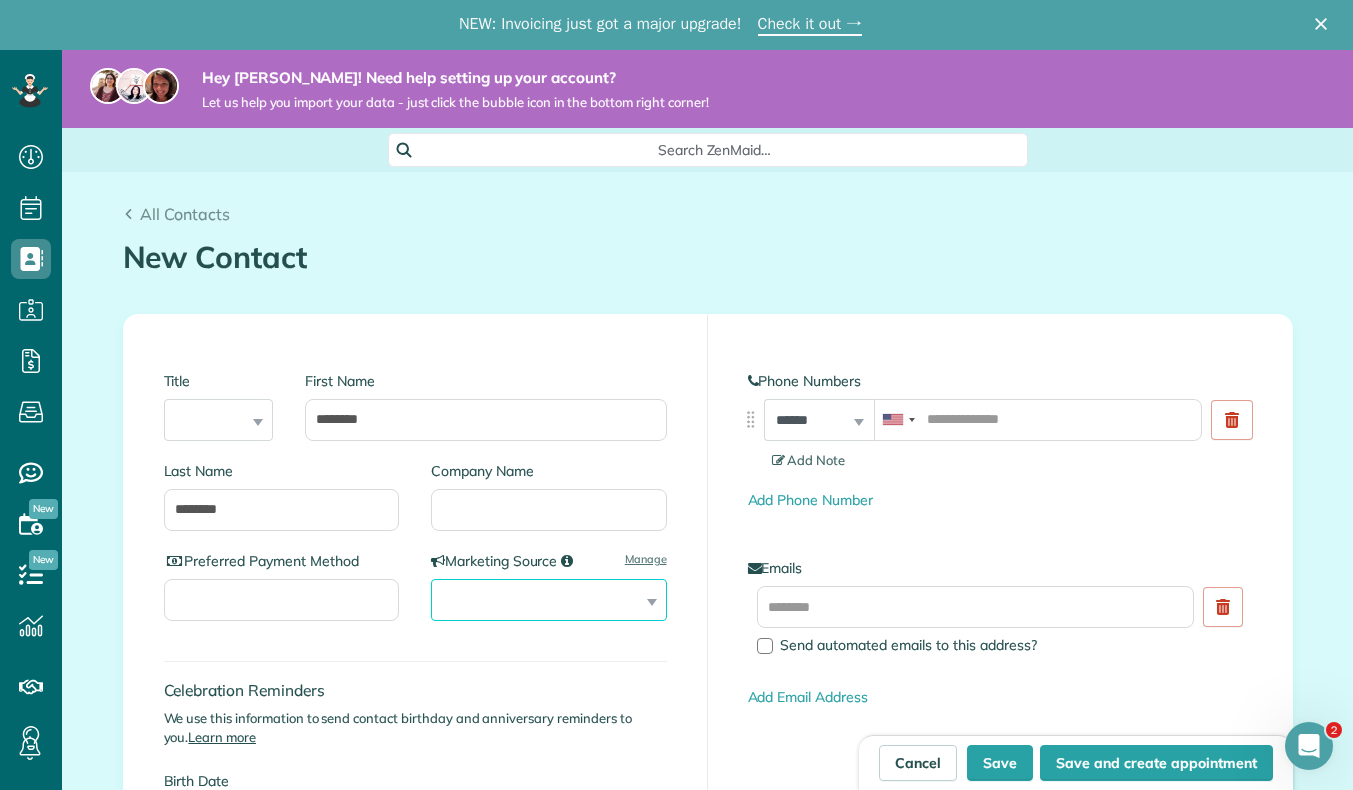 click on "**********" at bounding box center (549, 600) 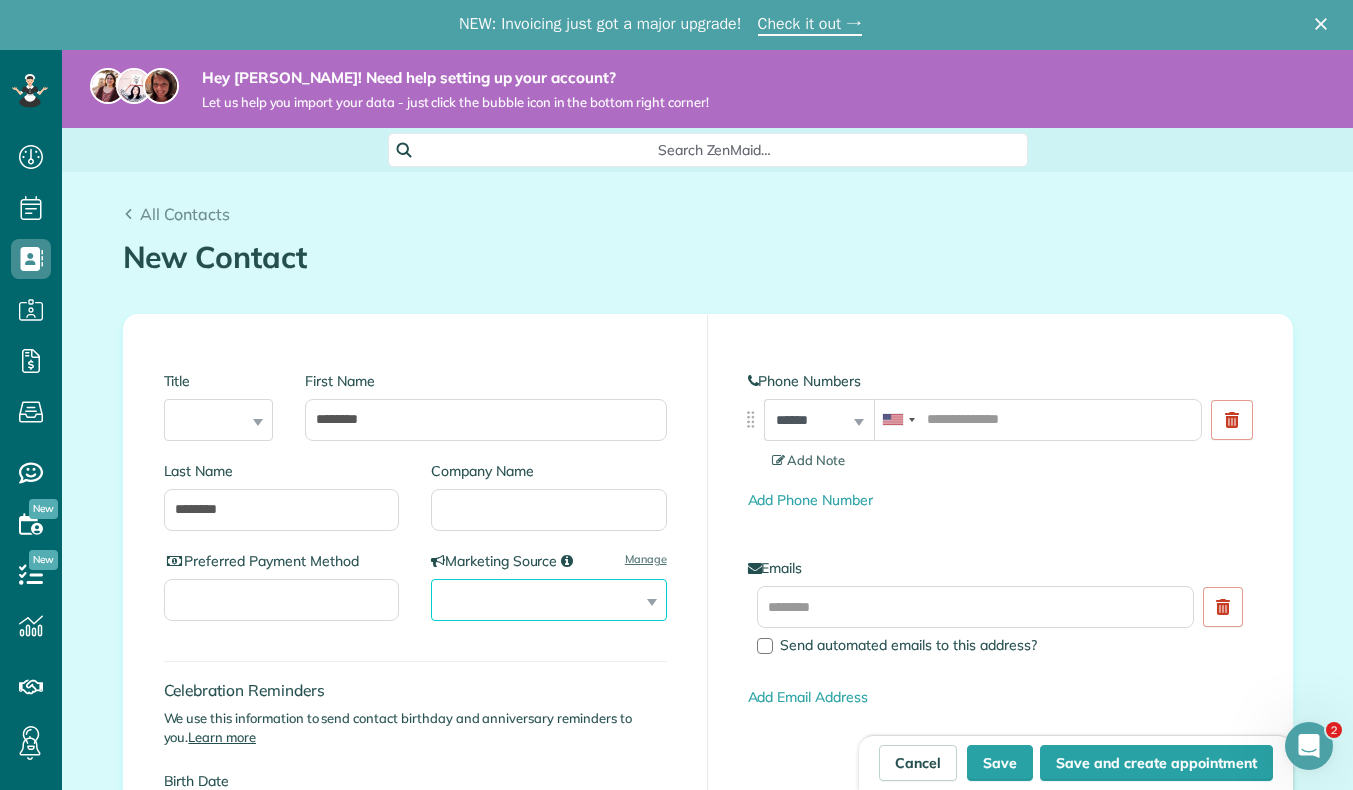 click on "**********" at bounding box center (549, 600) 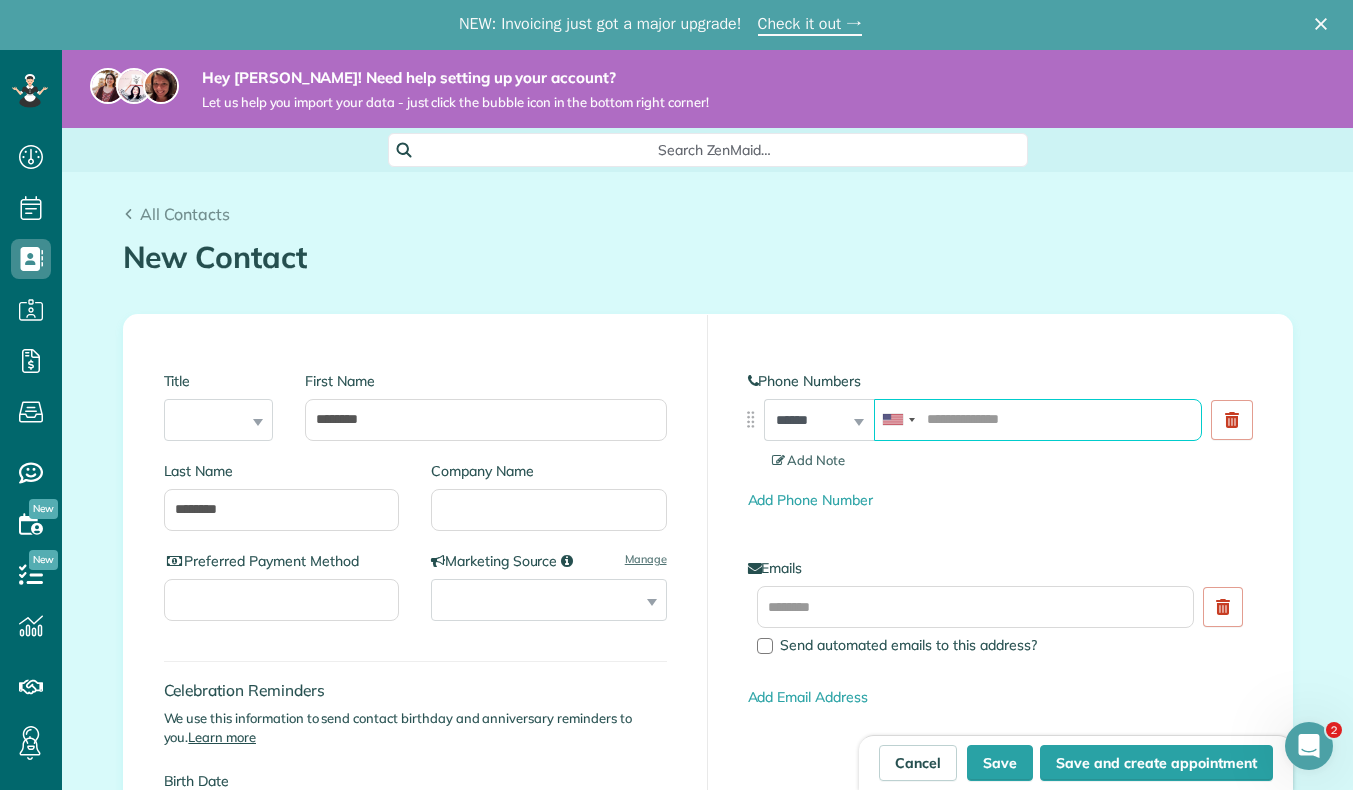 click at bounding box center [1038, 420] 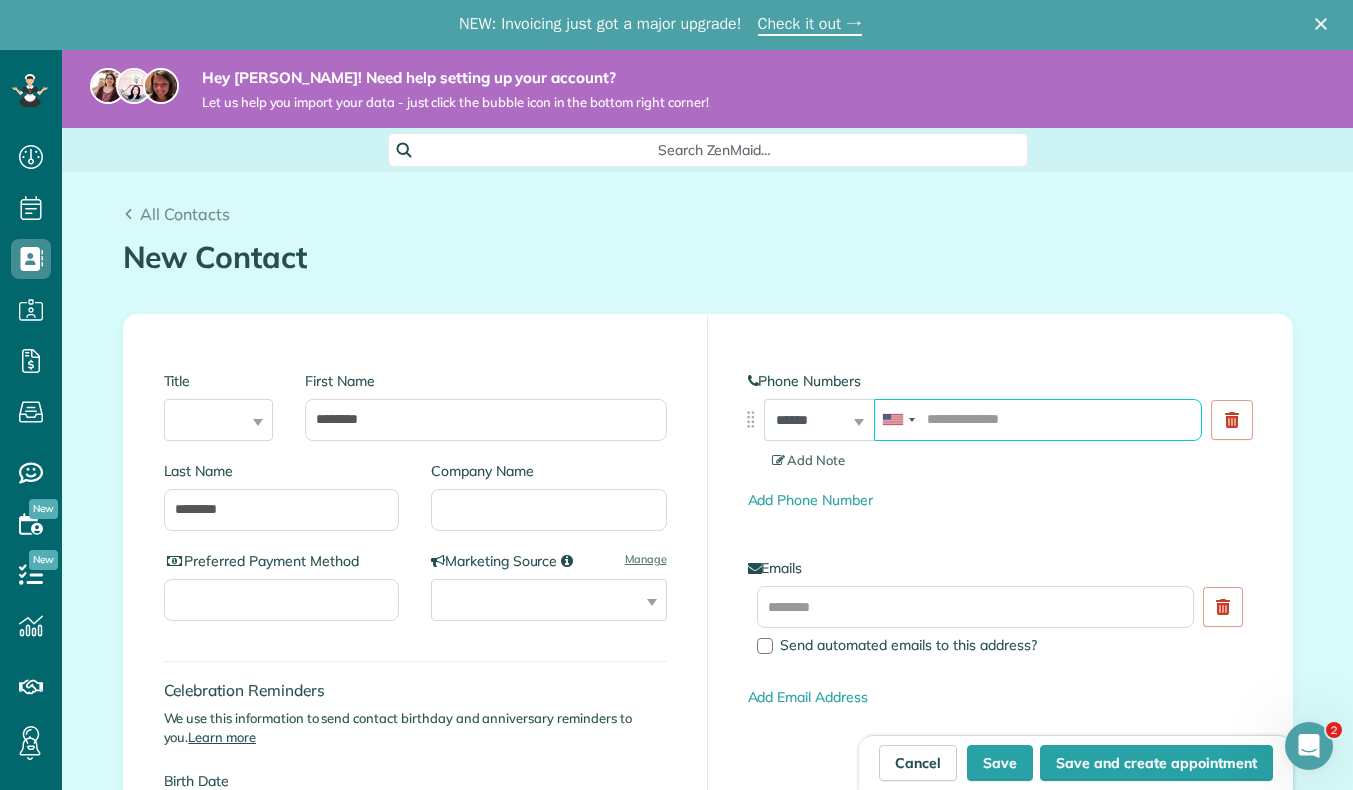 paste on "**********" 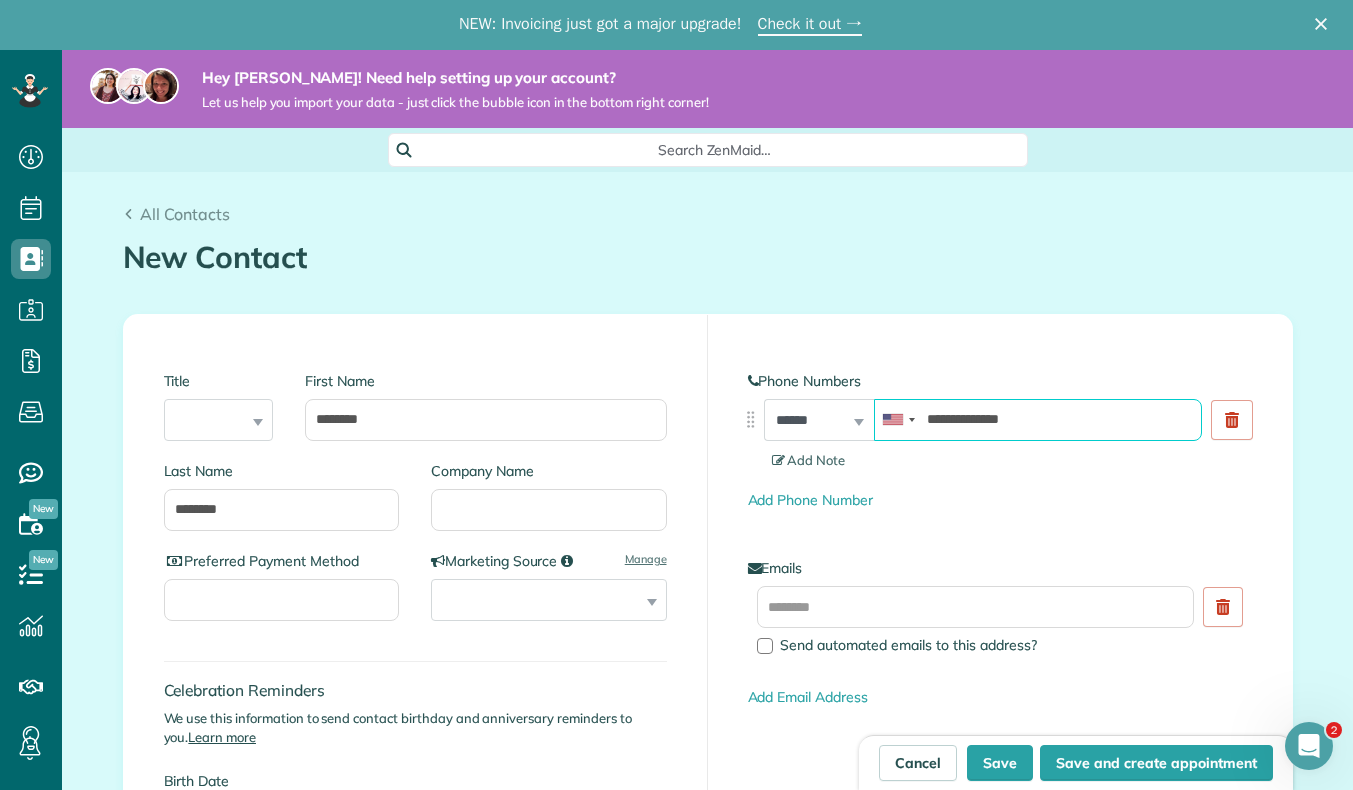 type on "**********" 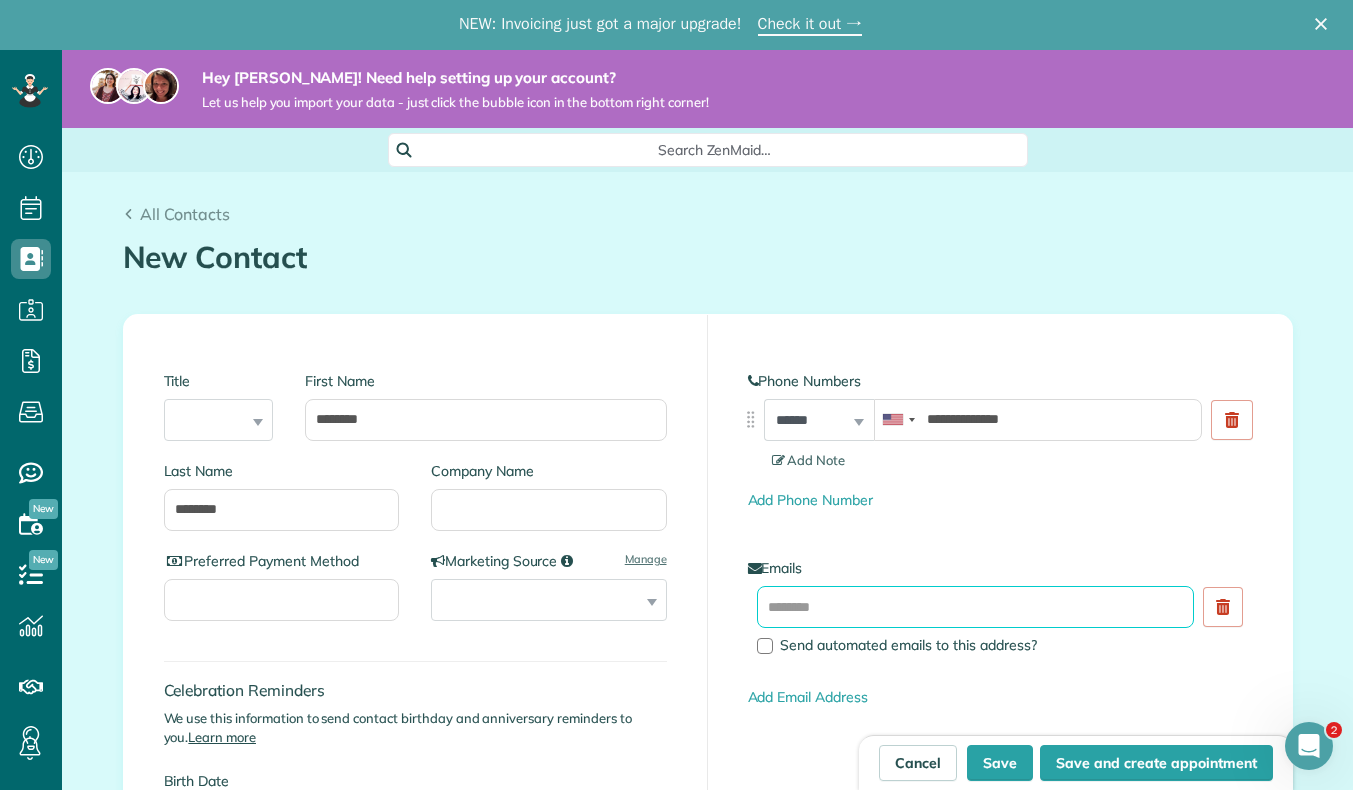 click at bounding box center [976, 607] 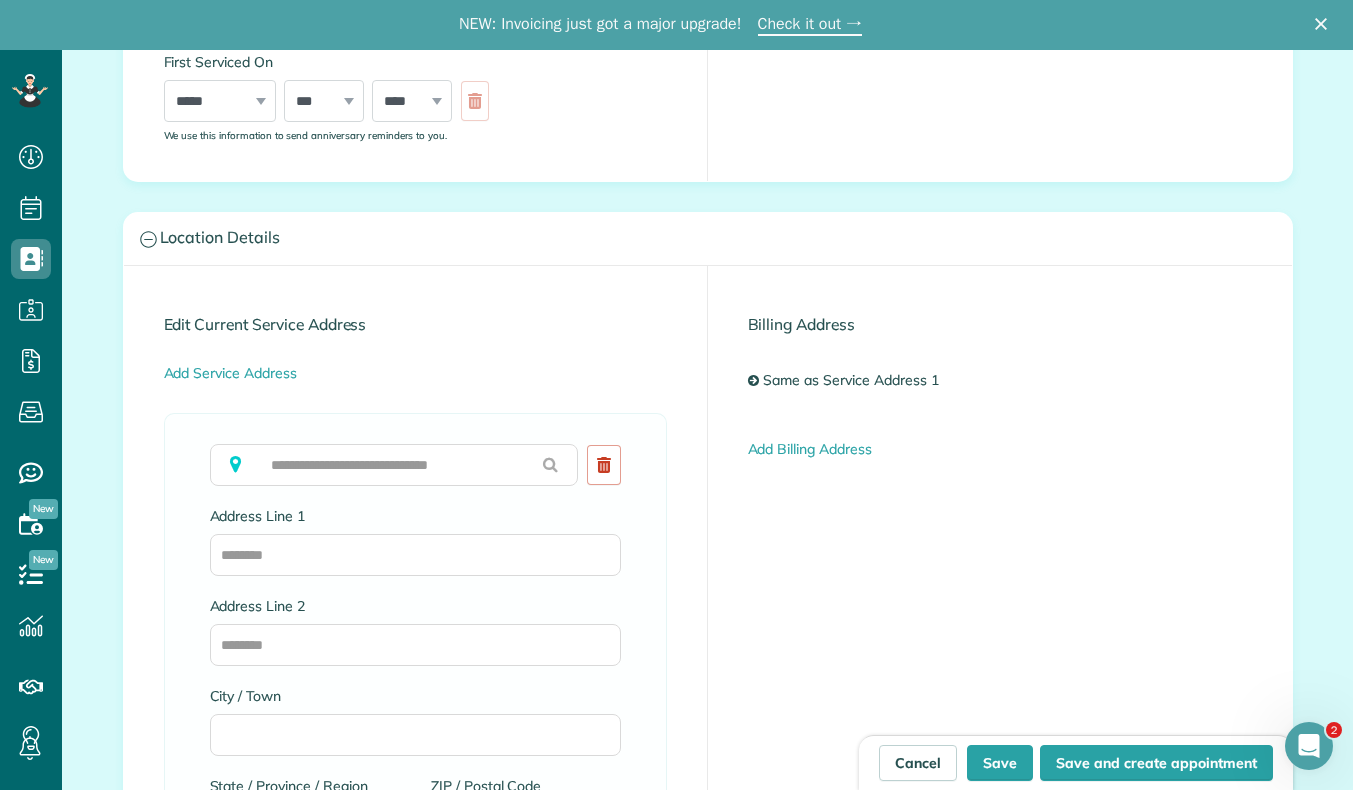 scroll, scrollTop: 825, scrollLeft: 0, axis: vertical 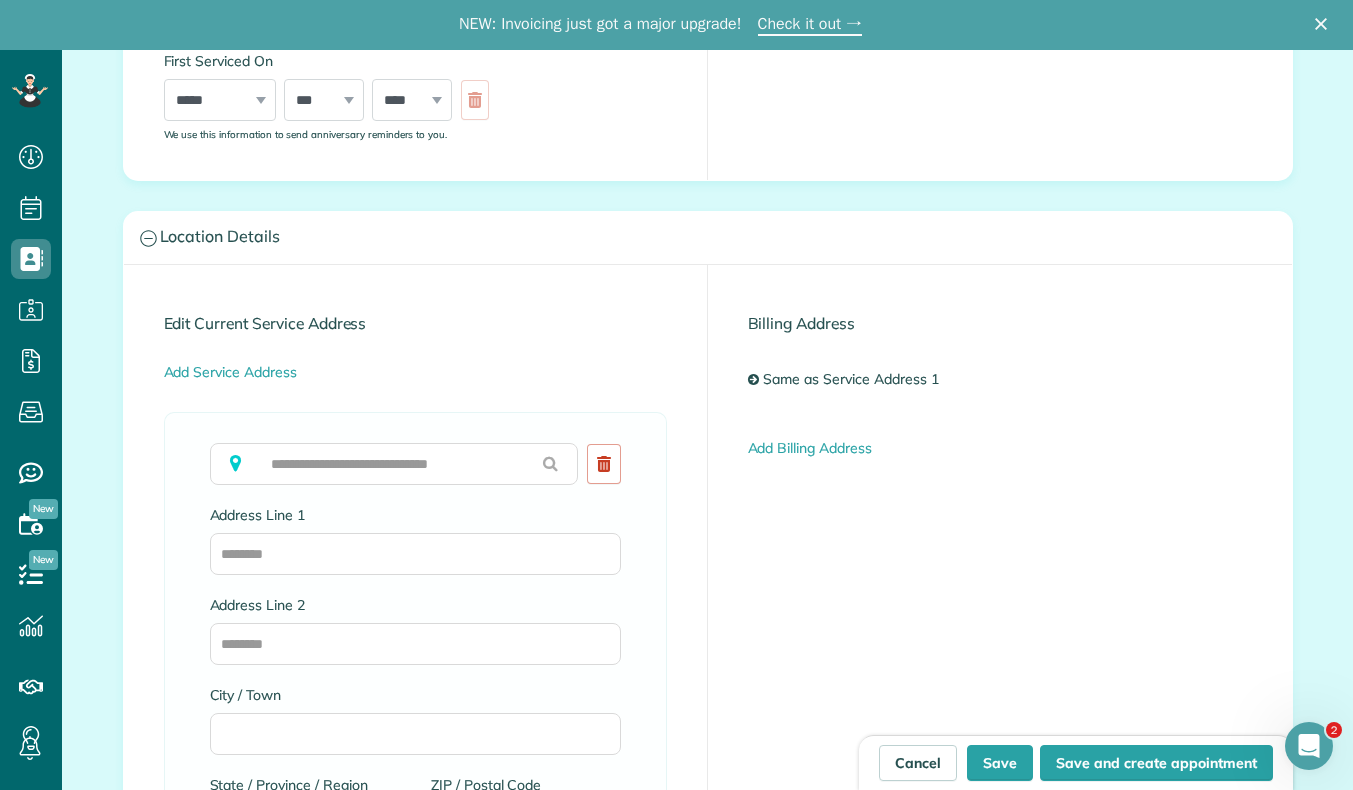 type on "**********" 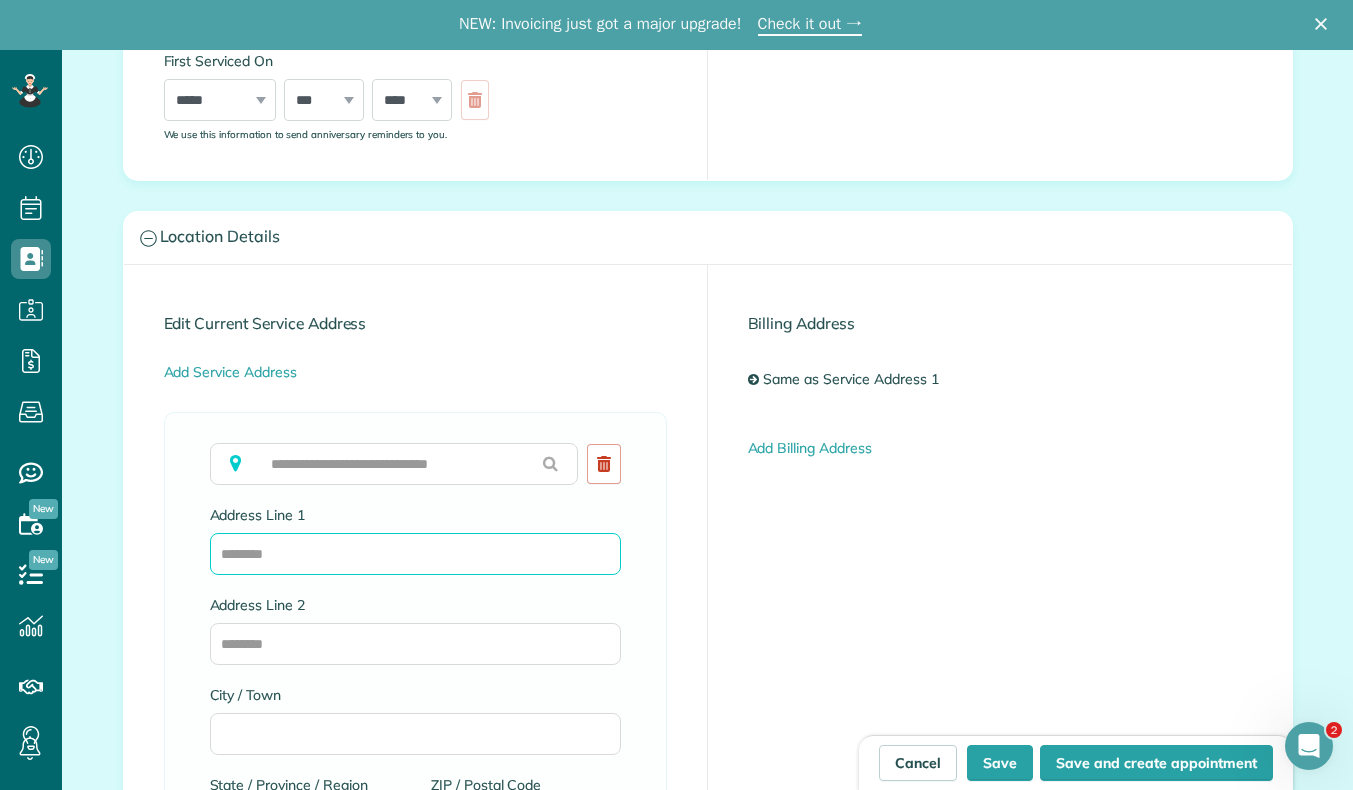 click on "Address Line 1" at bounding box center [415, 554] 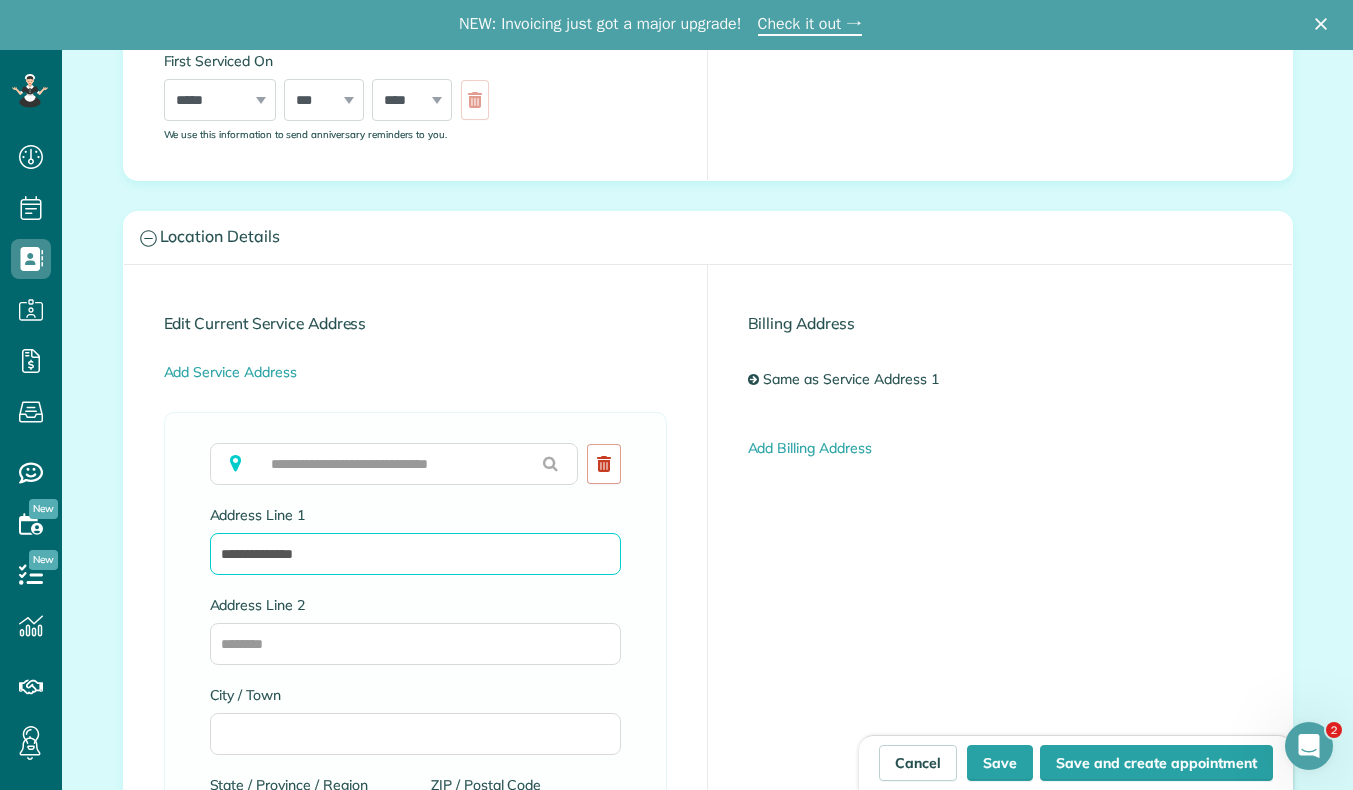 type on "**********" 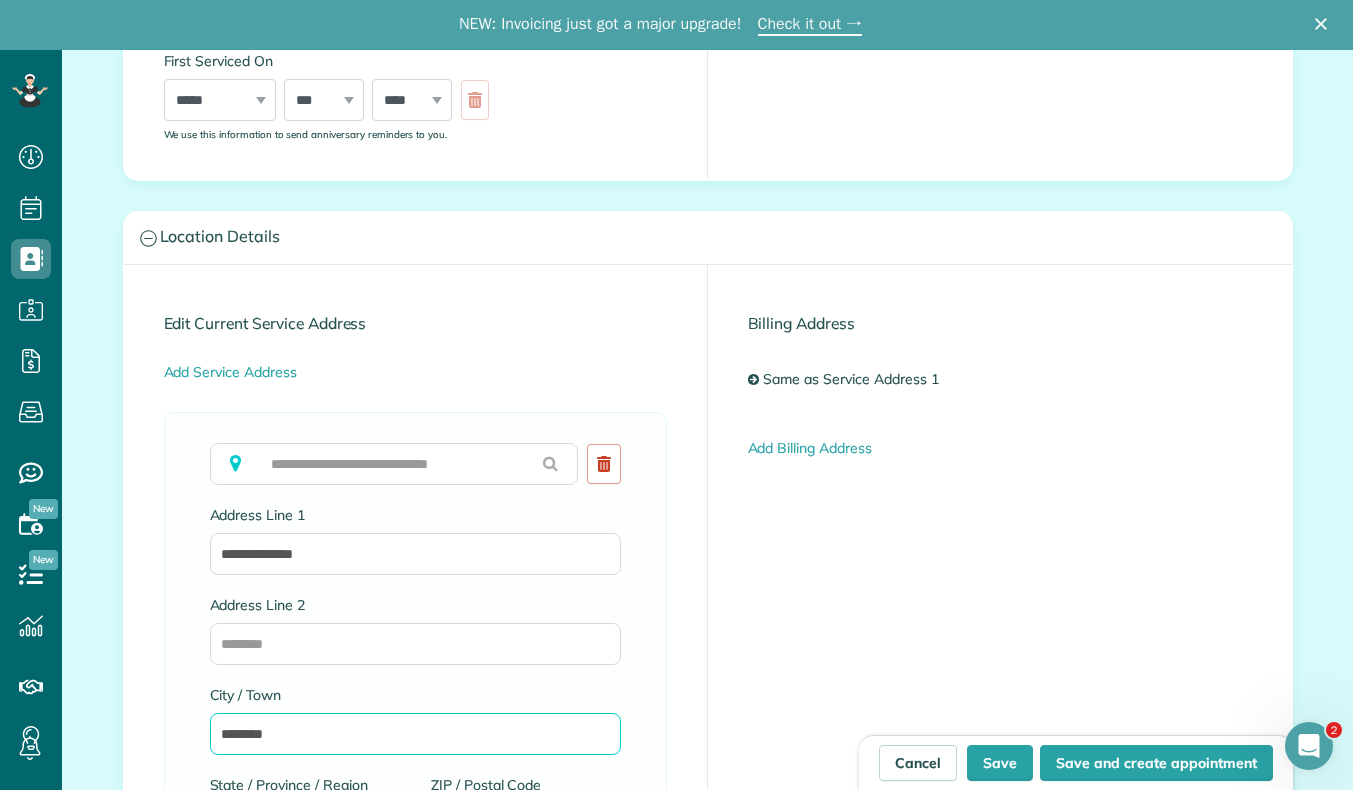 type on "********" 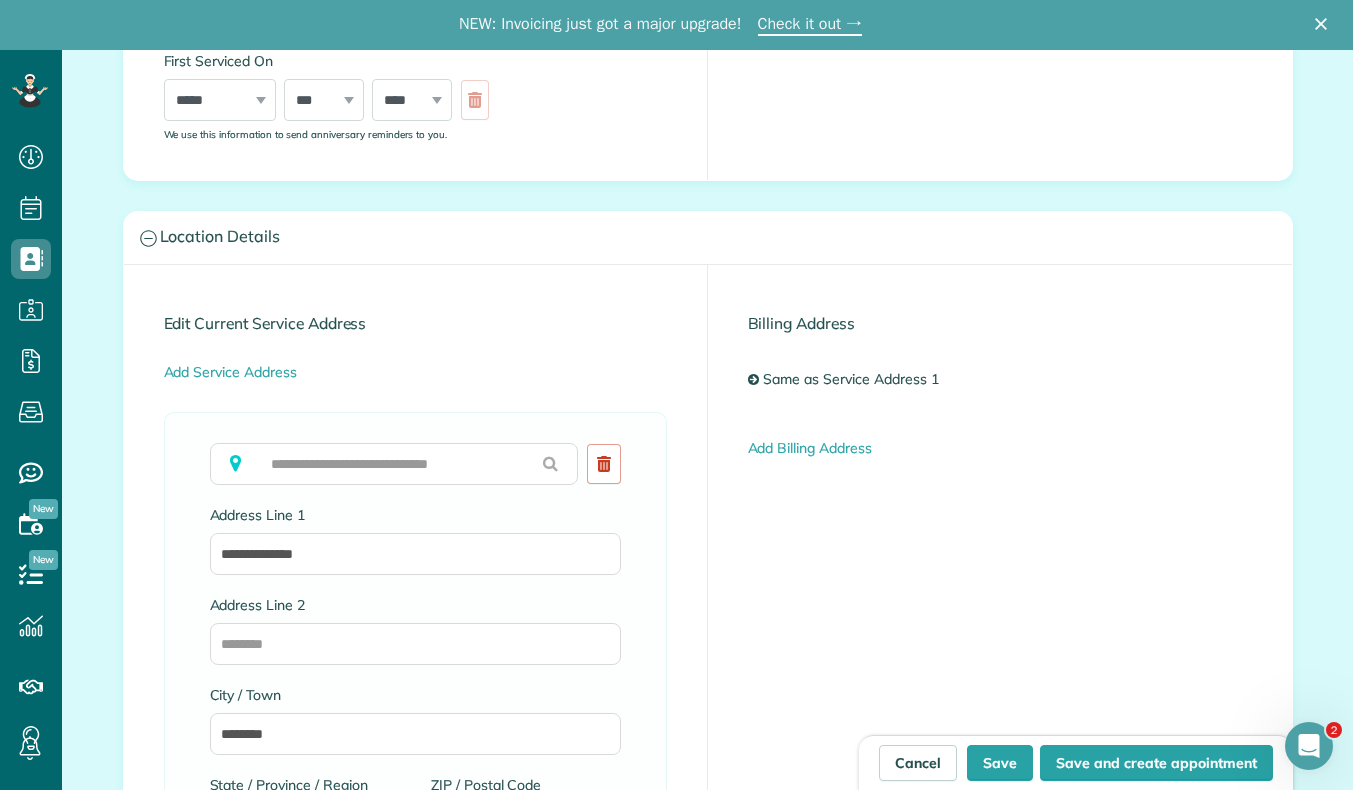 scroll, scrollTop: 50, scrollLeft: 0, axis: vertical 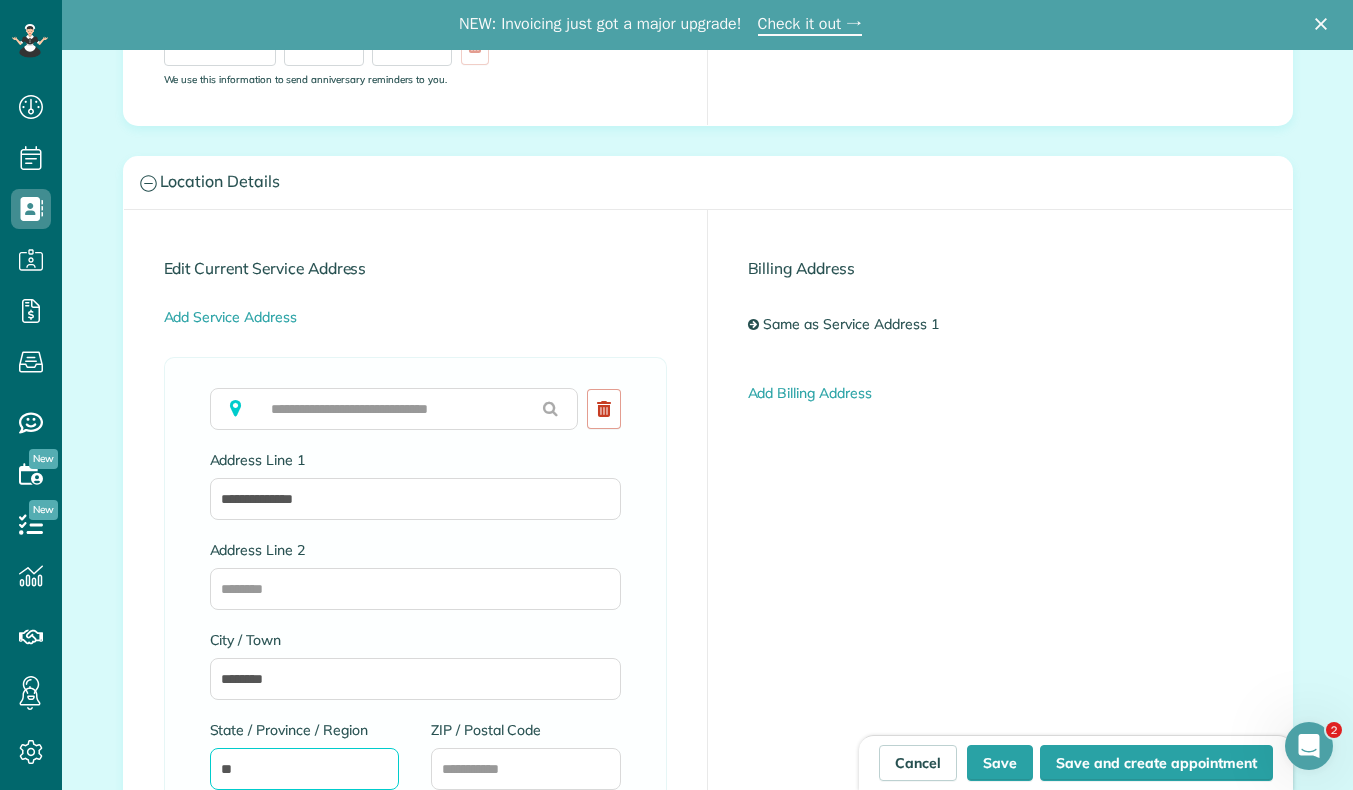 type on "**" 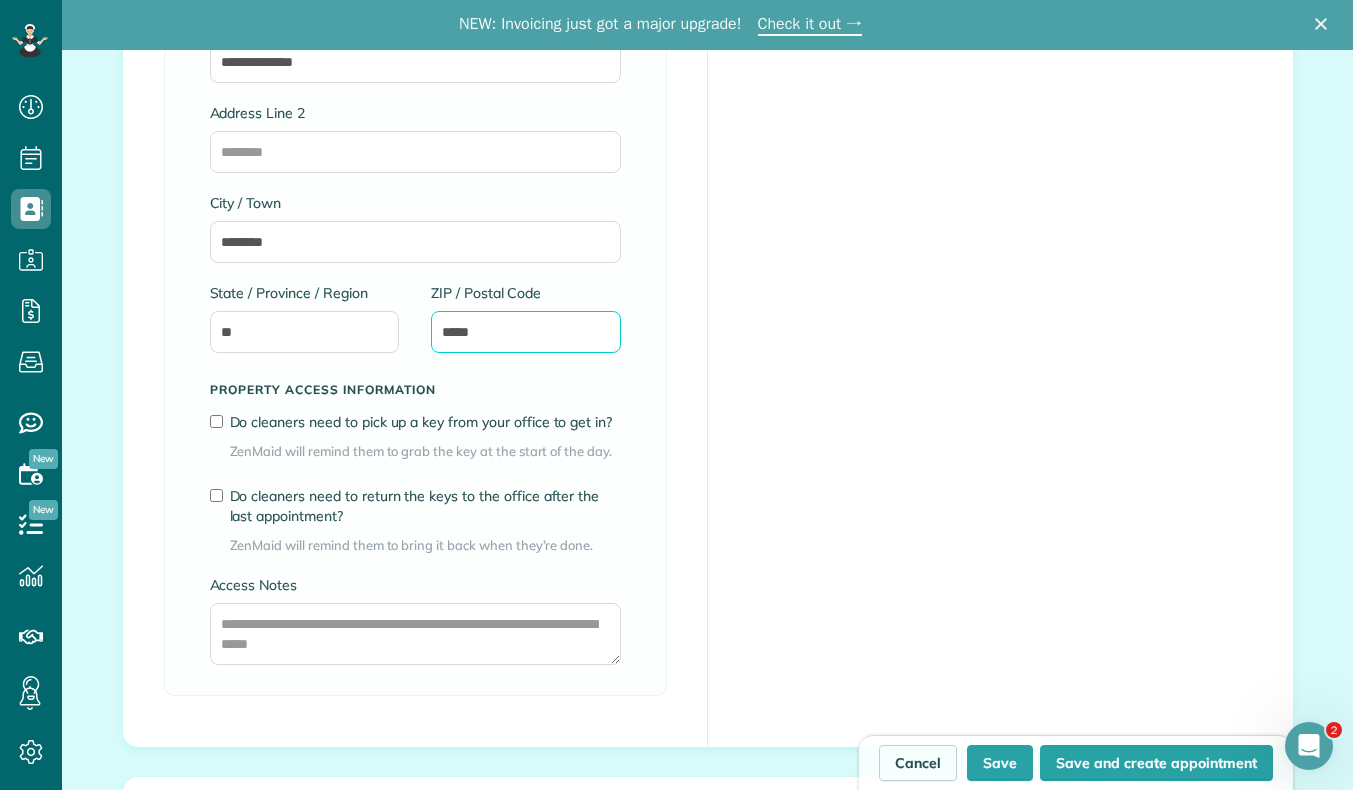scroll, scrollTop: 1275, scrollLeft: 0, axis: vertical 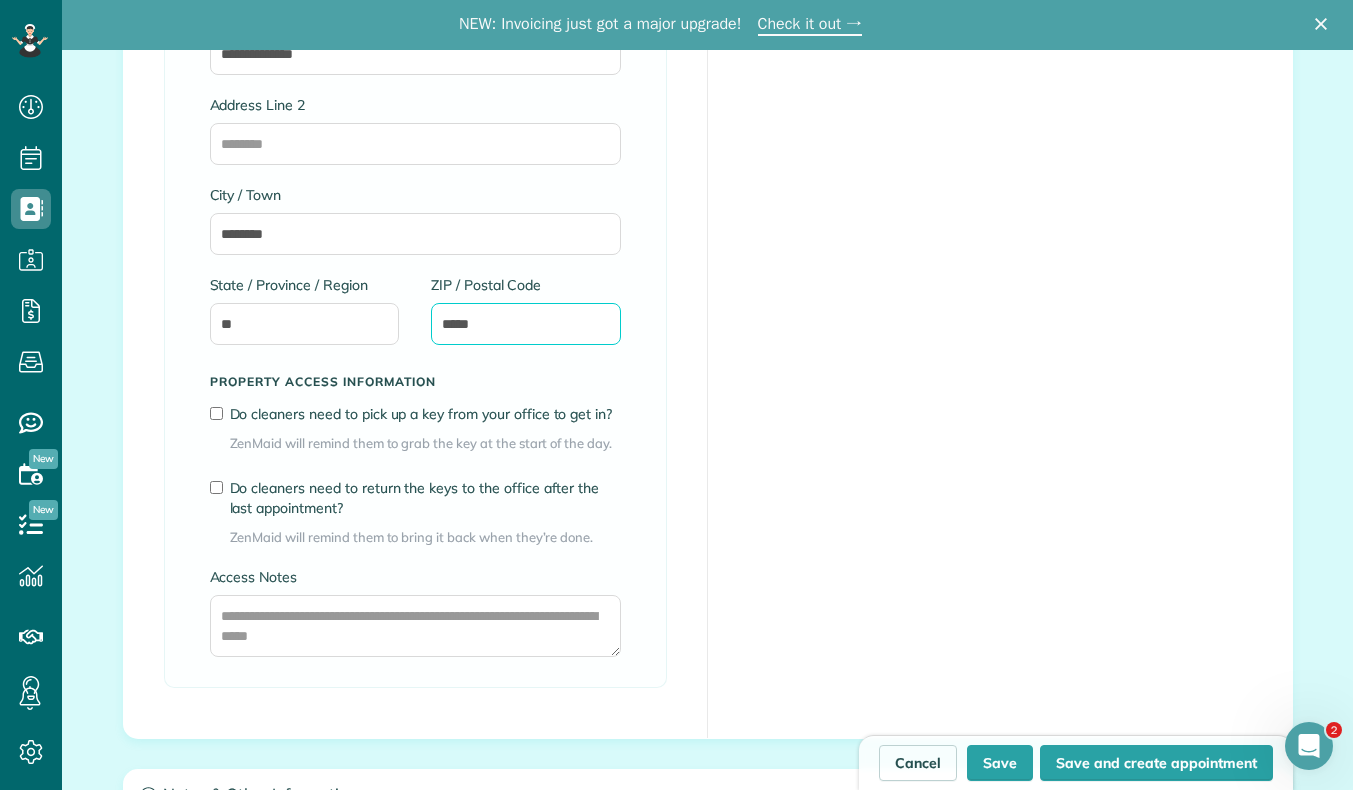 type on "*****" 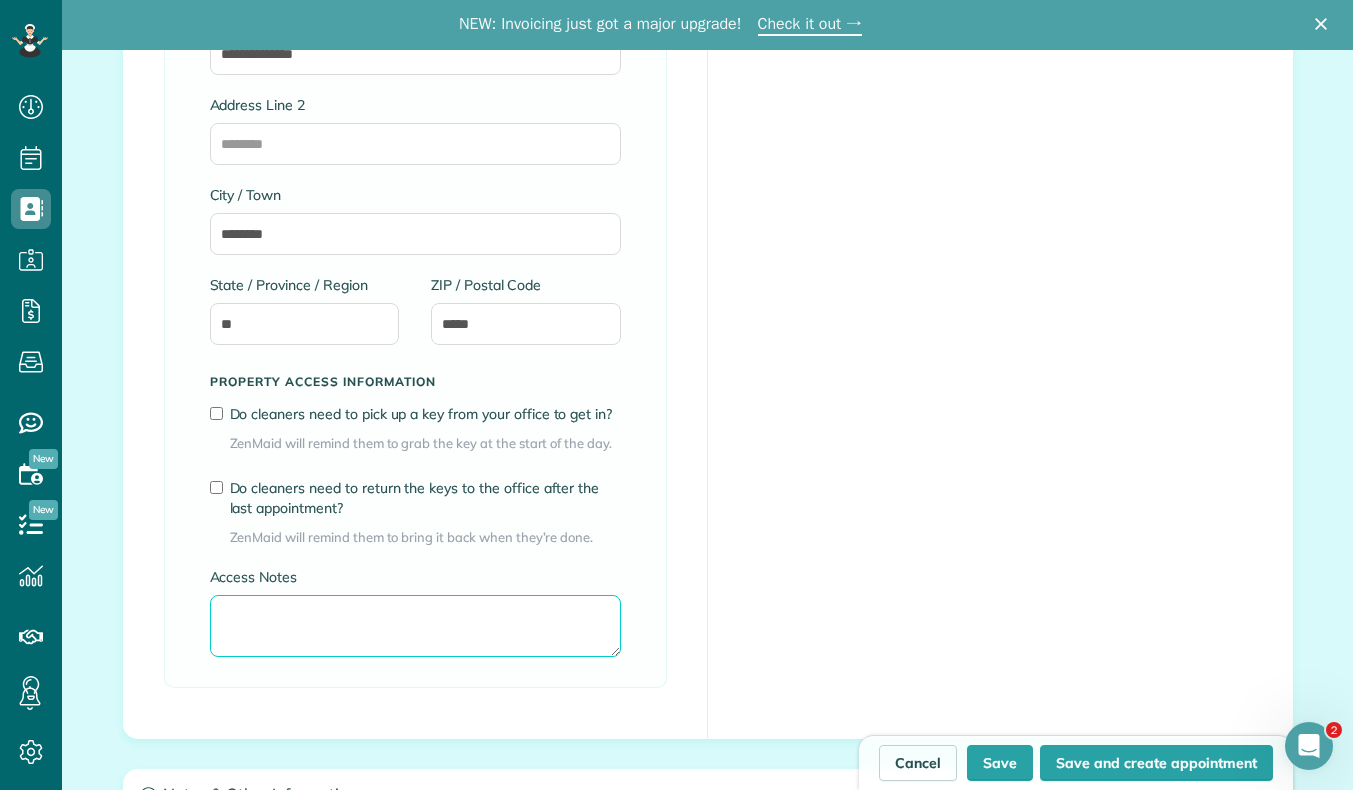 click on "Access Notes" at bounding box center [415, 626] 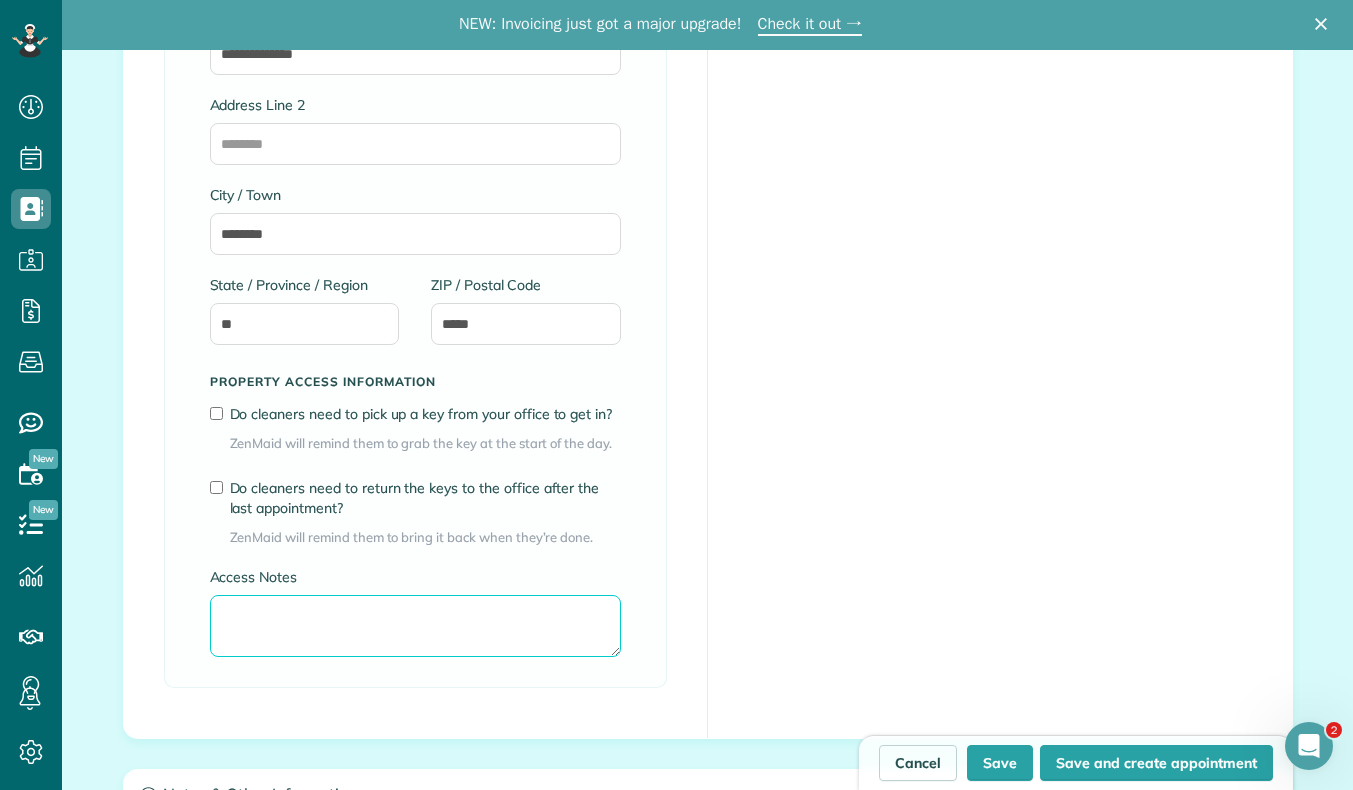 paste on "**********" 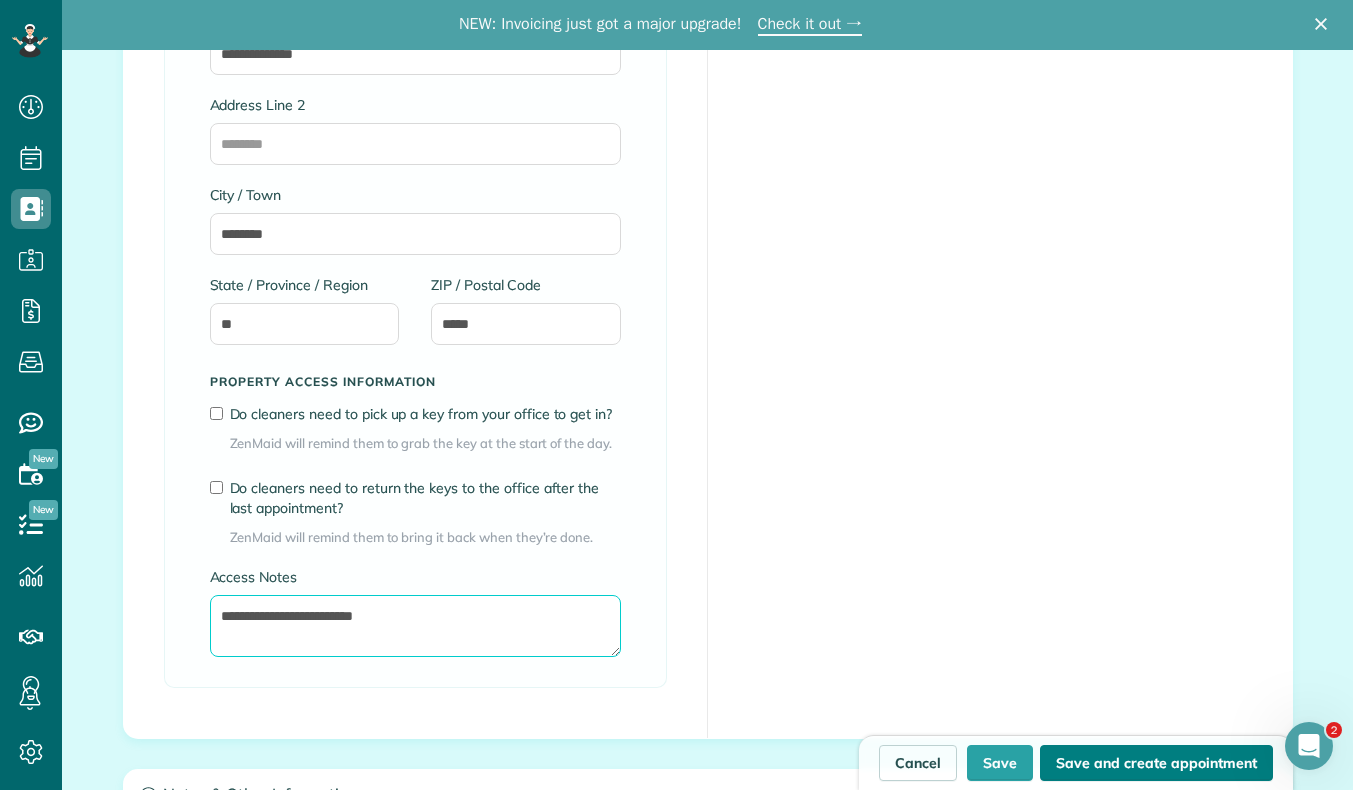 type on "**********" 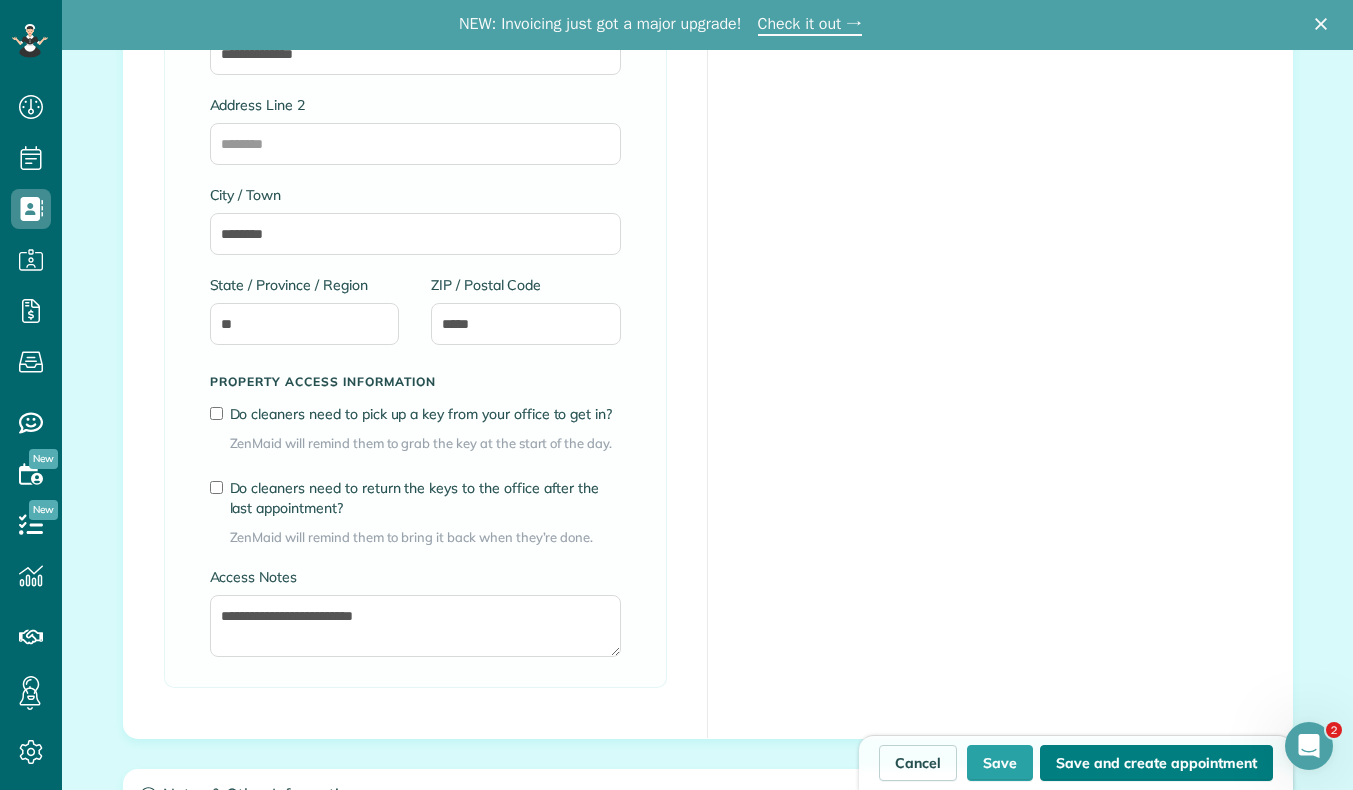 click on "Save and create appointment" at bounding box center [1156, 763] 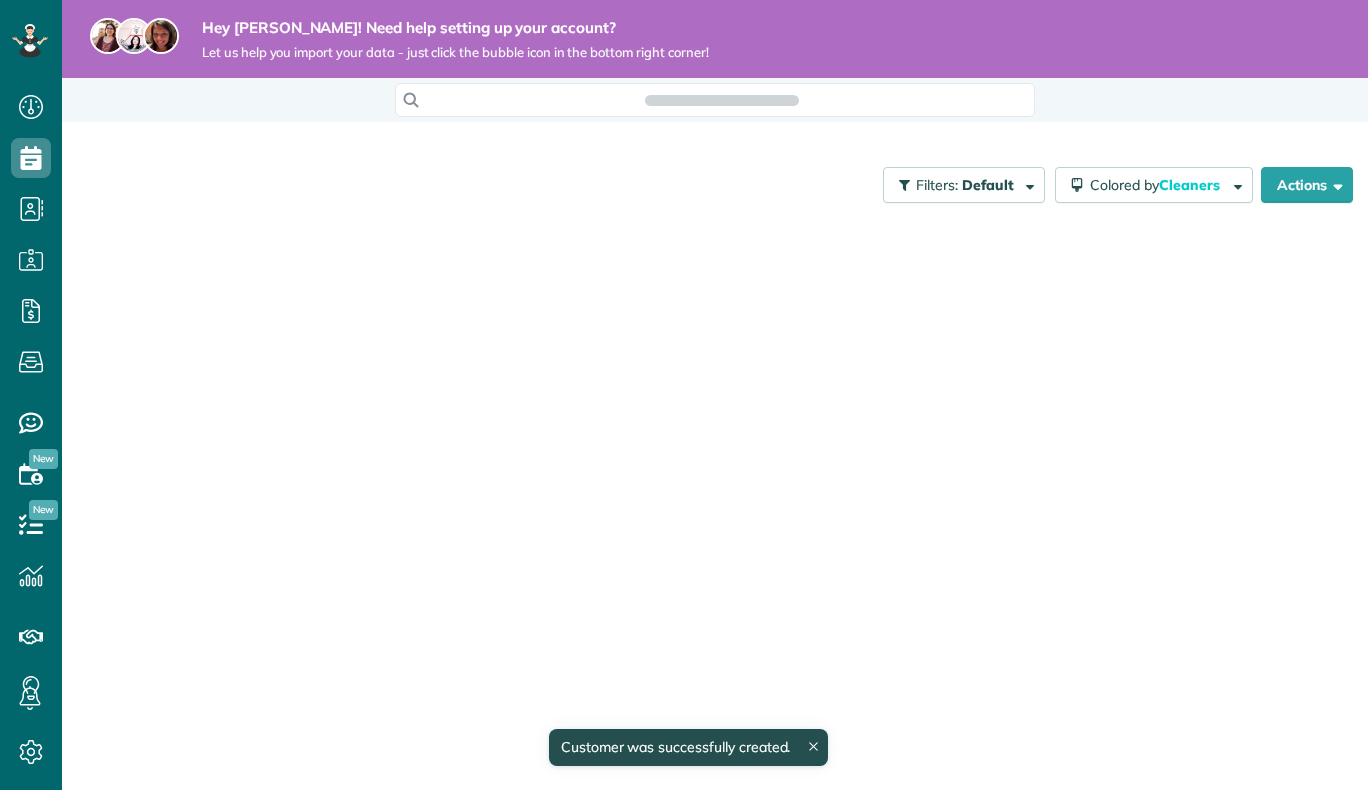 scroll, scrollTop: 0, scrollLeft: 0, axis: both 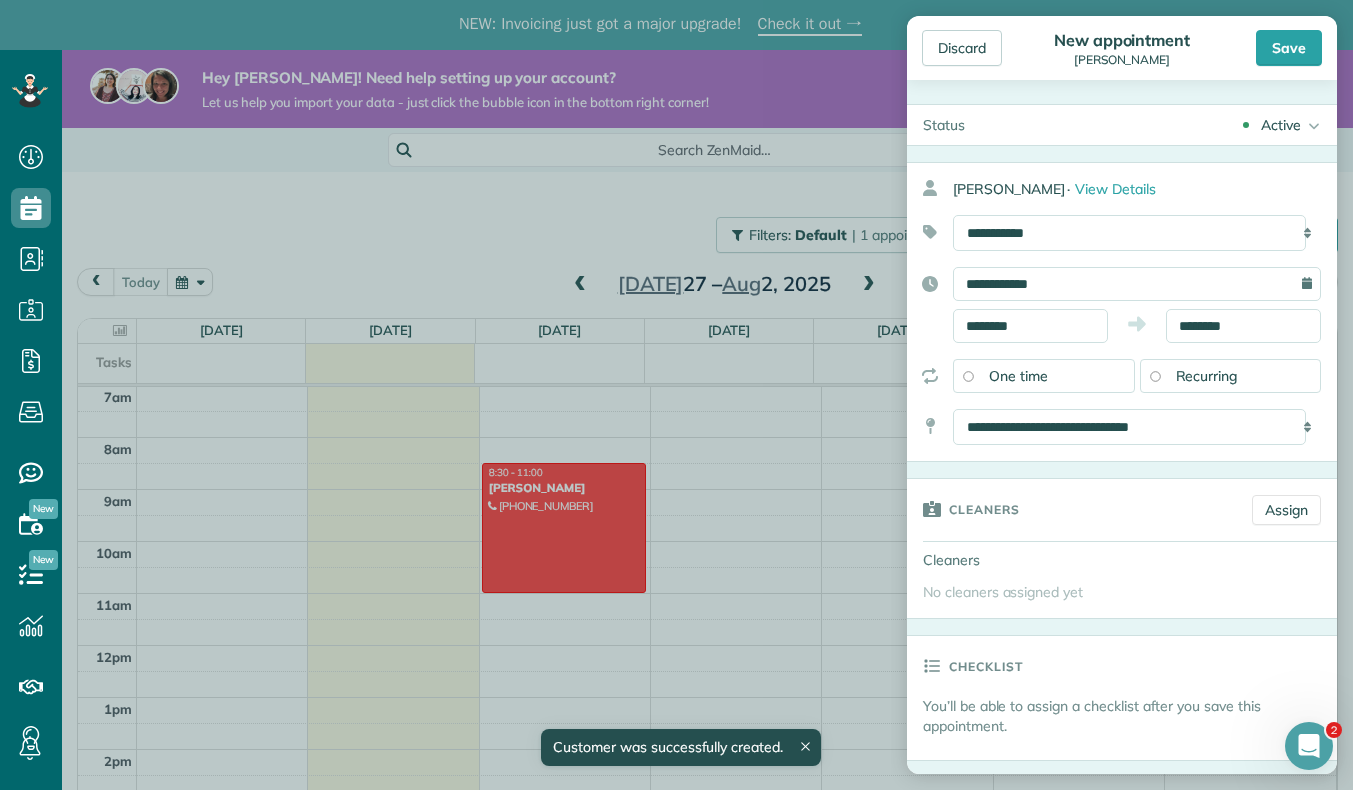 click on "Recurring" at bounding box center (1231, 376) 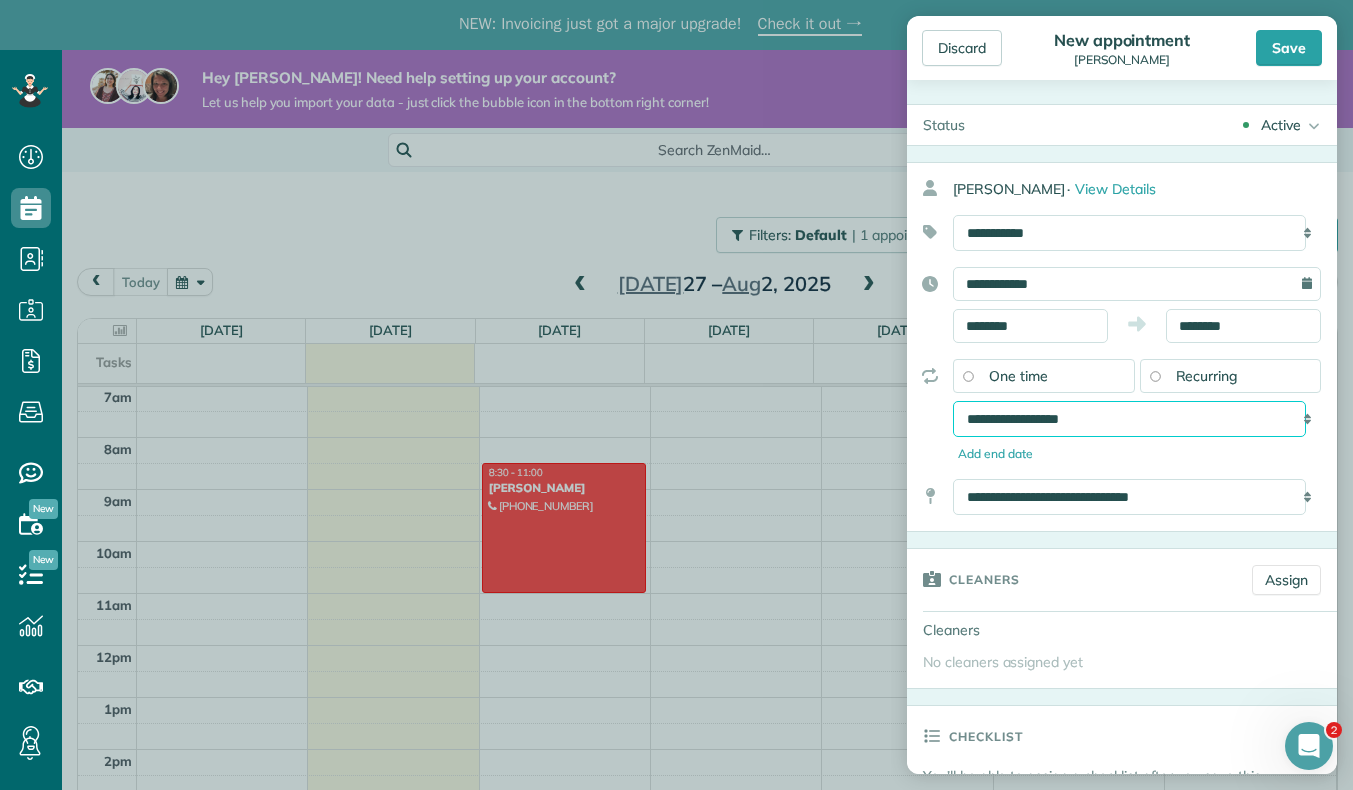 click on "**********" at bounding box center (1129, 419) 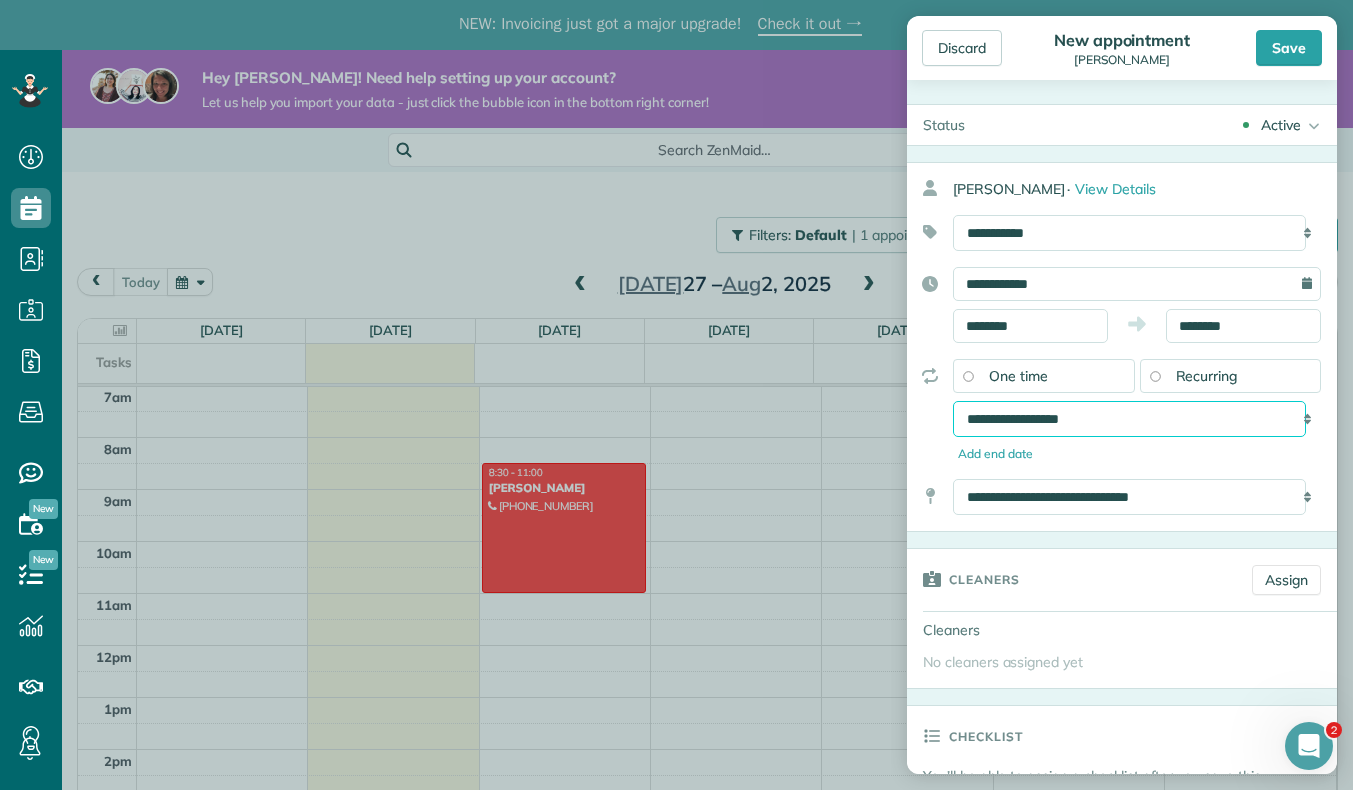 select on "**********" 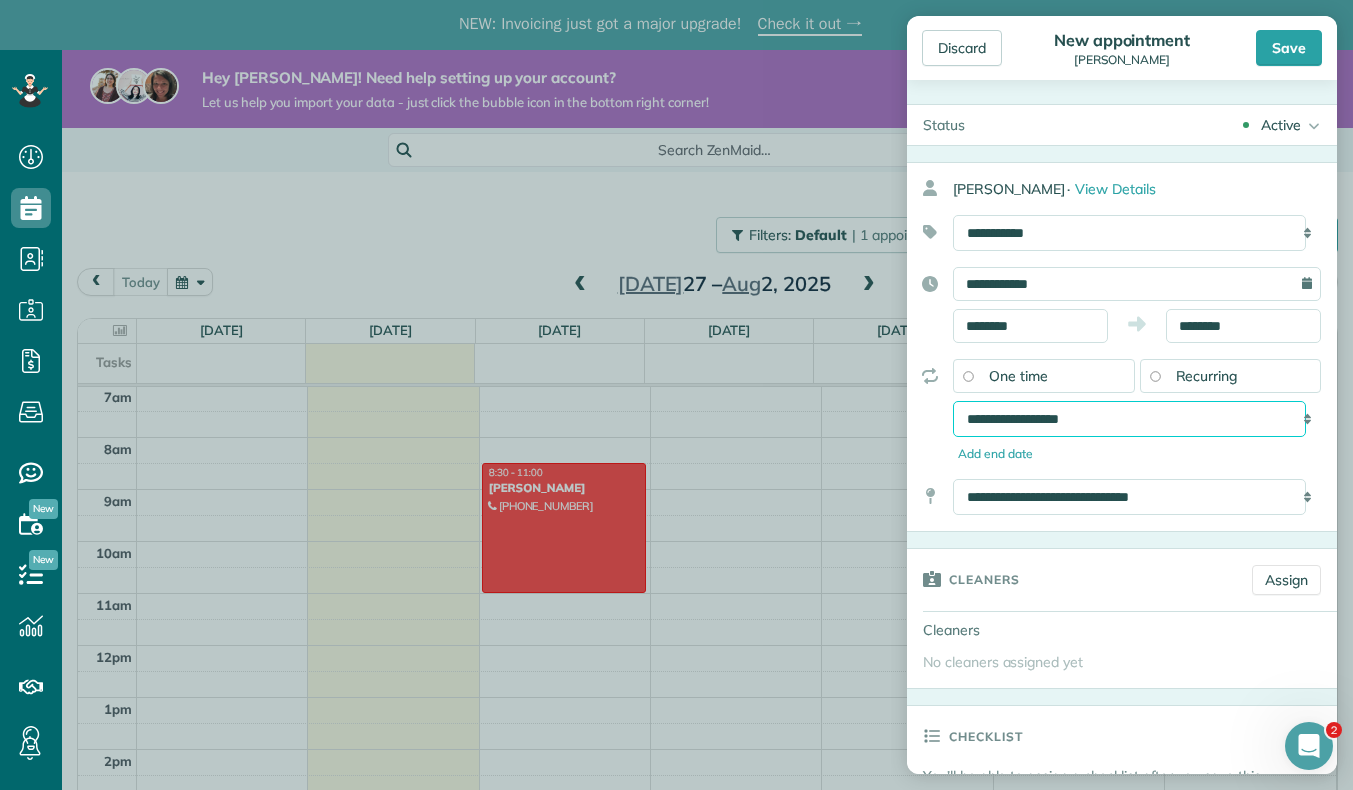 click on "**********" at bounding box center (1129, 419) 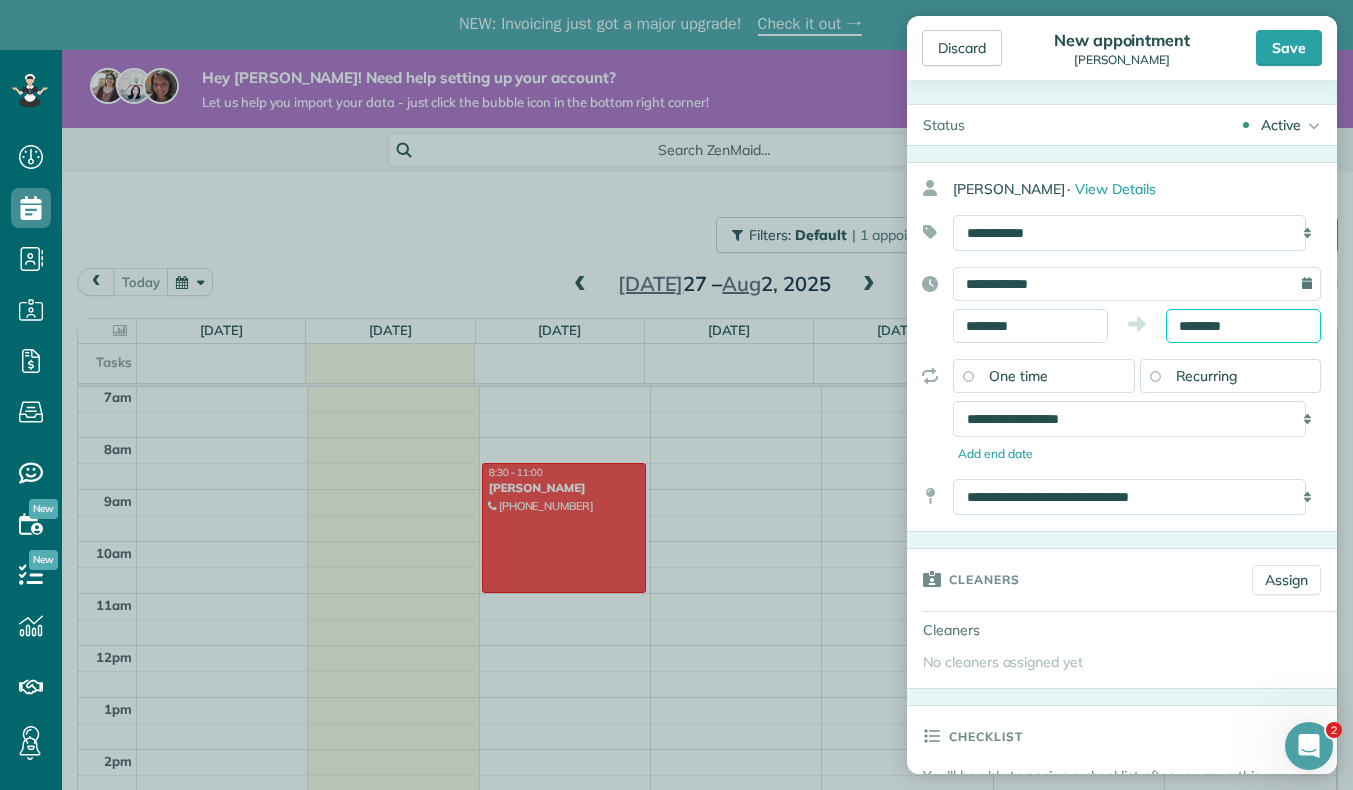 click on "********" at bounding box center [1243, 326] 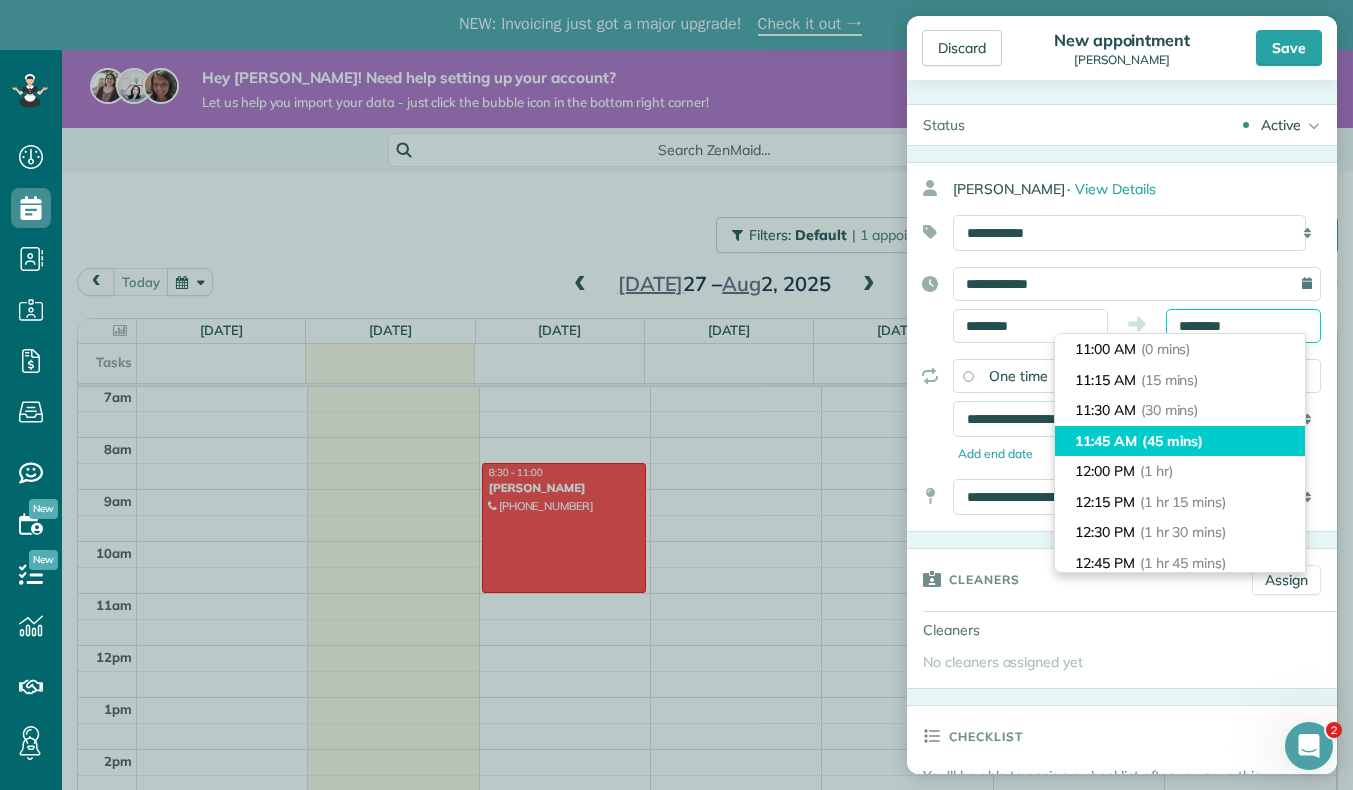 scroll, scrollTop: 122, scrollLeft: 0, axis: vertical 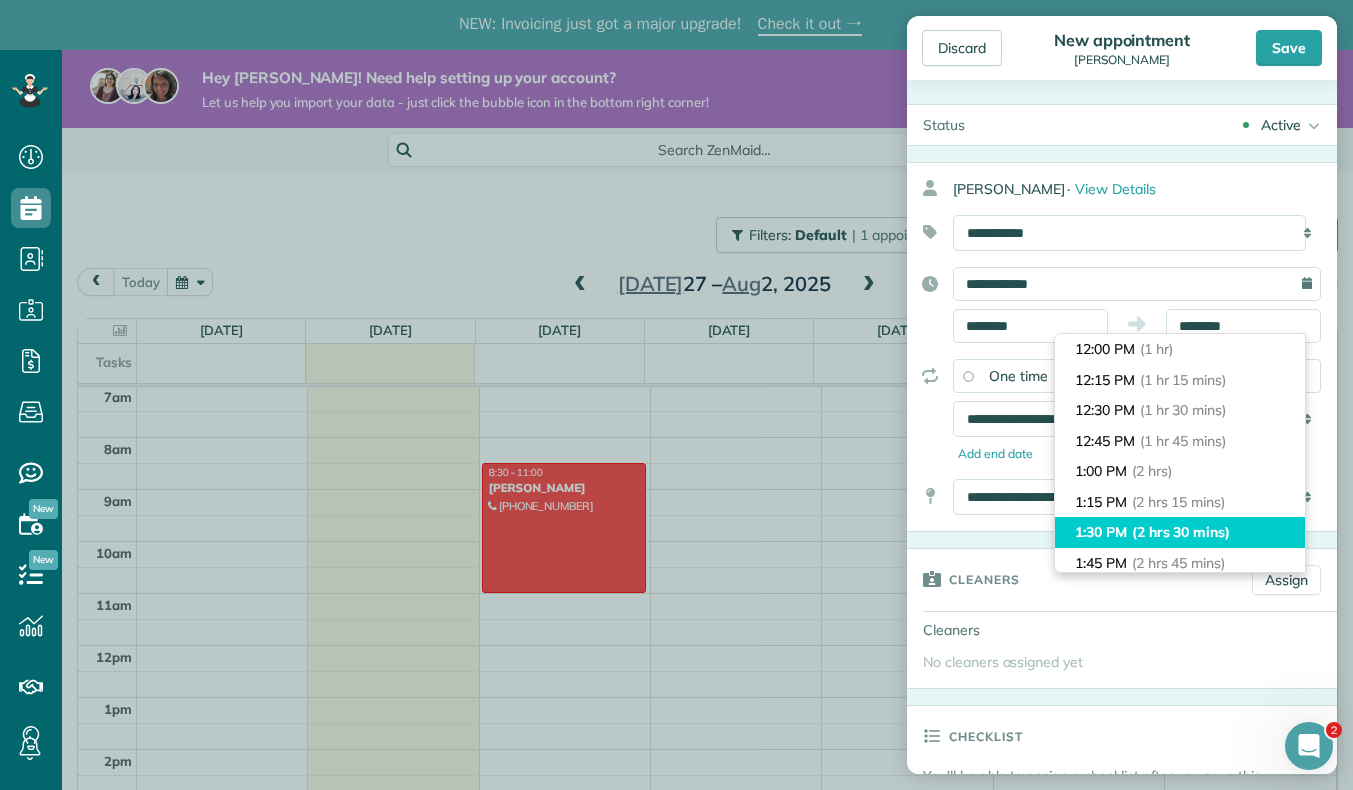 type on "*******" 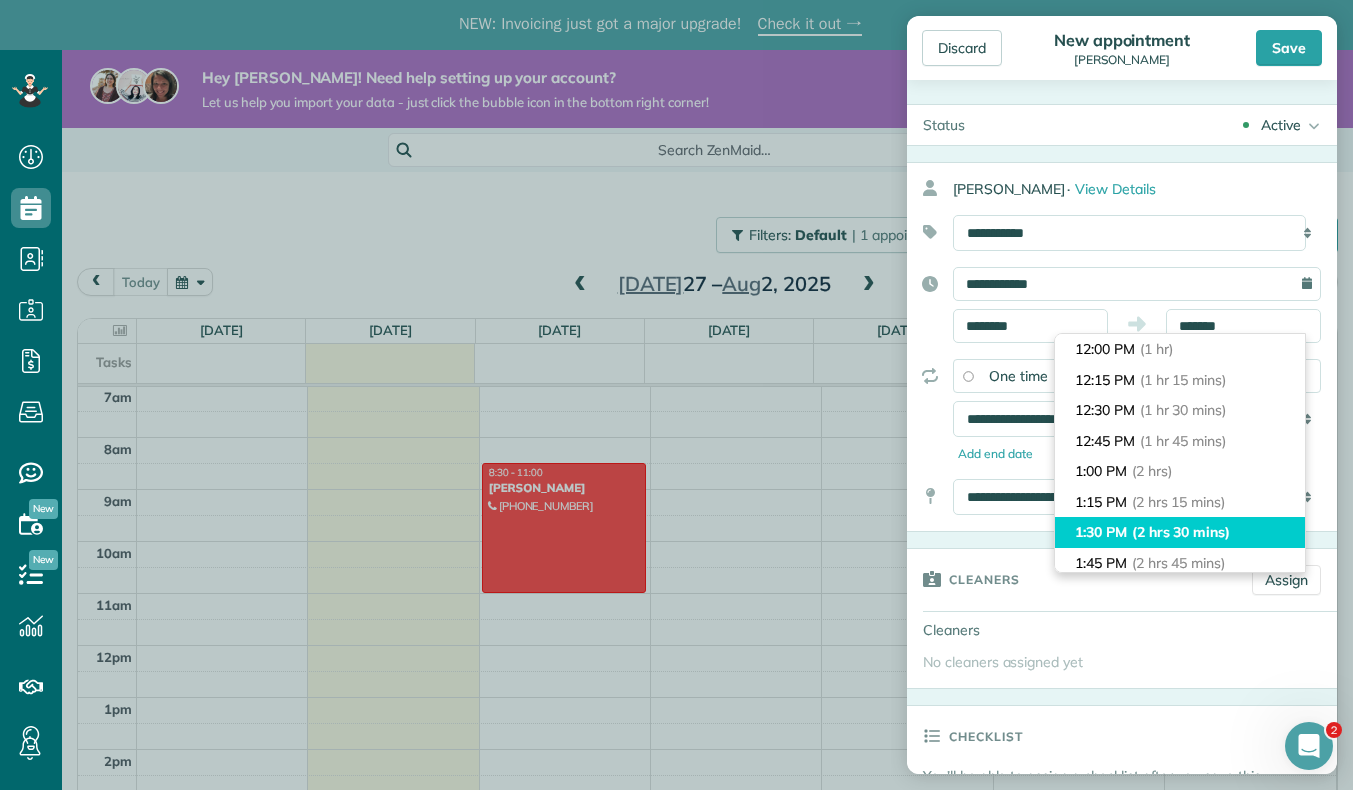 click on "(2 hrs 30 mins)" at bounding box center [1181, 532] 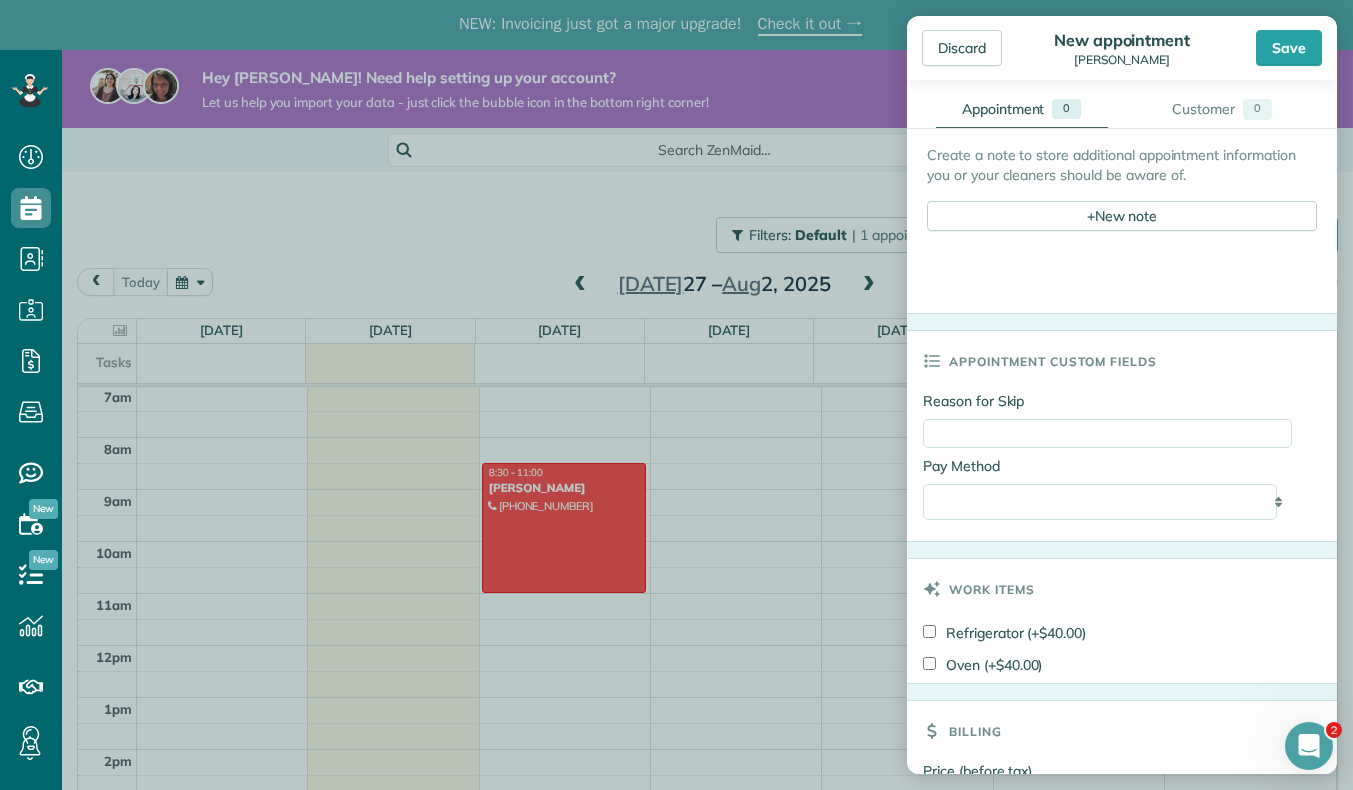 scroll, scrollTop: 1017, scrollLeft: 0, axis: vertical 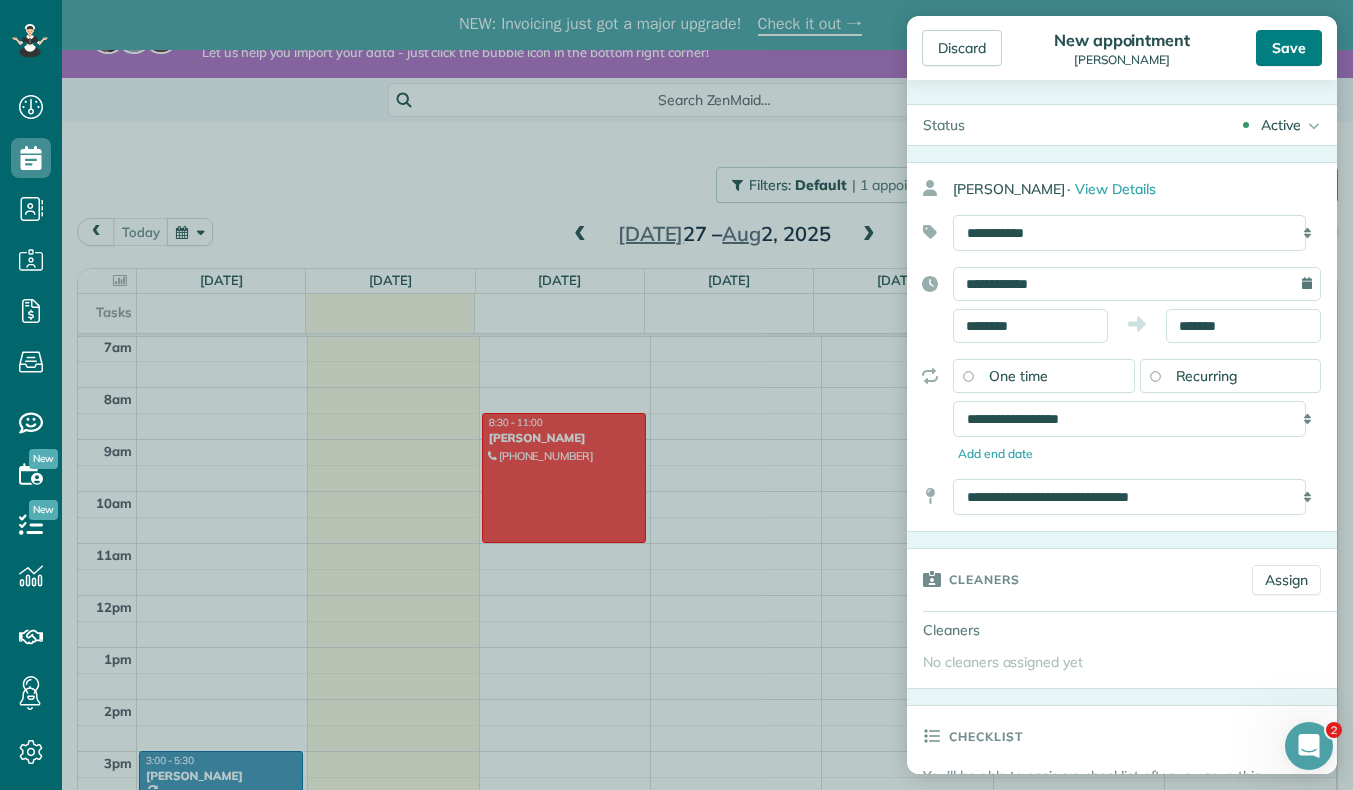 click on "Save" at bounding box center [1289, 48] 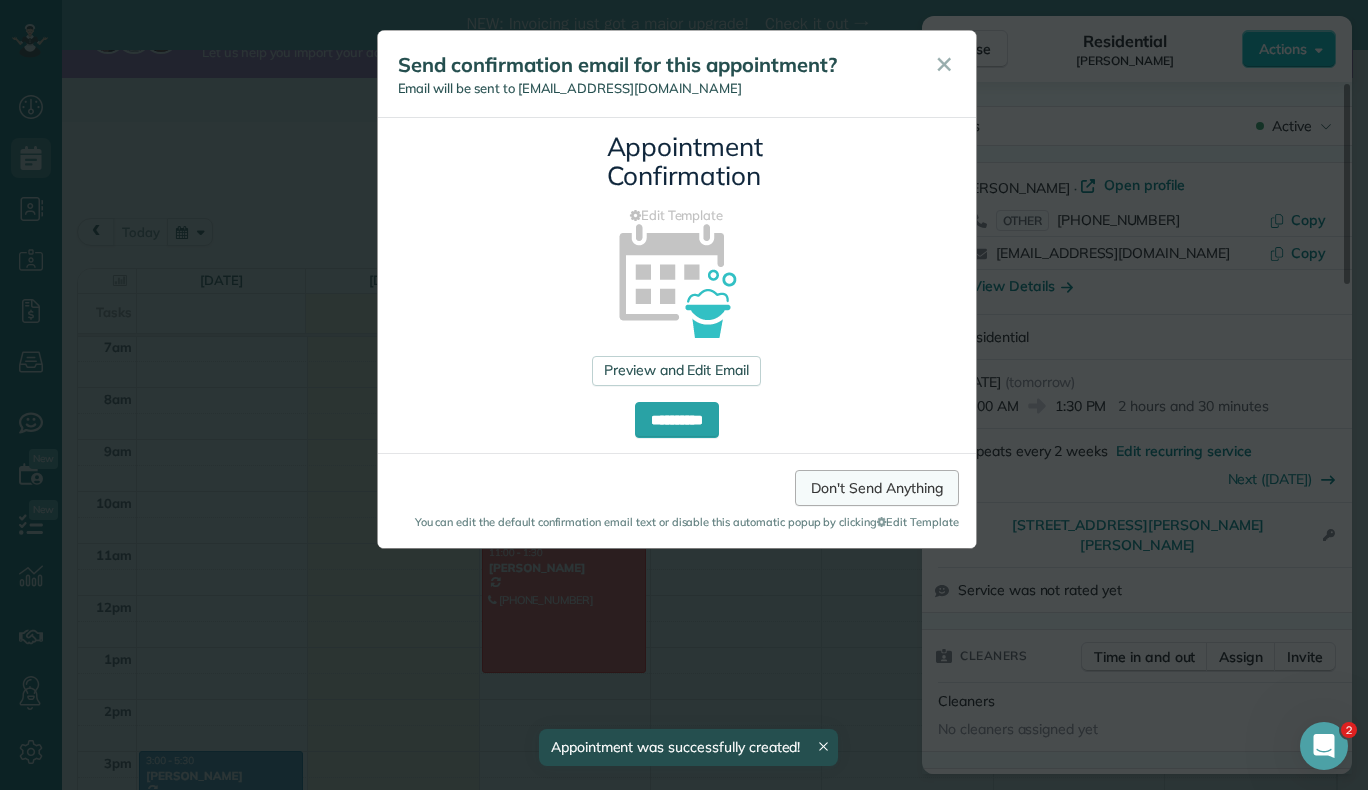 click on "Don't Send Anything" at bounding box center [876, 488] 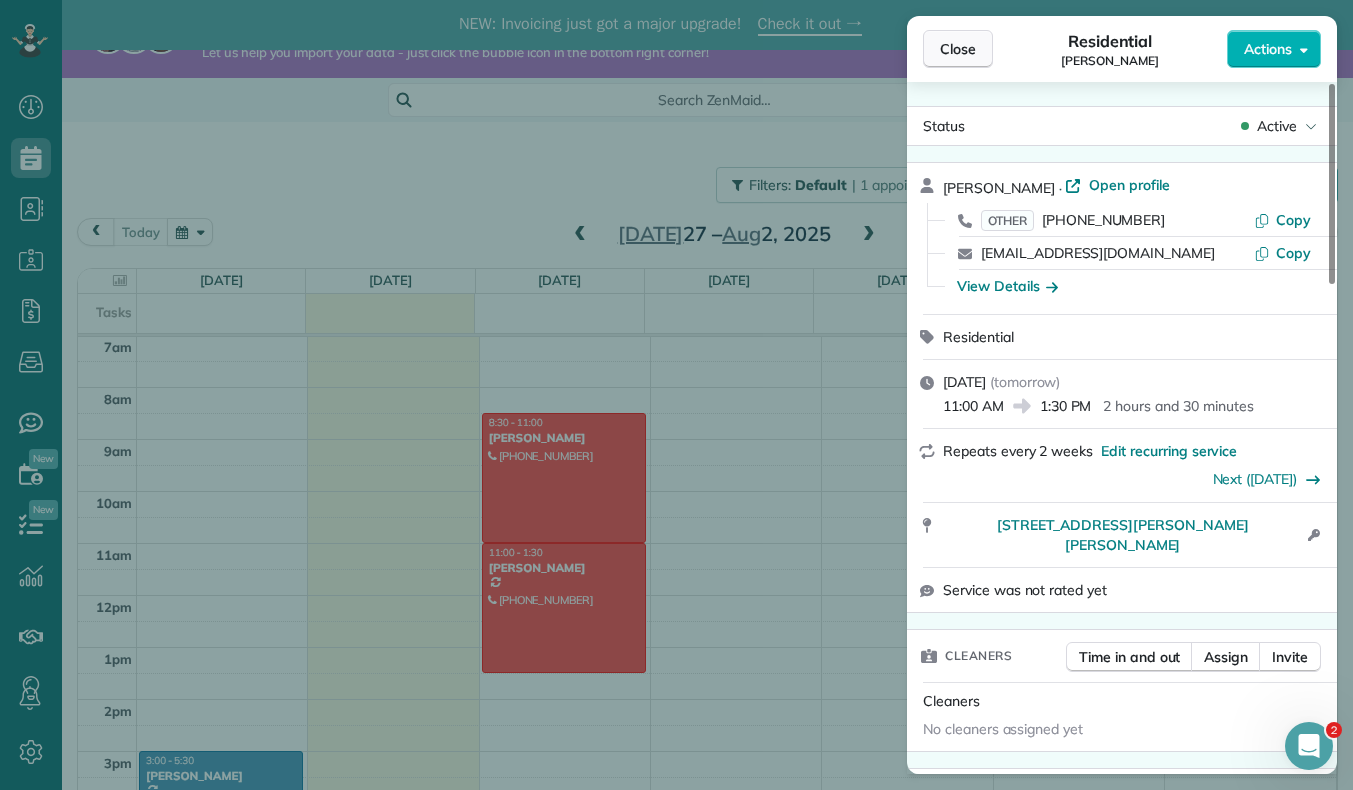 click on "Close" at bounding box center (958, 49) 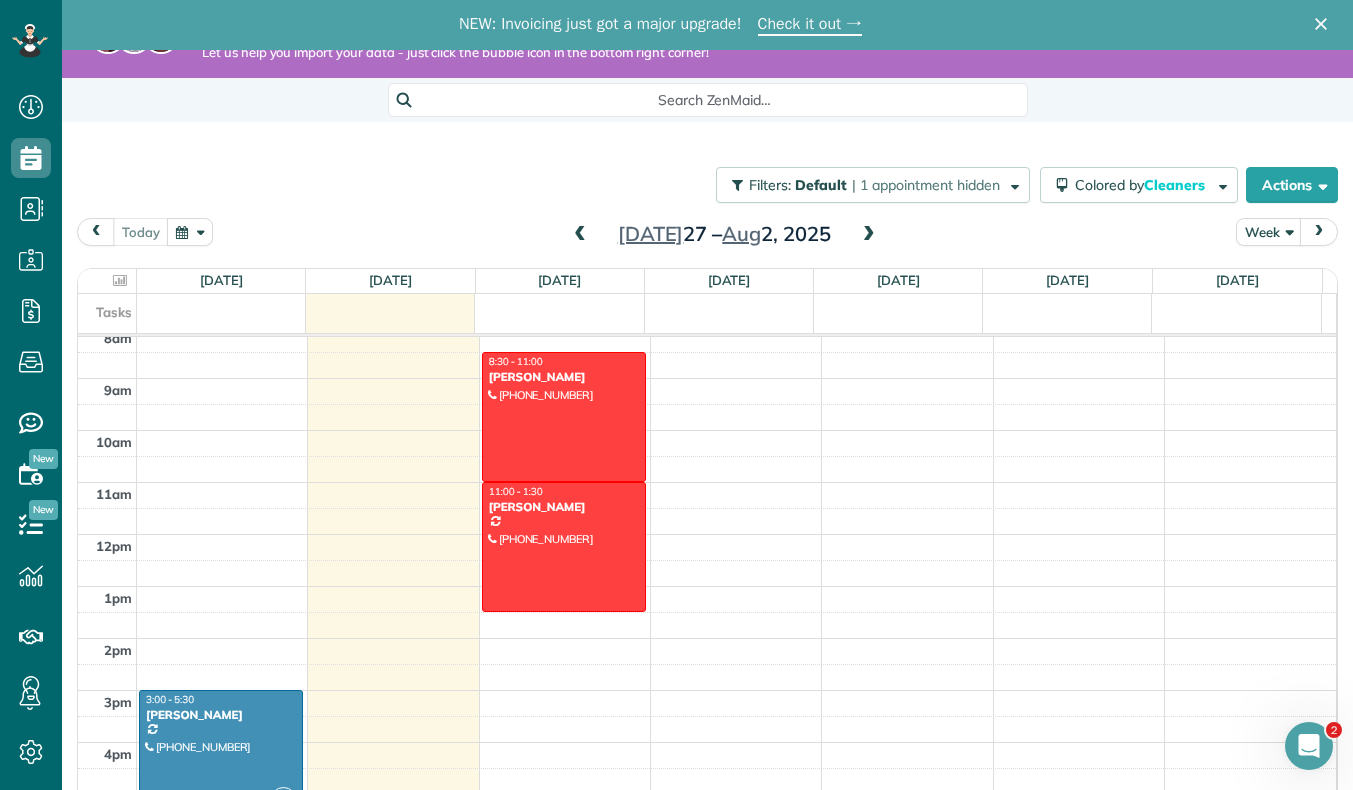 scroll, scrollTop: 421, scrollLeft: 0, axis: vertical 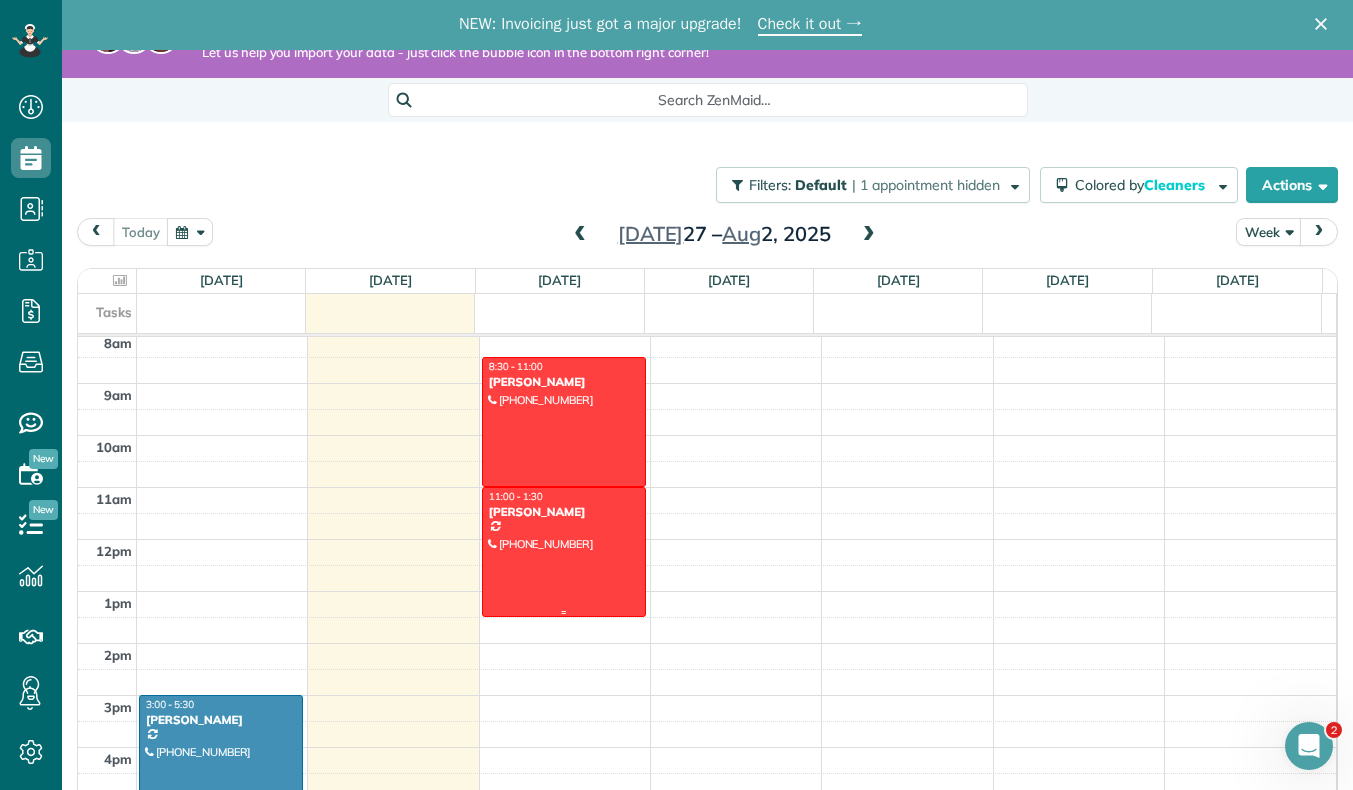 click at bounding box center [564, 552] 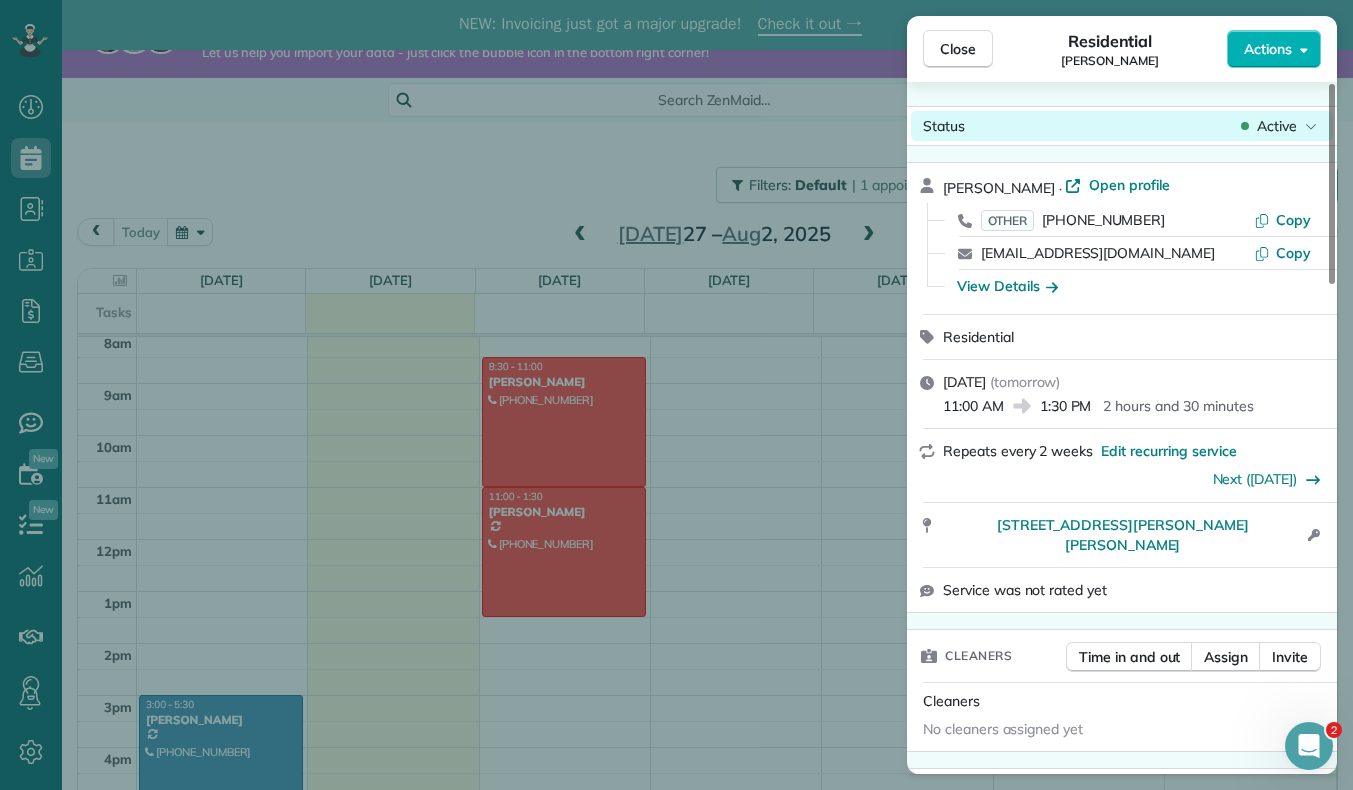 click 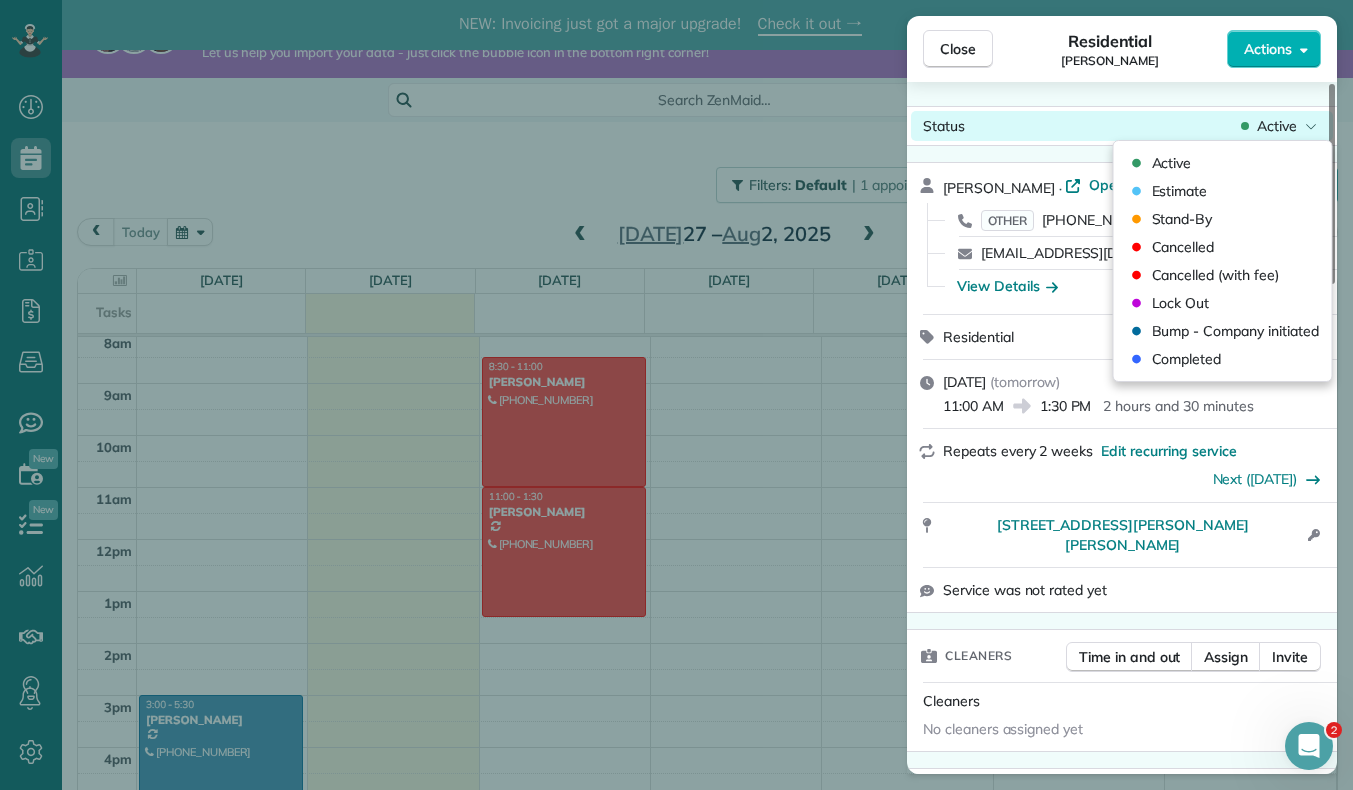 click 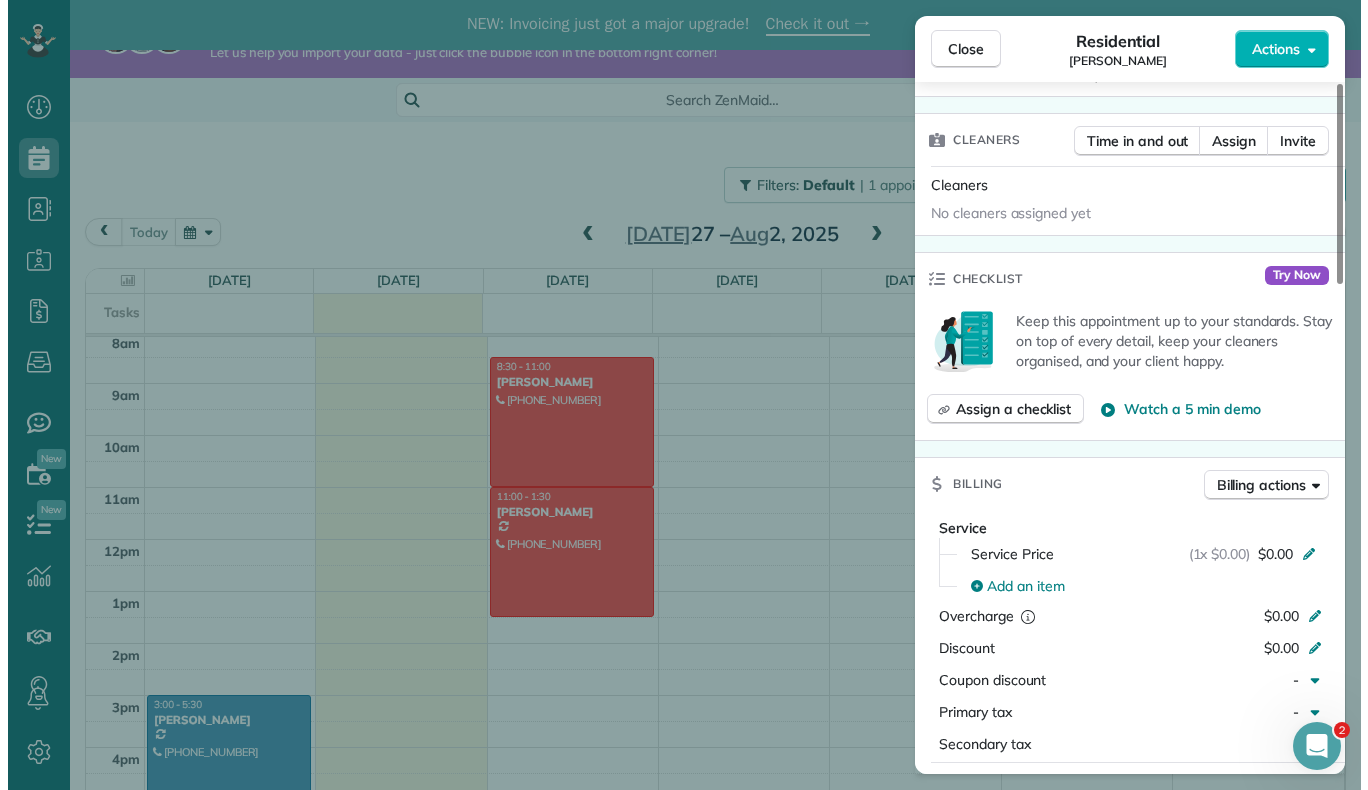 scroll, scrollTop: 517, scrollLeft: 0, axis: vertical 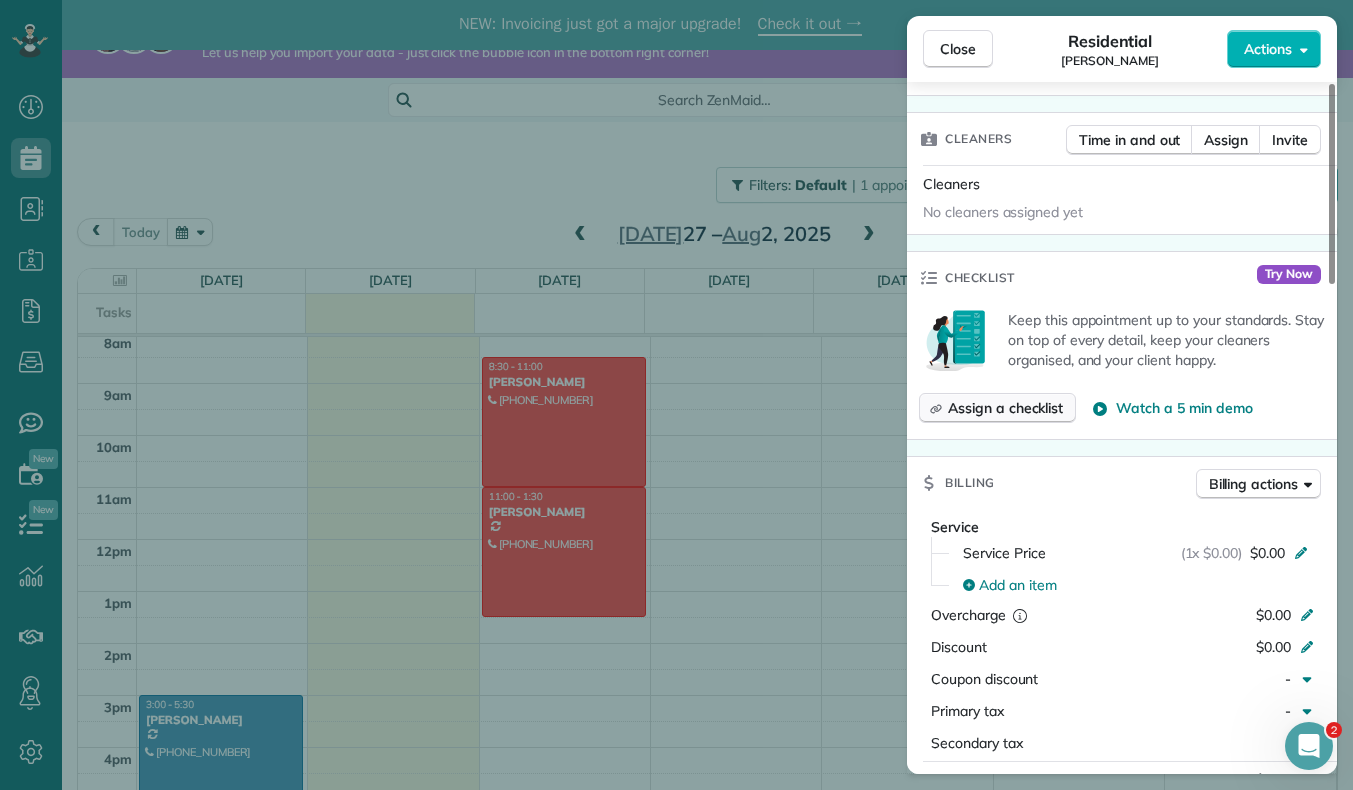 click on "Assign a checklist" at bounding box center [1005, 408] 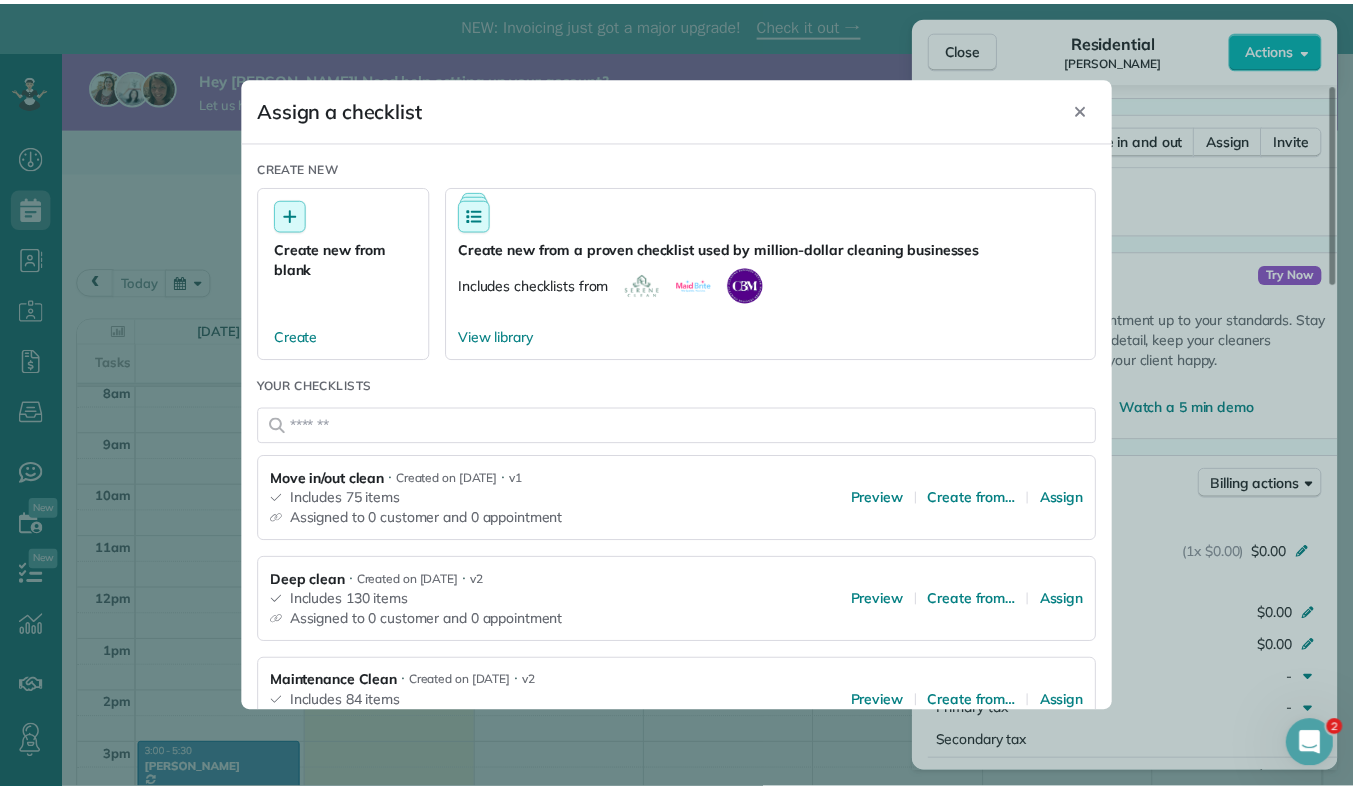 scroll, scrollTop: 85, scrollLeft: 0, axis: vertical 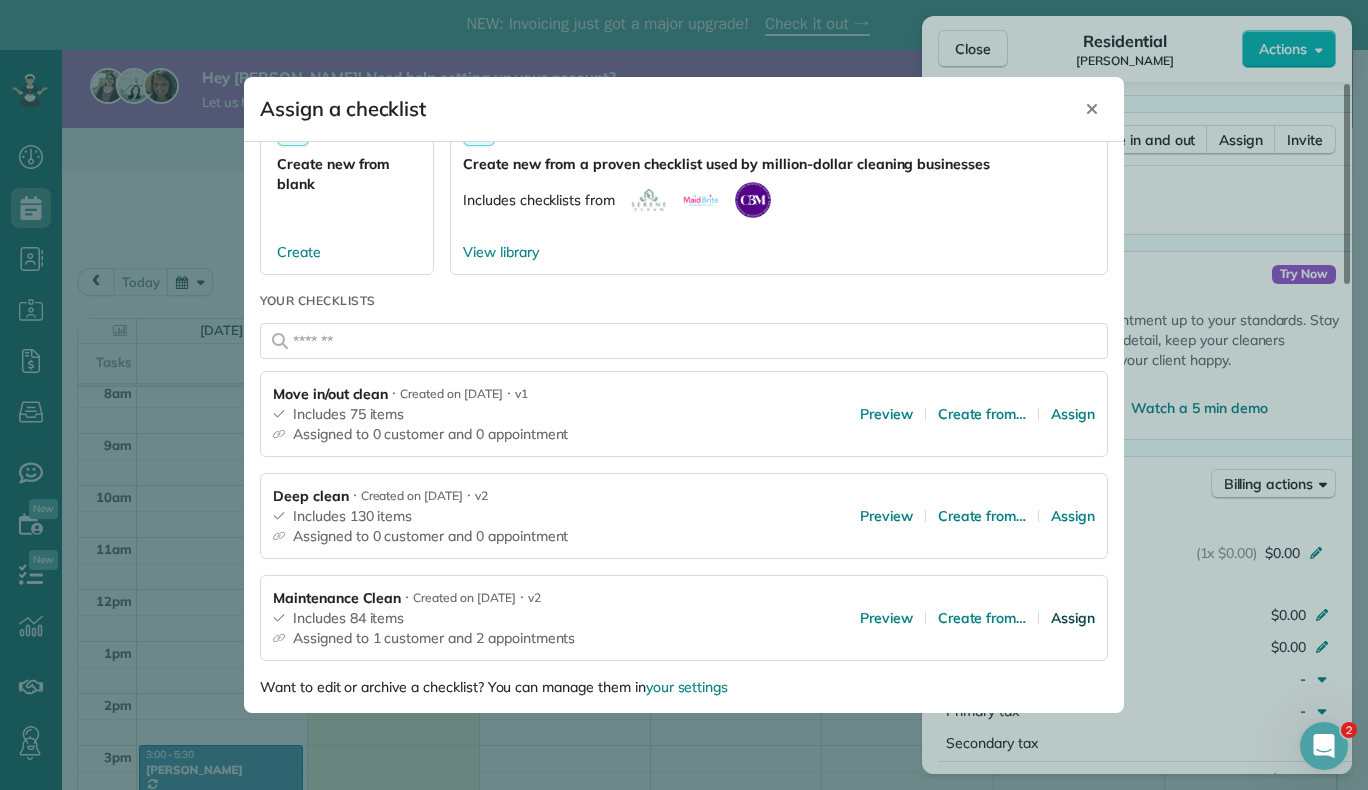 click on "Assign" at bounding box center (1073, 618) 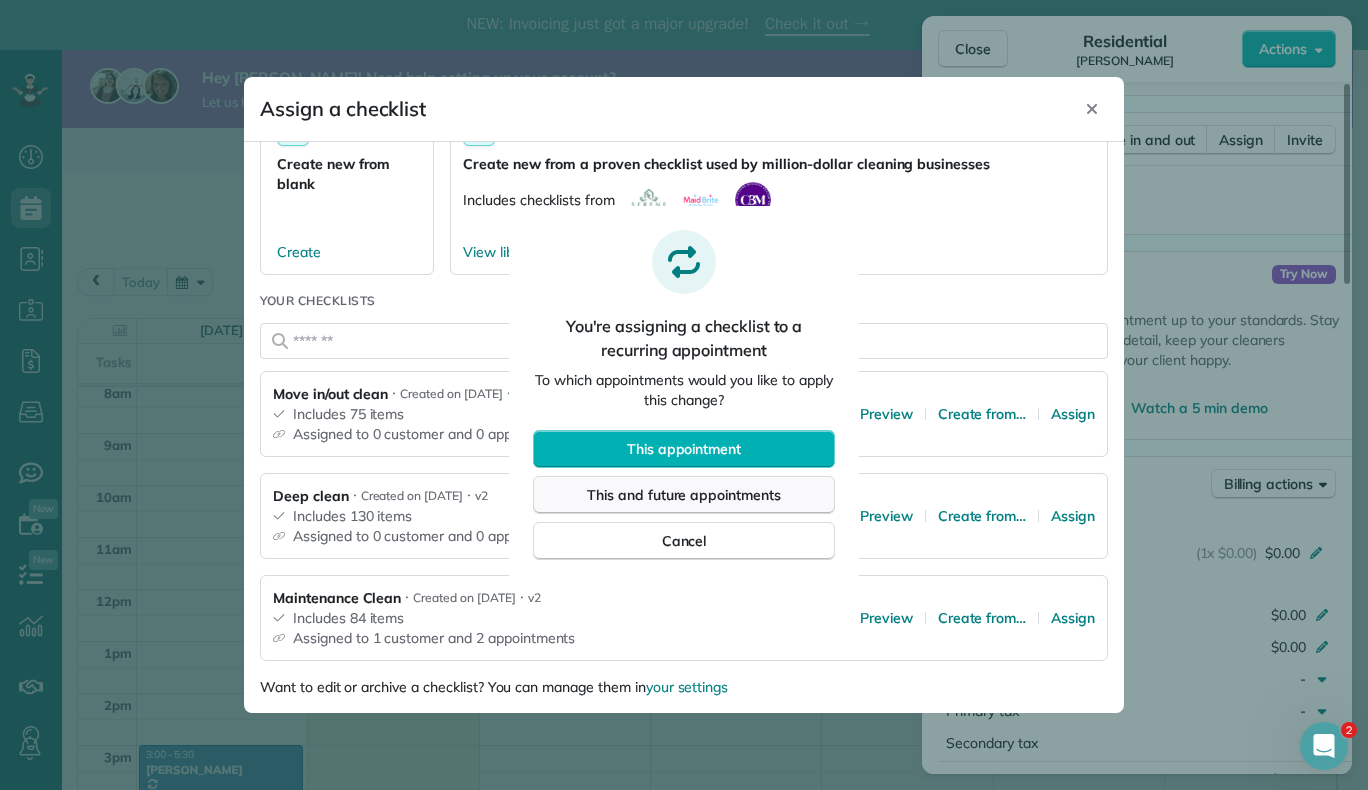 click on "This and future appointments" at bounding box center [684, 495] 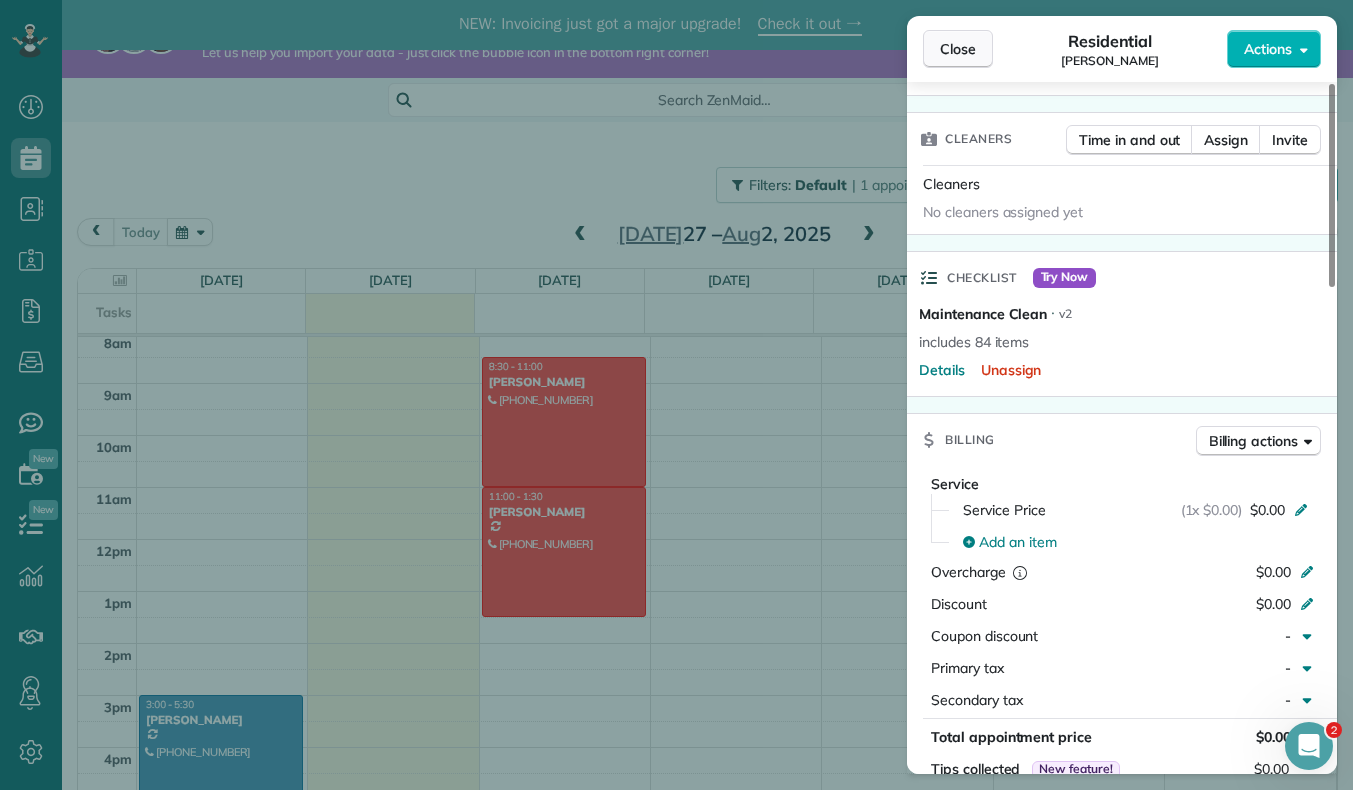 click on "Close" at bounding box center (958, 49) 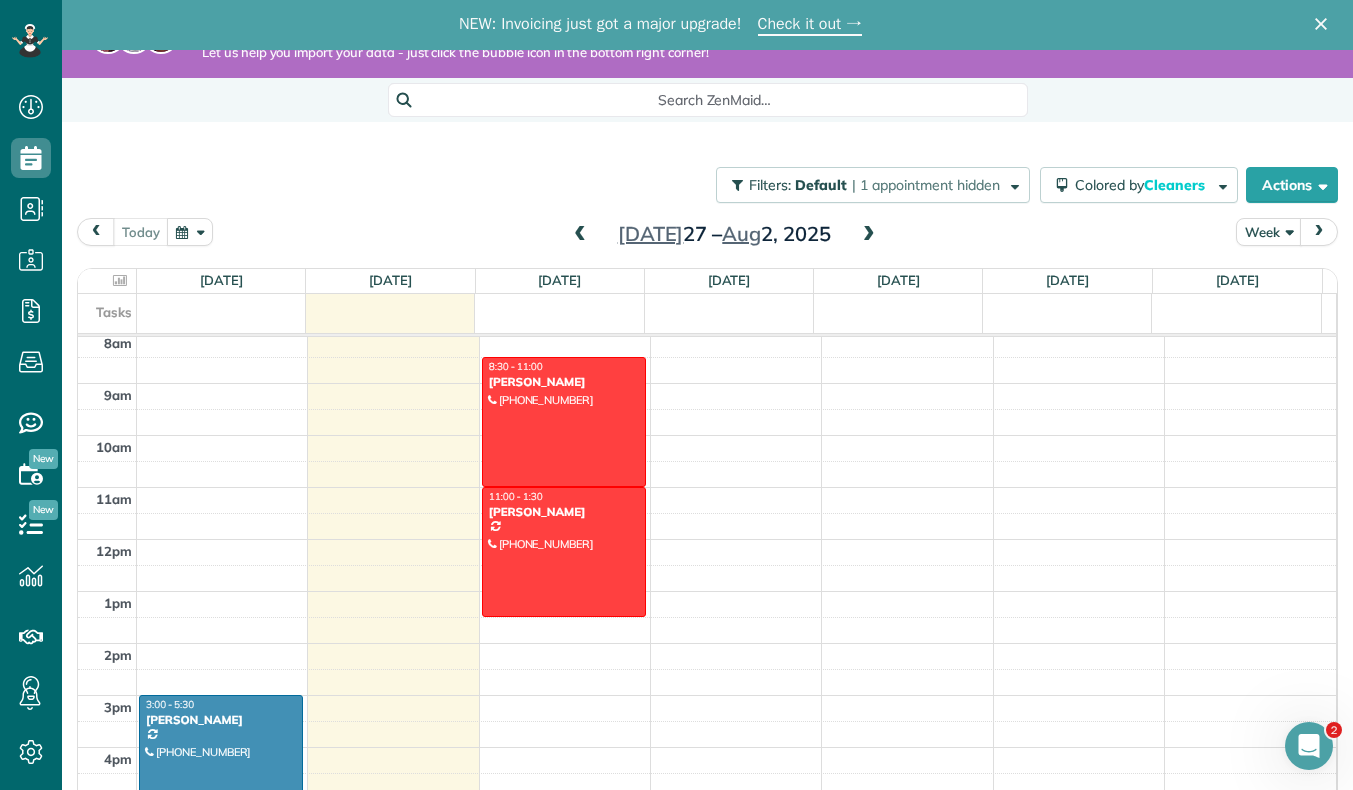 drag, startPoint x: 538, startPoint y: 628, endPoint x: 535, endPoint y: 768, distance: 140.03214 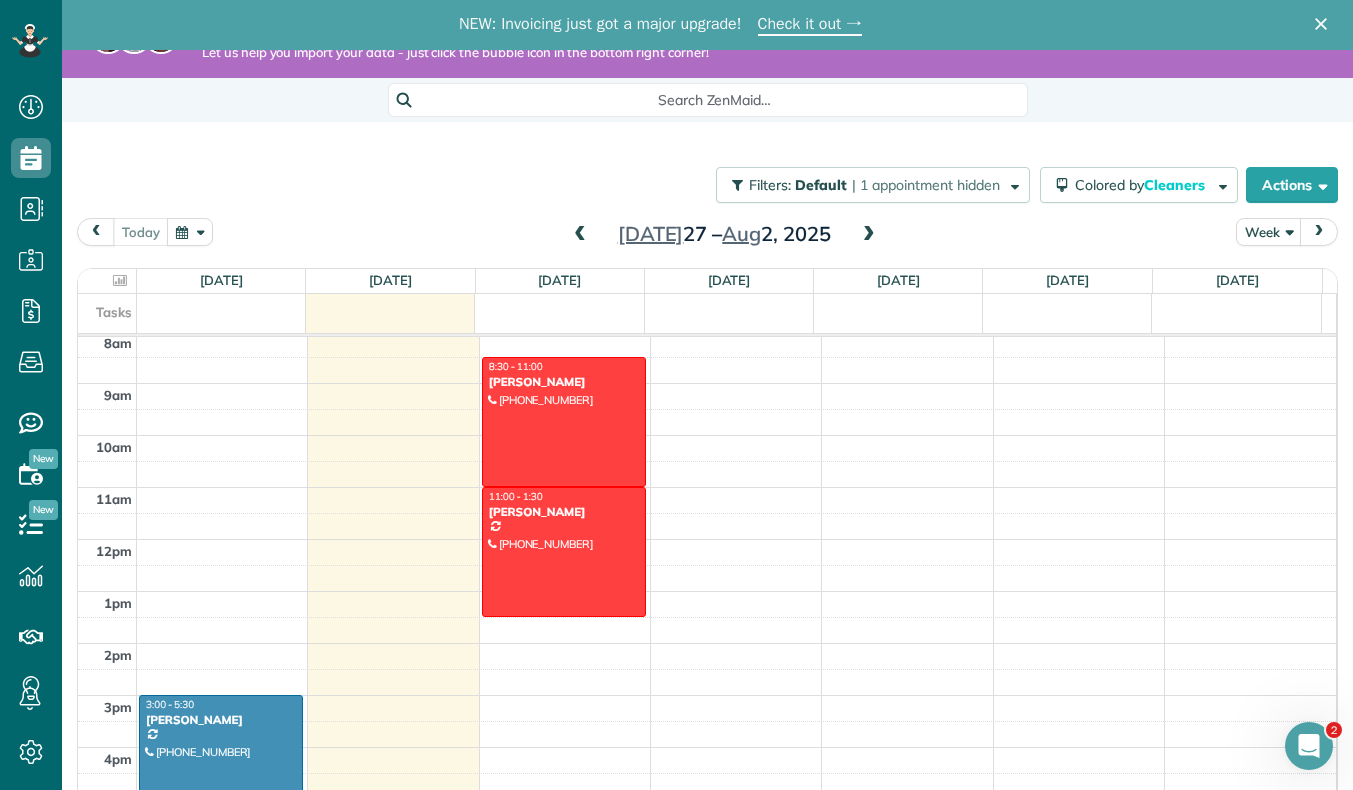 click on "12am 1am 2am 3am 4am 5am 6am 7am 8am 9am 10am 11am 12pm 1pm 2pm 3pm 4pm 5pm 6pm 7pm 8pm 9pm 10pm 11pm AB 3:00 - 5:30 Ashley Beggs (970) 690-5083 818 7th st berthoud, CO 80513 8:30 - 11:00 Kerri Belsito (970) 215-6856 5401 West CR 12 Loveland, CO 80537 11:00 - 1:30 Danielle Phillips (970) 576-8586 1440 Shelby Dr Berthoud, CO 80513" at bounding box center (707, 539) 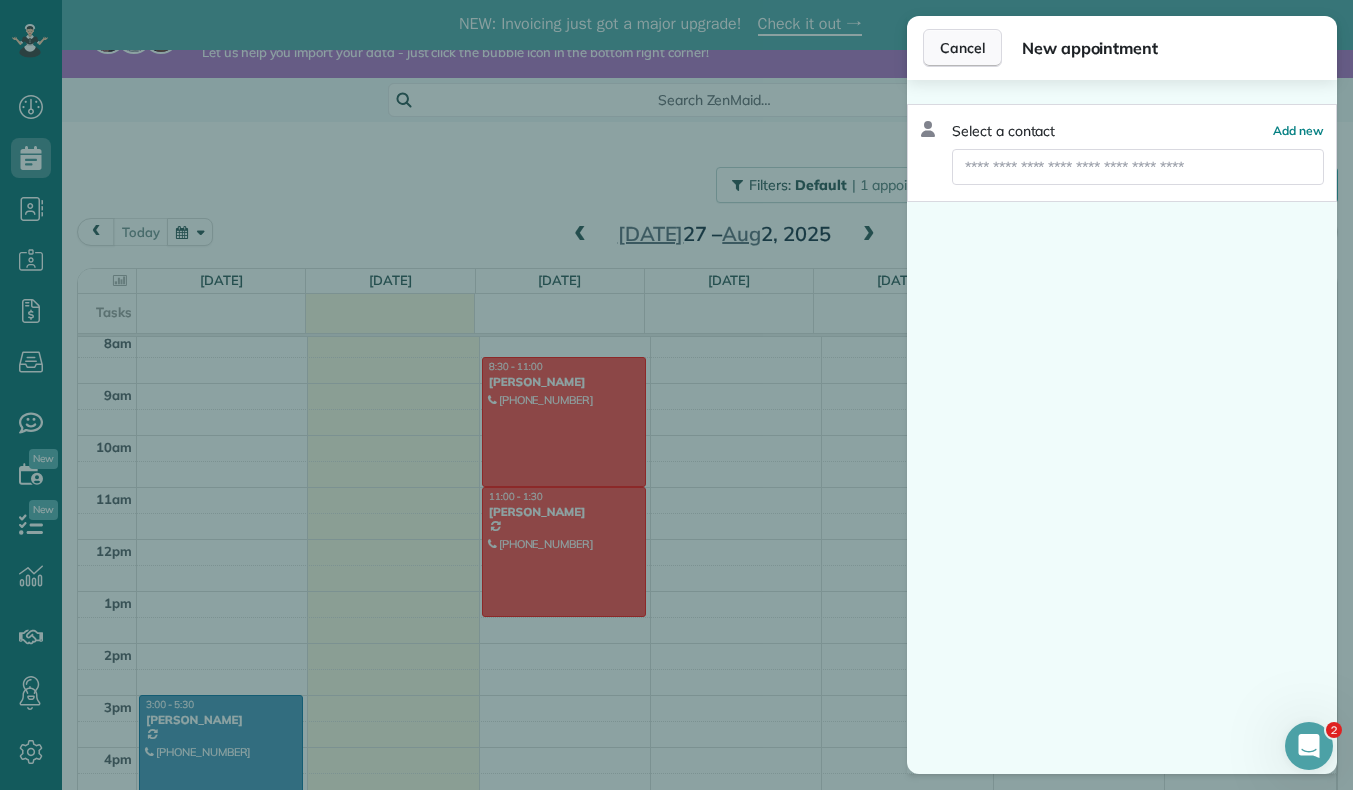 click on "Cancel" at bounding box center [962, 48] 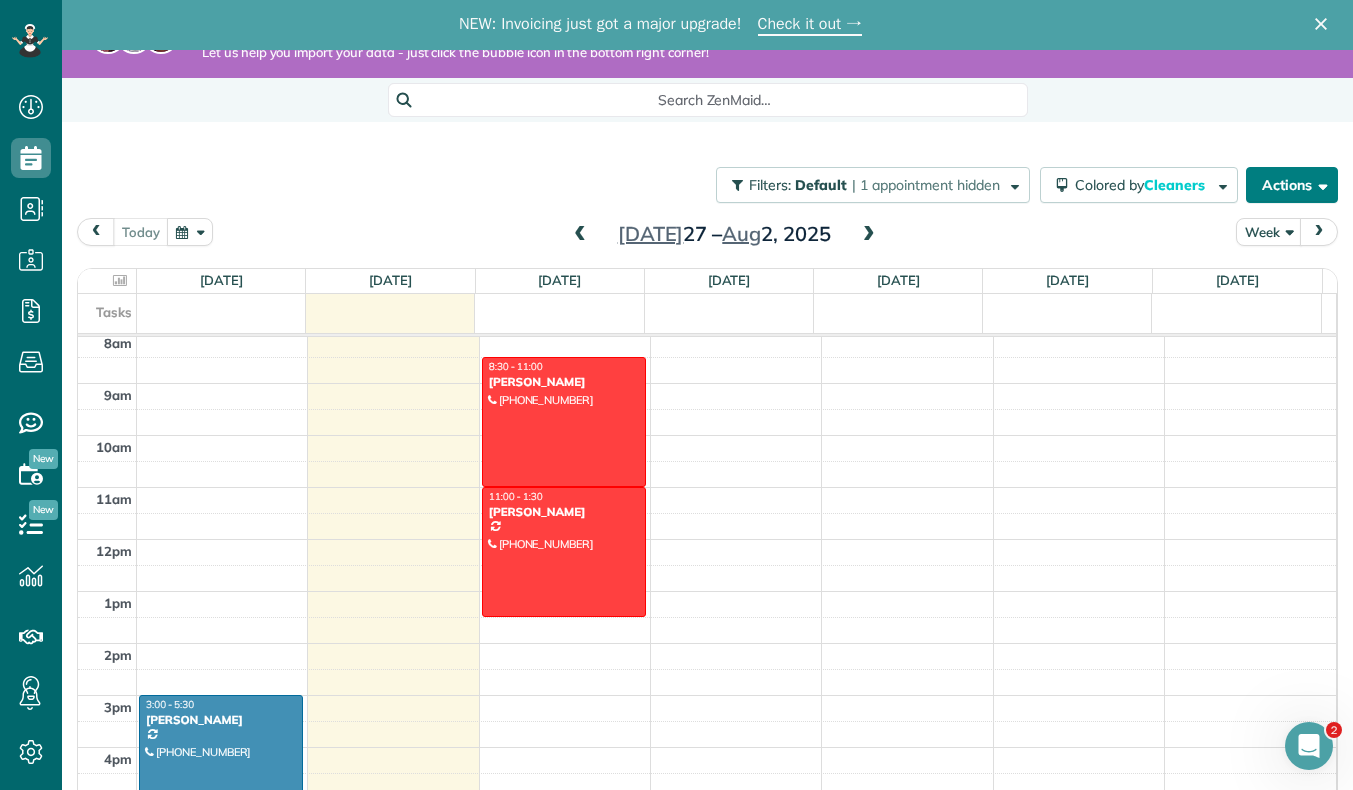 click on "Actions" at bounding box center [1292, 185] 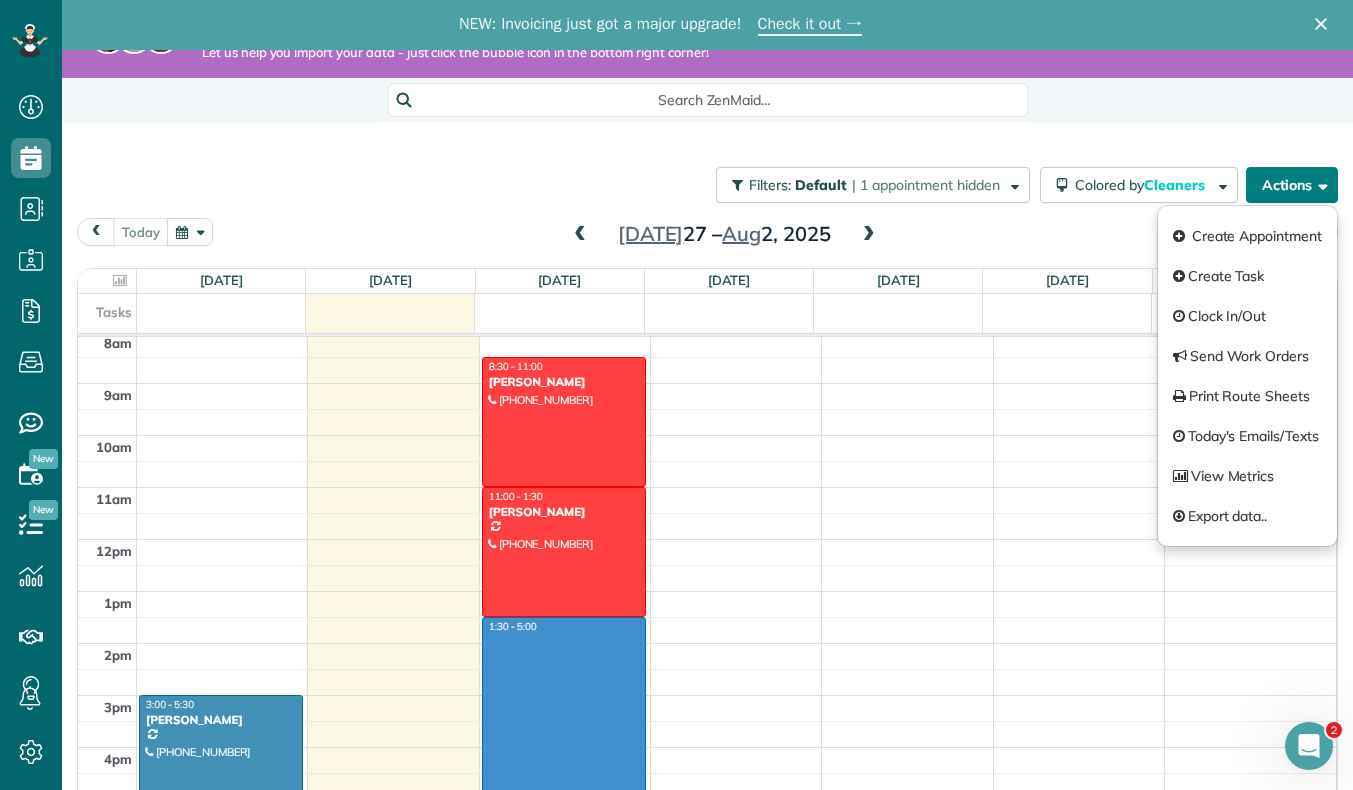 drag, startPoint x: 571, startPoint y: 624, endPoint x: 557, endPoint y: 790, distance: 166.58931 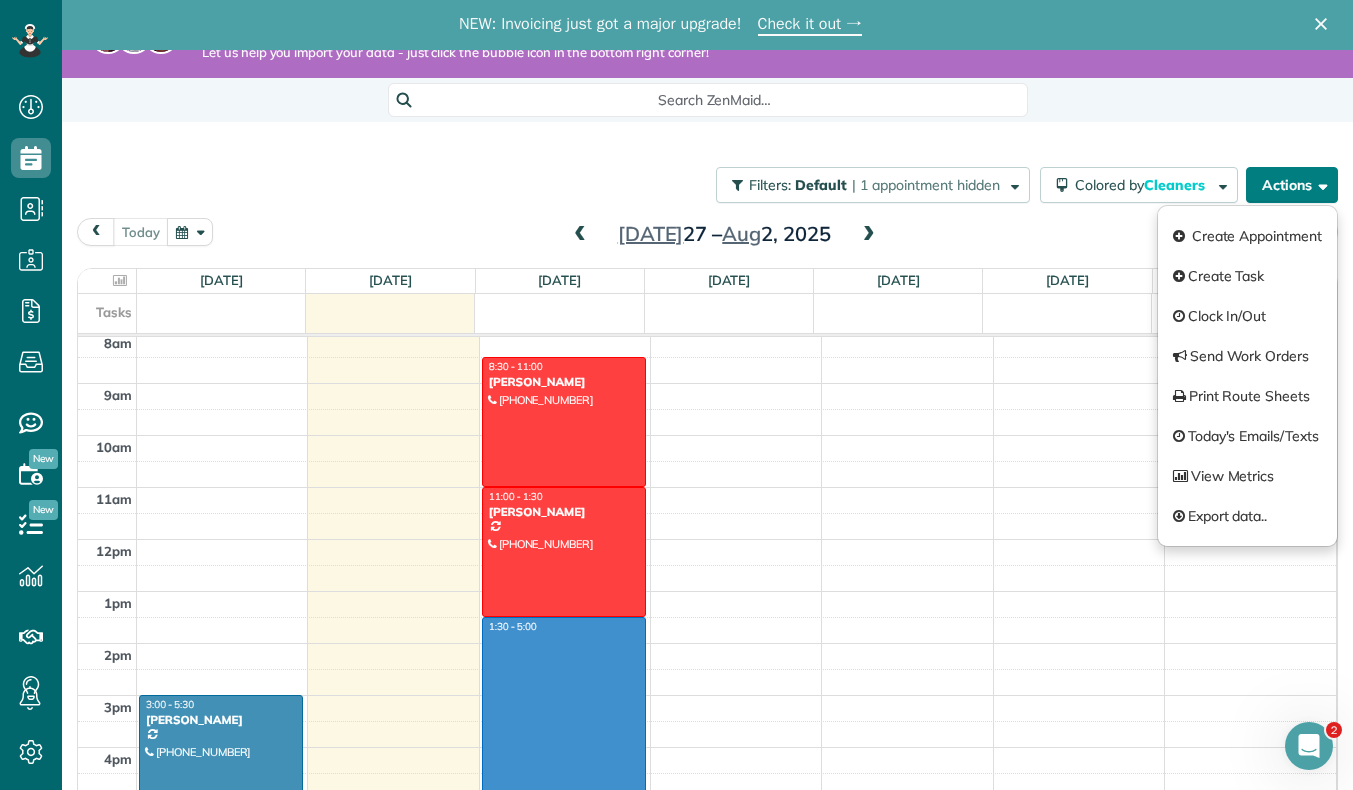 click on "Dashboard
Scheduling
Calendar View
List View
Dispatch View - Weekly scheduling (Beta)" at bounding box center (676, 370) 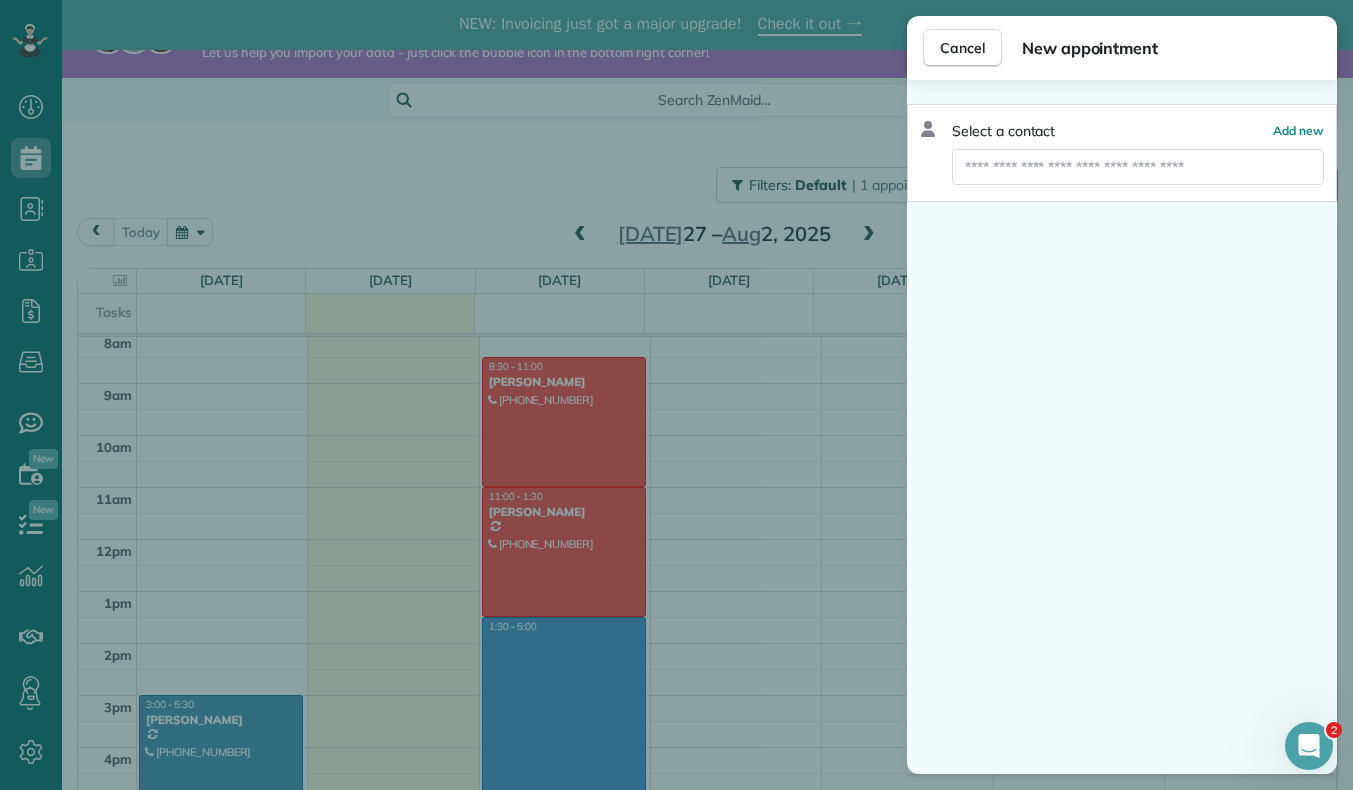 click 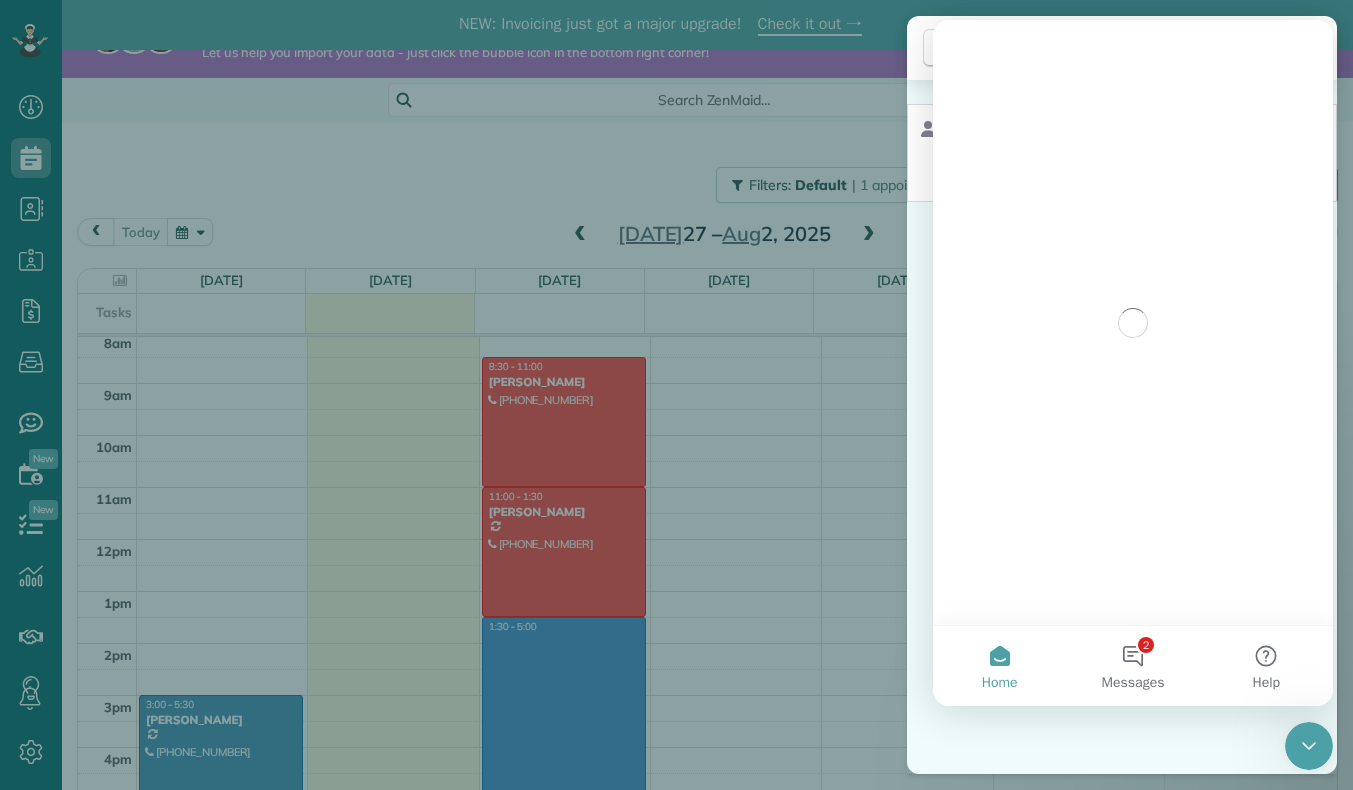 scroll, scrollTop: 0, scrollLeft: 0, axis: both 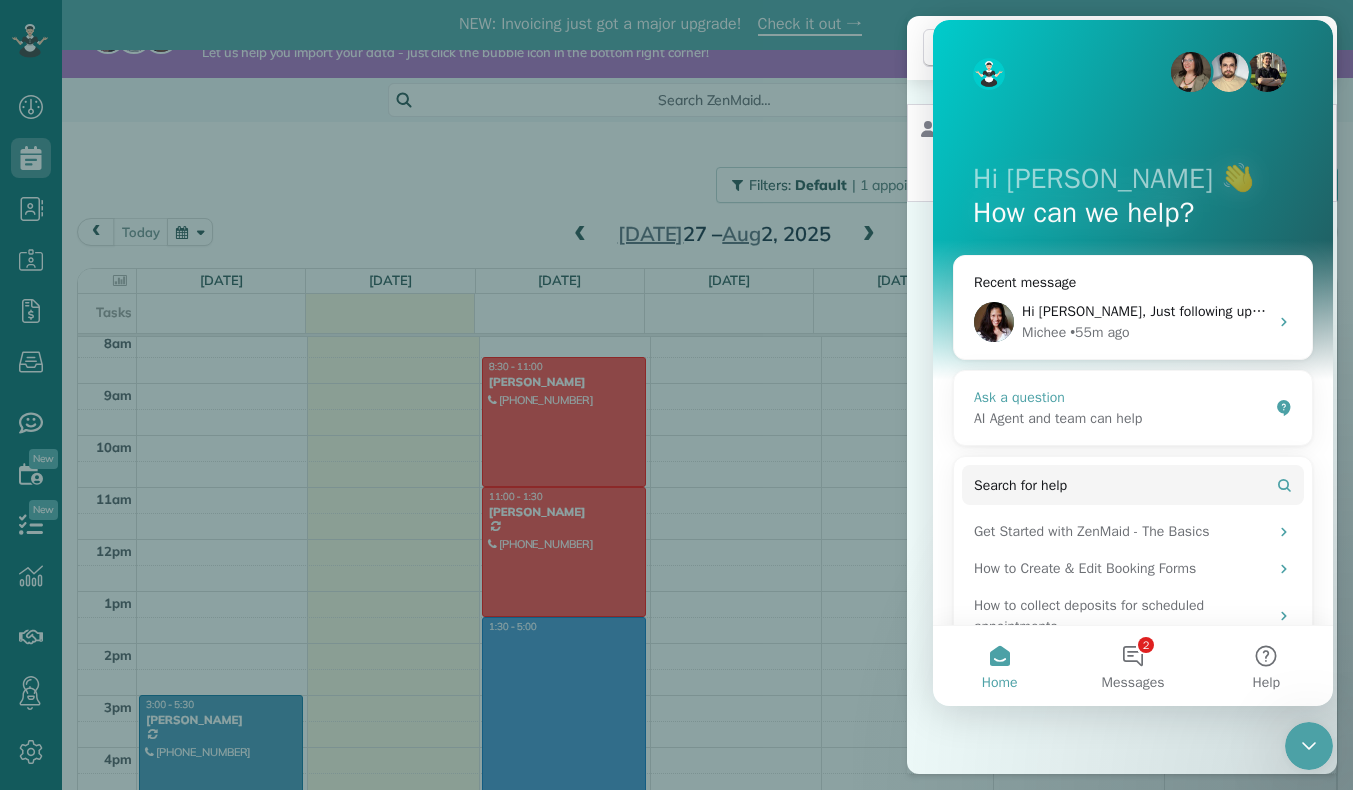 click on "AI Agent and team can help" at bounding box center [1121, 418] 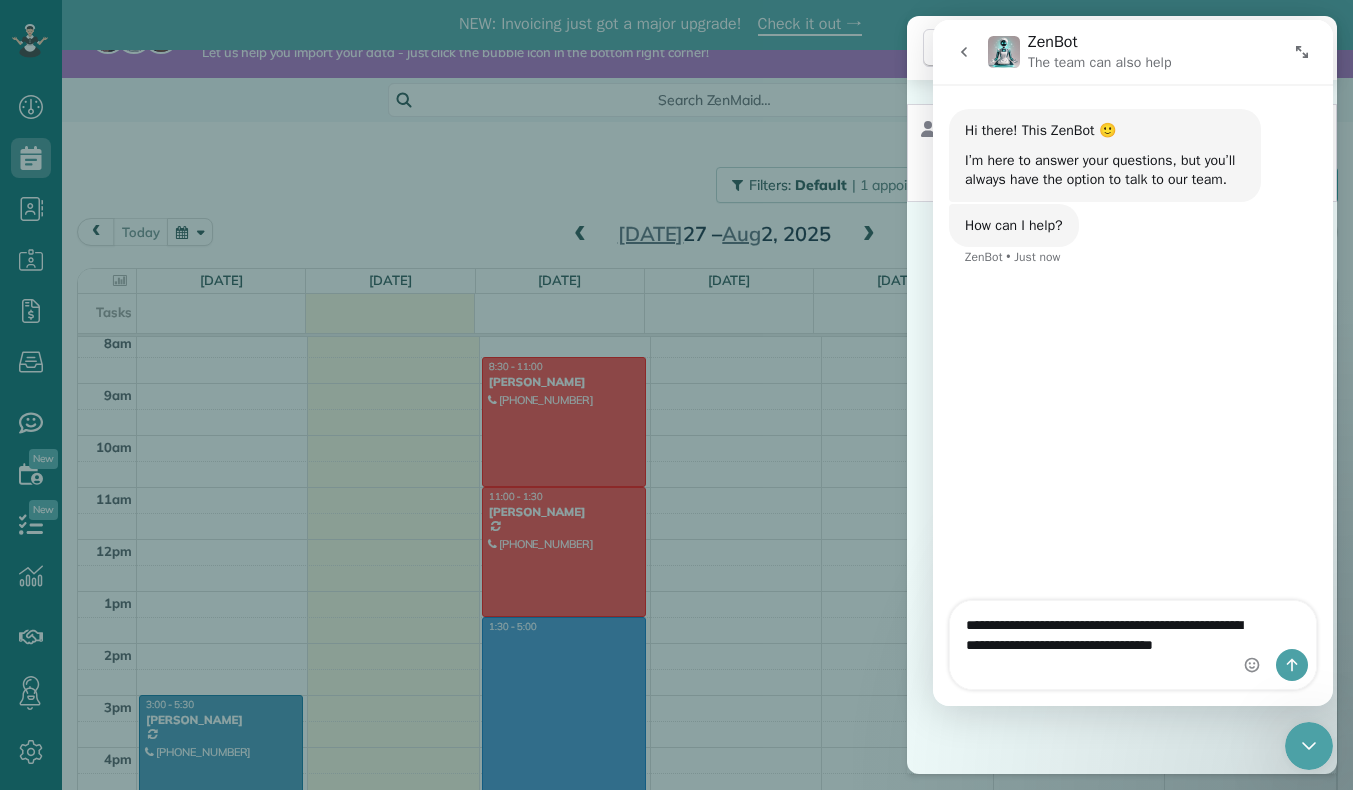 type on "**********" 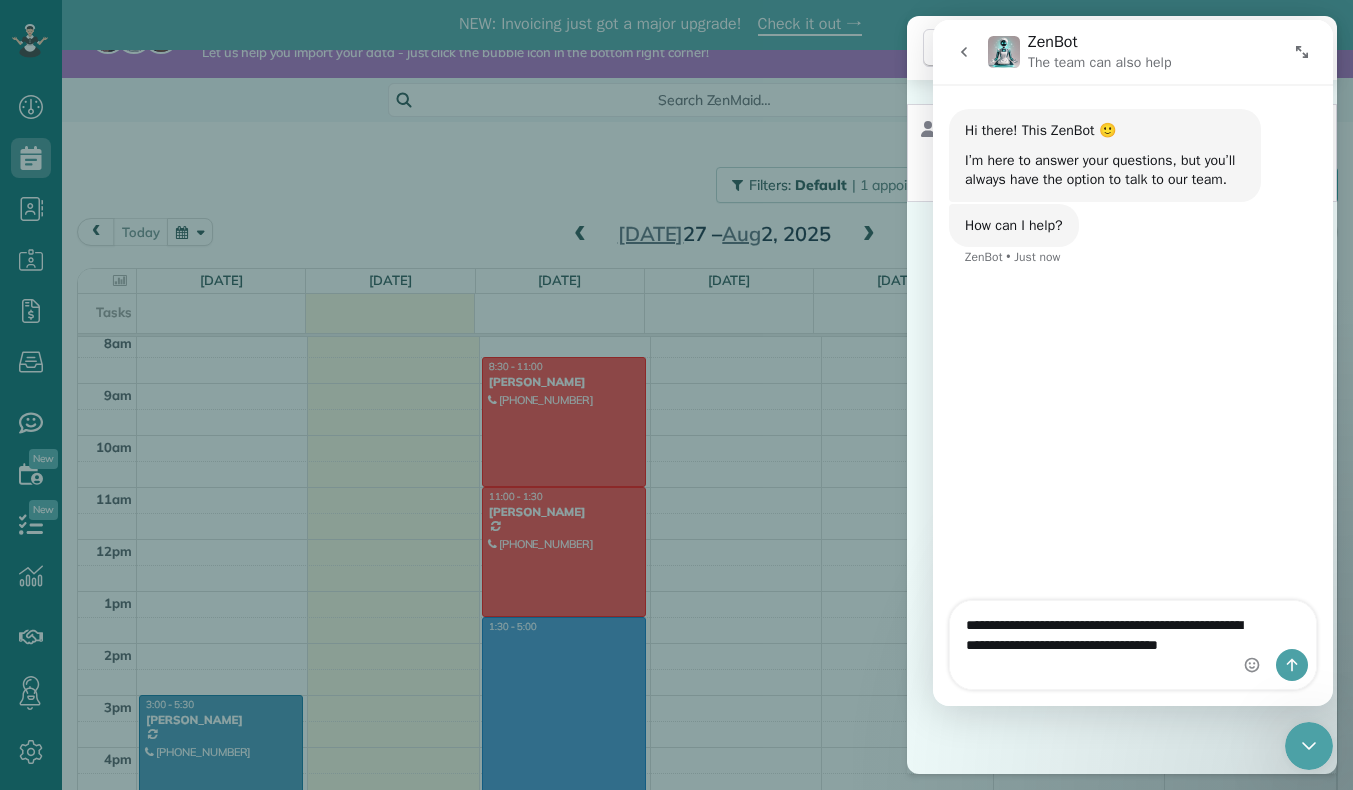 type 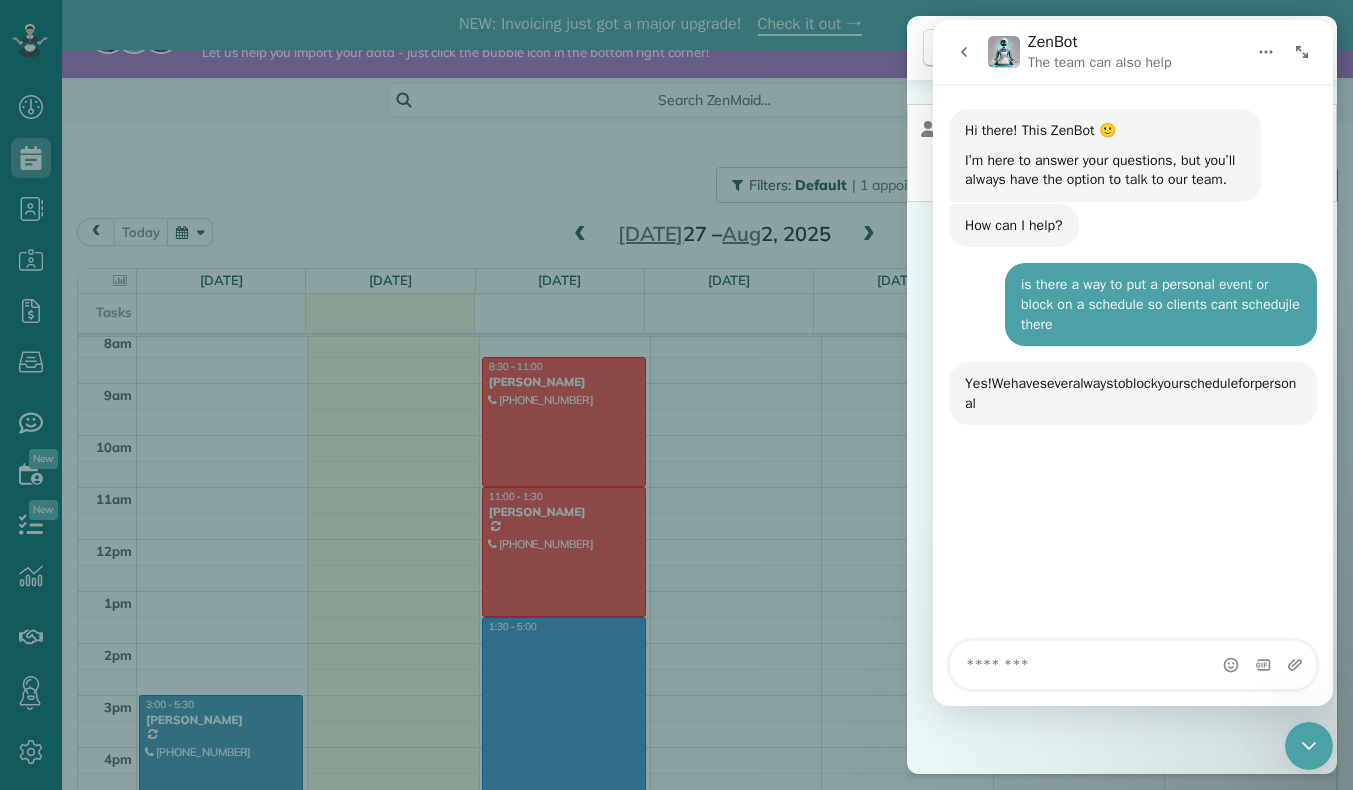 scroll, scrollTop: 3, scrollLeft: 0, axis: vertical 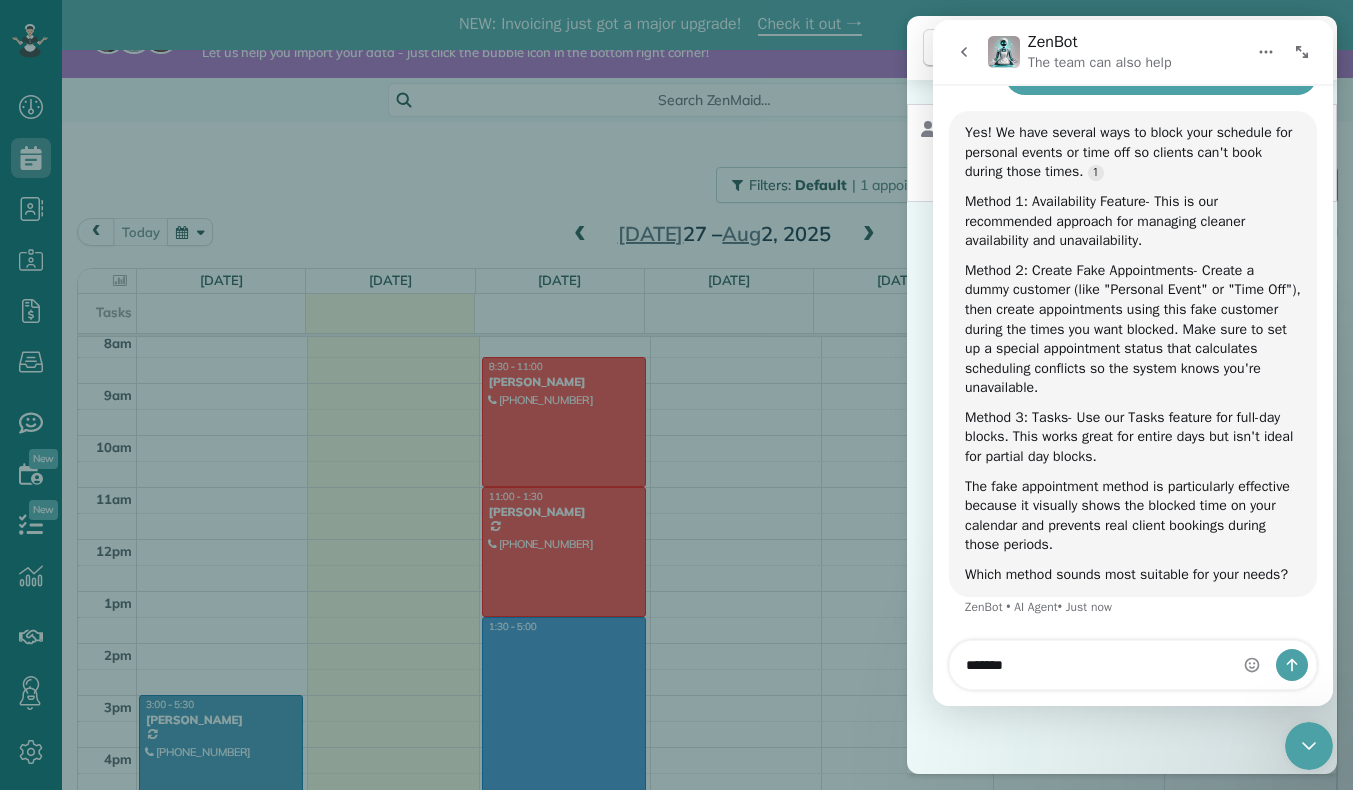 type on "********" 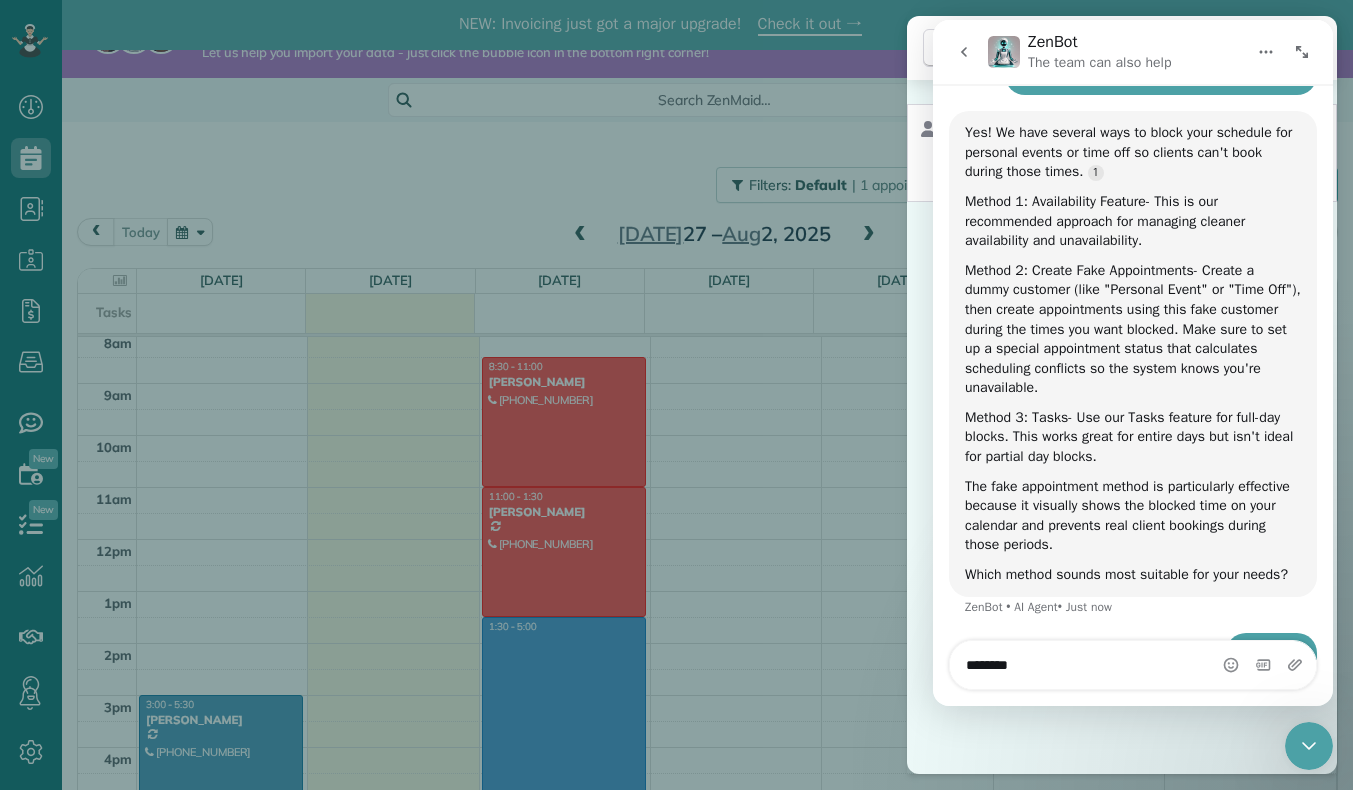 type 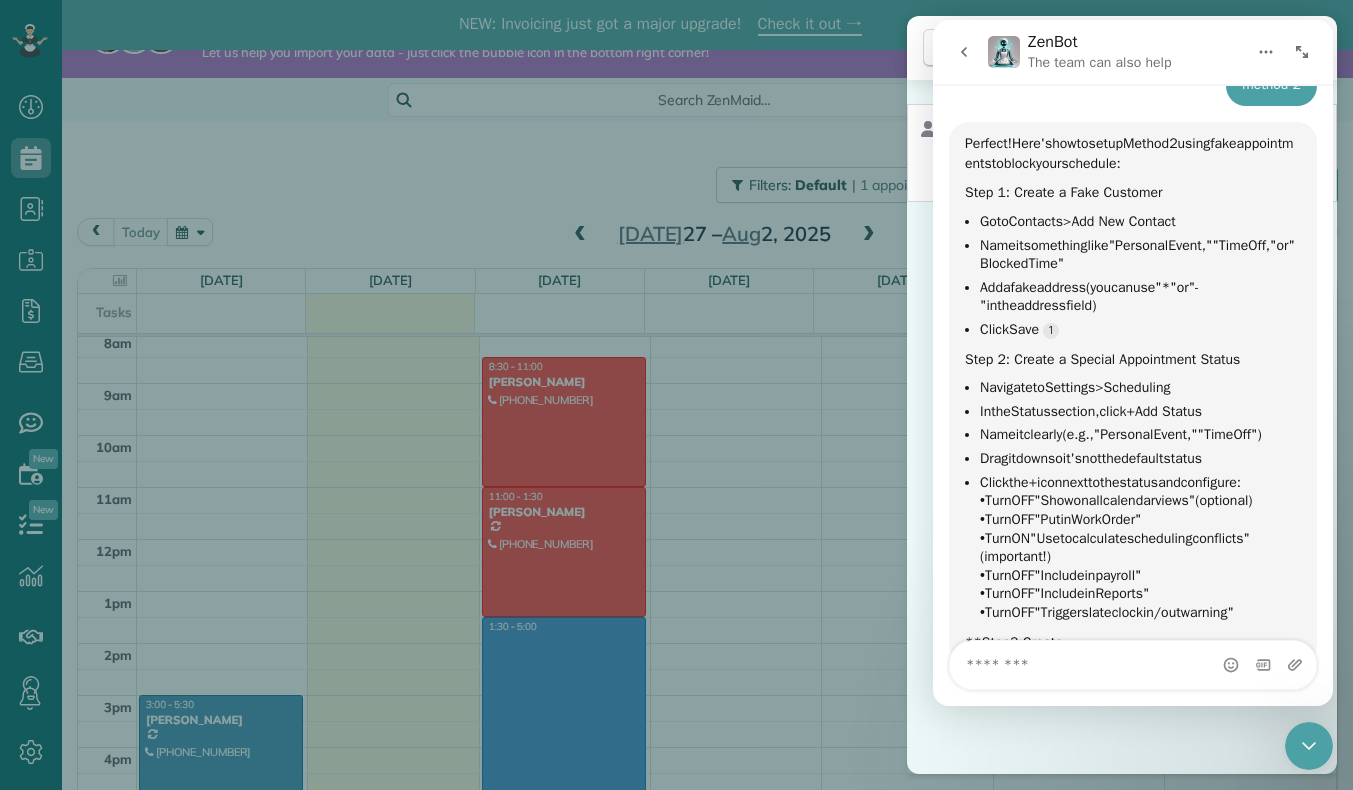 scroll, scrollTop: 825, scrollLeft: 0, axis: vertical 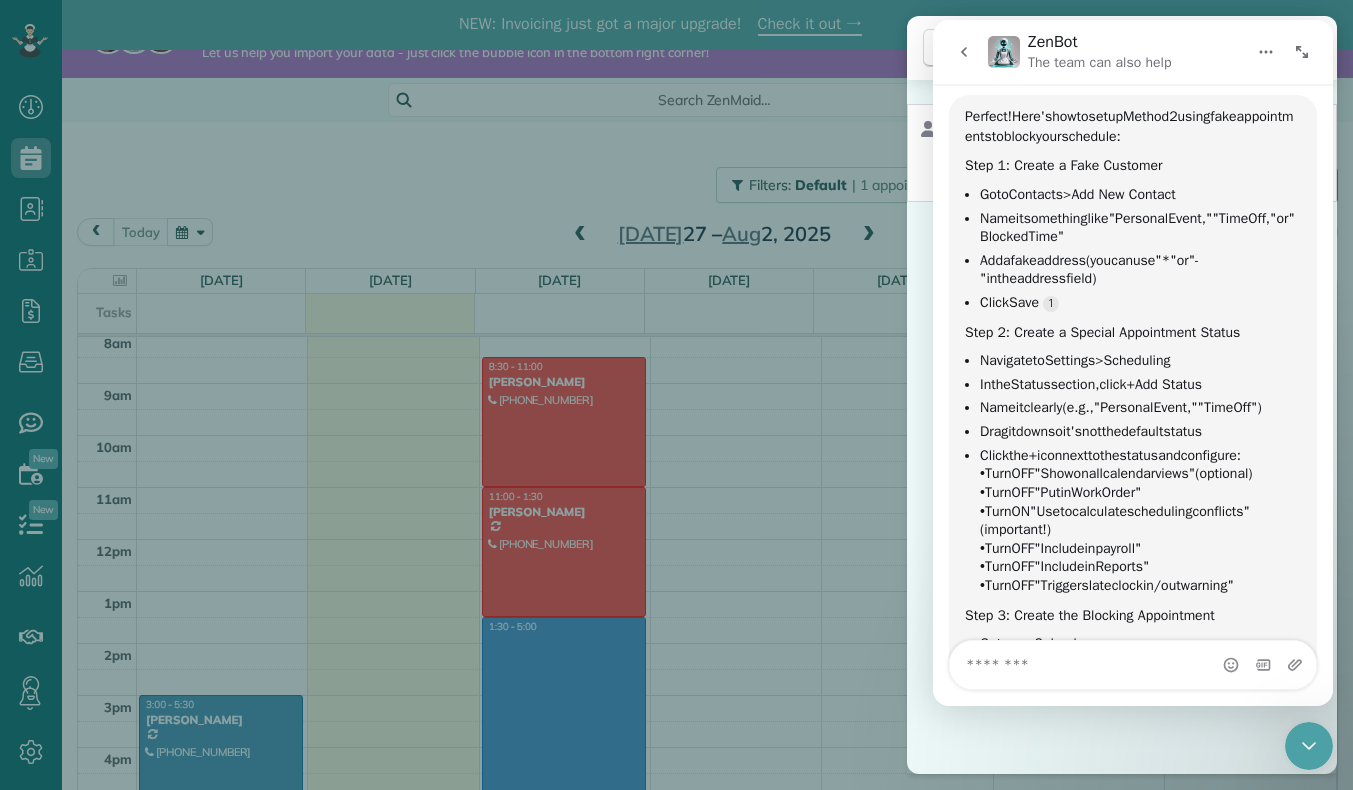 click 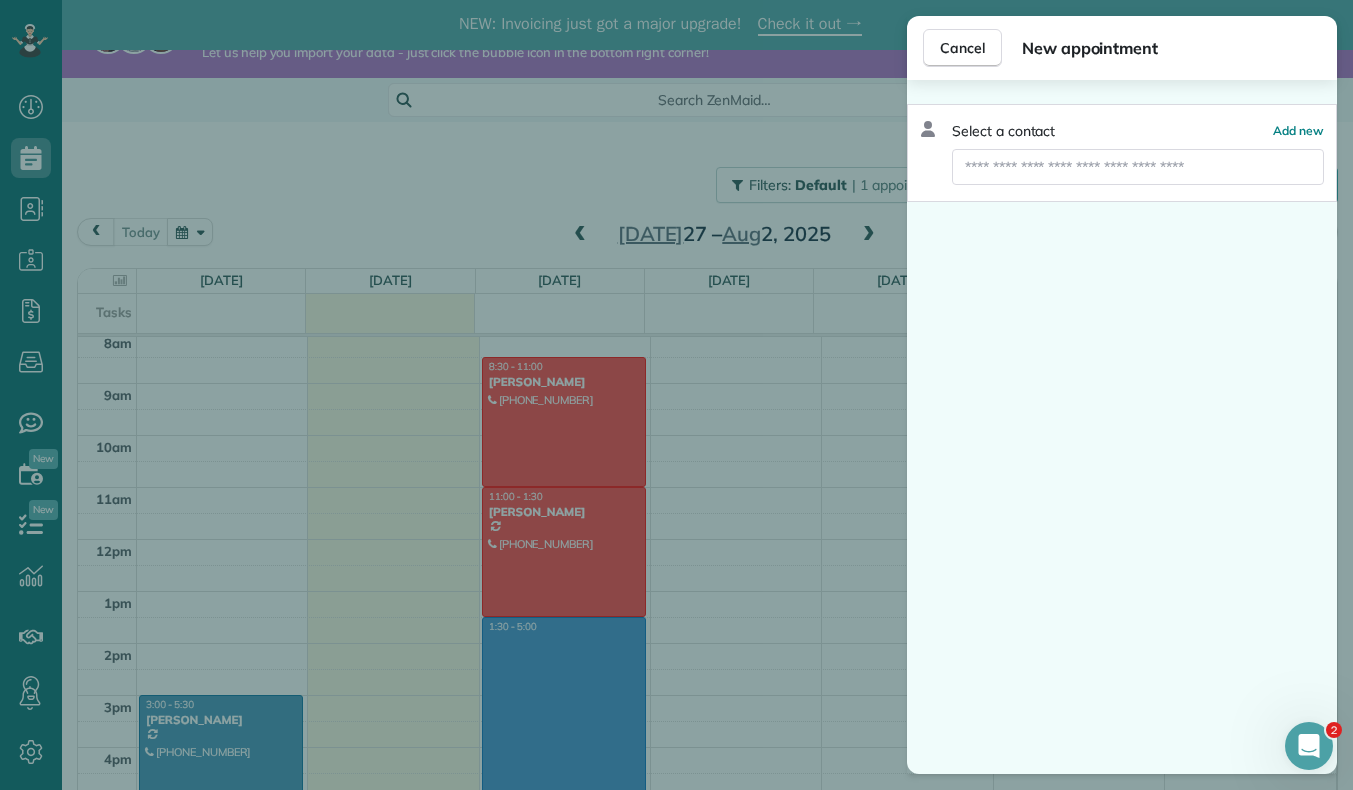 scroll, scrollTop: 0, scrollLeft: 0, axis: both 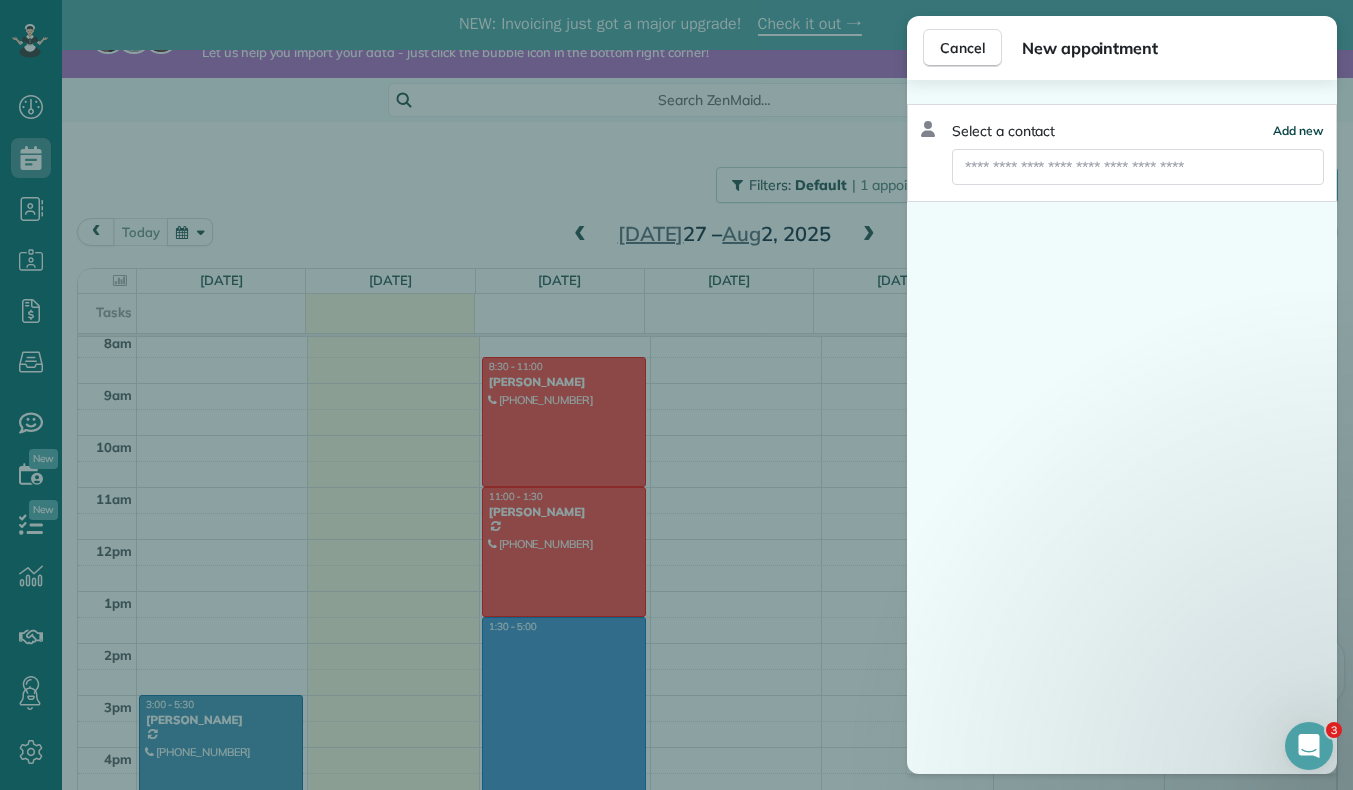 click on "Add new" at bounding box center (1298, 130) 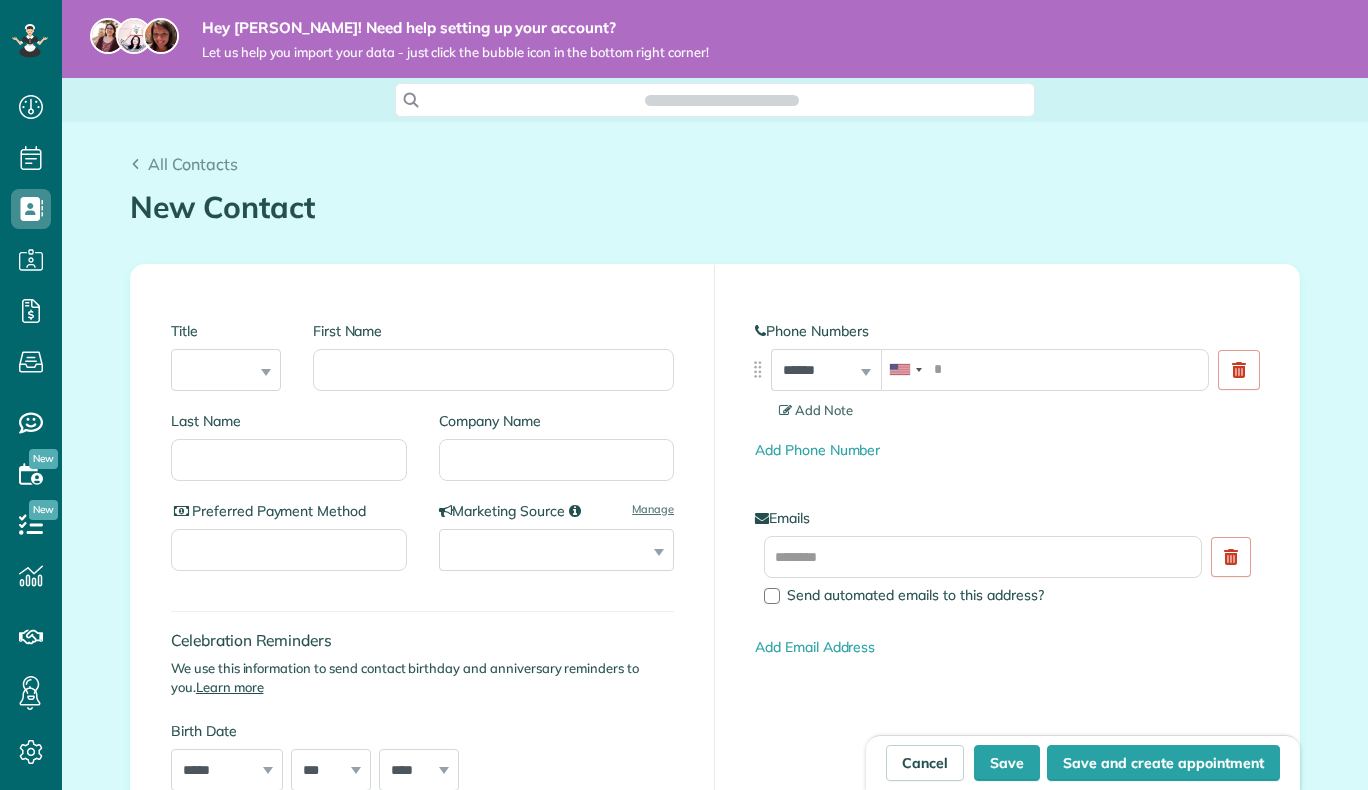 scroll, scrollTop: 0, scrollLeft: 0, axis: both 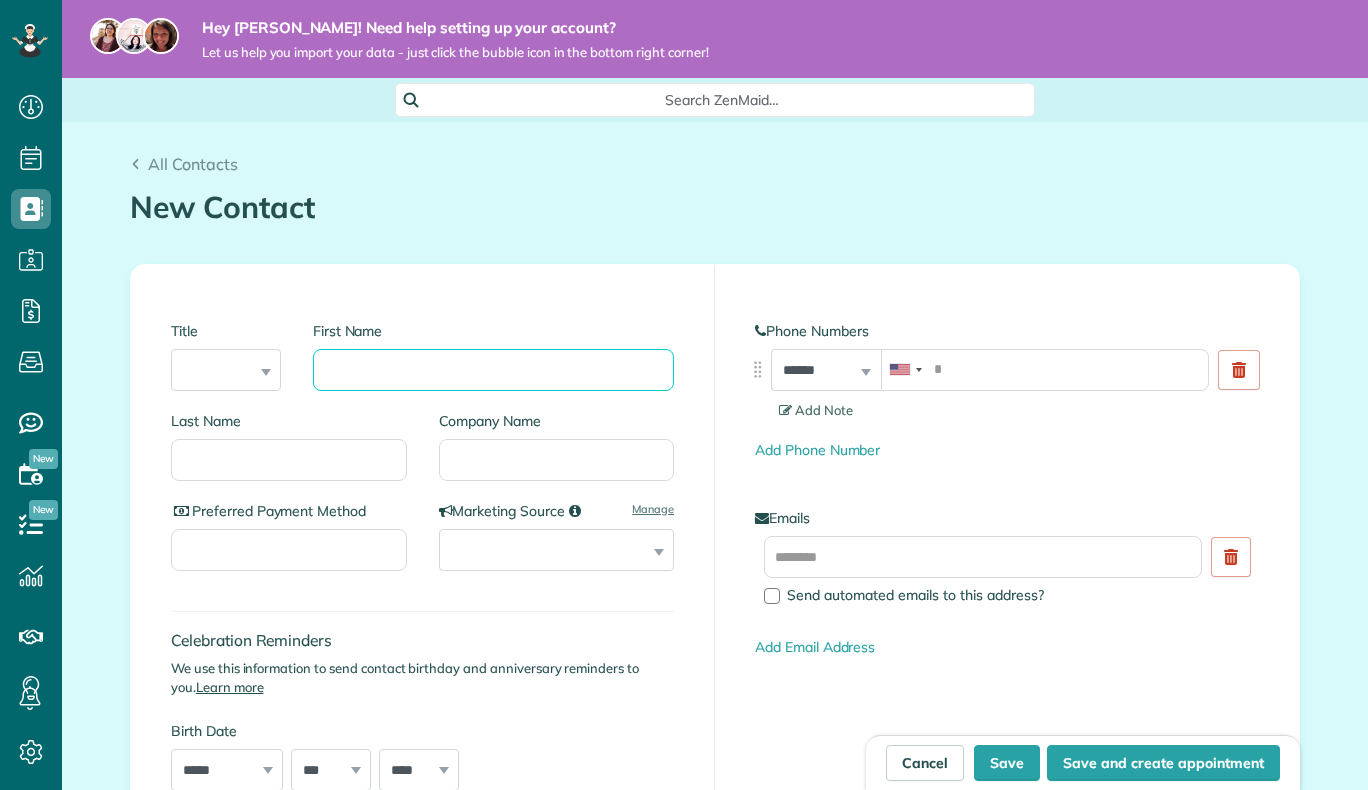 click on "First Name" at bounding box center [493, 370] 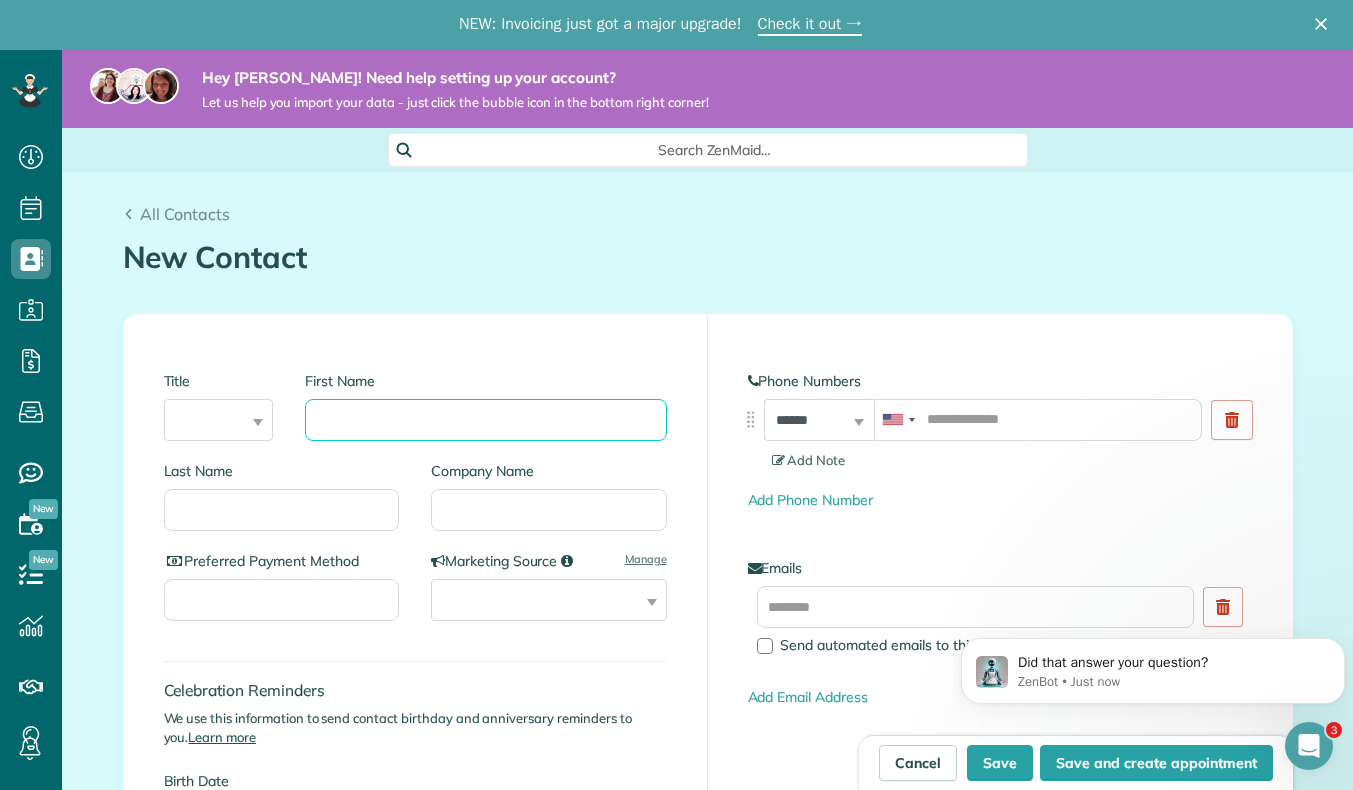 scroll, scrollTop: 0, scrollLeft: 0, axis: both 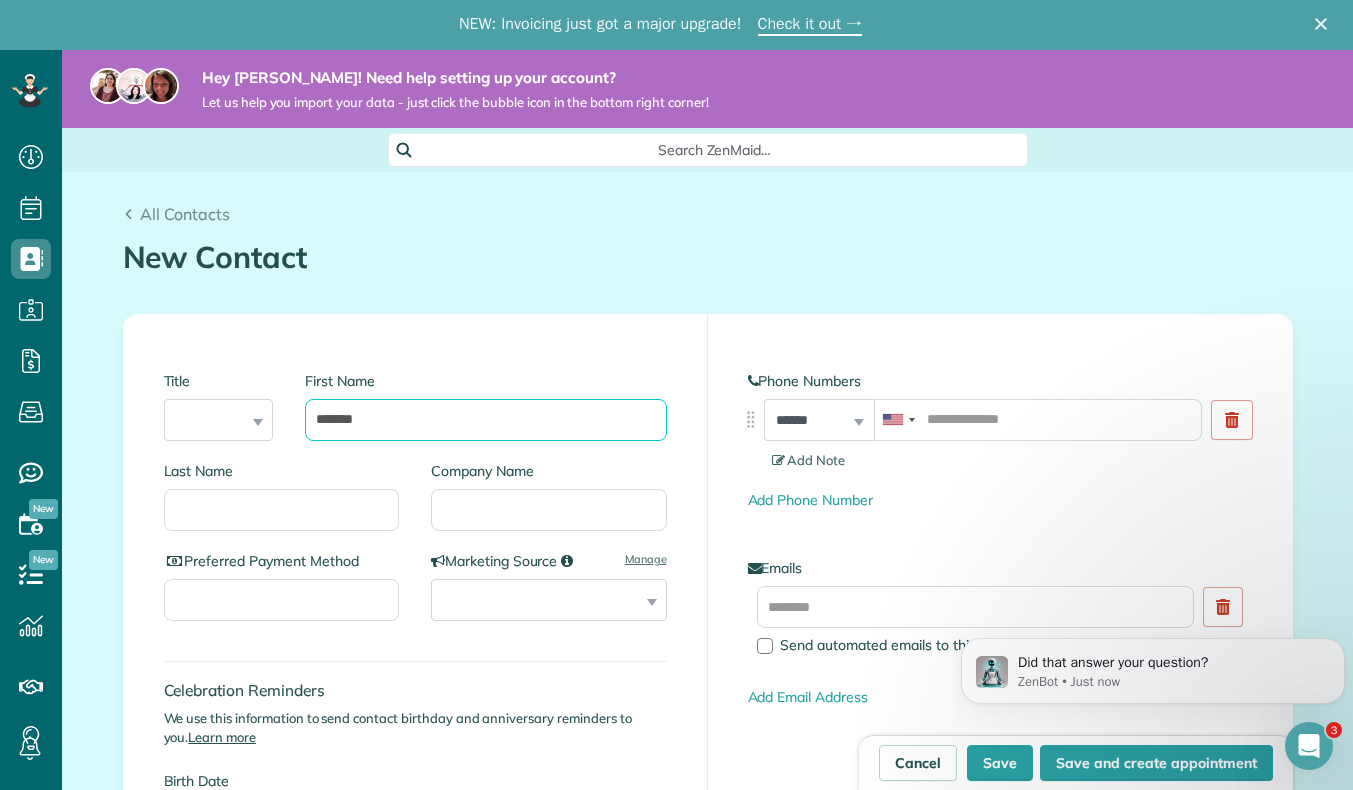 type on "*******" 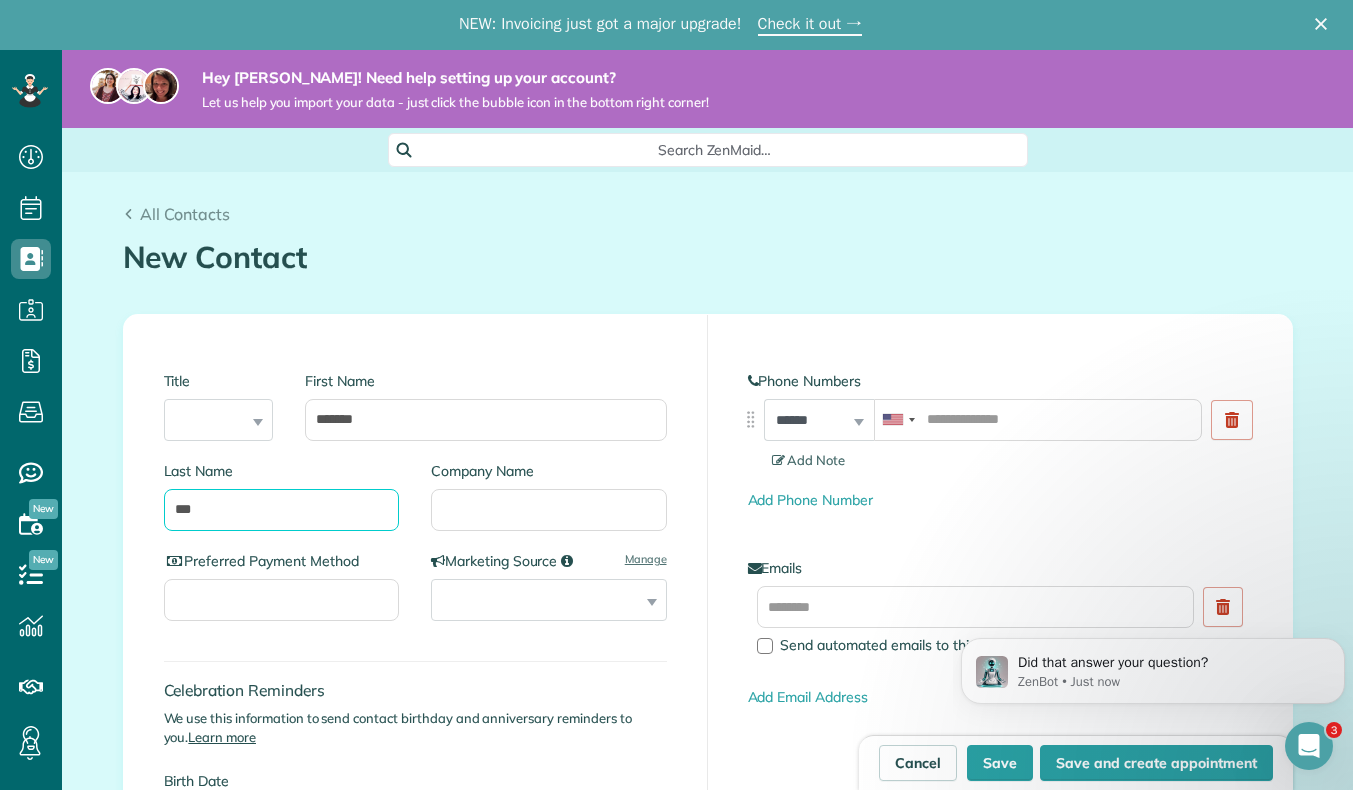 type on "***" 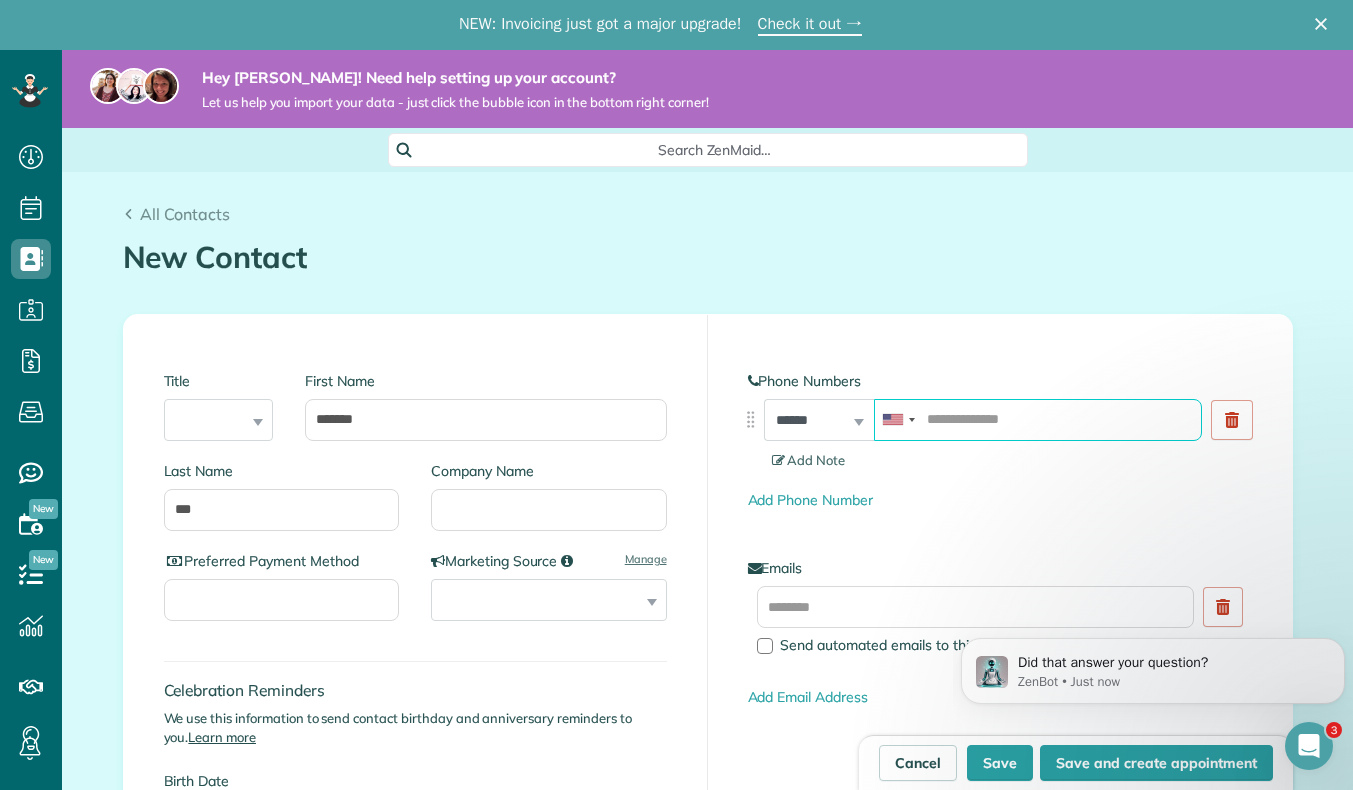 click at bounding box center (1038, 420) 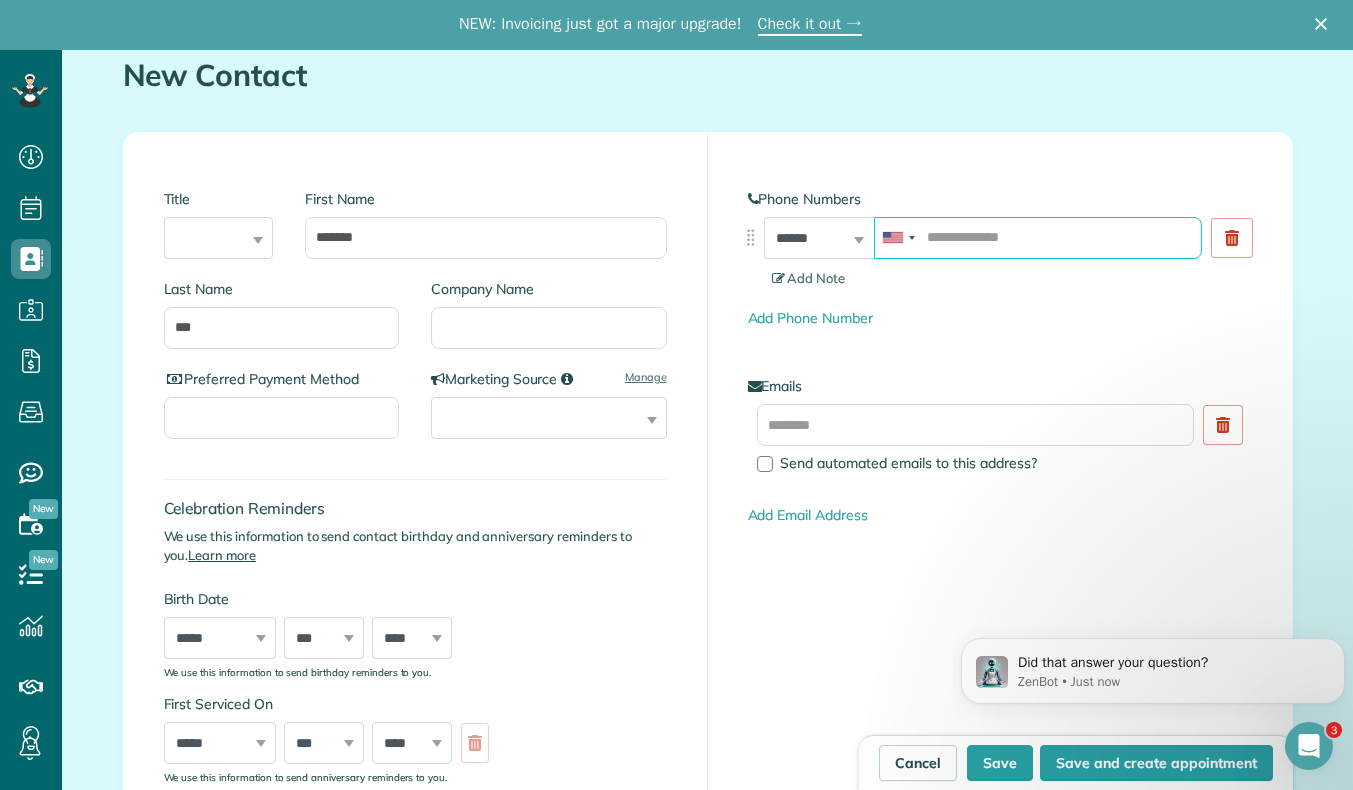 scroll, scrollTop: 183, scrollLeft: 0, axis: vertical 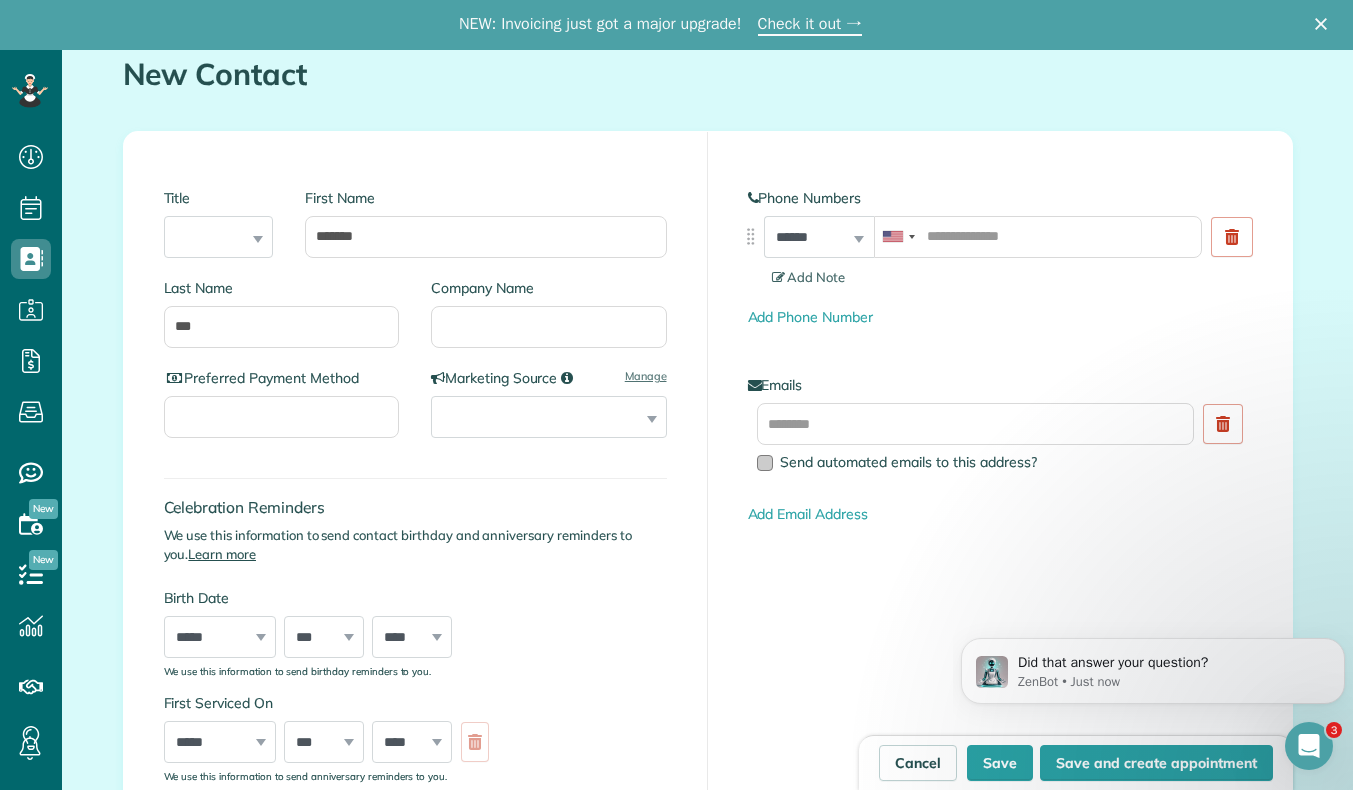 click at bounding box center (765, 463) 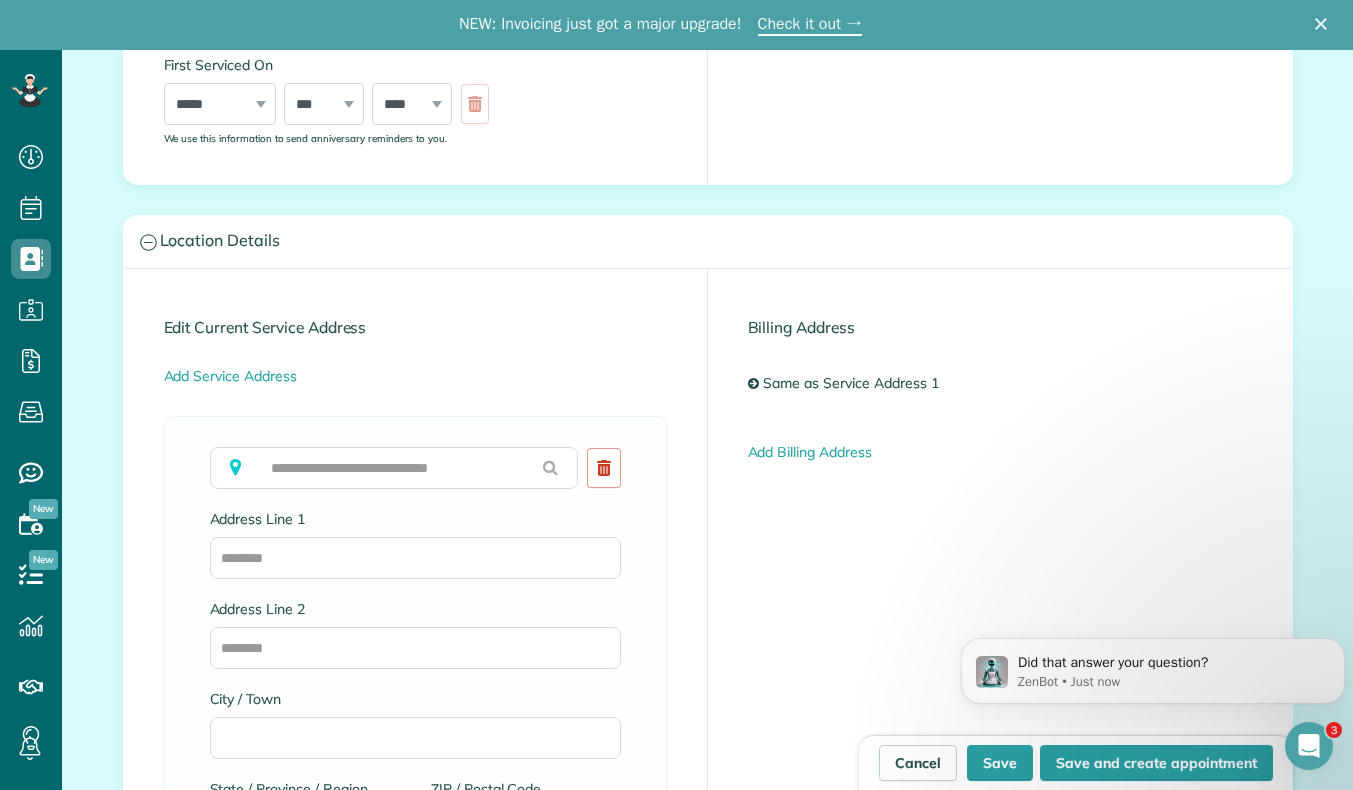 scroll, scrollTop: 822, scrollLeft: 0, axis: vertical 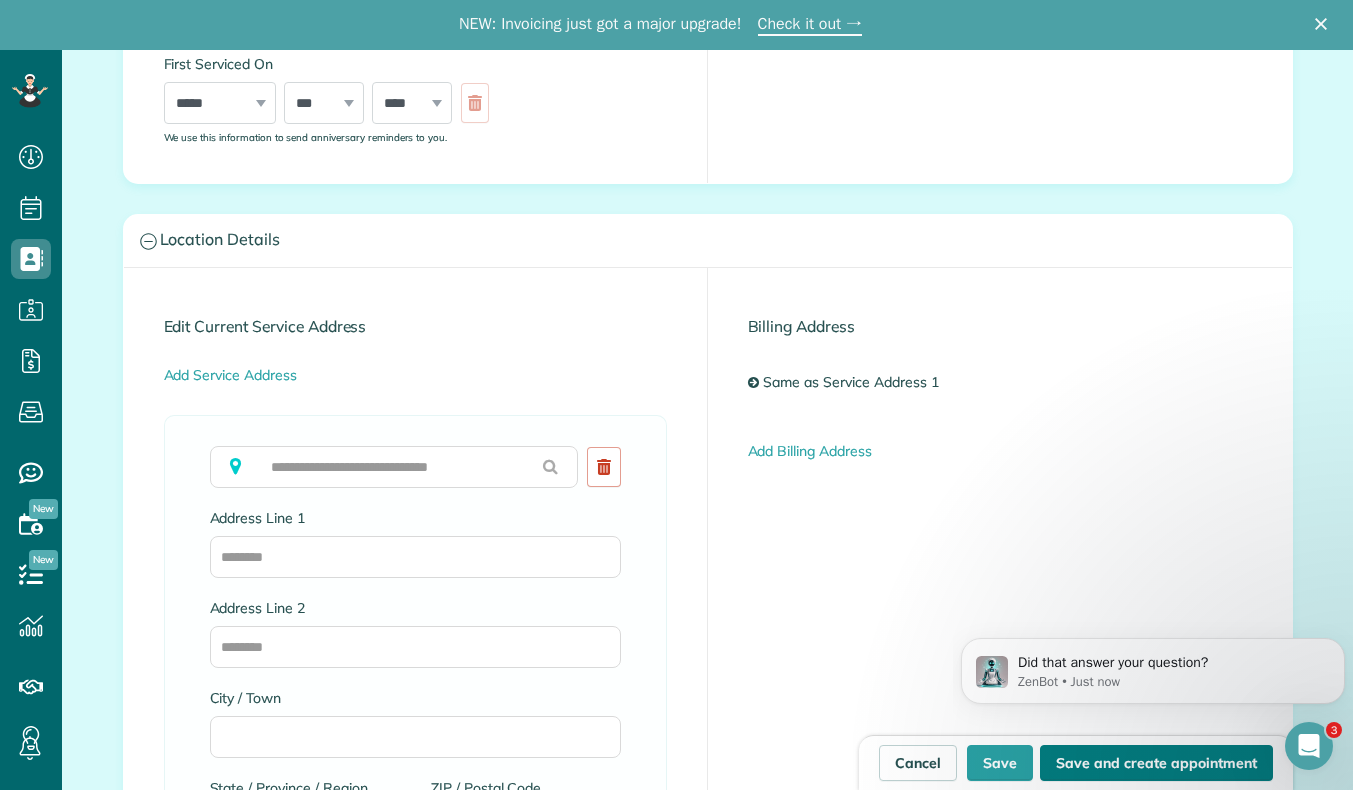 click on "Save and create appointment" at bounding box center [1156, 763] 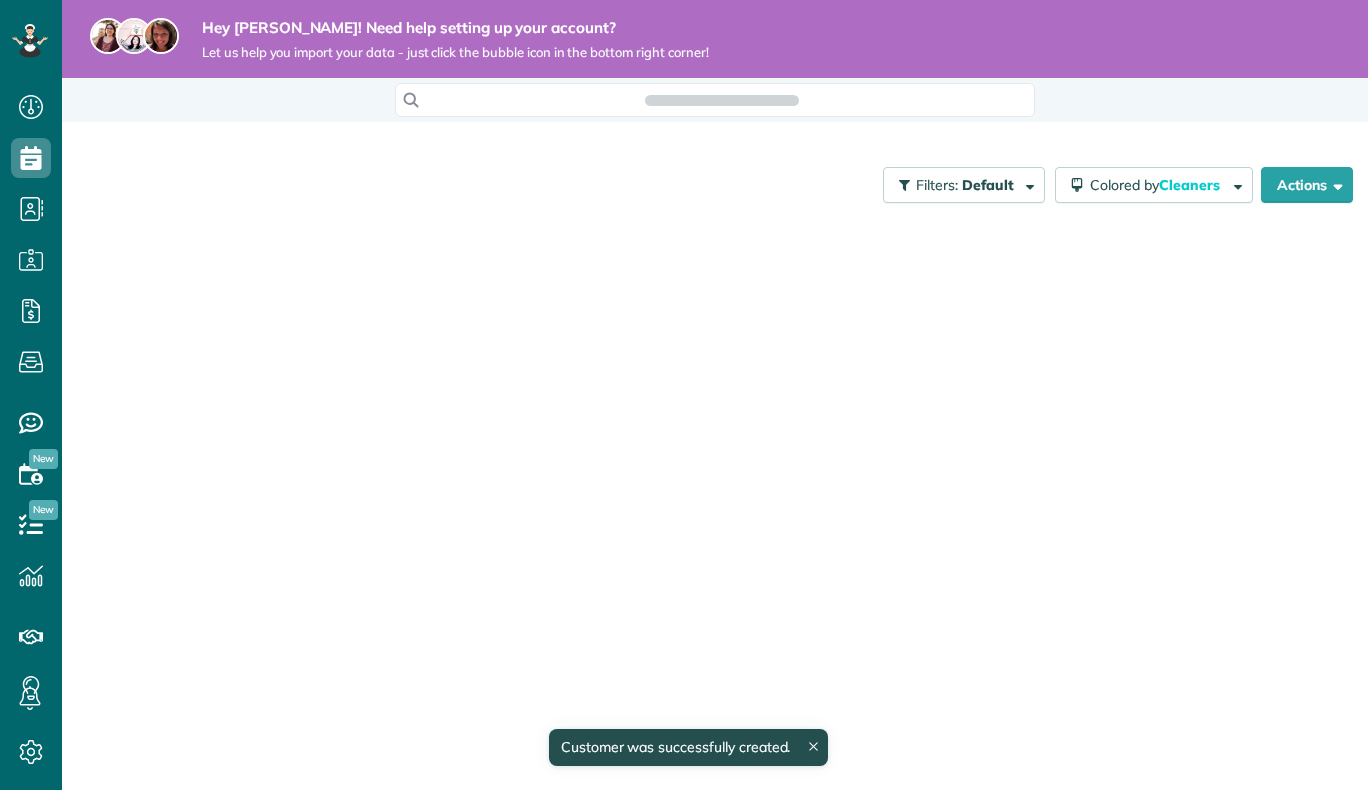 scroll, scrollTop: 0, scrollLeft: 0, axis: both 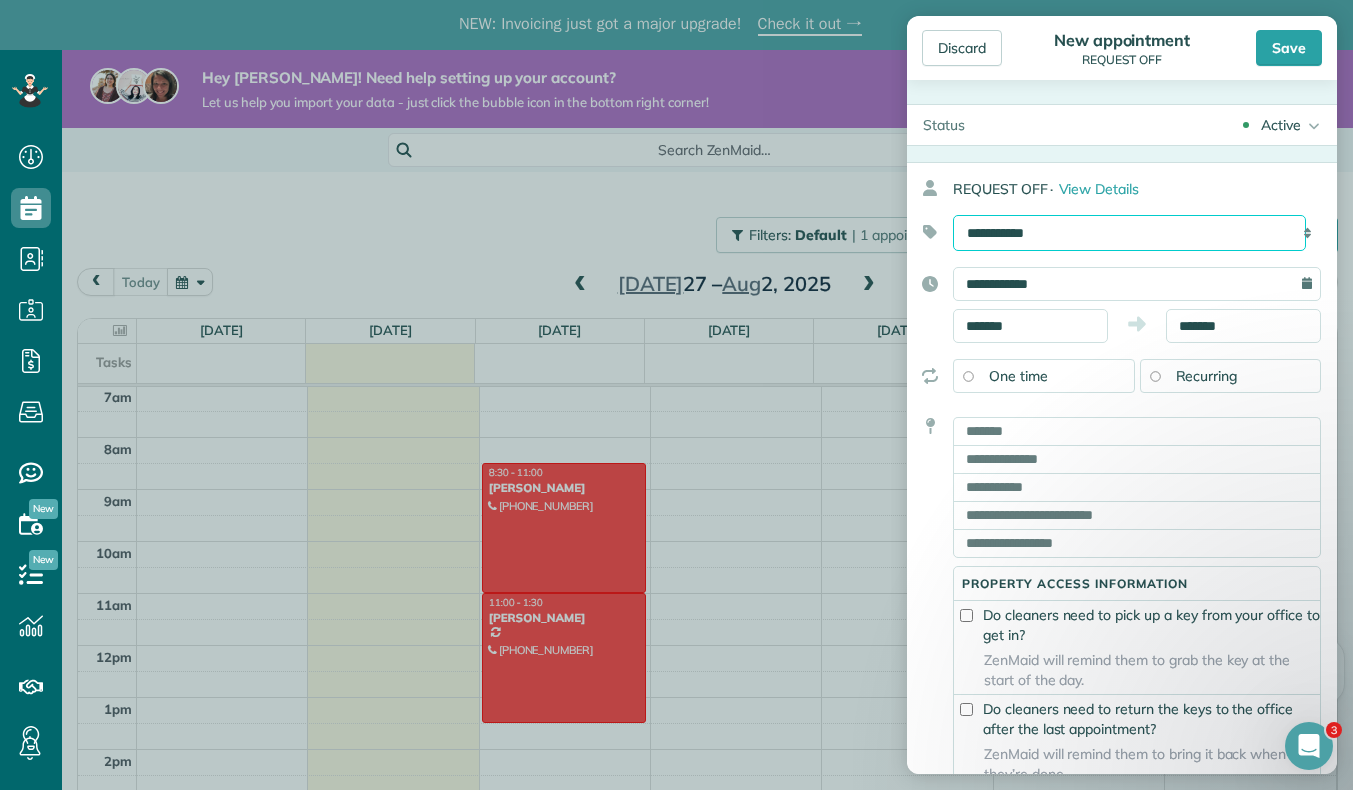 click on "**********" at bounding box center (1129, 233) 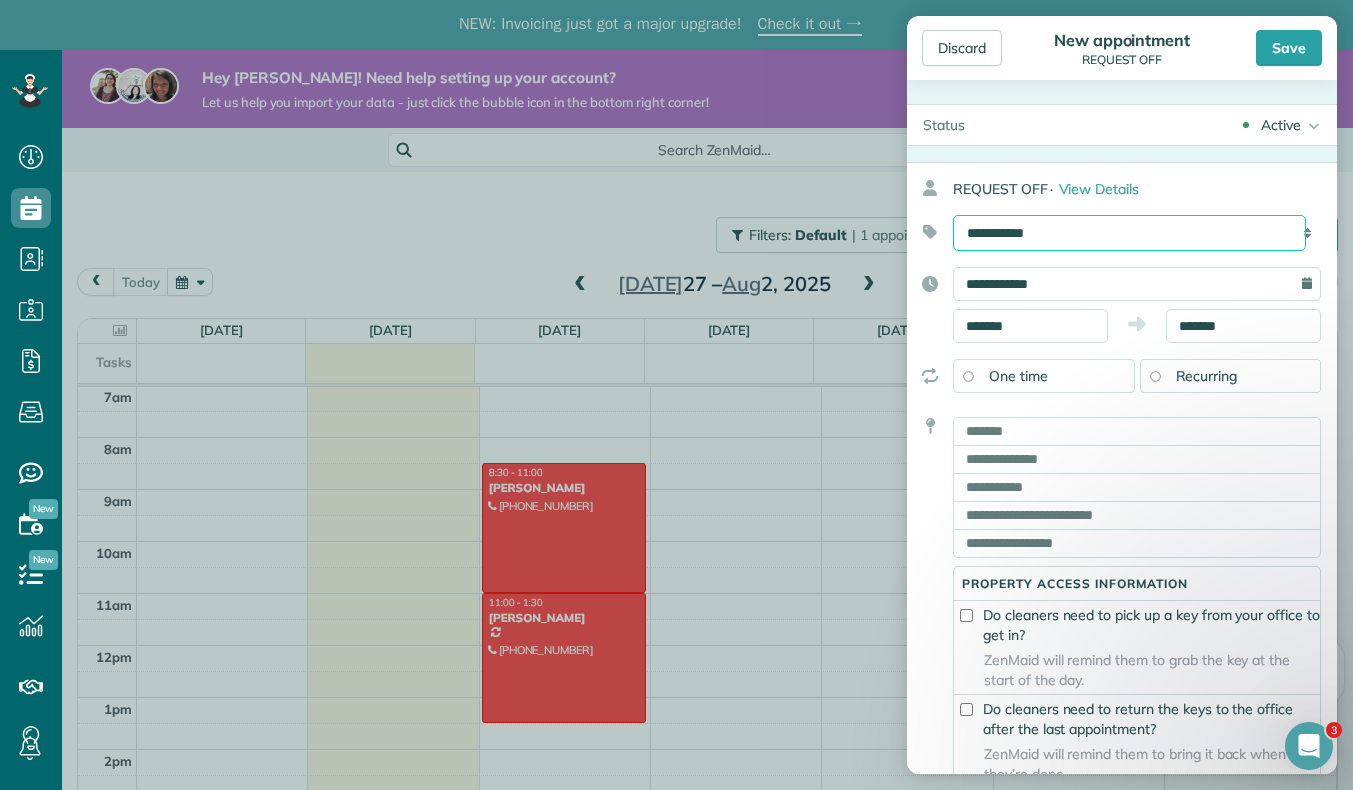click on "**********" at bounding box center (1129, 233) 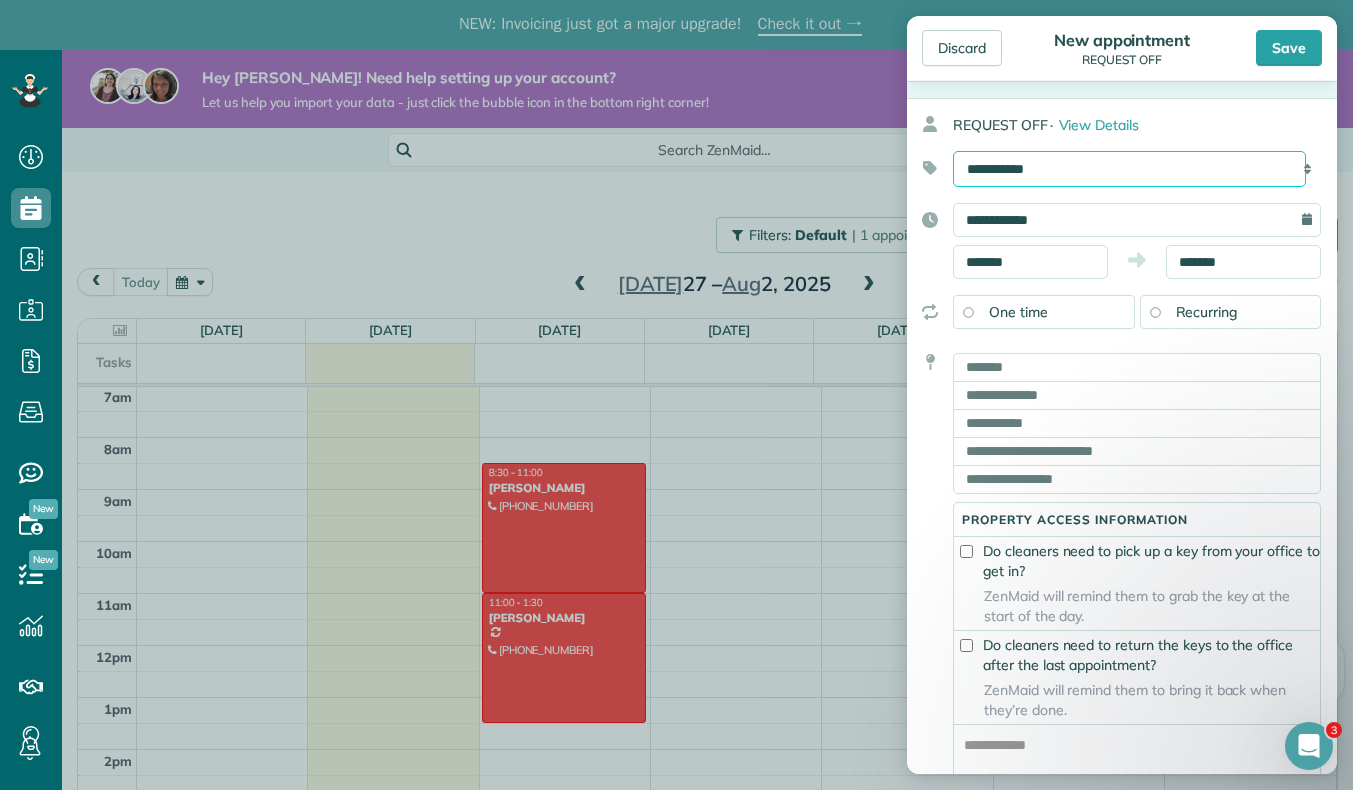 scroll, scrollTop: 0, scrollLeft: 0, axis: both 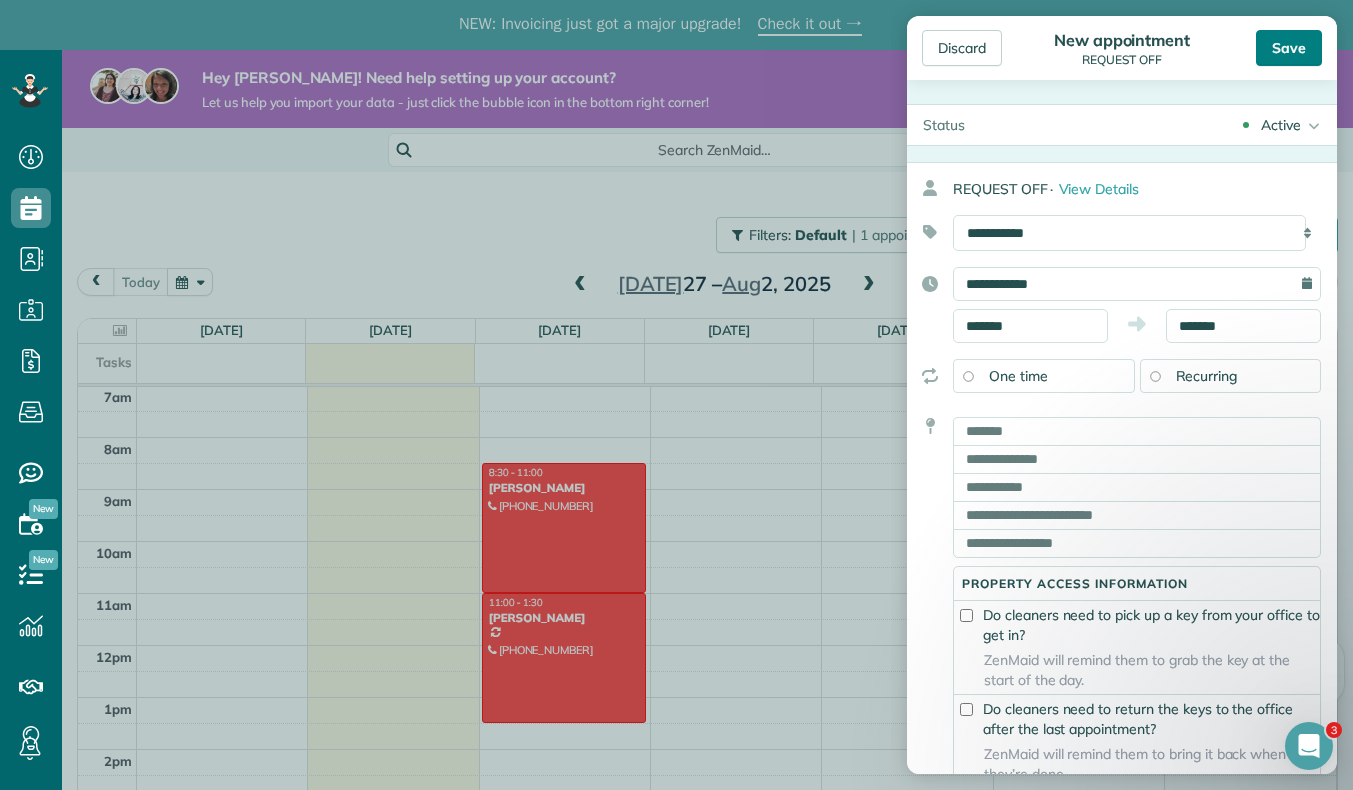 click on "Save" at bounding box center (1289, 48) 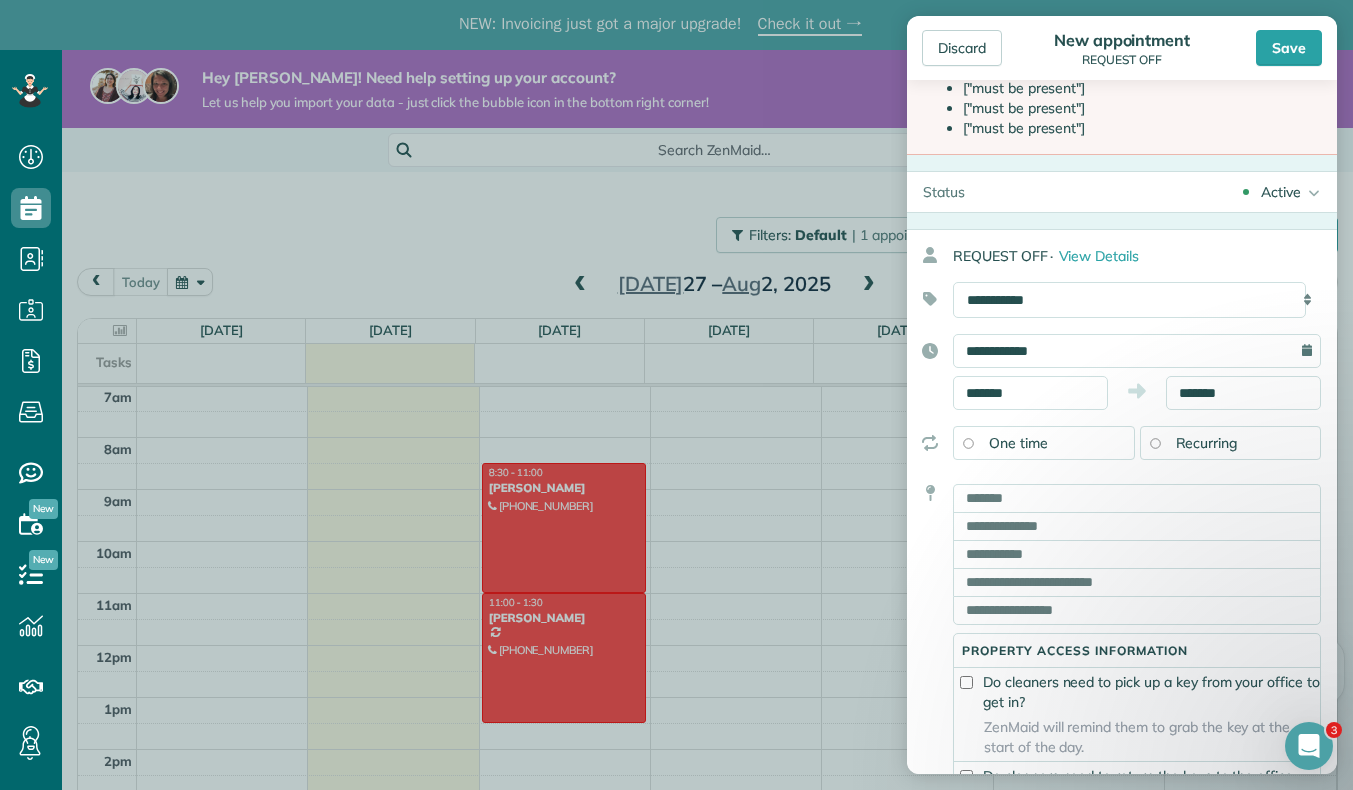scroll, scrollTop: 222, scrollLeft: 0, axis: vertical 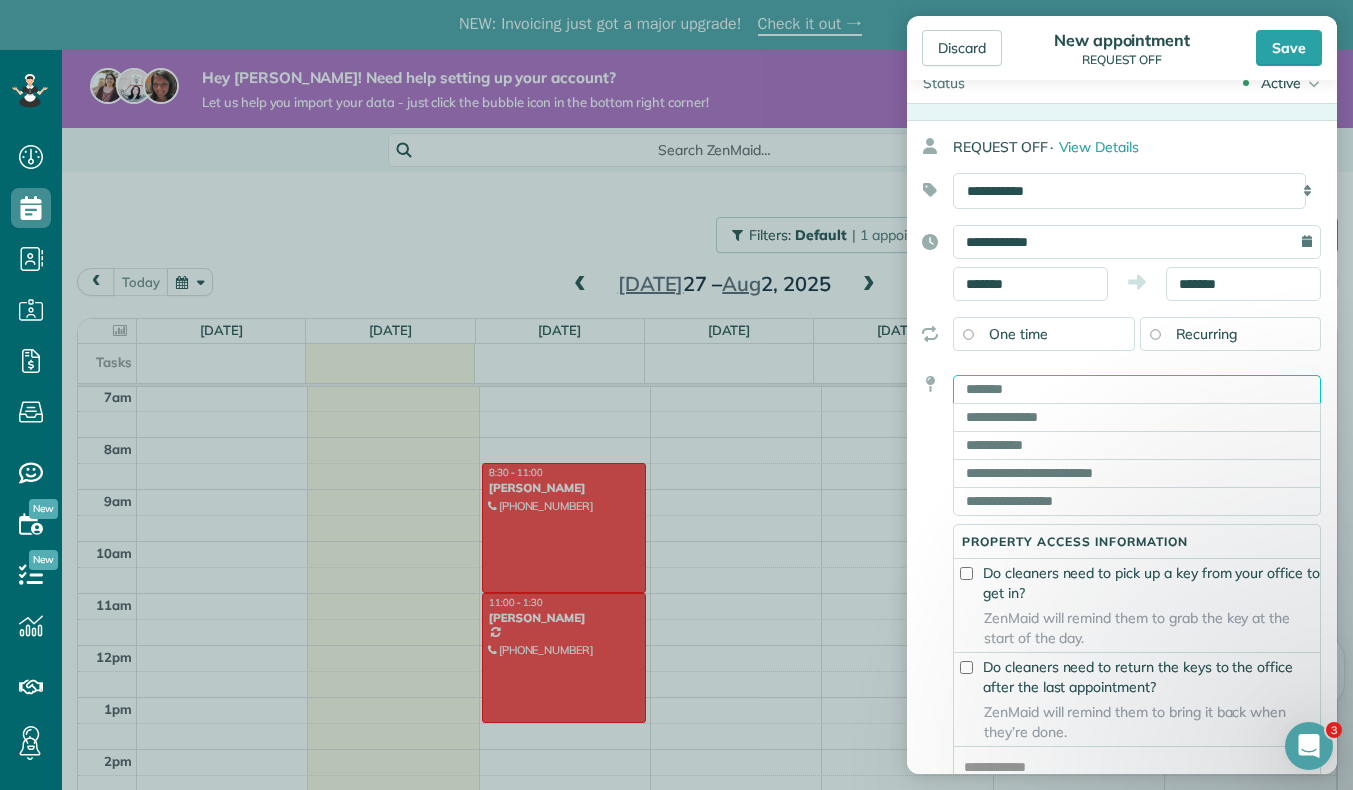click at bounding box center [1137, 389] 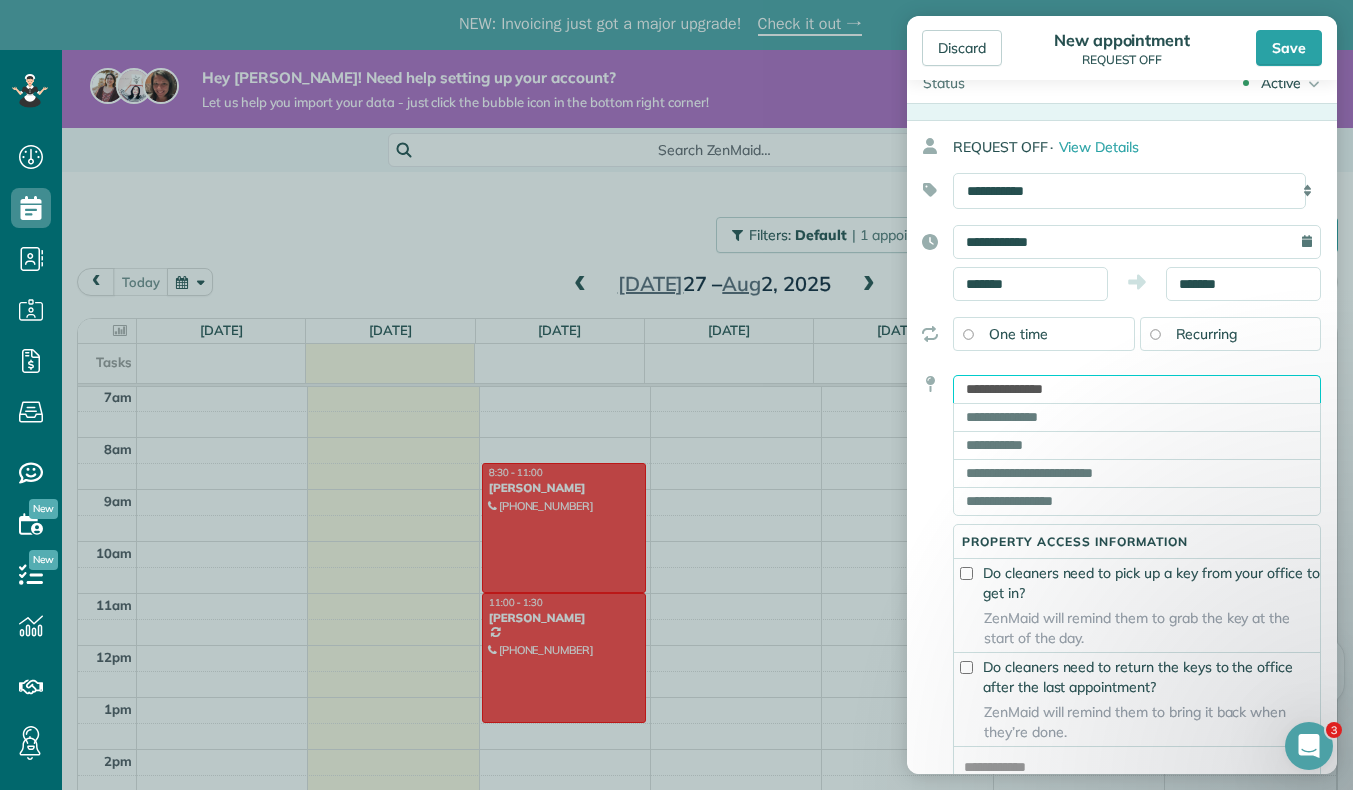type on "**********" 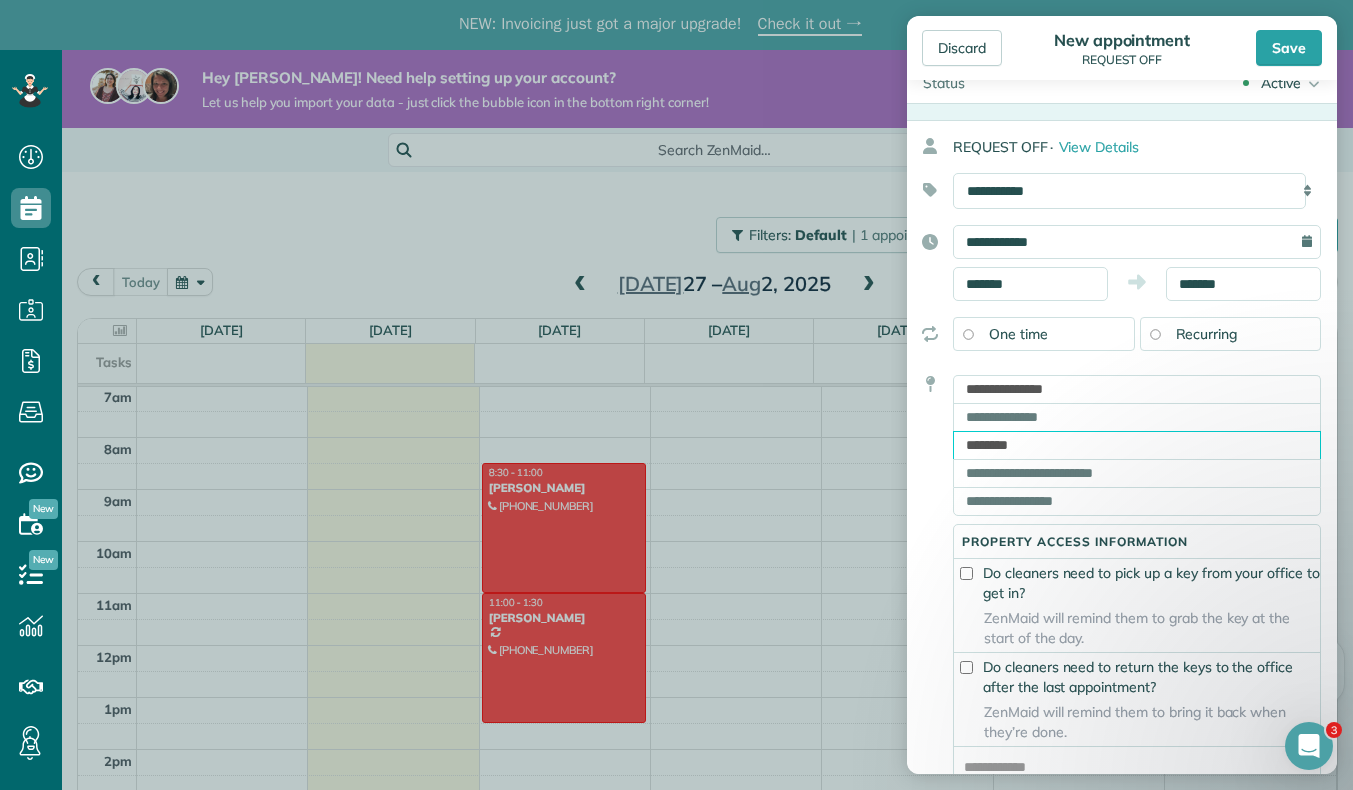type on "********" 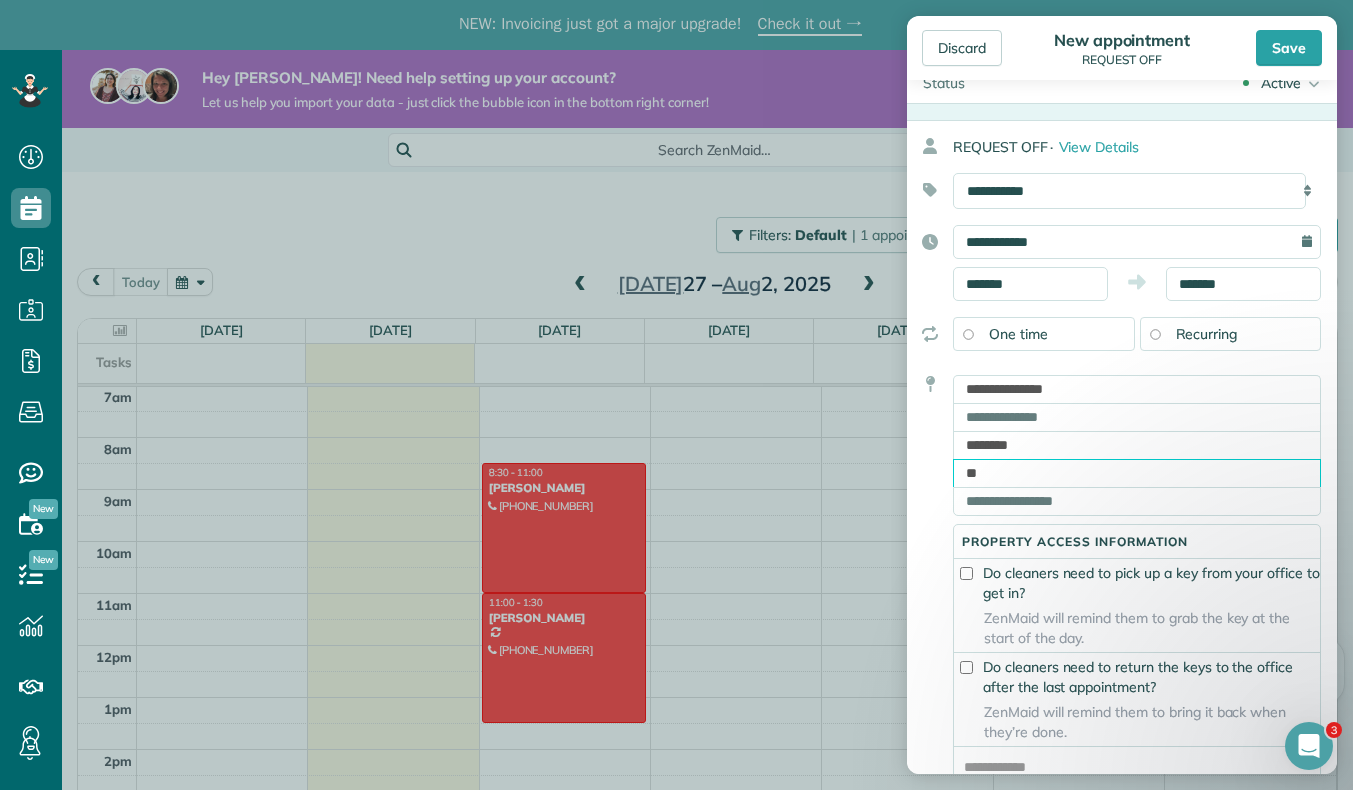 type on "**" 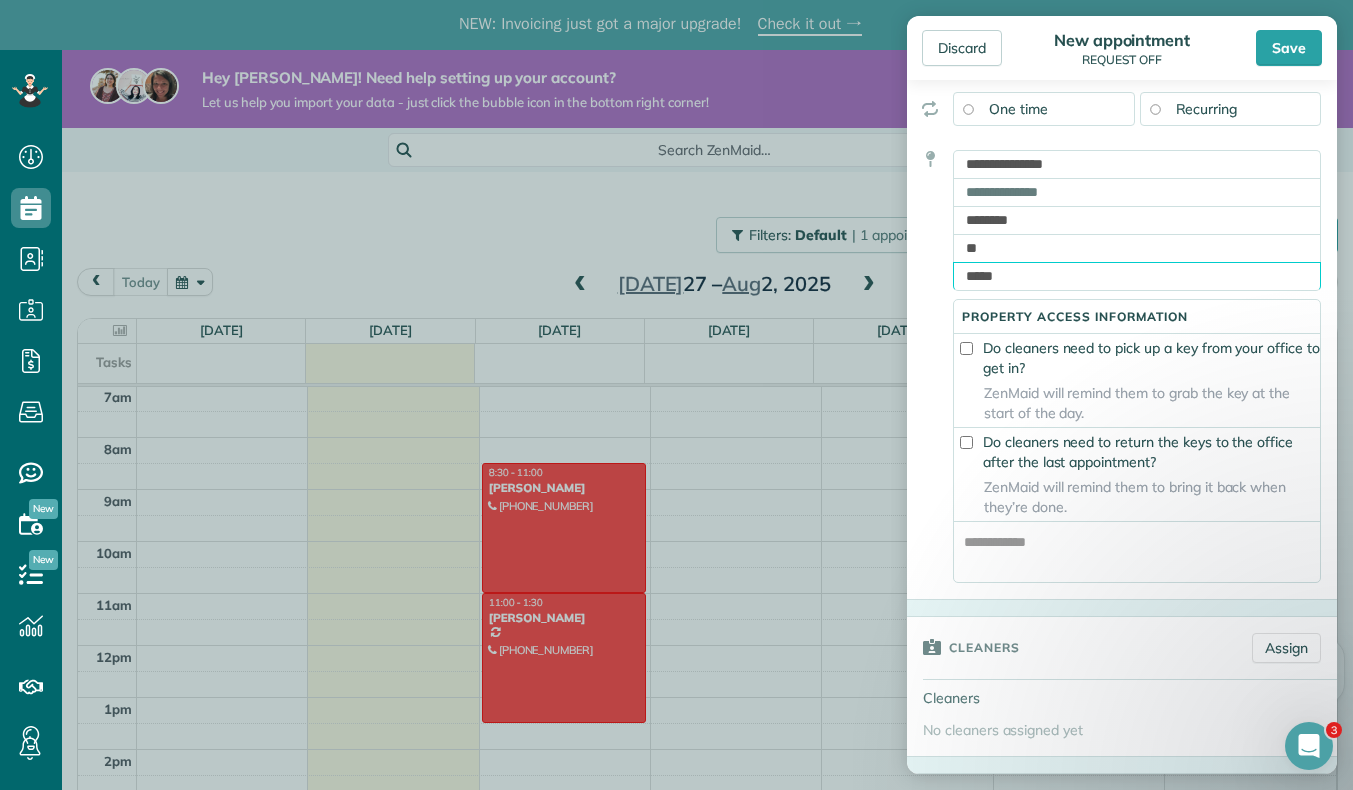 scroll, scrollTop: 433, scrollLeft: 0, axis: vertical 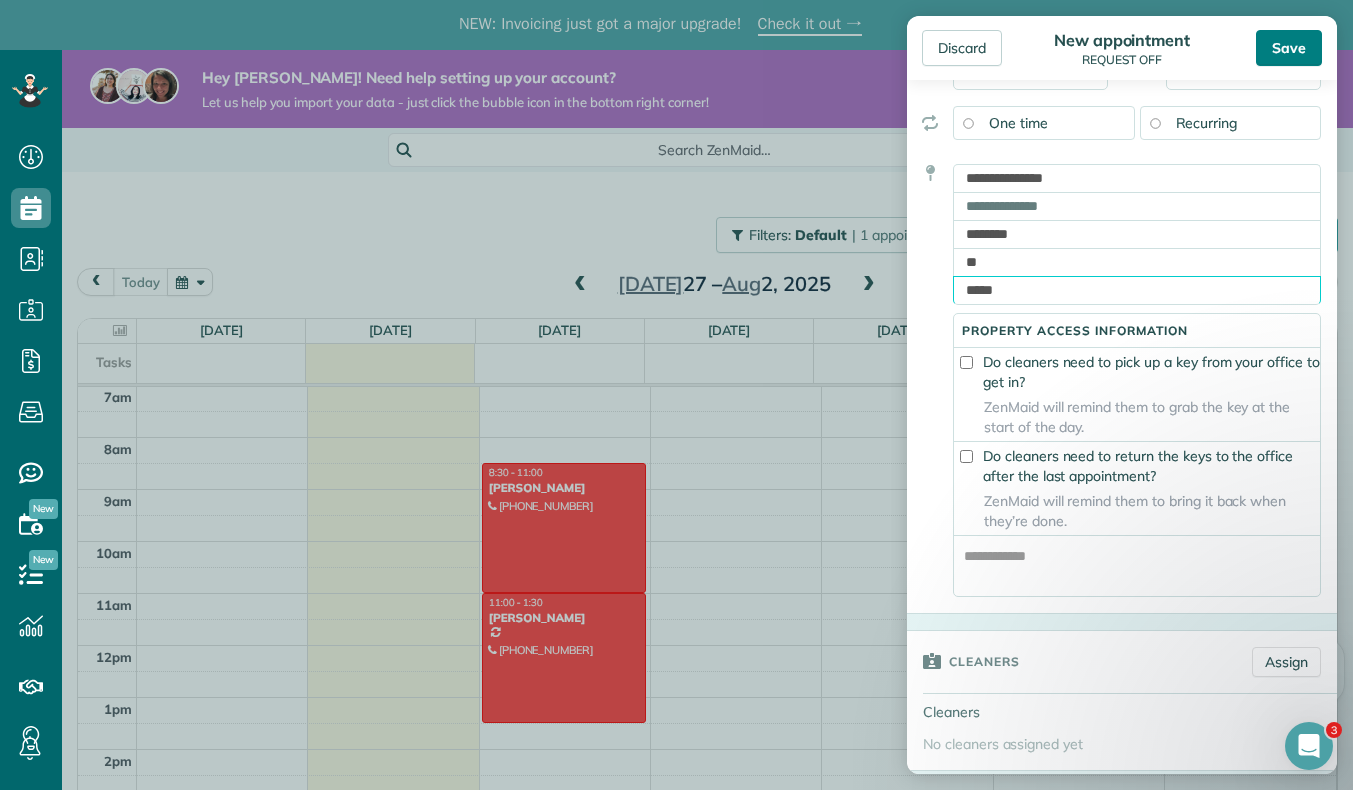 type on "*****" 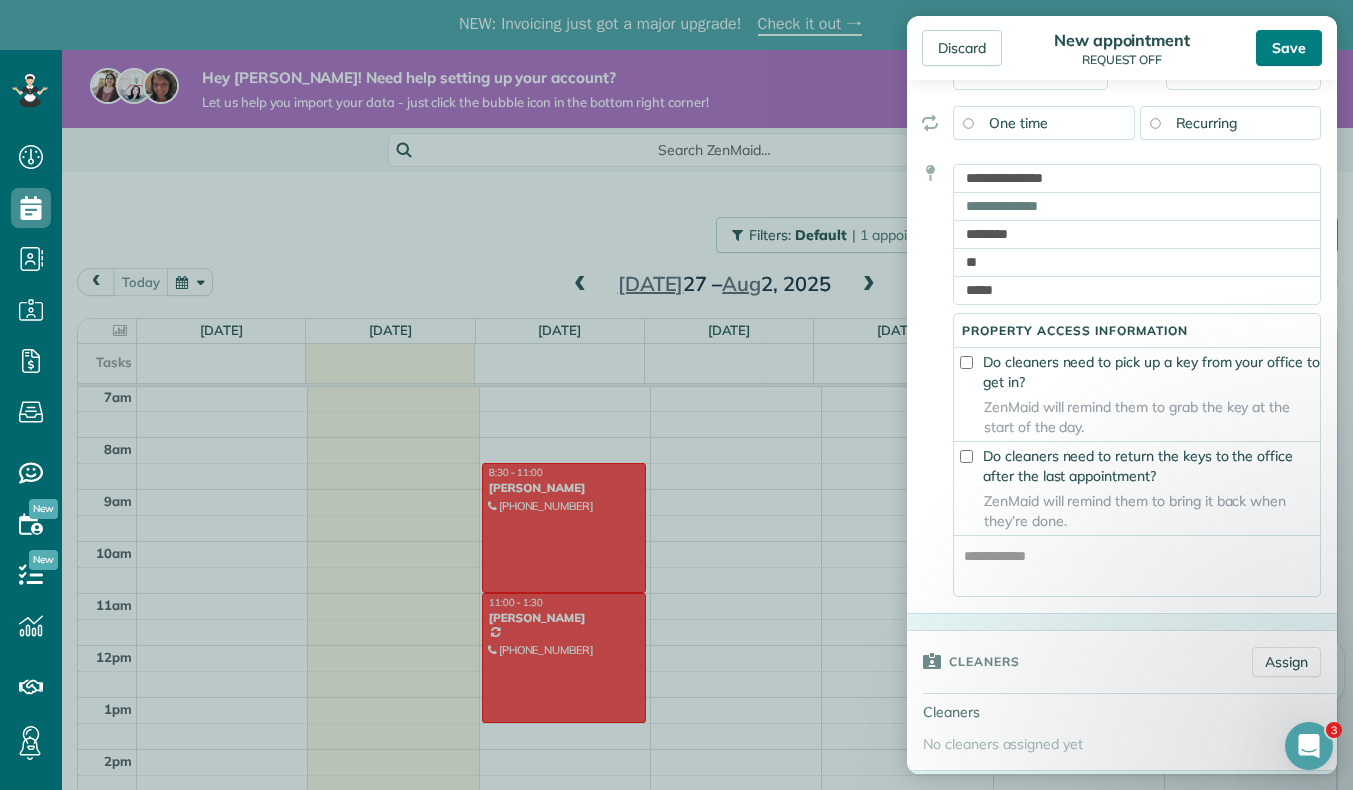 click on "Save" at bounding box center (1289, 48) 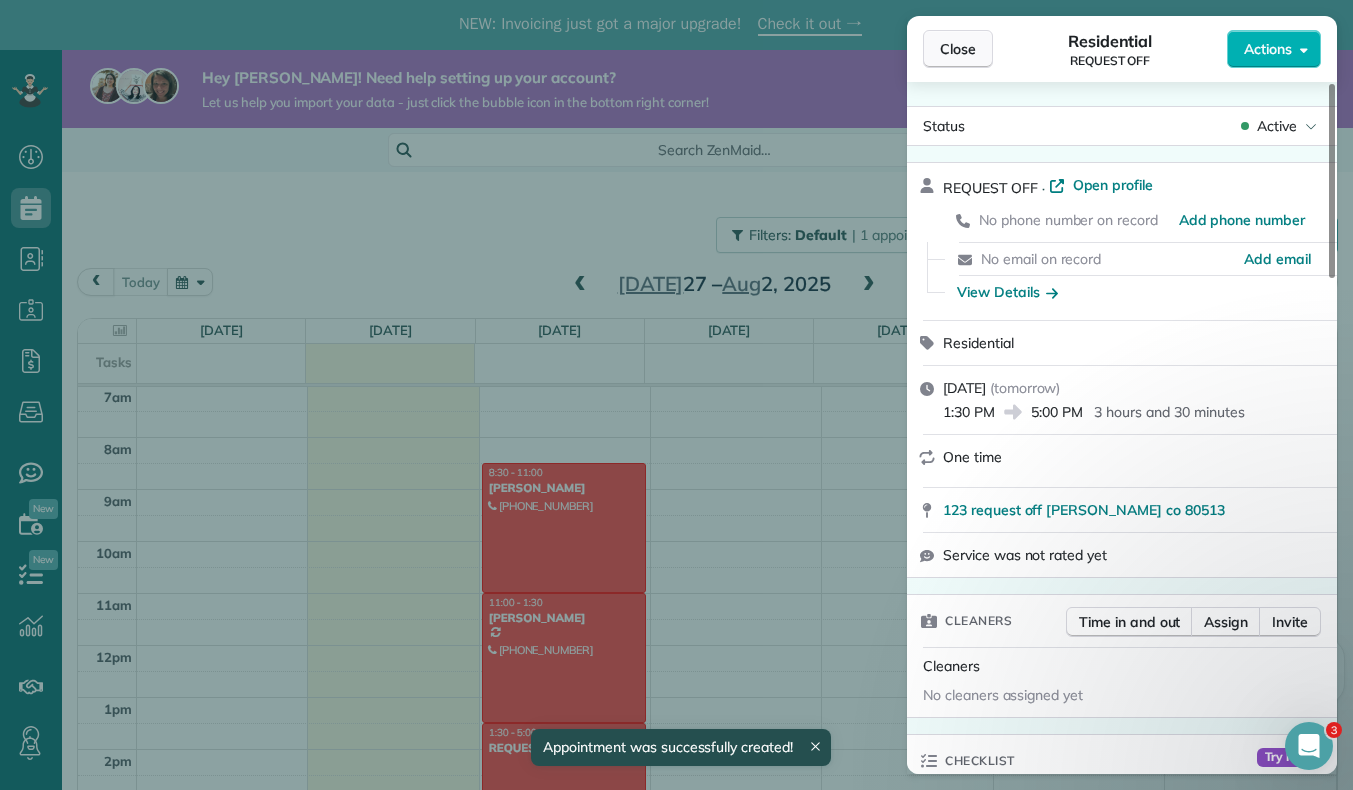 click on "Close" at bounding box center [958, 49] 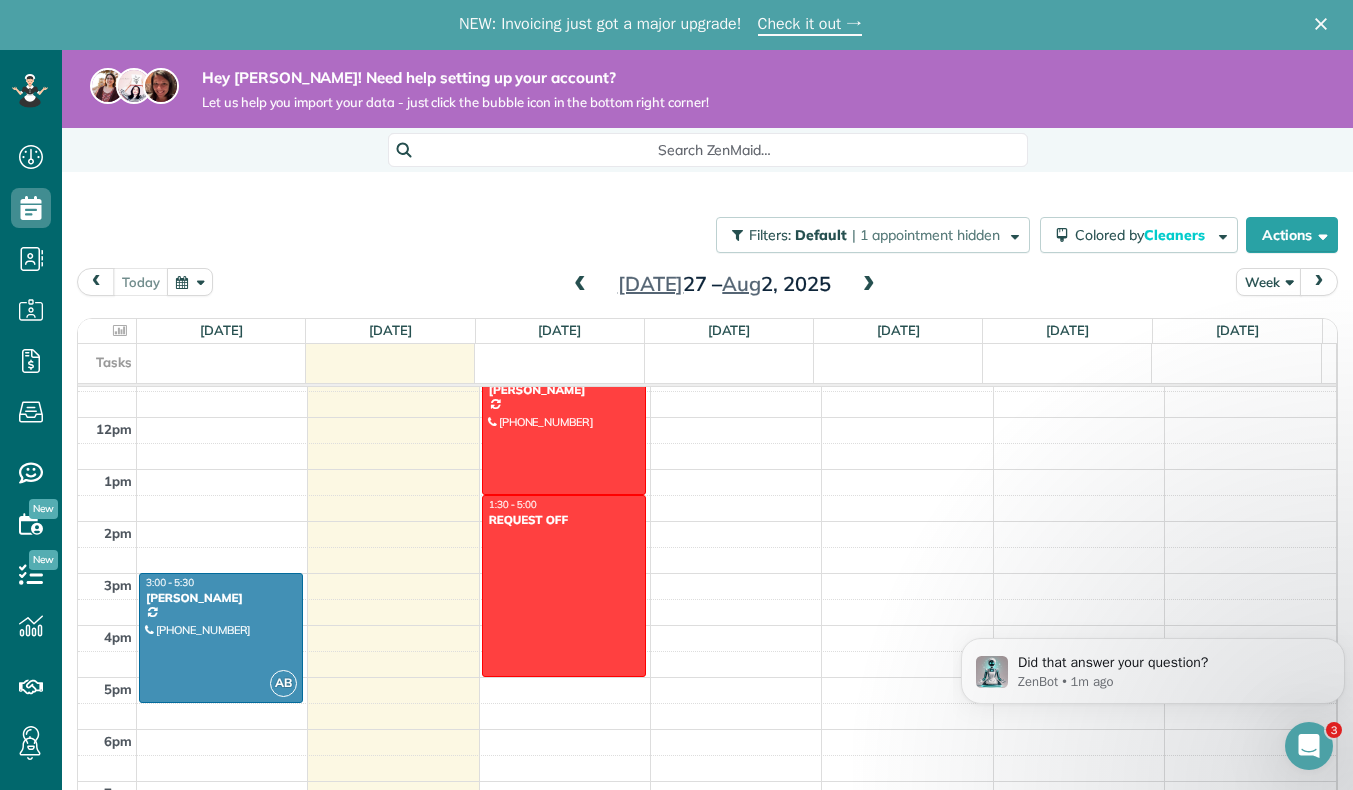 scroll, scrollTop: 594, scrollLeft: 0, axis: vertical 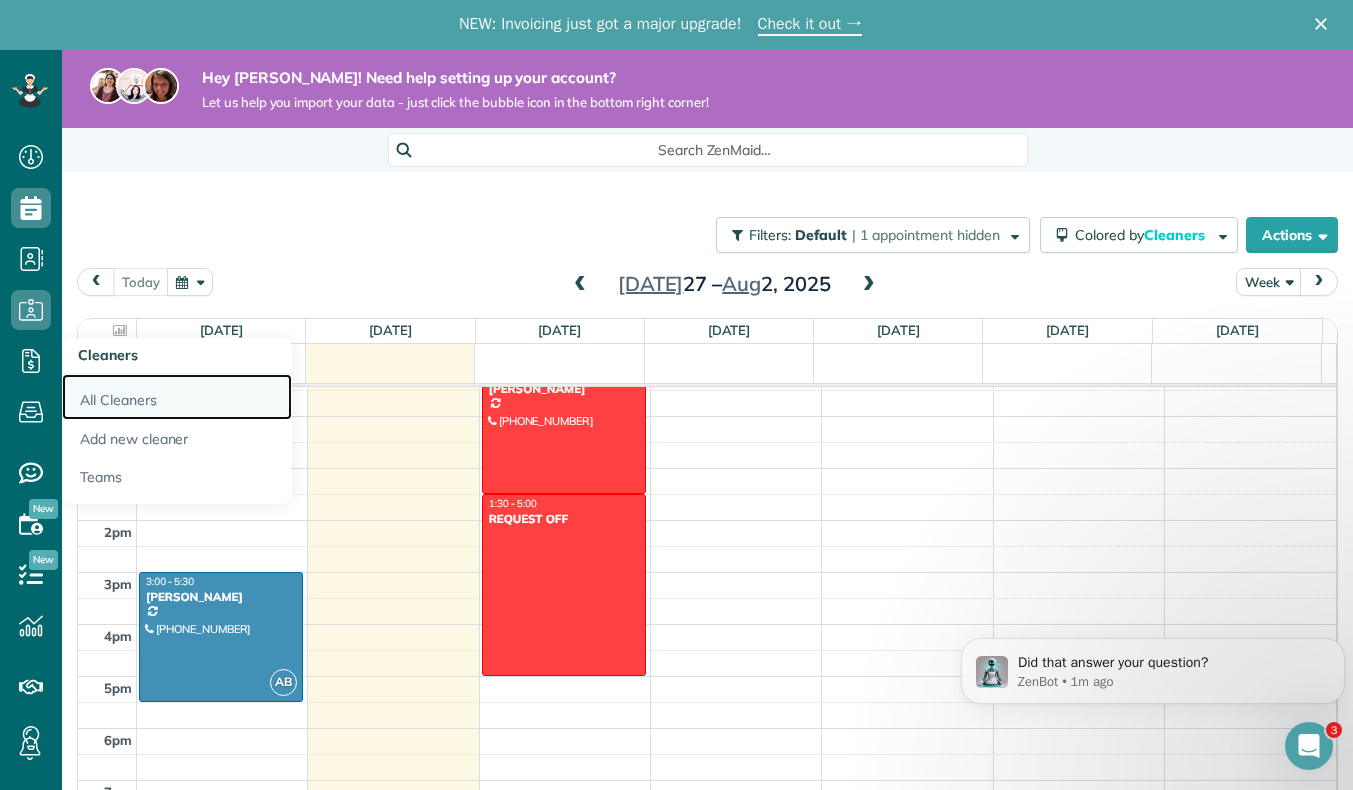 click on "All Cleaners" at bounding box center [177, 397] 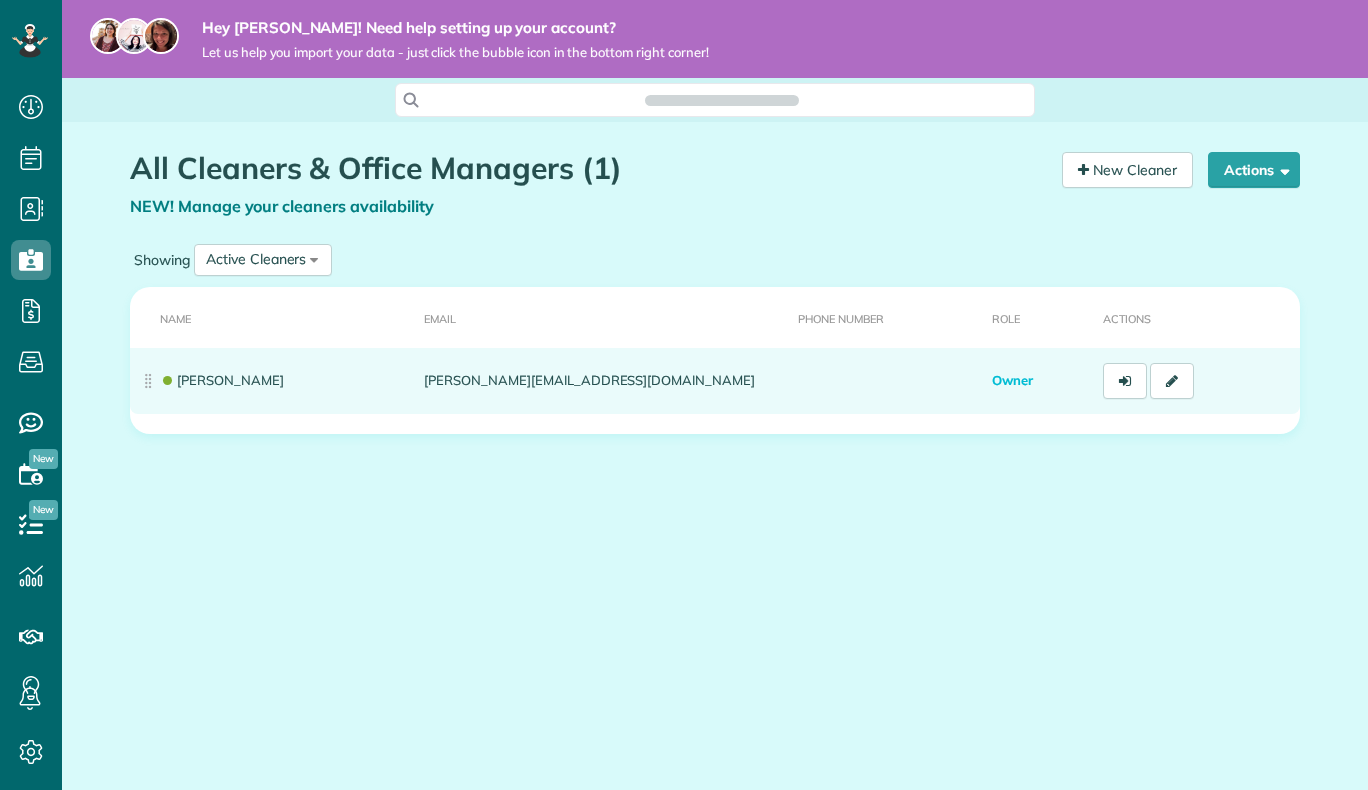 scroll, scrollTop: 0, scrollLeft: 0, axis: both 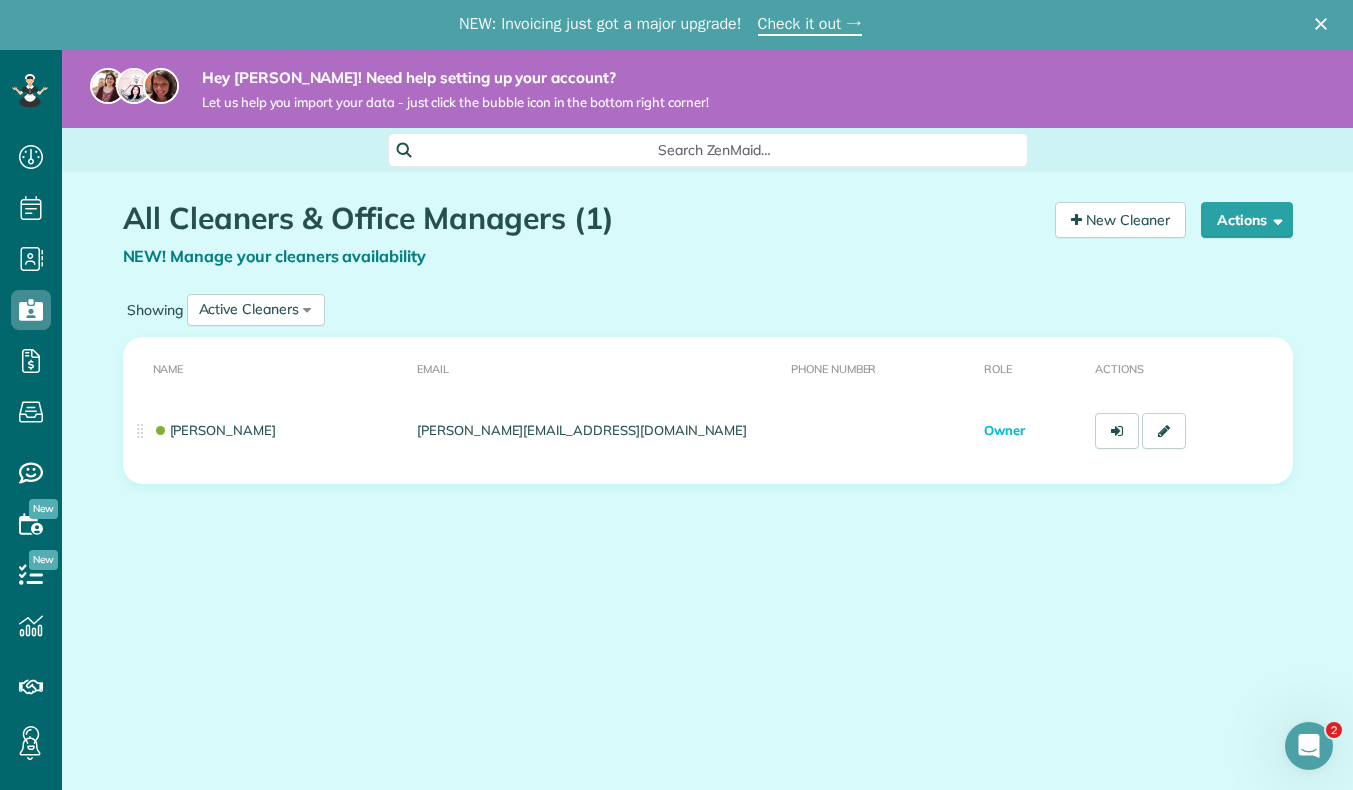 click on "Actions" at bounding box center [1189, 367] 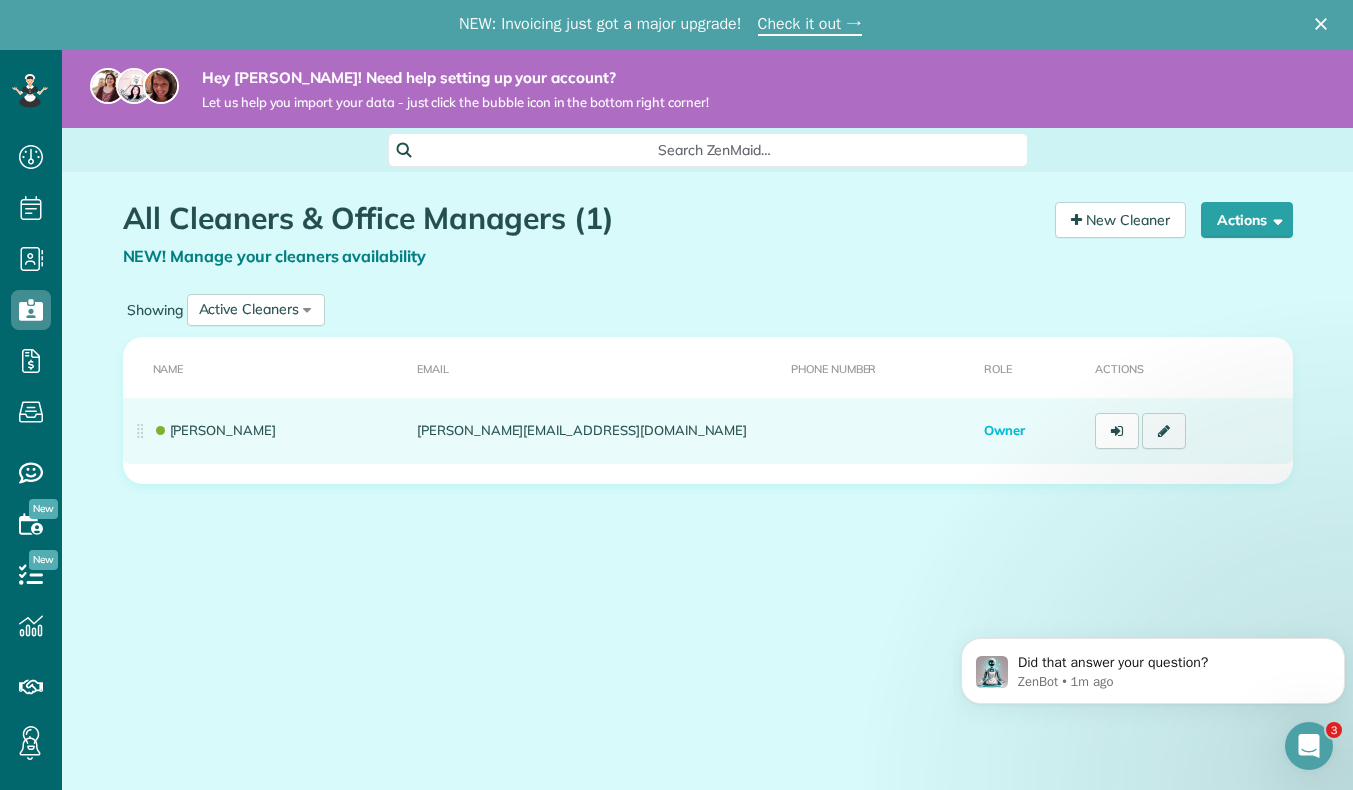 scroll, scrollTop: 0, scrollLeft: 0, axis: both 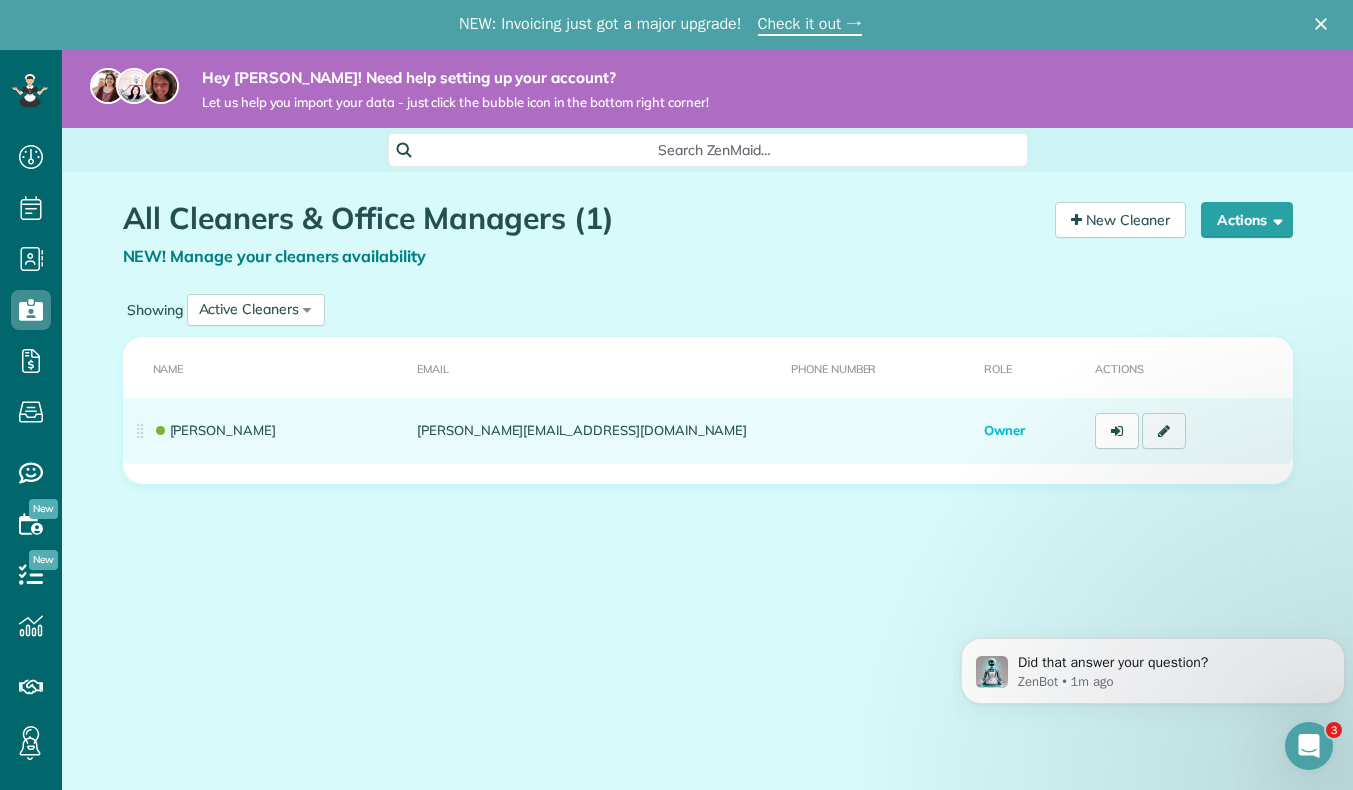 click at bounding box center (1164, 431) 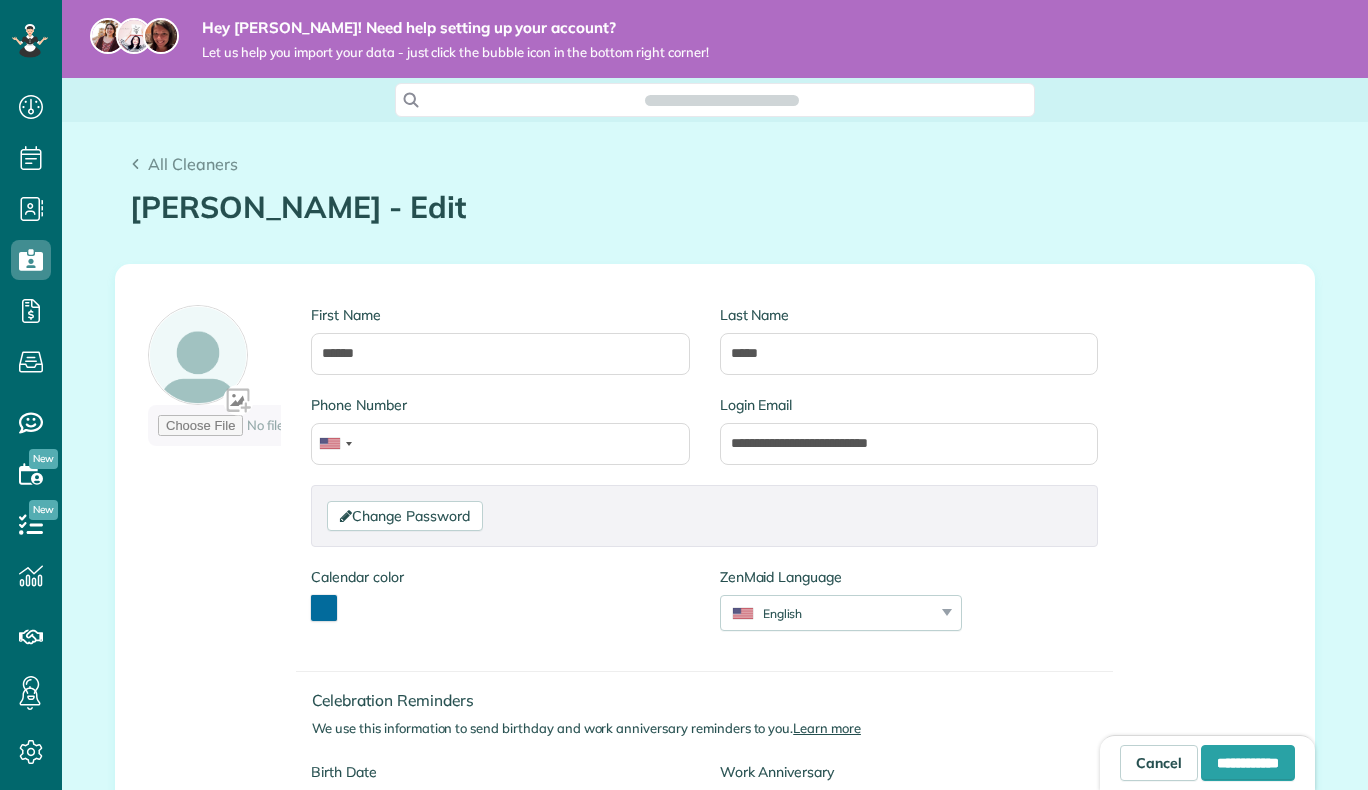 scroll, scrollTop: 0, scrollLeft: 0, axis: both 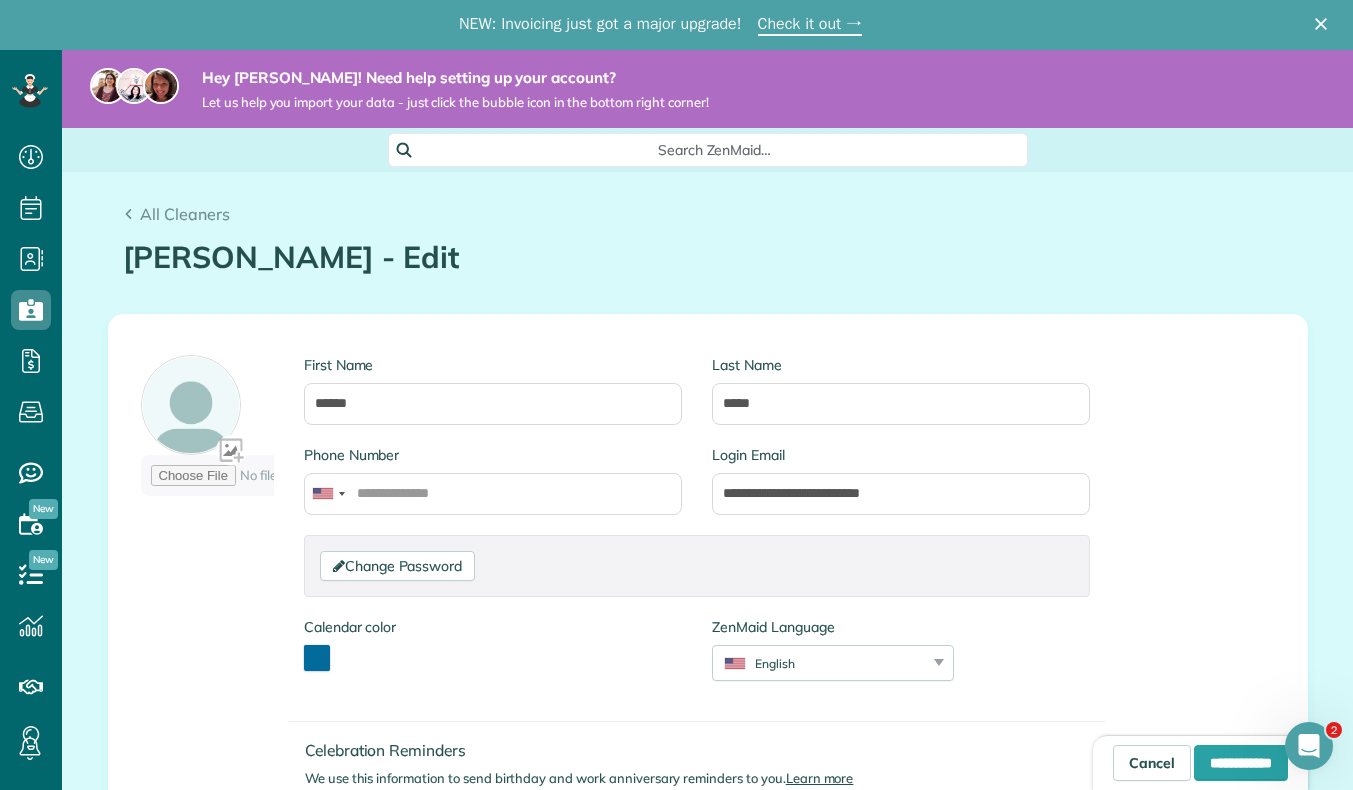 click on "First Name ******" at bounding box center (493, 400) 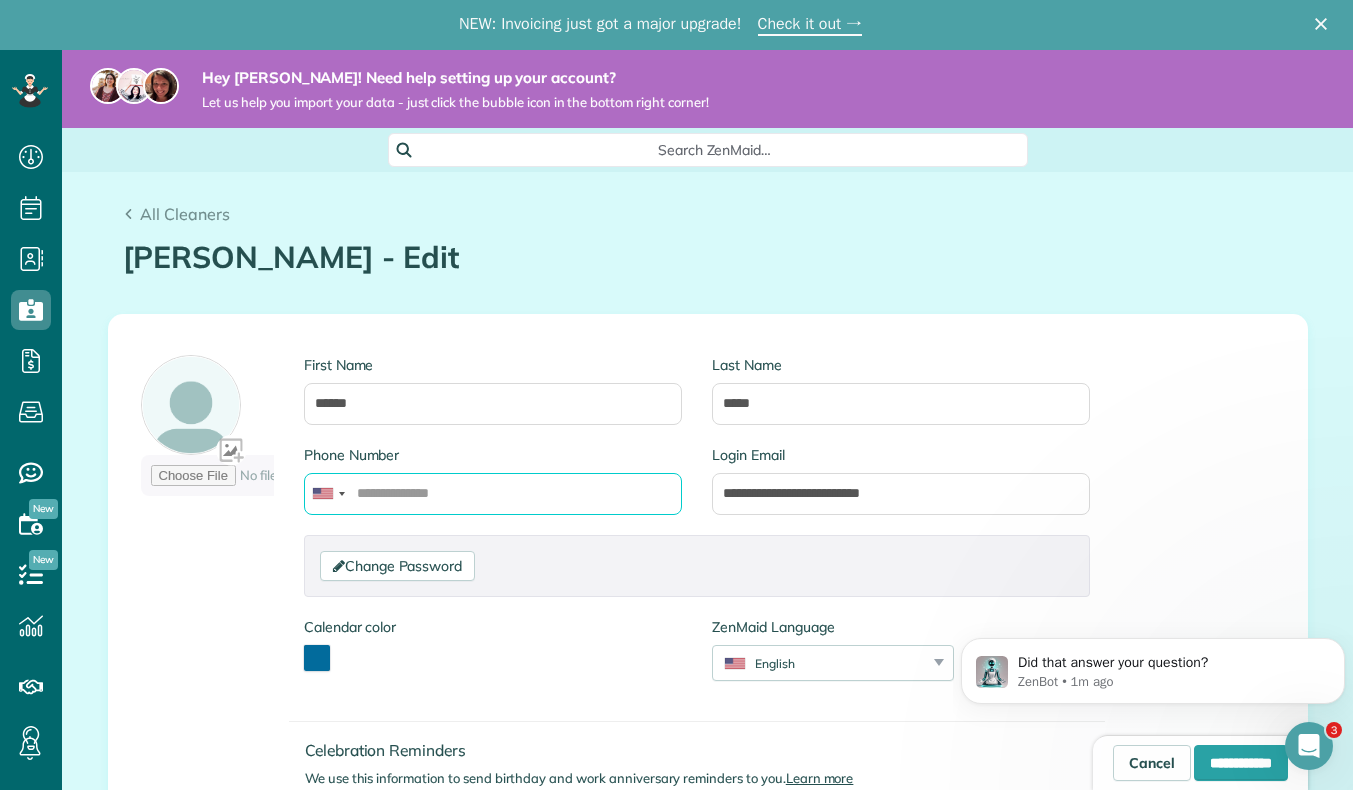 scroll, scrollTop: 0, scrollLeft: 0, axis: both 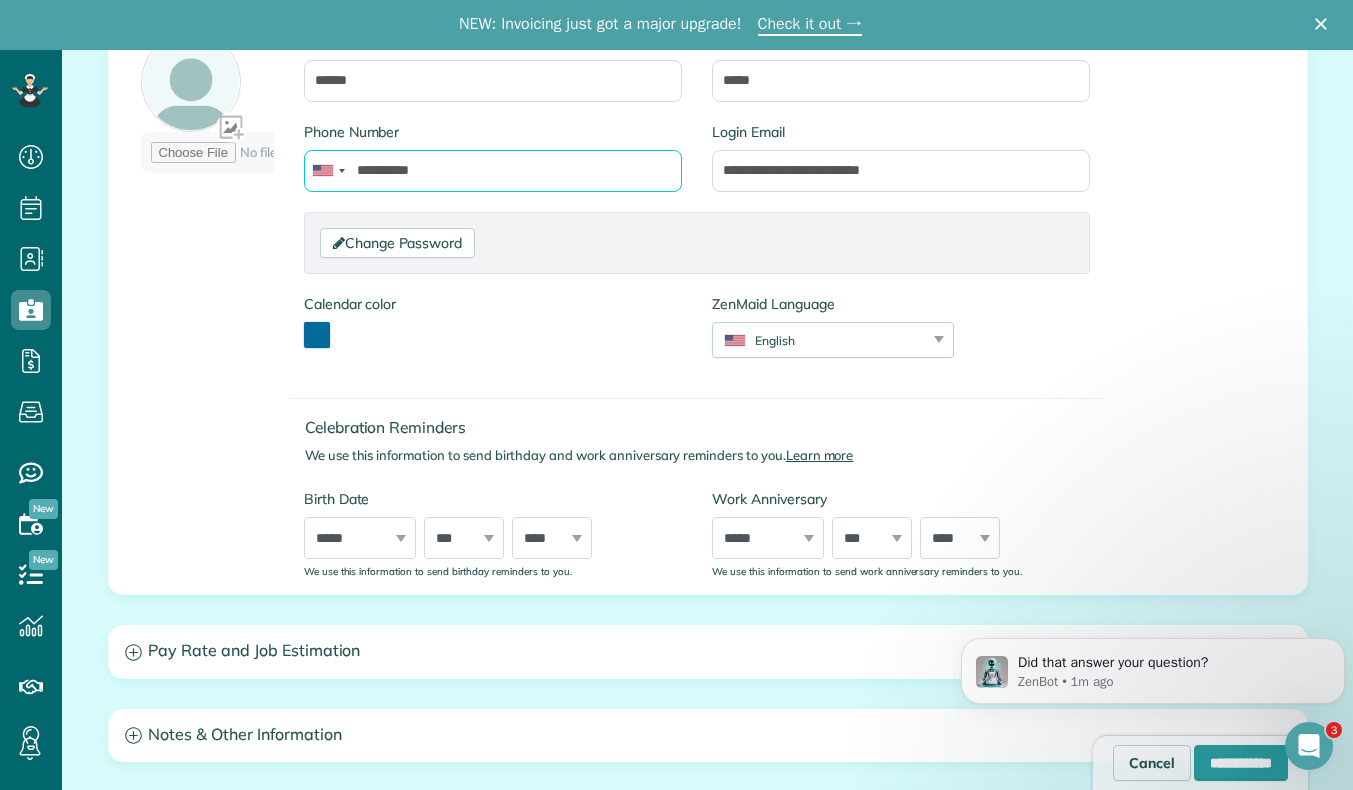 type on "**********" 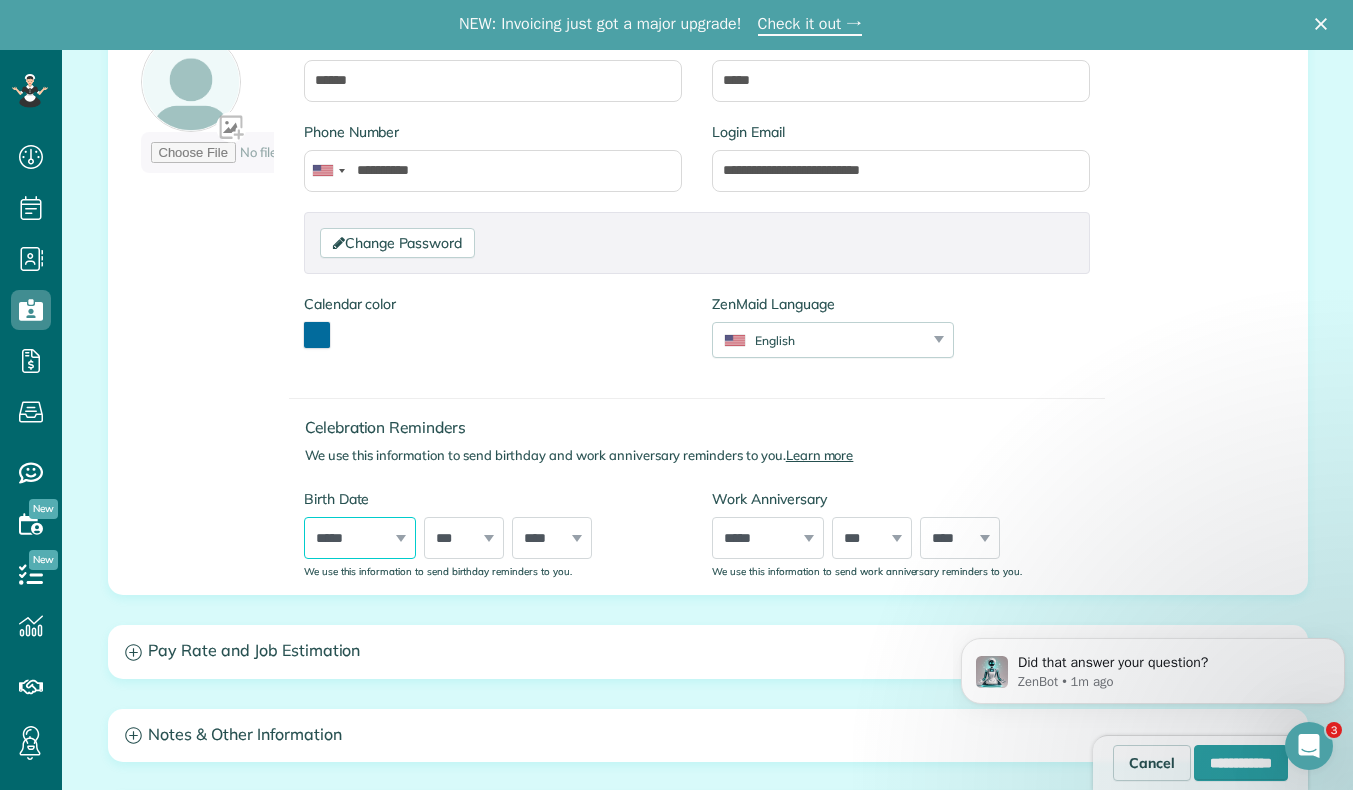 click on "*****
*******
********
*****
*****
***
****
****
******
*********
*******
********
********" at bounding box center [360, 538] 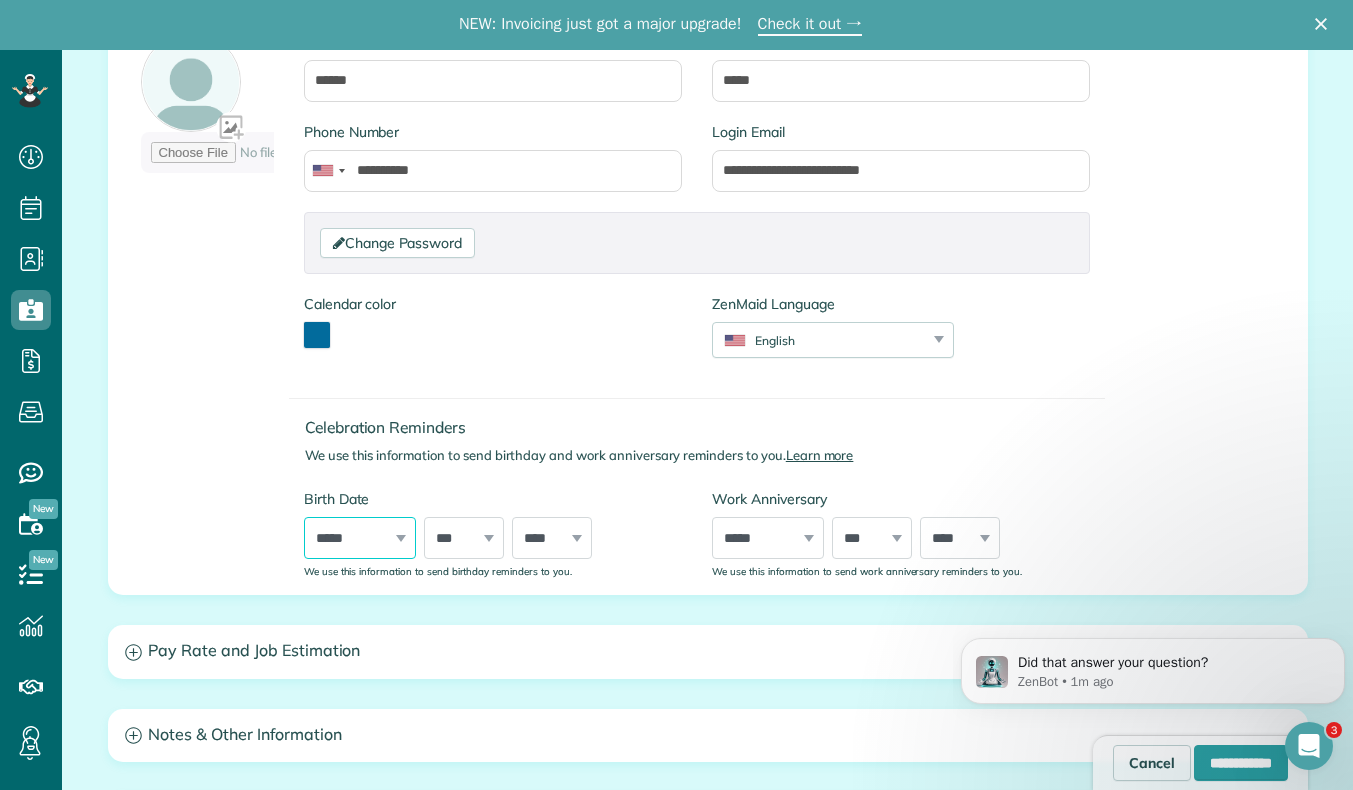 select on "**" 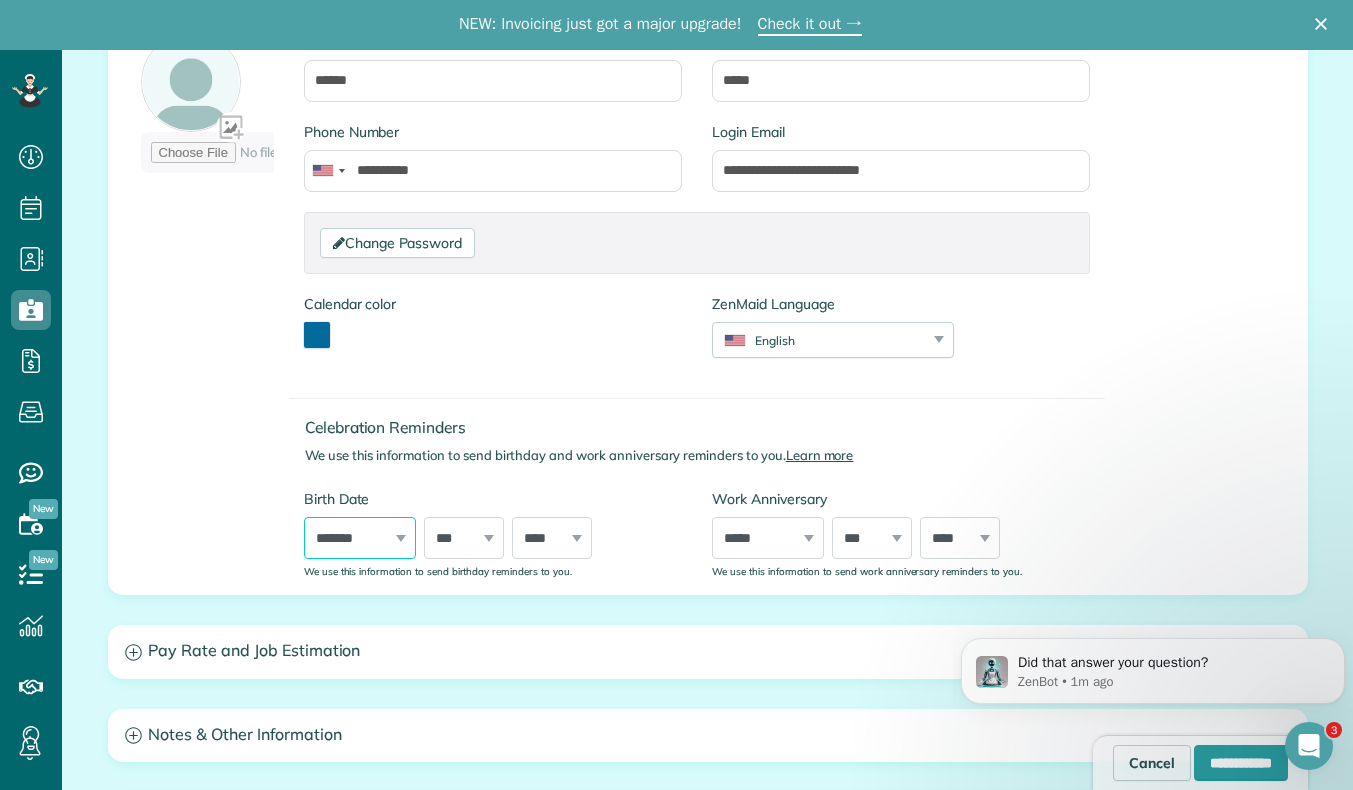 click on "*****
*******
********
*****
*****
***
****
****
******
*********
*******
********
********" at bounding box center [360, 538] 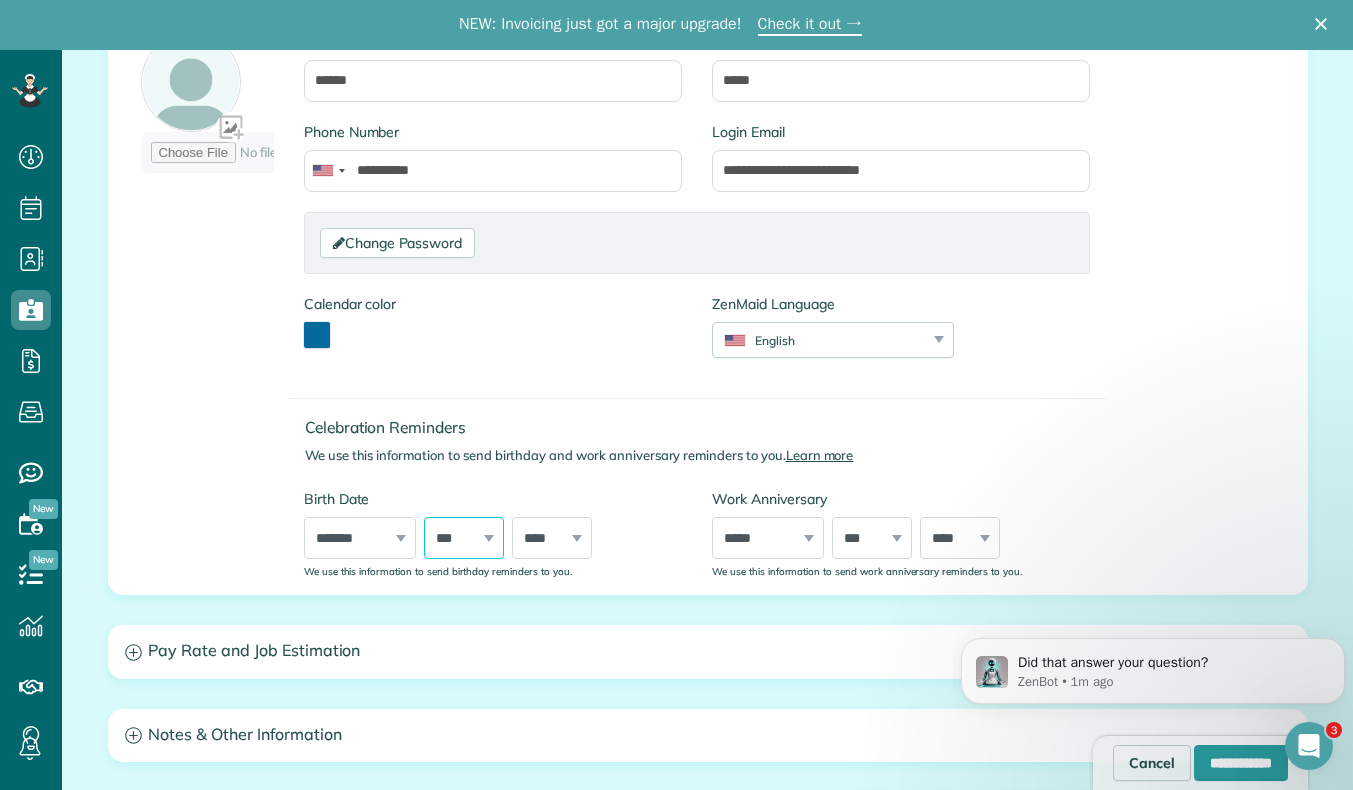 click on "***
*
*
*
*
*
*
*
*
*
**
**
**
**
**
**
**
**
**
**
**
**
**
**
**
**
**
**
**
**
**
**" at bounding box center (464, 538) 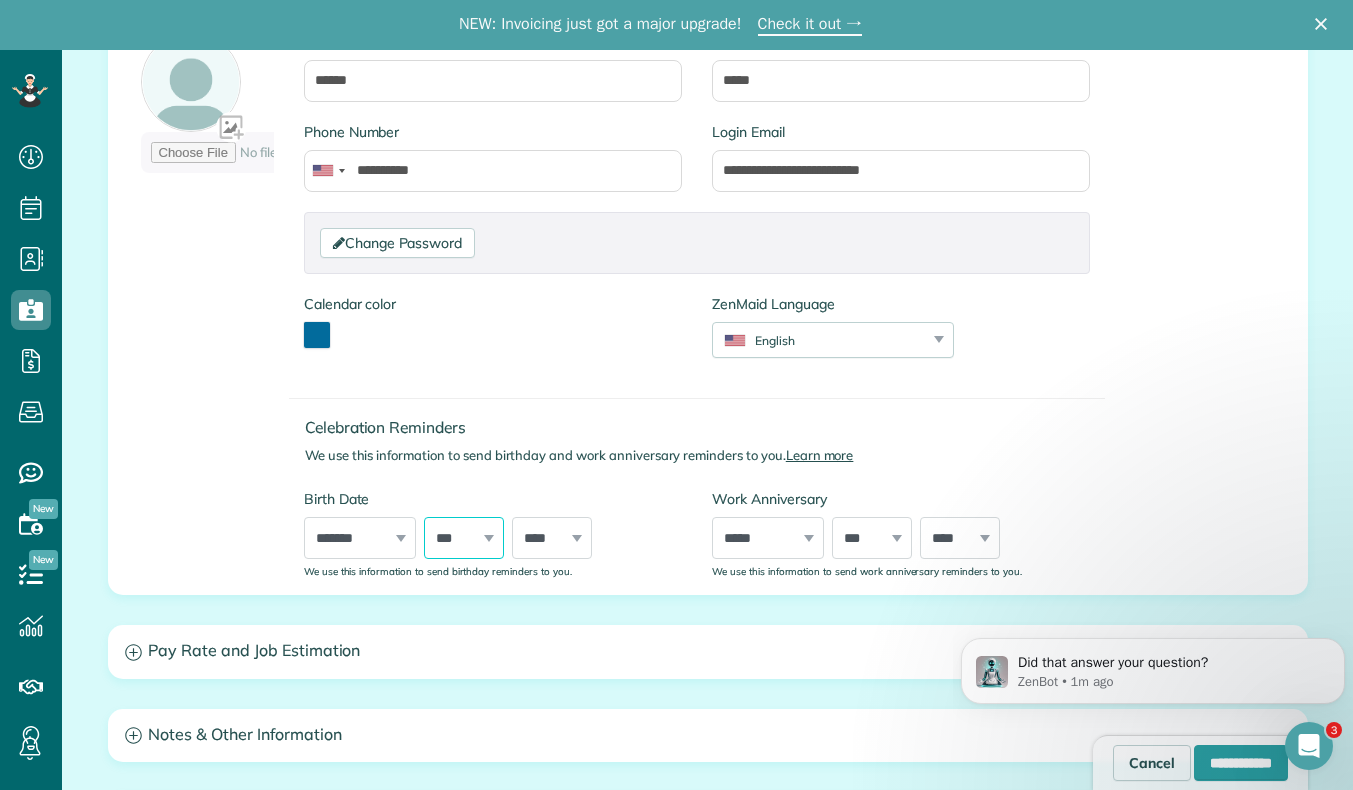 select on "*" 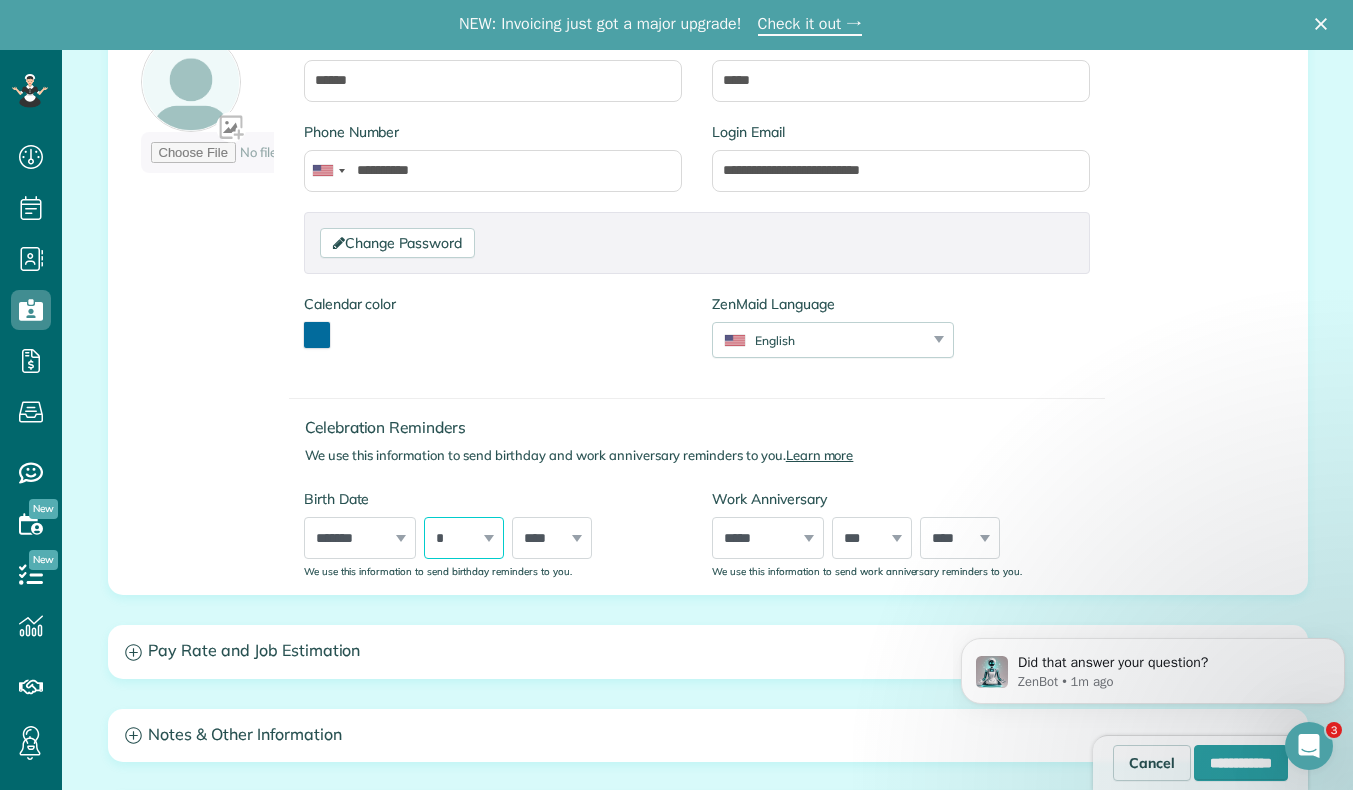 click on "***
*
*
*
*
*
*
*
*
*
**
**
**
**
**
**
**
**
**
**
**
**
**
**
**
**
**
**
**
**
**
**" at bounding box center [464, 538] 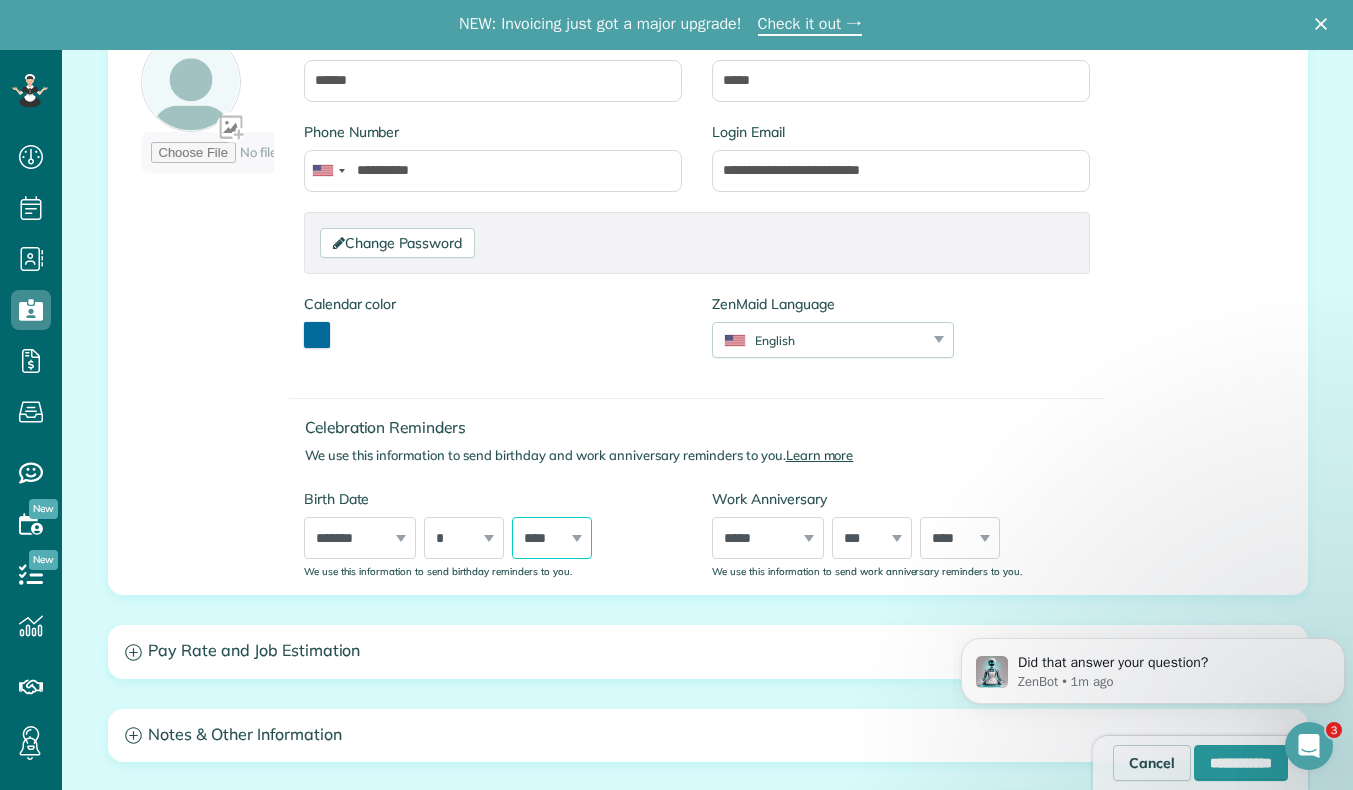 click on "****
****
****
****
****
****
****
****
****
****
****
****
****
****
****
****
****
****
****
****
****
****
****
****
****
****
****
****
****
****
****
****
****
****
****
****
****
****
****
****
****
****
****
****
****
****
****
****
****
****
****
****
****
****
****
****
****
****
****
****
****
****
****
****
****
****
****
****
****
****
****
****
****
****
****
****
****
****
****
****" at bounding box center [552, 538] 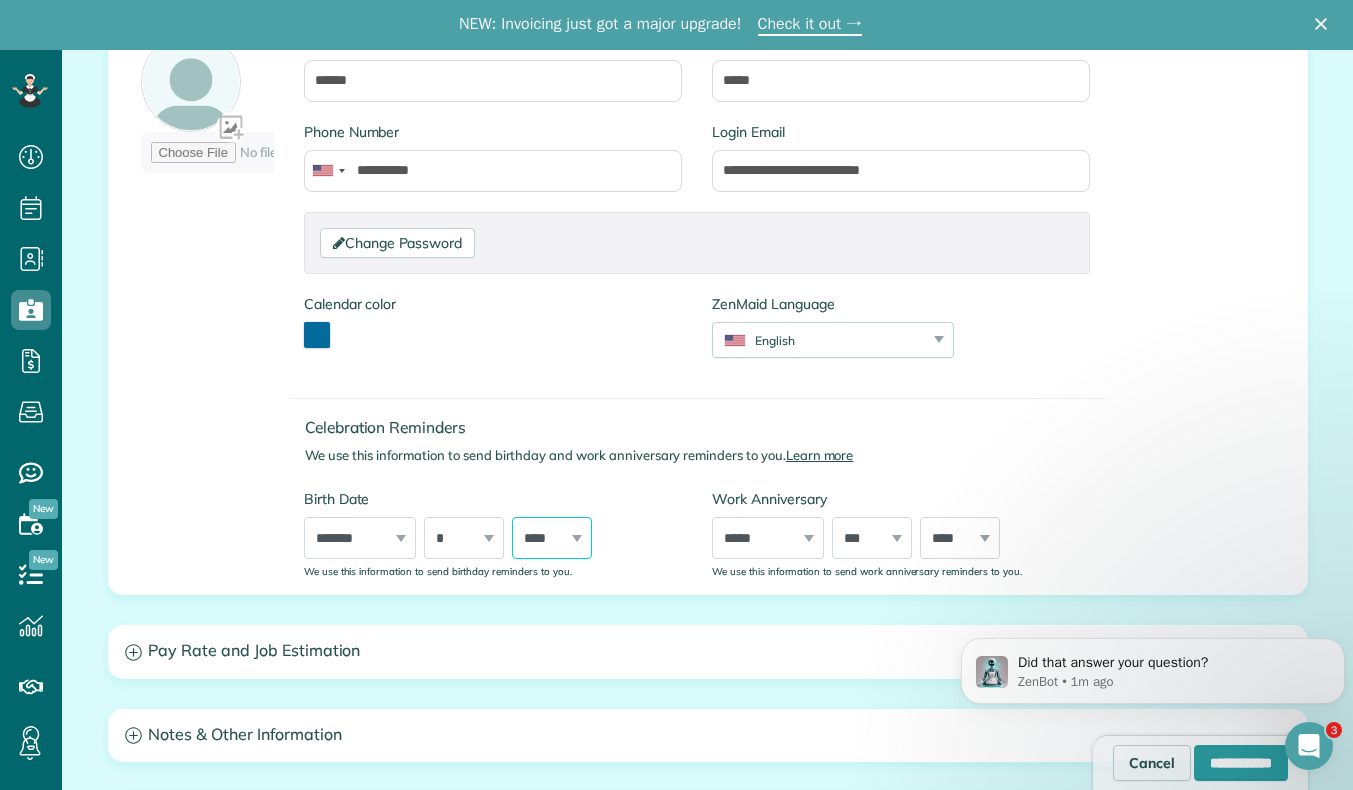 select on "****" 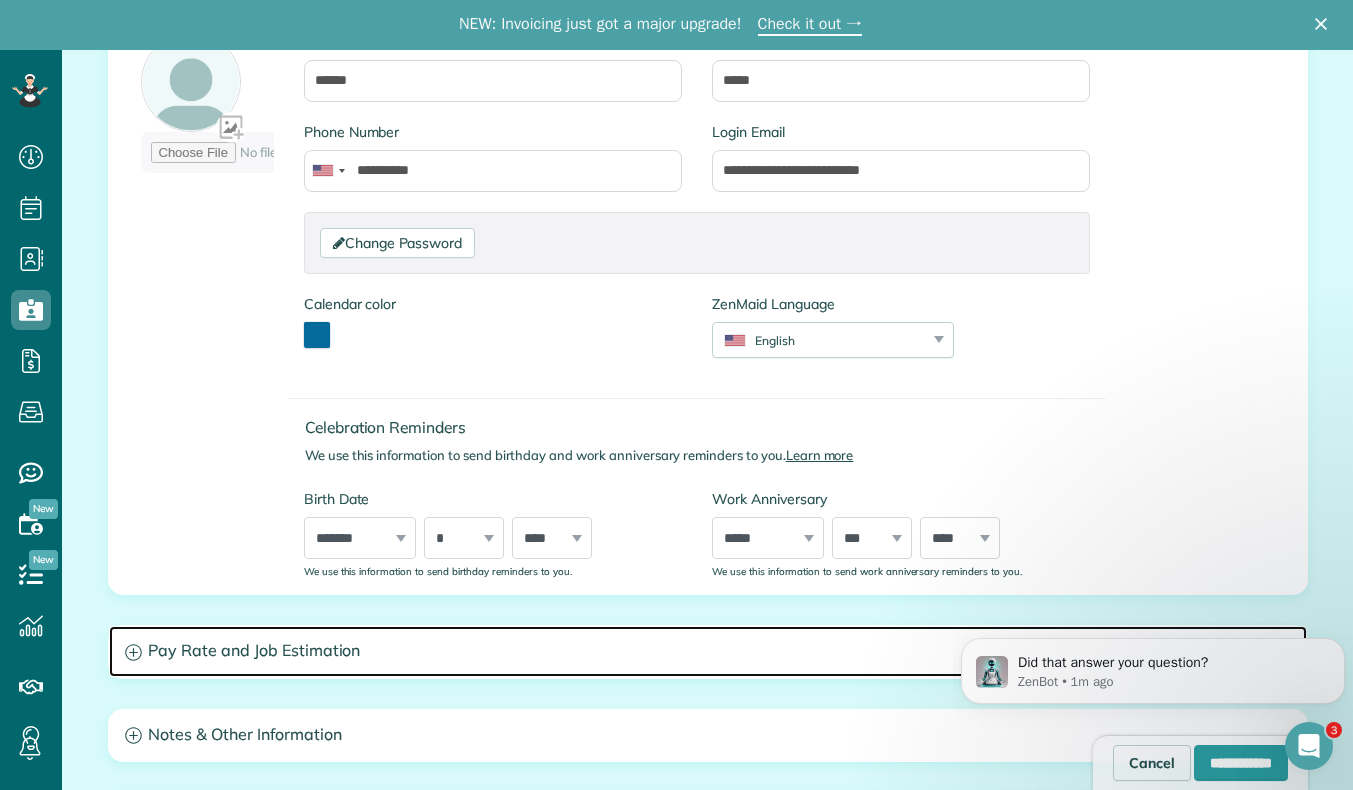 click on "Pay Rate and Job Estimation" at bounding box center (708, 651) 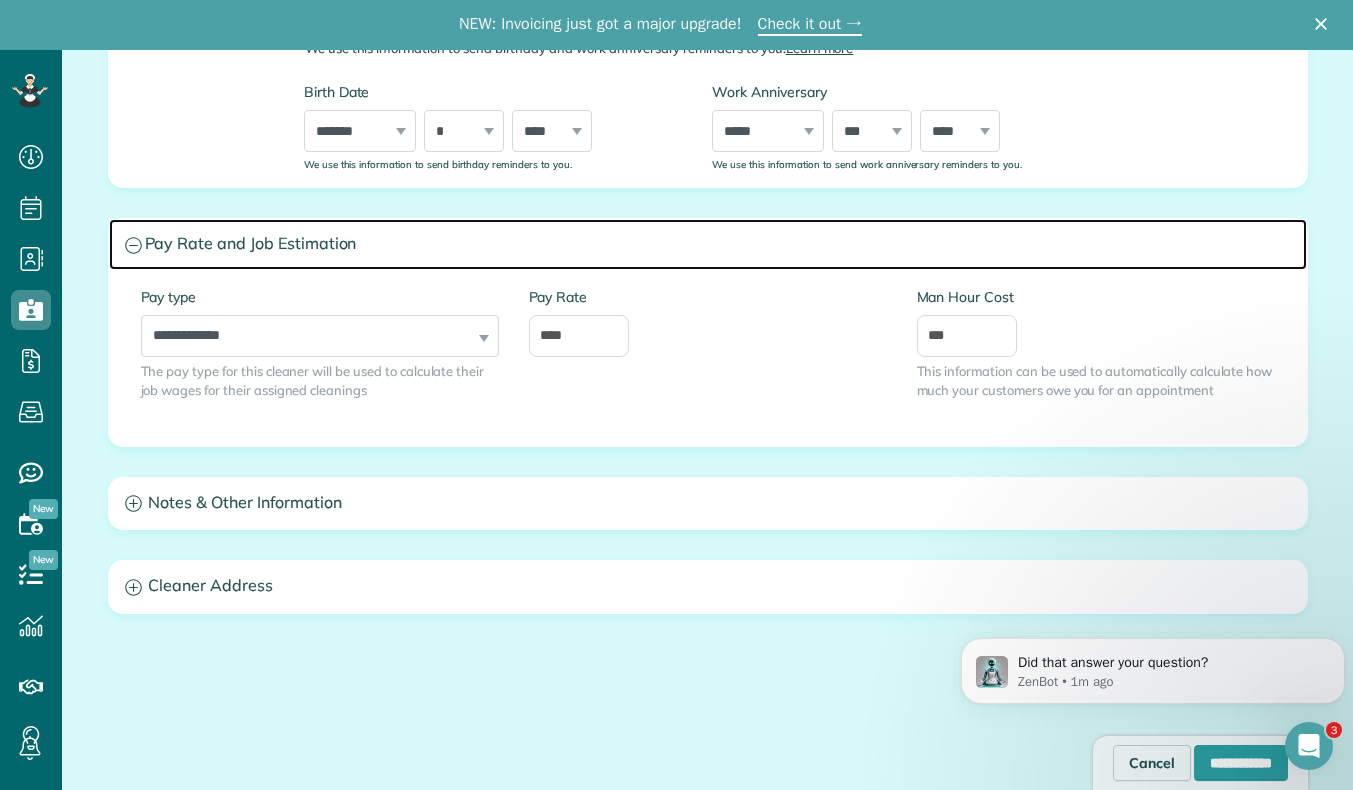 scroll, scrollTop: 731, scrollLeft: 0, axis: vertical 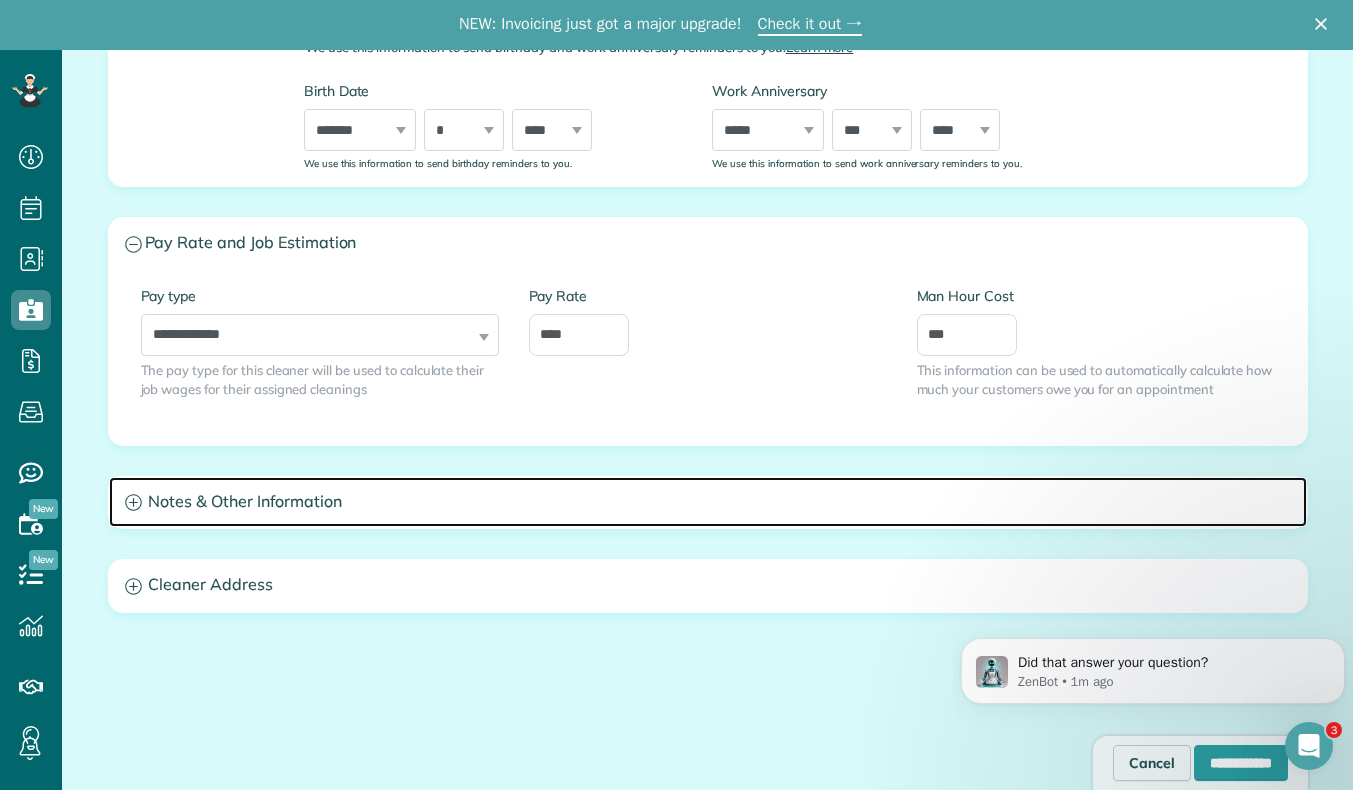 click on "Notes & Other Information" at bounding box center [708, 502] 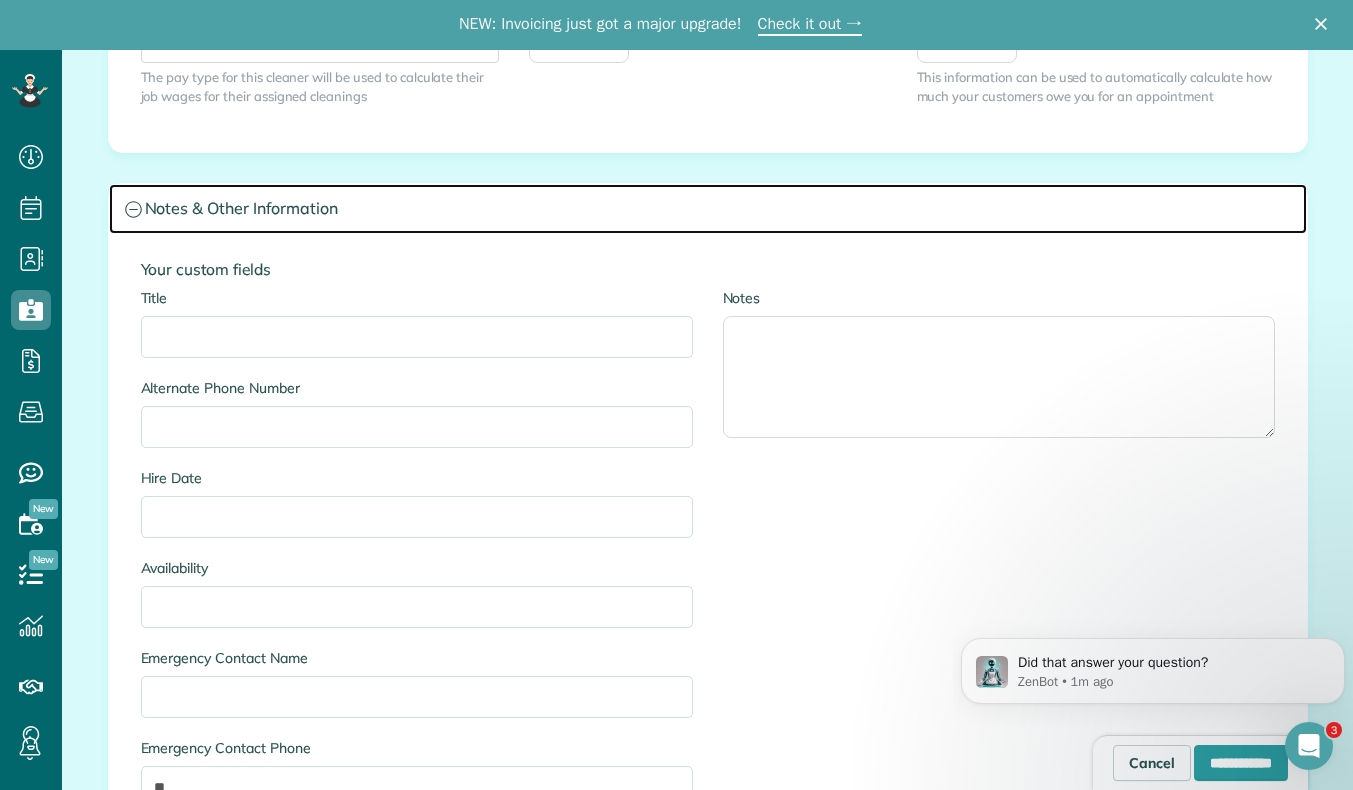 scroll, scrollTop: 1023, scrollLeft: 0, axis: vertical 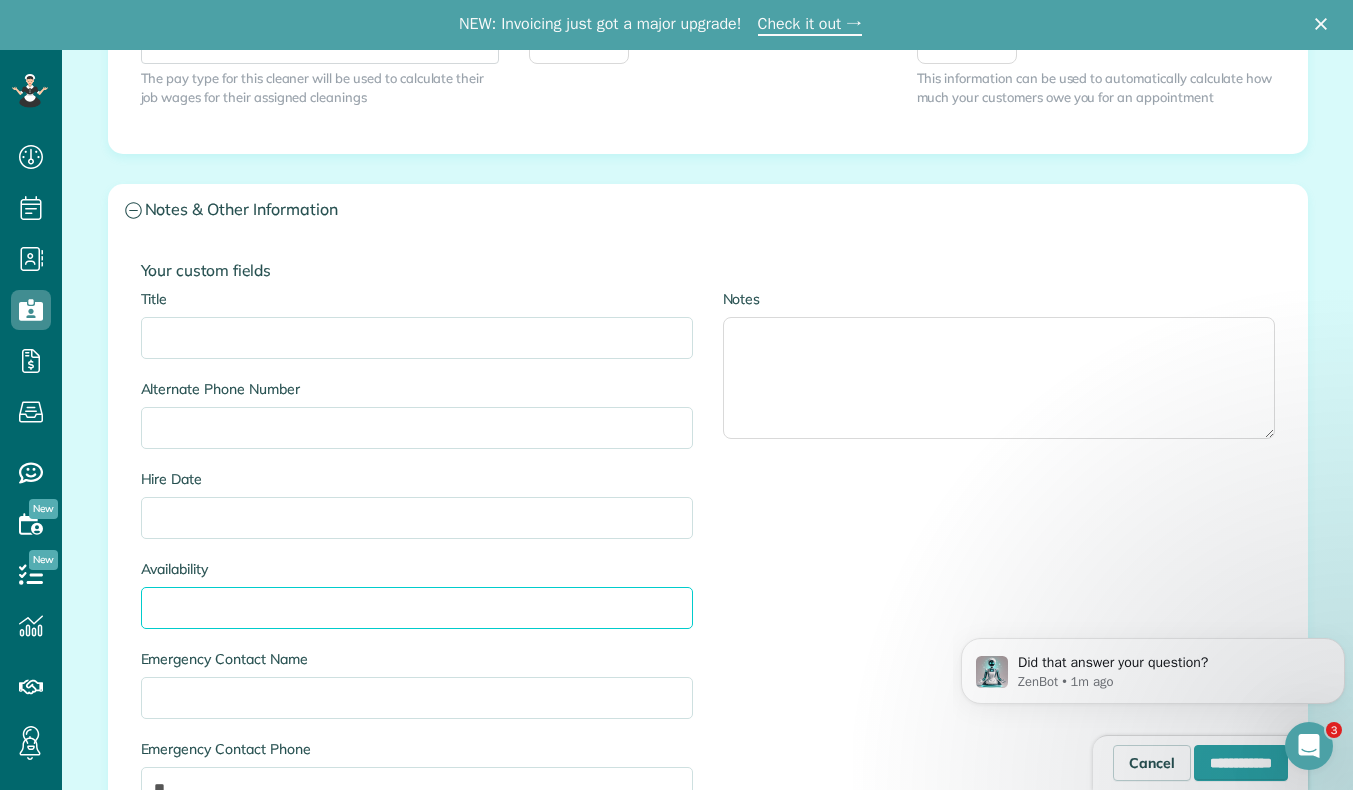 click on "Availability" at bounding box center (417, 608) 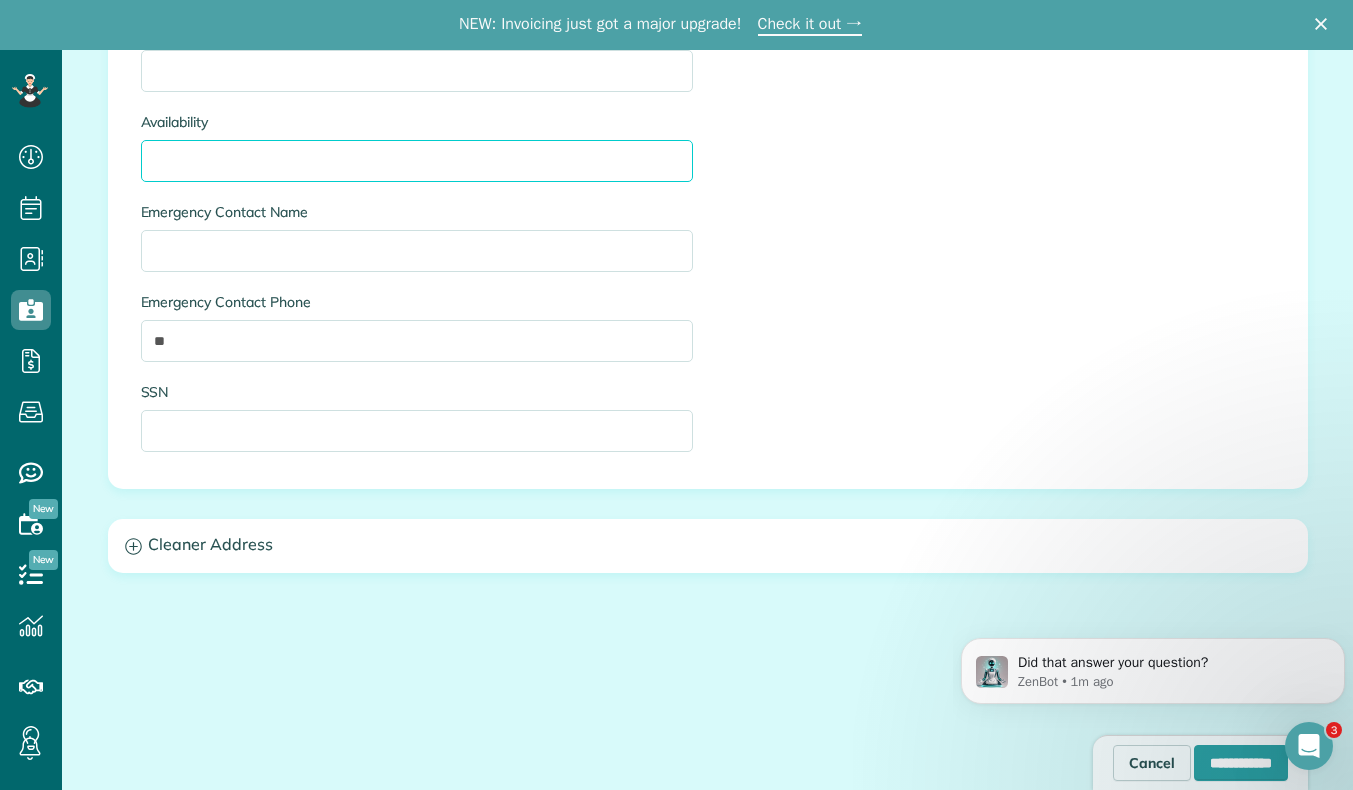scroll, scrollTop: 1474, scrollLeft: 0, axis: vertical 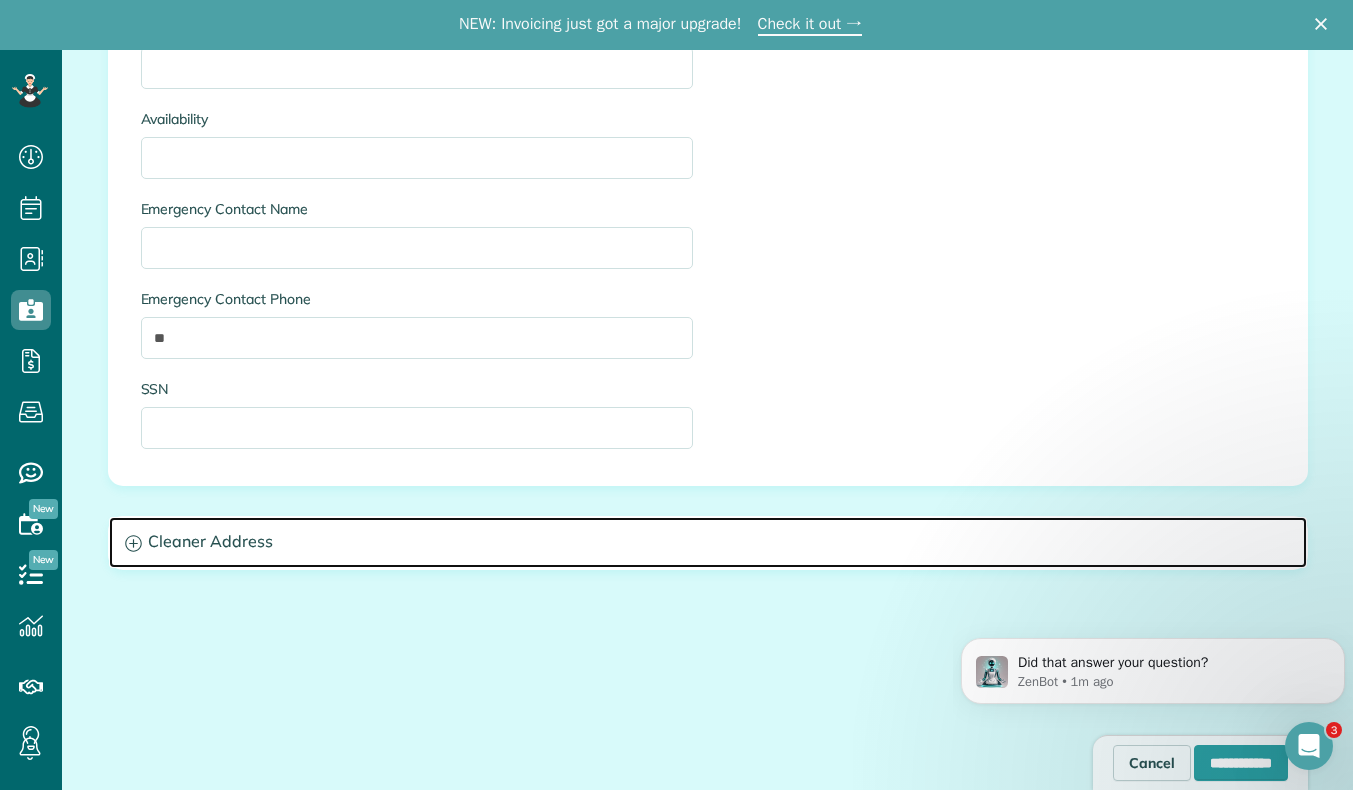 click on "Cleaner Address" at bounding box center (708, 542) 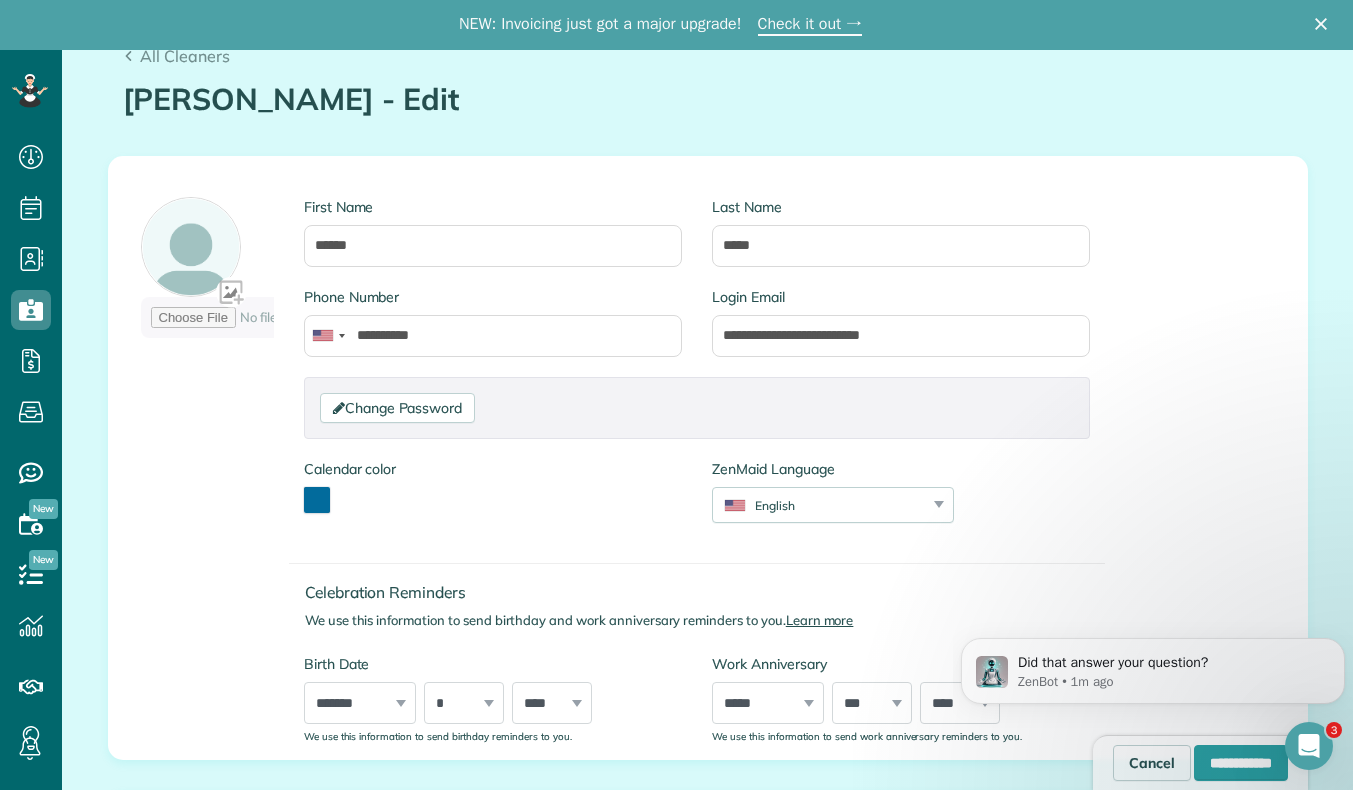 scroll, scrollTop: 131, scrollLeft: 0, axis: vertical 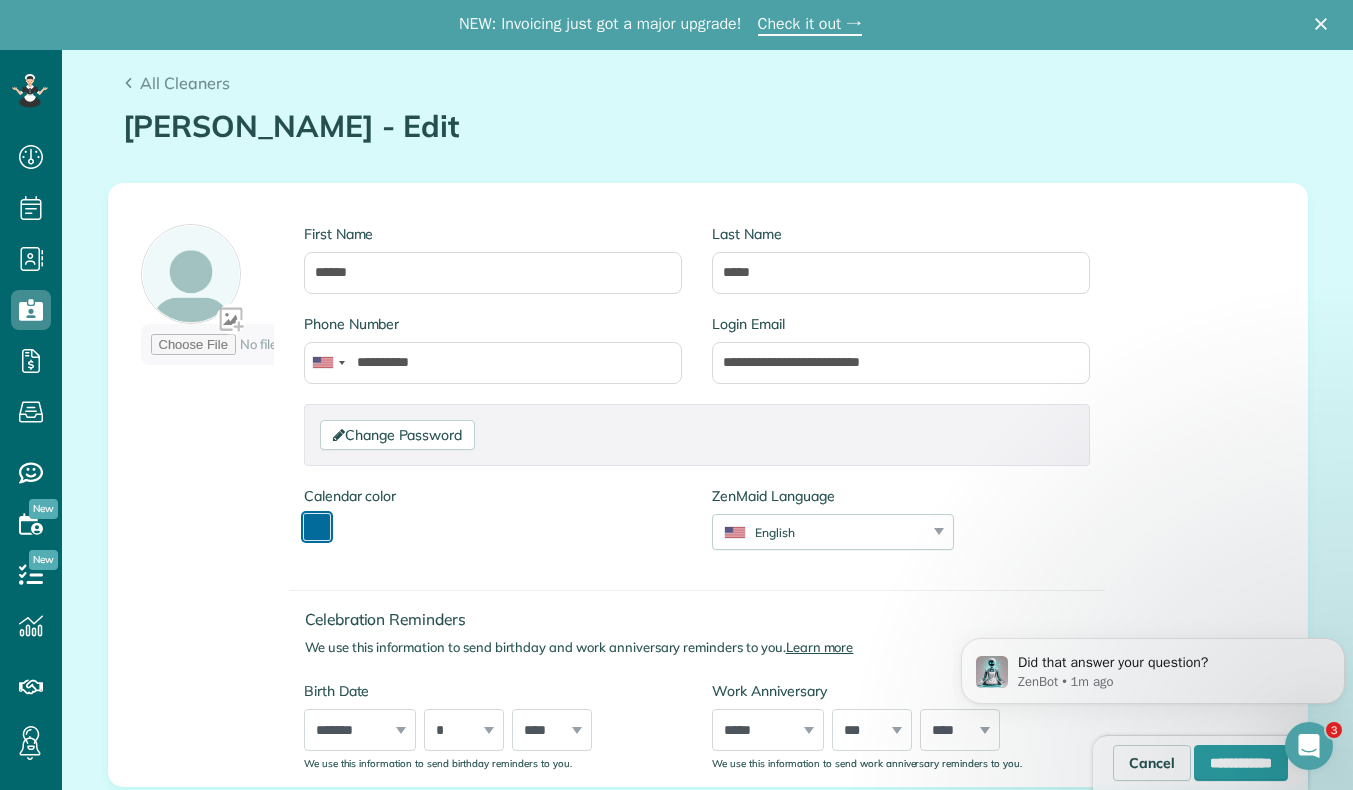 click at bounding box center (317, 527) 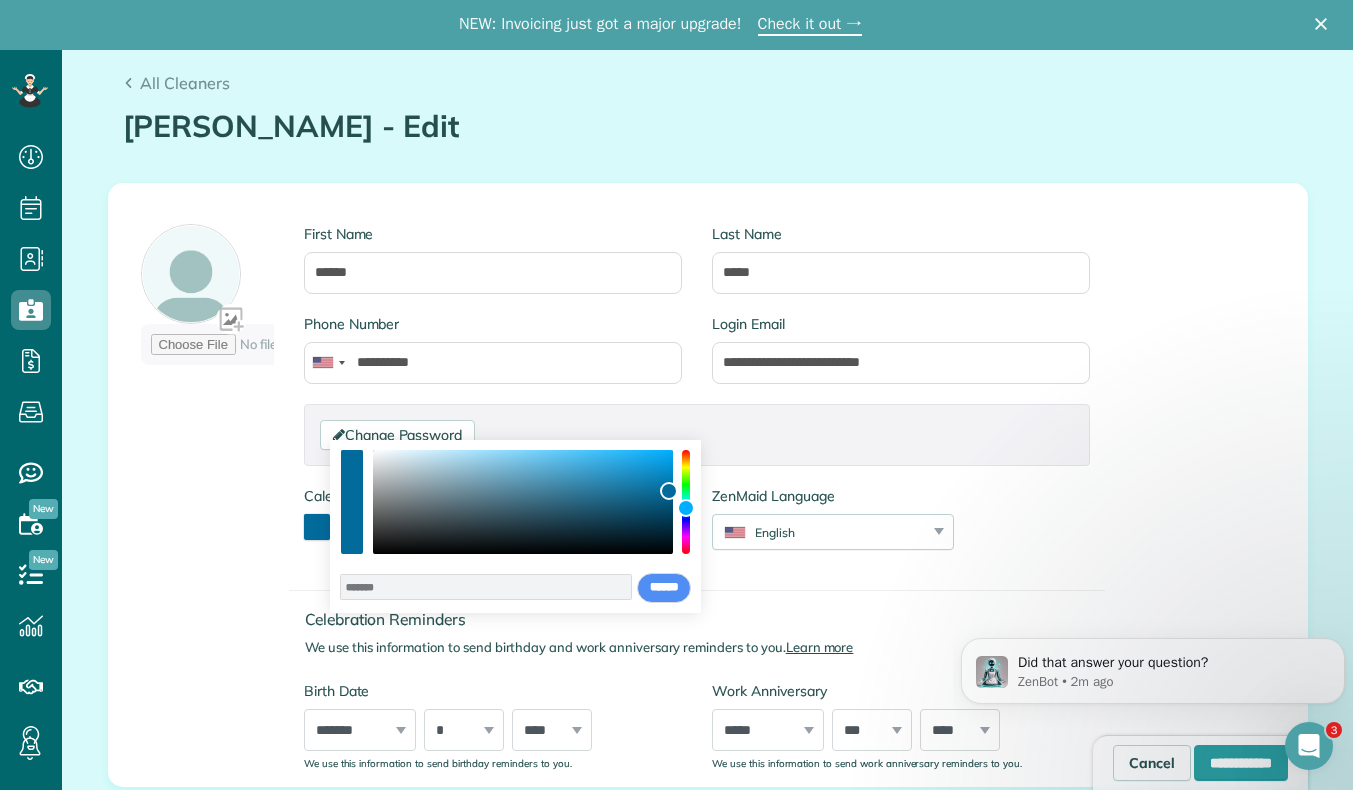 click on "*******
****
****
****
****
****
******
******
*****" at bounding box center (515, 526) 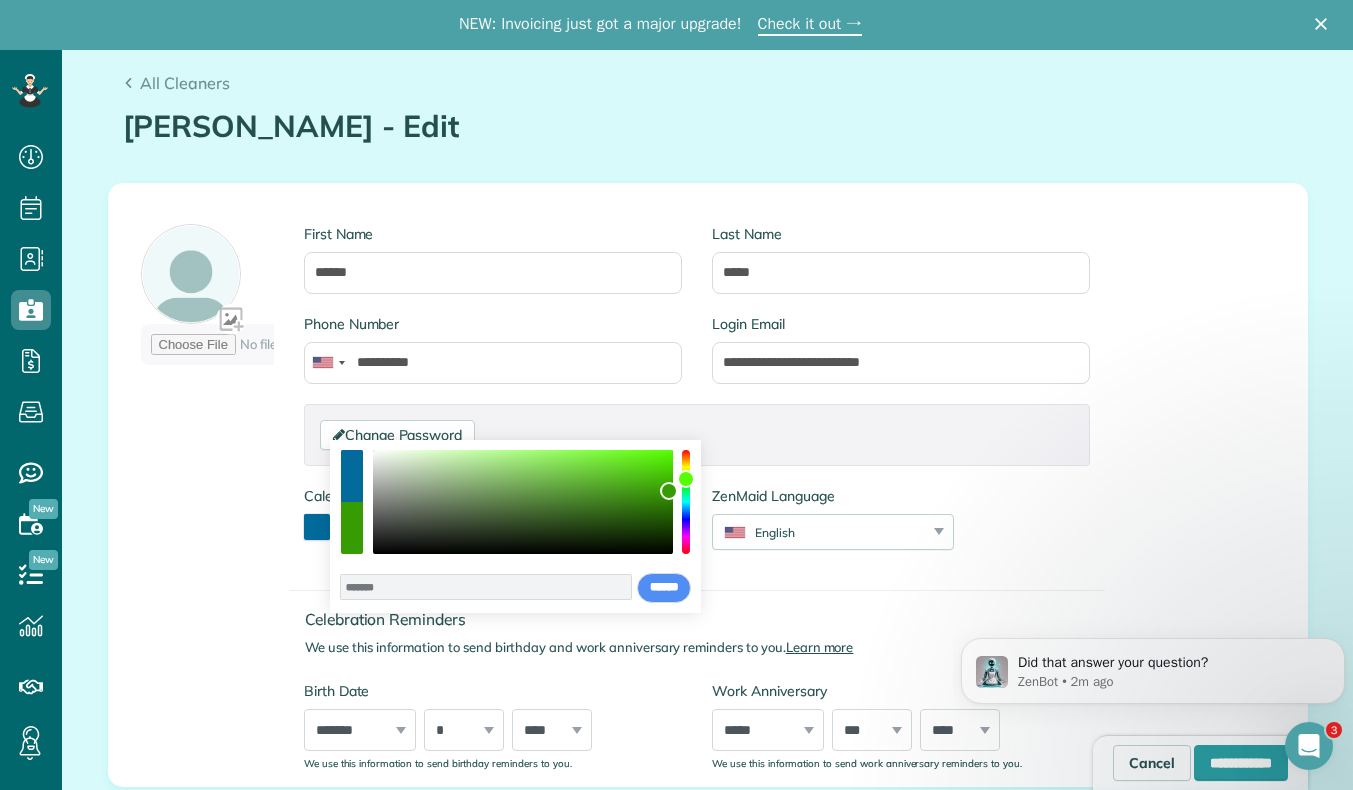 click at bounding box center (686, 502) 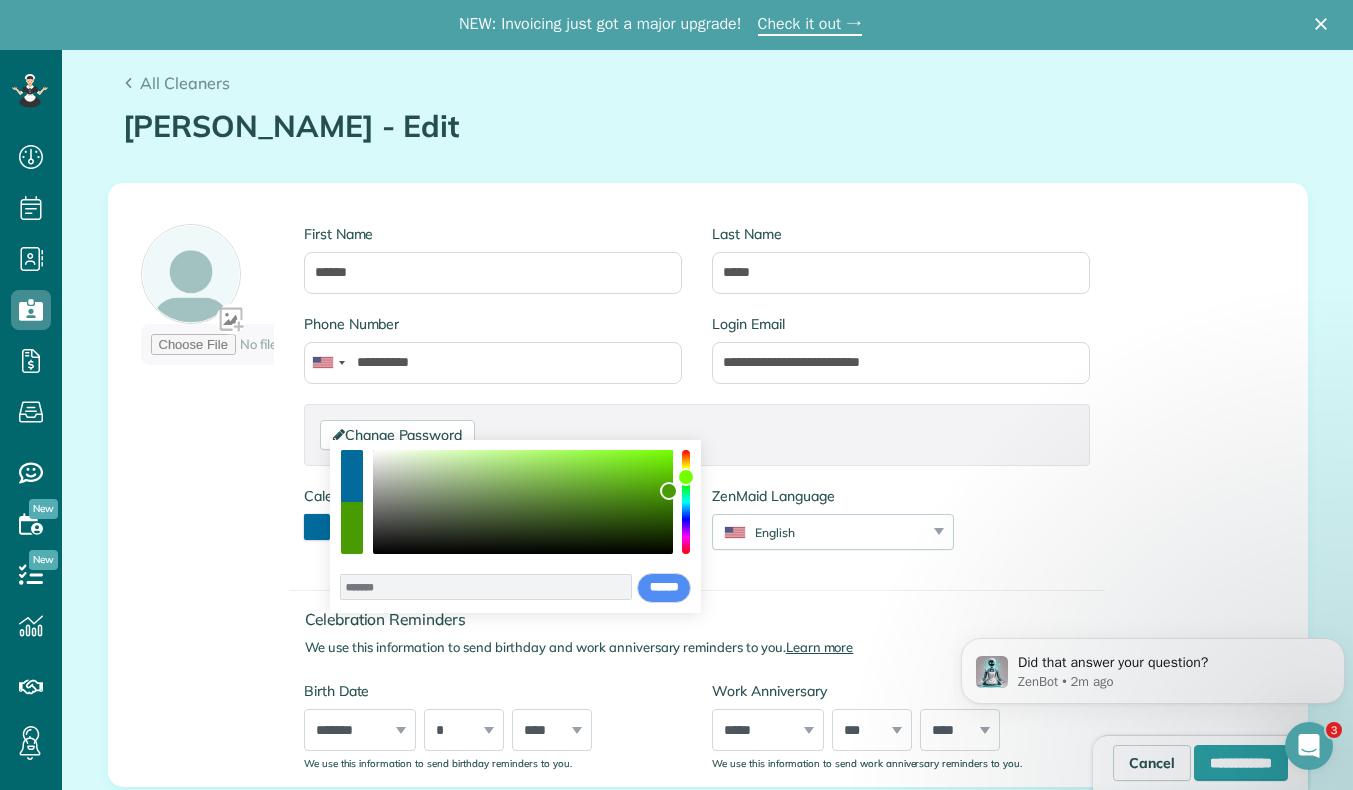 drag, startPoint x: 691, startPoint y: 477, endPoint x: 680, endPoint y: 469, distance: 13.601471 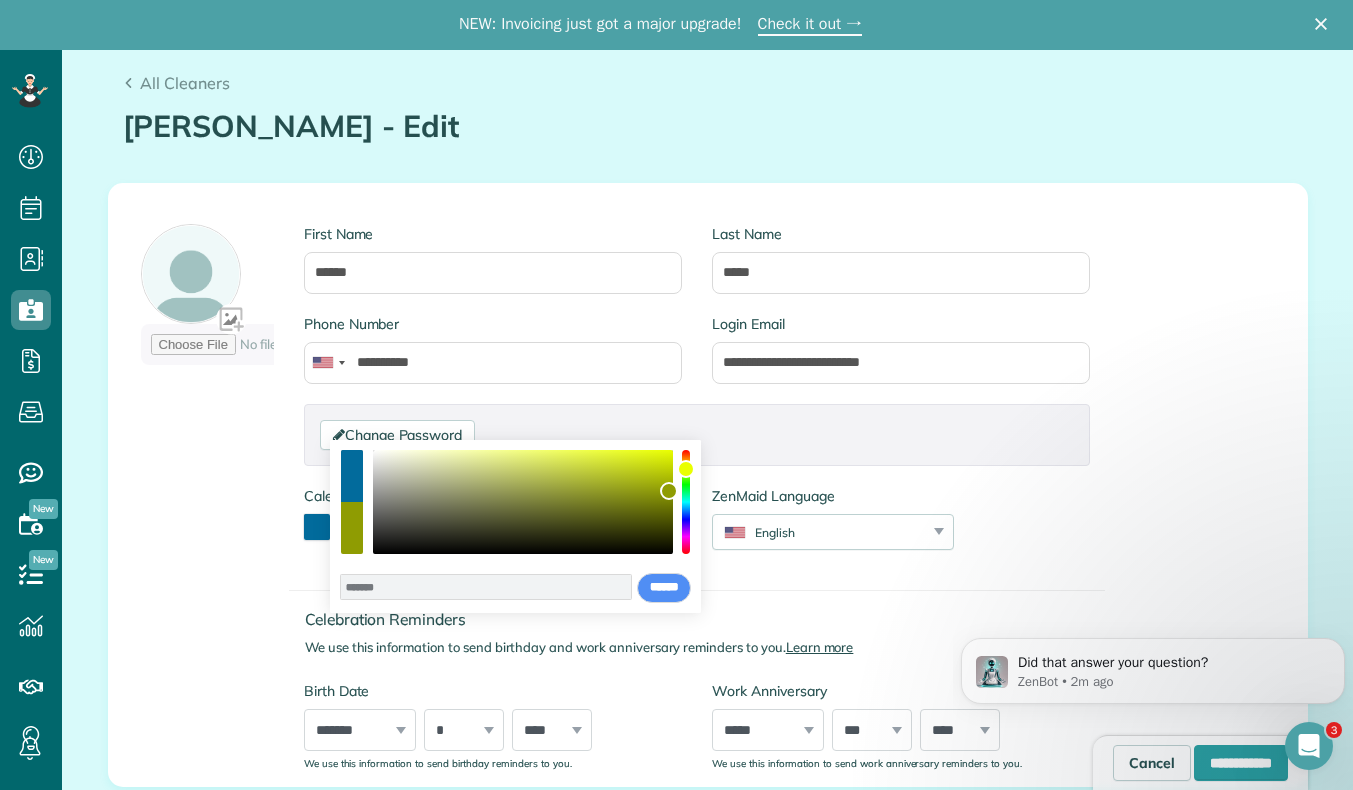 click at bounding box center (686, 469) 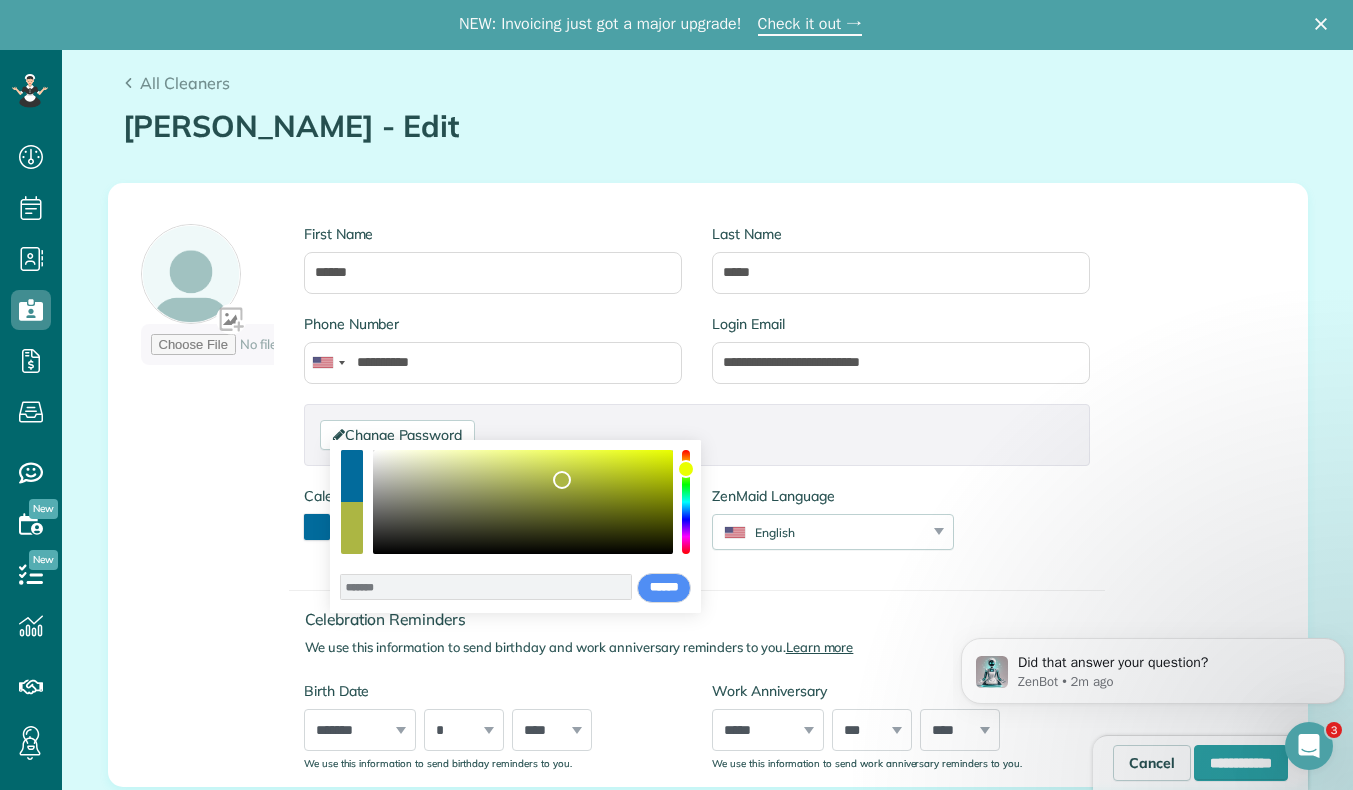 click at bounding box center [523, 502] 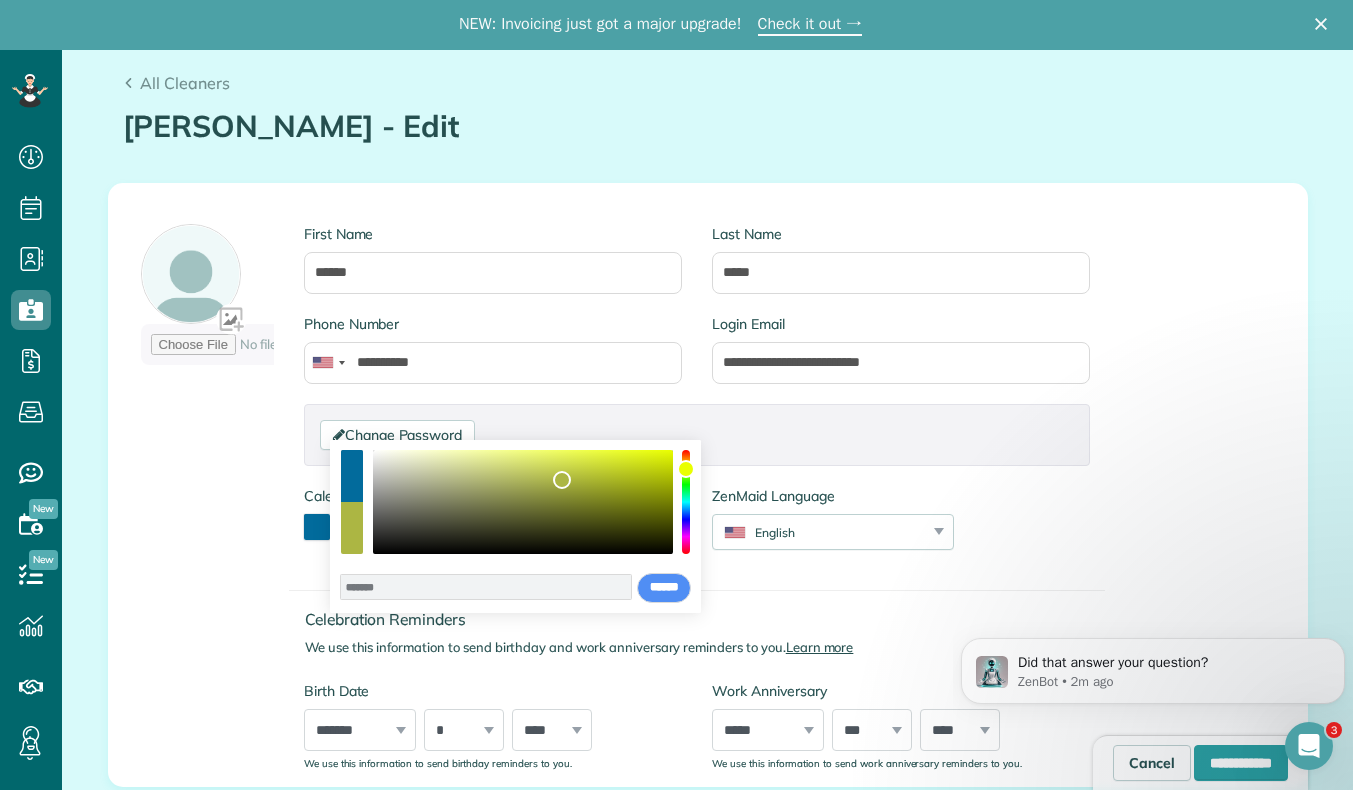 click at bounding box center (523, 502) 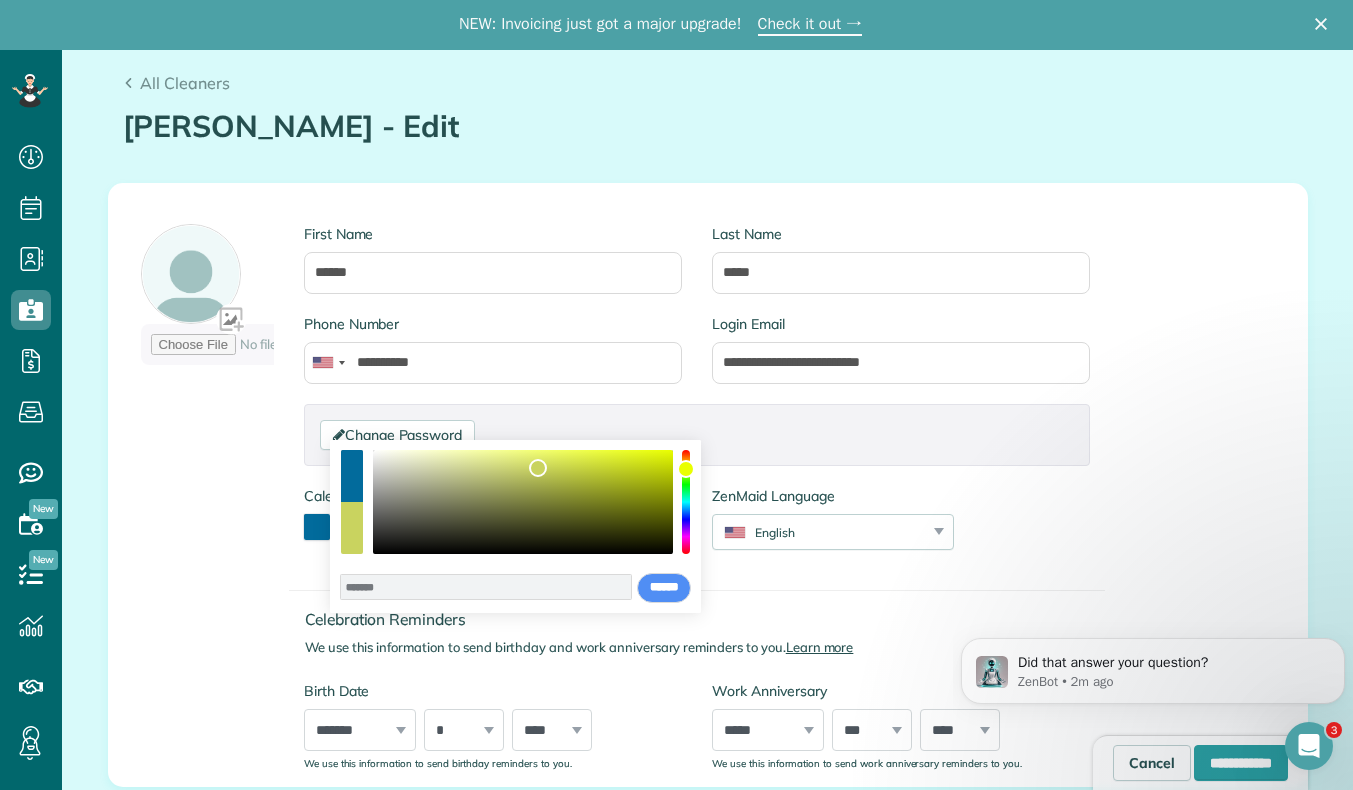 click at bounding box center [523, 502] 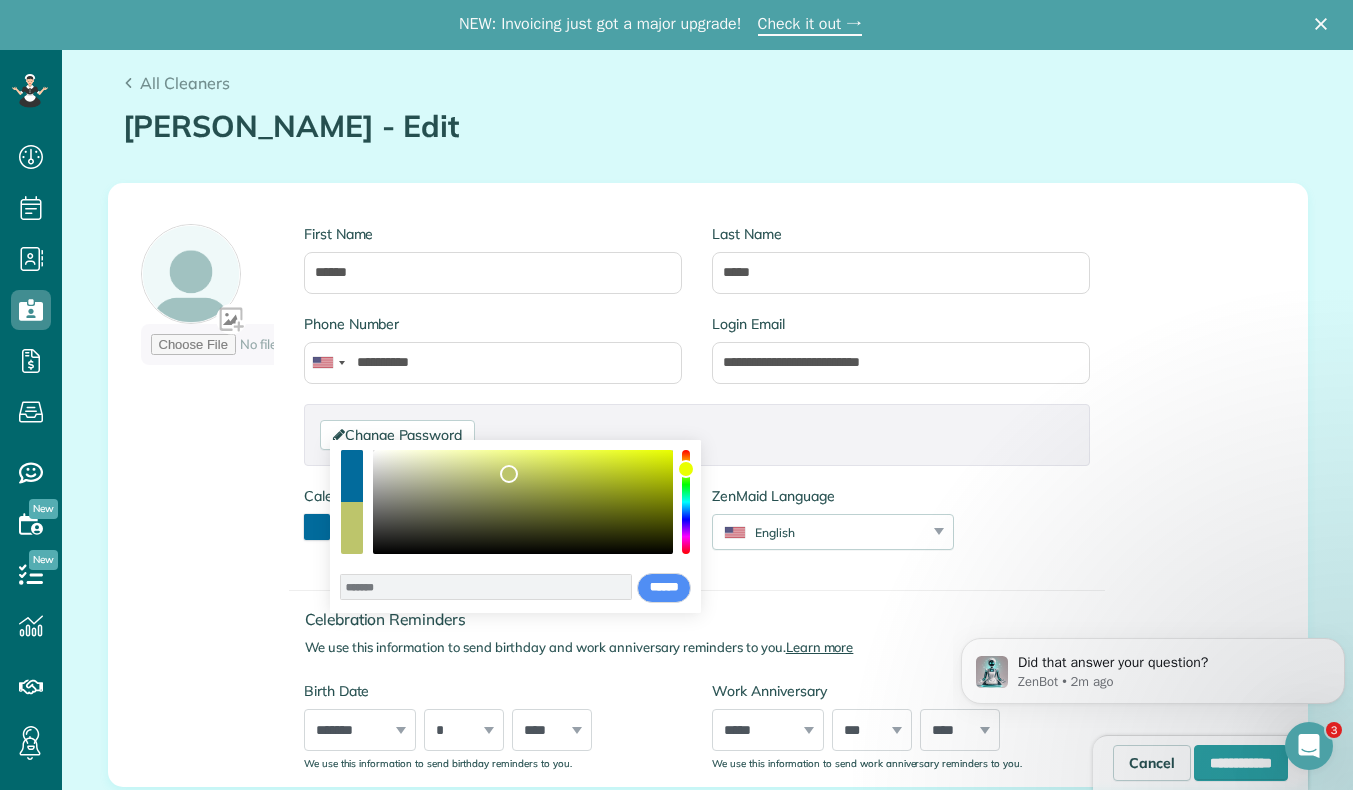 click at bounding box center [523, 502] 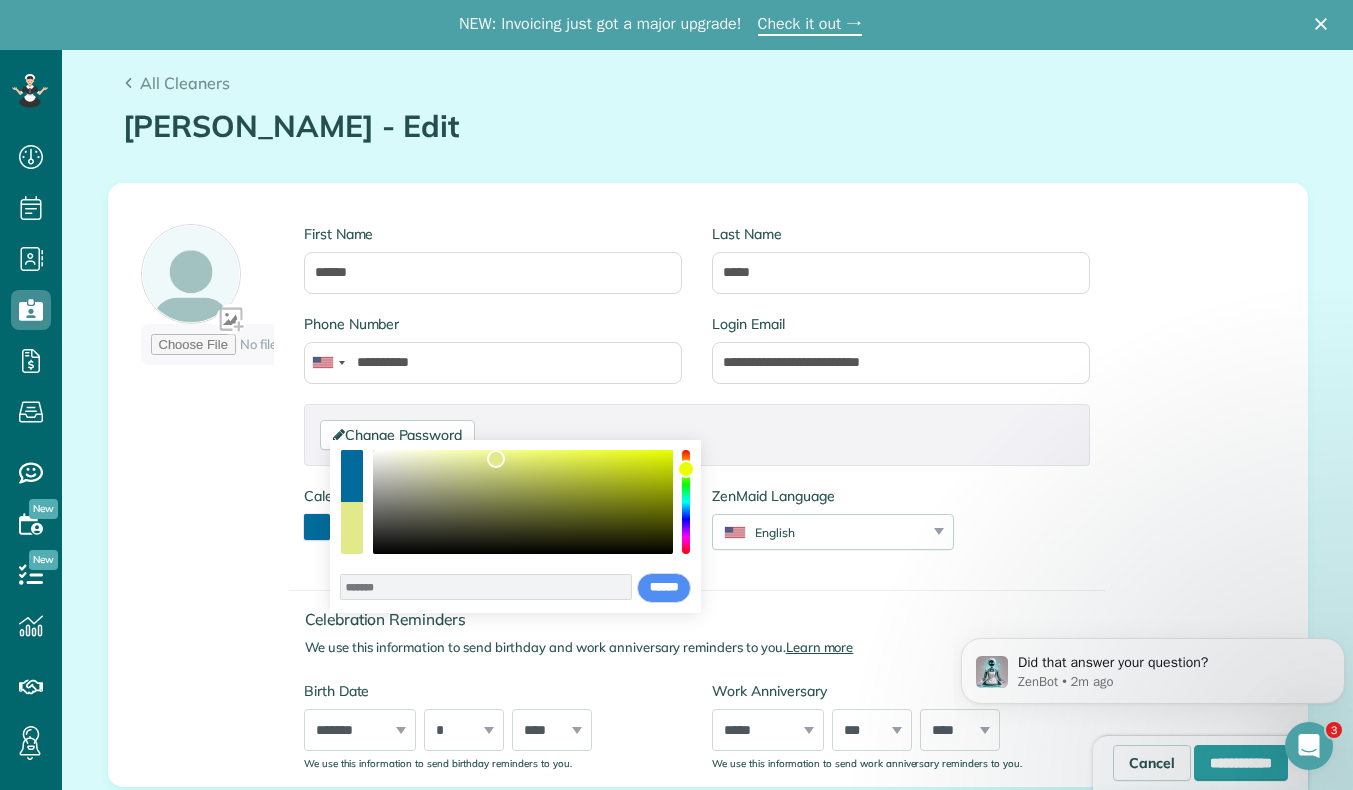 click at bounding box center [523, 502] 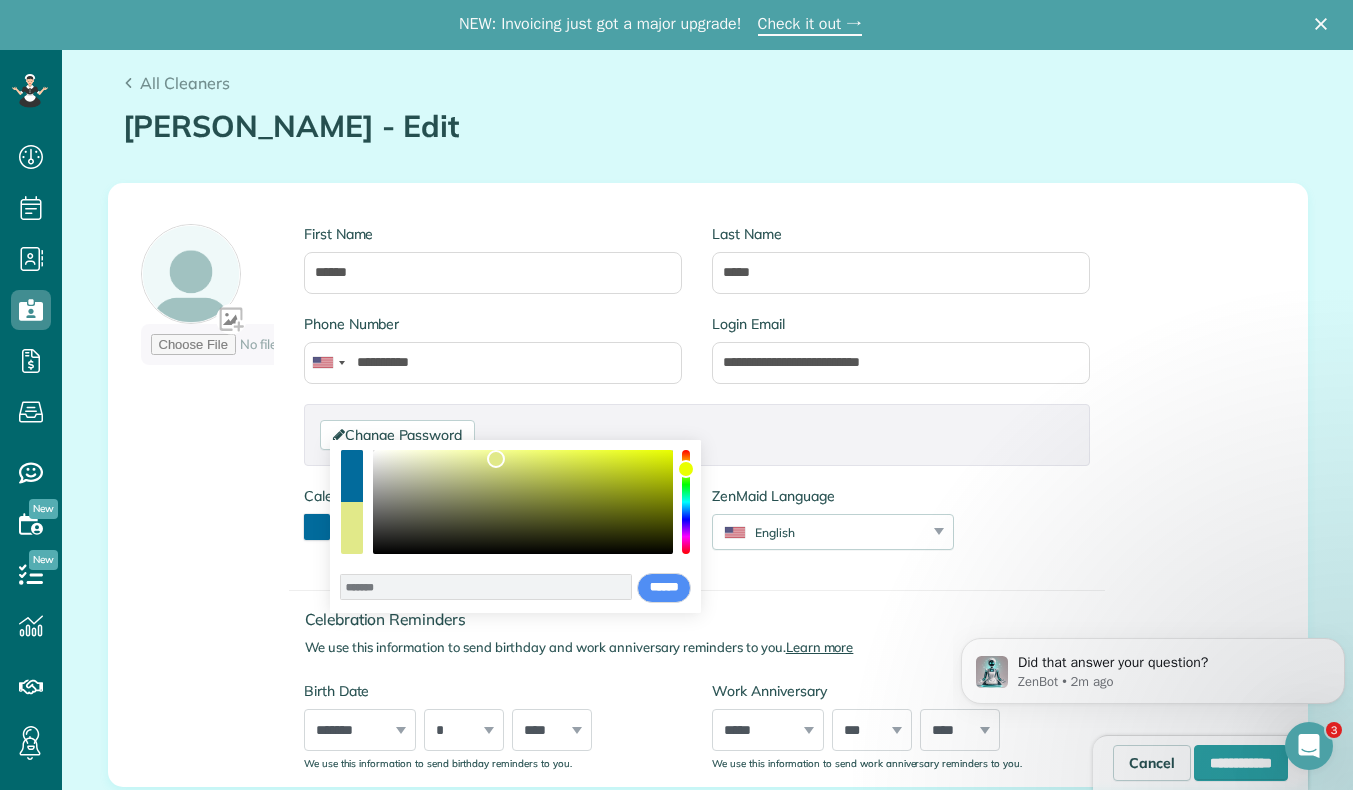 type on "*******" 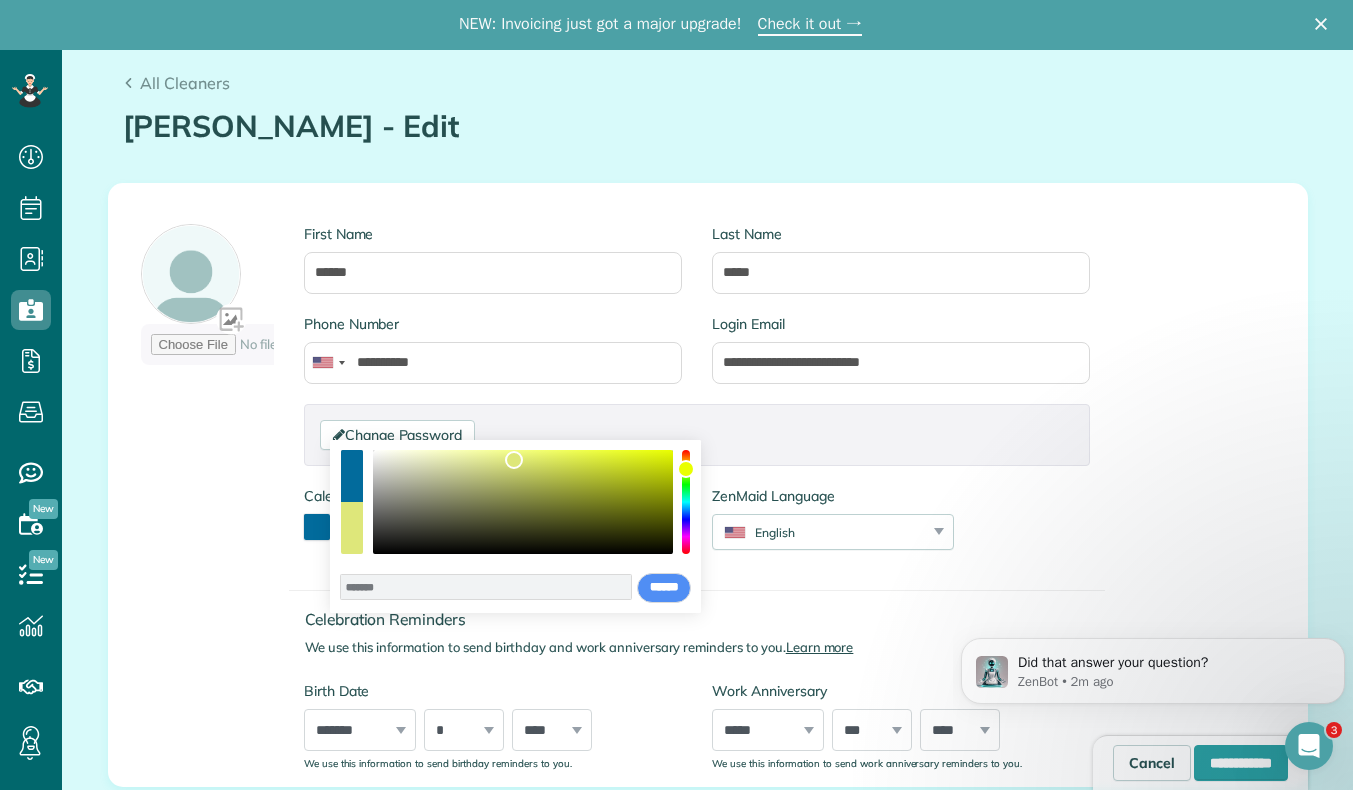 click at bounding box center (523, 502) 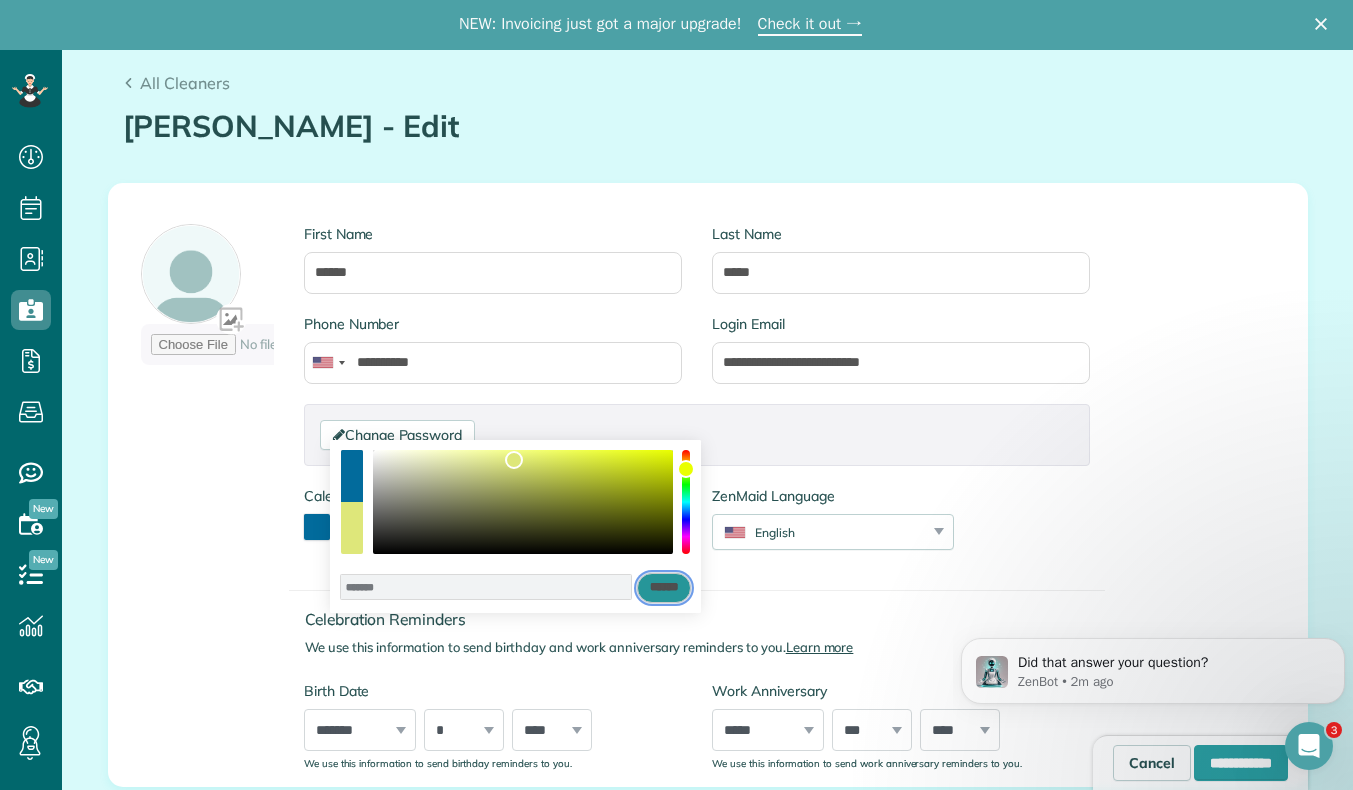 click on "******" at bounding box center (664, 588) 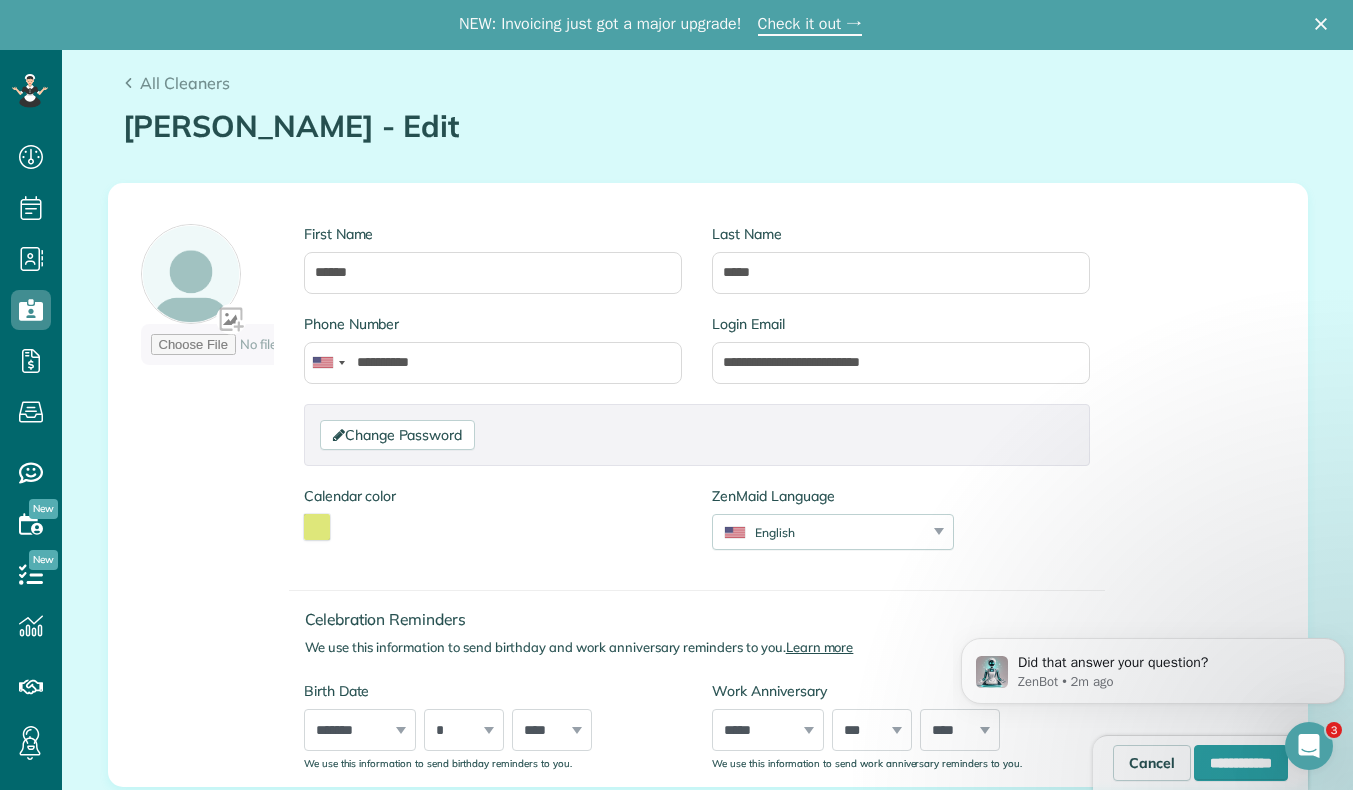 scroll, scrollTop: 0, scrollLeft: 0, axis: both 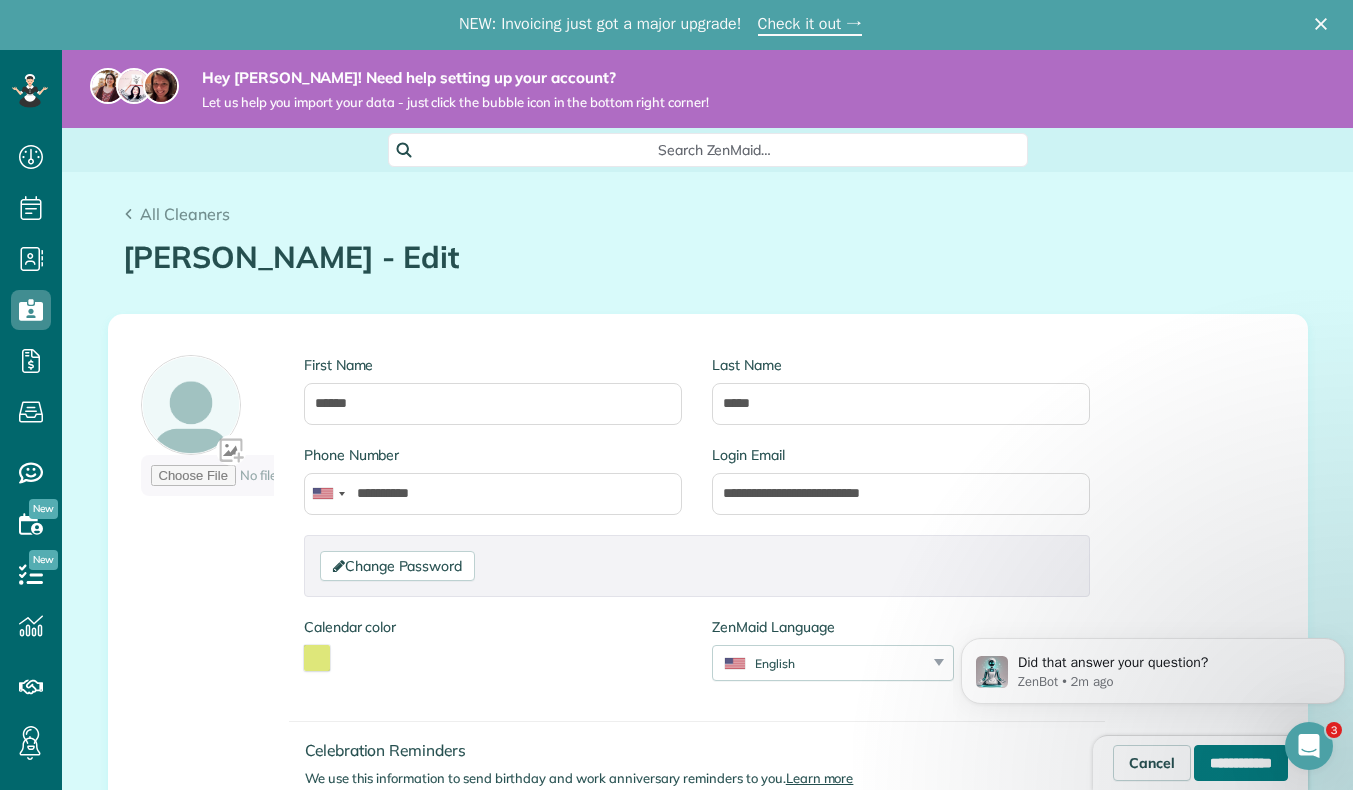 click on "**********" at bounding box center [1241, 763] 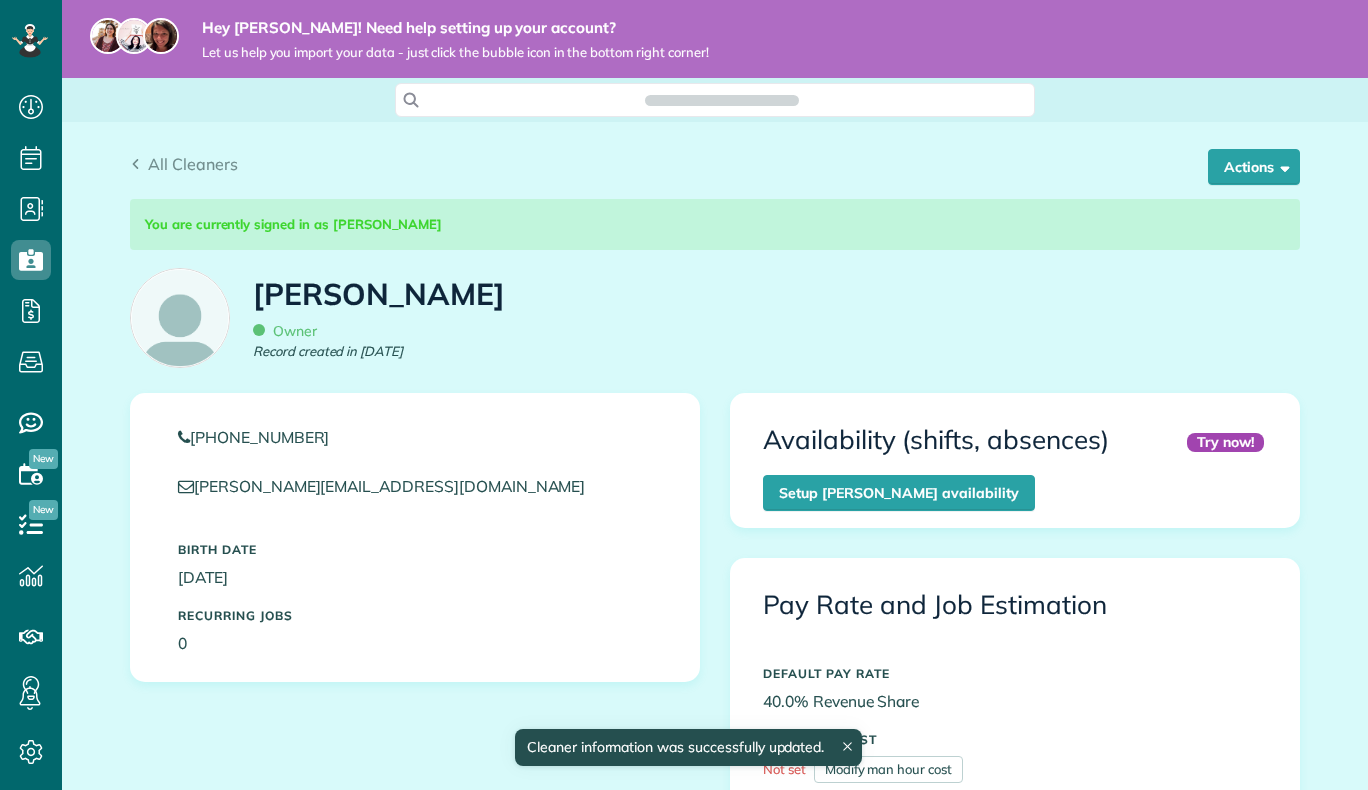 scroll, scrollTop: 0, scrollLeft: 0, axis: both 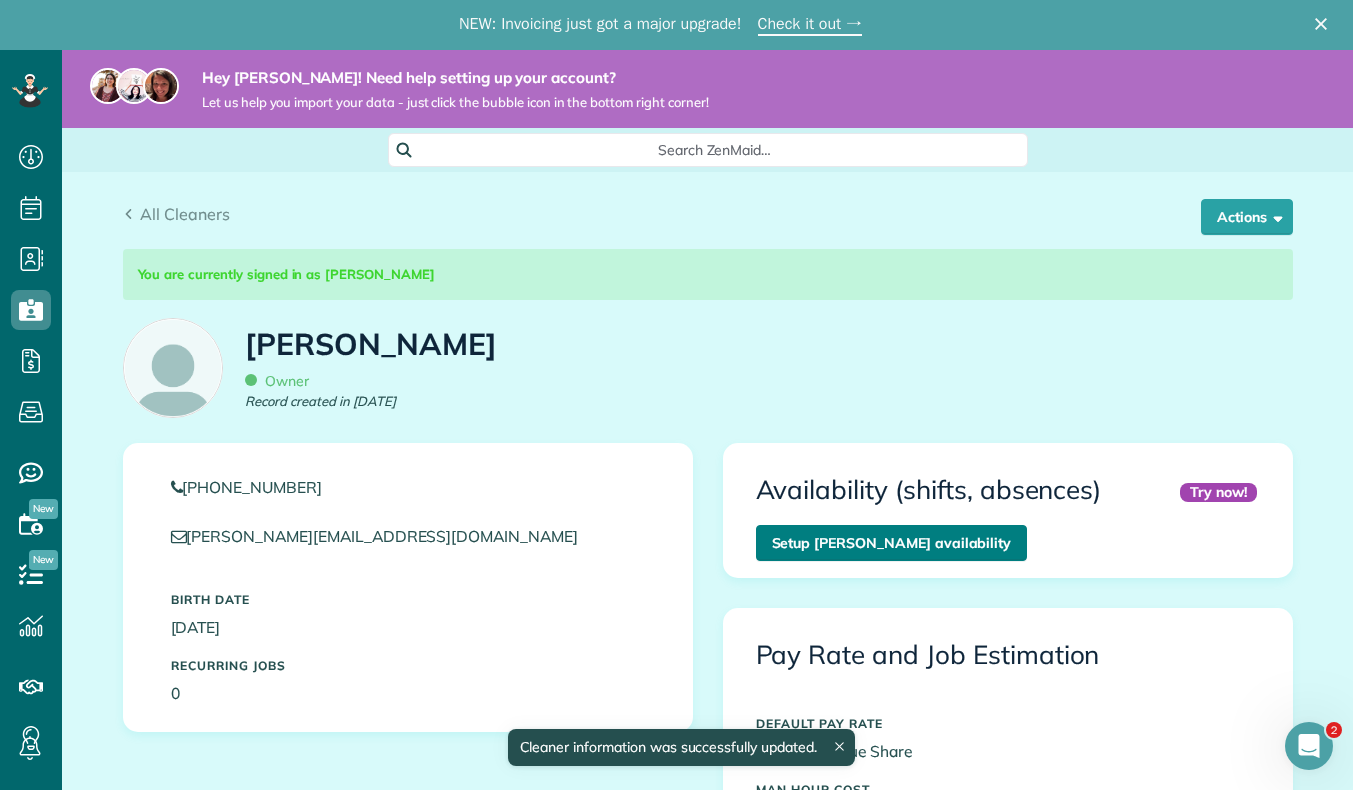 click on "Setup [PERSON_NAME] availability" at bounding box center [892, 543] 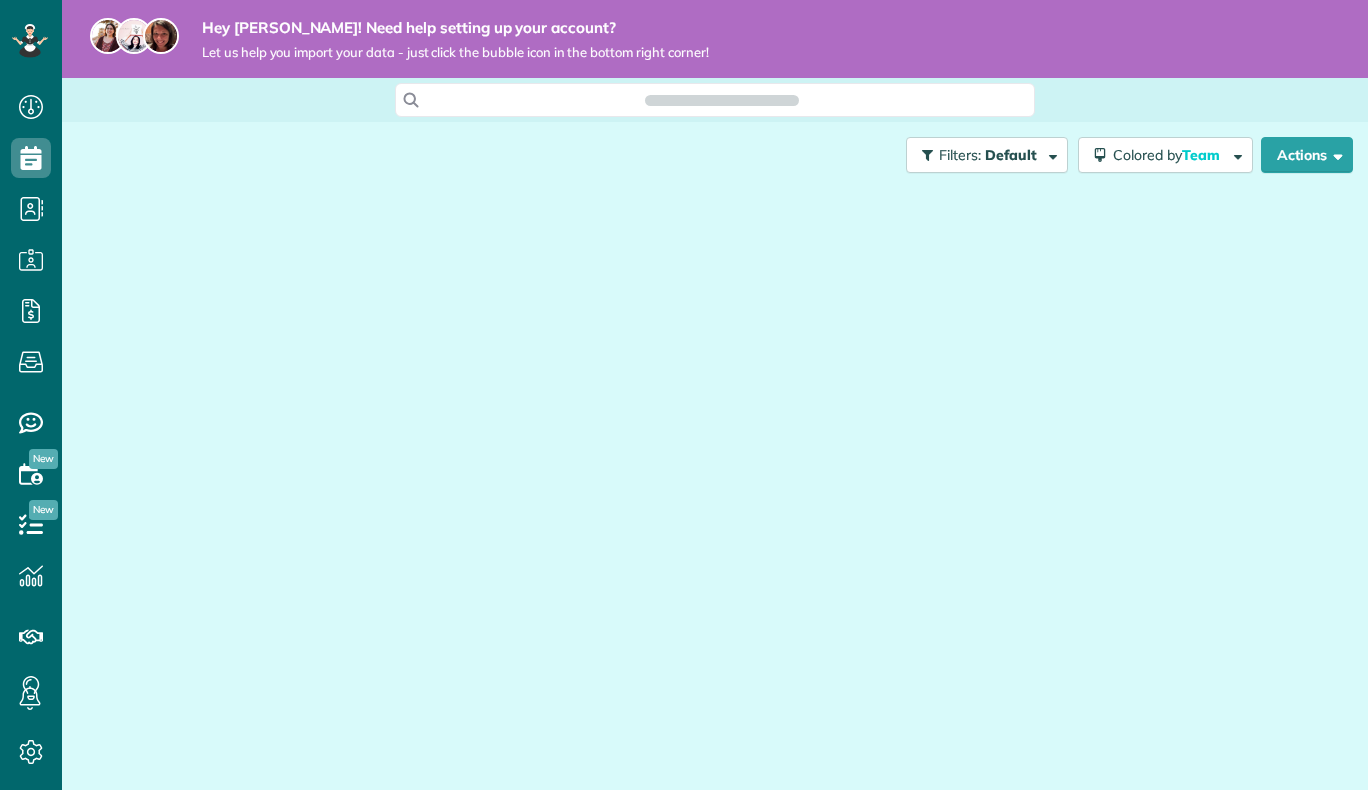 scroll, scrollTop: 0, scrollLeft: 0, axis: both 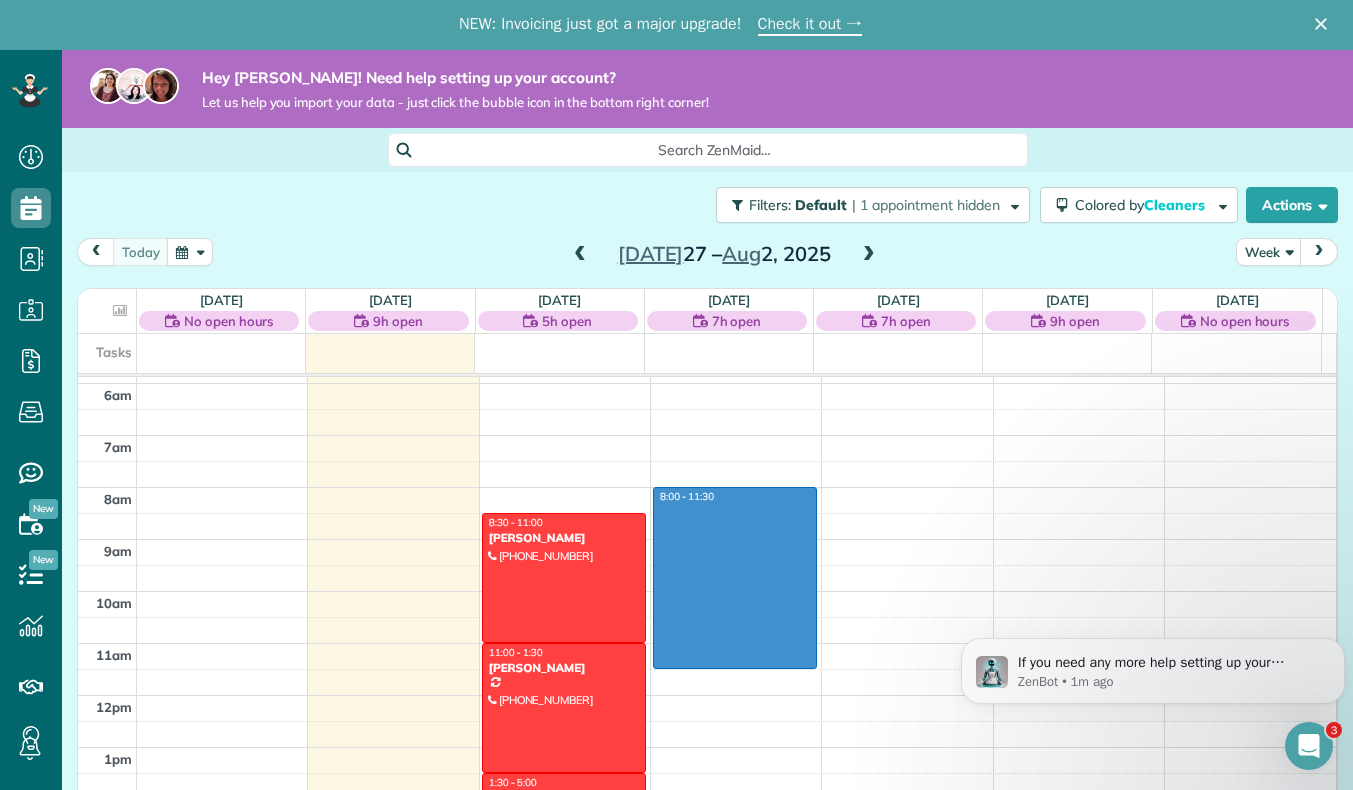 drag, startPoint x: 709, startPoint y: 493, endPoint x: 683, endPoint y: 664, distance: 172.96532 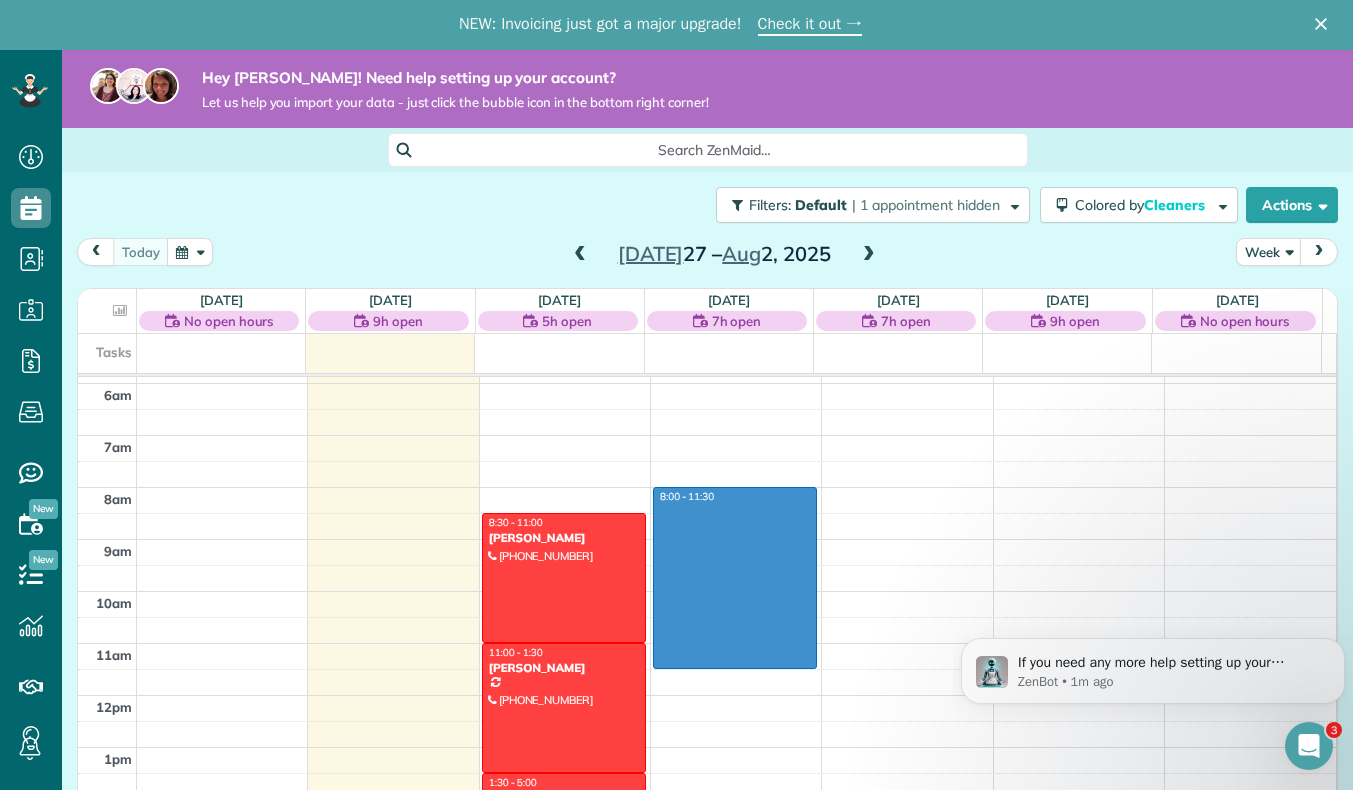 click on "12am 1am 2am 3am 4am 5am 6am 7am 8am 9am 10am 11am 12pm 1pm 2pm 3pm 4pm 5pm 6pm 7pm 8pm 9pm 10pm 11pm AB 3:00 - 5:30 [PERSON_NAME] [PHONE_NUMBER] [STREET_ADDRESS] 8:30 - 11:00 [PERSON_NAME] [PHONE_NUMBER] [STREET_ADDRESS] 11:00 - 1:30 [PERSON_NAME] [PHONE_NUMBER] [STREET_ADDRESS][PERSON_NAME] 1:30 - 5:00 REQUEST OFF 123 request off [PERSON_NAME], co 80513 8:00 - 11:30" at bounding box center [707, 695] 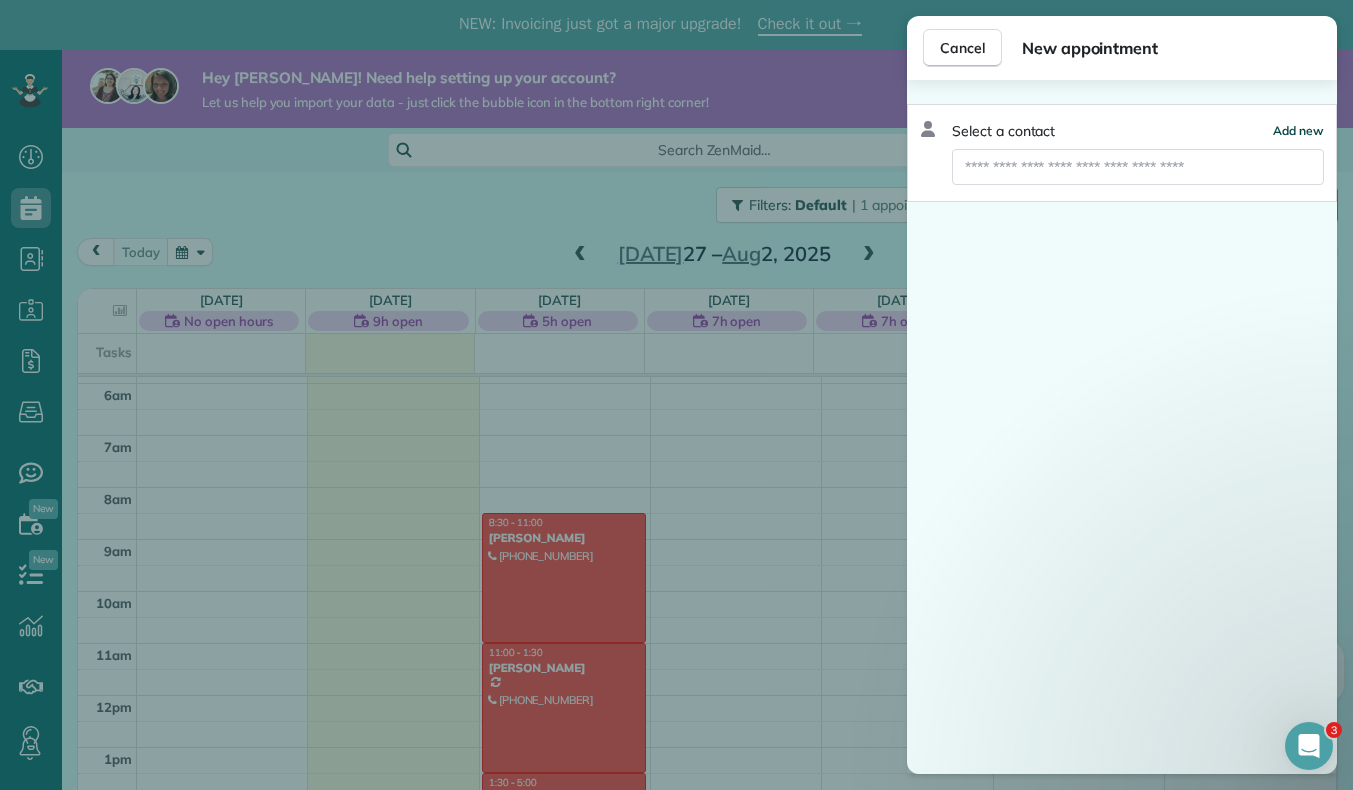click on "Add new" at bounding box center [1298, 130] 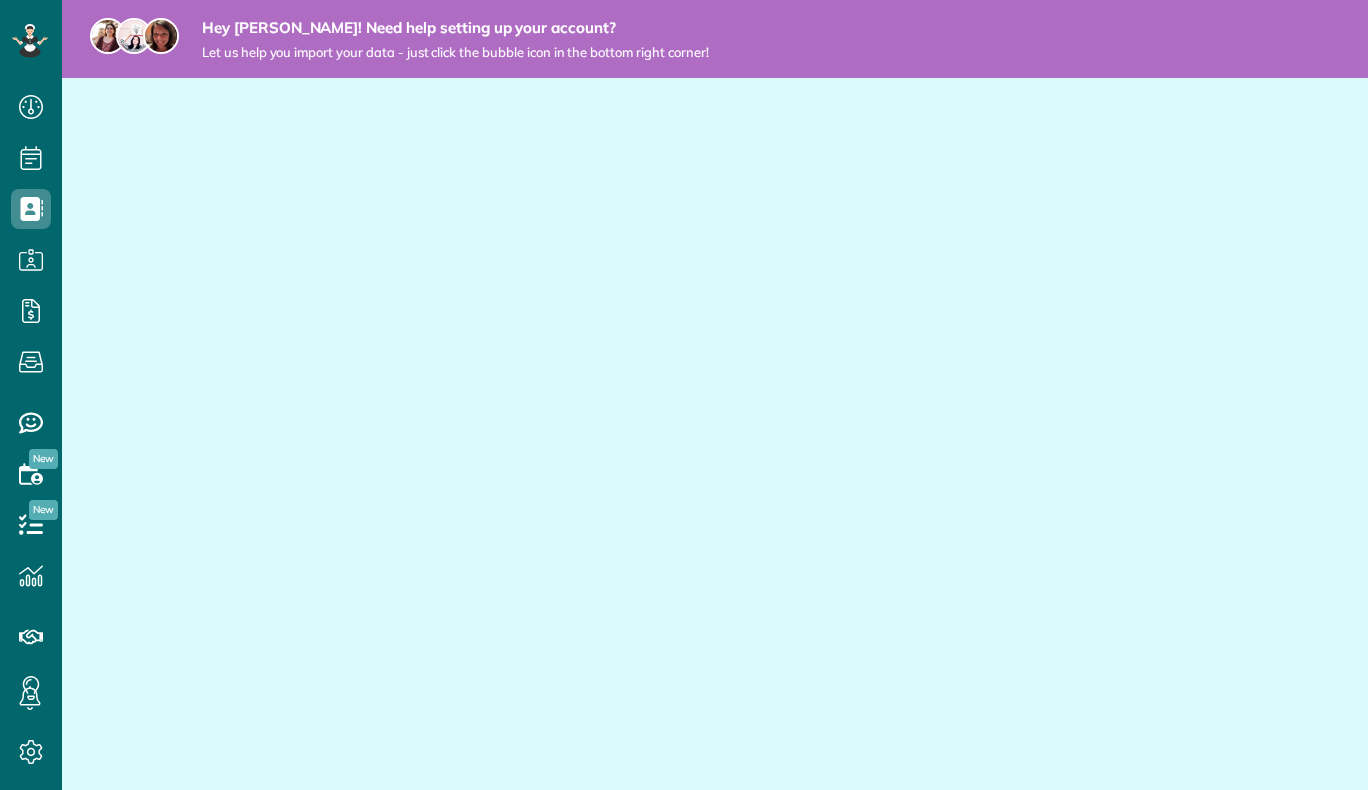 scroll, scrollTop: 0, scrollLeft: 0, axis: both 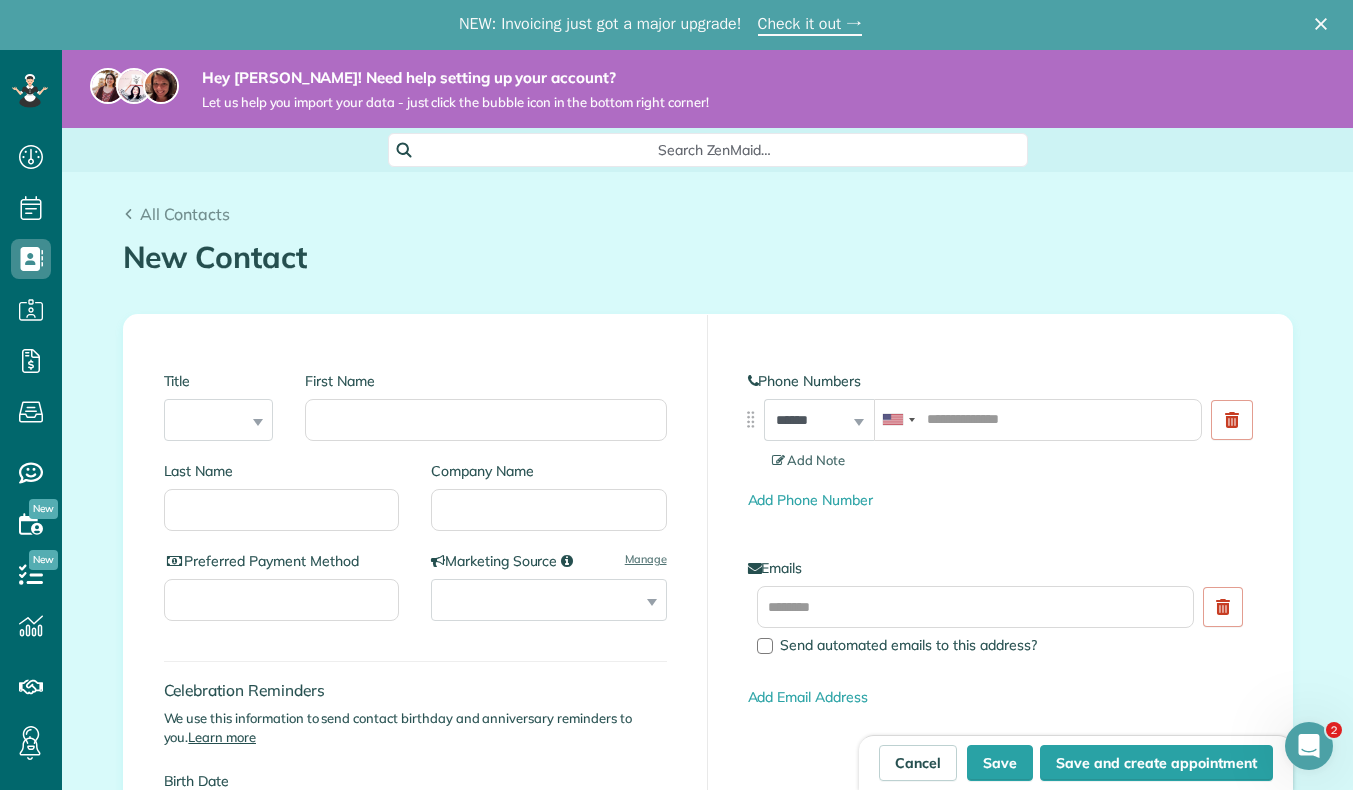 click on "First Name" at bounding box center (485, 381) 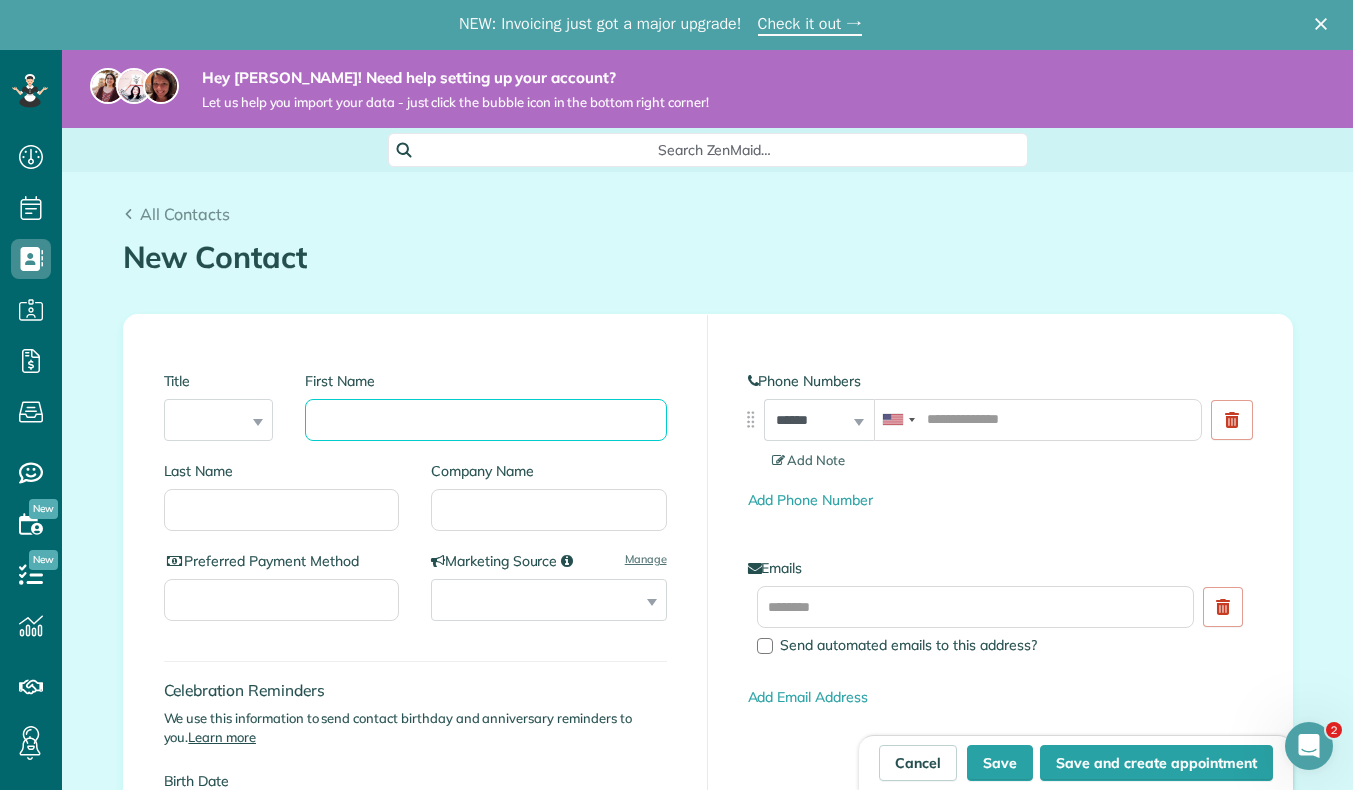 click on "First Name" at bounding box center (485, 420) 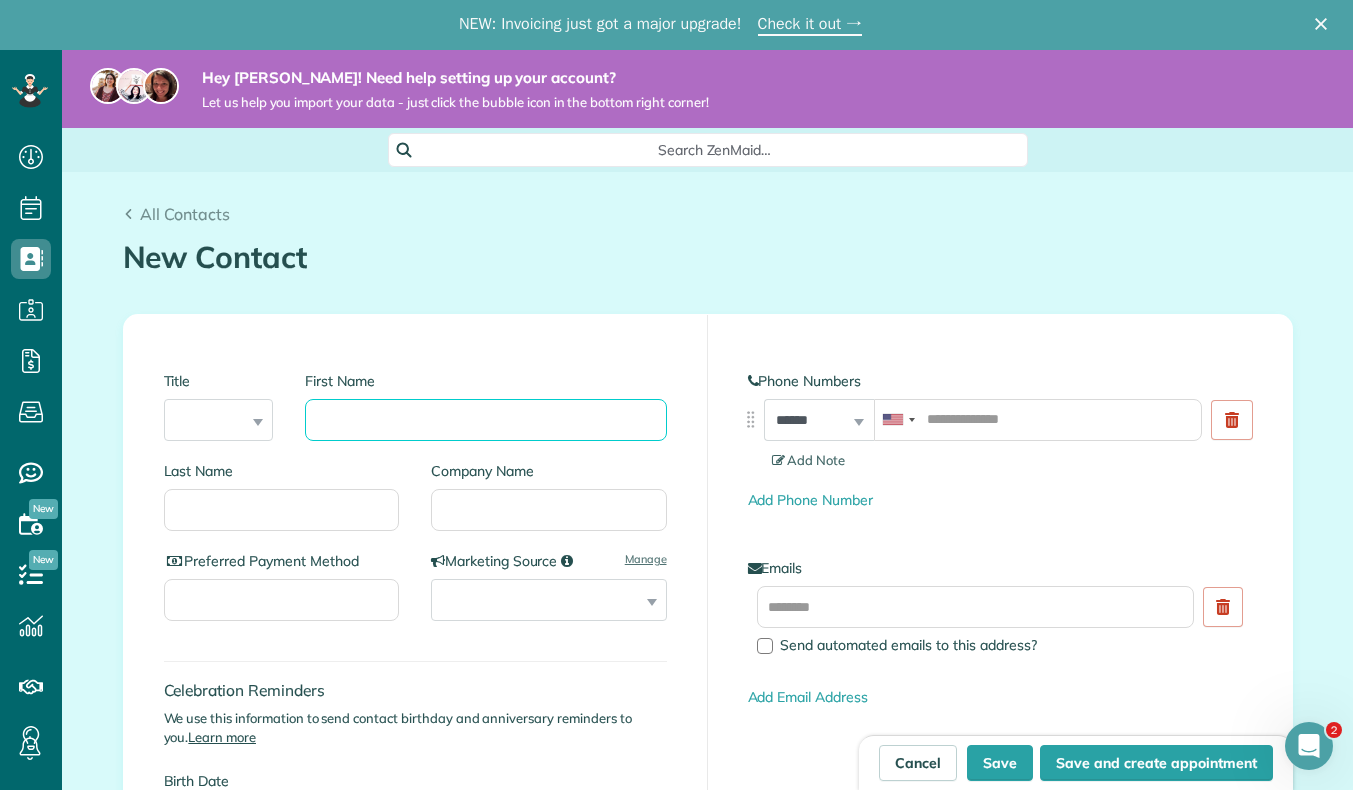 click on "First Name" at bounding box center [485, 420] 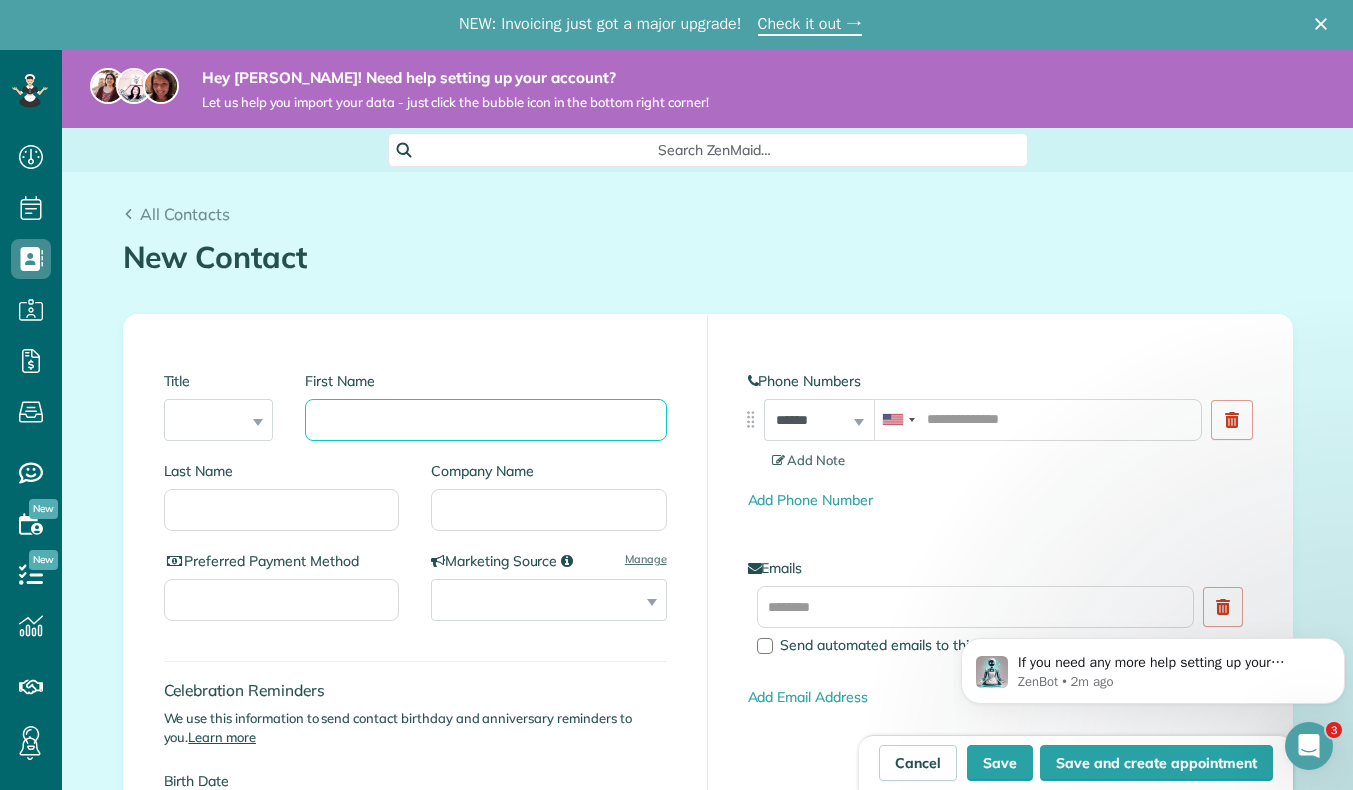 scroll, scrollTop: 0, scrollLeft: 0, axis: both 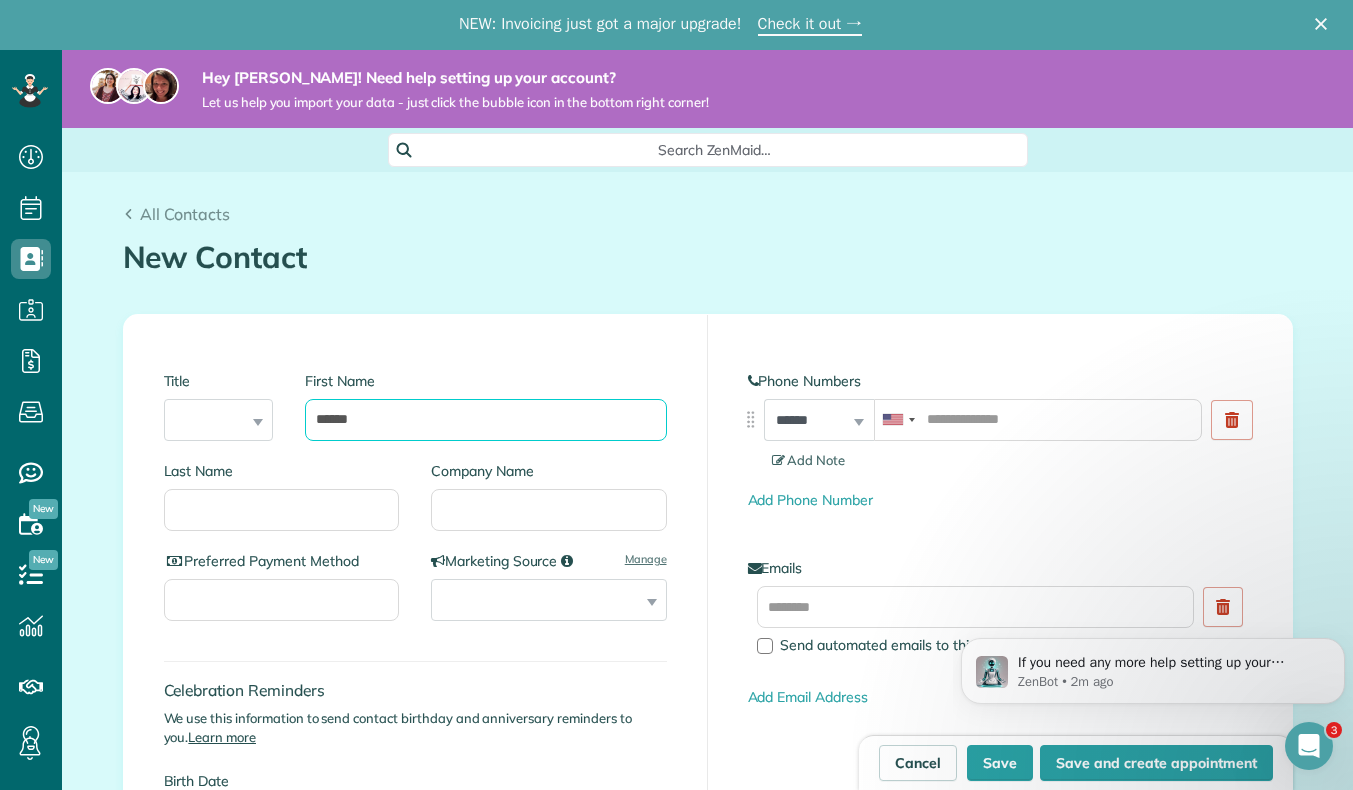 type on "******" 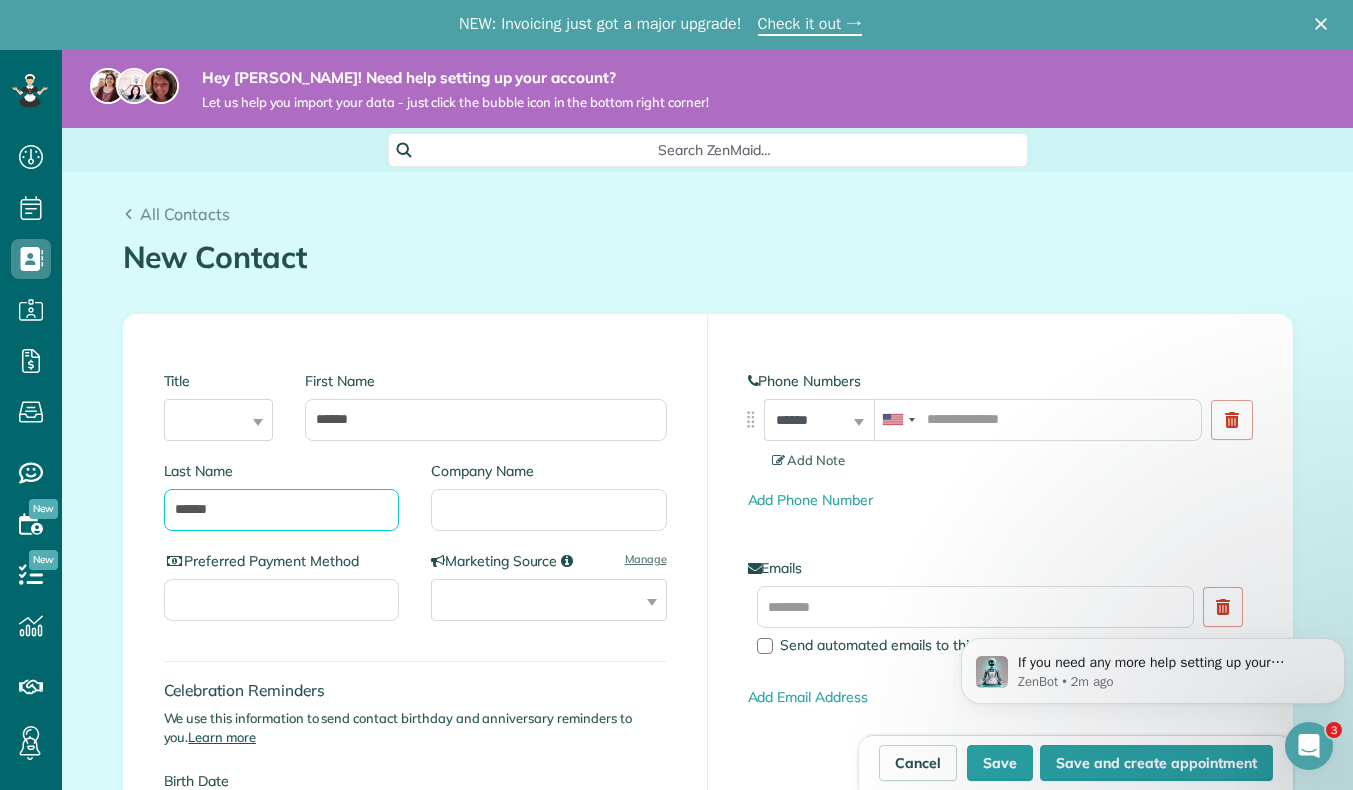 type on "******" 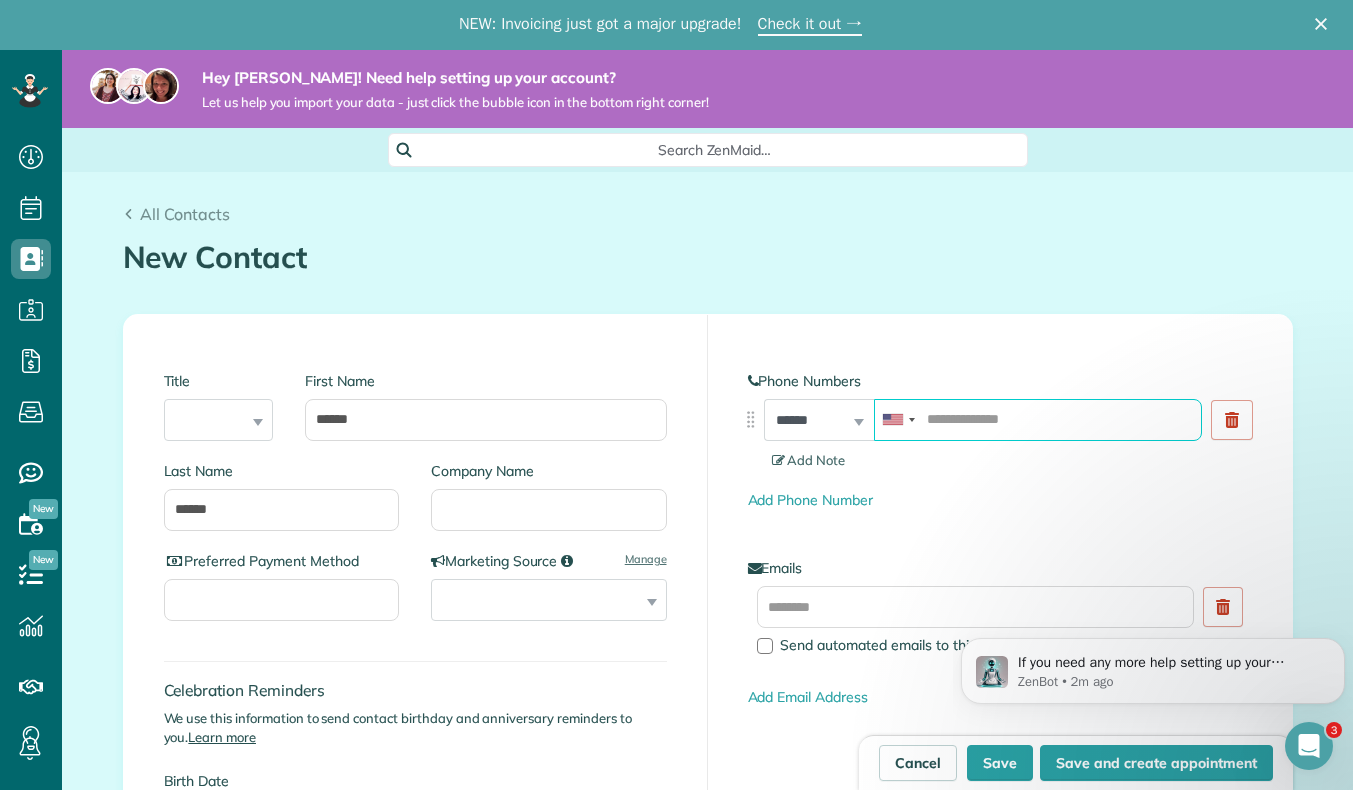 click at bounding box center (1038, 420) 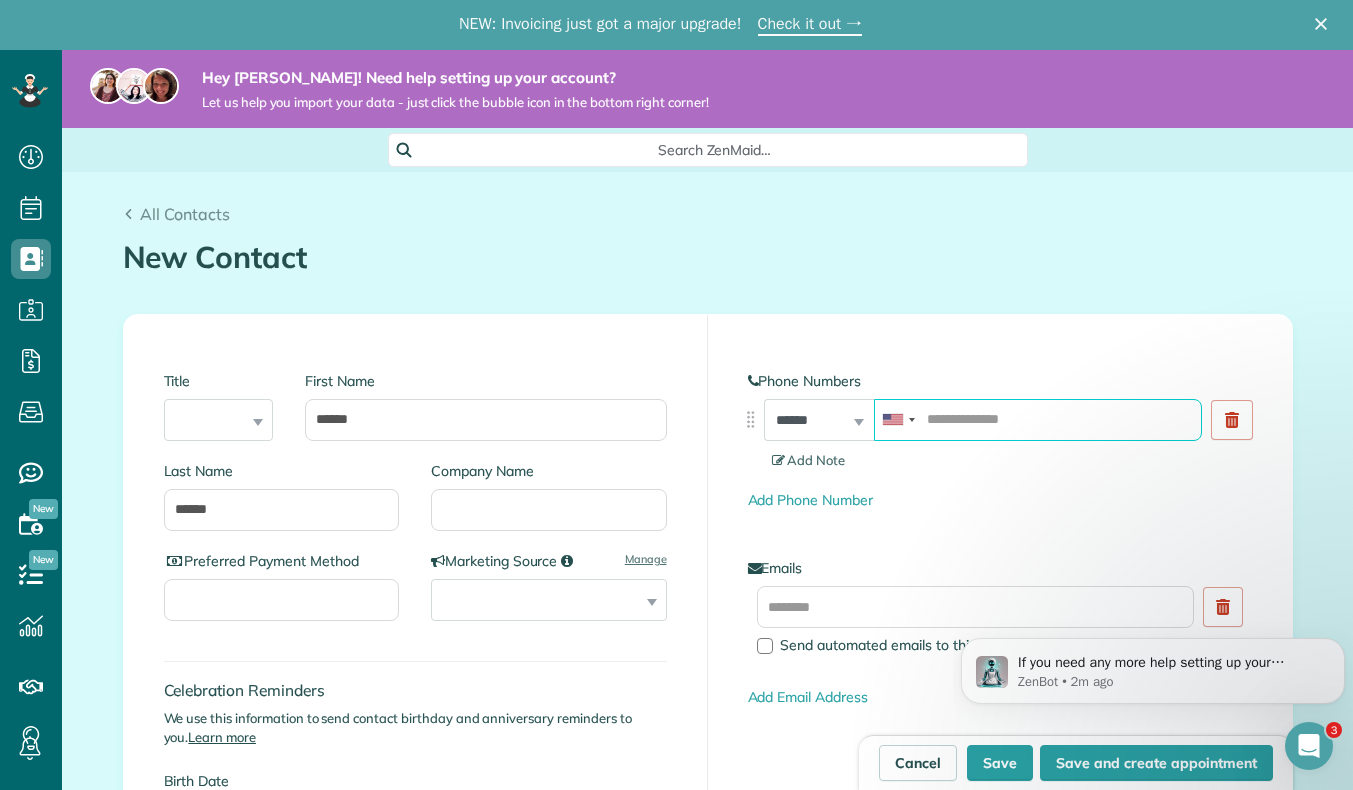 paste on "**********" 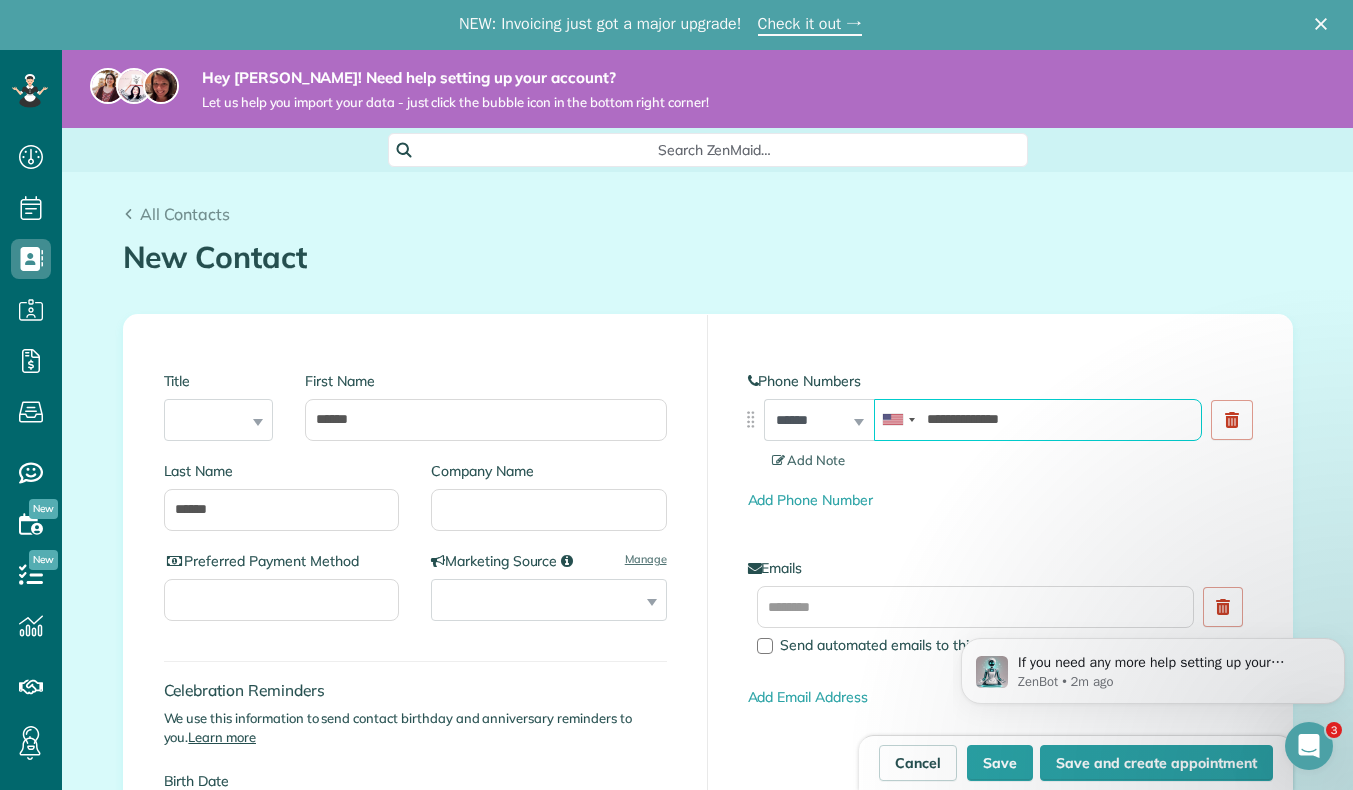 type on "**********" 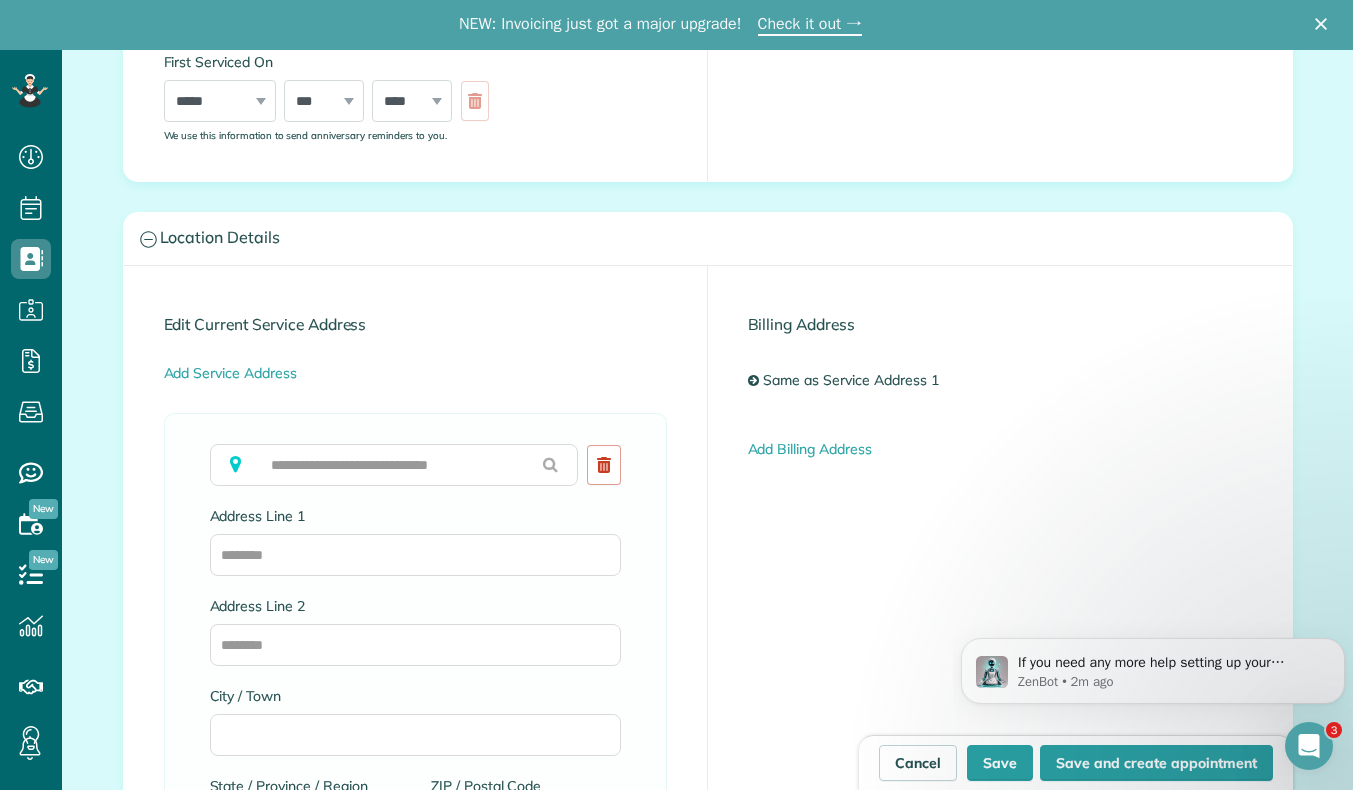 scroll, scrollTop: 828, scrollLeft: 0, axis: vertical 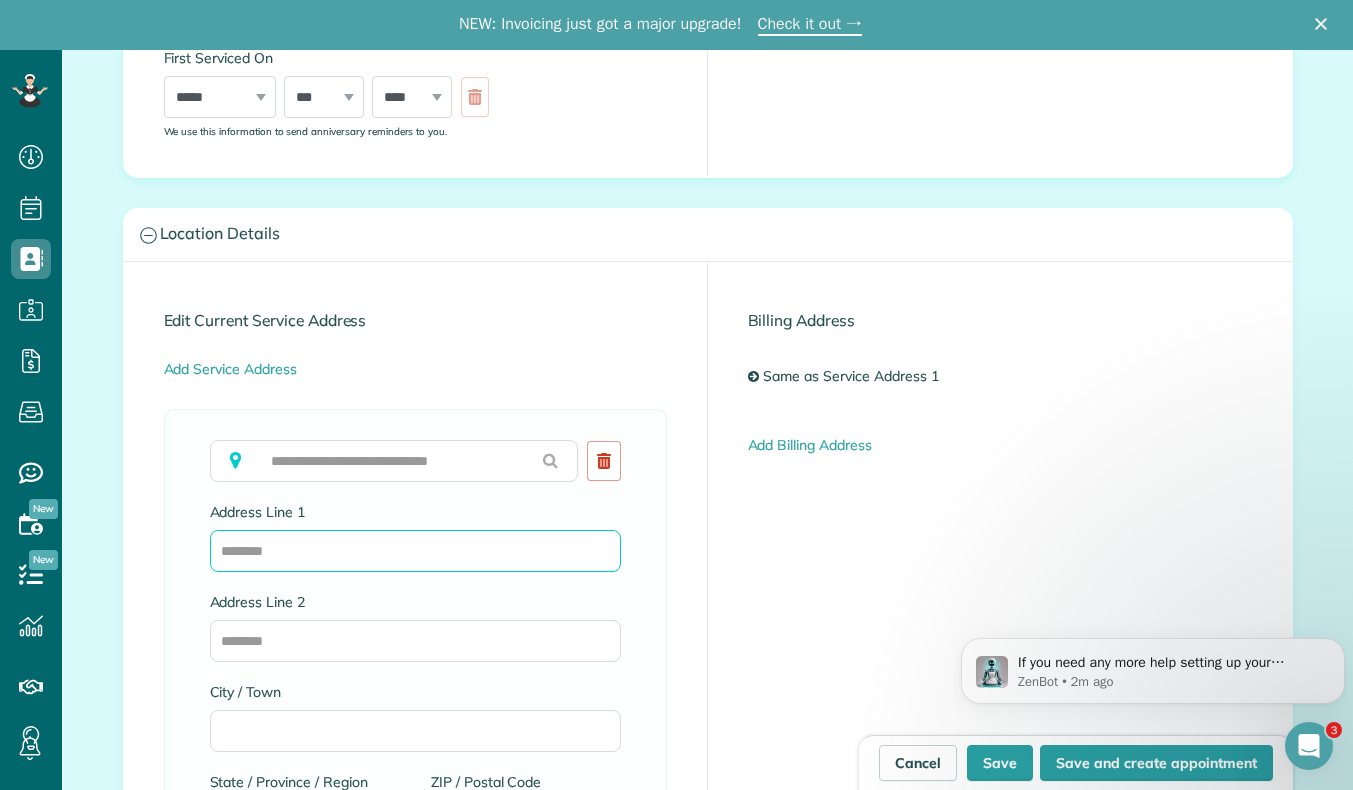 click on "Address Line 1" at bounding box center [415, 551] 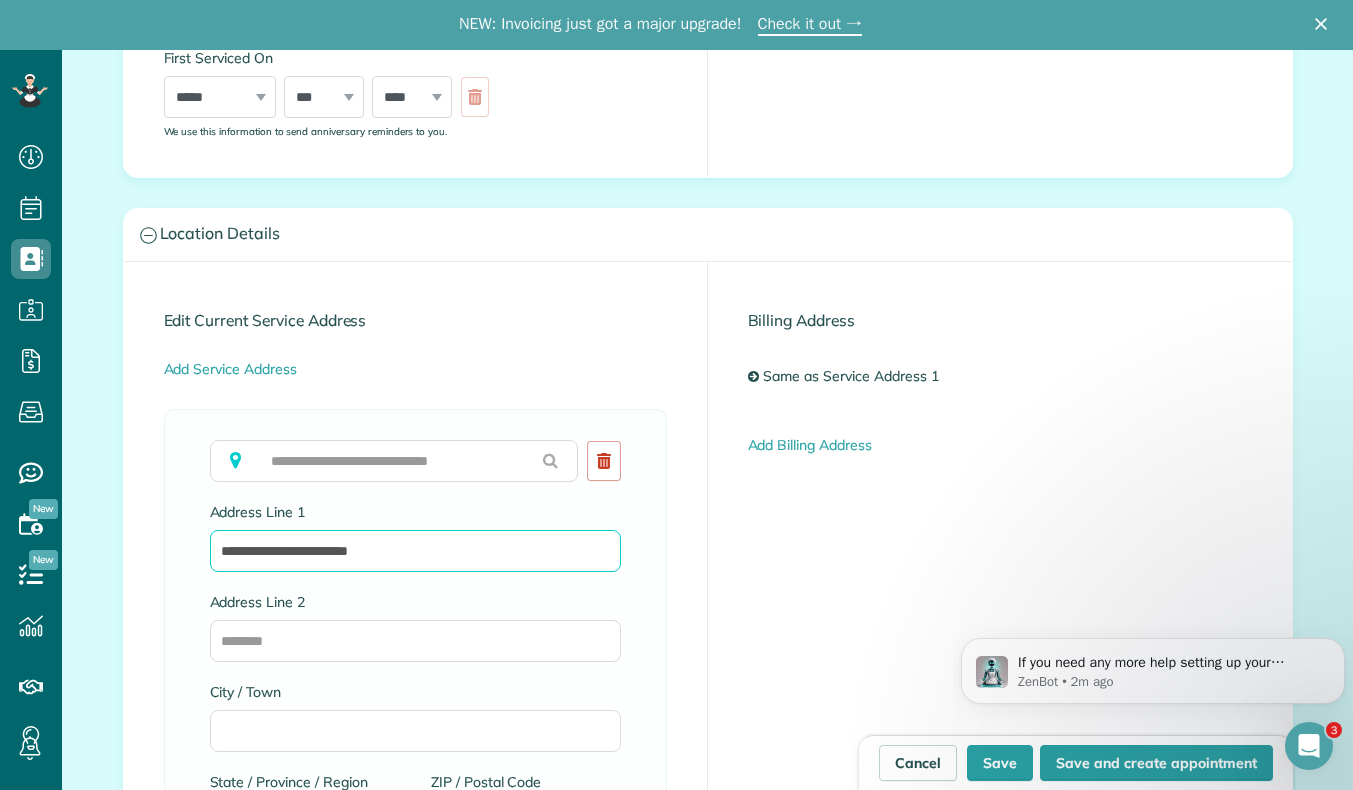 type on "**********" 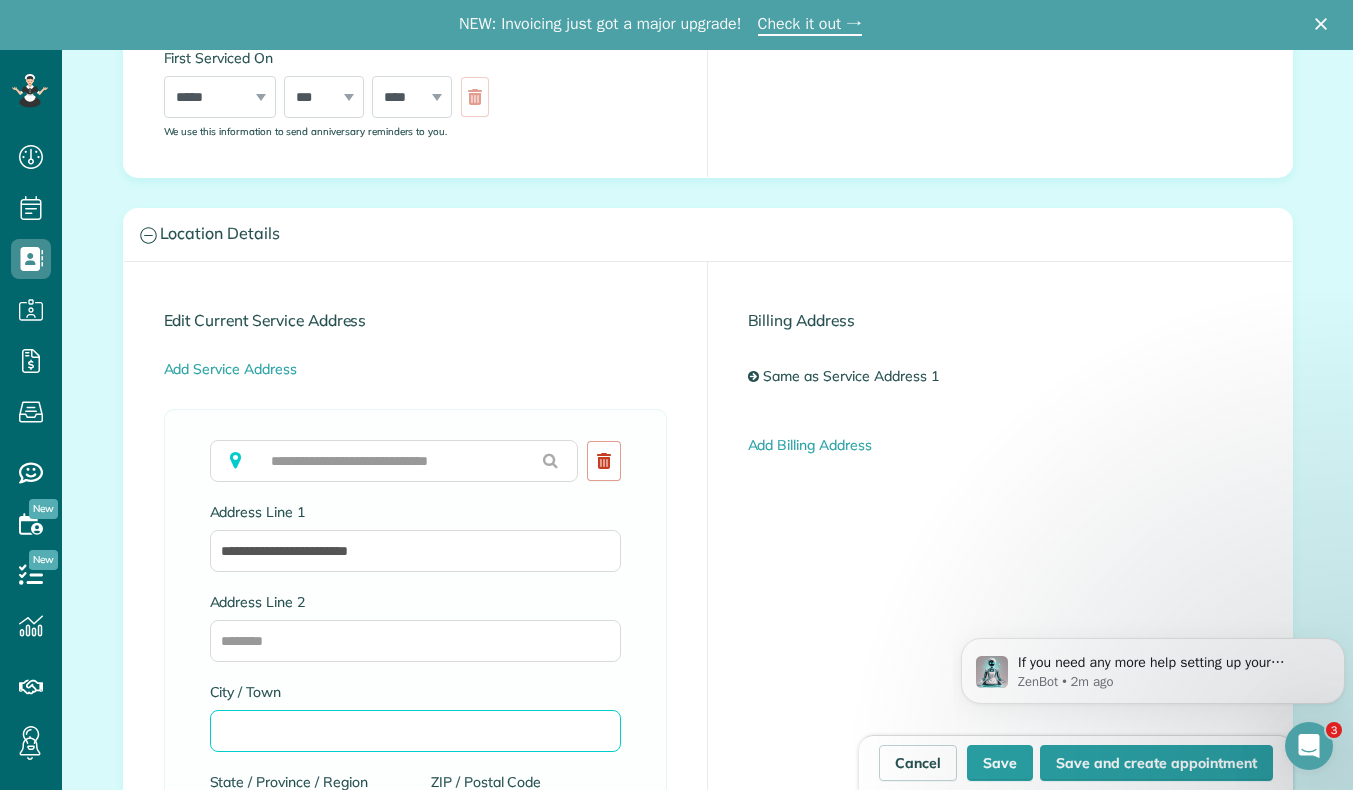 click on "City / Town" at bounding box center (415, 731) 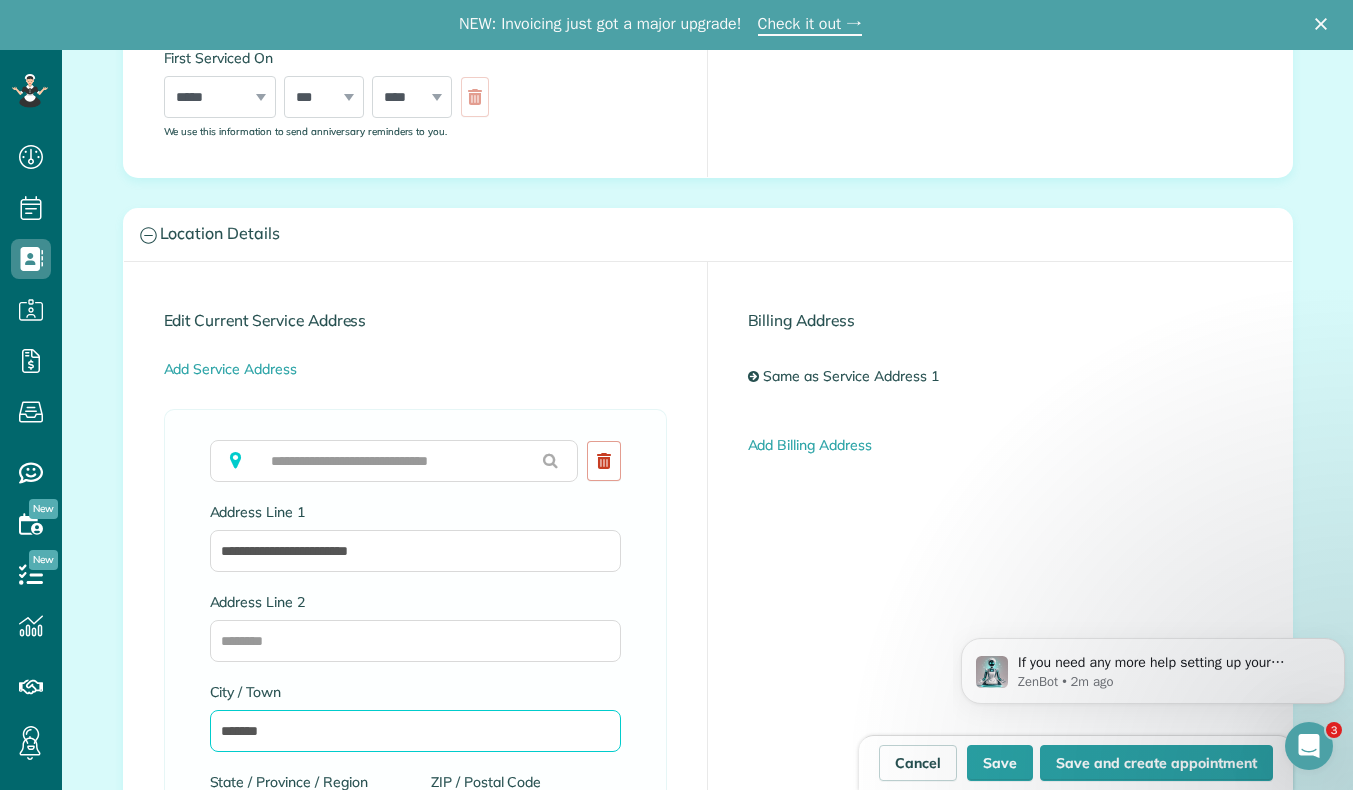 type on "*******" 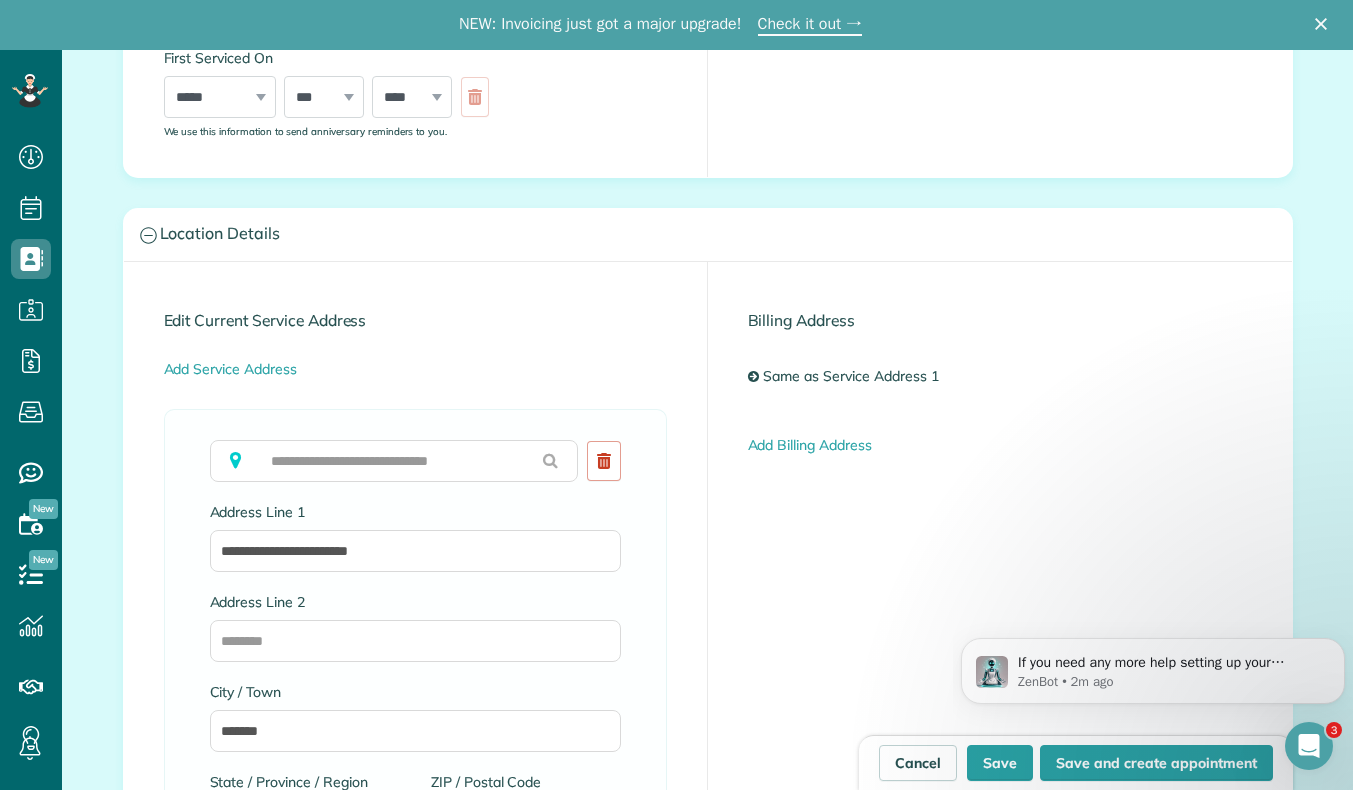 scroll, scrollTop: 830, scrollLeft: 0, axis: vertical 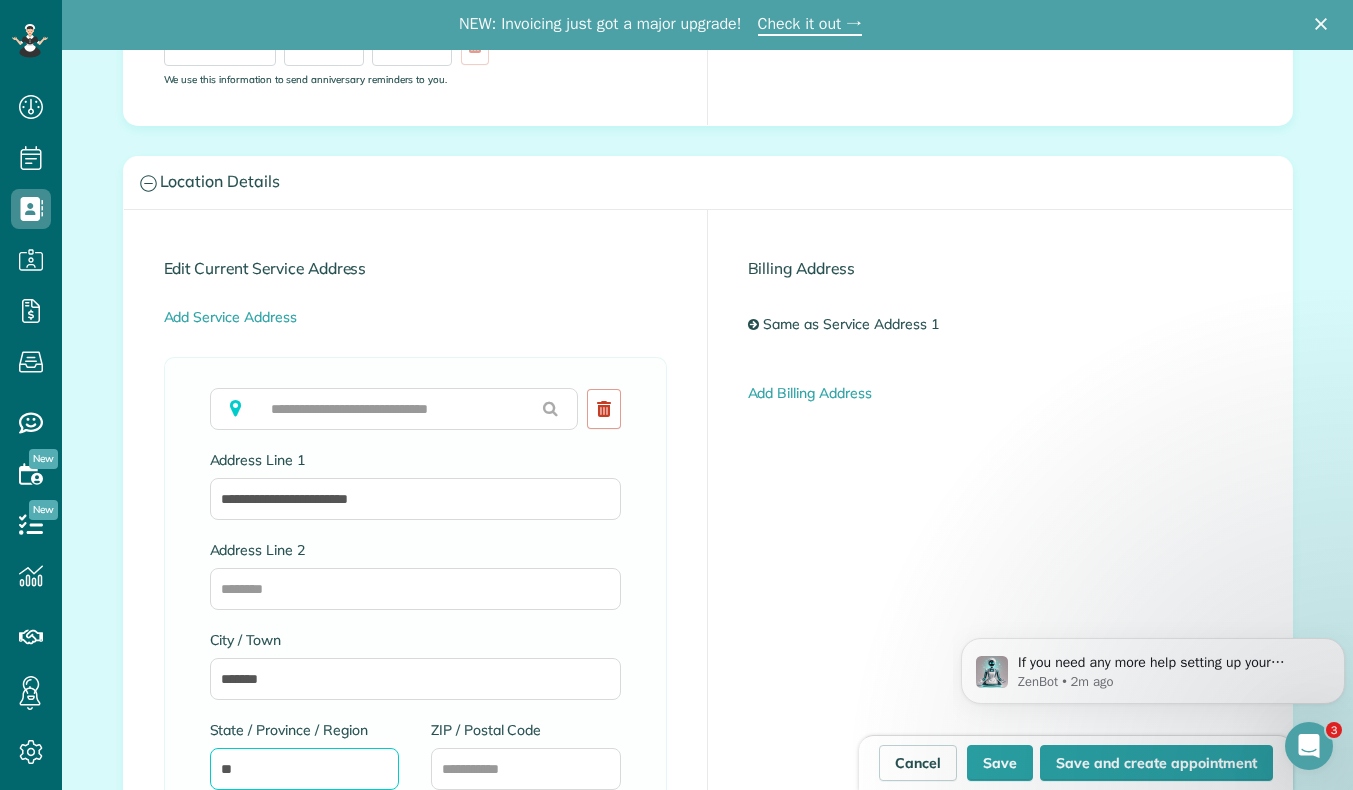 type on "**" 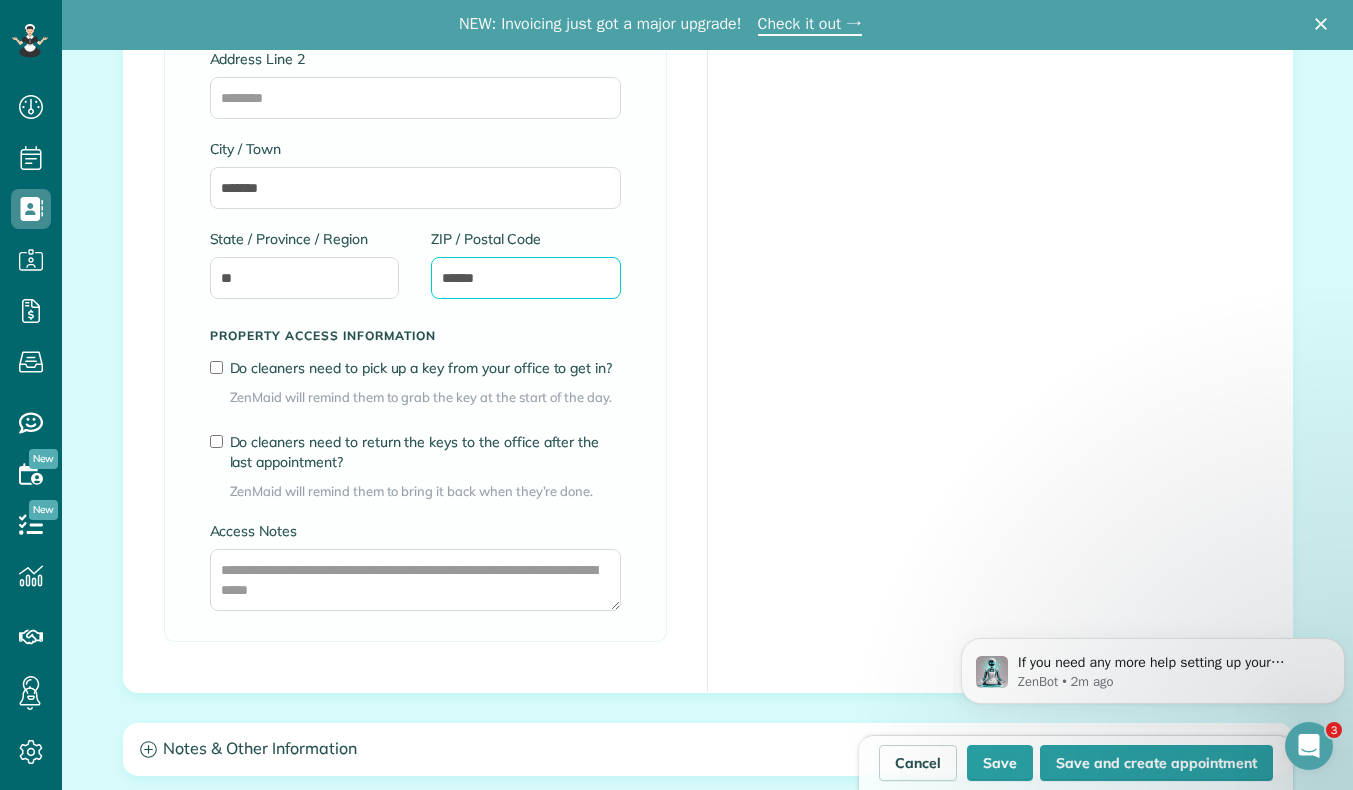 scroll, scrollTop: 1322, scrollLeft: 0, axis: vertical 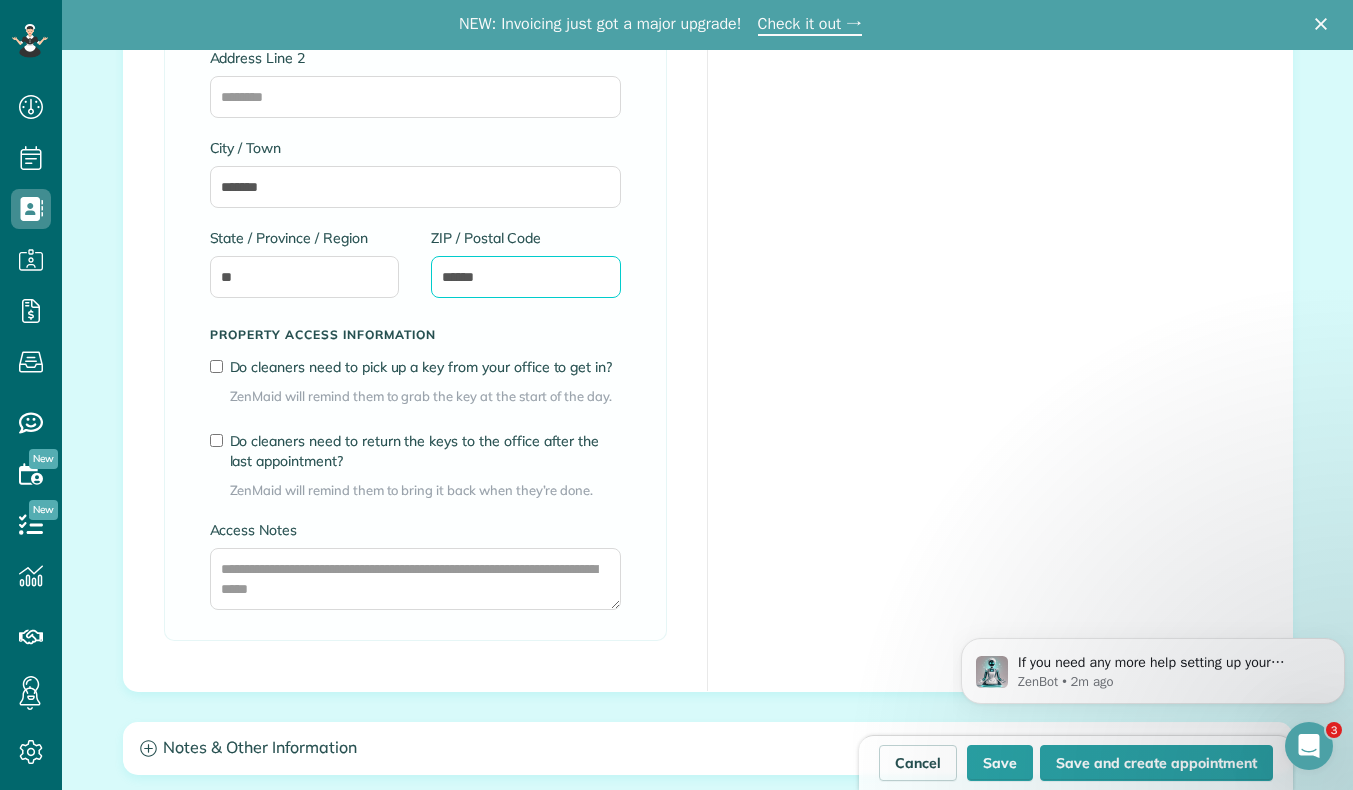 type on "******" 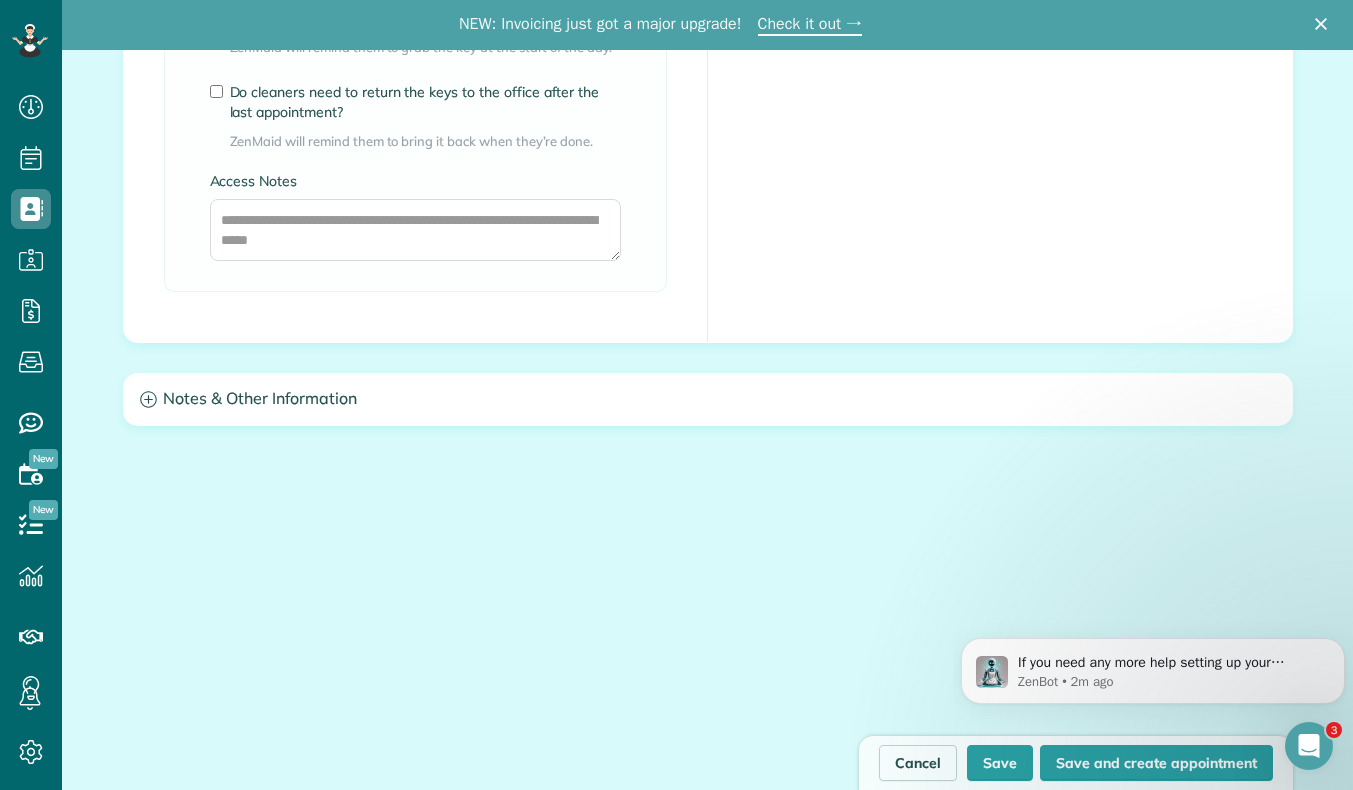 scroll, scrollTop: 1675, scrollLeft: 0, axis: vertical 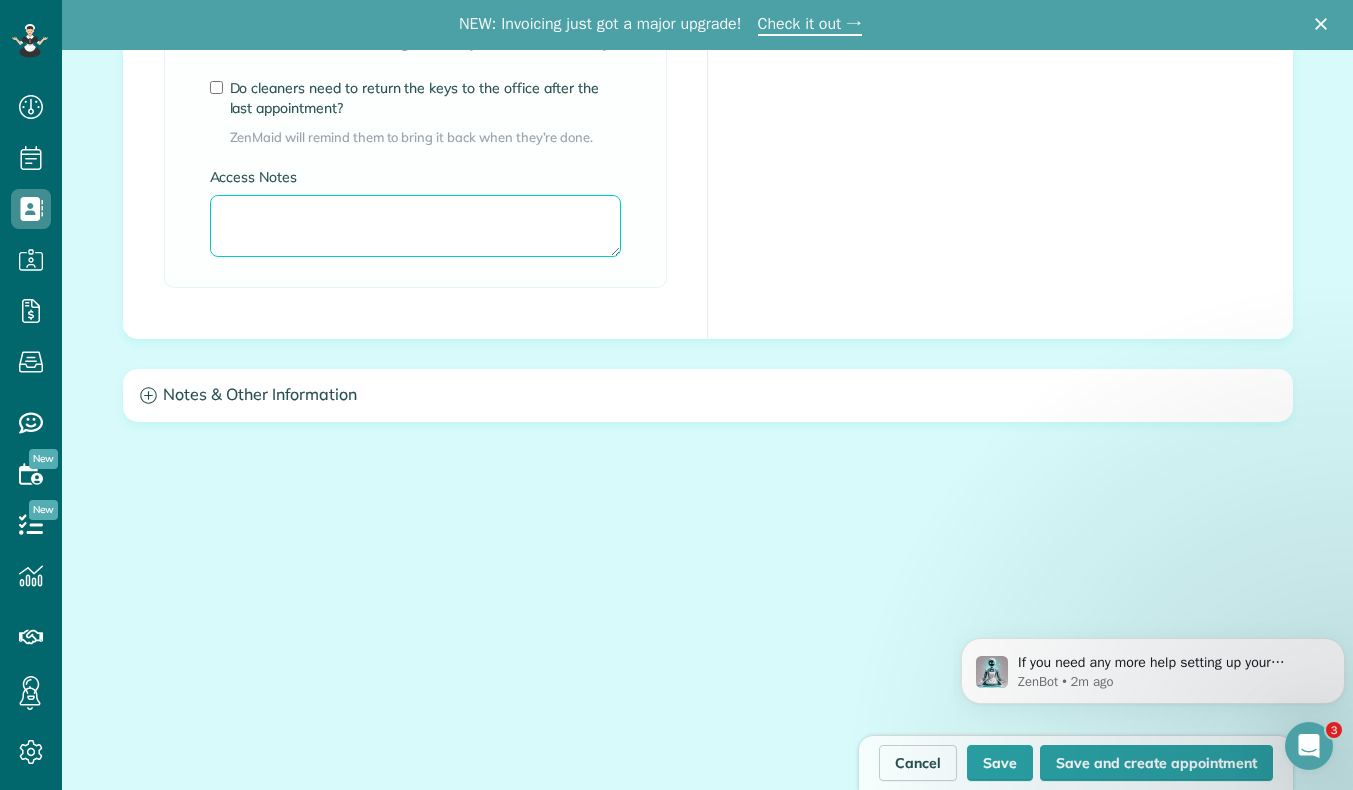 click on "Access Notes" at bounding box center [415, 226] 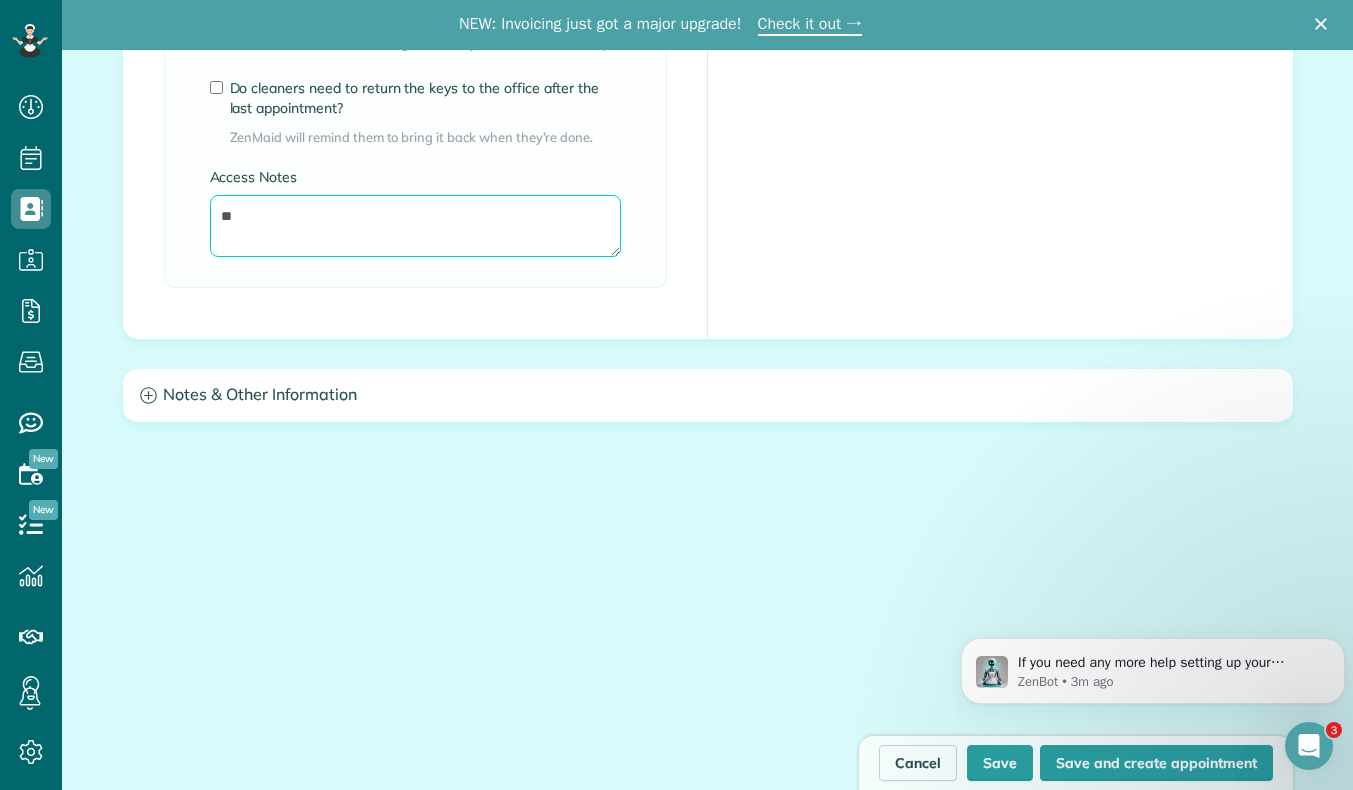 type on "*" 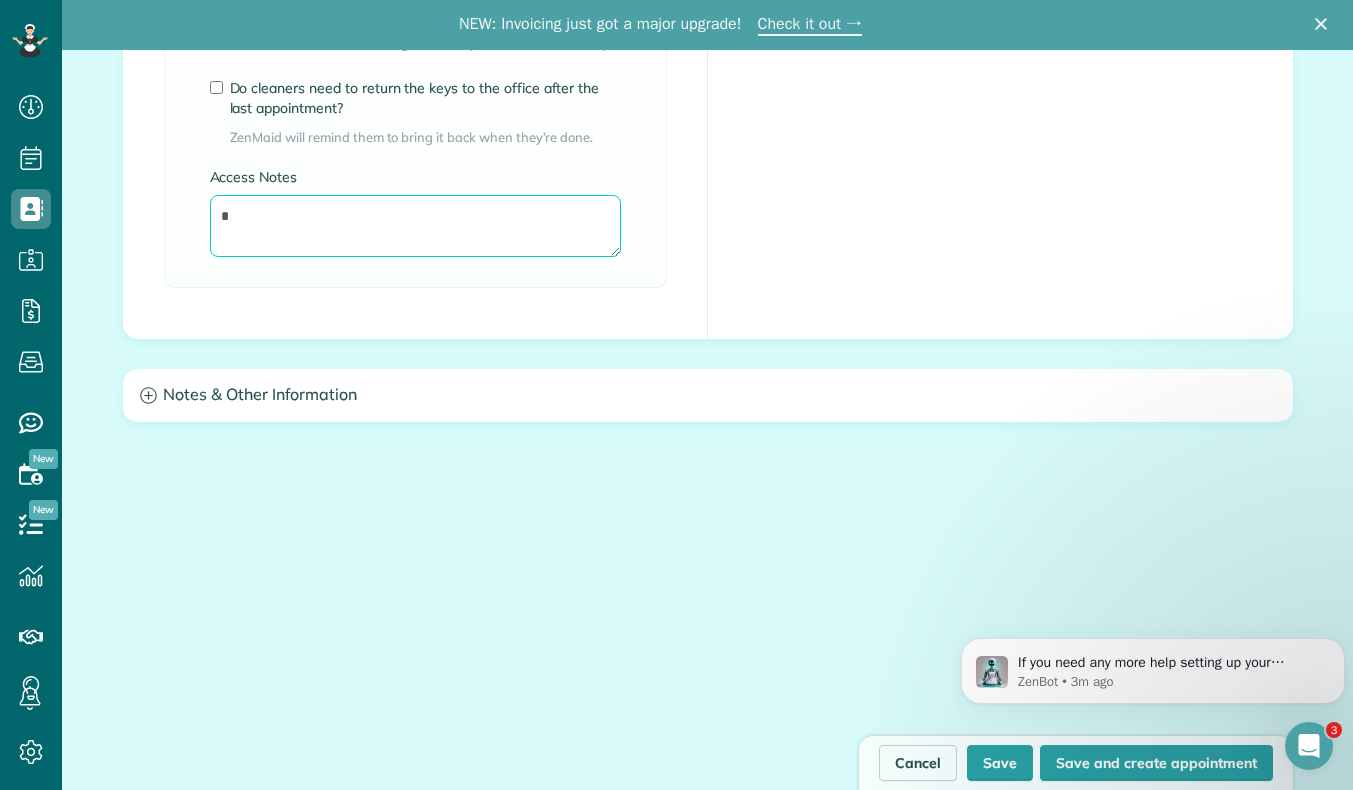 type 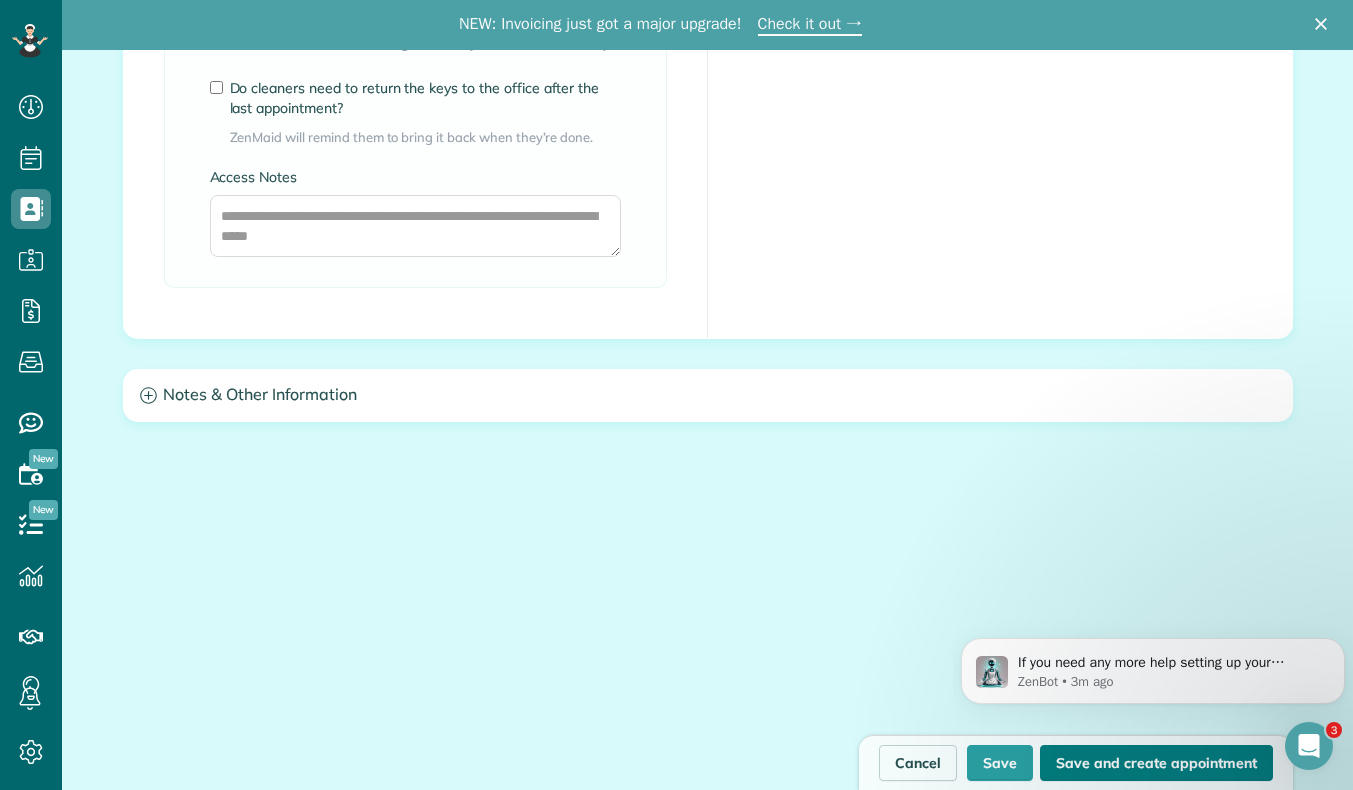 click on "Save and create appointment" at bounding box center [1156, 763] 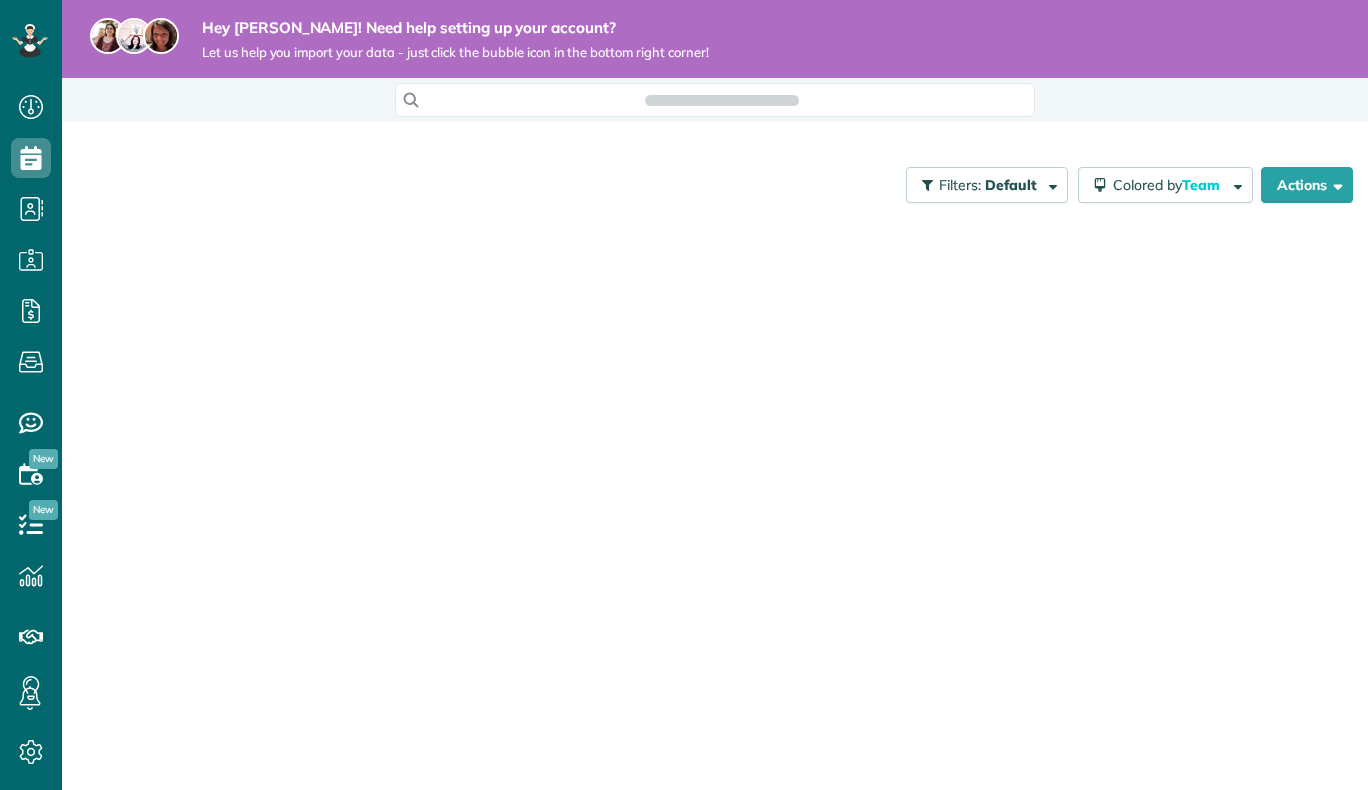 scroll, scrollTop: 0, scrollLeft: 0, axis: both 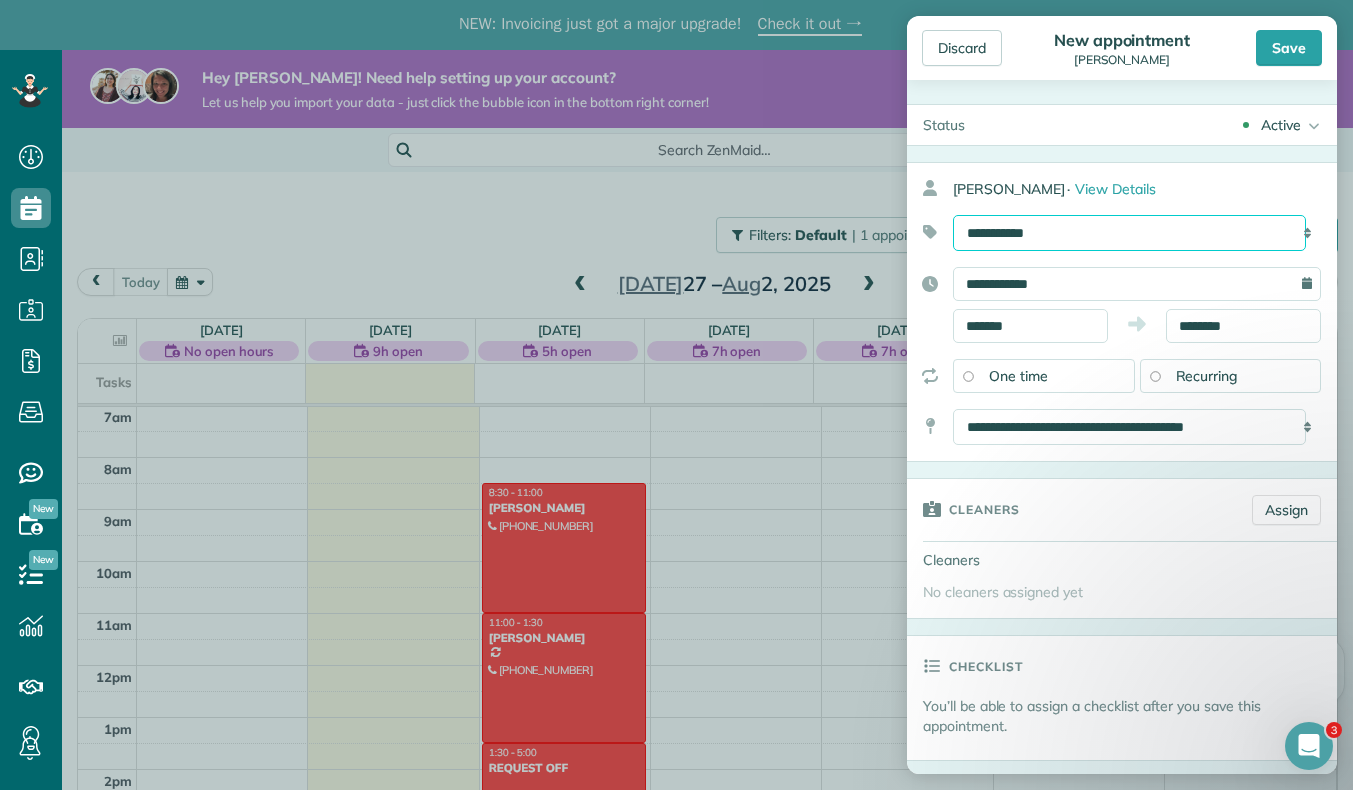 click on "**********" at bounding box center (1129, 233) 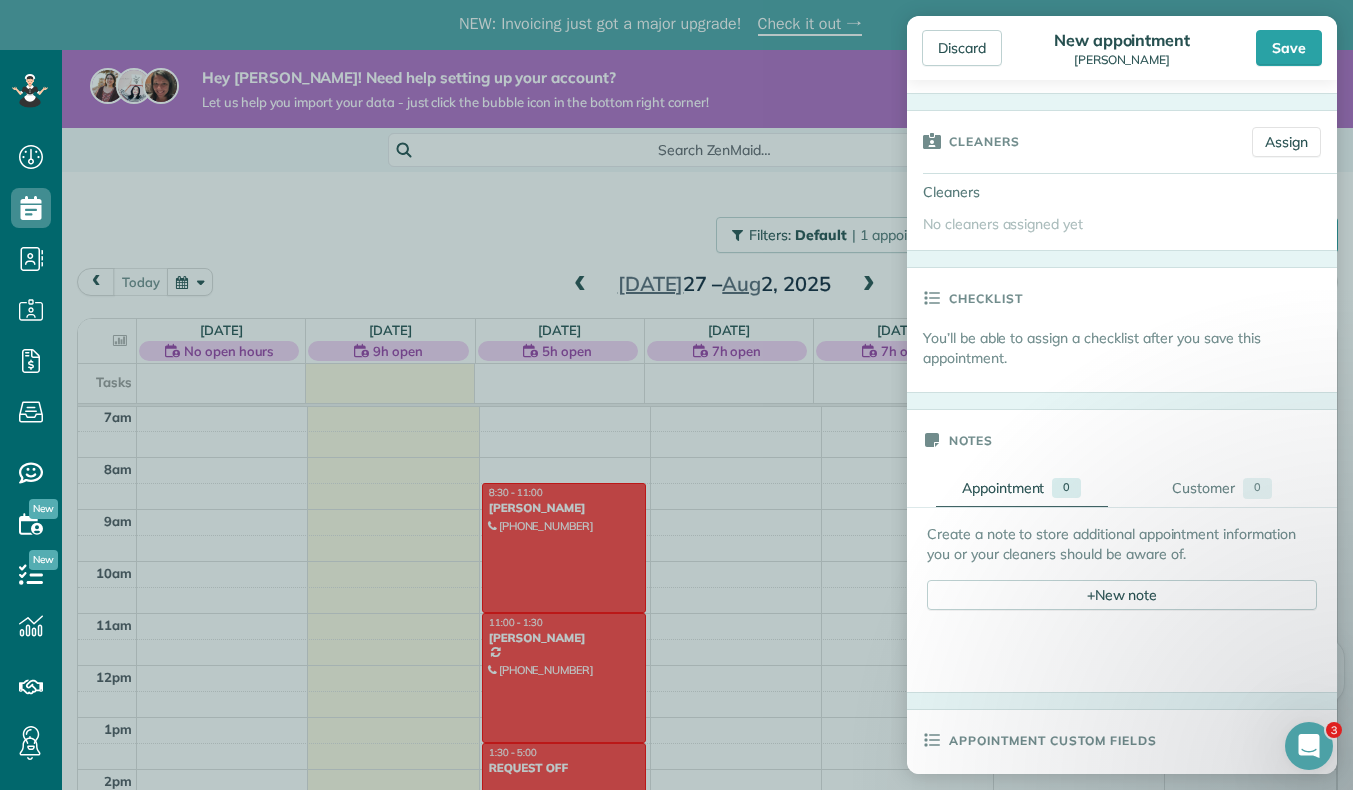 scroll, scrollTop: 369, scrollLeft: 0, axis: vertical 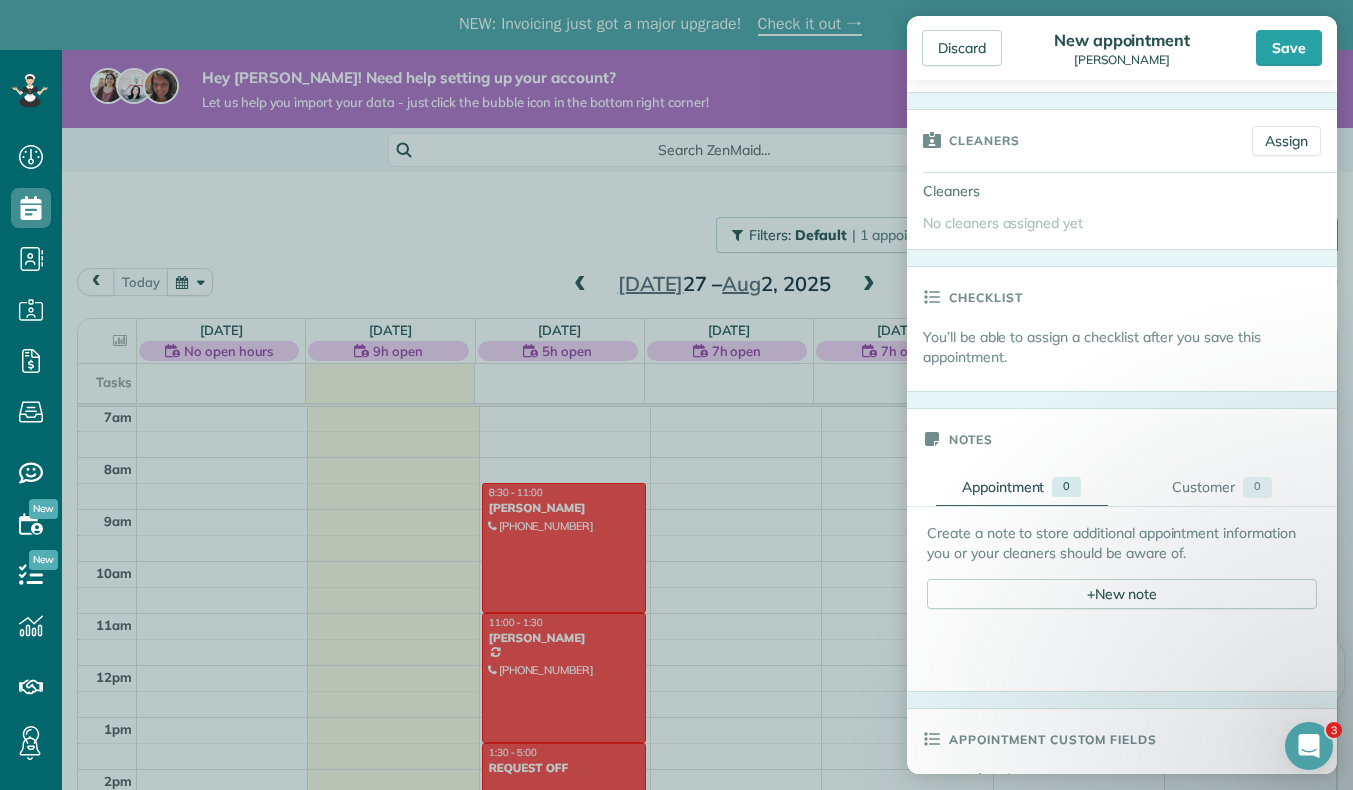 click on "You’ll be able to assign a checklist after you save this appointment." at bounding box center [1130, 347] 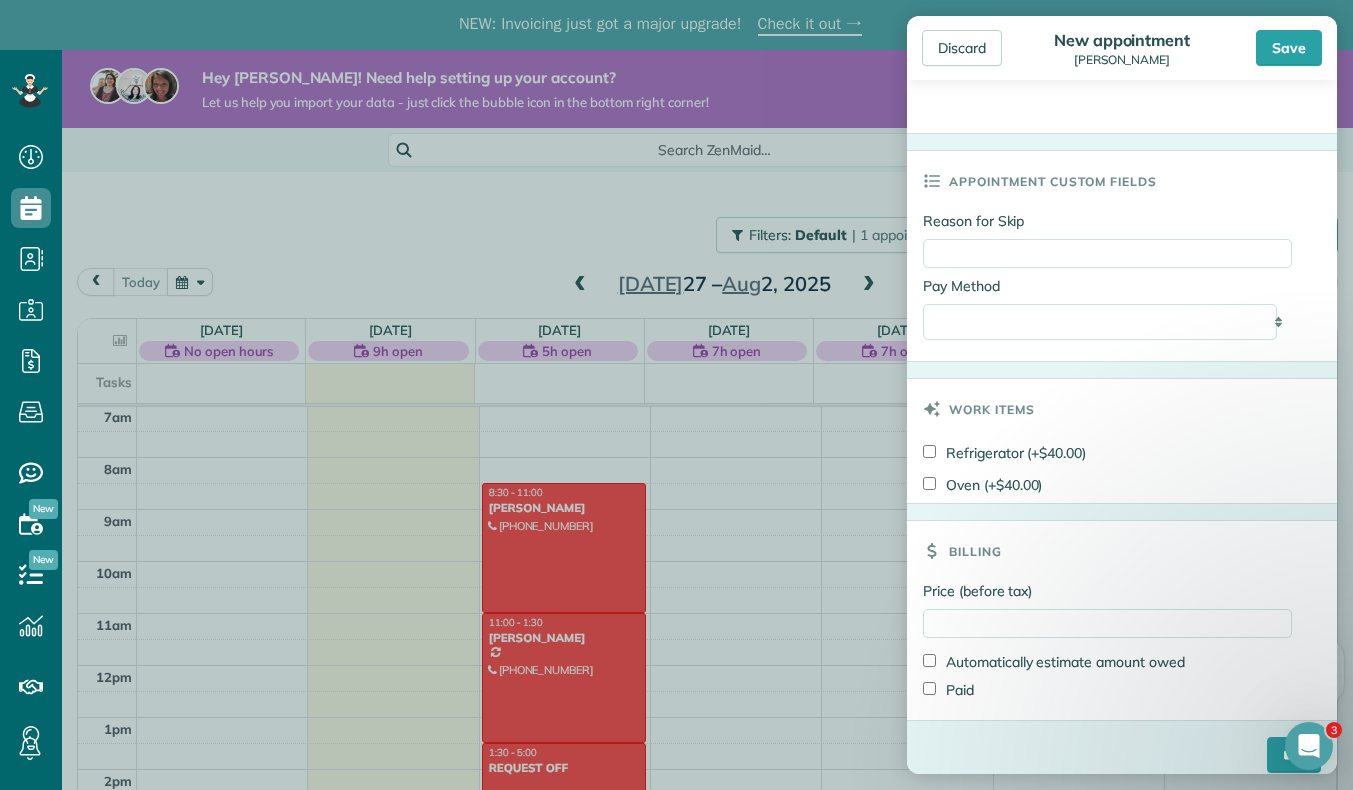scroll, scrollTop: 947, scrollLeft: 0, axis: vertical 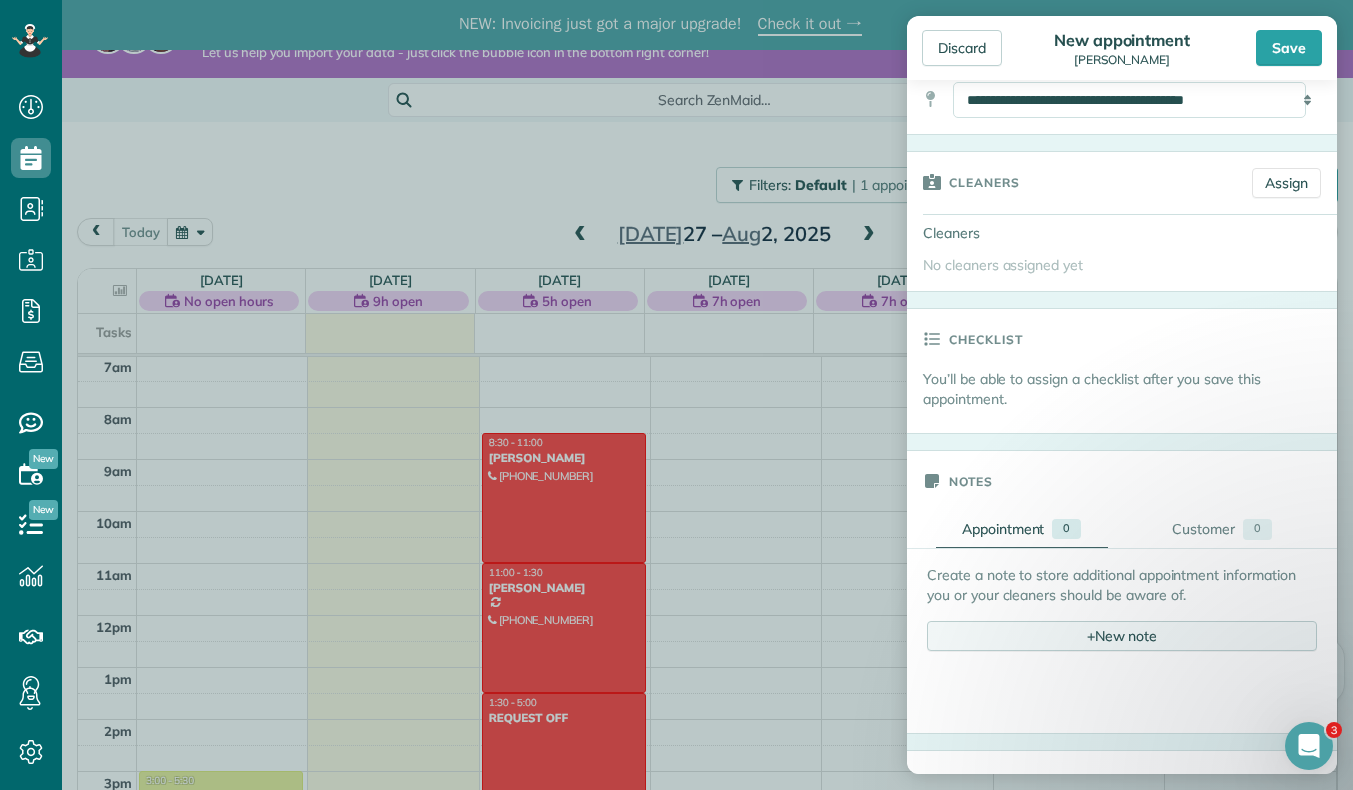 click on "+ New note" at bounding box center (1122, 636) 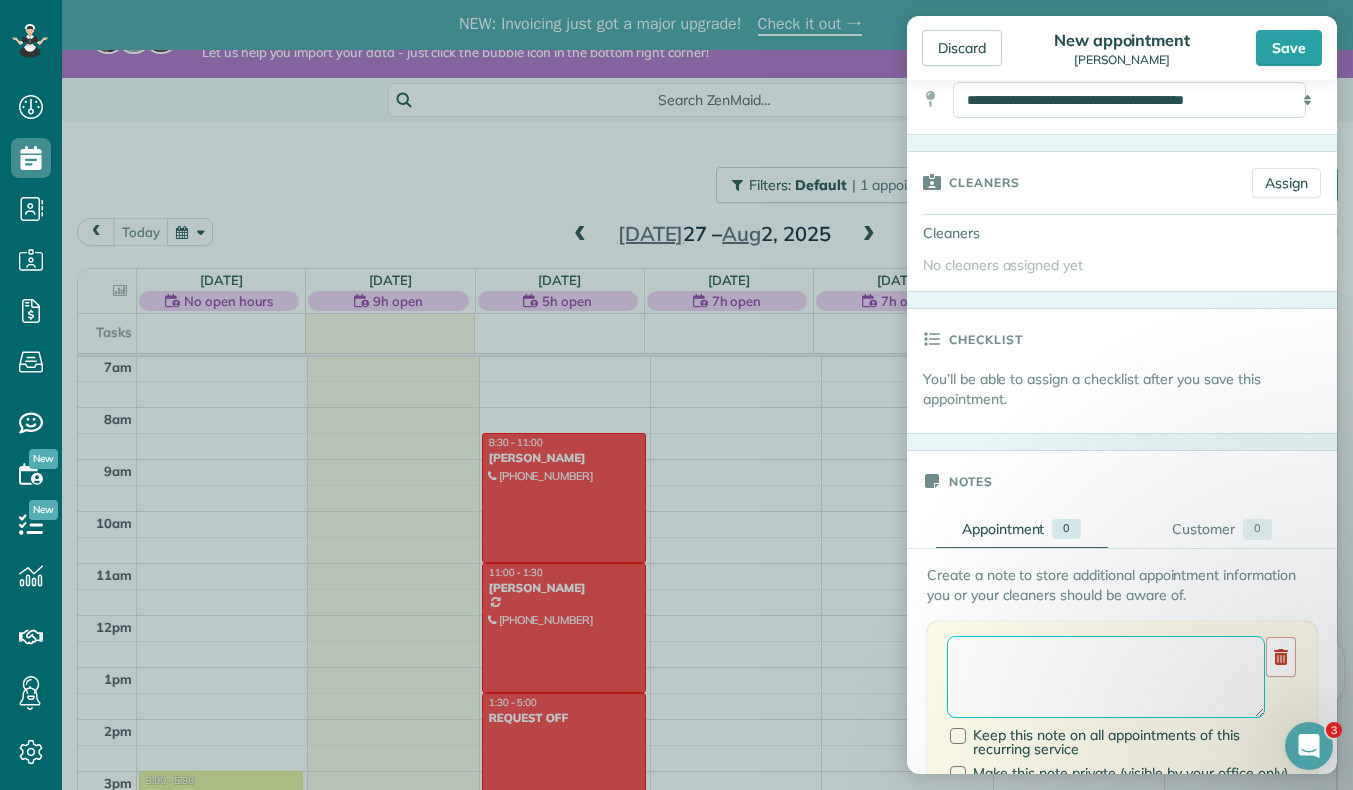 click at bounding box center (1106, 677) 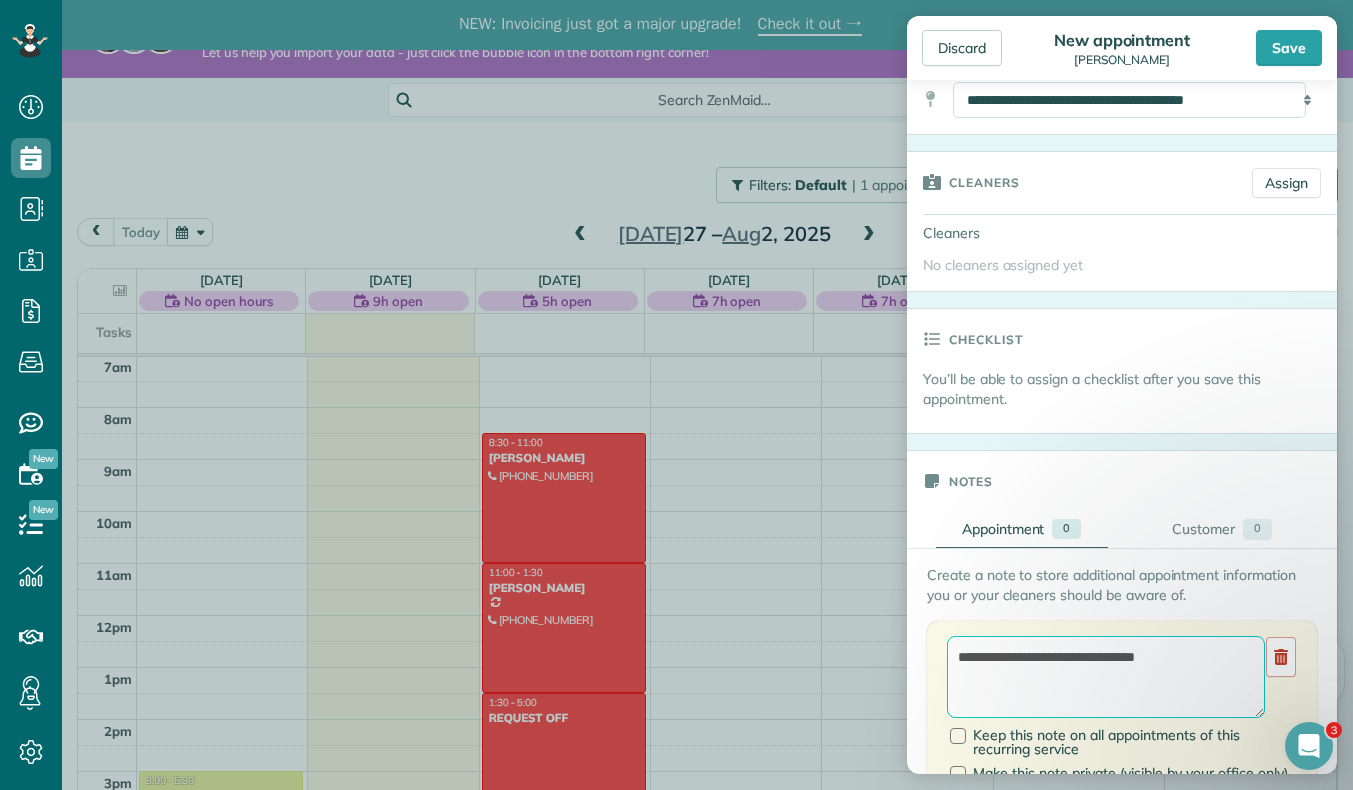 paste on "**********" 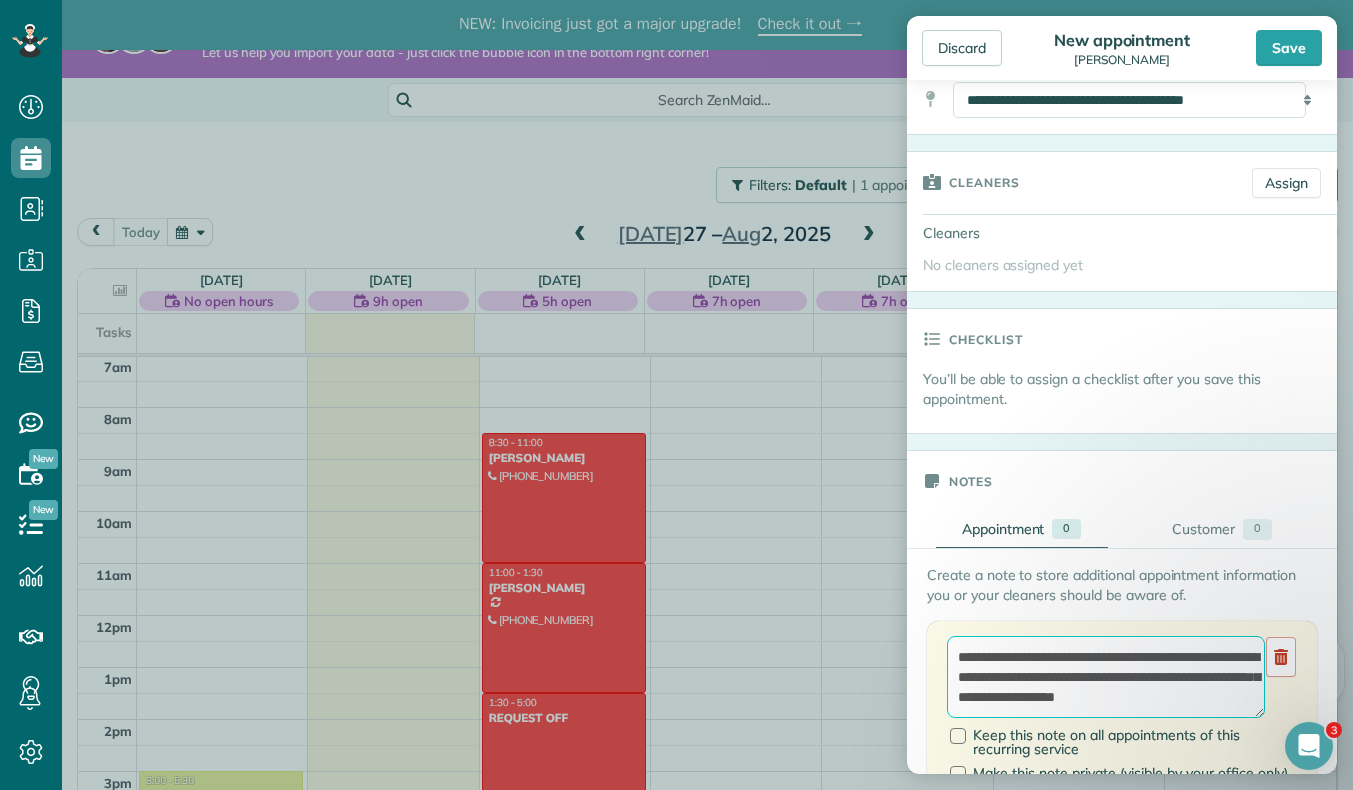 scroll, scrollTop: 8, scrollLeft: 0, axis: vertical 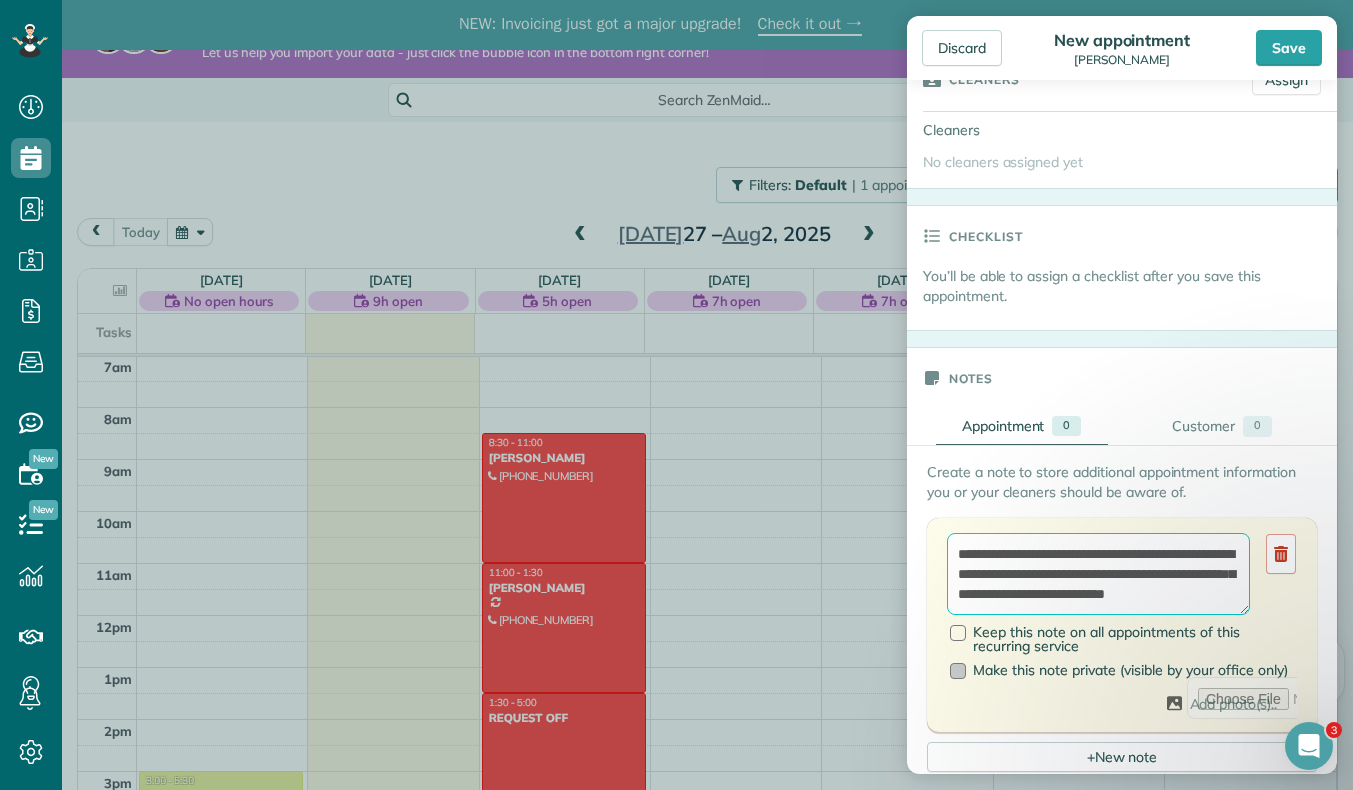 type on "**********" 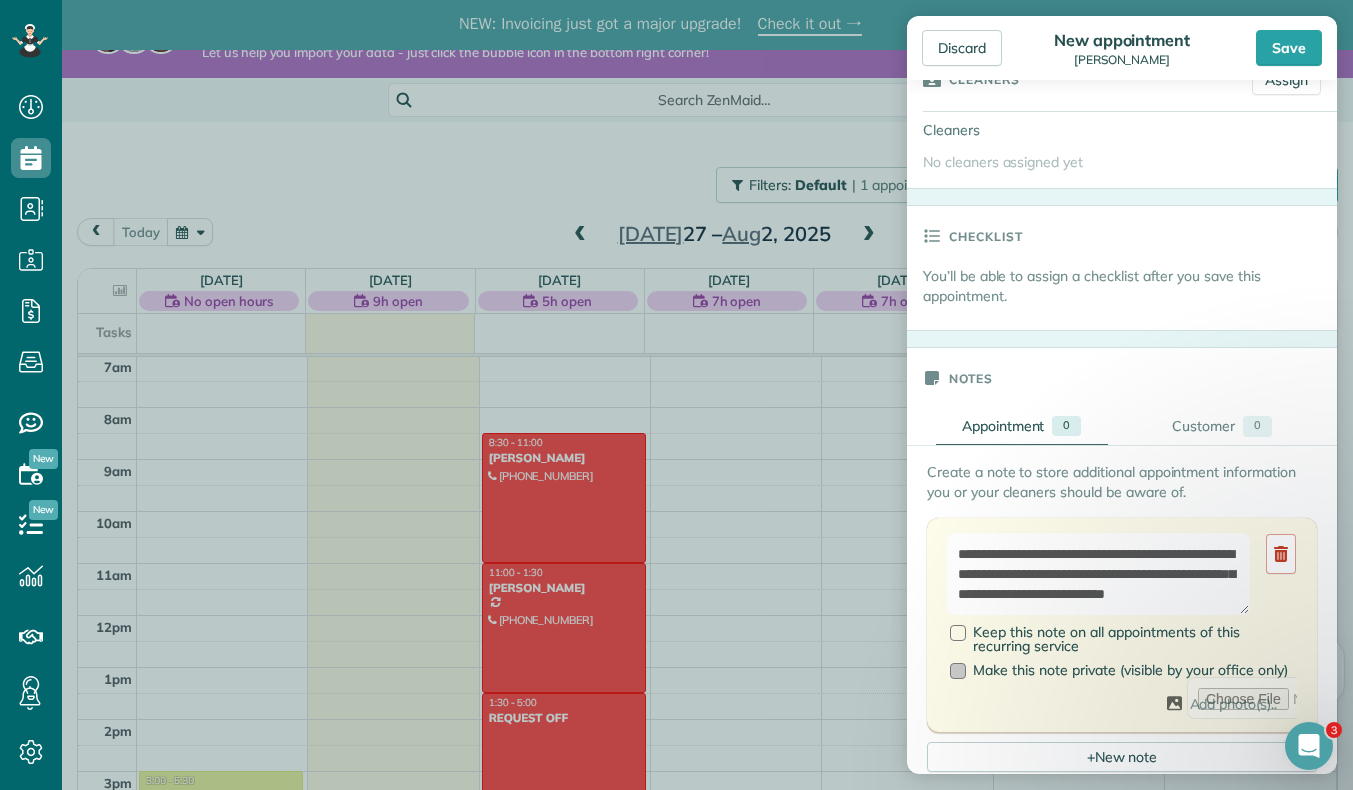 click at bounding box center [958, 671] 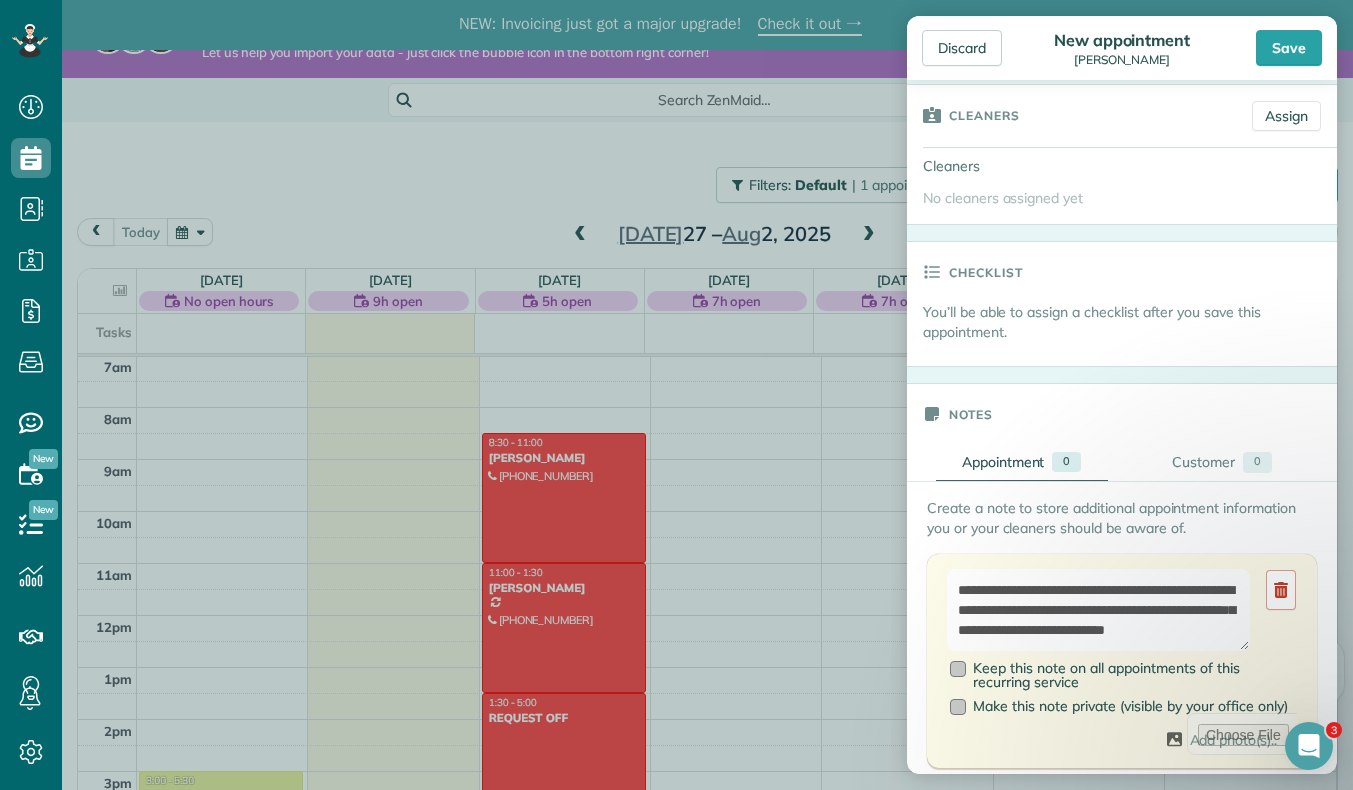 scroll, scrollTop: 393, scrollLeft: 0, axis: vertical 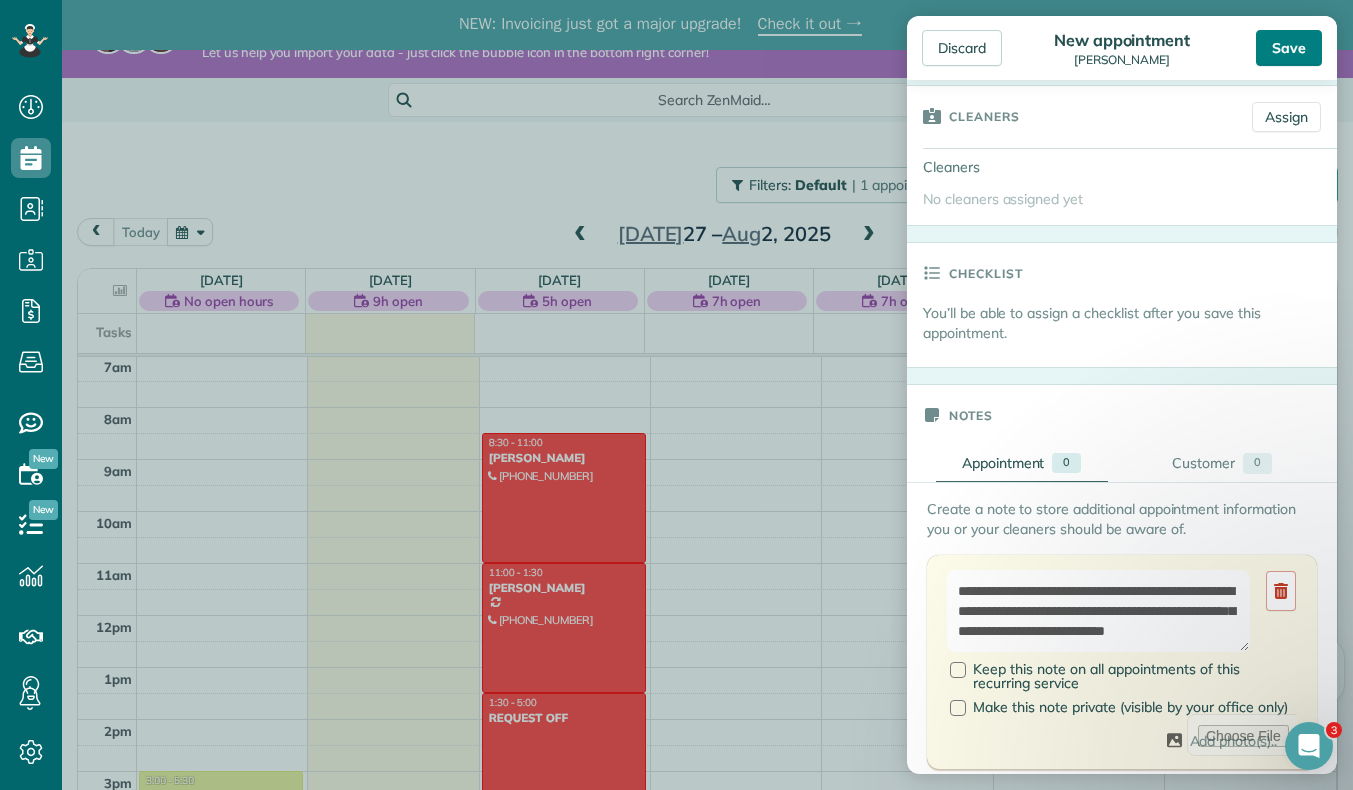 click on "Save" at bounding box center [1289, 48] 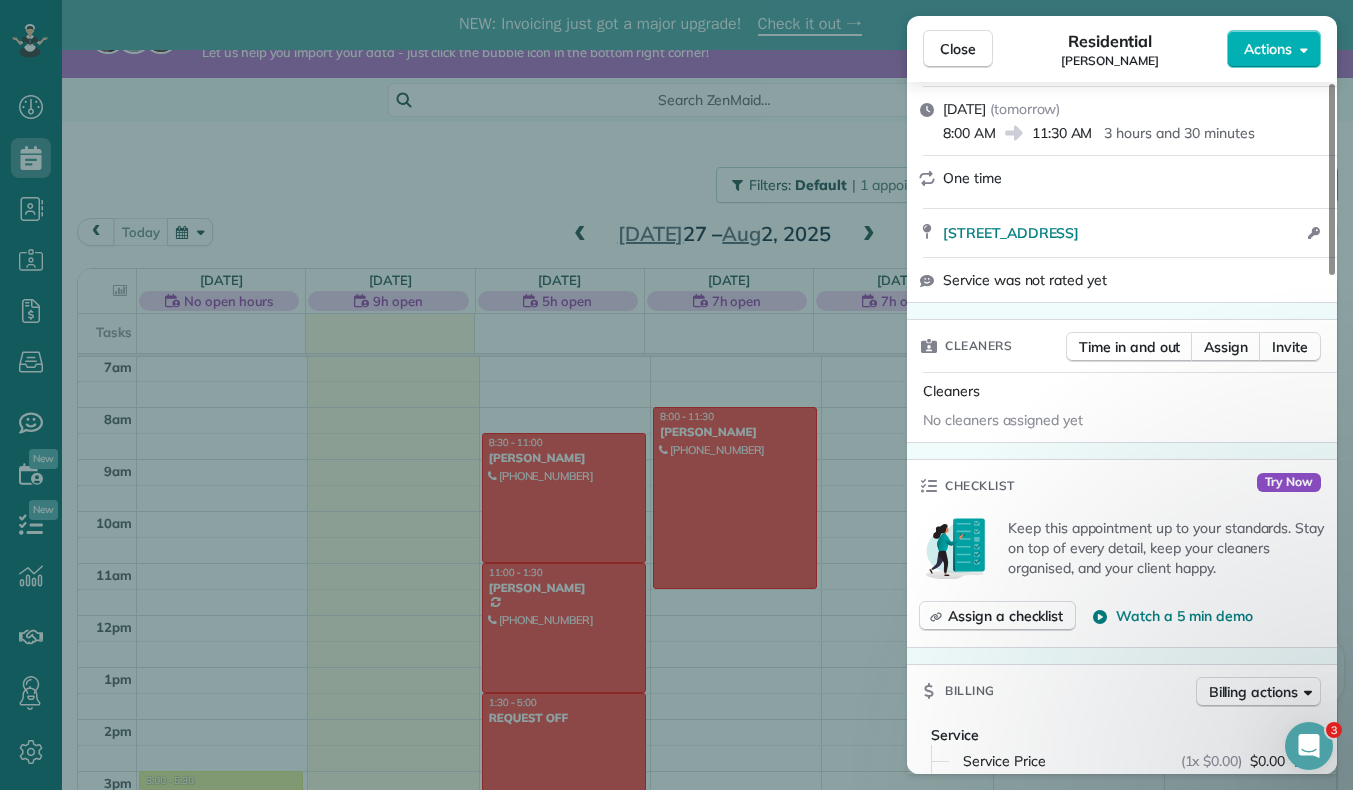 scroll, scrollTop: 380, scrollLeft: 0, axis: vertical 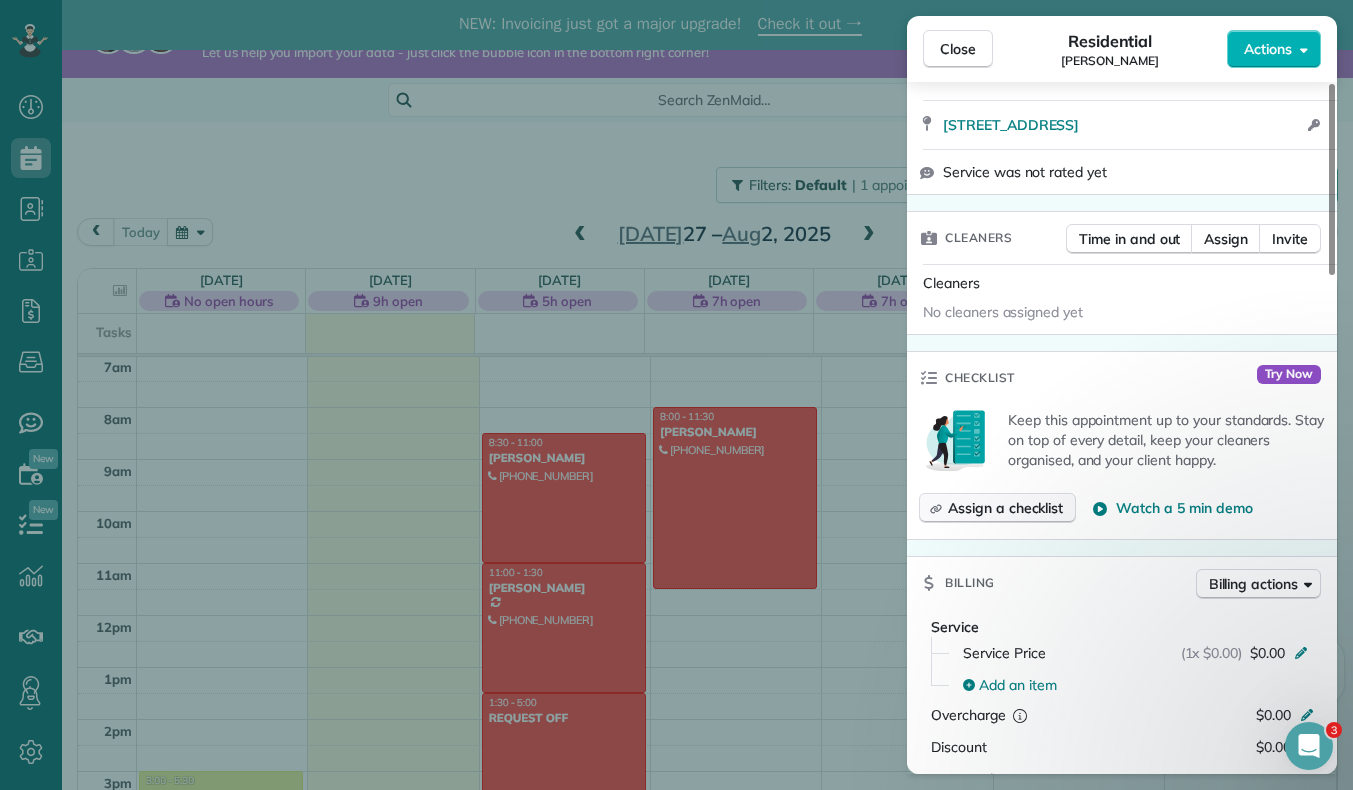 click on "Assign a checklist" at bounding box center [1005, 508] 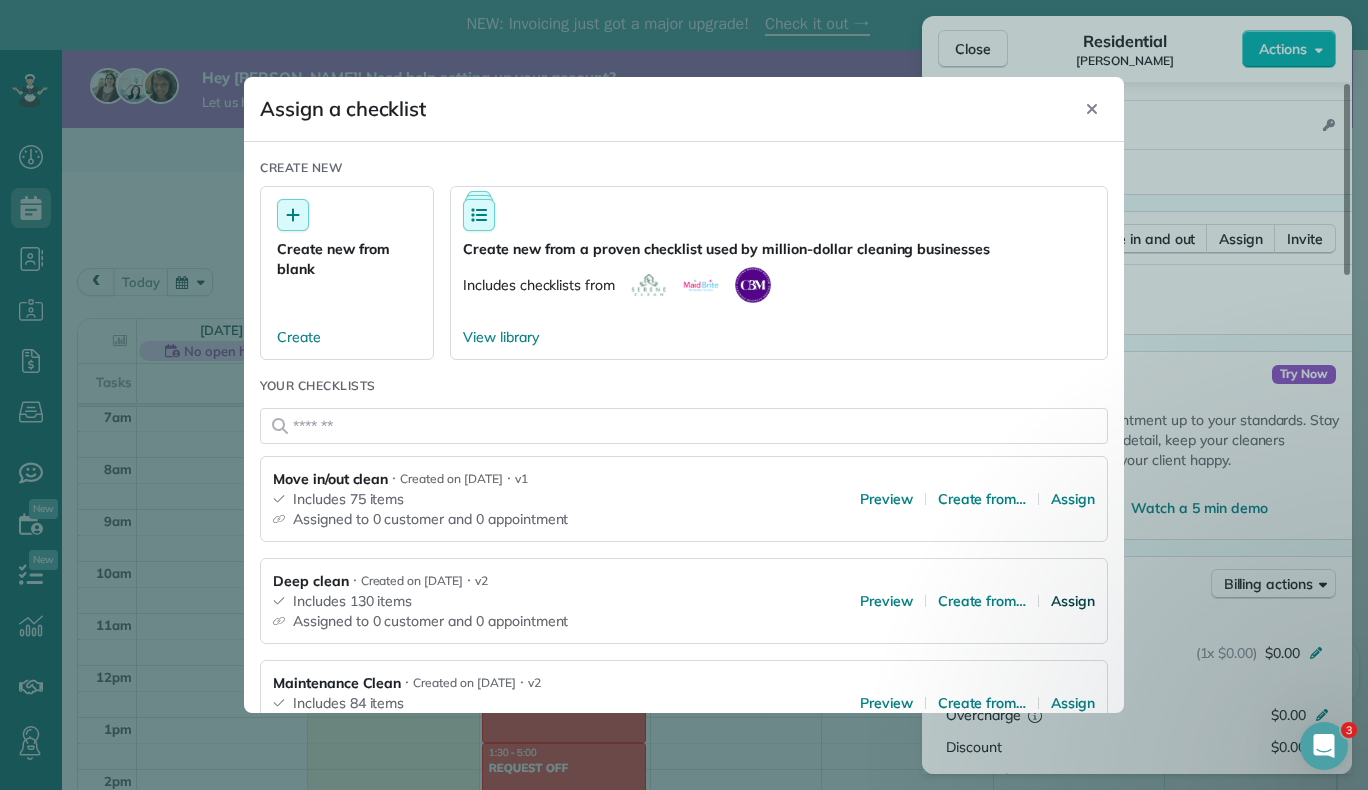 click on "Assign" at bounding box center [1073, 601] 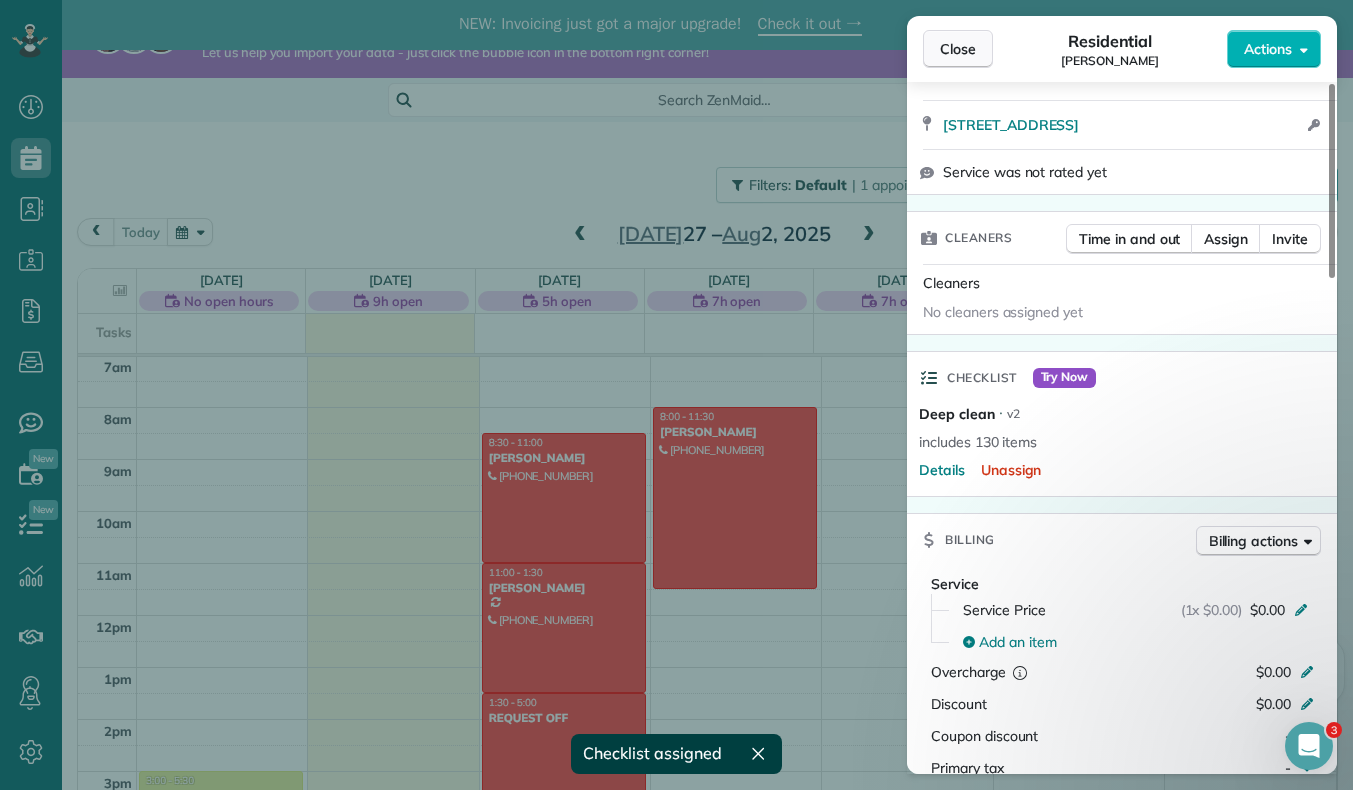 click on "Close" at bounding box center [958, 49] 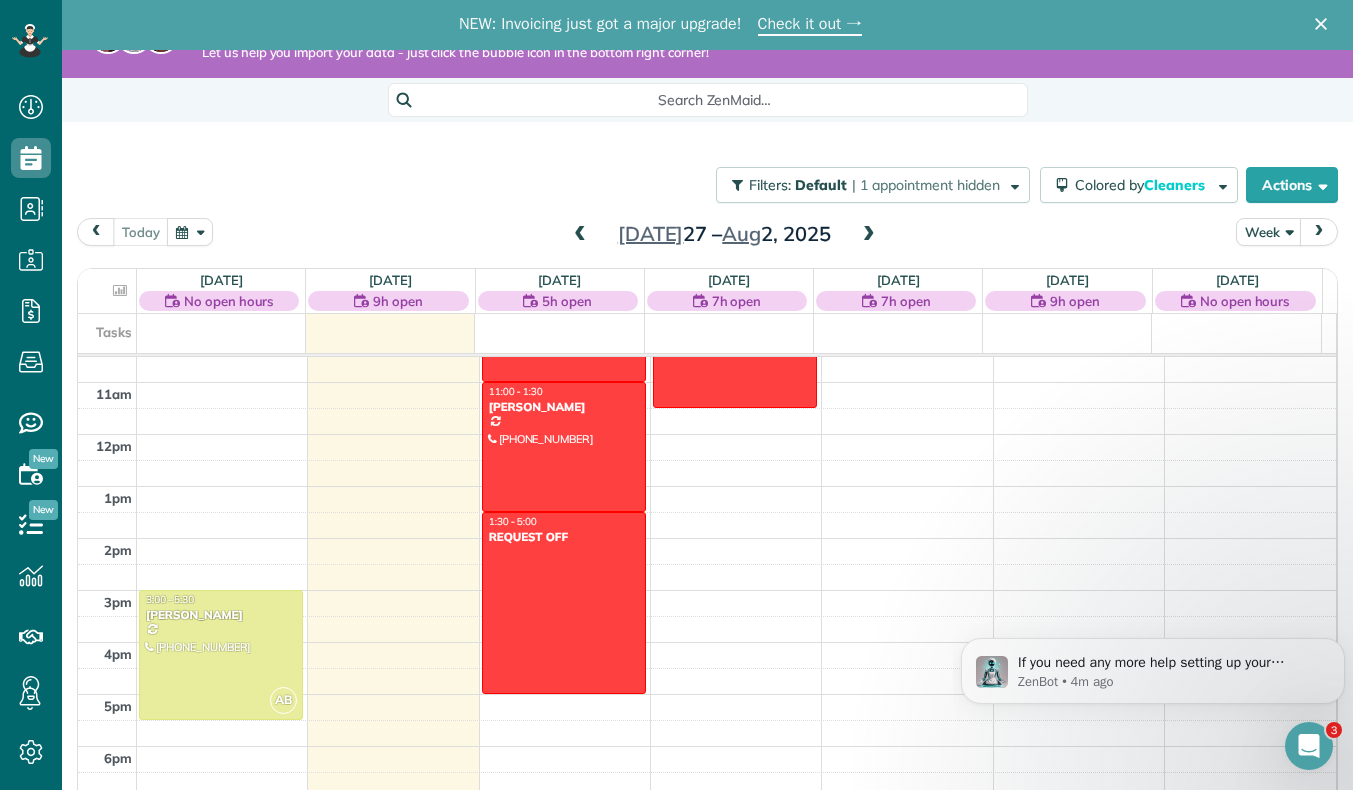 scroll, scrollTop: 551, scrollLeft: 0, axis: vertical 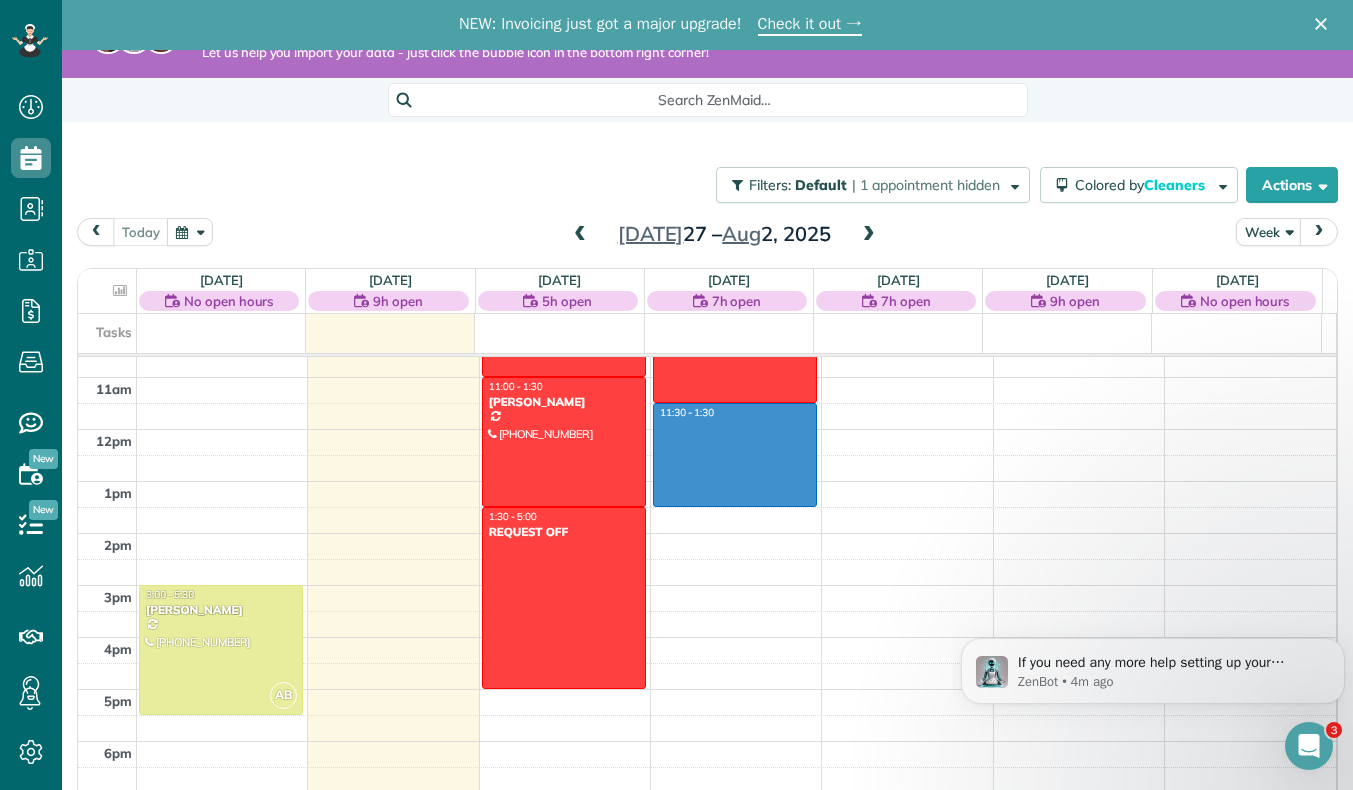 drag, startPoint x: 704, startPoint y: 412, endPoint x: 704, endPoint y: 502, distance: 90 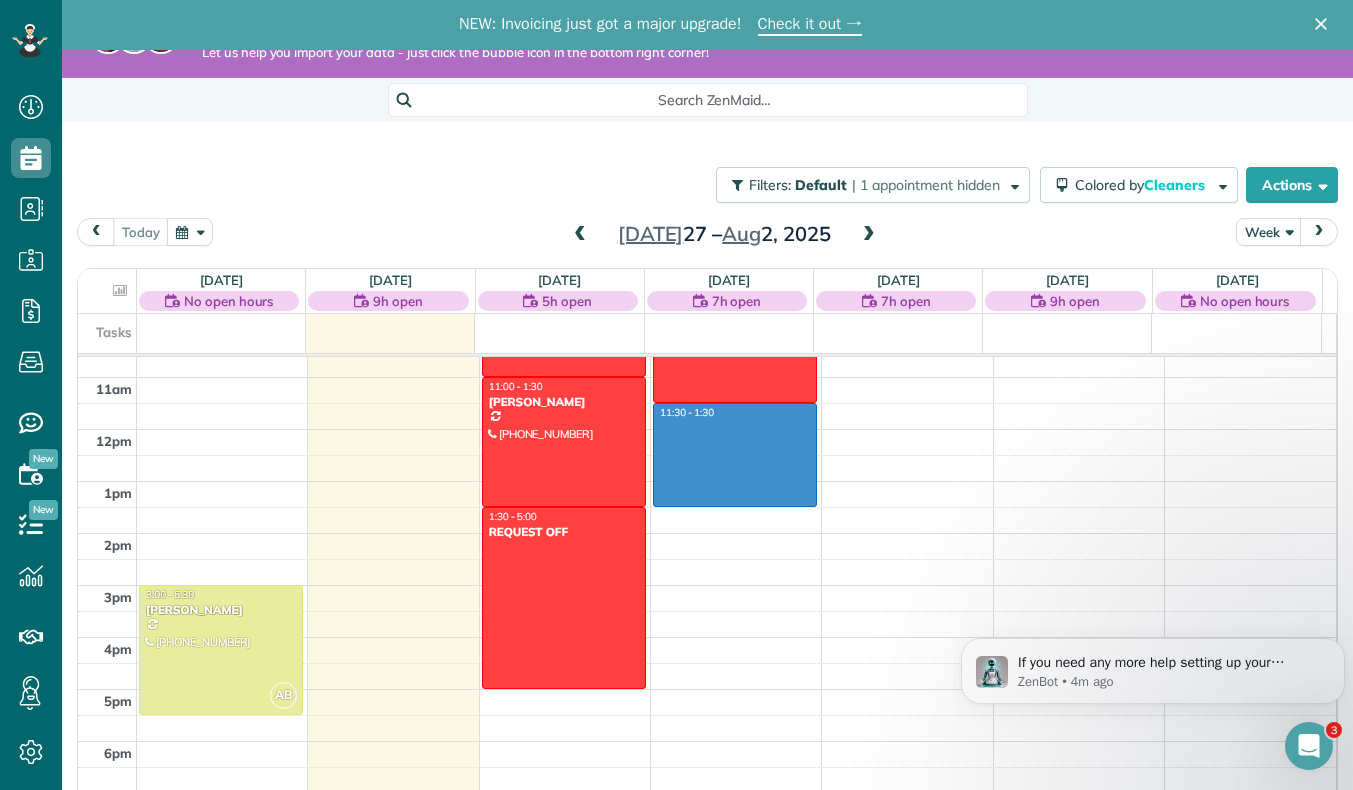 click on "12am 1am 2am 3am 4am 5am 6am 7am 8am 9am 10am 11am 12pm 1pm 2pm 3pm 4pm 5pm 6pm 7pm 8pm 9pm 10pm 11pm AB 3:00 - 5:30 Ashley Beggs (970) 690-5083 818 7th st berthoud, CO 80513 8:30 - 11:00 Kerri Belsito (970) 215-6856 5401 West CR 12 Loveland, CO 80537 11:00 - 1:30 Danielle Phillips (970) 576-8586 1440 Shelby Dr Berthoud, CO 80513 1:30 - 5:00 REQUEST OFF 123 request off berthoud, co 80513 11:30 - 1:30 8:00 - 11:30 Carlos Alanis (970) 388-2983 1967 Golden horizon drive Windsor, CO 805505" at bounding box center [707, 429] 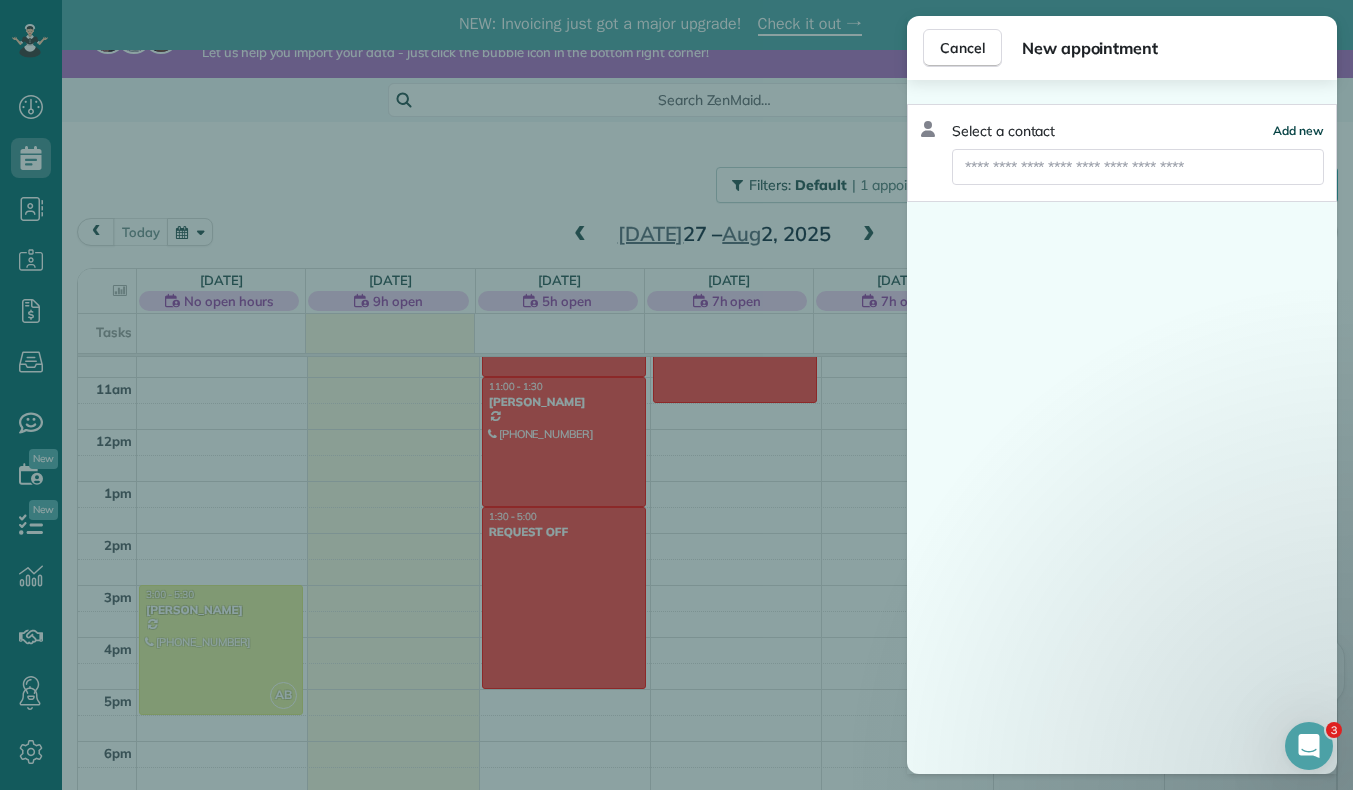click on "Add new" at bounding box center (1298, 131) 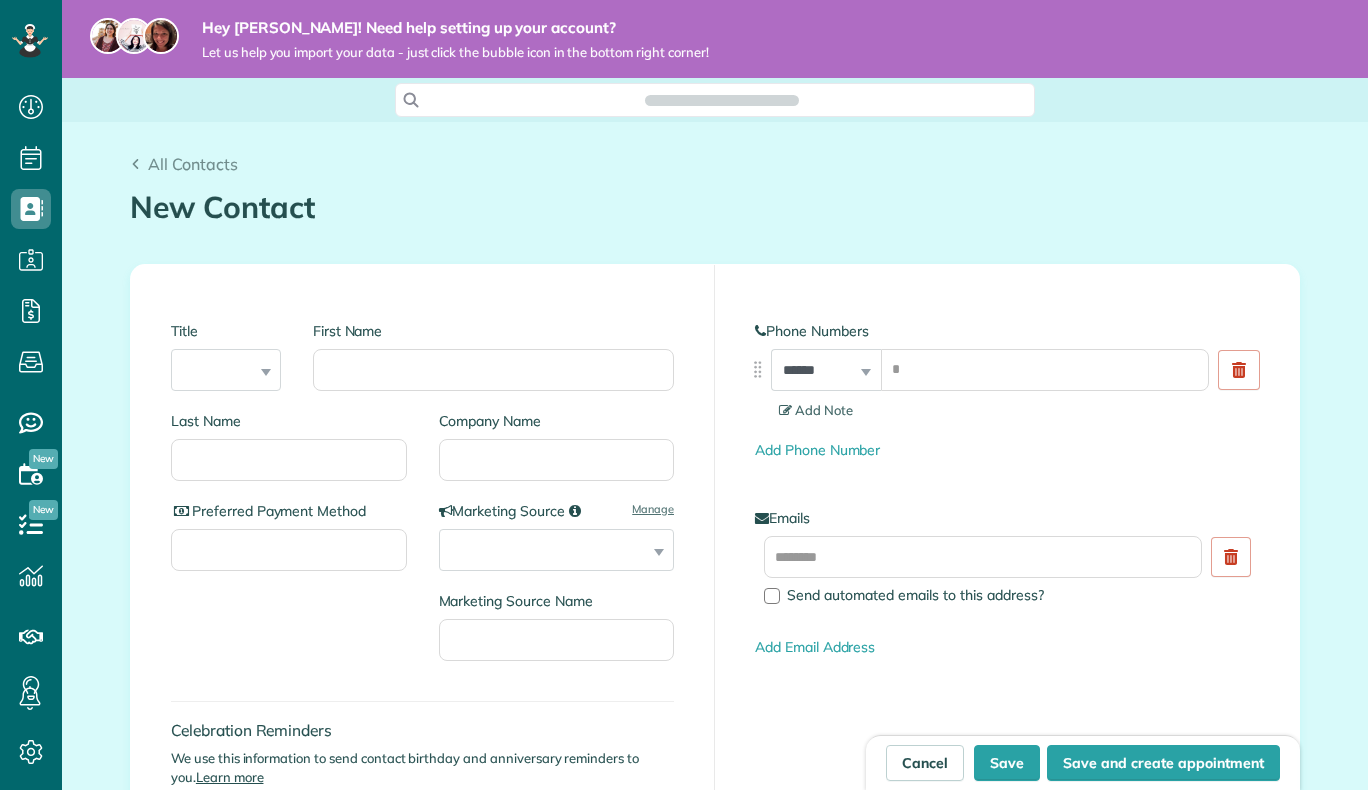 scroll, scrollTop: 0, scrollLeft: 0, axis: both 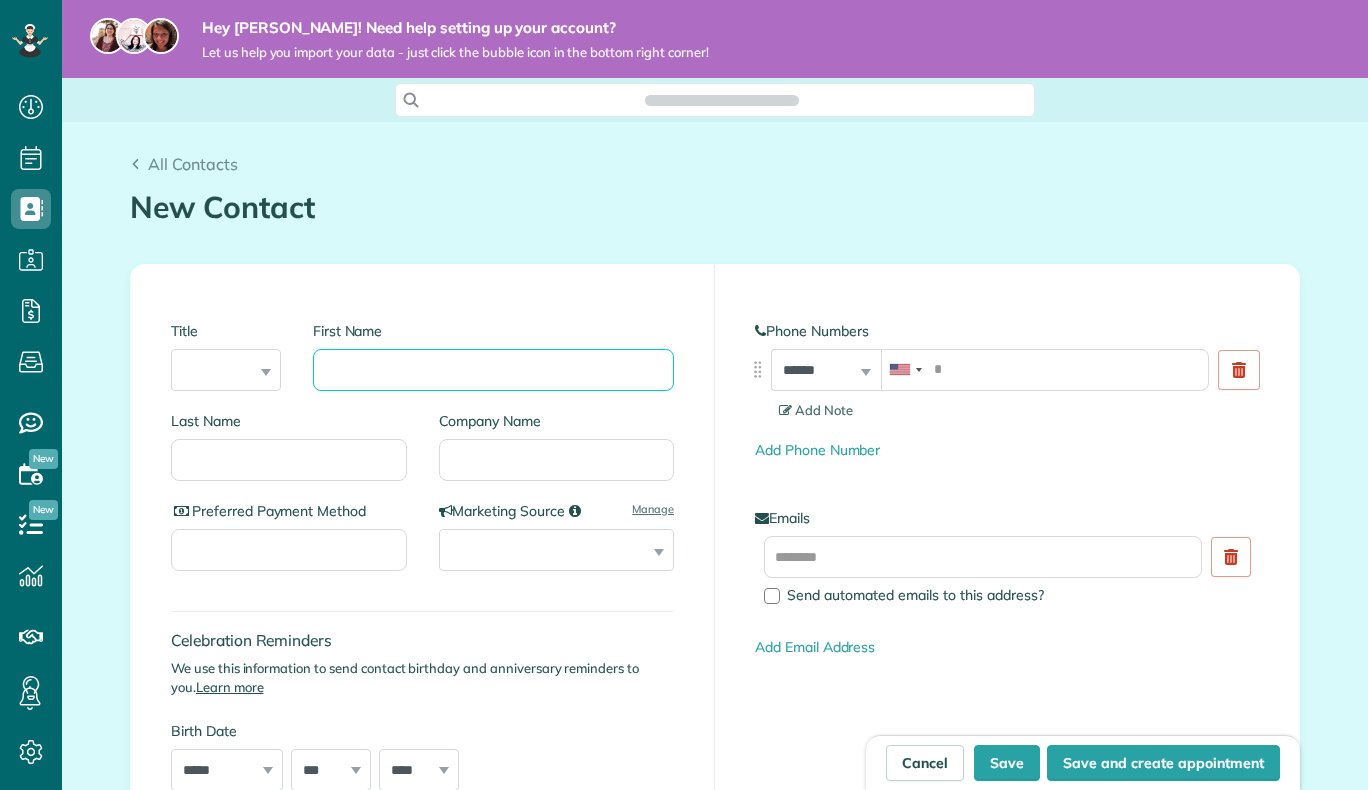 click on "First Name" at bounding box center (493, 370) 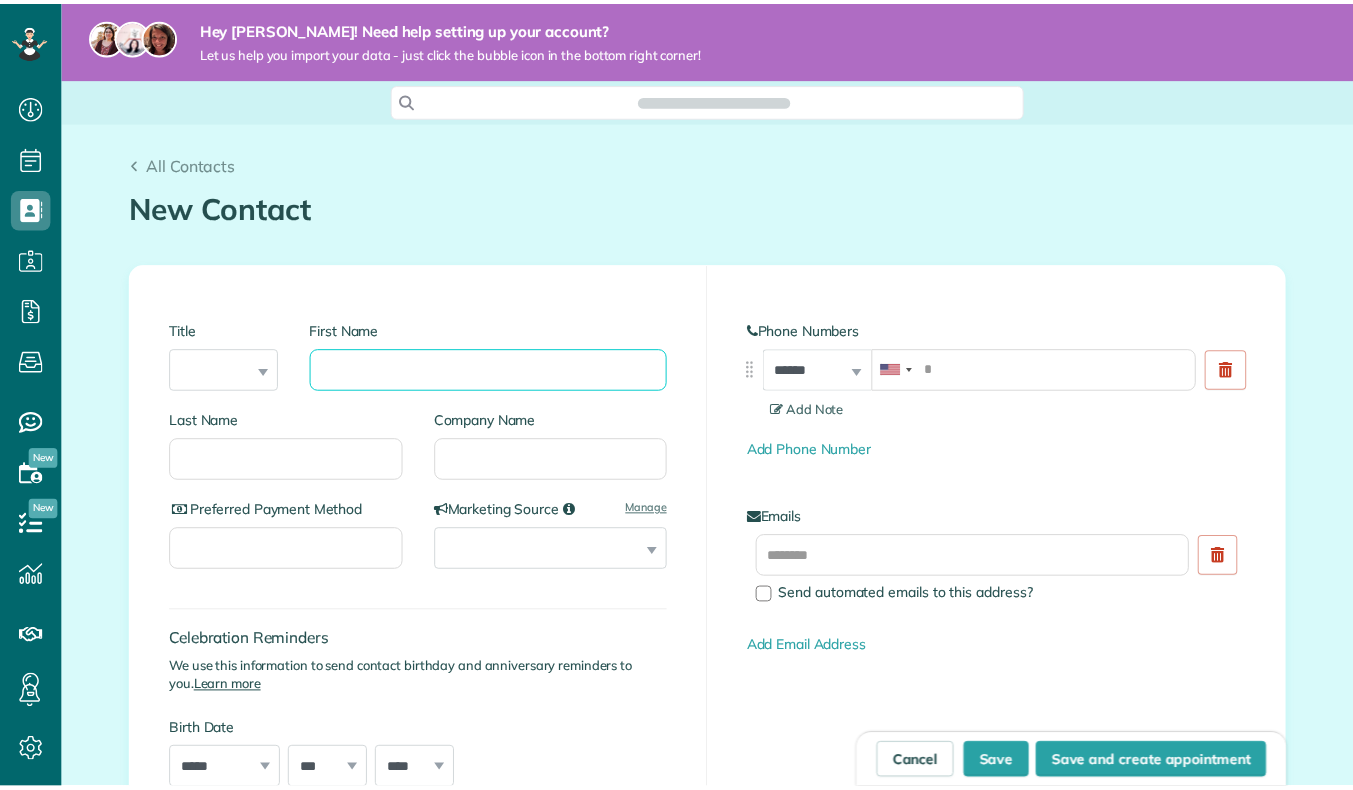 scroll, scrollTop: 9, scrollLeft: 9, axis: both 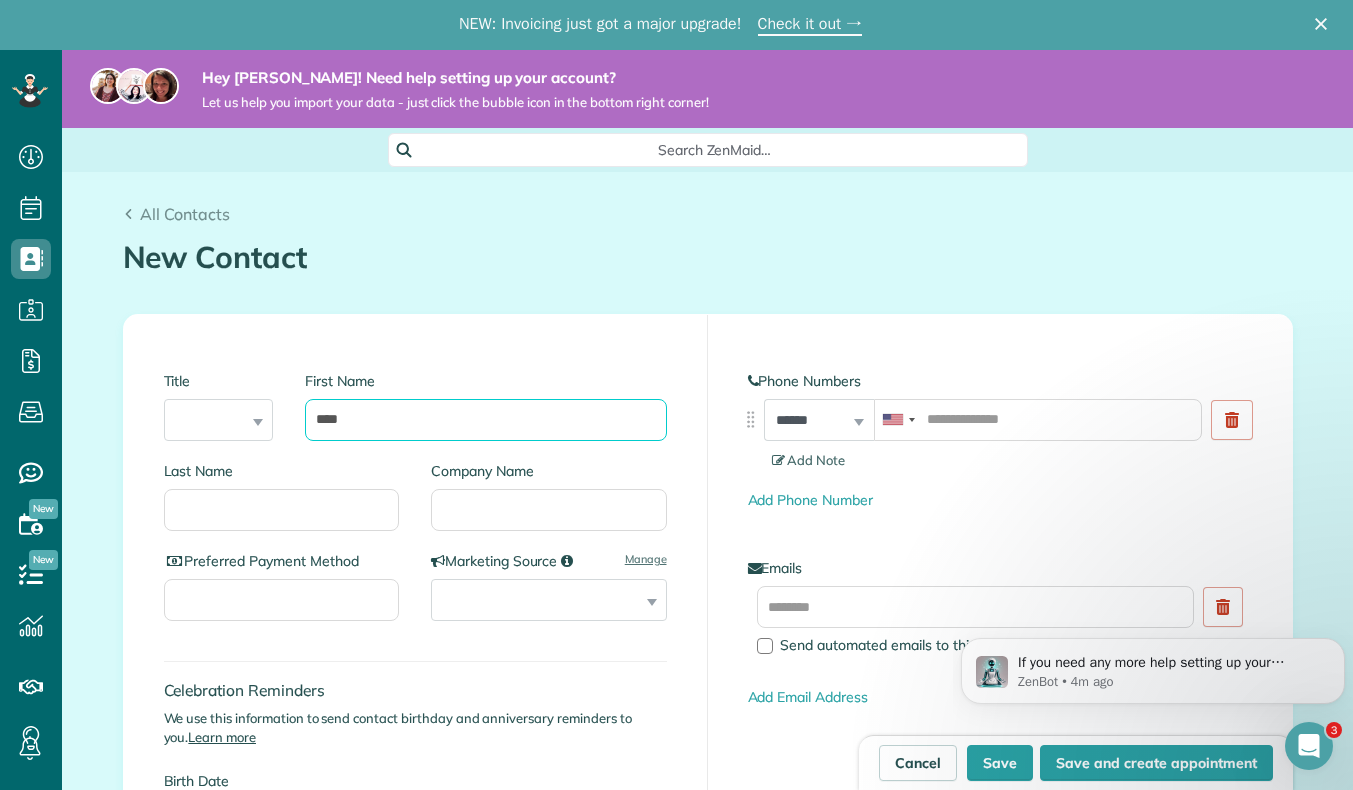type on "****" 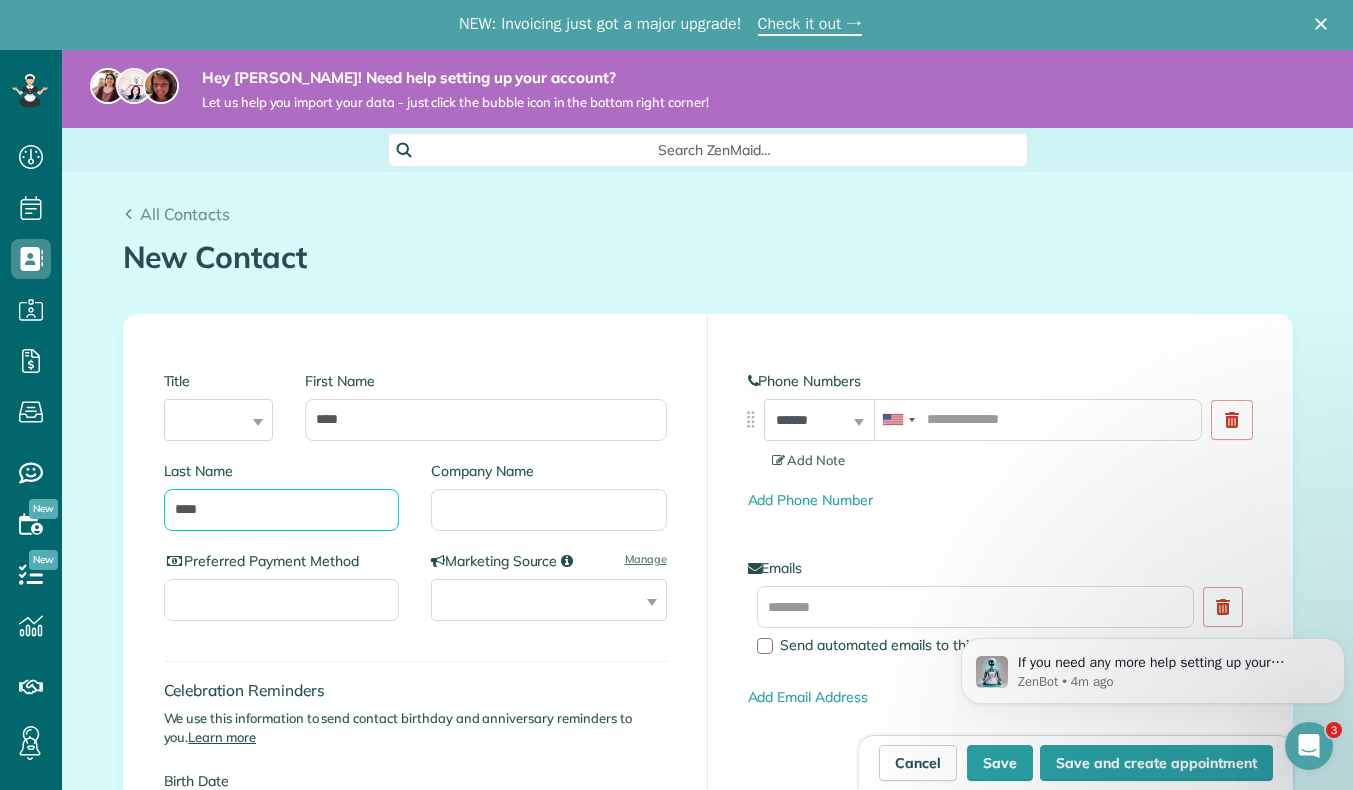 type on "****" 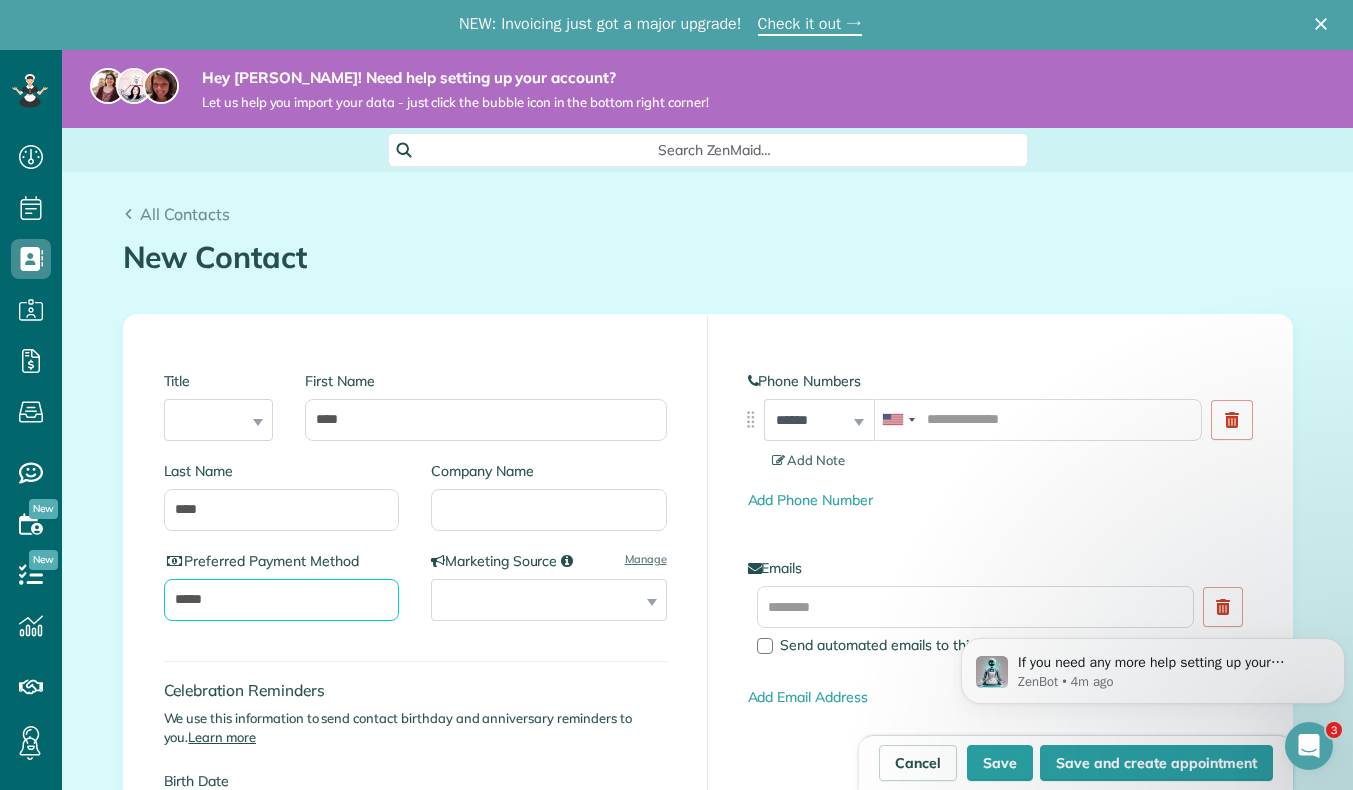 type on "*****" 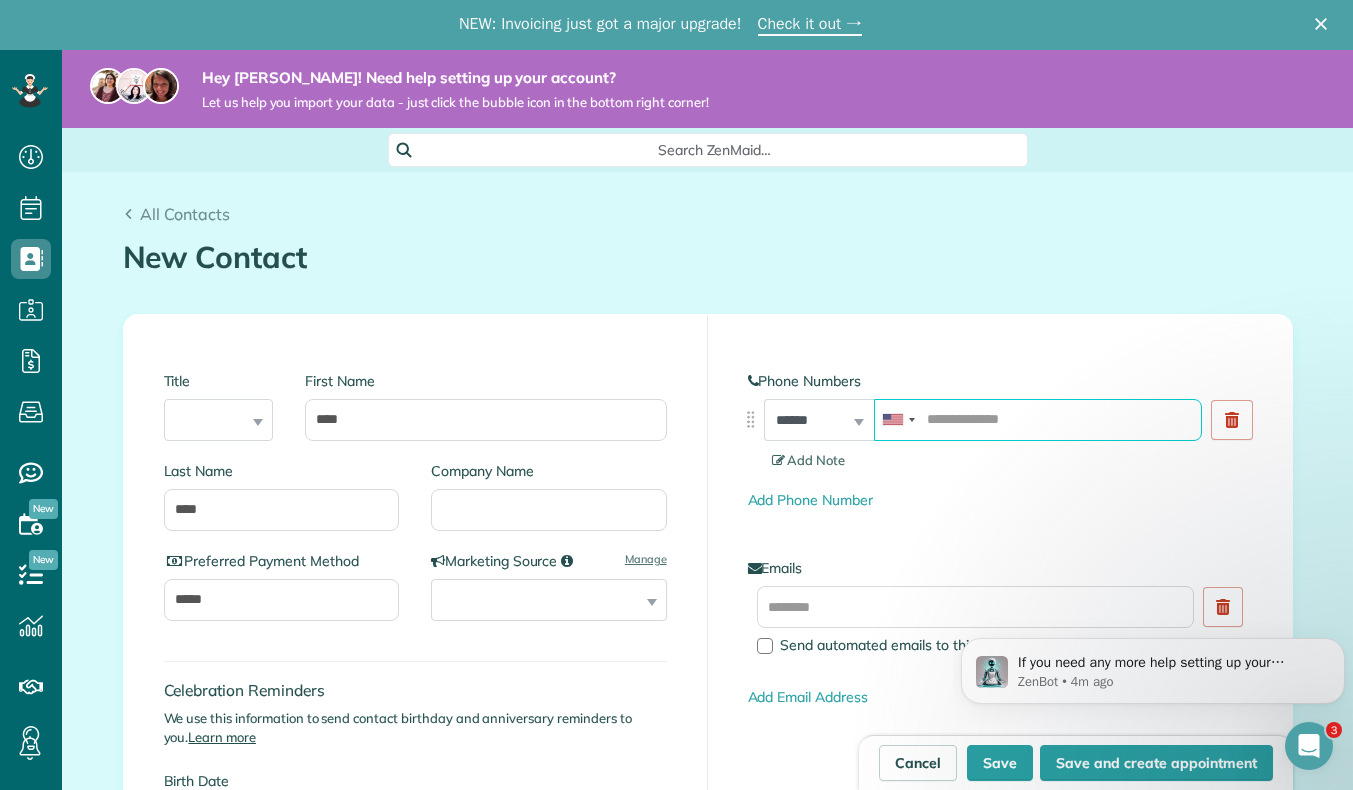 click at bounding box center [1038, 420] 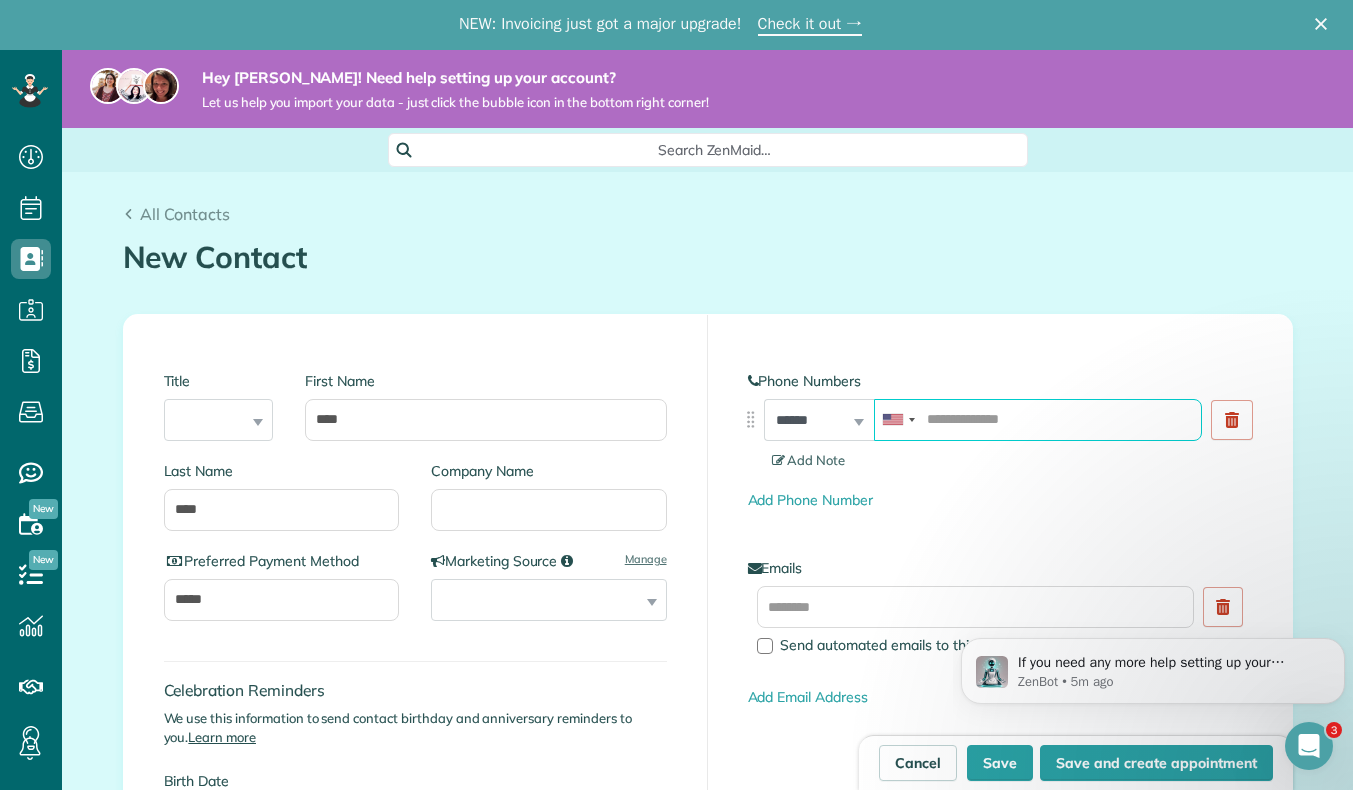click at bounding box center [1038, 420] 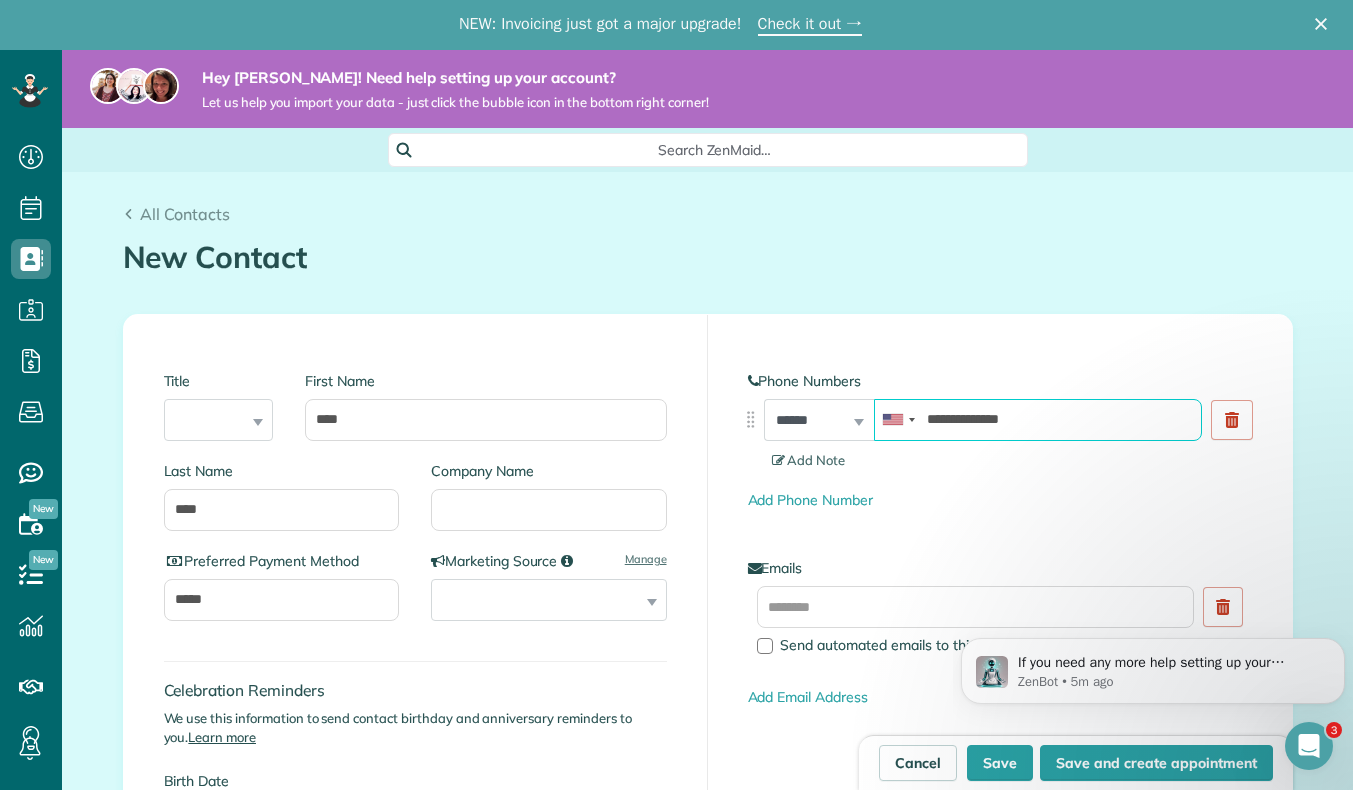 type on "**********" 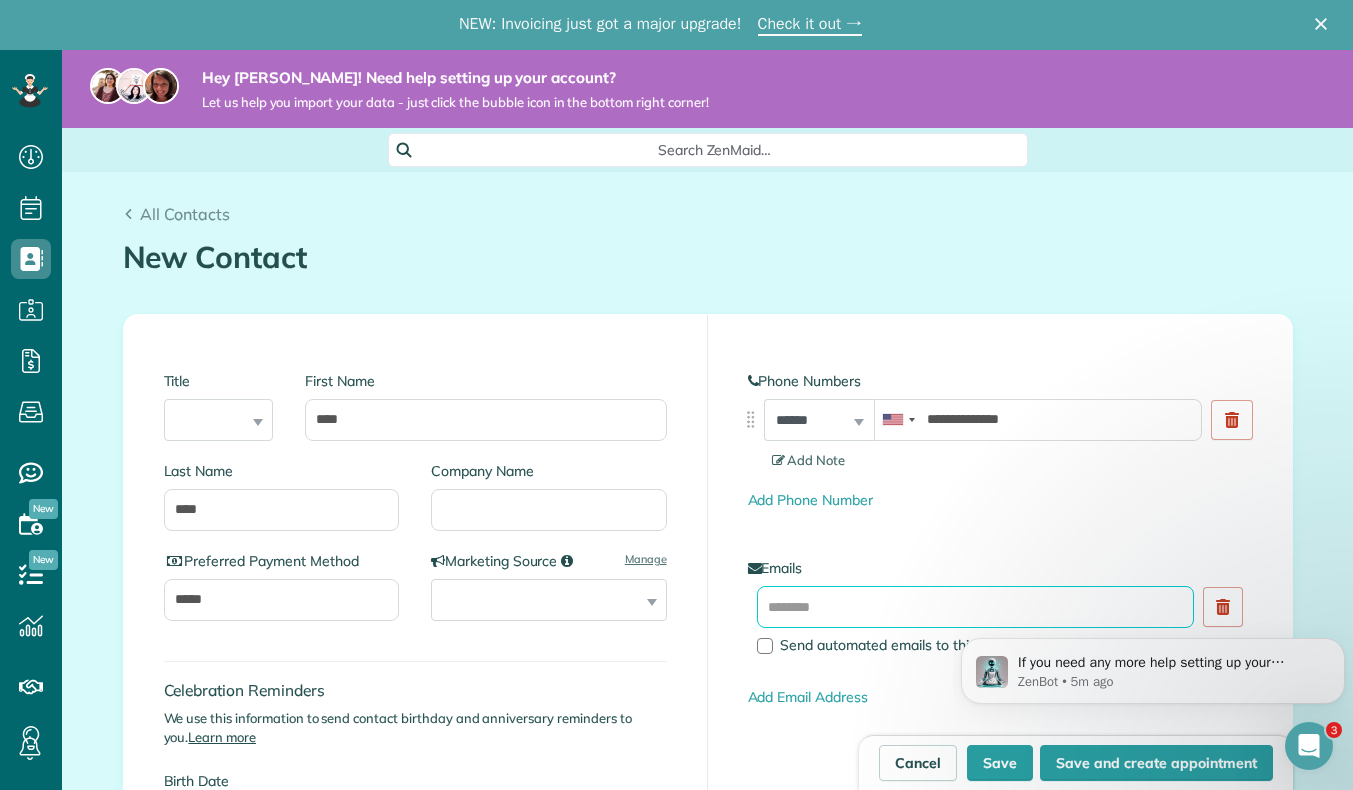 click at bounding box center [976, 607] 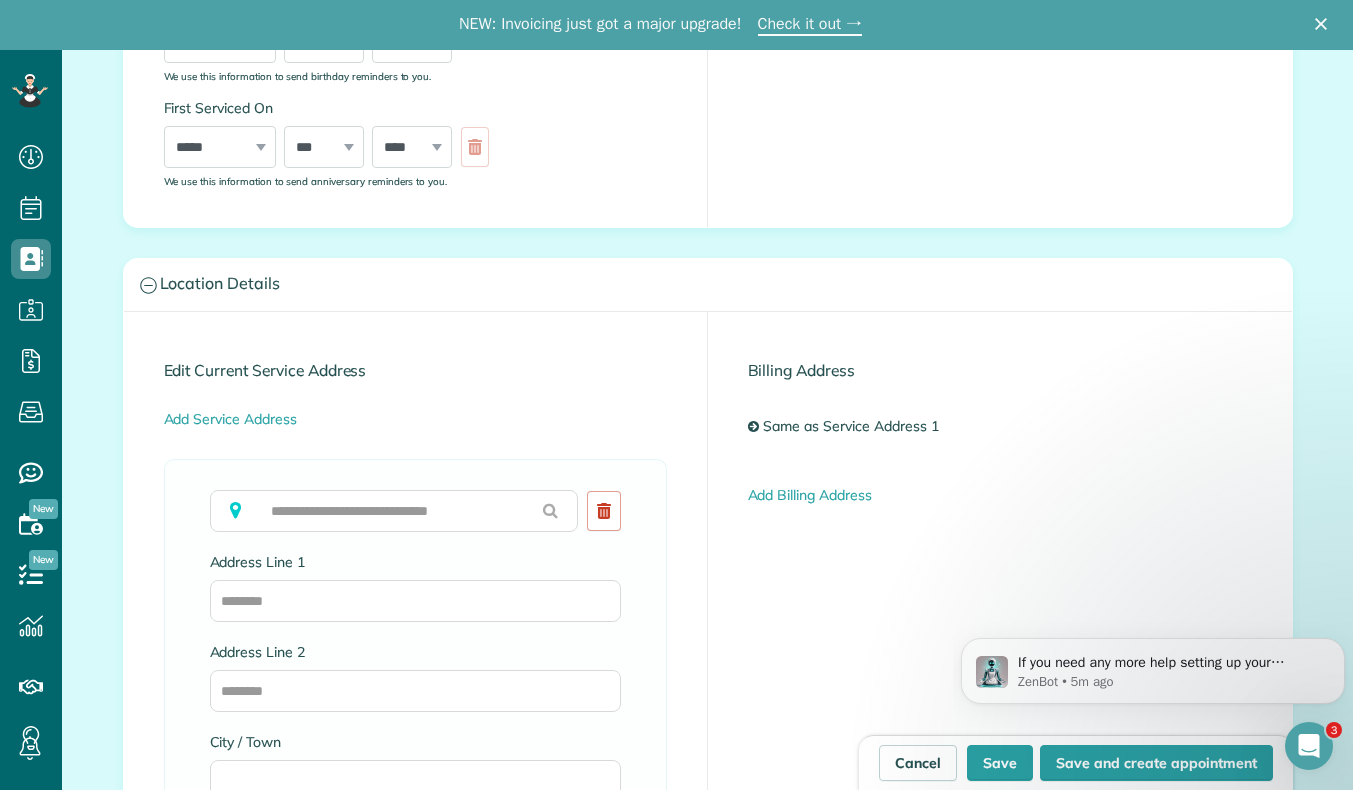 scroll, scrollTop: 779, scrollLeft: 0, axis: vertical 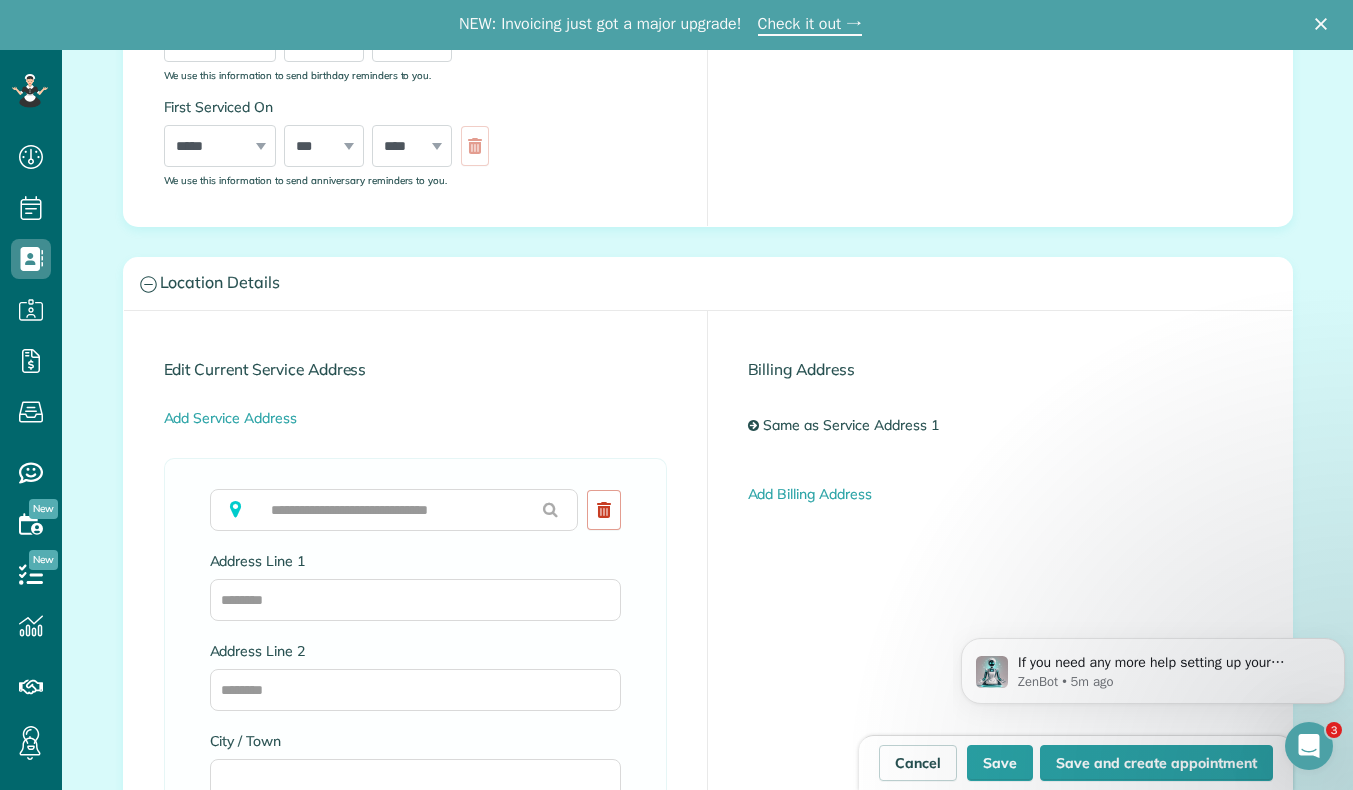 type on "**********" 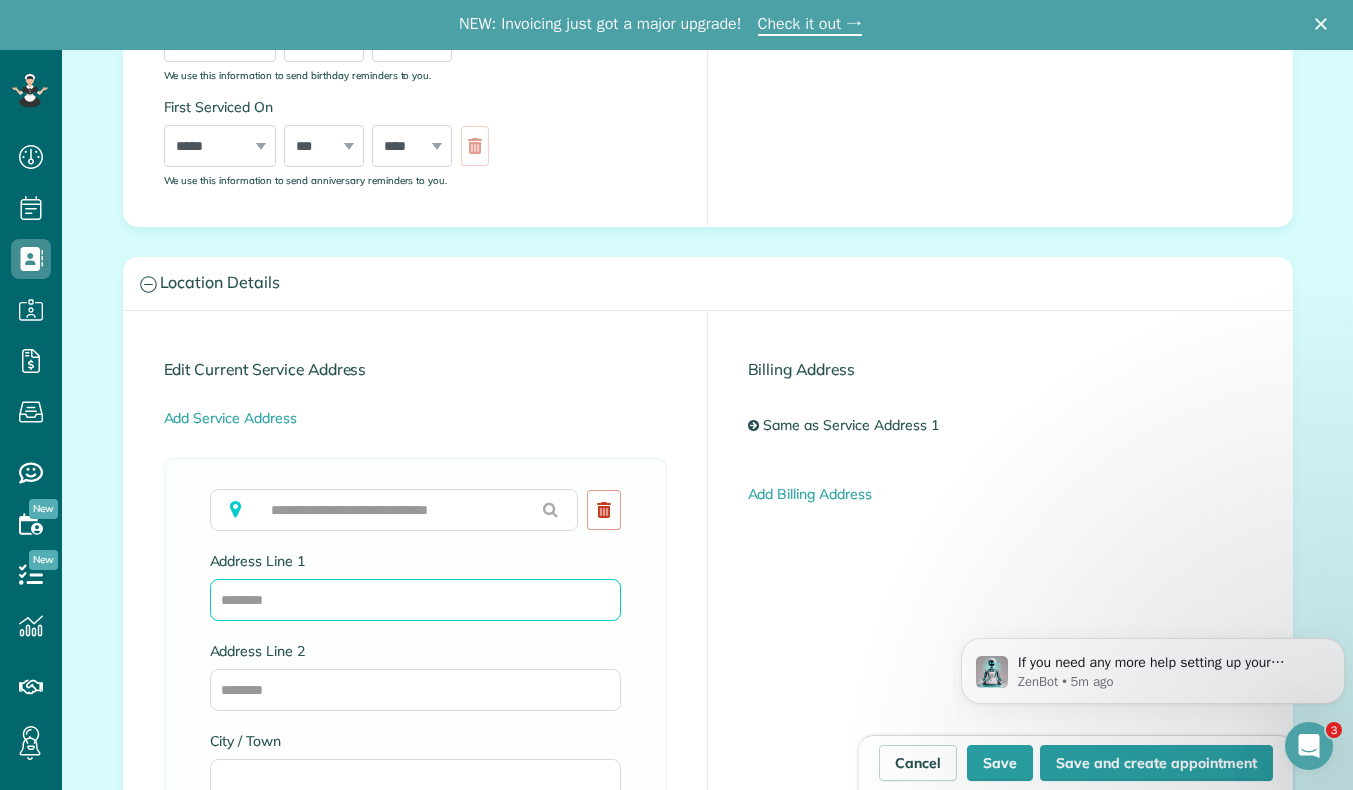 click on "Address Line 1" at bounding box center [415, 600] 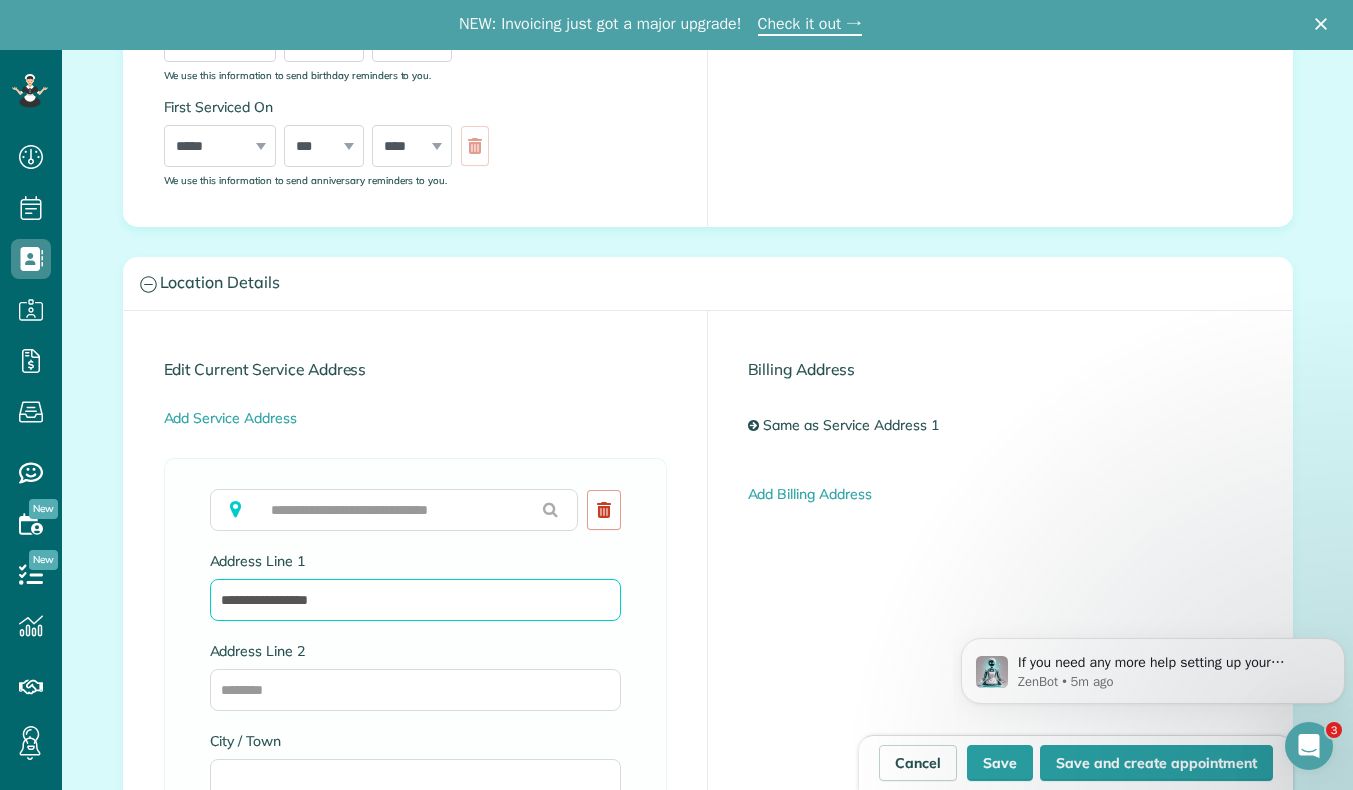 type on "**********" 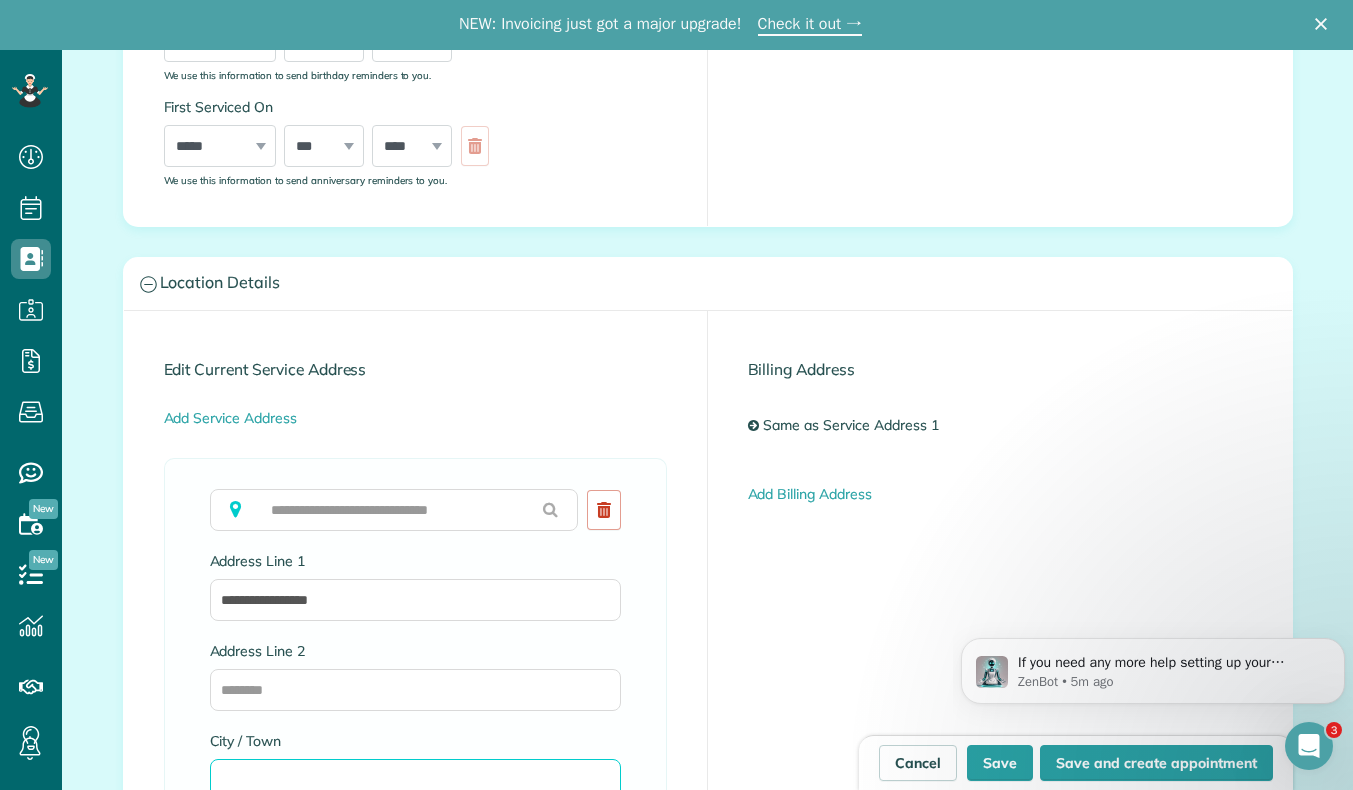 scroll, scrollTop: 11, scrollLeft: 0, axis: vertical 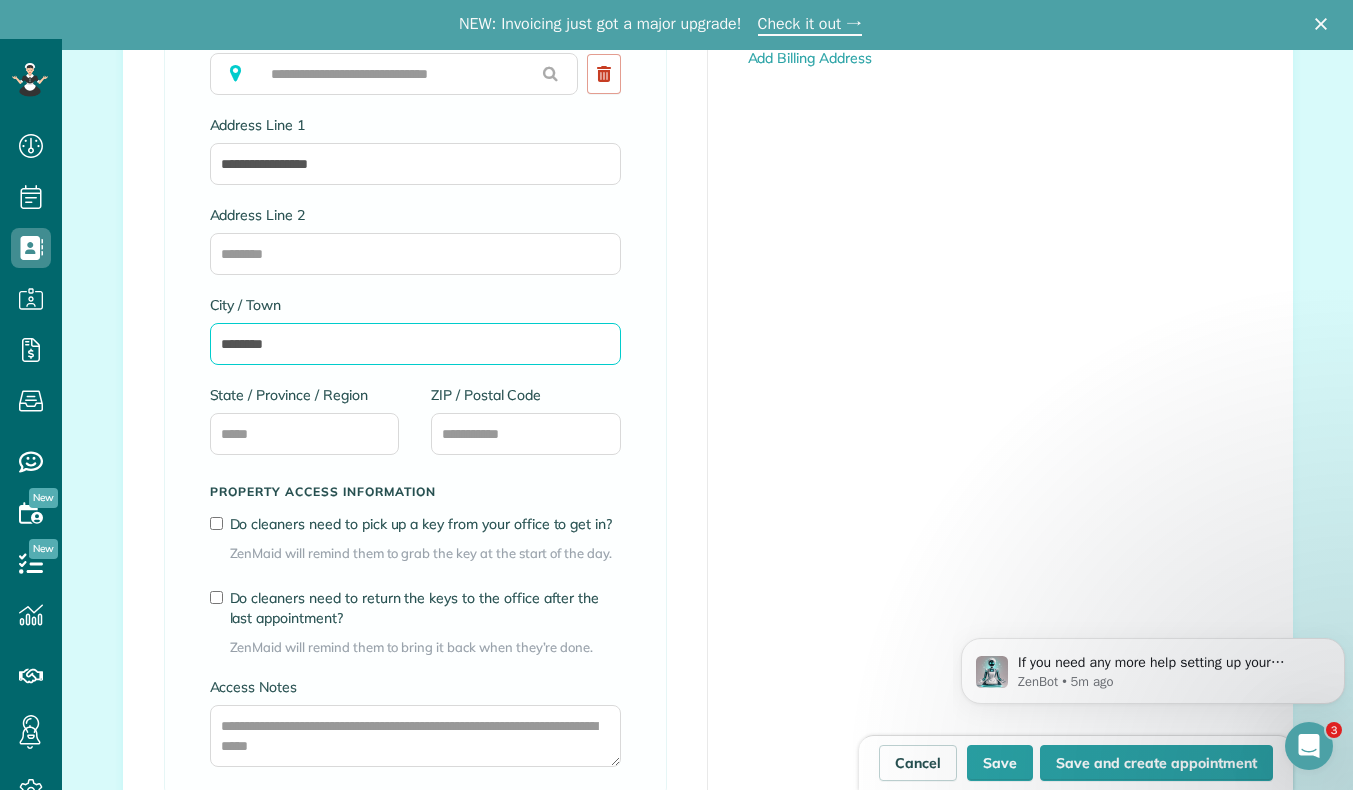 type on "********" 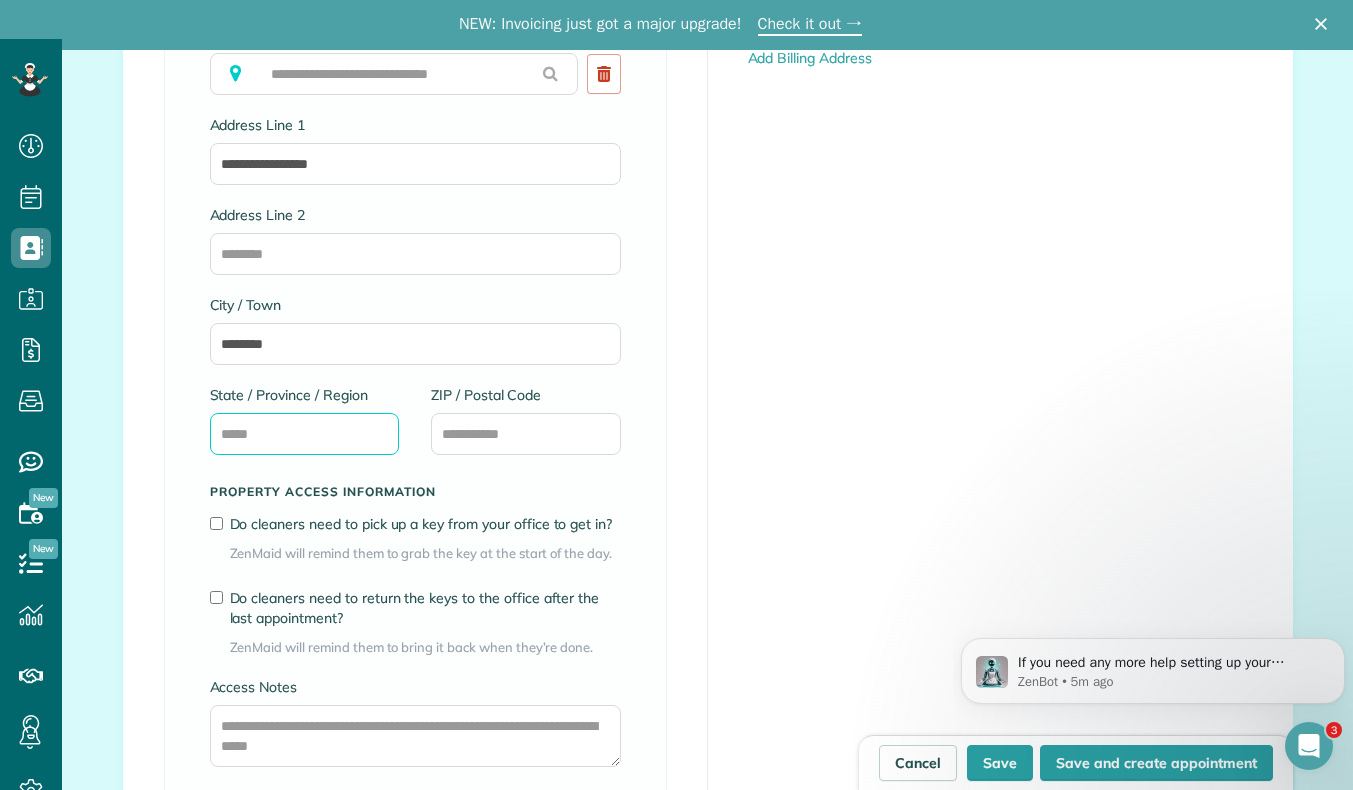 type on "*" 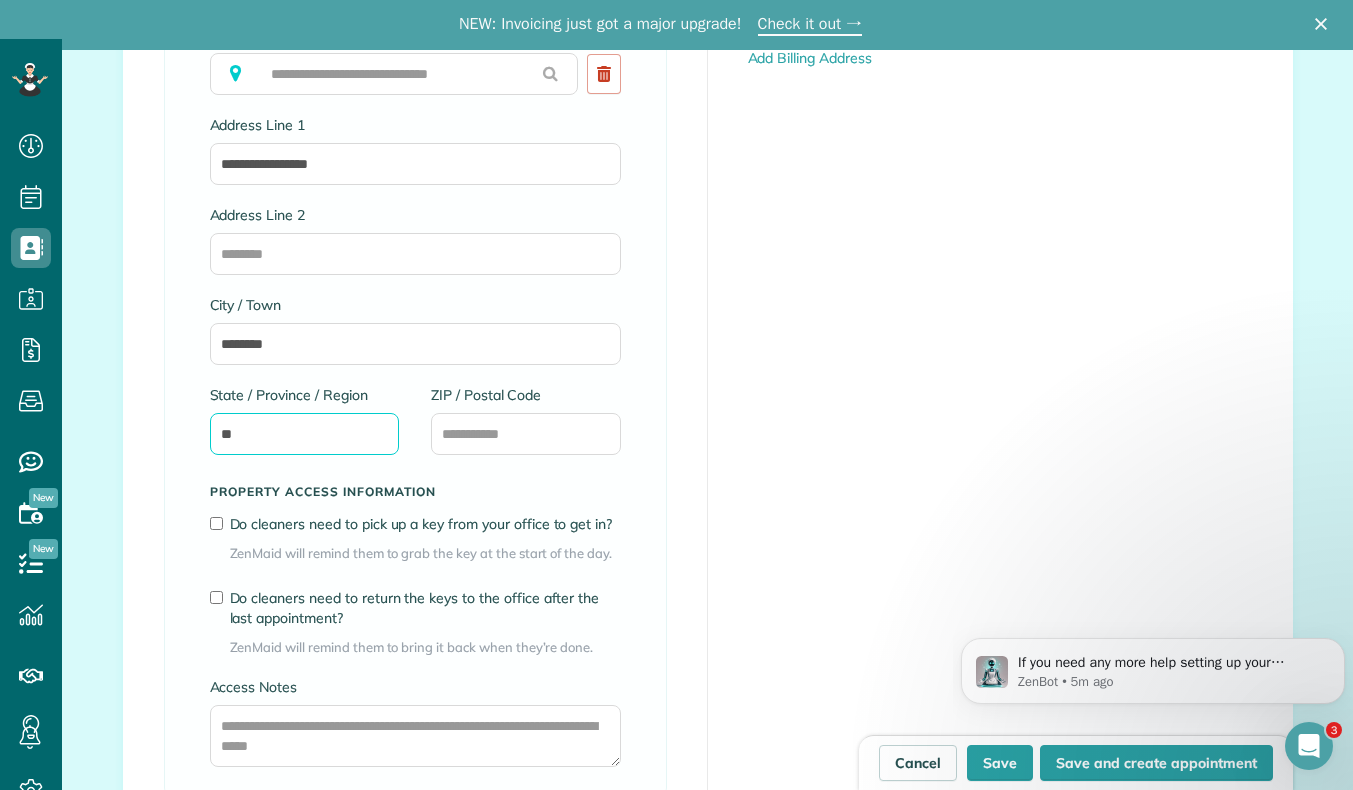 type on "**" 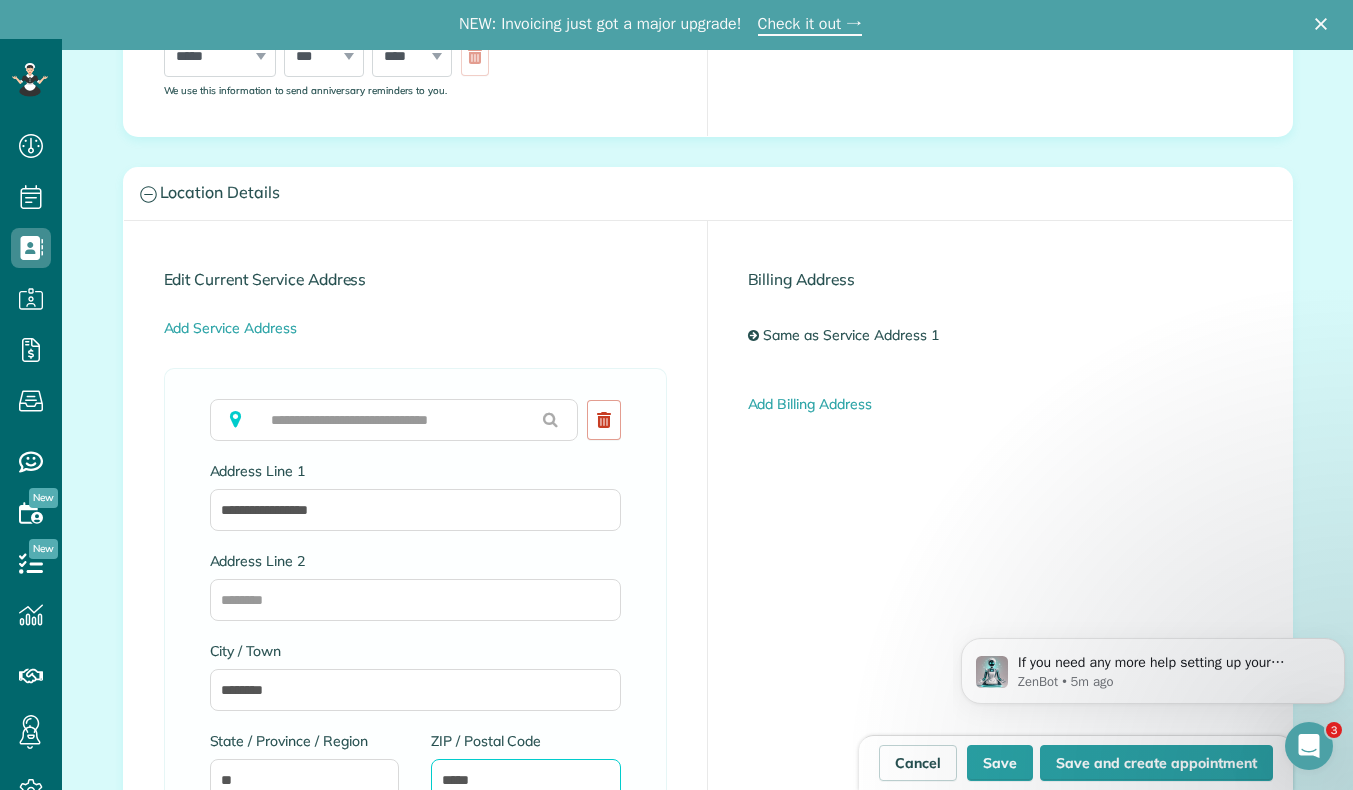scroll, scrollTop: 848, scrollLeft: 0, axis: vertical 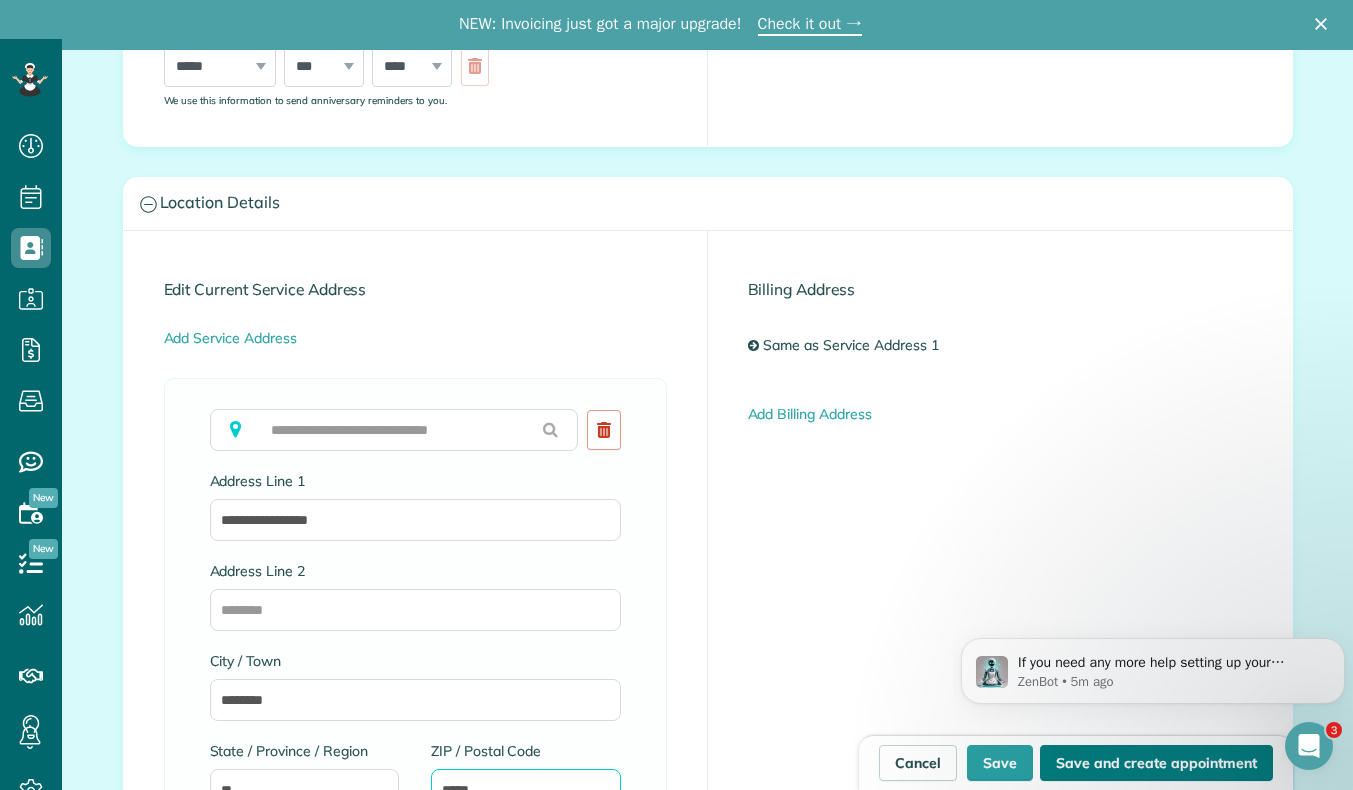 type on "*****" 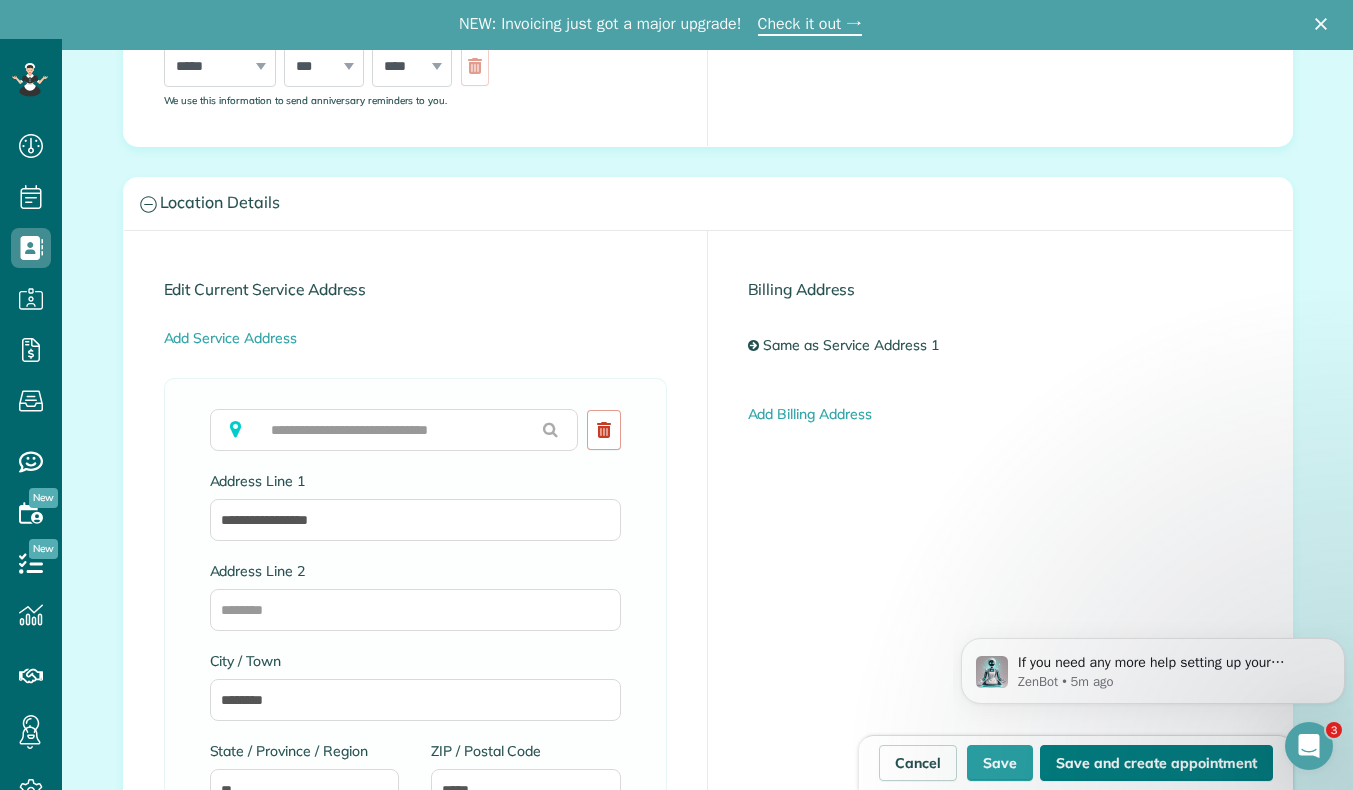 click on "Save and create appointment" at bounding box center (1156, 763) 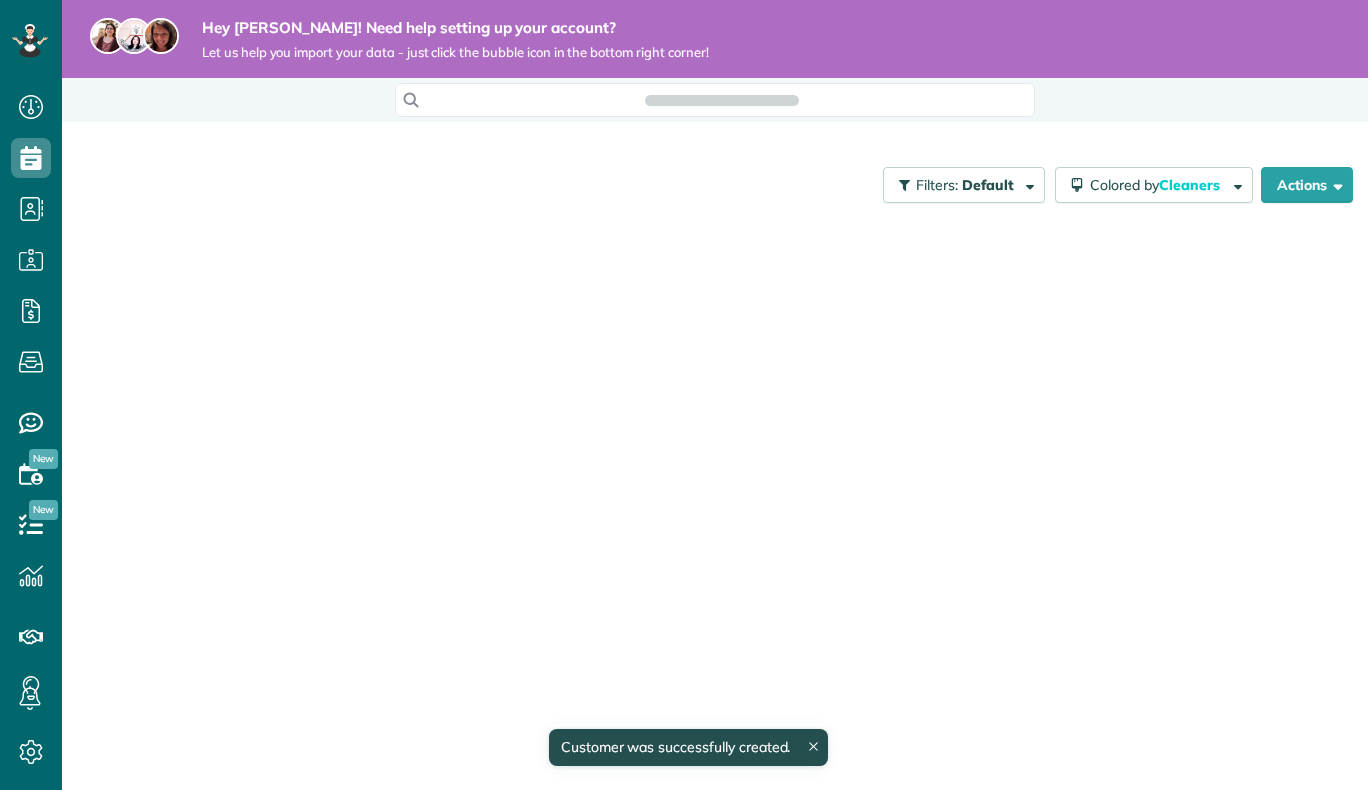 scroll, scrollTop: 0, scrollLeft: 0, axis: both 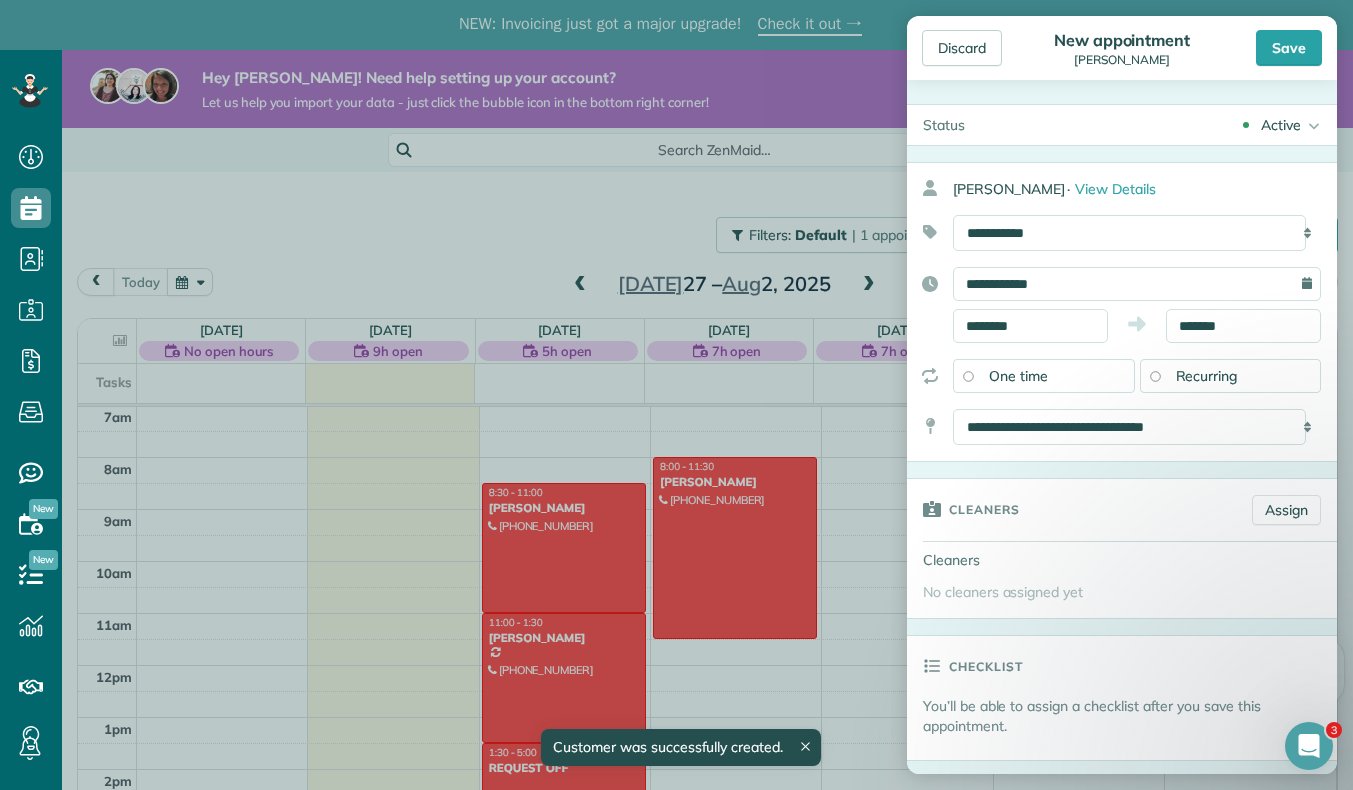 click on "Recurring" at bounding box center (1207, 376) 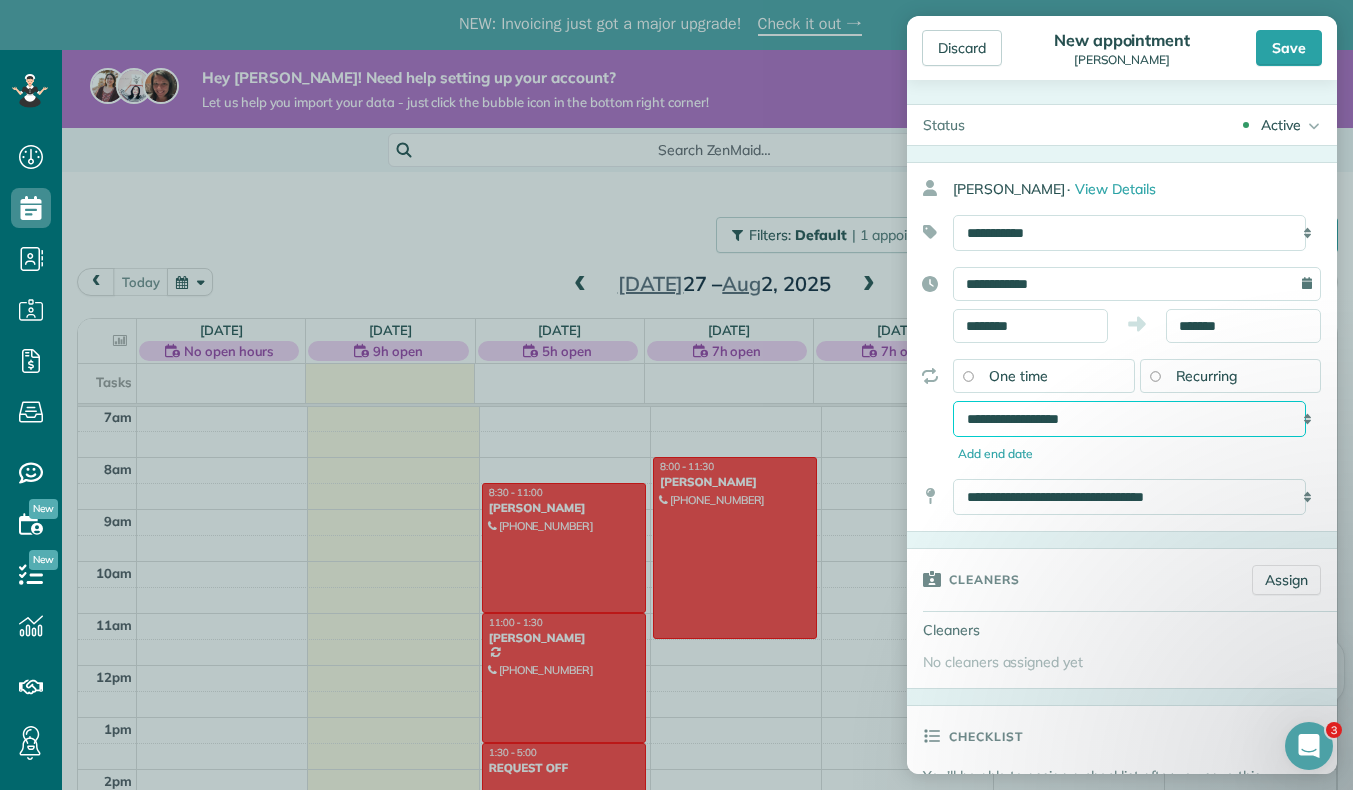 click on "**********" at bounding box center [1129, 419] 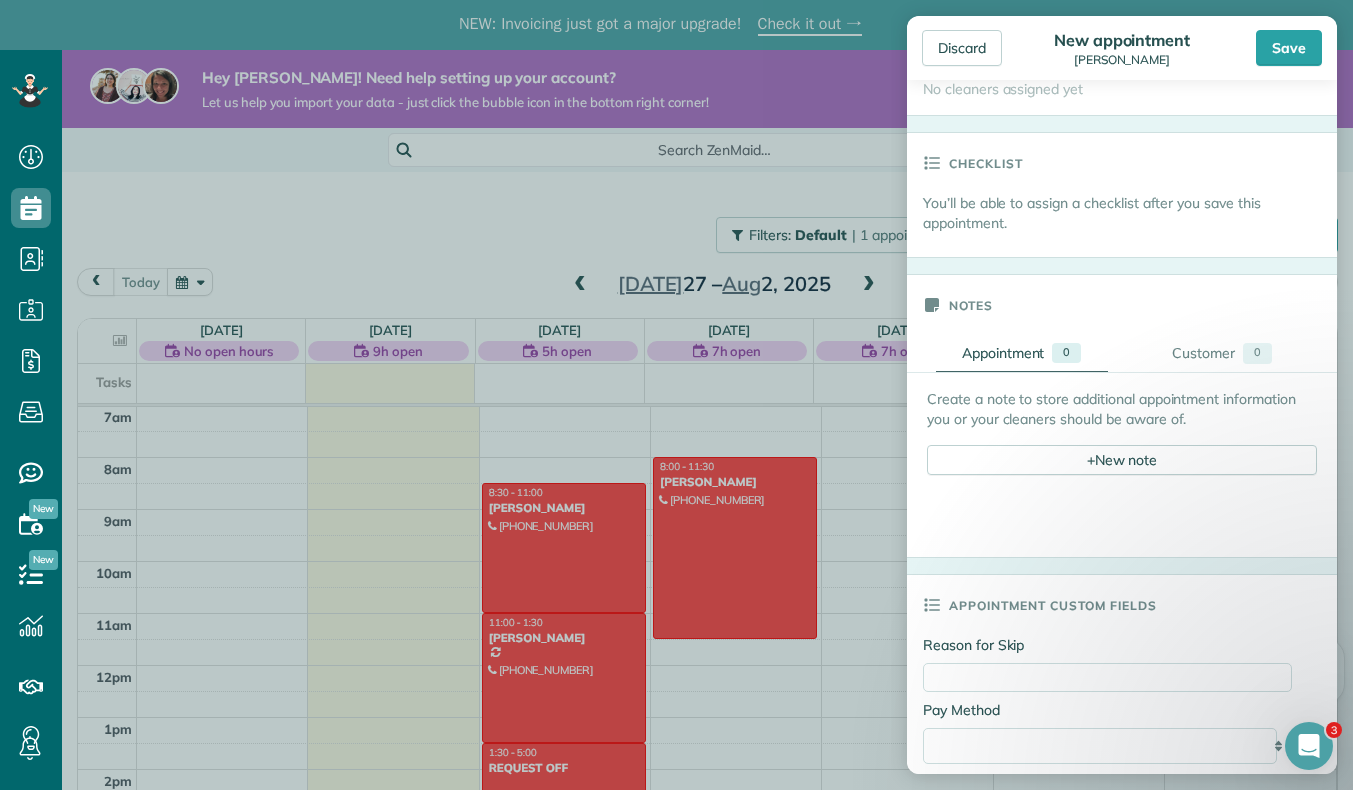 scroll, scrollTop: 574, scrollLeft: 0, axis: vertical 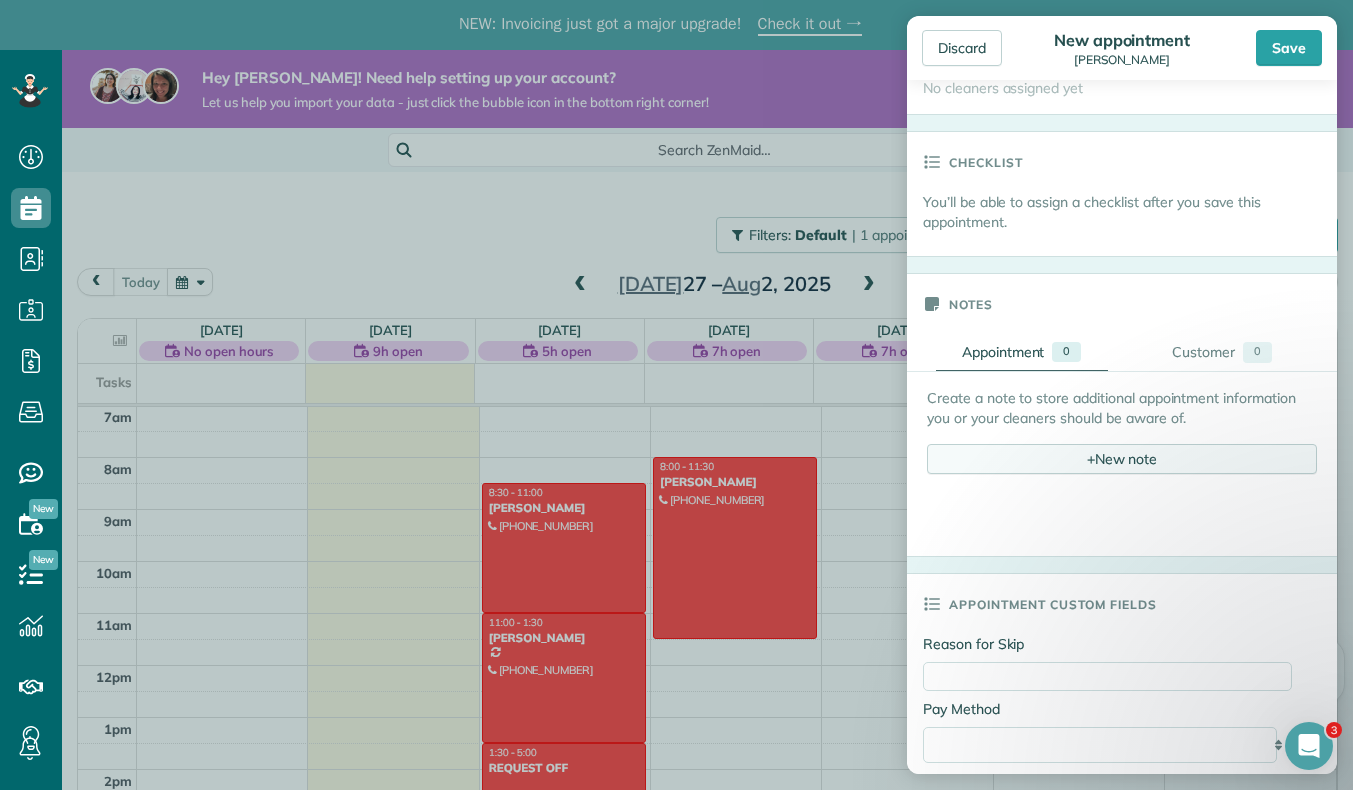 click on "+ New note" at bounding box center (1122, 459) 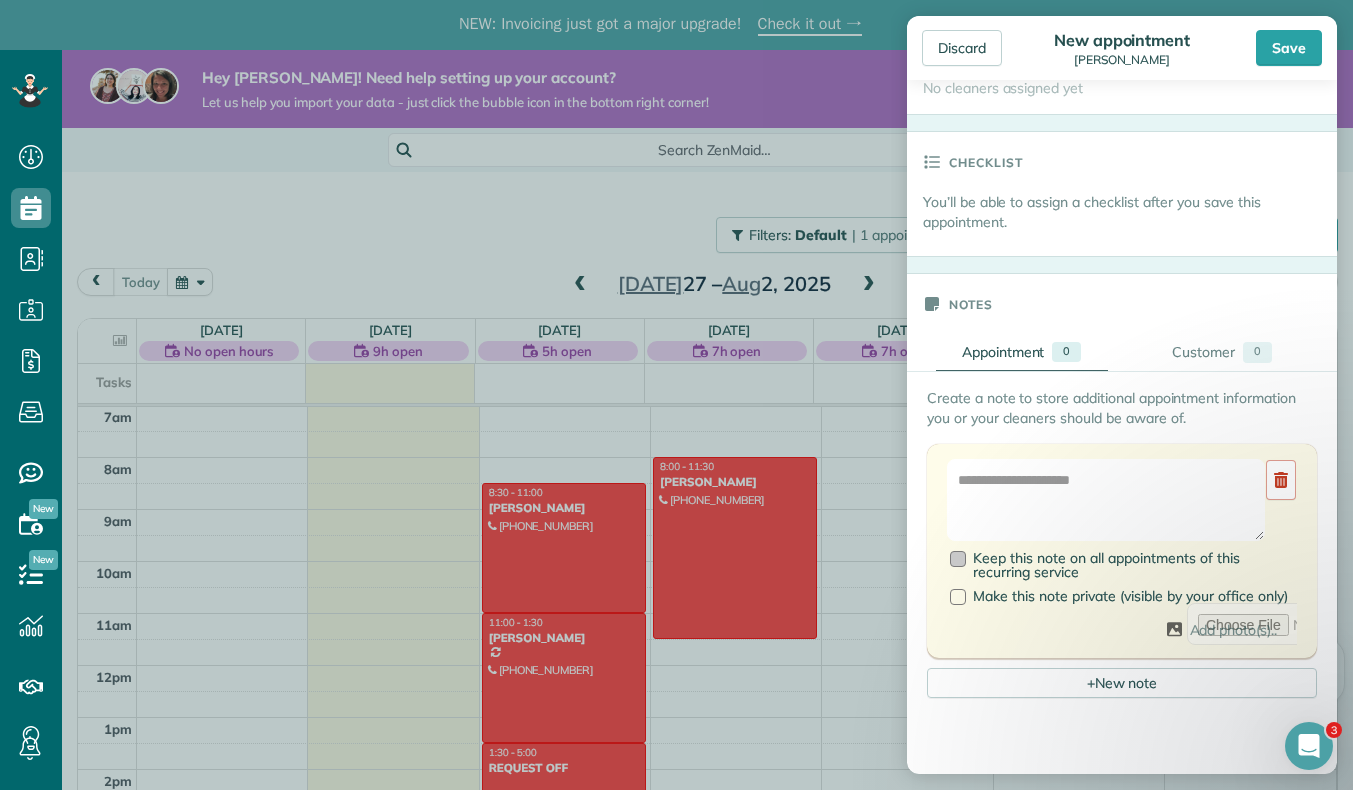 click at bounding box center (958, 559) 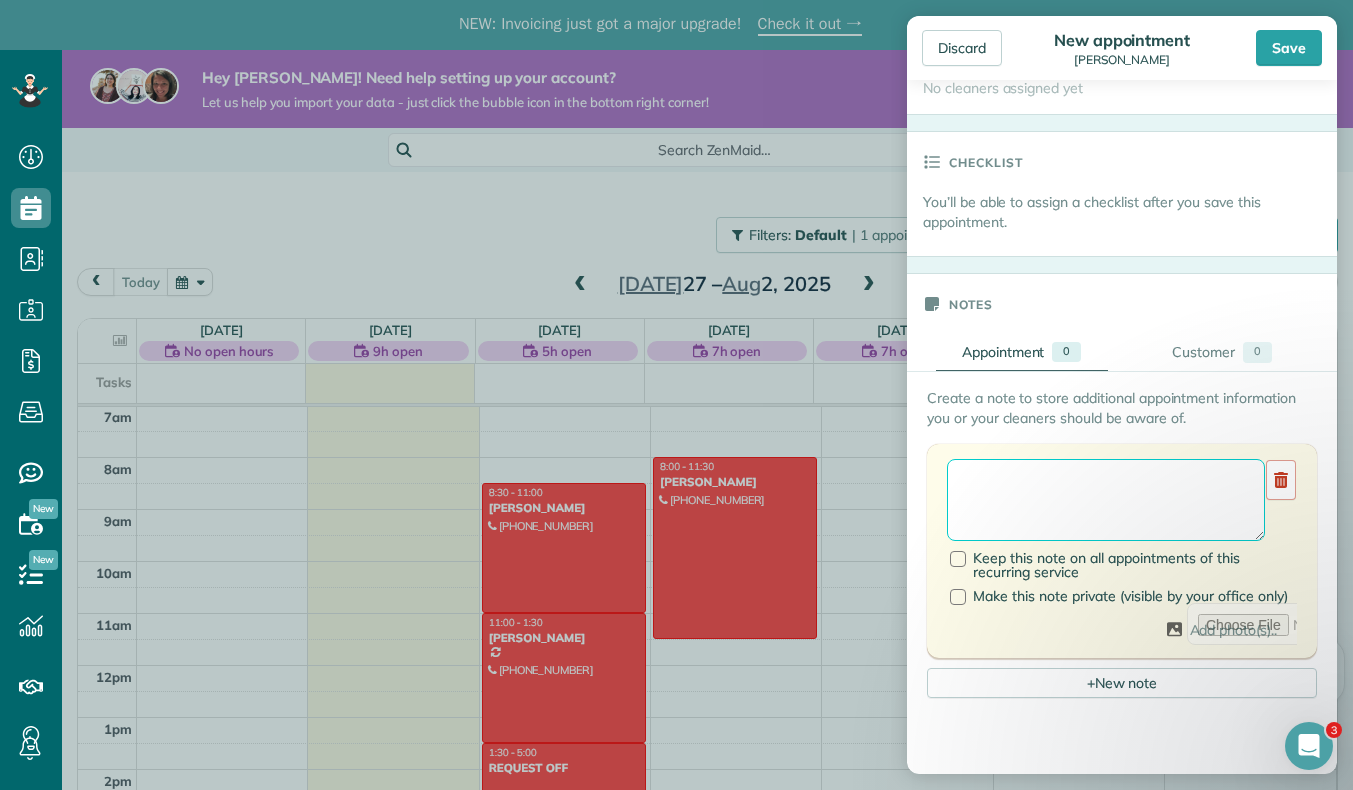 click at bounding box center (1106, 500) 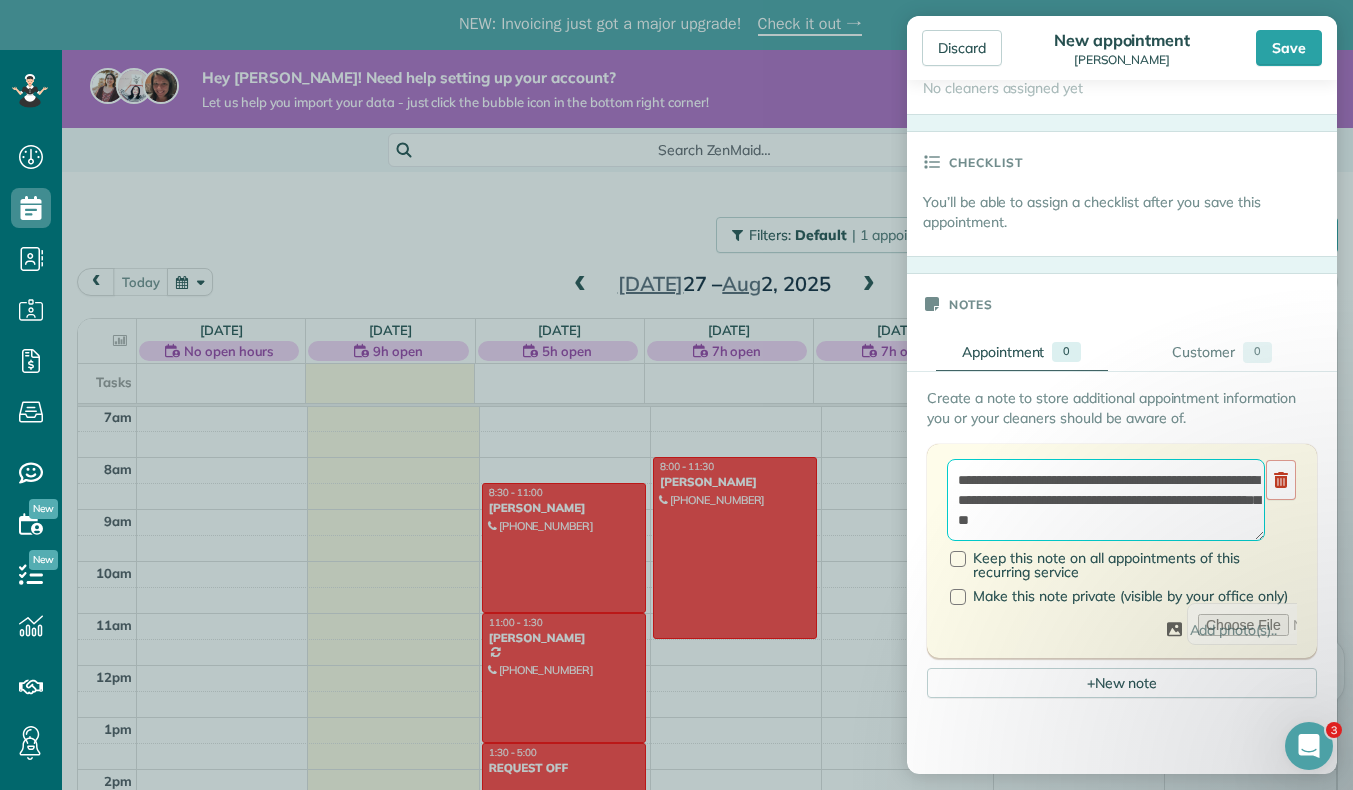 scroll, scrollTop: 8, scrollLeft: 0, axis: vertical 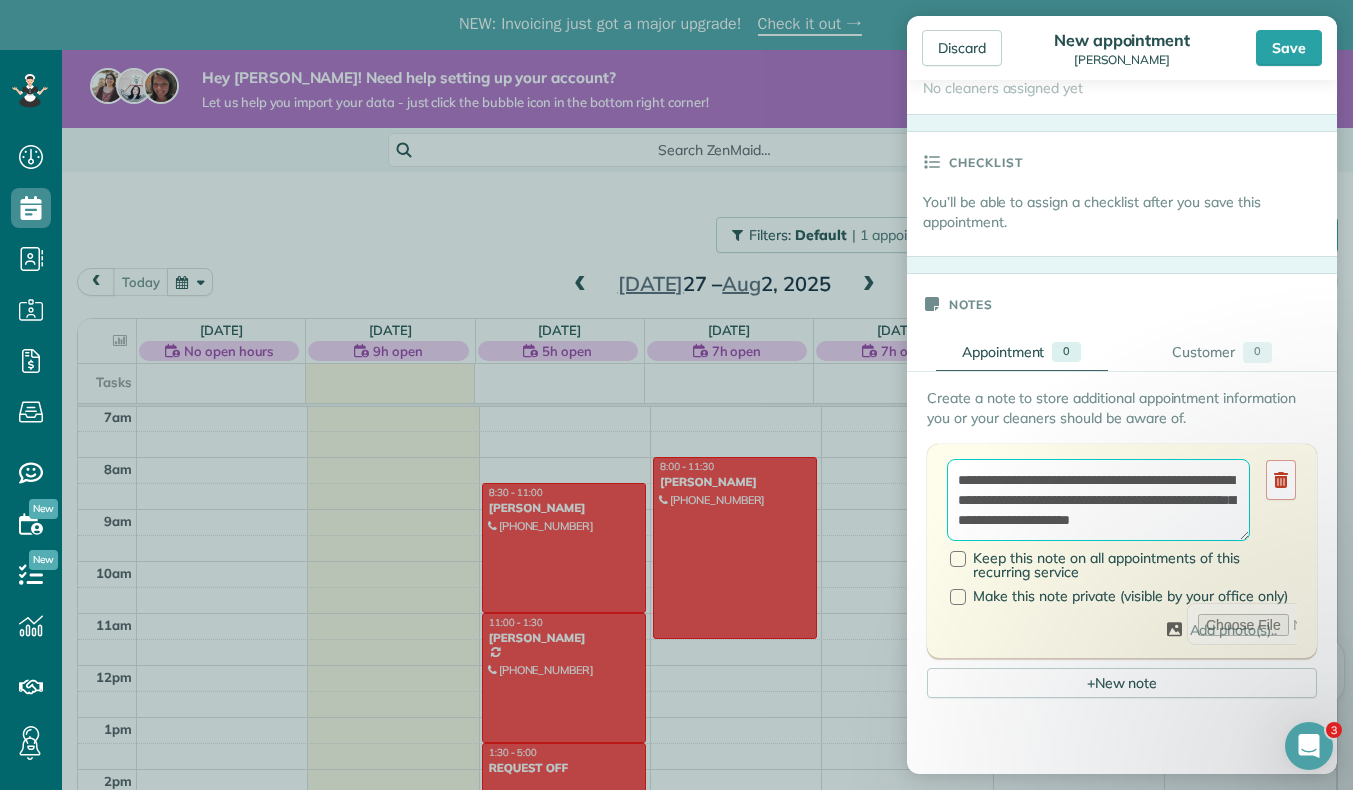 click on "**********" at bounding box center [1098, 500] 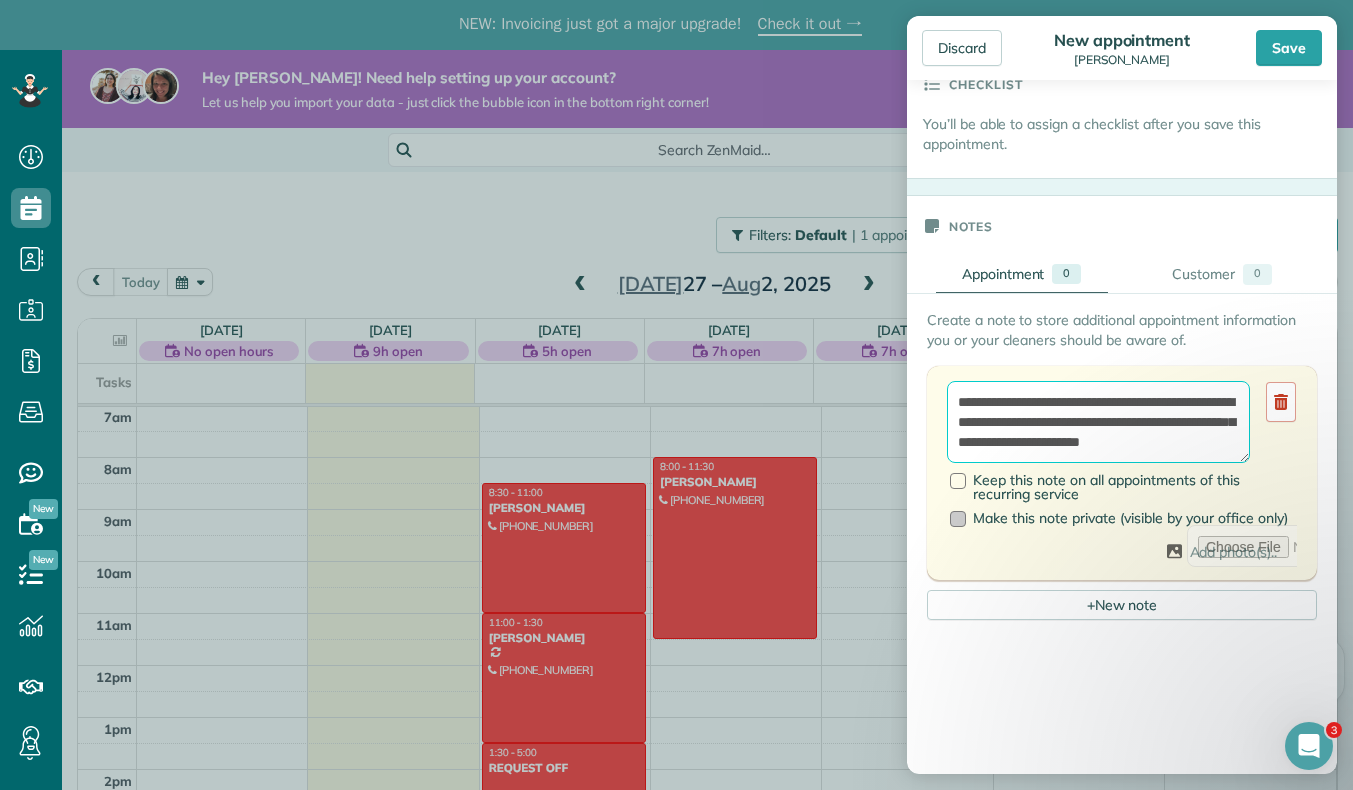 scroll, scrollTop: 653, scrollLeft: 0, axis: vertical 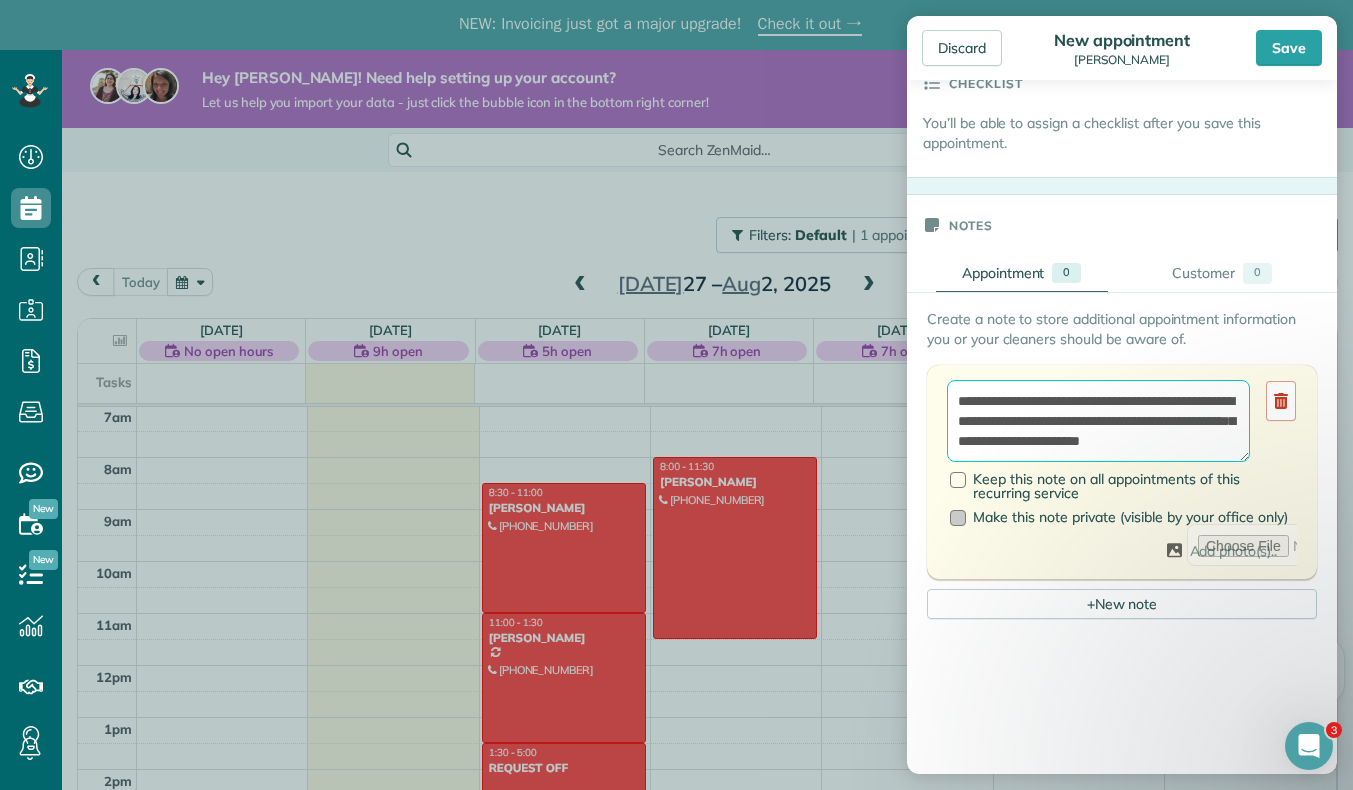 type on "**********" 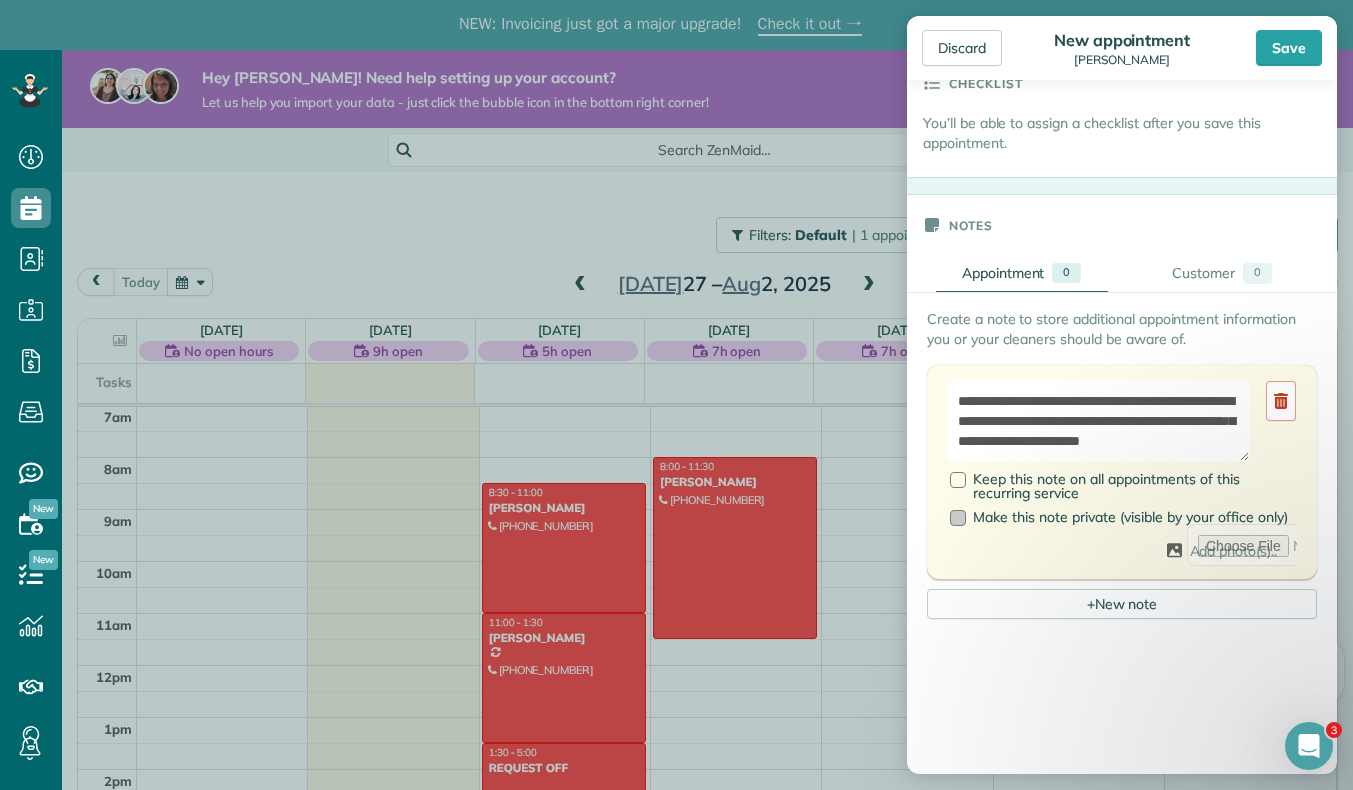 click at bounding box center (958, 518) 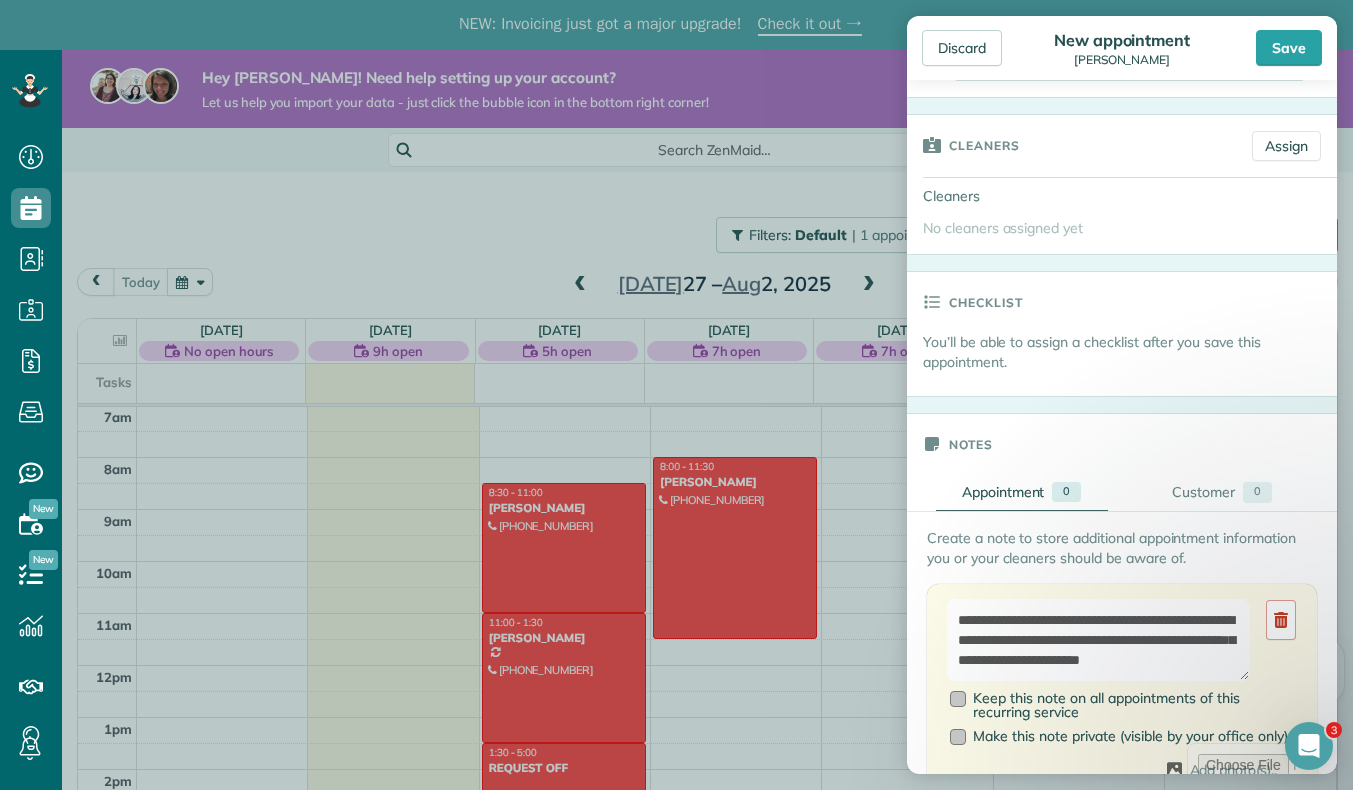 scroll, scrollTop: 438, scrollLeft: 0, axis: vertical 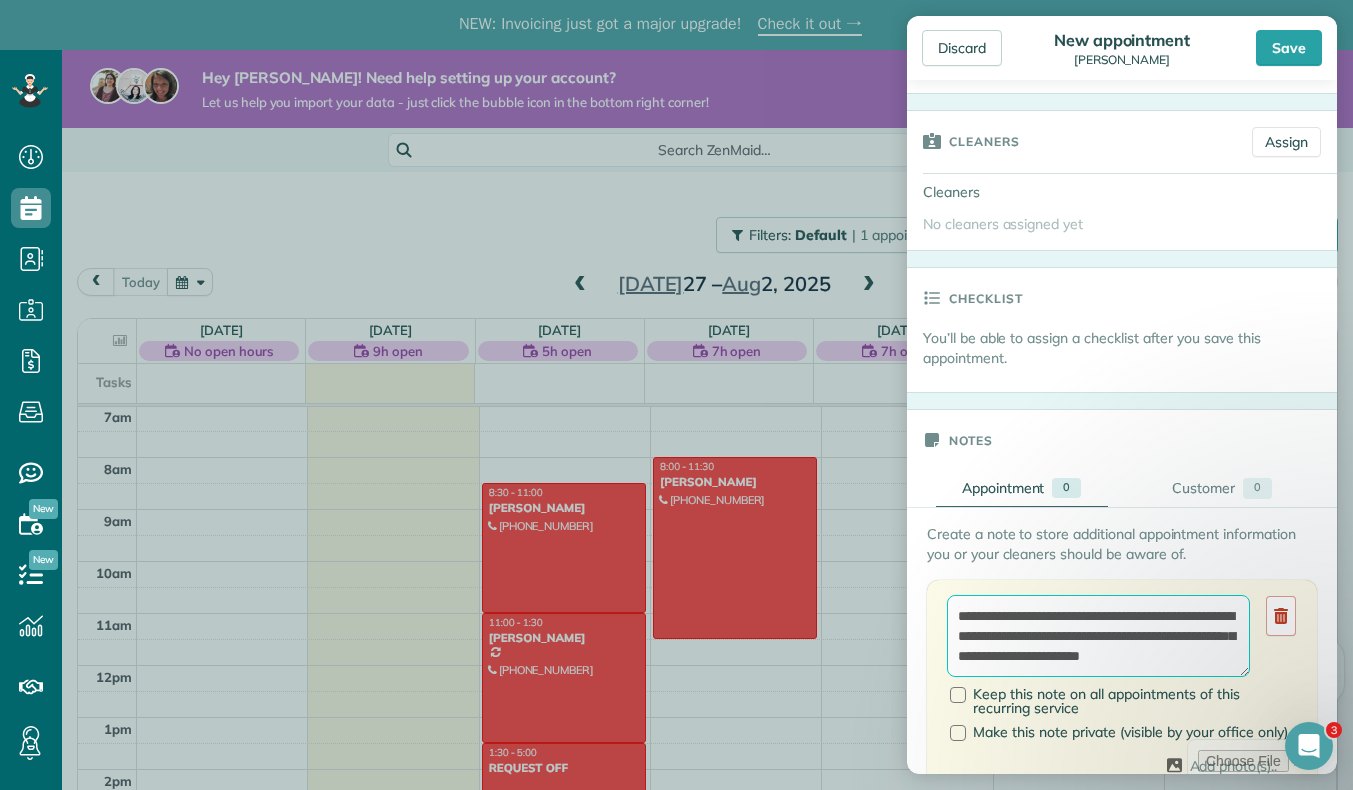click on "**********" at bounding box center [1098, 636] 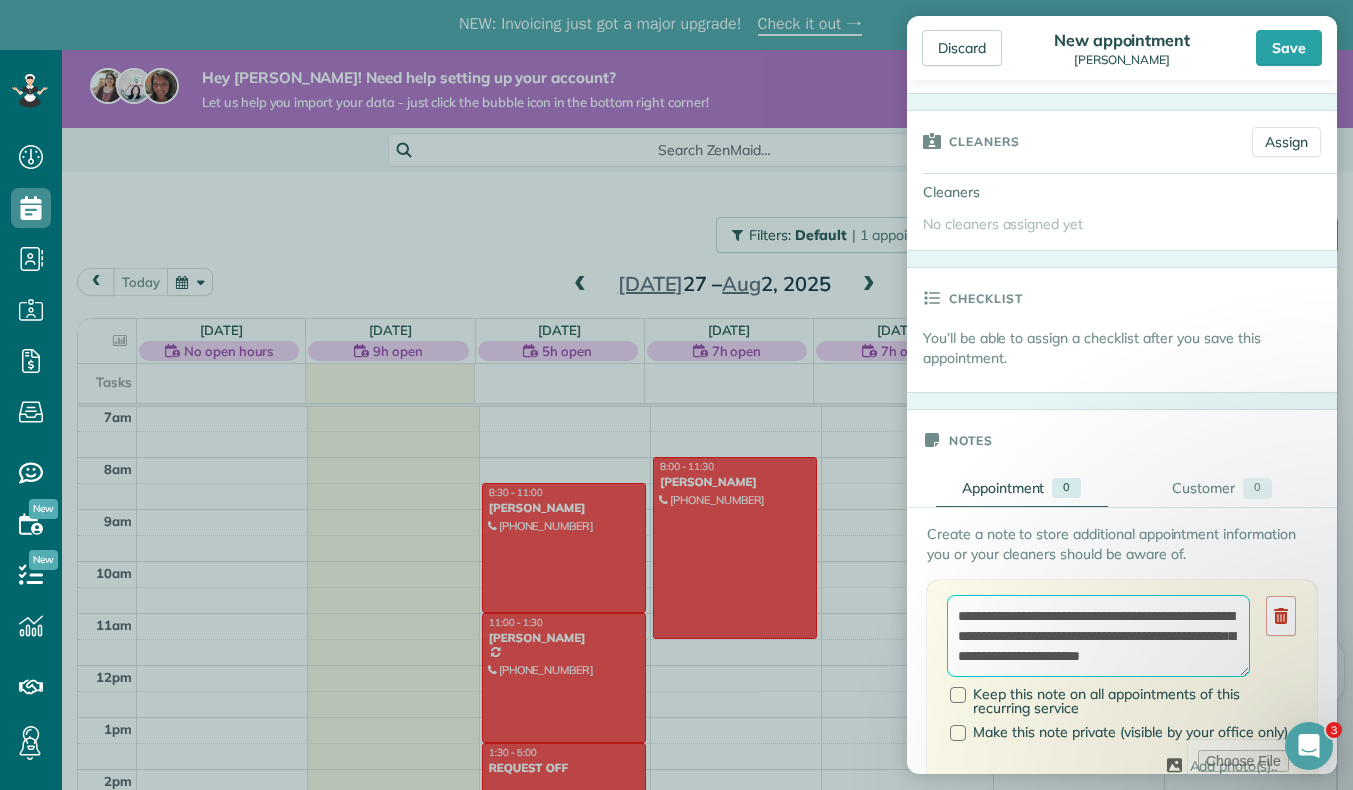 scroll, scrollTop: 0, scrollLeft: 0, axis: both 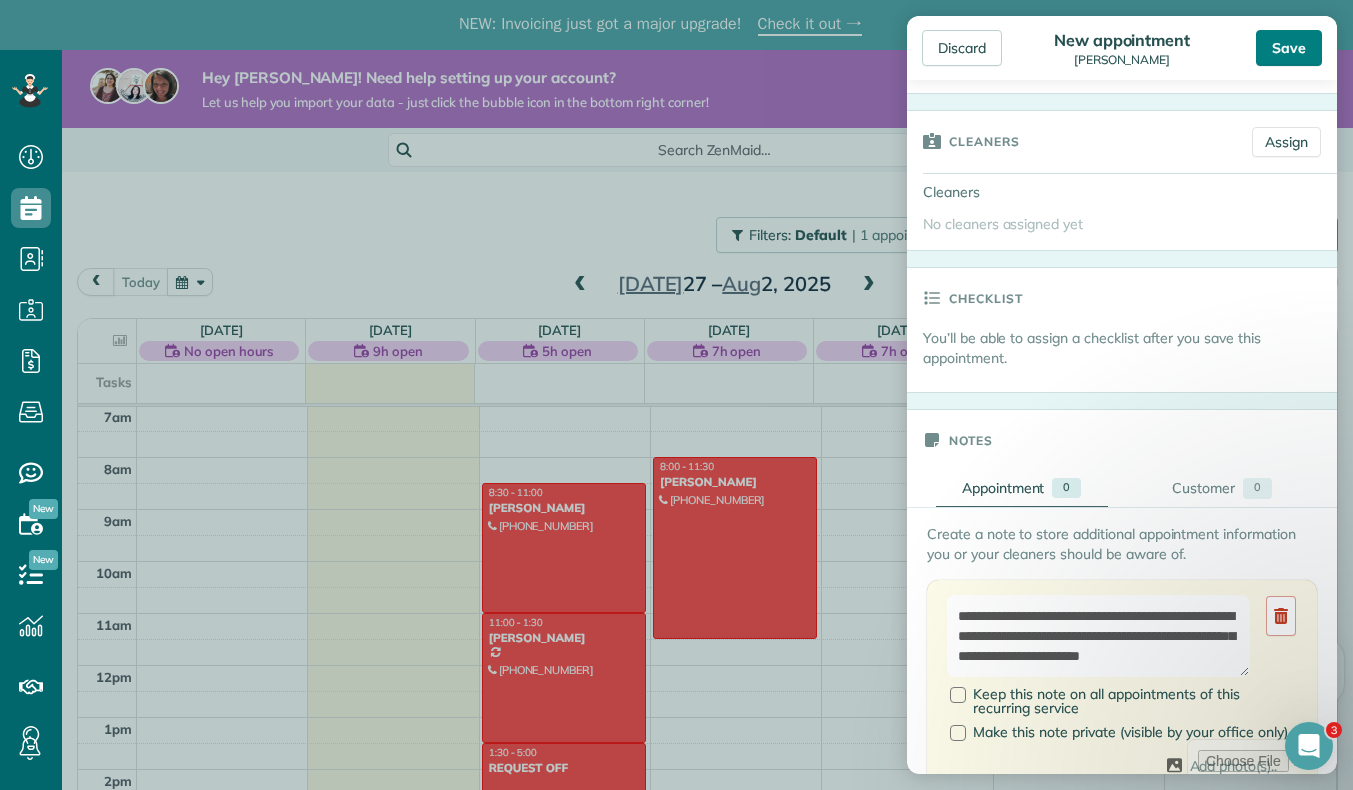 click on "Save" at bounding box center [1289, 48] 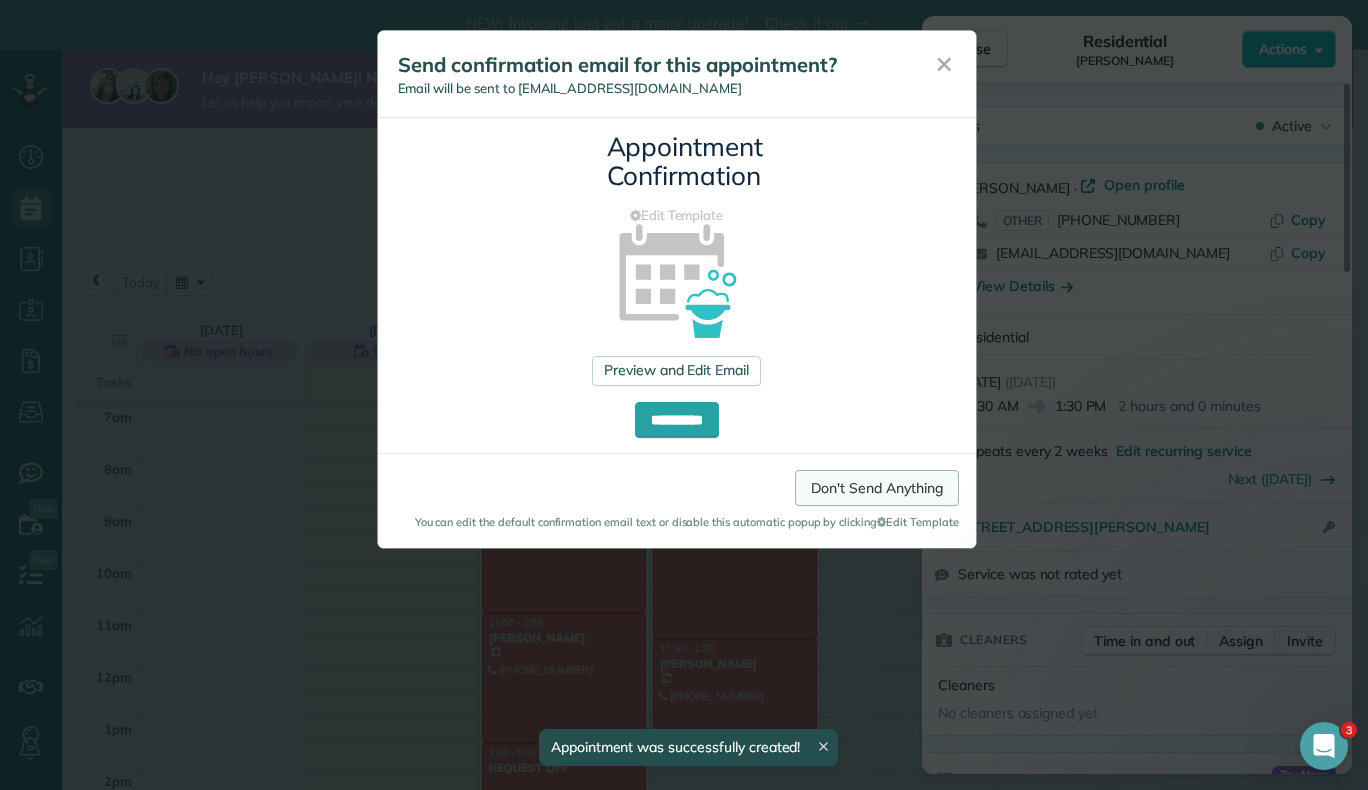 click on "Don't Send Anything" at bounding box center [876, 488] 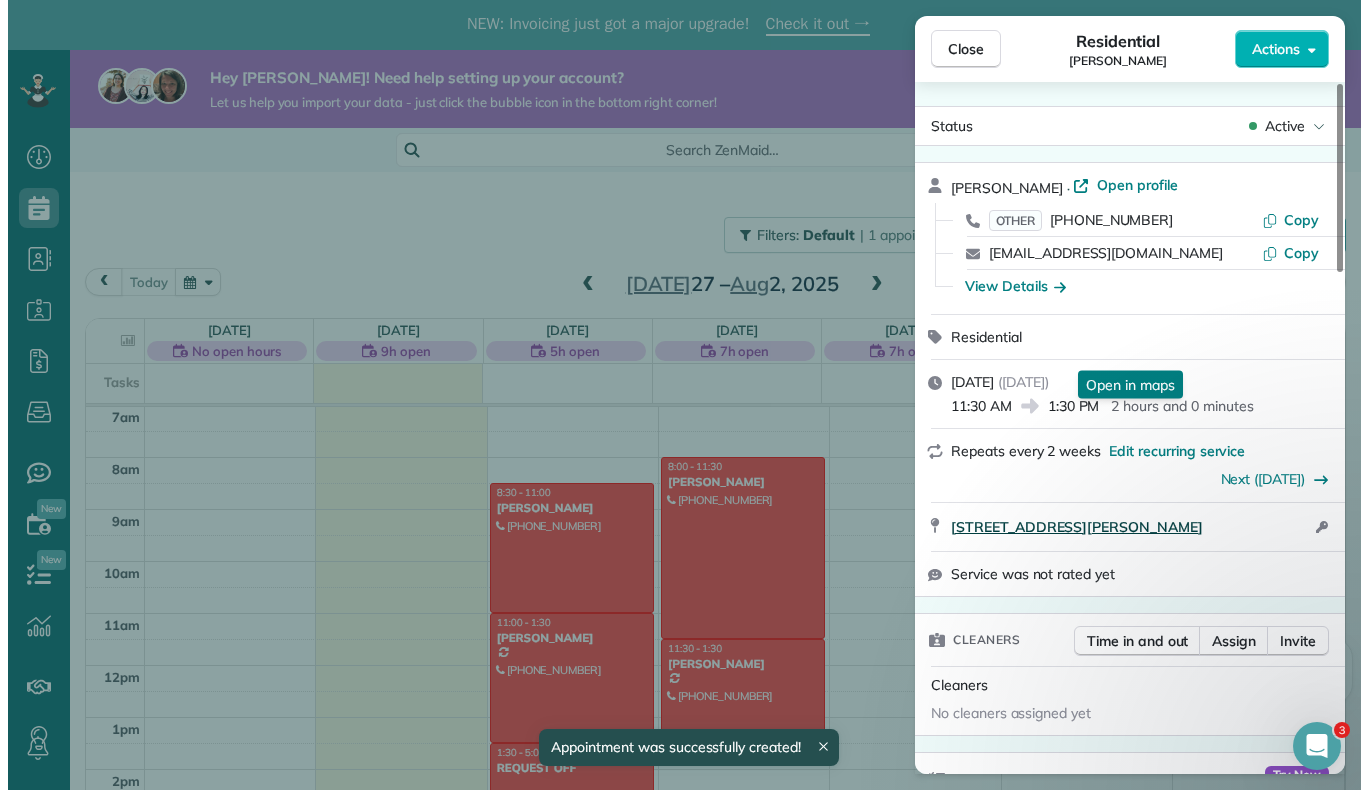 scroll, scrollTop: 190, scrollLeft: 0, axis: vertical 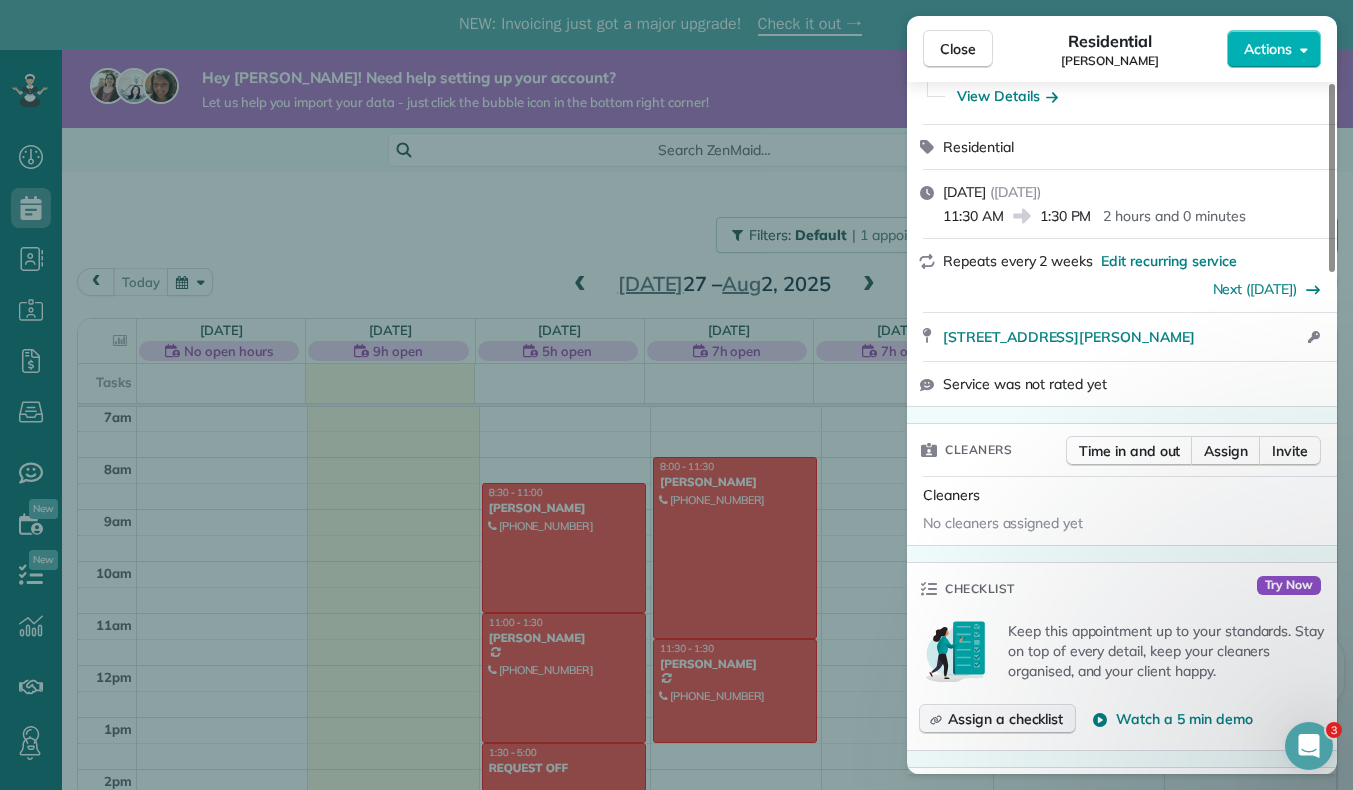 click on "Assign a checklist" at bounding box center (1005, 719) 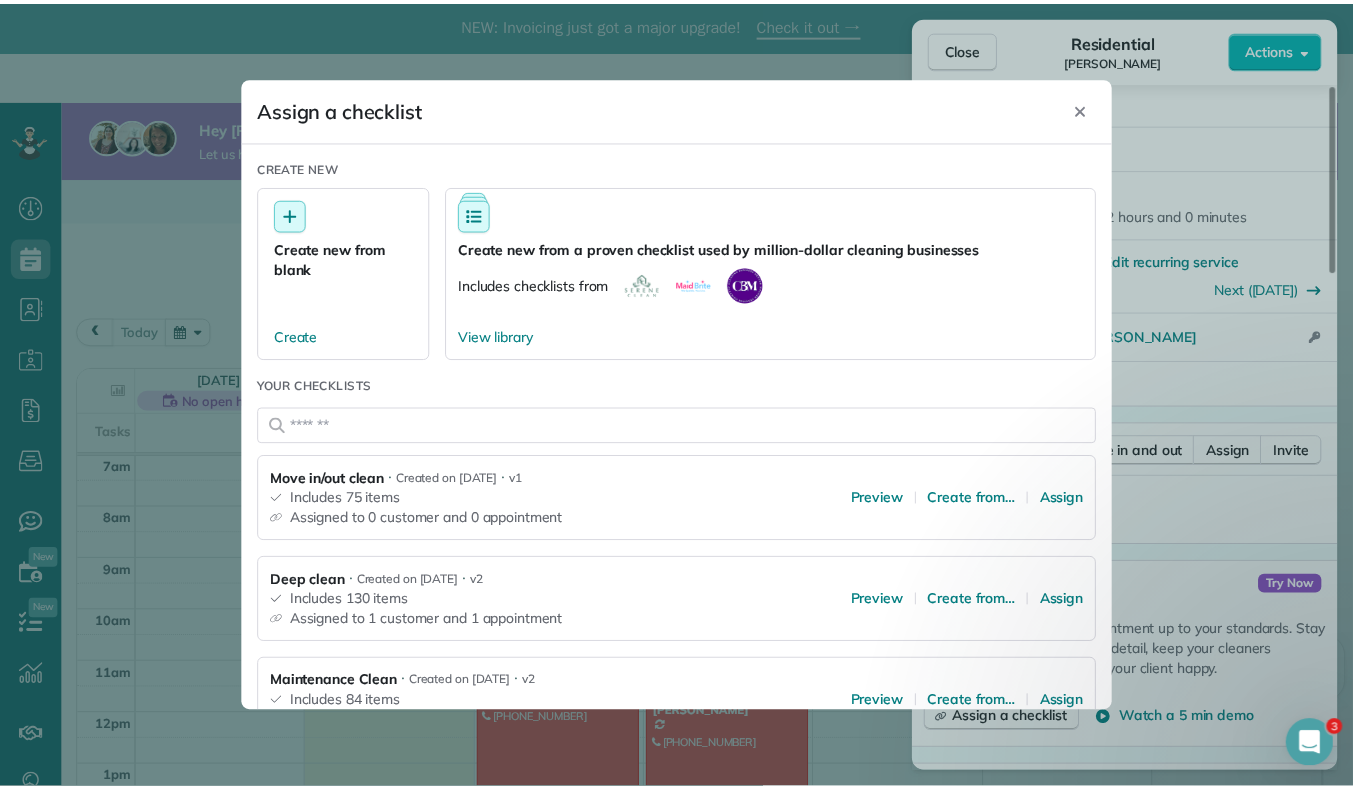 scroll, scrollTop: 85, scrollLeft: 0, axis: vertical 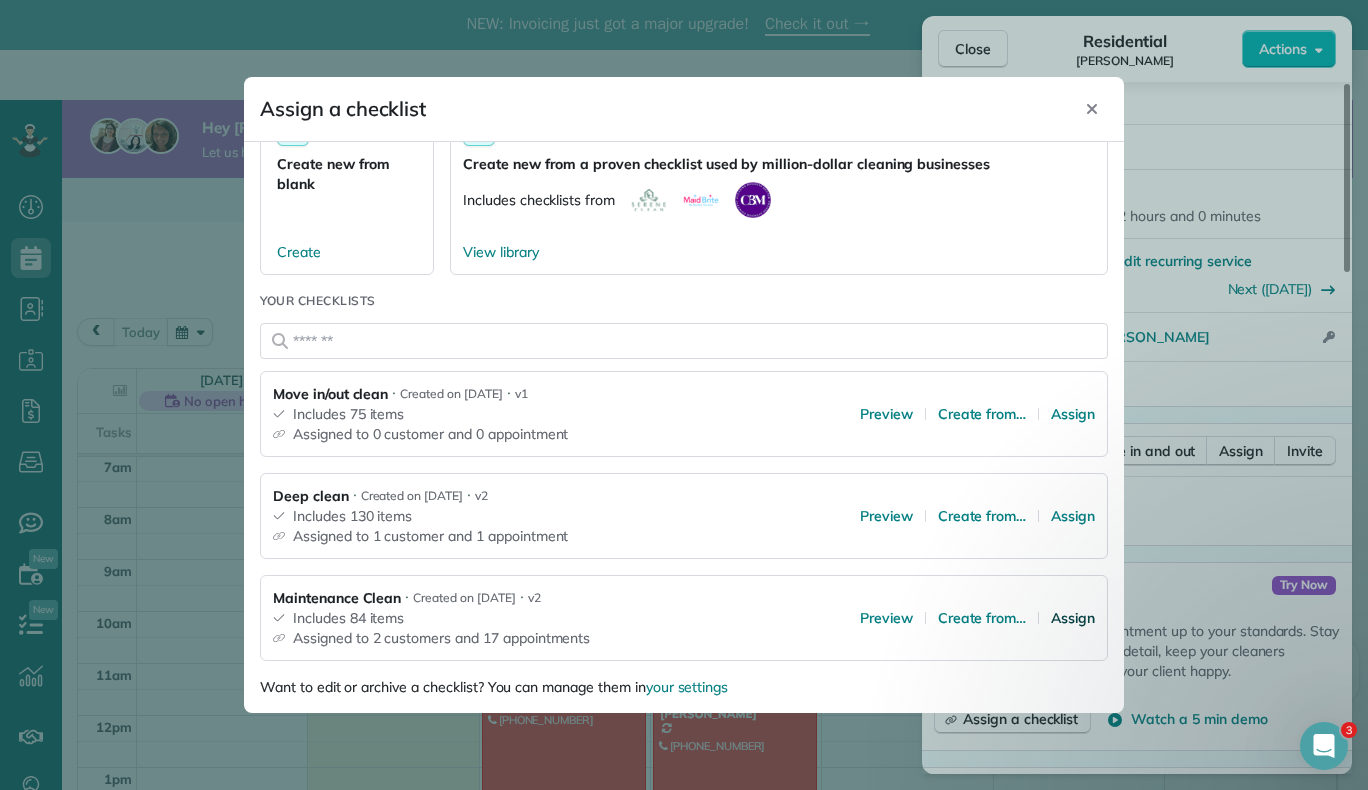 click on "Assign" at bounding box center (1073, 618) 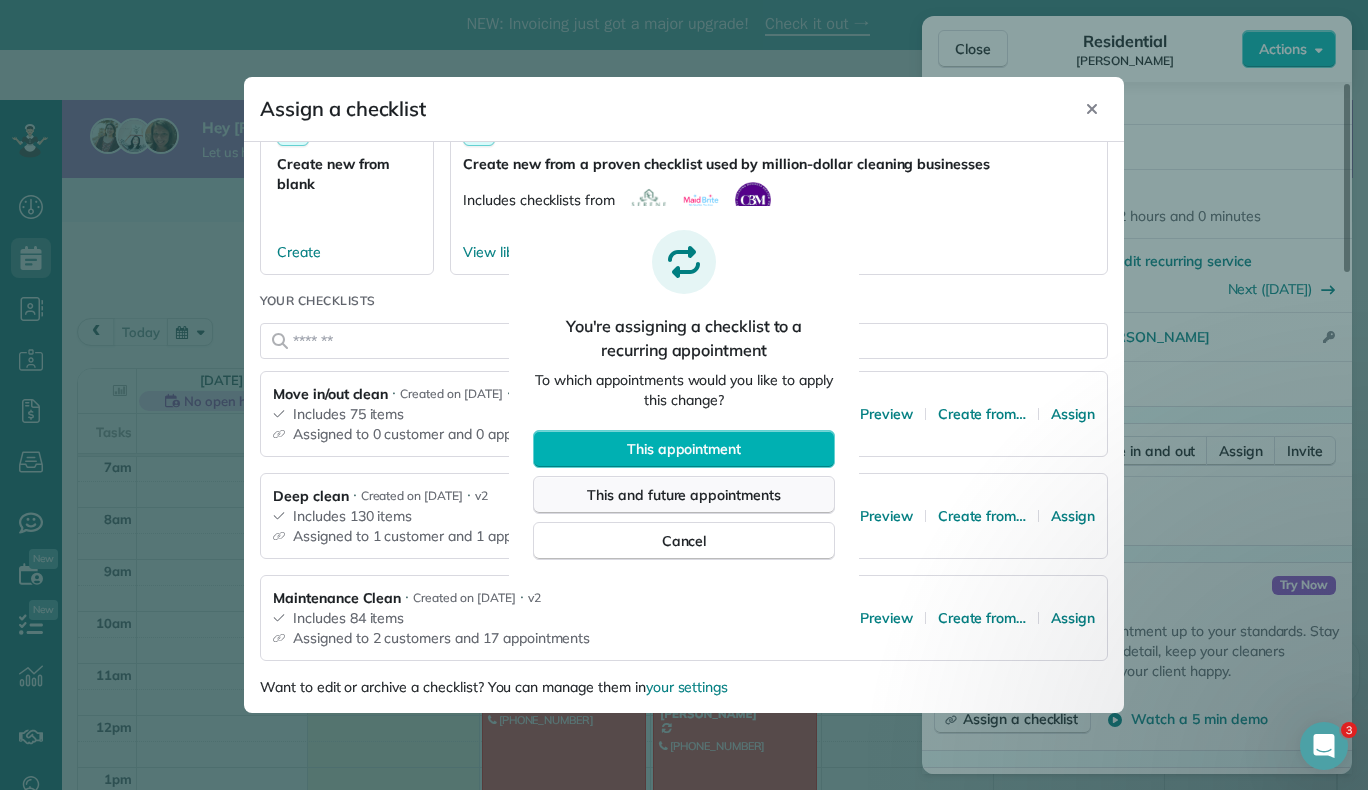 click on "This and future appointments" at bounding box center [684, 495] 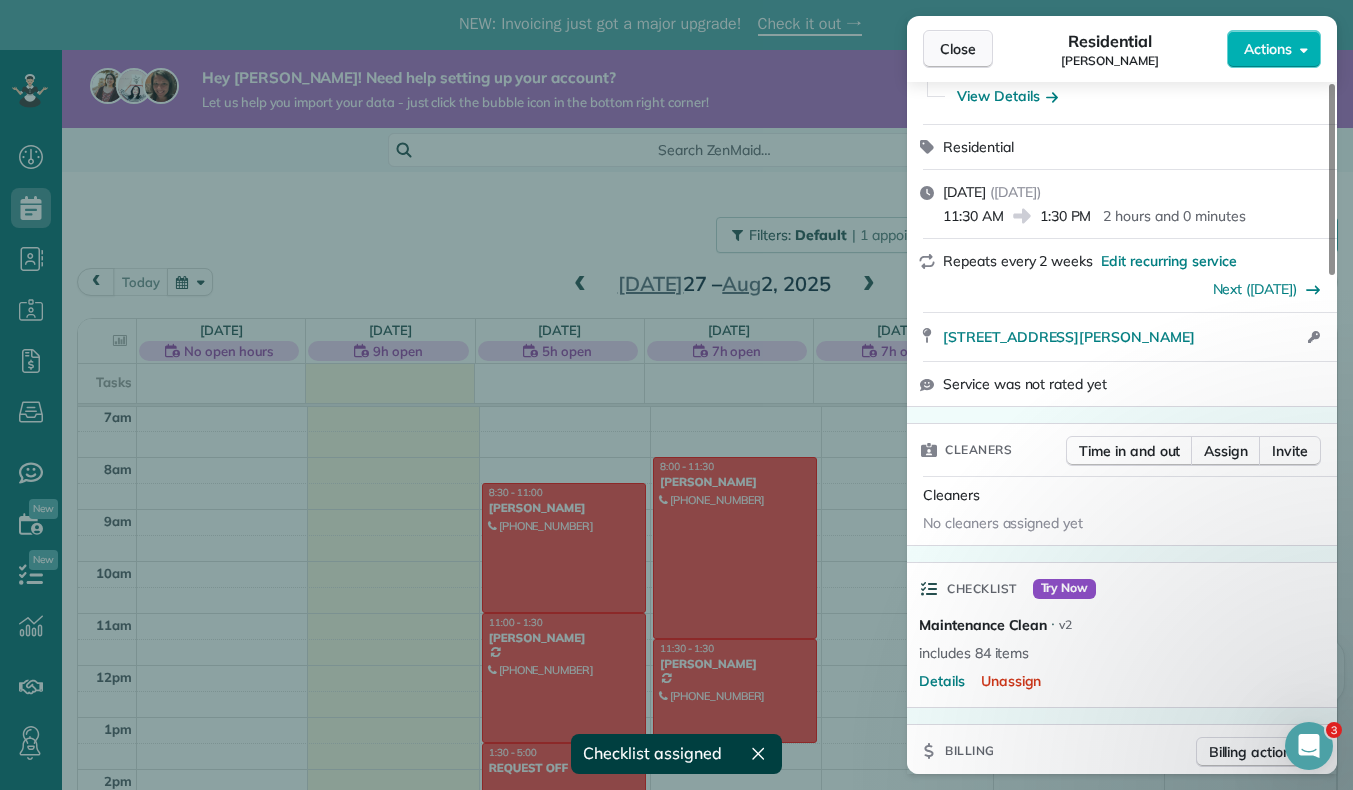 click on "Close" at bounding box center [958, 49] 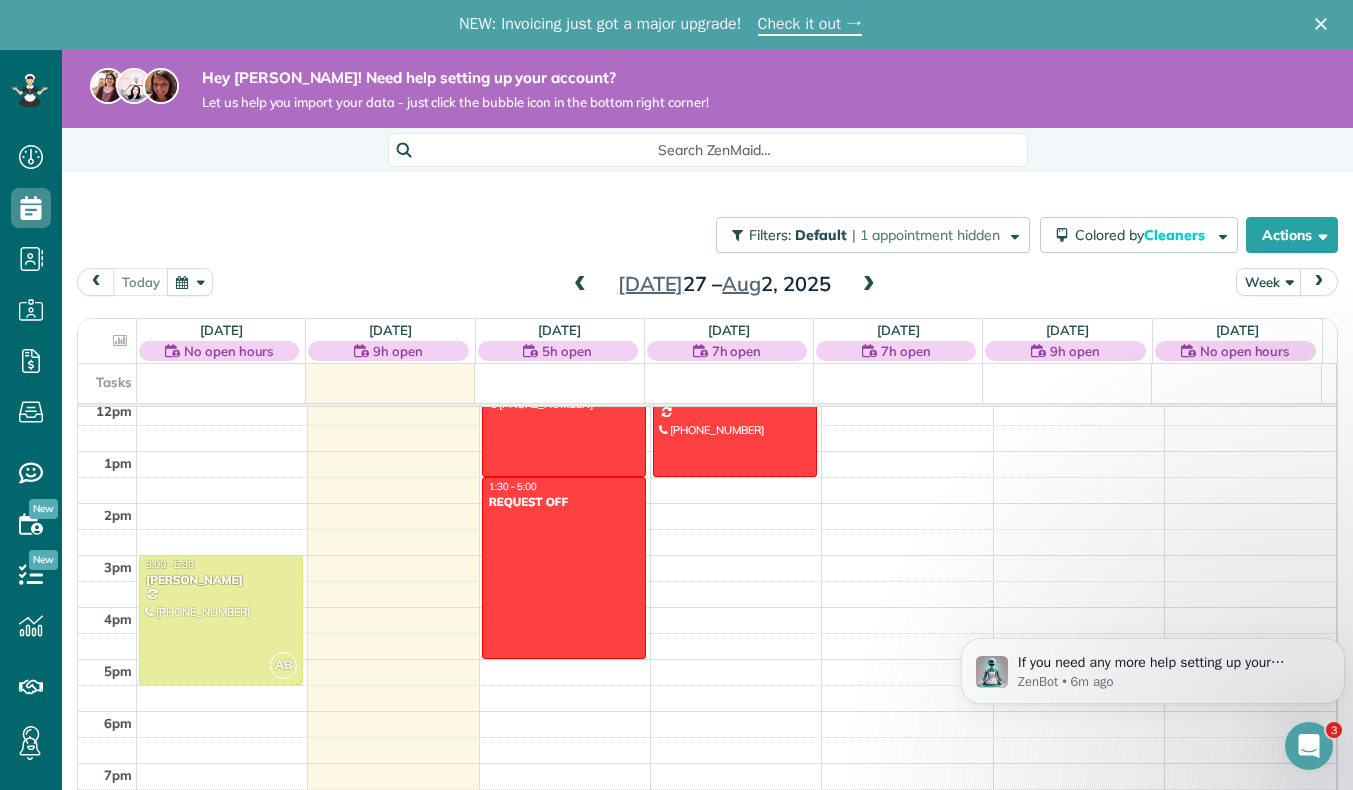 scroll, scrollTop: 649, scrollLeft: 0, axis: vertical 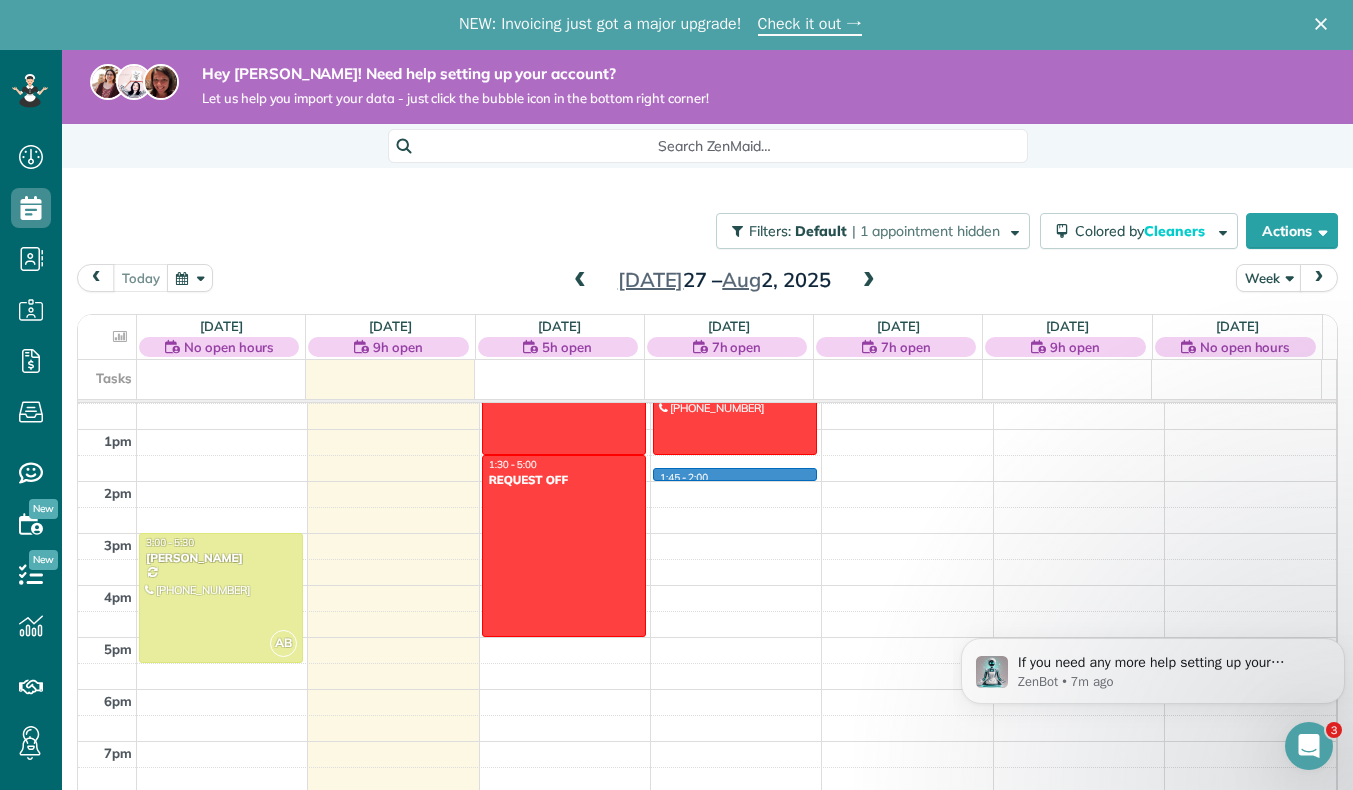 click on "12am 1am 2am 3am 4am 5am 6am 7am 8am 9am 10am 11am 12pm 1pm 2pm 3pm 4pm 5pm 6pm 7pm 8pm 9pm 10pm 11pm AB 3:00 - 5:30 Ashley Beggs (970) 690-5083 818 7th st berthoud, CO 80513 8:30 - 11:00 Kerri Belsito (970) 215-6856 5401 West CR 12 Loveland, CO 80537 11:00 - 1:30 Danielle Phillips (970) 576-8586 1440 Shelby Dr Berthoud, CO 80513 1:30 - 5:00 REQUEST OFF 123 request off berthoud, co 80513 1:45 - 2:00 8:00 - 11:30 Carlos Alanis (970) 388-2983 1967 Golden horizon drive Windsor, CO 805505 11:30 - 1:30 Mark Neff (970) 402-0942 1107 willshire dr Berthoud, CO 80513" at bounding box center [707, 377] 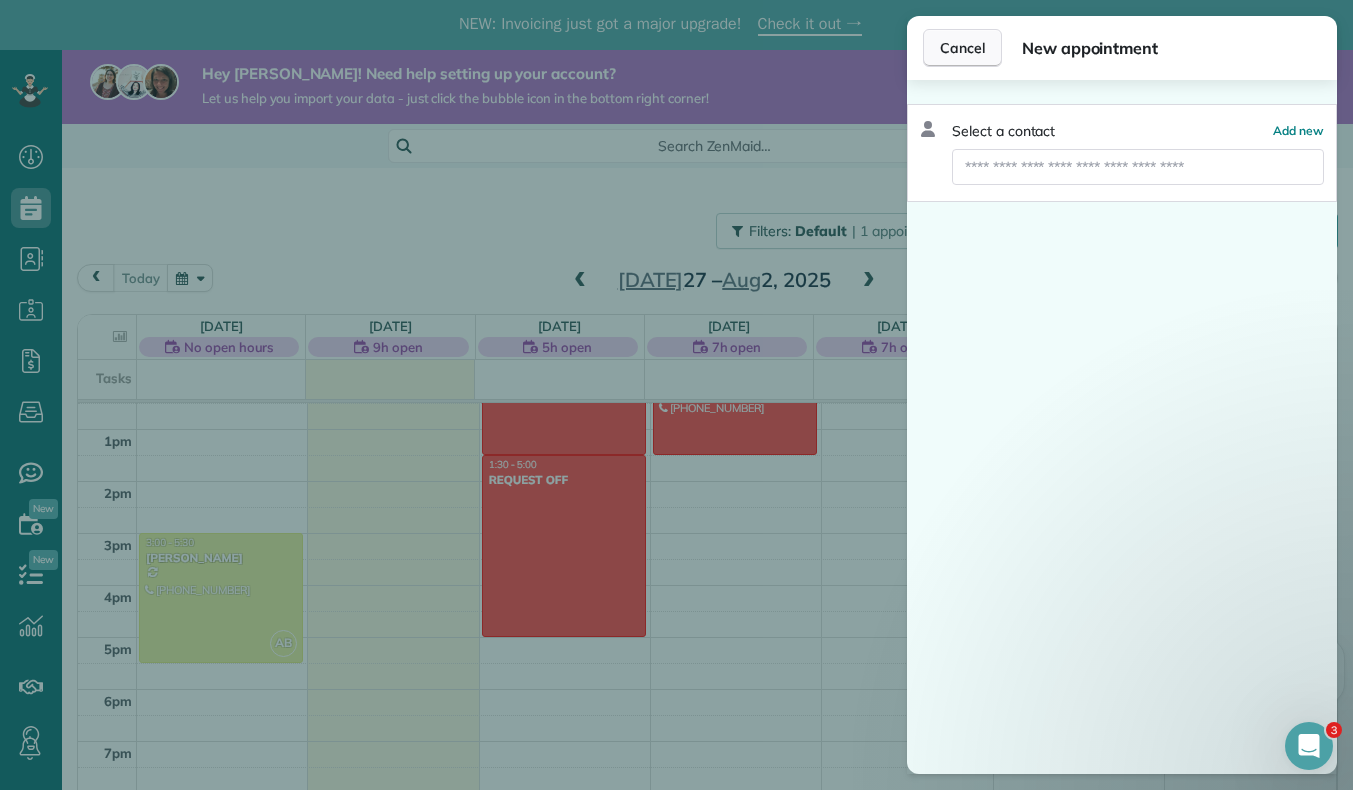 click on "Cancel" at bounding box center (962, 48) 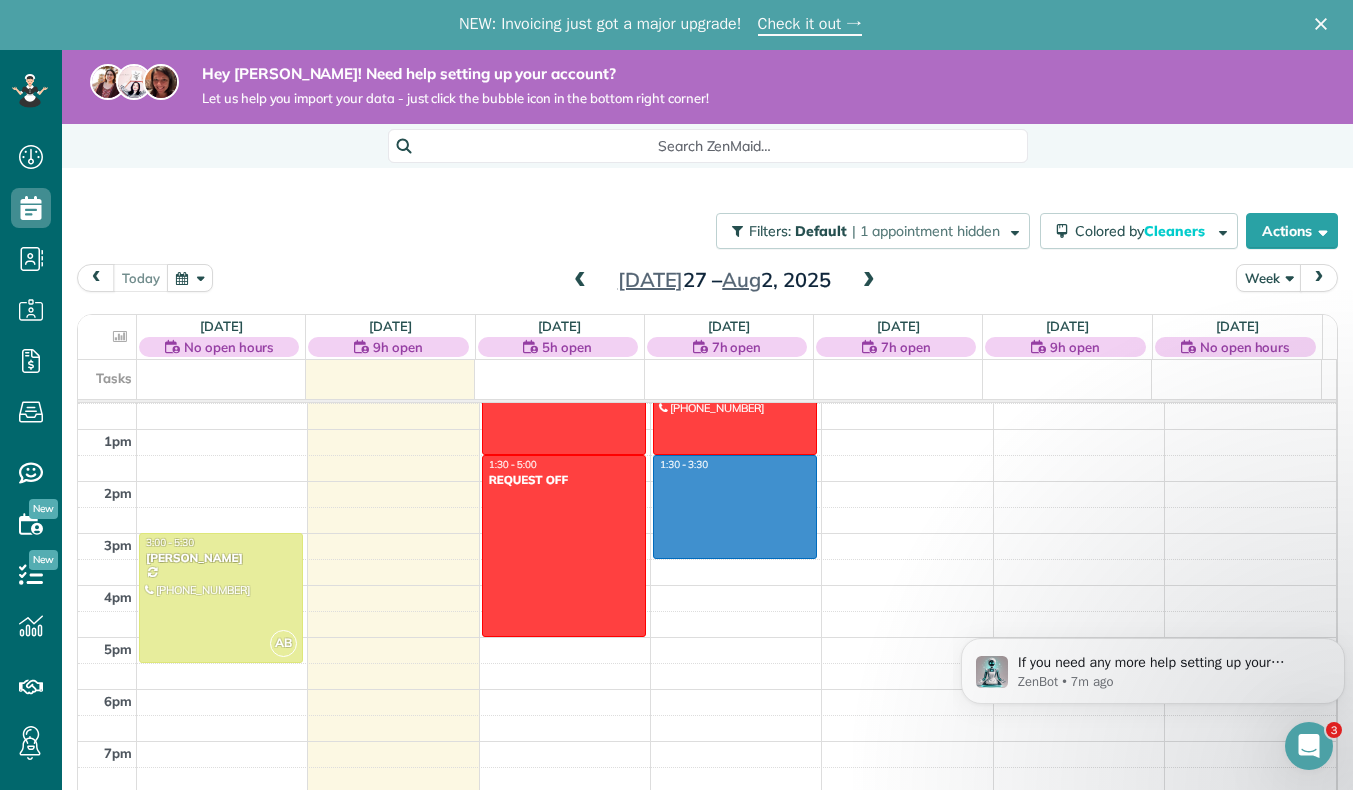 drag, startPoint x: 688, startPoint y: 460, endPoint x: 683, endPoint y: 556, distance: 96.13012 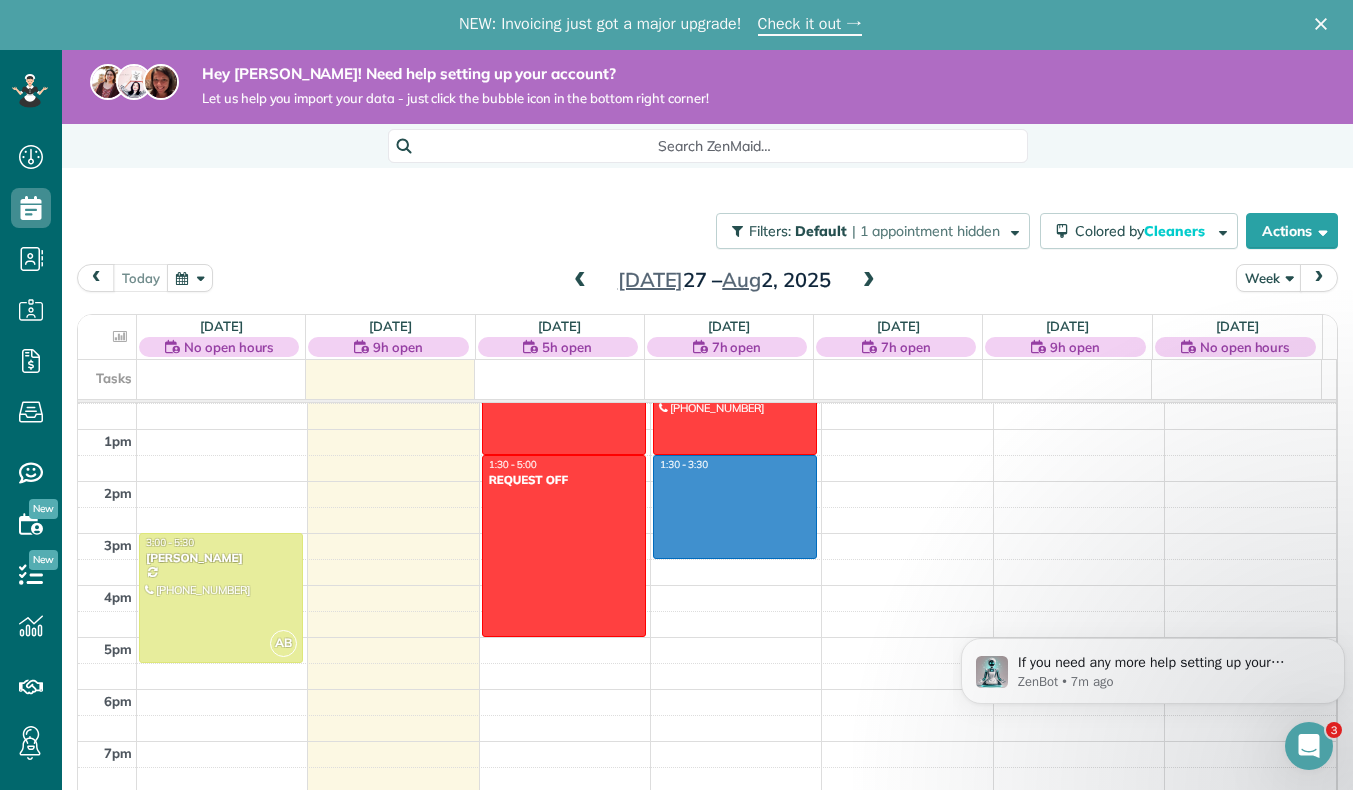 click on "12am 1am 2am 3am 4am 5am 6am 7am 8am 9am 10am 11am 12pm 1pm 2pm 3pm 4pm 5pm 6pm 7pm 8pm 9pm 10pm 11pm AB 3:00 - 5:30 Ashley Beggs (970) 690-5083 818 7th st berthoud, CO 80513 8:30 - 11:00 Kerri Belsito (970) 215-6856 5401 West CR 12 Loveland, CO 80537 11:00 - 1:30 Danielle Phillips (970) 576-8586 1440 Shelby Dr Berthoud, CO 80513 1:30 - 5:00 REQUEST OFF 123 request off berthoud, co 80513 1:30 - 3:30 8:00 - 11:30 Carlos Alanis (970) 388-2983 1967 Golden horizon drive Windsor, CO 805505 11:30 - 1:30 Mark Neff (970) 402-0942 1107 willshire dr Berthoud, CO 80513" at bounding box center (707, 377) 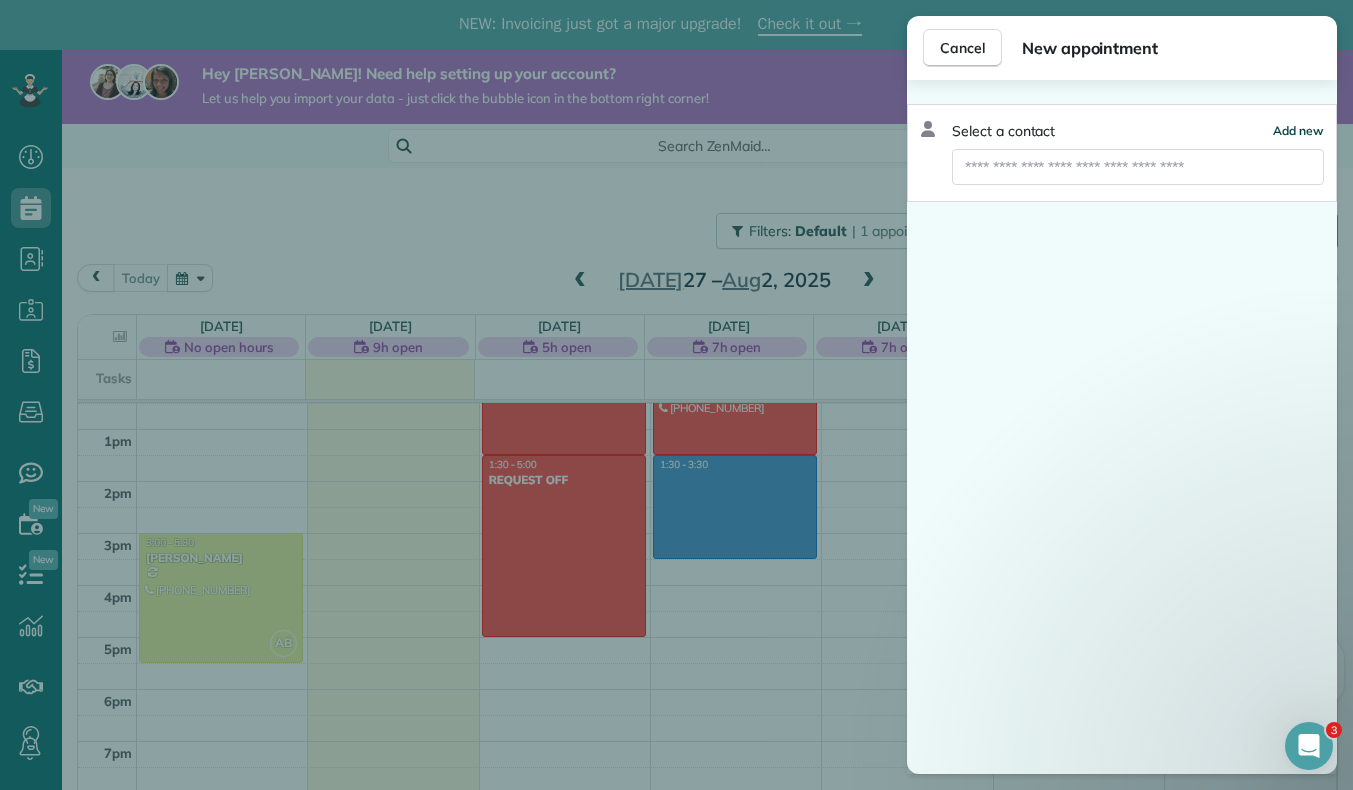 click on "Add new" at bounding box center [1298, 130] 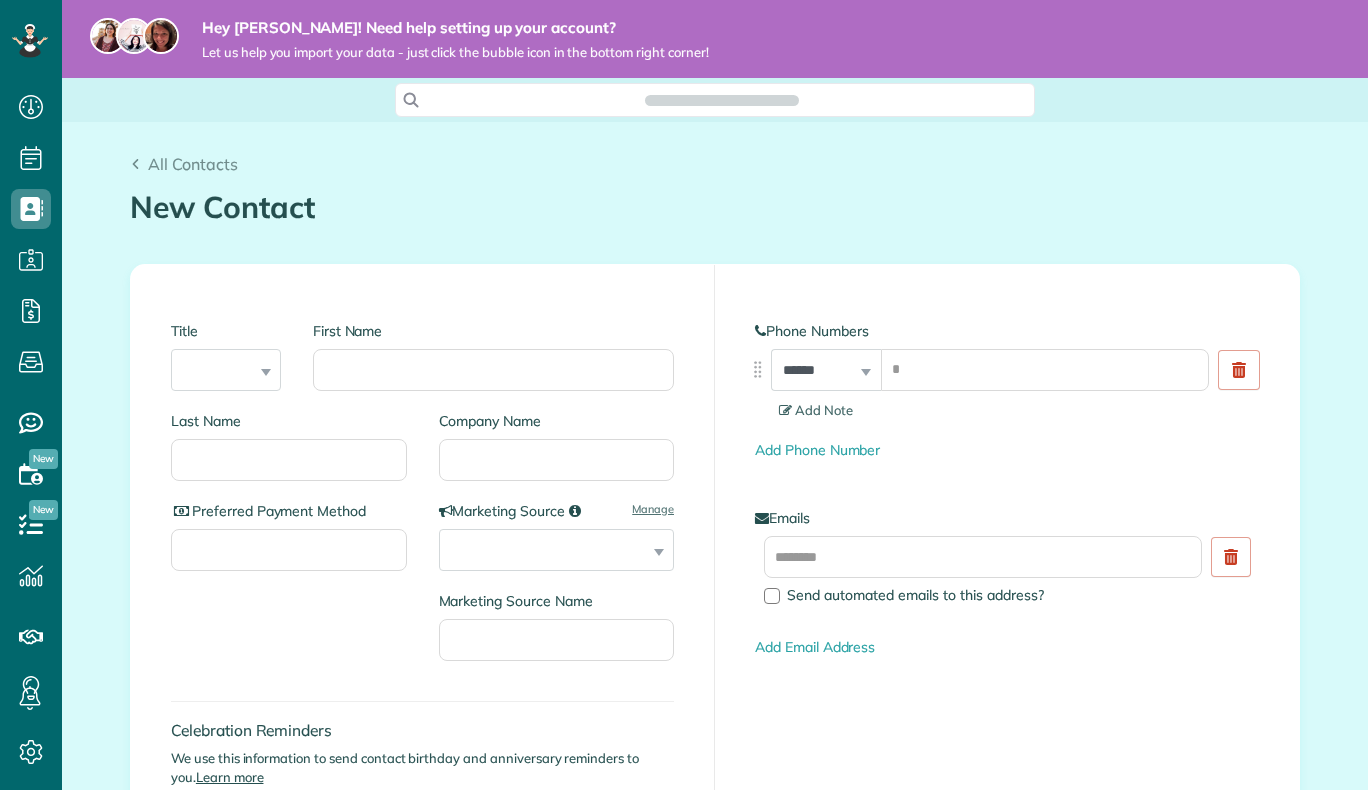 scroll, scrollTop: 0, scrollLeft: 0, axis: both 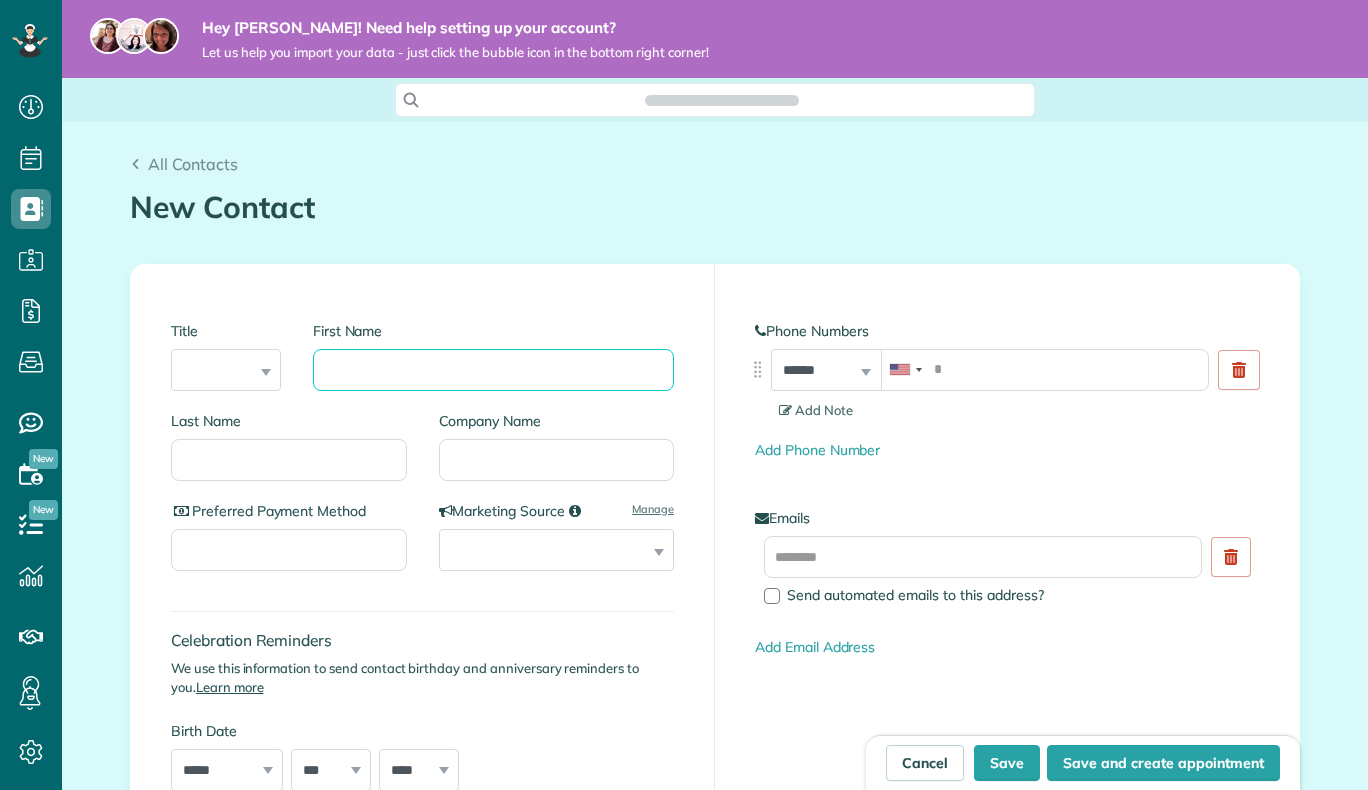 click on "First Name" at bounding box center [493, 370] 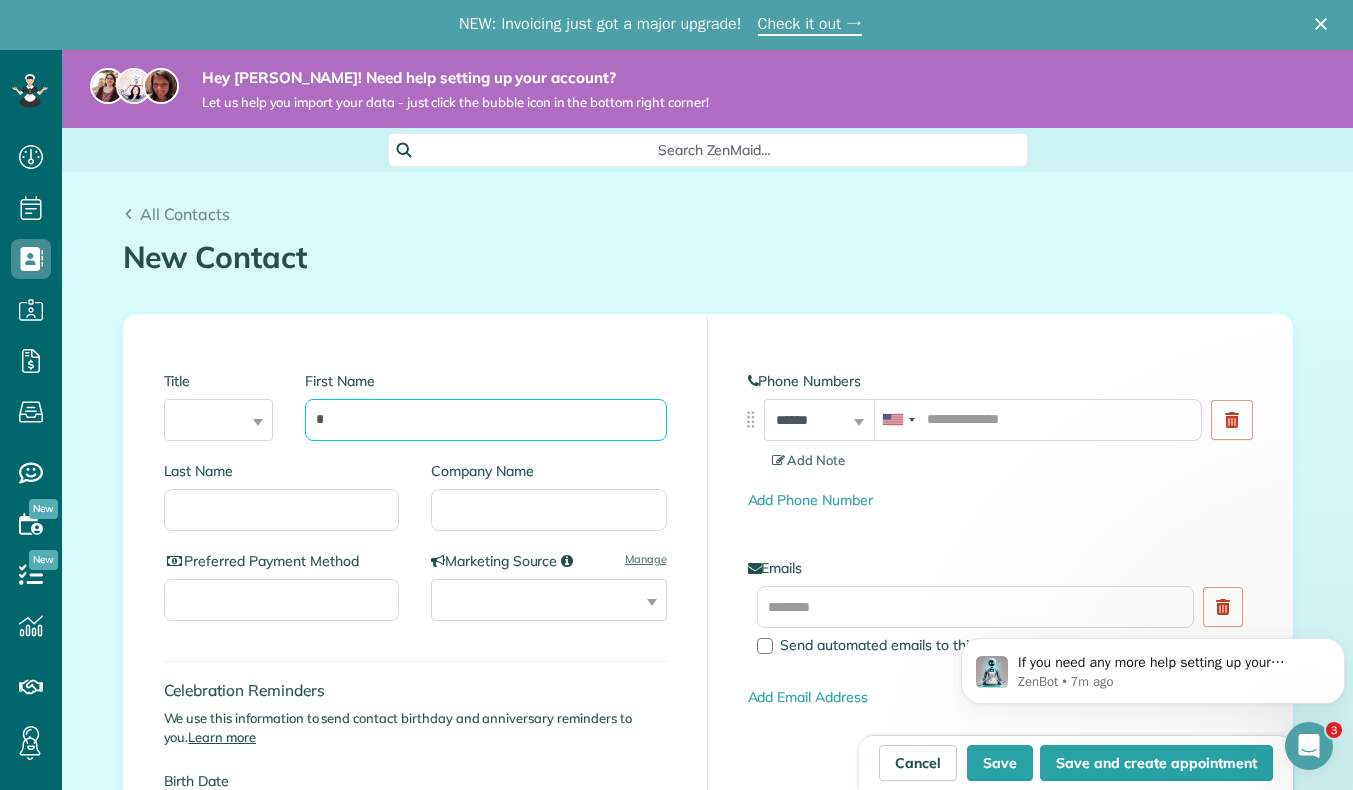 scroll, scrollTop: 0, scrollLeft: 0, axis: both 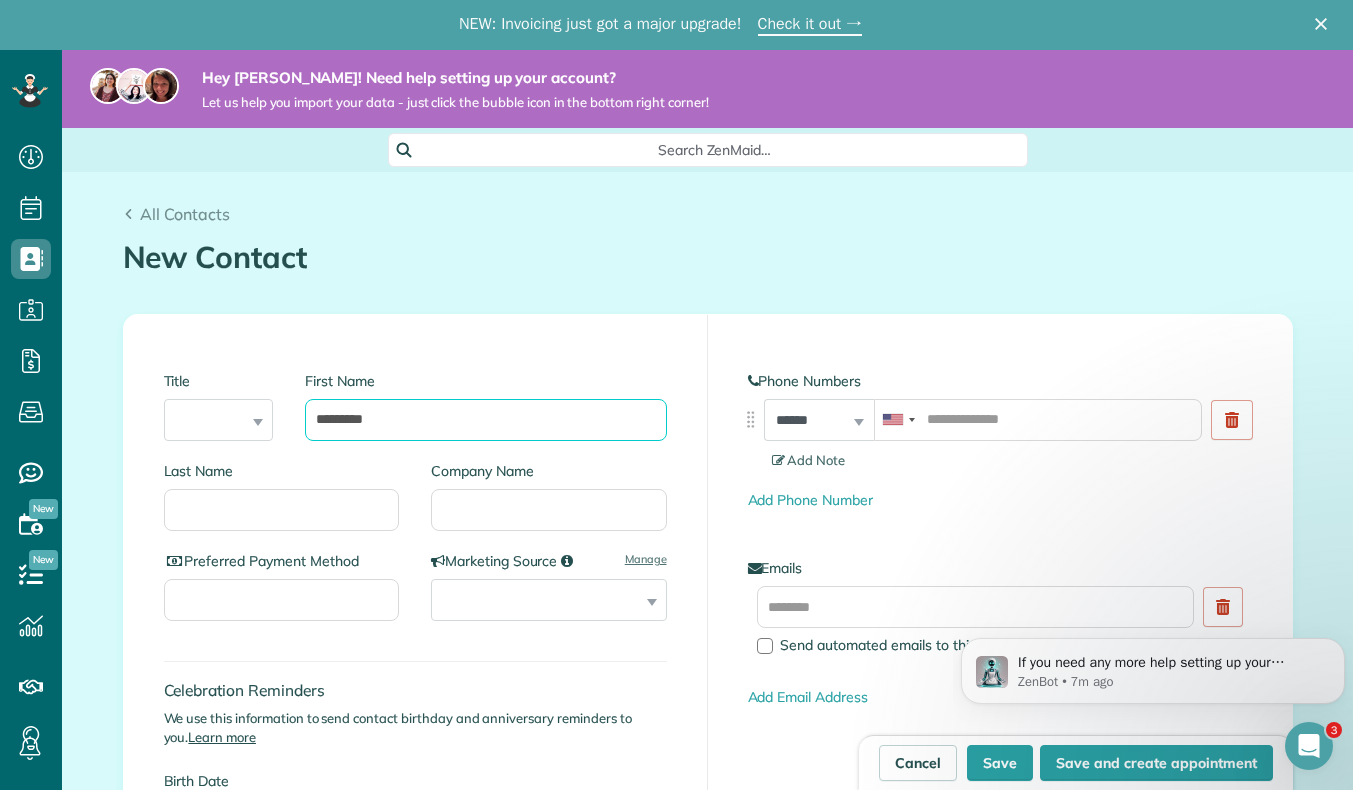 type on "*********" 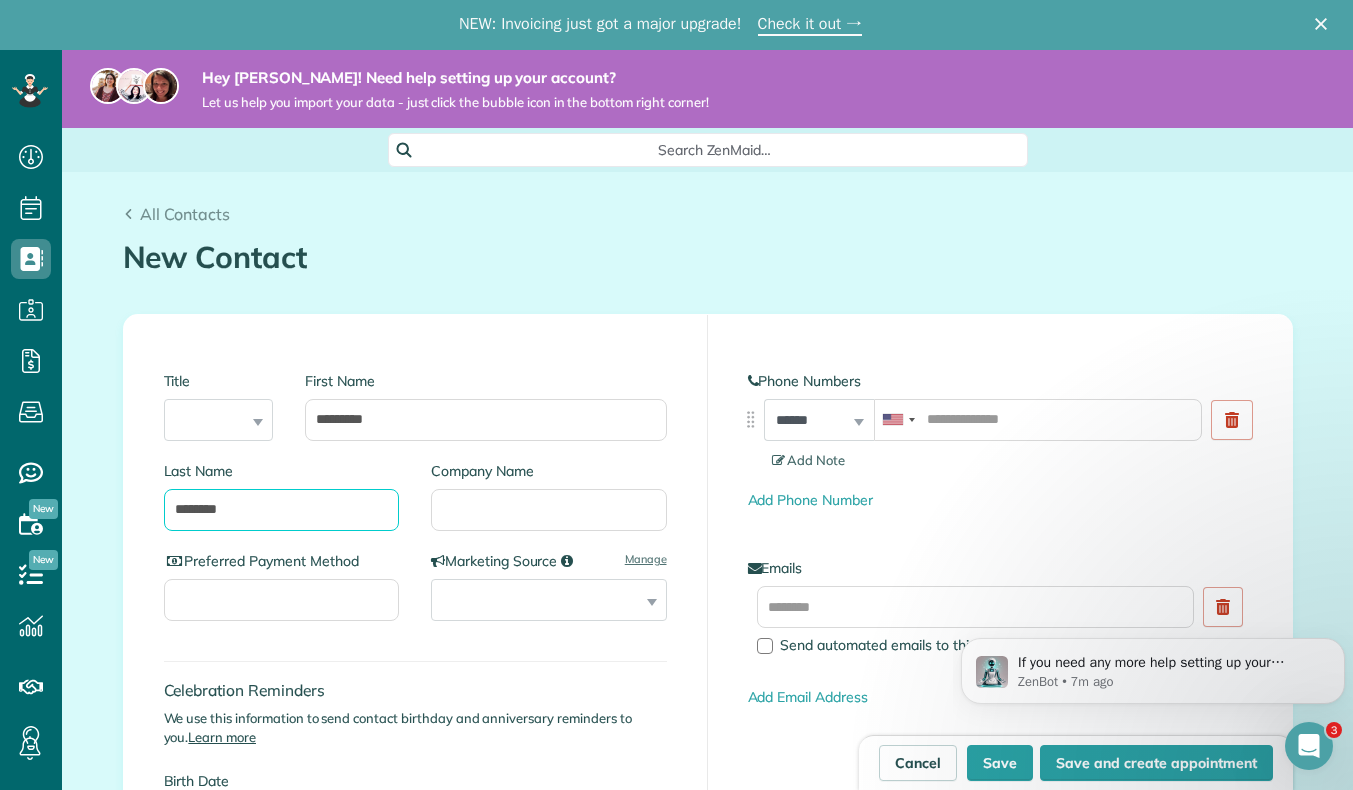 type on "********" 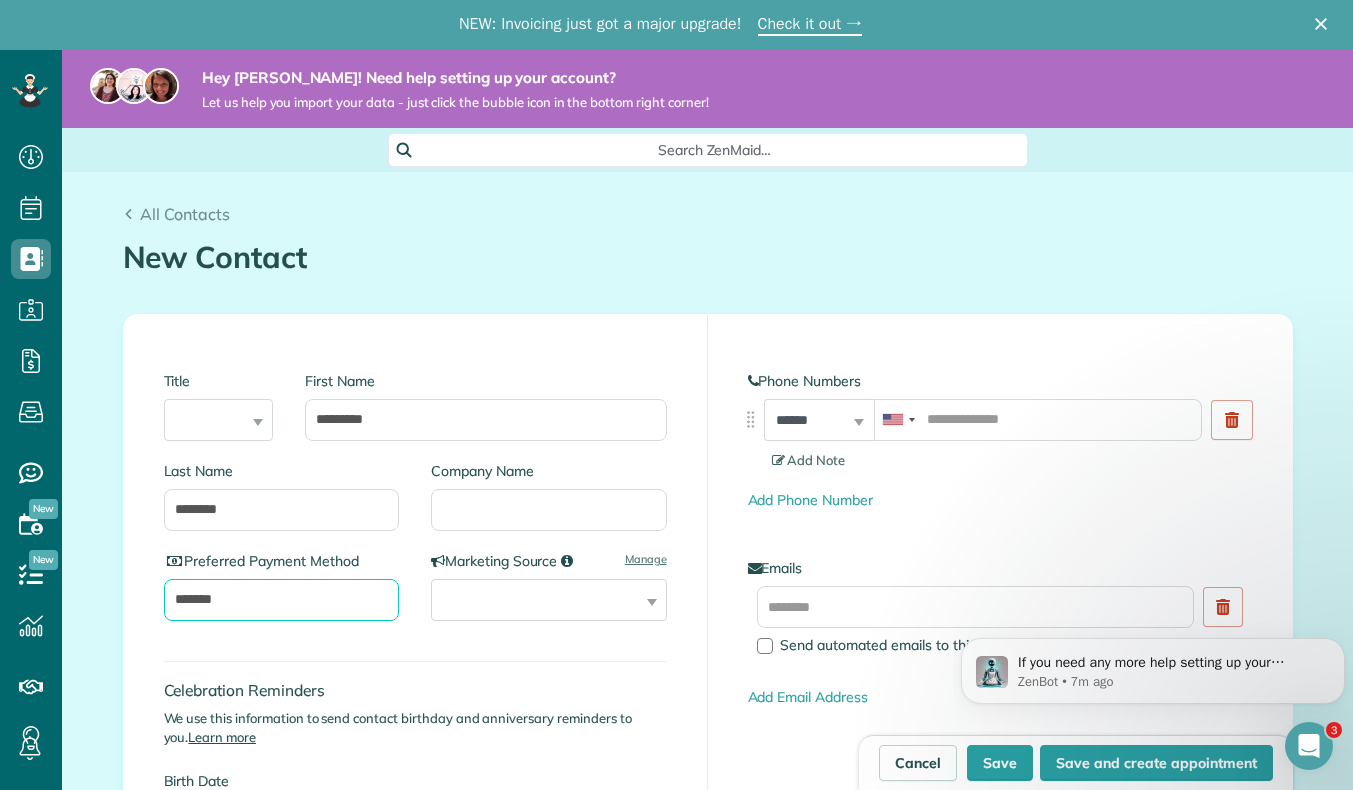 type on "*******" 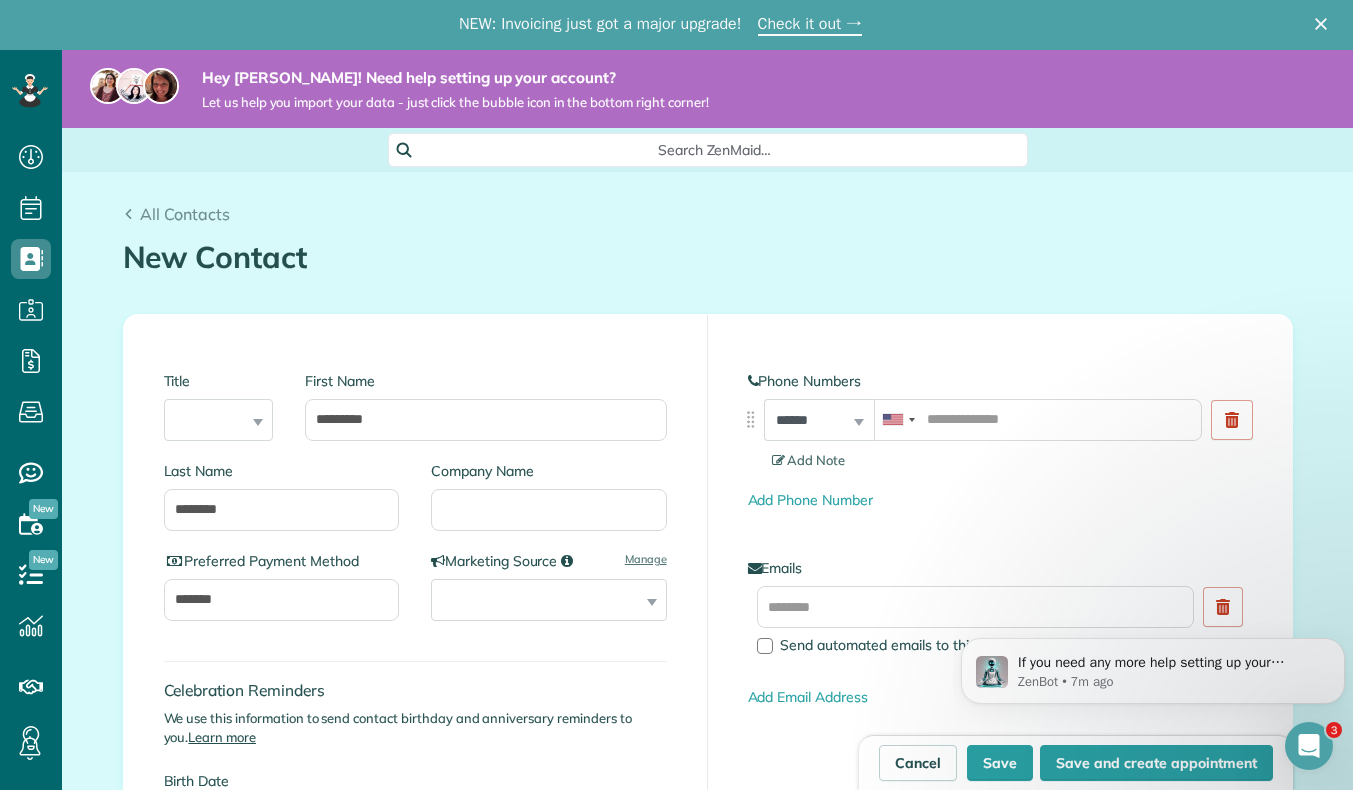 scroll, scrollTop: 50, scrollLeft: 0, axis: vertical 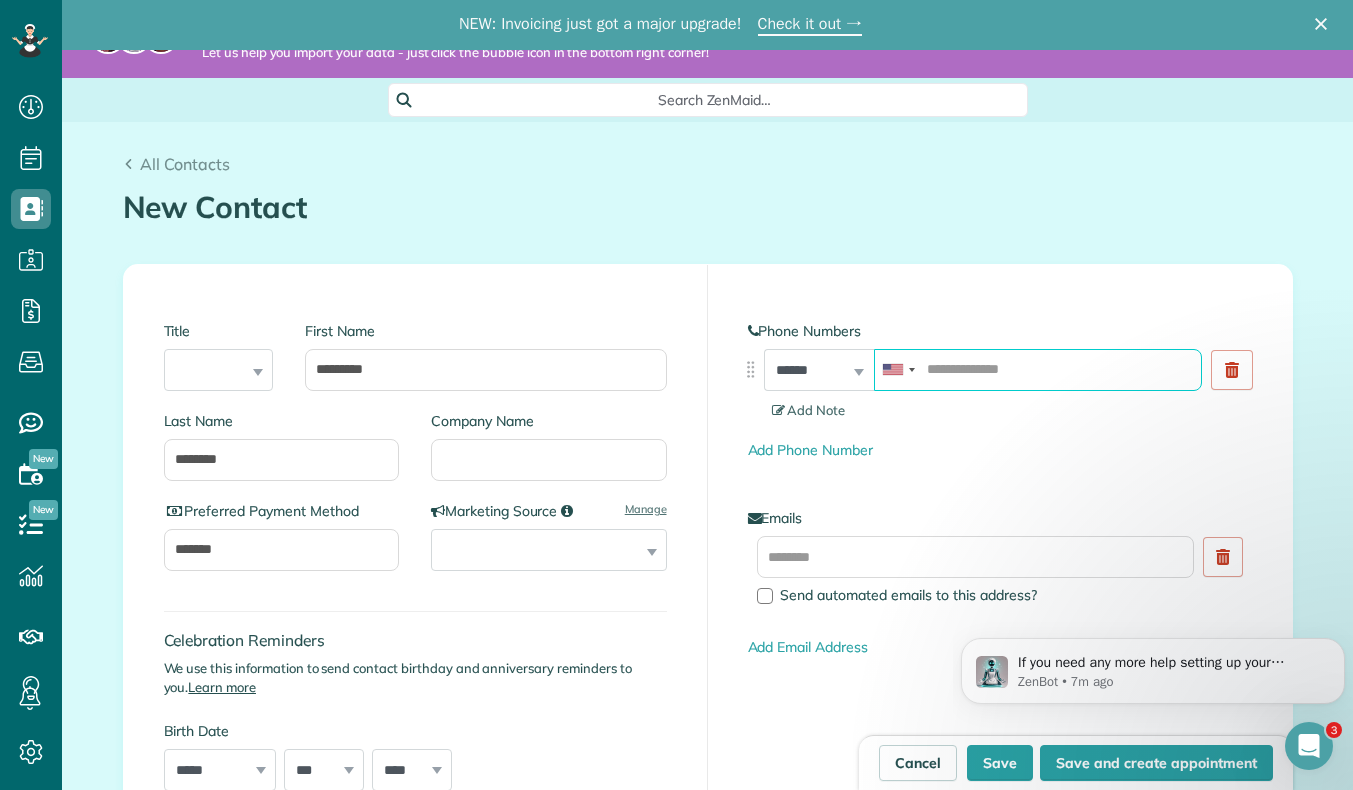 click at bounding box center (1038, 370) 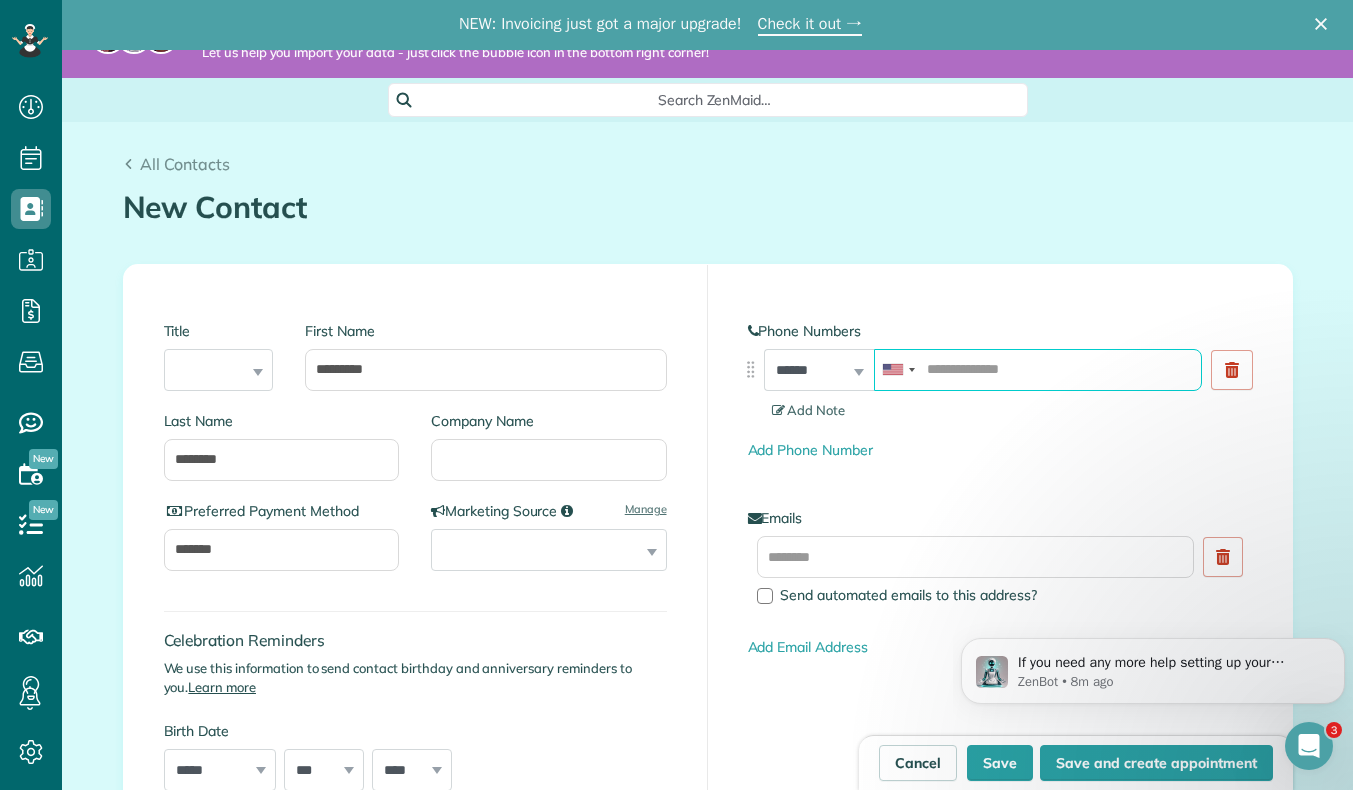 paste on "**********" 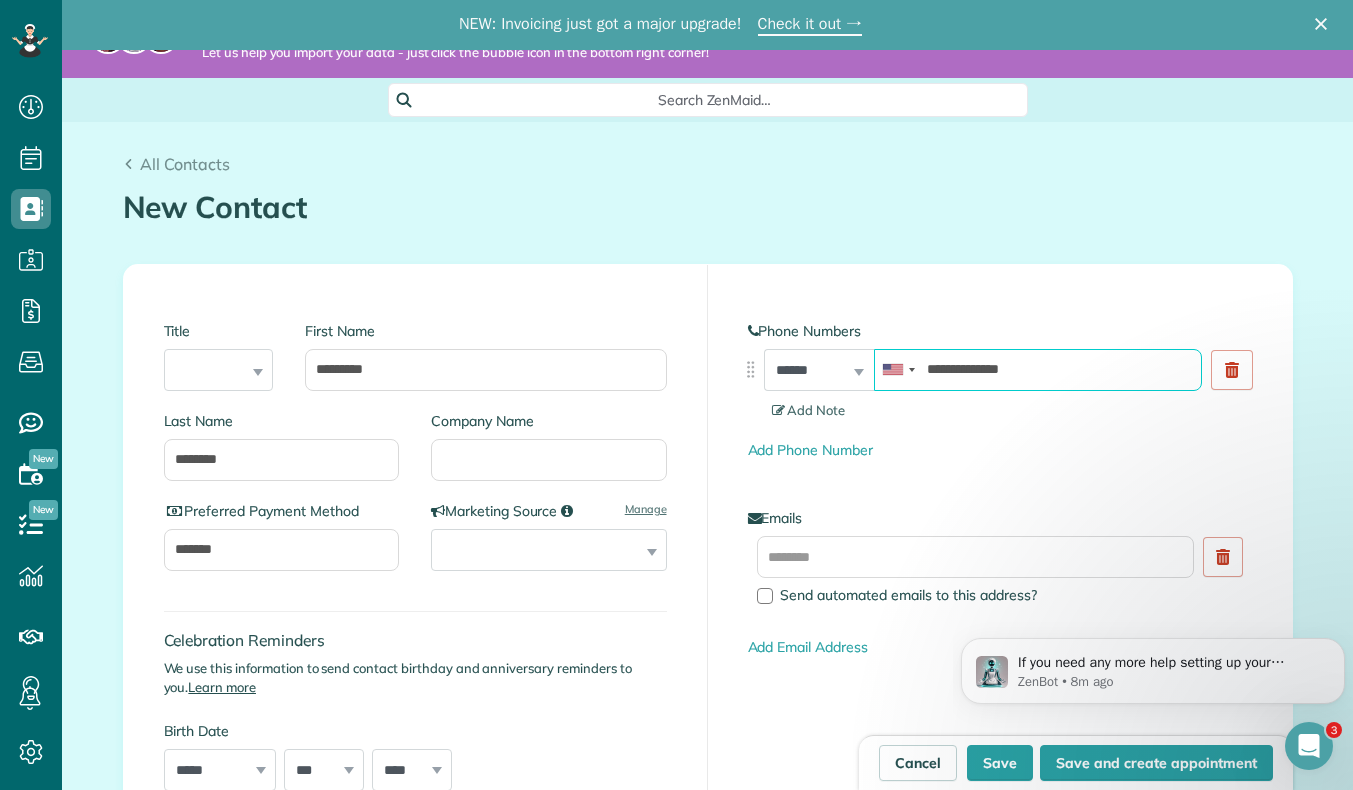 type on "**********" 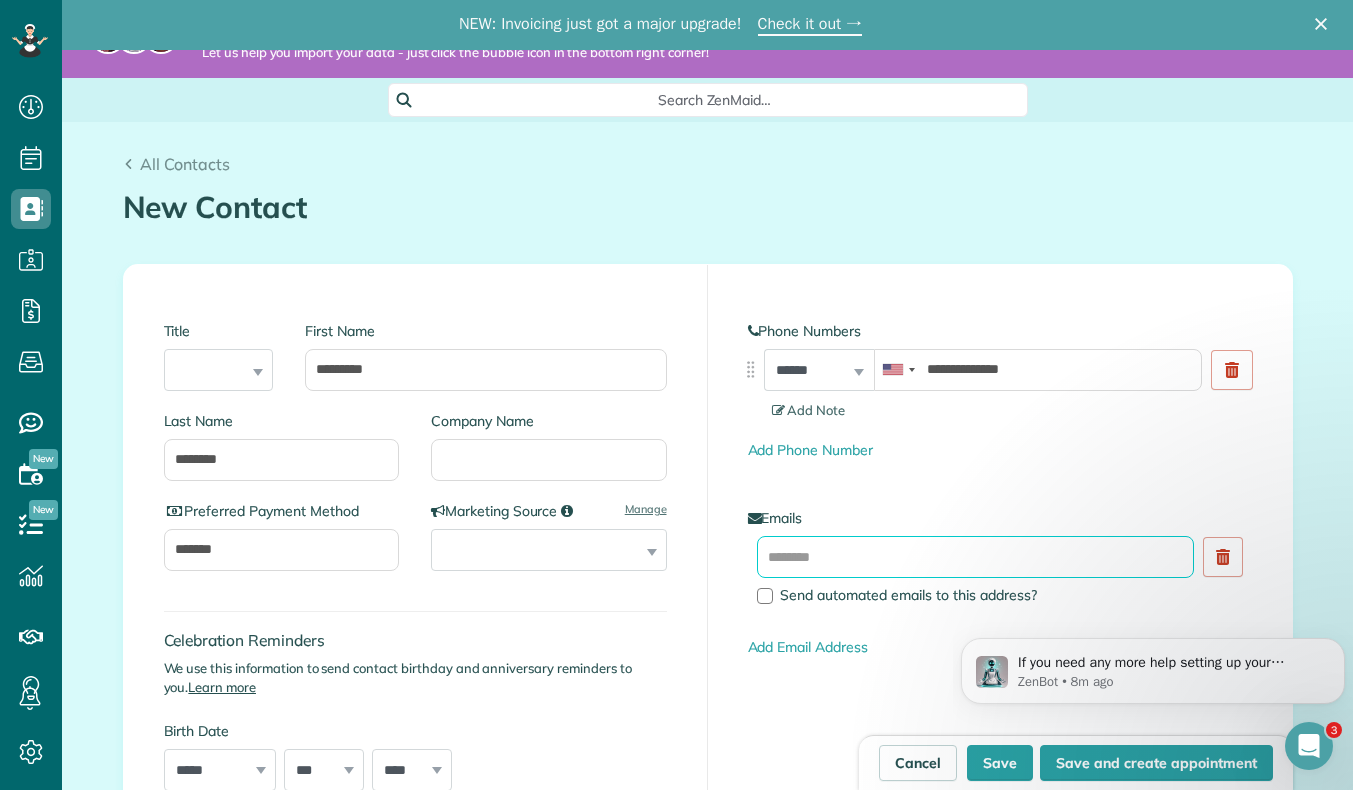 drag, startPoint x: 925, startPoint y: 563, endPoint x: 837, endPoint y: 557, distance: 88.20431 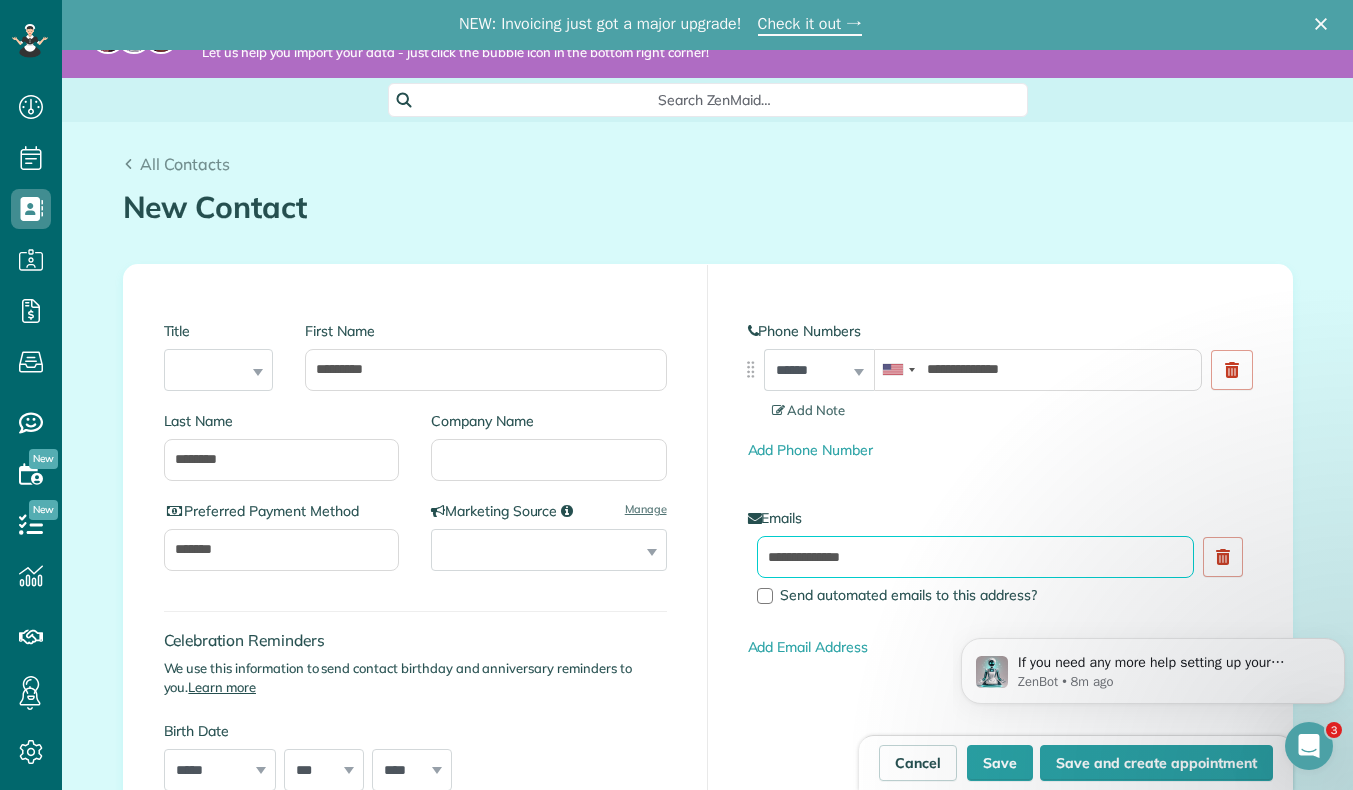 drag, startPoint x: 904, startPoint y: 558, endPoint x: 766, endPoint y: 562, distance: 138.05795 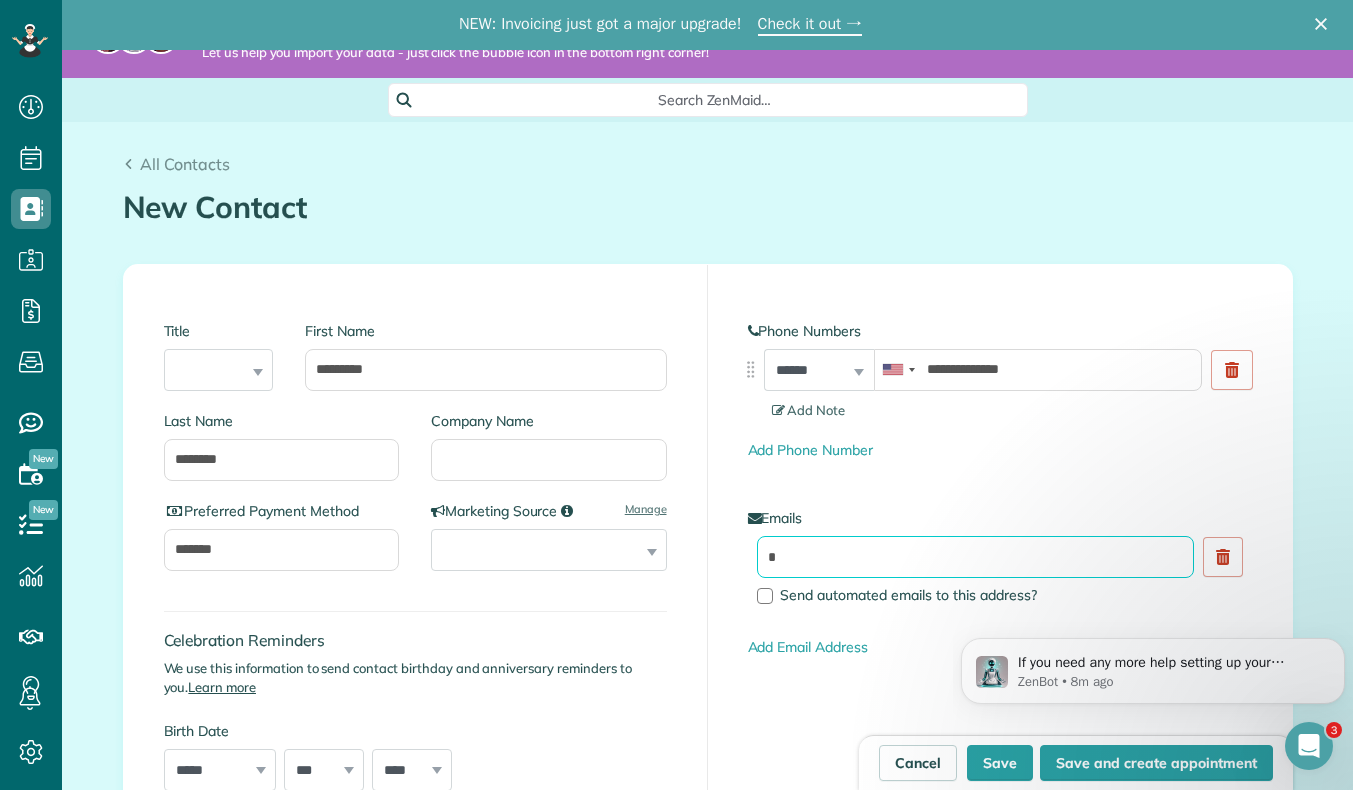 type on "*" 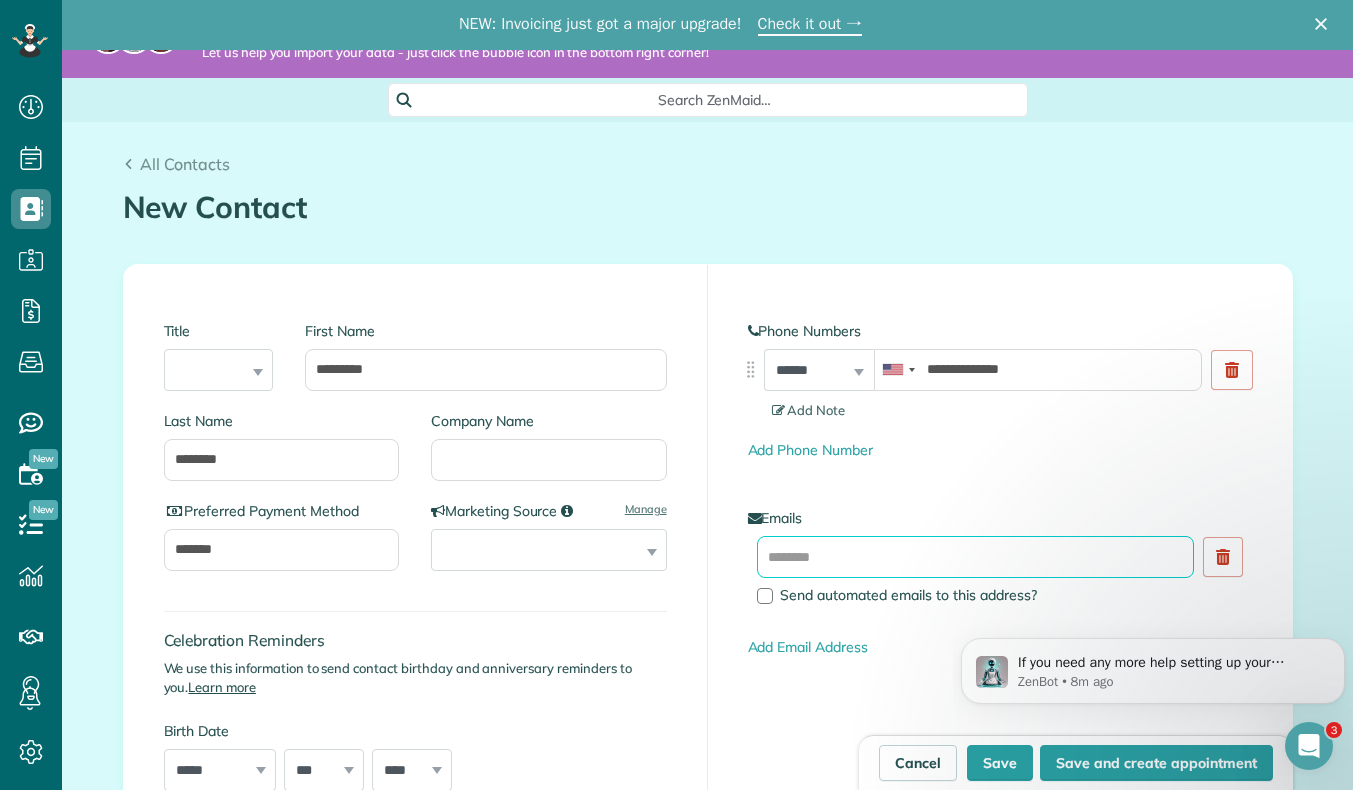 paste on "**********" 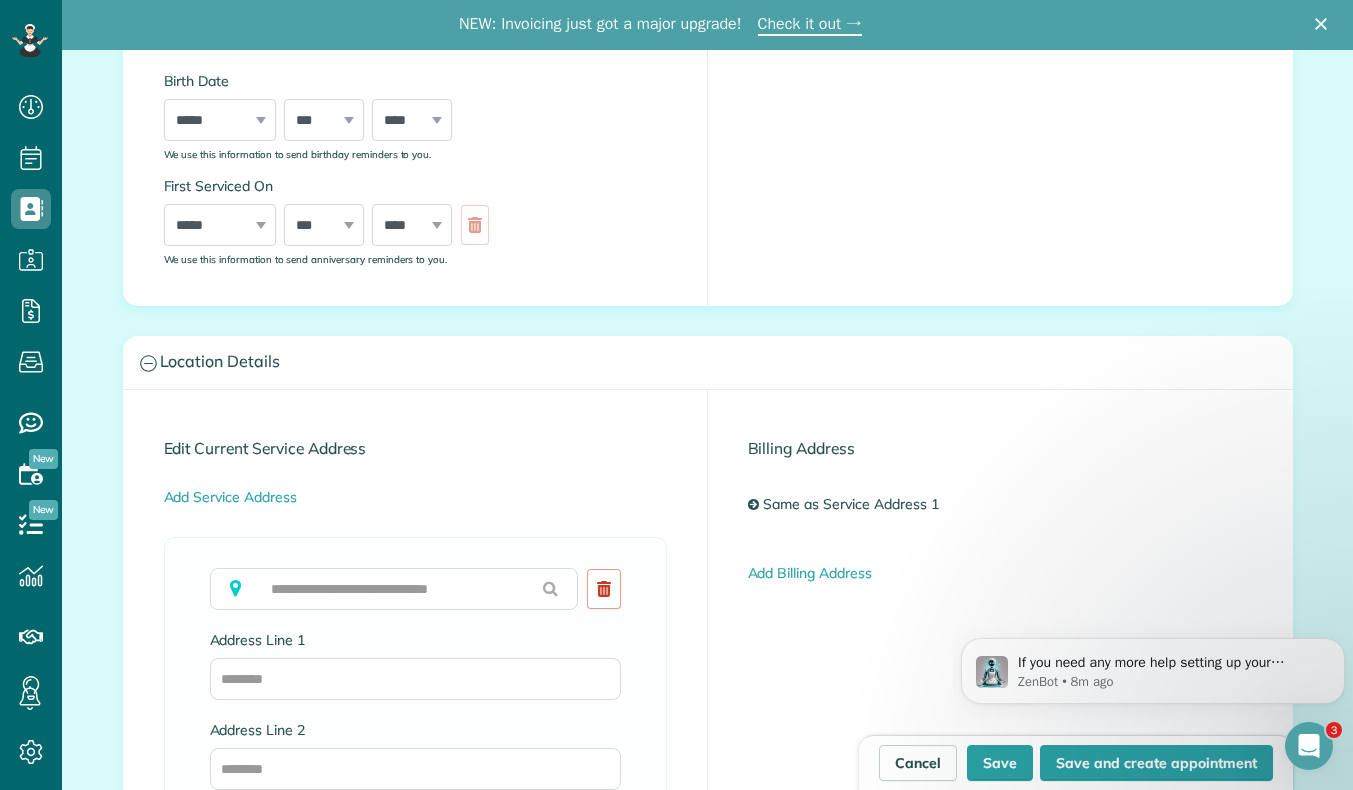 scroll, scrollTop: 651, scrollLeft: 0, axis: vertical 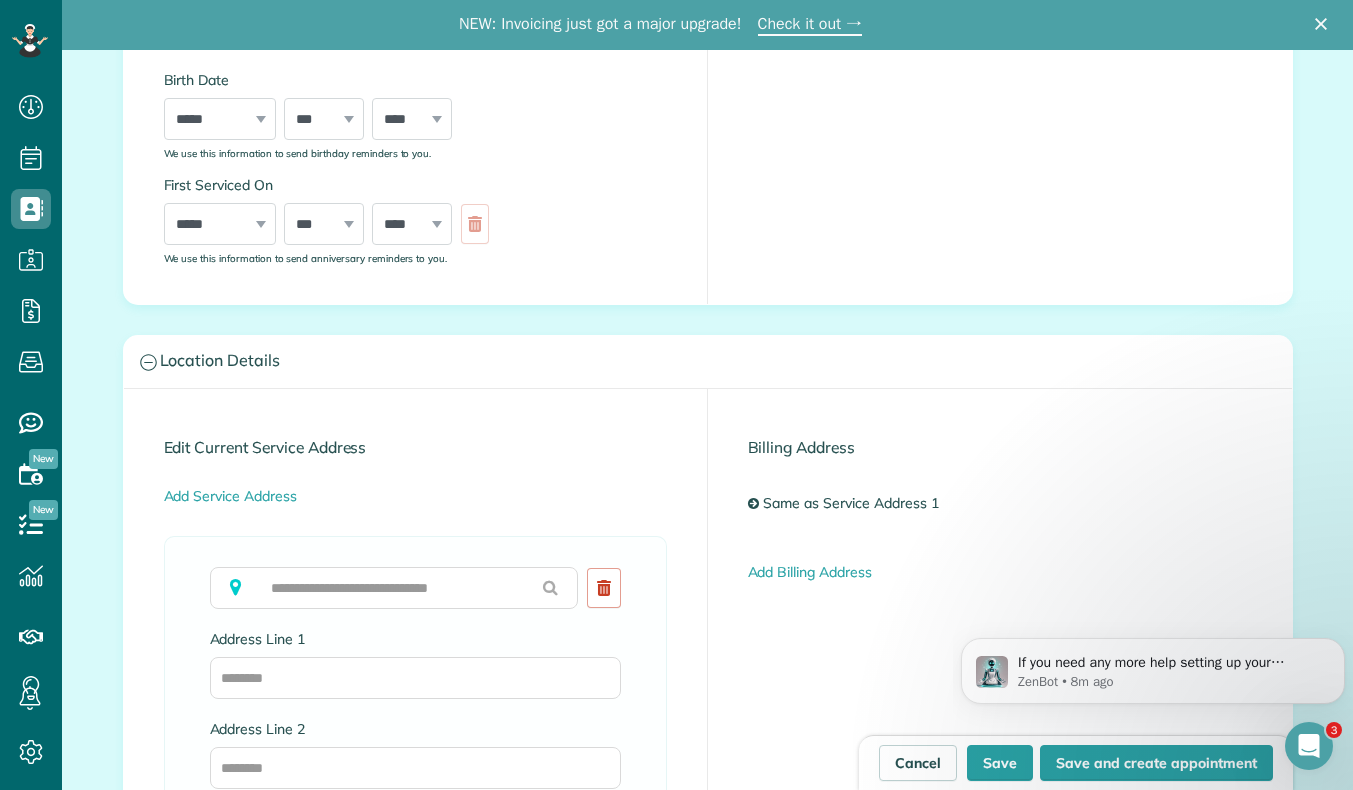 type on "**********" 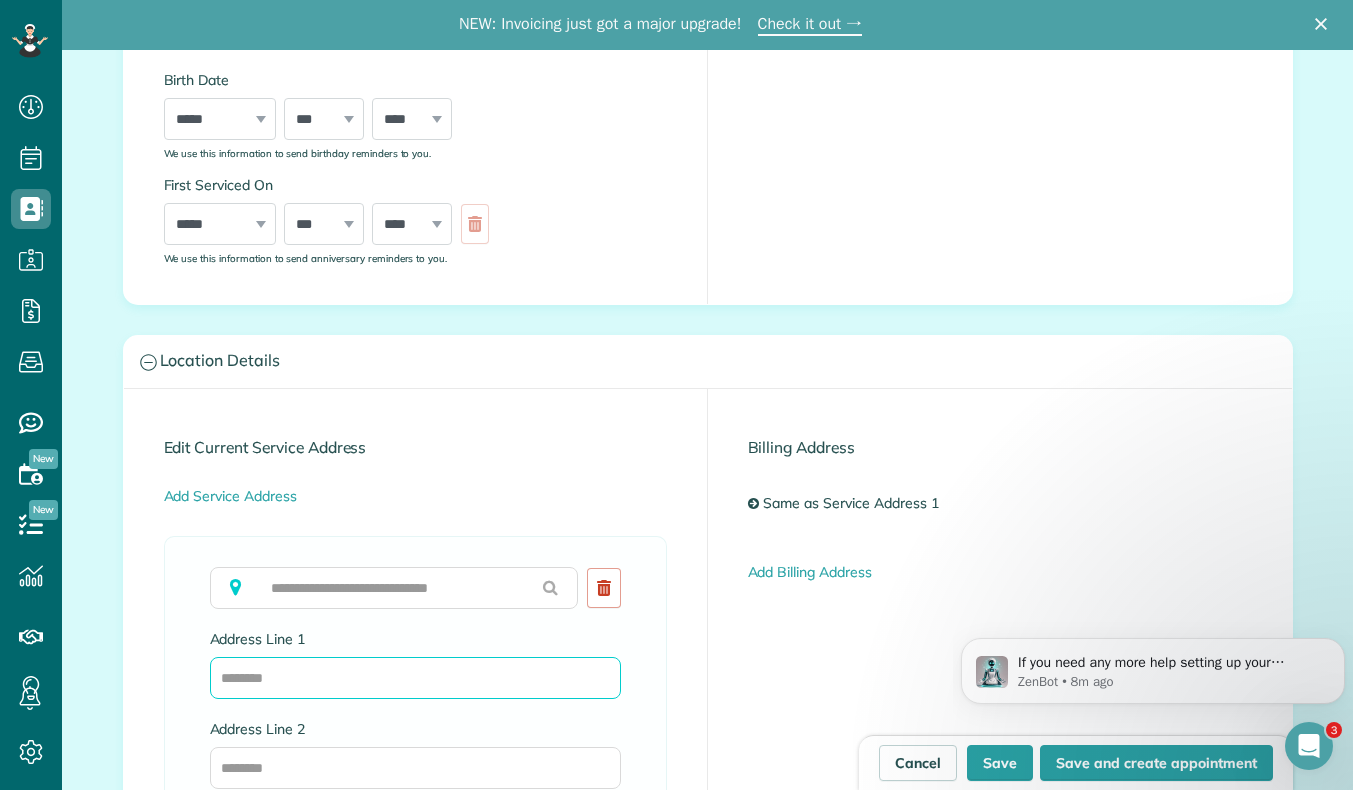 click on "Address Line 1" at bounding box center [415, 678] 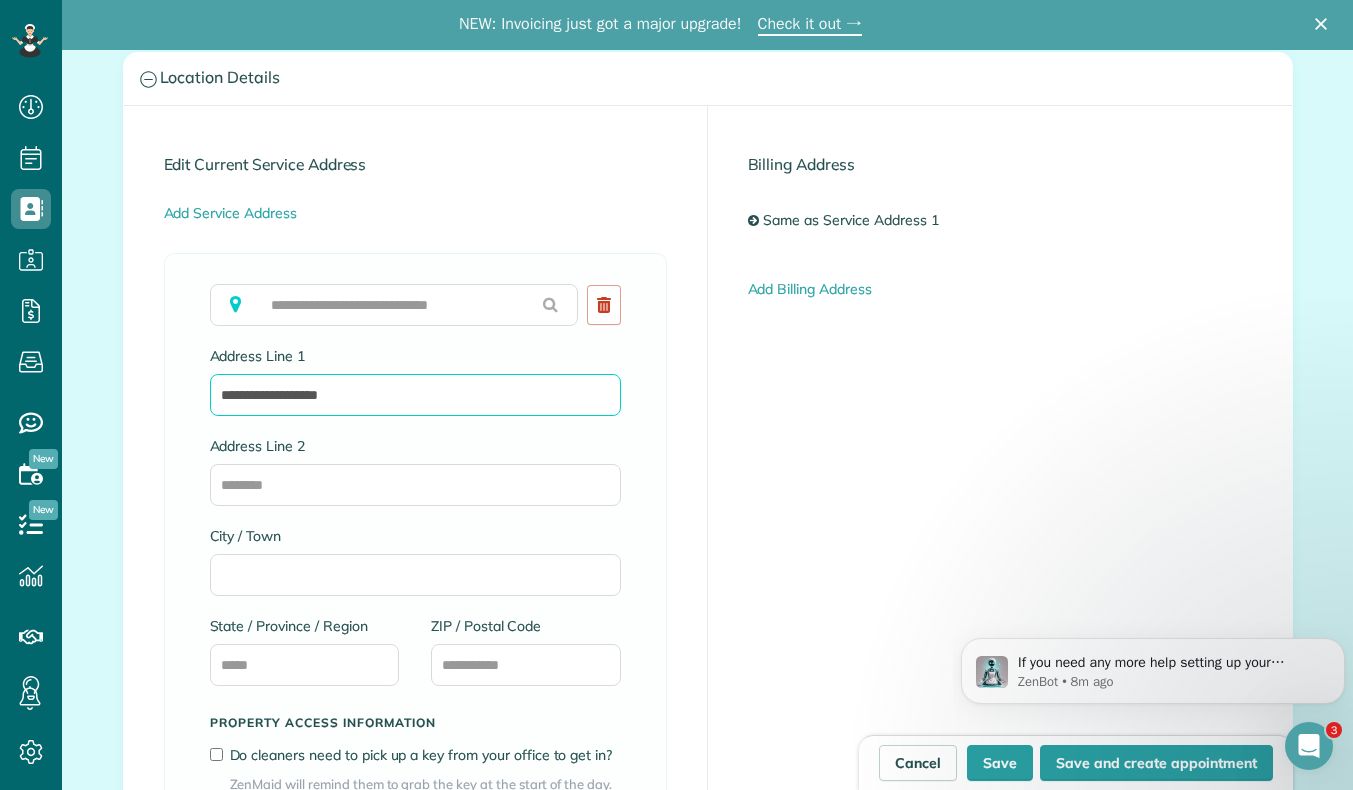 scroll, scrollTop: 936, scrollLeft: 0, axis: vertical 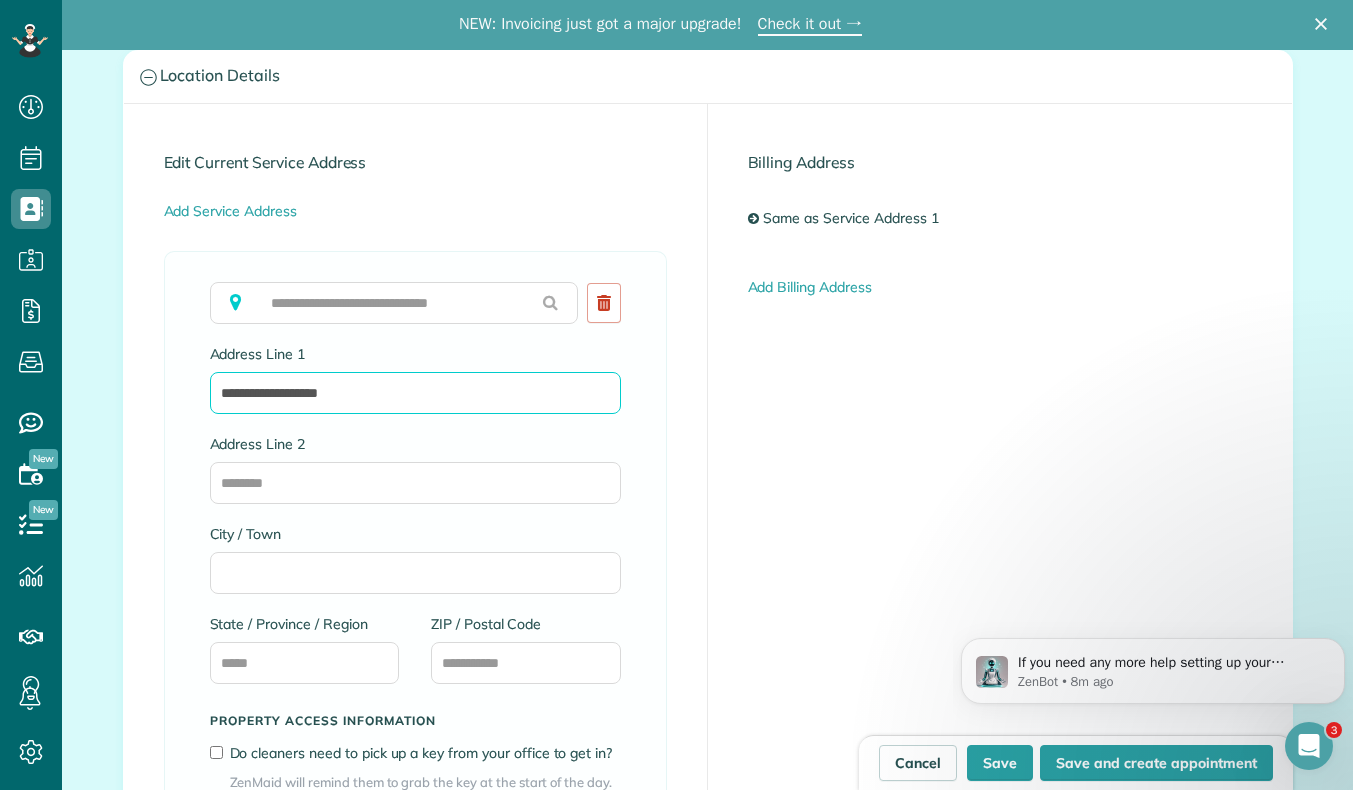 type on "**********" 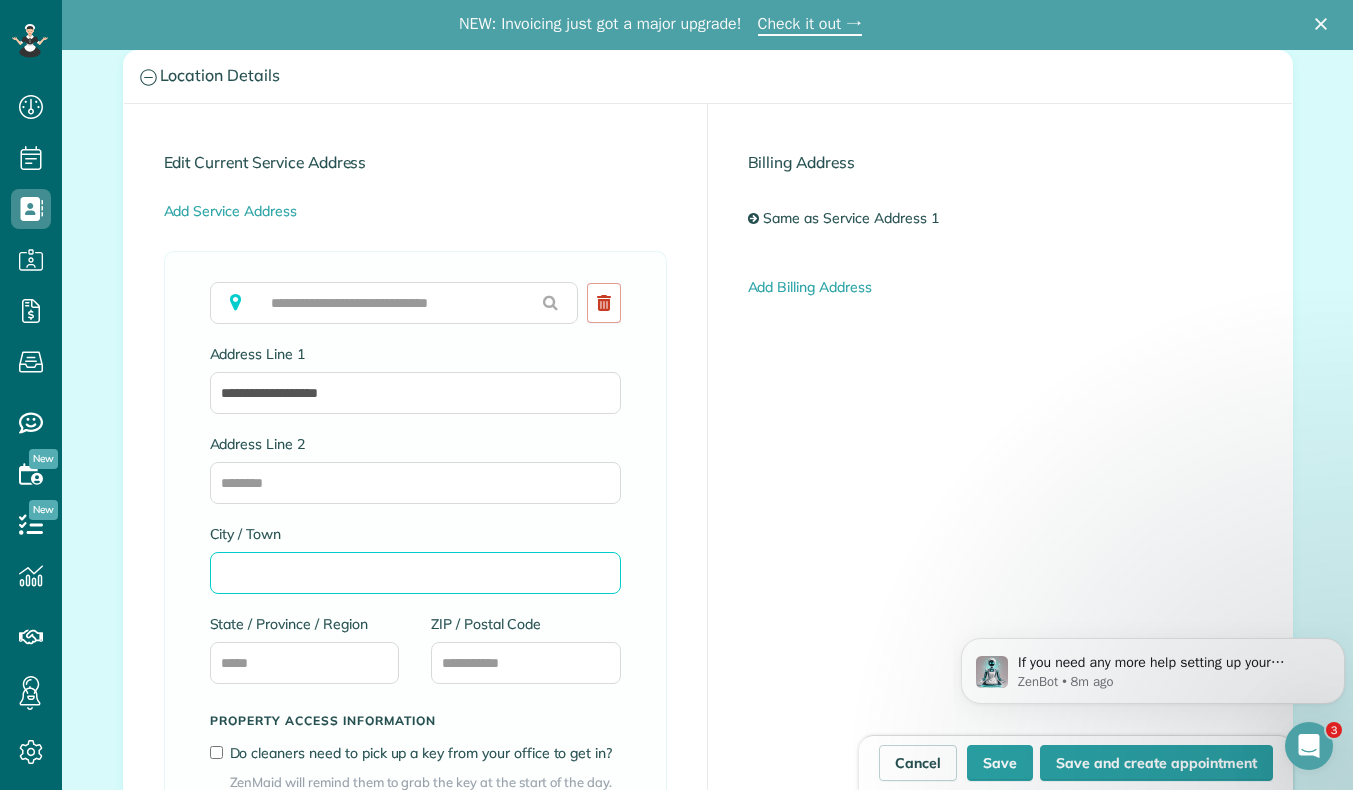 click on "City / Town" at bounding box center [415, 573] 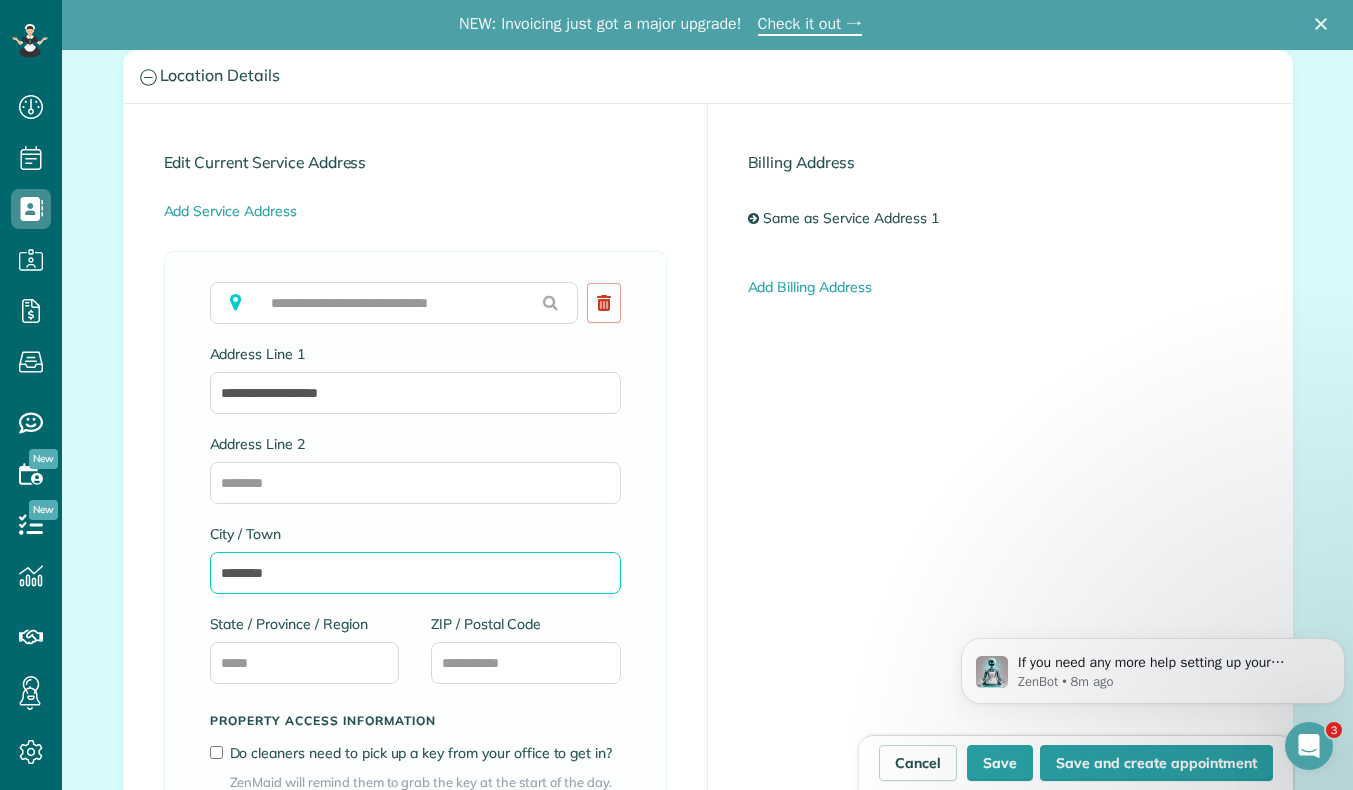 type on "********" 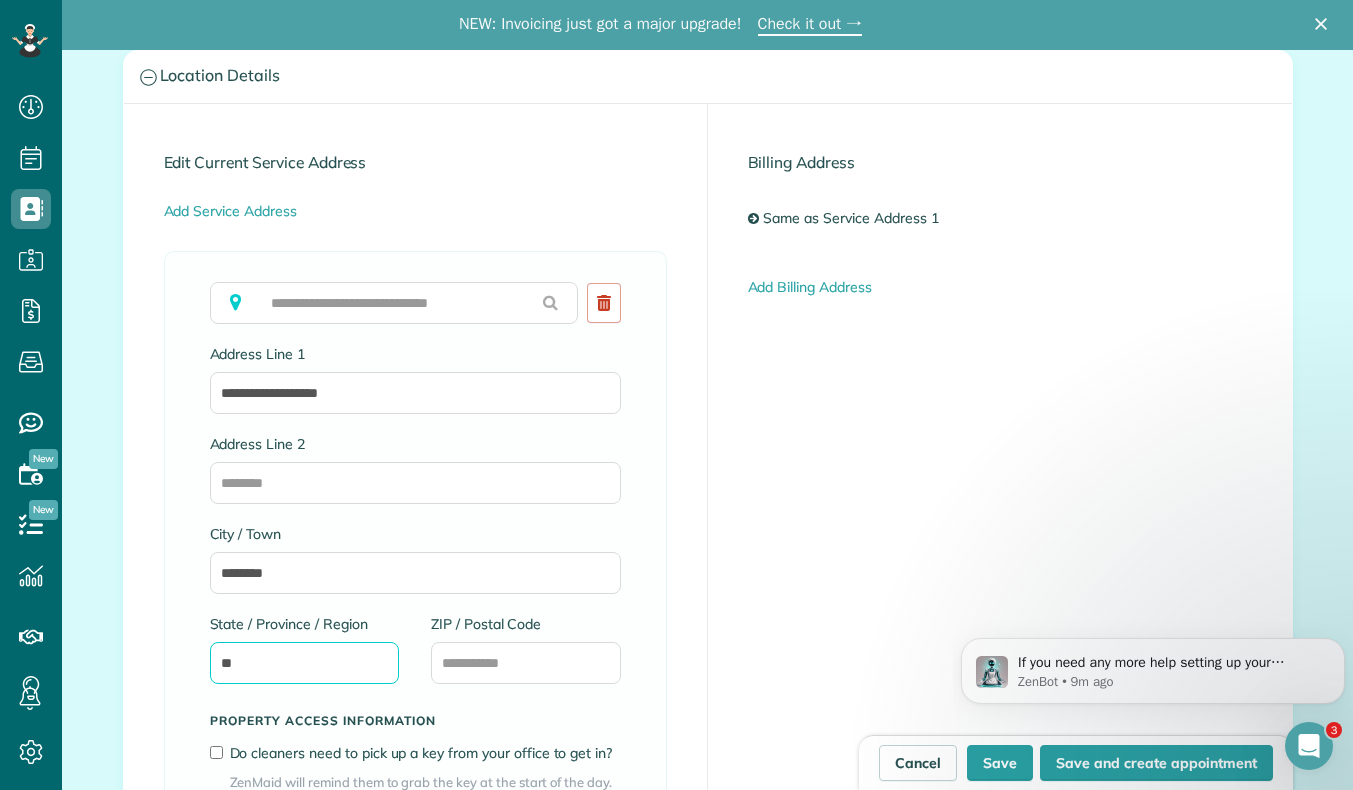 type on "**" 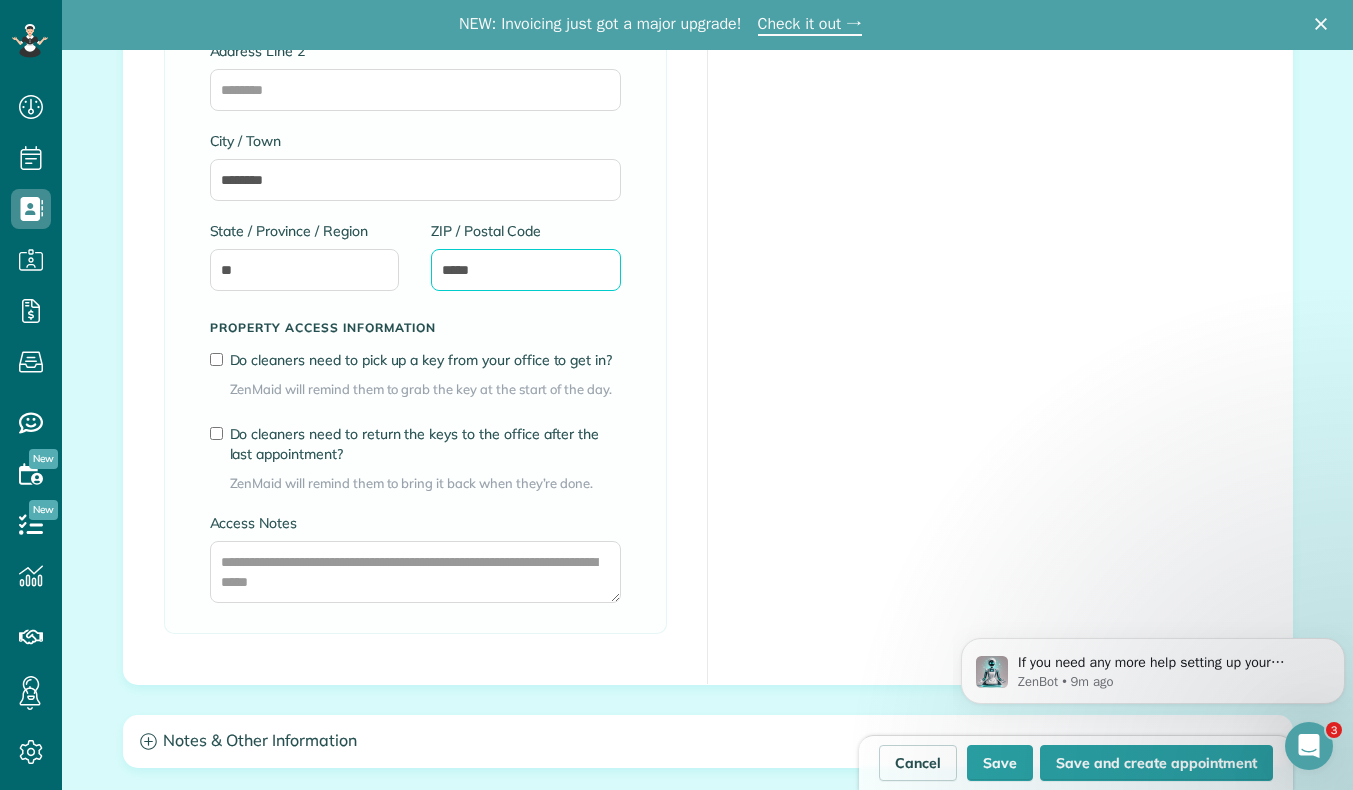scroll, scrollTop: 1330, scrollLeft: 0, axis: vertical 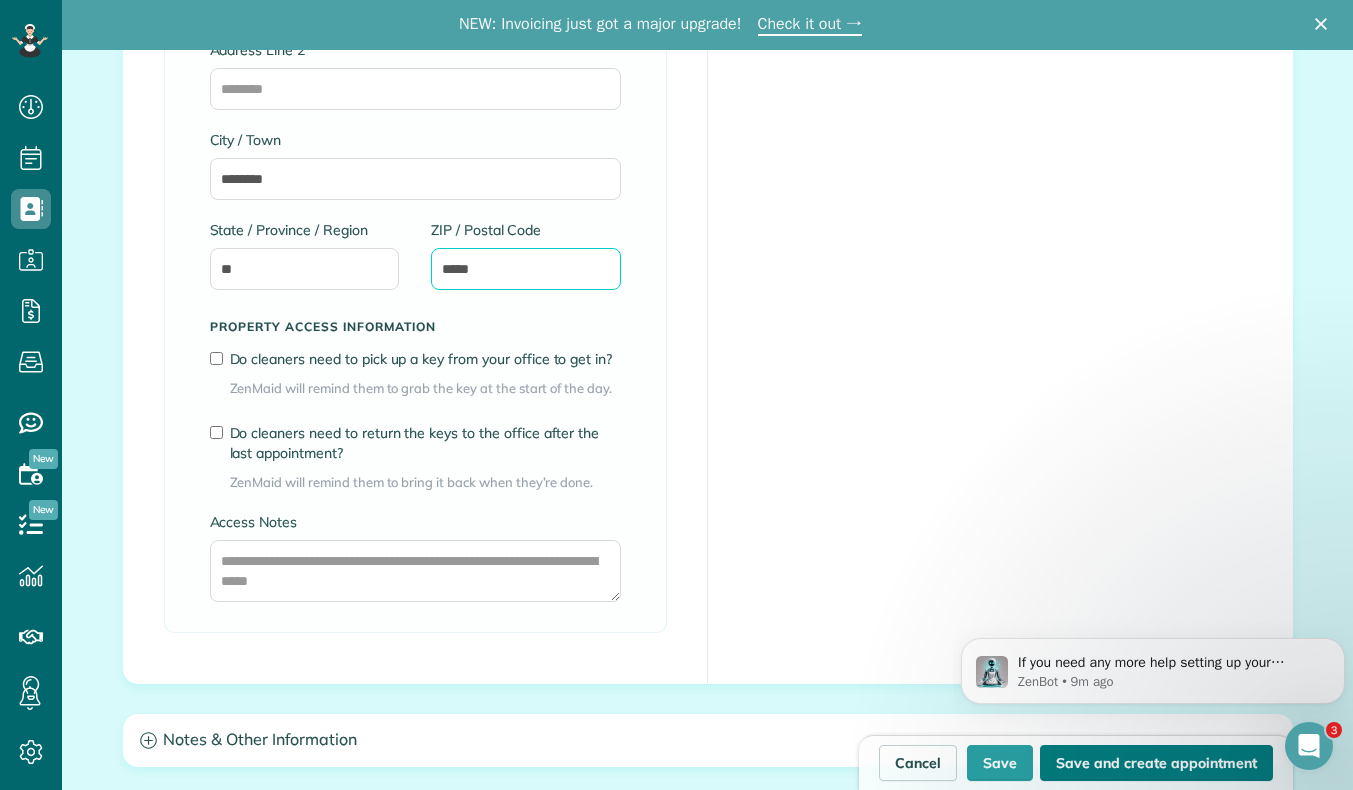 type on "*****" 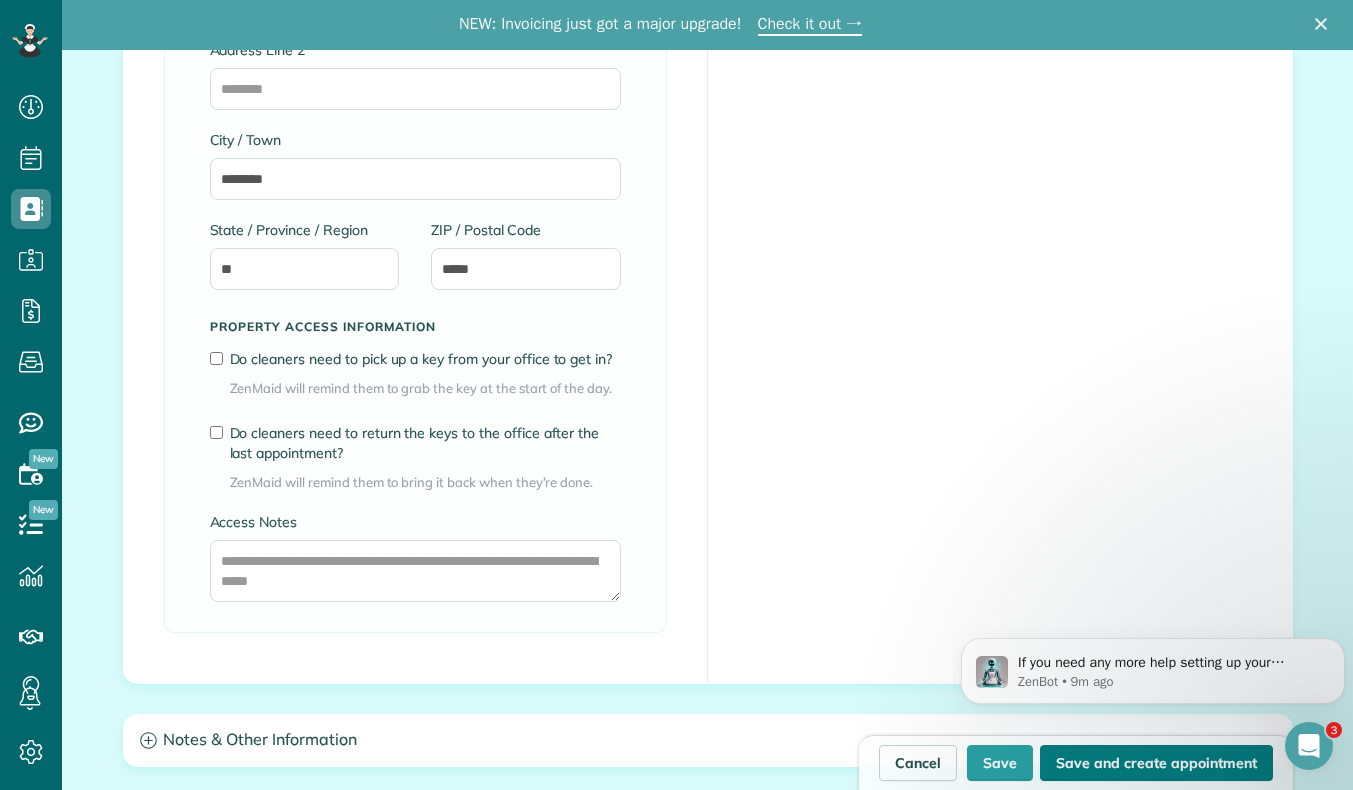 click on "Save and create appointment" at bounding box center [1156, 763] 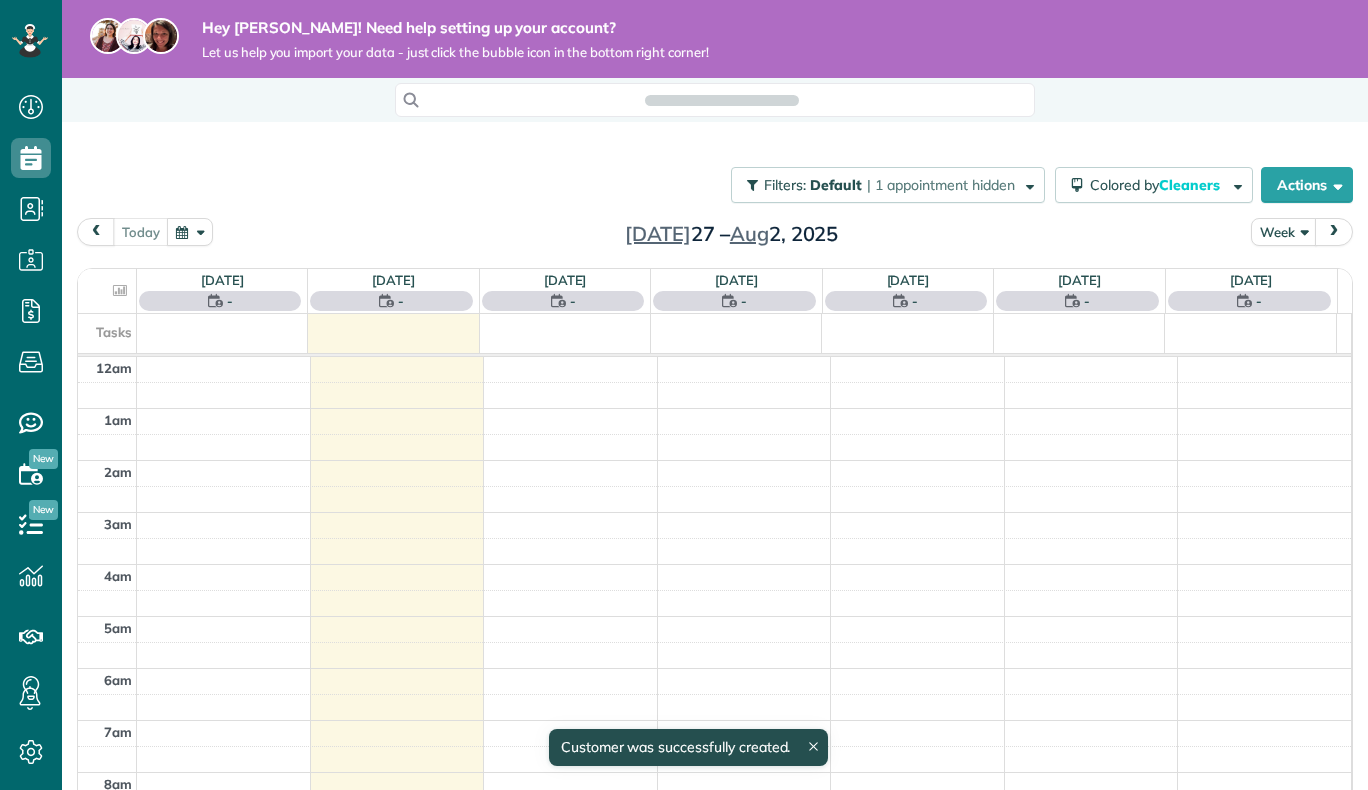 scroll, scrollTop: 0, scrollLeft: 0, axis: both 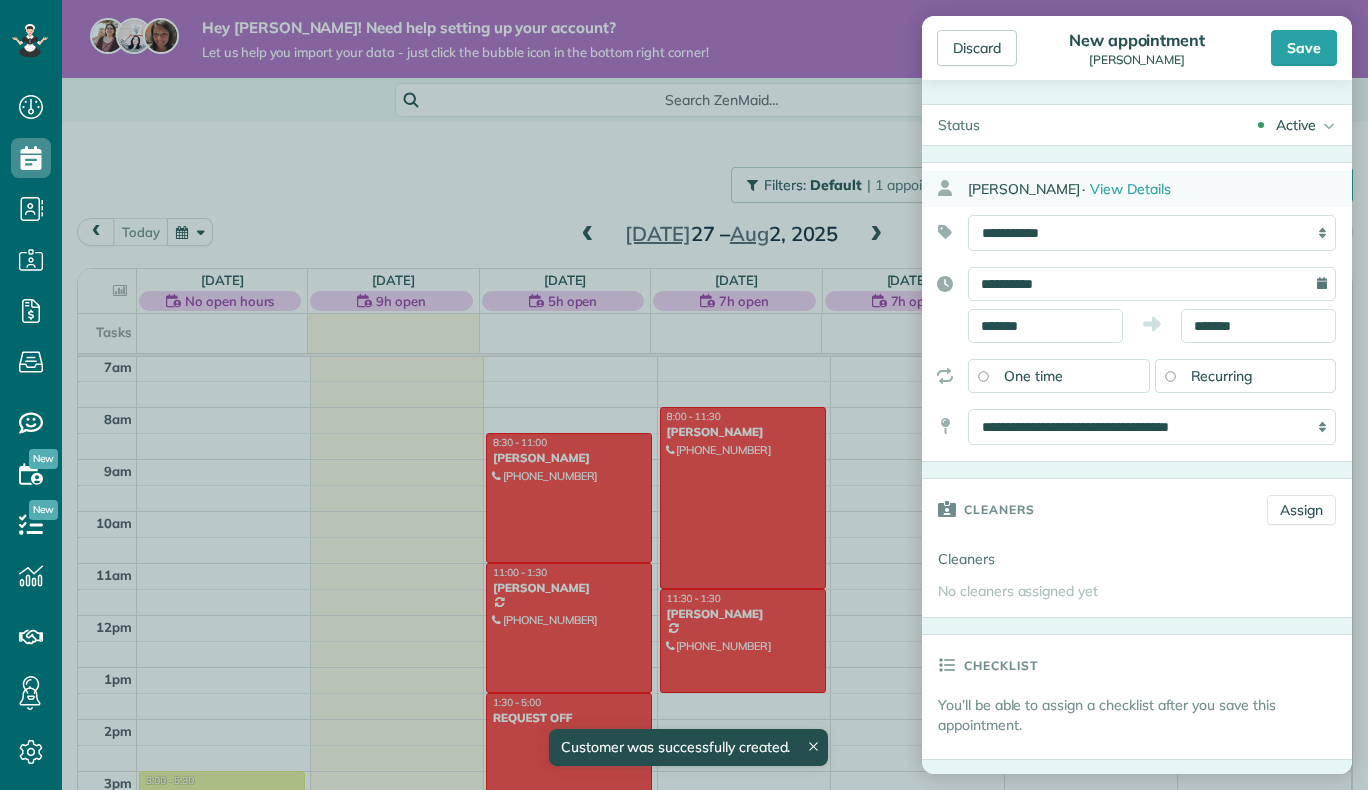 type on "**********" 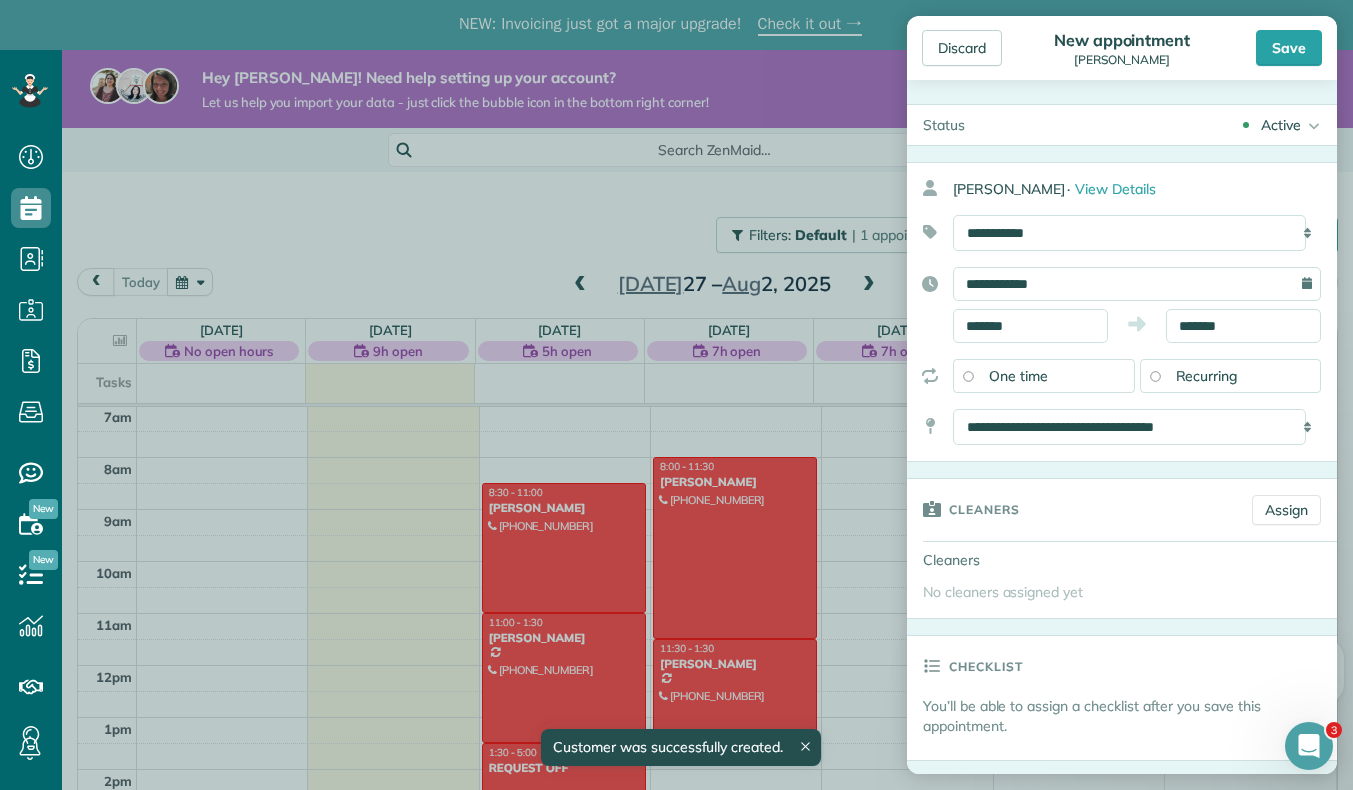 scroll, scrollTop: 0, scrollLeft: 0, axis: both 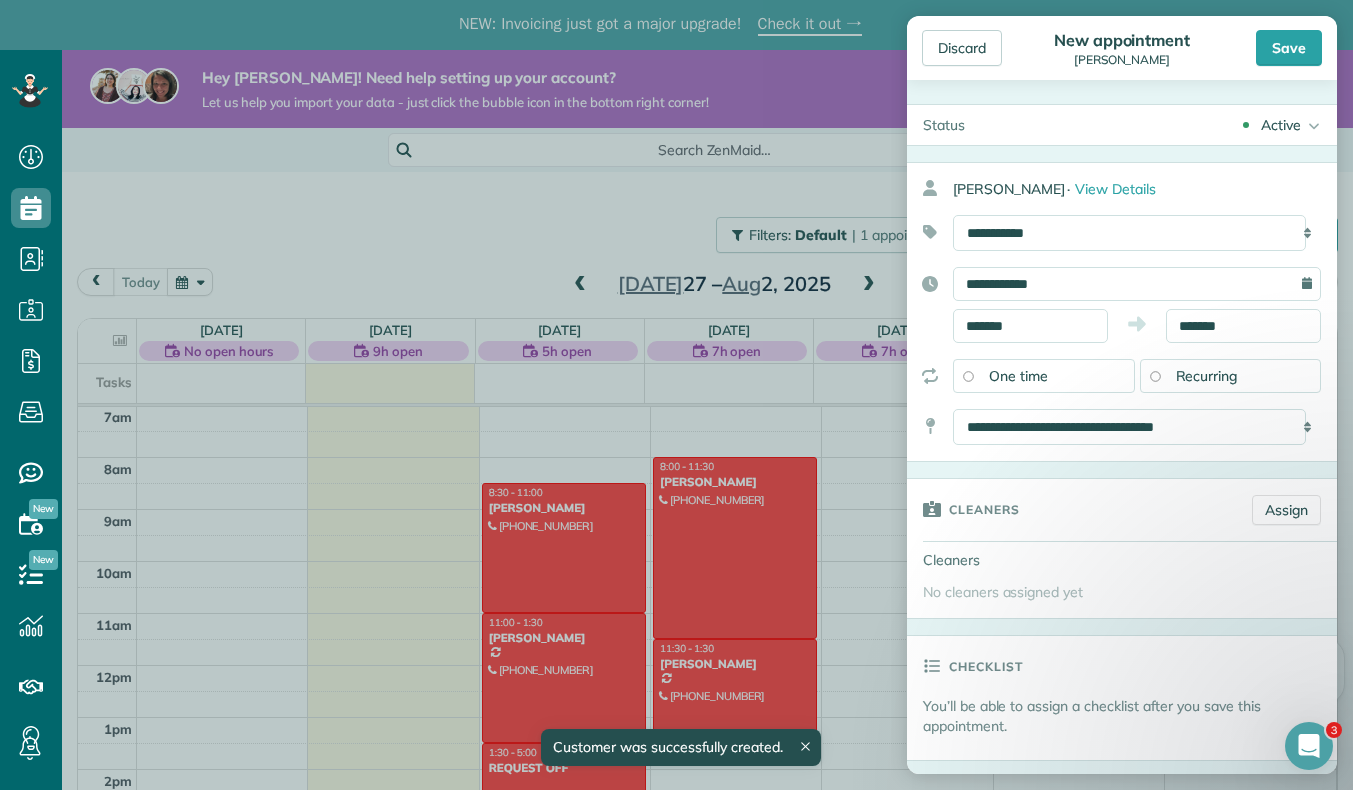 click on "Recurring" at bounding box center [1207, 376] 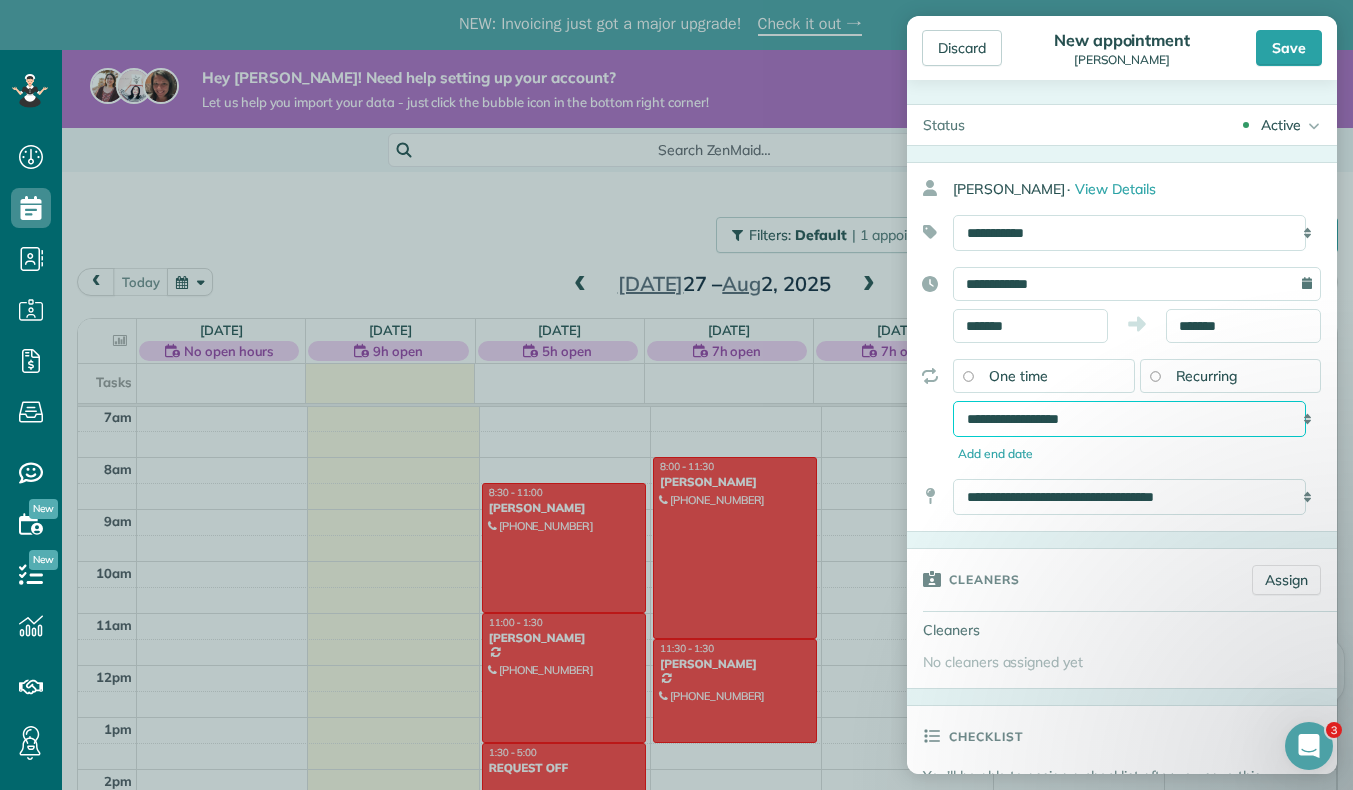 click on "**********" at bounding box center (1129, 419) 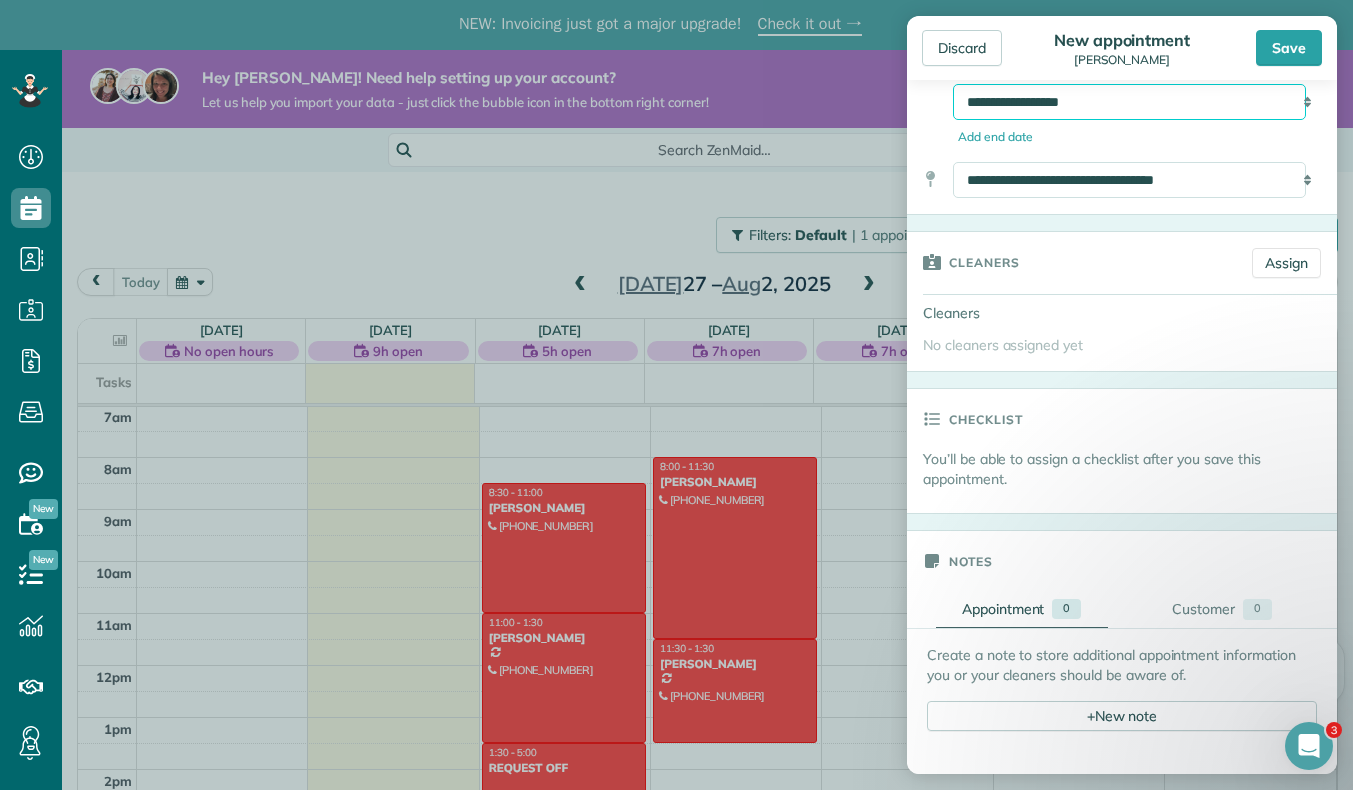 scroll, scrollTop: 318, scrollLeft: 0, axis: vertical 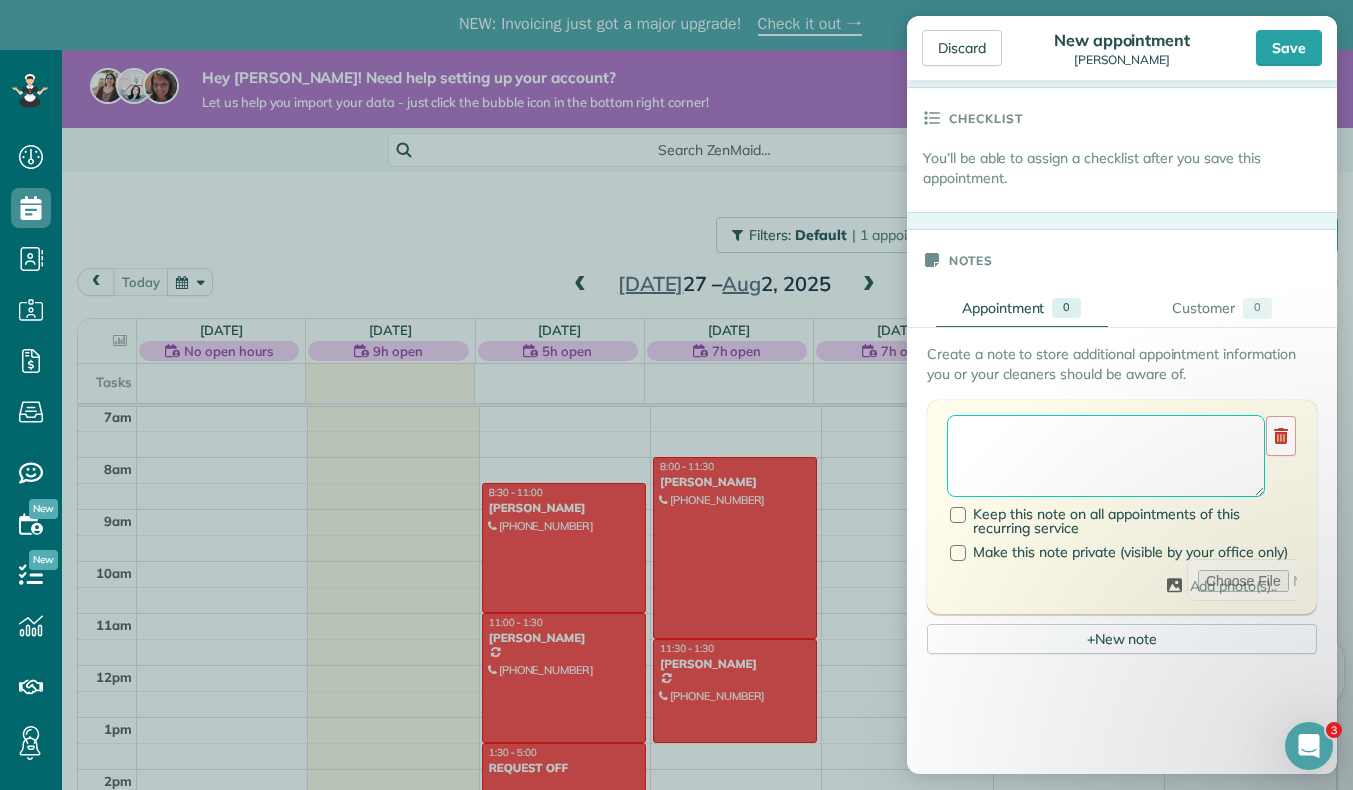 click at bounding box center [1106, 456] 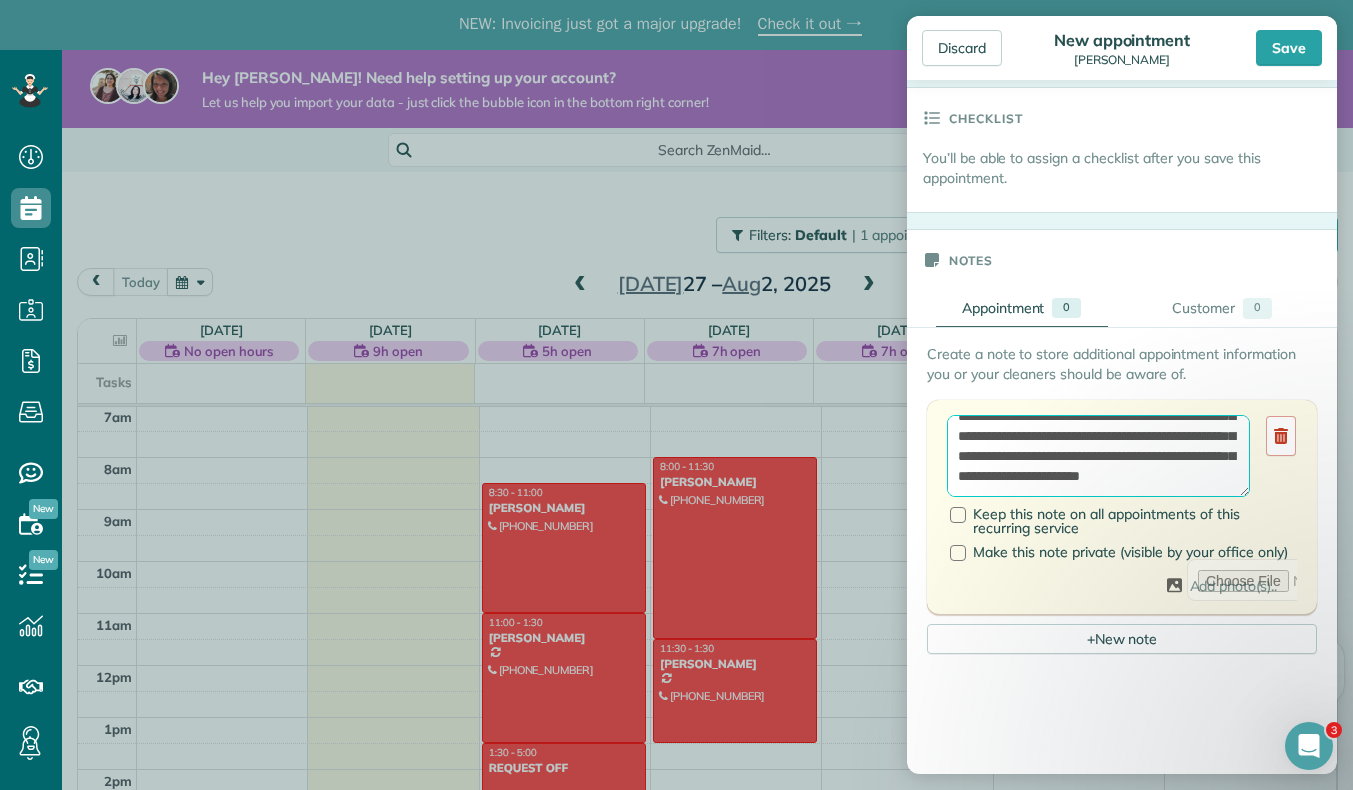 scroll, scrollTop: 68, scrollLeft: 0, axis: vertical 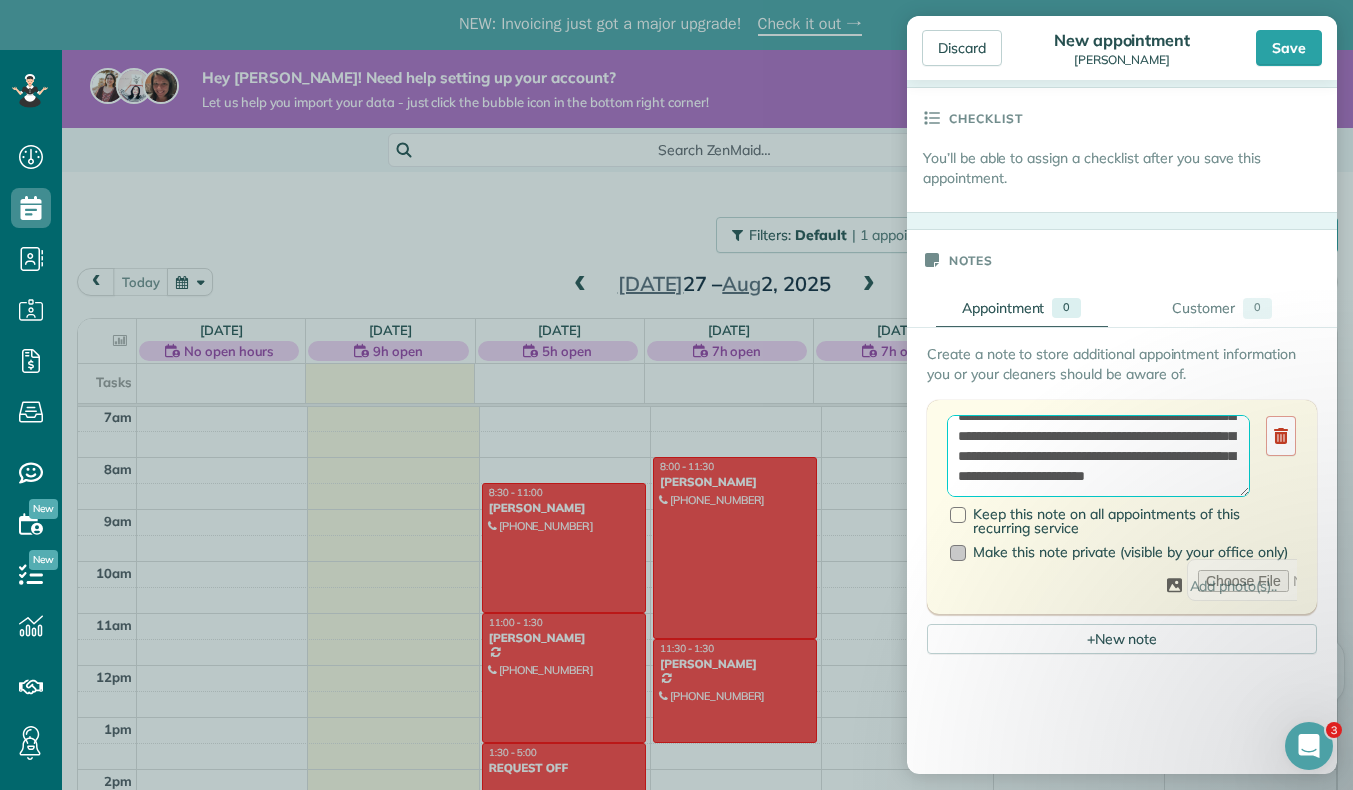 type on "**********" 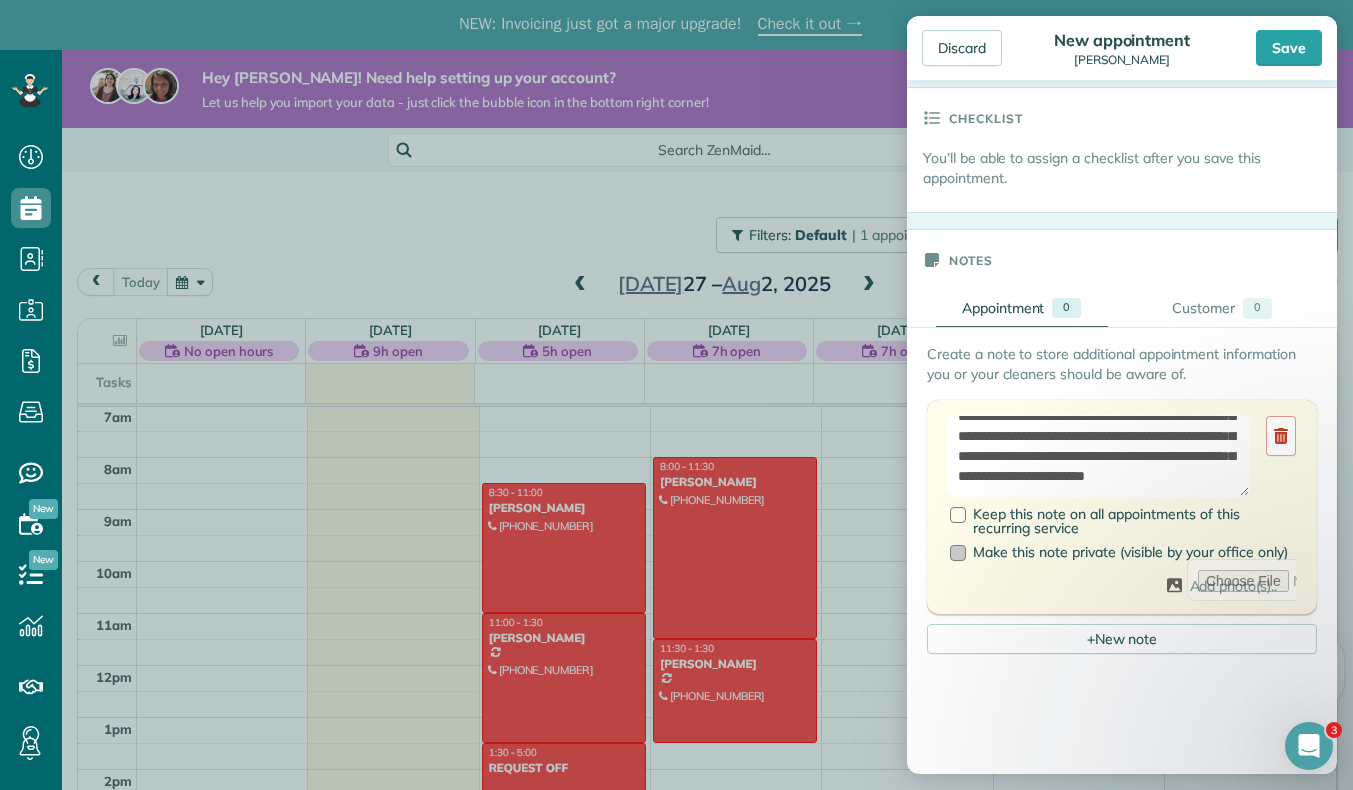 click at bounding box center [958, 553] 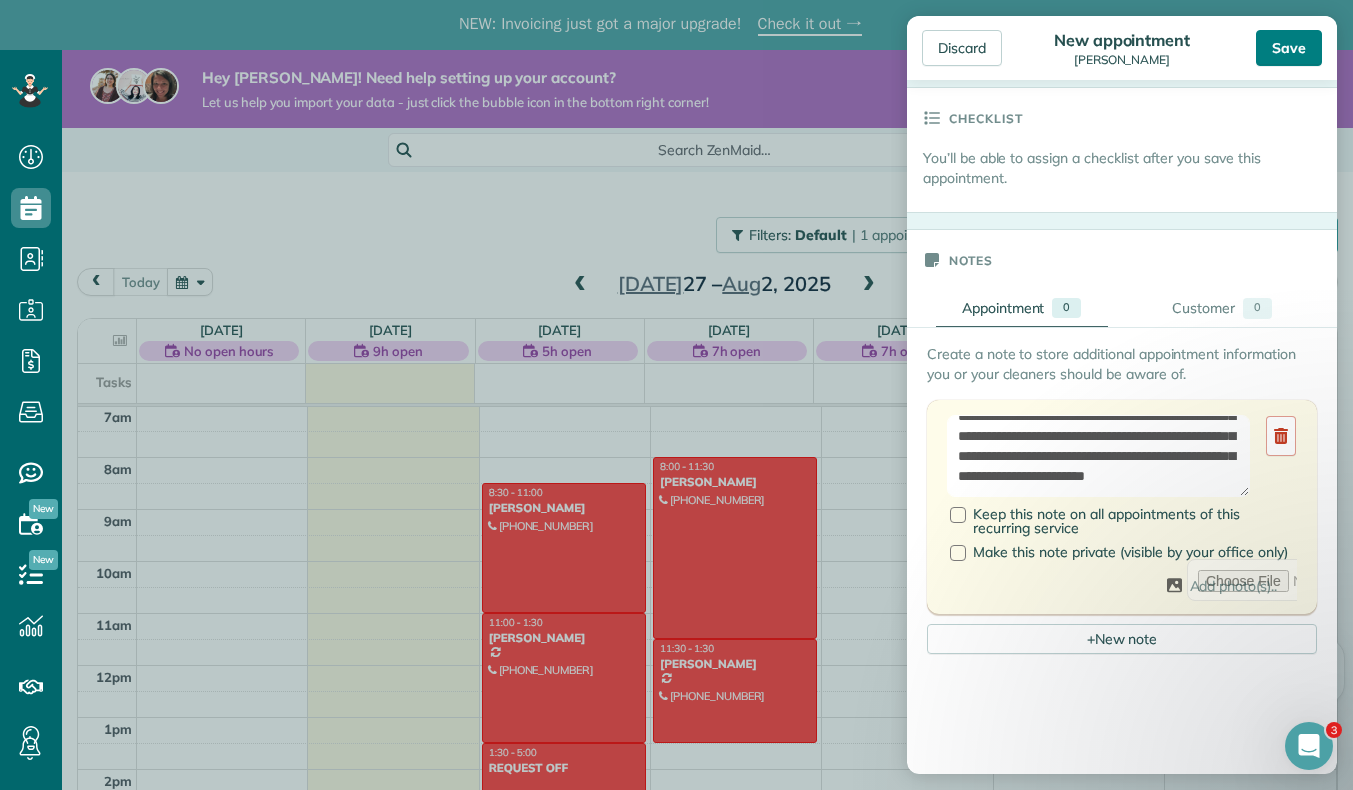 click on "Save" at bounding box center [1289, 48] 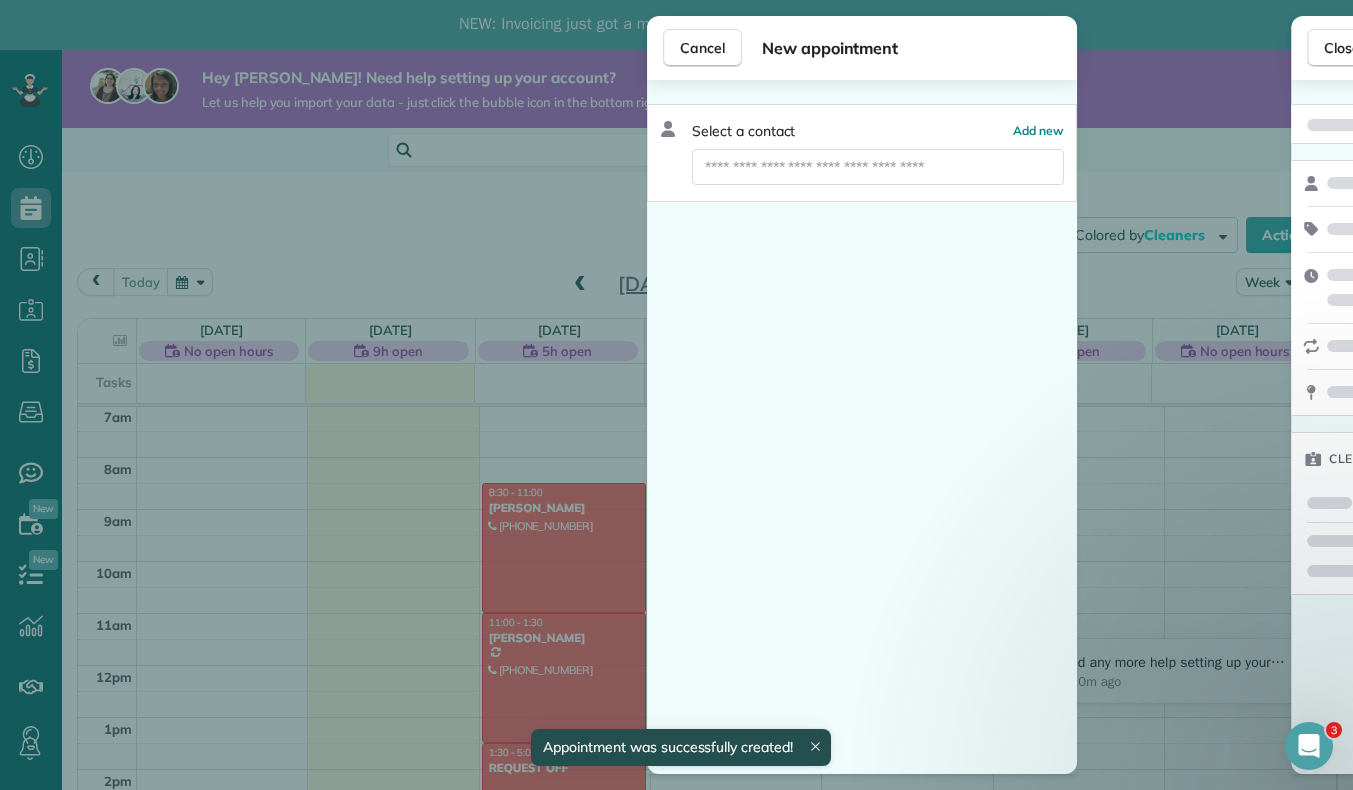 click on "Cancel New appointment Select a contact Add new Close   Cleaners" at bounding box center (676, 395) 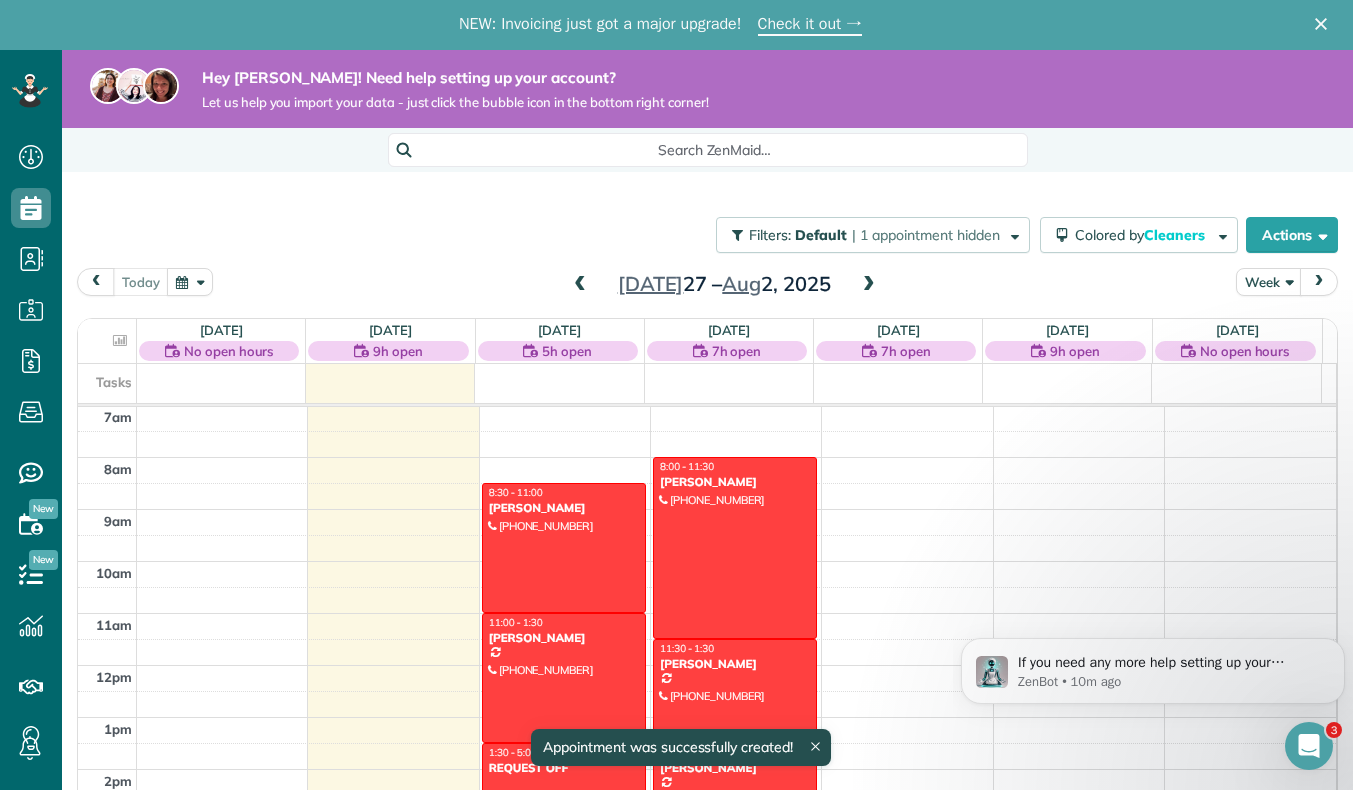 click at bounding box center [735, 795] 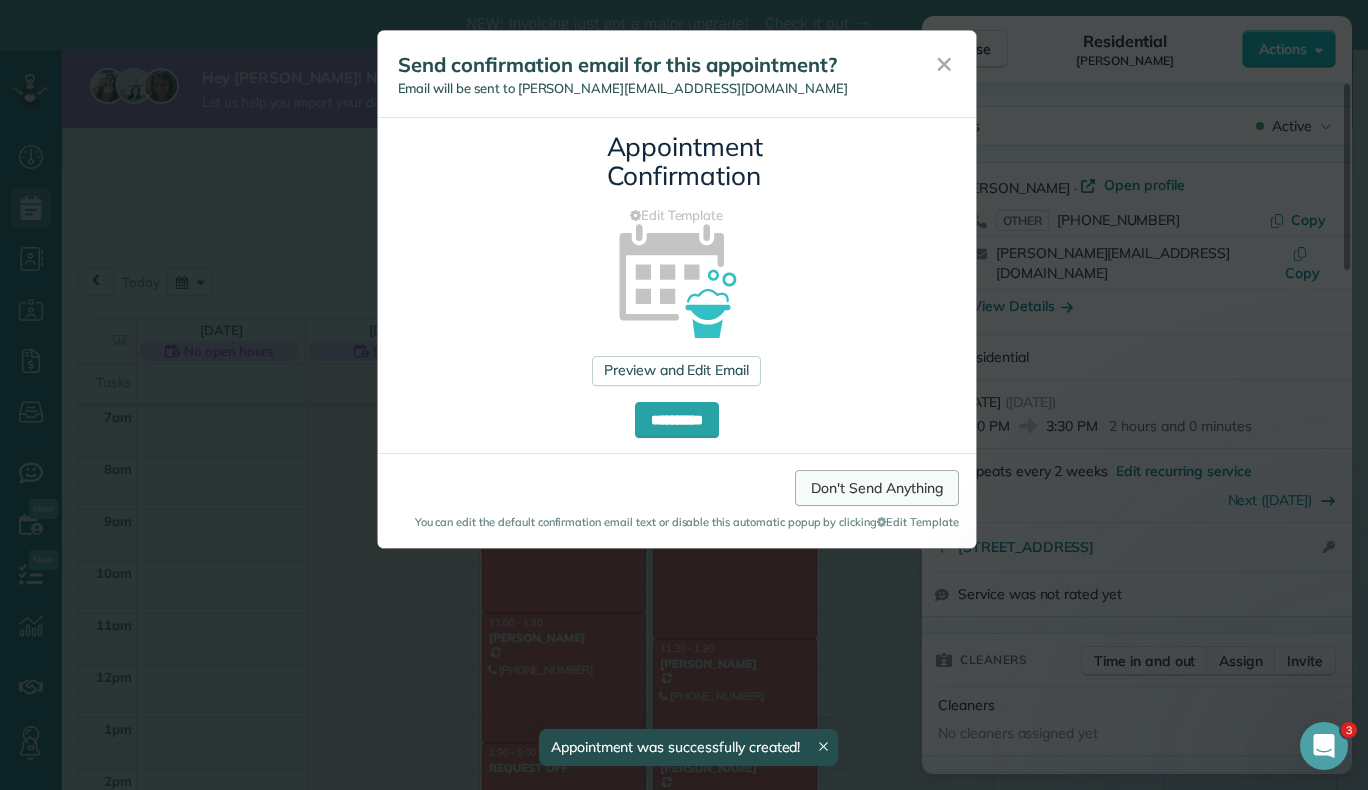 click on "Don't Send Anything" at bounding box center [876, 488] 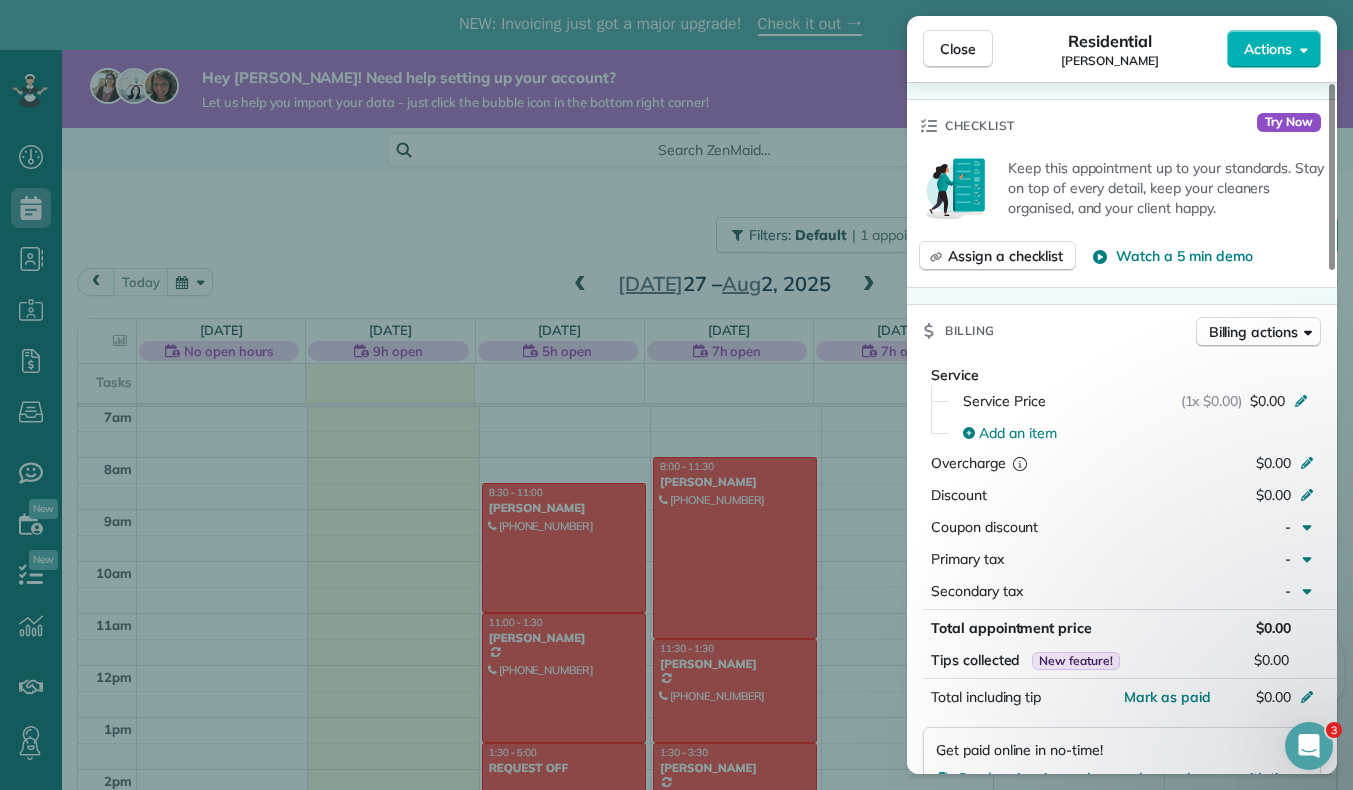 scroll, scrollTop: 673, scrollLeft: 0, axis: vertical 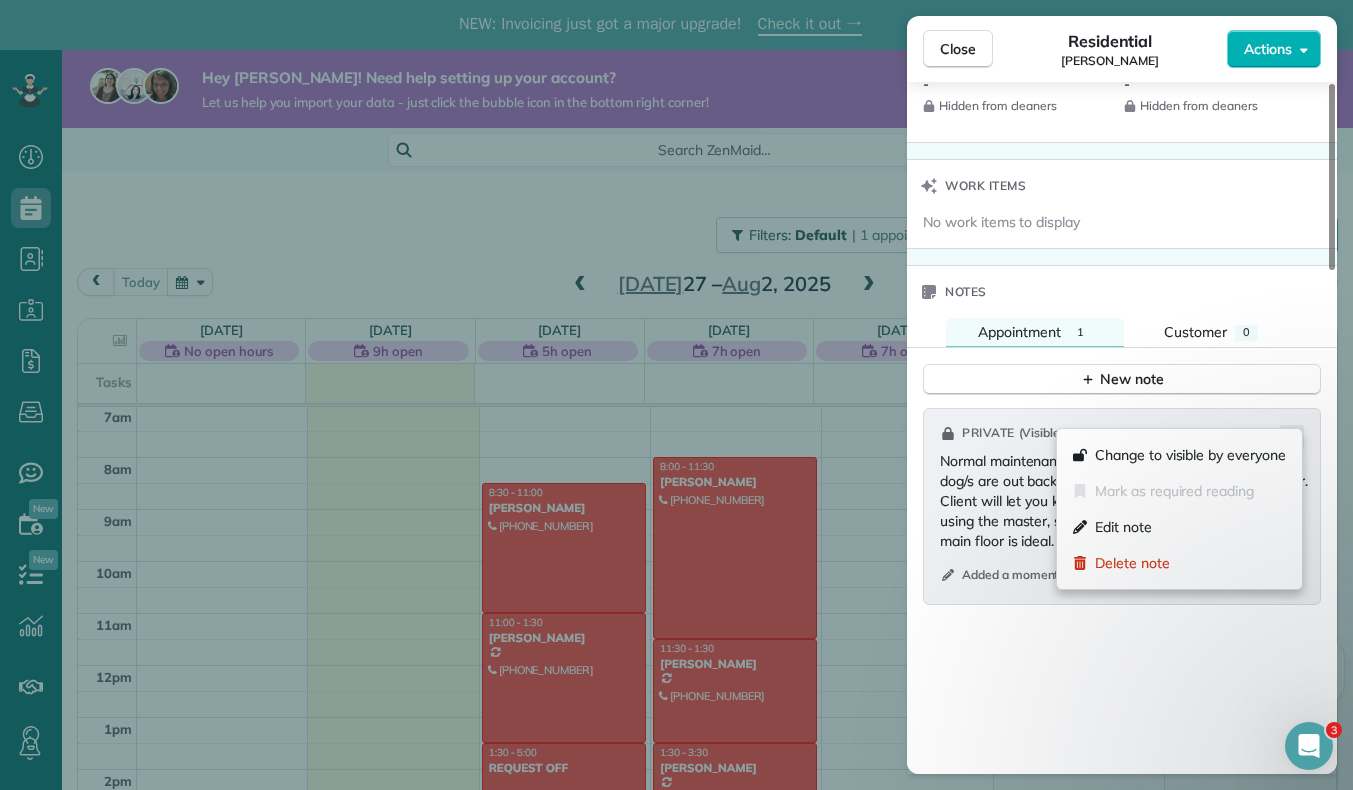 click 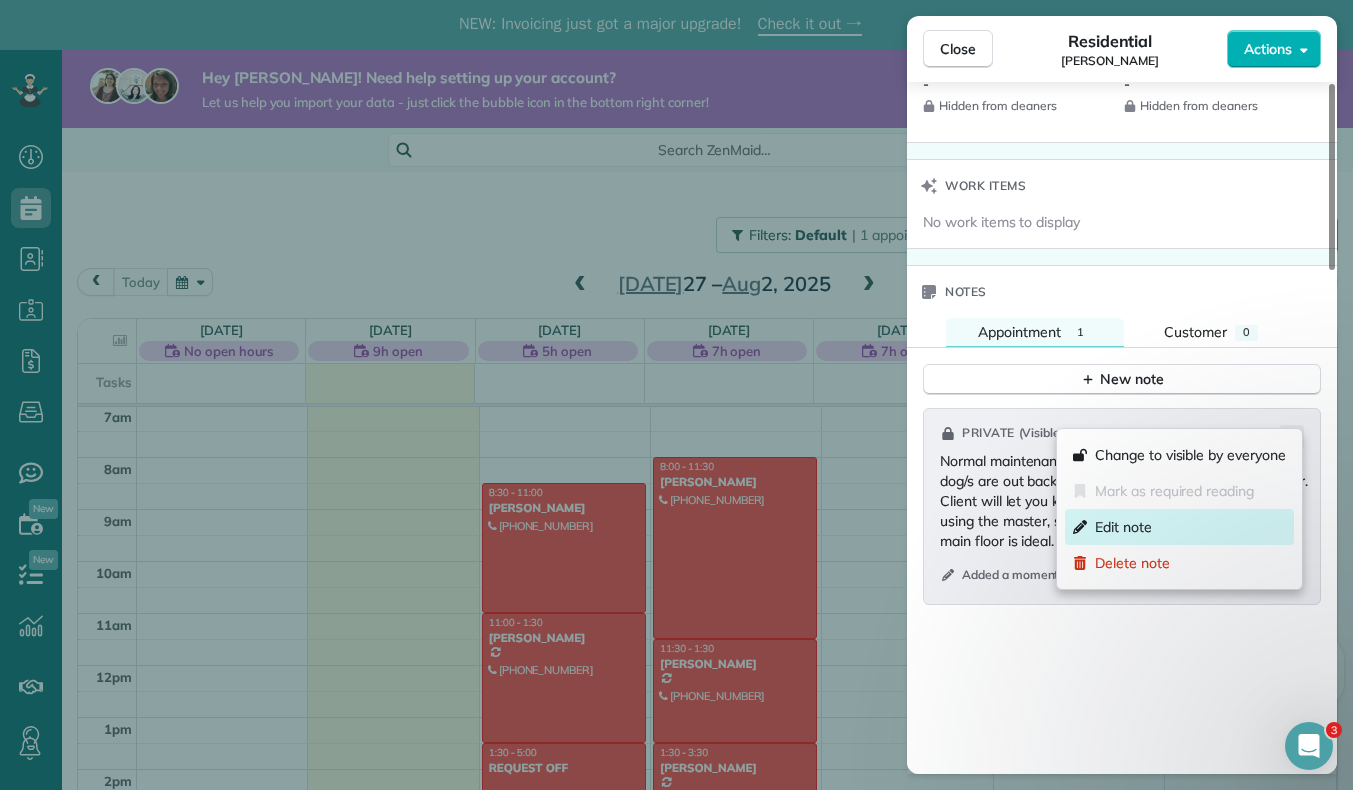 click on "Edit note" at bounding box center (1179, 527) 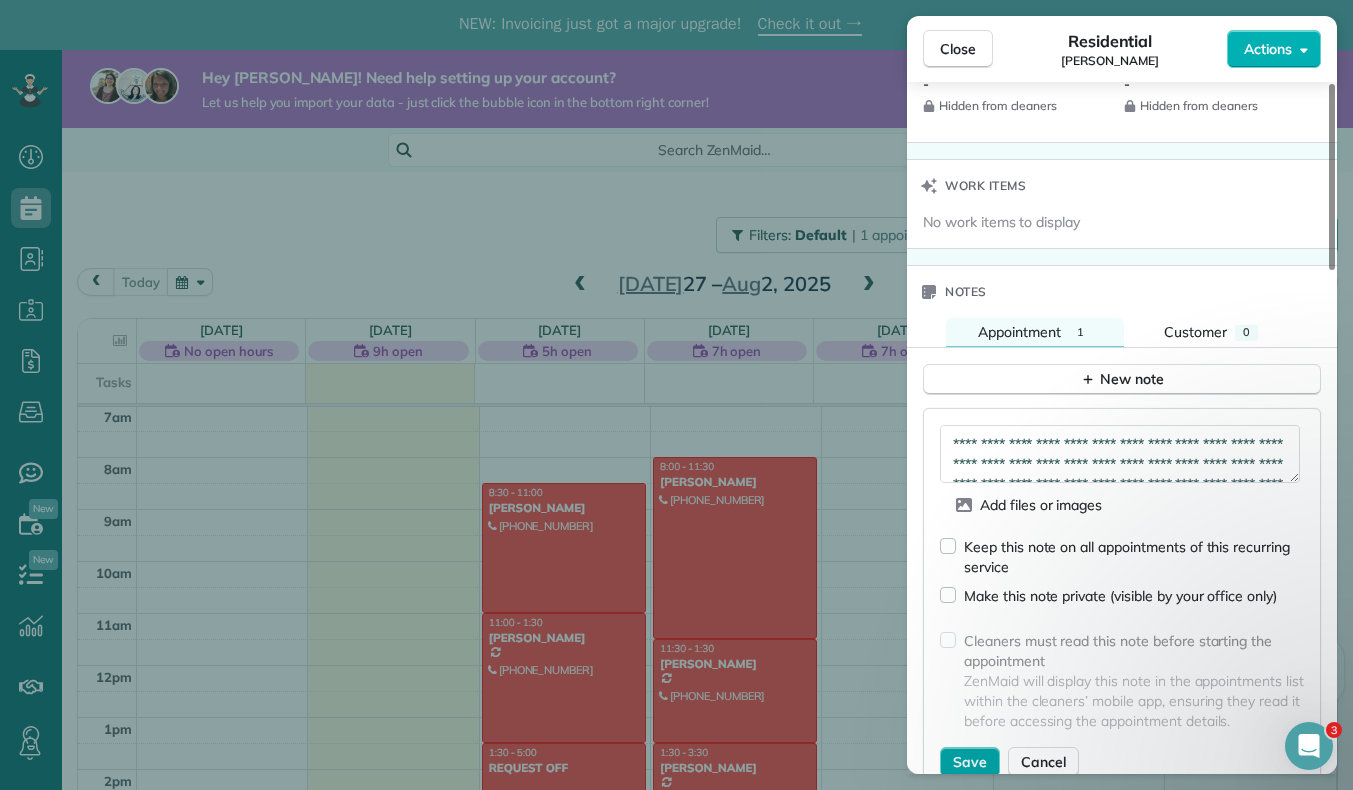 click on "Save" at bounding box center (970, 762) 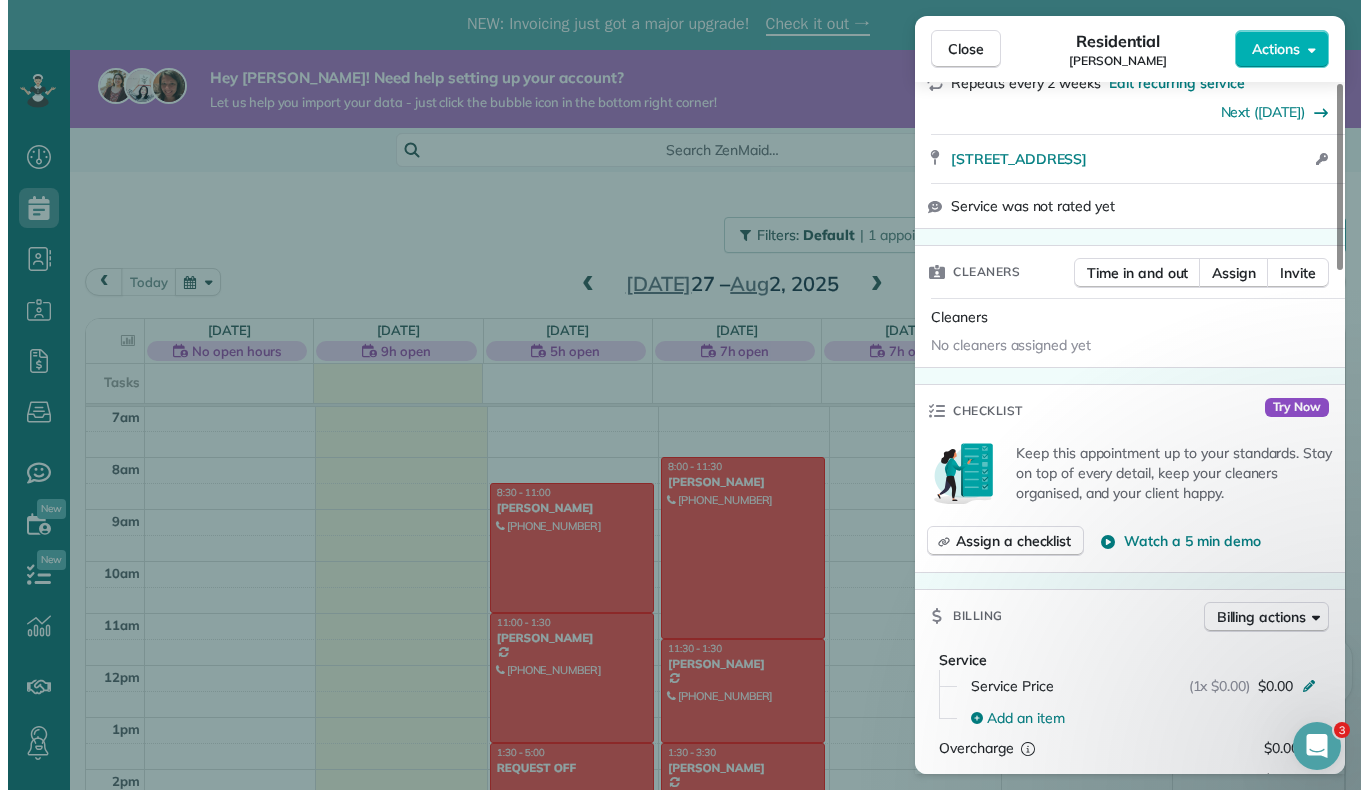scroll, scrollTop: 391, scrollLeft: 0, axis: vertical 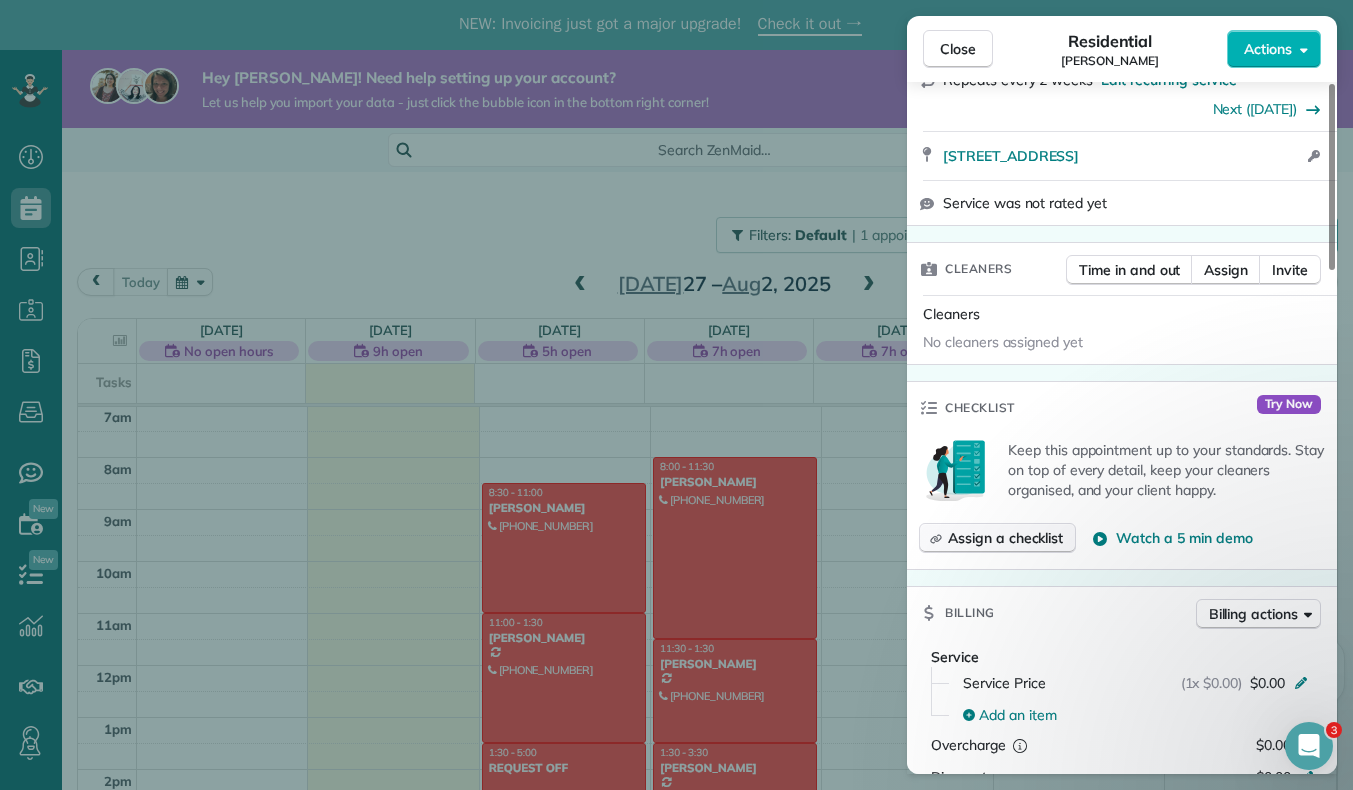 click on "Assign a checklist" at bounding box center (1005, 538) 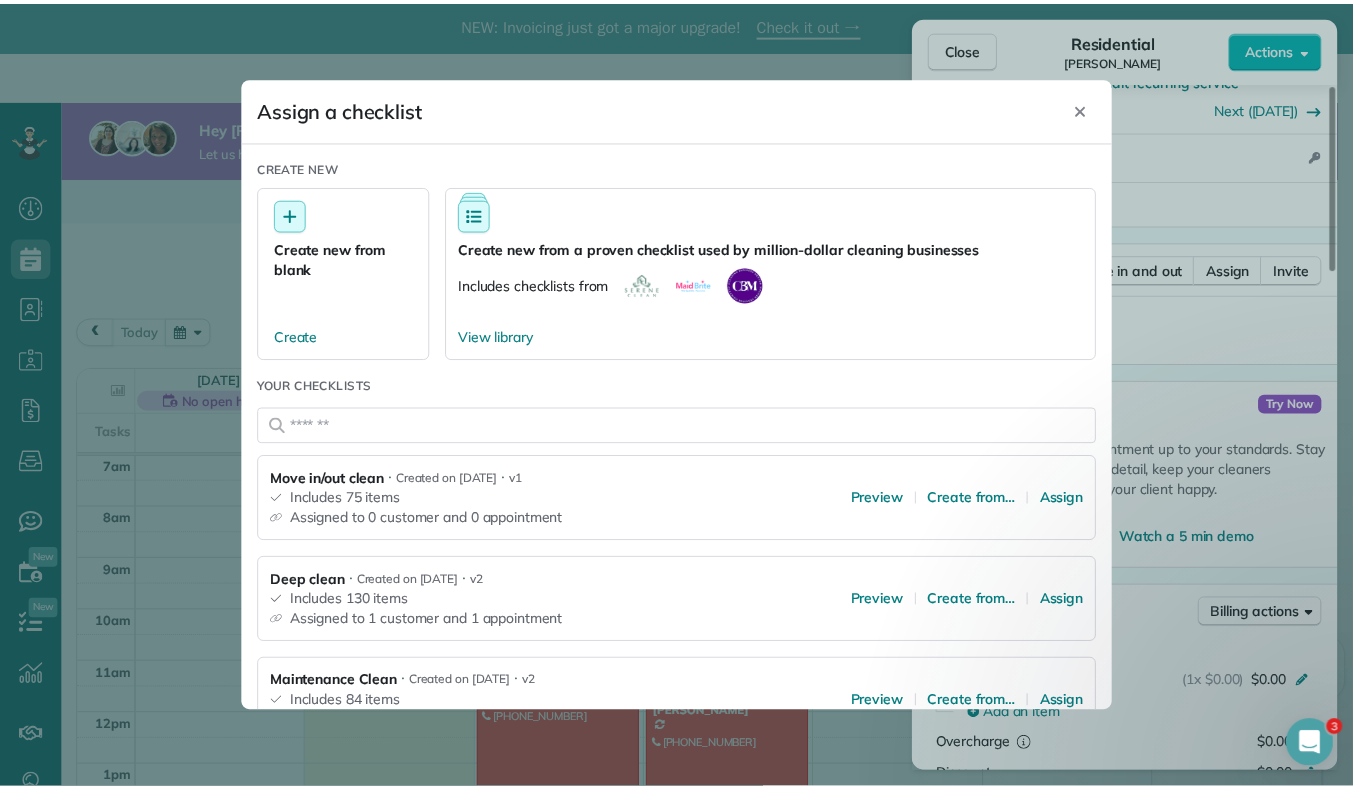 scroll, scrollTop: 85, scrollLeft: 0, axis: vertical 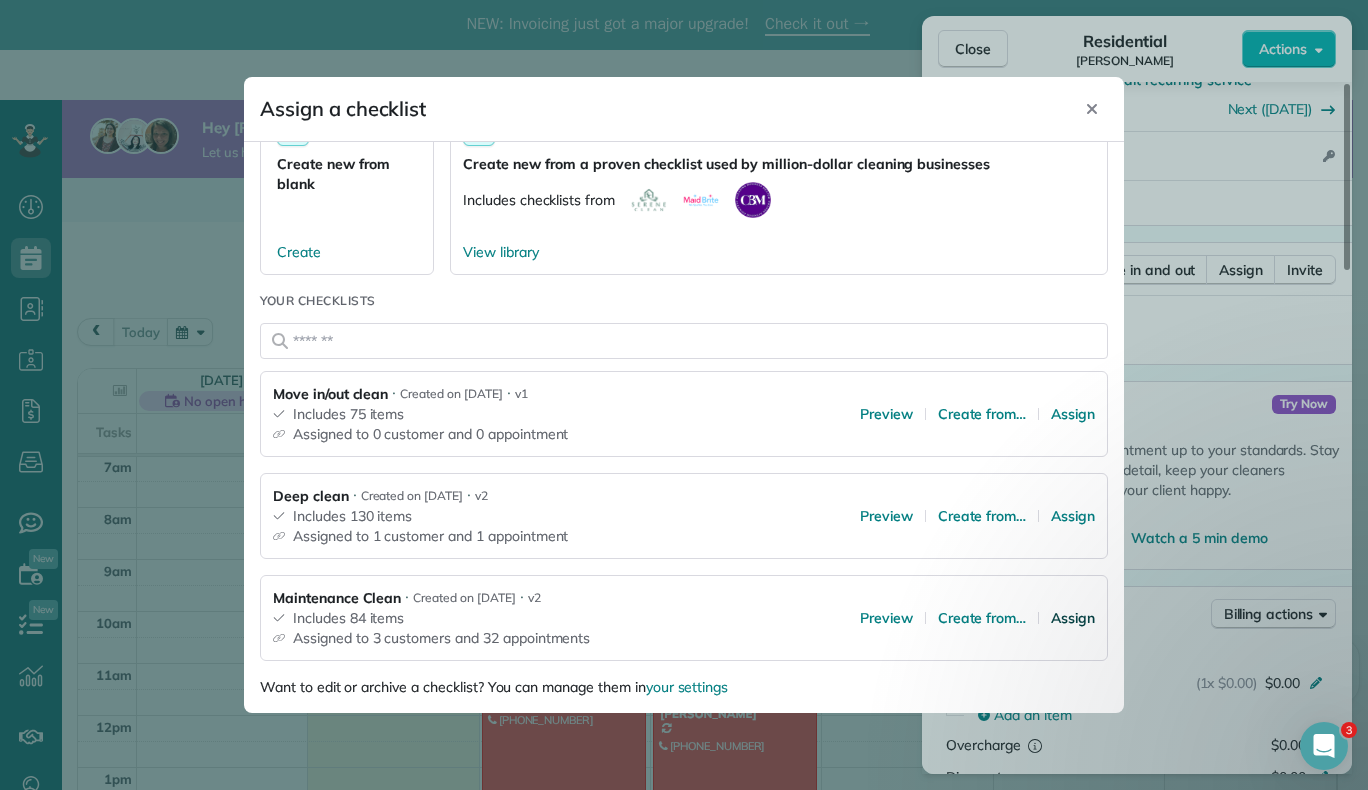 click on "Assign" at bounding box center (1073, 618) 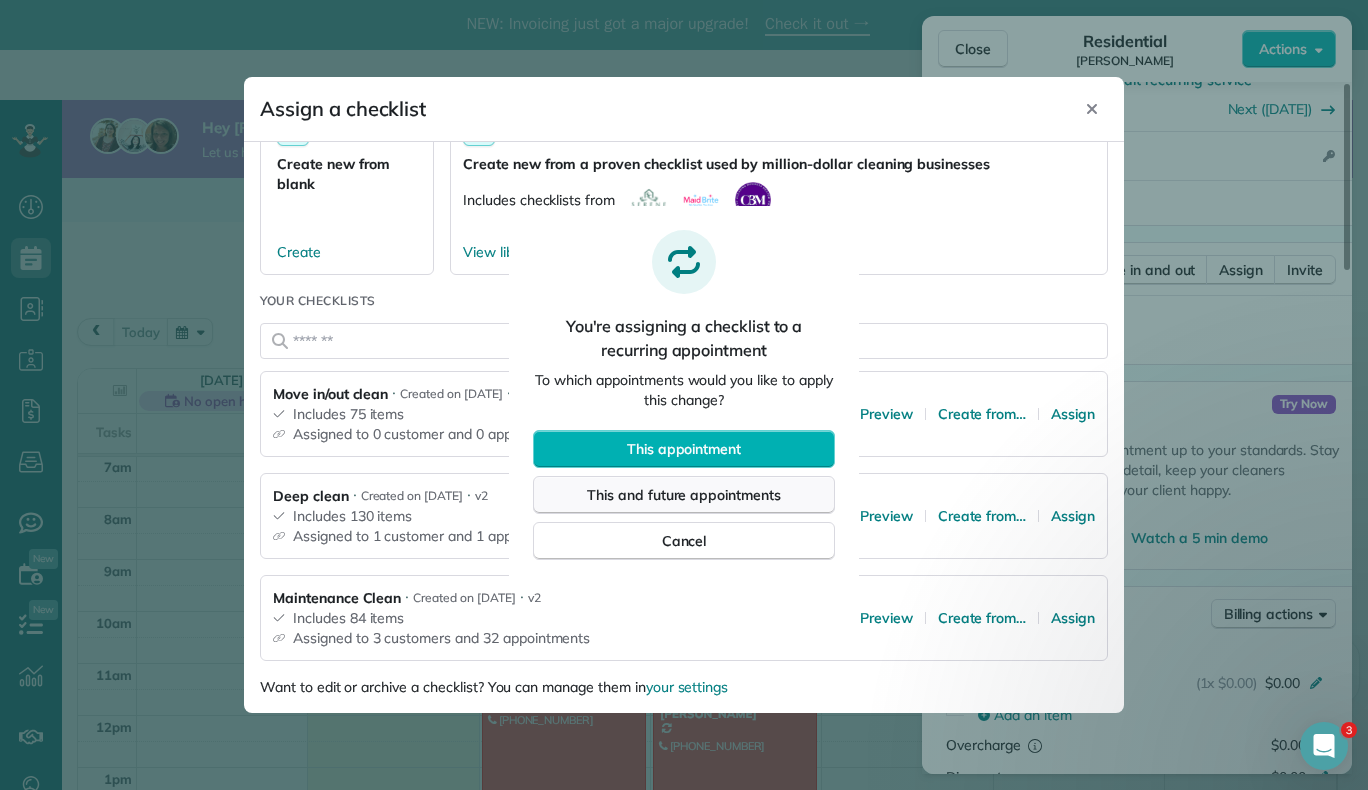 click on "This and future appointments" at bounding box center [684, 495] 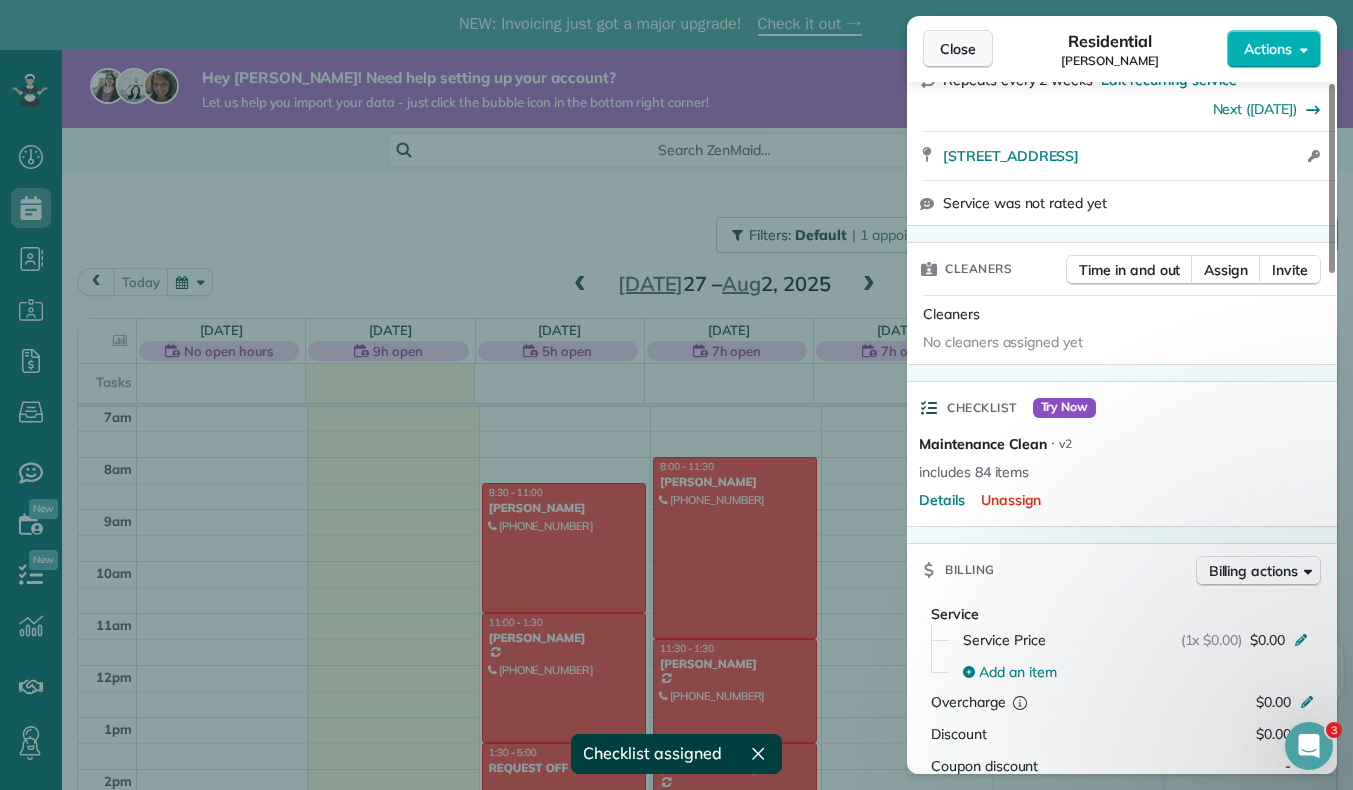 click on "Close" at bounding box center (958, 49) 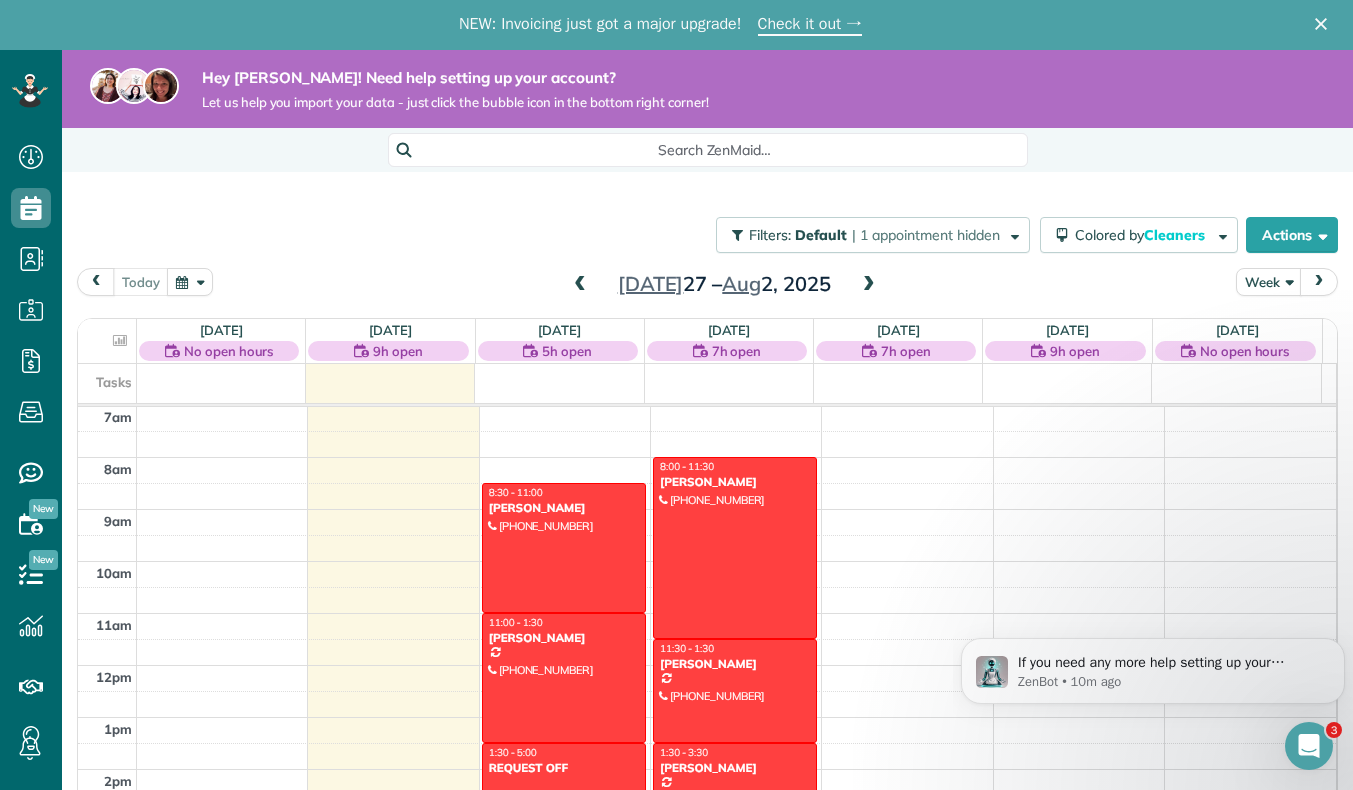 scroll, scrollTop: 649, scrollLeft: 0, axis: vertical 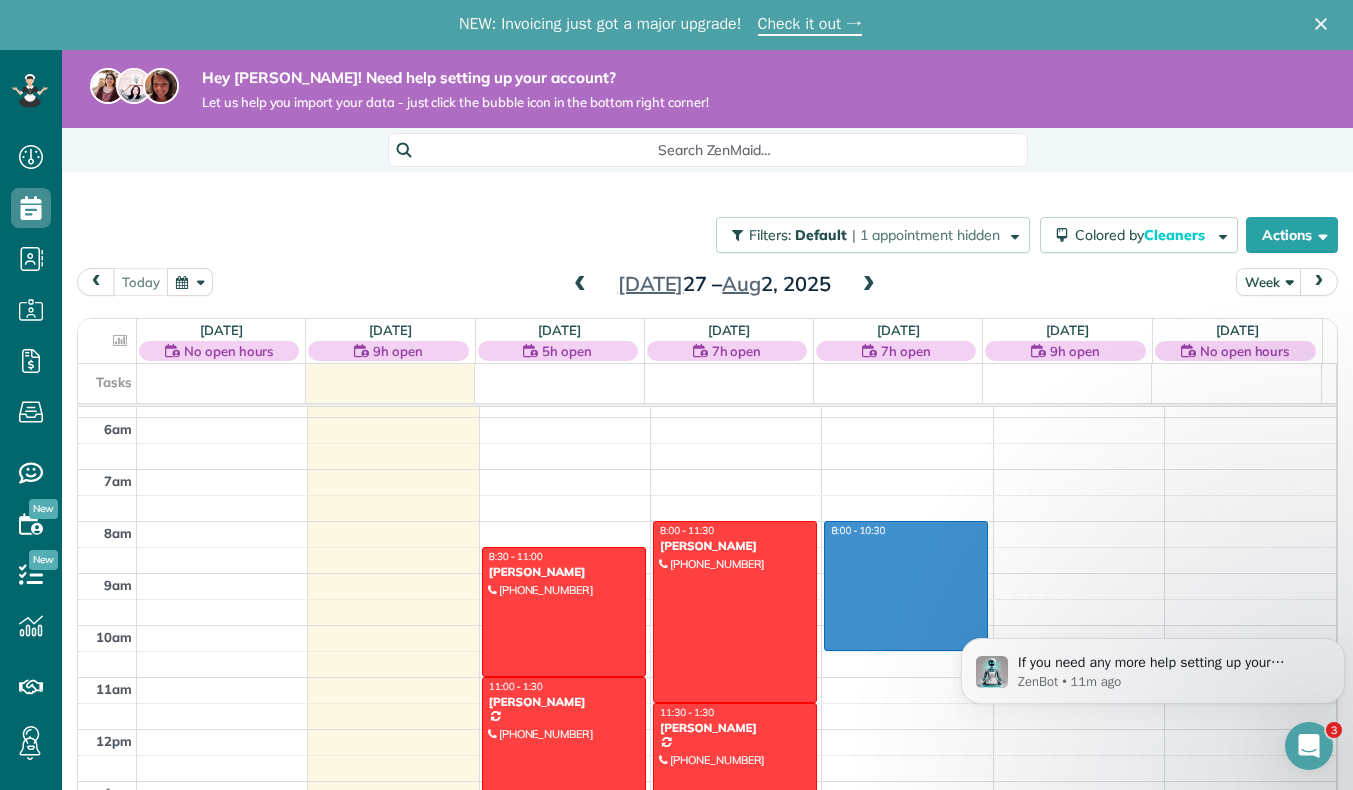 drag, startPoint x: 840, startPoint y: 527, endPoint x: 852, endPoint y: 639, distance: 112.64102 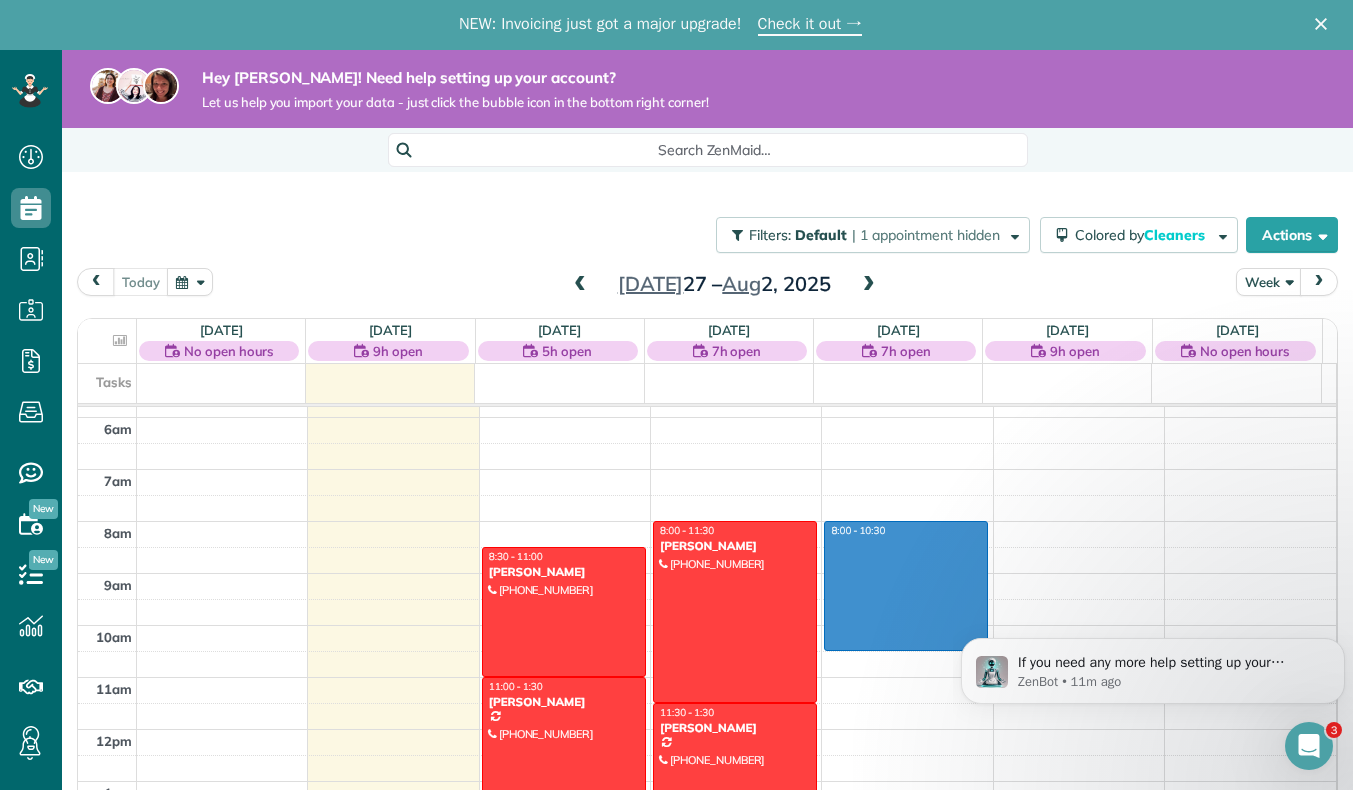click on "12am 1am 2am 3am 4am 5am 6am 7am 8am 9am 10am 11am 12pm 1pm 2pm 3pm 4pm 5pm 6pm 7pm 8pm 9pm 10pm 11pm AB 3:00 - 5:30 Ashley Beggs (970) 690-5083 818 7th st berthoud, CO 80513 8:30 - 11:00 Kerri Belsito (970) 215-6856 5401 West CR 12 Loveland, CO 80537 11:00 - 1:30 Danielle Phillips (970) 576-8586 1440 Shelby Dr Berthoud, CO 80513 1:30 - 5:00 REQUEST OFF 123 request off berthoud, co 80513 8:00 - 11:30 Carlos Alanis (970) 388-2983 1967 Golden horizon drive Windsor, CO 805505 11:30 - 1:30 Mark Neff (970) 402-0942 1107 willshire dr Berthoud, CO 80513 1:30 - 3:30 Elizabeth Gonzales (970) 324-4107 321 Capital Reef Rd Berthoud, CO 80513 8:00 - 10:30" at bounding box center (707, 729) 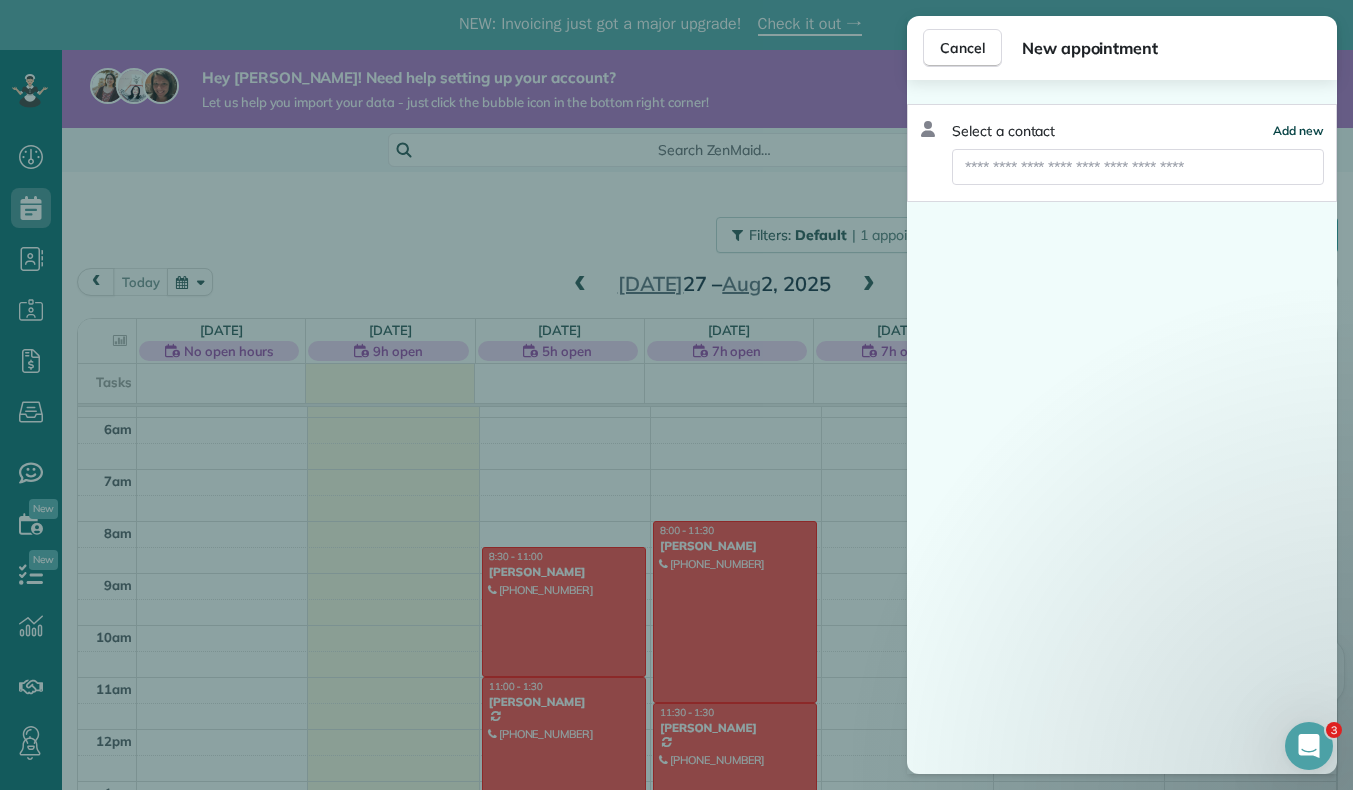 click on "Add new" at bounding box center (1298, 130) 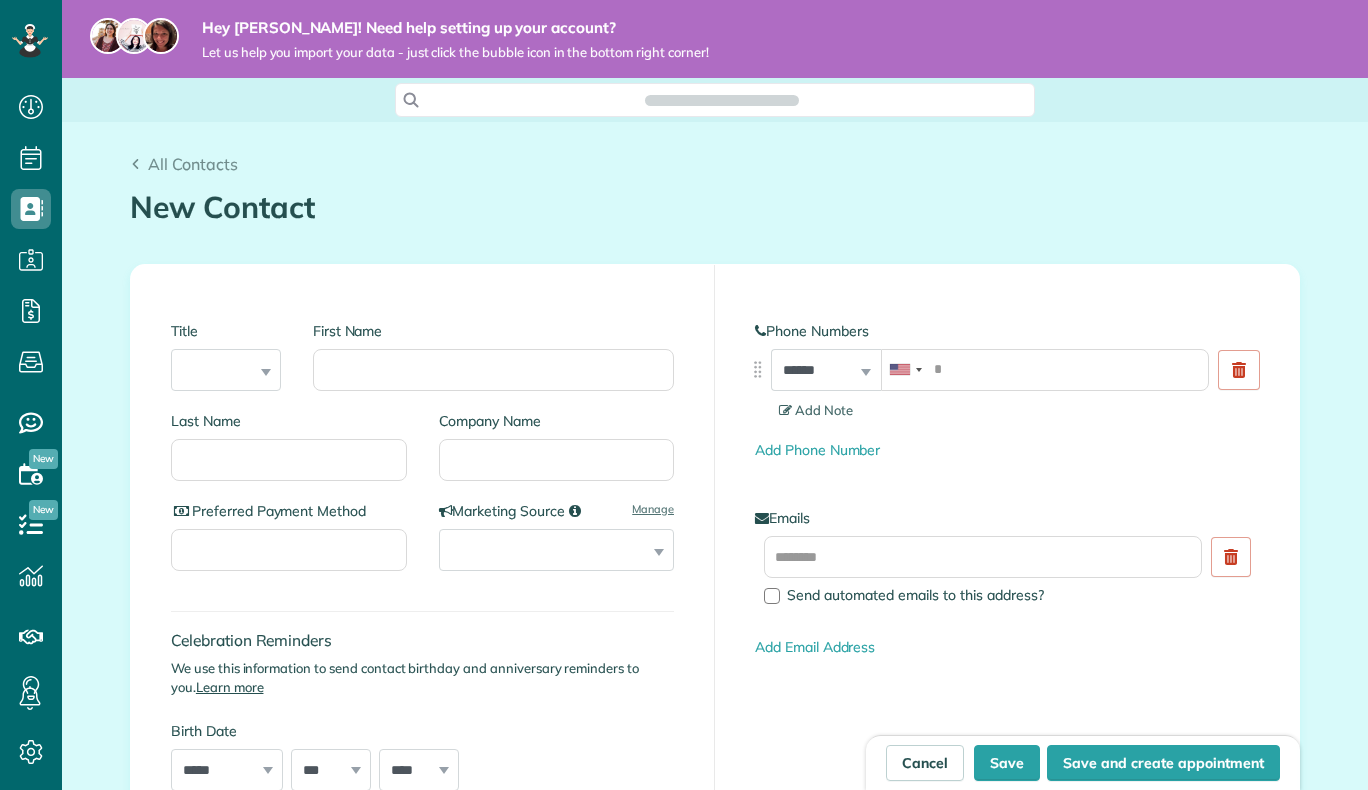 scroll, scrollTop: 0, scrollLeft: 0, axis: both 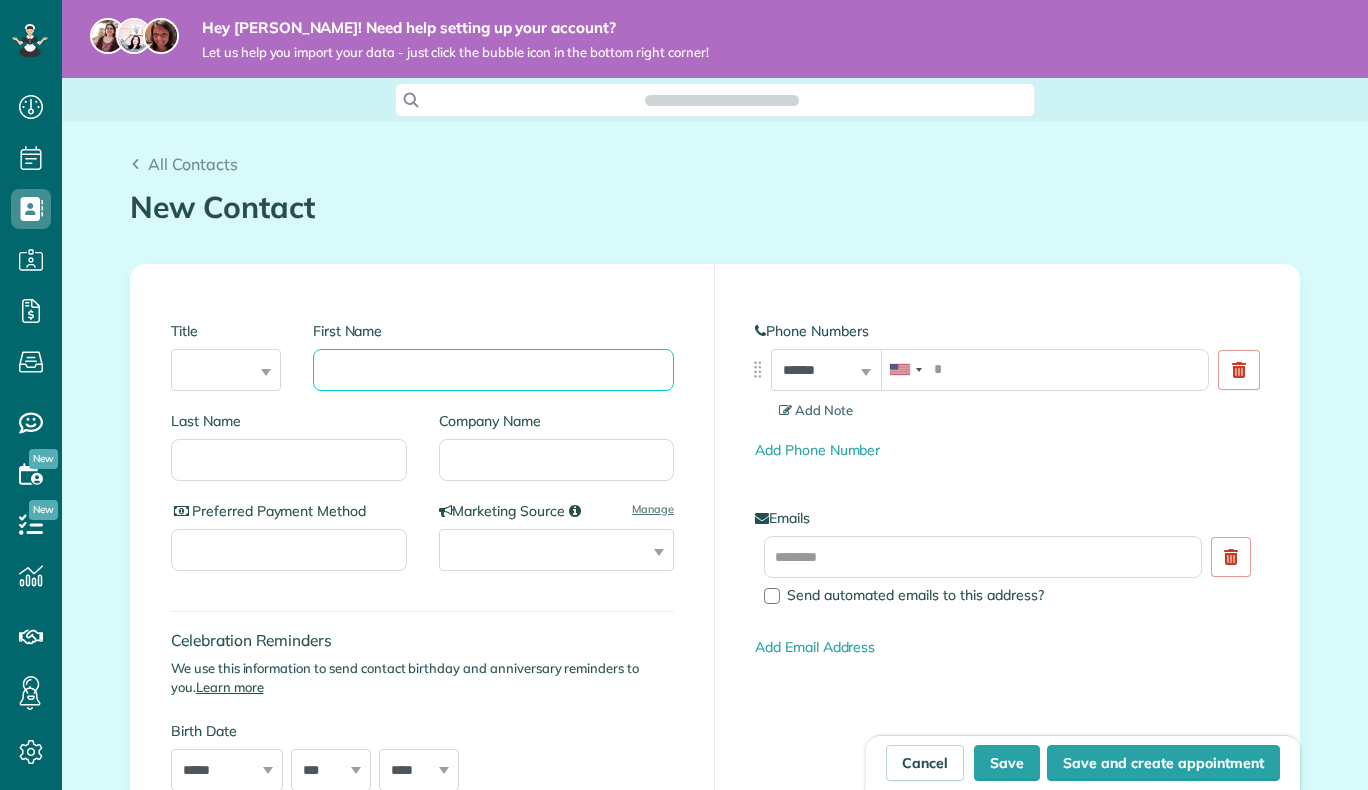 click on "First Name" at bounding box center [493, 370] 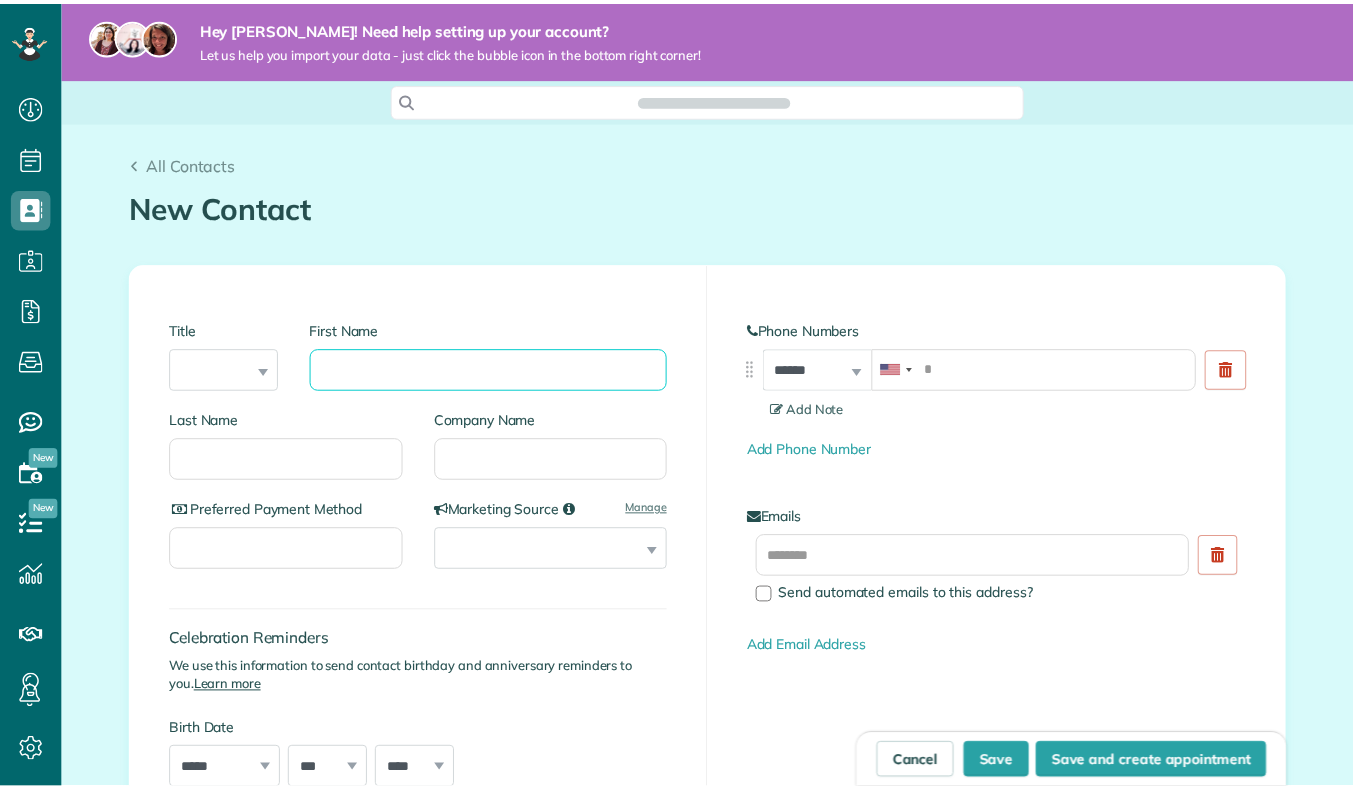 scroll, scrollTop: 9, scrollLeft: 9, axis: both 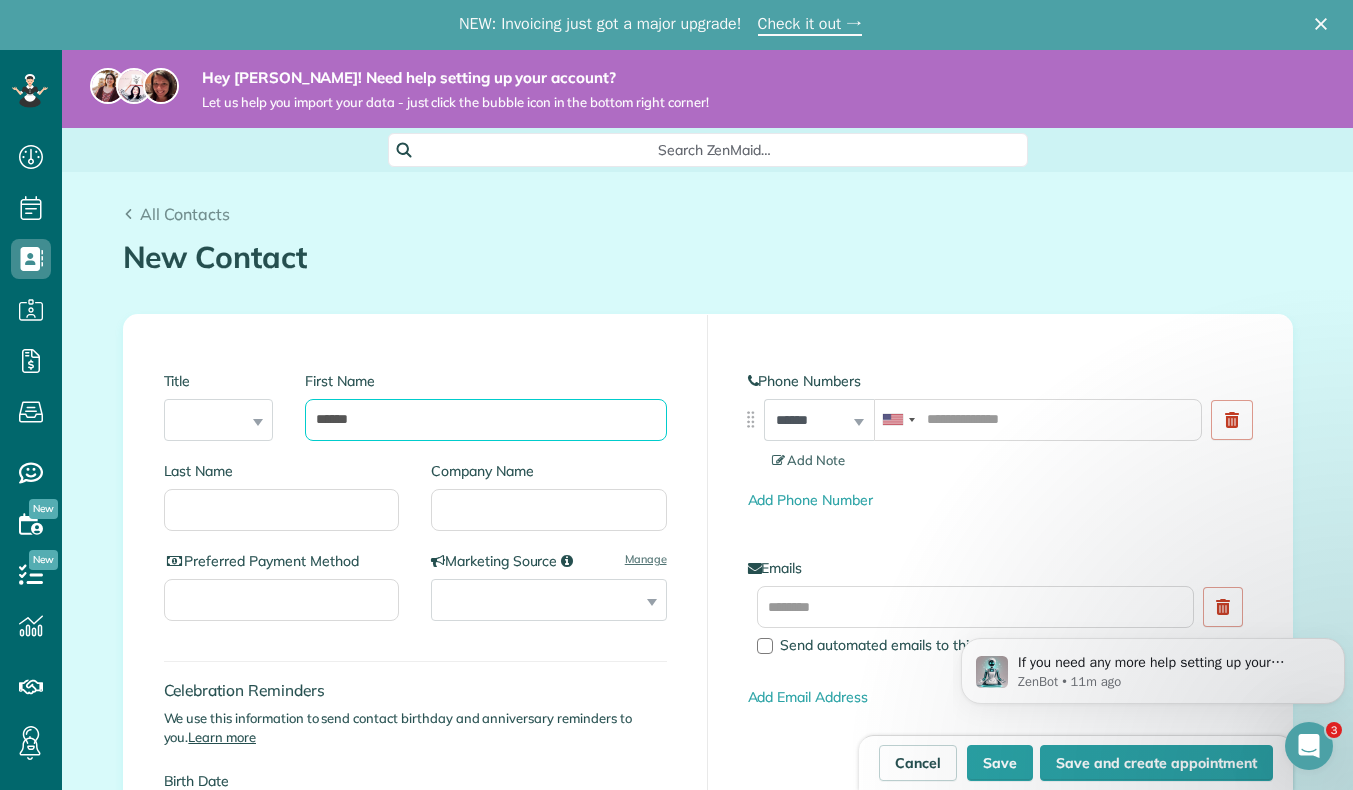 type on "******" 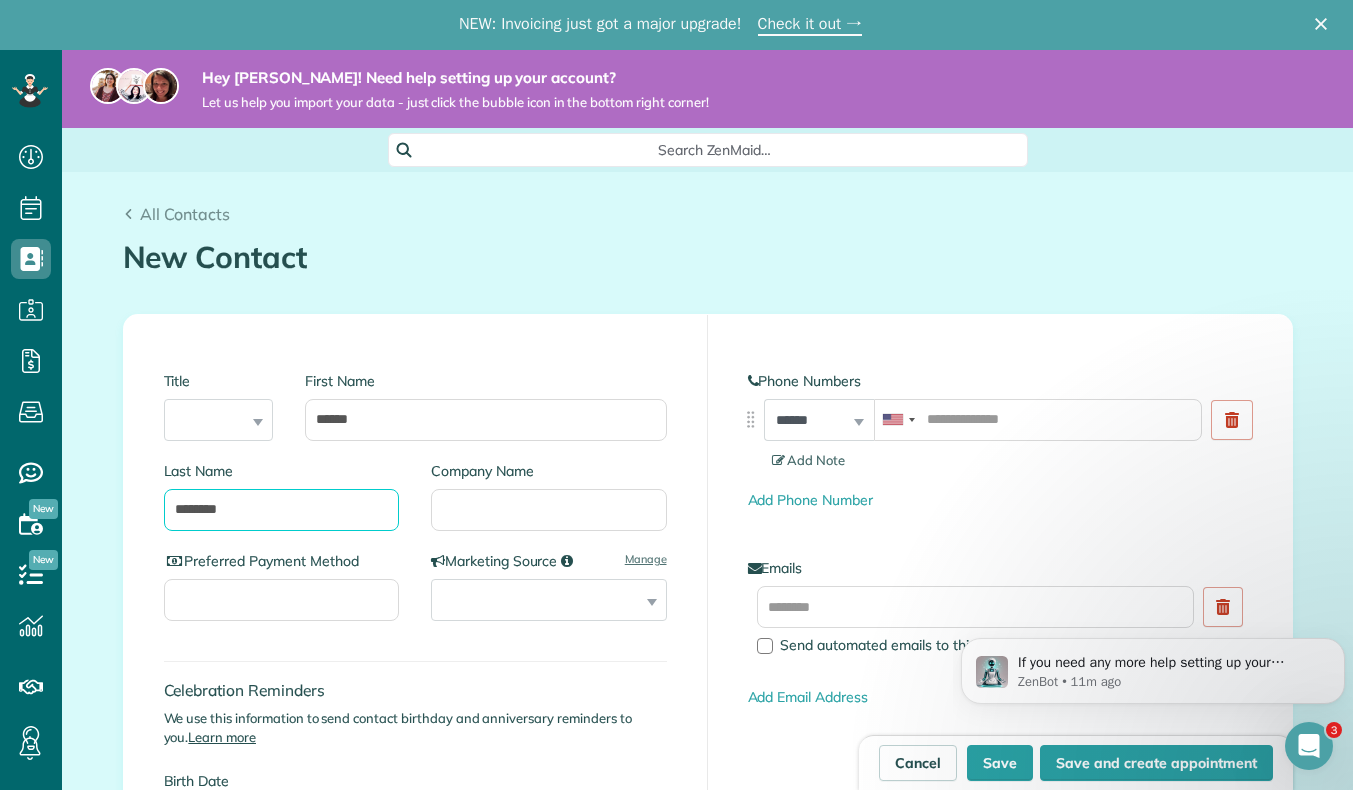 type on "********" 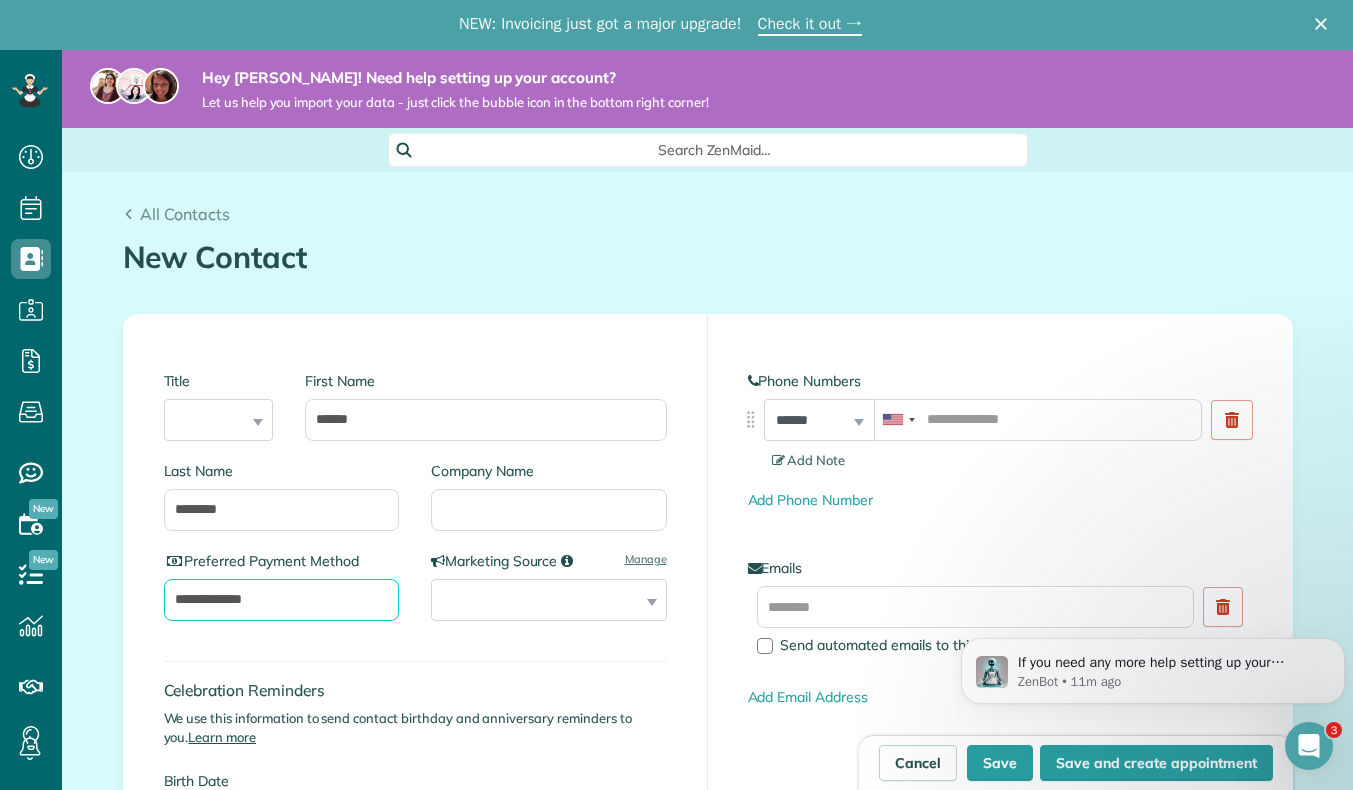 type on "**********" 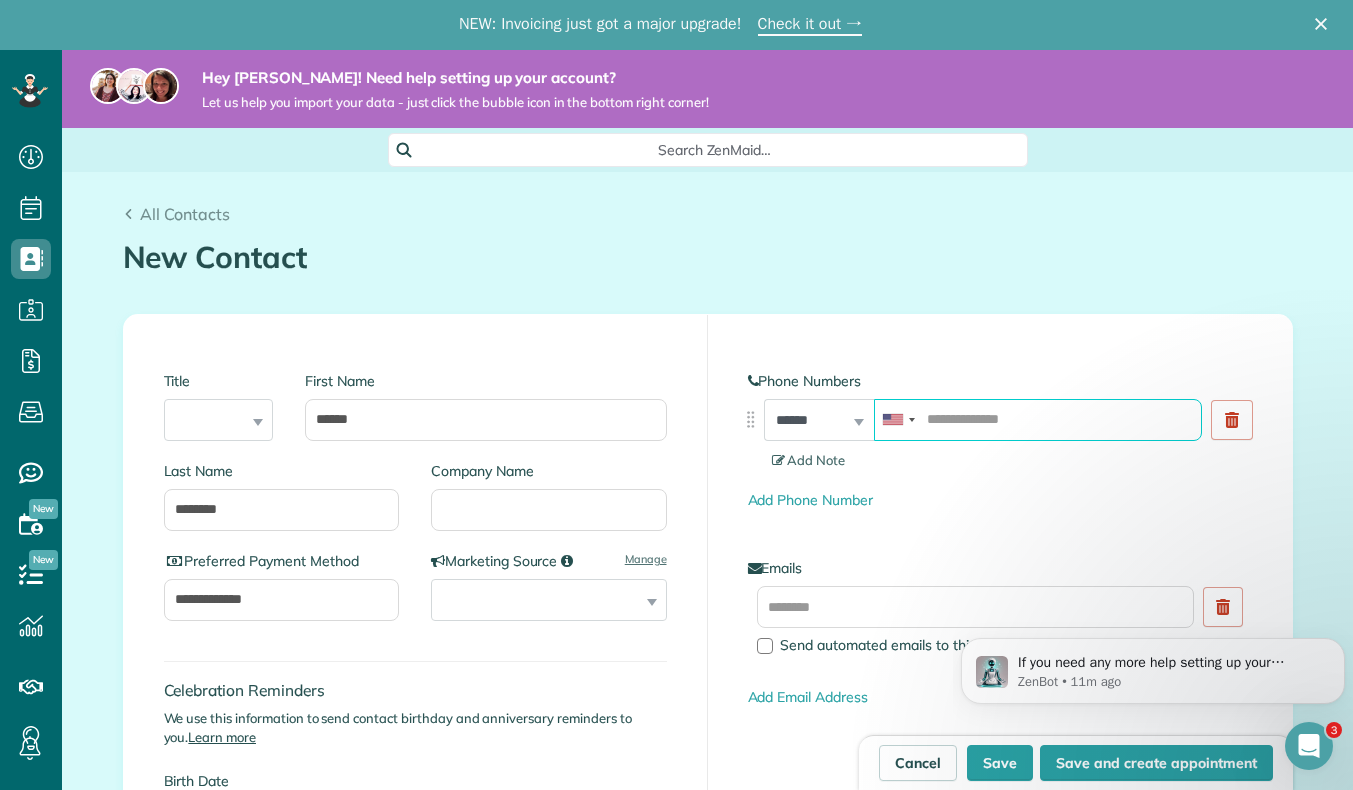 click at bounding box center [1038, 420] 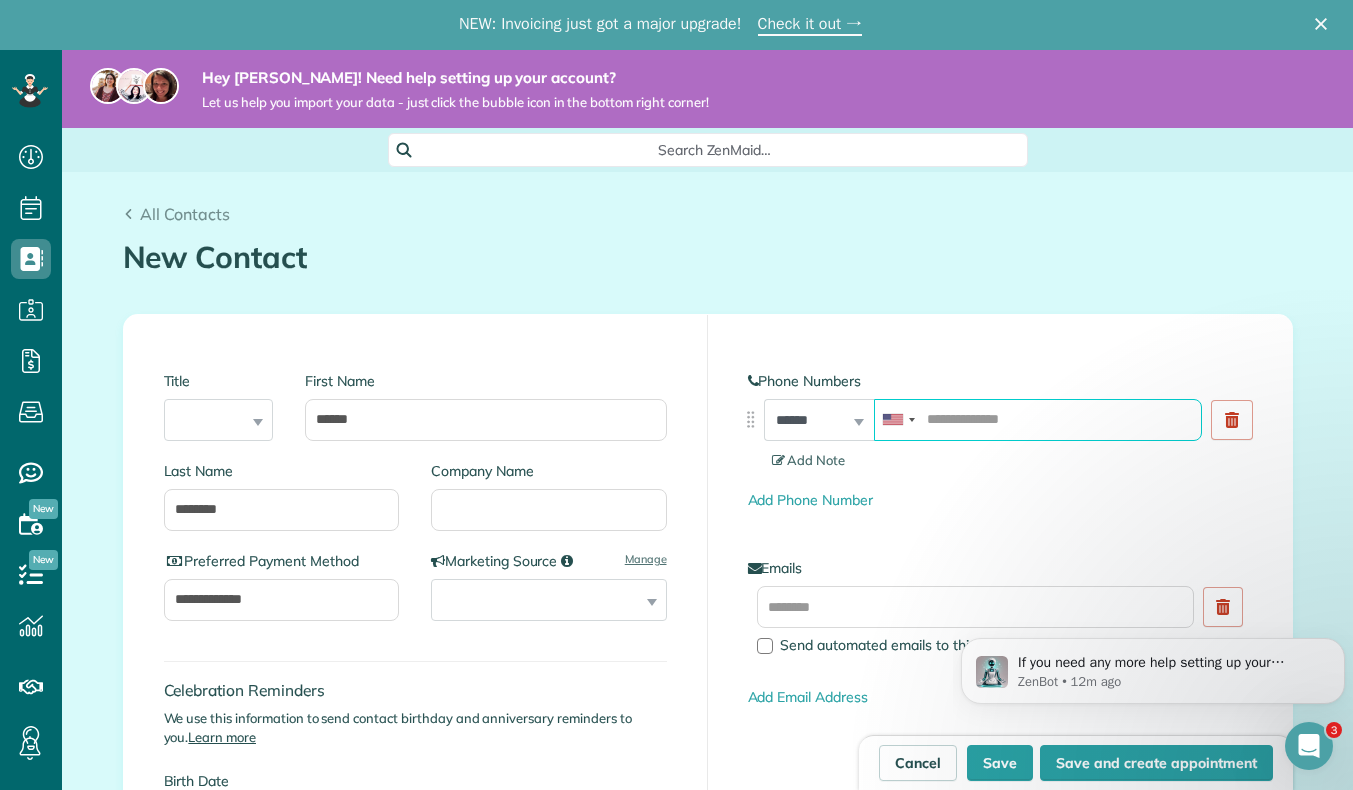 paste on "**********" 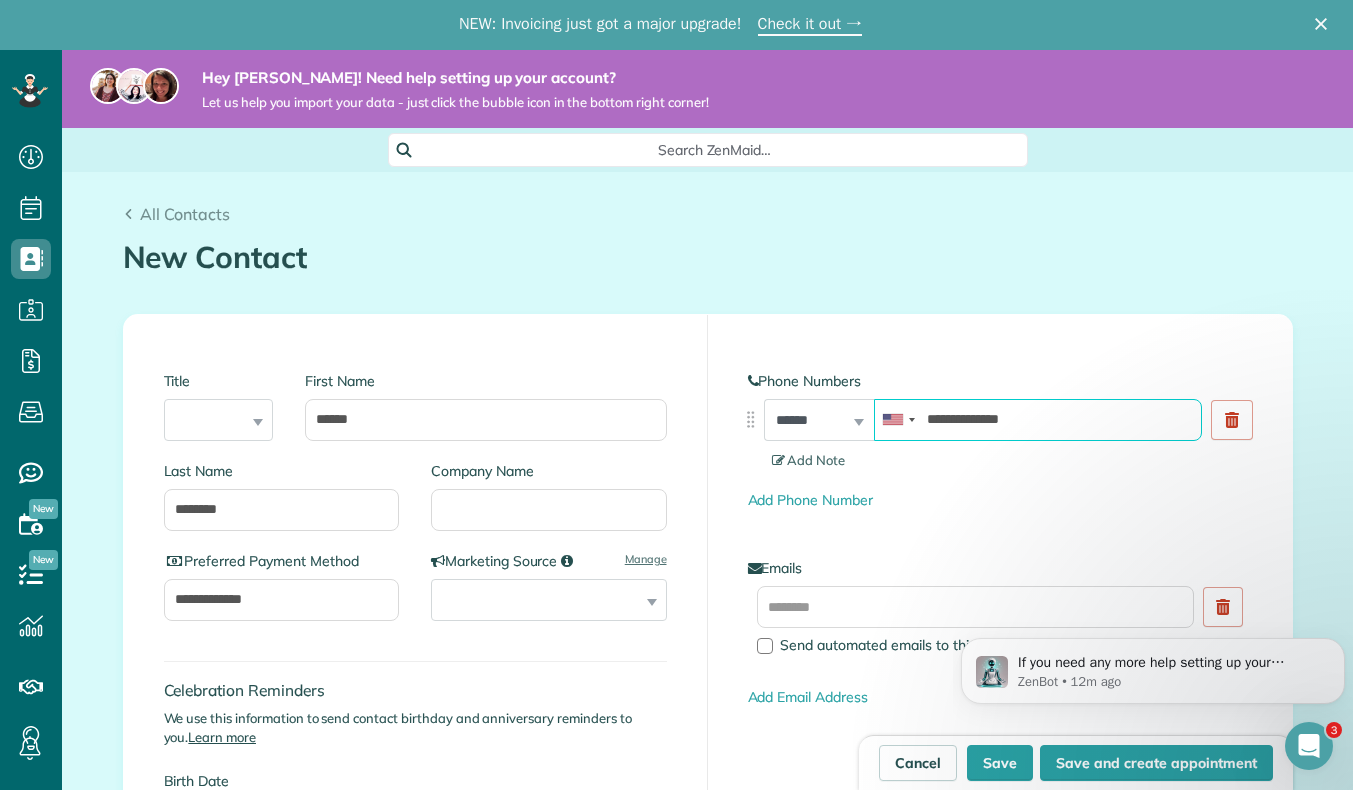 type on "**********" 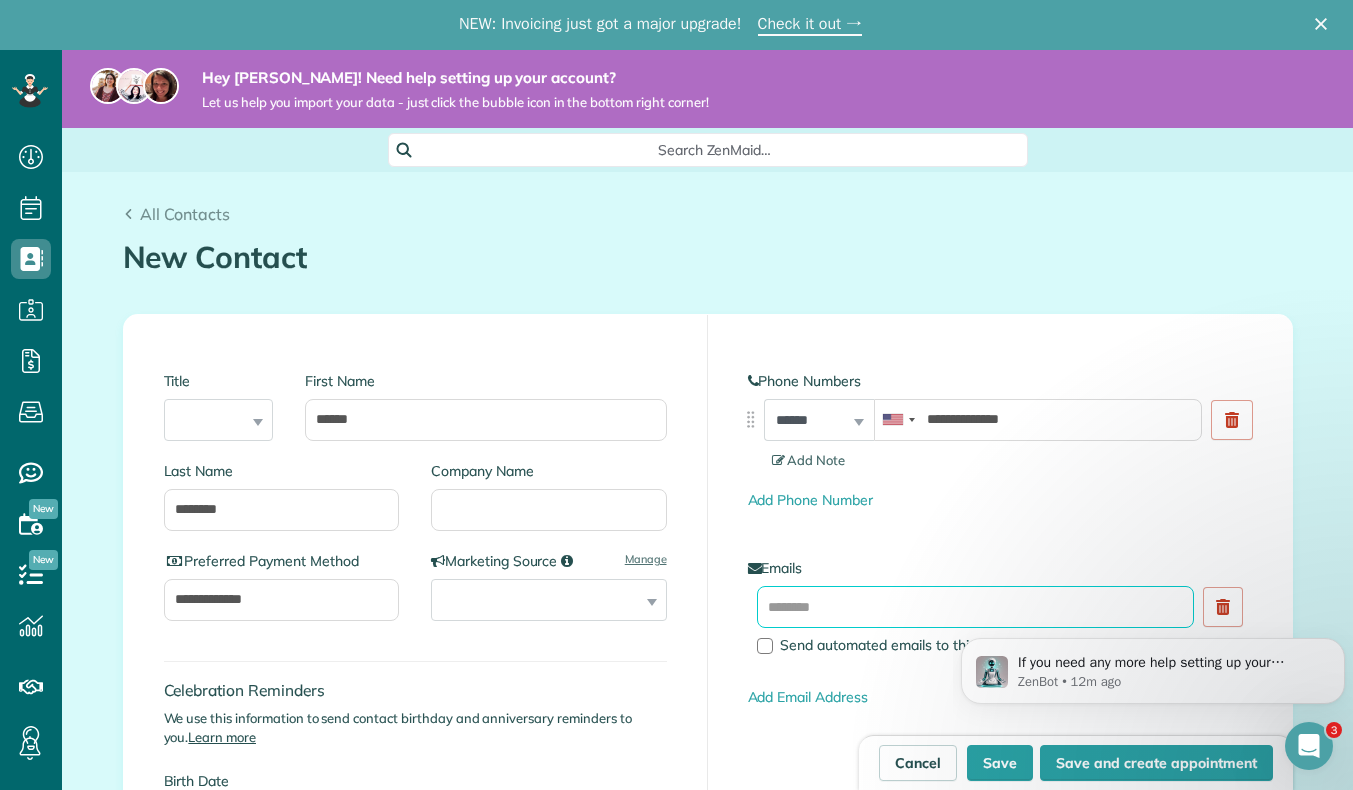 click at bounding box center [976, 607] 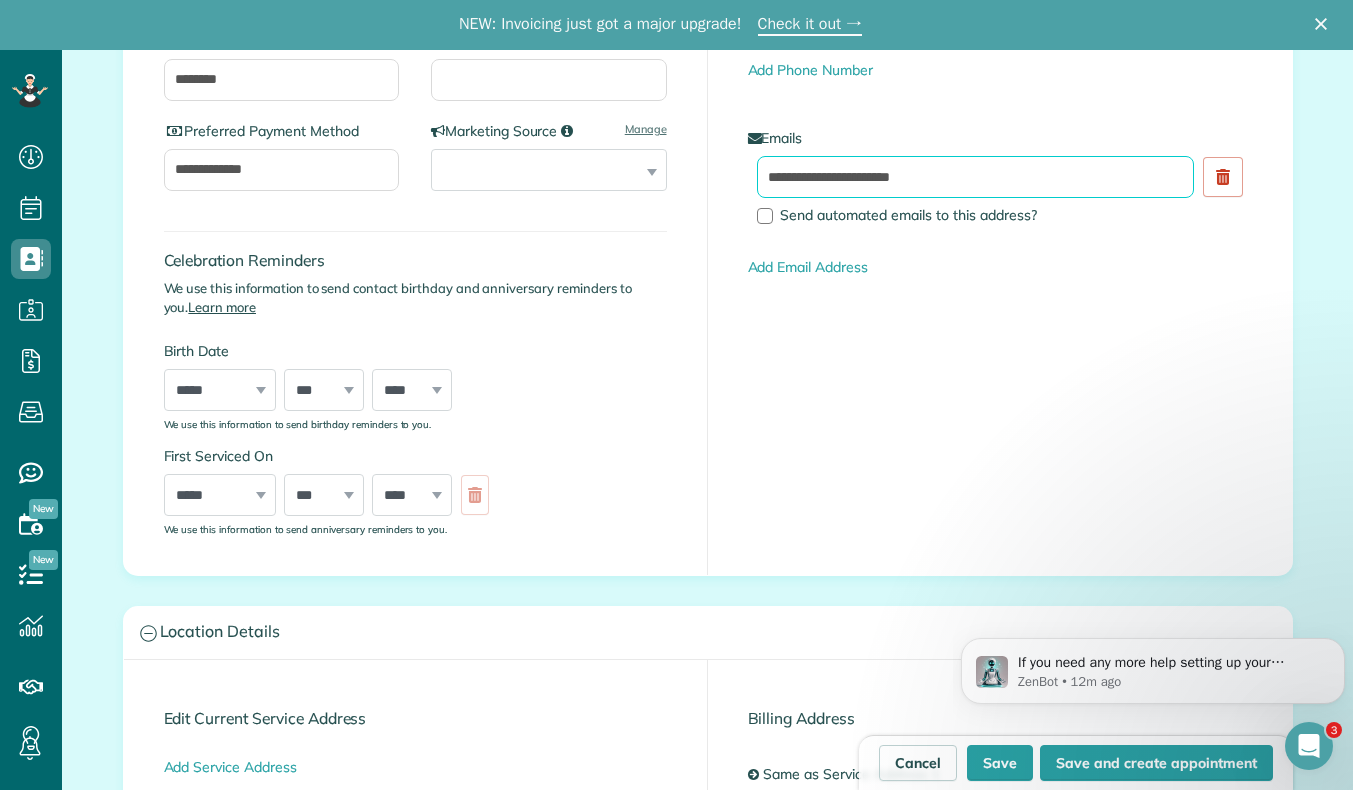scroll, scrollTop: 768, scrollLeft: 0, axis: vertical 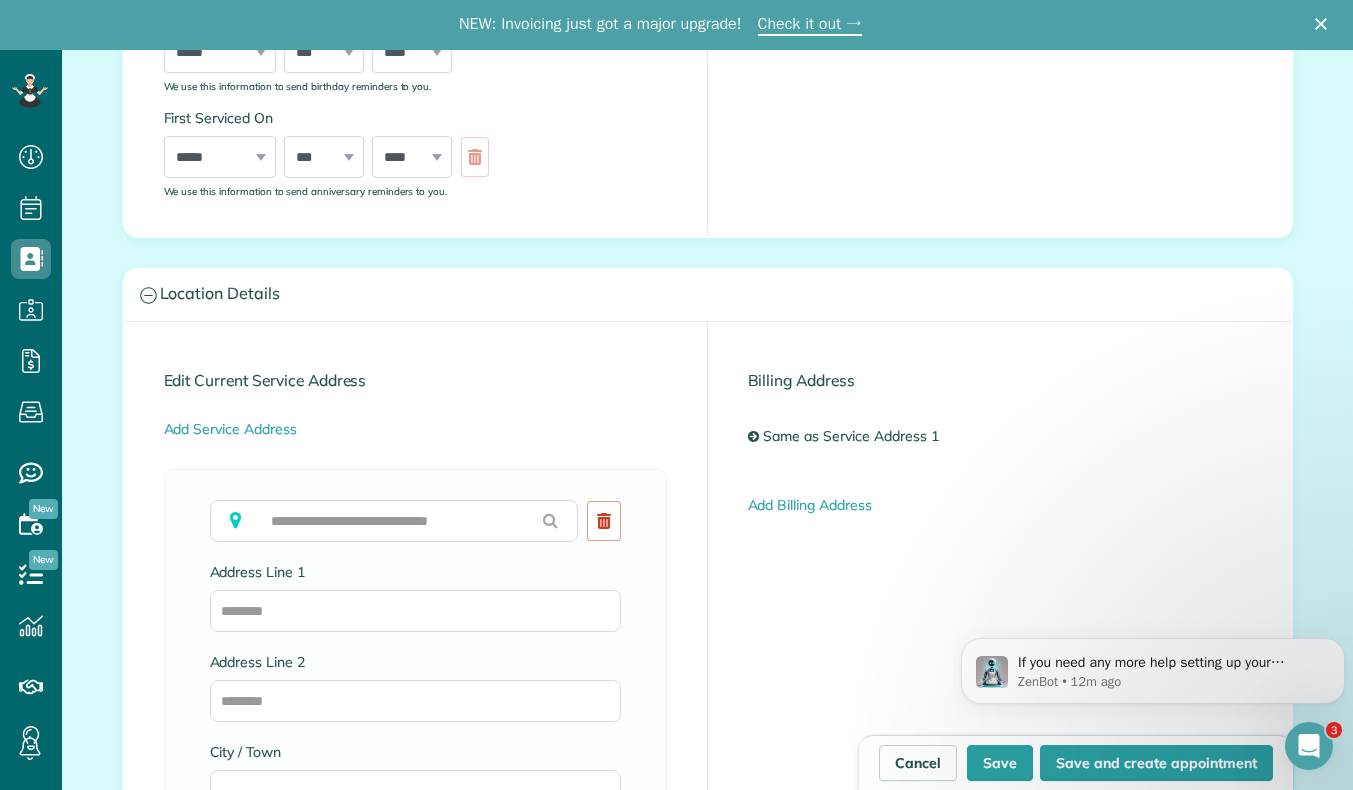 type on "**********" 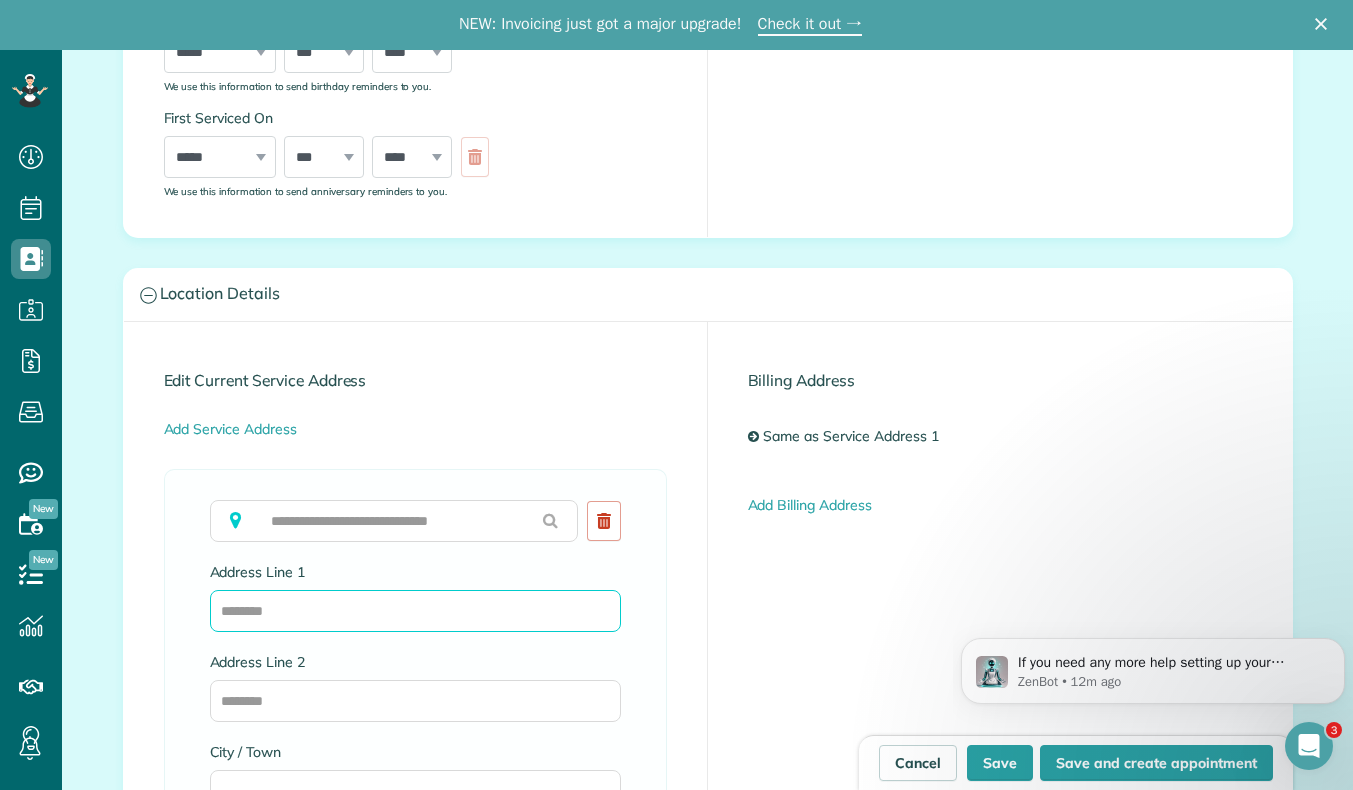 click on "Address Line 1" at bounding box center [415, 611] 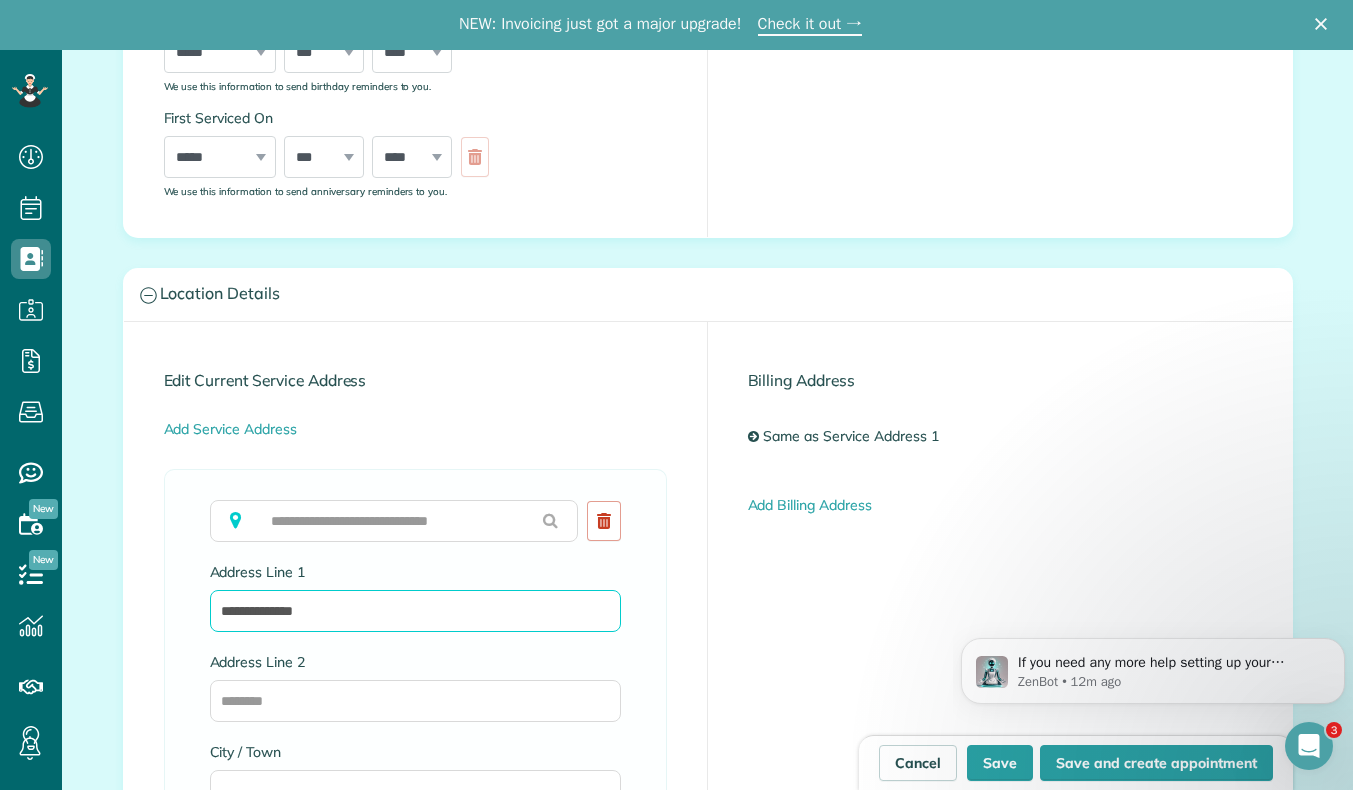 type on "**********" 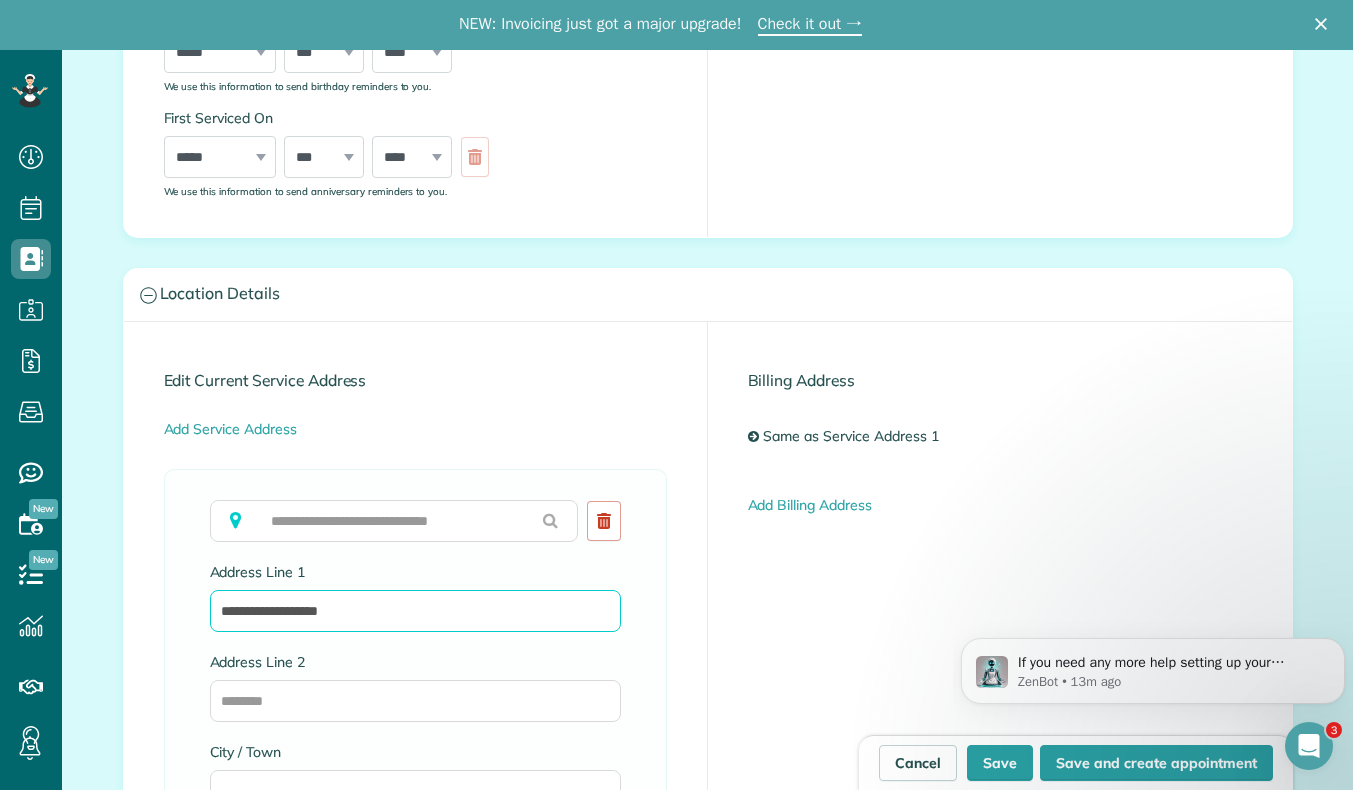 type on "**********" 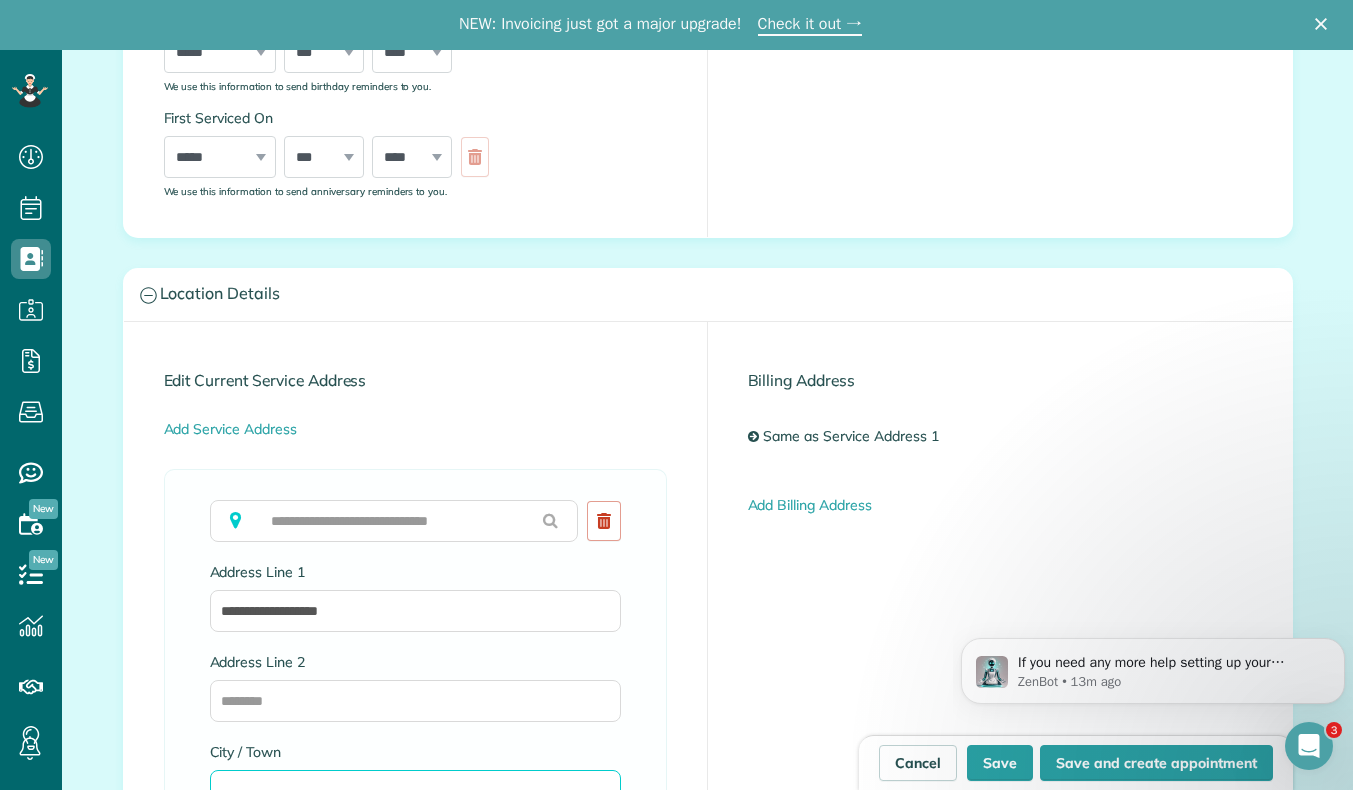 scroll, scrollTop: 22, scrollLeft: 0, axis: vertical 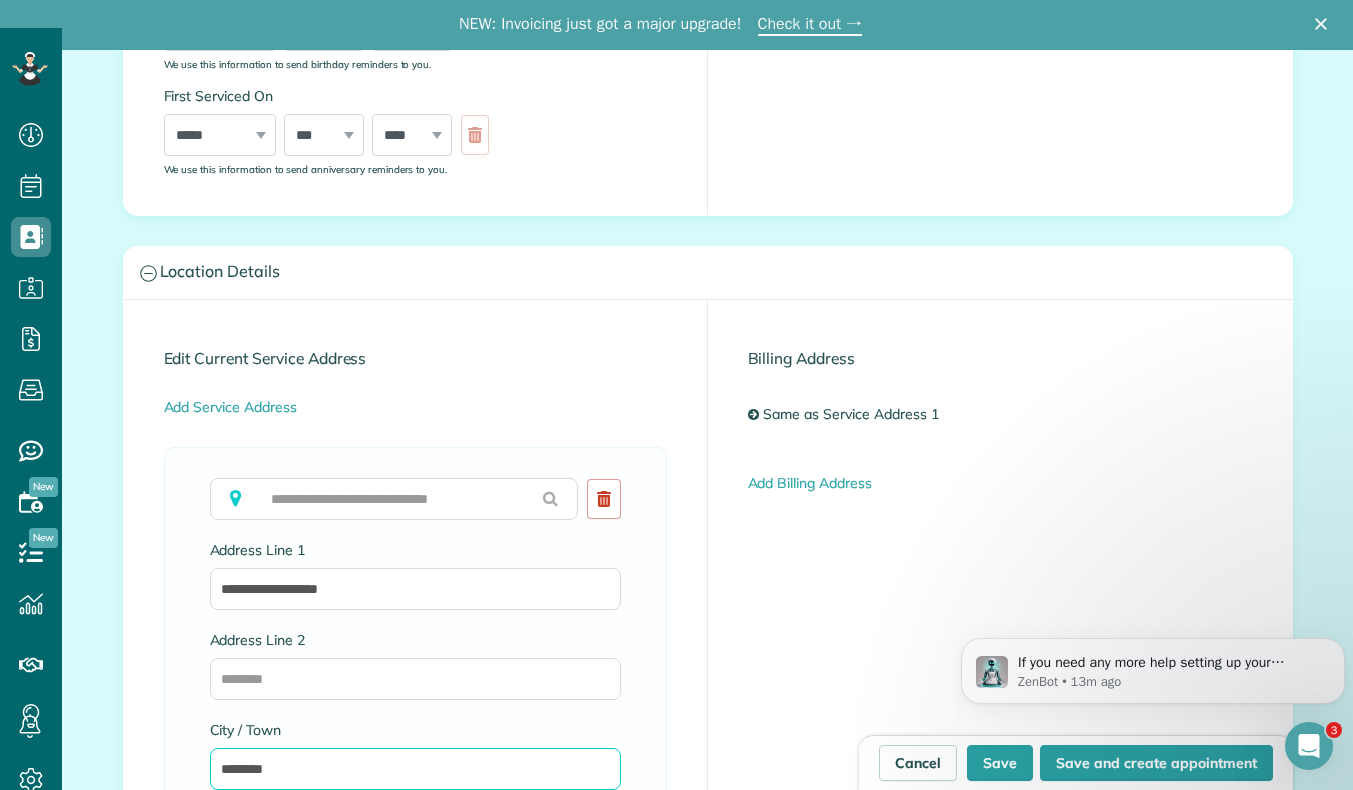 type on "********" 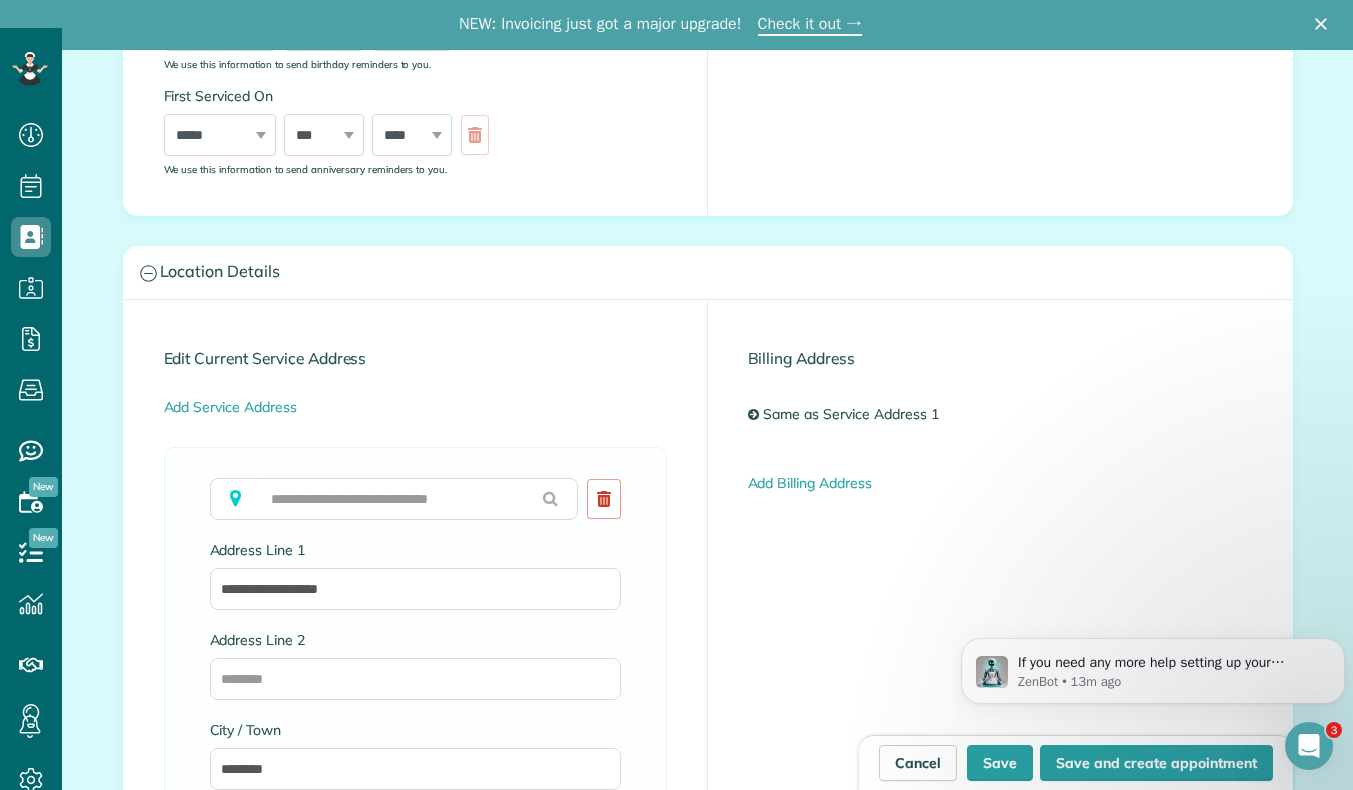scroll, scrollTop: 1204, scrollLeft: 0, axis: vertical 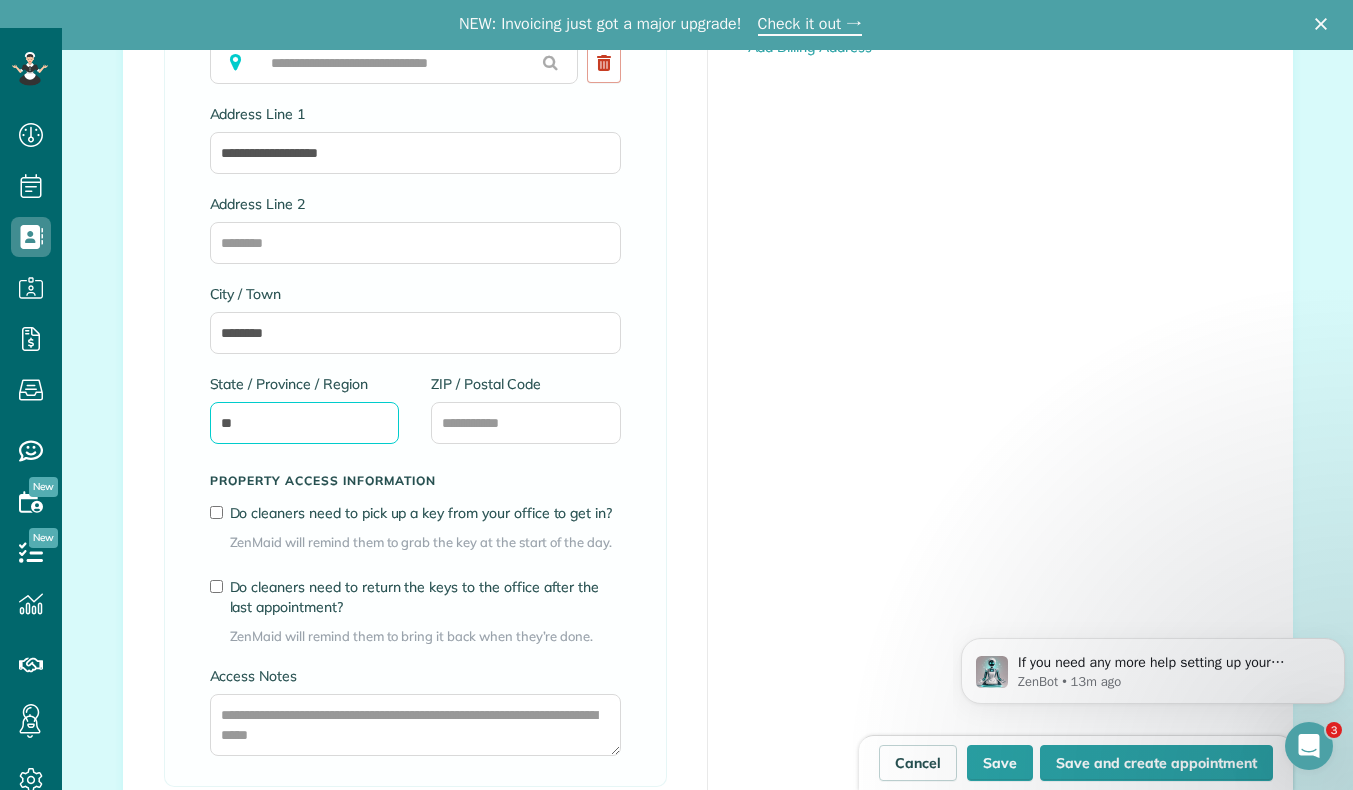 type on "**" 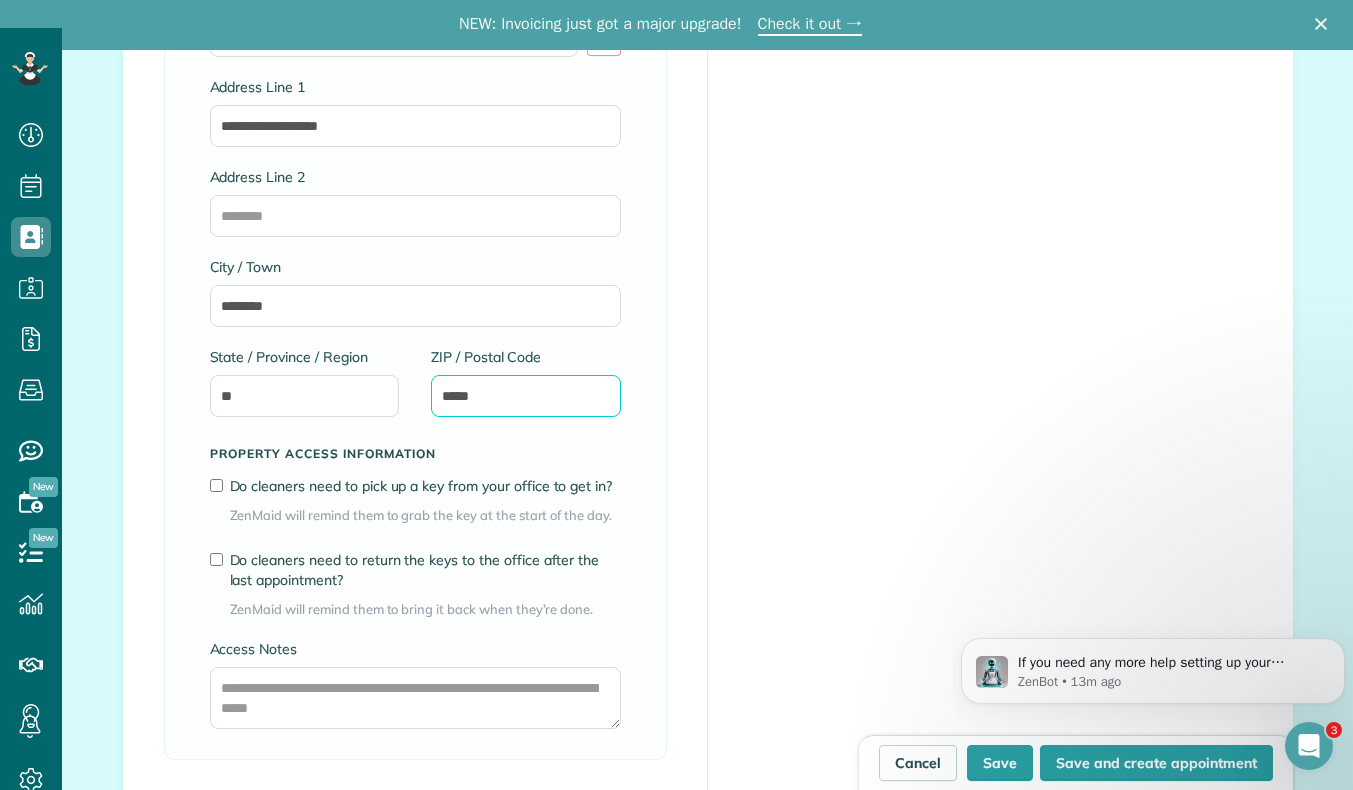 scroll, scrollTop: 1241, scrollLeft: 0, axis: vertical 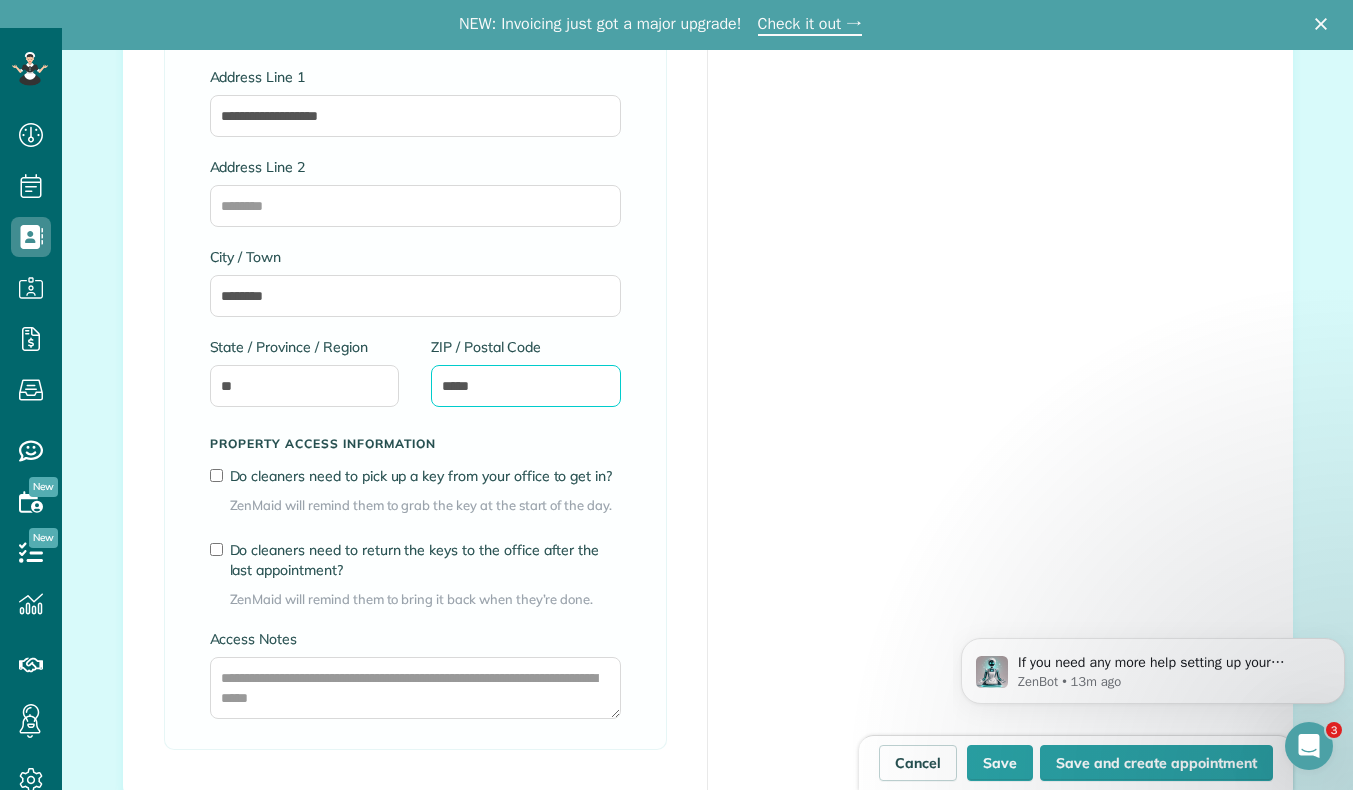 type on "*****" 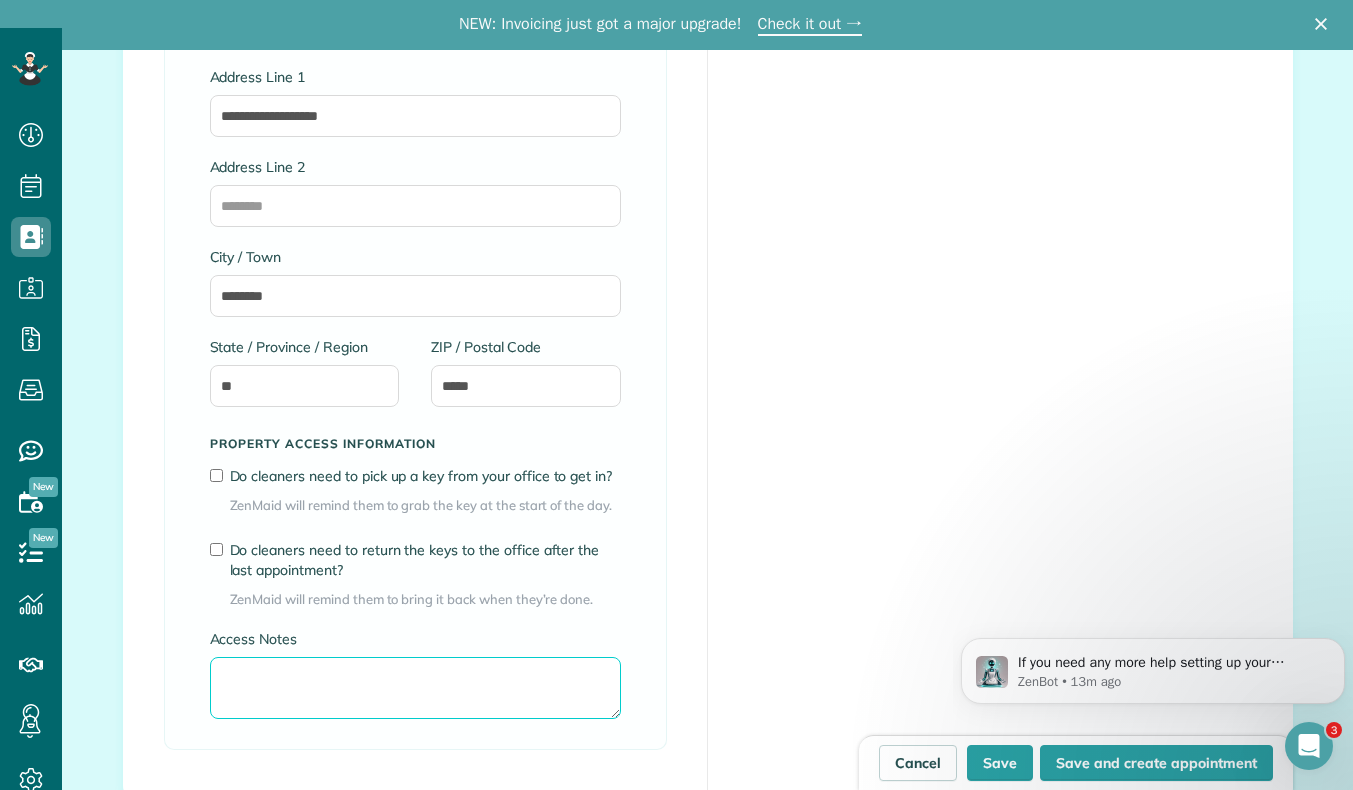 click on "Access Notes" at bounding box center [415, 688] 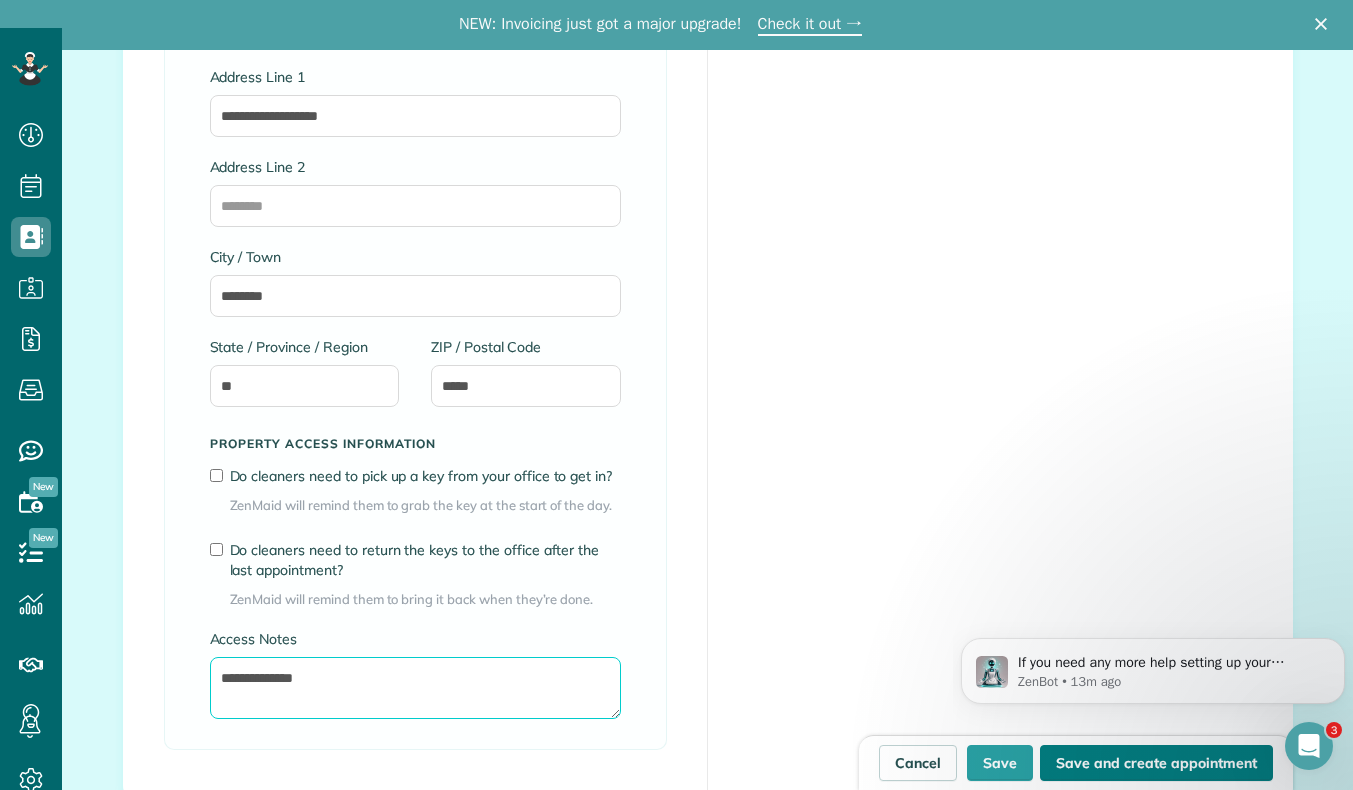 type on "**********" 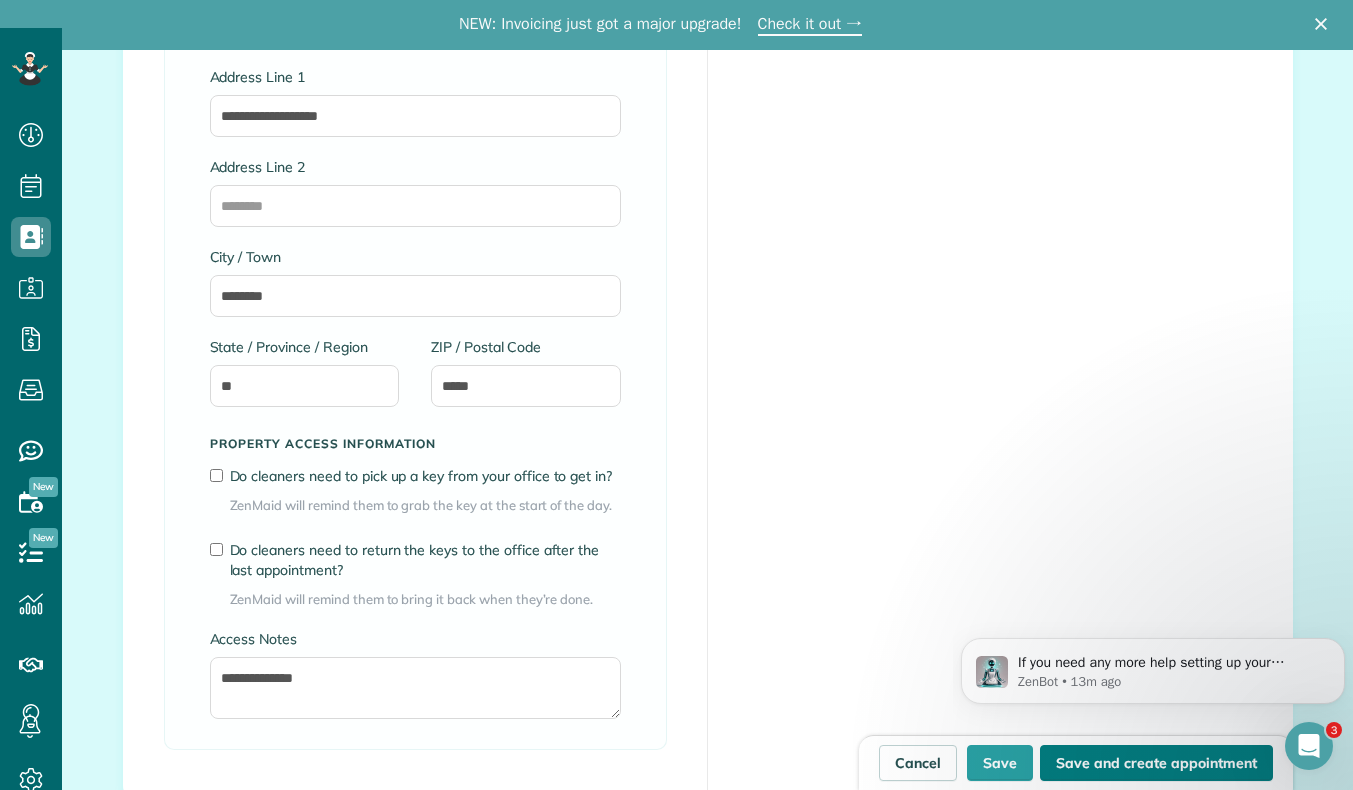click on "Save and create appointment" at bounding box center [1156, 763] 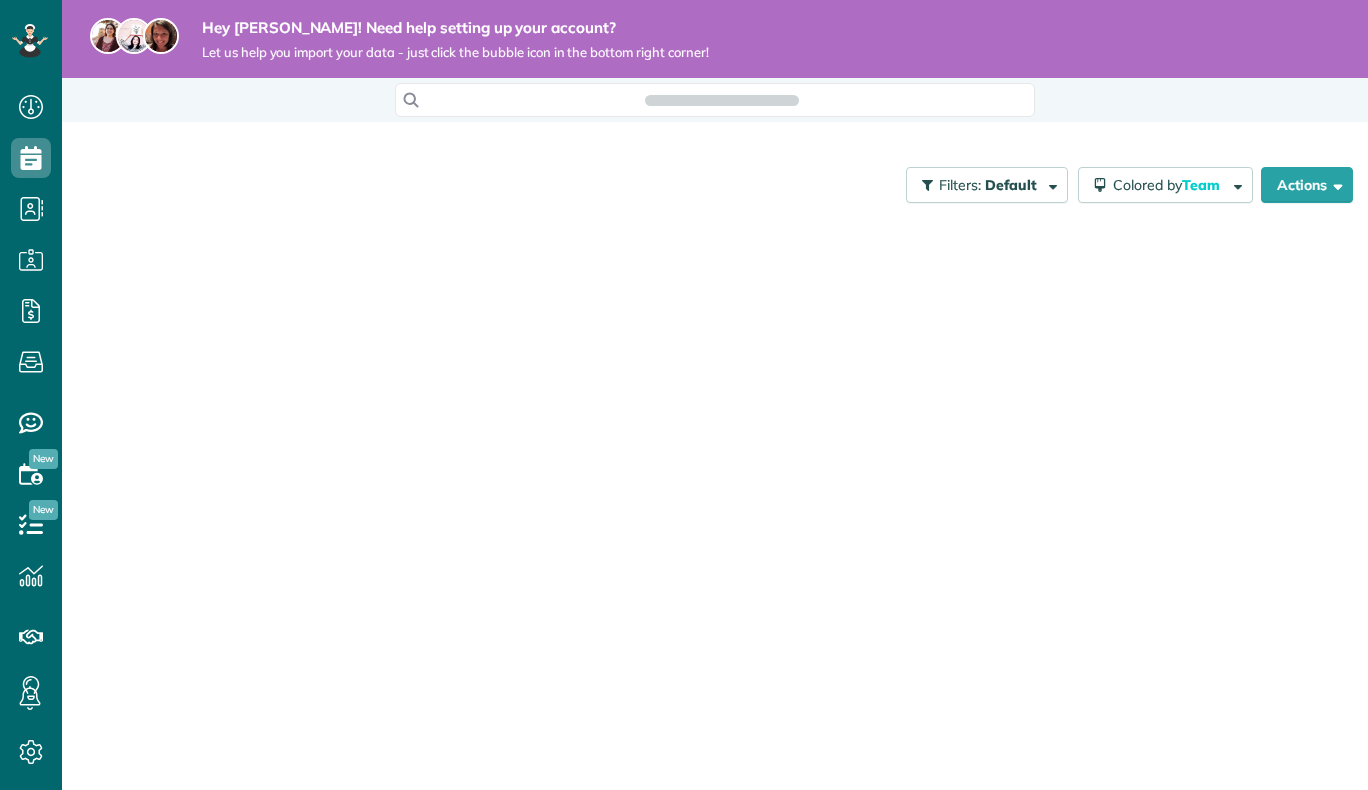 scroll, scrollTop: 0, scrollLeft: 0, axis: both 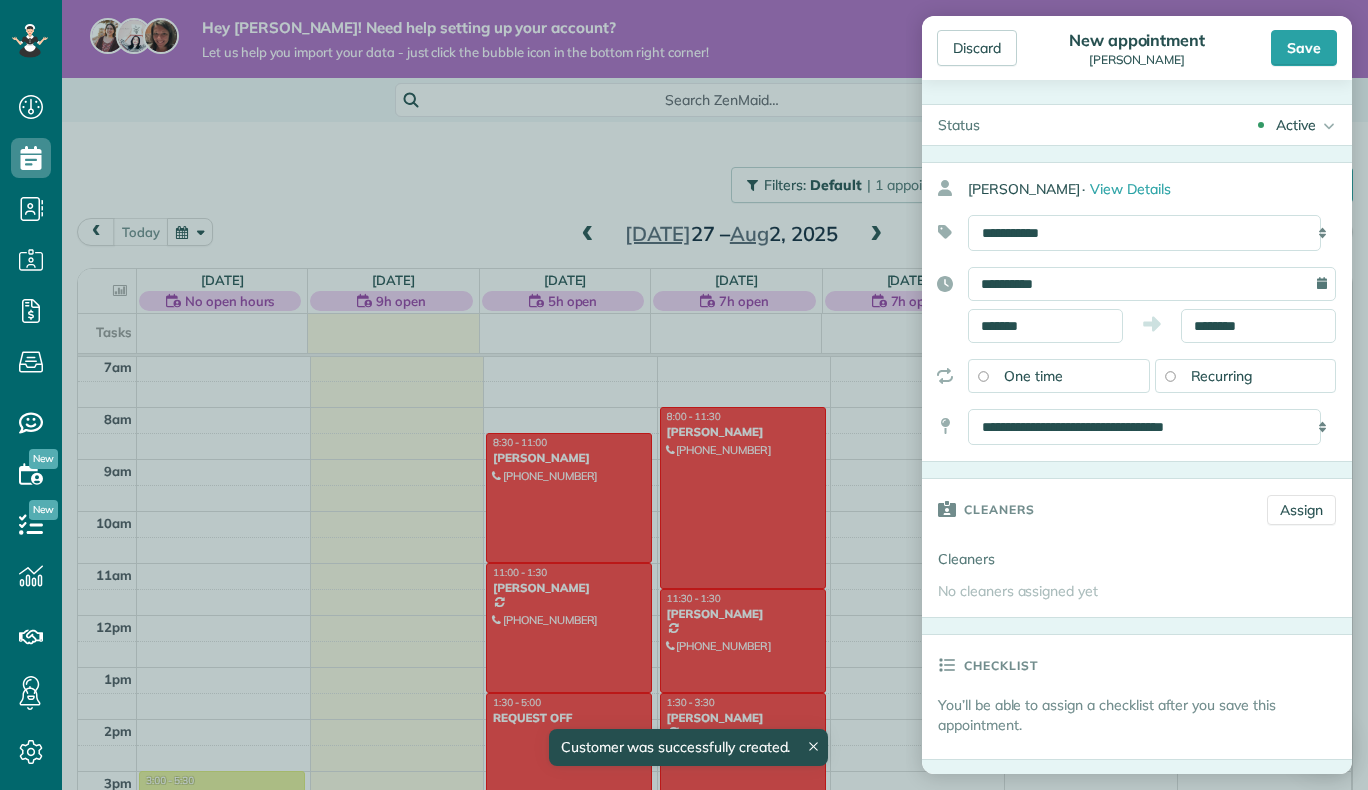 type on "**********" 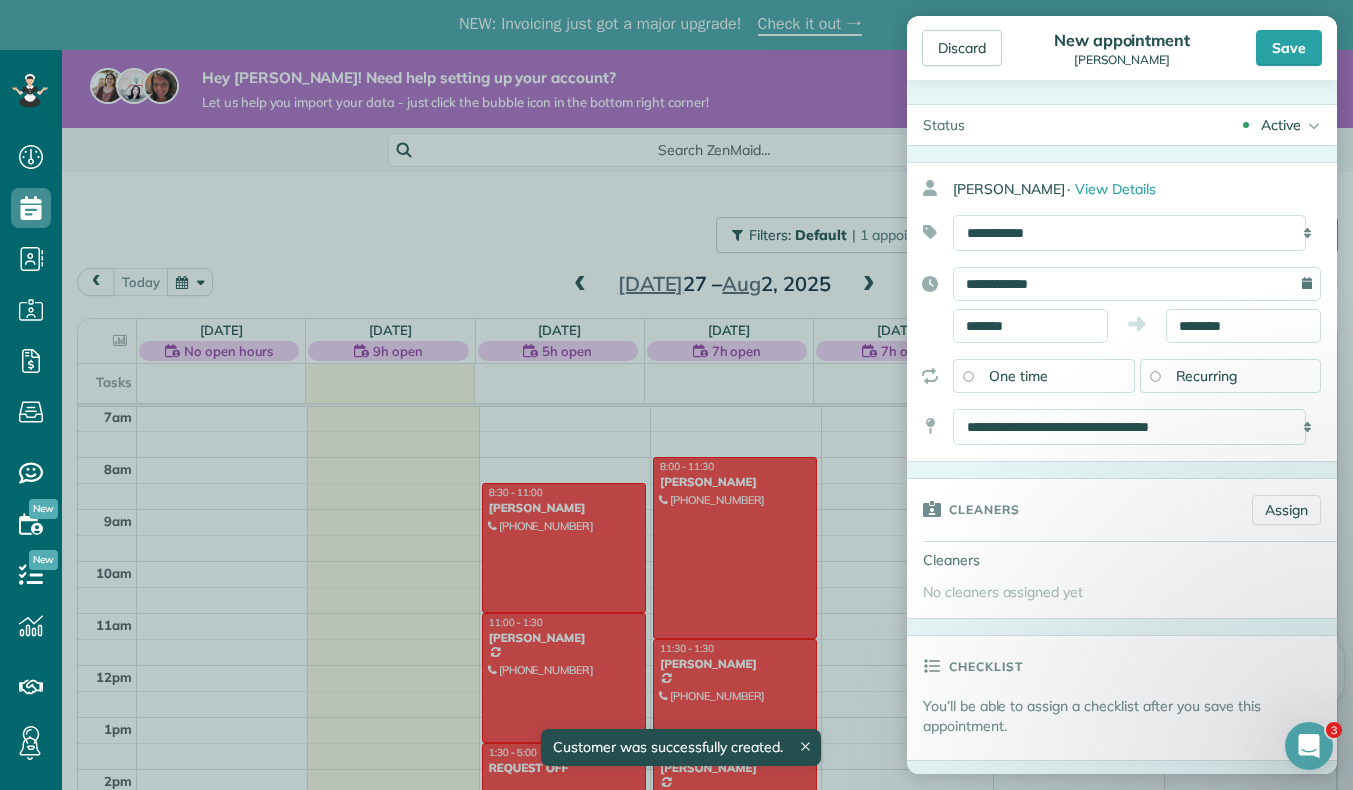 scroll, scrollTop: 0, scrollLeft: 0, axis: both 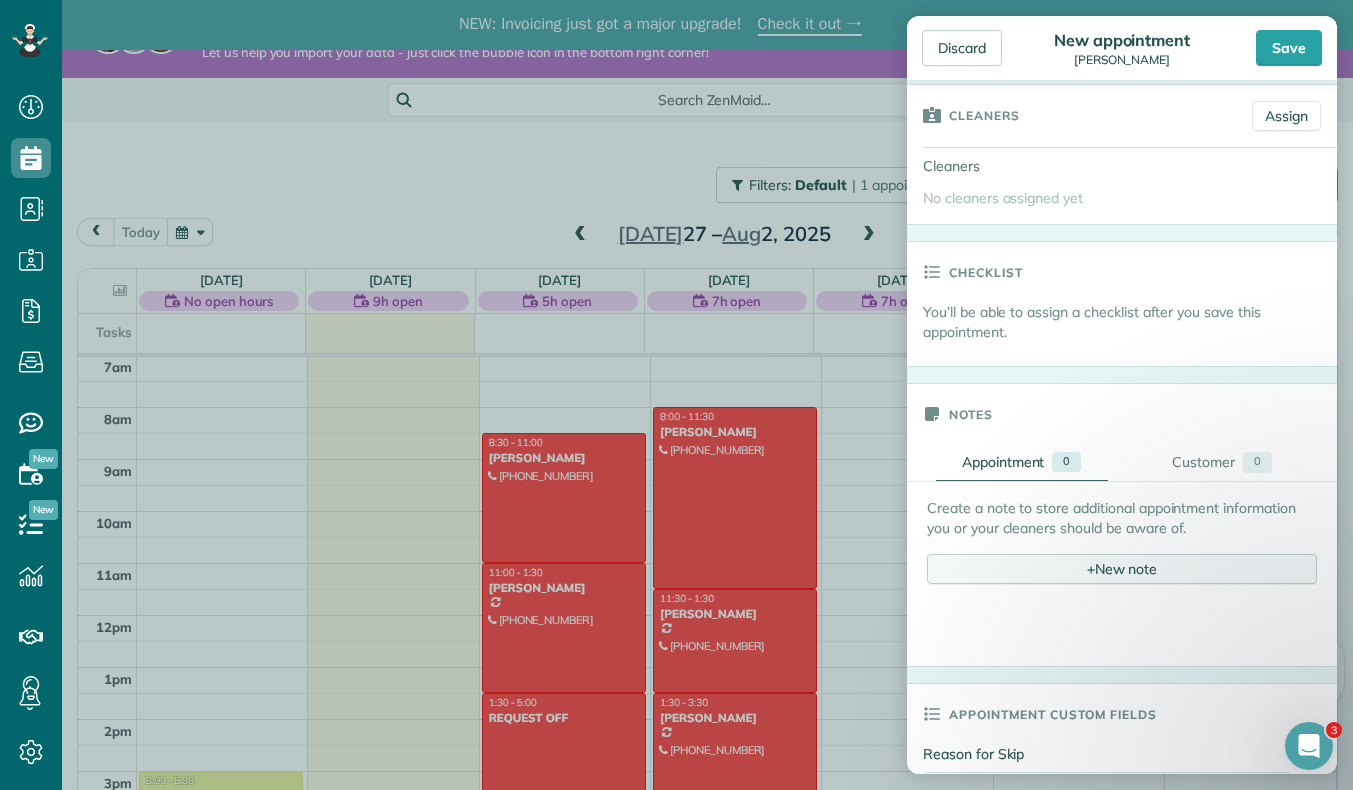 click on "+ New note" at bounding box center (1122, 569) 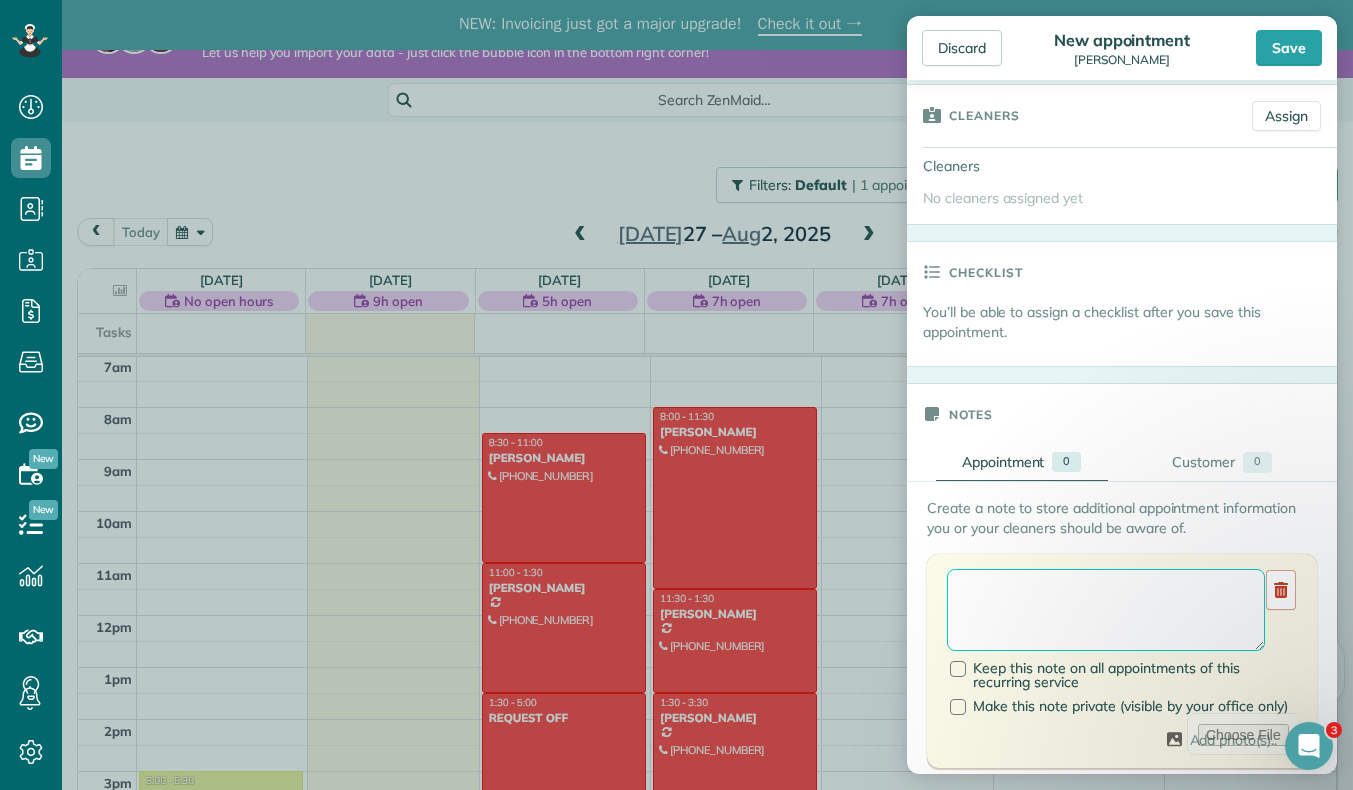 click at bounding box center [1106, 610] 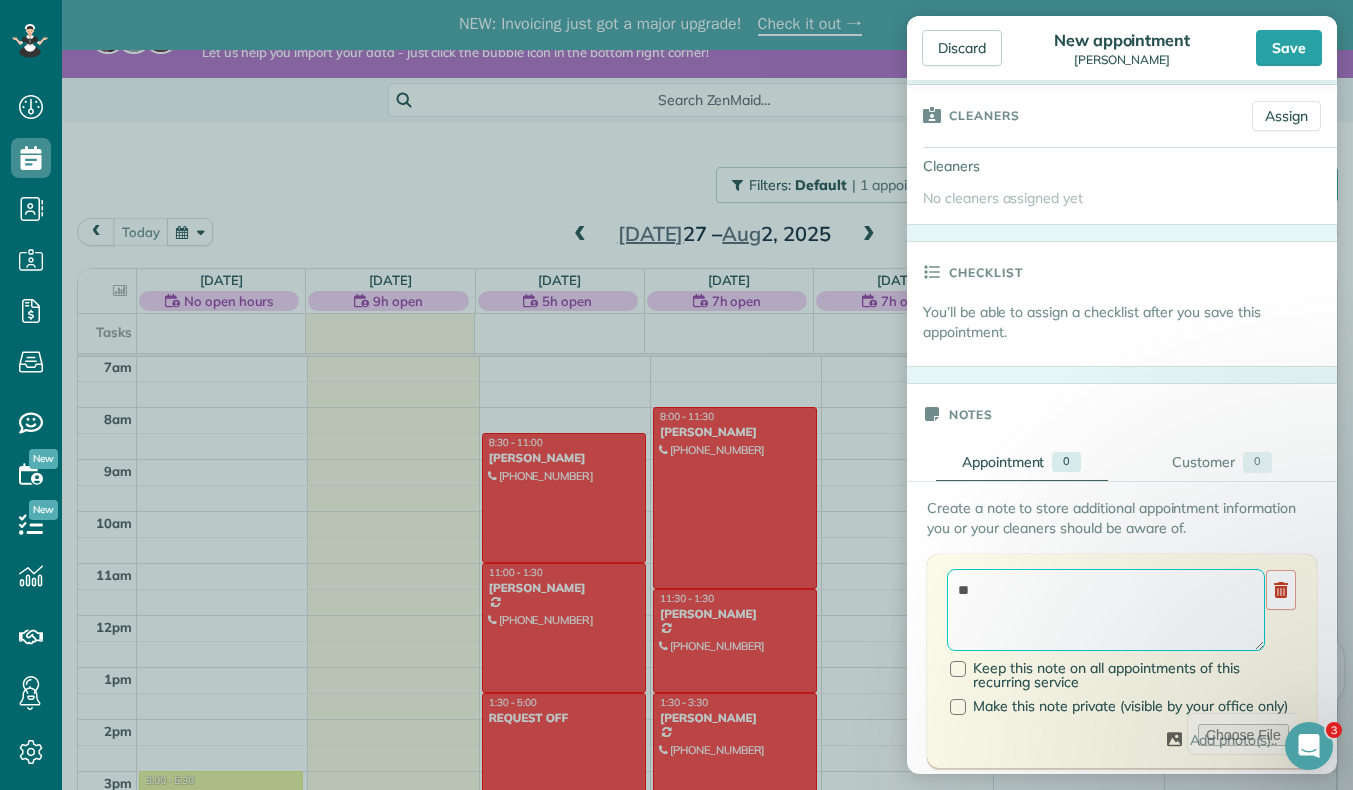 type on "*" 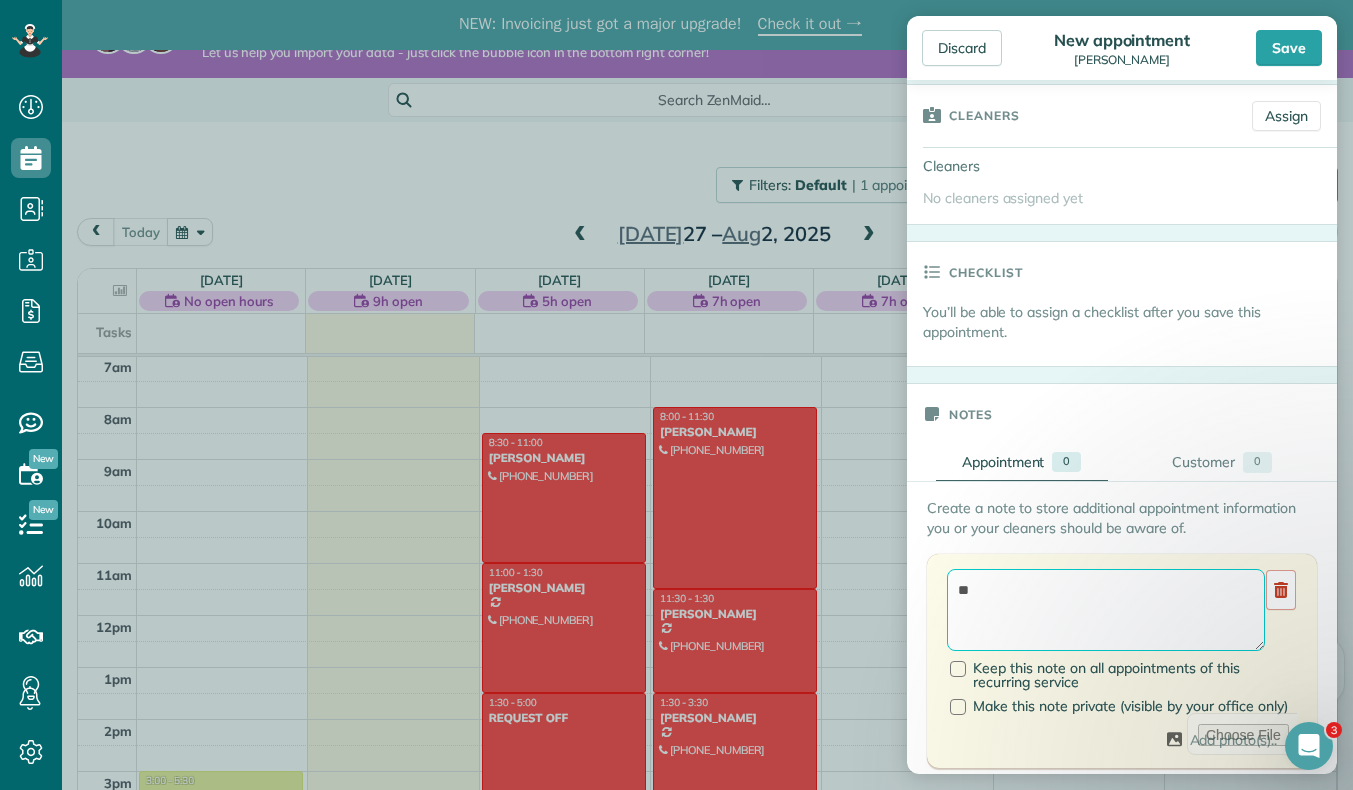 type on "*" 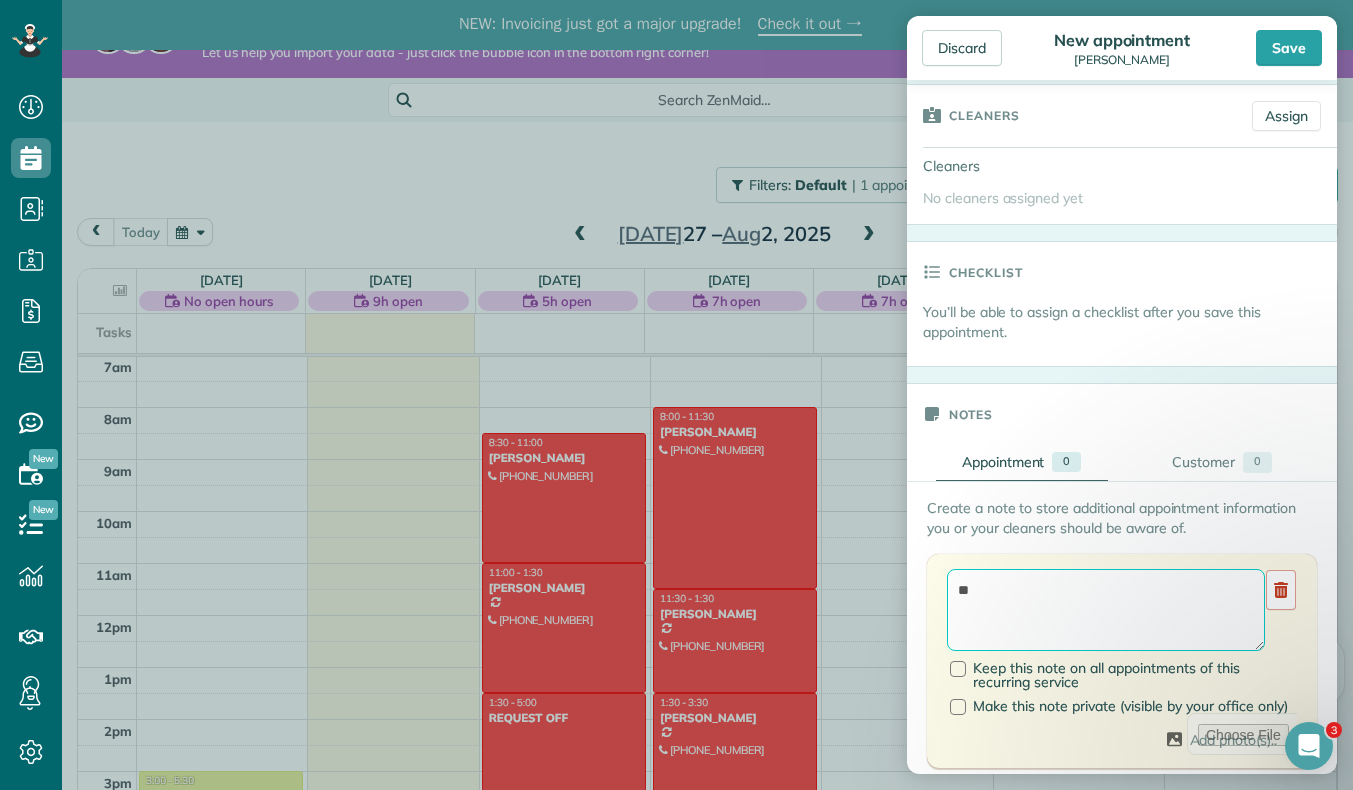 type on "*" 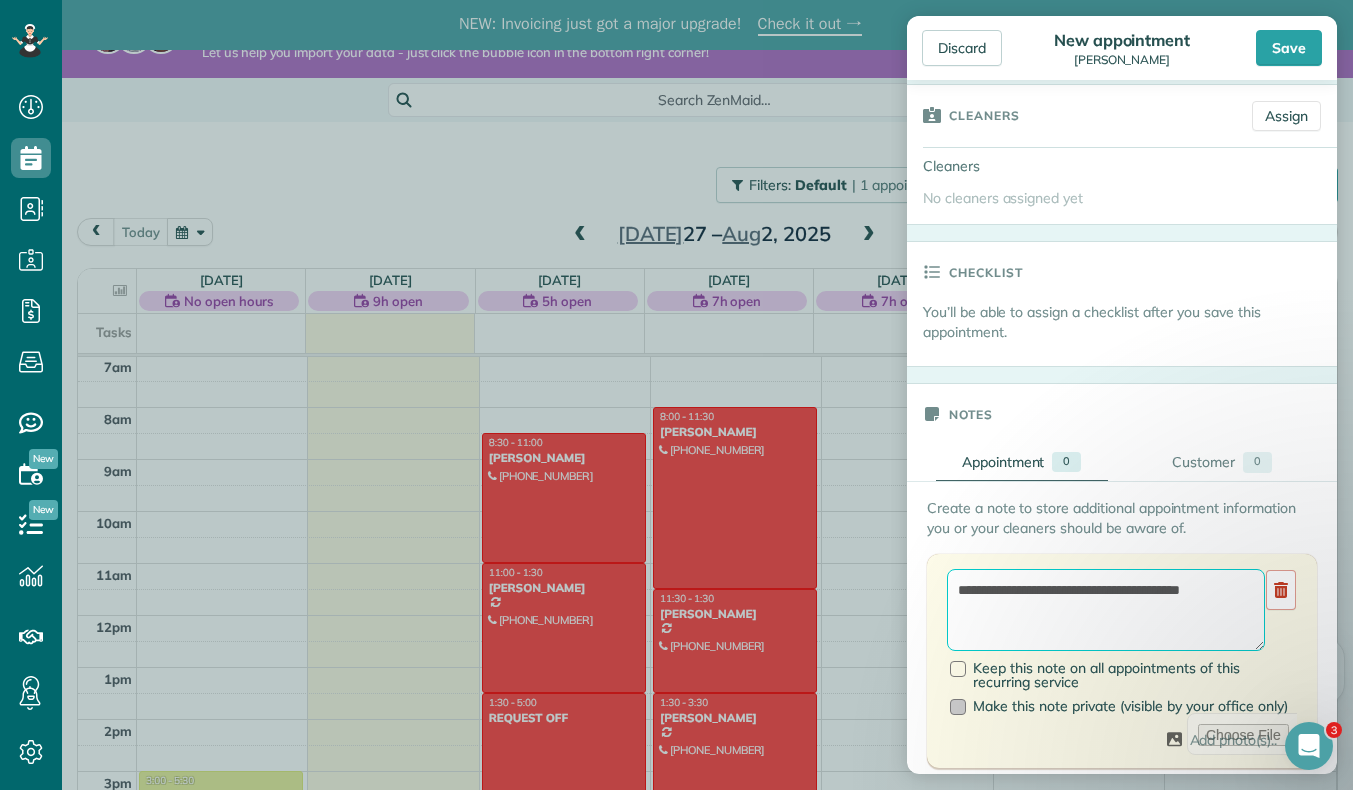 type on "**********" 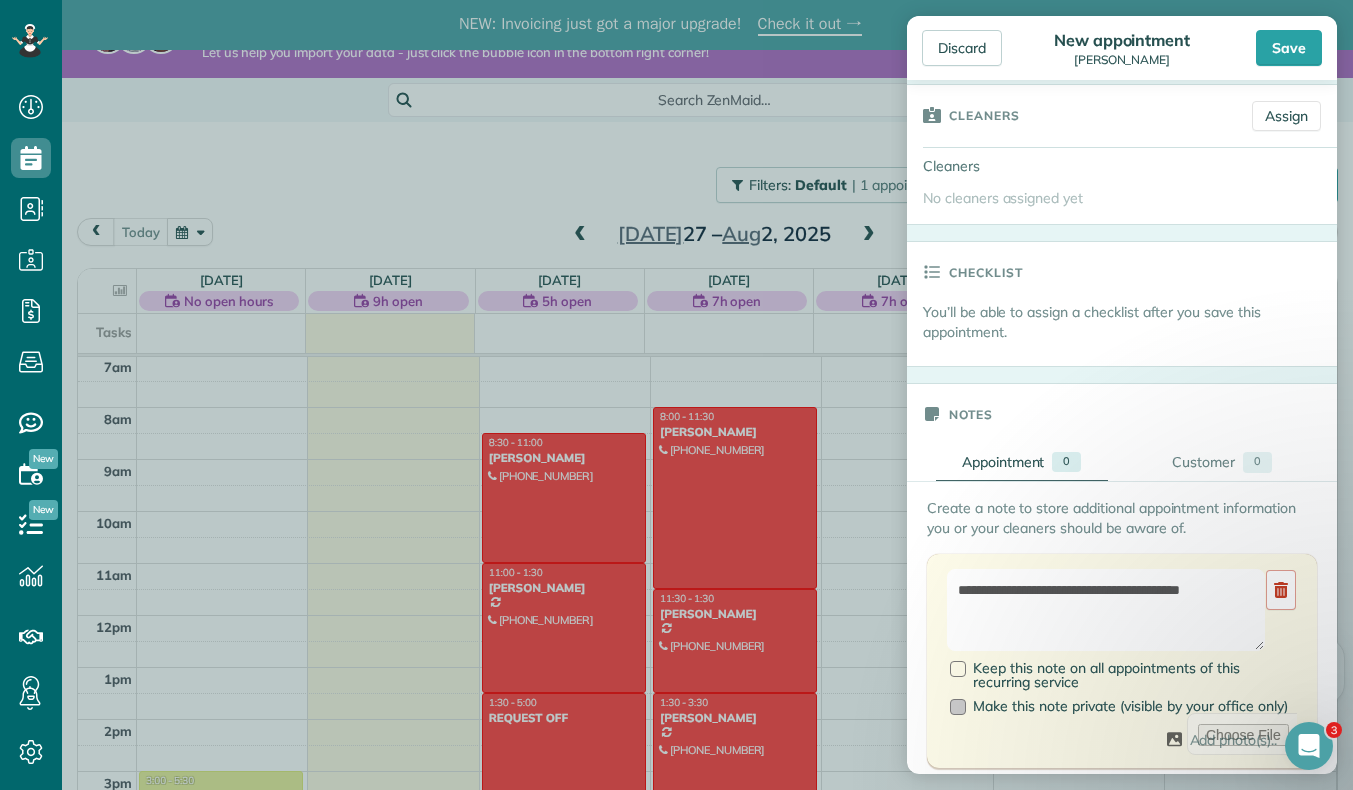 click at bounding box center [958, 707] 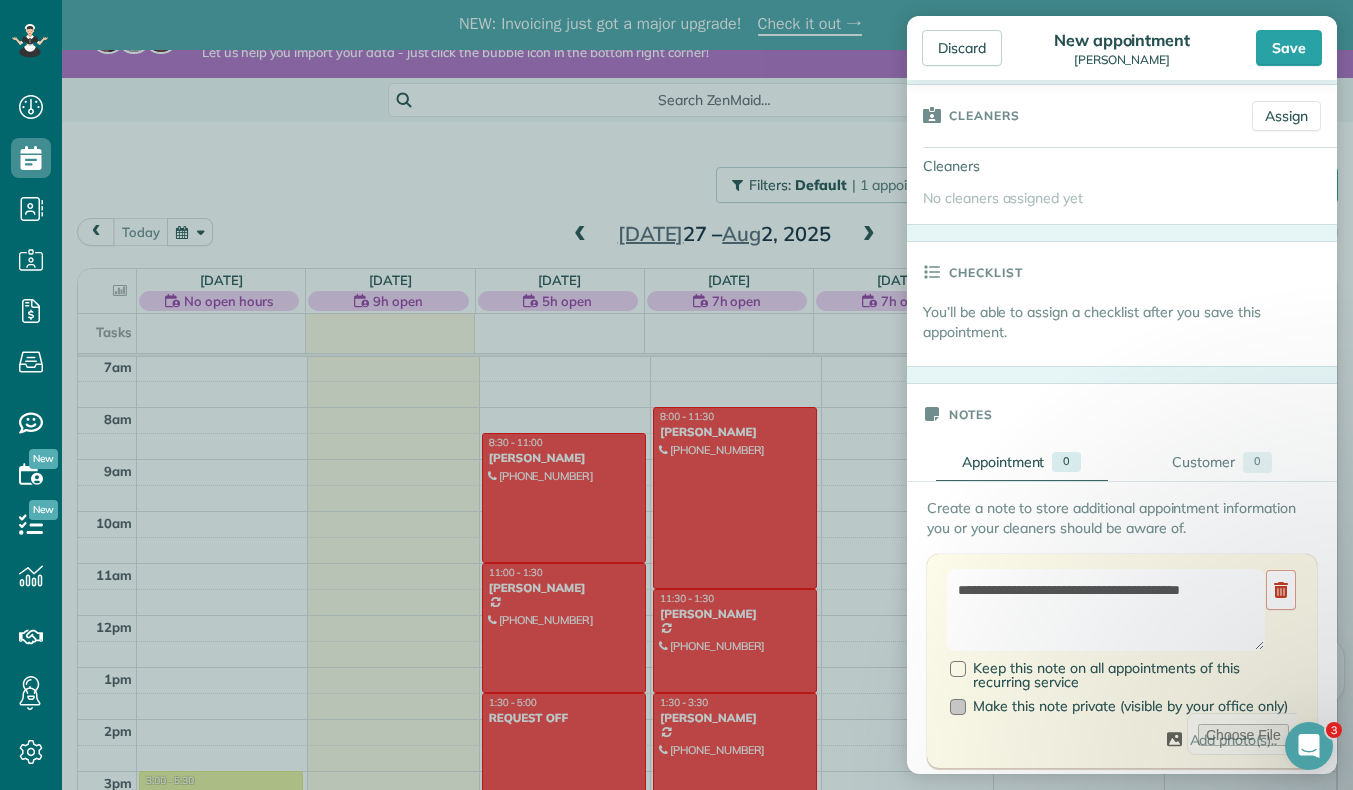 scroll, scrollTop: 660, scrollLeft: 0, axis: vertical 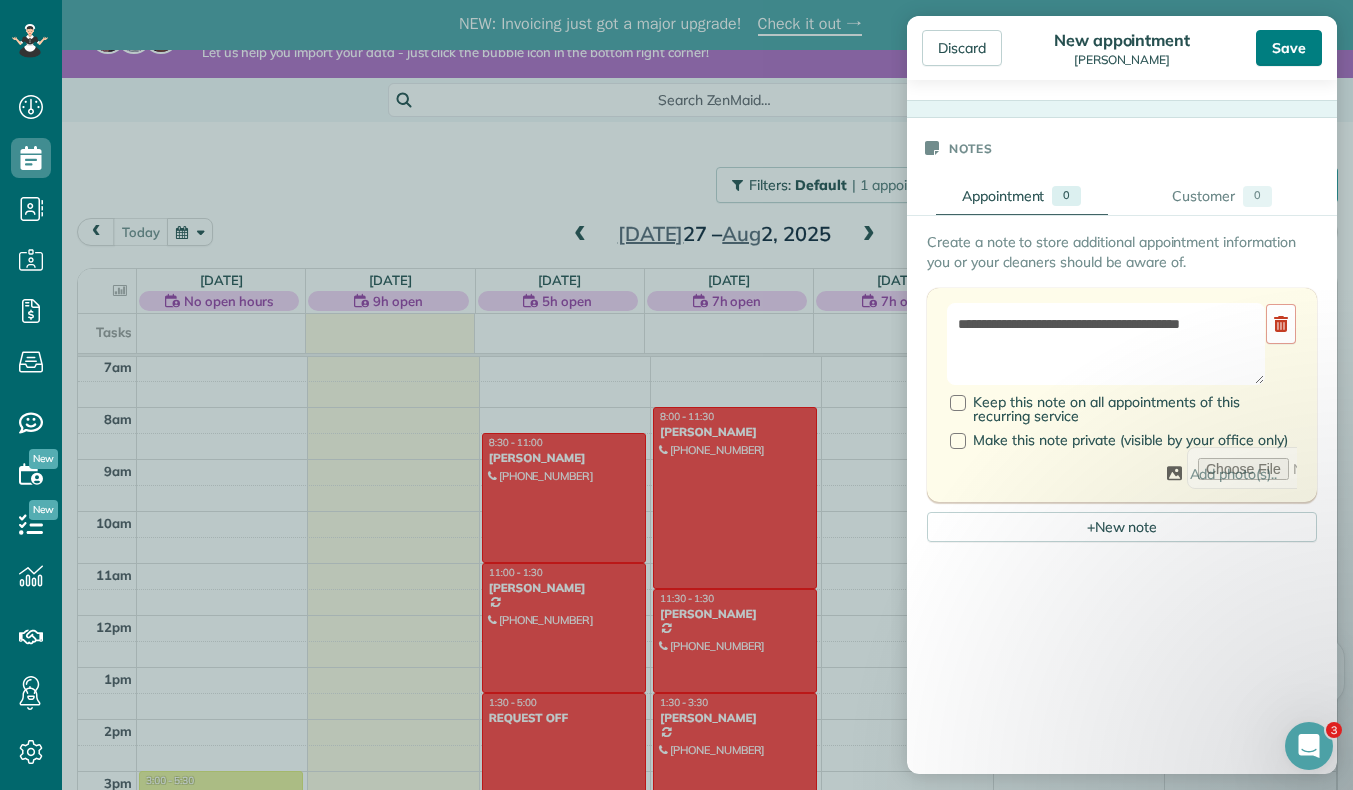 click on "Save" at bounding box center [1289, 48] 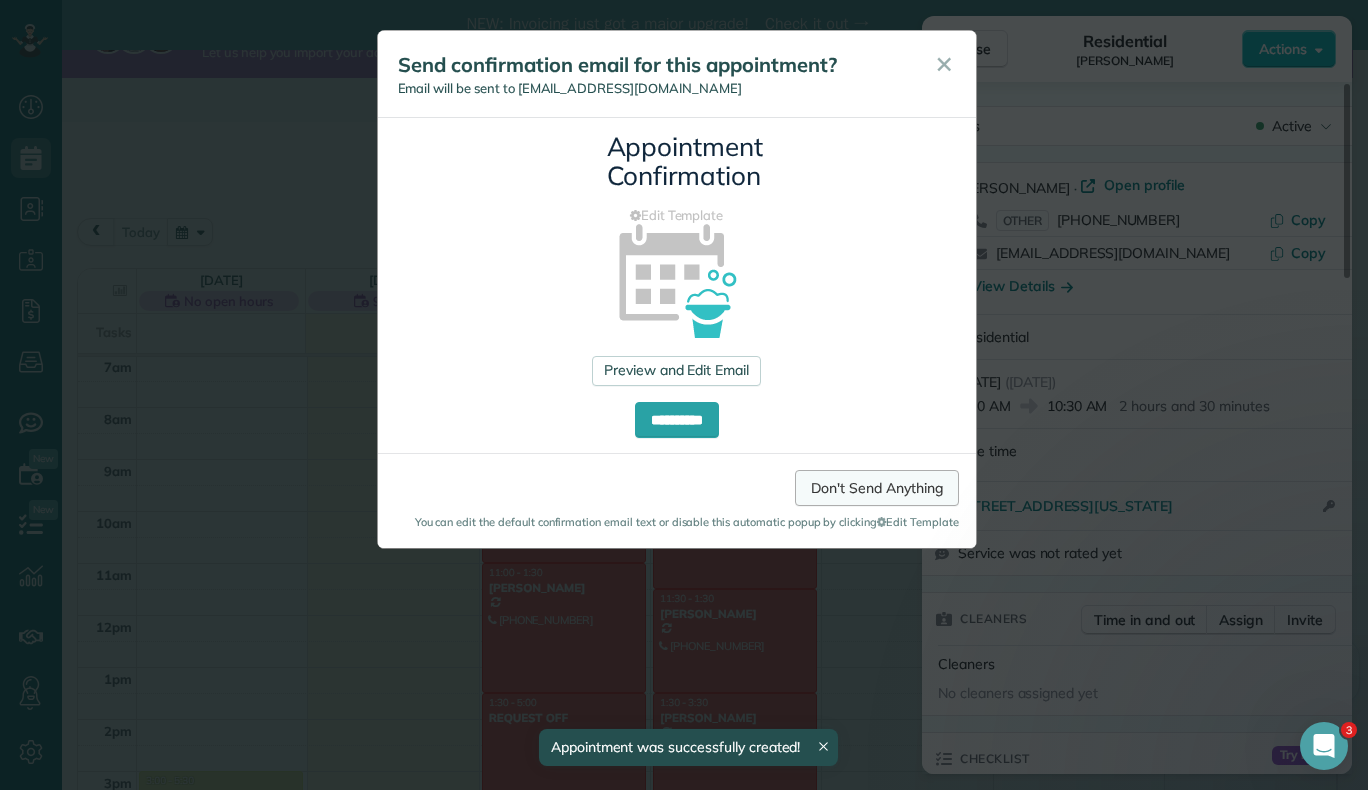 click on "Don't Send Anything" at bounding box center [876, 488] 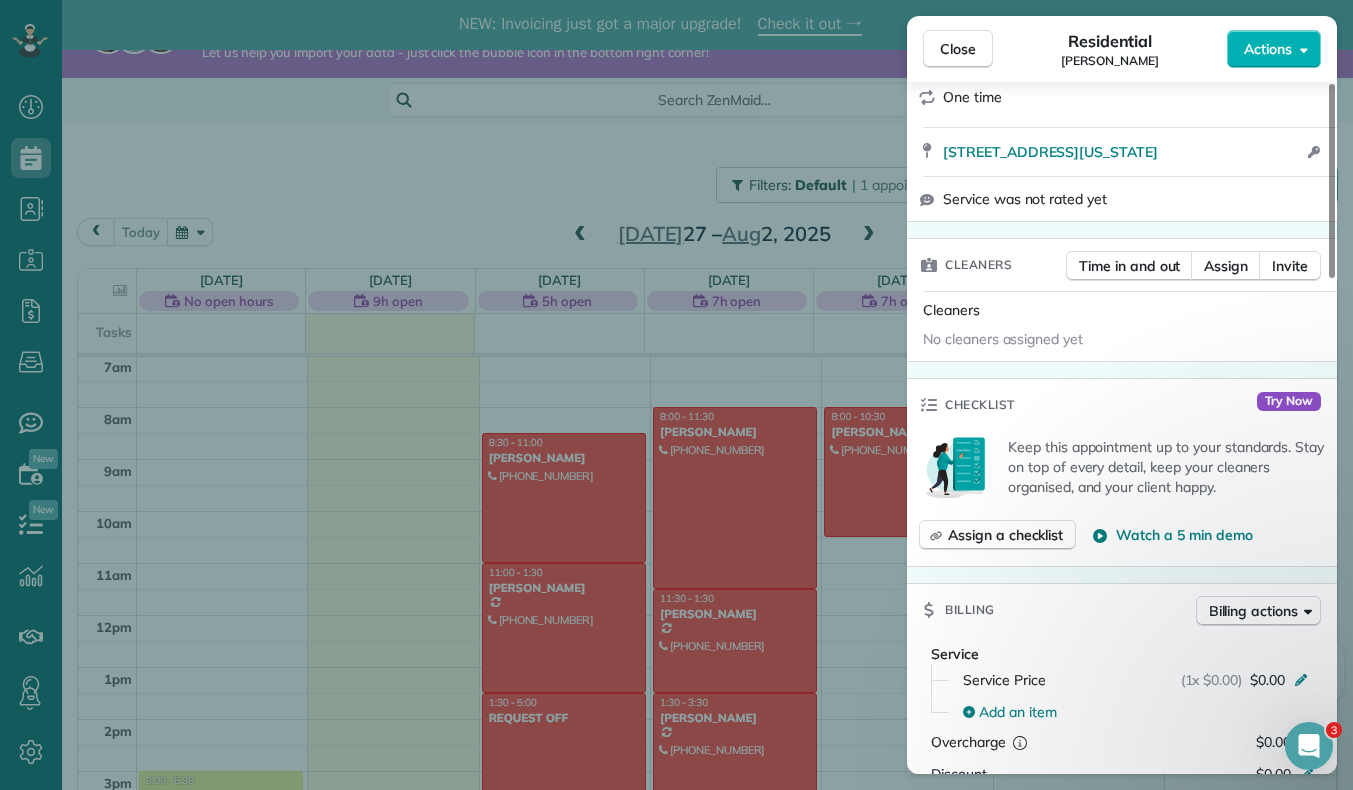scroll, scrollTop: 422, scrollLeft: 0, axis: vertical 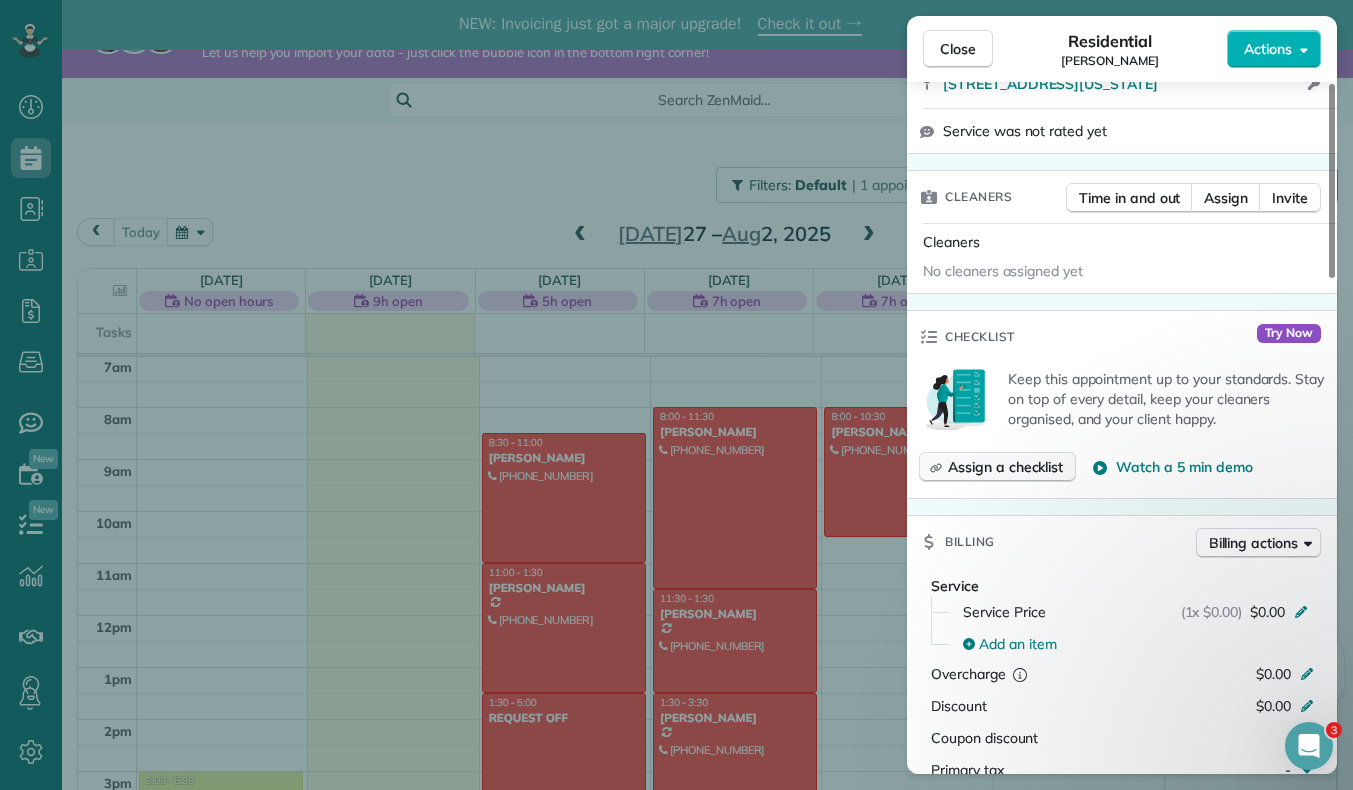 click on "Assign a checklist" at bounding box center [1005, 467] 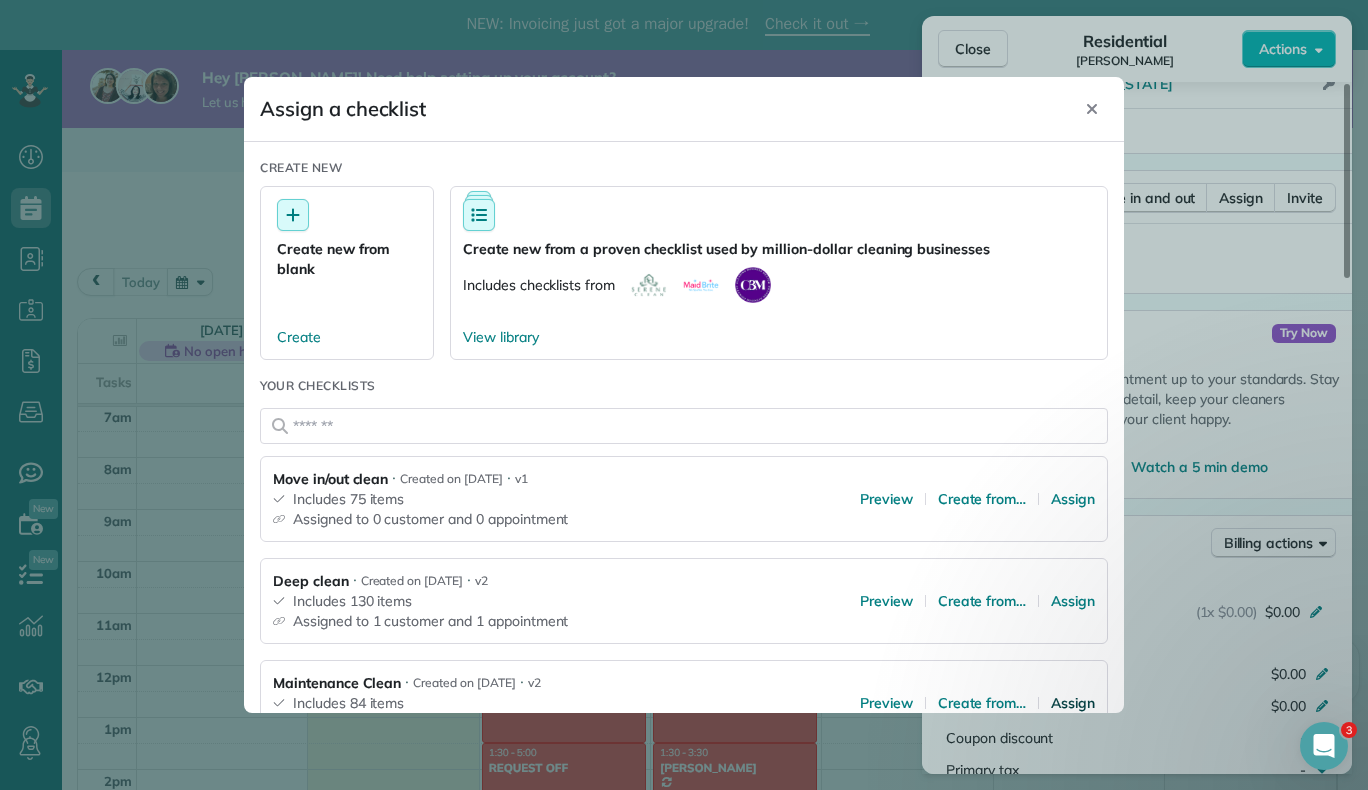 click on "Assign" at bounding box center (1073, 703) 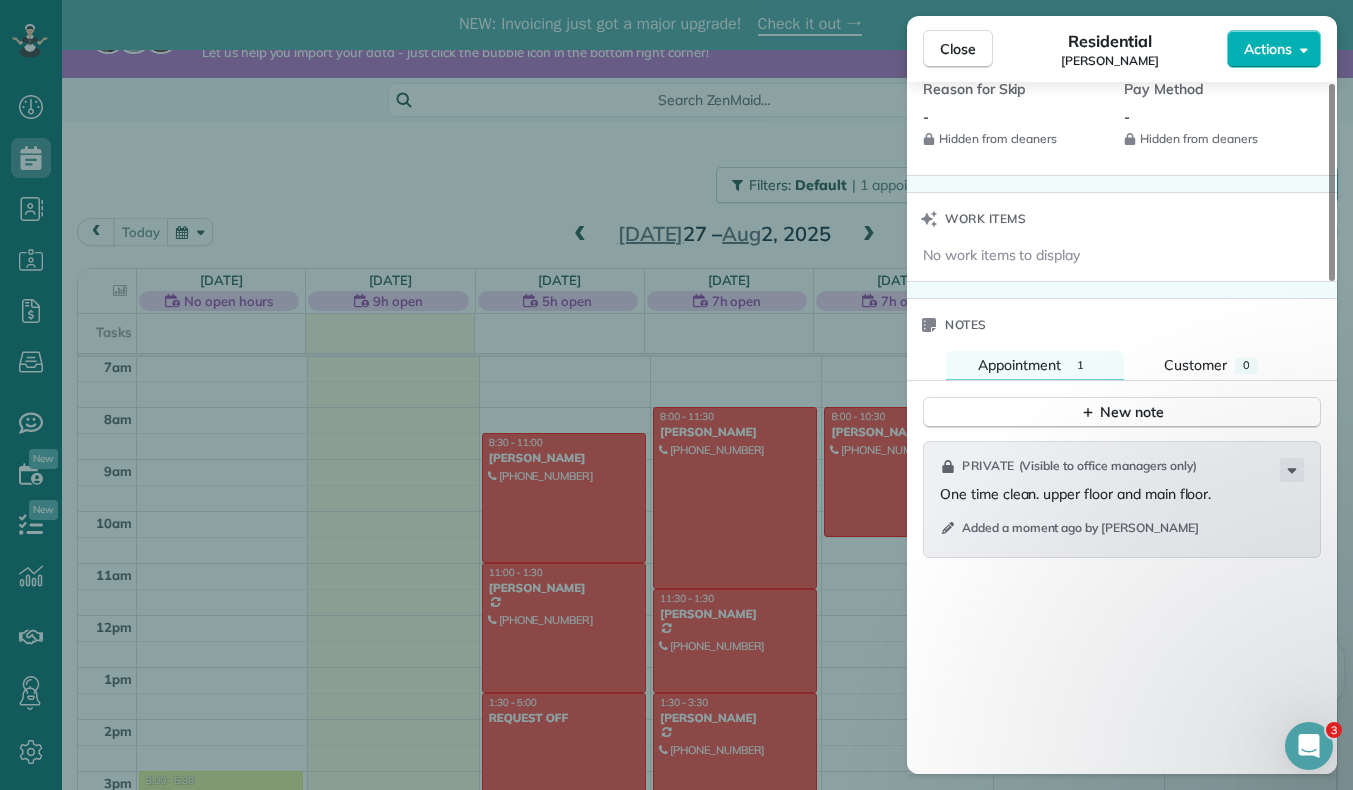 scroll, scrollTop: 1427, scrollLeft: 0, axis: vertical 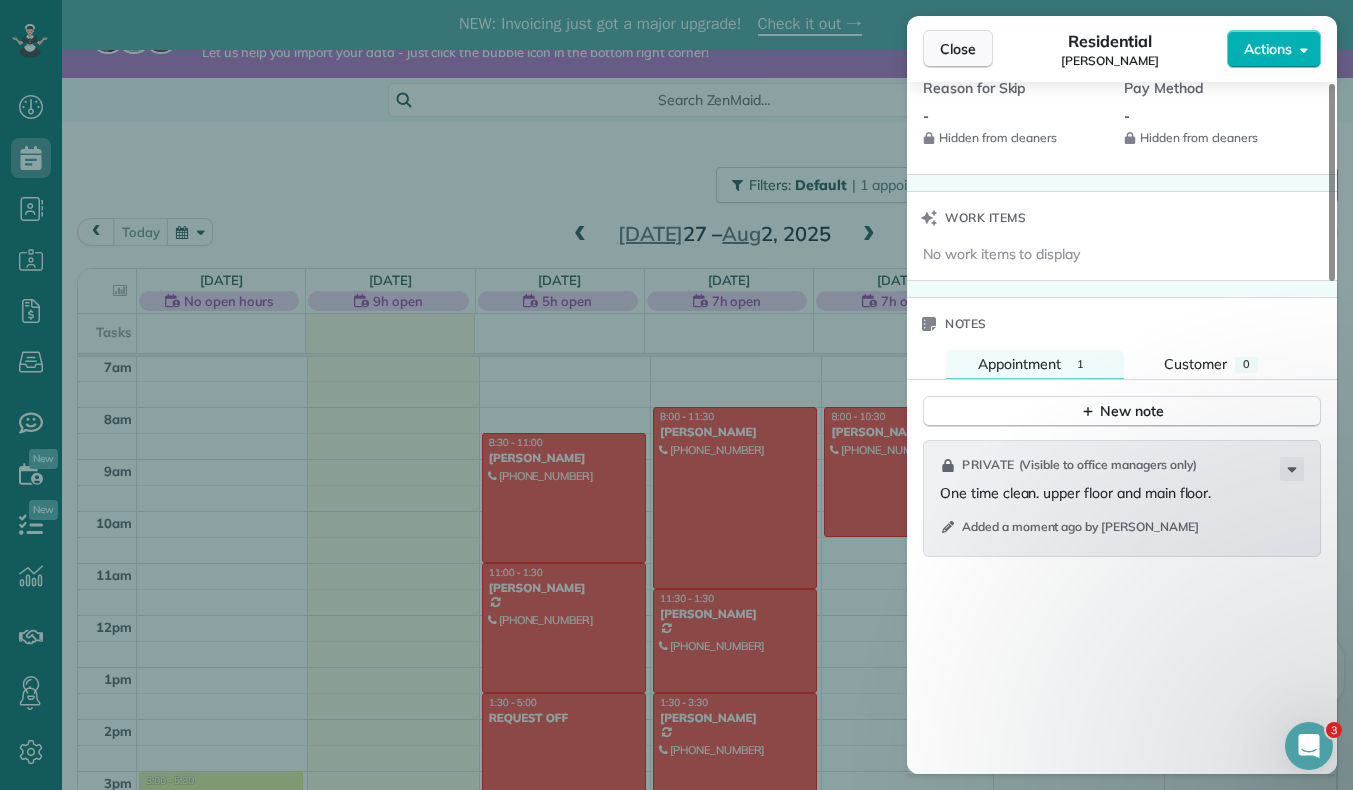 click on "Close" at bounding box center [958, 49] 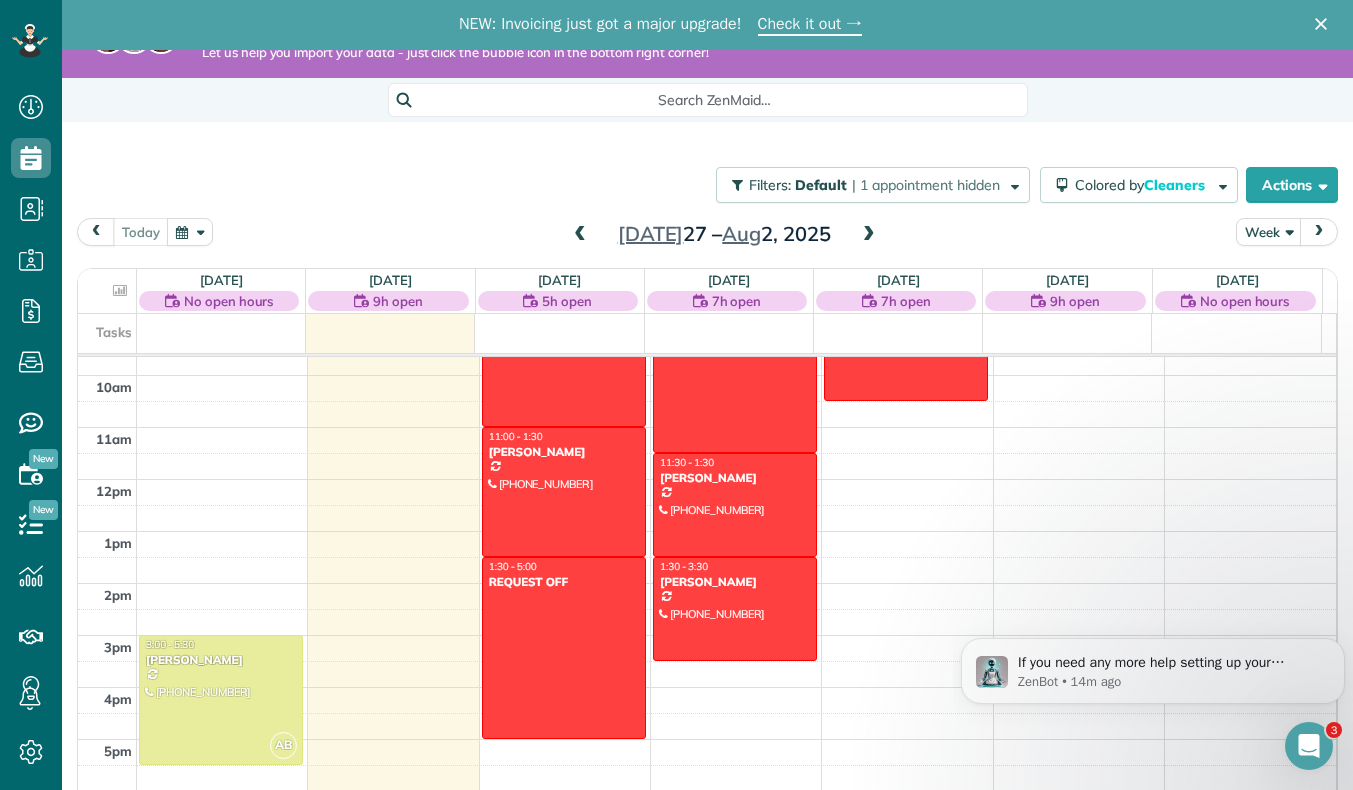 scroll, scrollTop: 509, scrollLeft: 0, axis: vertical 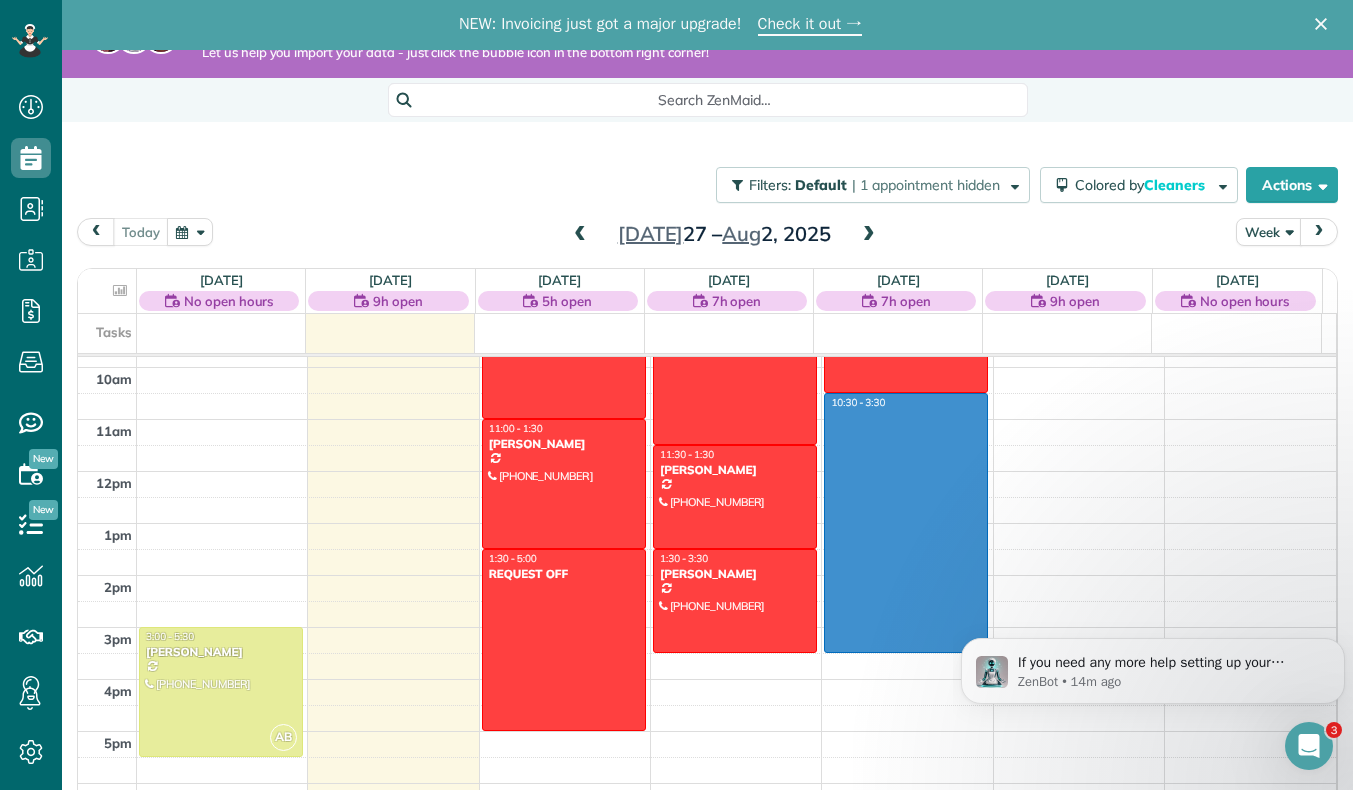 drag, startPoint x: 862, startPoint y: 400, endPoint x: 852, endPoint y: 652, distance: 252.19833 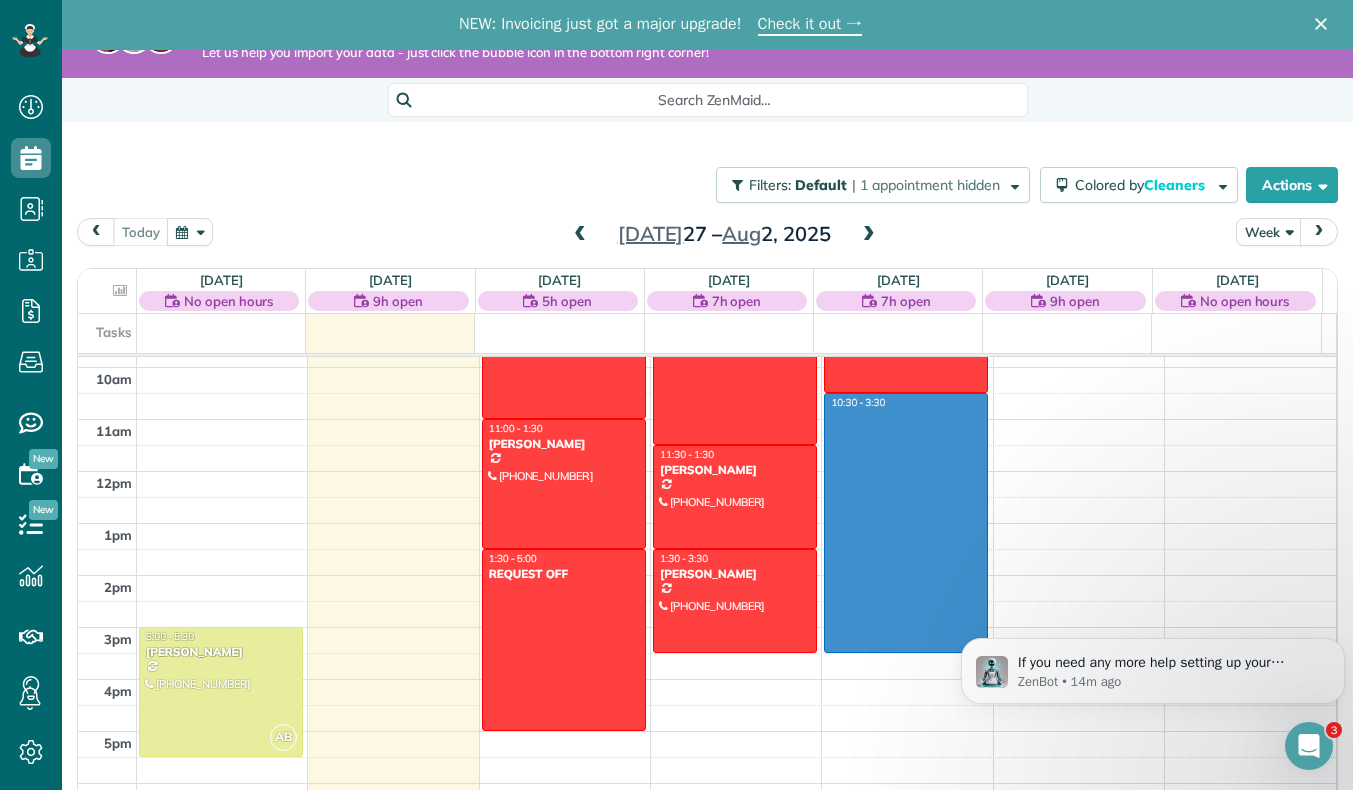 click on "12am 1am 2am 3am 4am 5am 6am 7am 8am 9am 10am 11am 12pm 1pm 2pm 3pm 4pm 5pm 6pm 7pm 8pm 9pm 10pm 11pm AB 3:00 - 5:30 Ashley Beggs (970) 690-5083 818 7th st berthoud, CO 80513 8:30 - 11:00 Kerri Belsito (970) 215-6856 5401 West CR 12 Loveland, CO 80537 11:00 - 1:30 Danielle Phillips (970) 576-8586 1440 Shelby Dr Berthoud, CO 80513 1:30 - 5:00 REQUEST OFF 123 request off berthoud, co 80513 8:00 - 11:30 Carlos Alanis (970) 388-2983 1967 Golden horizon drive Windsor, CO 805505 11:30 - 1:30 Mark Neff (970) 402-0942 1107 willshire dr Berthoud, CO 80513 1:30 - 3:30 Elizabeth Gonzales (970) 324-4107 321 Capital Reef Rd Berthoud, CO 80513 10:30 - 3:30 8:00 - 10:30 Colton Schwader (970) 308-6927 524 E Michigan Ave Berthoud, CO 80513" at bounding box center (707, 471) 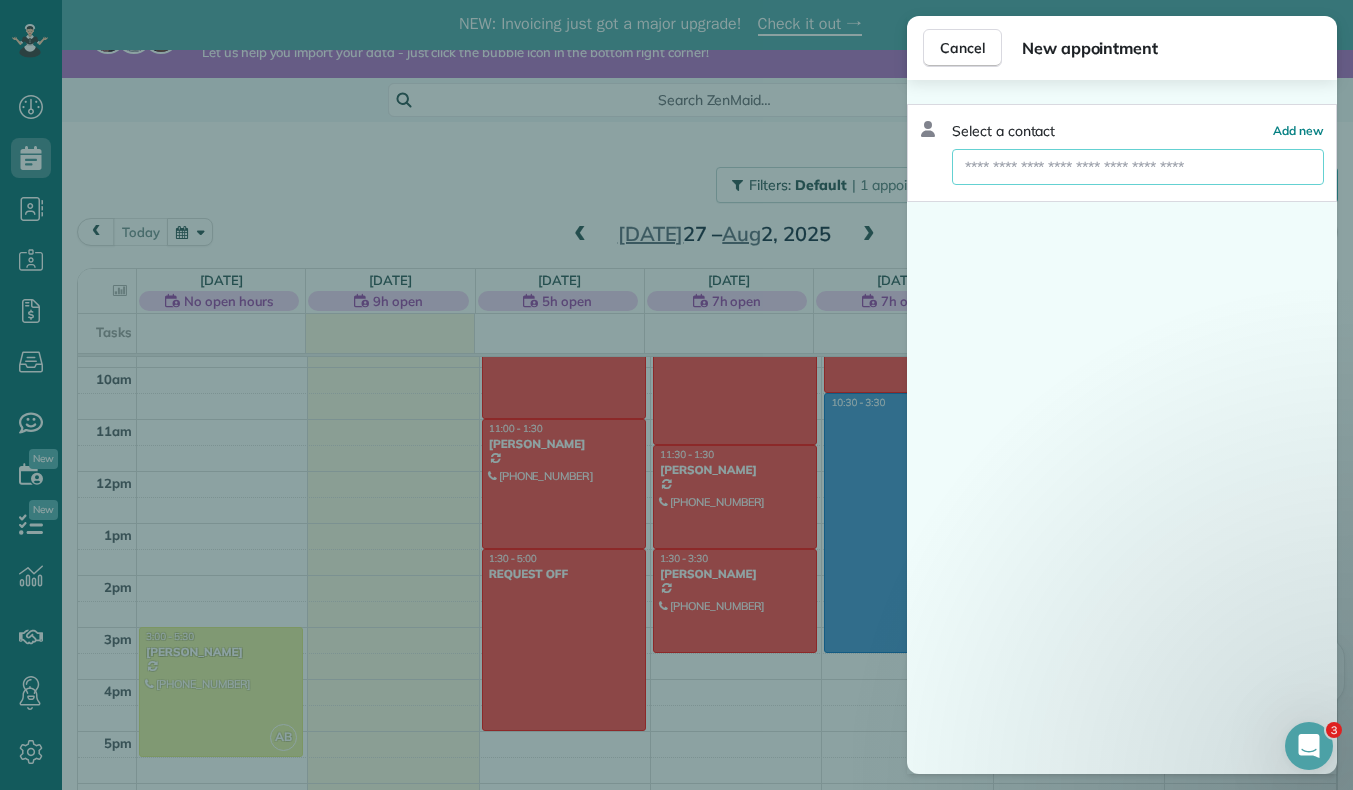 click at bounding box center (1138, 167) 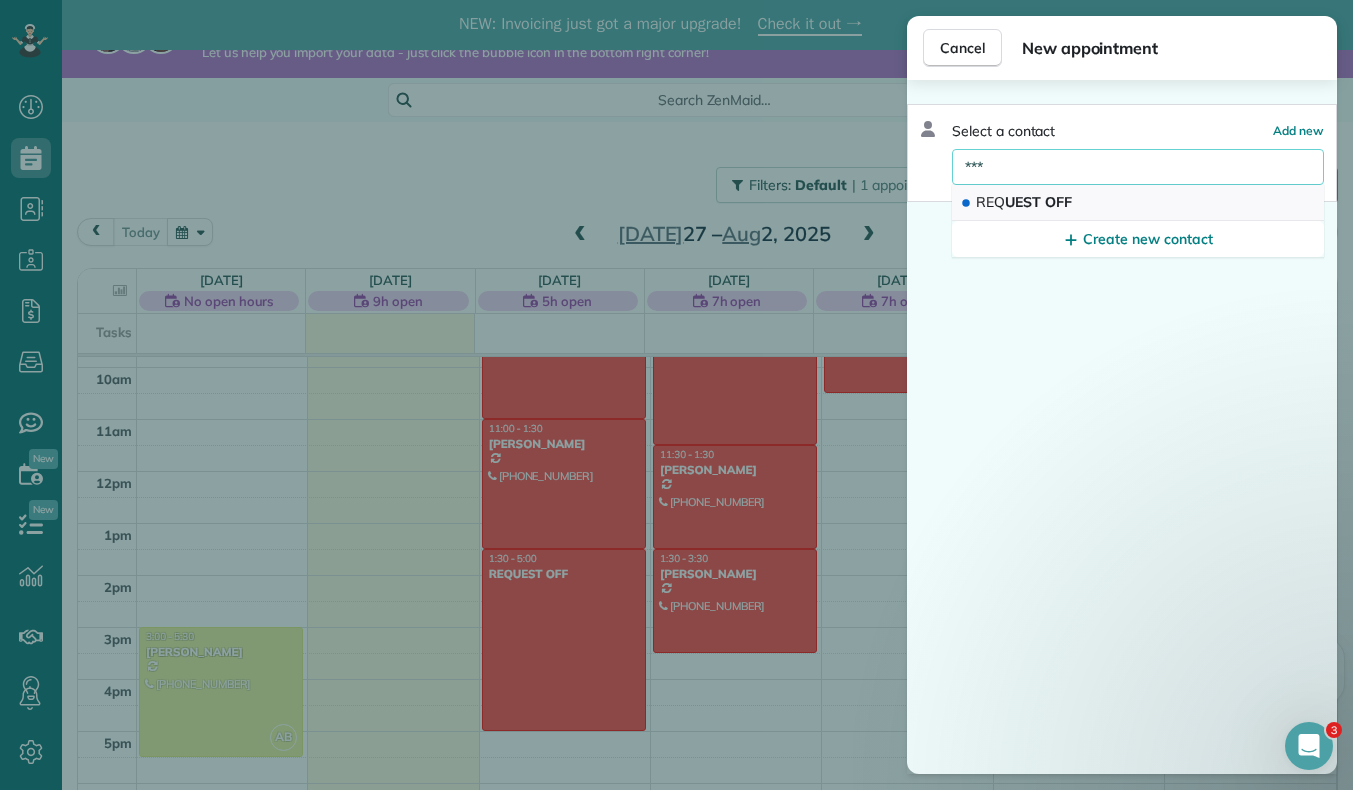 type on "***" 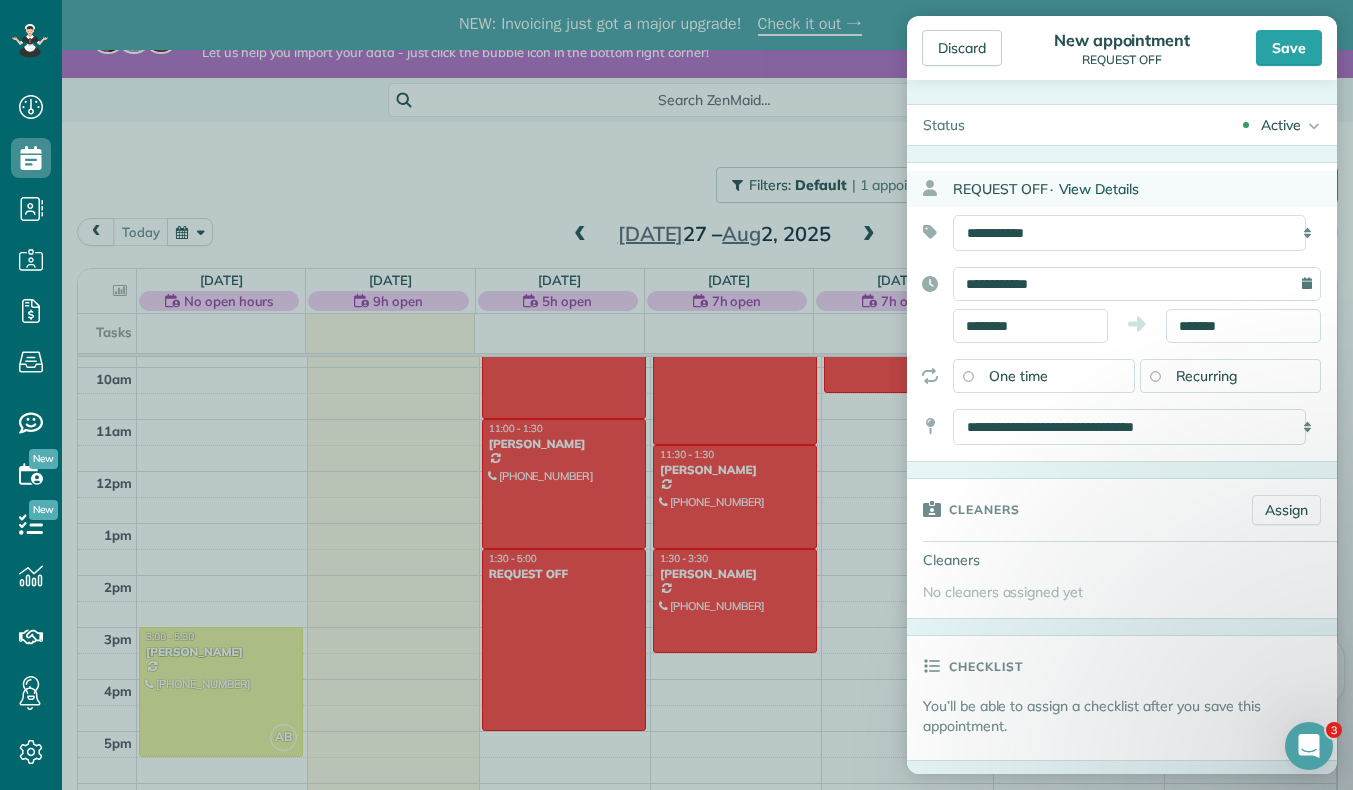 click on "View Details" at bounding box center (1099, 189) 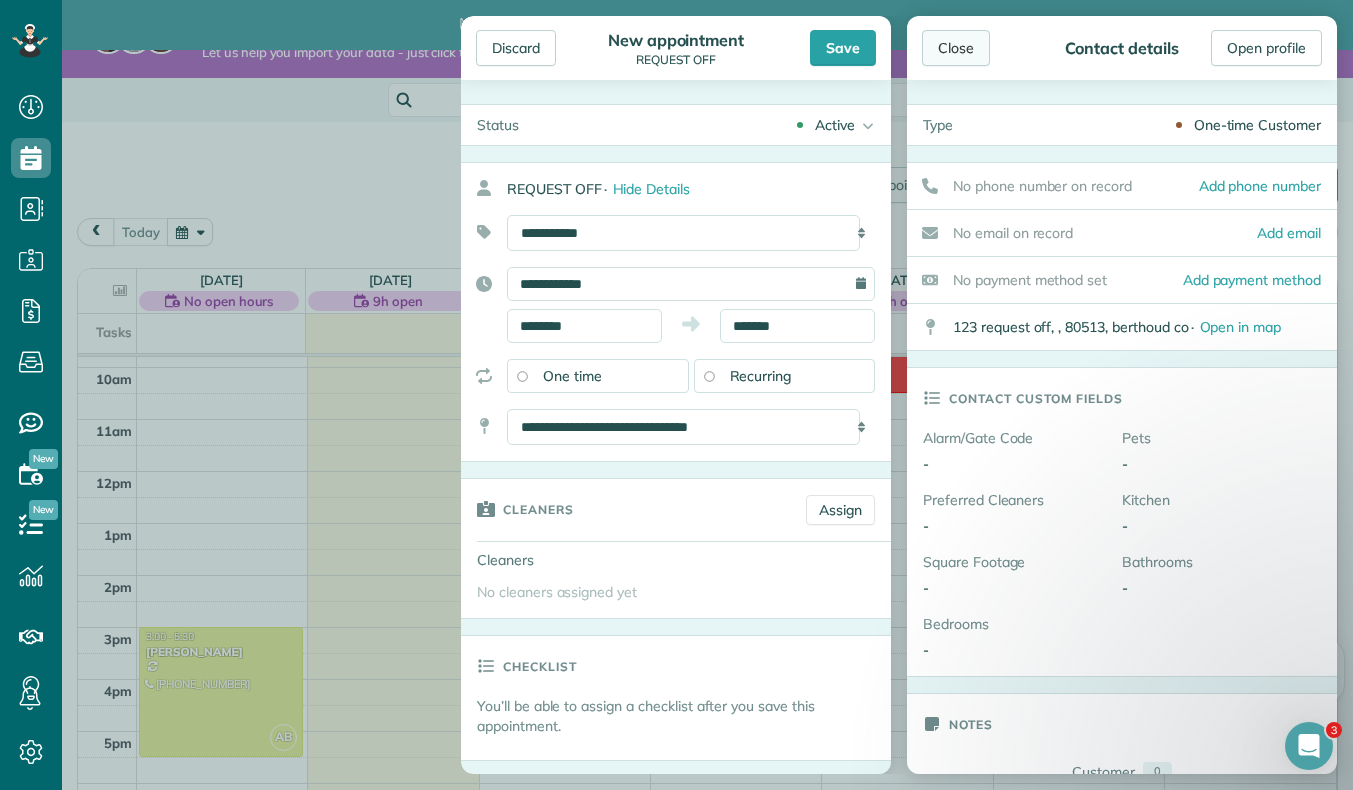 click on "Close" at bounding box center (956, 48) 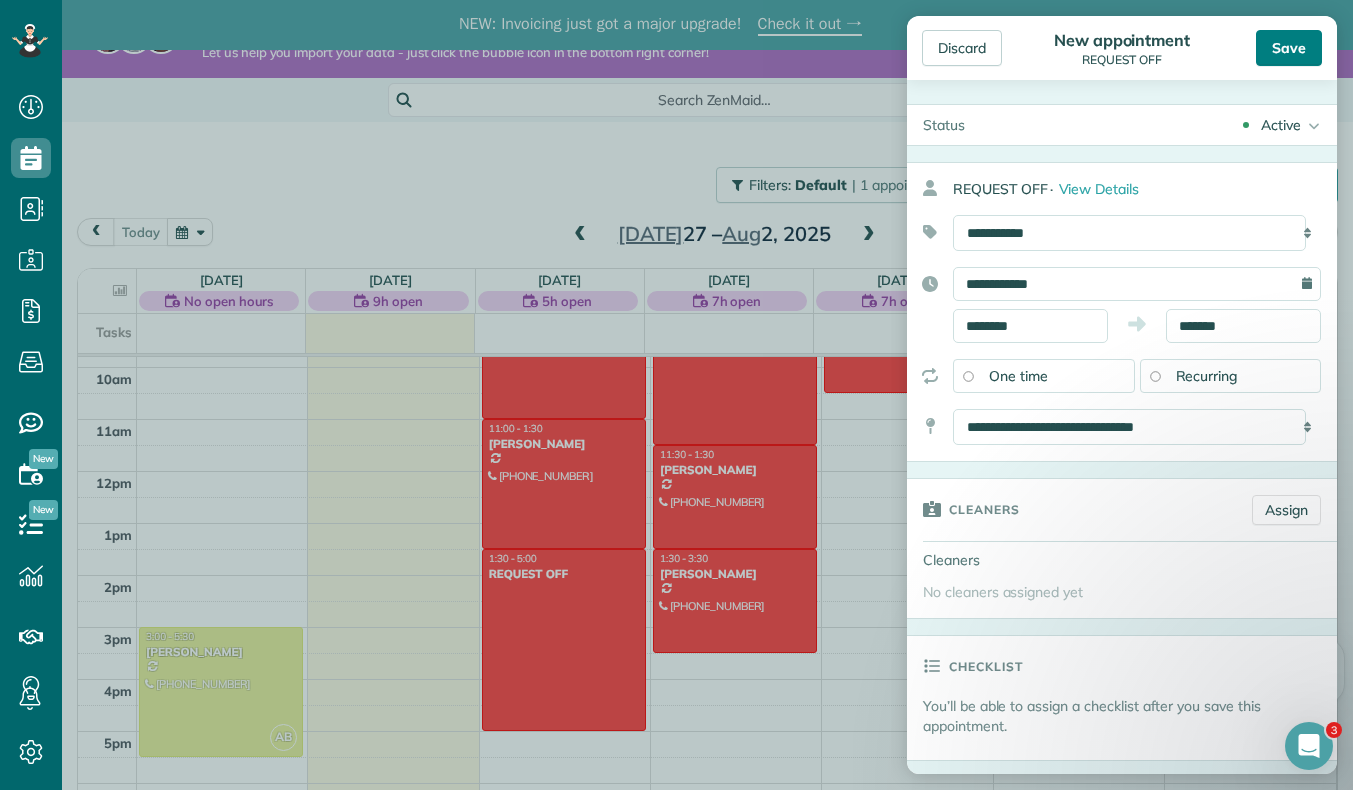 click on "Save" at bounding box center [1289, 48] 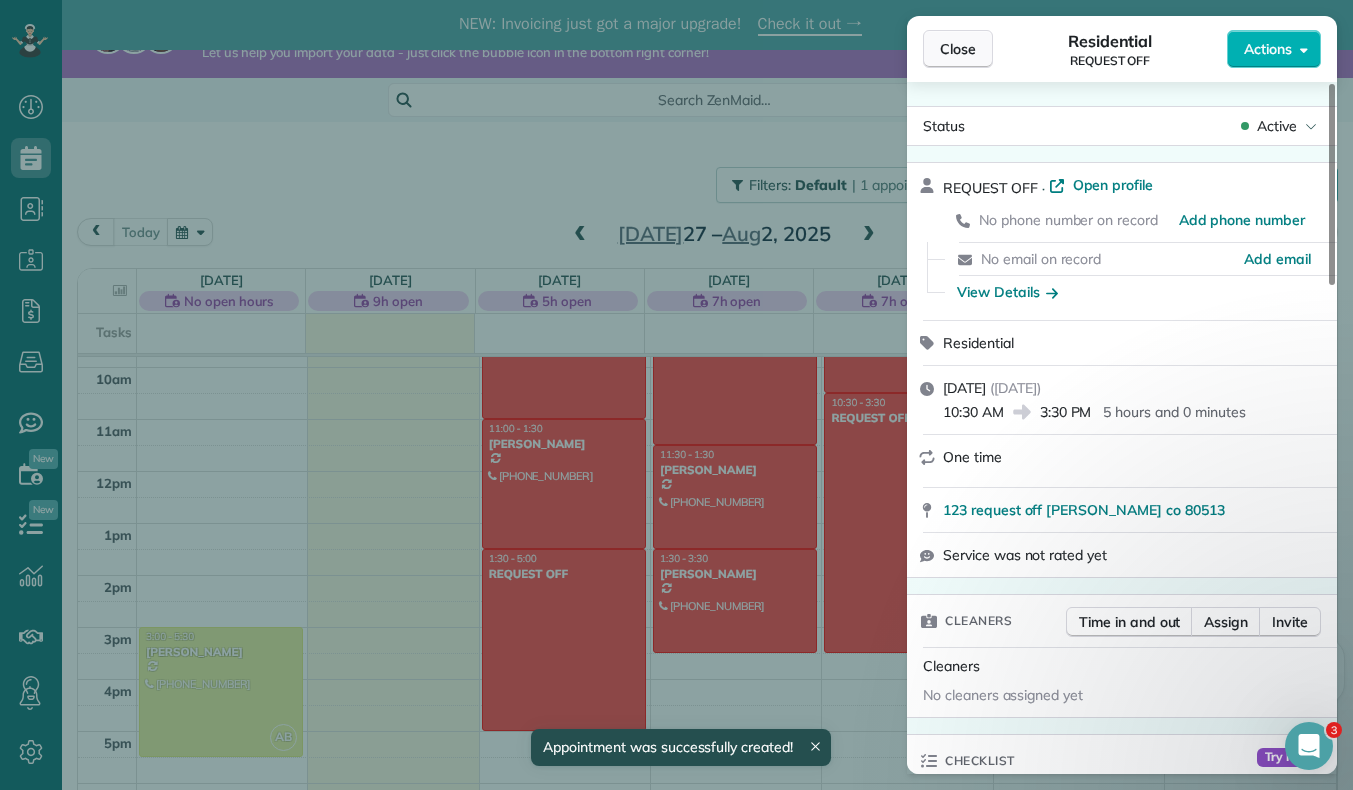 click on "Close" at bounding box center [958, 49] 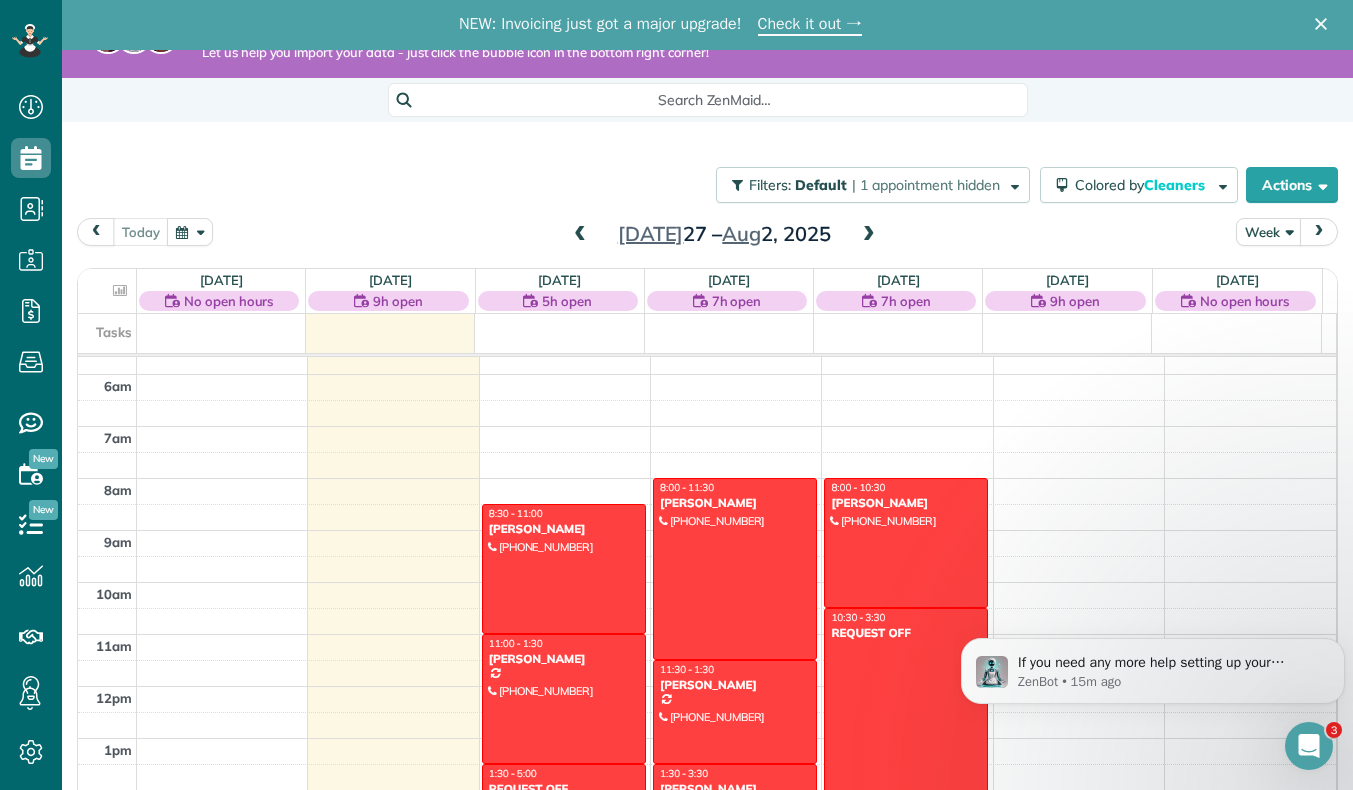 scroll, scrollTop: 309, scrollLeft: 0, axis: vertical 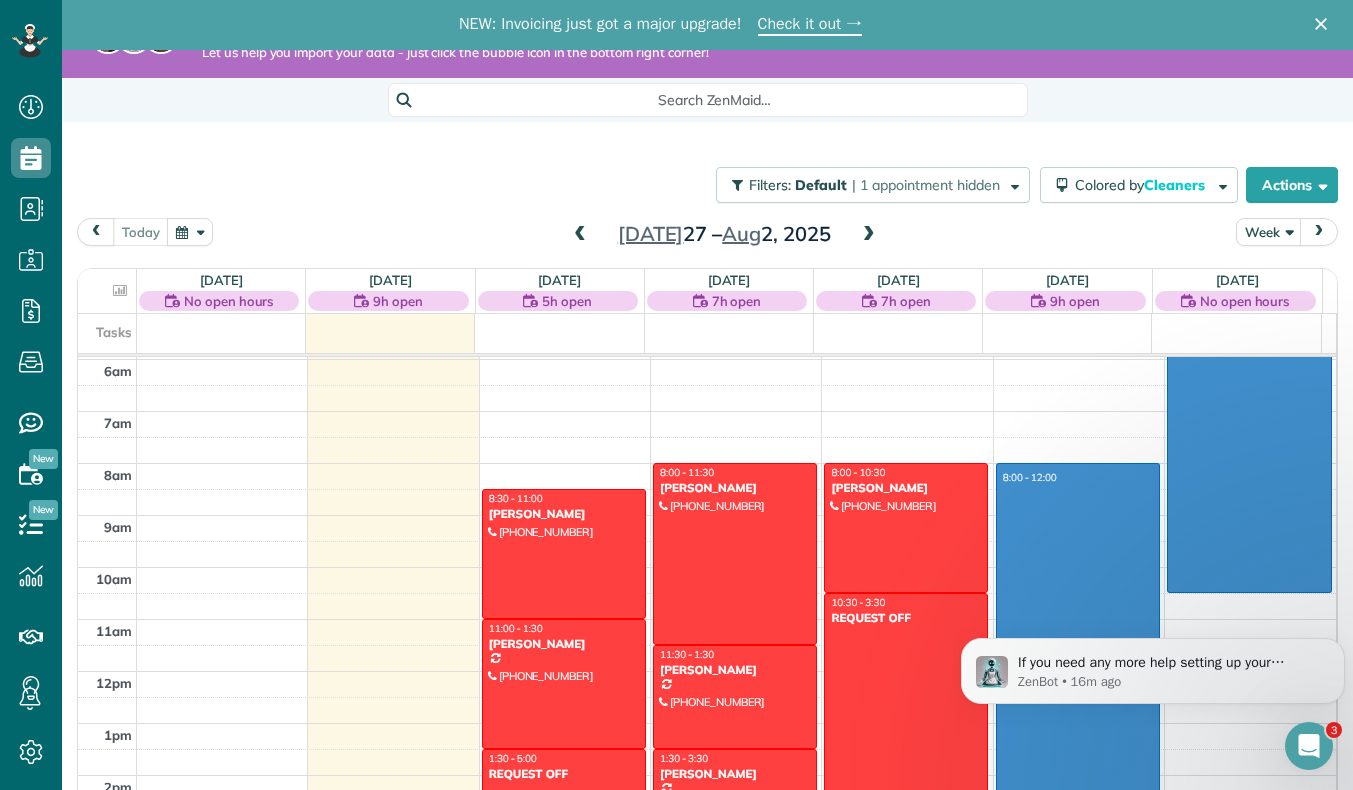 drag, startPoint x: 1062, startPoint y: 475, endPoint x: 1209, endPoint y: 584, distance: 183.00273 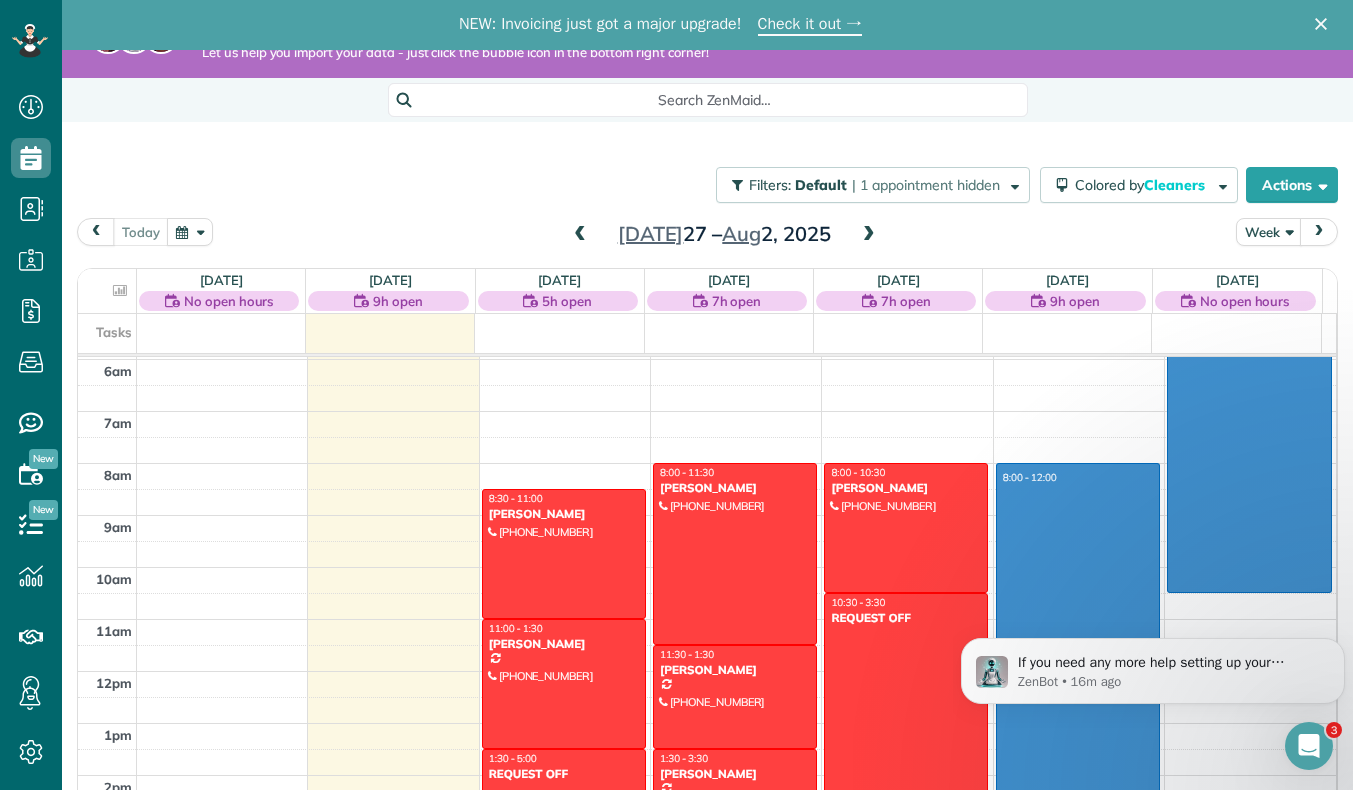 click on "12am 1am 2am 3am 4am 5am 6am 7am 8am 9am 10am 11am 12pm 1pm 2pm 3pm 4pm 5pm 6pm 7pm 8pm 9pm 10pm 11pm AB 3:00 - 5:30 Ashley Beggs (970) 690-5083 818 7th st berthoud, CO 80513 8:30 - 11:00 Kerri Belsito (970) 215-6856 5401 West CR 12 Loveland, CO 80537 11:00 - 1:30 Danielle Phillips (970) 576-8586 1440 Shelby Dr Berthoud, CO 80513 1:30 - 5:00 REQUEST OFF 123 request off berthoud, co 80513 8:00 - 11:30 Carlos Alanis (970) 388-2983 1967 Golden horizon drive Windsor, CO 805505 11:30 - 1:30 Mark Neff (970) 402-0942 1107 willshire dr Berthoud, CO 80513 1:30 - 3:30 Elizabeth Gonzales (970) 324-4107 321 Capital Reef Rd Berthoud, CO 80513 8:00 - 10:30 Colton Schwader (970) 308-6927 524 E Michigan Ave Berthoud, CO 80513 10:30 - 3:30 REQUEST OFF 123 request off berthoud, co 80513 8:00 - 12:00 12:00 - 10:30" at bounding box center [707, 671] 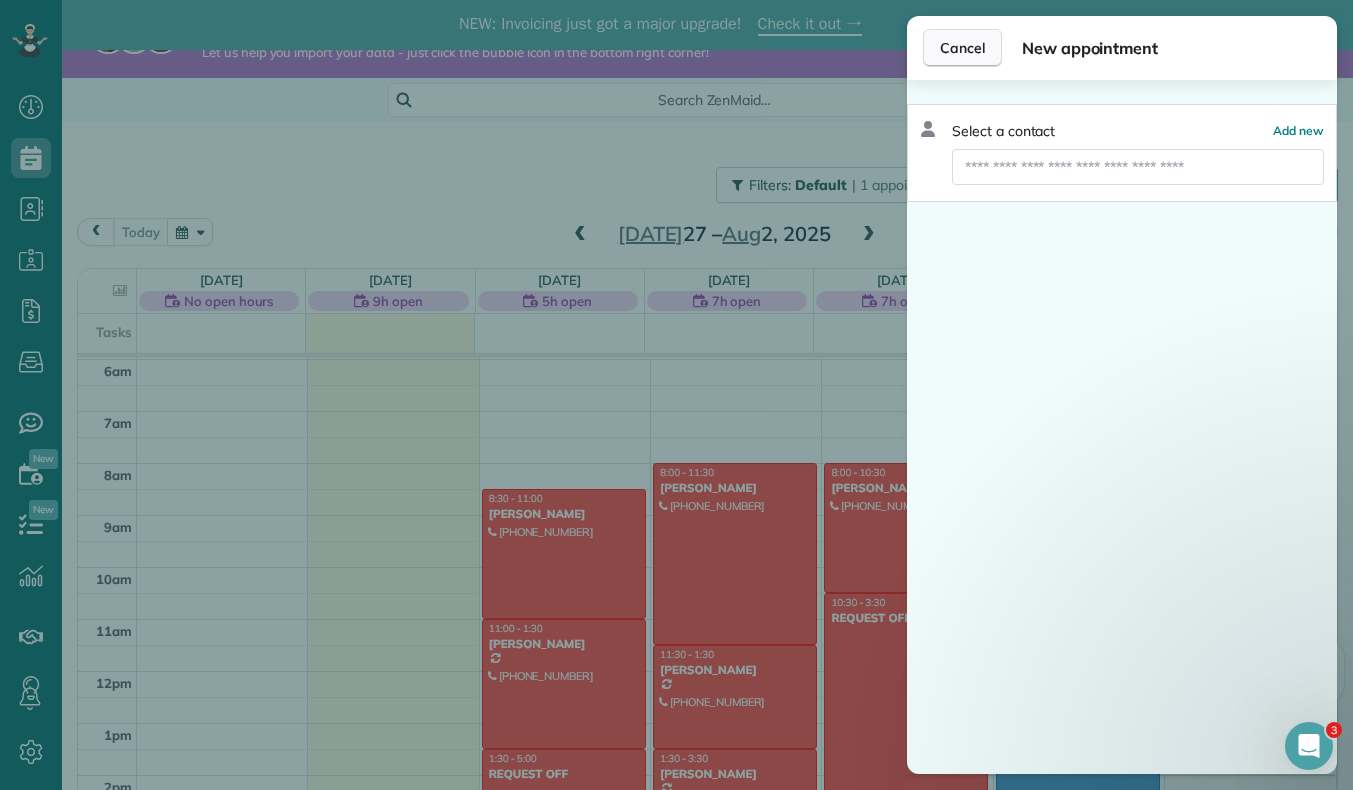 click on "Cancel" at bounding box center [962, 48] 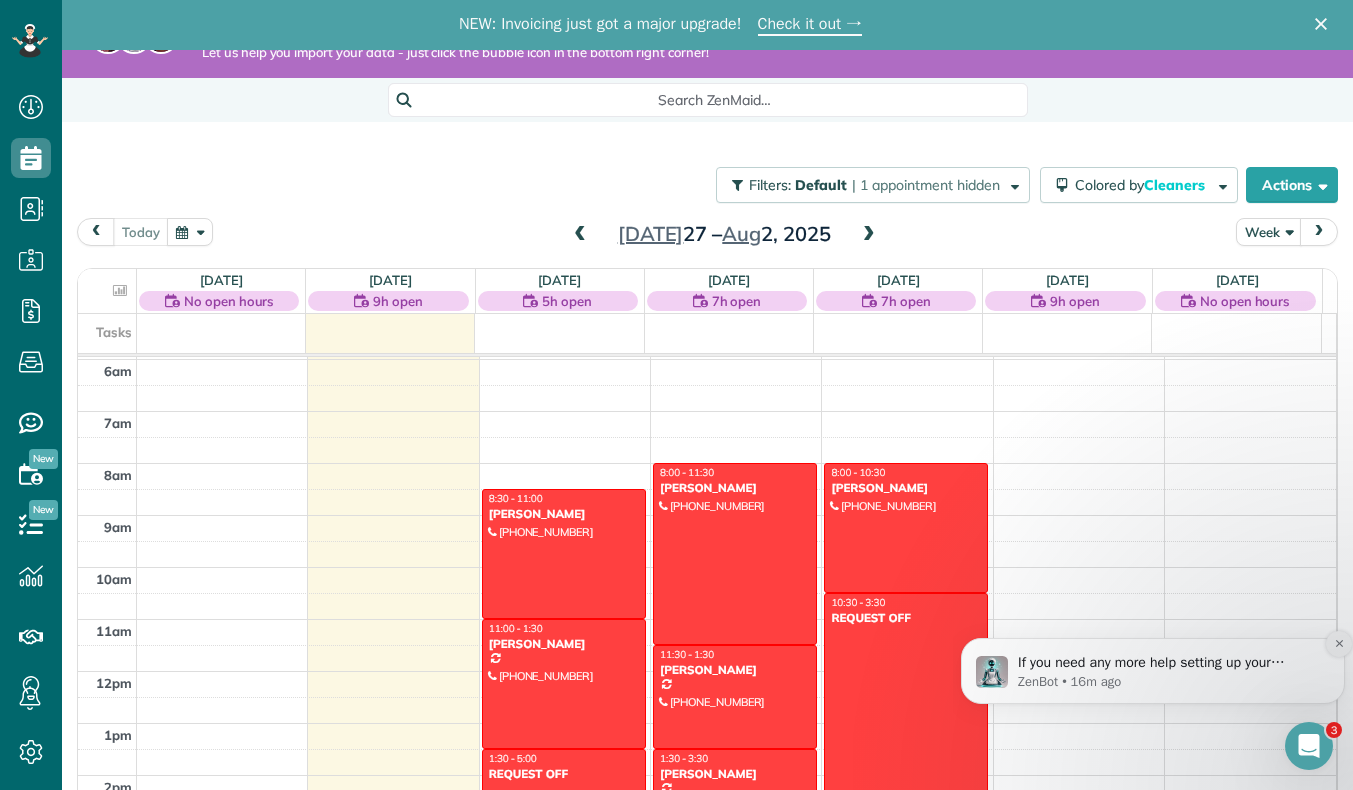 click 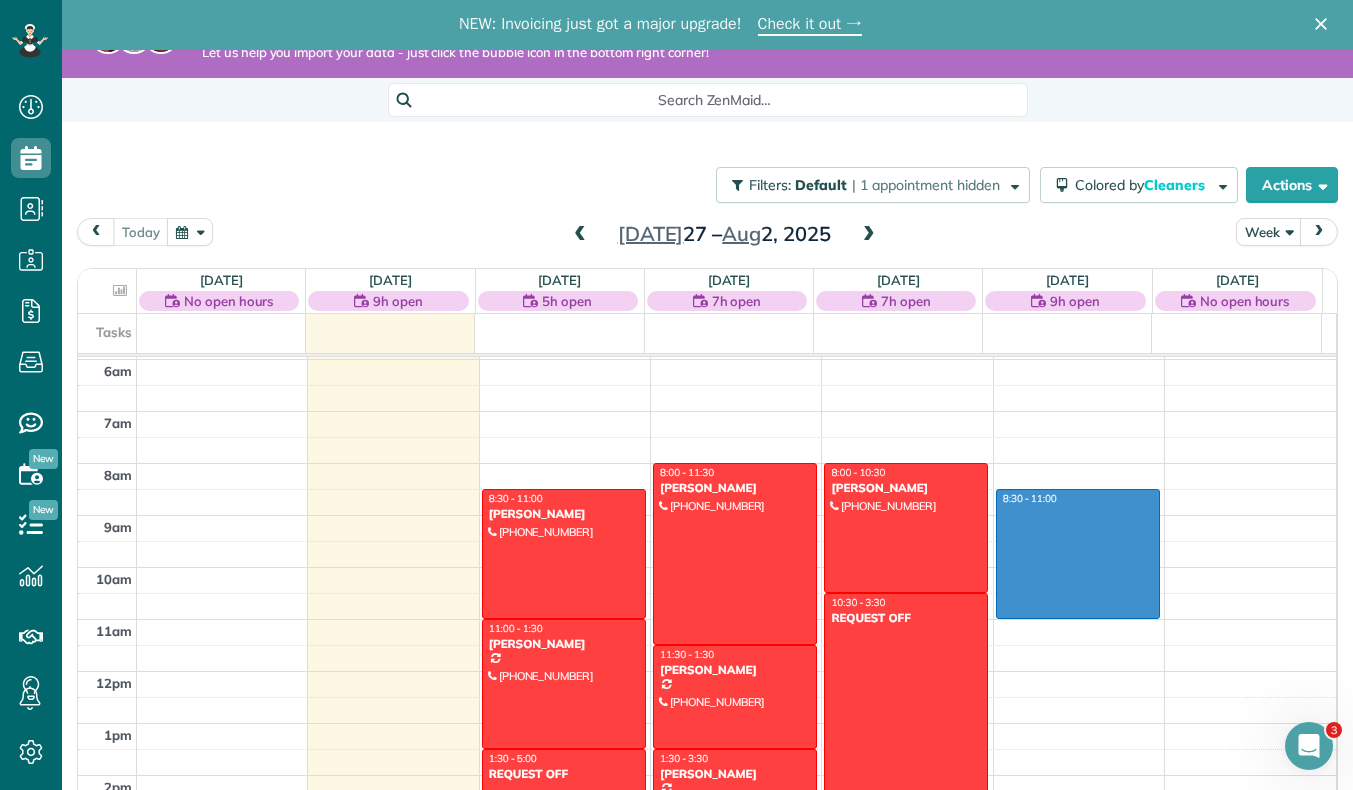 drag, startPoint x: 1037, startPoint y: 499, endPoint x: 1052, endPoint y: 607, distance: 109.03669 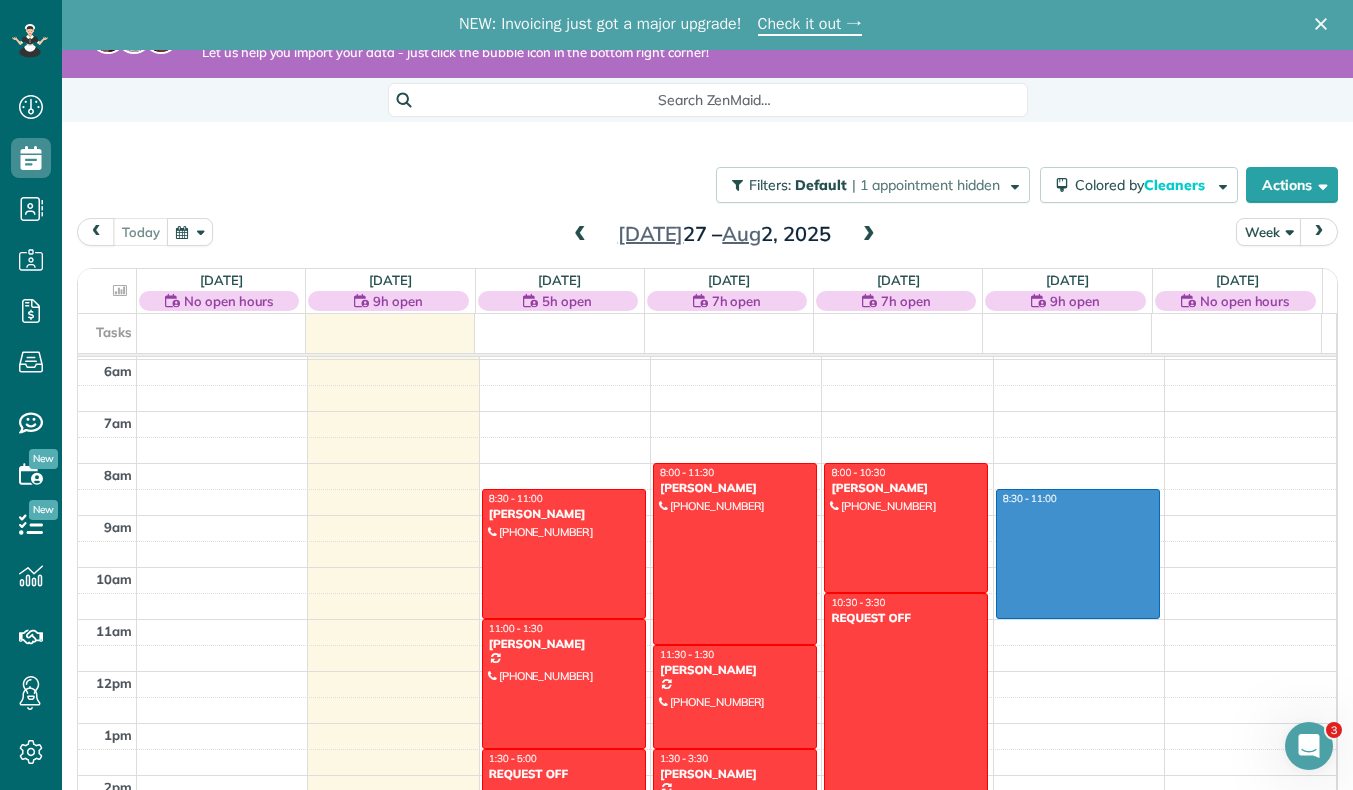 click on "12am 1am 2am 3am 4am 5am 6am 7am 8am 9am 10am 11am 12pm 1pm 2pm 3pm 4pm 5pm 6pm 7pm 8pm 9pm 10pm 11pm AB 3:00 - 5:30 Ashley Beggs (970) 690-5083 818 7th st berthoud, CO 80513 8:30 - 11:00 Kerri Belsito (970) 215-6856 5401 West CR 12 Loveland, CO 80537 11:00 - 1:30 Danielle Phillips (970) 576-8586 1440 Shelby Dr Berthoud, CO 80513 1:30 - 5:00 REQUEST OFF 123 request off berthoud, co 80513 8:00 - 11:30 Carlos Alanis (970) 388-2983 1967 Golden horizon drive Windsor, CO 805505 11:30 - 1:30 Mark Neff (970) 402-0942 1107 willshire dr Berthoud, CO 80513 1:30 - 3:30 Elizabeth Gonzales (970) 324-4107 321 Capital Reef Rd Berthoud, CO 80513 8:00 - 10:30 Colton Schwader (970) 308-6927 524 E Michigan Ave Berthoud, CO 80513 10:30 - 3:30 REQUEST OFF 123 request off berthoud, co 80513 8:30 - 11:00" at bounding box center (707, 671) 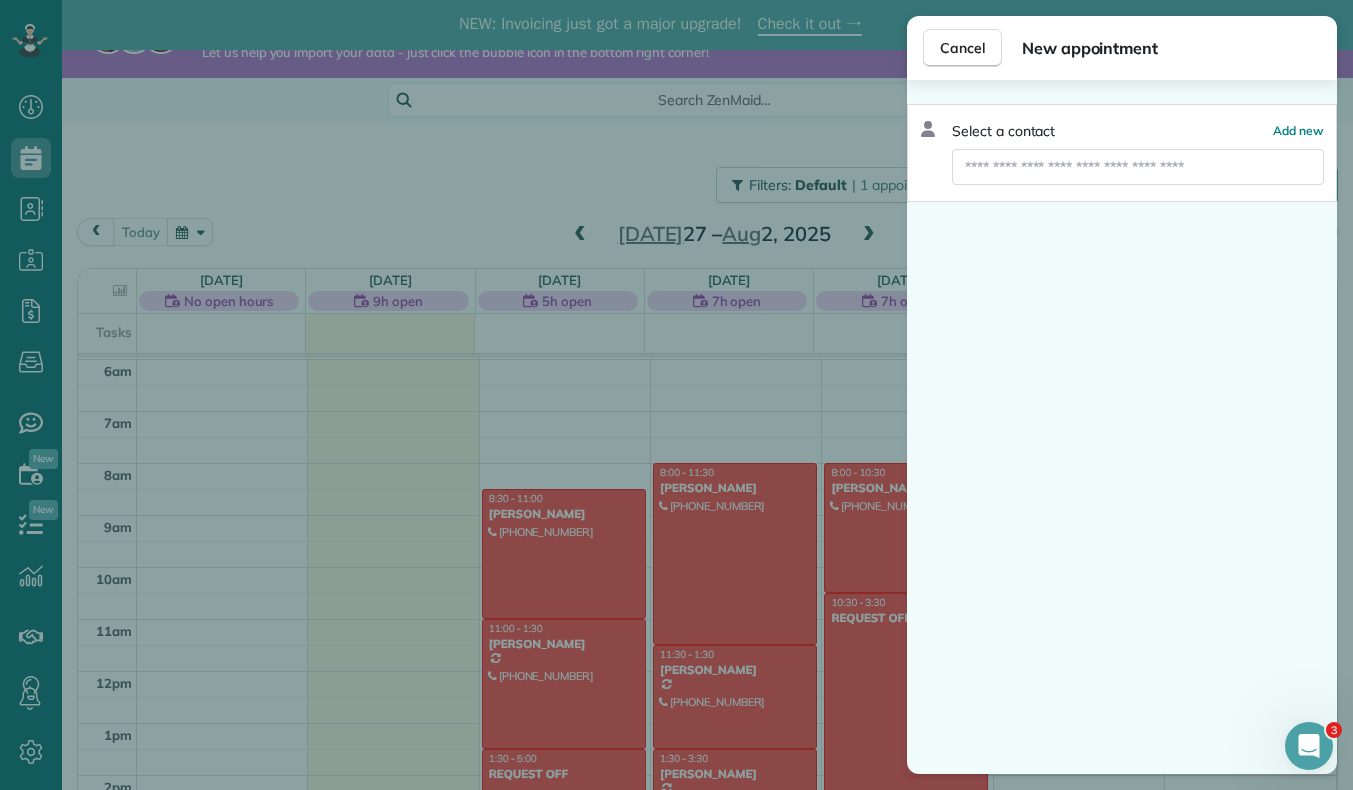 click on "Select a contact Add new" at bounding box center (1122, 153) 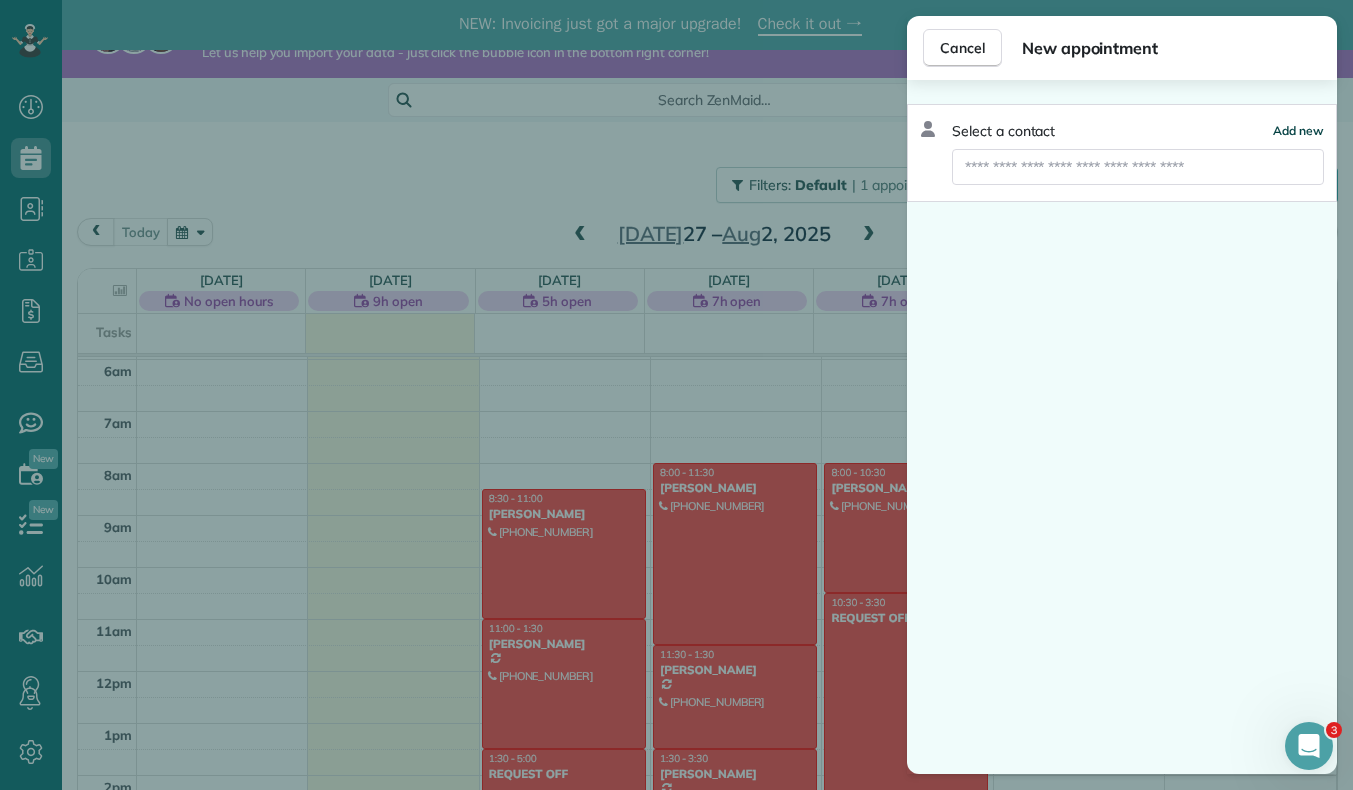 click on "Add new" at bounding box center [1298, 130] 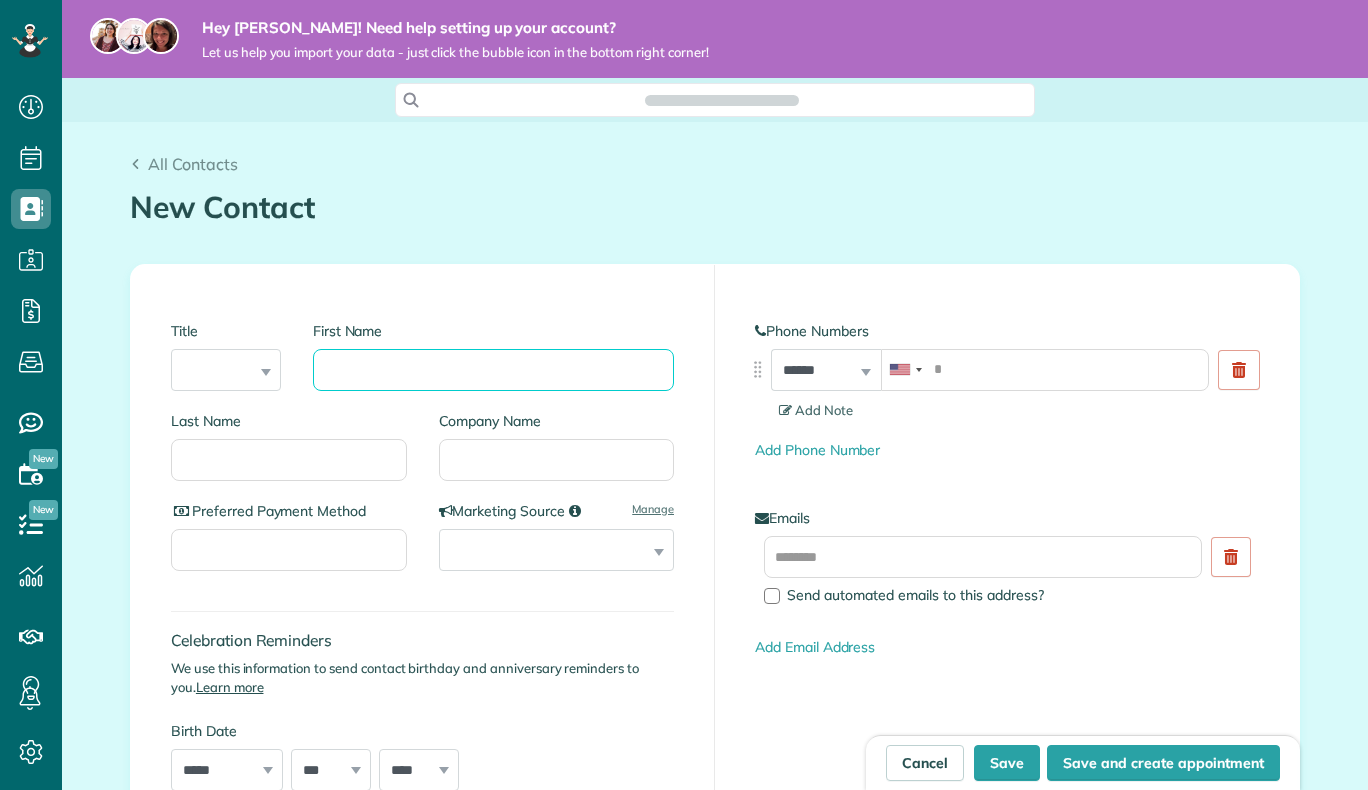 click on "First Name" at bounding box center (493, 370) 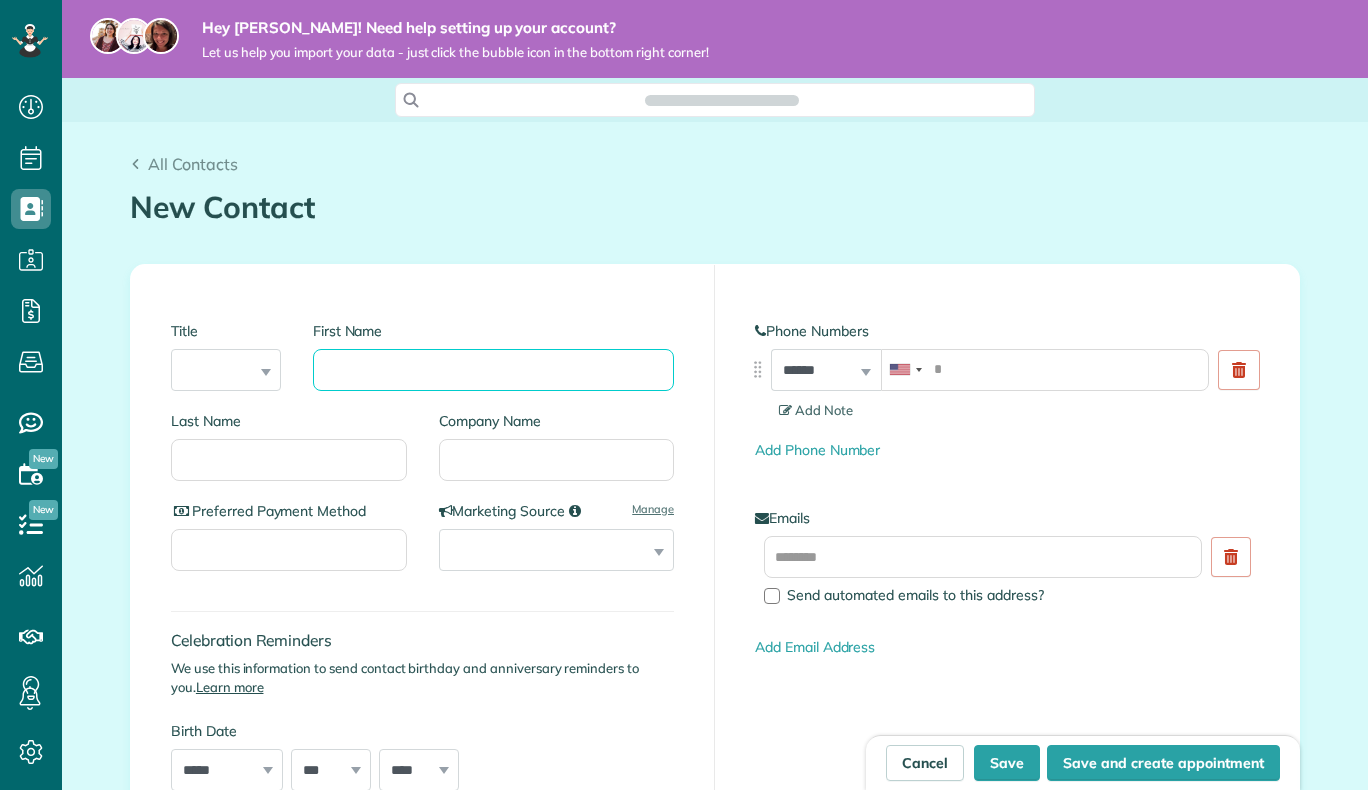 scroll, scrollTop: 0, scrollLeft: 0, axis: both 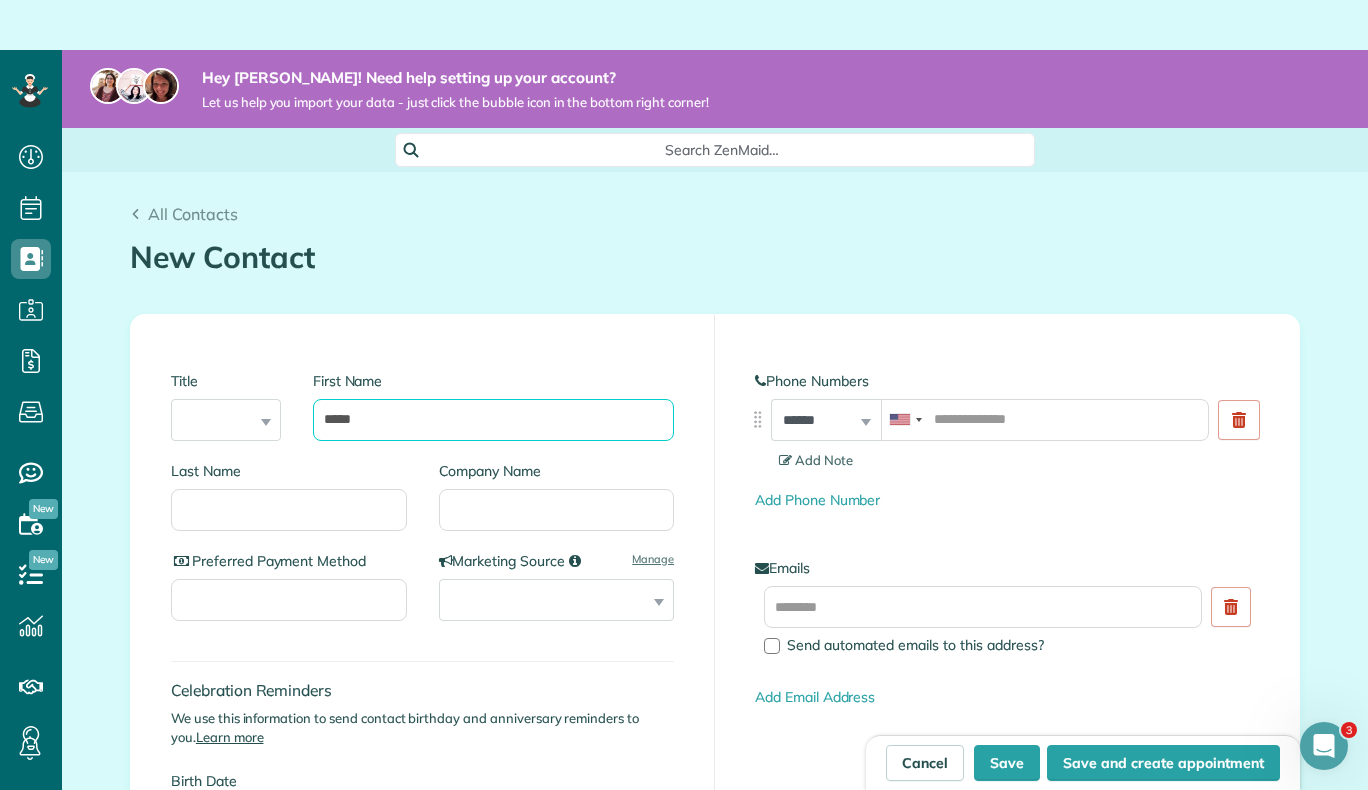 type on "*****" 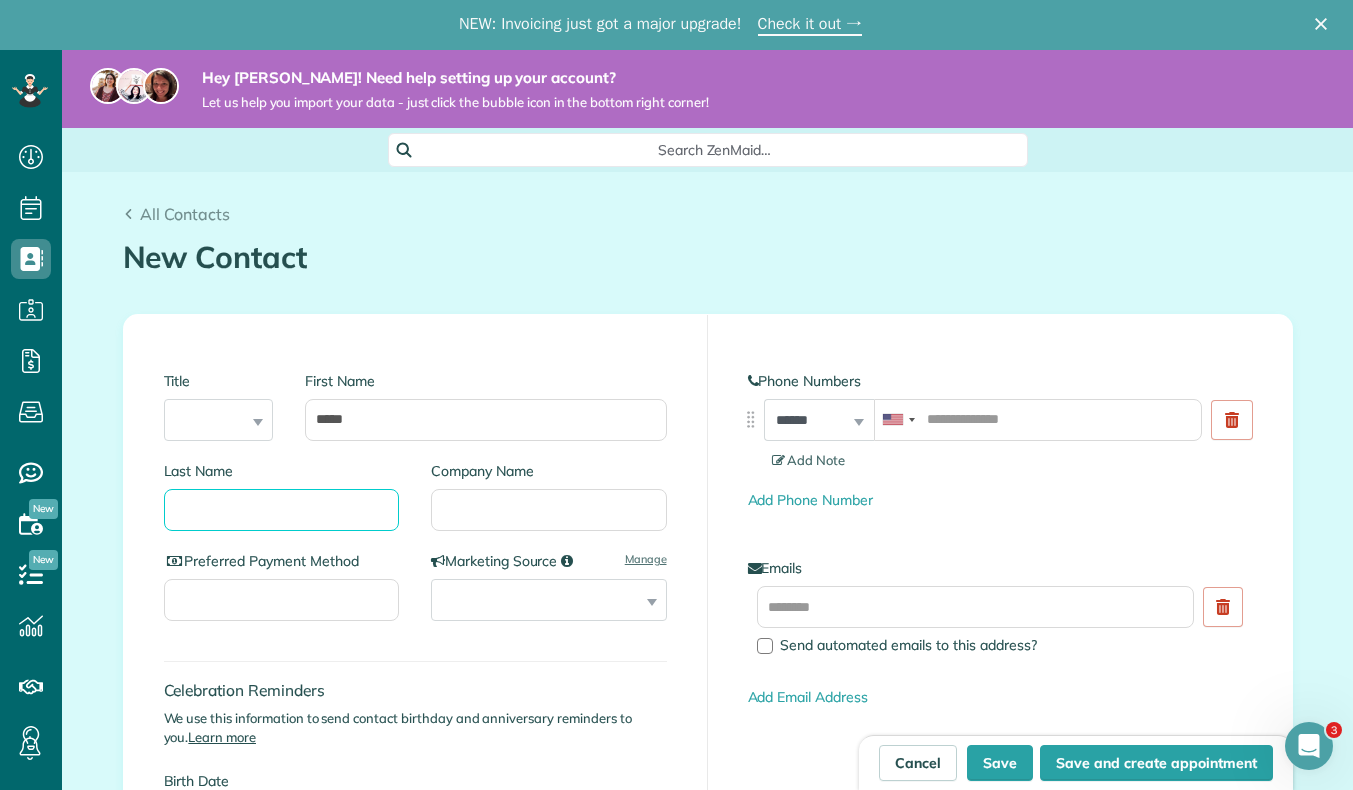 scroll, scrollTop: 0, scrollLeft: 0, axis: both 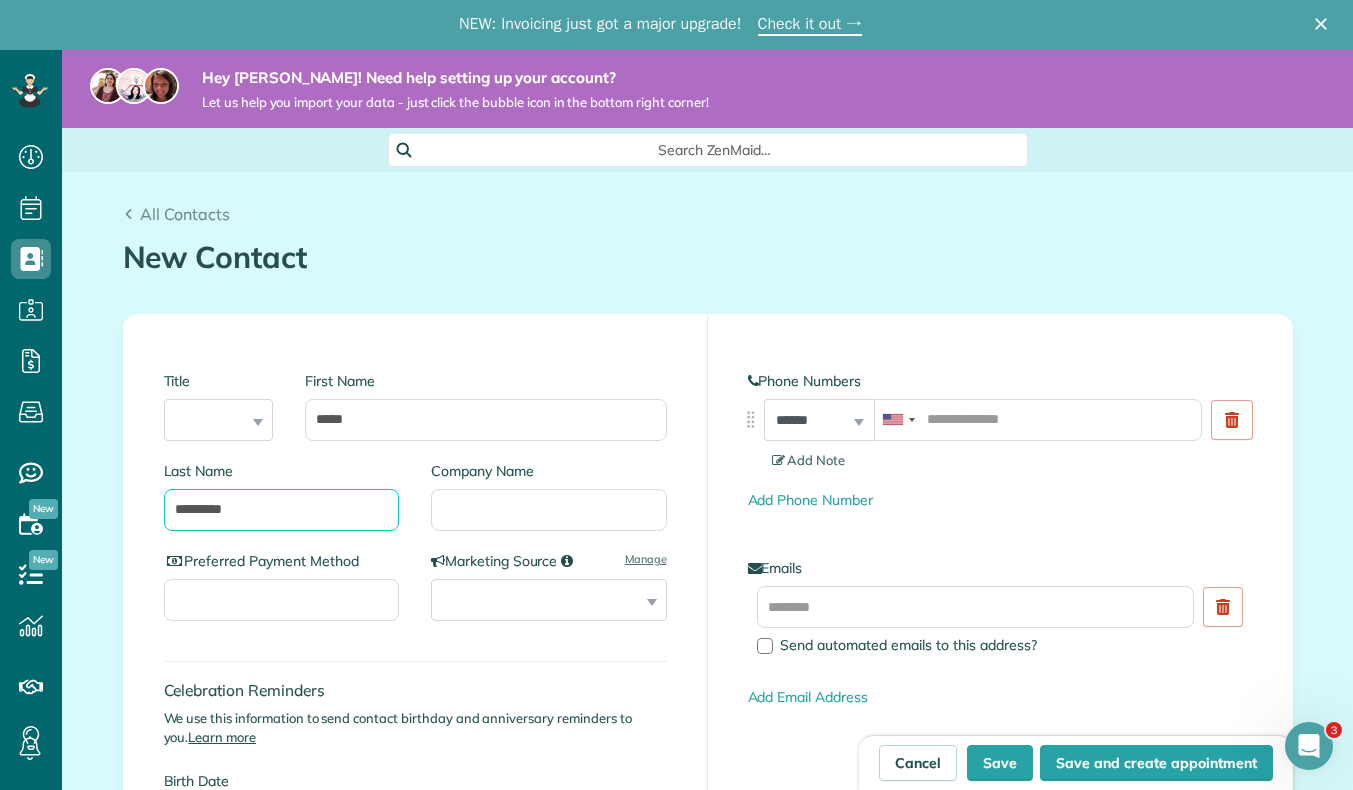 type on "*********" 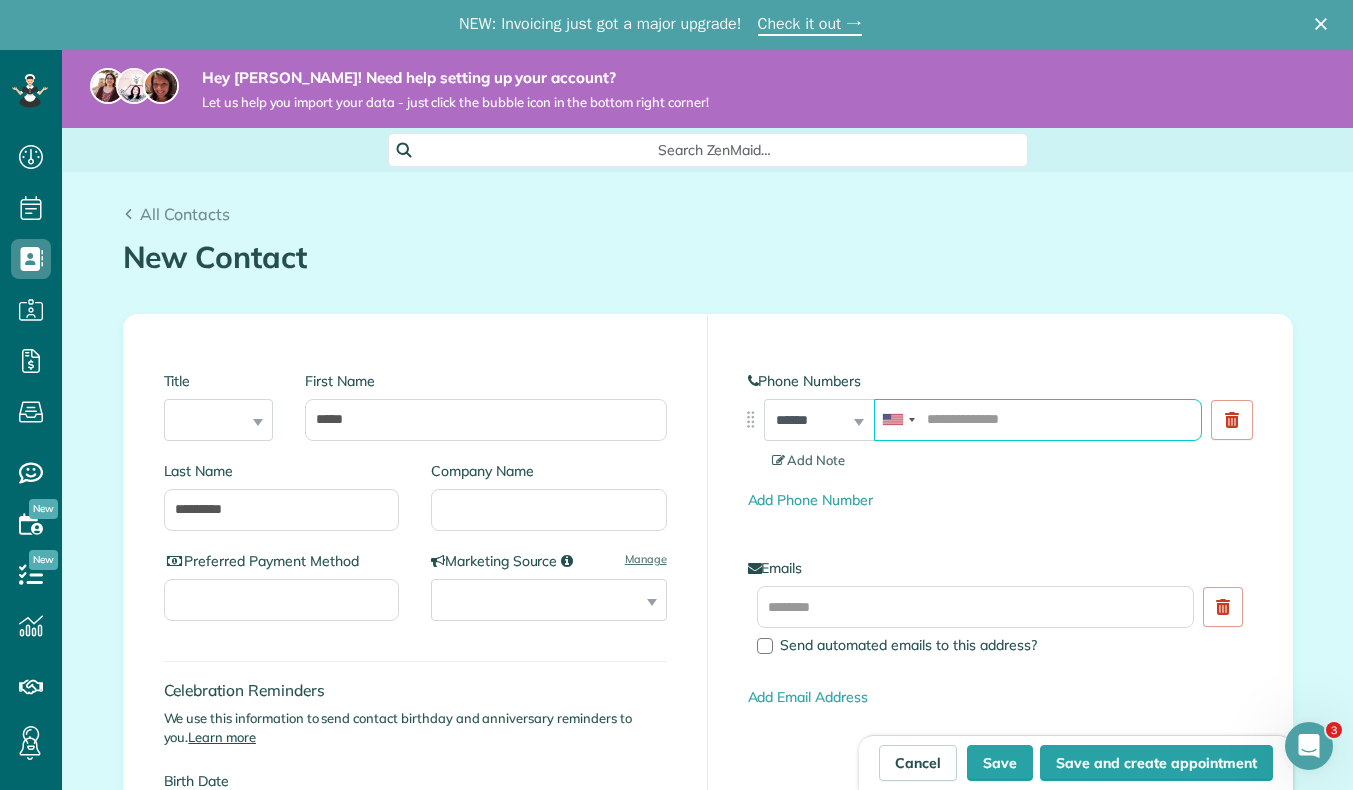 click at bounding box center [1038, 420] 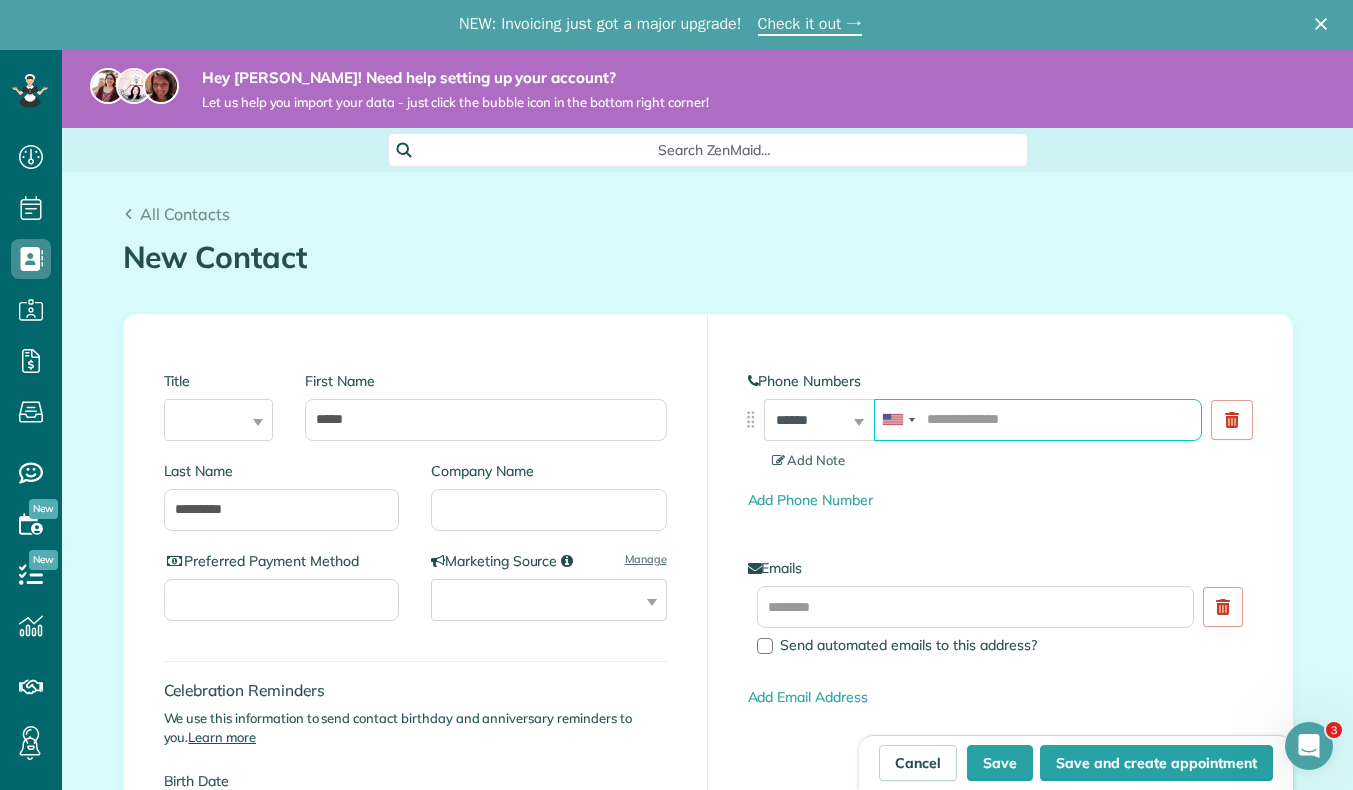 paste on "**********" 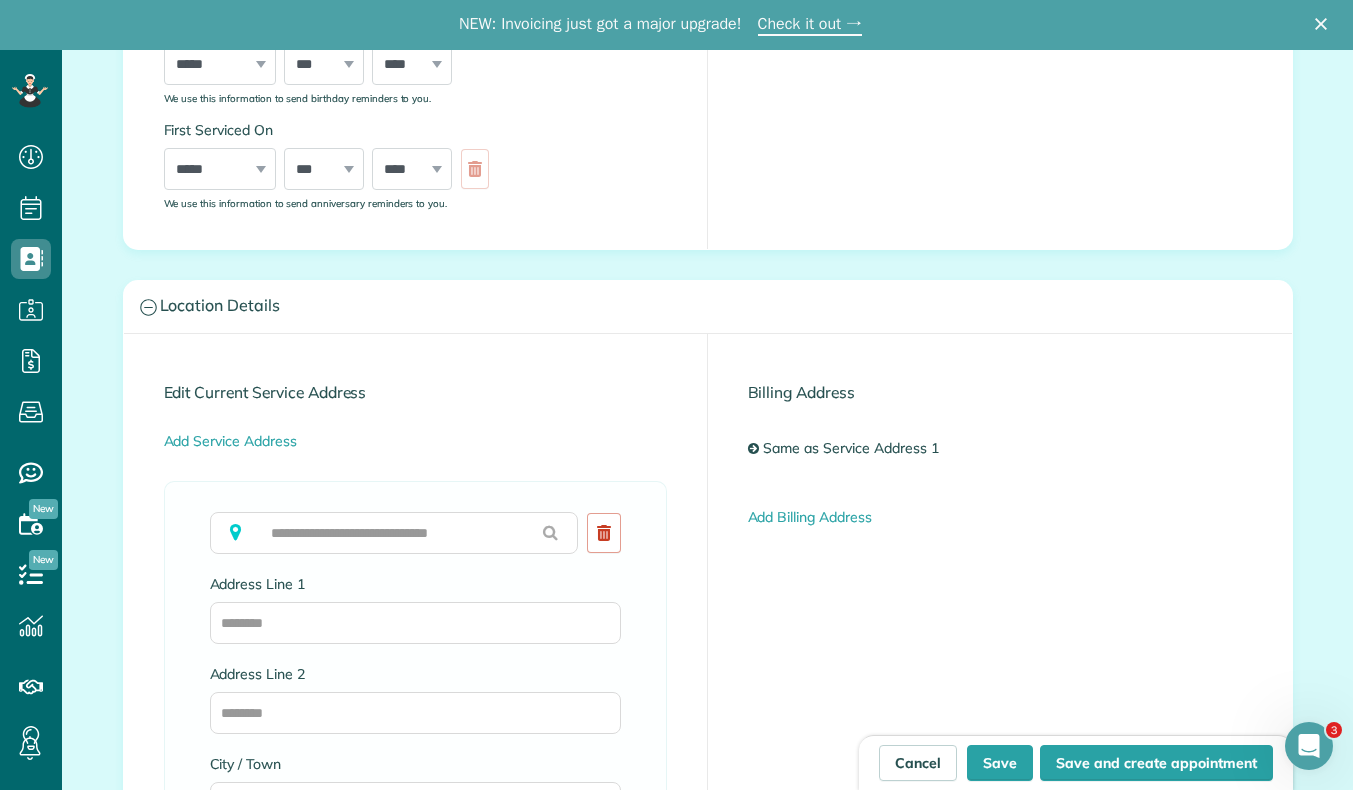 scroll, scrollTop: 757, scrollLeft: 0, axis: vertical 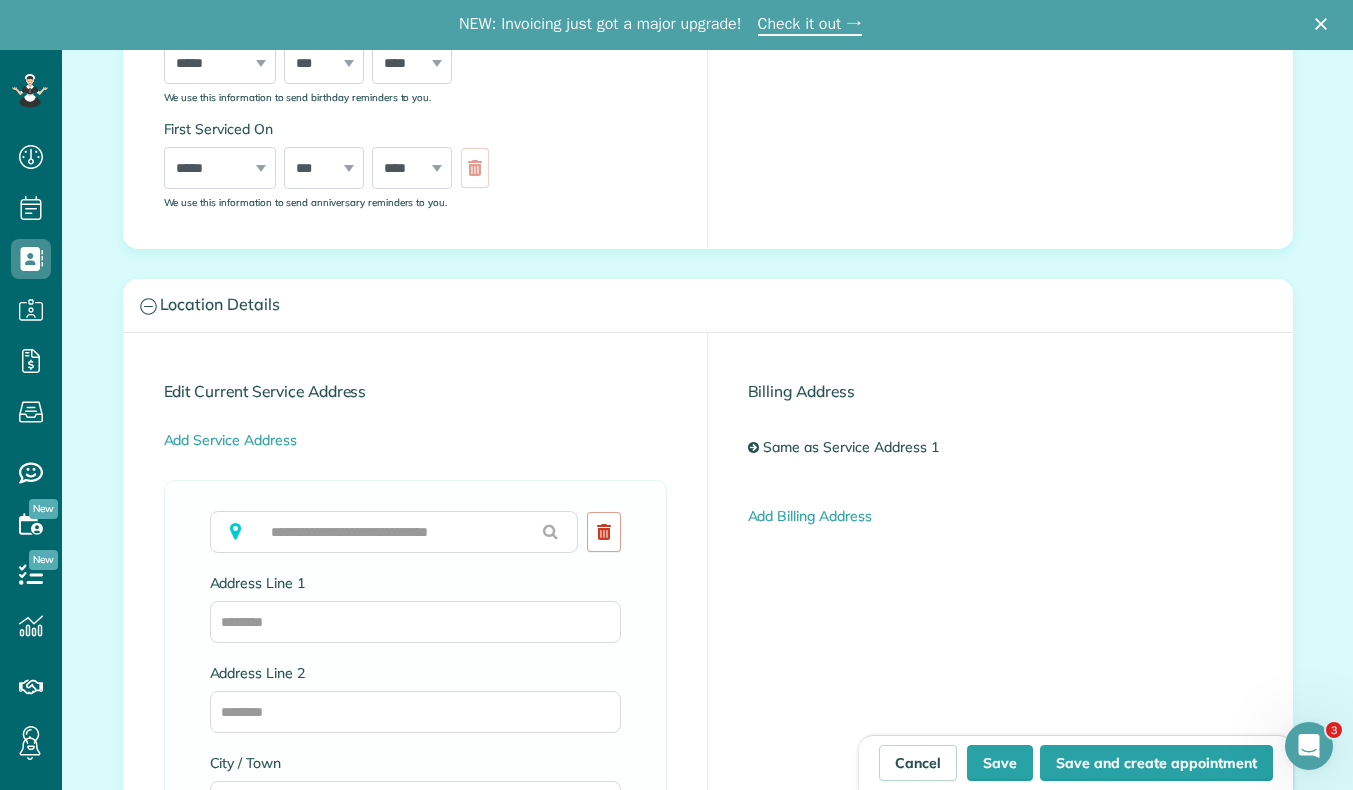 type on "**********" 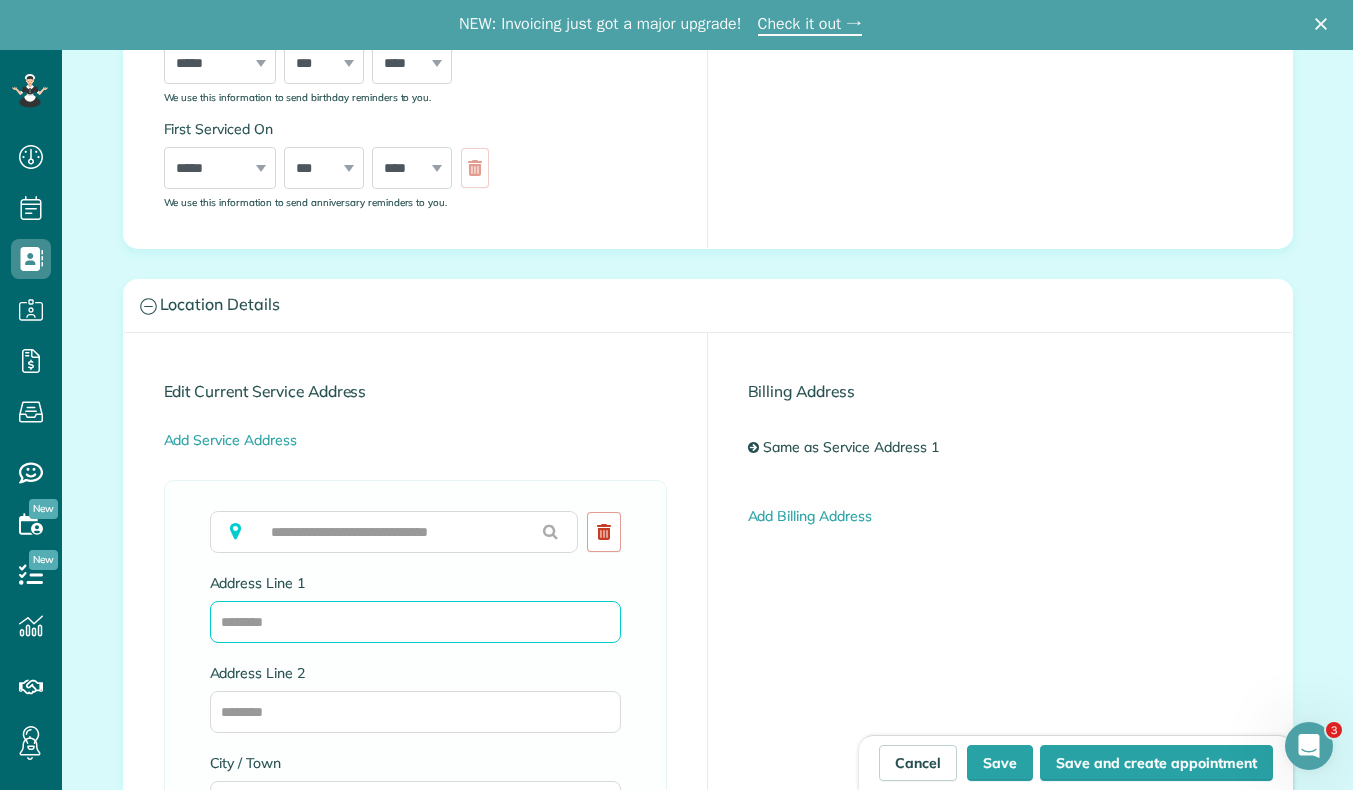 click on "Address Line 1" at bounding box center (415, 622) 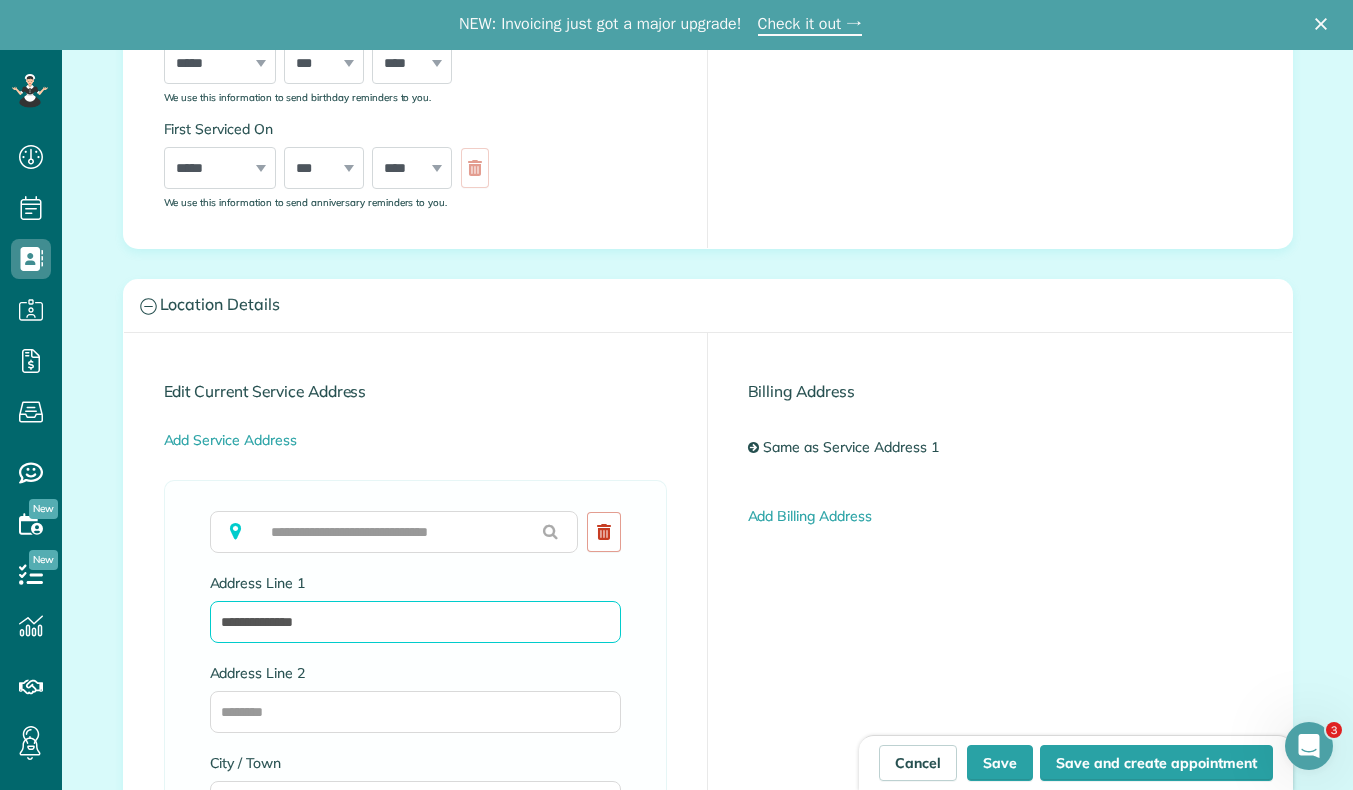 type on "**********" 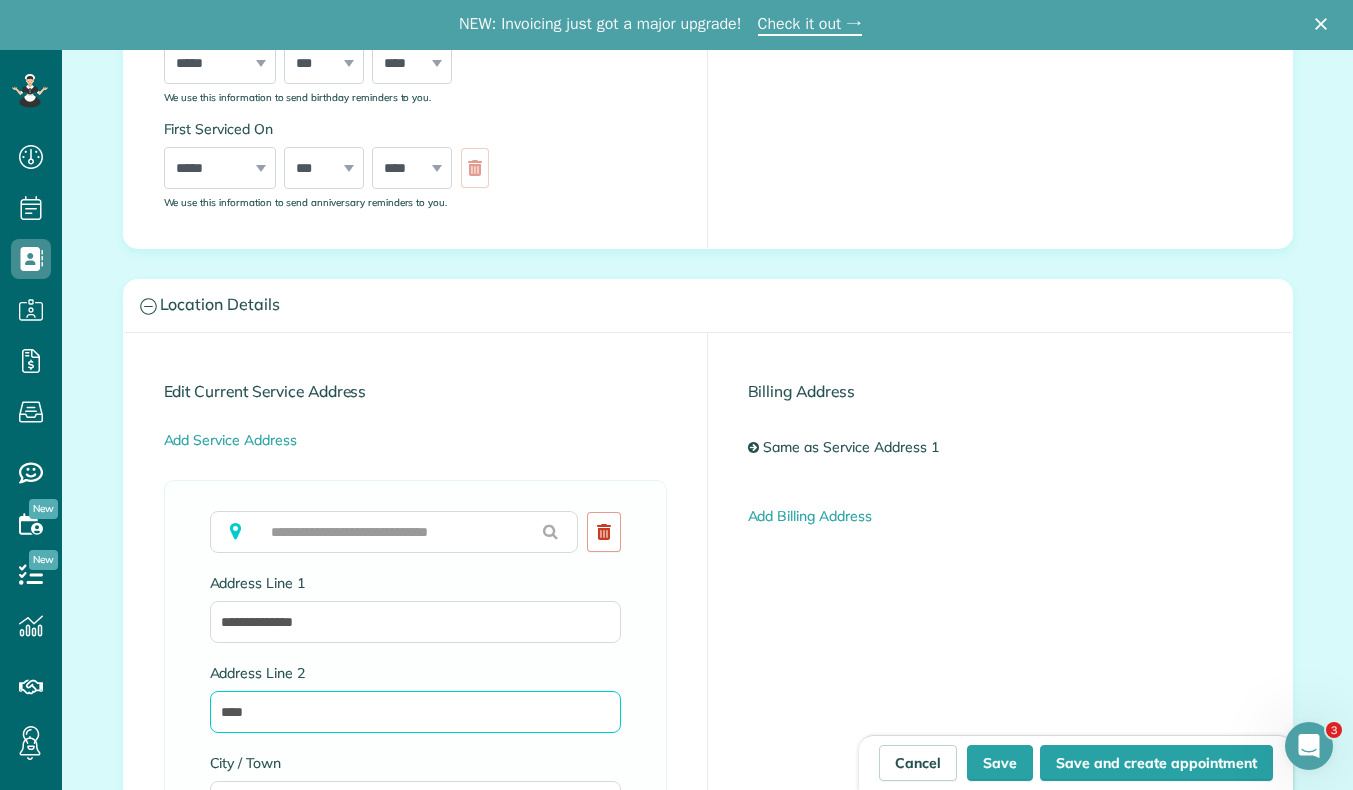 type on "****" 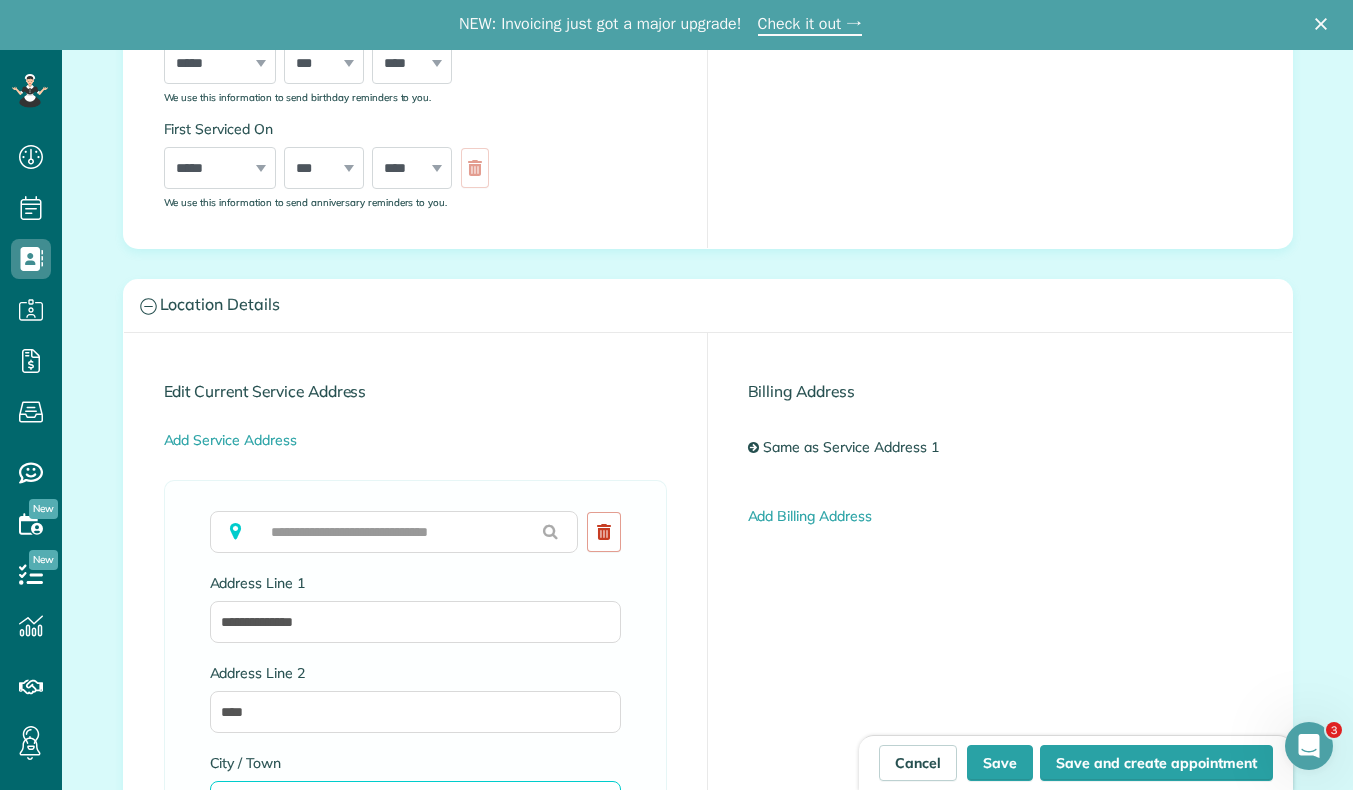 scroll, scrollTop: 33, scrollLeft: 0, axis: vertical 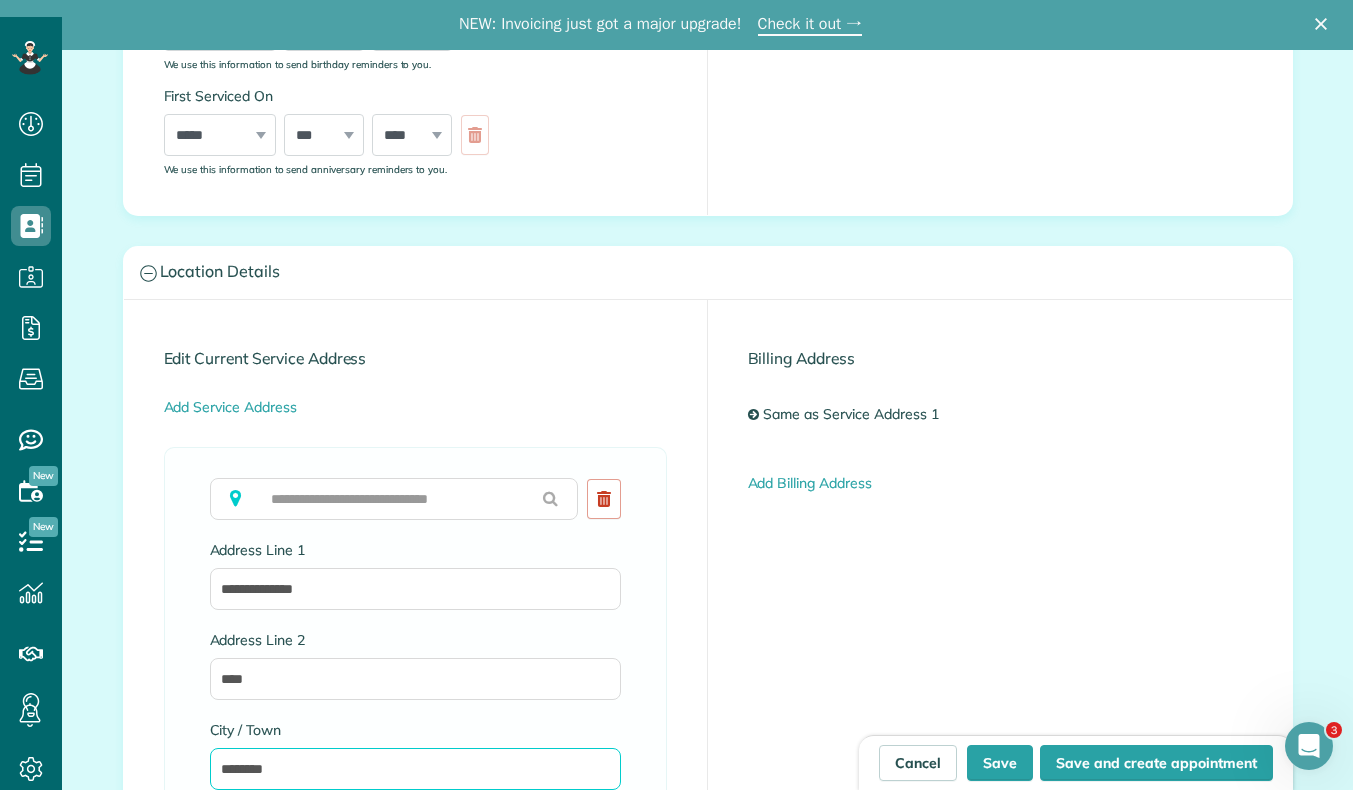 type on "********" 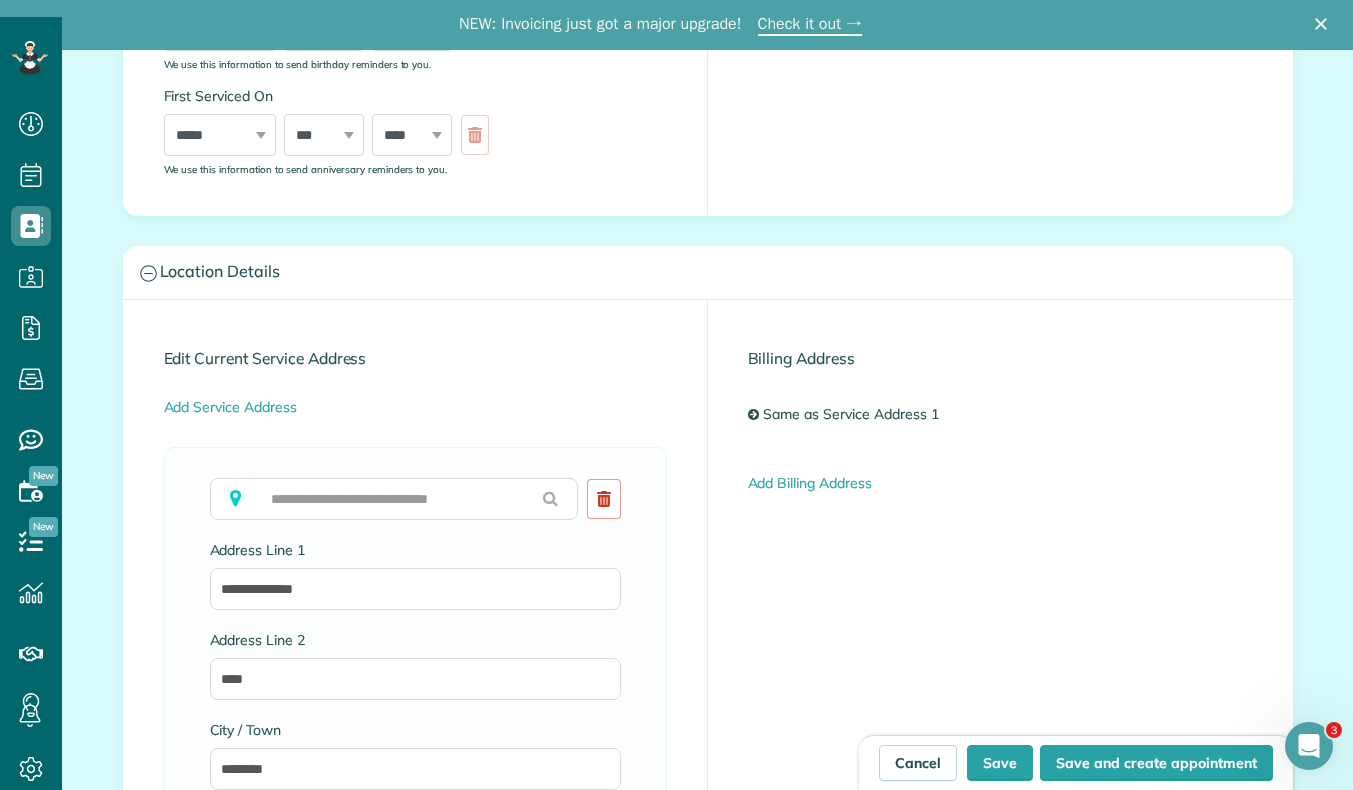 scroll, scrollTop: 1204, scrollLeft: 0, axis: vertical 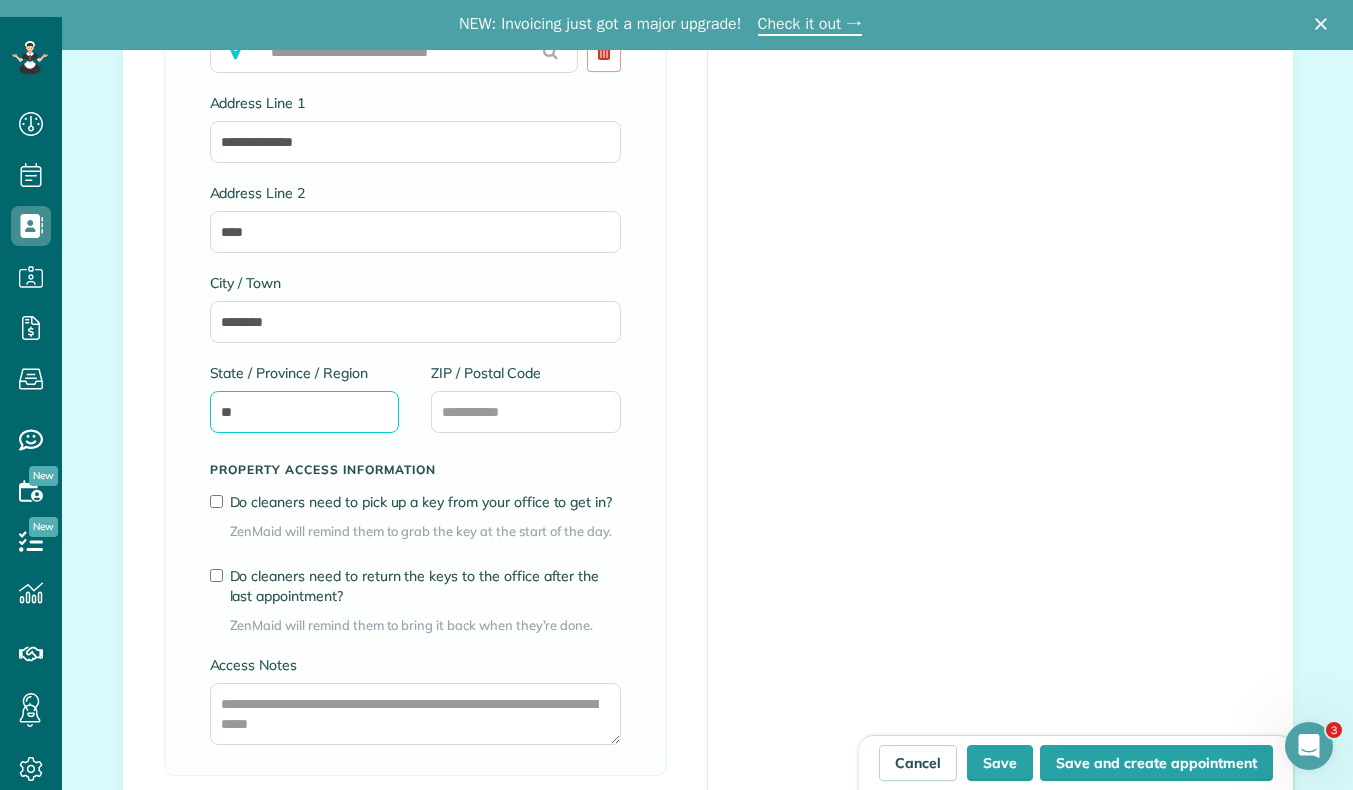 type on "**" 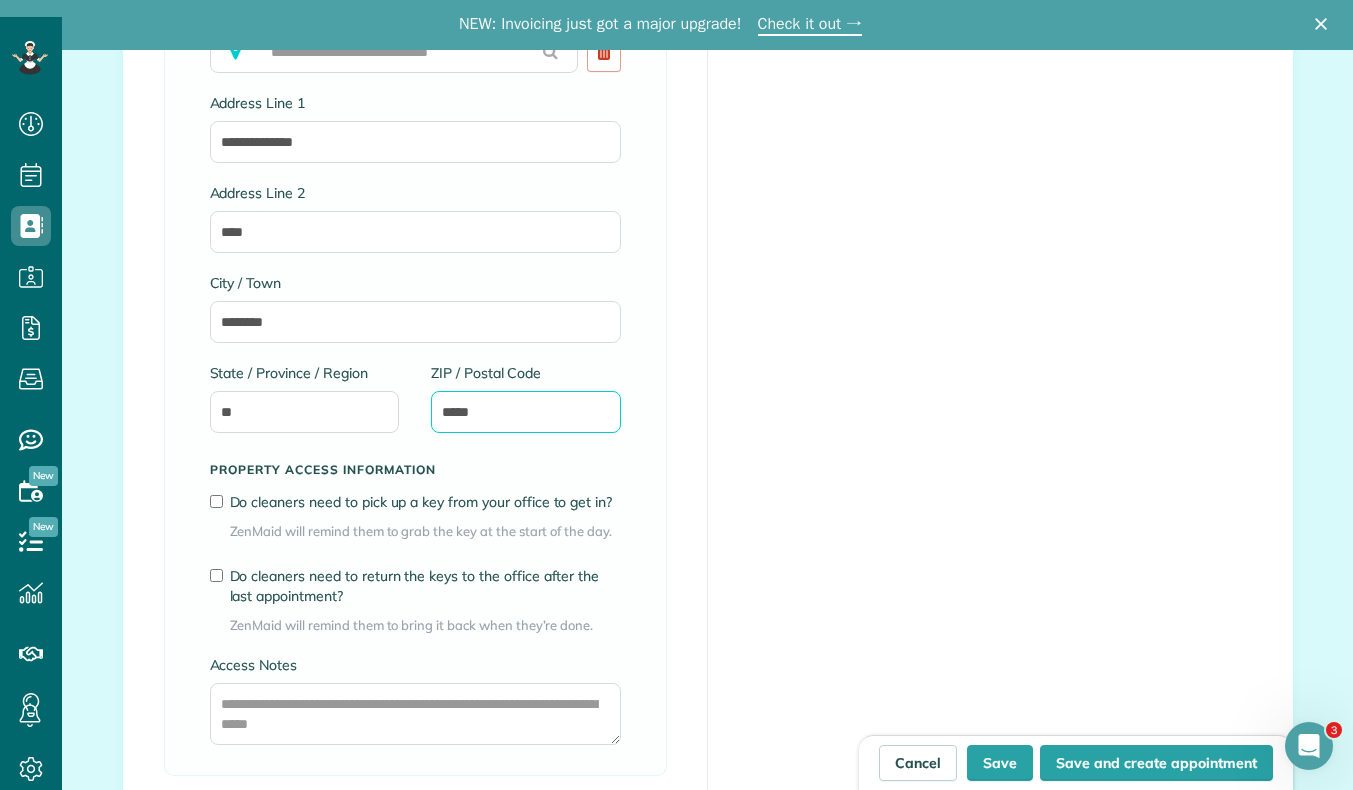 type on "*****" 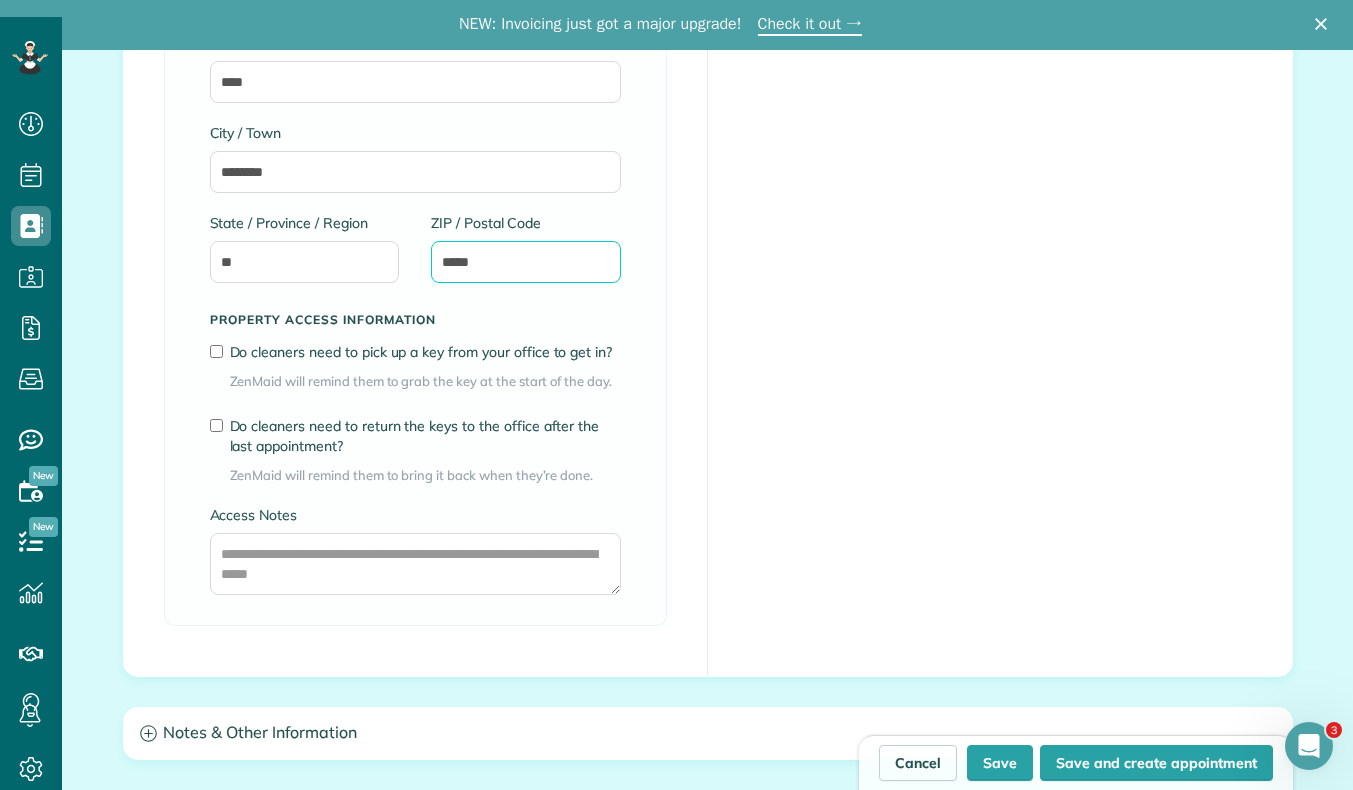 scroll, scrollTop: 1353, scrollLeft: 0, axis: vertical 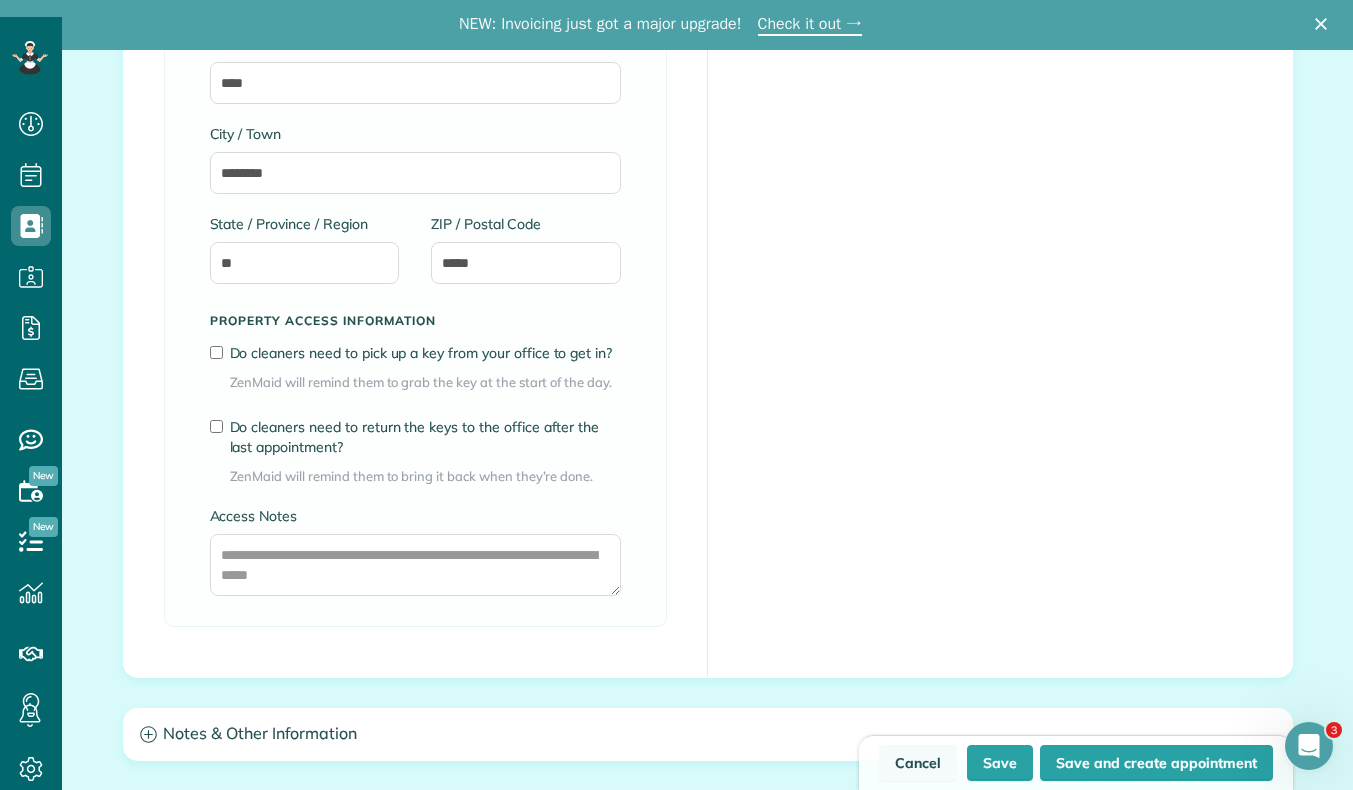 click on "Cancel" at bounding box center [918, 763] 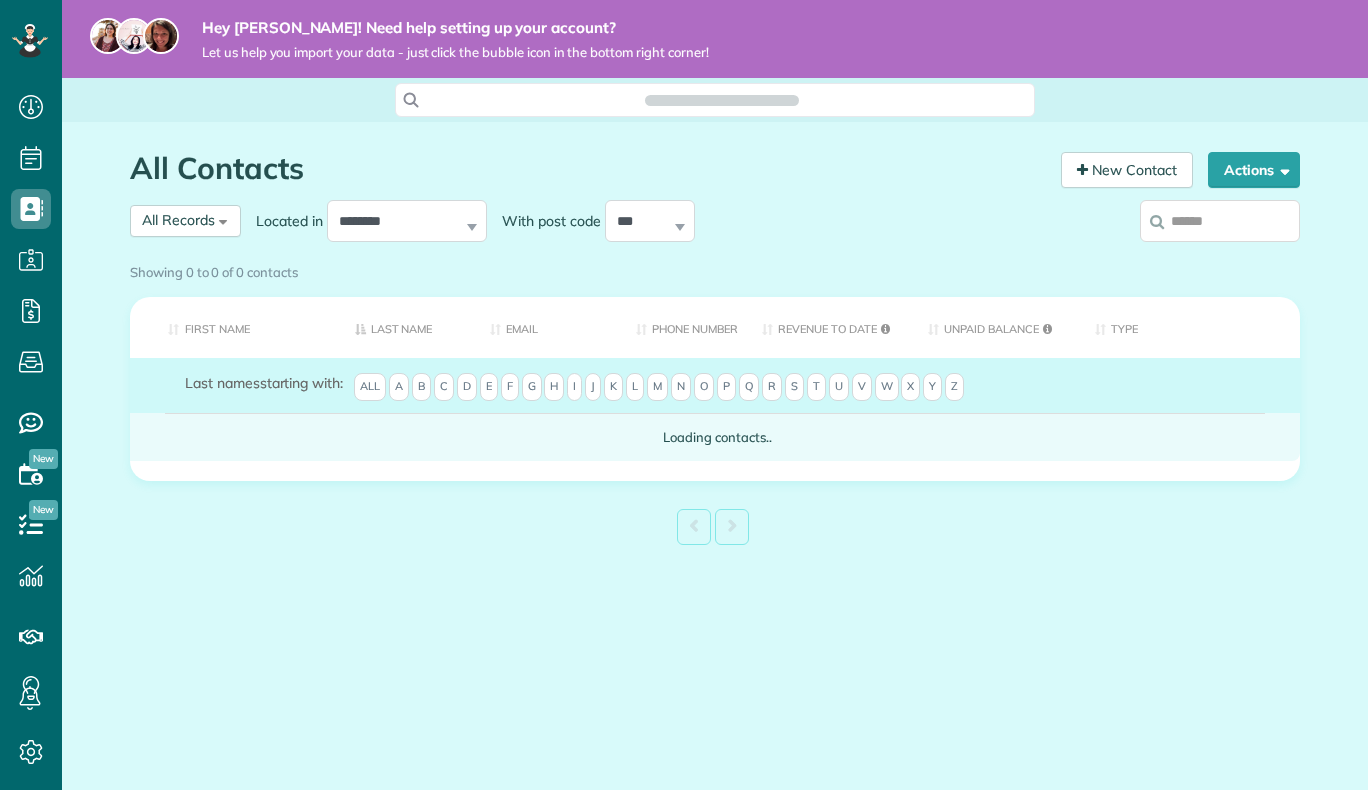 scroll, scrollTop: 0, scrollLeft: 0, axis: both 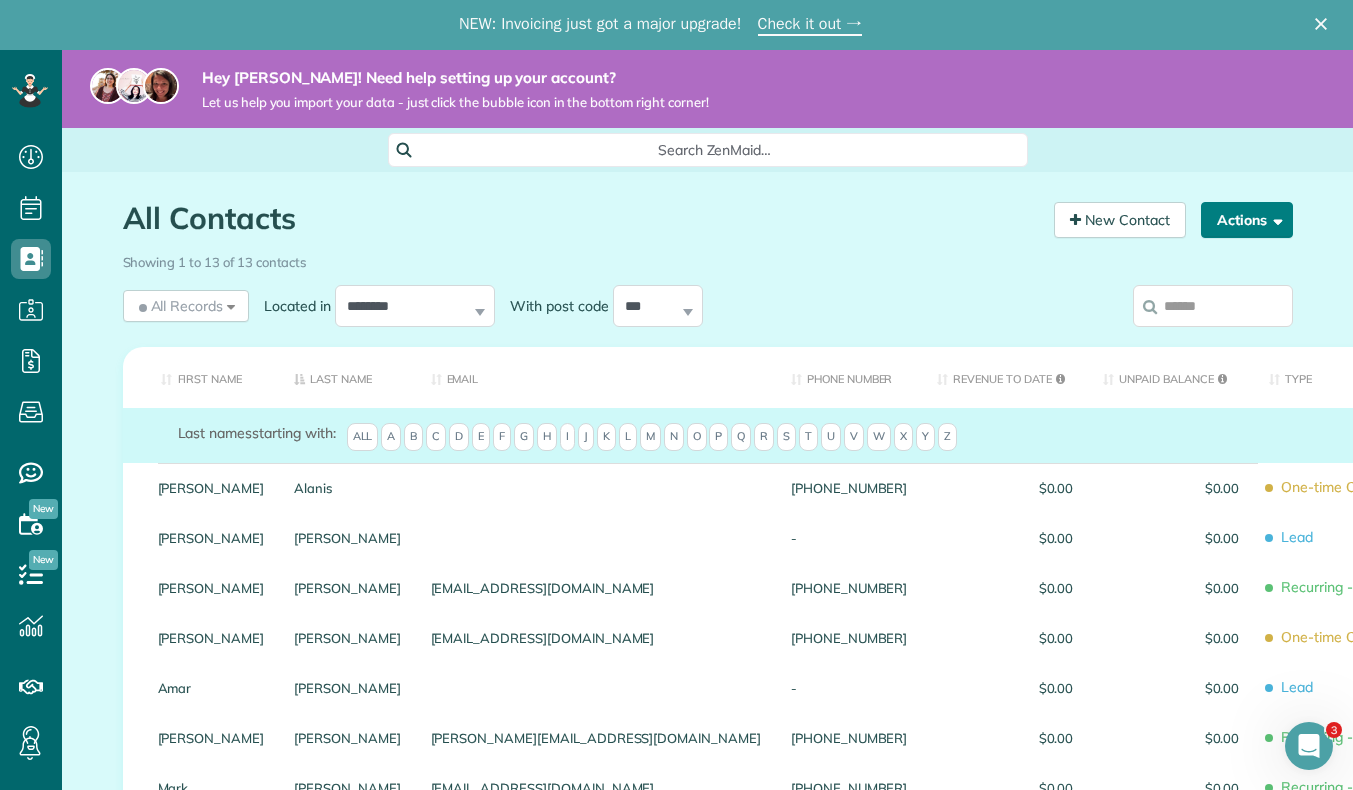 click on "Actions" at bounding box center [1247, 220] 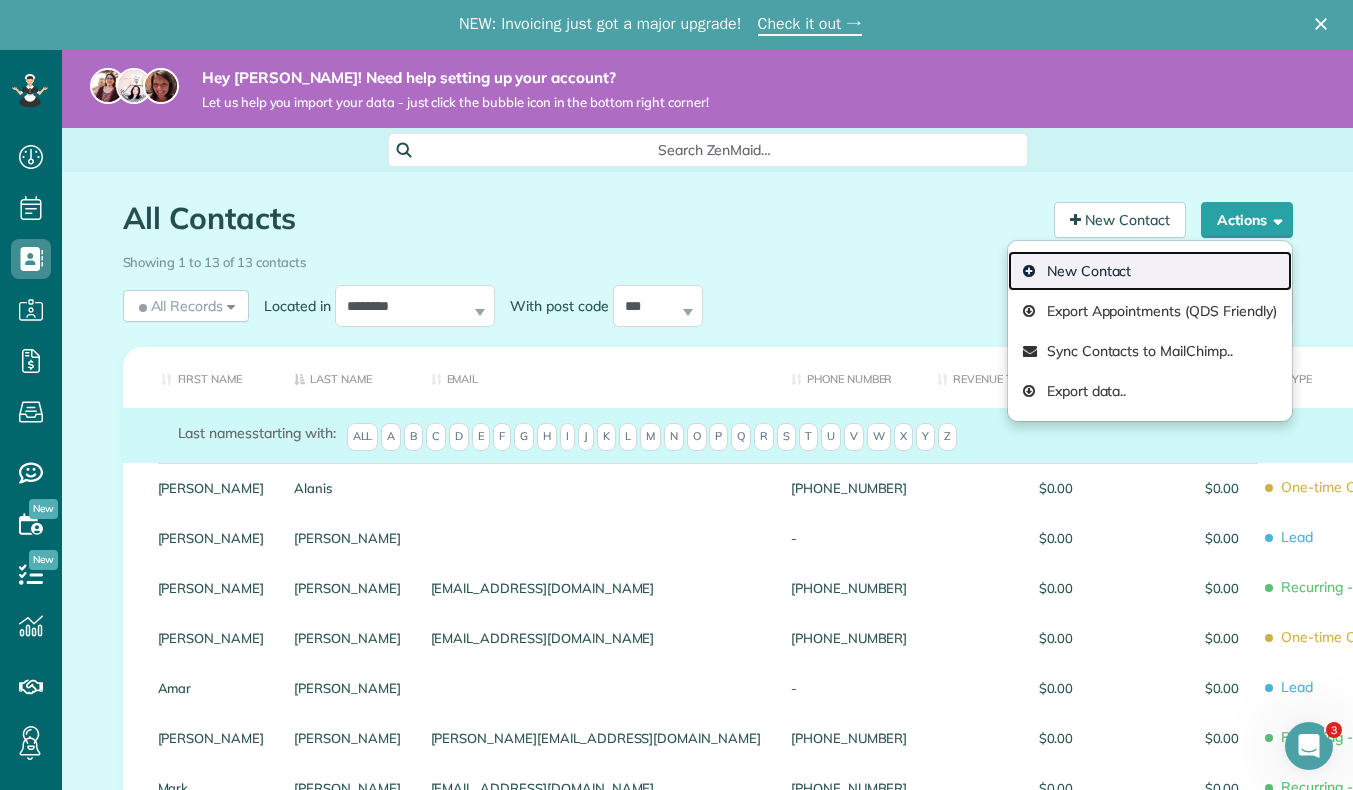 click on "New Contact" at bounding box center (1150, 271) 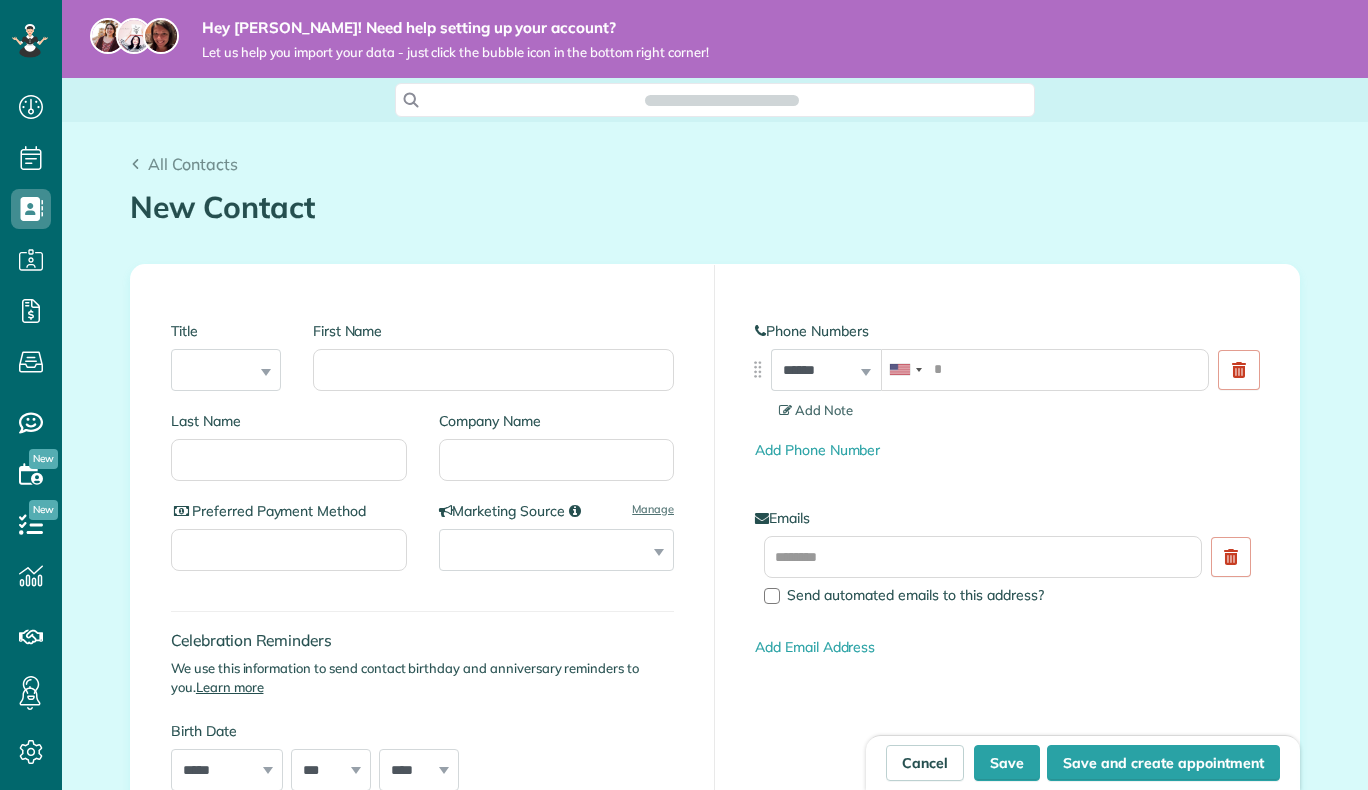 scroll, scrollTop: 0, scrollLeft: 0, axis: both 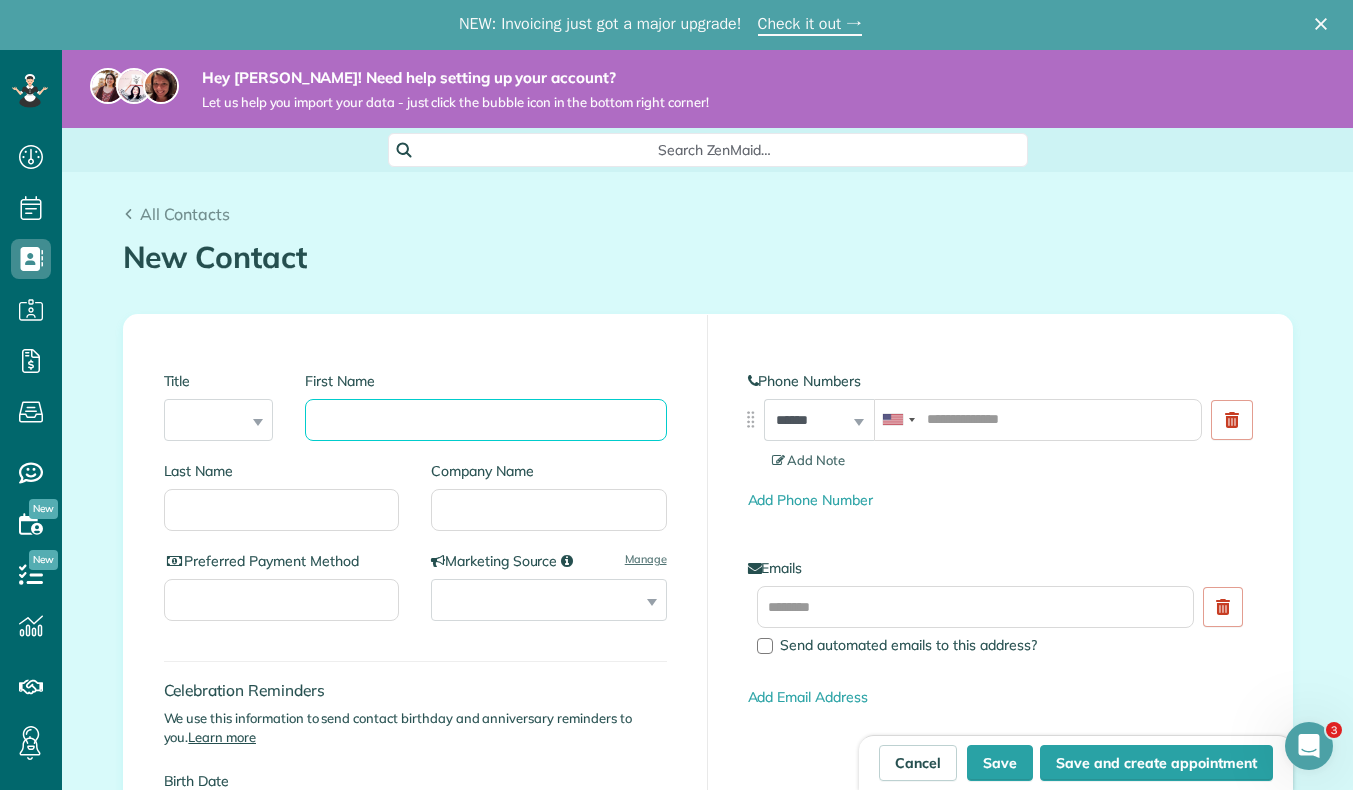 click on "First Name" at bounding box center (485, 420) 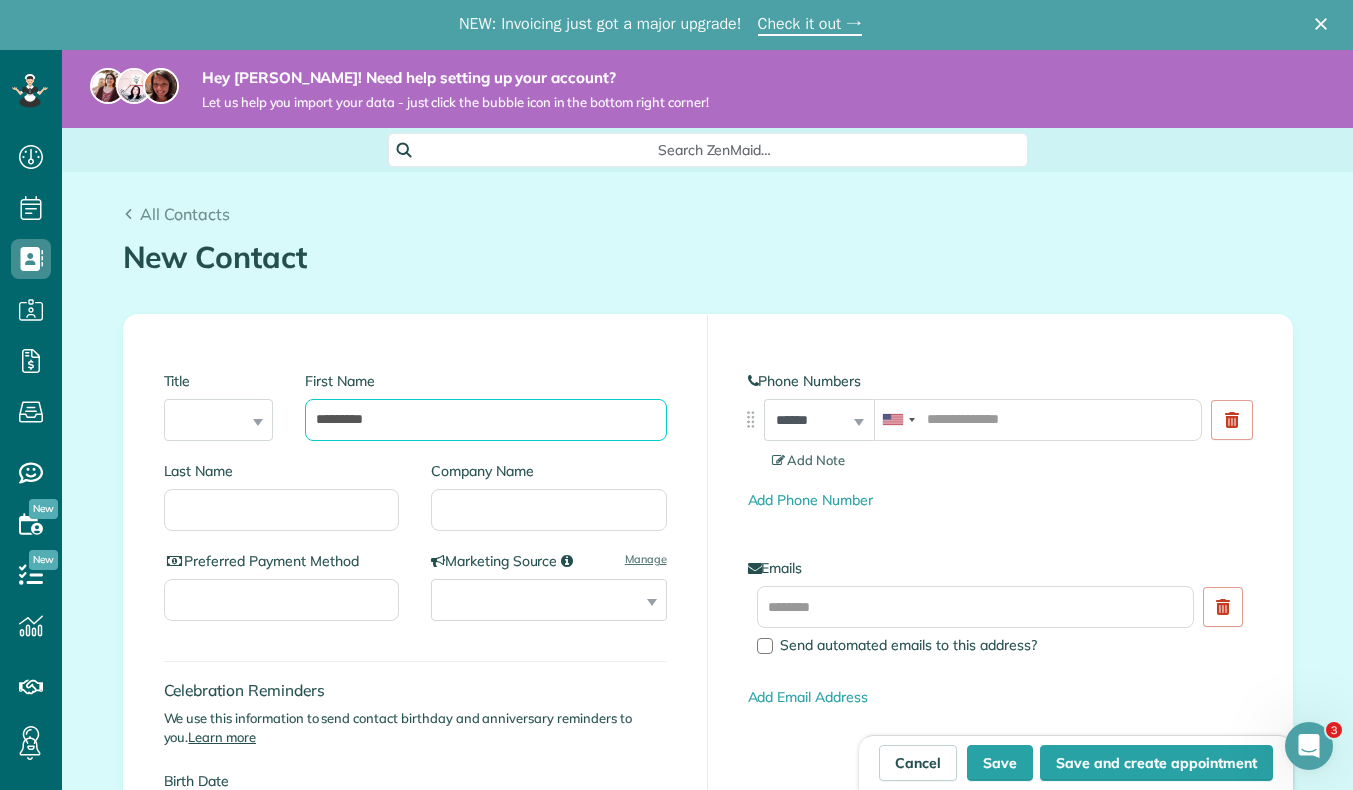 type on "*********" 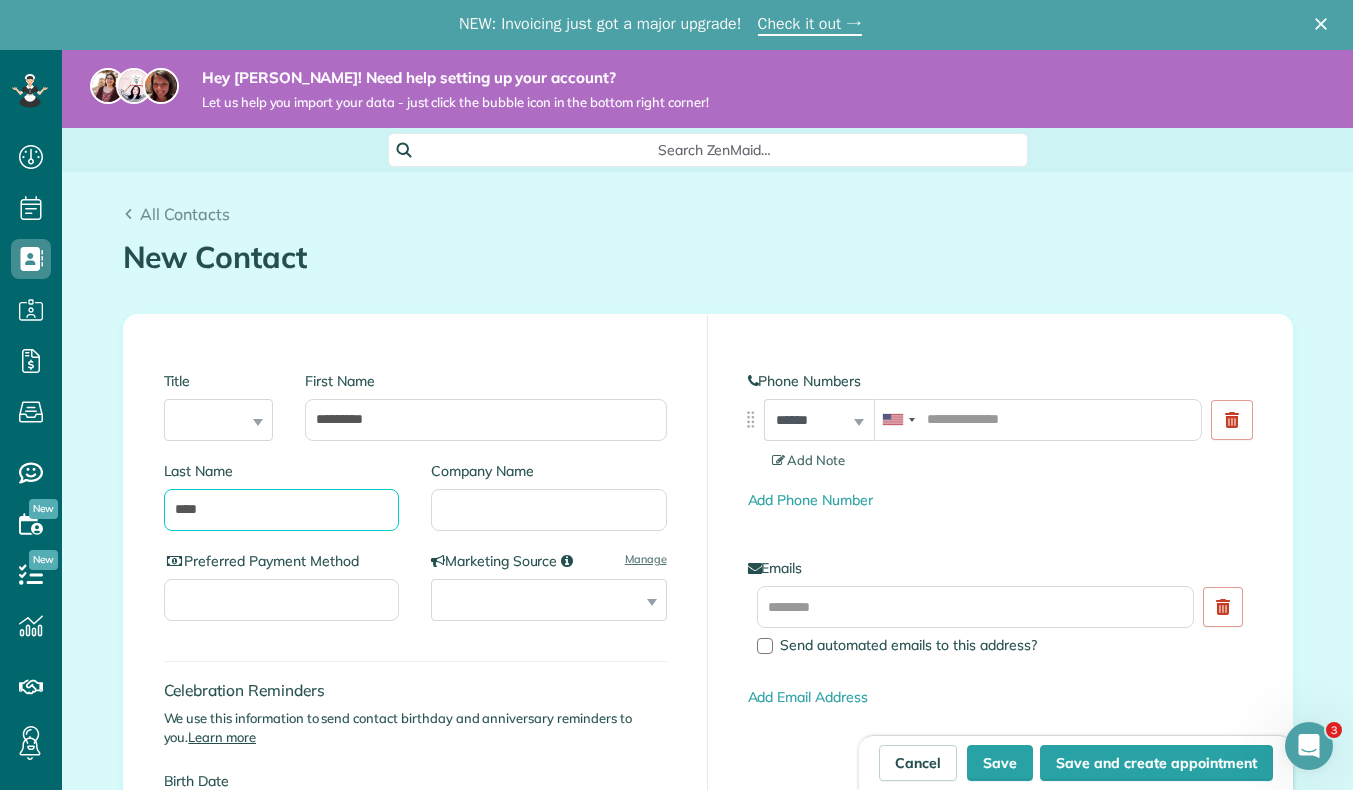 type on "****" 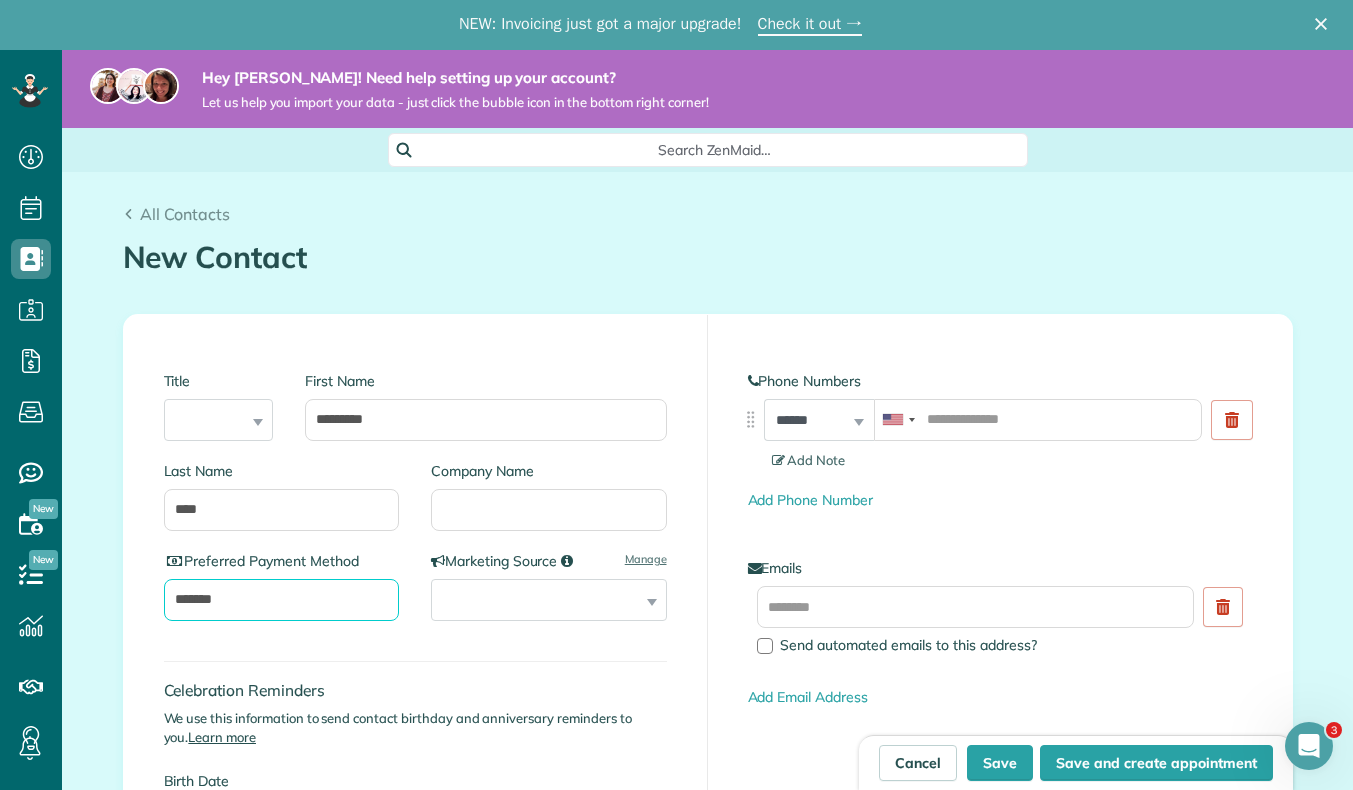type on "*******" 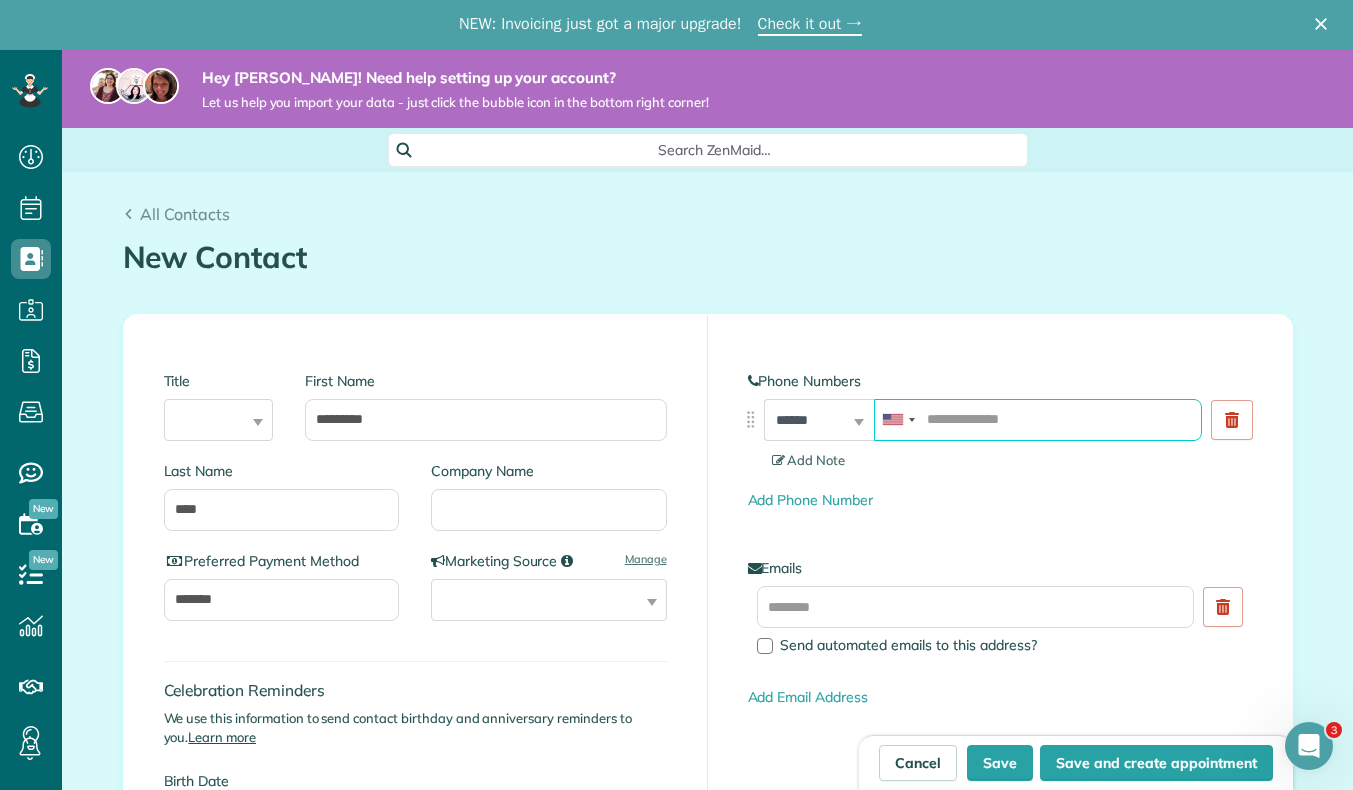 click at bounding box center (1038, 420) 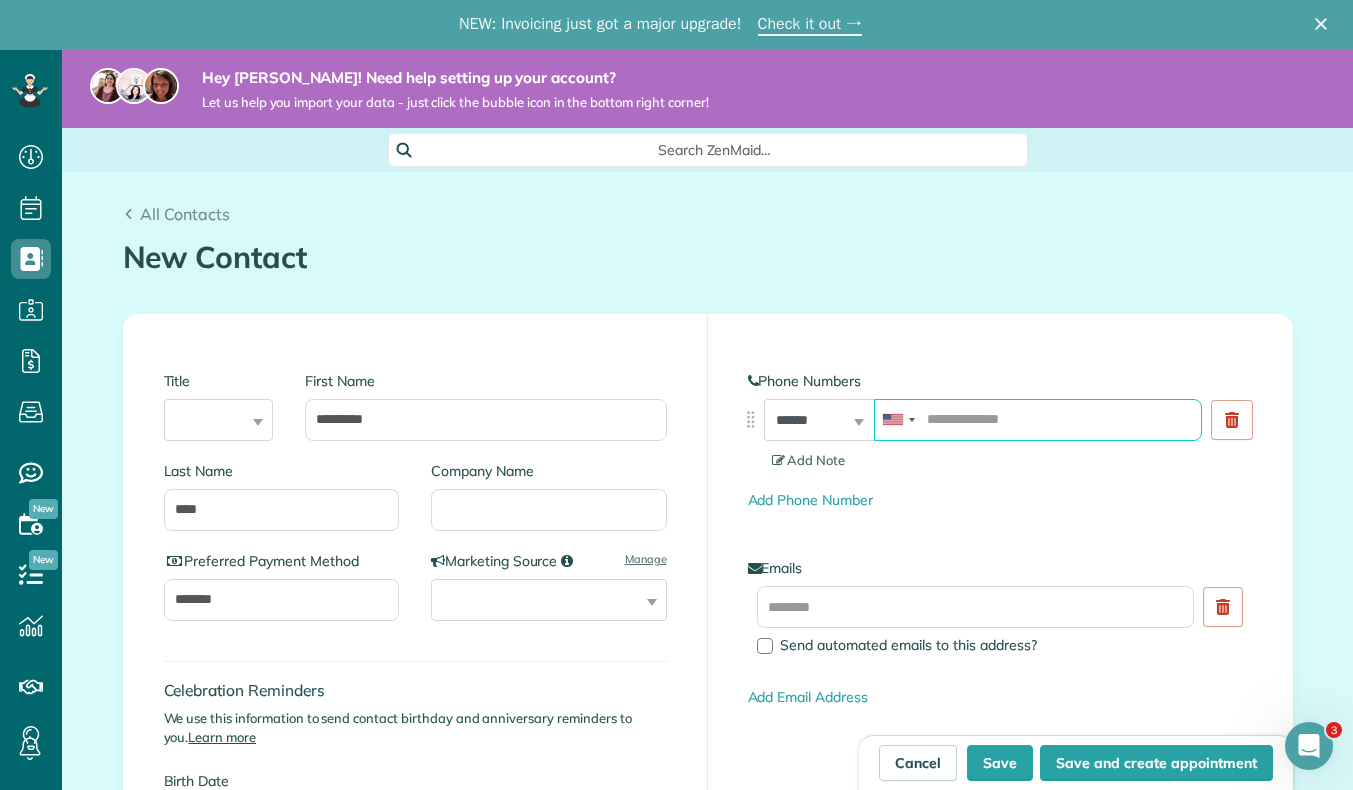 paste on "**********" 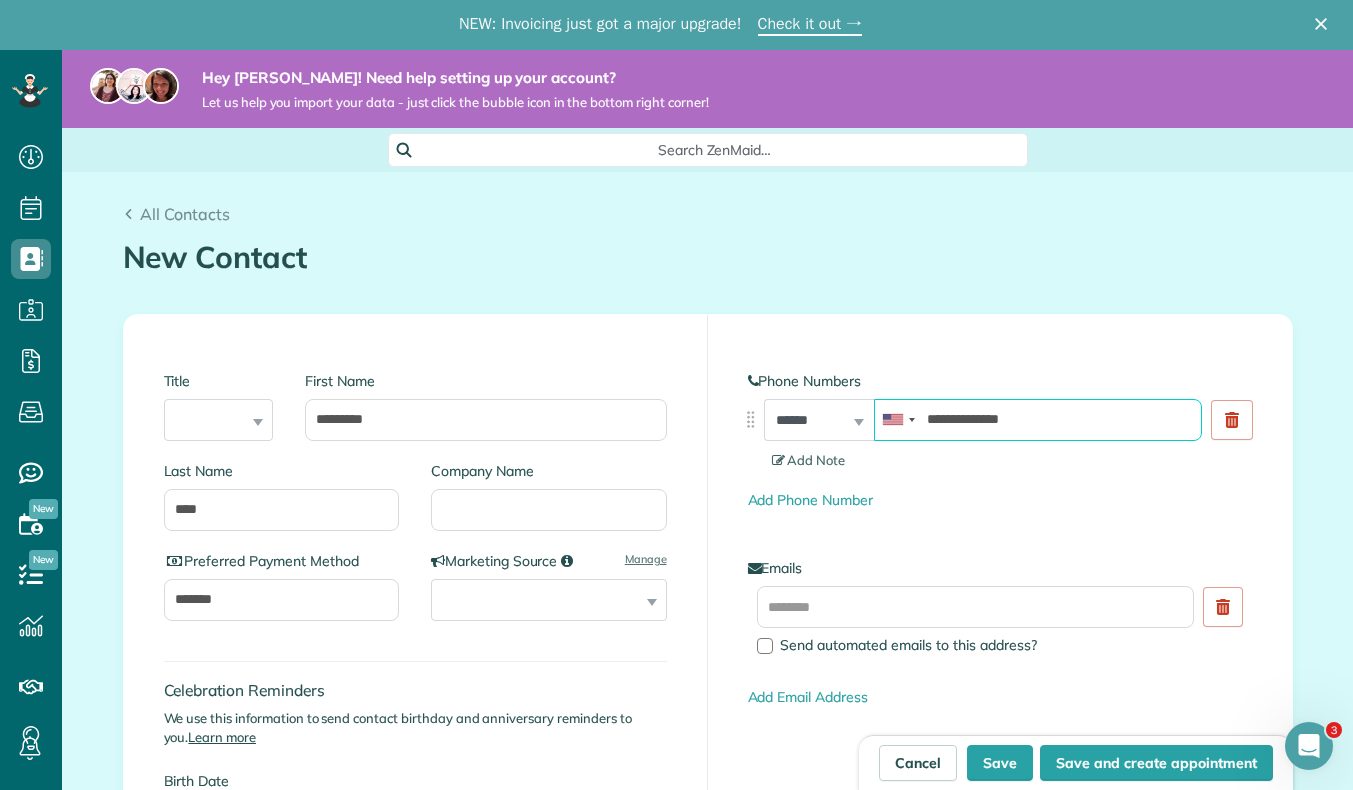 type on "**********" 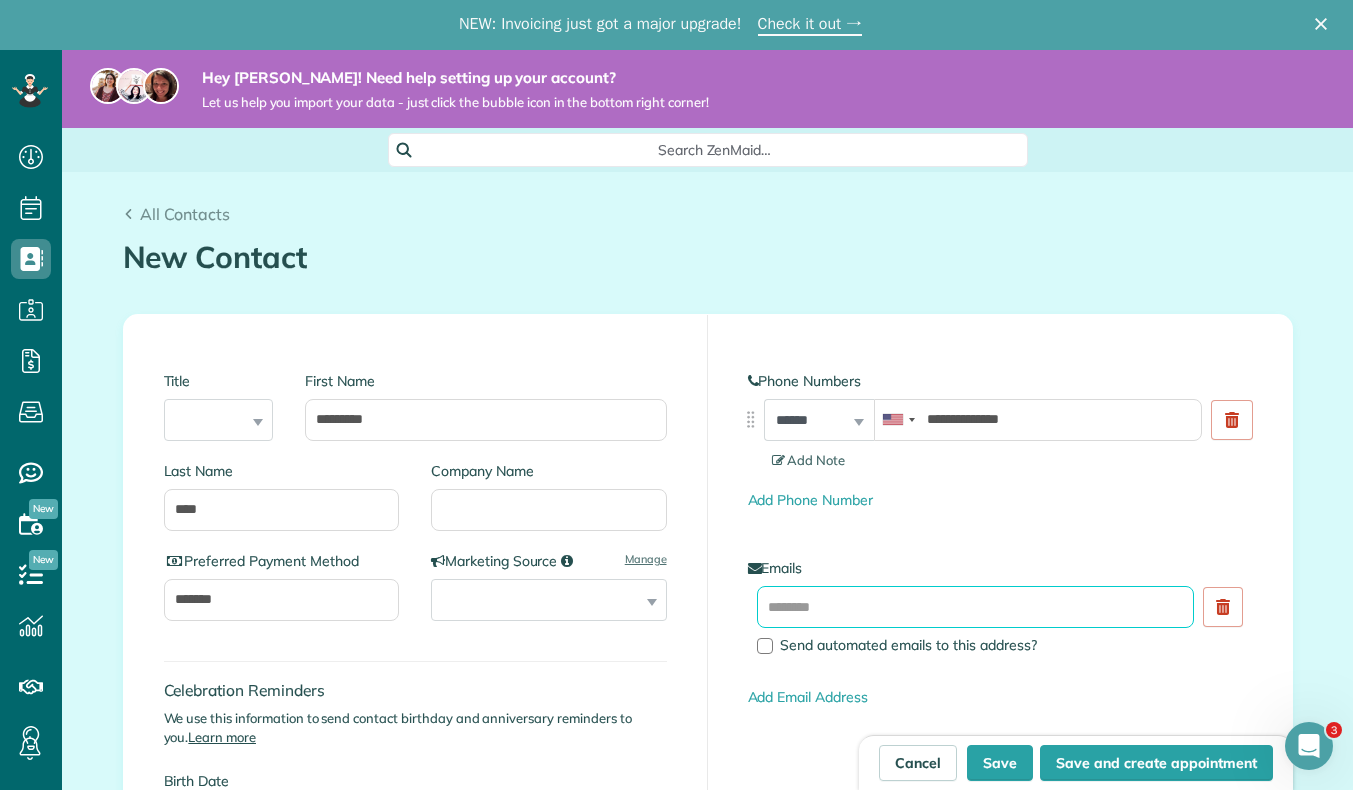 click at bounding box center (976, 607) 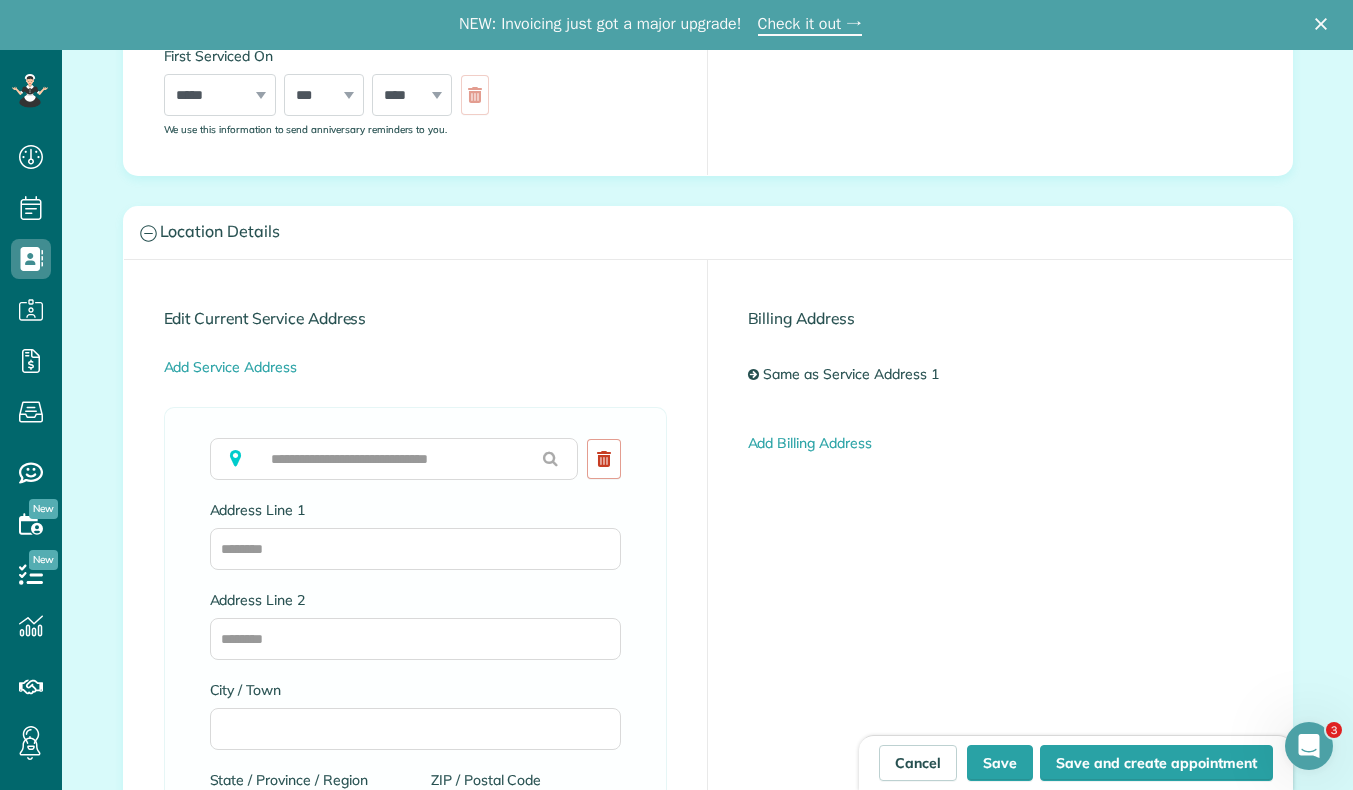 scroll, scrollTop: 847, scrollLeft: 0, axis: vertical 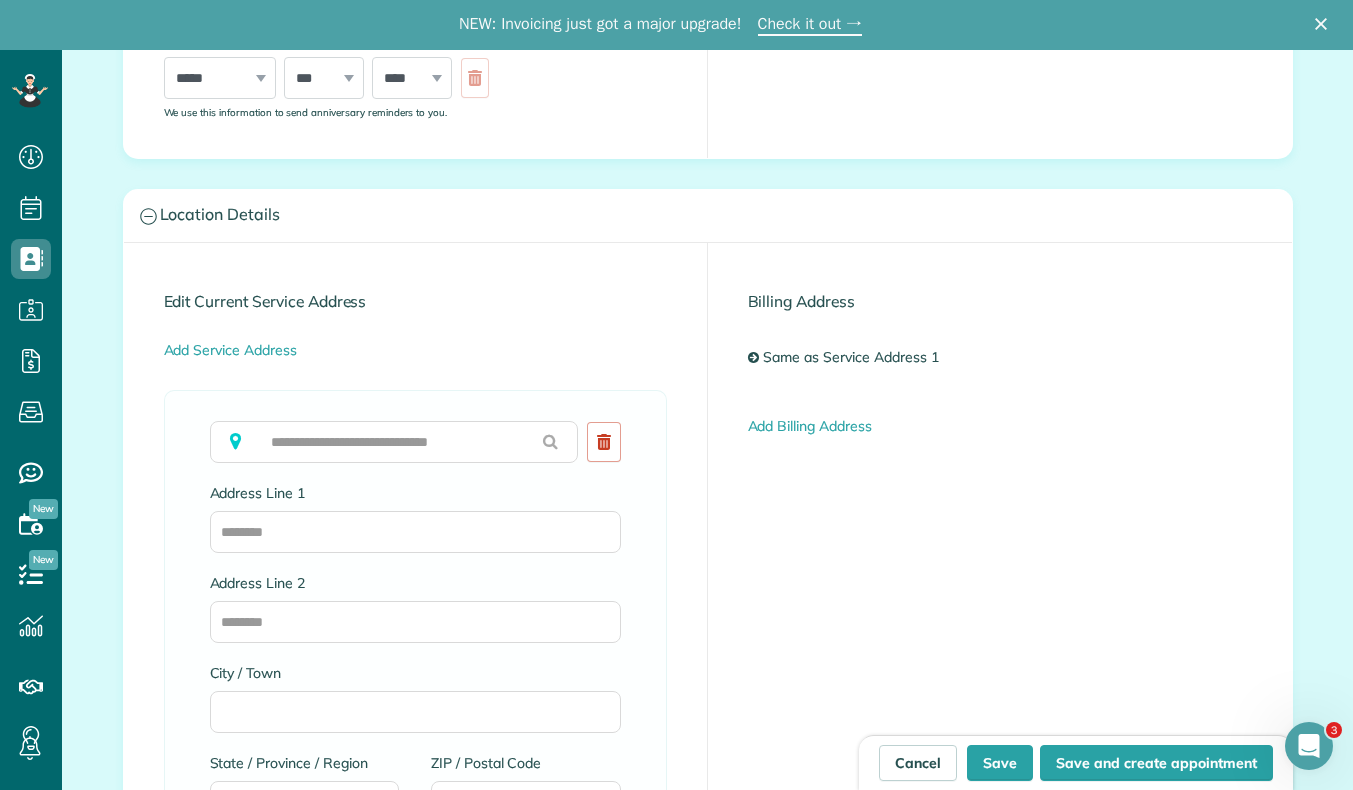 type on "**********" 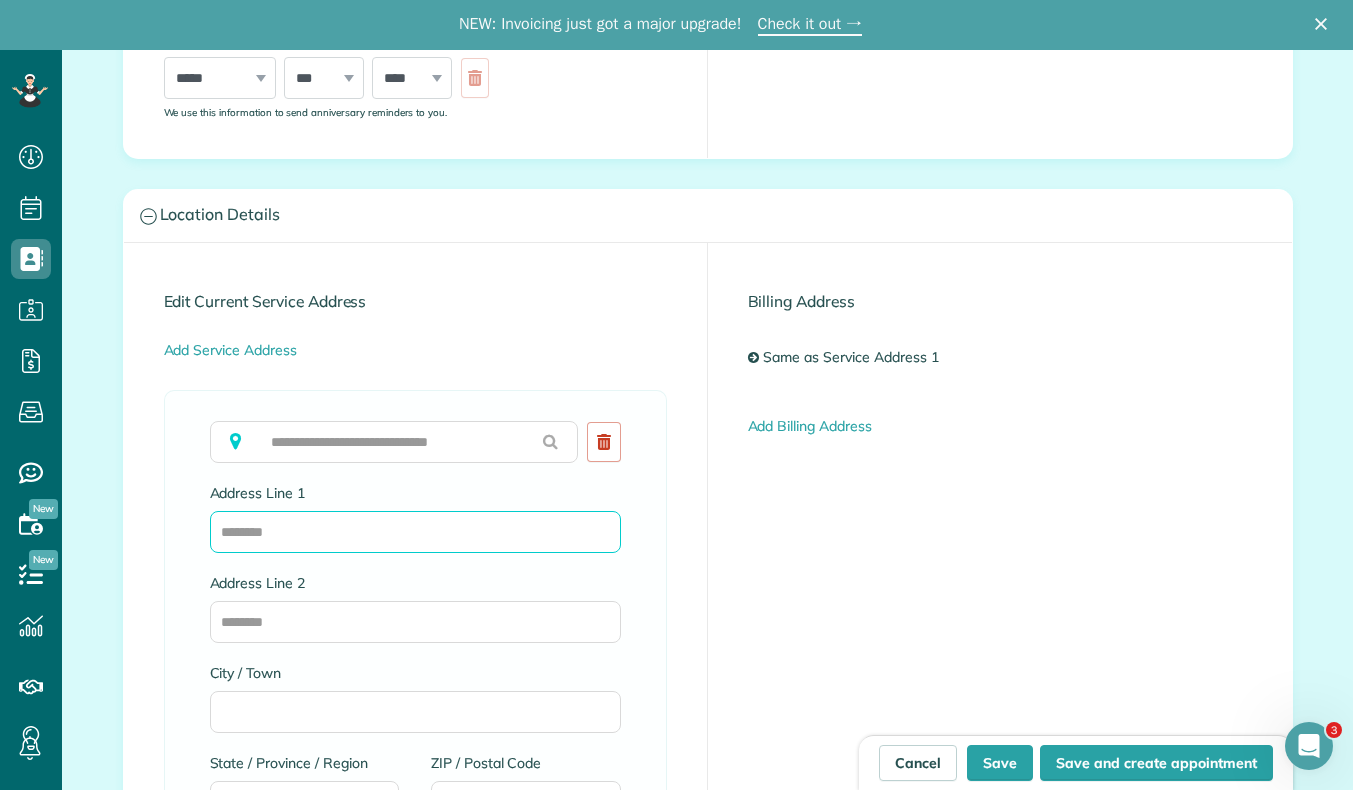 click on "Address Line 1" at bounding box center [415, 532] 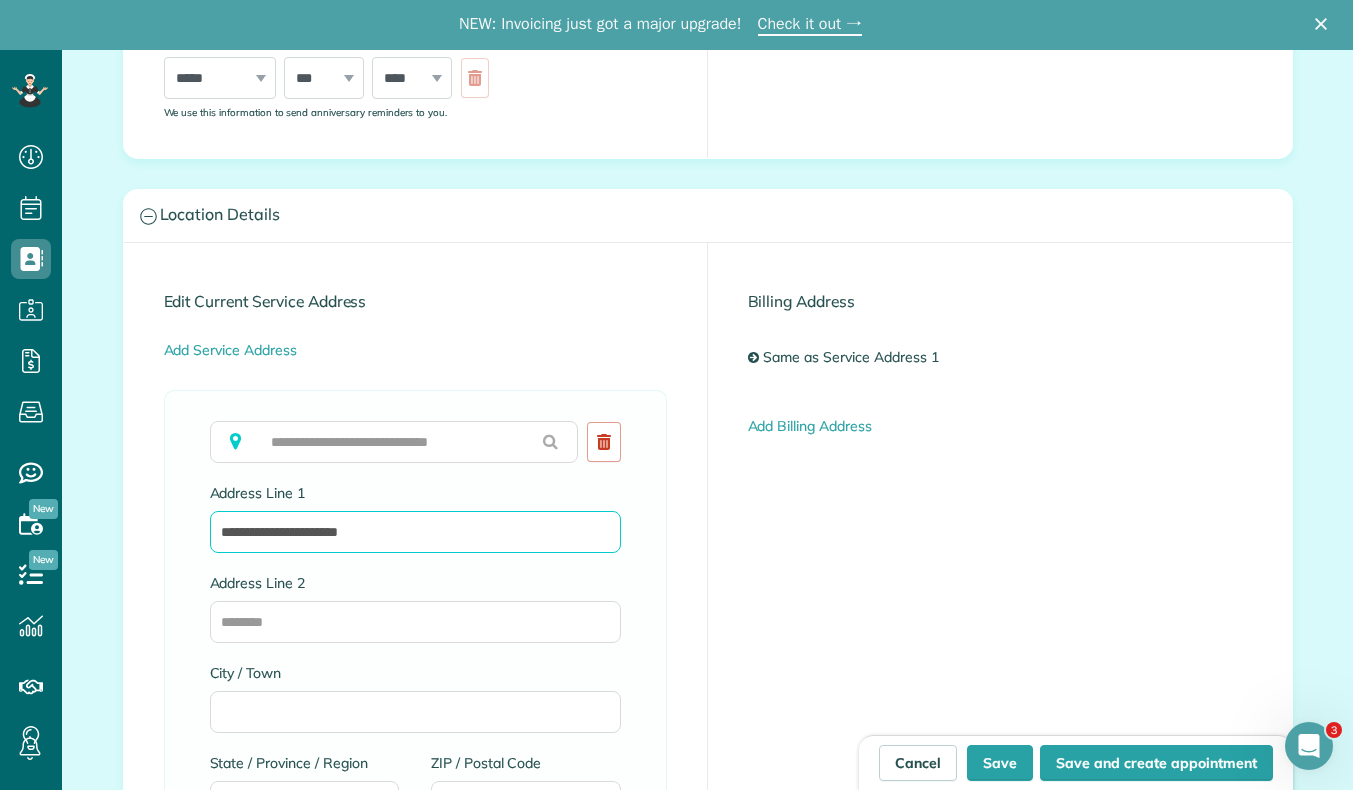 type on "**********" 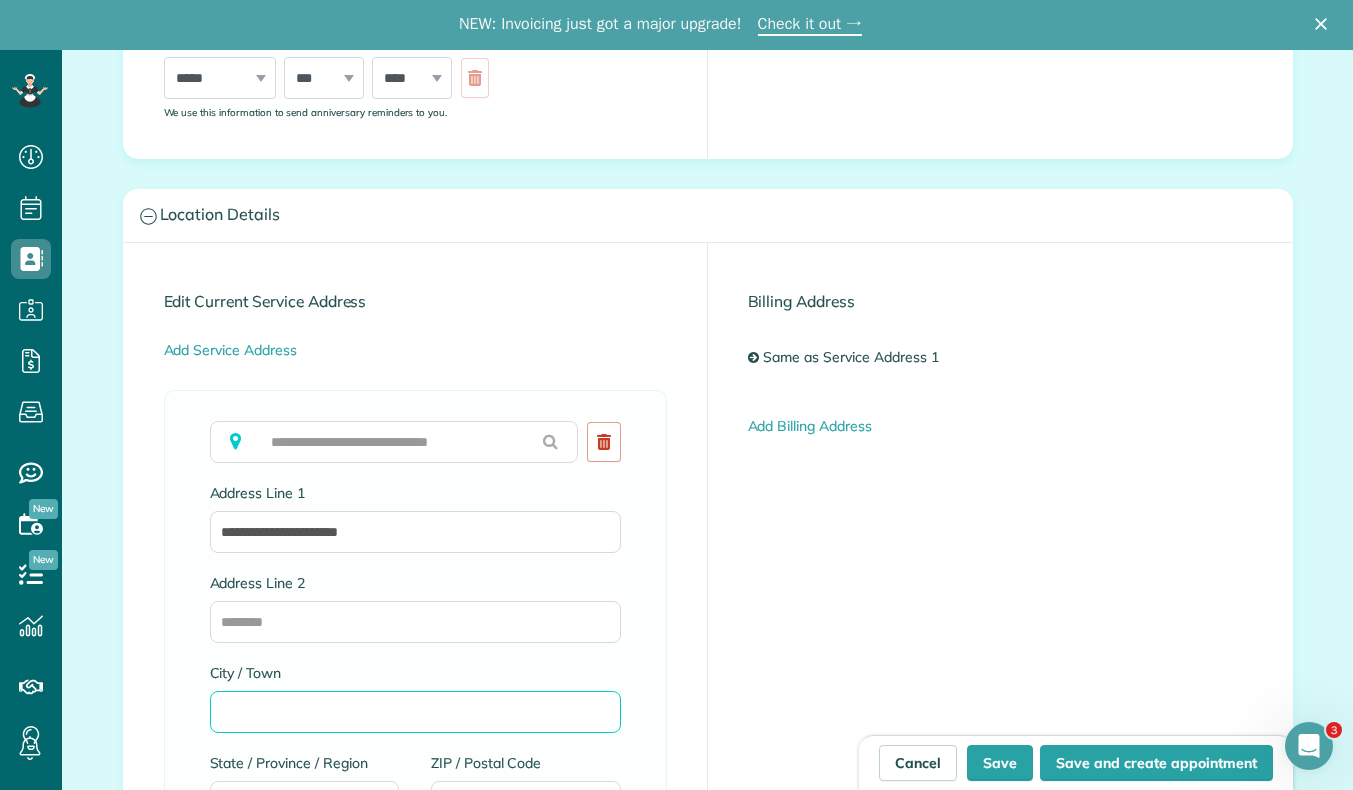 click on "City / Town" at bounding box center (415, 712) 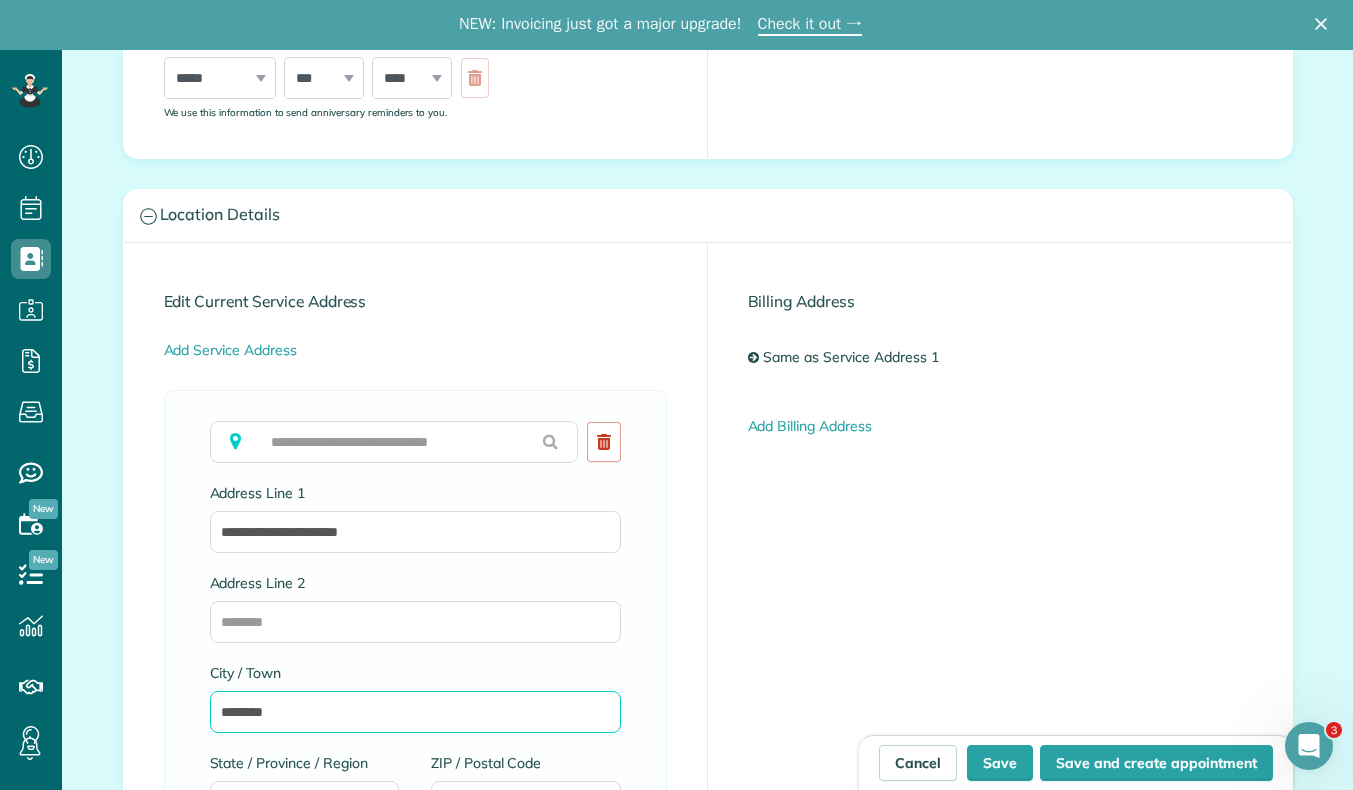type on "********" 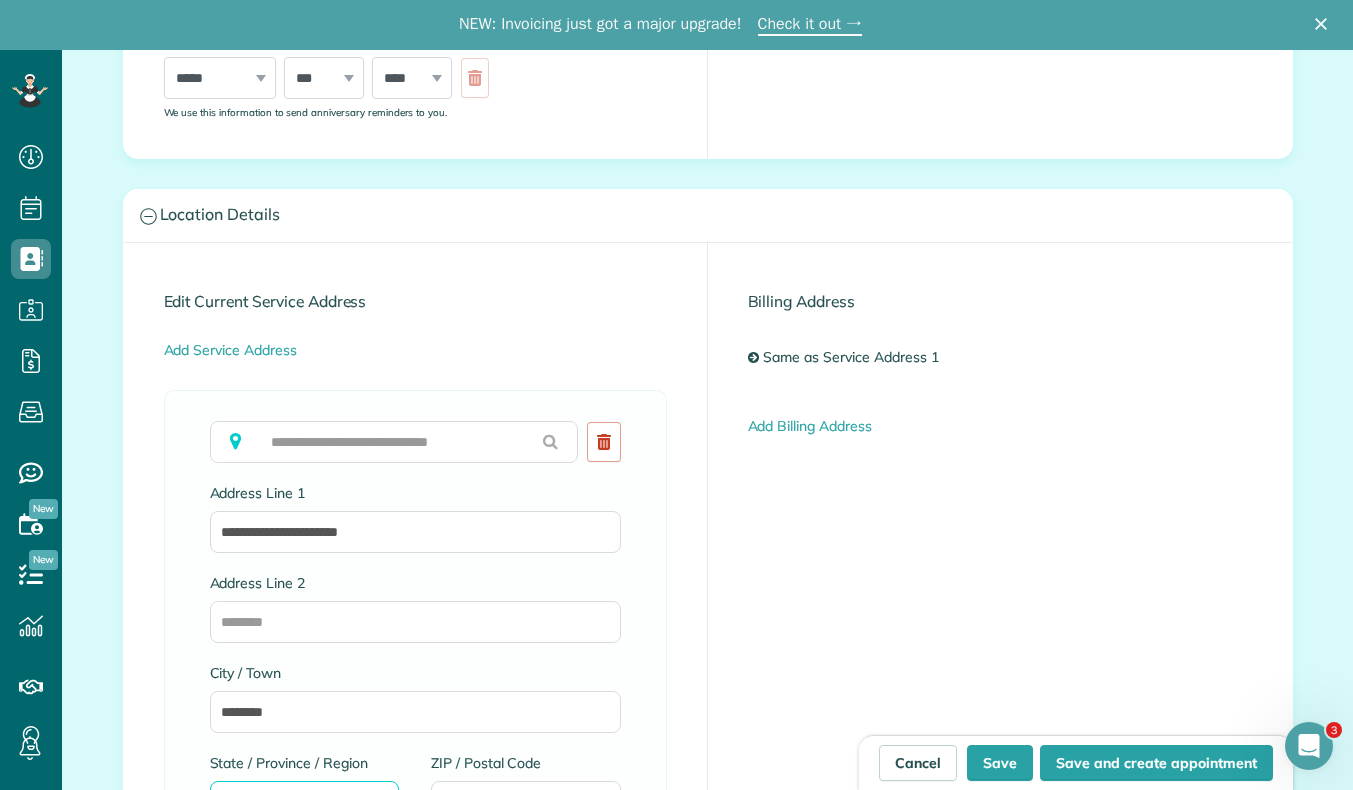 scroll, scrollTop: 33, scrollLeft: 0, axis: vertical 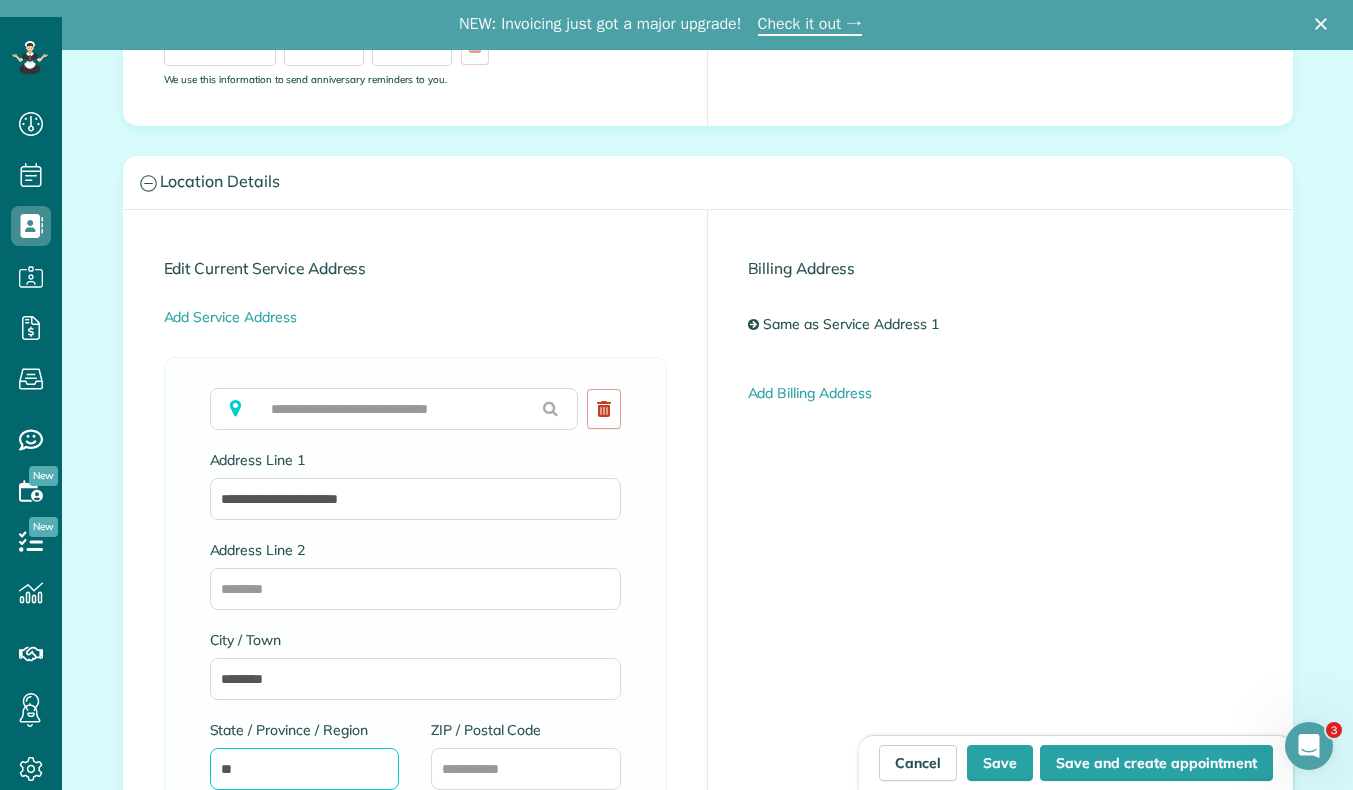 type on "**" 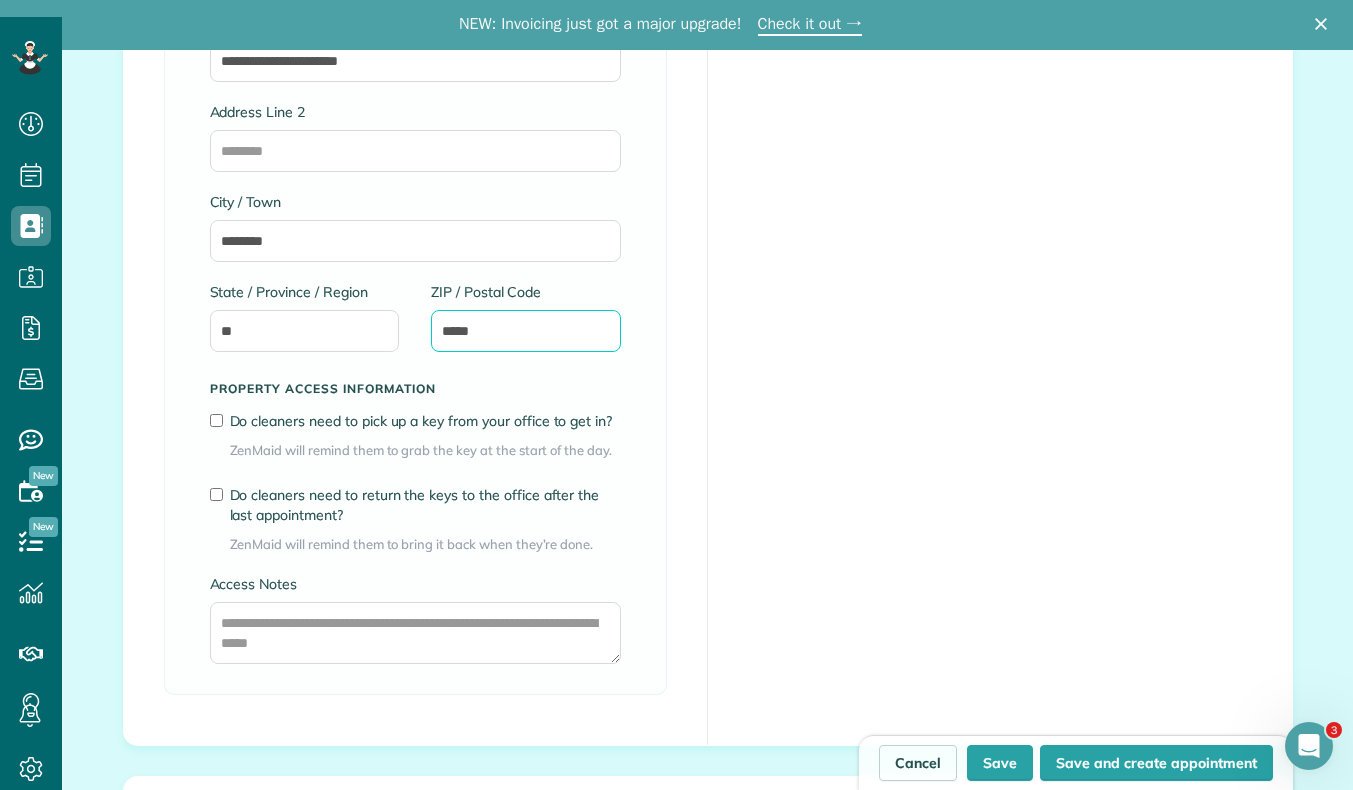 scroll, scrollTop: 1286, scrollLeft: 0, axis: vertical 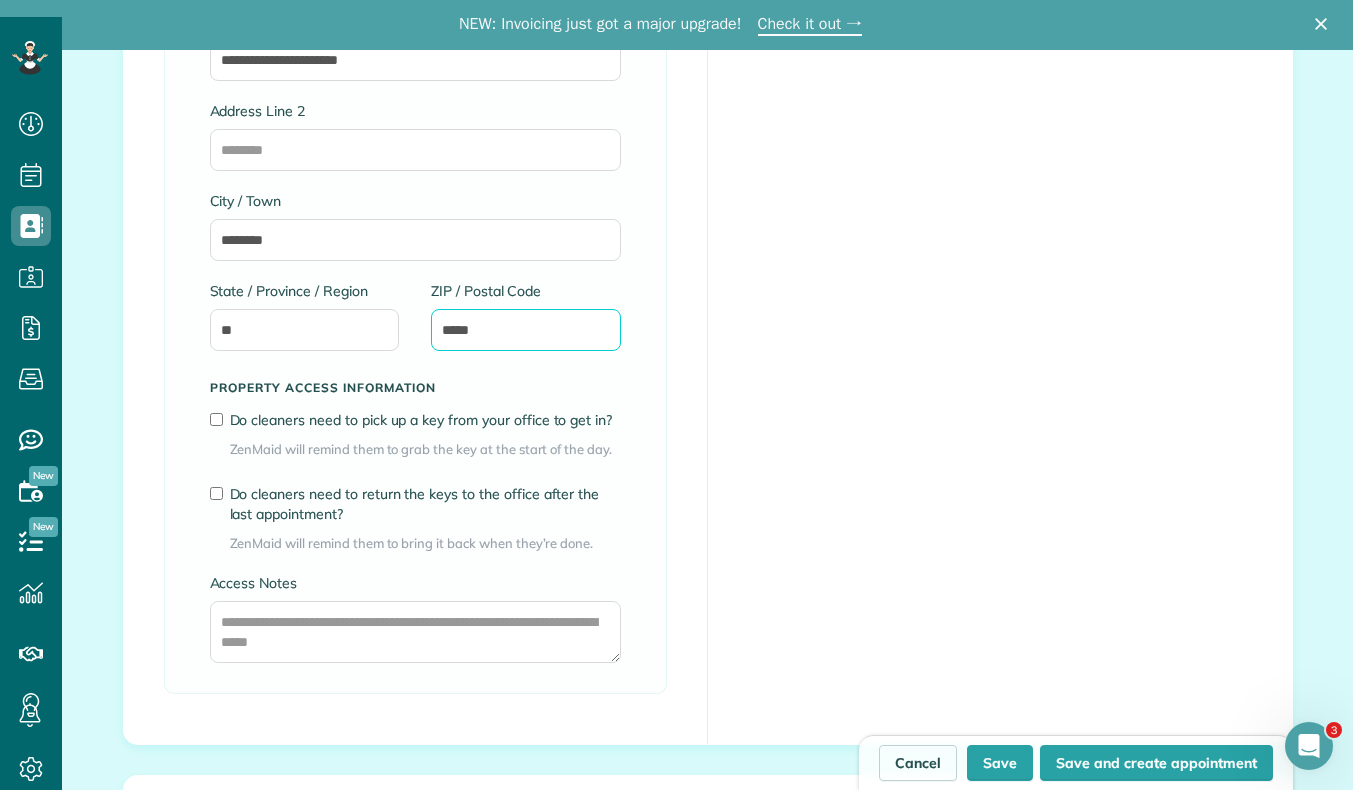 type on "*****" 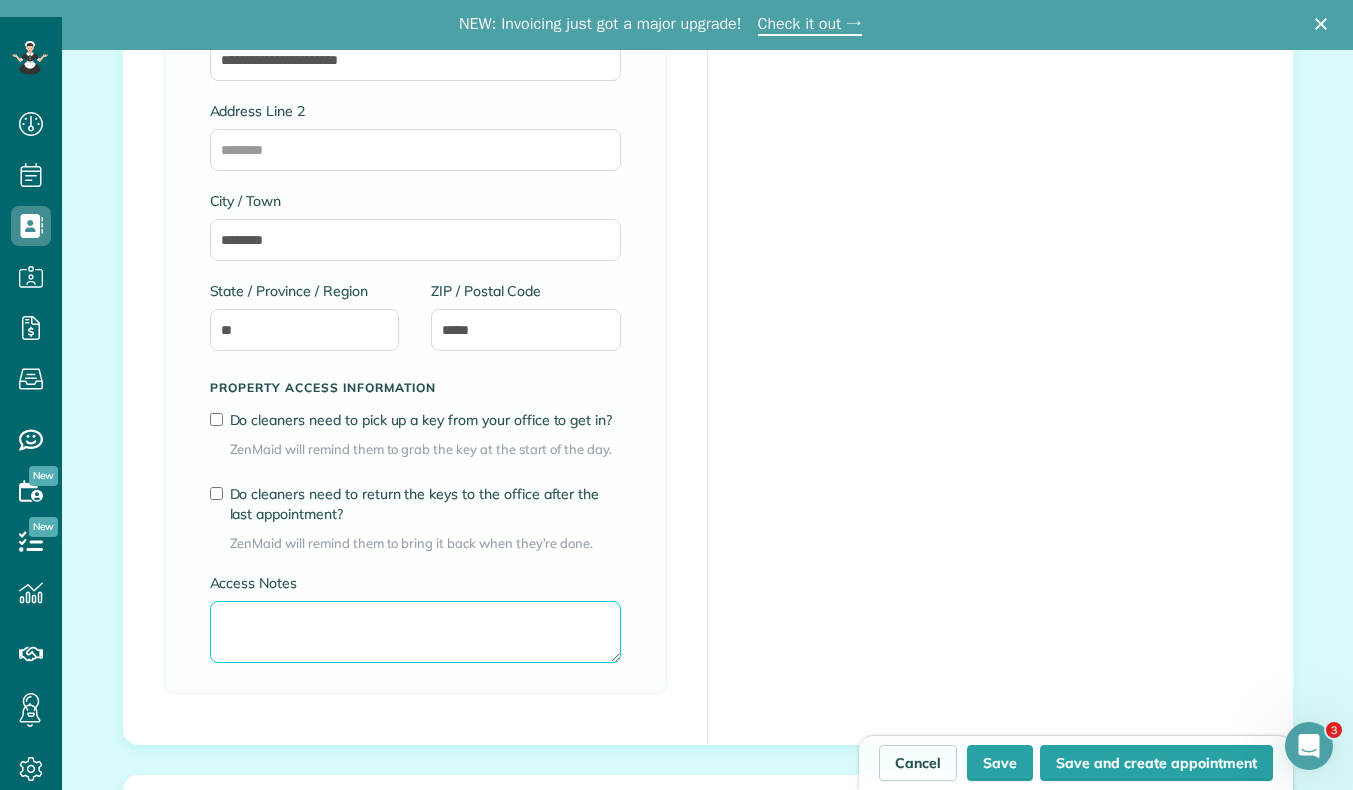 click on "Access Notes" at bounding box center (415, 632) 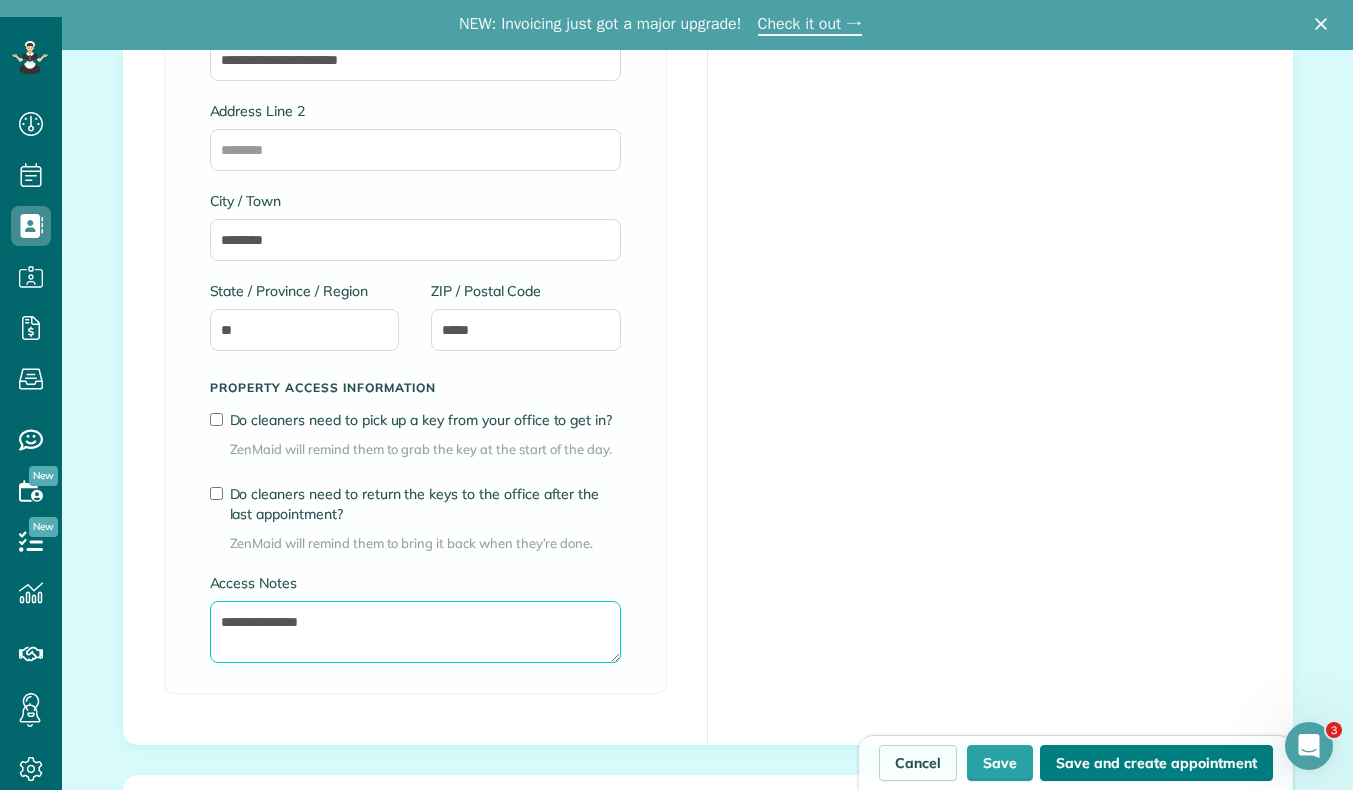 type on "**********" 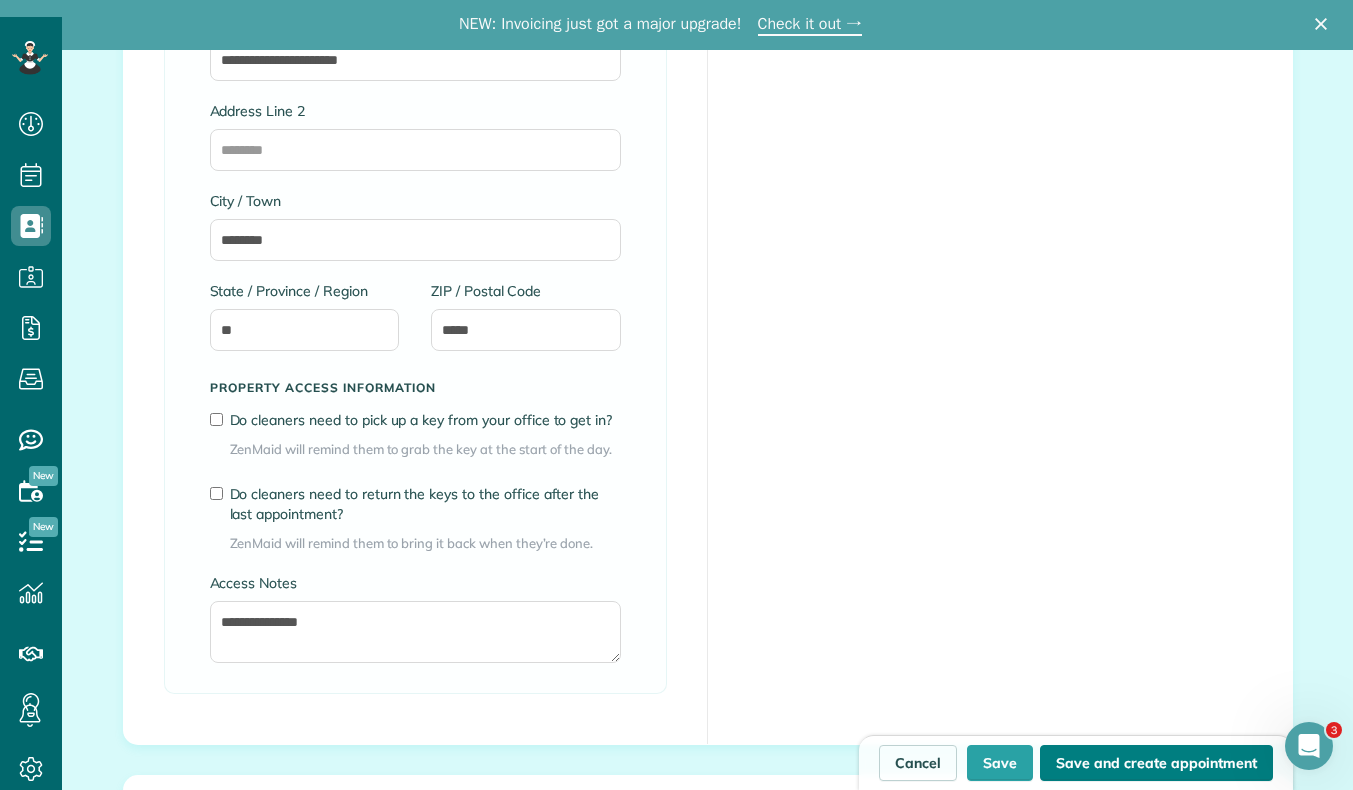 click on "Save and create appointment" at bounding box center (1156, 763) 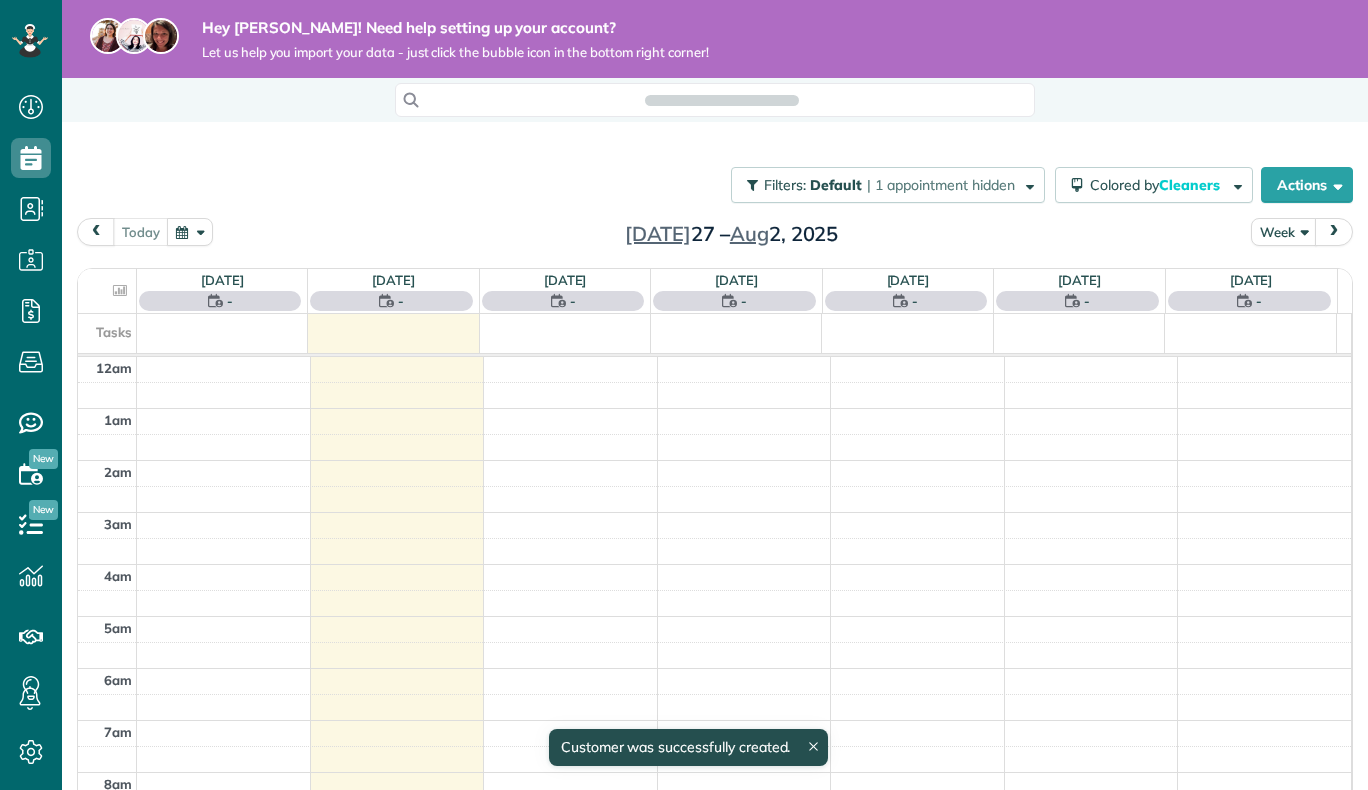scroll, scrollTop: 0, scrollLeft: 0, axis: both 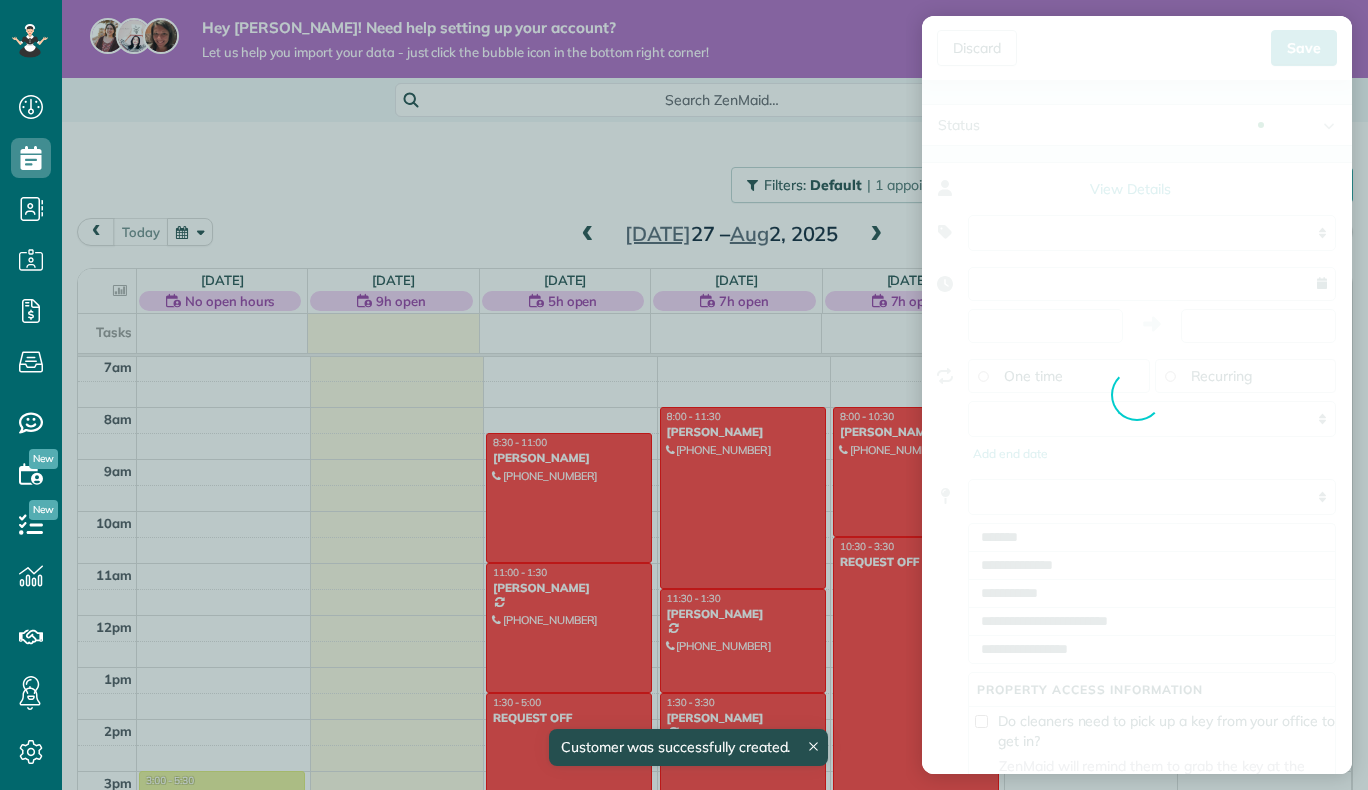 type on "**********" 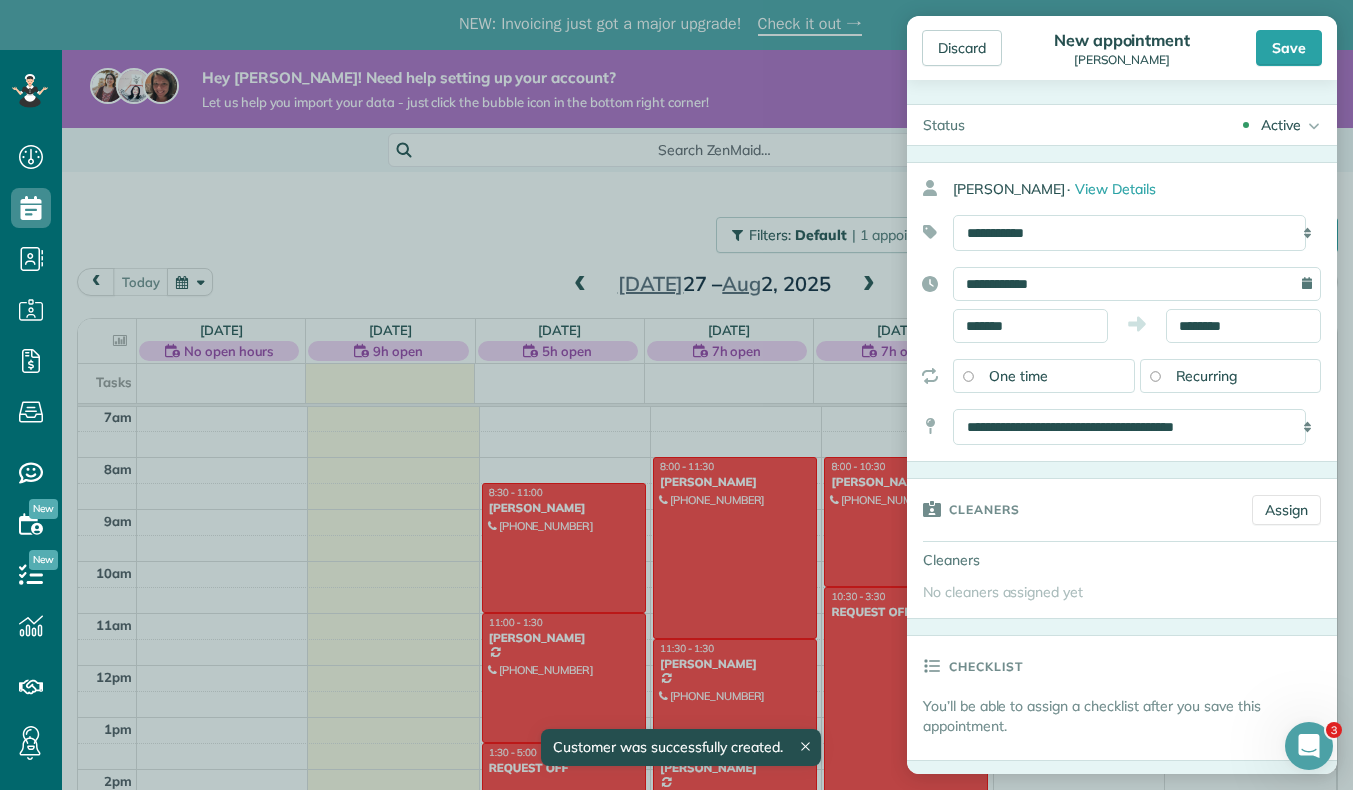 scroll, scrollTop: 0, scrollLeft: 0, axis: both 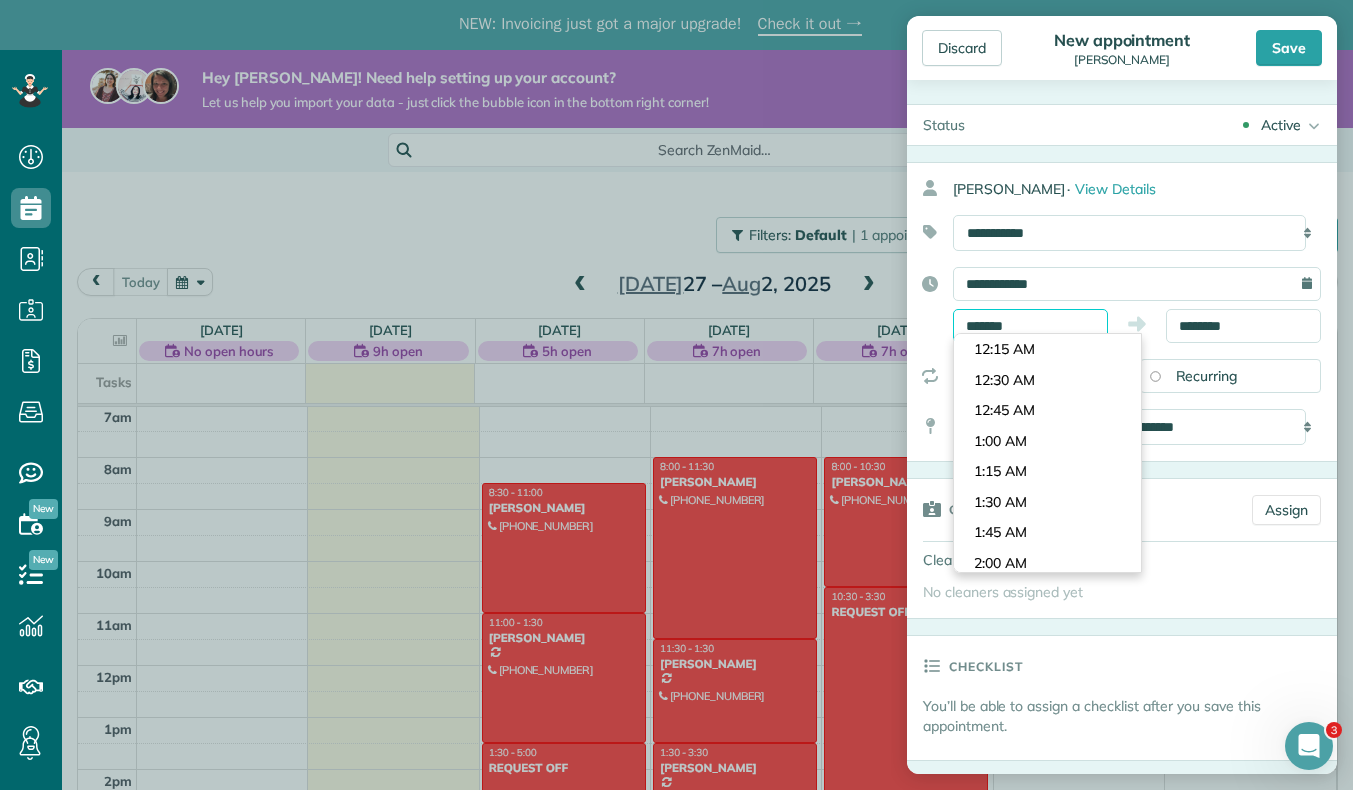 click on "*******" at bounding box center (1030, 326) 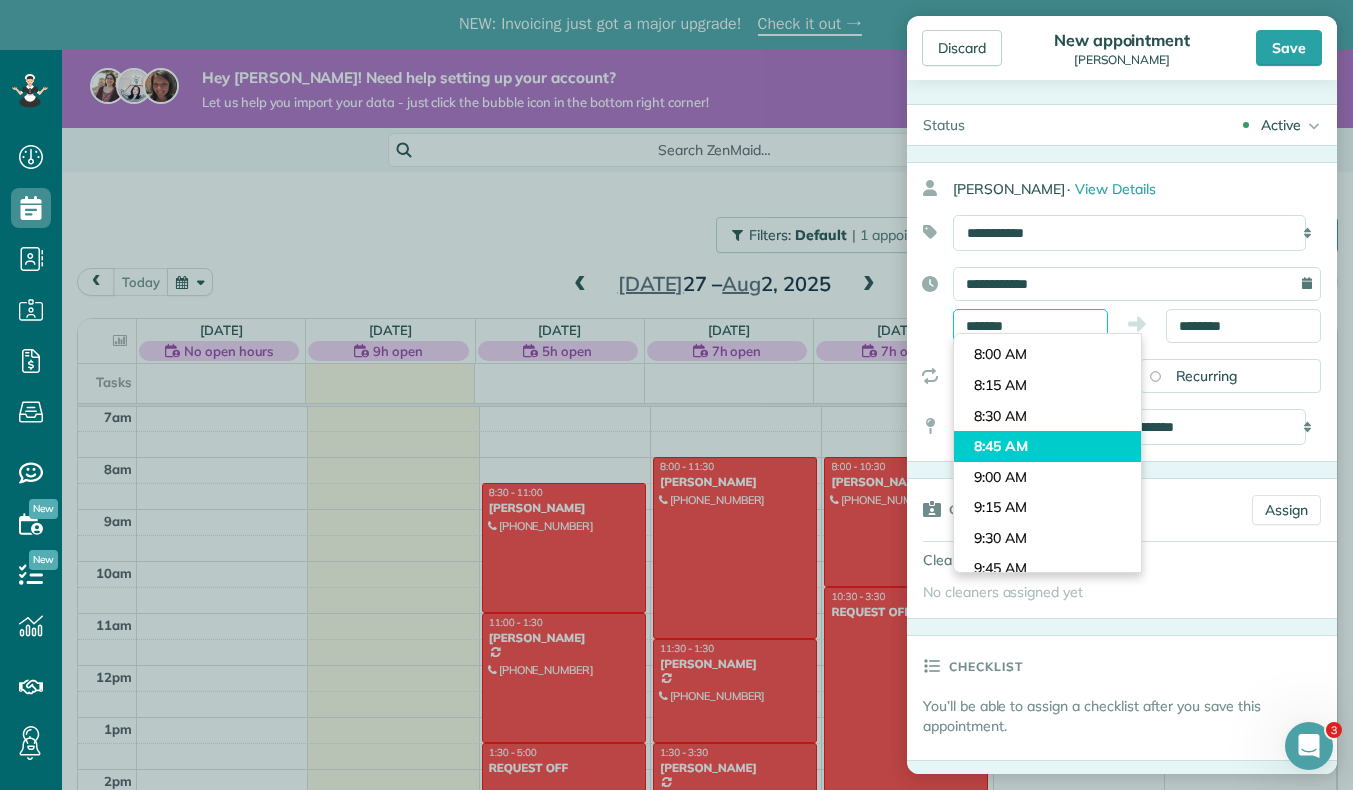 scroll, scrollTop: 942, scrollLeft: 0, axis: vertical 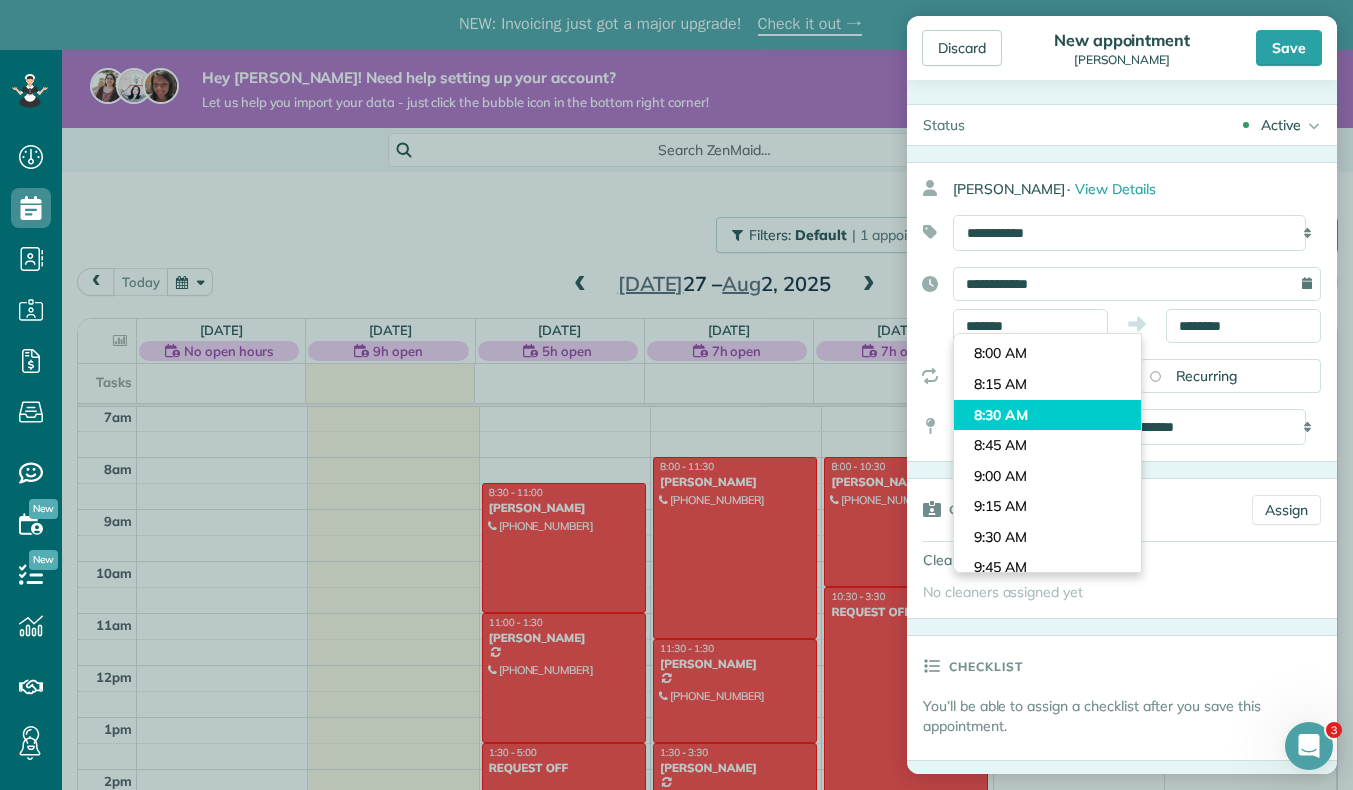 type on "*******" 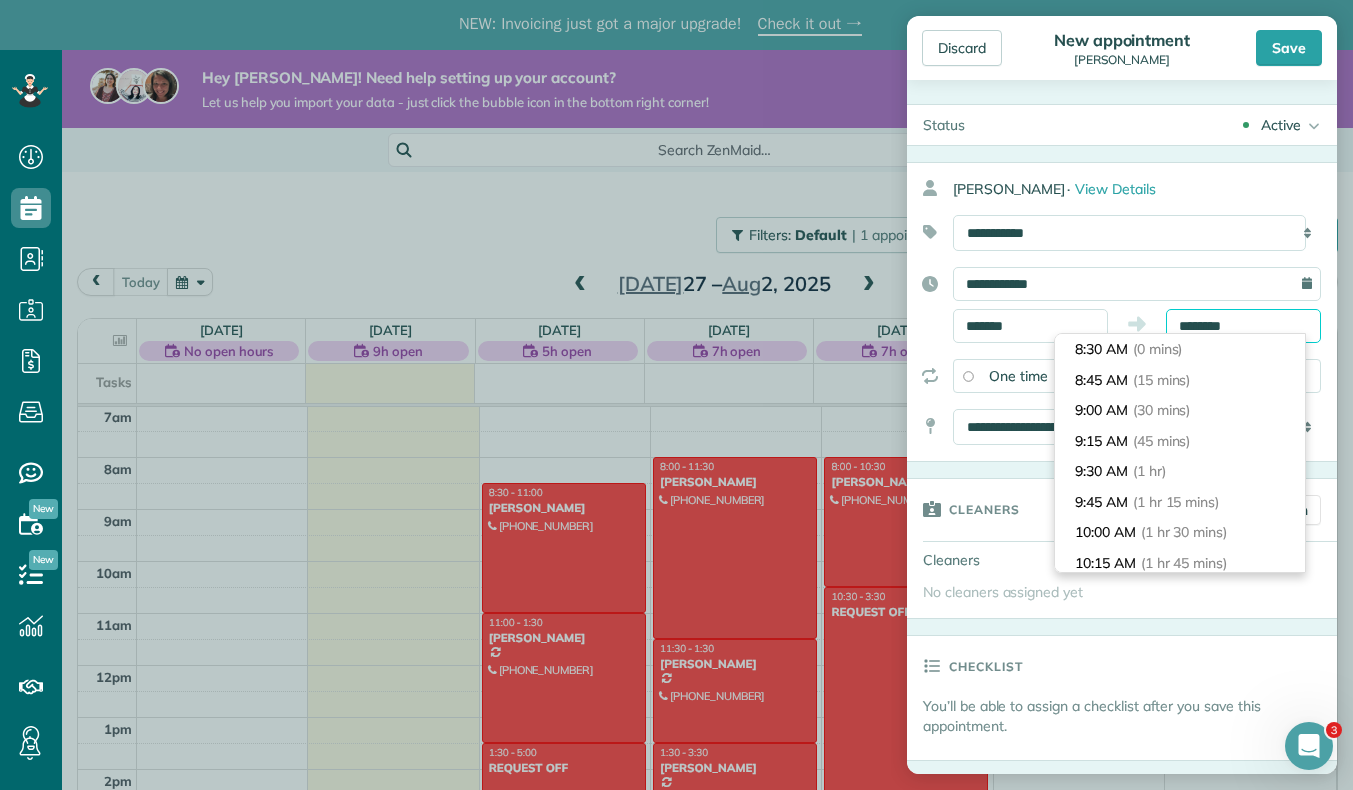 click on "Dashboard
Scheduling
Calendar View
List View
Dispatch View - Weekly scheduling (Beta)" at bounding box center (676, 445) 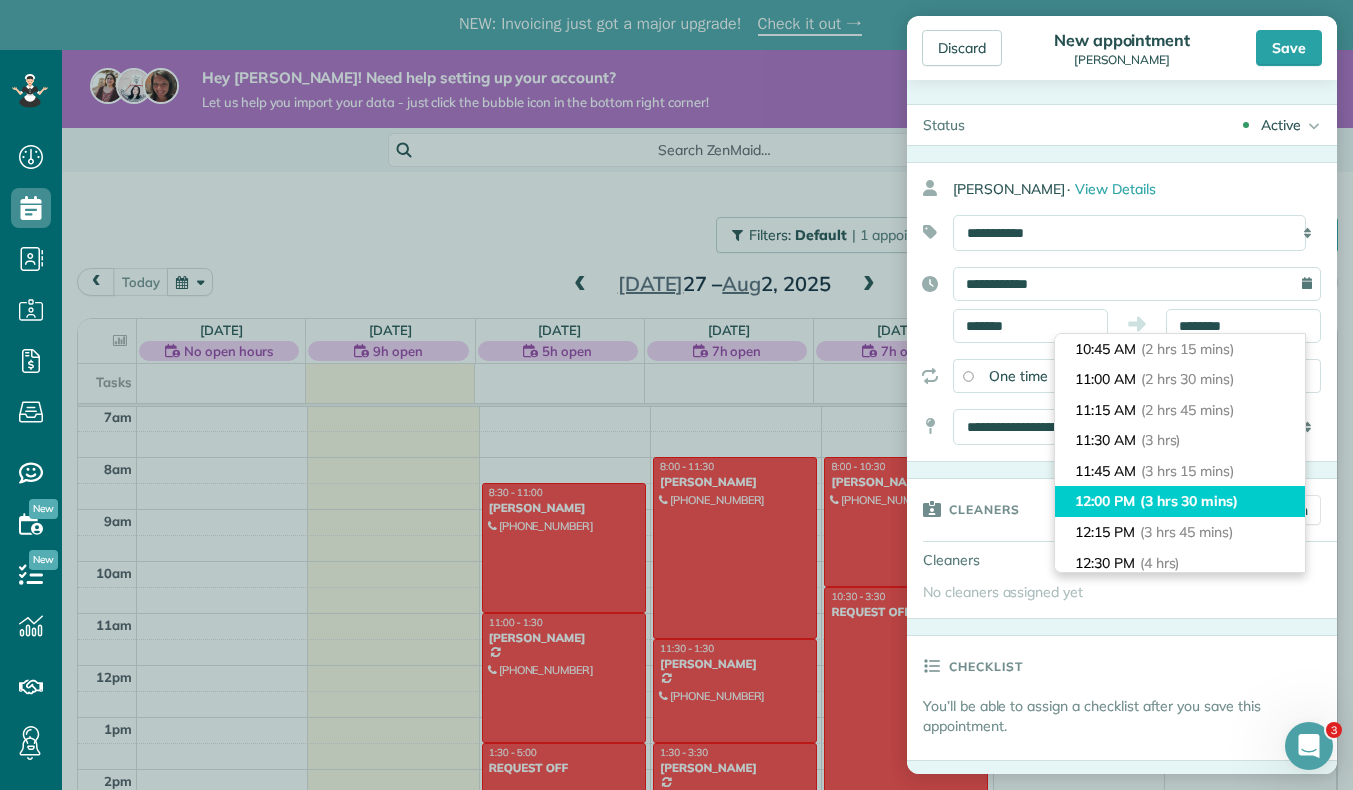 type on "********" 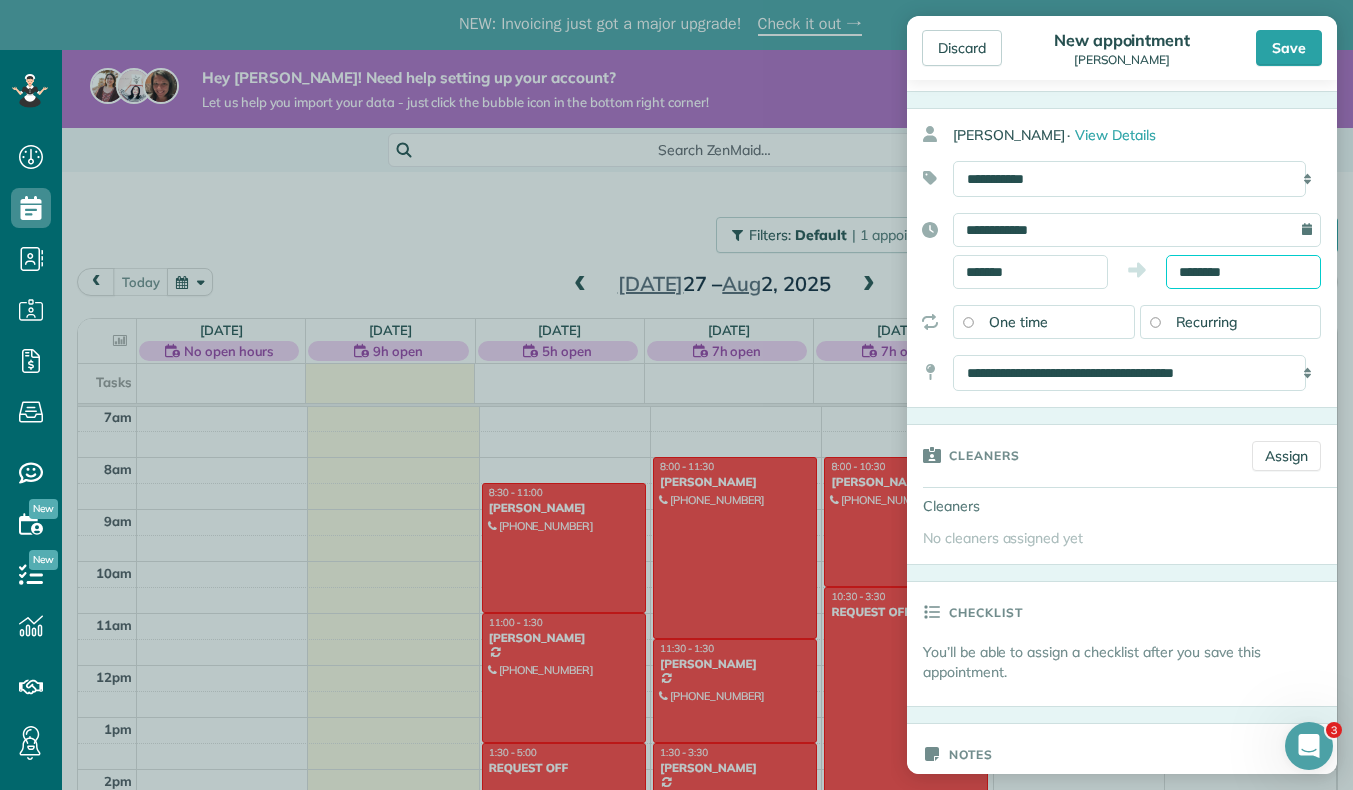 scroll, scrollTop: 55, scrollLeft: 0, axis: vertical 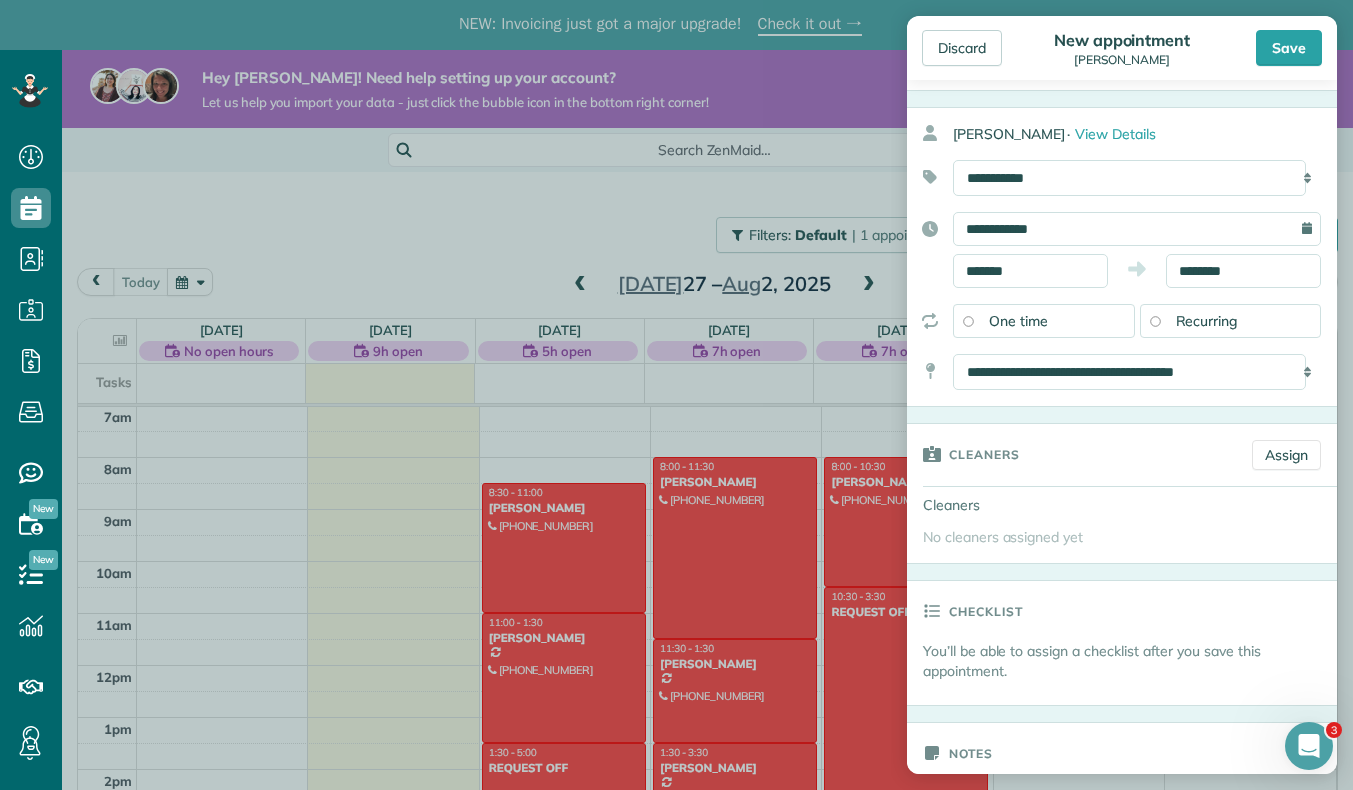 click on "Recurring" at bounding box center (1207, 321) 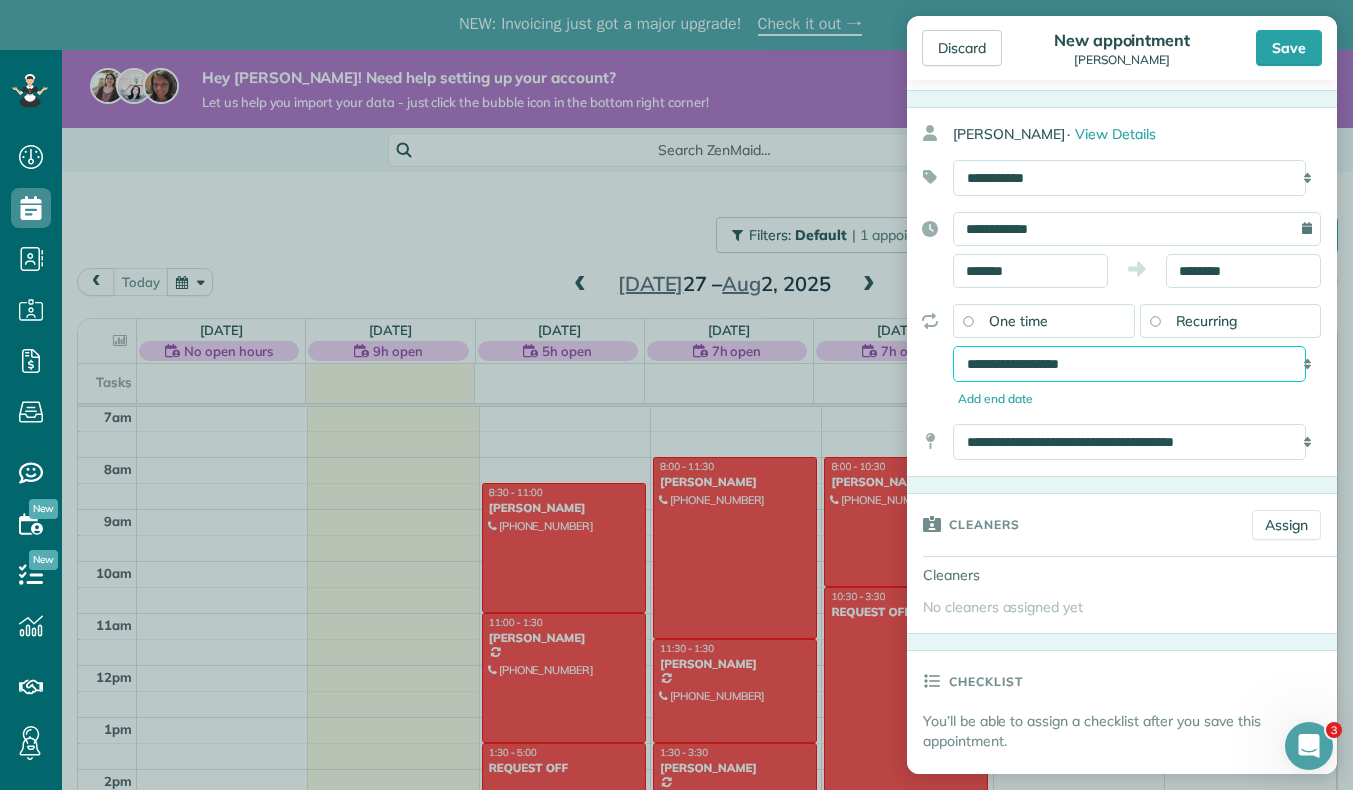 click on "**********" at bounding box center (1129, 364) 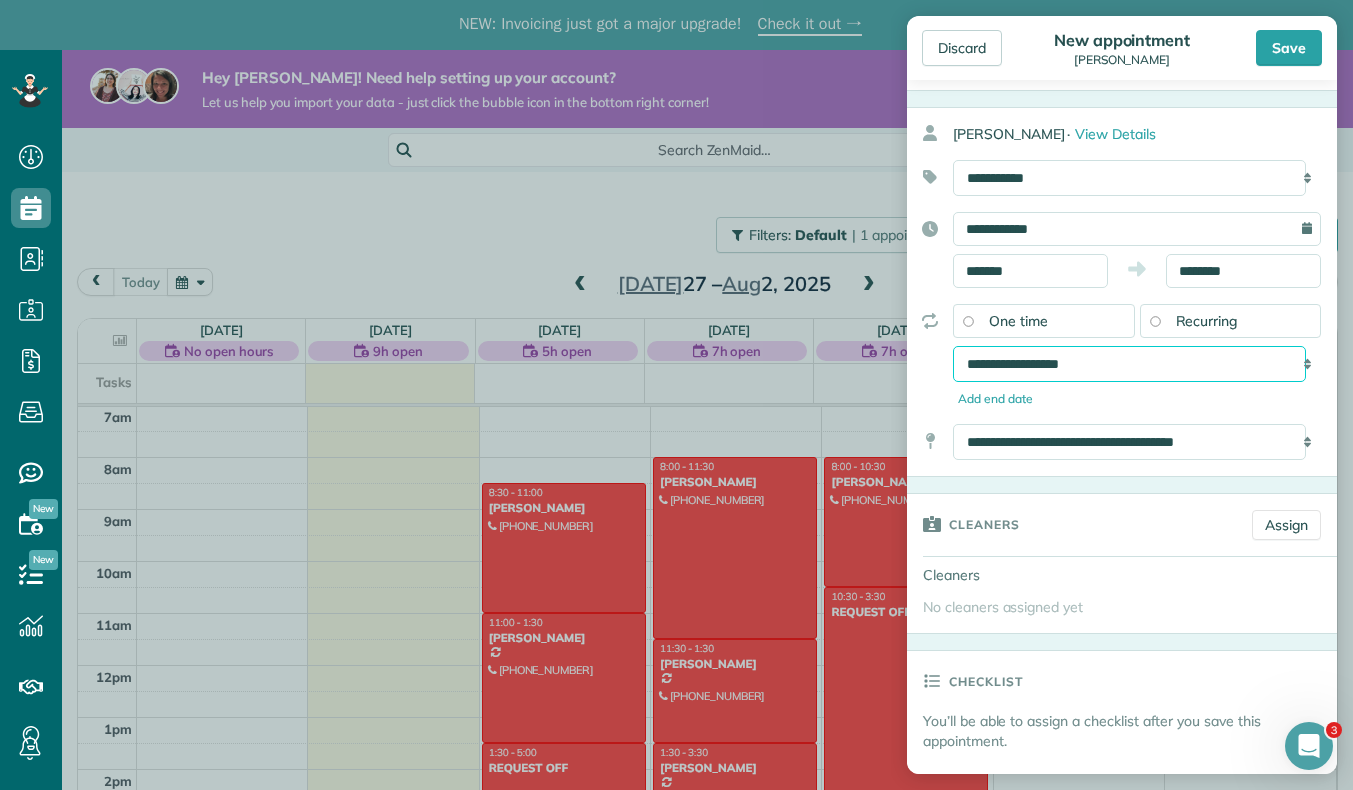 select on "**********" 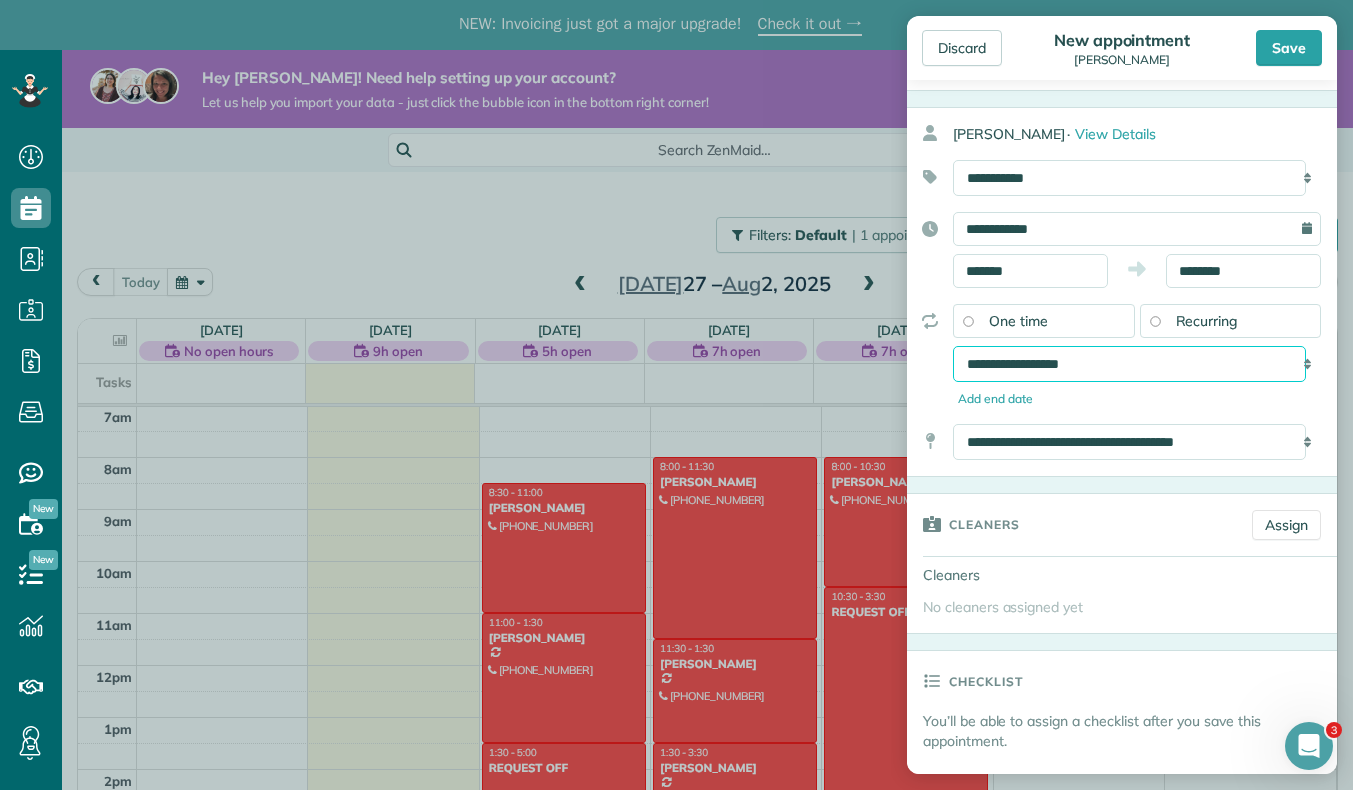 click on "**********" at bounding box center (1129, 364) 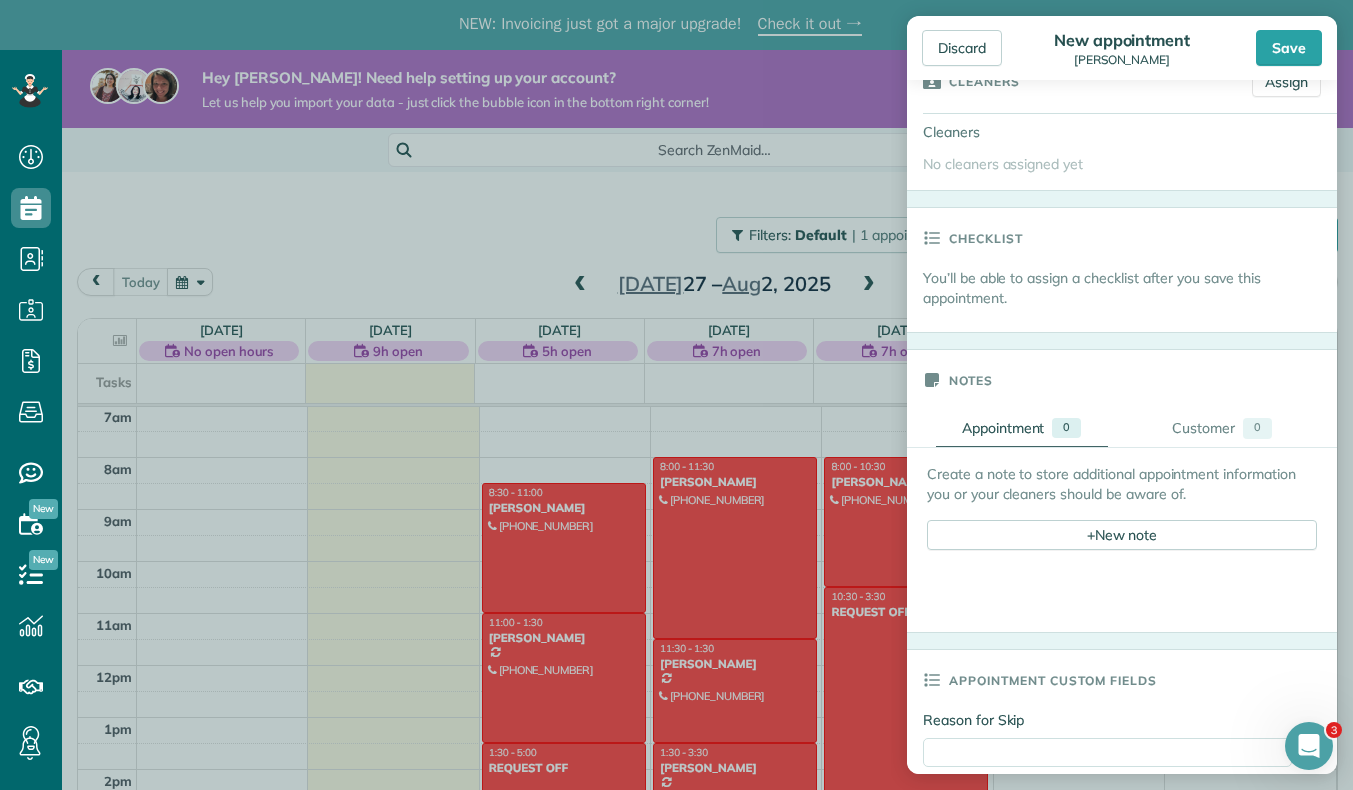 scroll, scrollTop: 499, scrollLeft: 0, axis: vertical 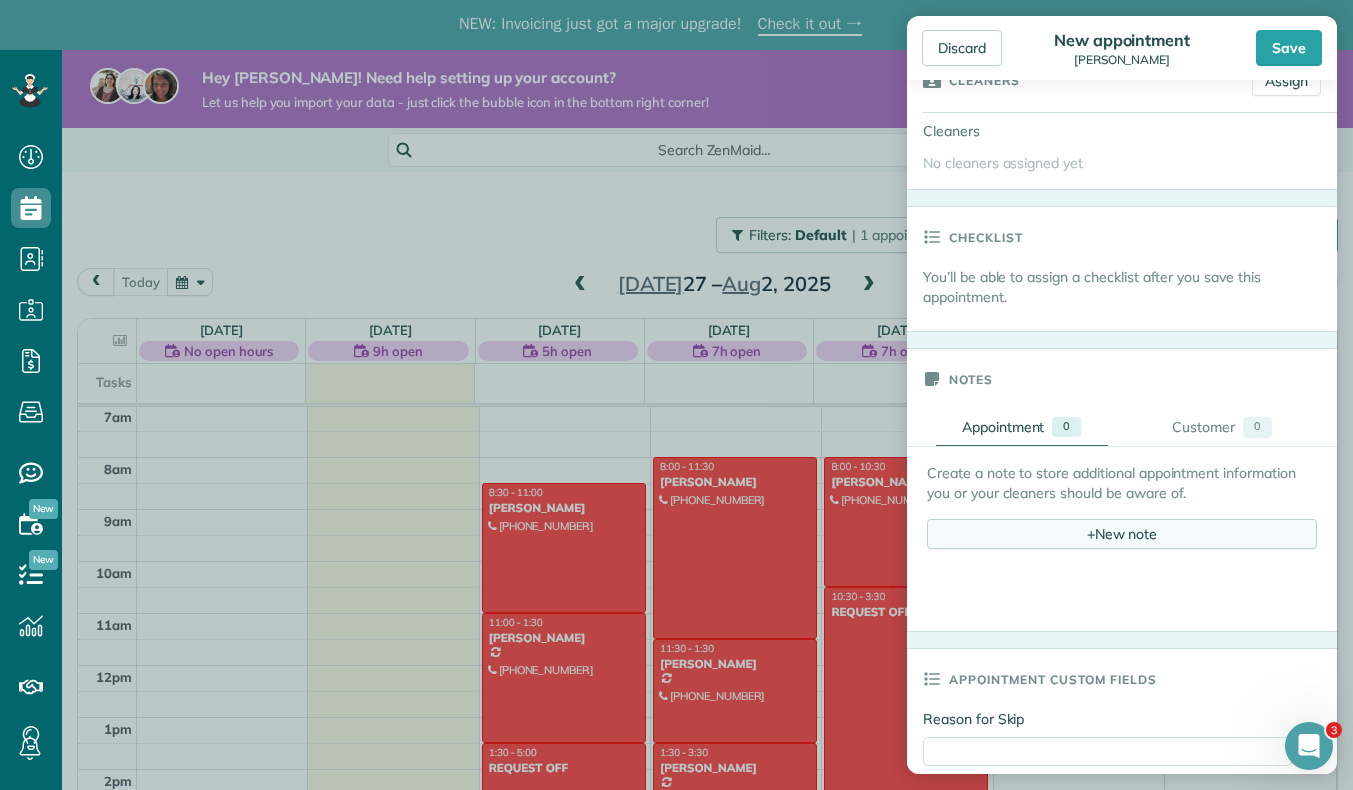 click on "+ New note" at bounding box center (1122, 534) 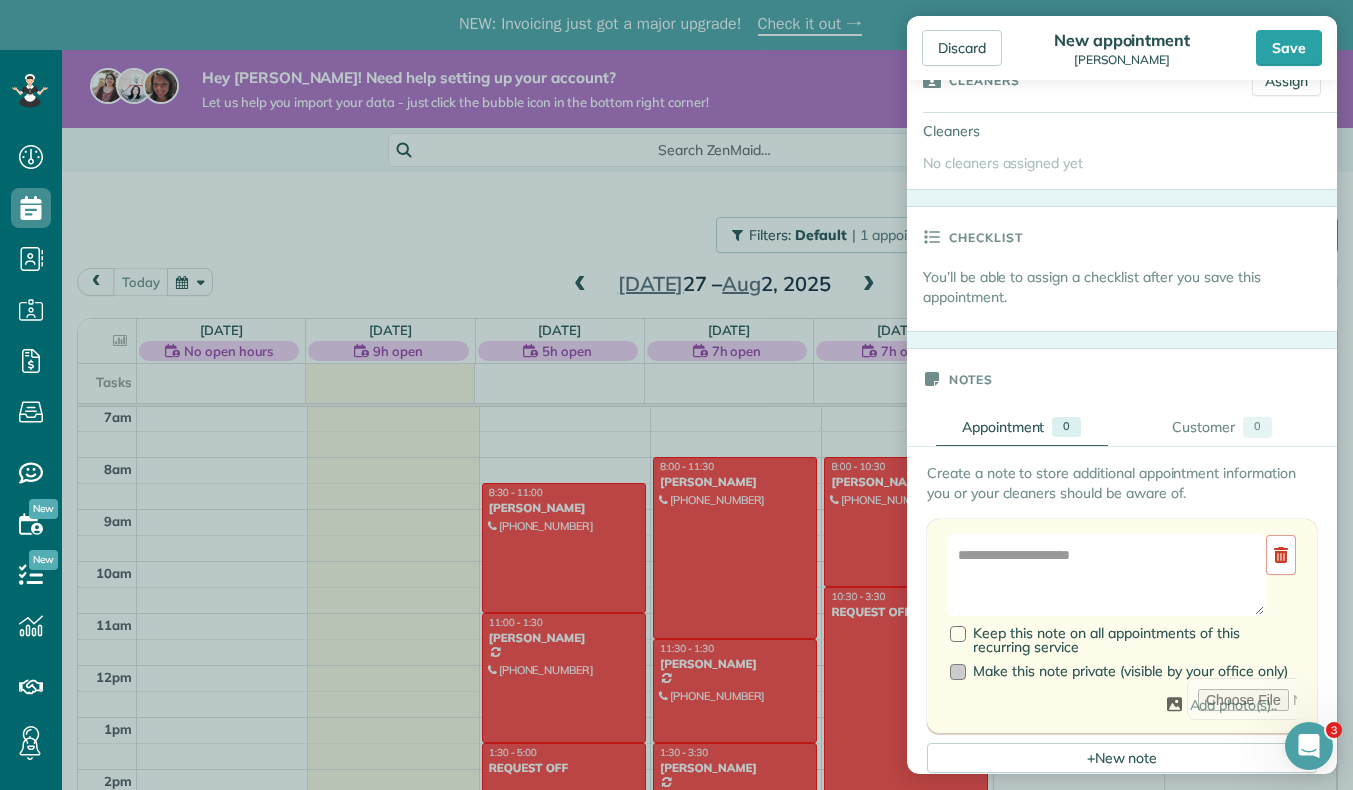 click at bounding box center (958, 672) 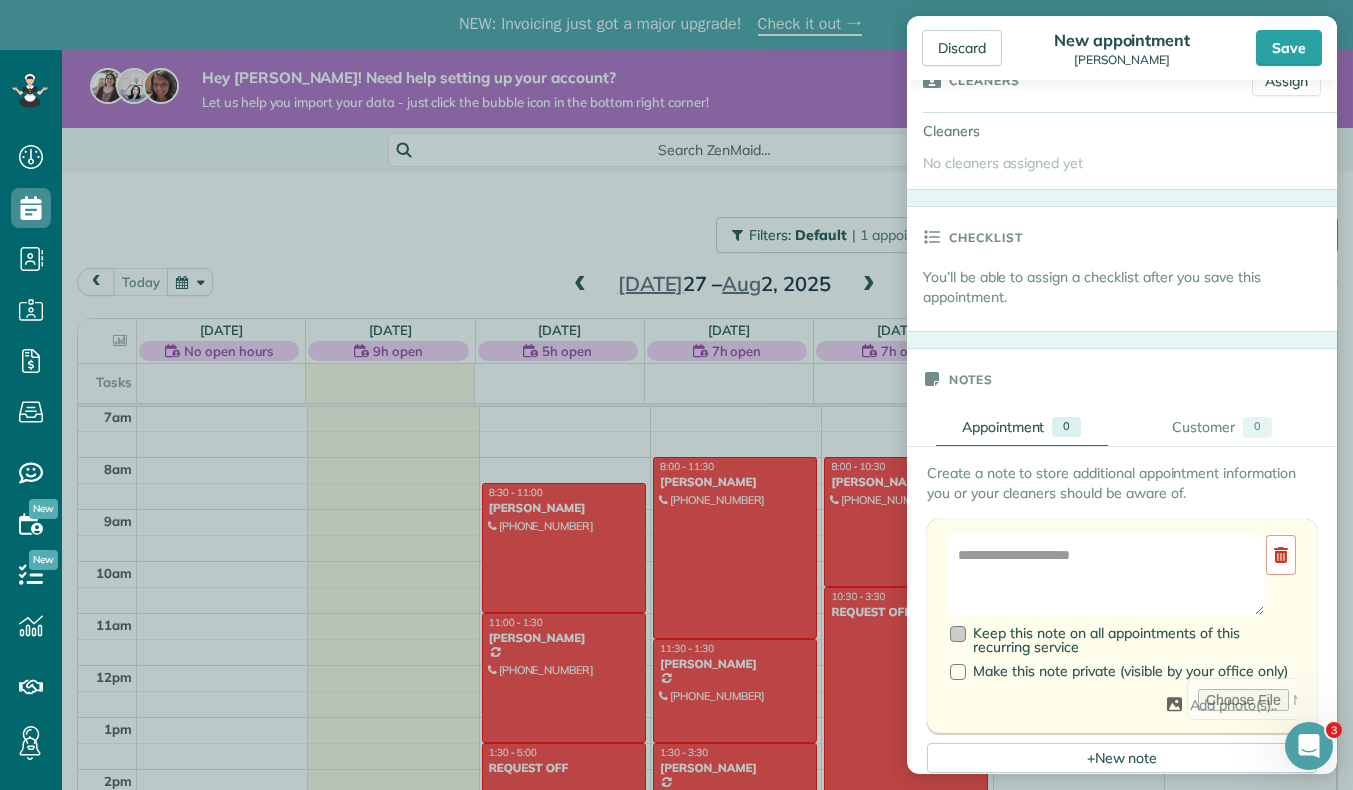 click at bounding box center [958, 634] 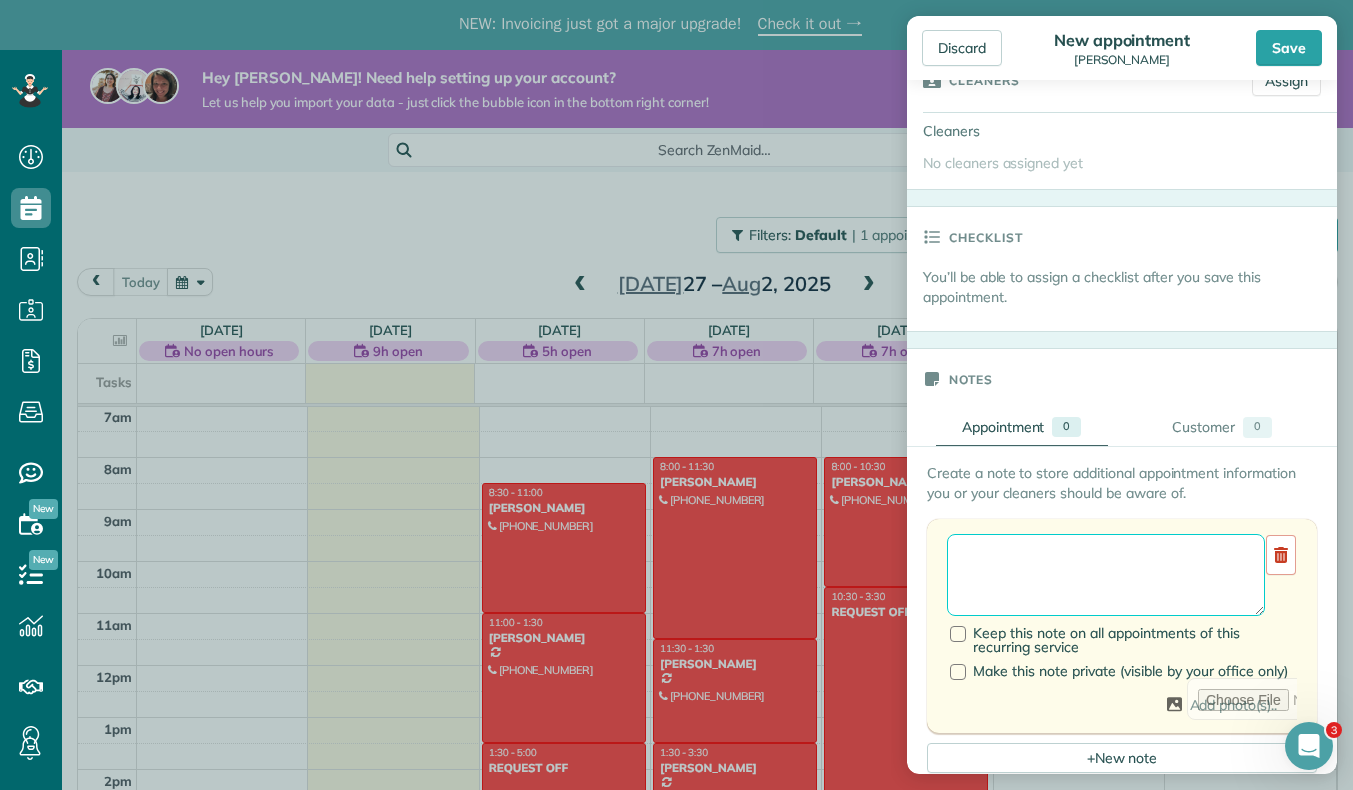 click at bounding box center [1106, 575] 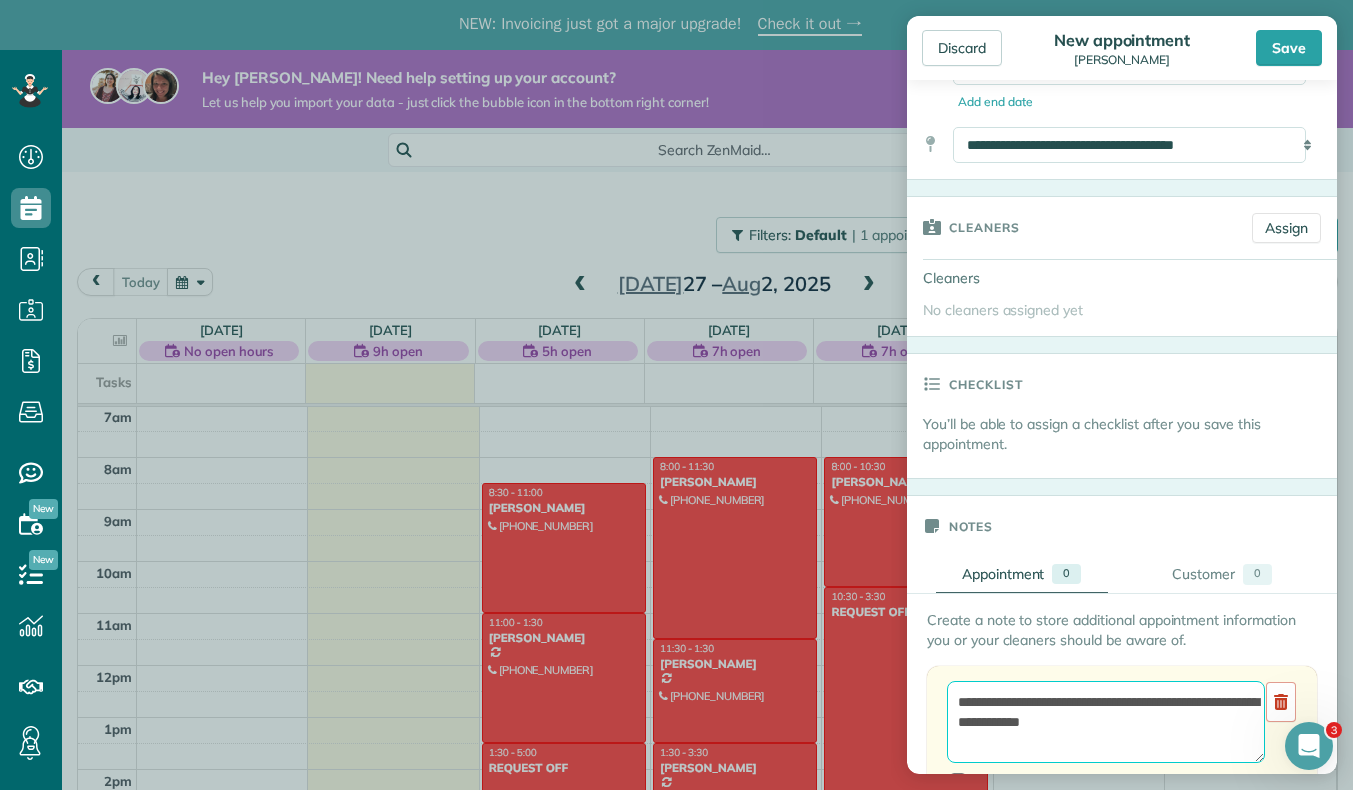scroll, scrollTop: 357, scrollLeft: 0, axis: vertical 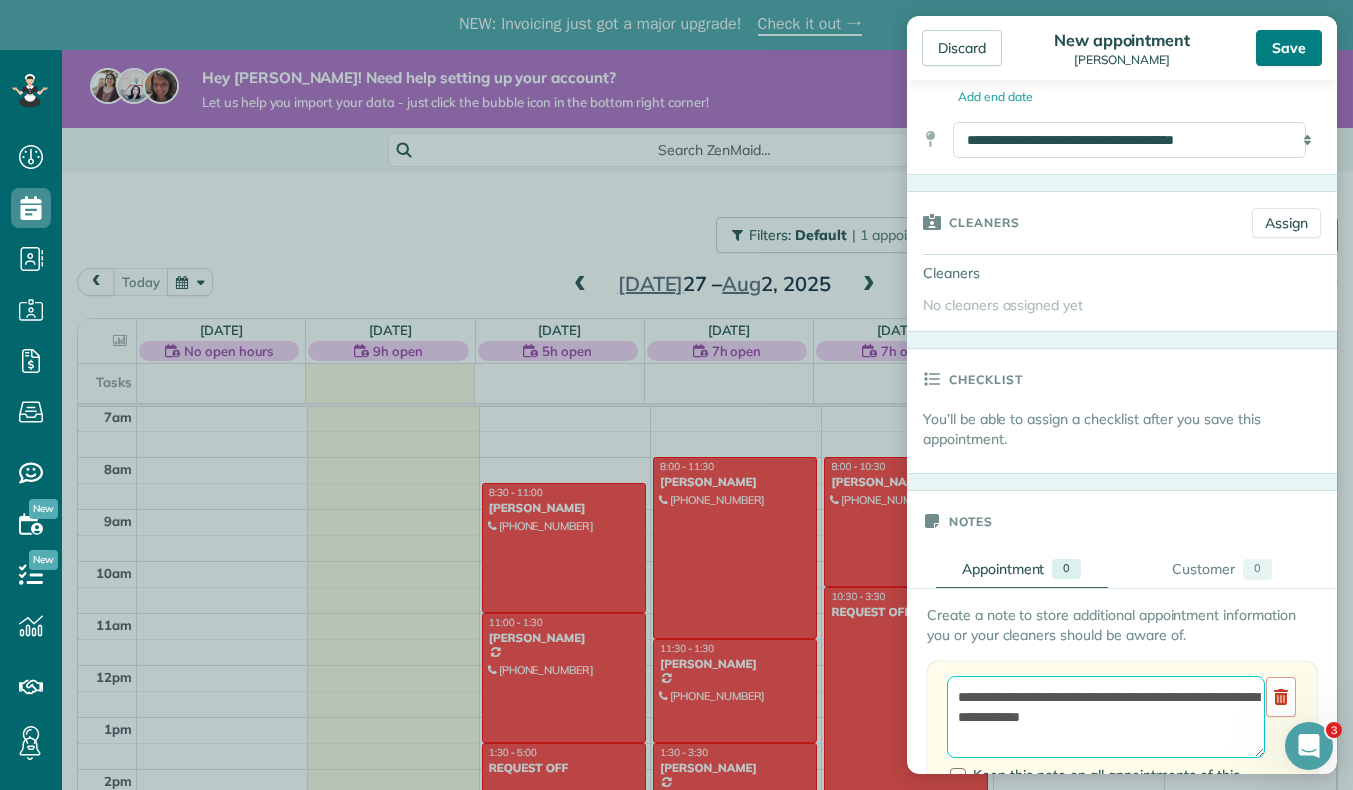type on "**********" 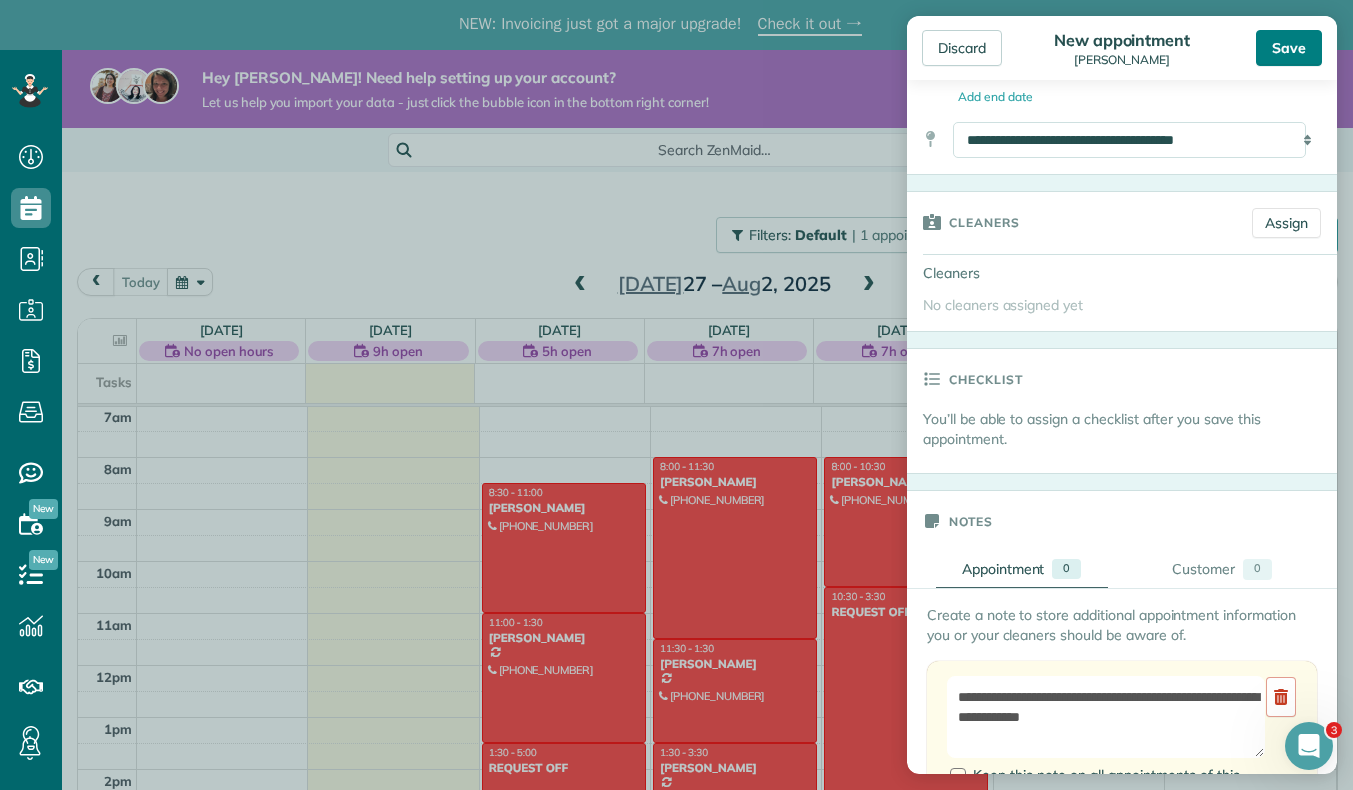 click on "Save" at bounding box center [1289, 48] 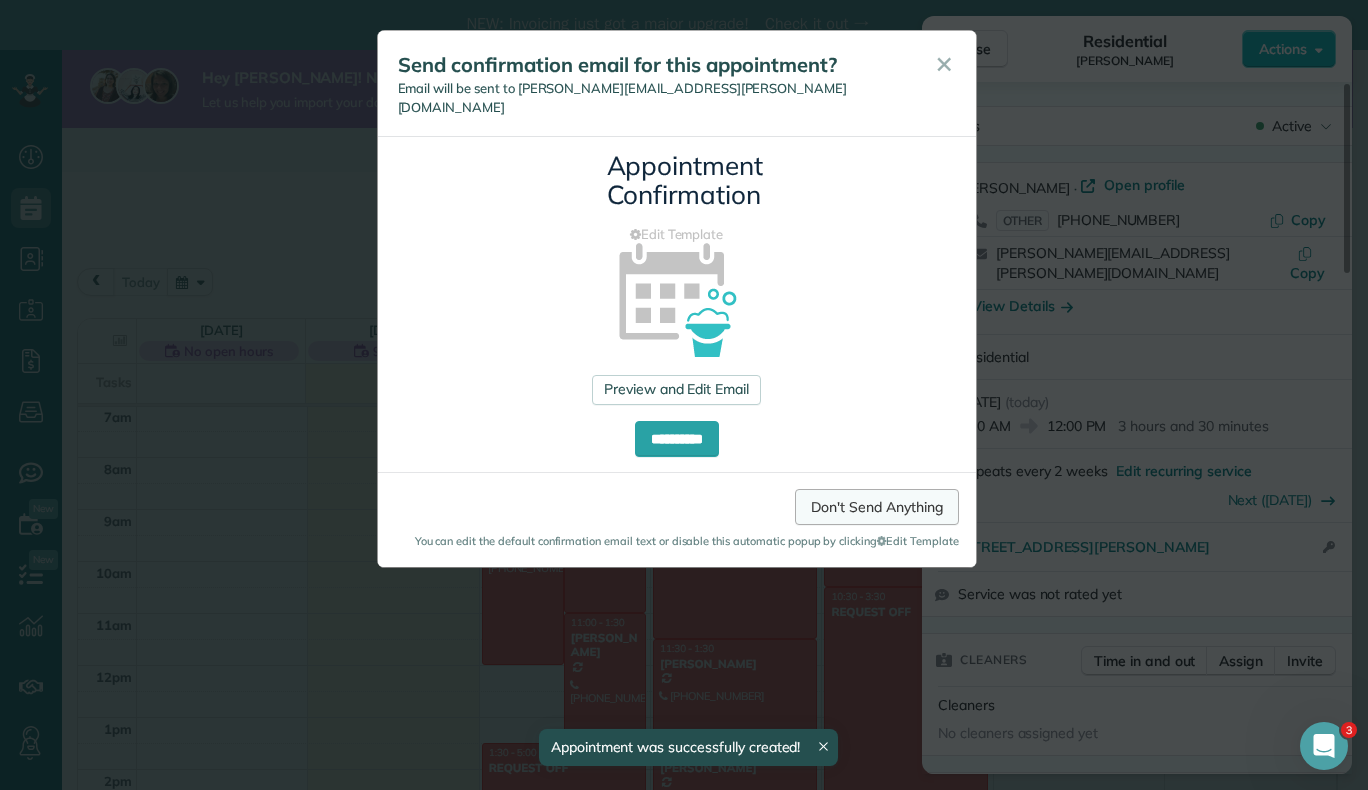 click on "Don't Send Anything" at bounding box center [876, 507] 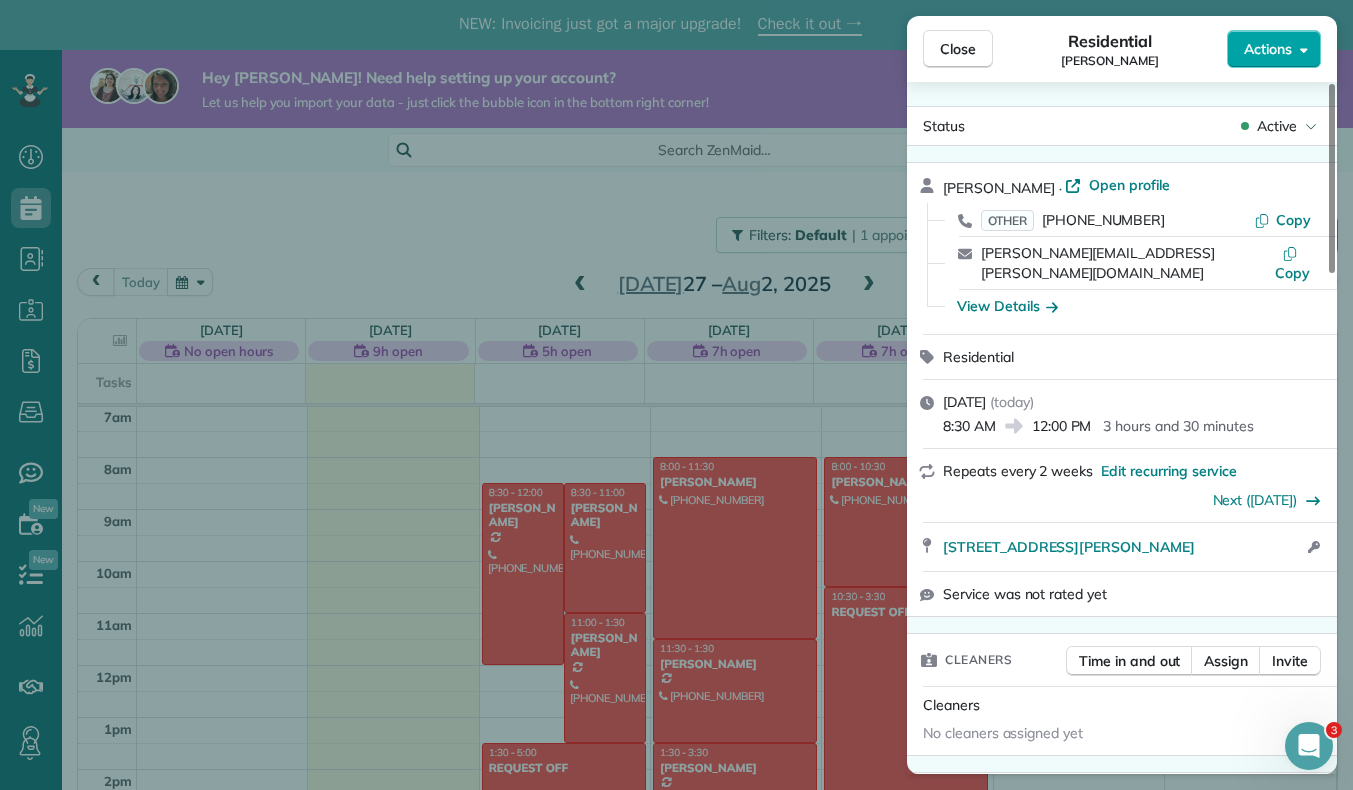 click on "Actions" at bounding box center (1268, 49) 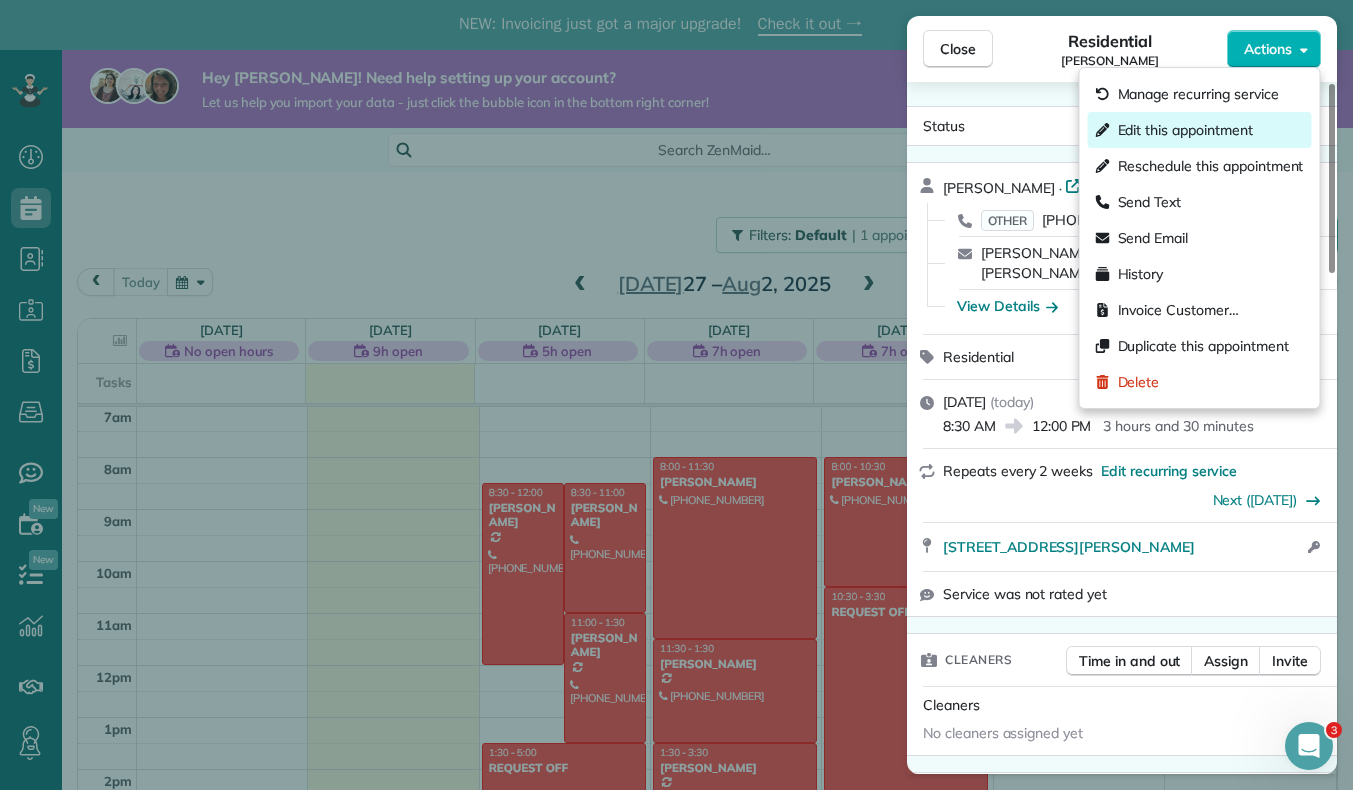 click on "Edit this appointment" at bounding box center (1185, 130) 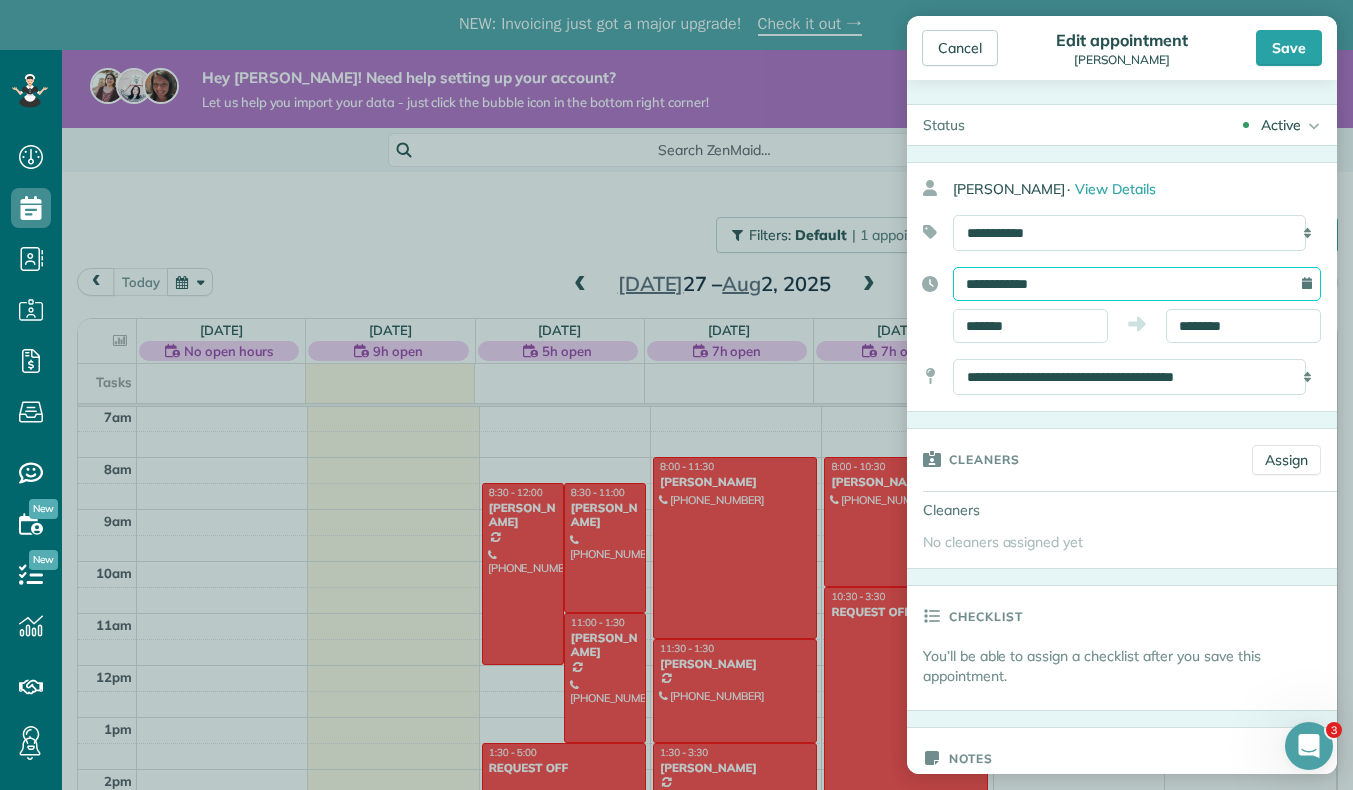 click on "**********" at bounding box center [1137, 284] 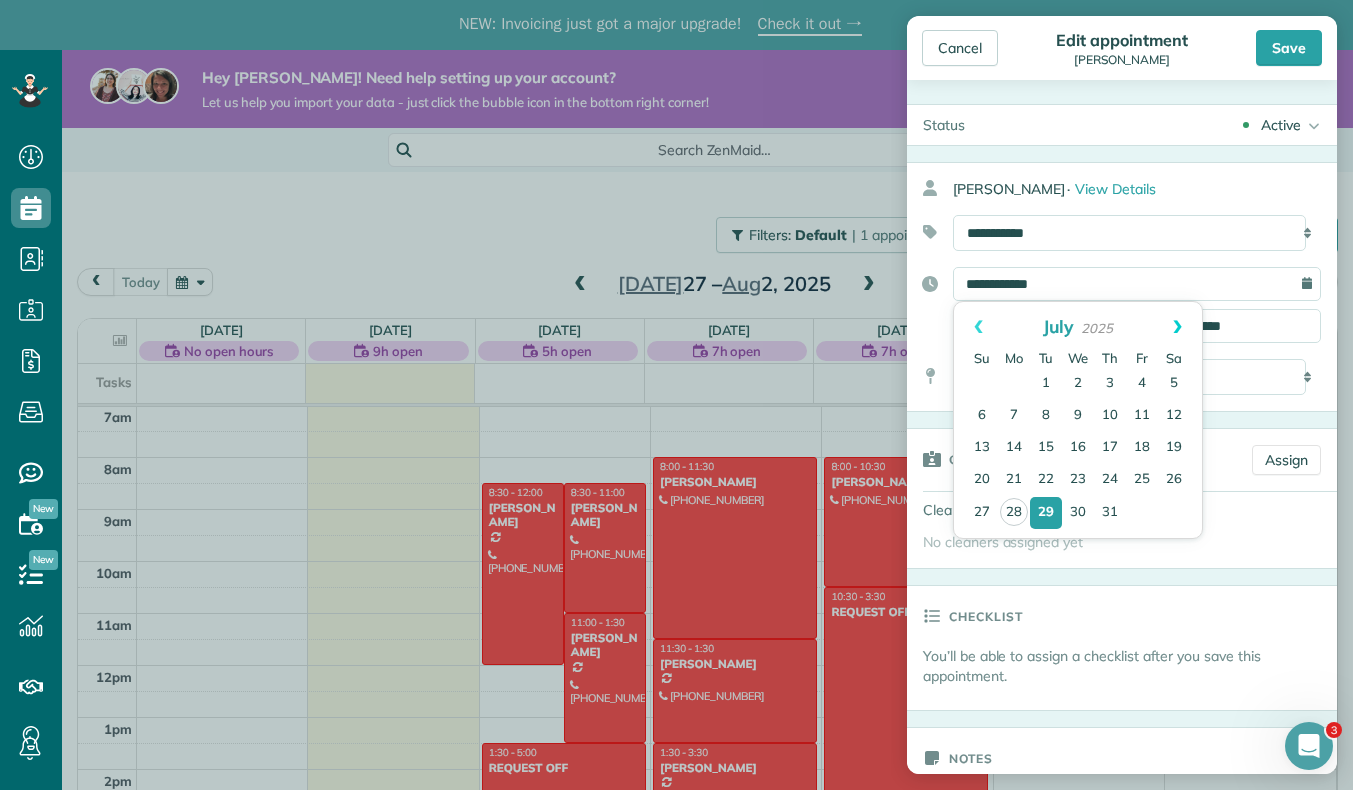 click on "Next" at bounding box center [1177, 327] 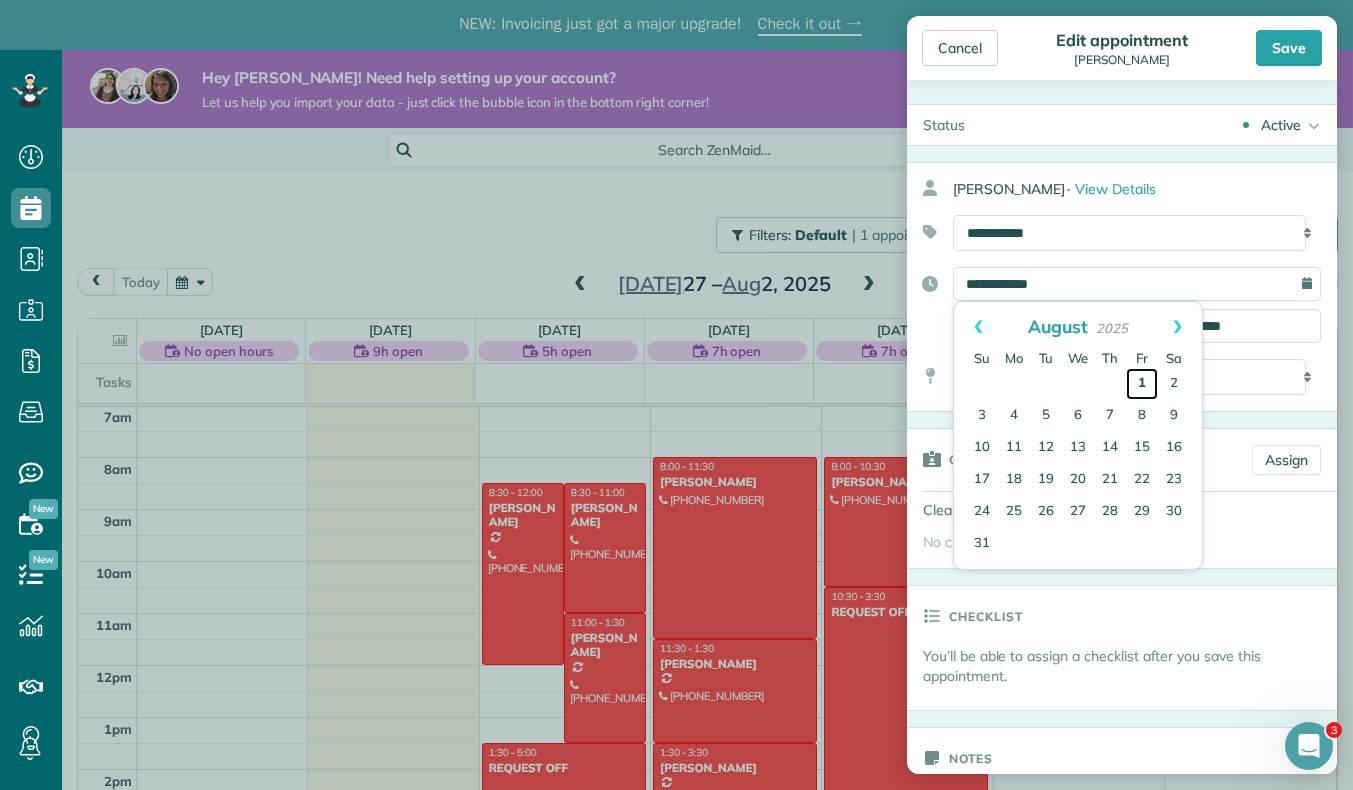 click on "1" at bounding box center (1142, 384) 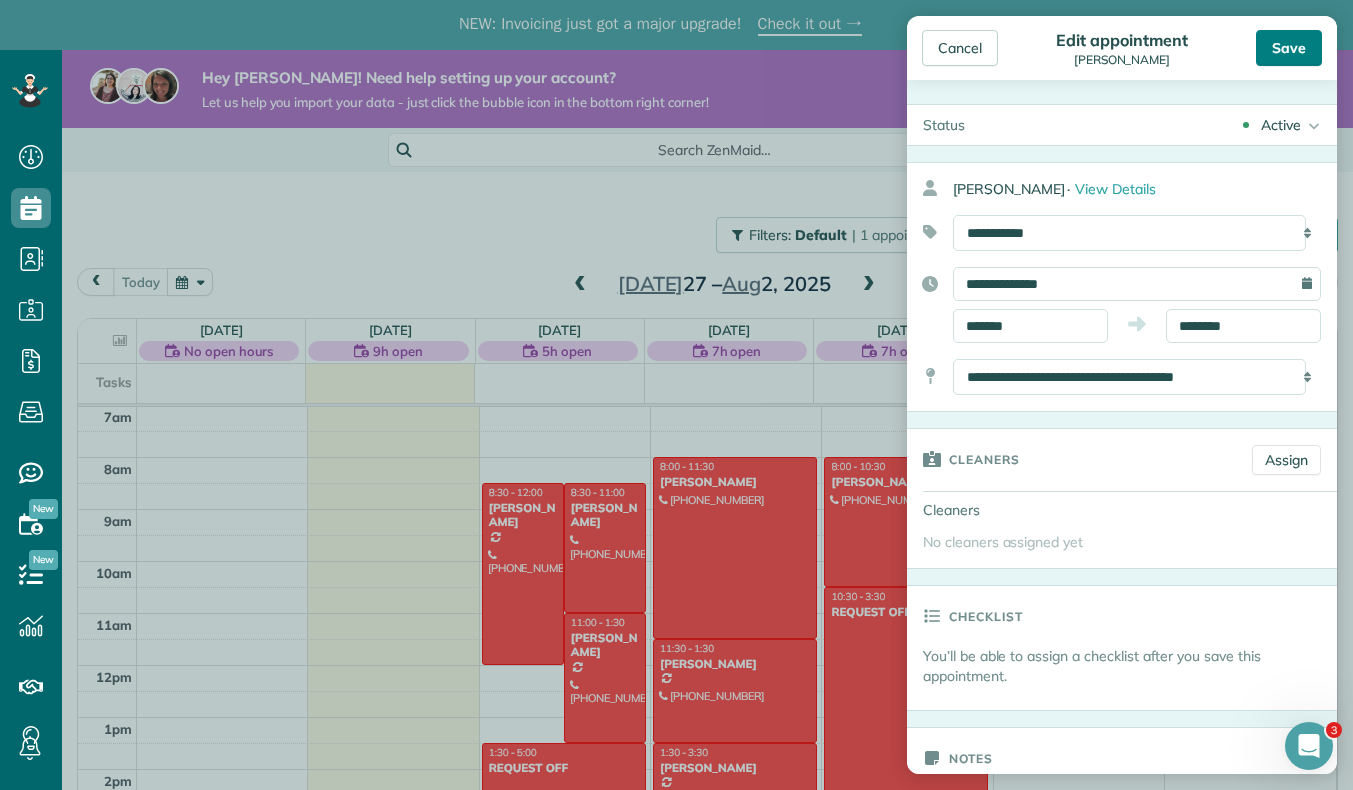 click on "Save" at bounding box center [1289, 48] 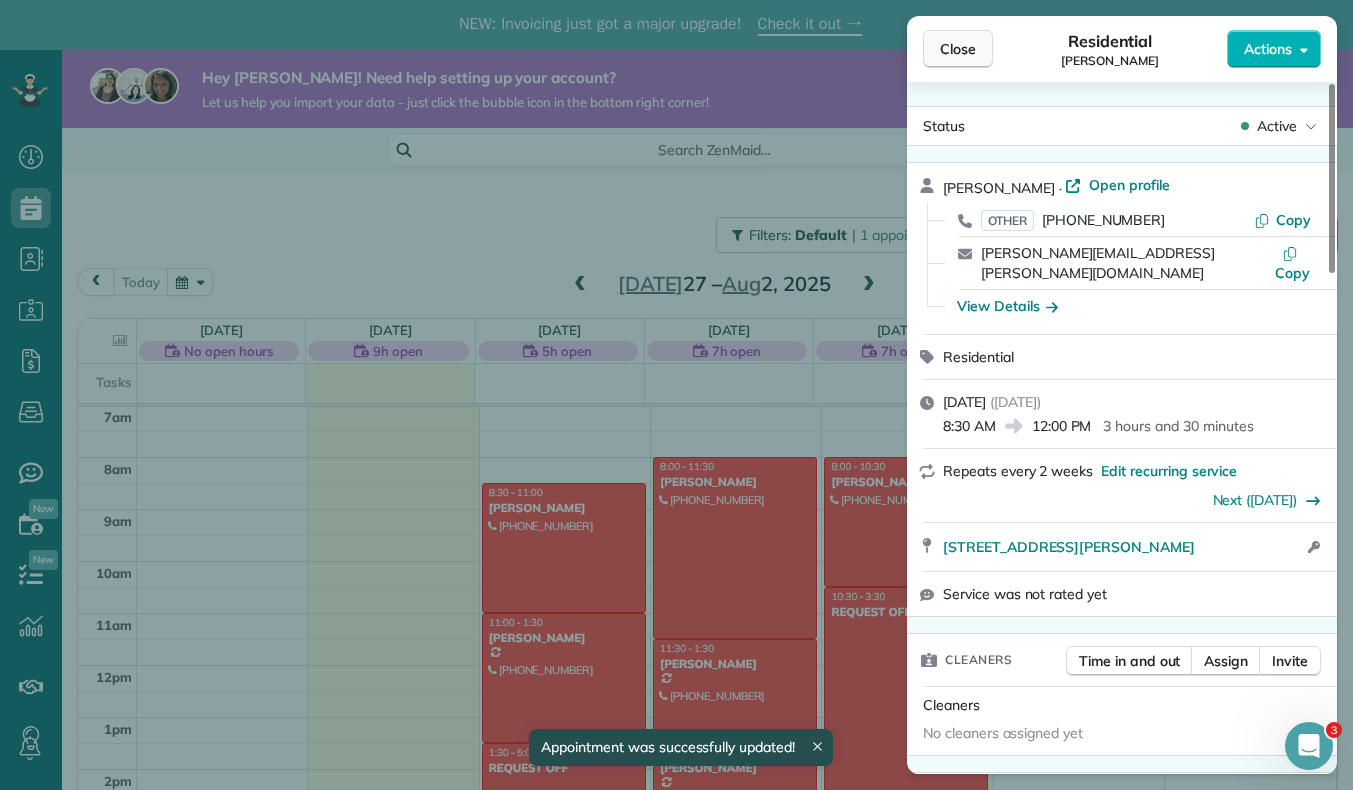 click on "Close" at bounding box center (958, 49) 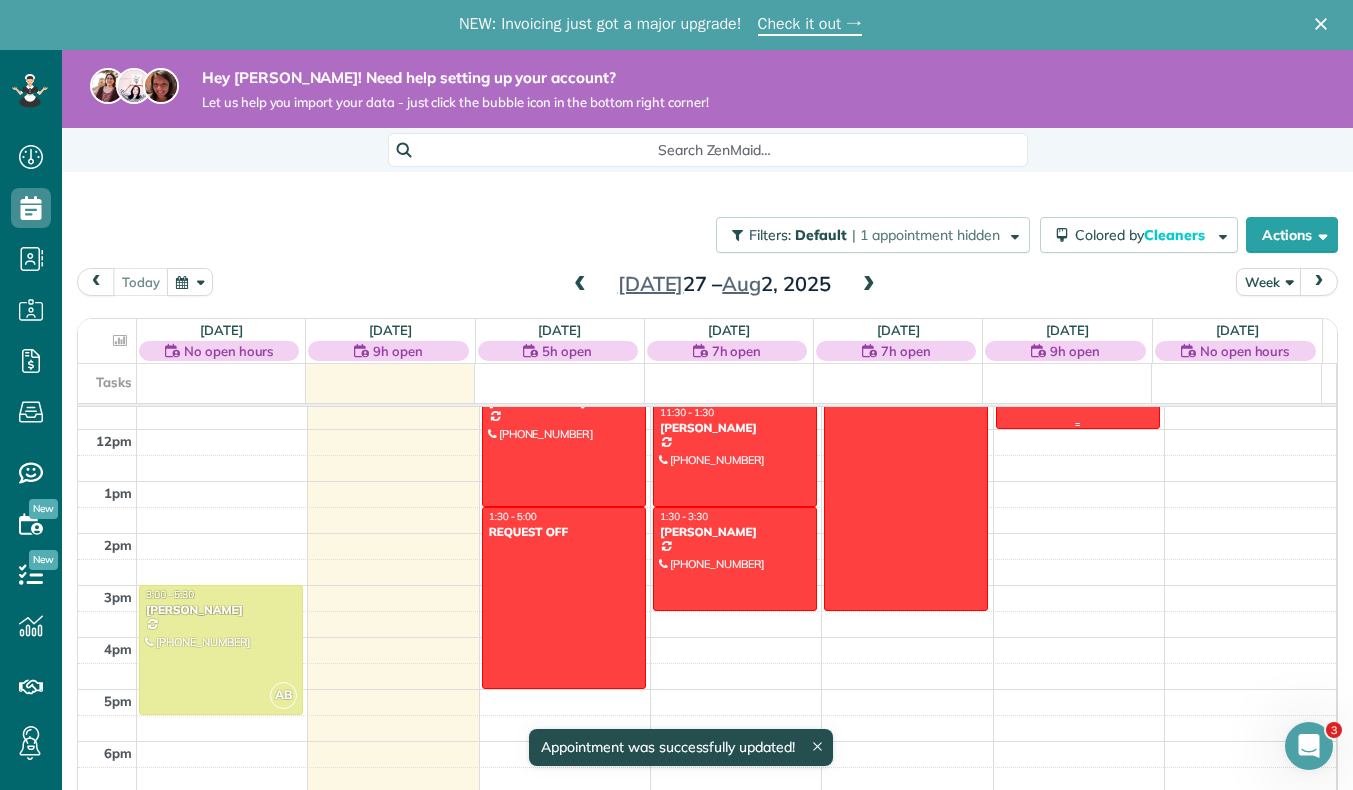 scroll, scrollTop: 602, scrollLeft: 0, axis: vertical 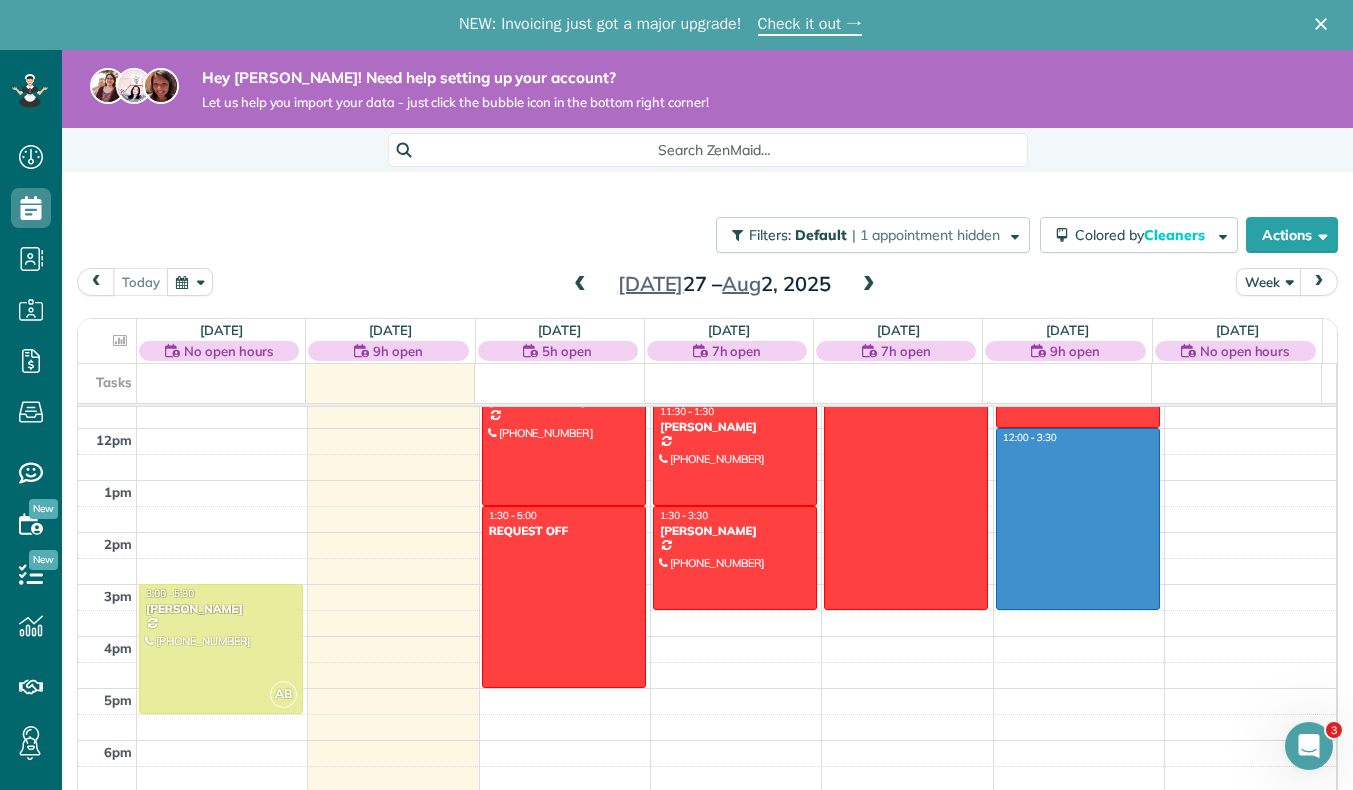 drag, startPoint x: 1051, startPoint y: 436, endPoint x: 1063, endPoint y: 601, distance: 165.43579 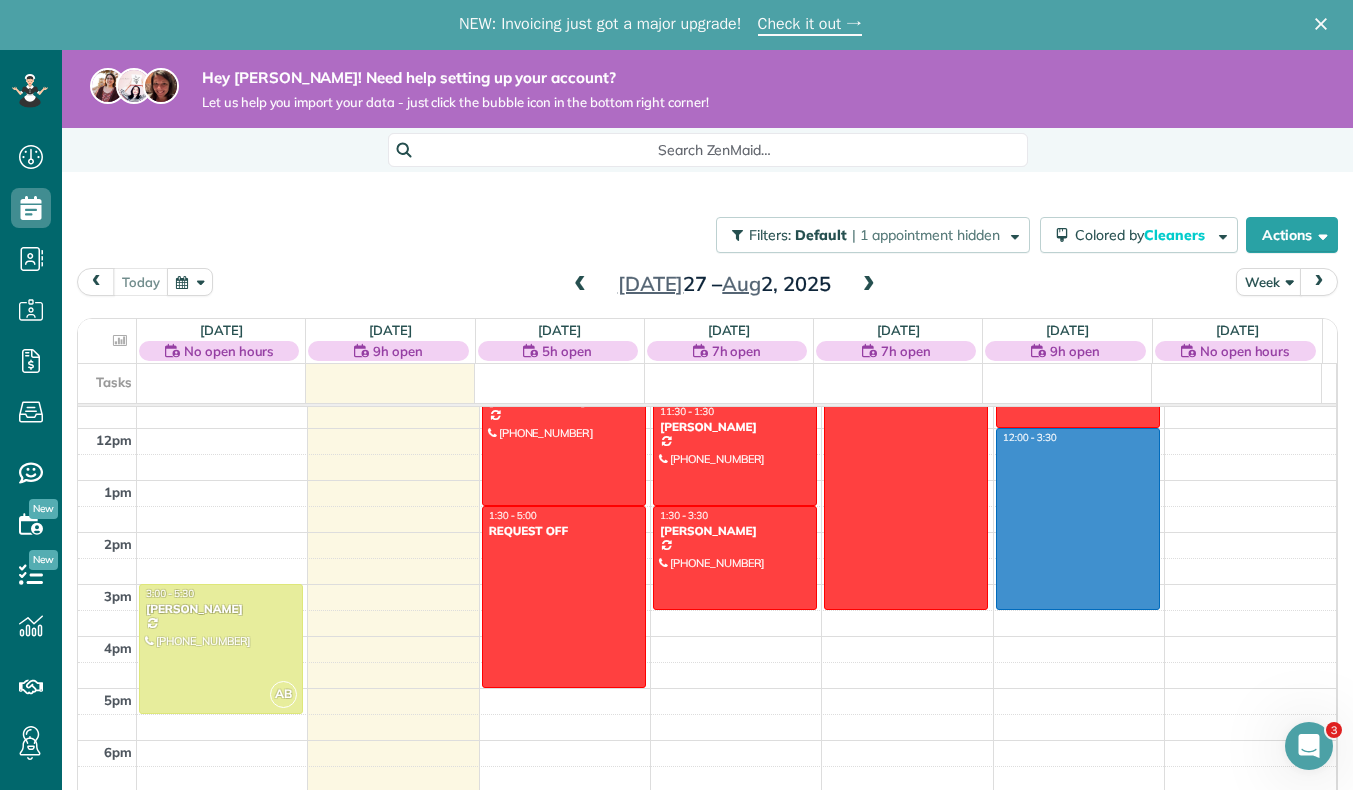 click on "12am 1am 2am 3am 4am 5am 6am 7am 8am 9am 10am 11am 12pm 1pm 2pm 3pm 4pm 5pm 6pm 7pm 8pm 9pm 10pm 11pm AB 3:00 - 5:30 Ashley Beggs (970) 690-5083 818 7th st berthoud, CO 80513 8:30 - 11:00 Kerri Belsito (970) 215-6856 5401 West CR 12 Loveland, CO 80537 11:00 - 1:30 Danielle Phillips (970) 576-8586 1440 Shelby Dr Berthoud, CO 80513 1:30 - 5:00 REQUEST OFF 123 request off berthoud, co 80513 8:00 - 11:30 Carlos Alanis (970) 388-2983 1967 Golden horizon drive Windsor, CO 805505 11:30 - 1:30 Mark Neff (970) 402-0942 1107 willshire dr Berthoud, CO 80513 1:30 - 3:30 Elizabeth Gonzales (970) 324-4107 321 Capital Reef Rd Berthoud, CO 80513 8:00 - 10:30 Colton Schwader (970) 308-6927 524 E Michigan Ave Berthoud, CO 80513 10:30 - 3:30 REQUEST OFF 123 request off berthoud, co 80513 12:00 - 3:30 8:30 - 12:00 Elizabeth Holl (720) 771-7862 2545 Bluestem Willow Dr Loveland, CO 80538" at bounding box center [707, 428] 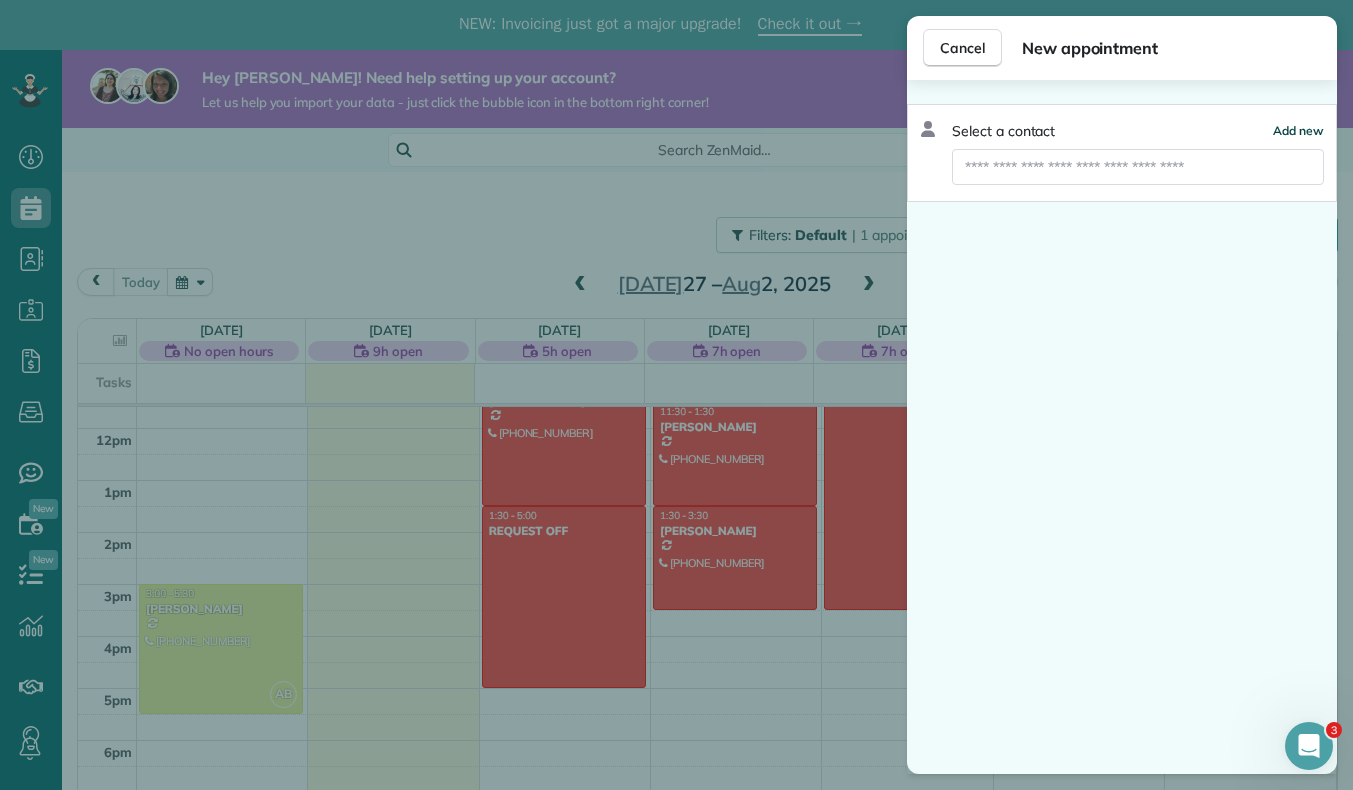 click on "Add new" at bounding box center [1298, 130] 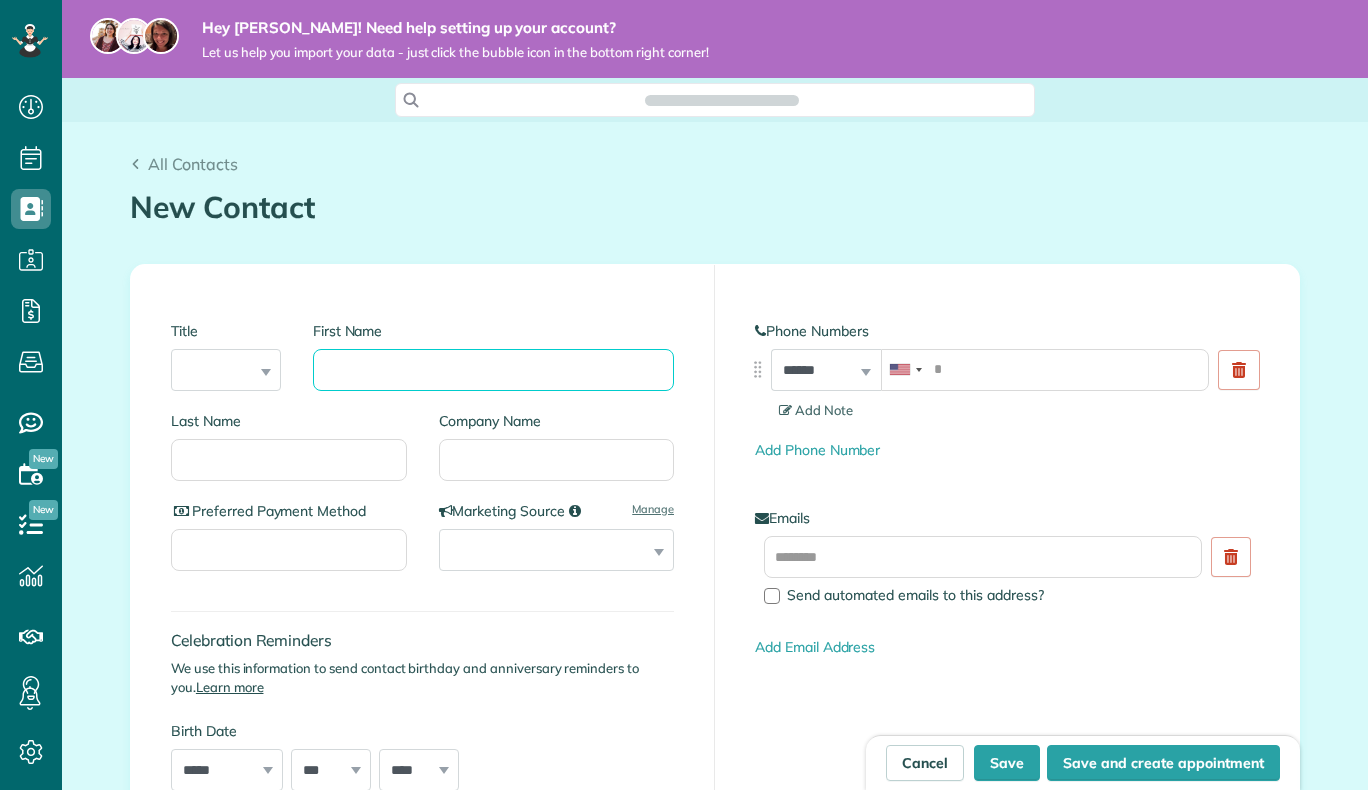 click on "First Name" at bounding box center [493, 370] 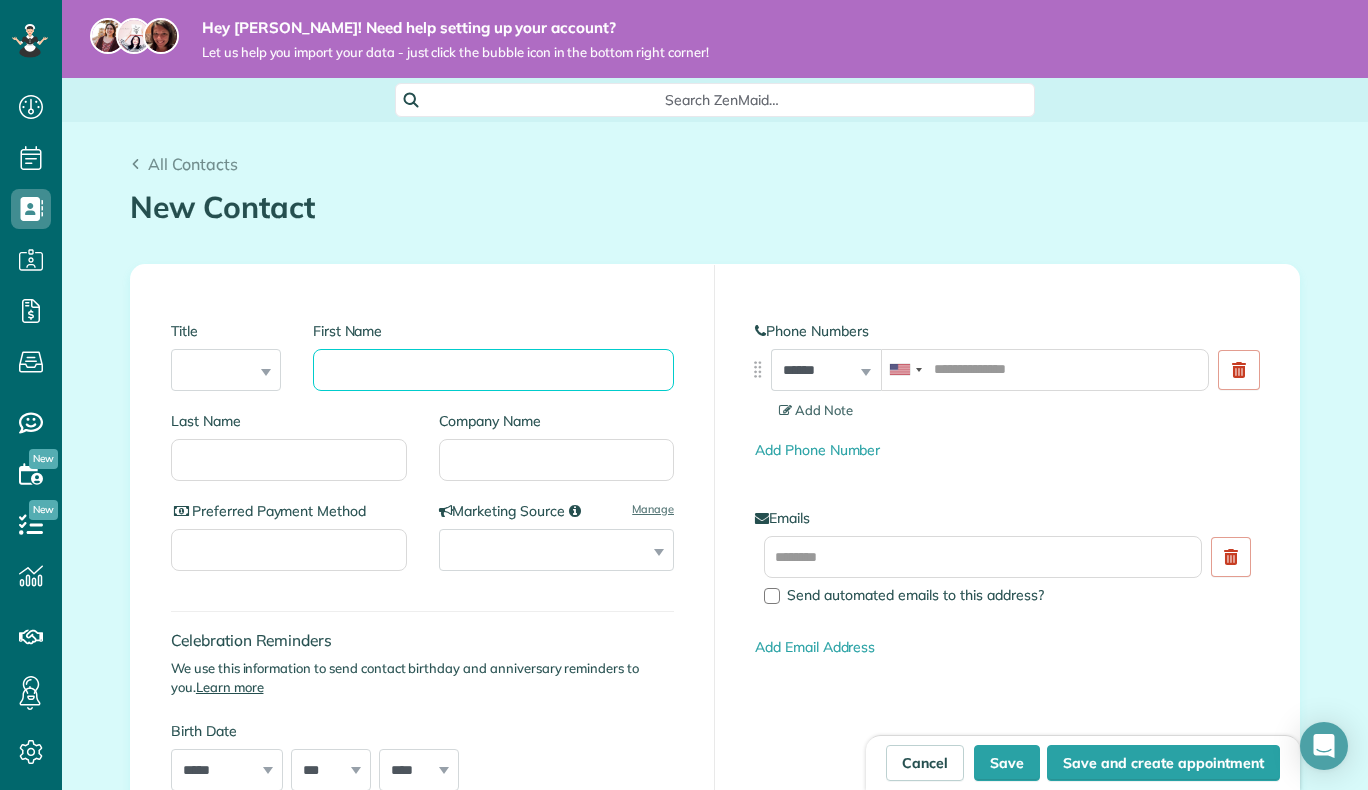 scroll, scrollTop: 0, scrollLeft: 0, axis: both 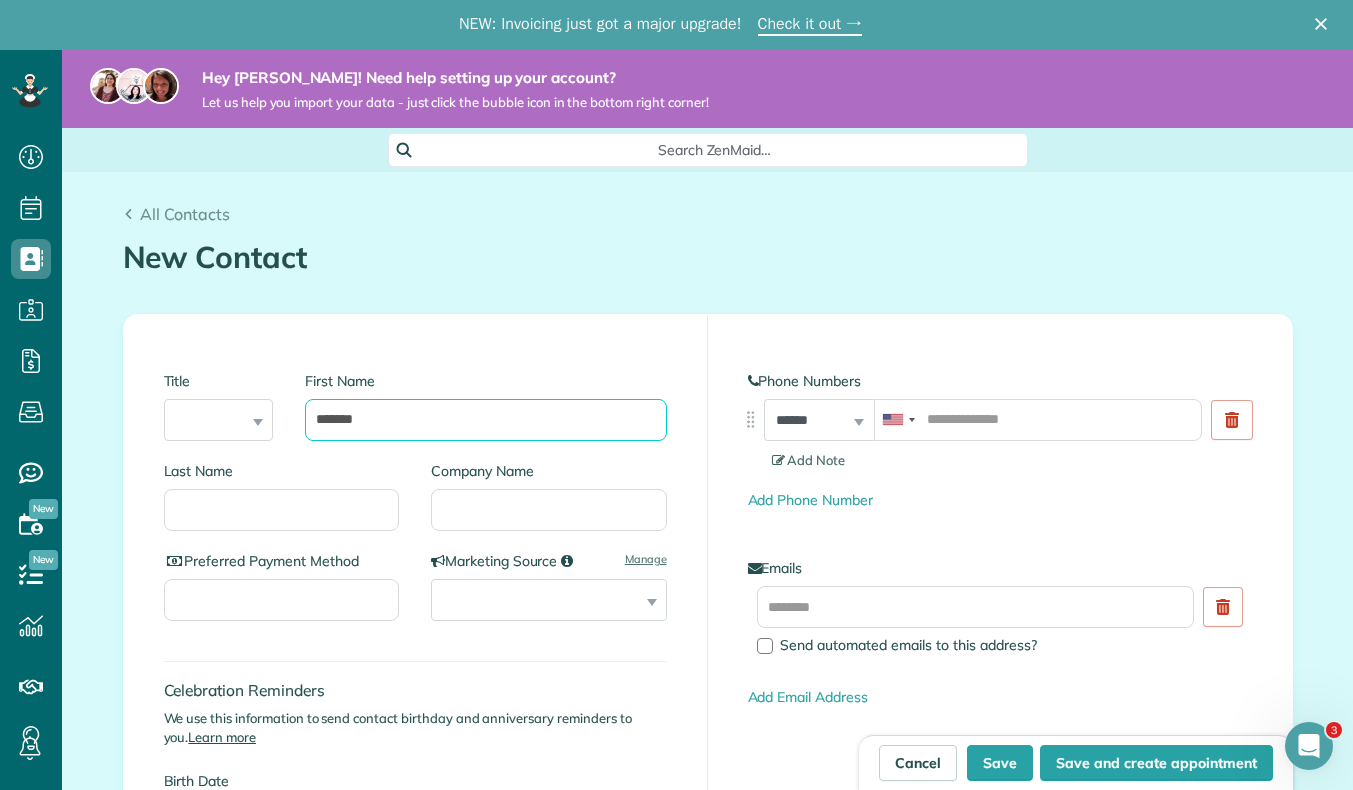 type on "*******" 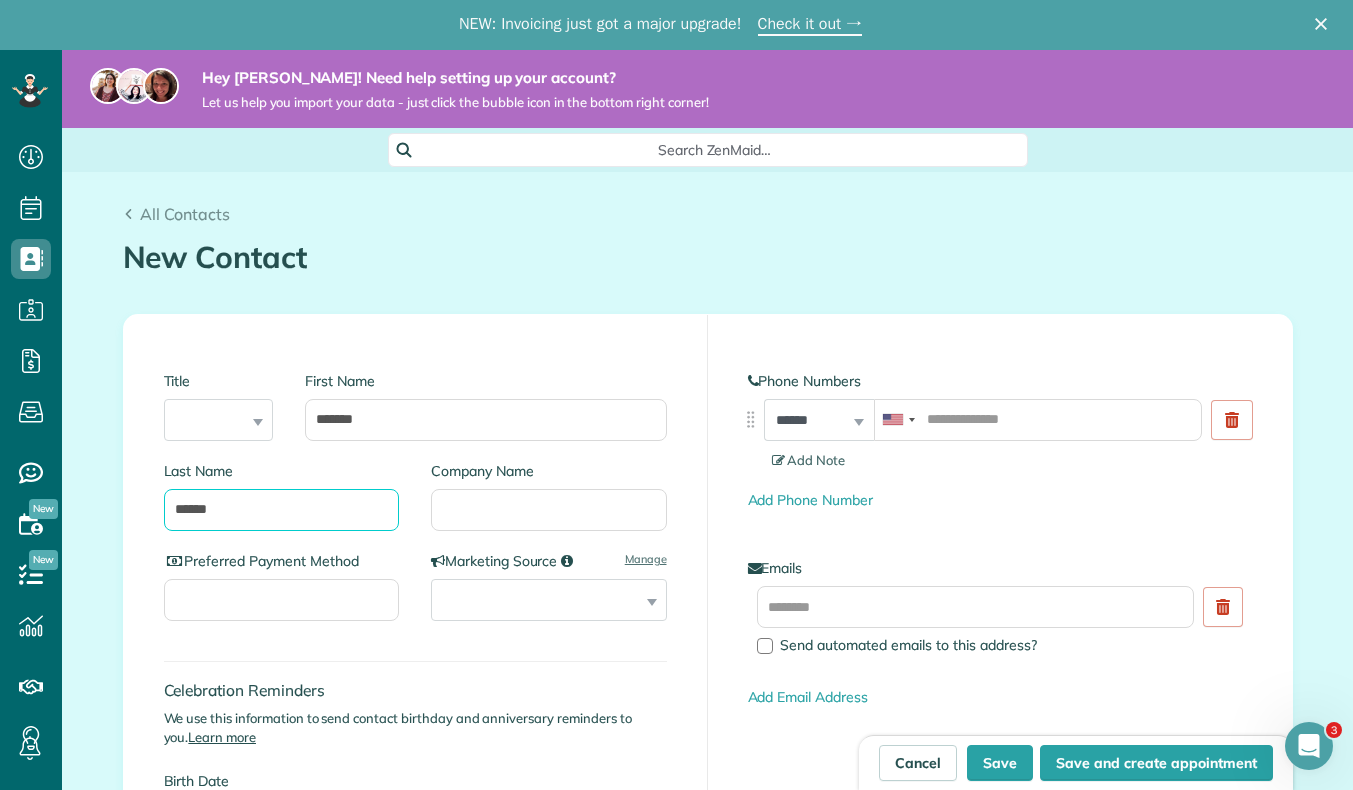 type on "******" 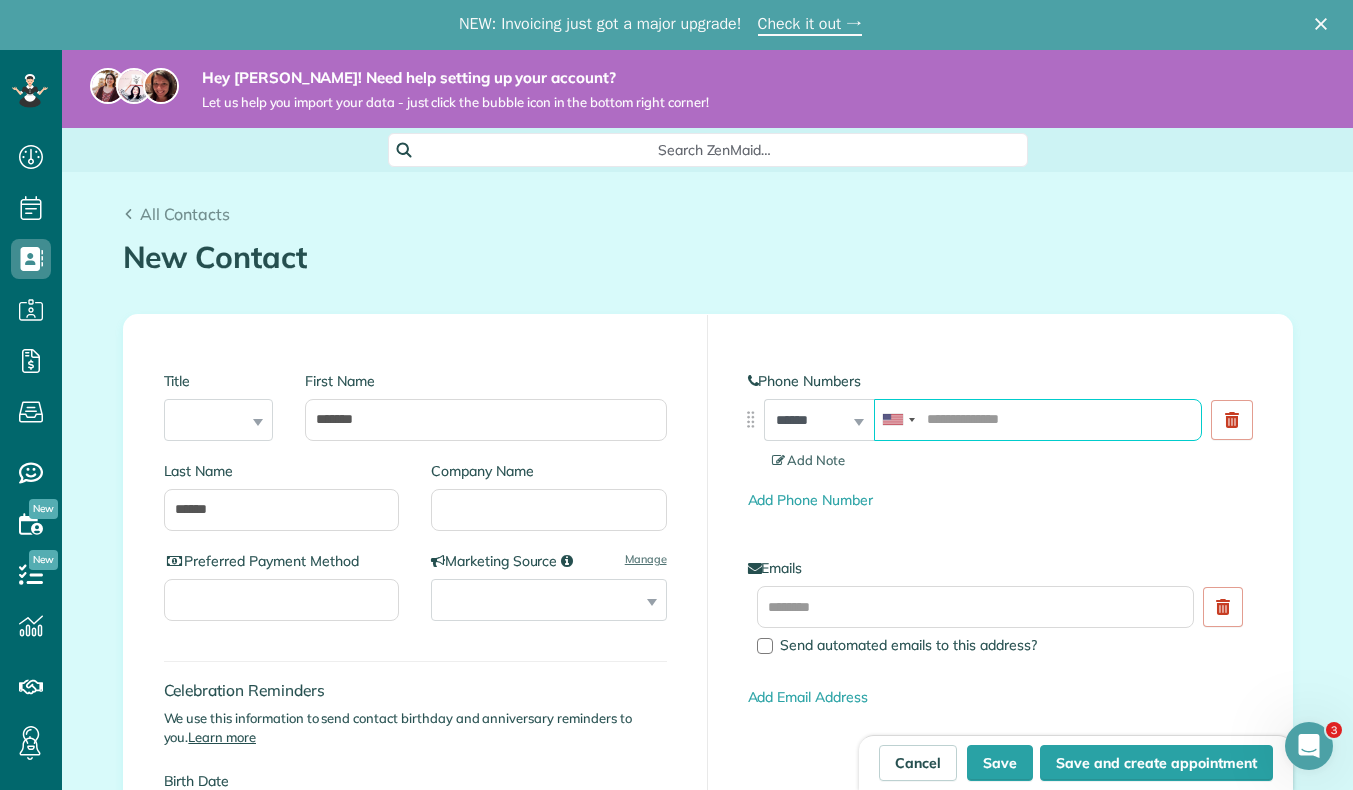 click at bounding box center [1038, 420] 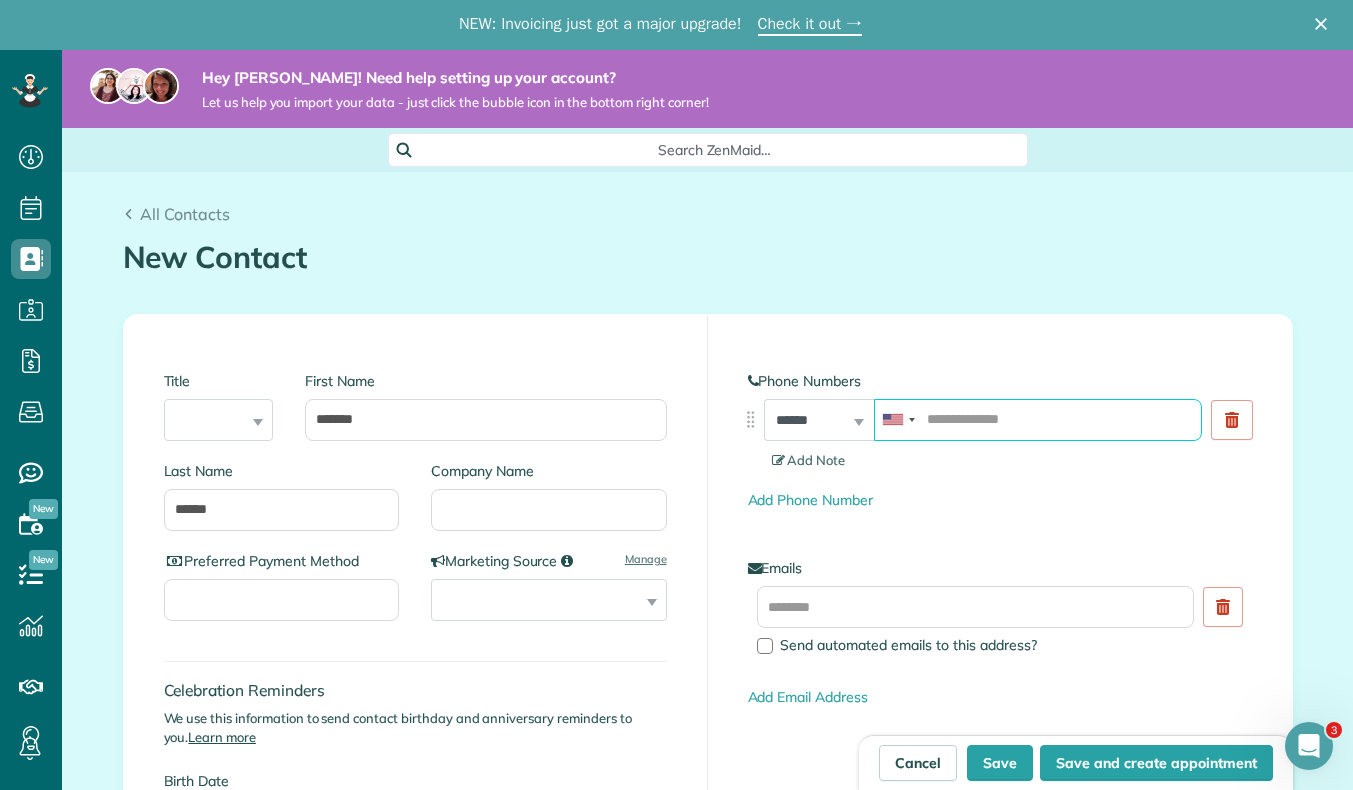 paste on "**********" 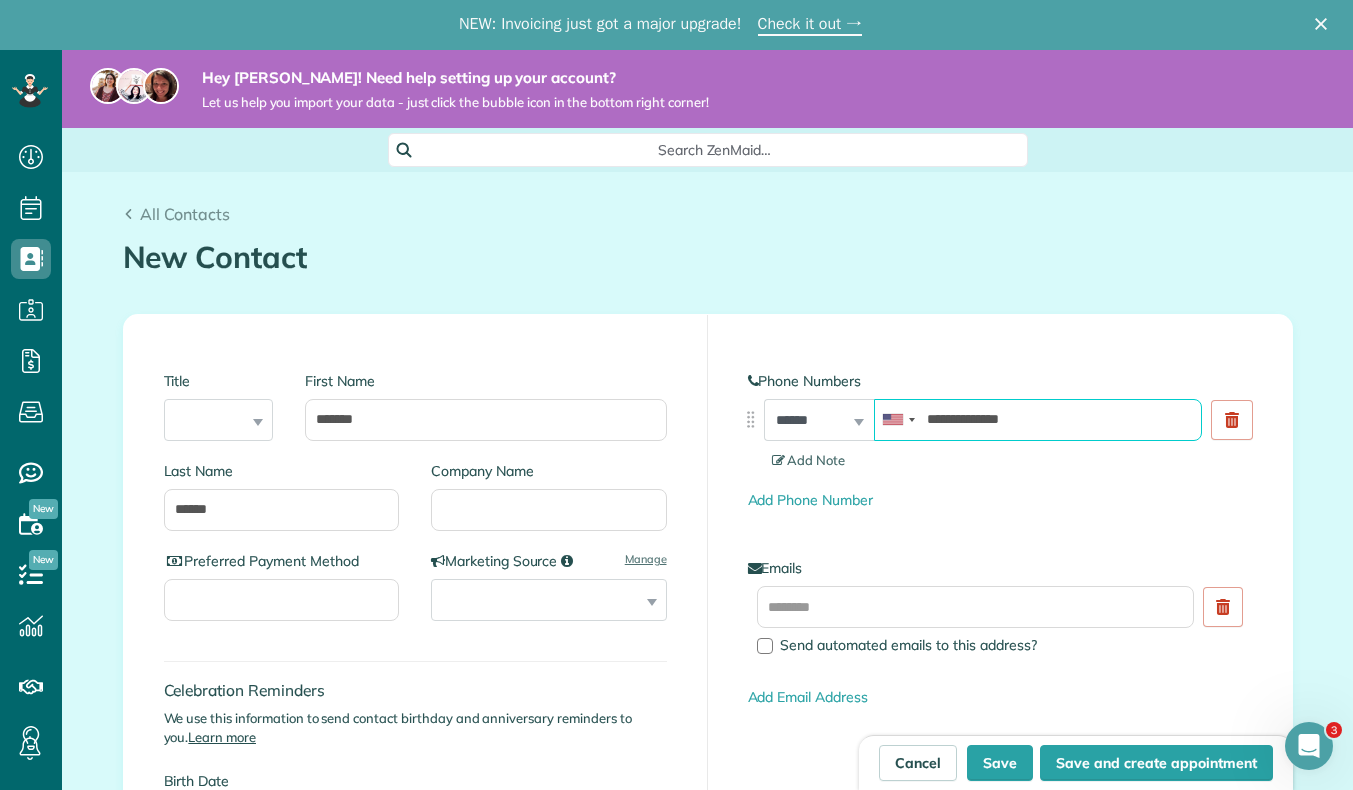 type on "**********" 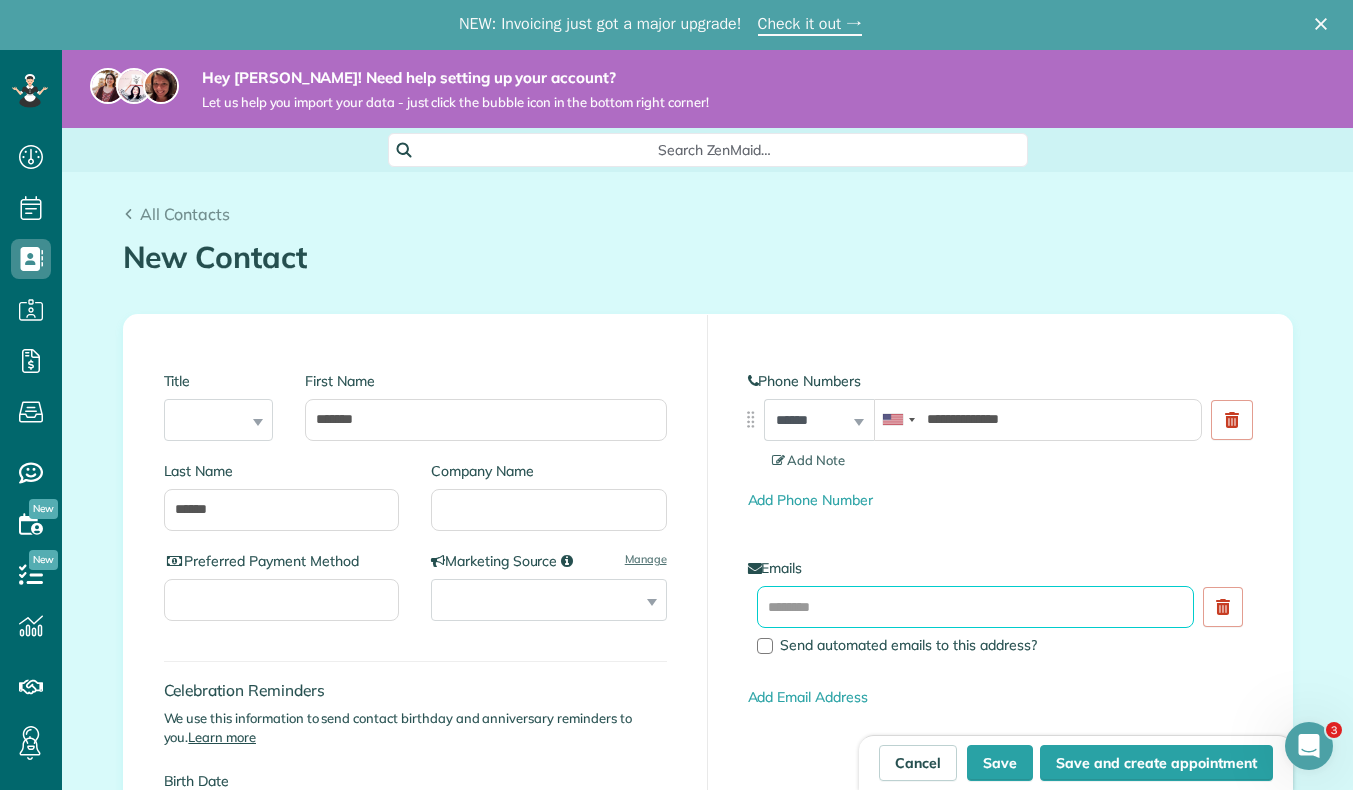 click at bounding box center [976, 607] 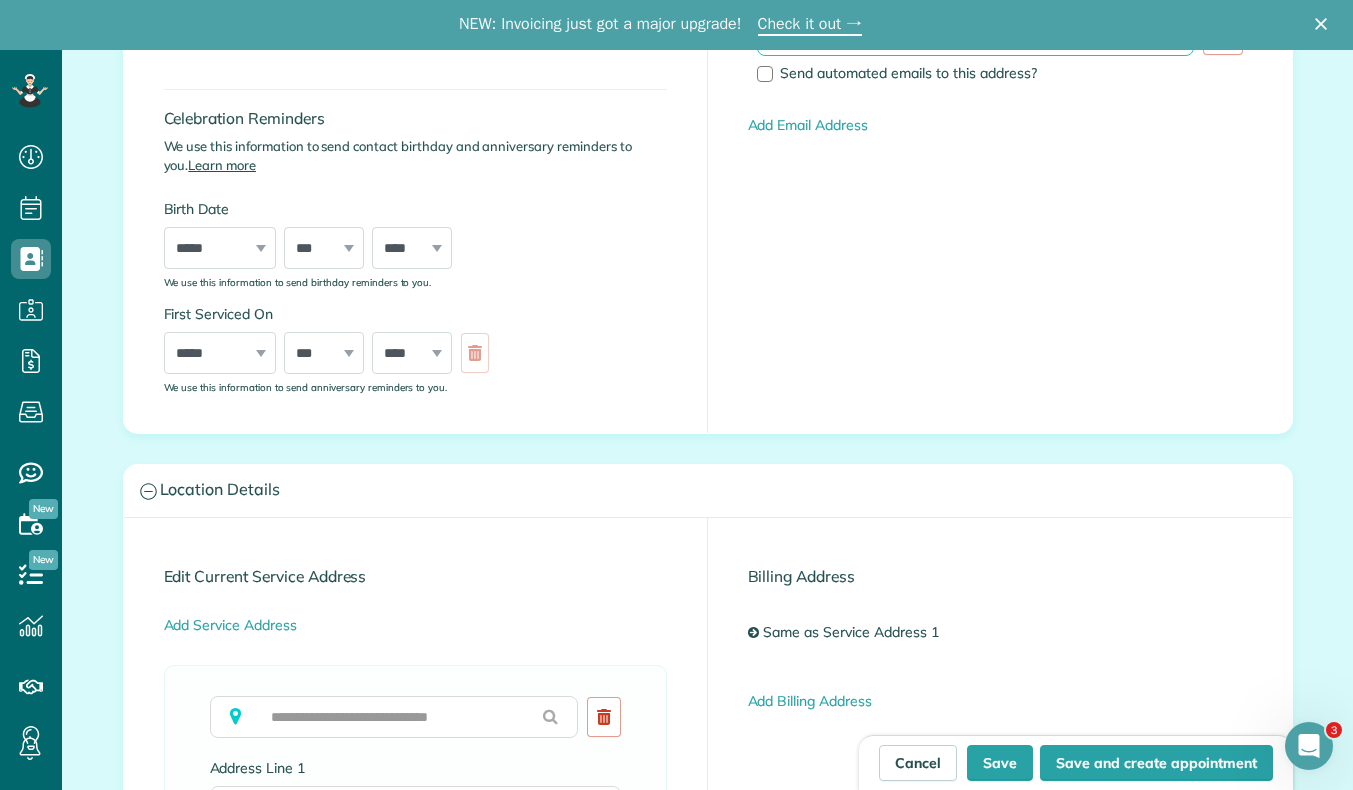 scroll, scrollTop: 655, scrollLeft: 0, axis: vertical 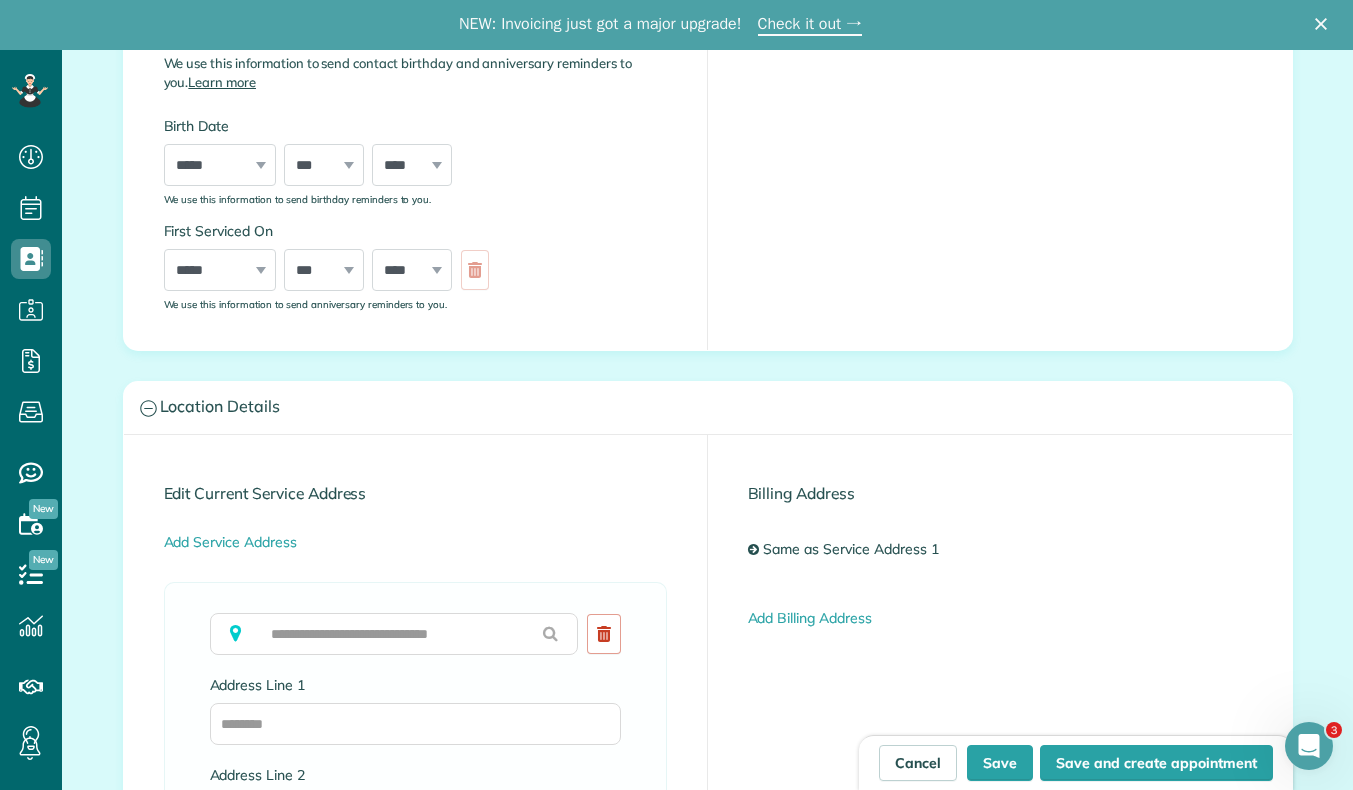 type on "**********" 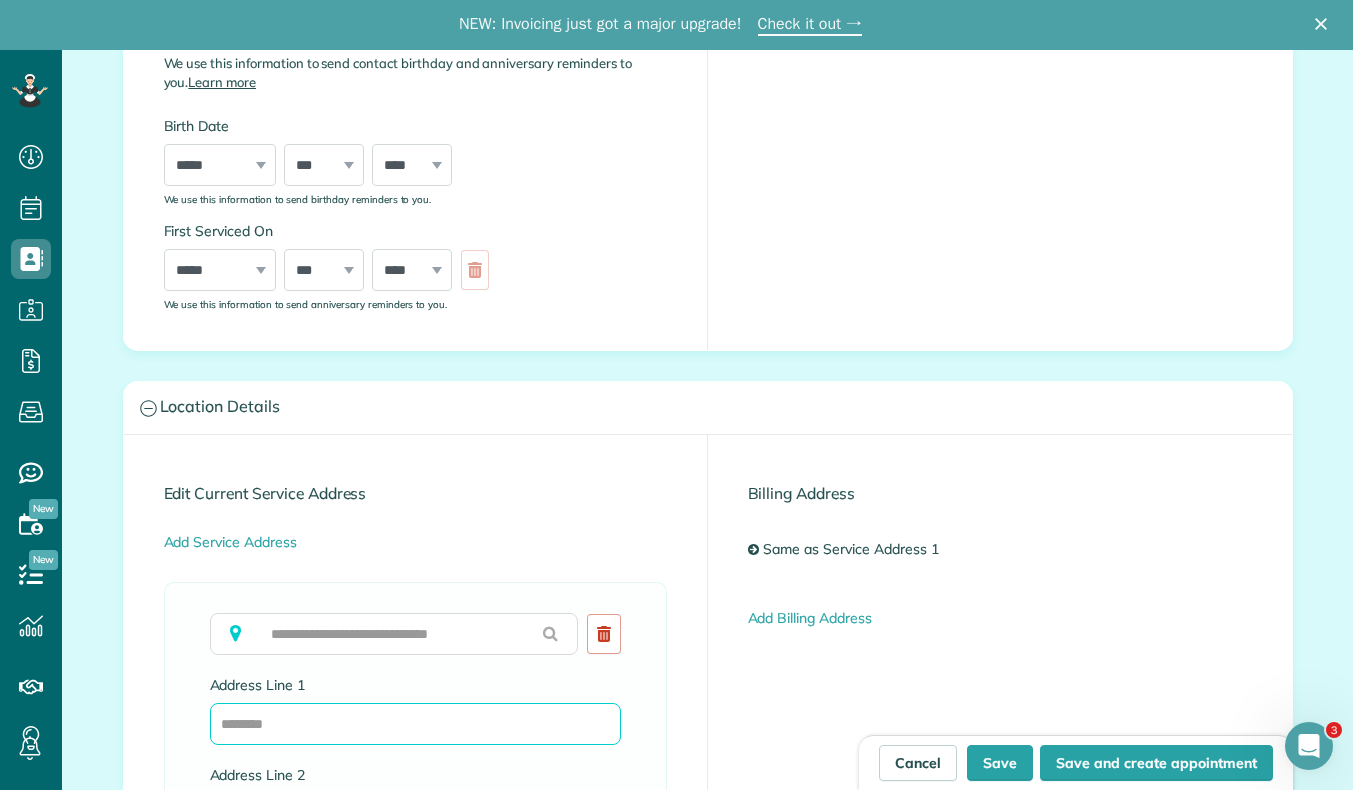 click on "Address Line 1" at bounding box center [415, 724] 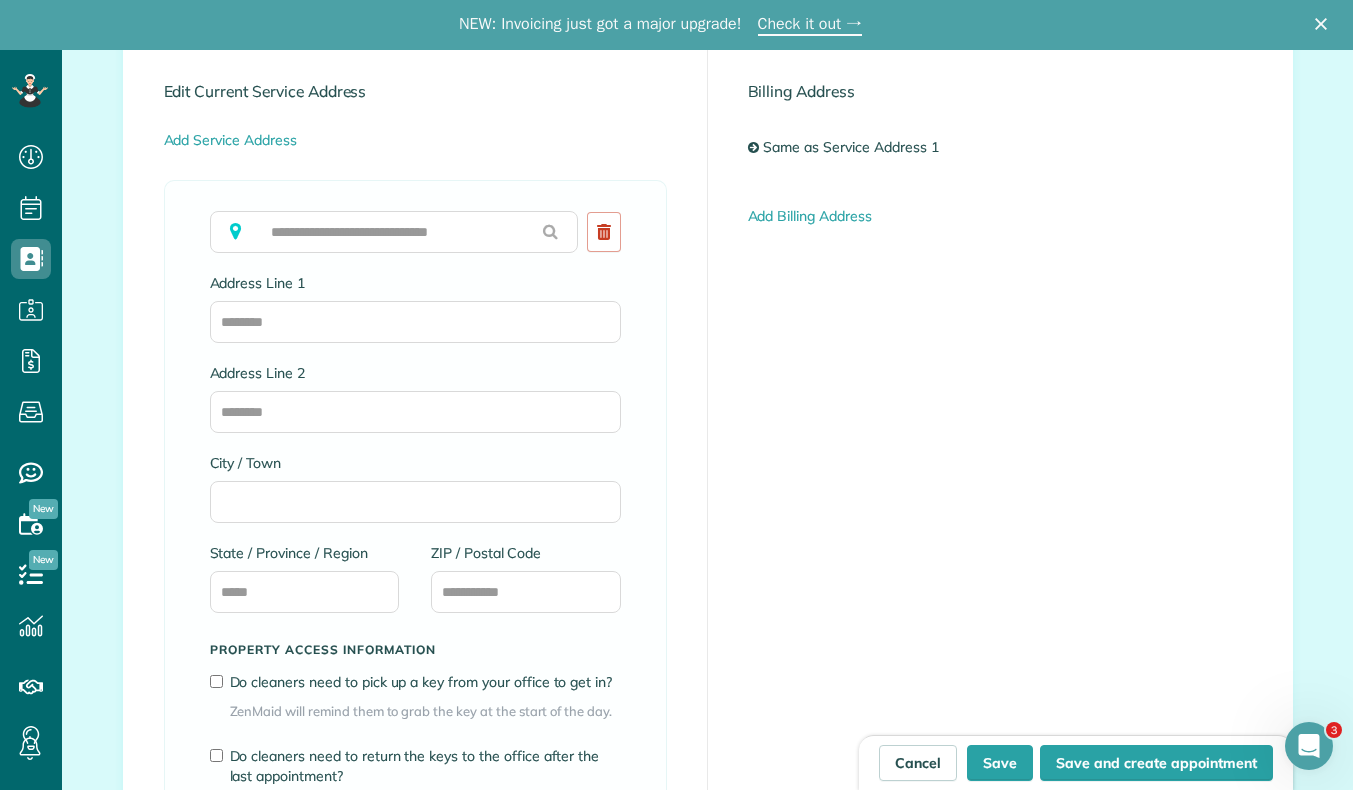 click on "City / Town" at bounding box center (415, 463) 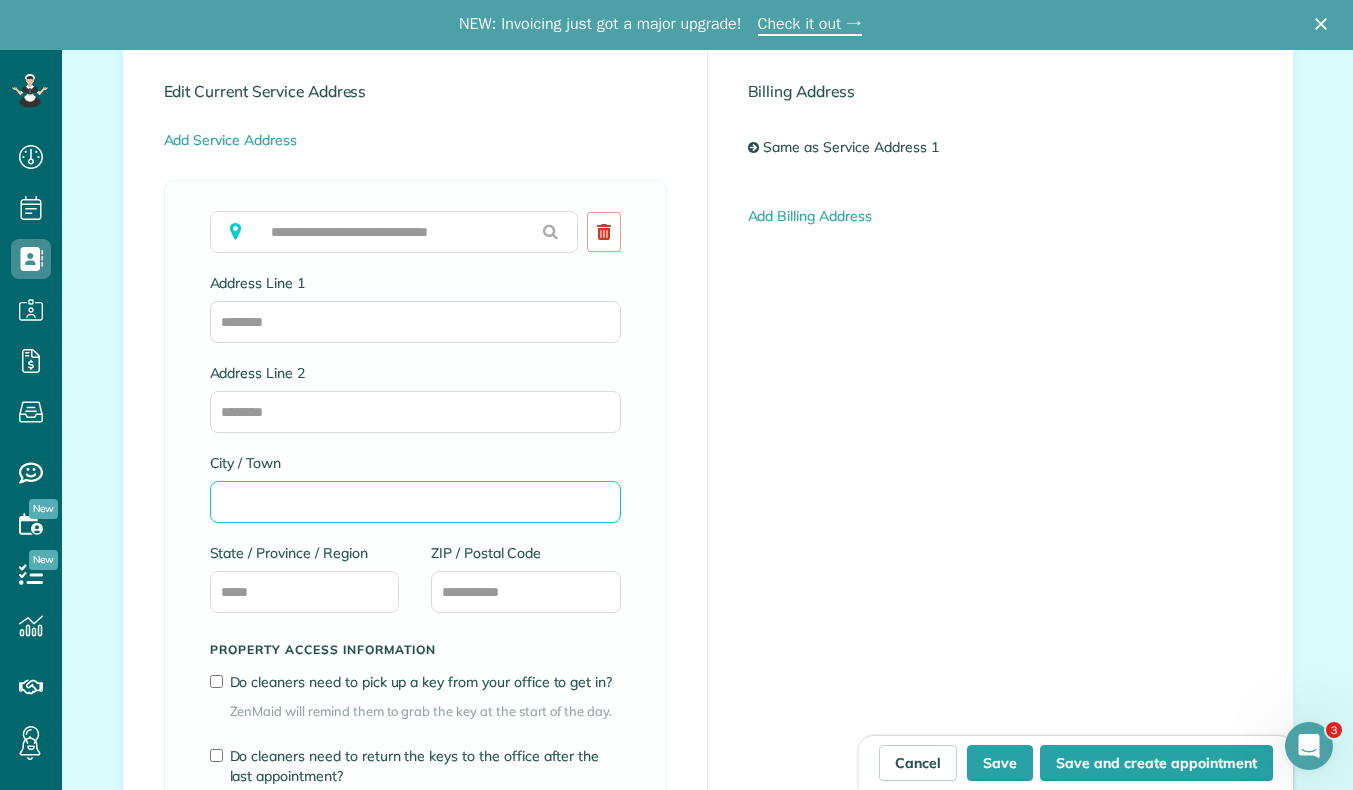 click on "City / Town" at bounding box center [415, 502] 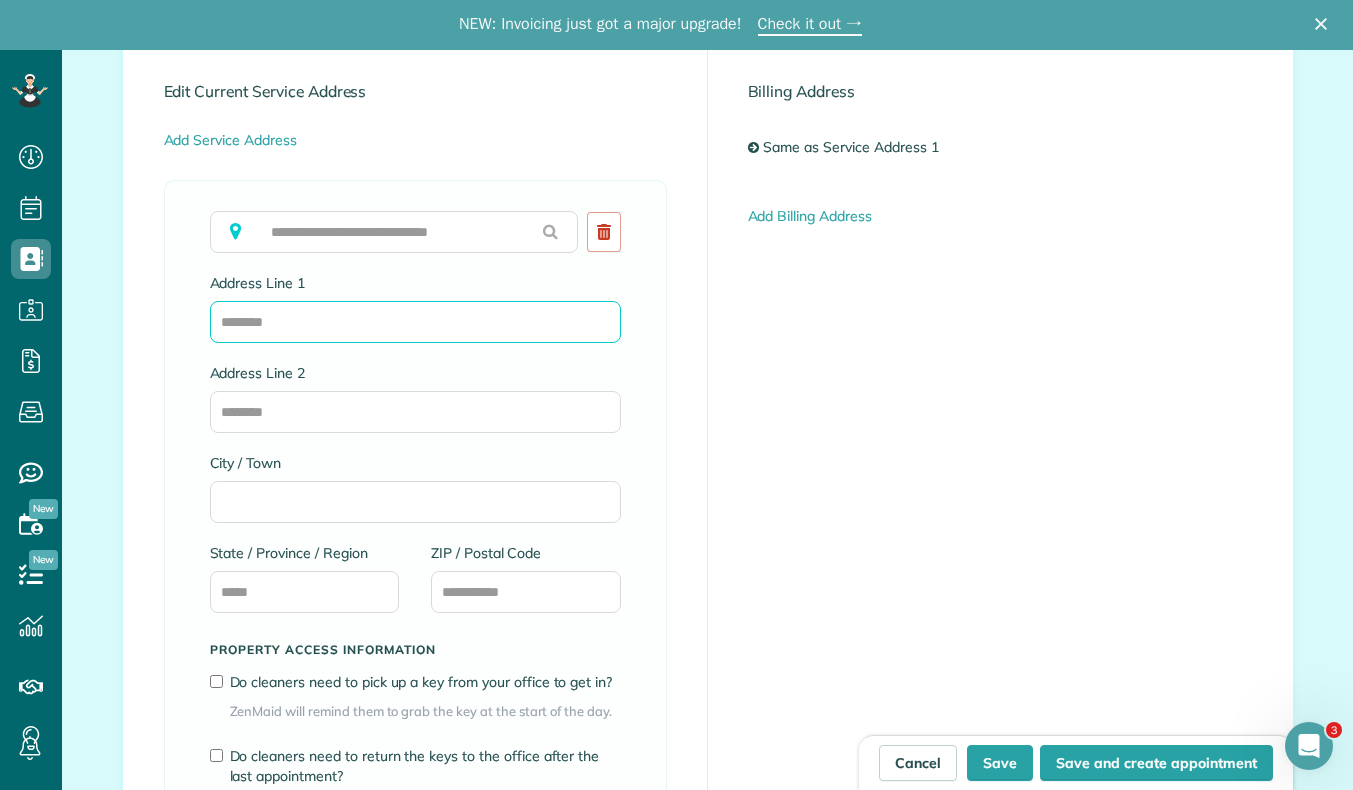 click on "Address Line 1" at bounding box center (415, 322) 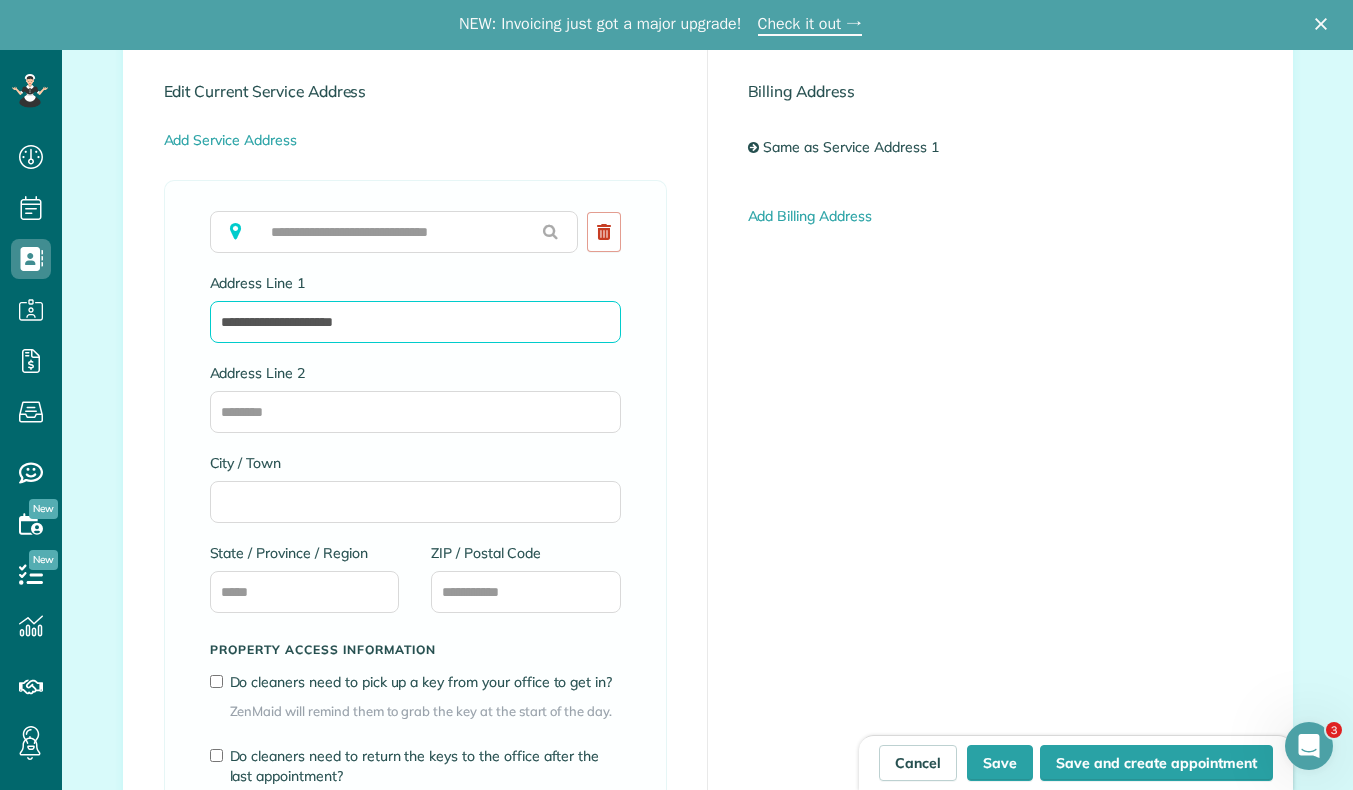type on "**********" 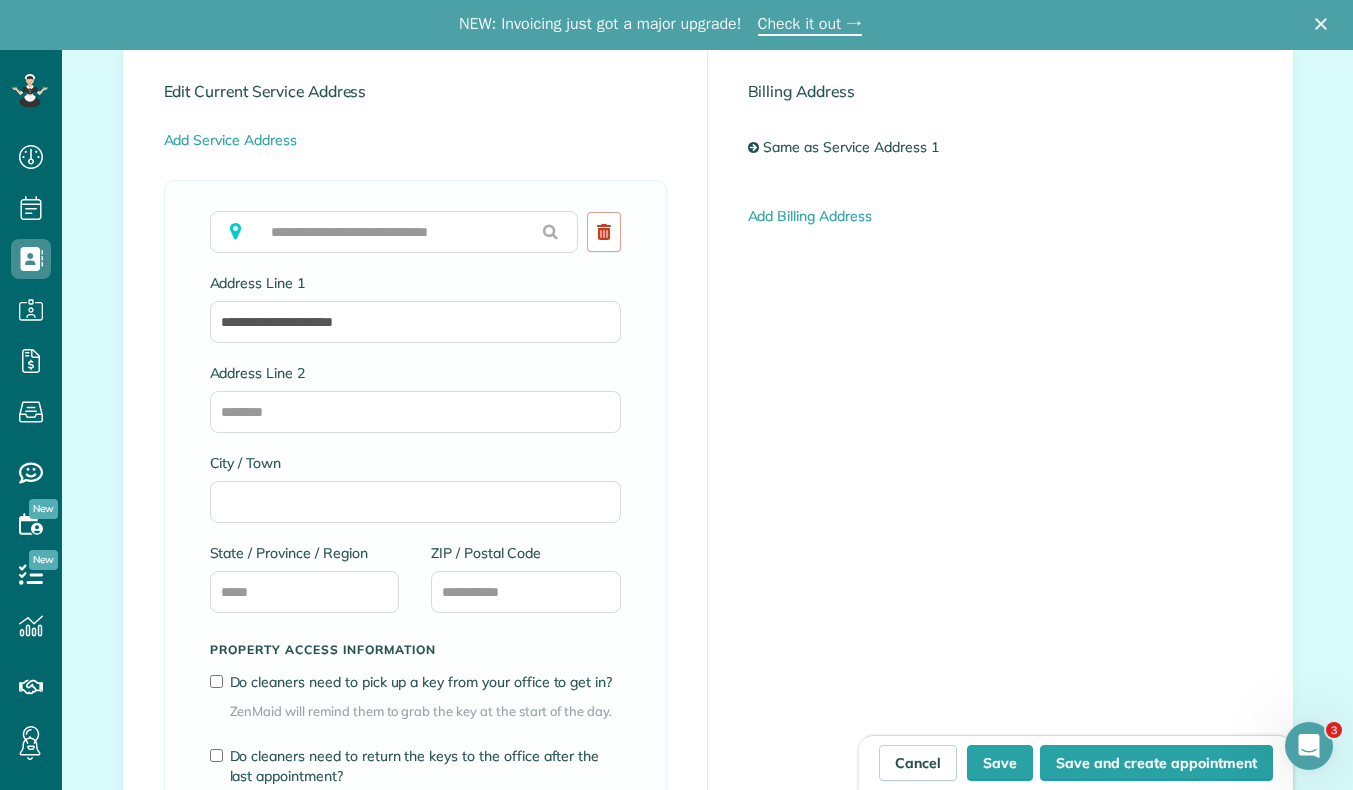 click on "City / Town" at bounding box center (415, 463) 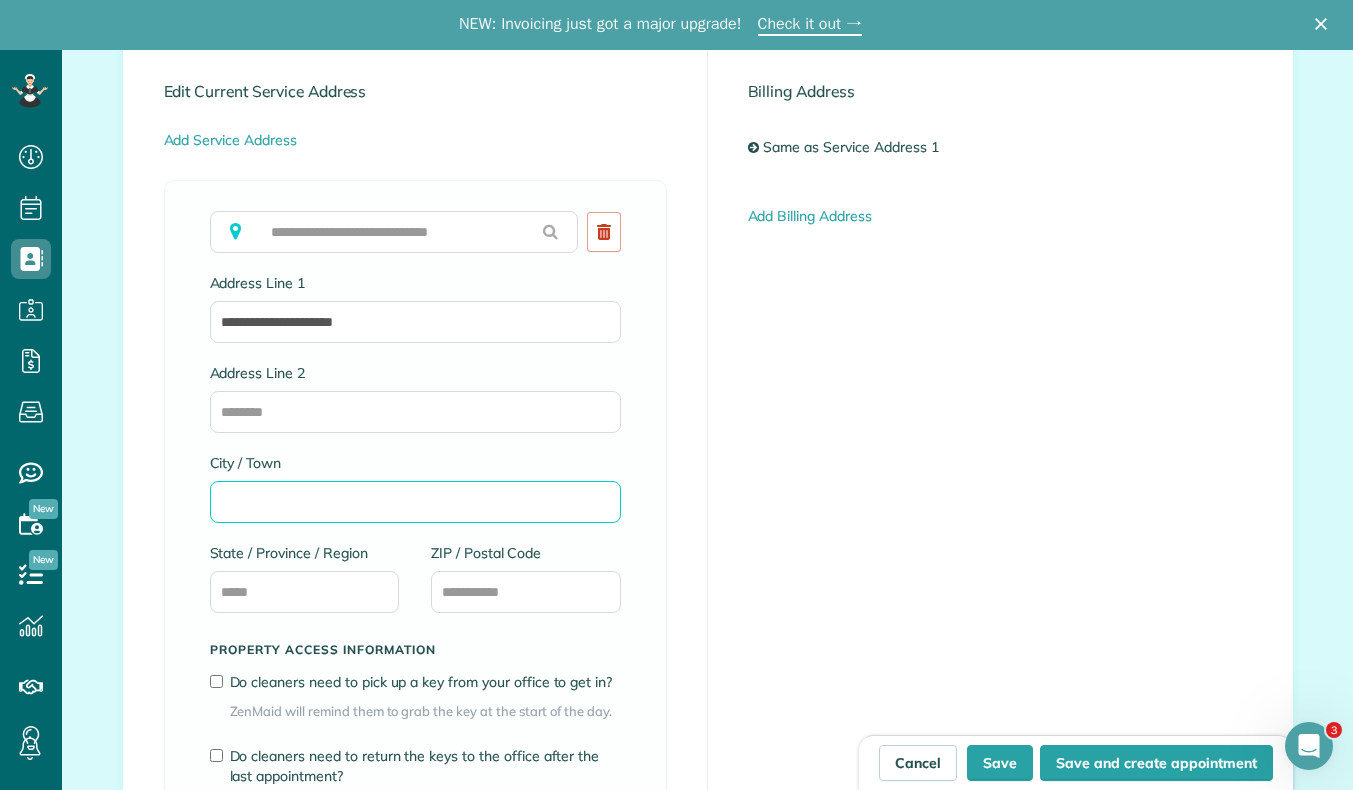 click on "City / Town" at bounding box center [415, 502] 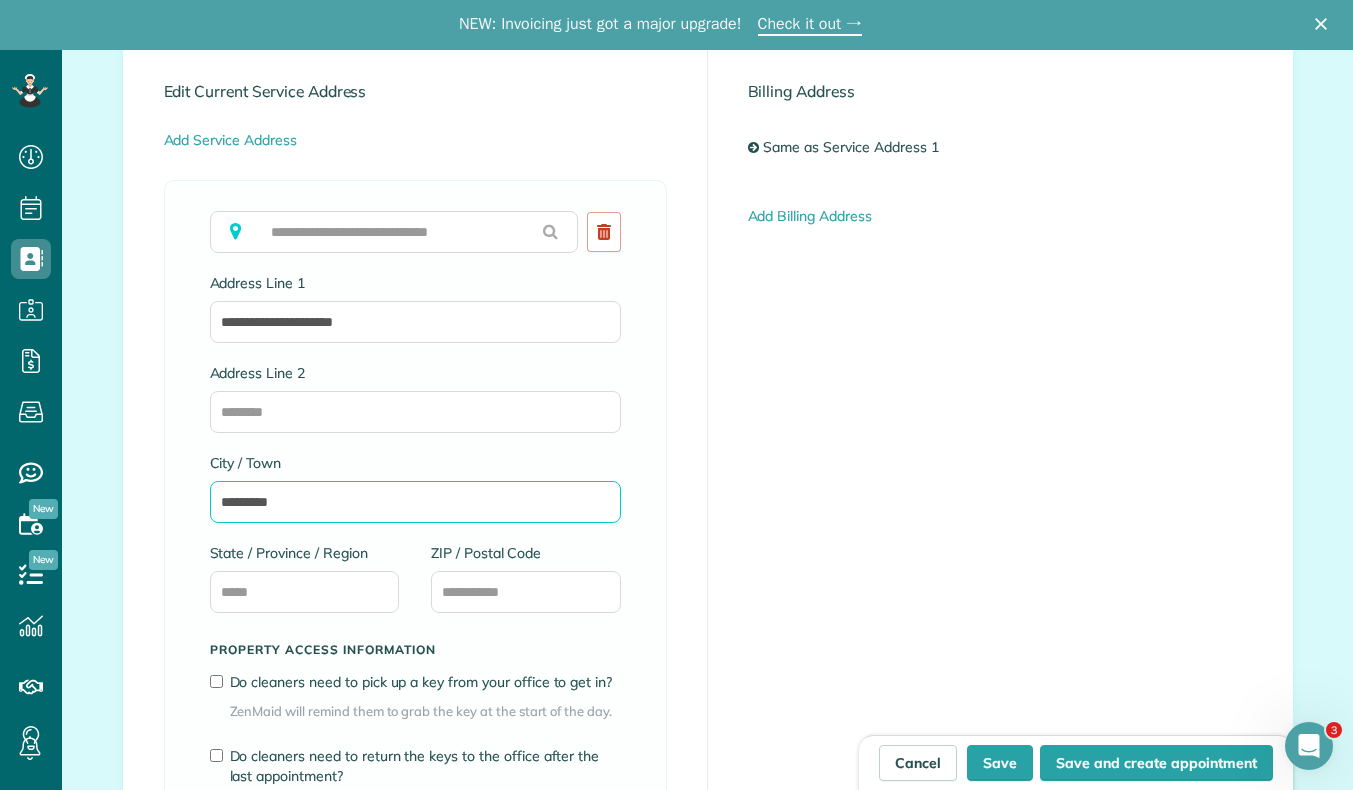 type on "*********" 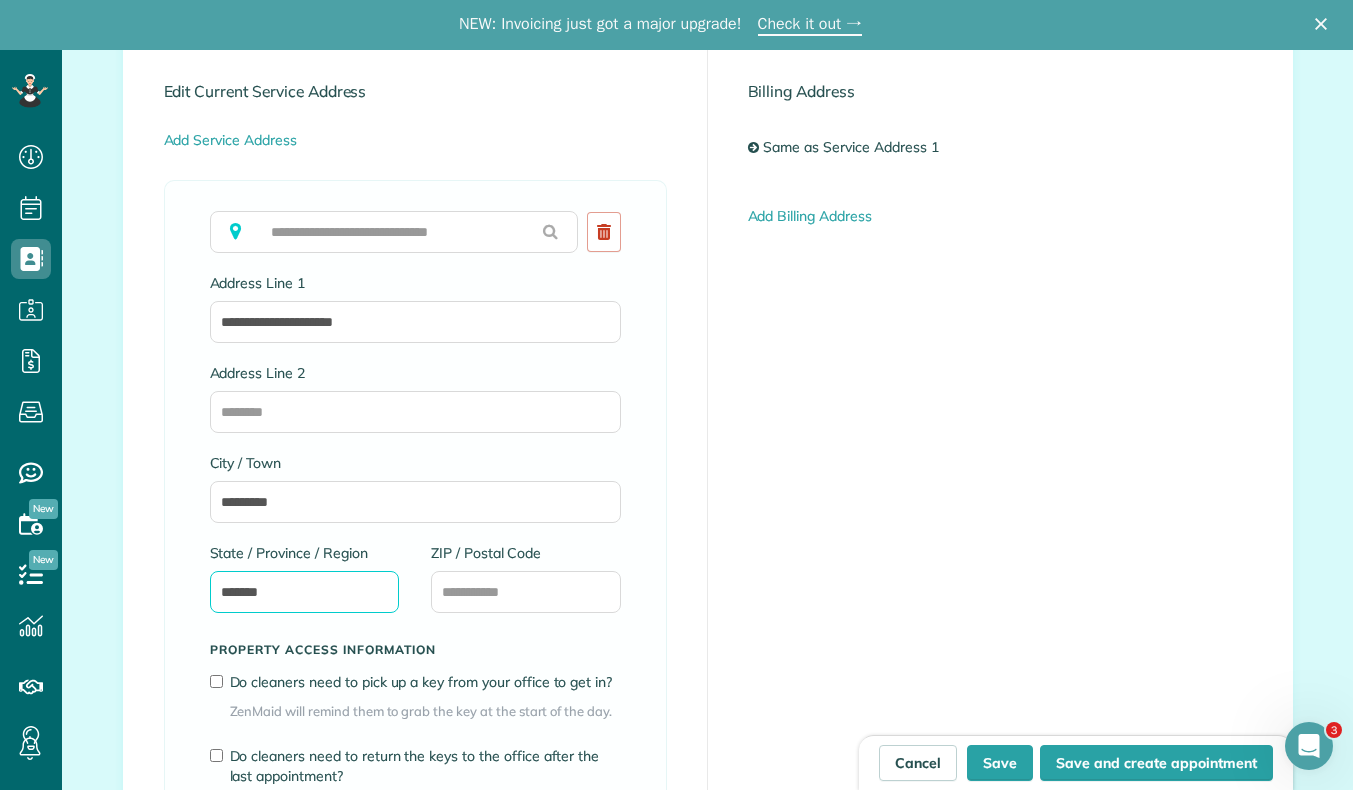 scroll, scrollTop: 1305, scrollLeft: 0, axis: vertical 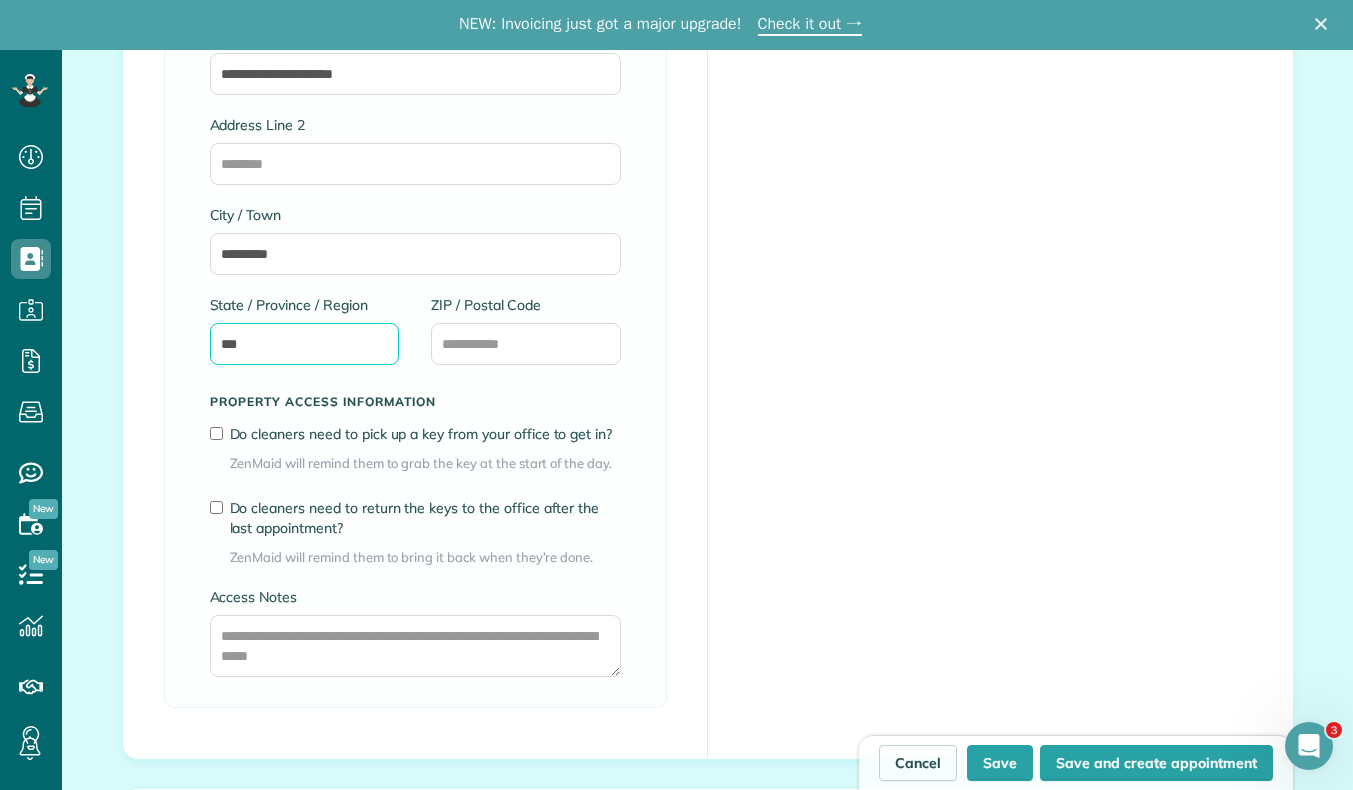 type on "**" 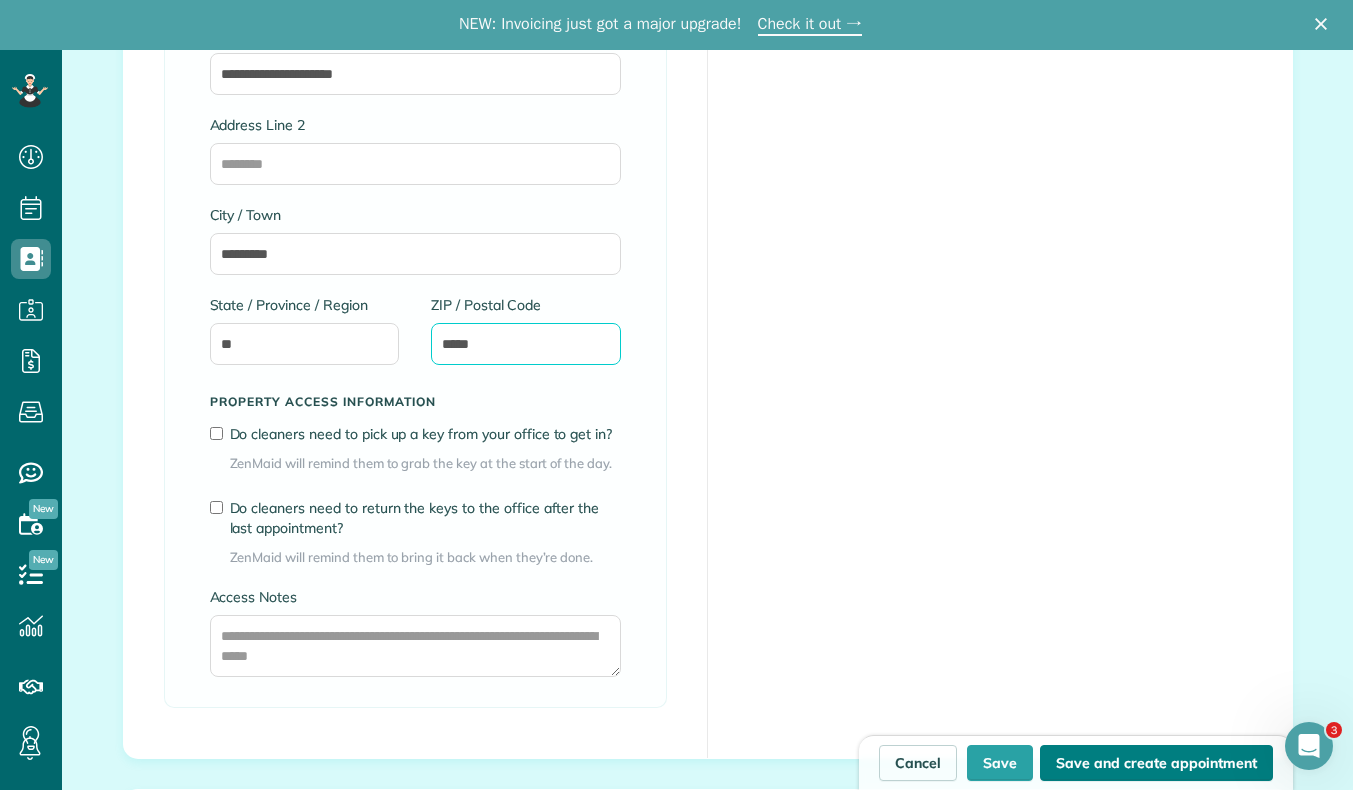 type on "*****" 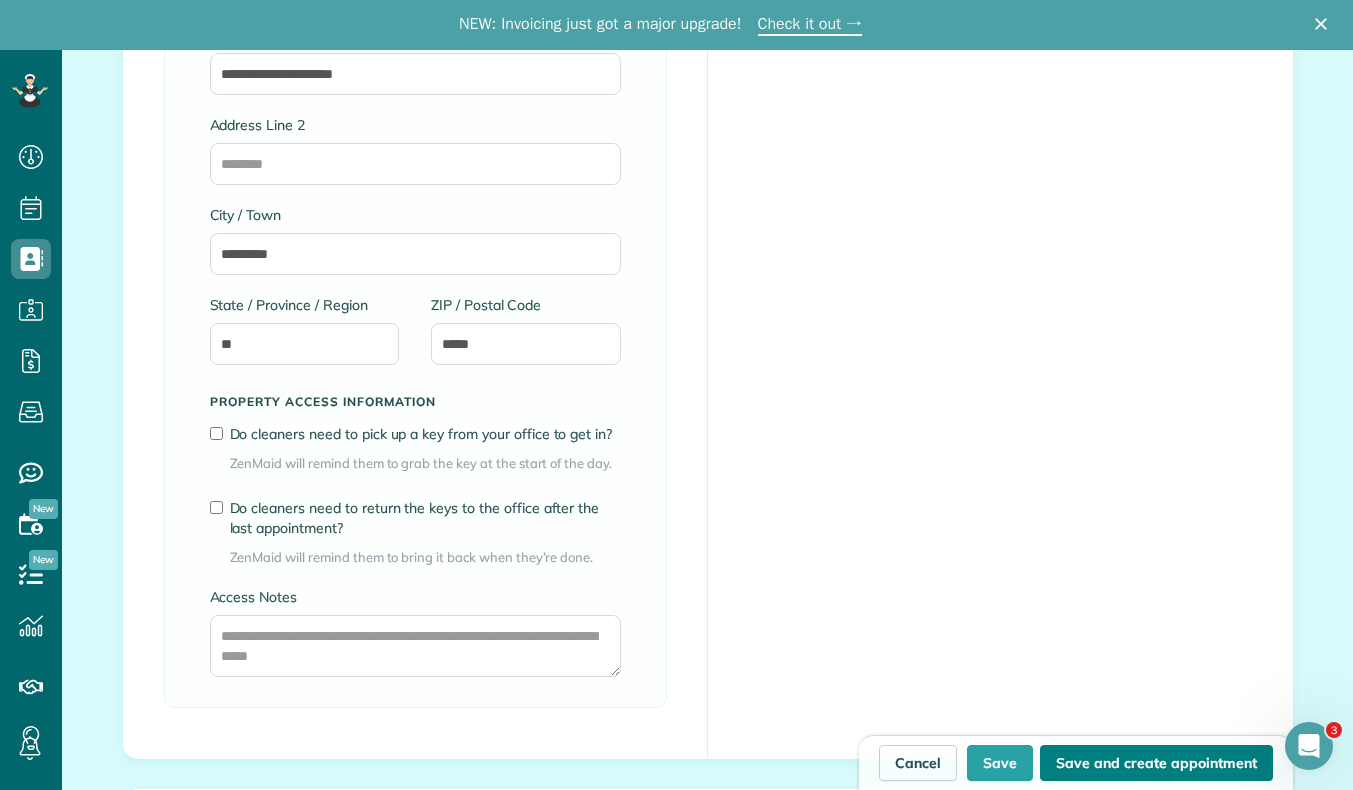 click on "Save and create appointment" at bounding box center (1156, 763) 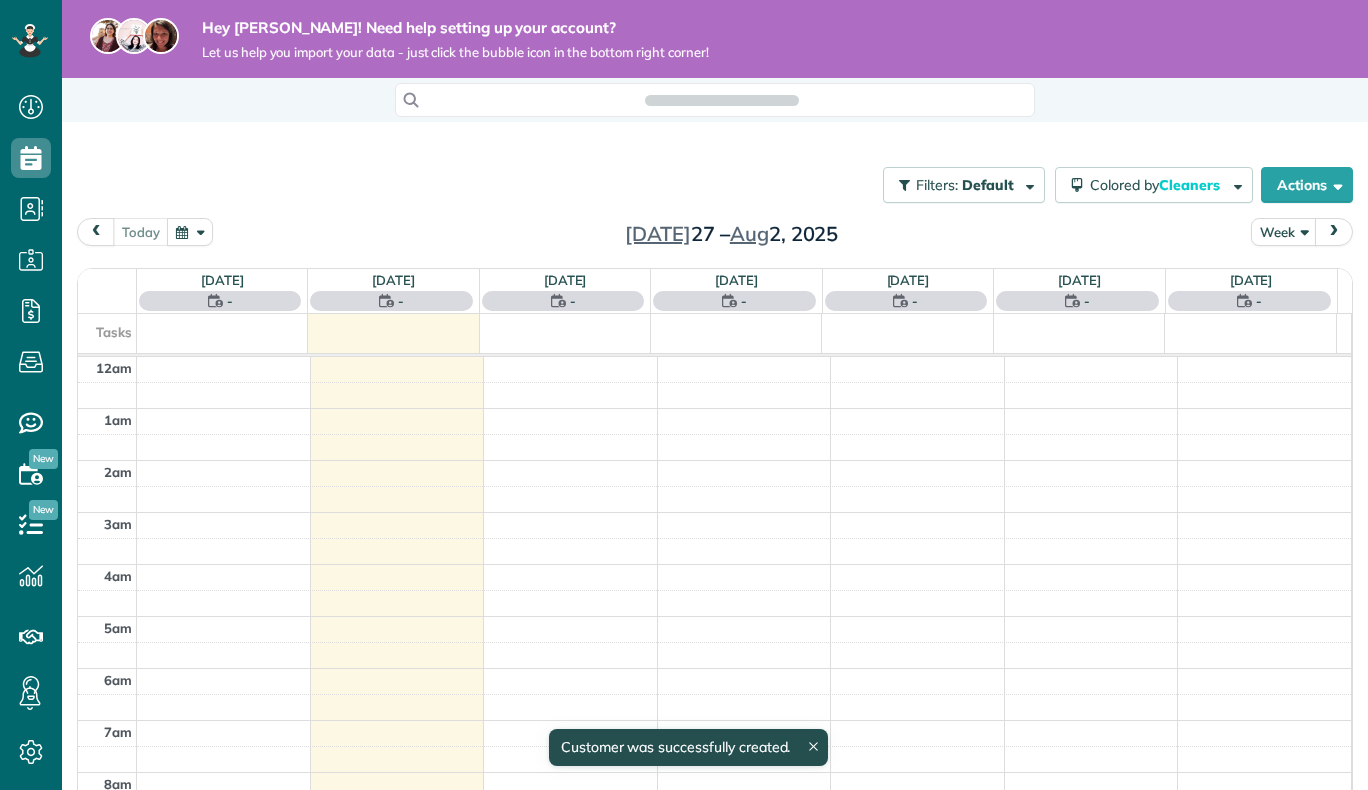 scroll, scrollTop: 0, scrollLeft: 0, axis: both 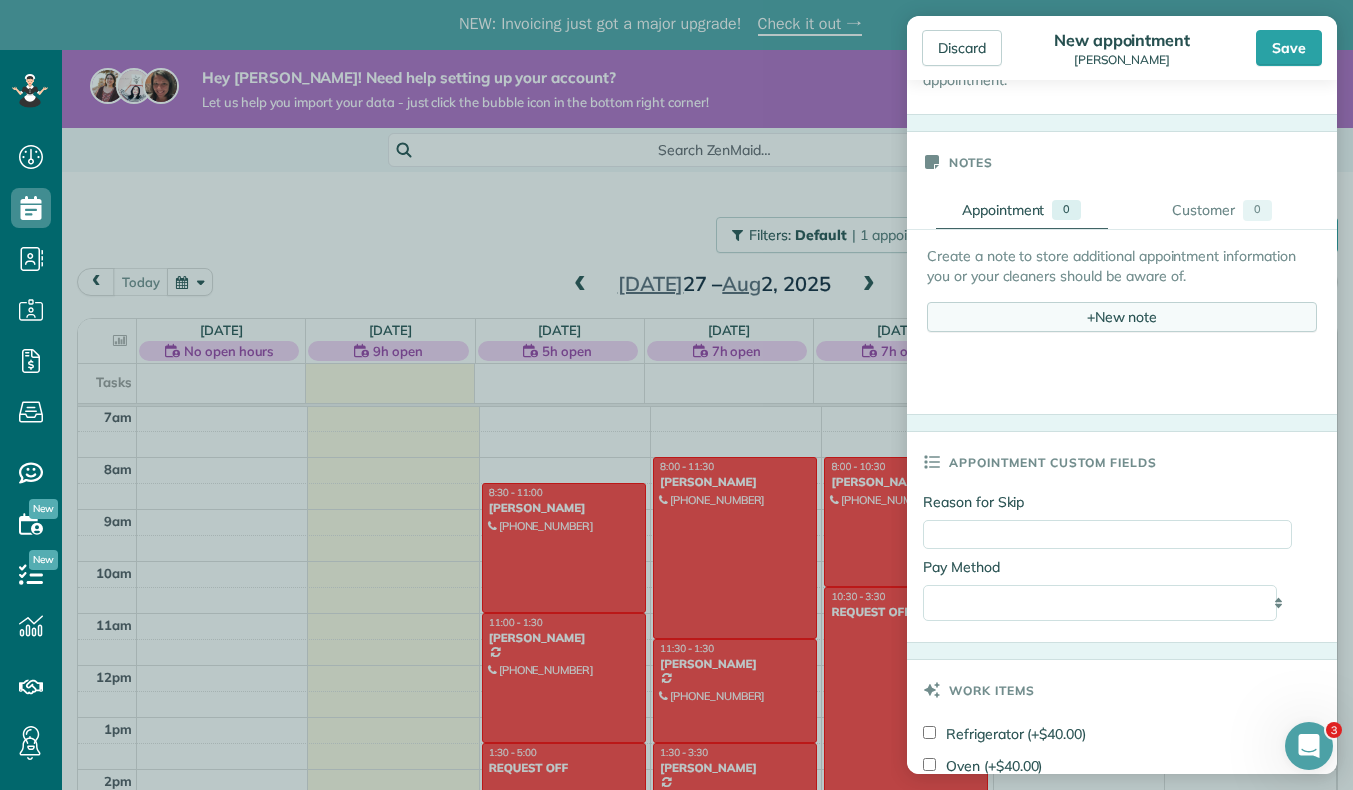 click on "+ New note" at bounding box center [1122, 317] 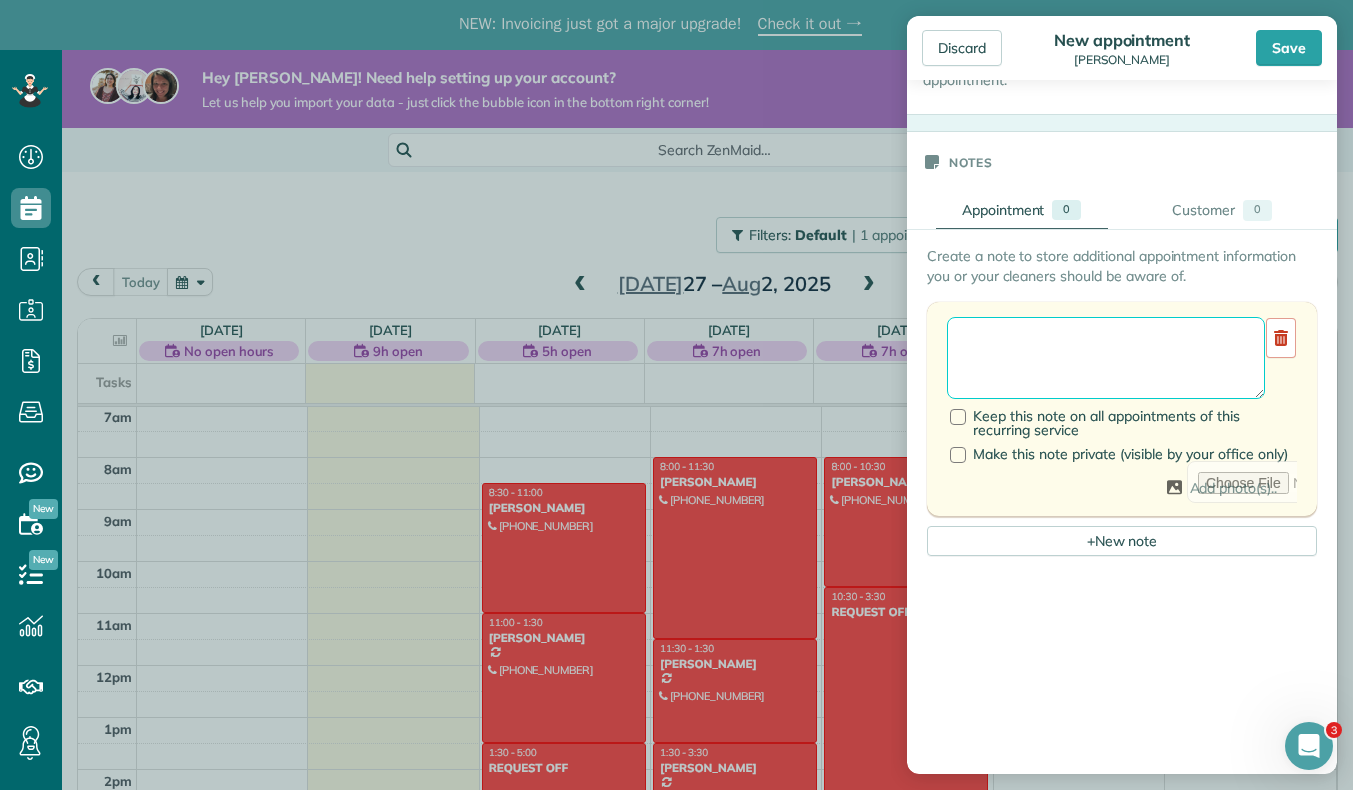click at bounding box center [1106, 358] 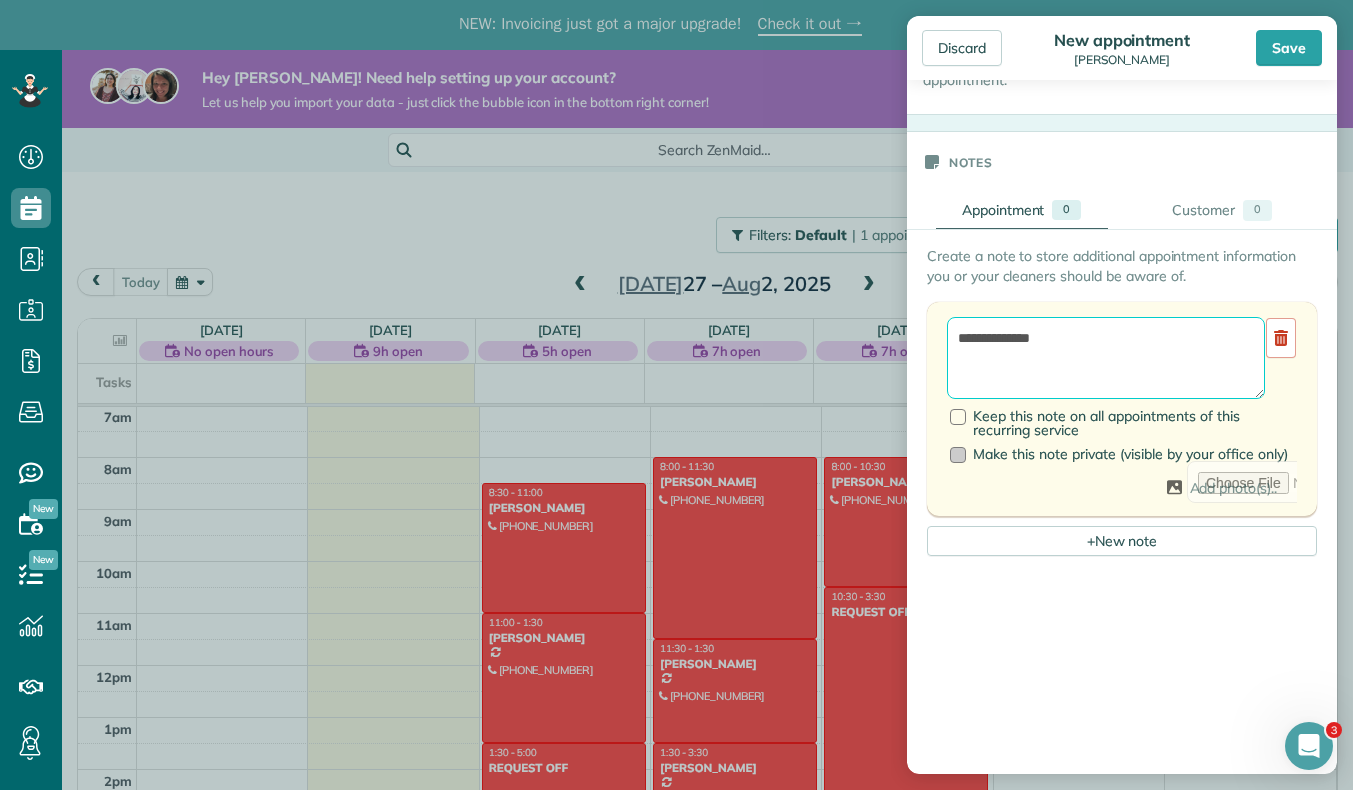type on "**********" 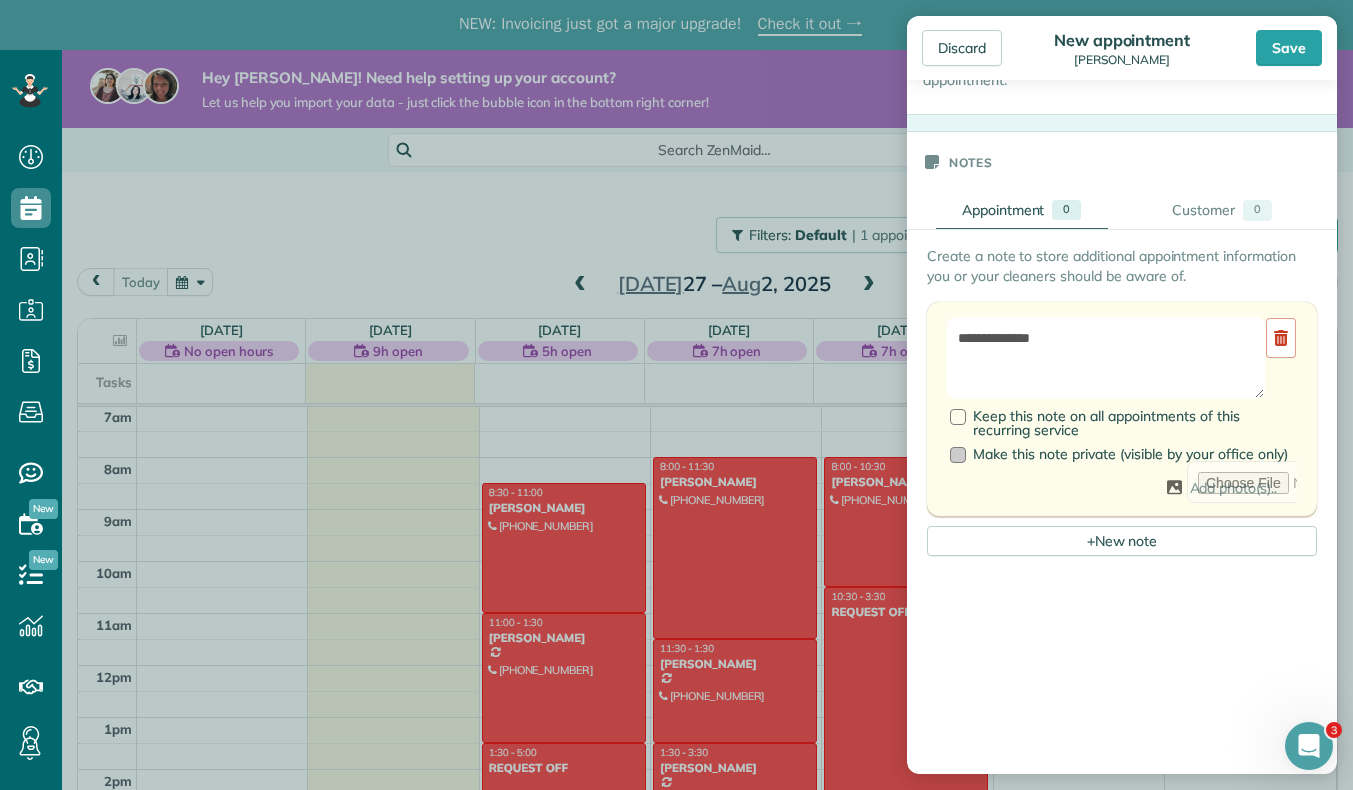 click at bounding box center [958, 455] 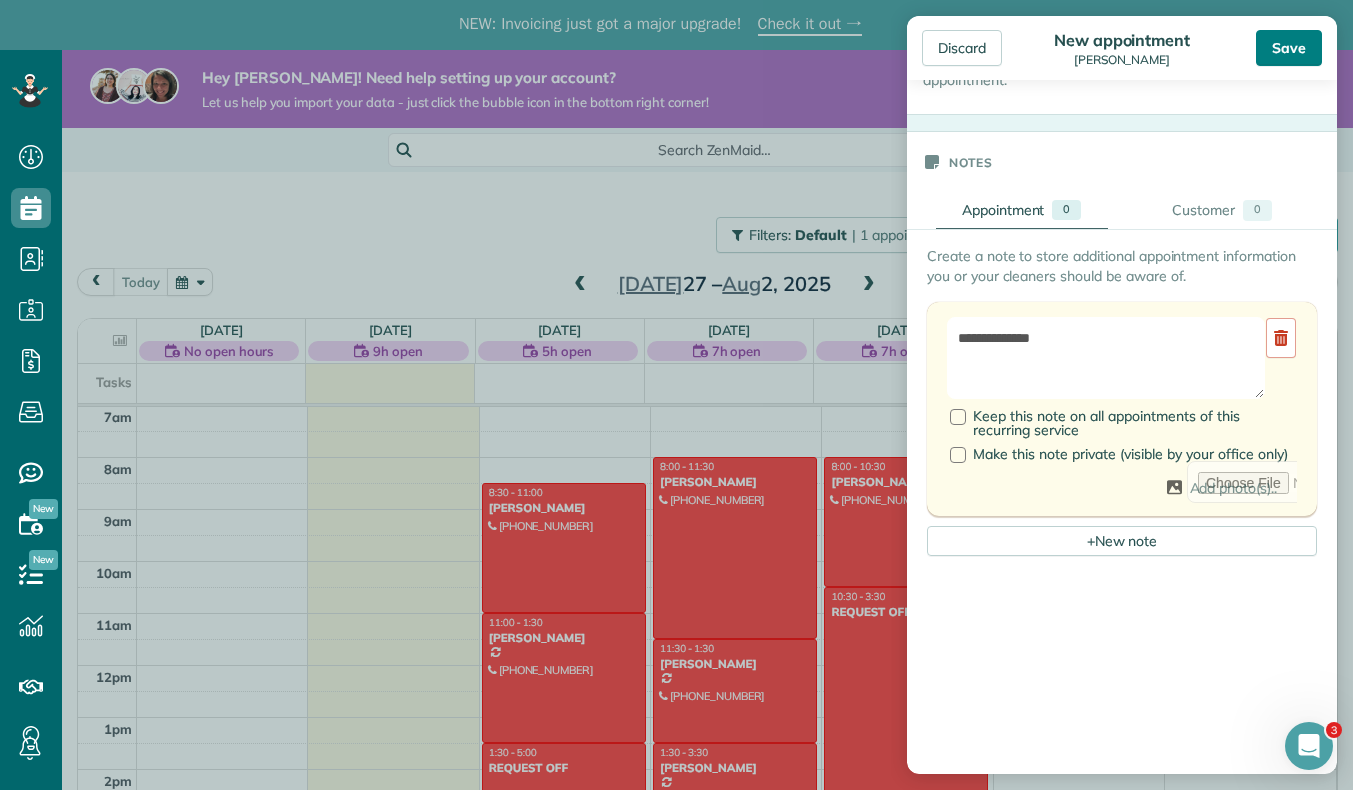 click on "Save" at bounding box center [1289, 48] 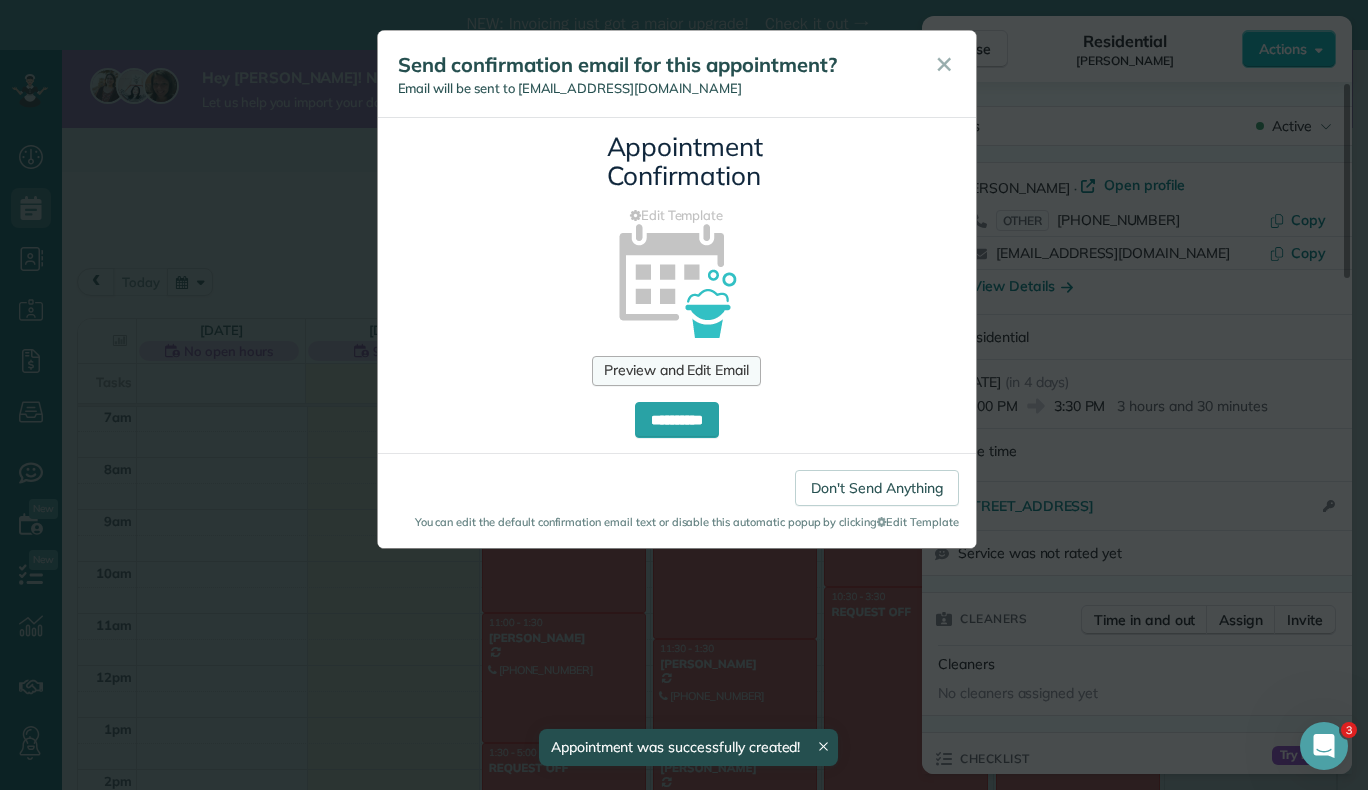 click on "Preview and Edit Email" at bounding box center (676, 371) 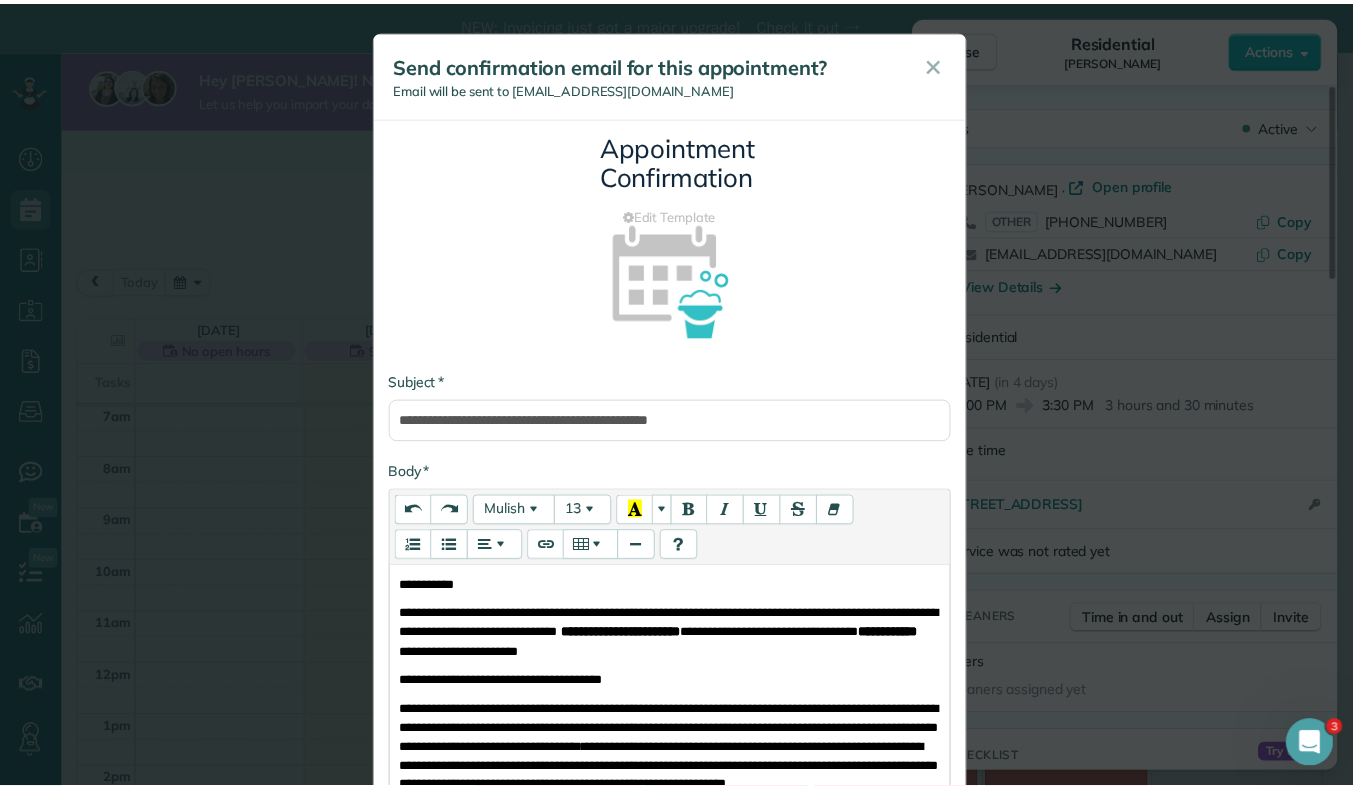 scroll, scrollTop: 279, scrollLeft: 0, axis: vertical 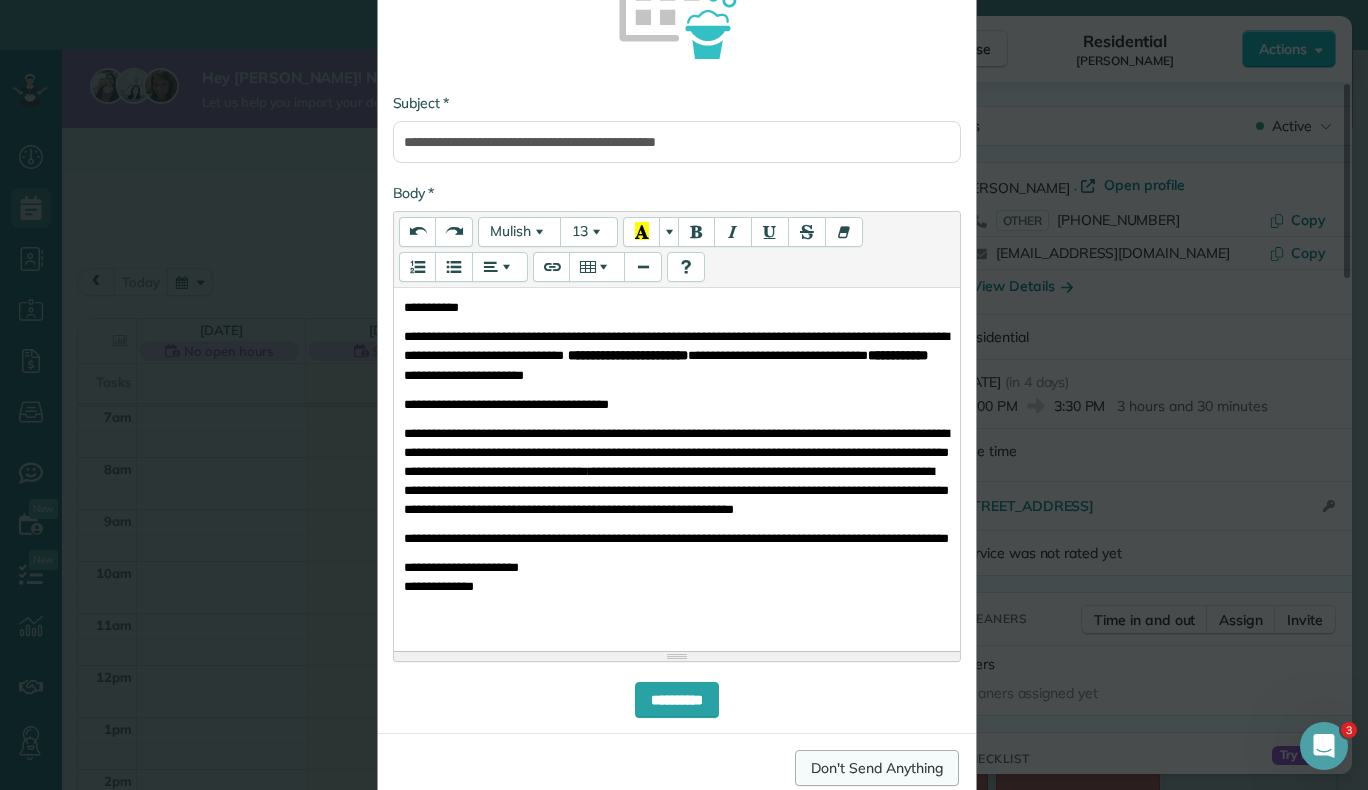 click on "Don't Send Anything" at bounding box center [876, 768] 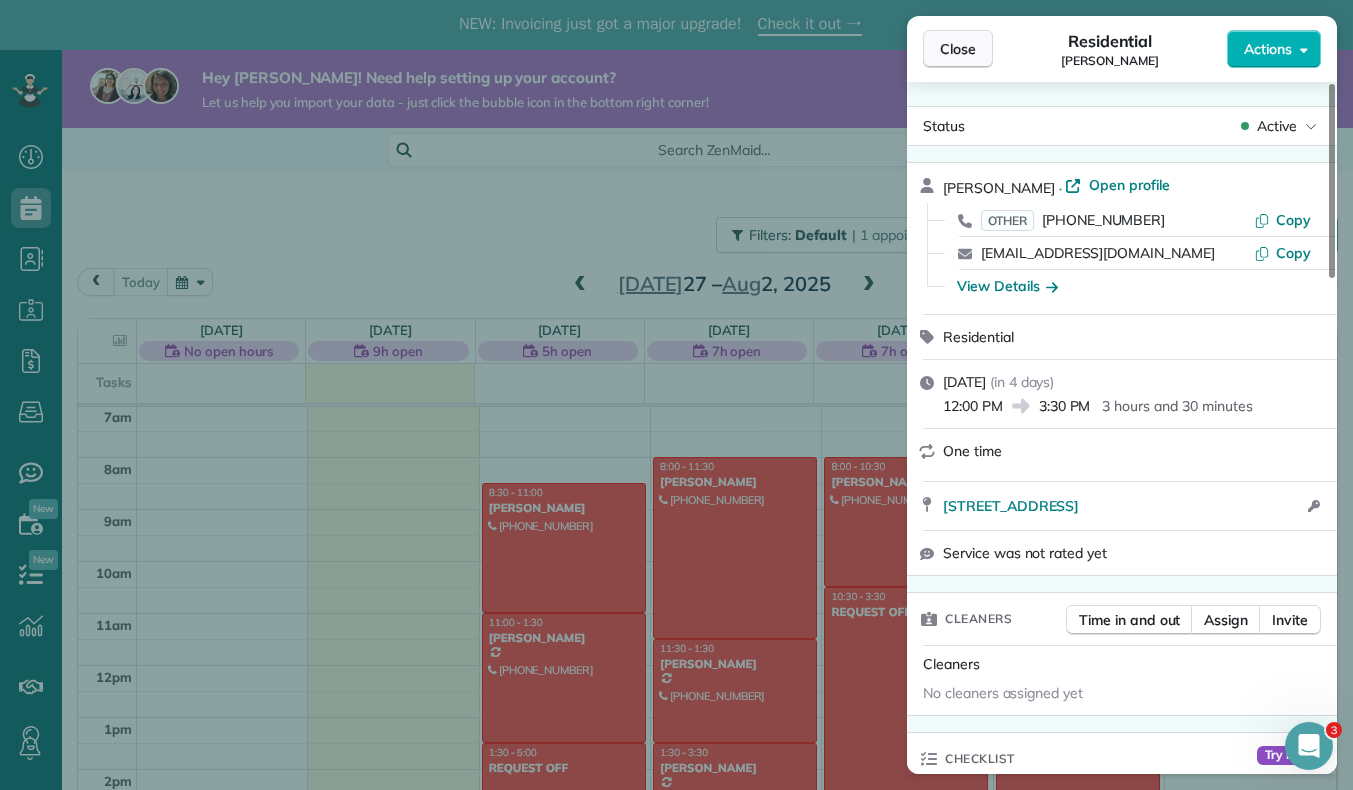 click on "Close" at bounding box center [958, 49] 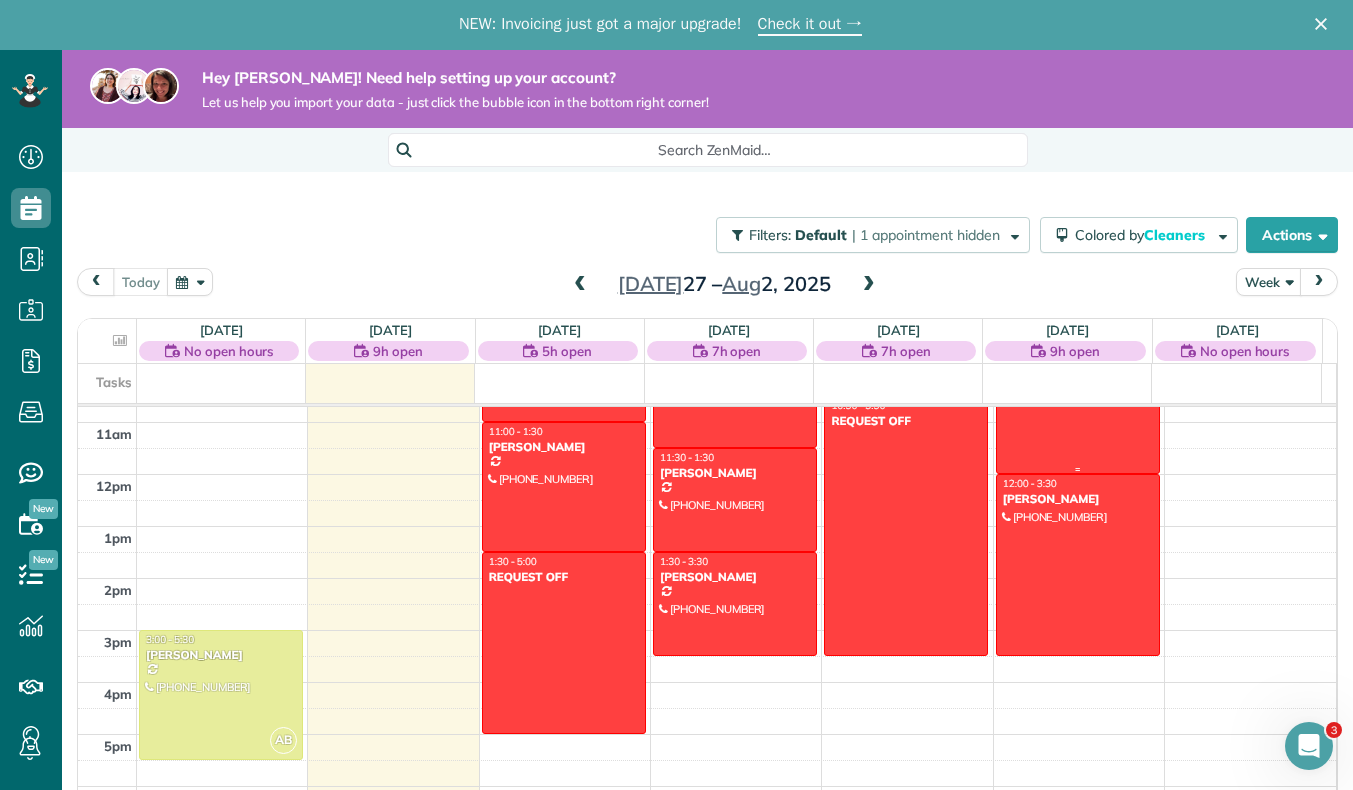 scroll, scrollTop: 649, scrollLeft: 0, axis: vertical 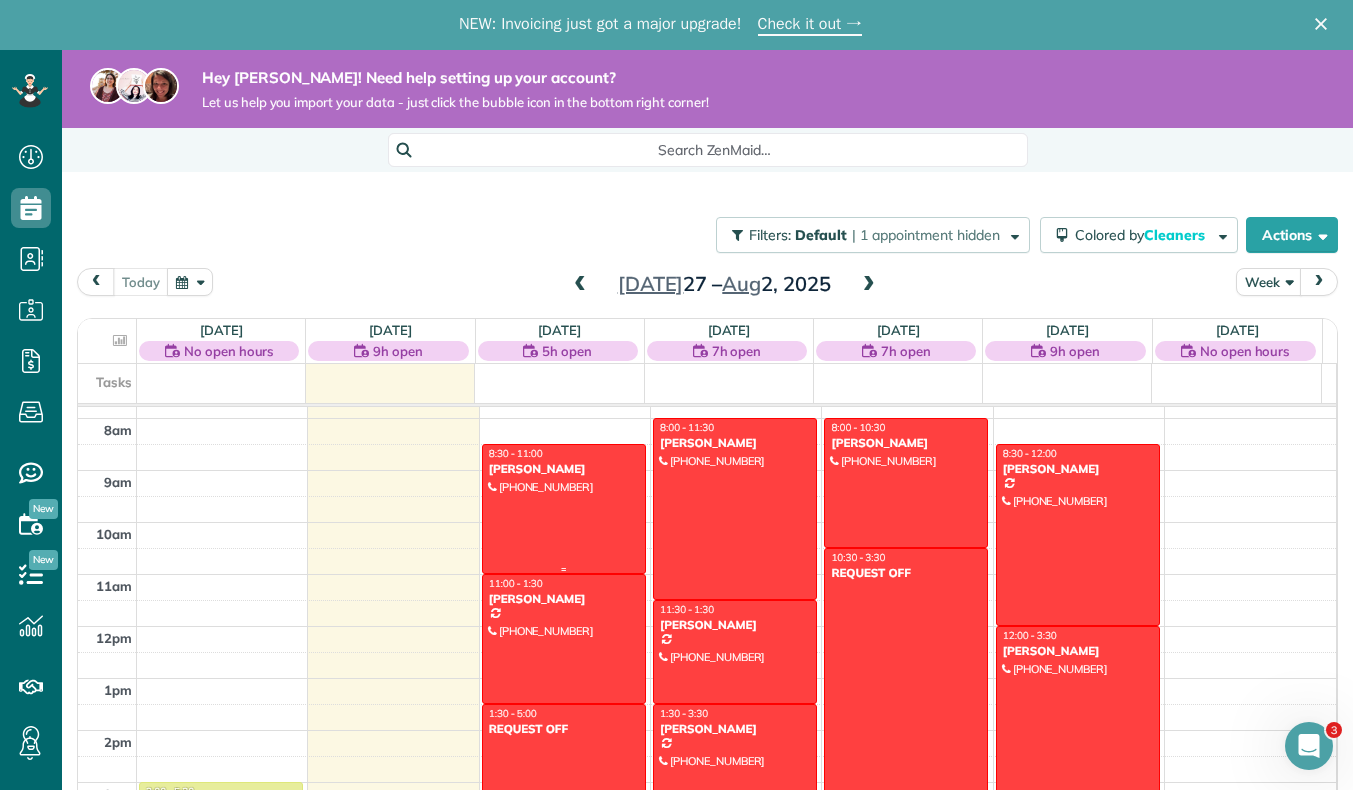 click at bounding box center (564, 509) 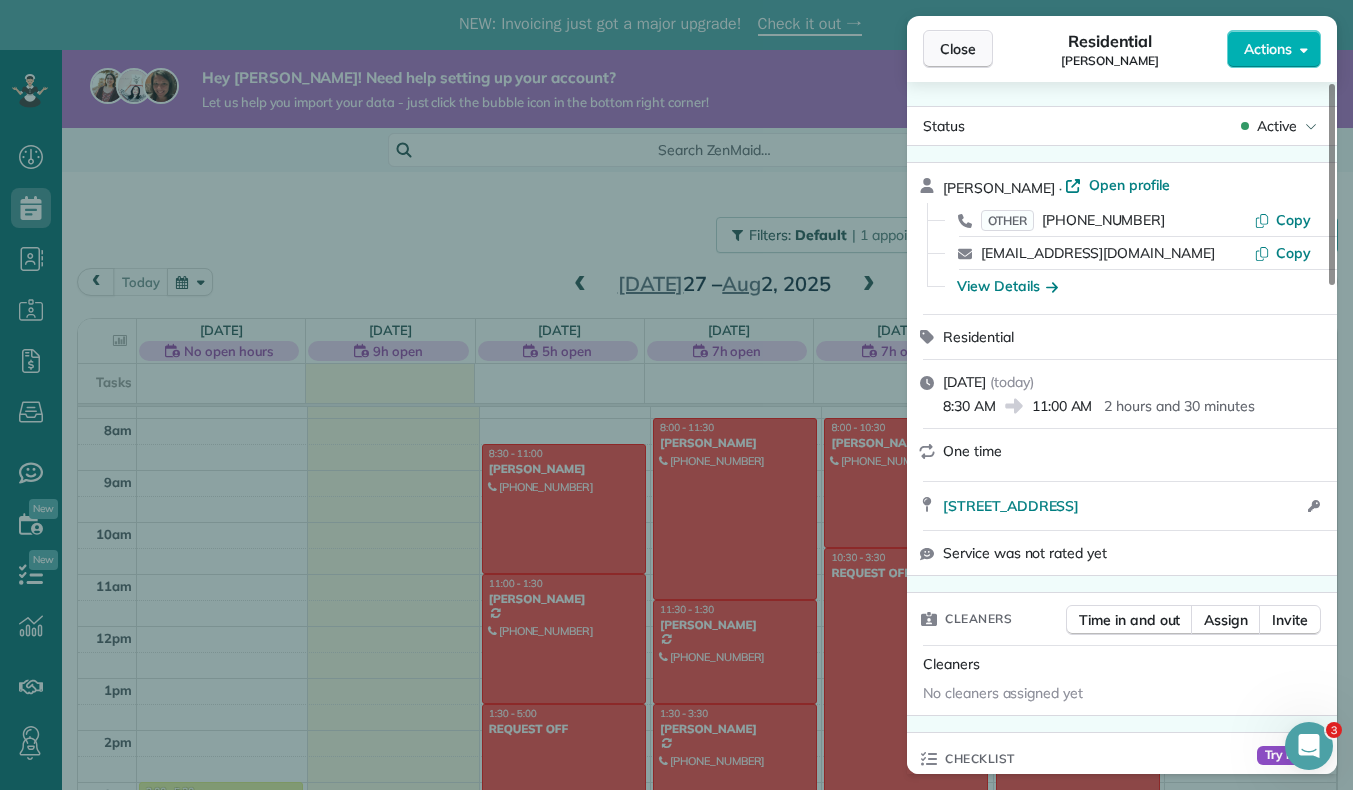 click on "Close" at bounding box center [958, 49] 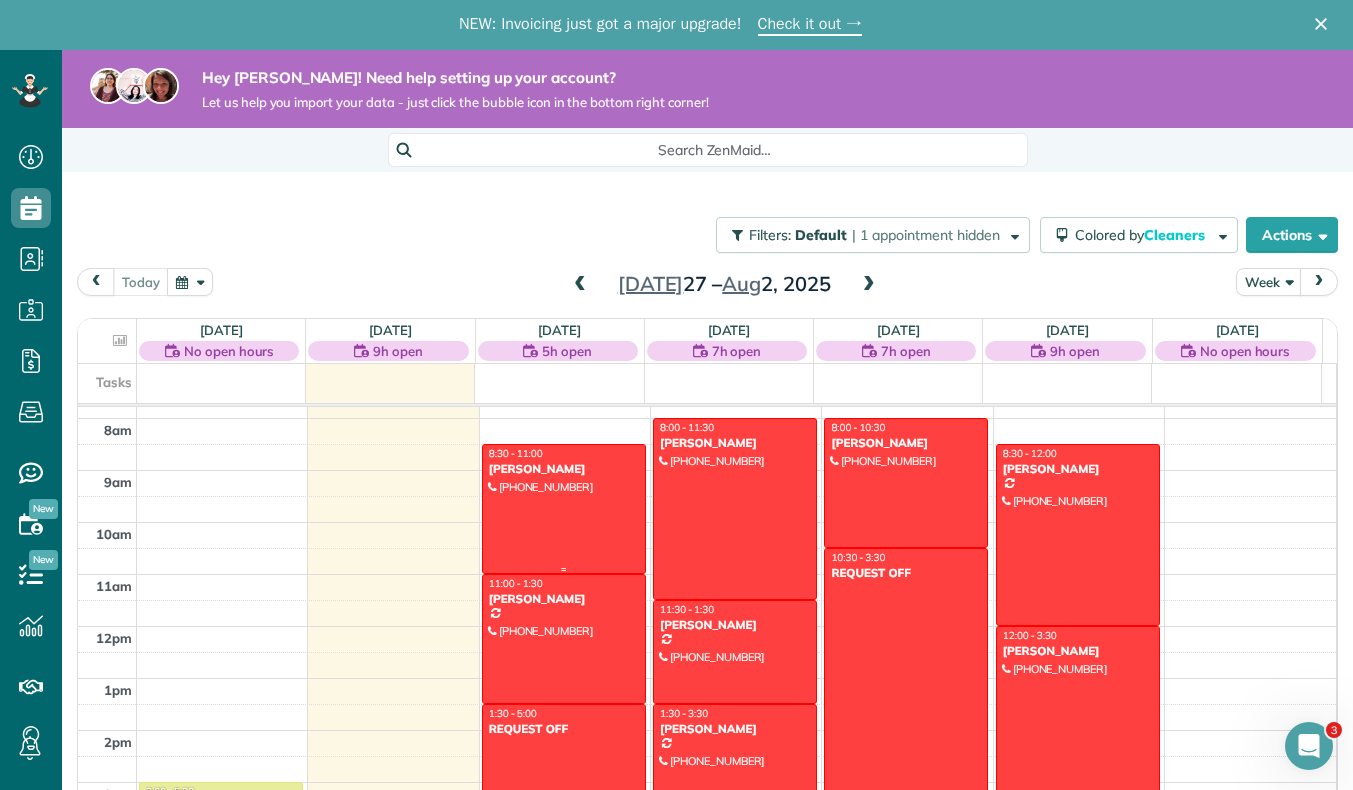 click on "[PERSON_NAME]" at bounding box center [564, 469] 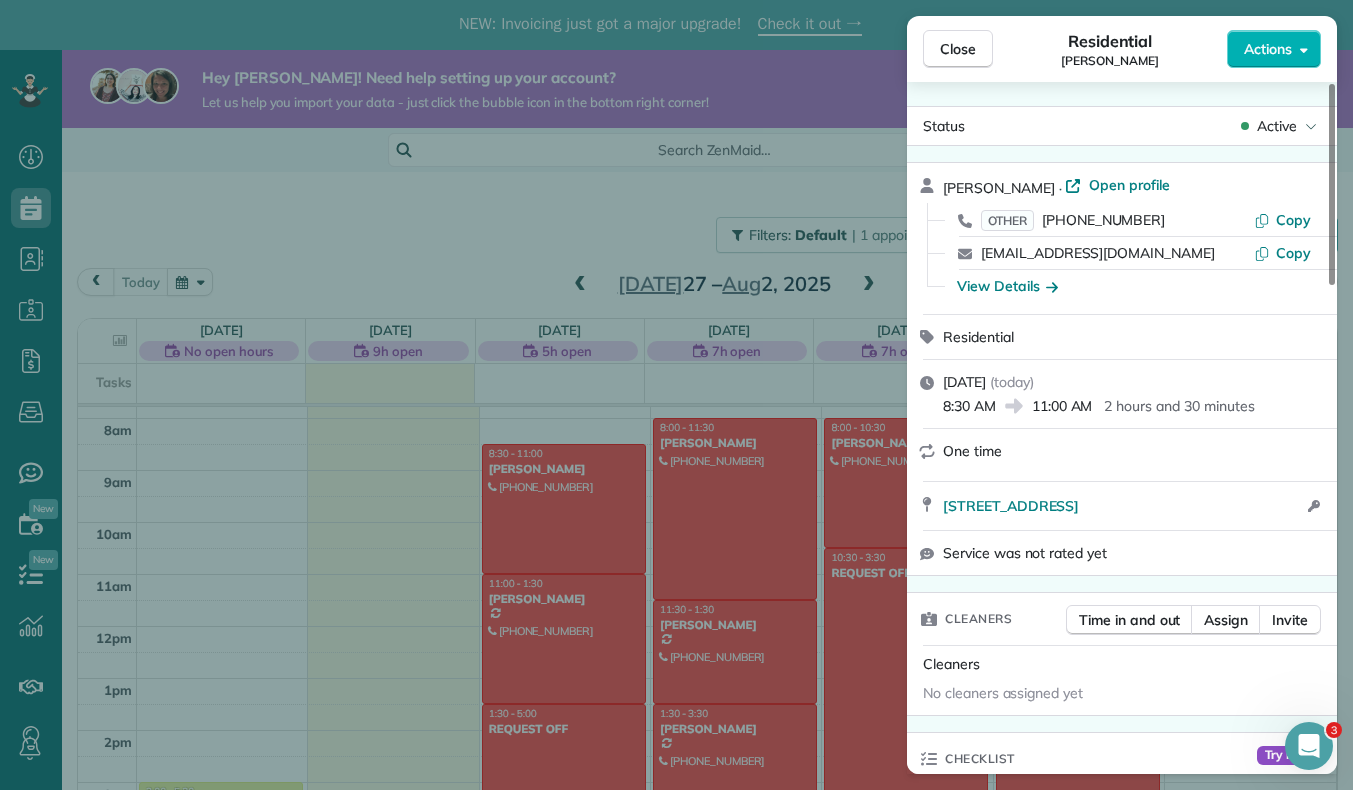 click on "No cleaners assigned yet" at bounding box center [1003, 693] 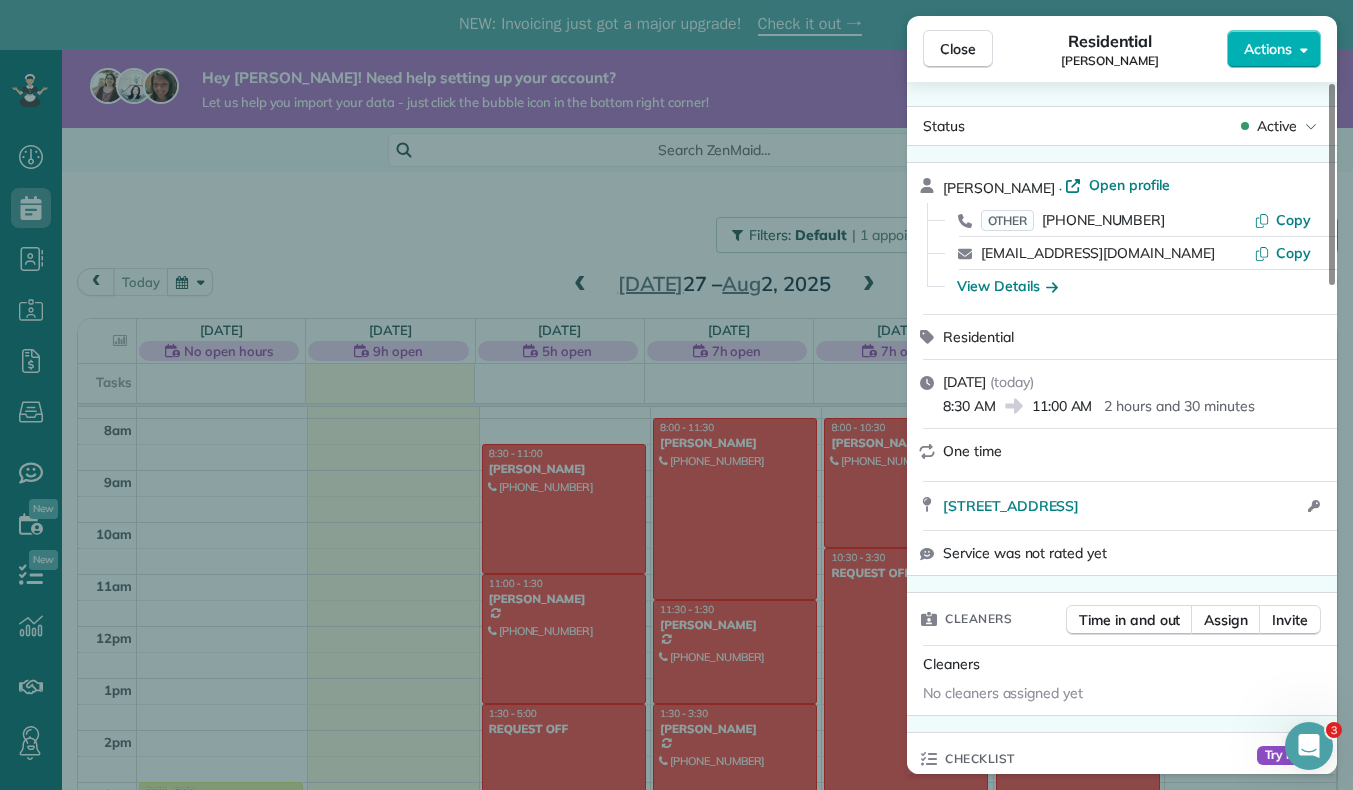 click on "Actions" at bounding box center [1274, 49] 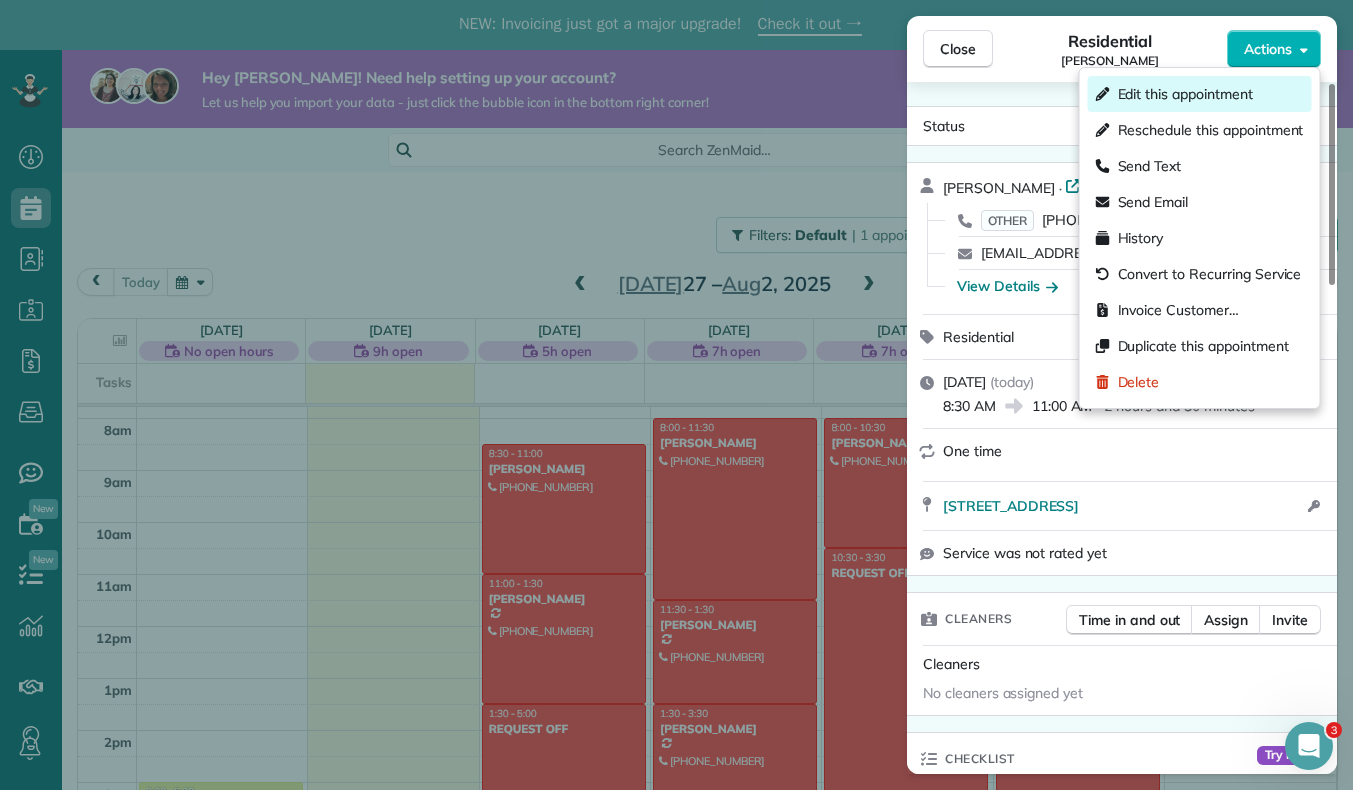 click on "Edit this appointment" at bounding box center (1185, 94) 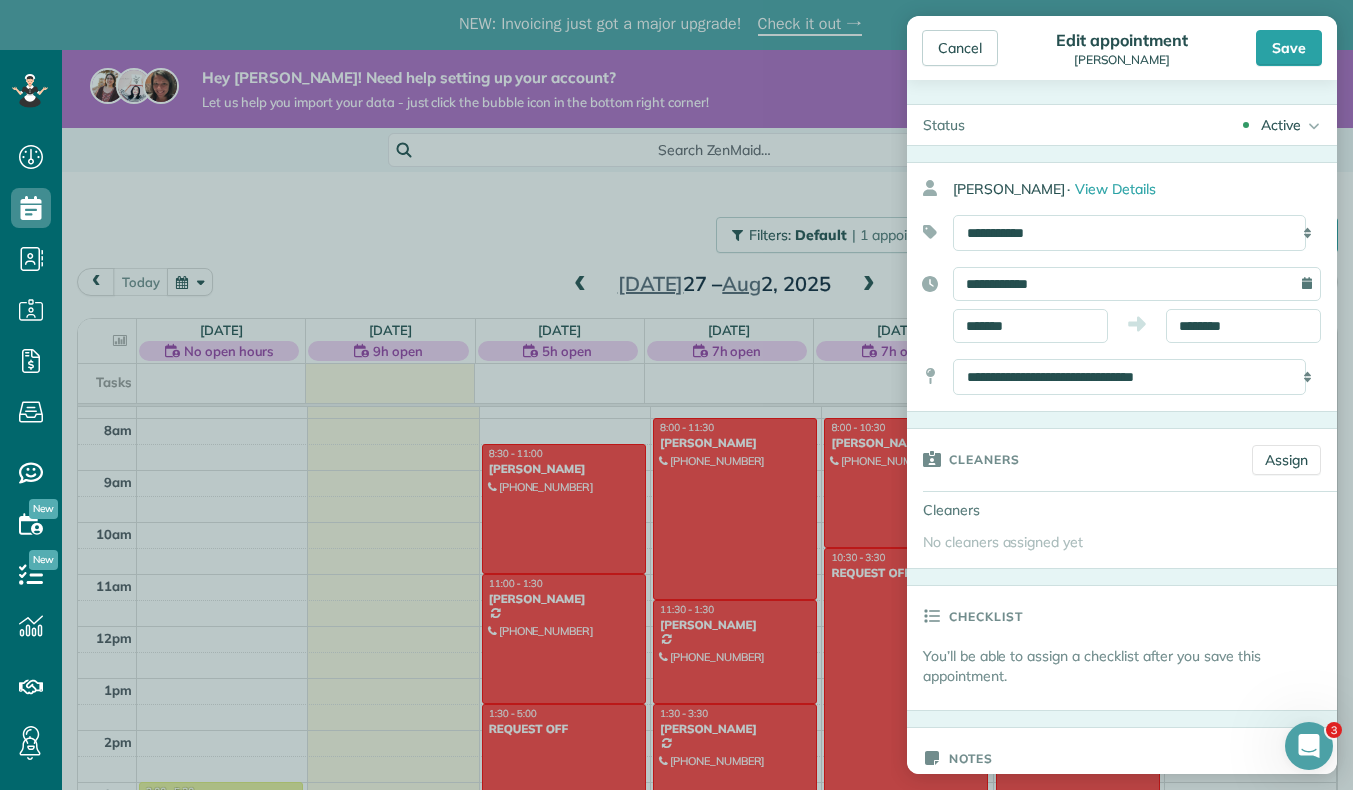 click on "No cleaners assigned yet" at bounding box center (1003, 542) 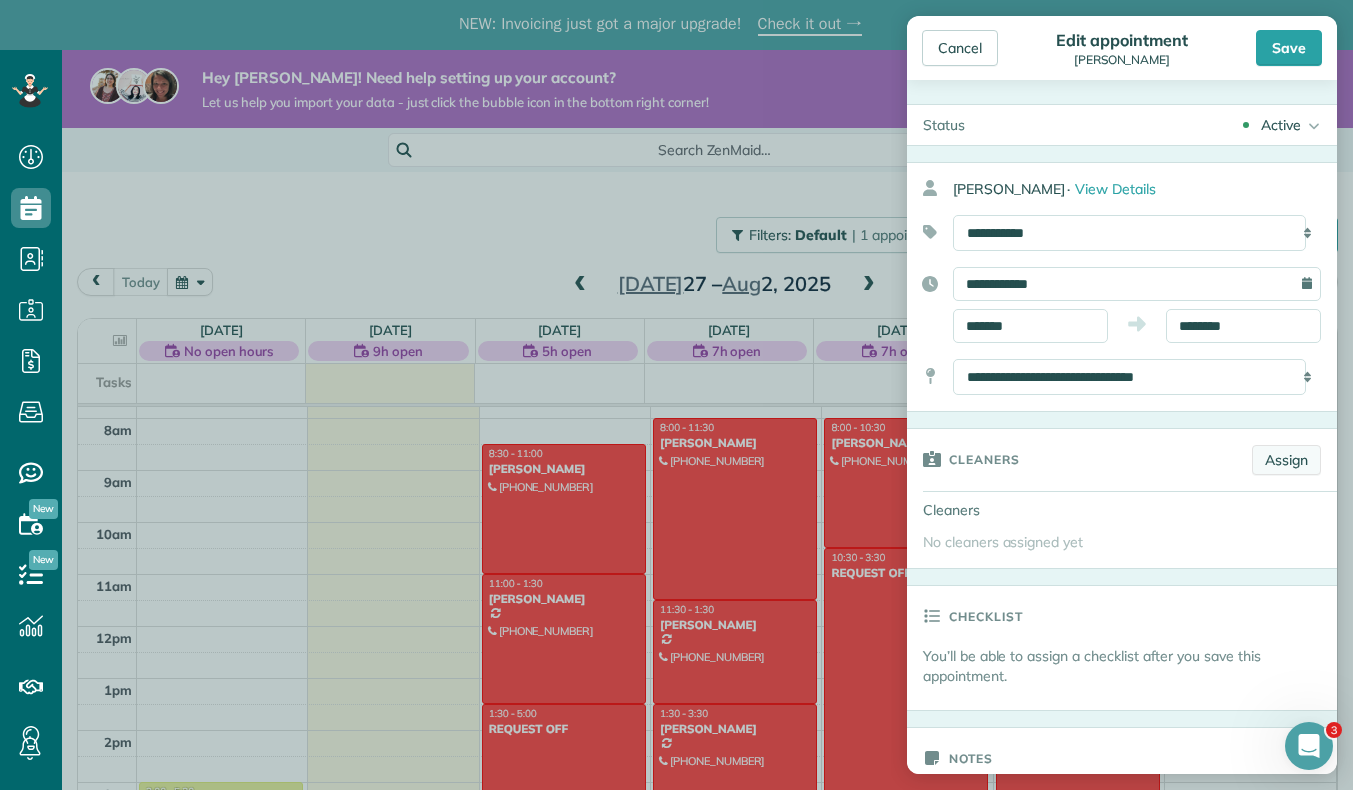 click on "Assign" at bounding box center [1286, 460] 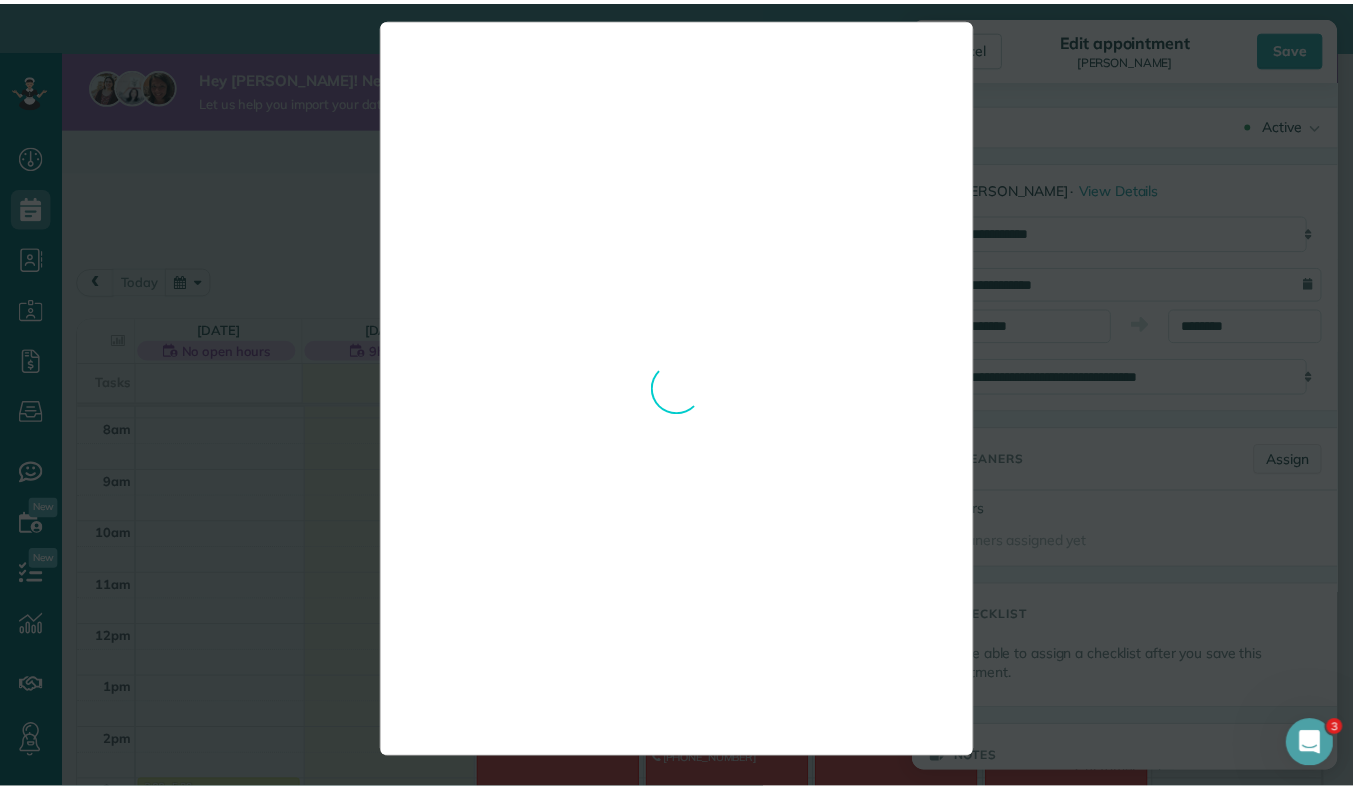 scroll, scrollTop: 0, scrollLeft: 0, axis: both 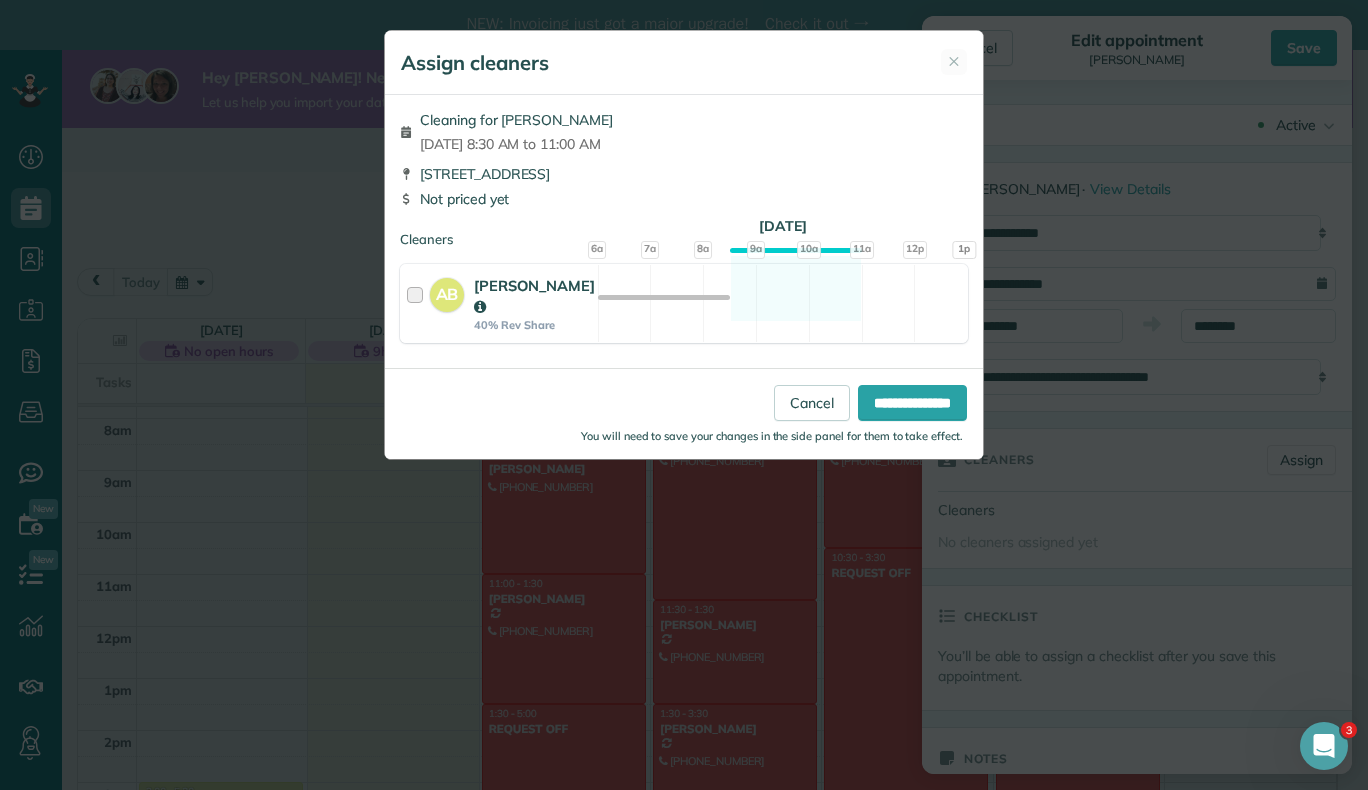 click at bounding box center [418, 303] 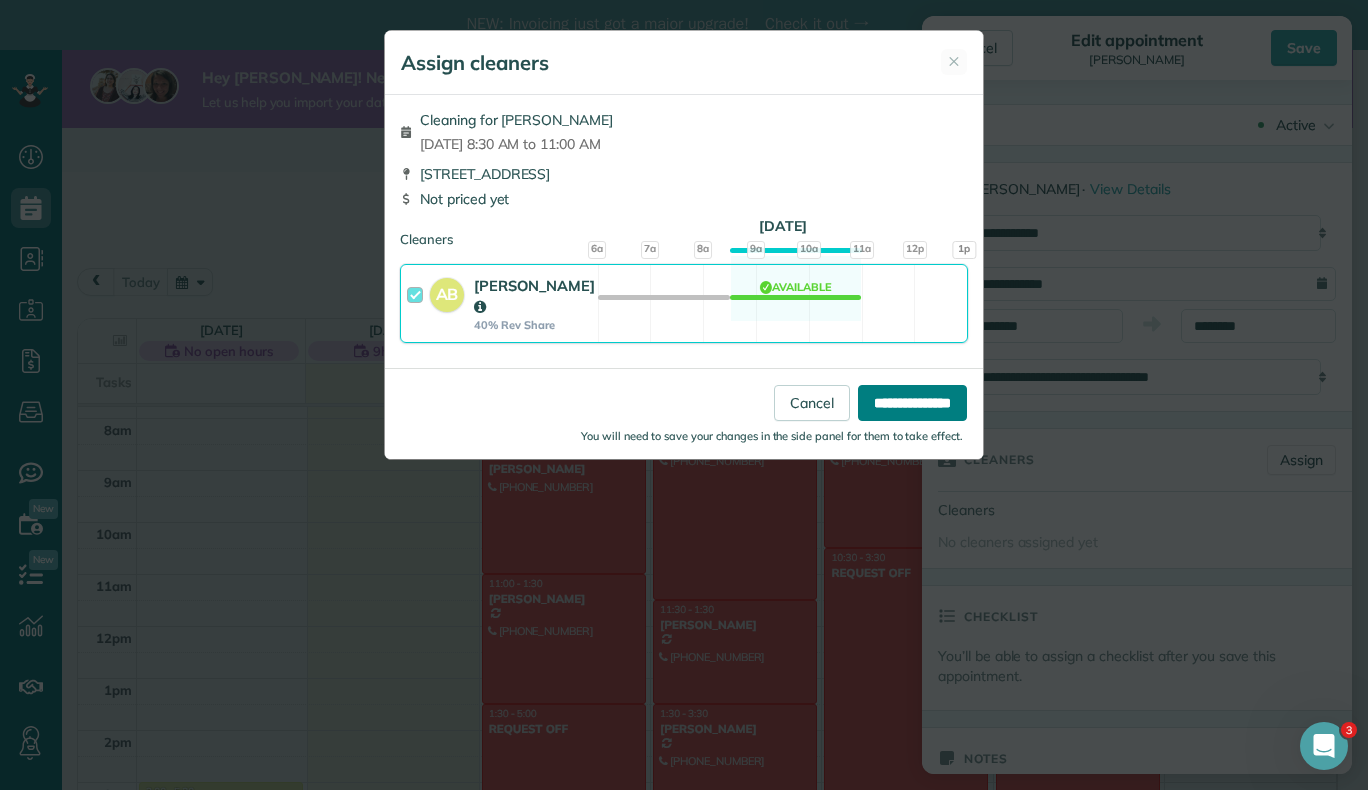 click on "**********" at bounding box center (912, 403) 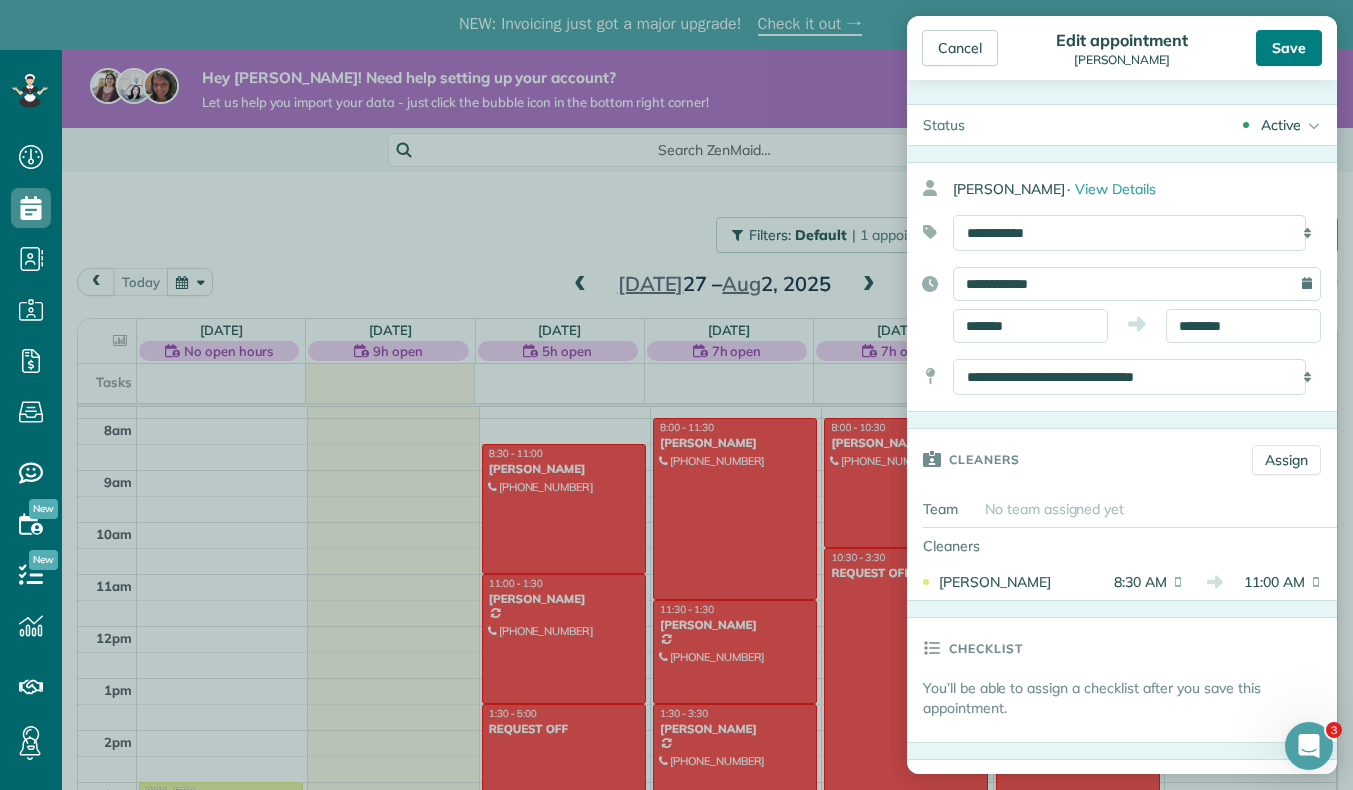 click on "Save" at bounding box center (1289, 48) 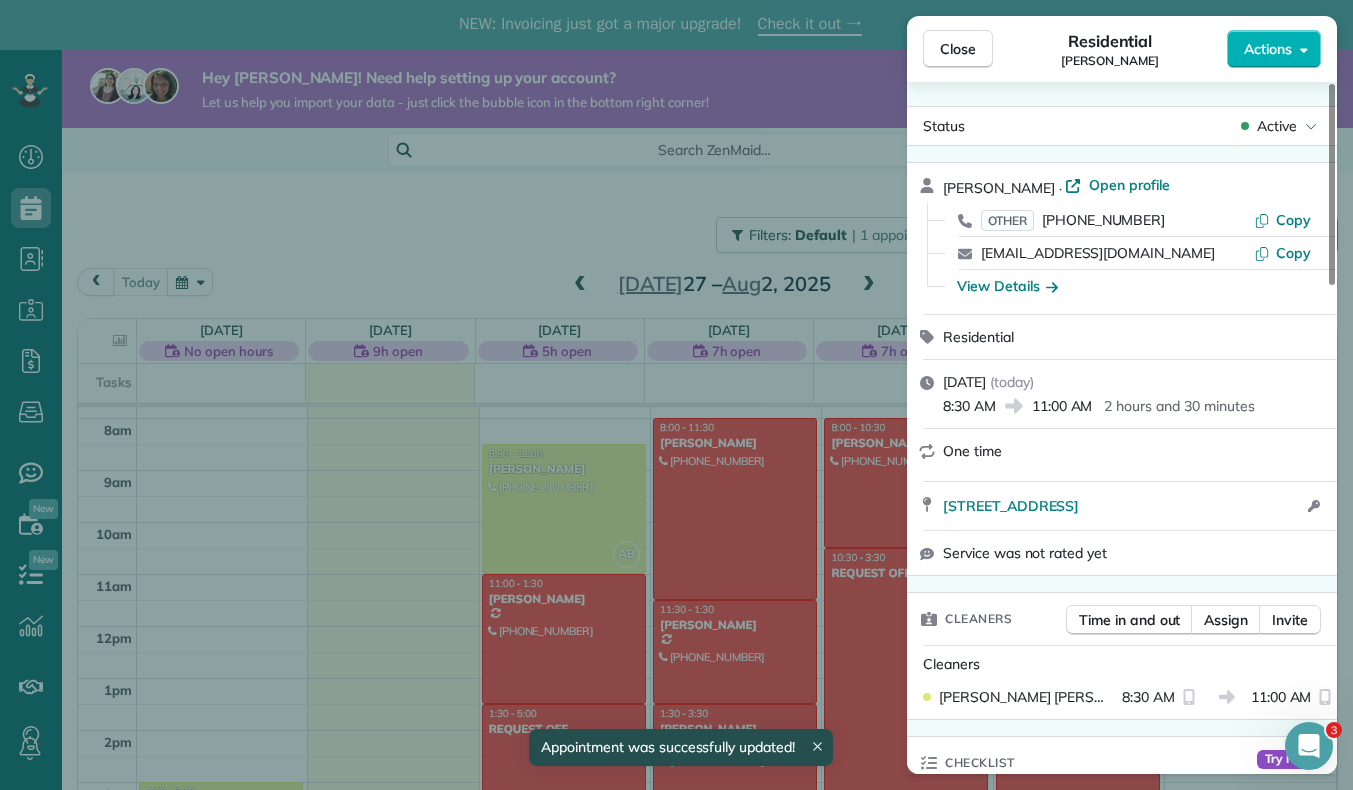 click on "Close Residential Kerri Belsito Actions Status Active Kerri Belsito · Open profile OTHER (970) 215-6856 Copy kbelsitodvm@gmail.com Copy View Details Residential Tuesday, July 29, 2025 ( today ) 8:30 AM 11:00 AM 2 hours and 30 minutes One time 5401 West CR 12 Loveland CO 80537 Open access information Service was not rated yet Cleaners Time in and out Assign Invite Cleaners Ashley   Beggs 8:30 AM 11:00 AM Checklist Try Now Keep this appointment up to your standards. Stay on top of every detail, keep your cleaners organised, and your client happy. Assign a checklist Watch a 5 min demo Billing Billing actions Service Service Price (1x $0.00) $0.00 Add an item Overcharge $0.00 Discount $0.00 Coupon discount - Primary tax - Secondary tax - Total appointment price $0.00 Tips collected New feature! $0.00 Mark as paid Total including tip $0.00 Get paid online in no-time! Send an invoice and reward your cleaners with tips Charge customer credit card Appointment custom fields Reason for Skip - Hidden from cleaners - 0" at bounding box center (676, 395) 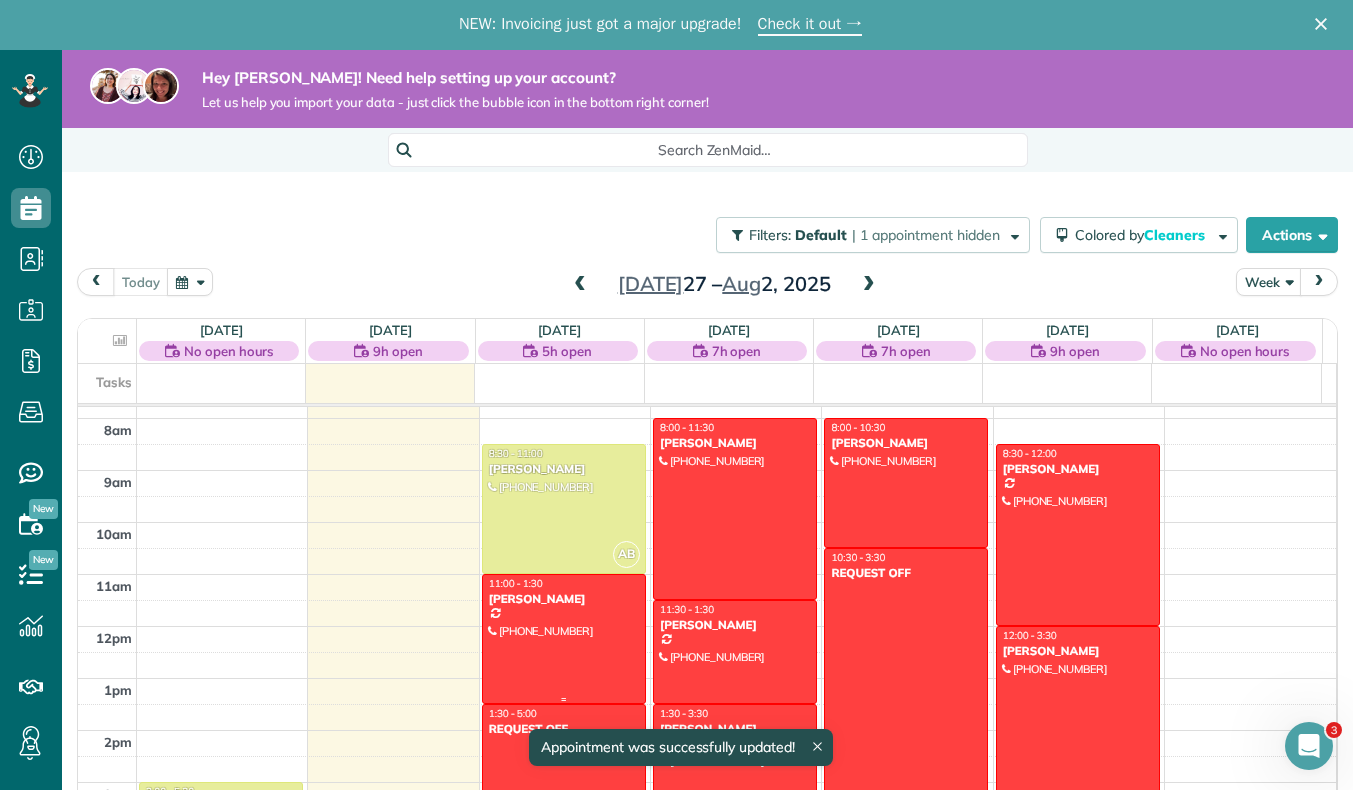 click at bounding box center (564, 639) 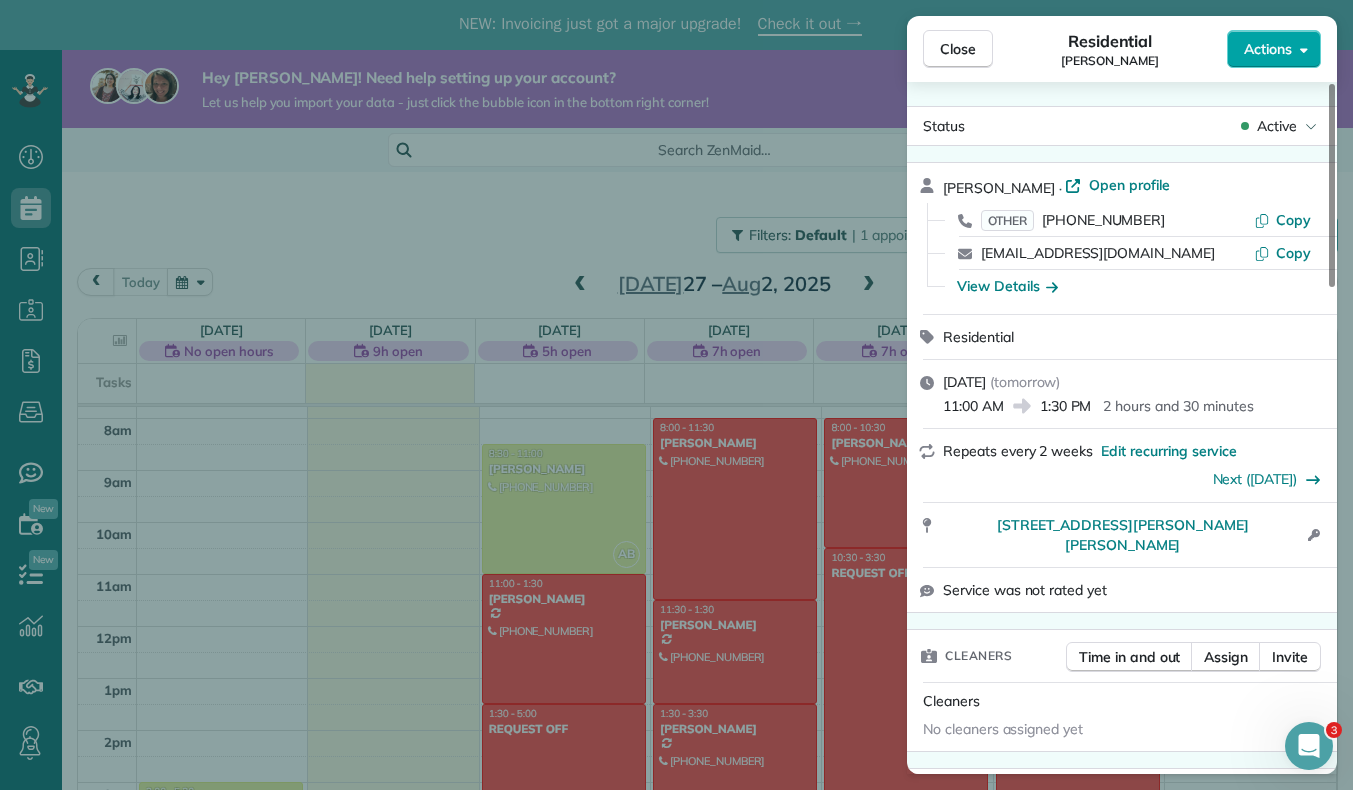 click on "Actions" at bounding box center [1268, 49] 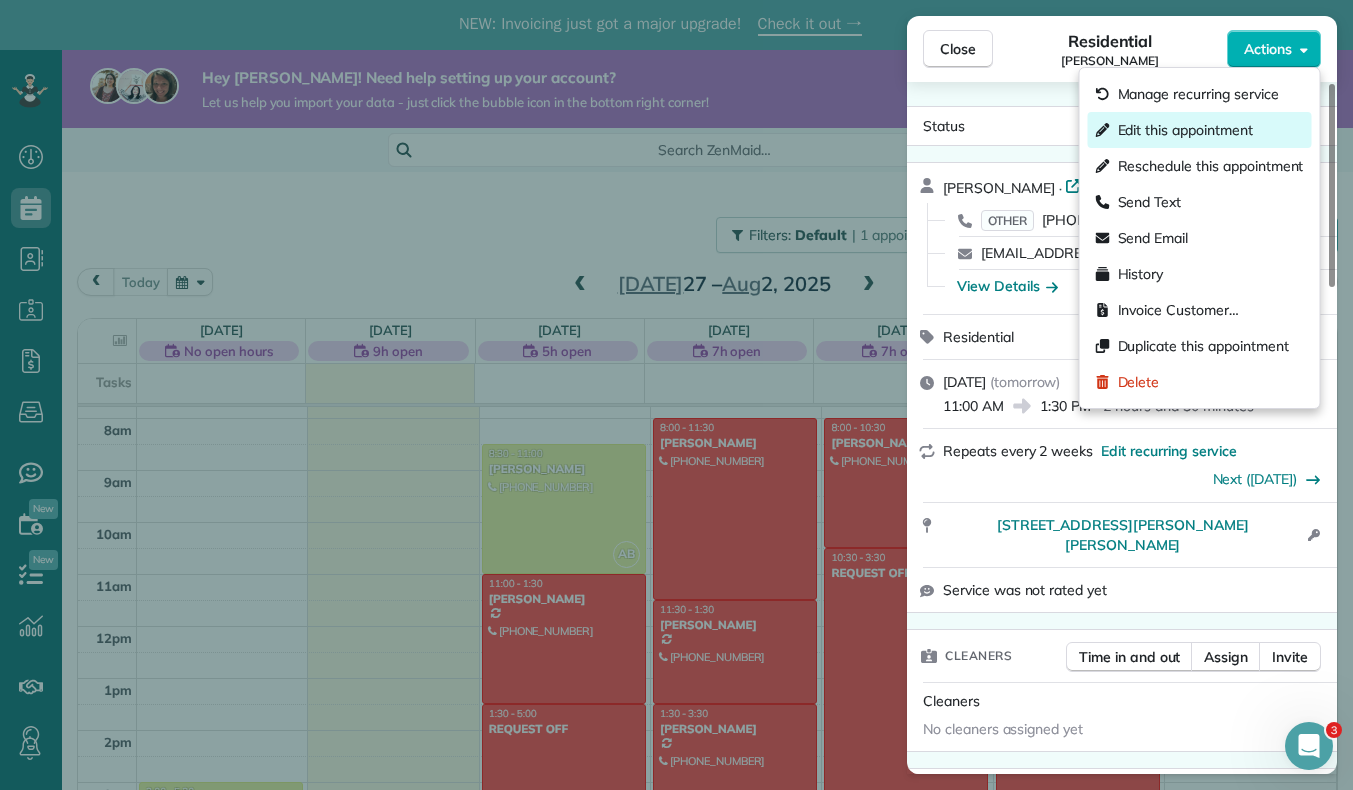 click on "Edit this appointment" at bounding box center (1185, 130) 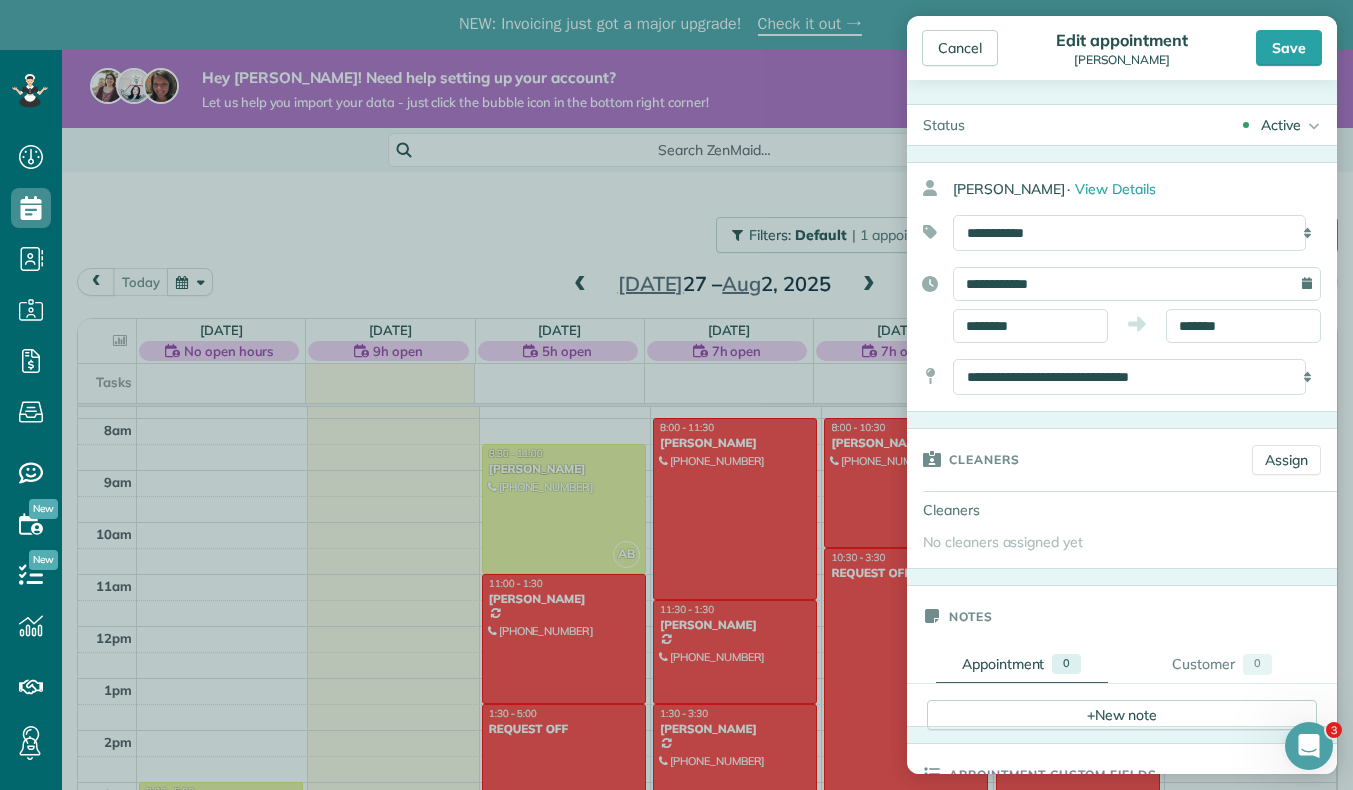 click on "No cleaners assigned yet" at bounding box center [1003, 542] 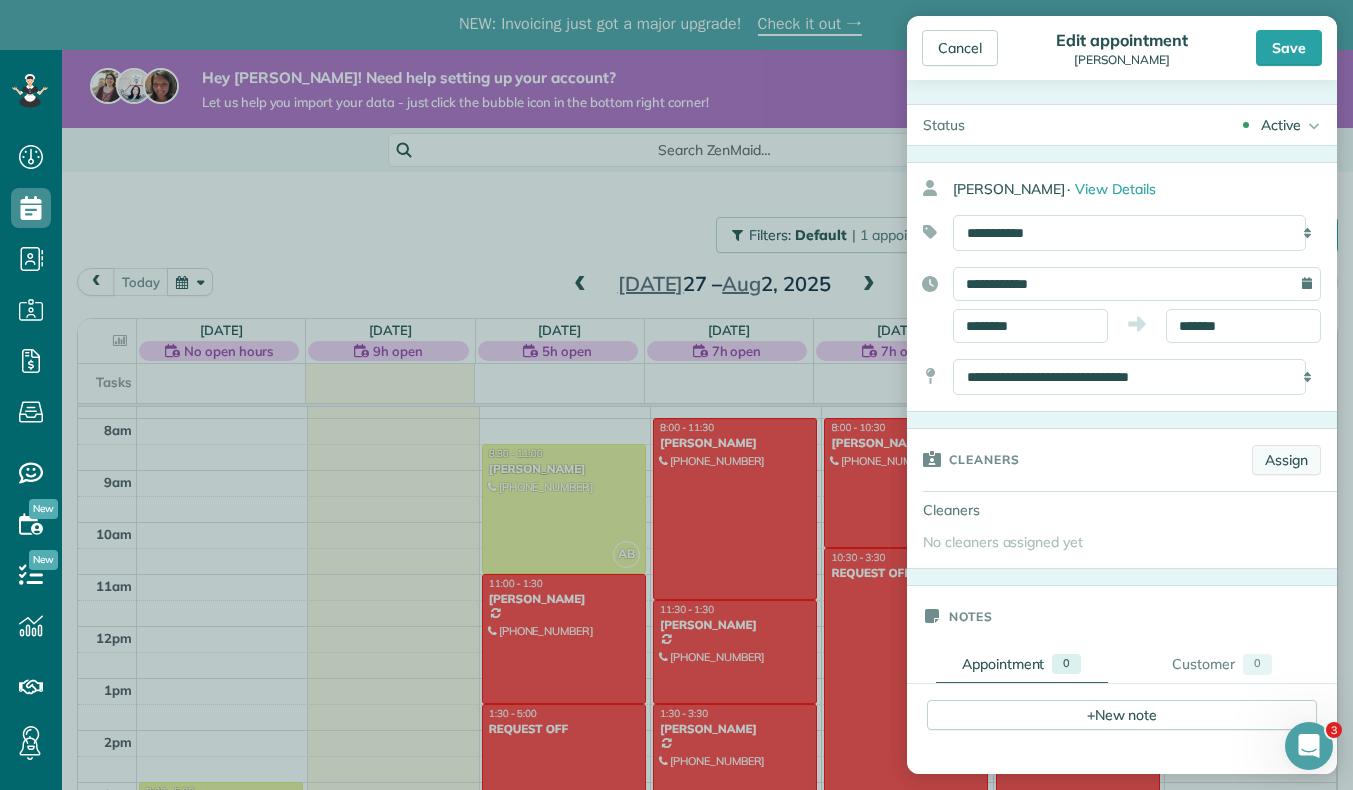 click on "Assign" at bounding box center [1286, 460] 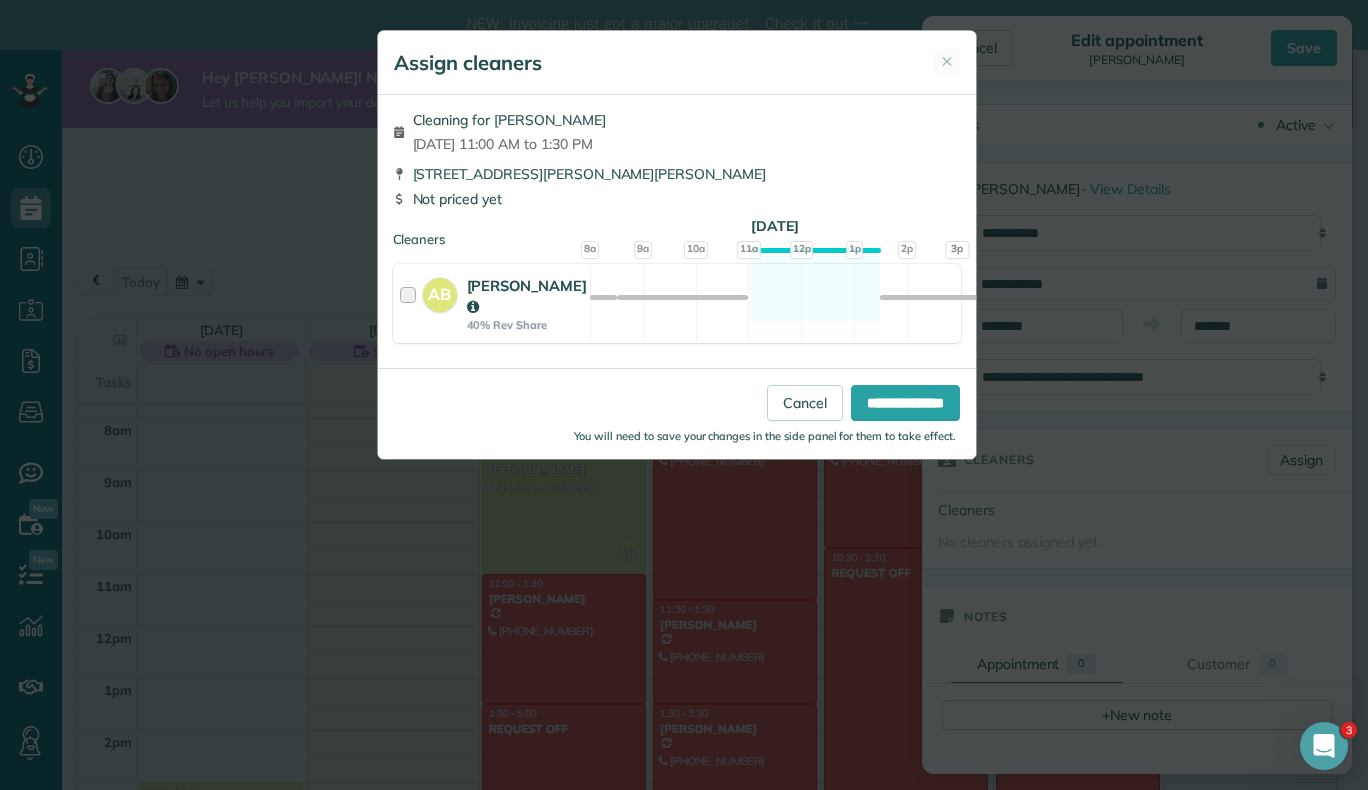click at bounding box center (411, 303) 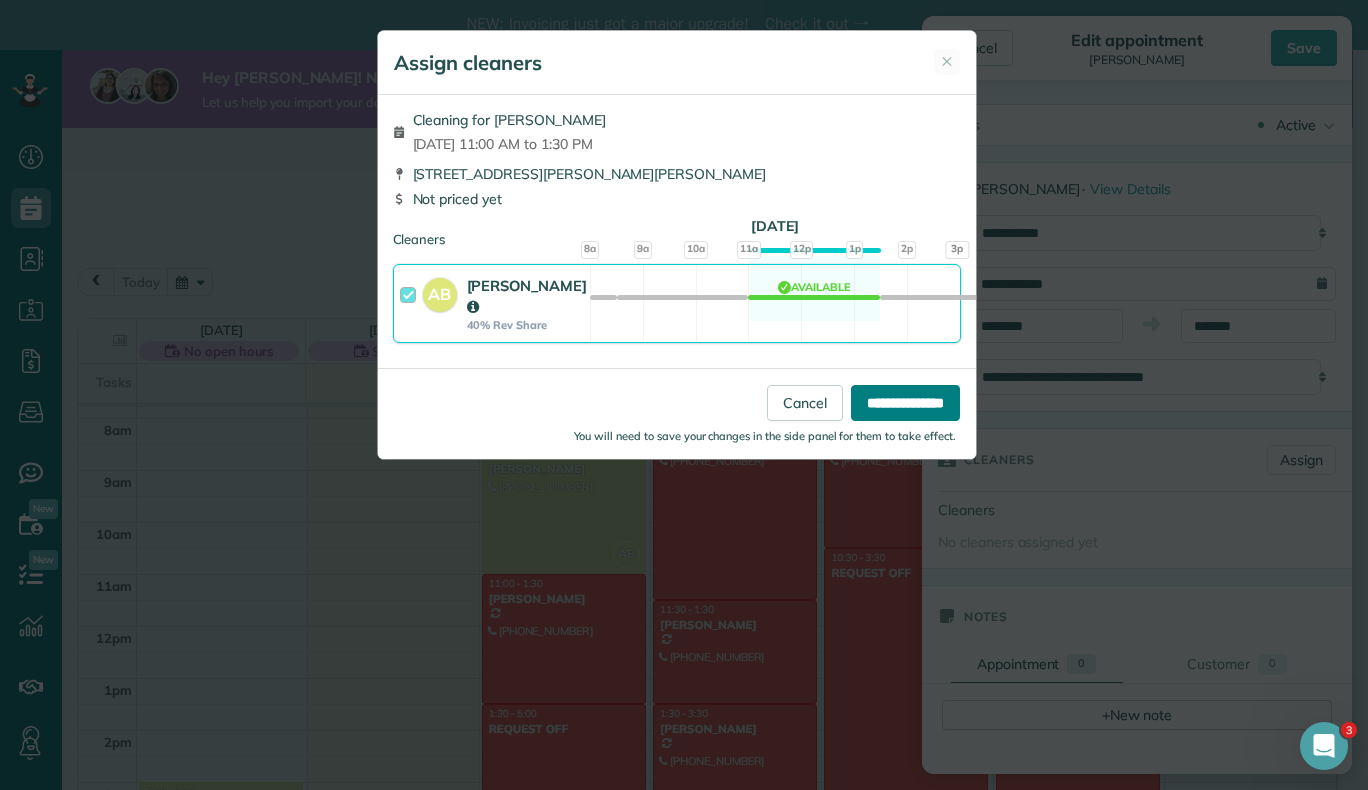 click on "**********" at bounding box center (905, 403) 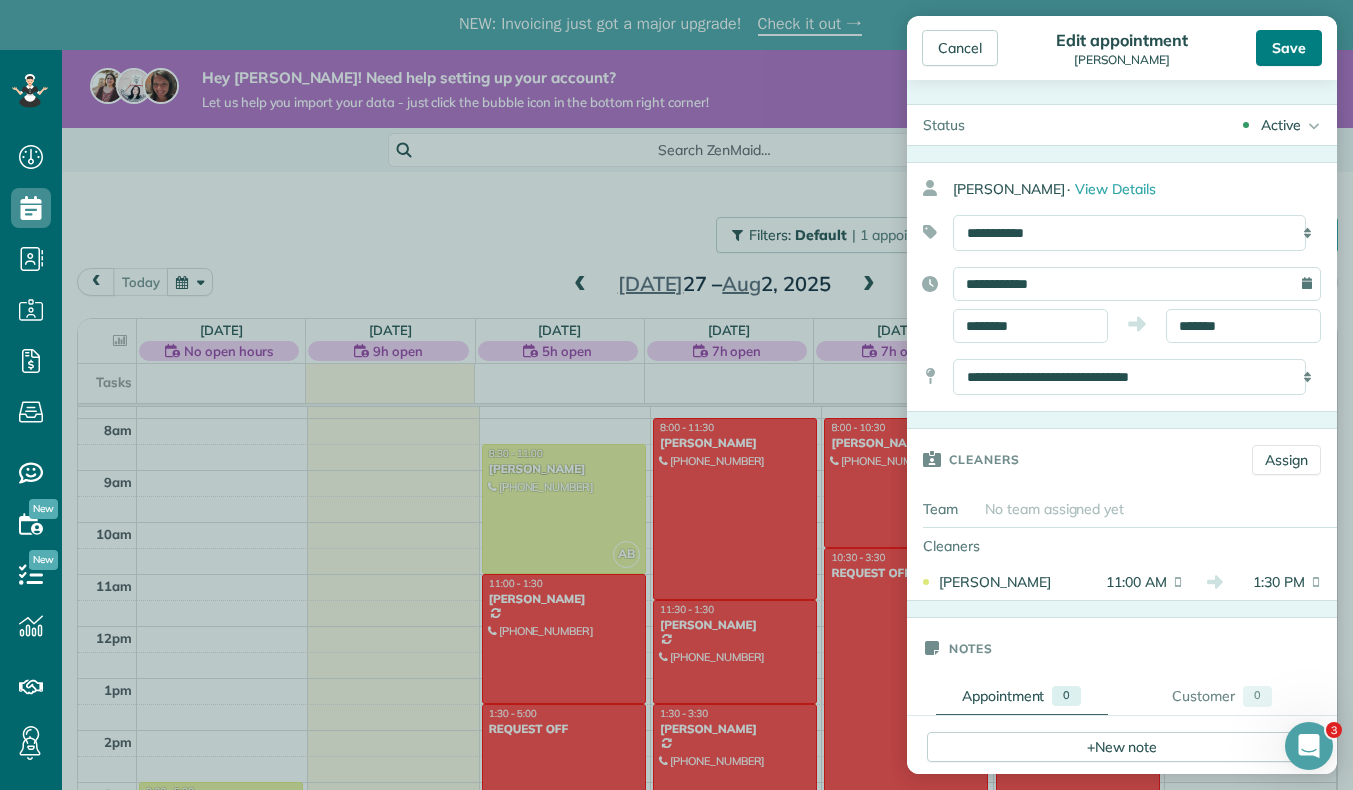 click on "Save" at bounding box center (1289, 48) 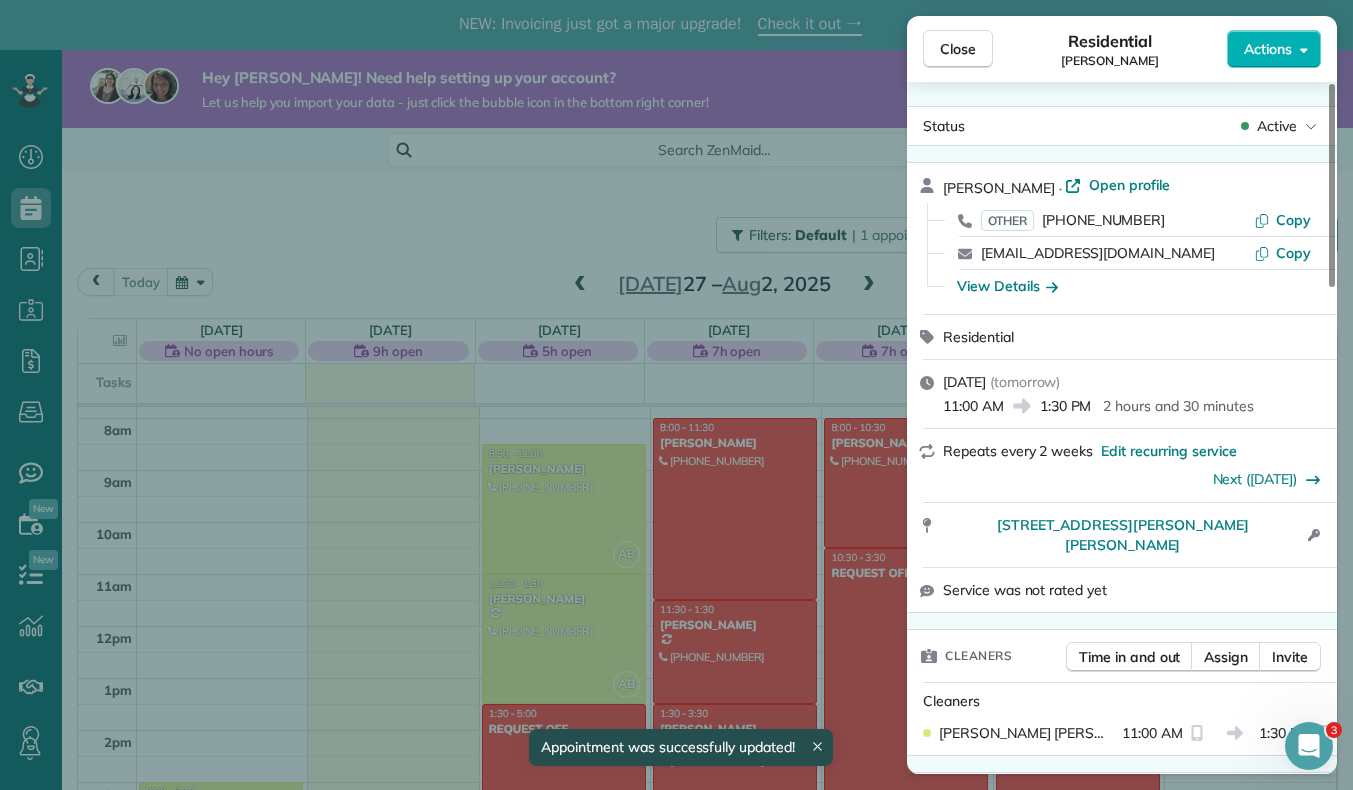 click on "Close Residential Danielle Phillips Actions Status Active Danielle Phillips · Open profile OTHER (970) 576-8586 Copy dbevins78@yahoo.com Copy View Details Residential Tuesday, July 29, 2025 ( tomorrow ) 11:00 AM 1:30 PM 2 hours and 30 minutes Repeats every 2 weeks Edit recurring service Next (Aug 12) 1440 Shelby Dr Berthoud CO 80513 Open access information Service was not rated yet Cleaners Time in and out Assign Invite Cleaners Ashley   Beggs 11:00 AM 1:30 PM Checklist Try Now Maintenance Clean  ⋅  v2 includes 84 items Details Unassign Billing Billing actions Service Service Price (1x $0.00) $0.00 Add an item Overcharge $0.00 Discount $0.00 Coupon discount - Primary tax - Secondary tax - Total appointment price $0.00 Tips collected New feature! $0.00 Mark as paid Total including tip $0.00 Get paid online in no-time! Send an invoice and reward your cleaners with tips Charge customer credit card Appointment custom fields Reason for Skip - Hidden from cleaners Pay Method - Hidden from cleaners Work items 0 0" at bounding box center [676, 395] 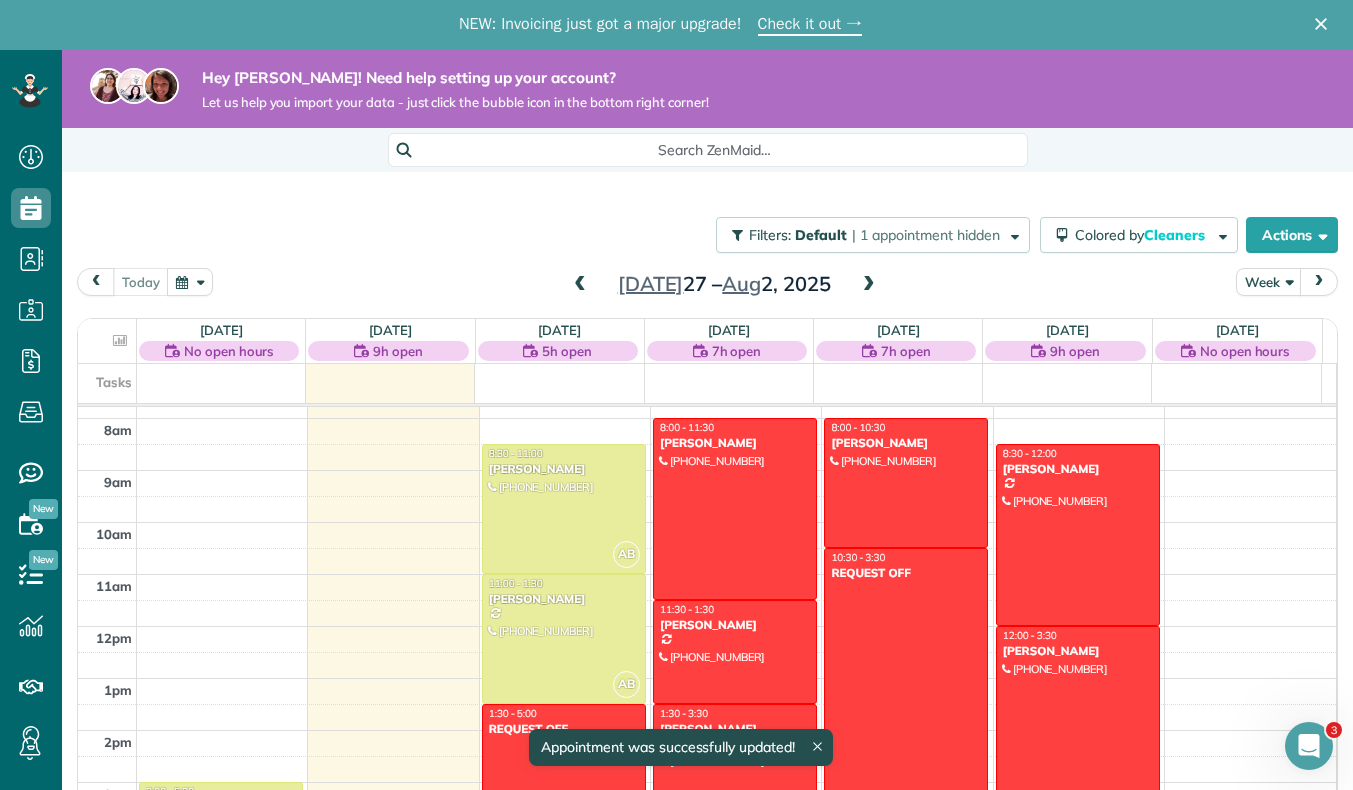 click at bounding box center (564, 795) 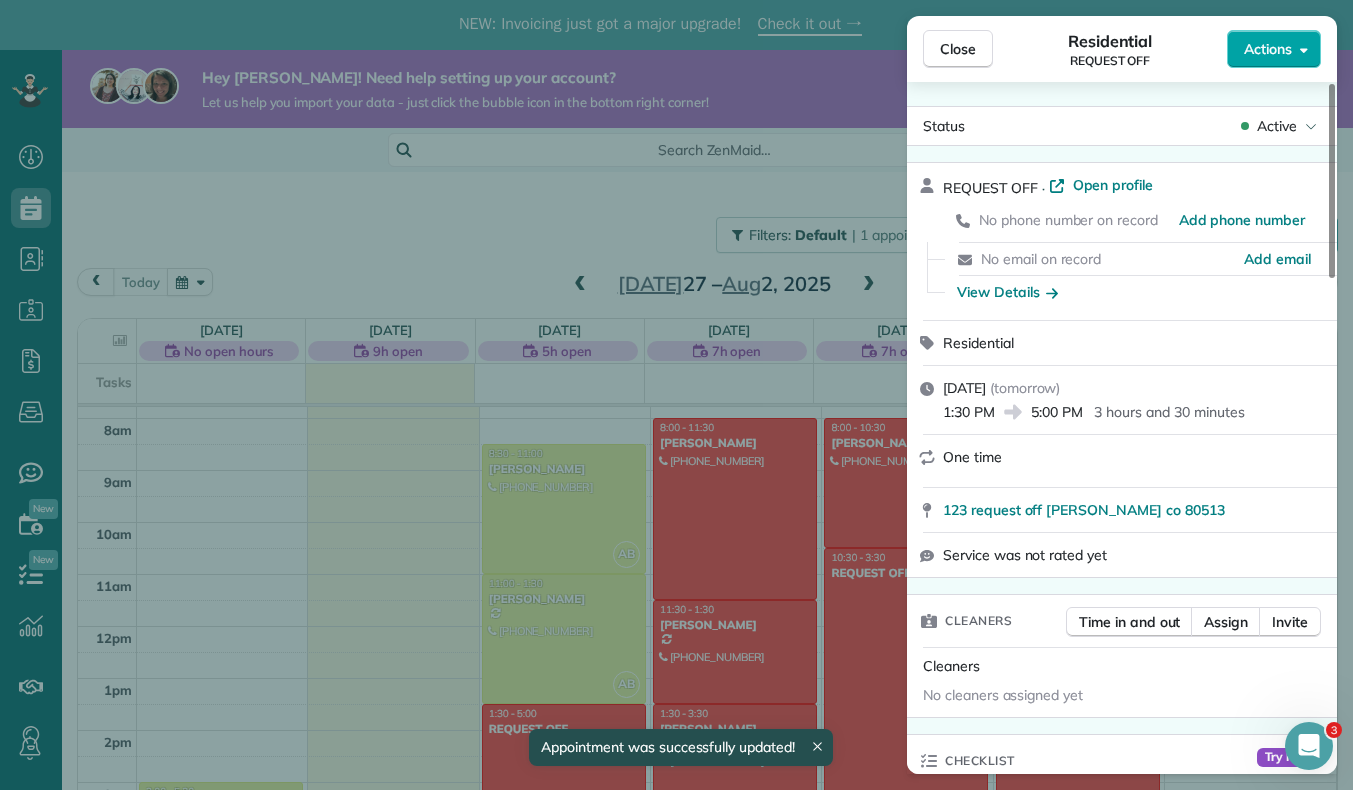 click on "Actions" at bounding box center [1268, 49] 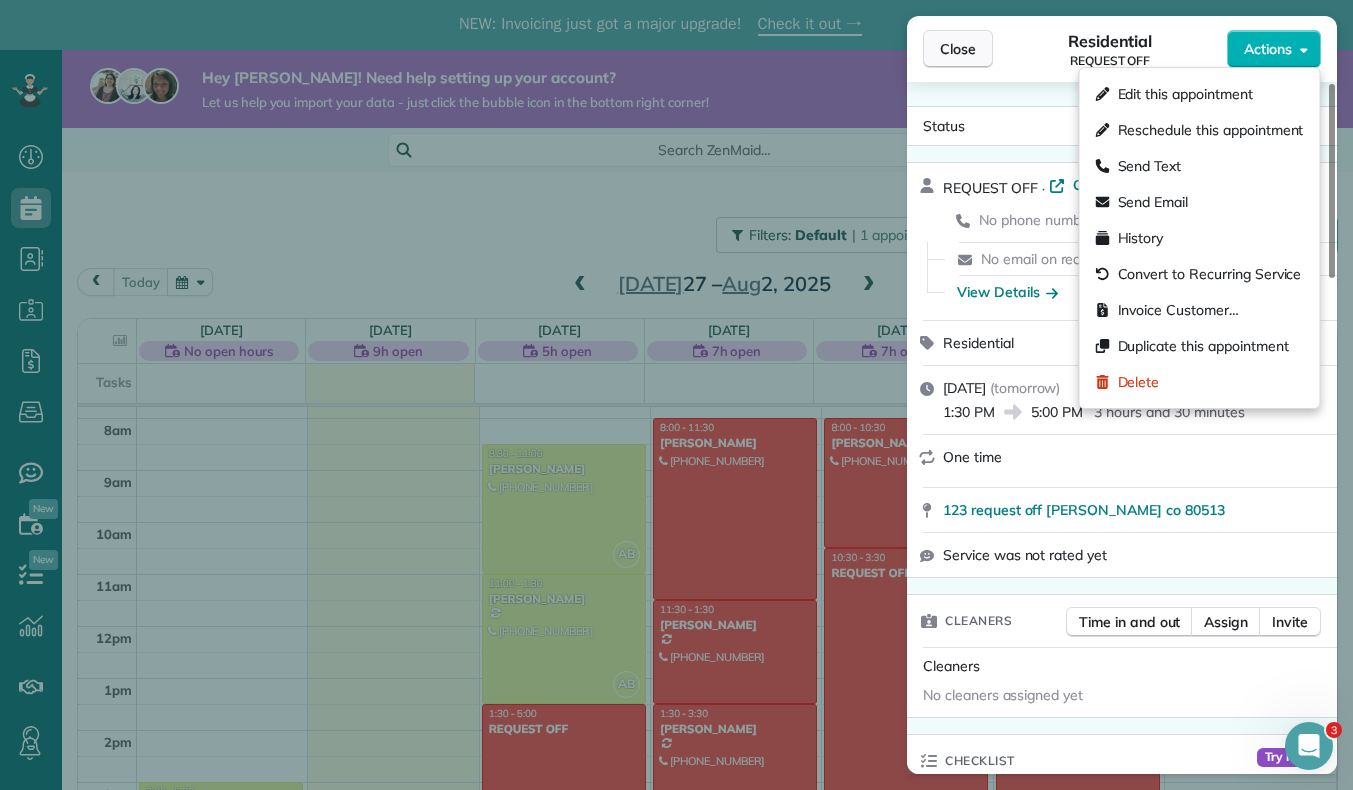 click on "Close" at bounding box center (958, 49) 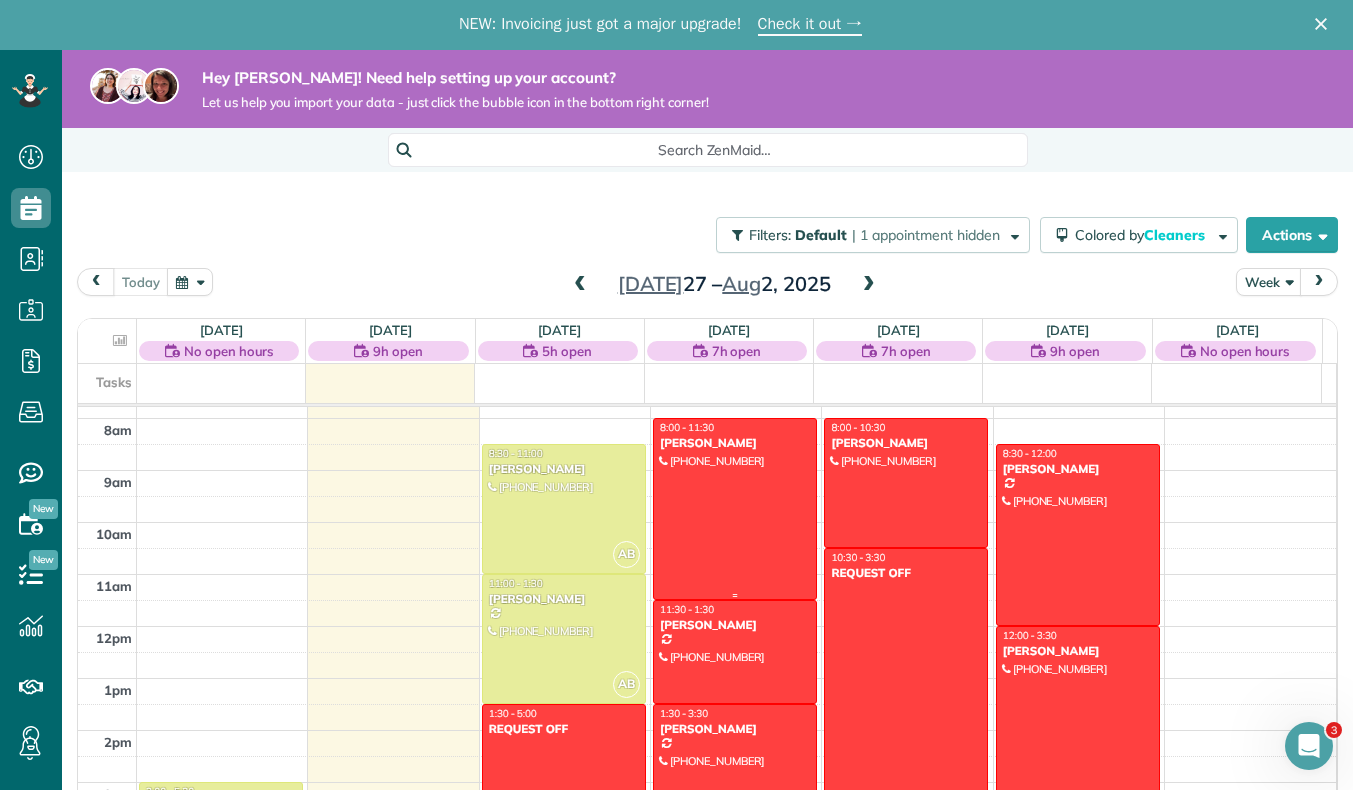 click at bounding box center [735, 509] 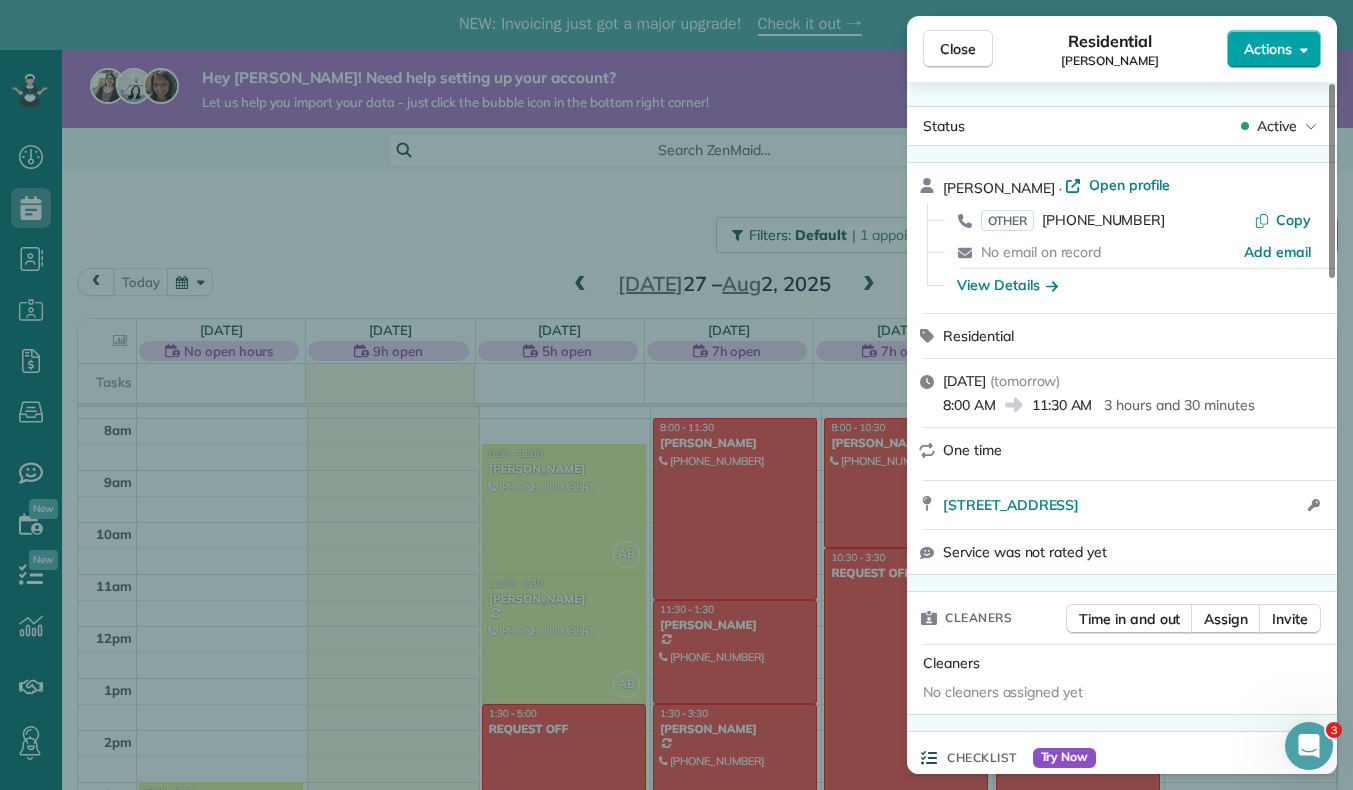 click on "Actions" at bounding box center [1268, 49] 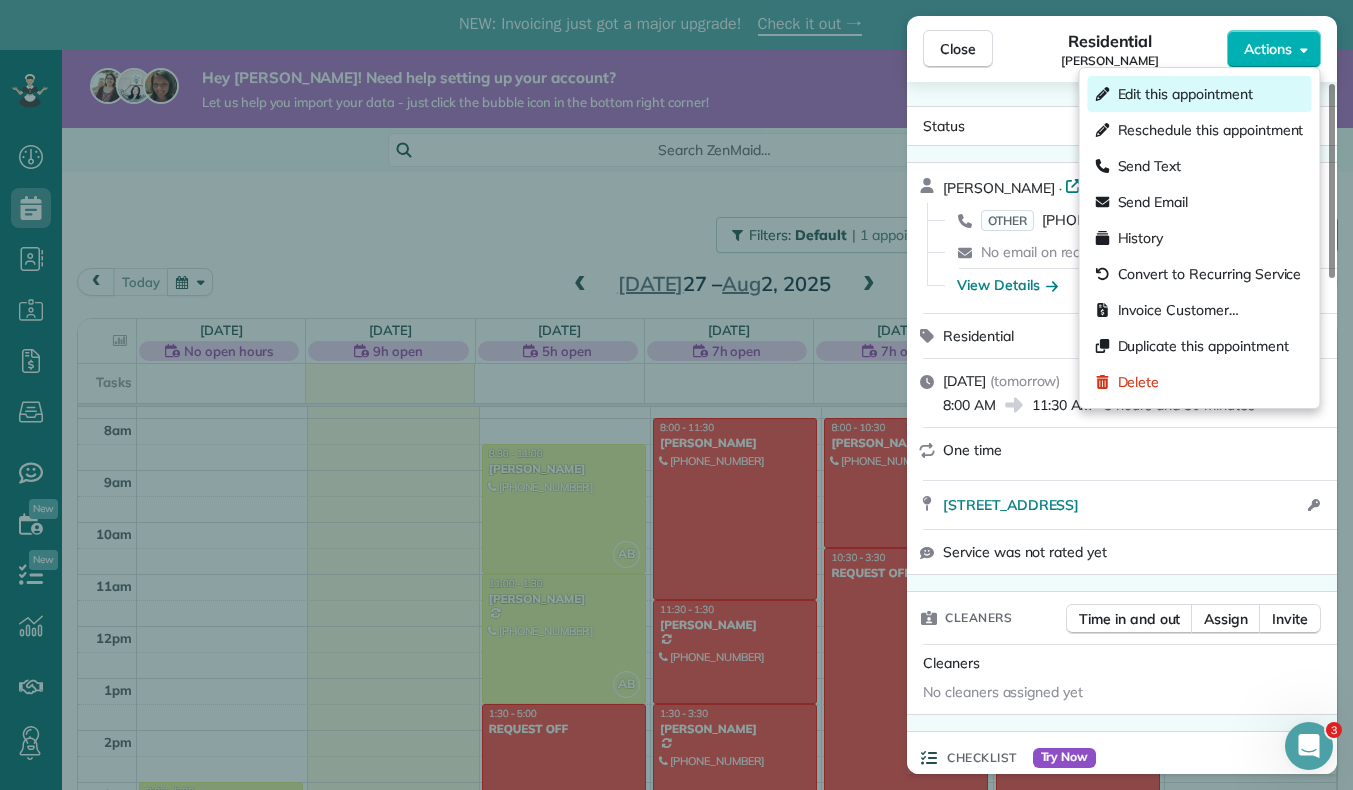 click on "Edit this appointment" at bounding box center [1185, 94] 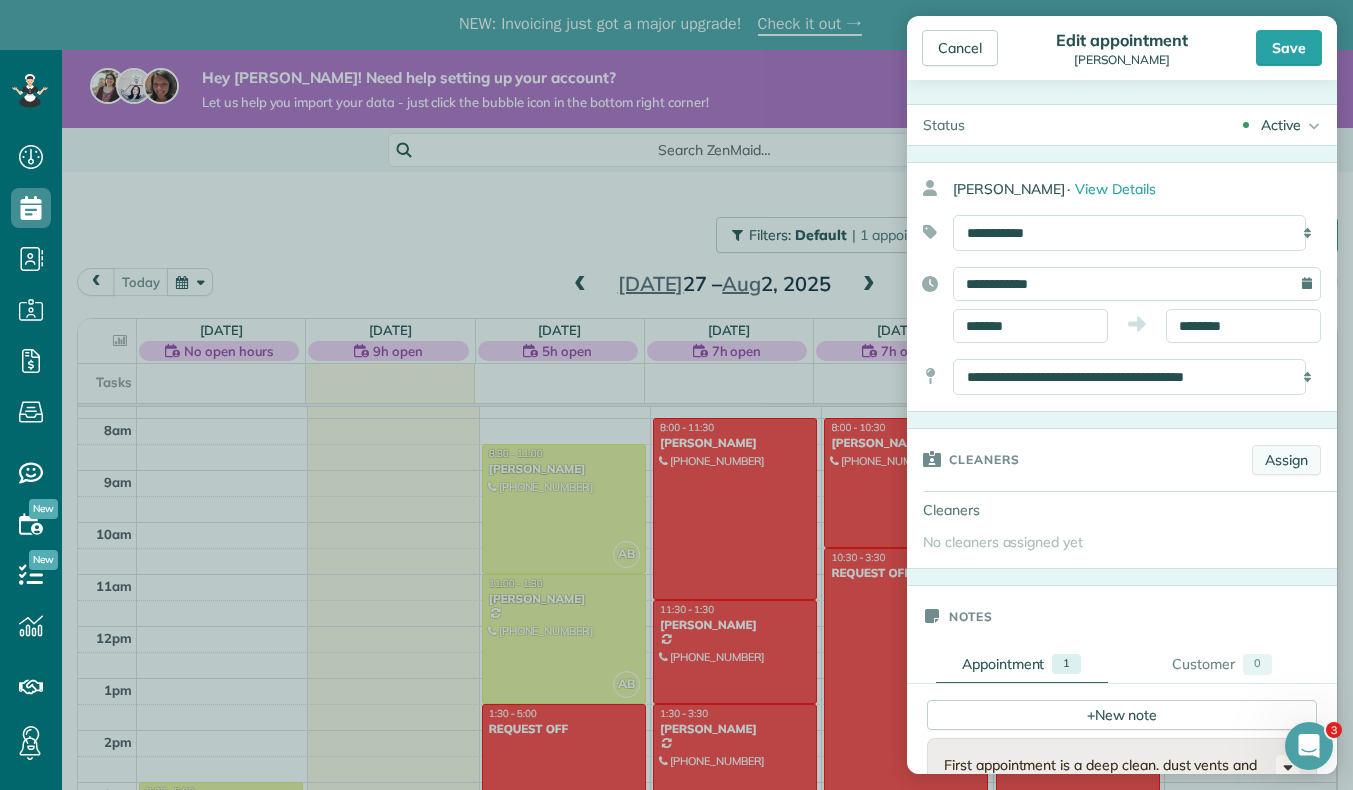 click on "Assign" at bounding box center (1286, 460) 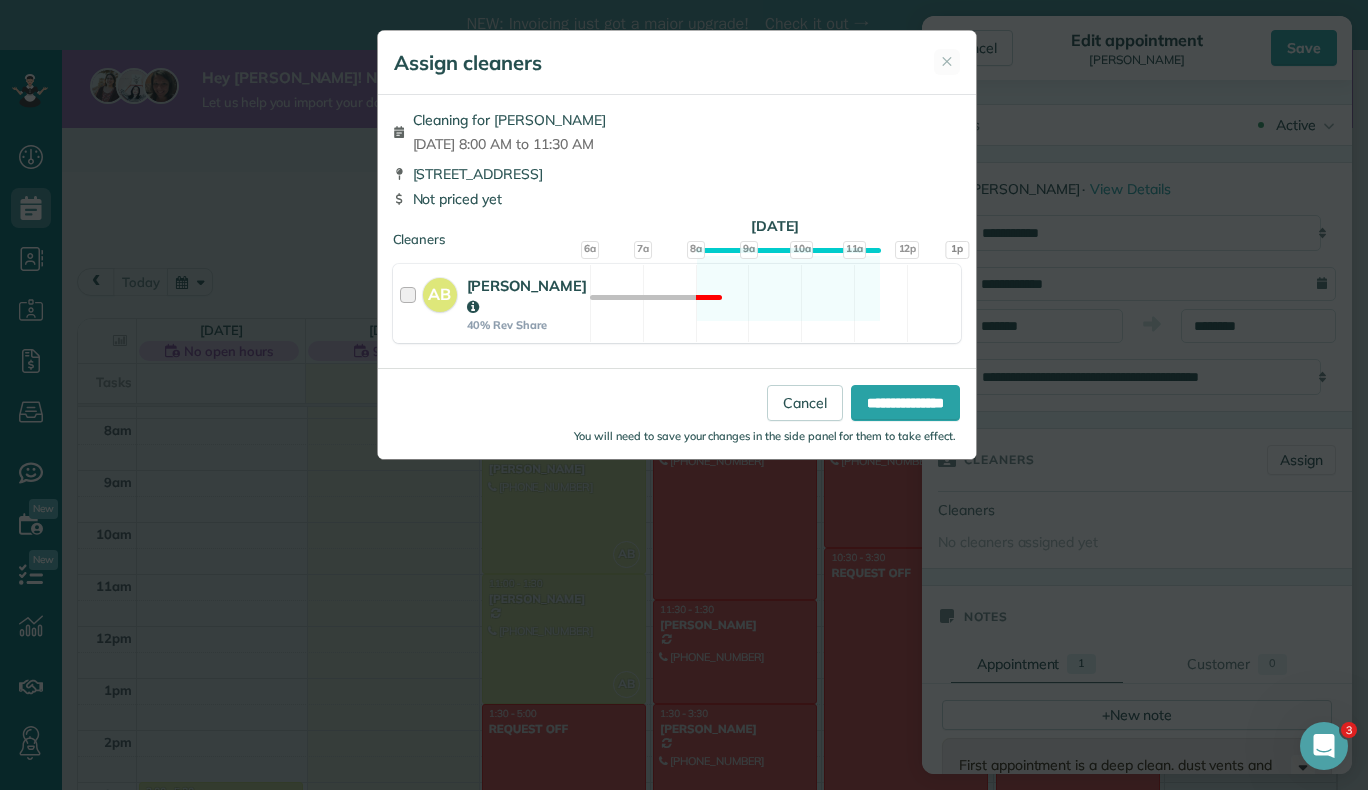 click on "AB
Ashley Beggs
40% Rev Share" at bounding box center [492, 303] 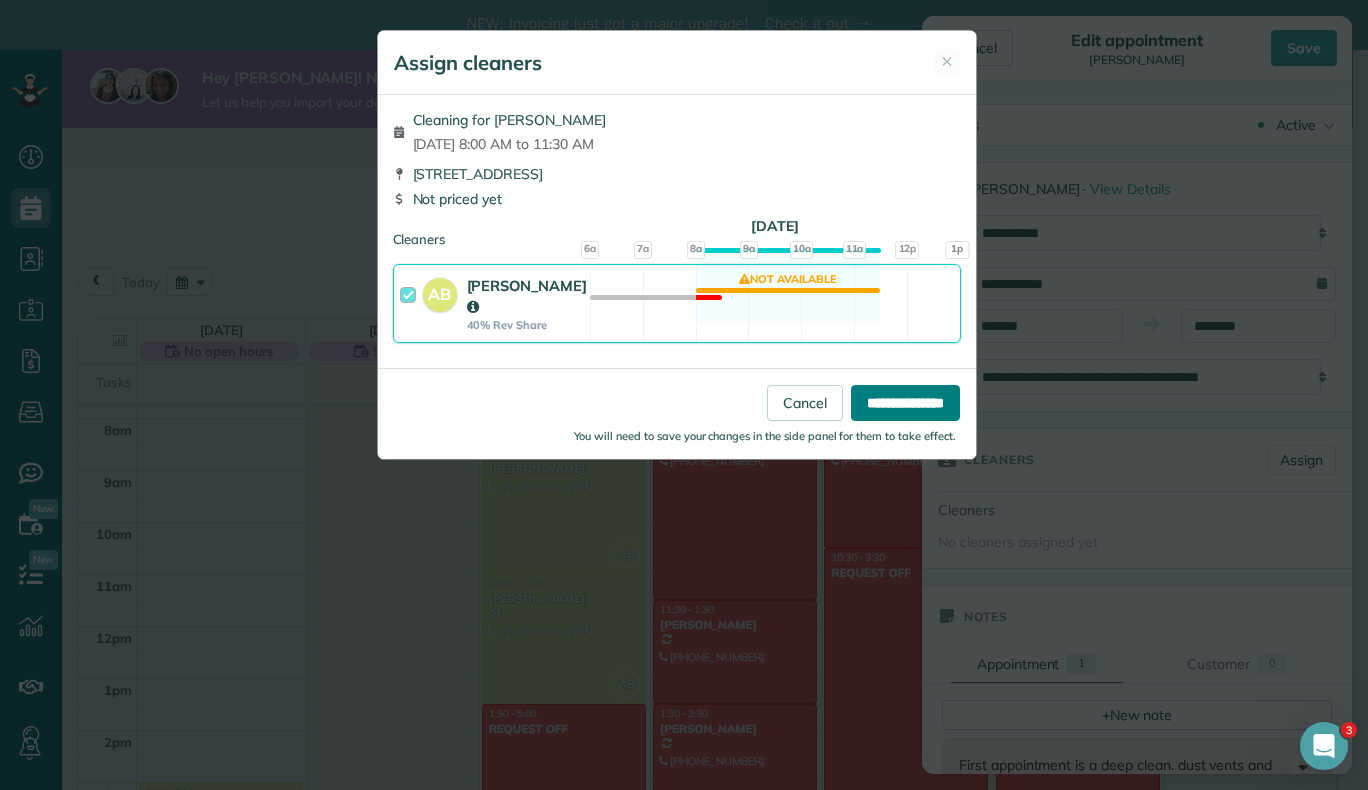 click on "**********" at bounding box center [905, 403] 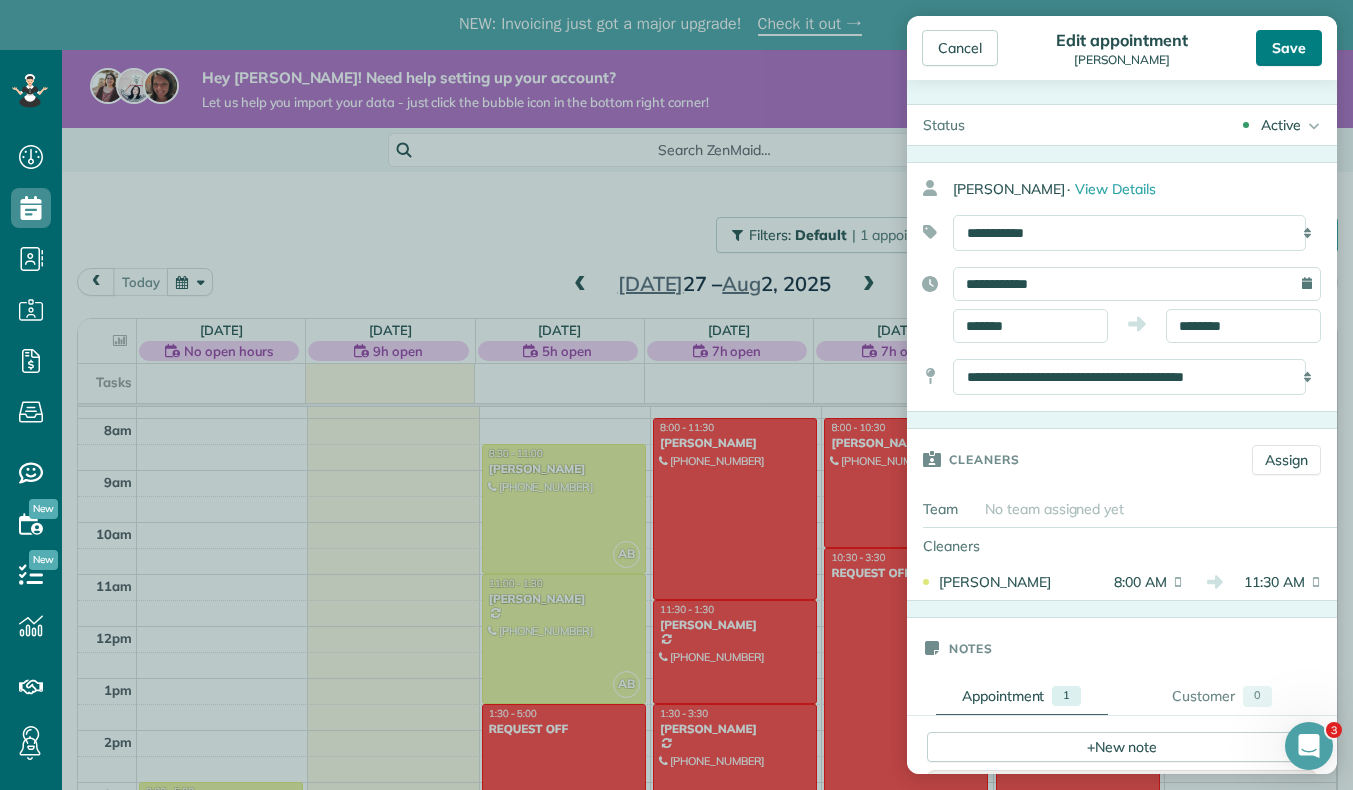click on "Save" at bounding box center (1289, 48) 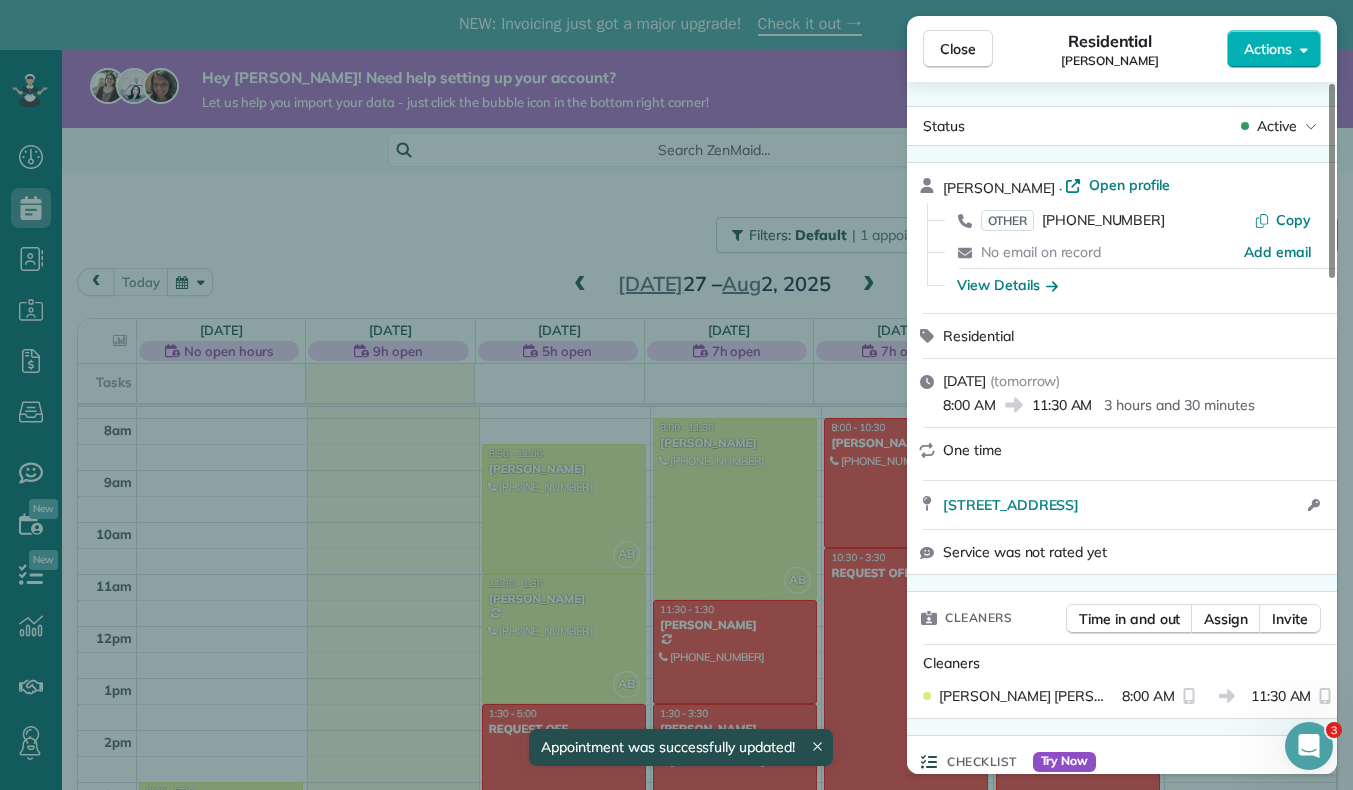 click on "Close Residential Carlos Alanis Actions Status Active Carlos Alanis · Open profile OTHER (970) 388-2983 Copy No email on record Add email View Details Residential Wednesday, July 30, 2025 ( tomorrow ) 8:00 AM 11:30 AM 3 hours and 30 minutes One time 1967 Golden horizon drive Windsor CO 805505 Open access information Service was not rated yet Cleaners Time in and out Assign Invite Cleaners Ashley   Beggs 8:00 AM 11:30 AM Checklist Try Now Deep clean  ⋅  v2 includes 130 items Details Unassign Billing Billing actions Service Service Price (1x $0.00) $0.00 Add an item Overcharge $0.00 Discount $0.00 Coupon discount - Primary tax - Secondary tax - Total appointment price $0.00 Tips collected New feature! $0.00 Mark as paid Total including tip $0.00 Get paid online in no-time! Send an invoice and reward your cleaners with tips Charge customer credit card Appointment custom fields Reason for Skip - Hidden from cleaners Pay Method - Hidden from cleaners Work items No work items to display Notes Appointment 1 0 ( )" at bounding box center [676, 395] 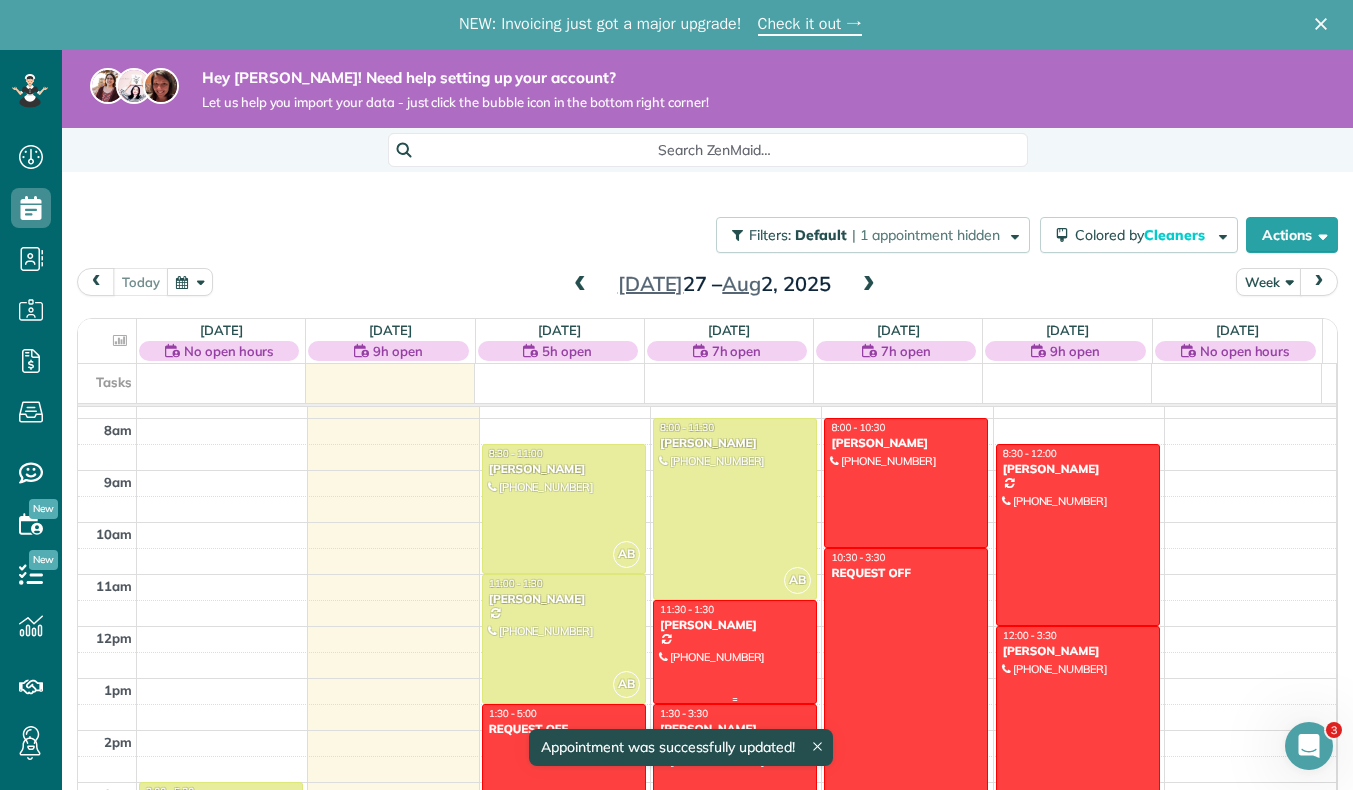 click at bounding box center (735, 652) 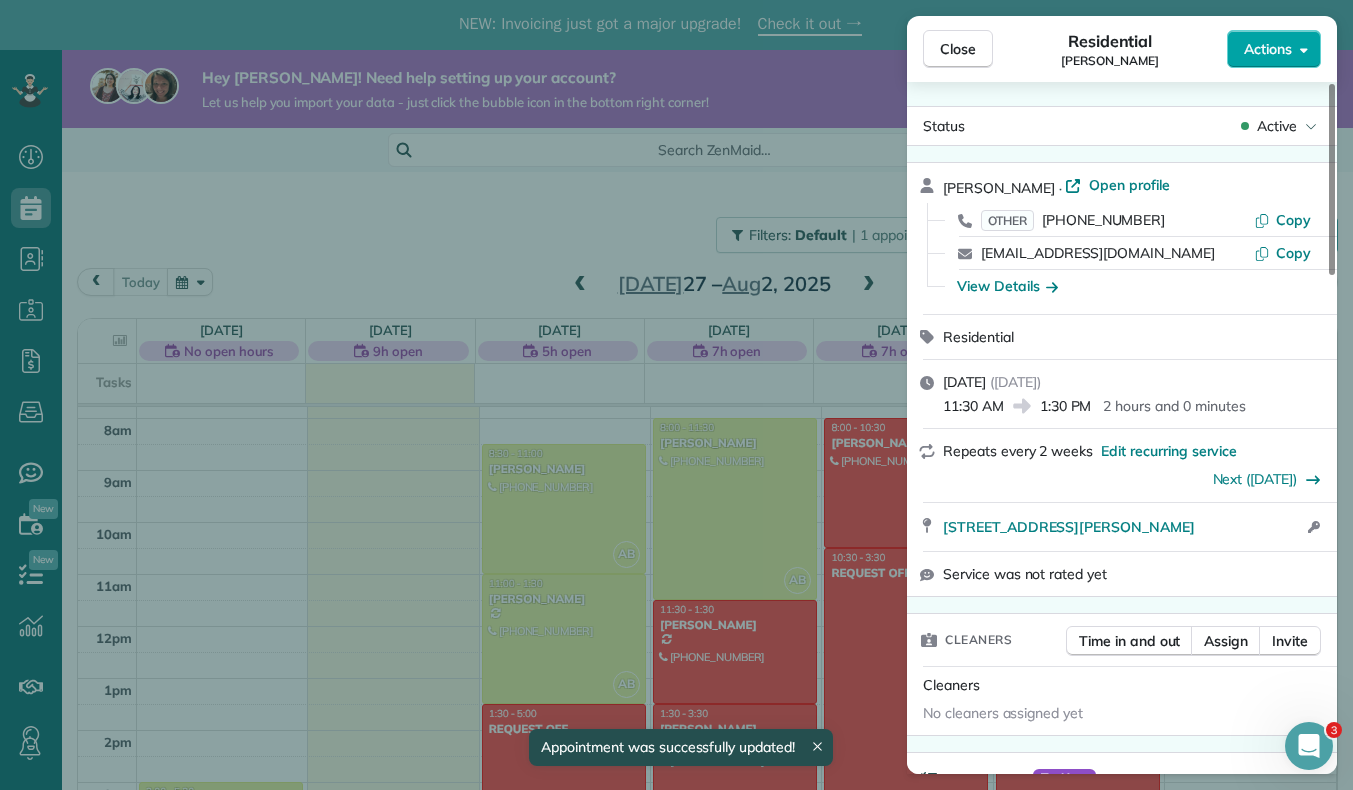 click on "Actions" at bounding box center (1274, 49) 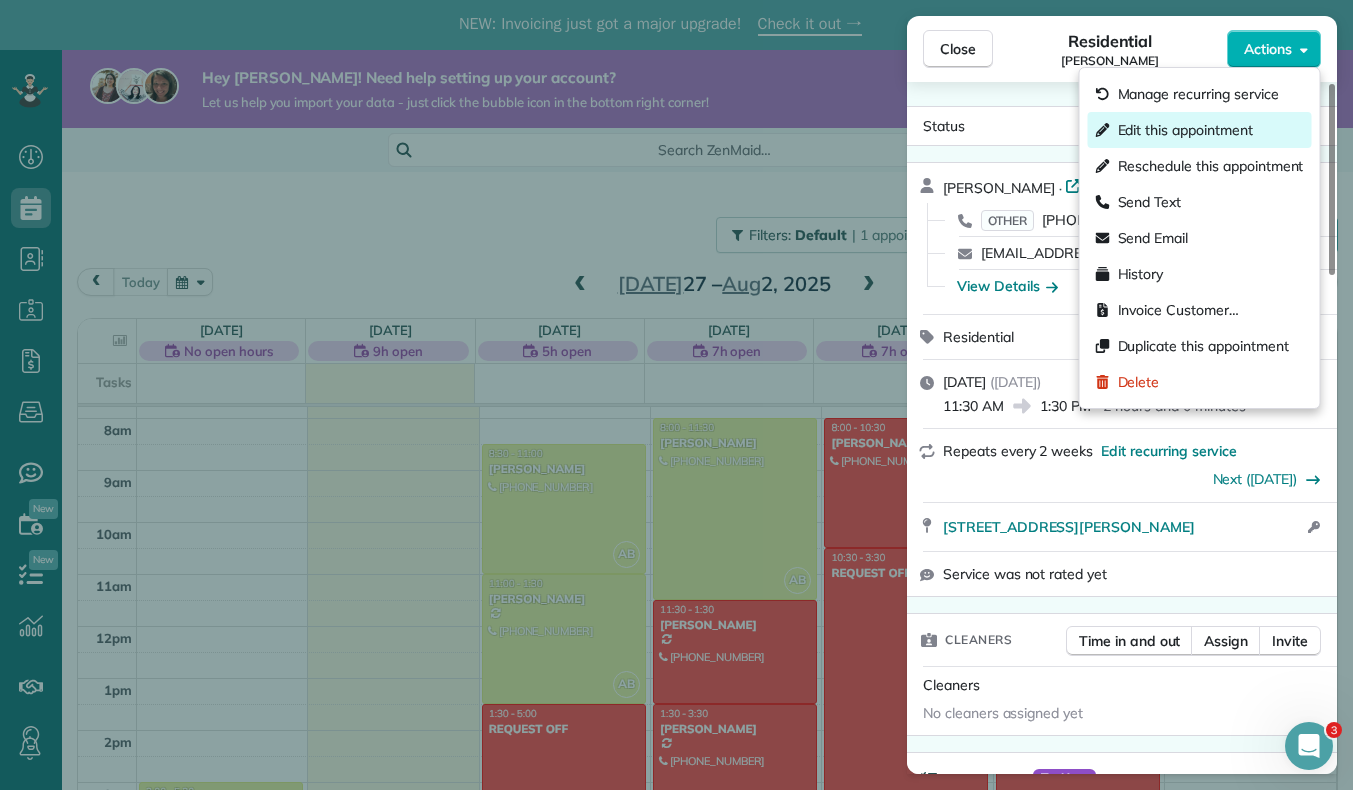 click on "Edit this appointment" at bounding box center (1185, 130) 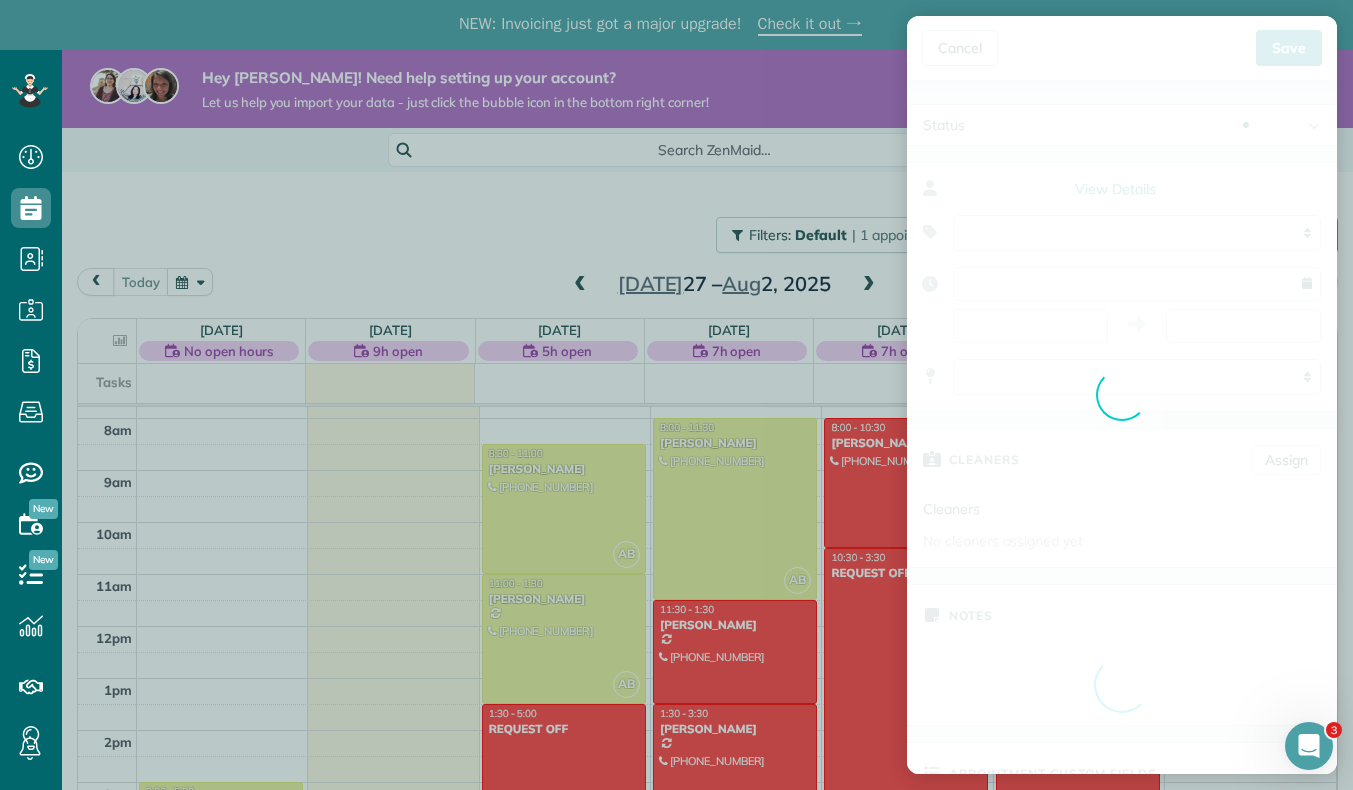type on "**********" 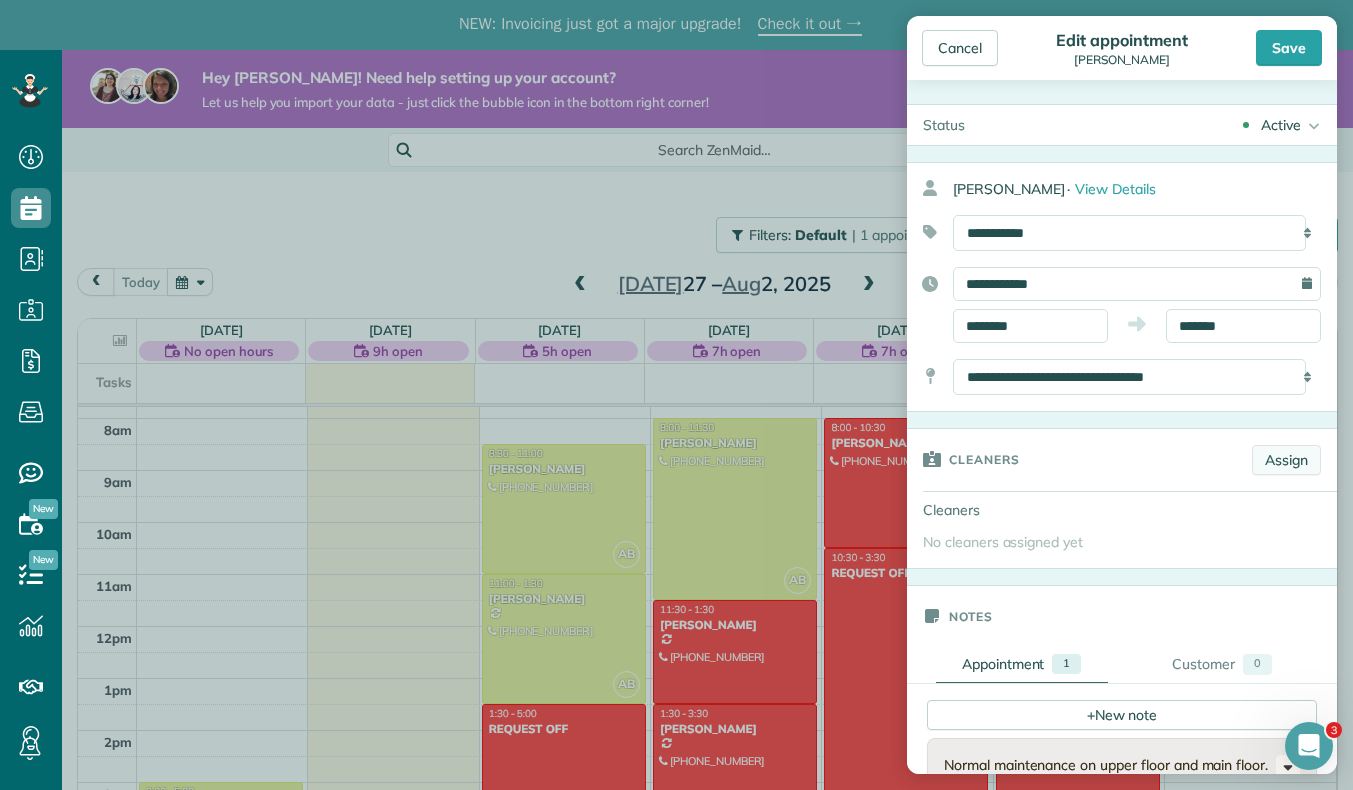 click on "Assign" at bounding box center (1286, 460) 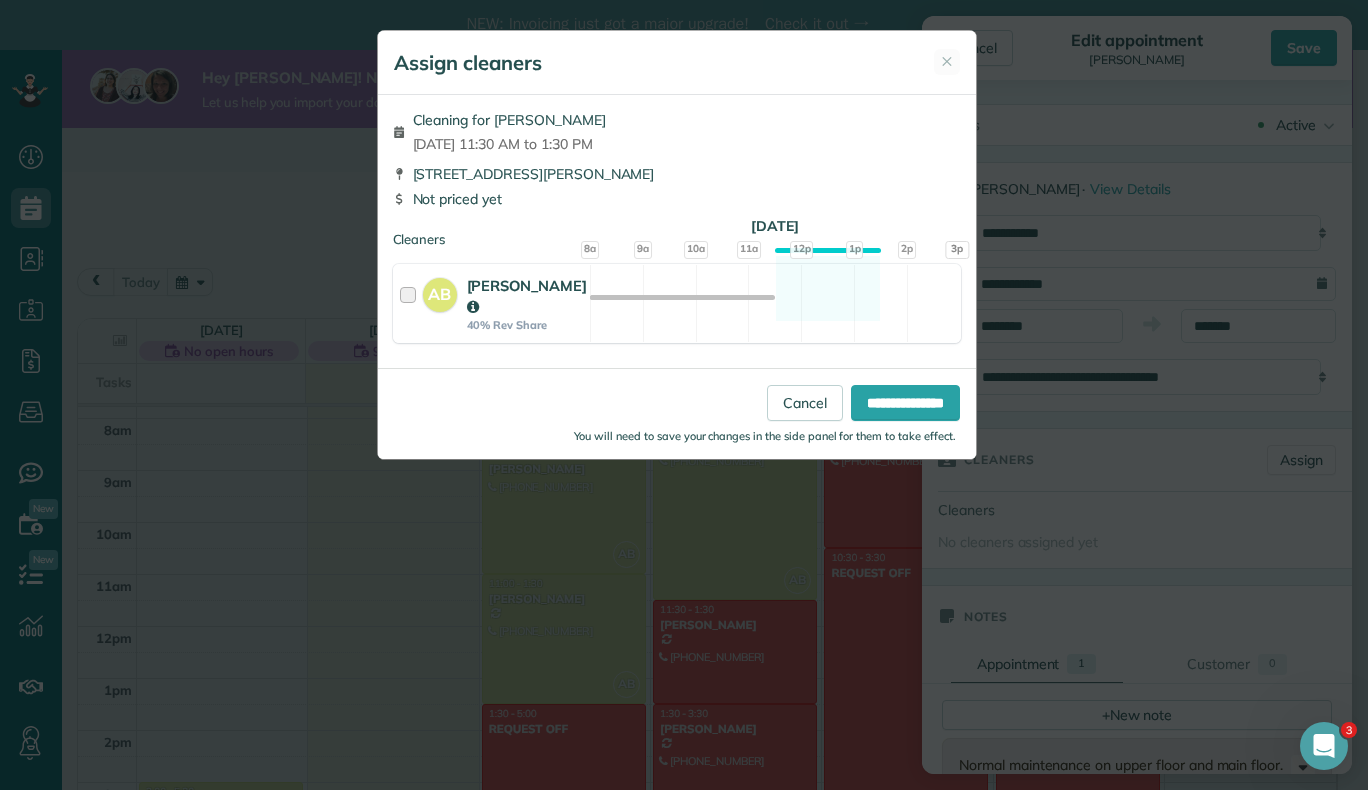 click at bounding box center (411, 303) 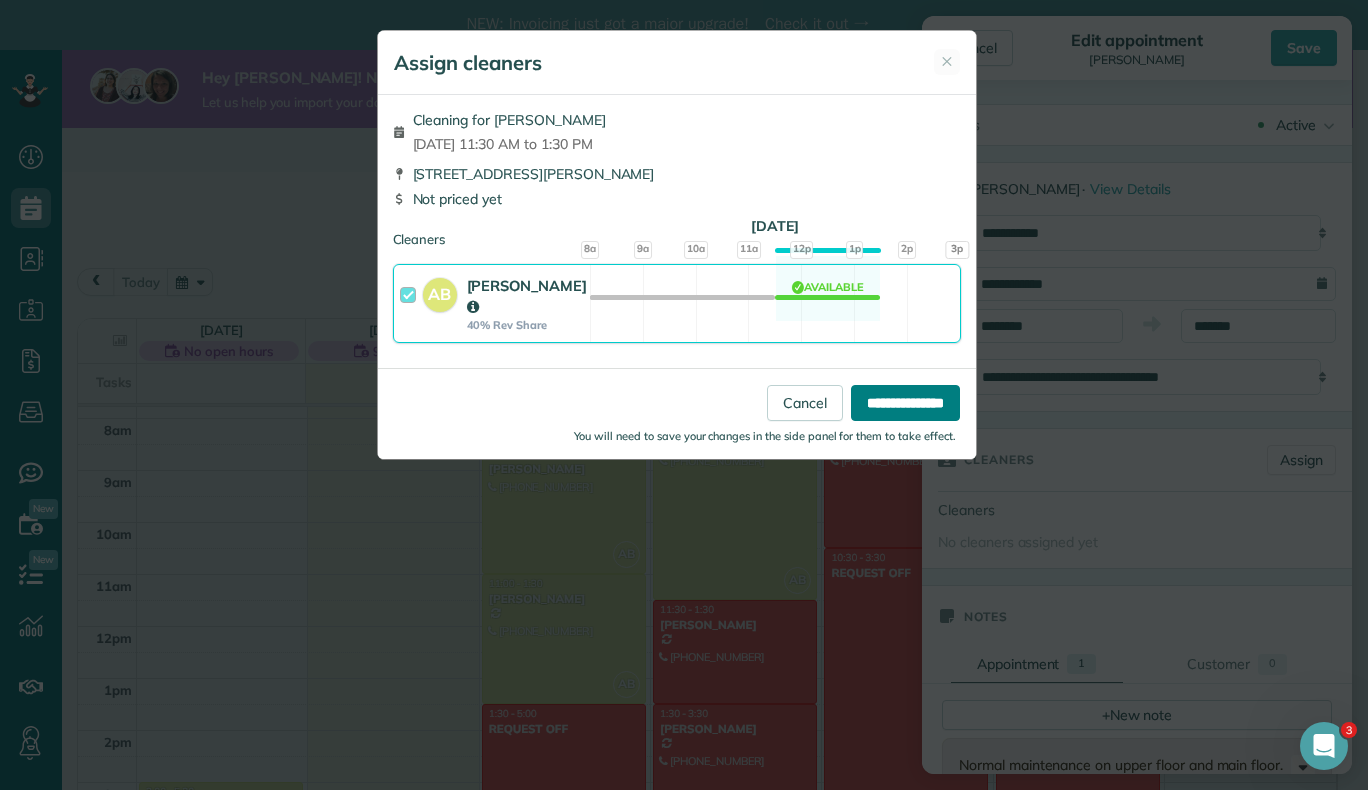 click on "**********" at bounding box center [905, 403] 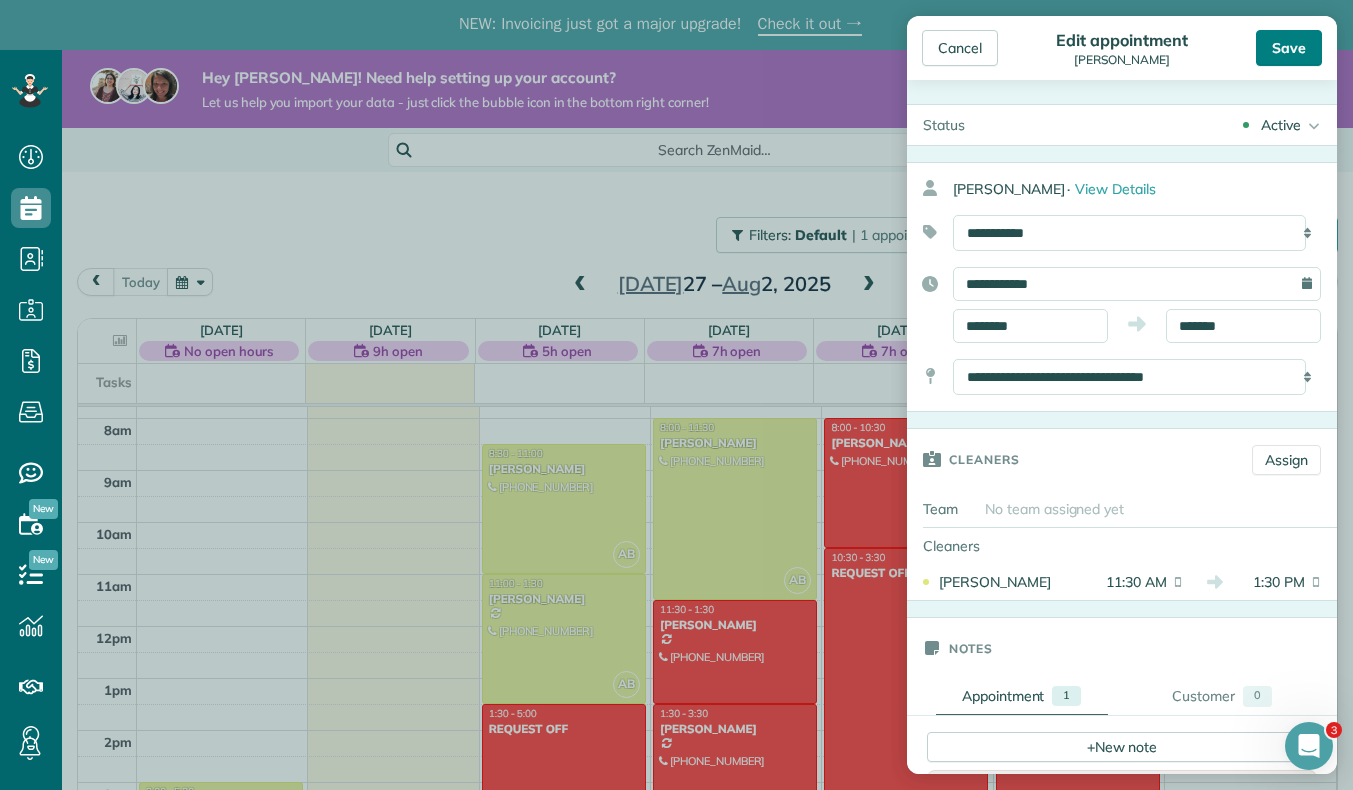 click on "Save" at bounding box center [1289, 48] 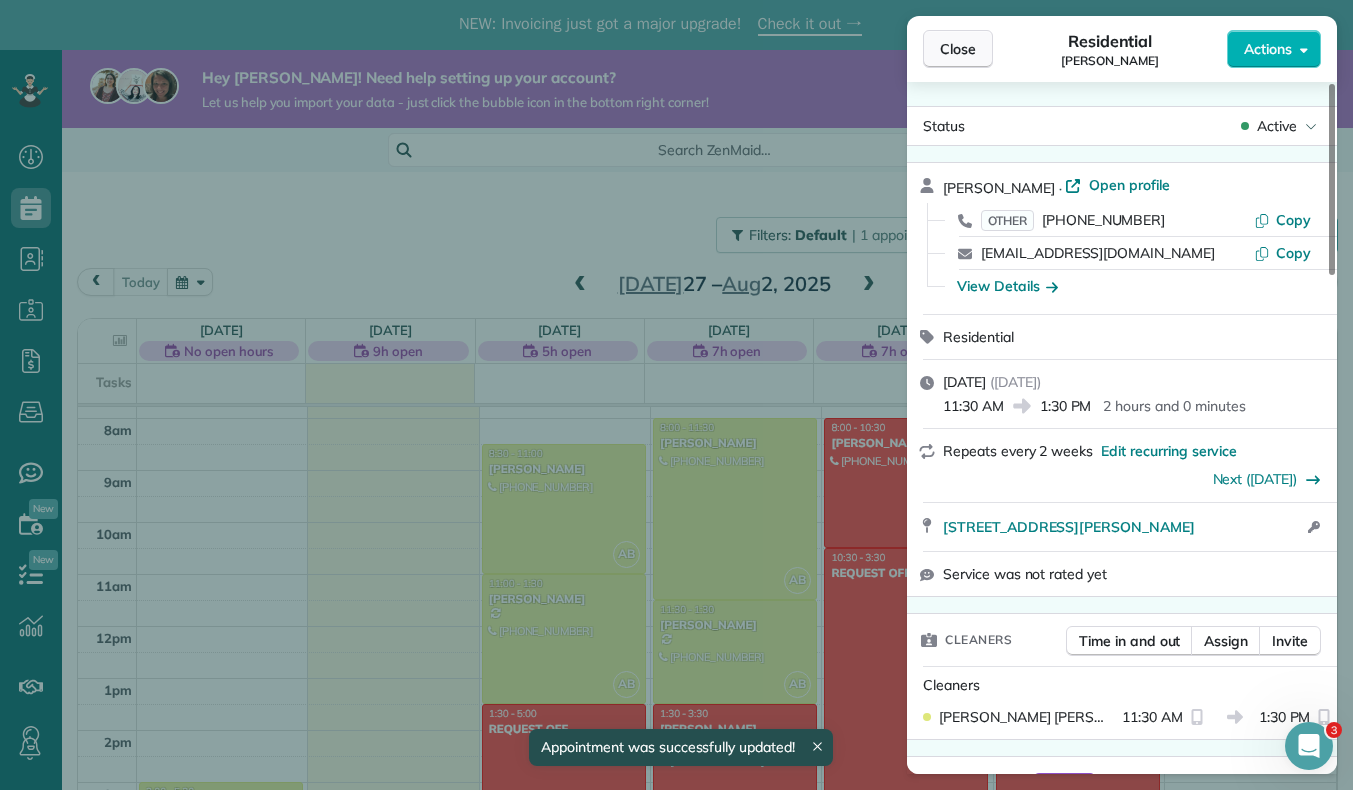 click on "Close" at bounding box center (958, 49) 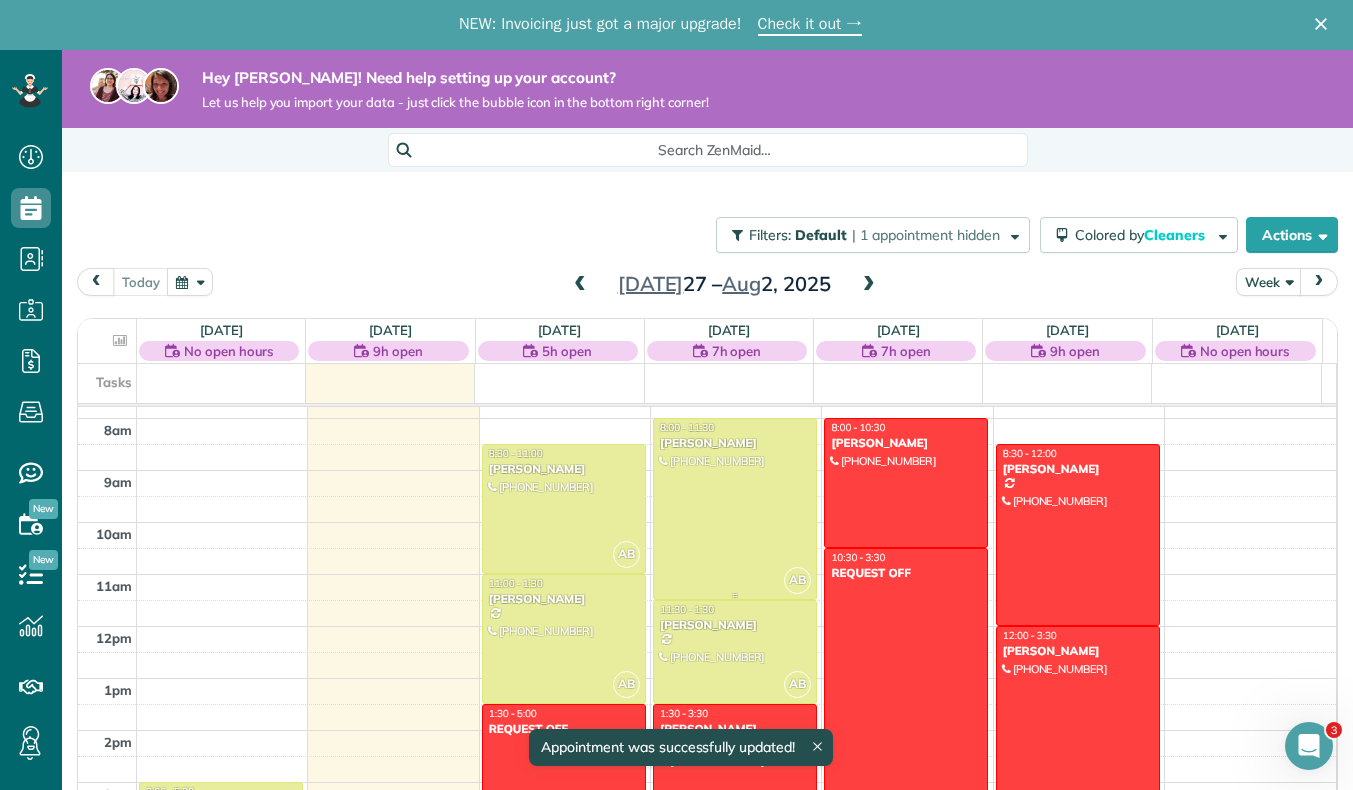 scroll, scrollTop: 649, scrollLeft: 0, axis: vertical 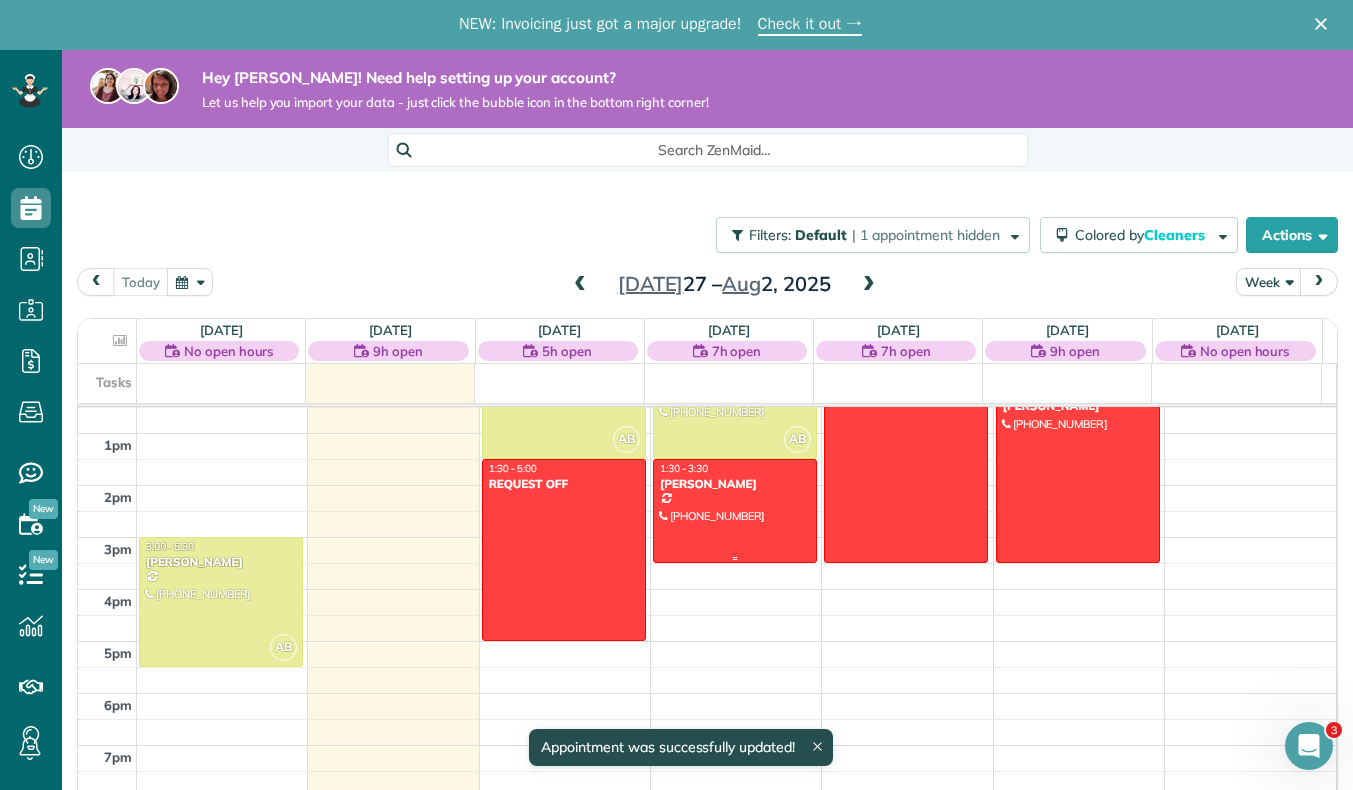 click at bounding box center (735, 511) 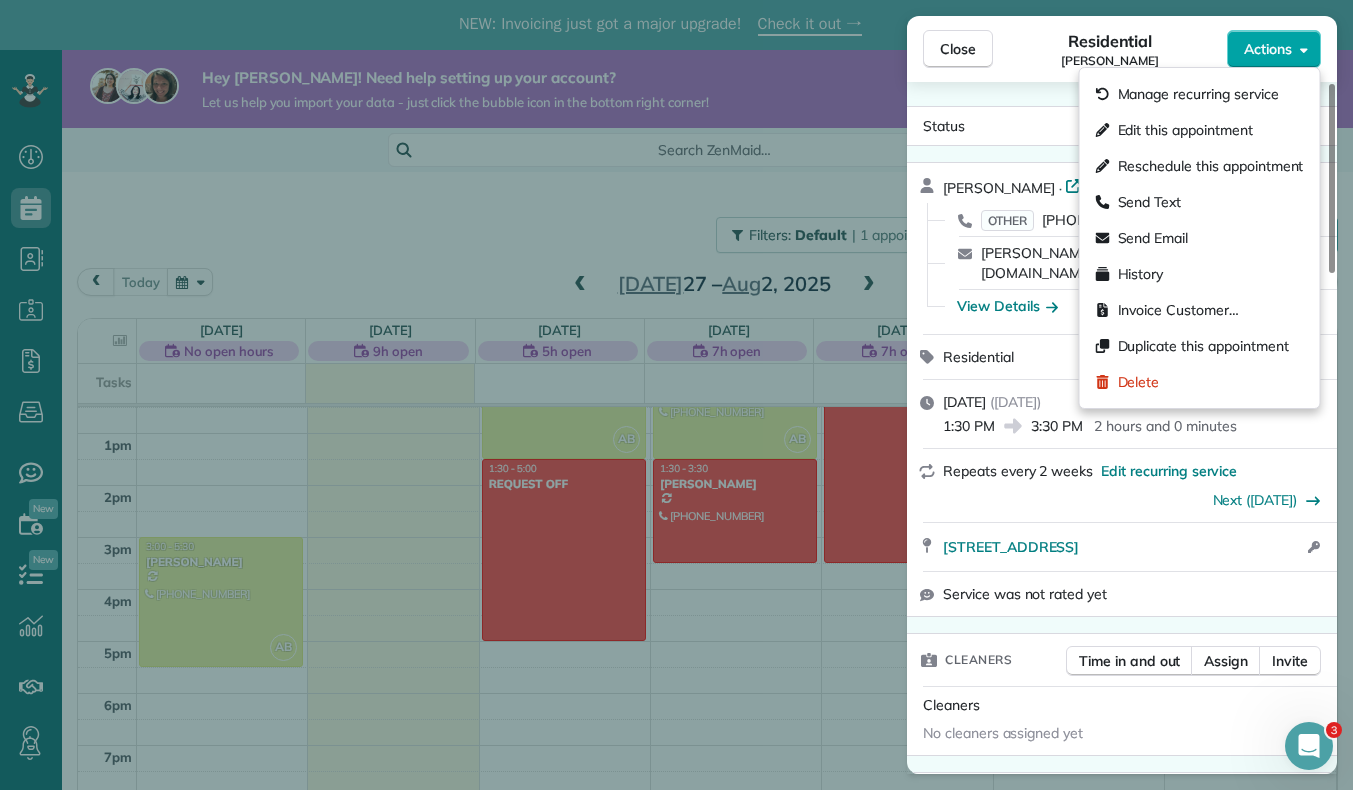 click on "Actions" at bounding box center (1274, 49) 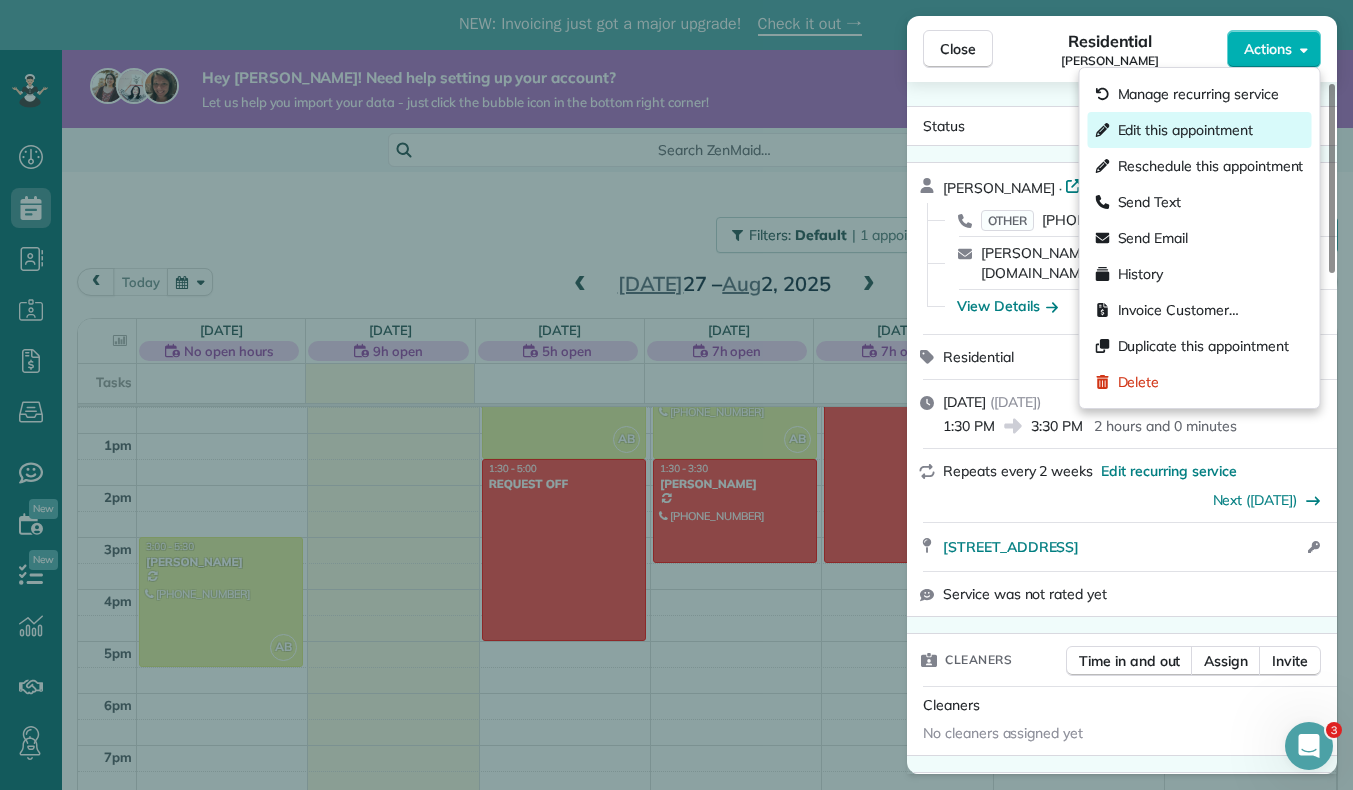 click on "Edit this appointment" at bounding box center [1185, 130] 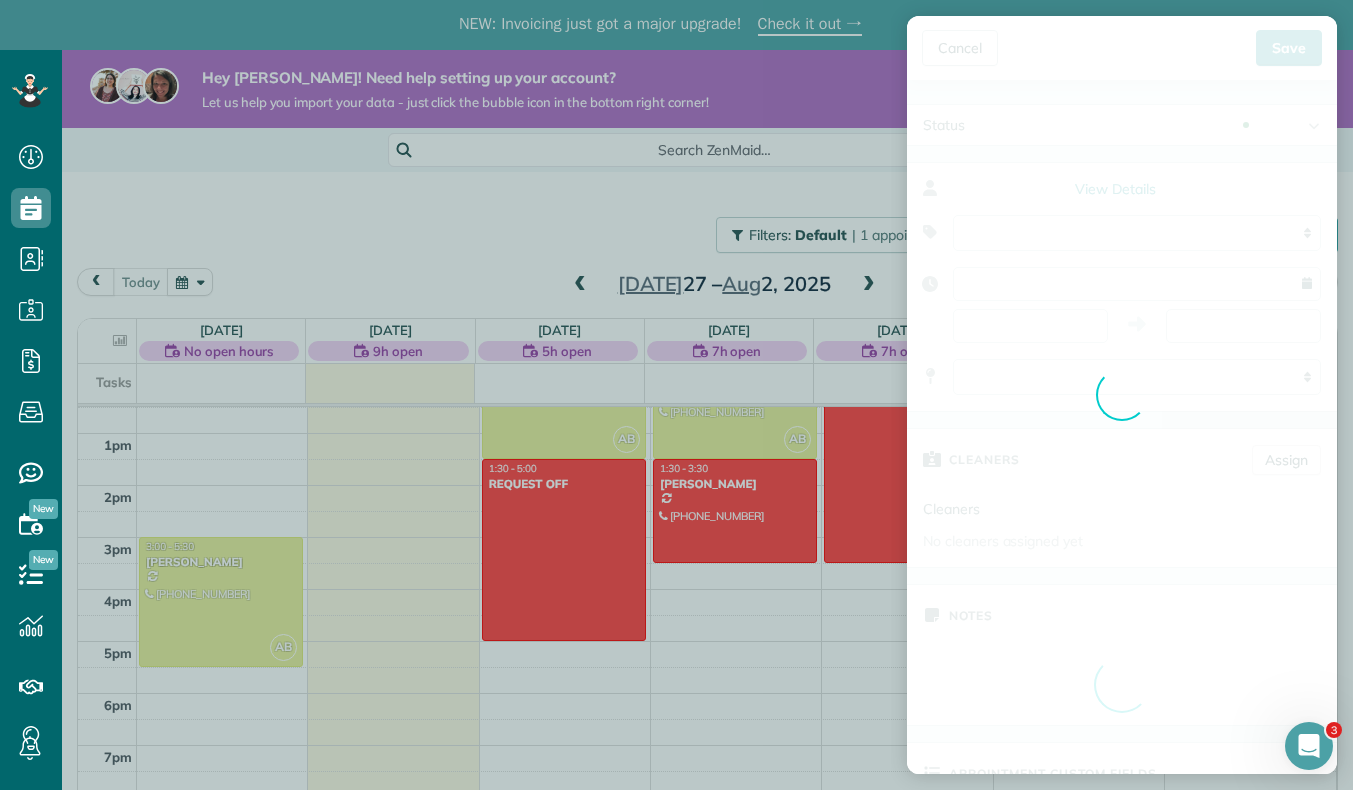 type on "**********" 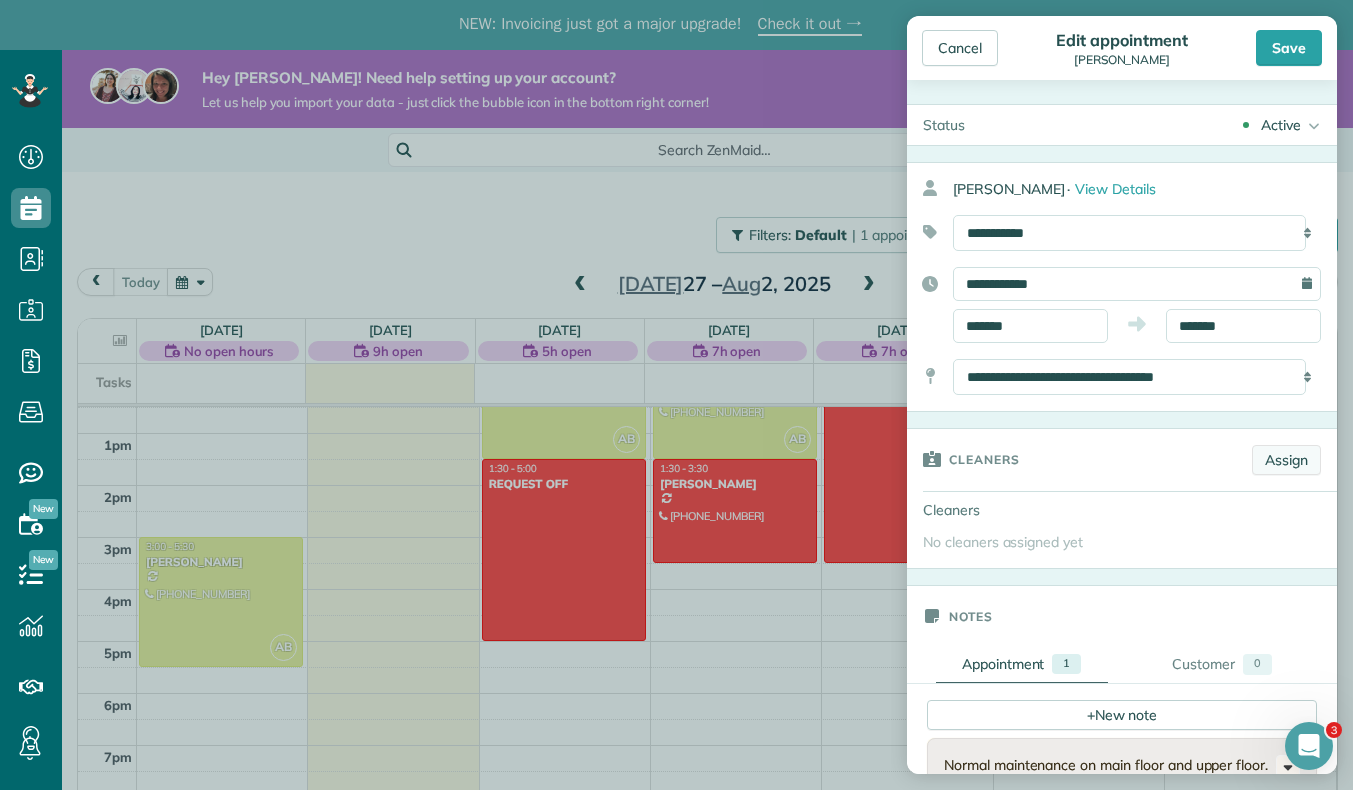 click on "Assign" at bounding box center [1286, 460] 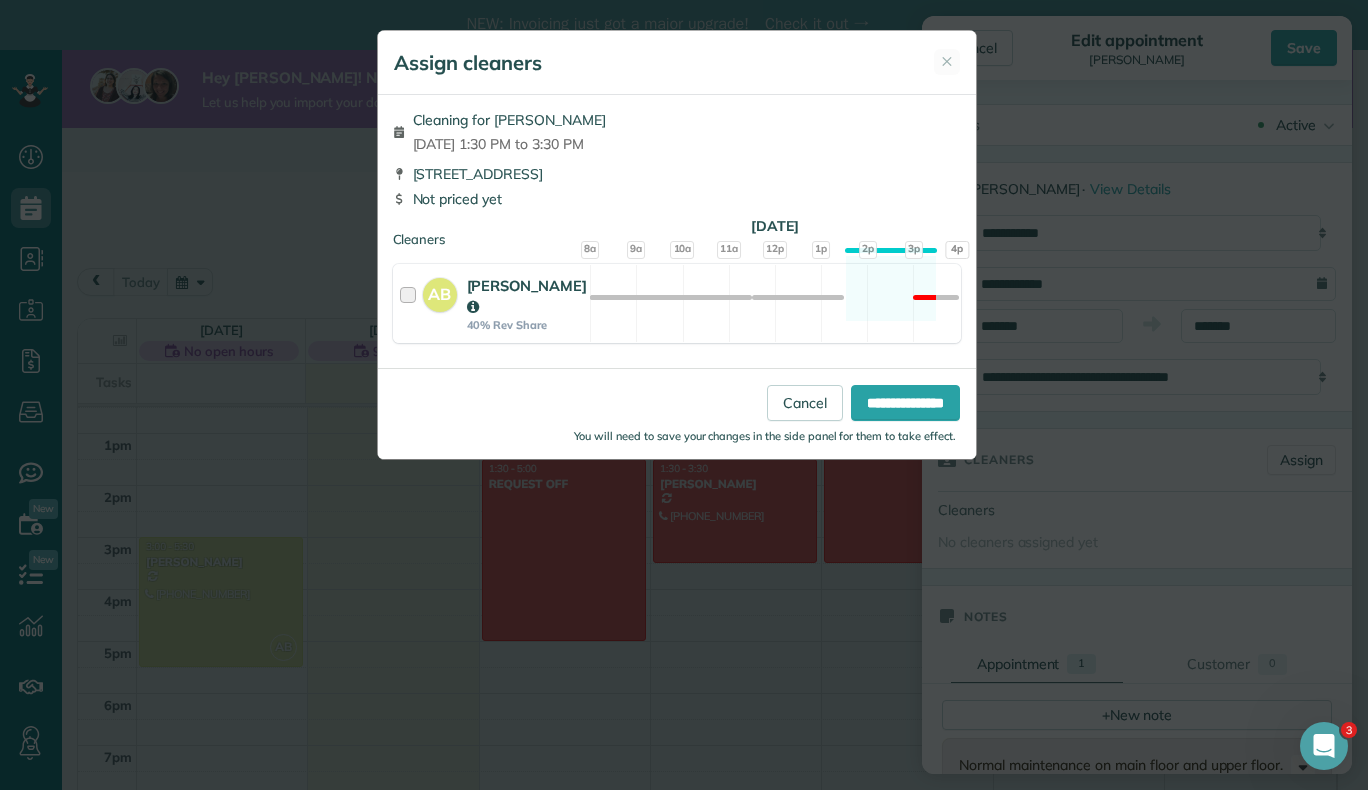 click at bounding box center [411, 303] 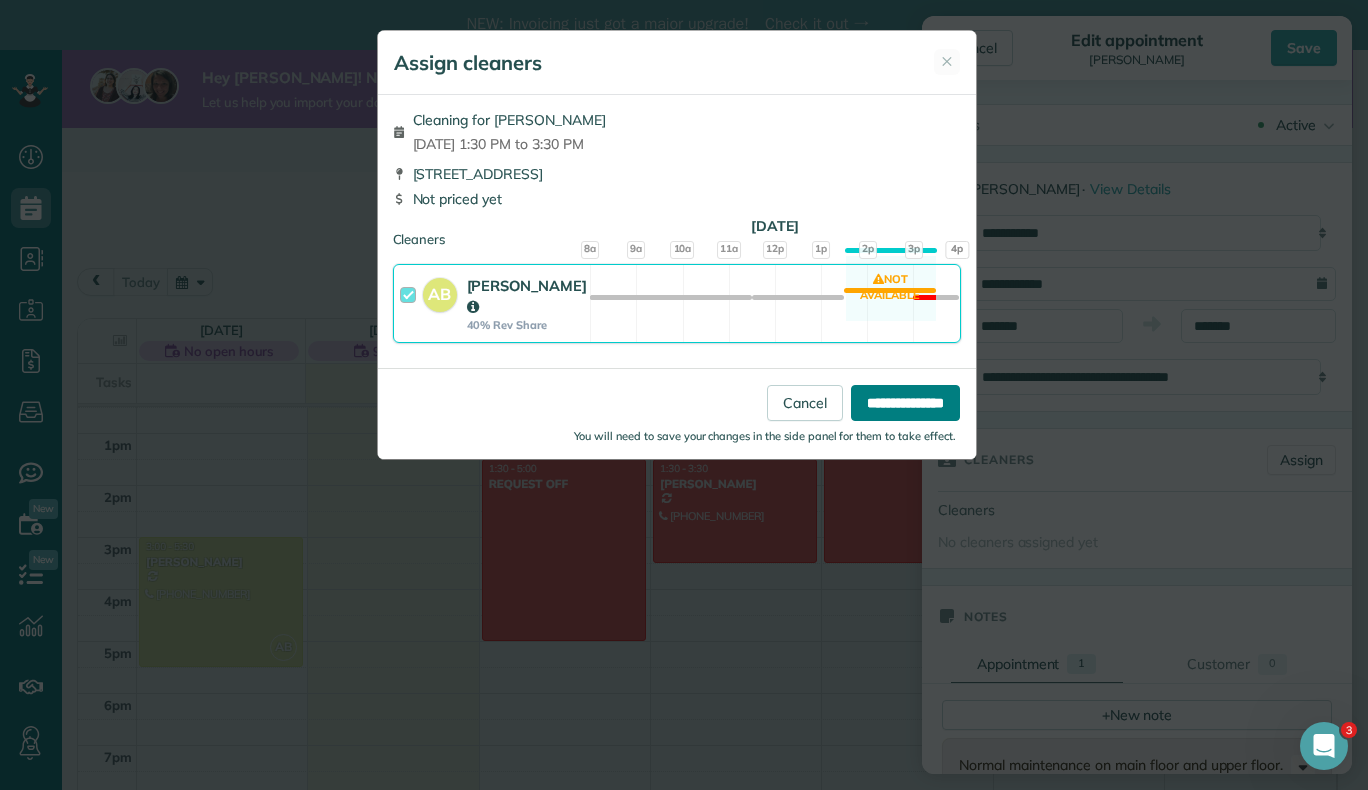 click on "**********" at bounding box center [905, 403] 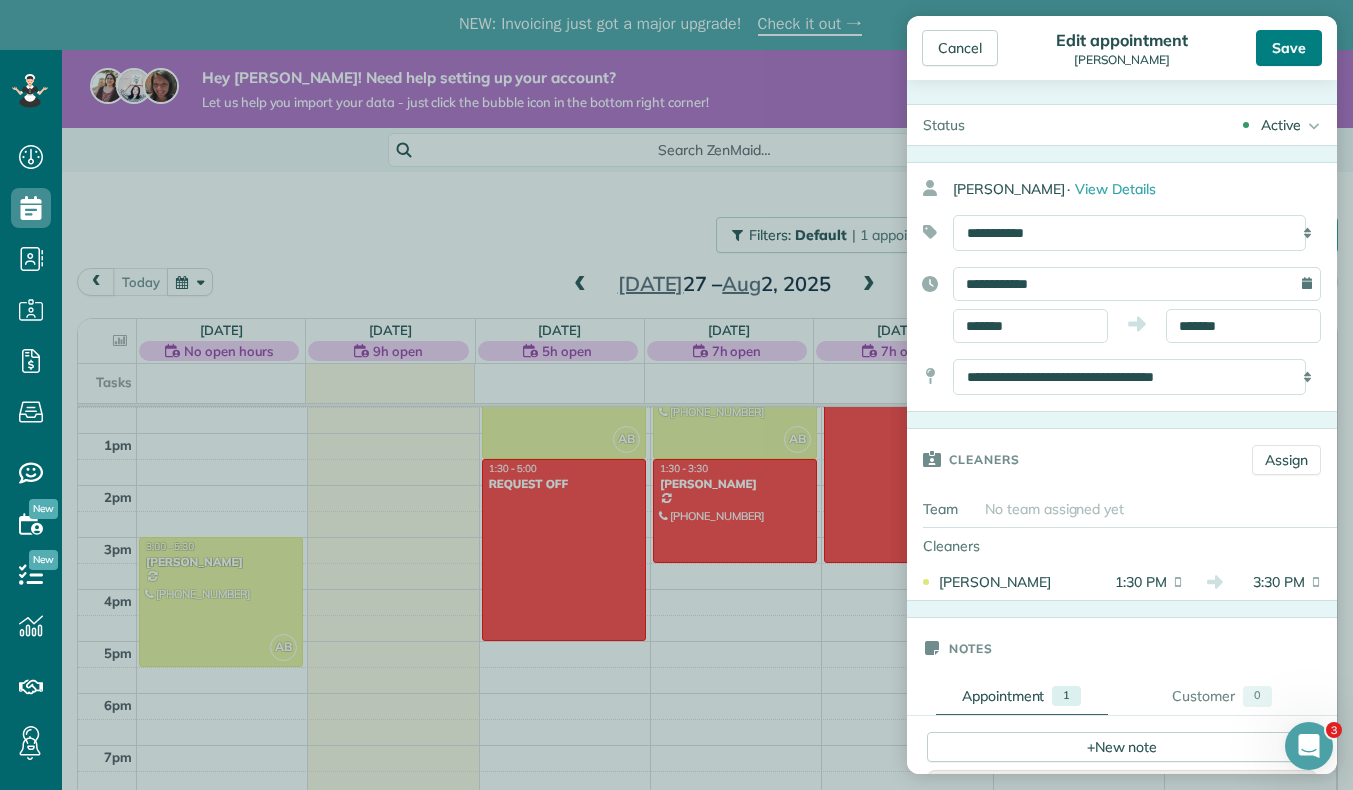 click on "Save" at bounding box center (1289, 48) 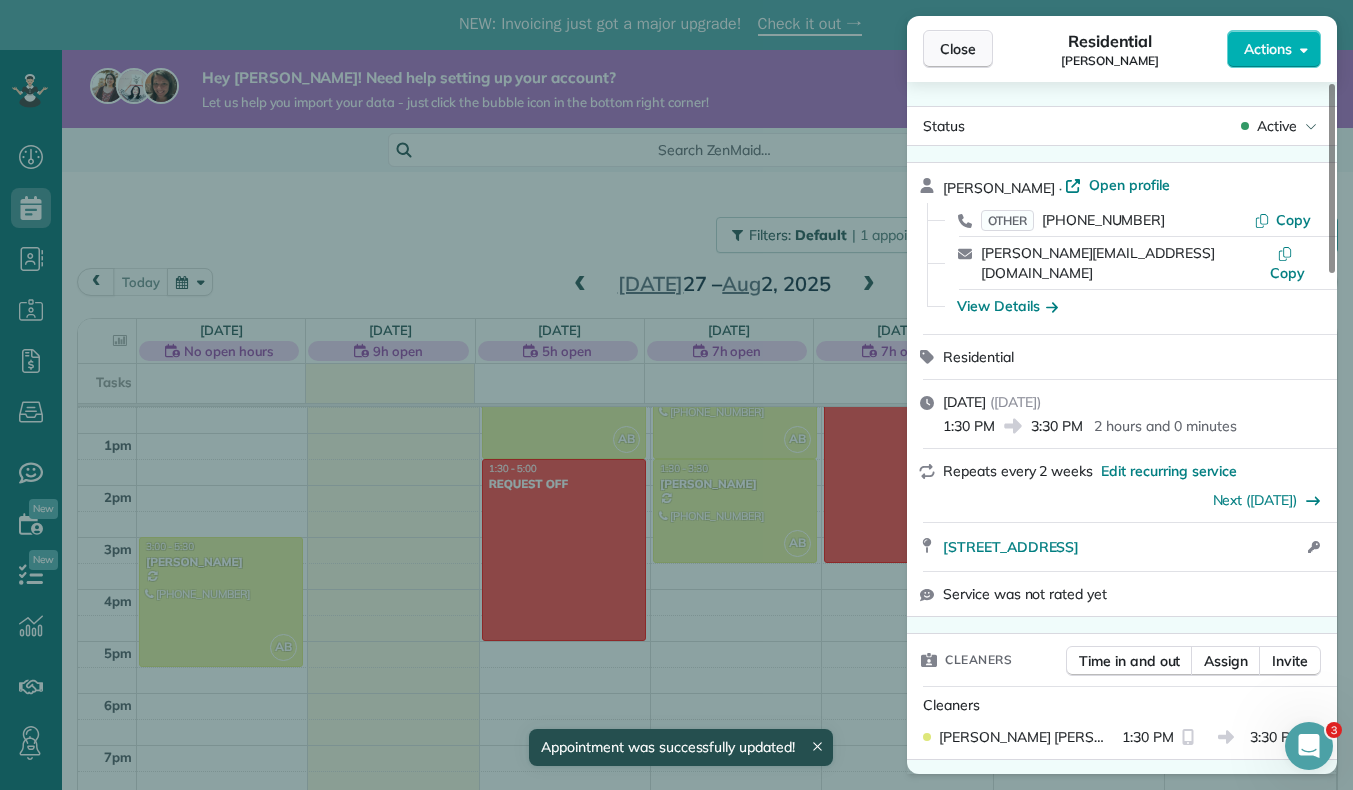 click on "Close" at bounding box center [958, 49] 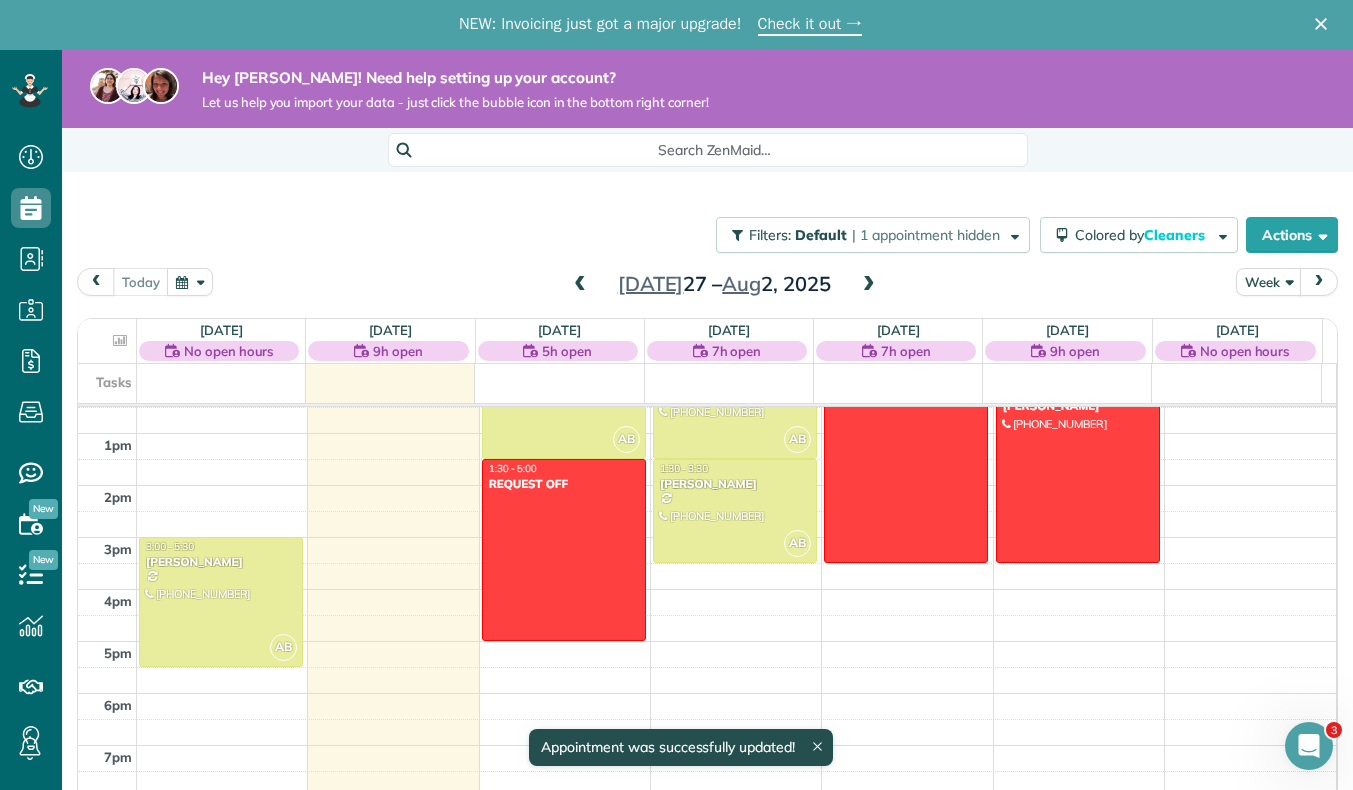 scroll, scrollTop: 386, scrollLeft: 0, axis: vertical 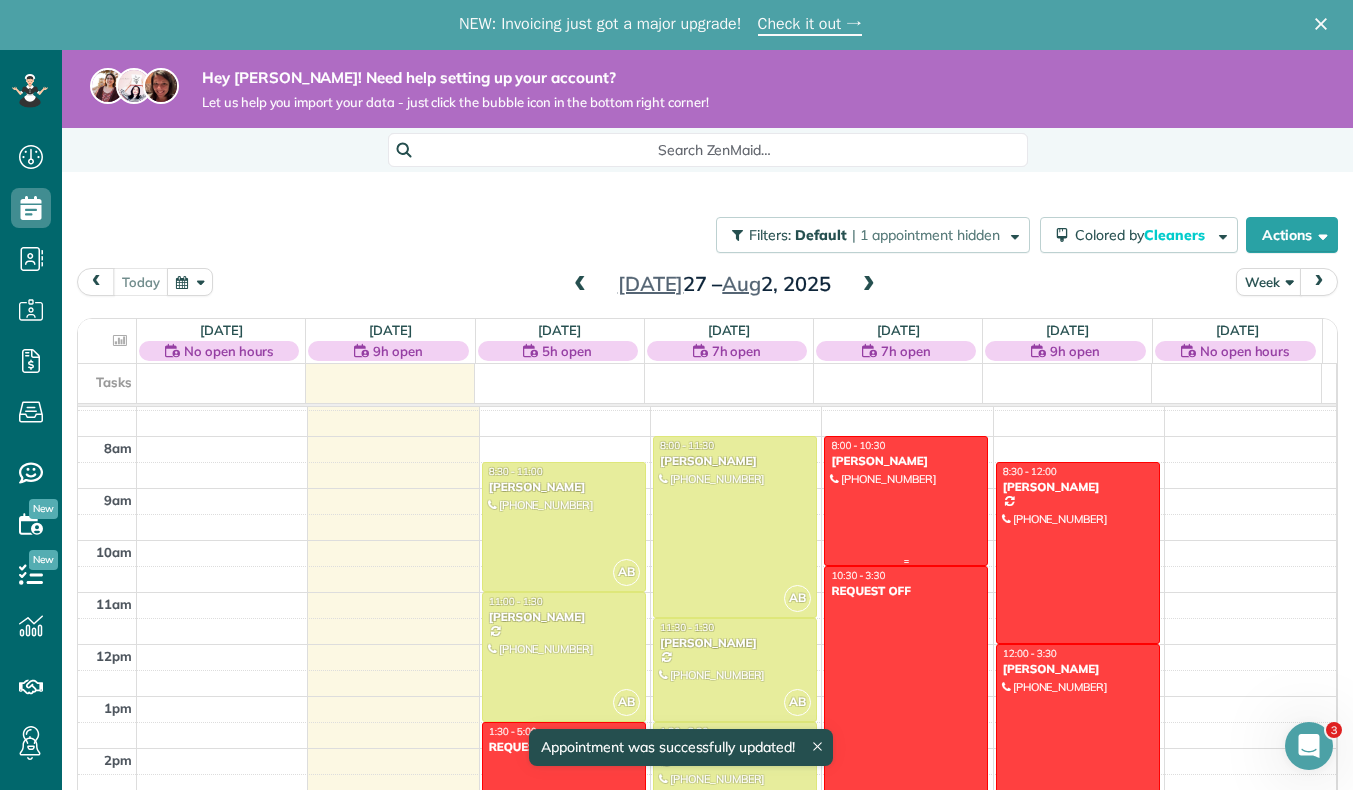 click at bounding box center (906, 501) 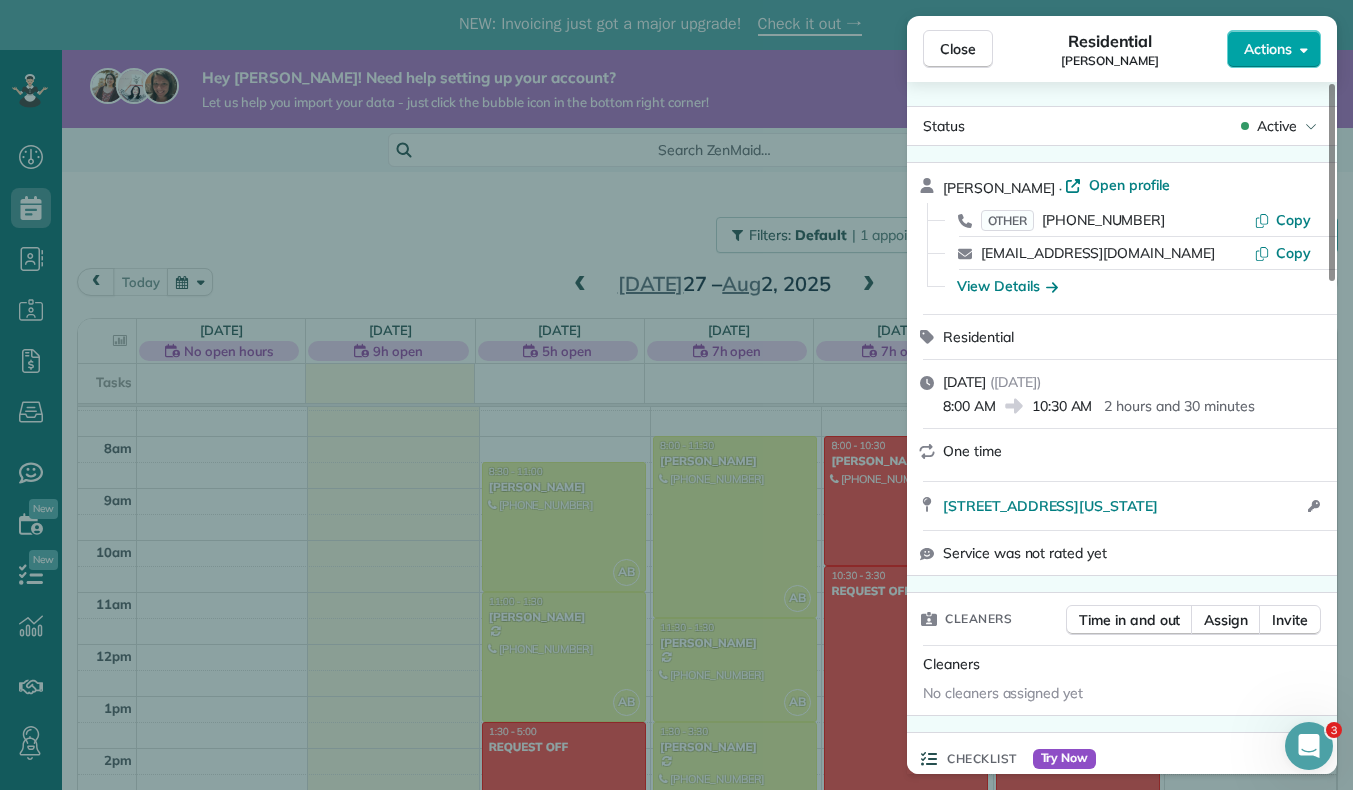 click on "Actions" at bounding box center (1274, 49) 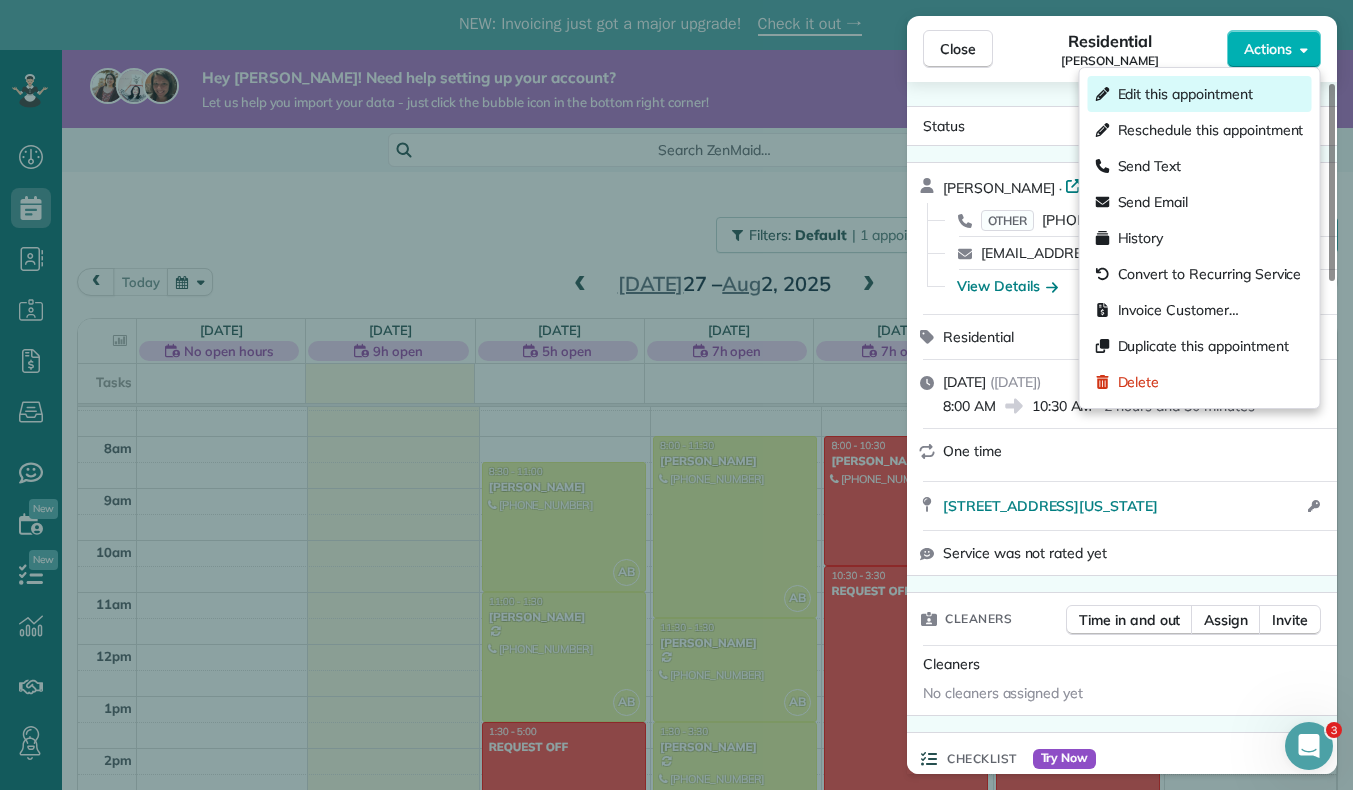 click on "Edit this appointment" at bounding box center [1200, 94] 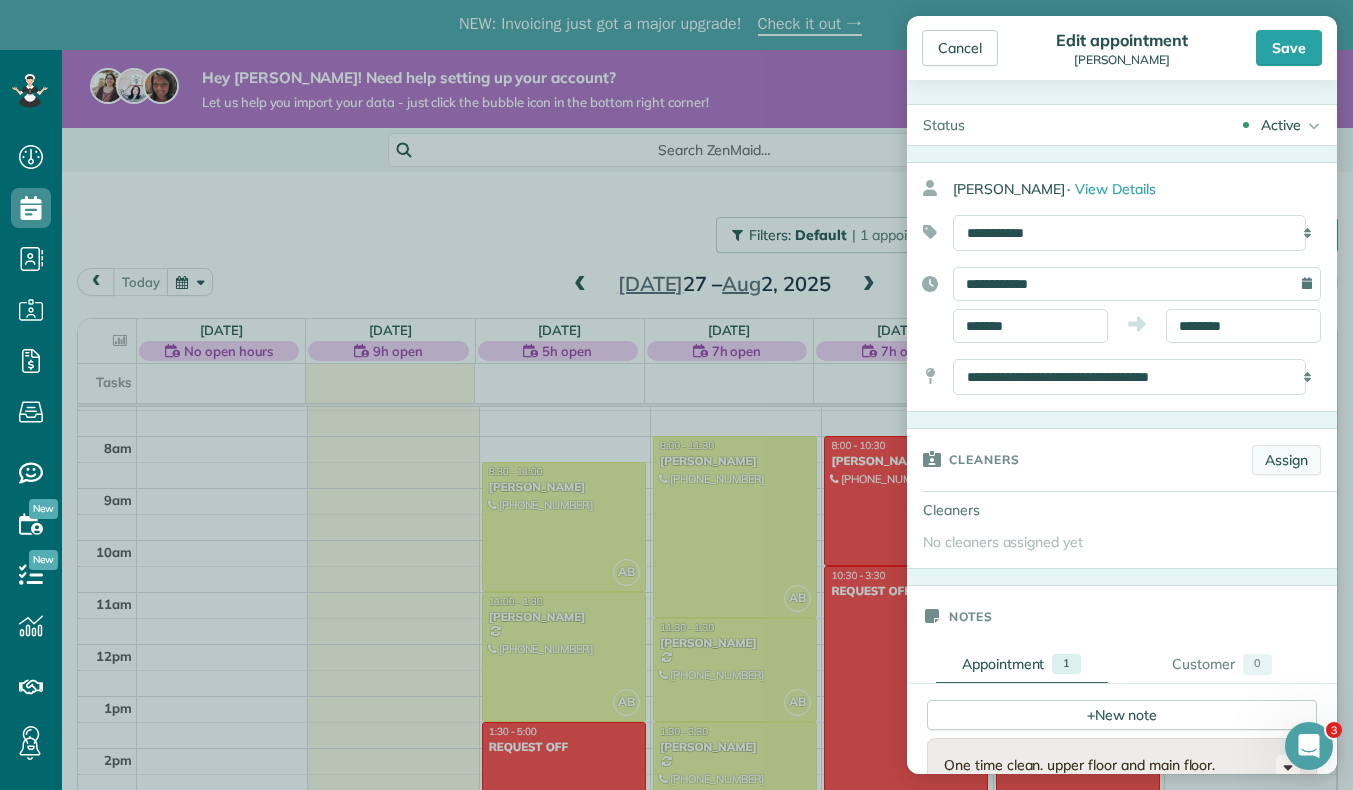 click on "Assign" at bounding box center (1286, 460) 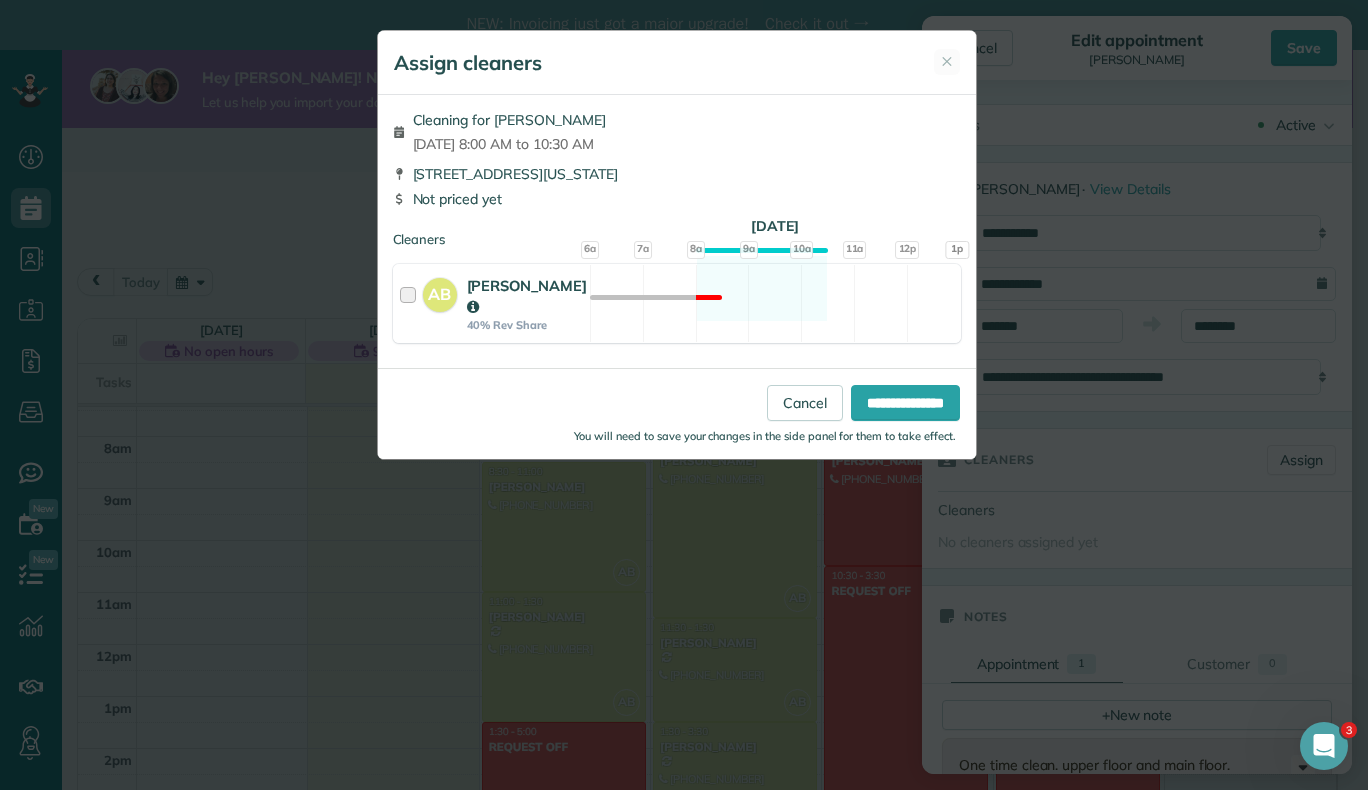 click at bounding box center [411, 303] 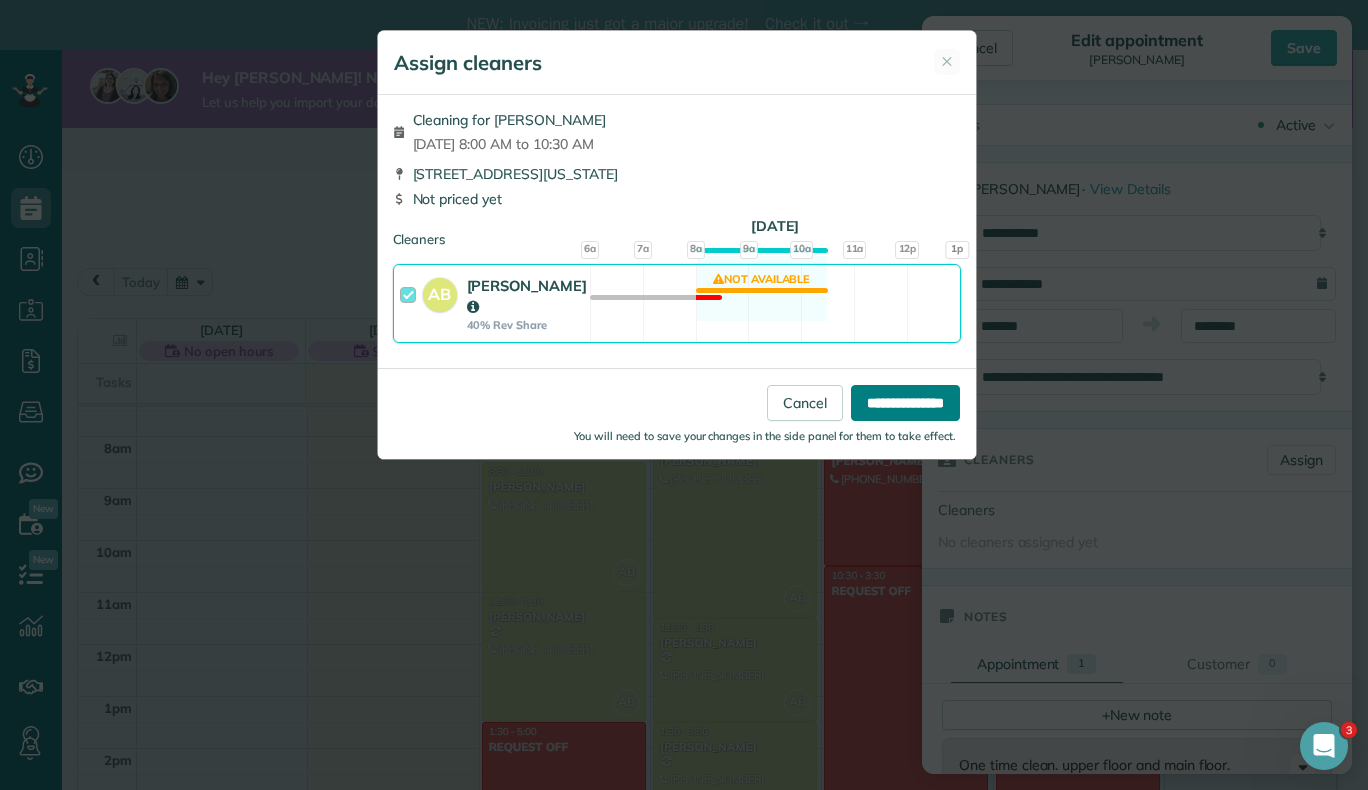 click on "**********" at bounding box center (905, 403) 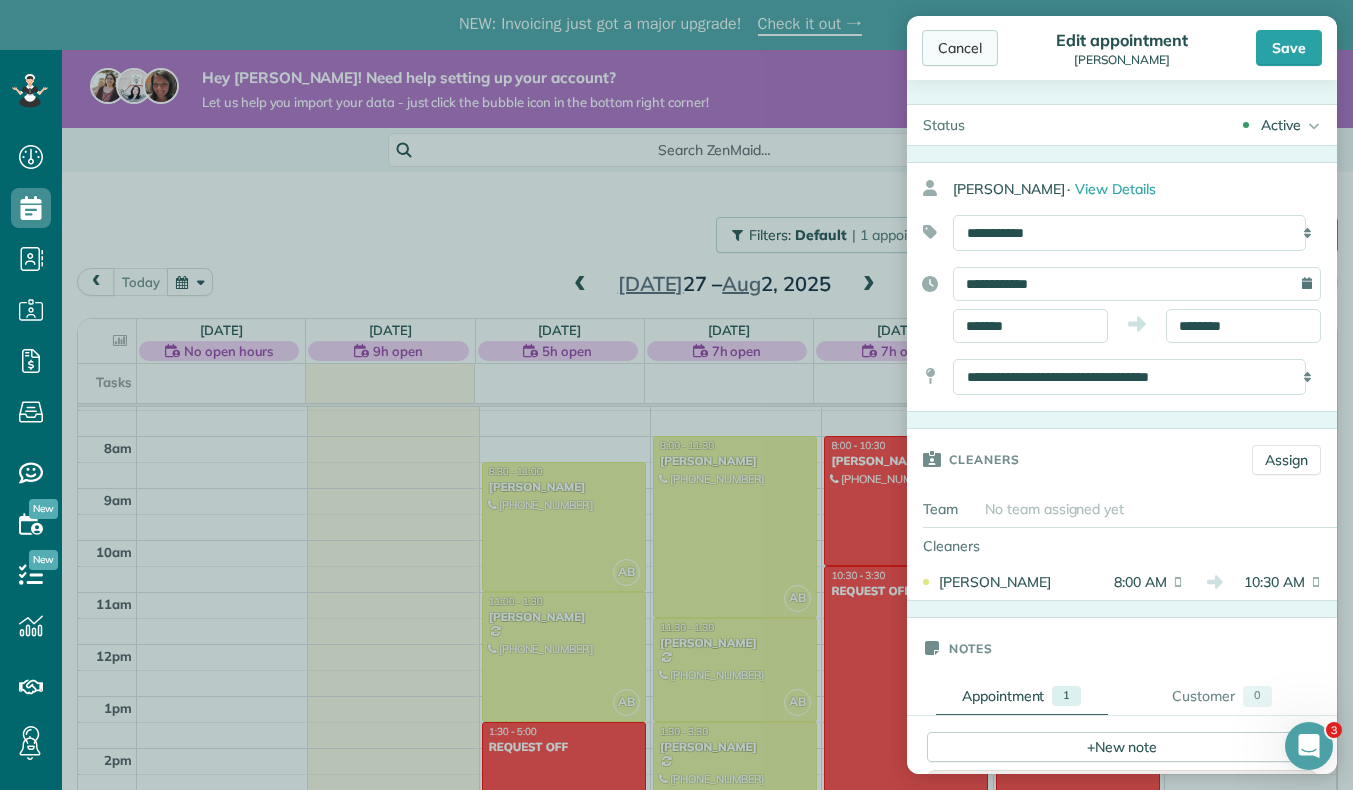 click on "Cancel" at bounding box center (960, 48) 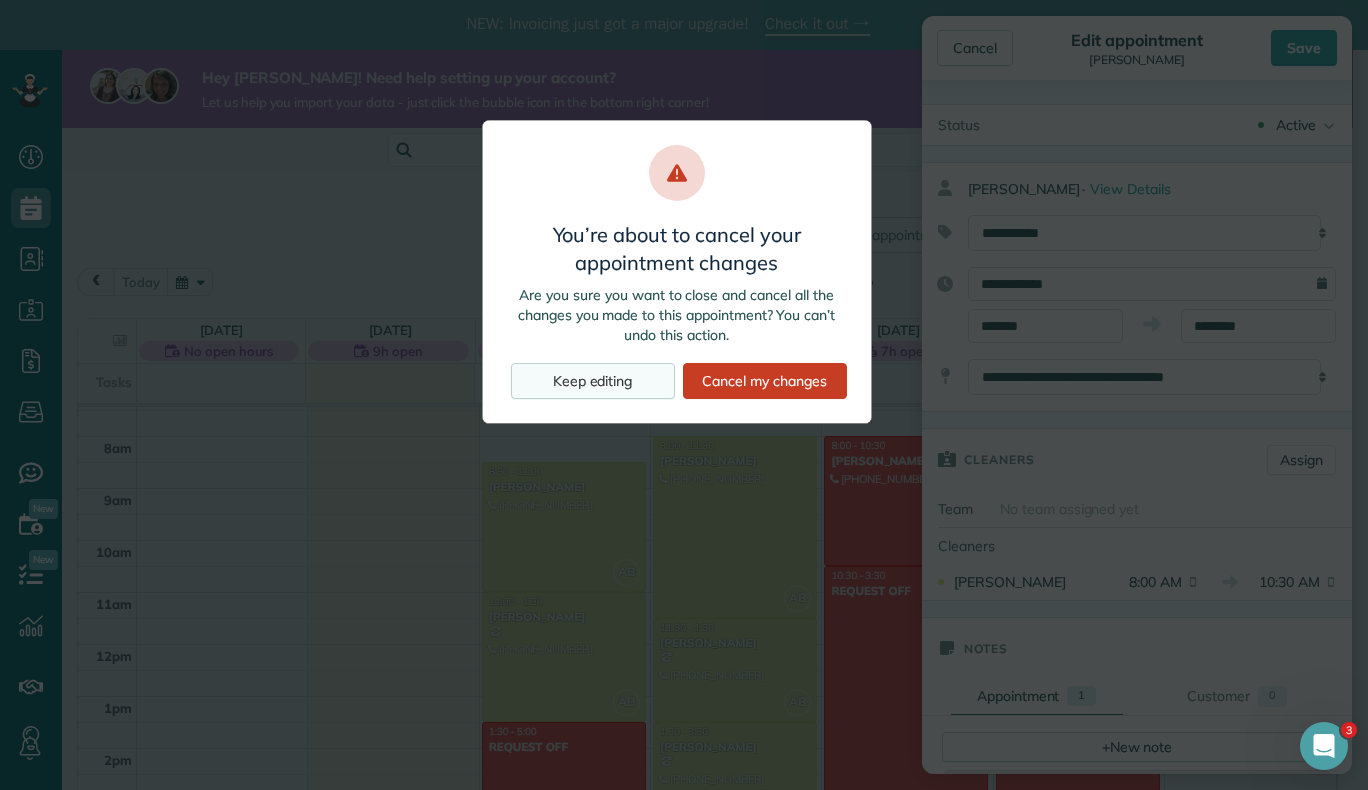click on "Keep editing" at bounding box center [593, 381] 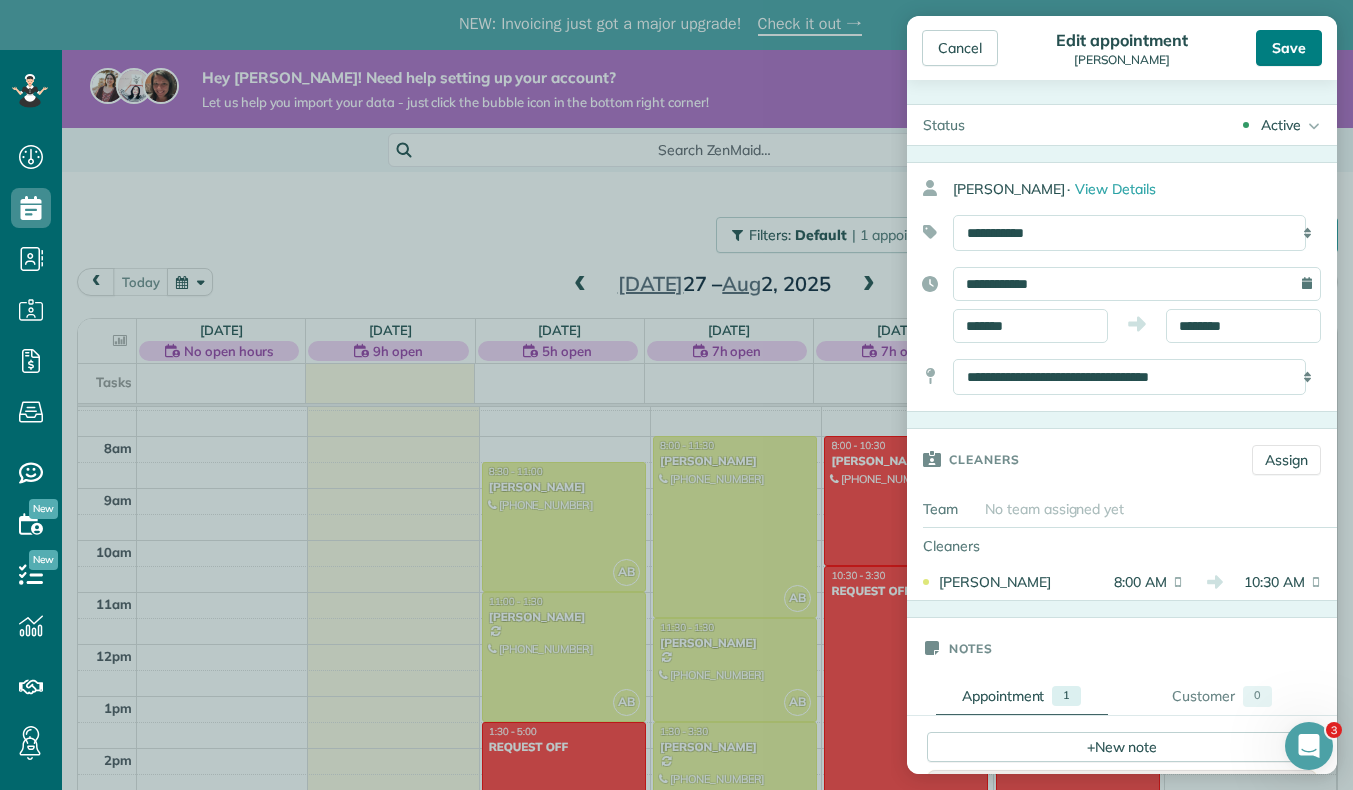 click on "Save" at bounding box center (1289, 48) 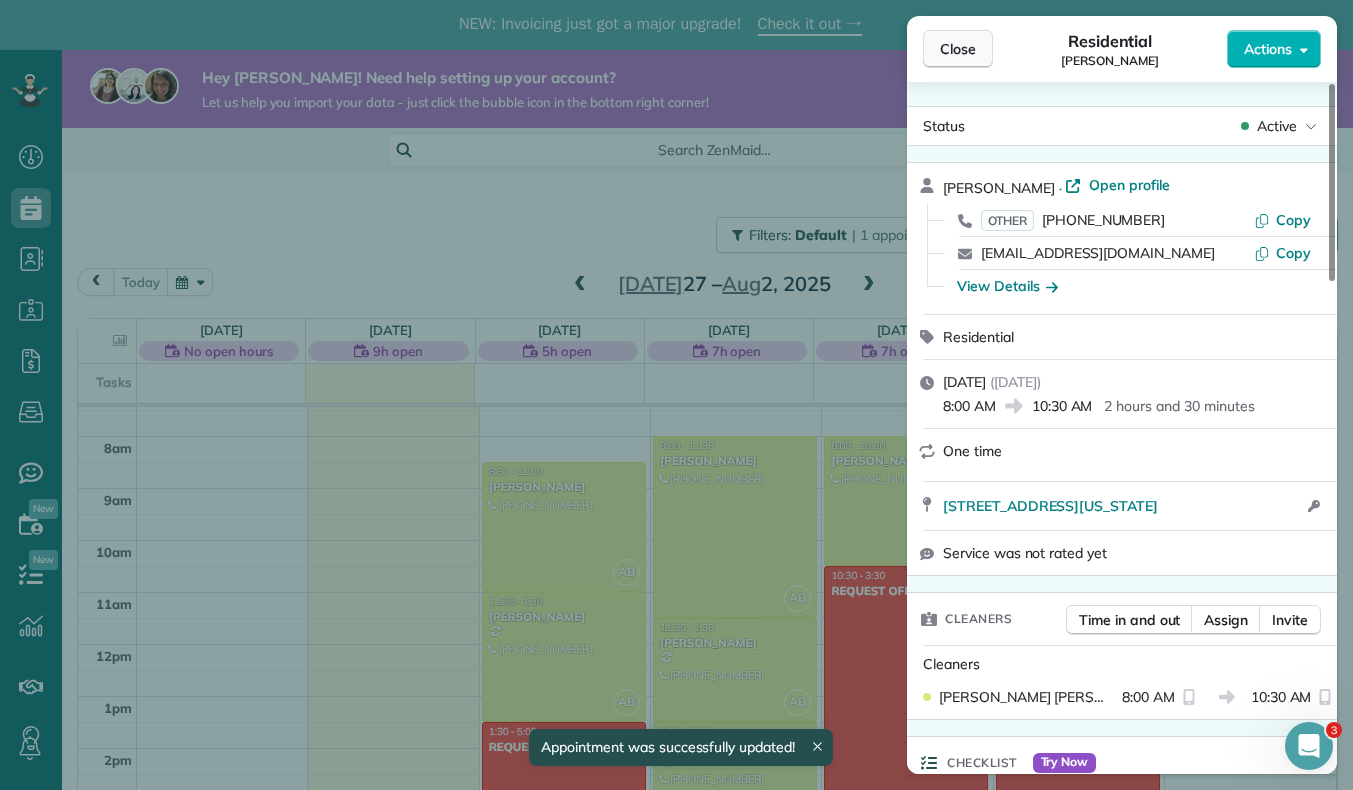 click on "Close" at bounding box center (958, 49) 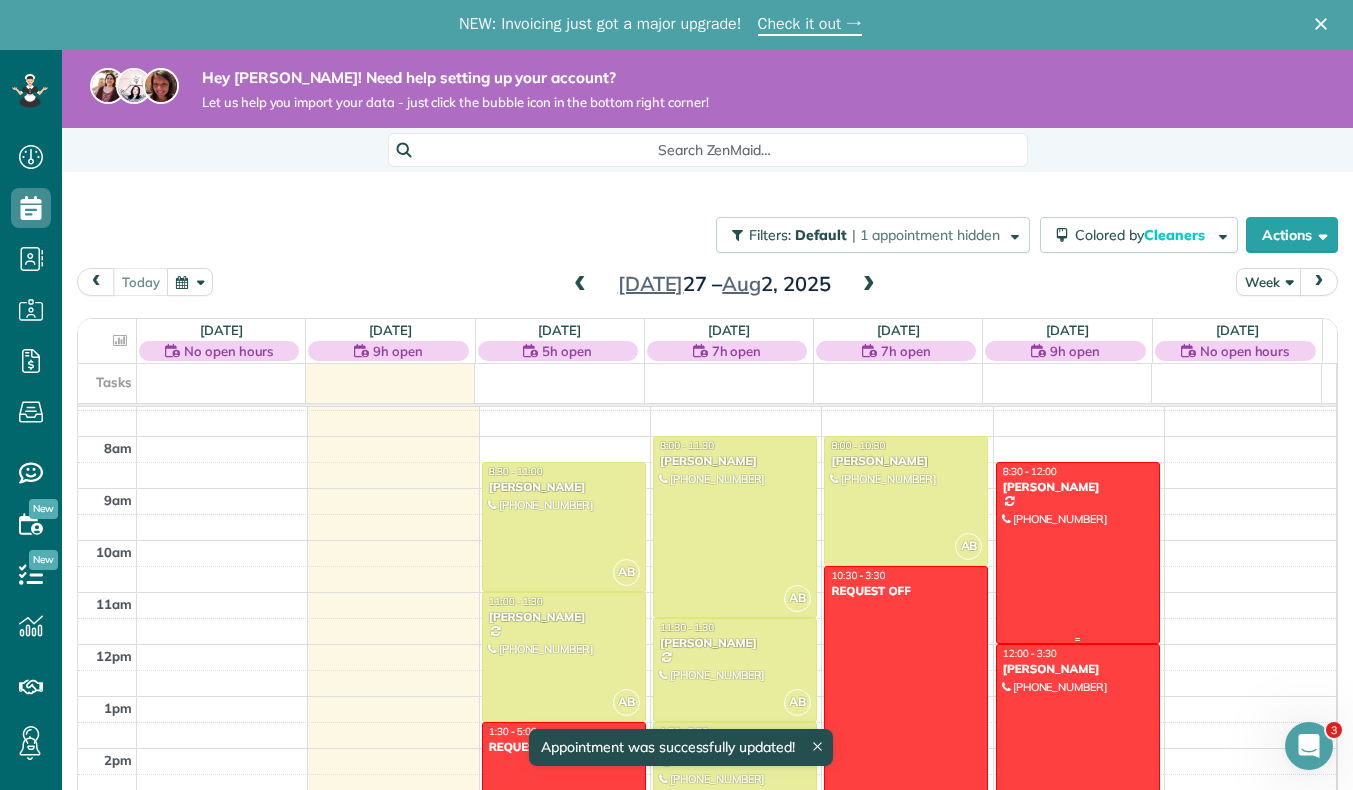 click on "Elizabeth Holl" at bounding box center (1078, 487) 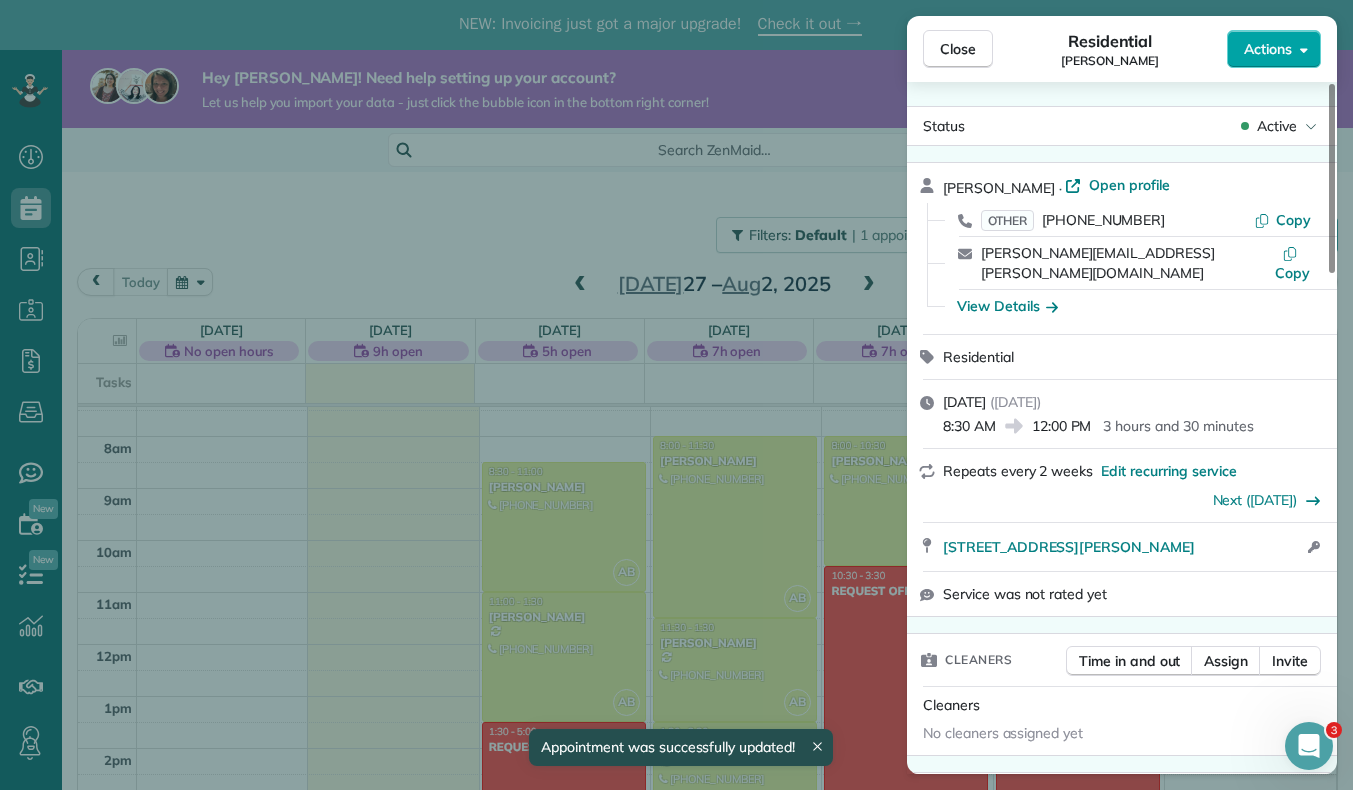 click on "Actions" at bounding box center (1268, 49) 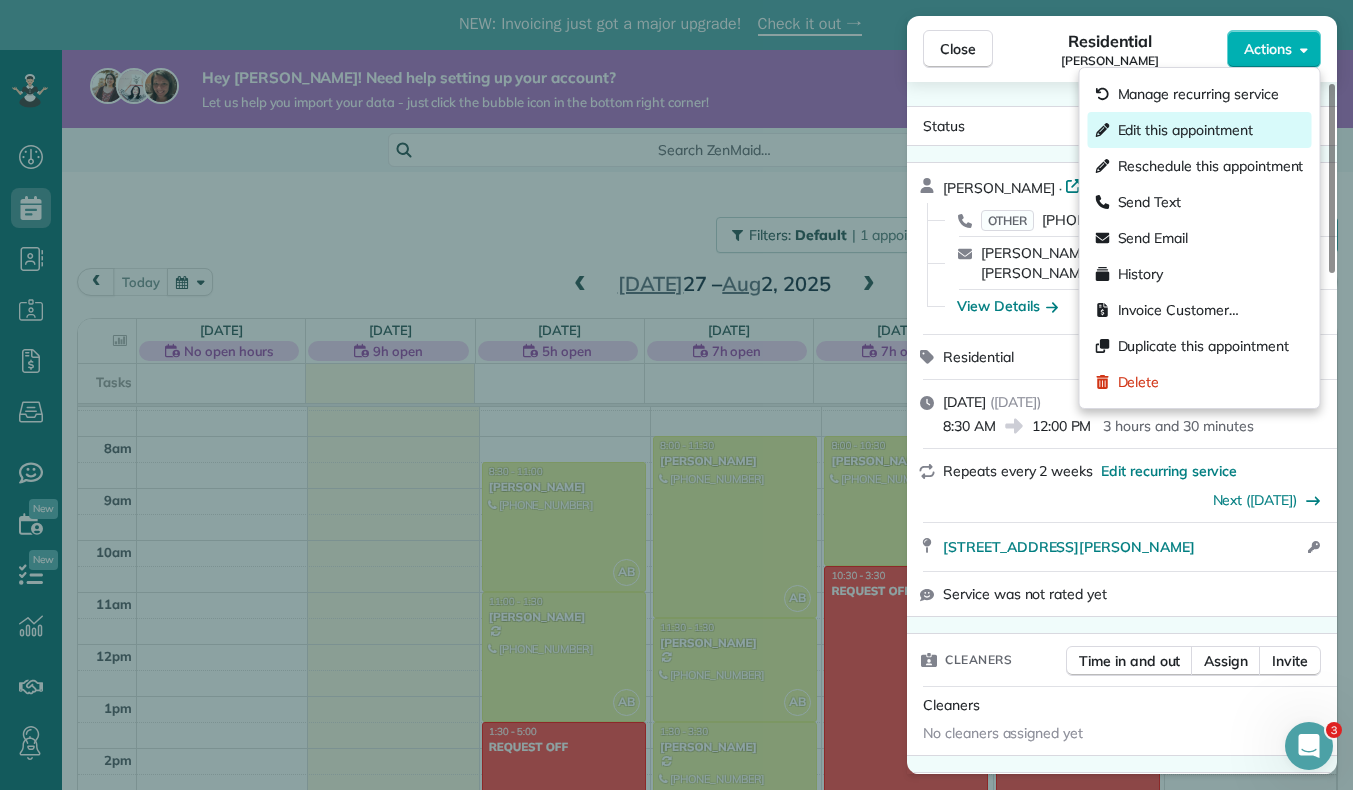 click on "Edit this appointment" at bounding box center [1185, 130] 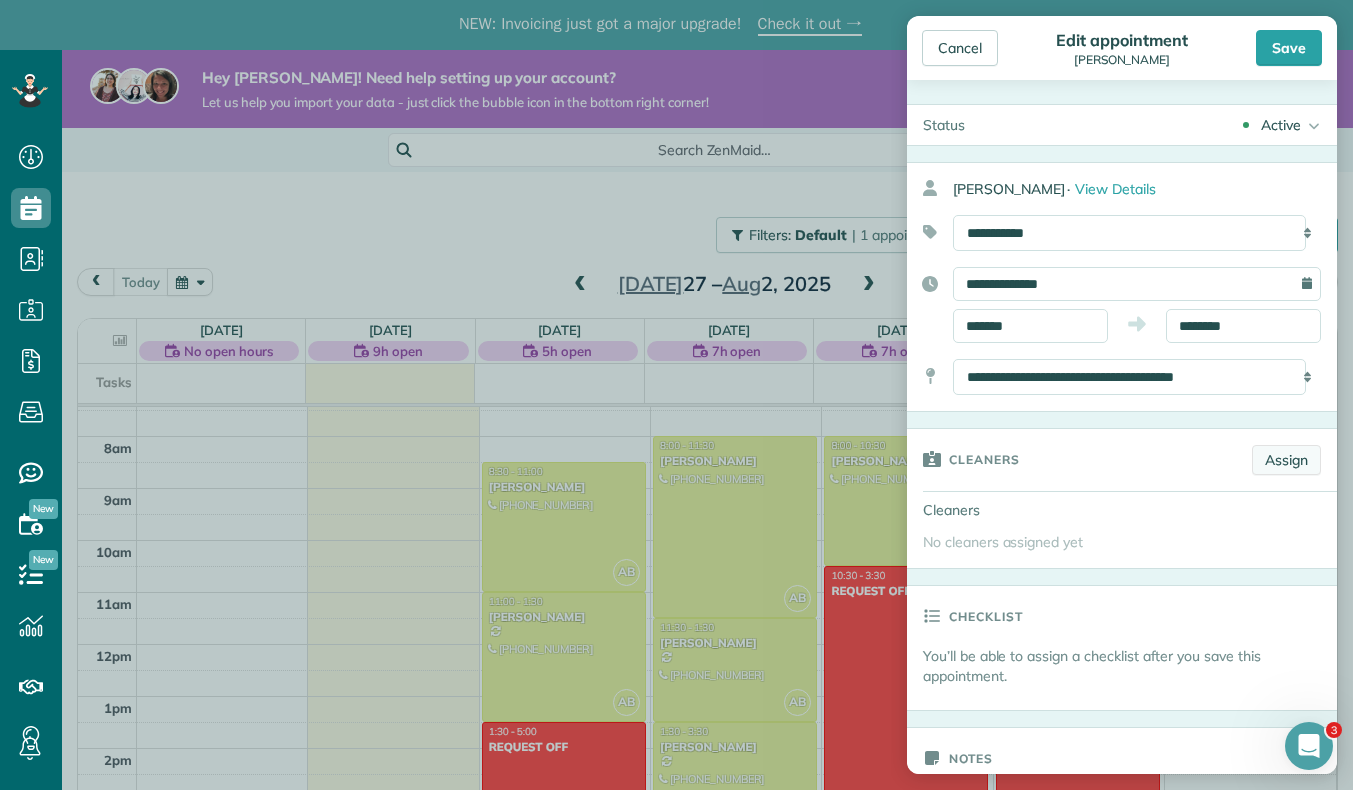 click on "Assign" at bounding box center (1286, 460) 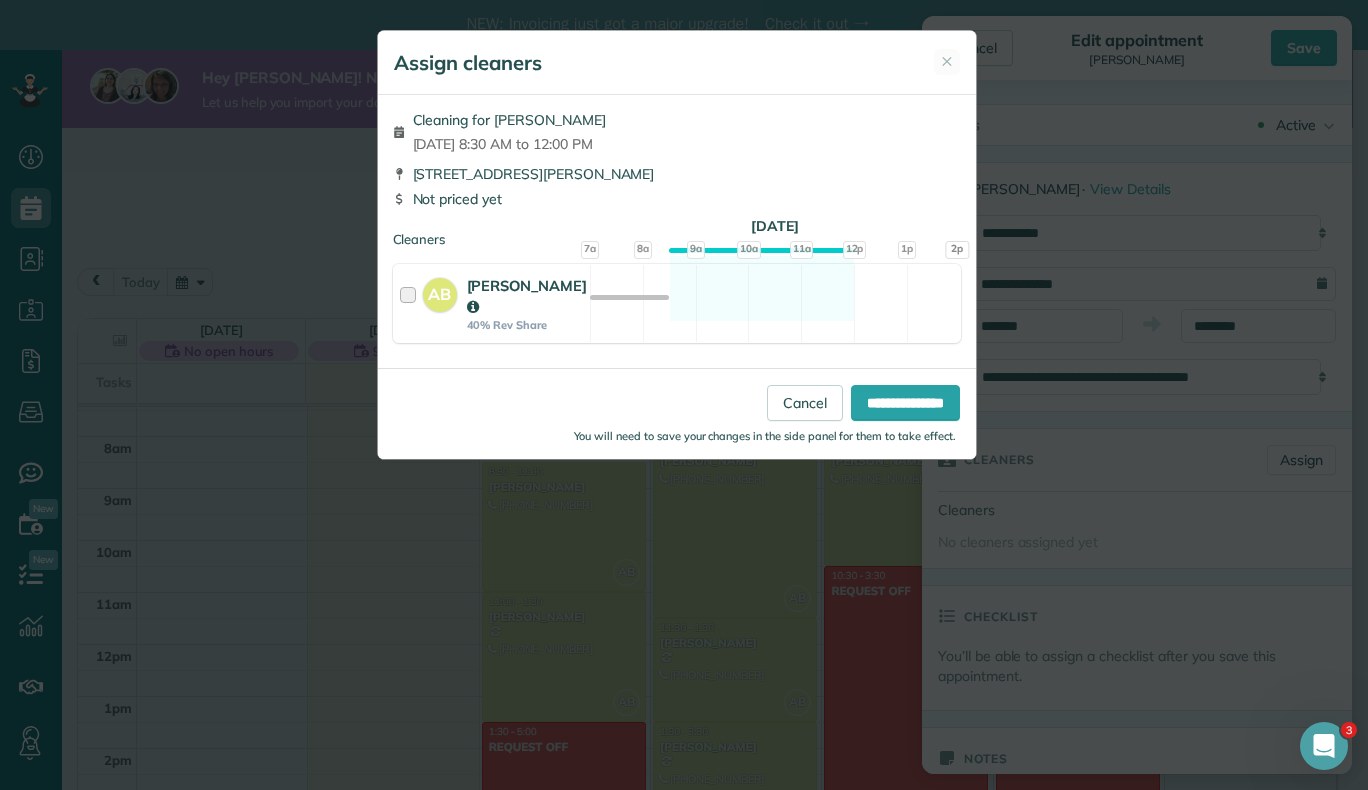 click at bounding box center (411, 303) 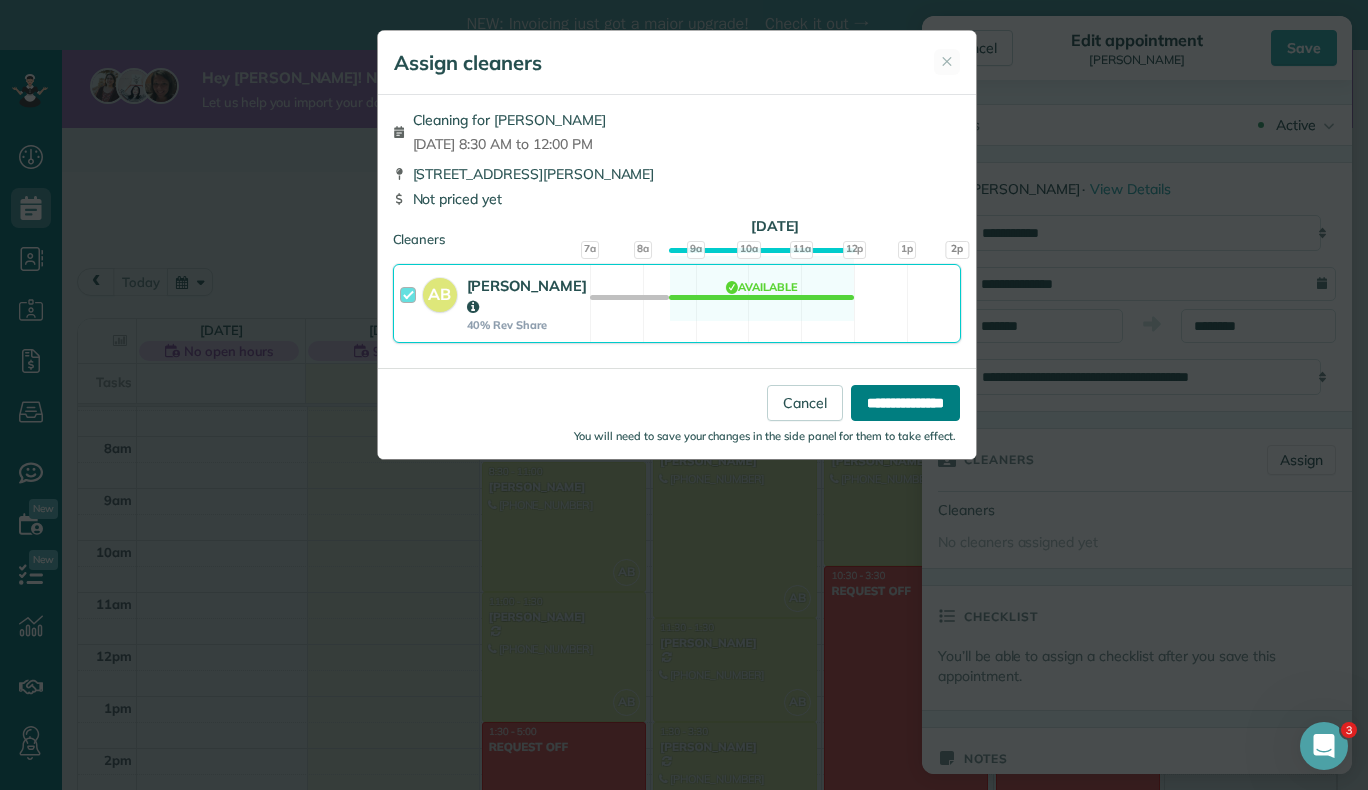 click on "**********" at bounding box center [905, 403] 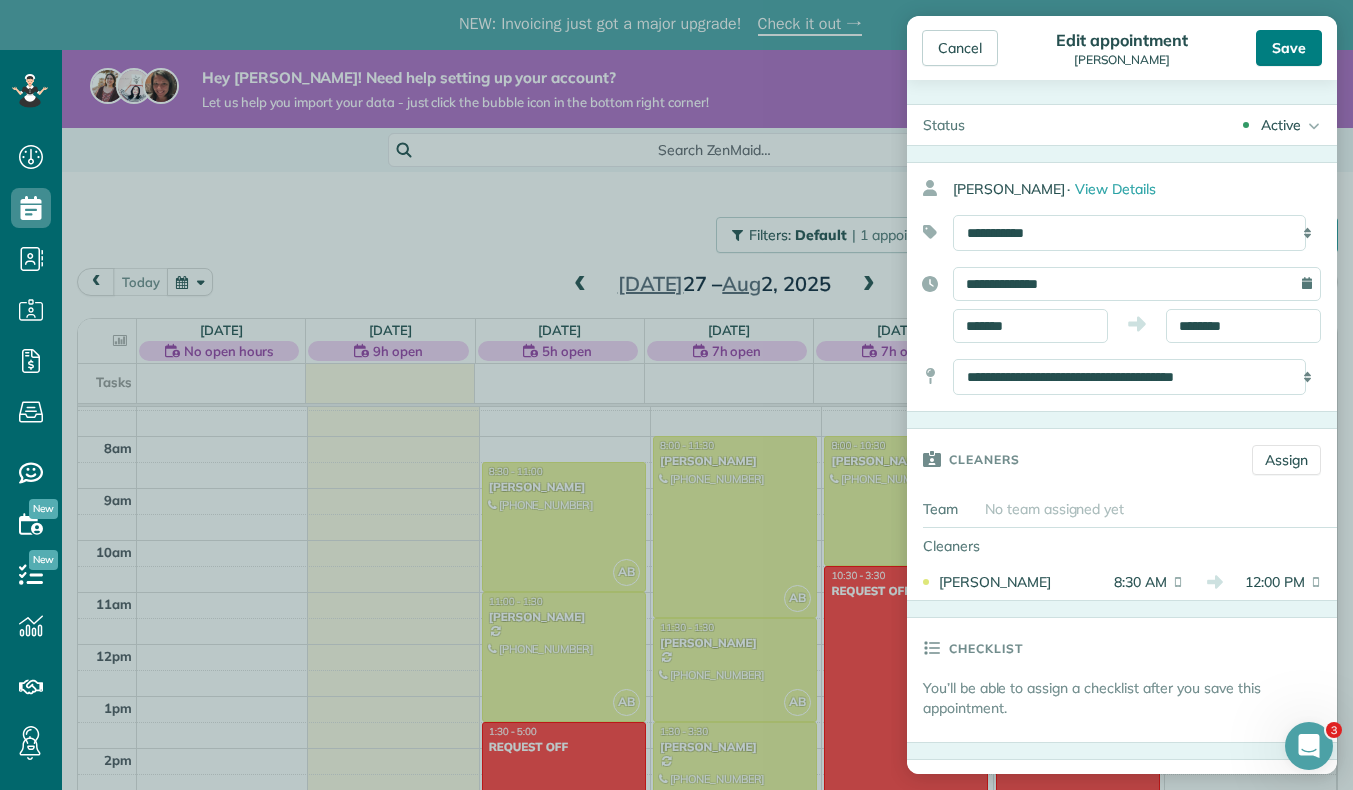 click on "Save" at bounding box center [1289, 48] 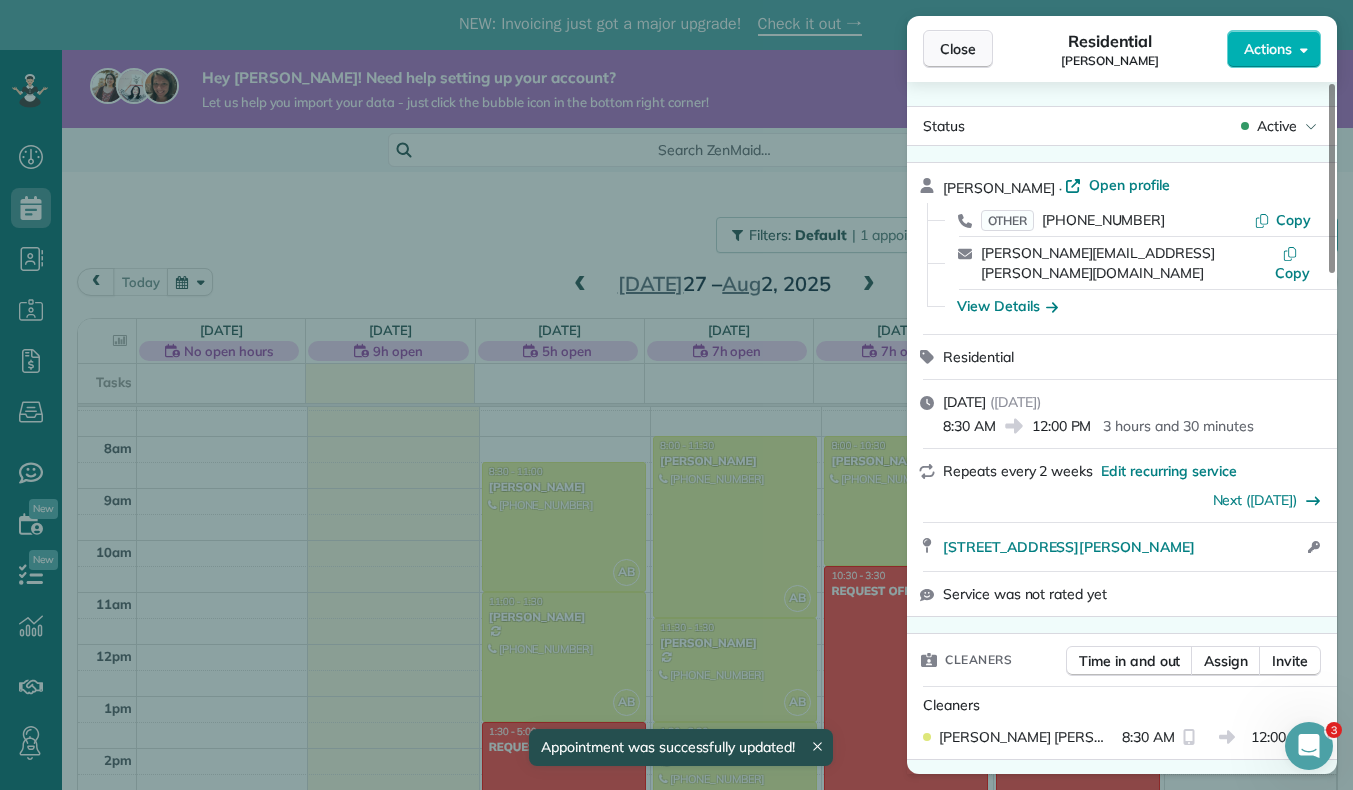 click on "Close" at bounding box center (958, 49) 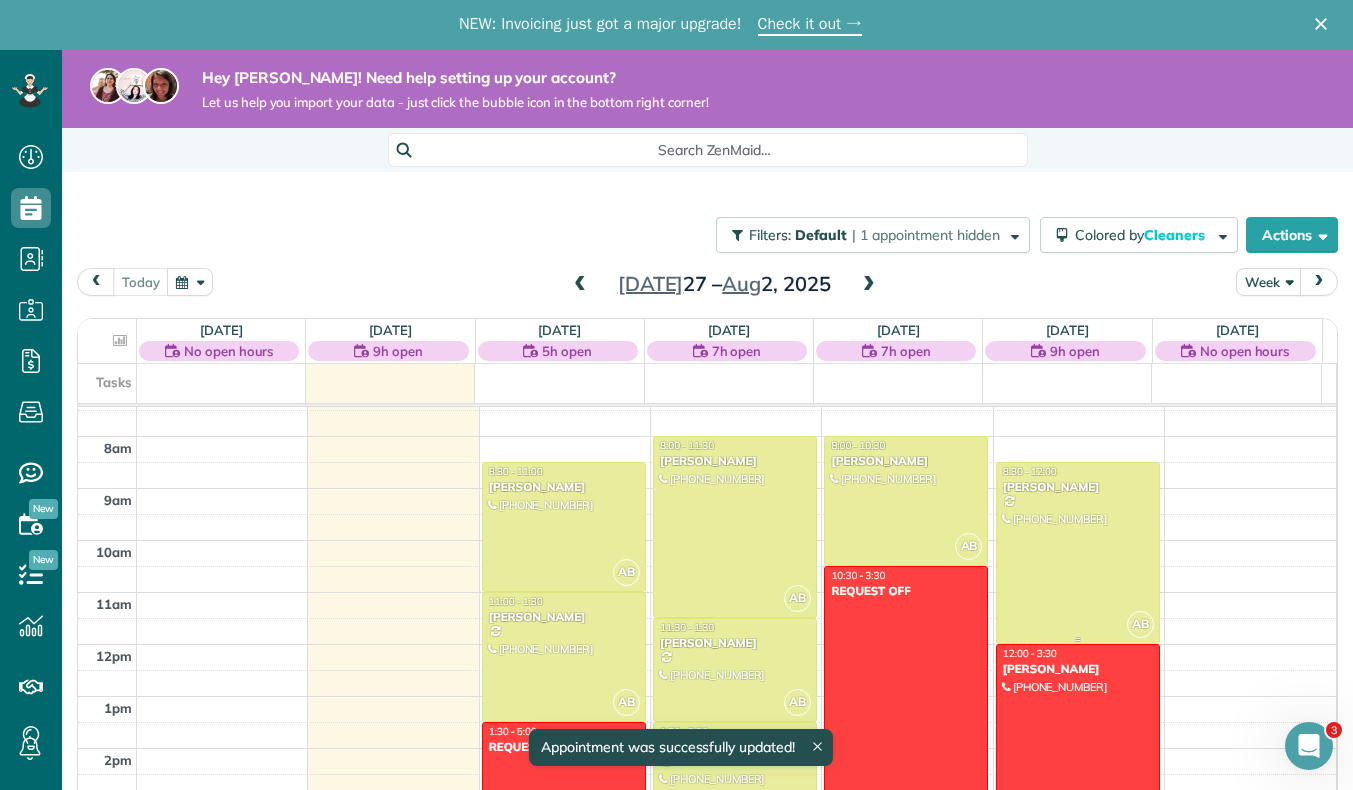scroll, scrollTop: 649, scrollLeft: 0, axis: vertical 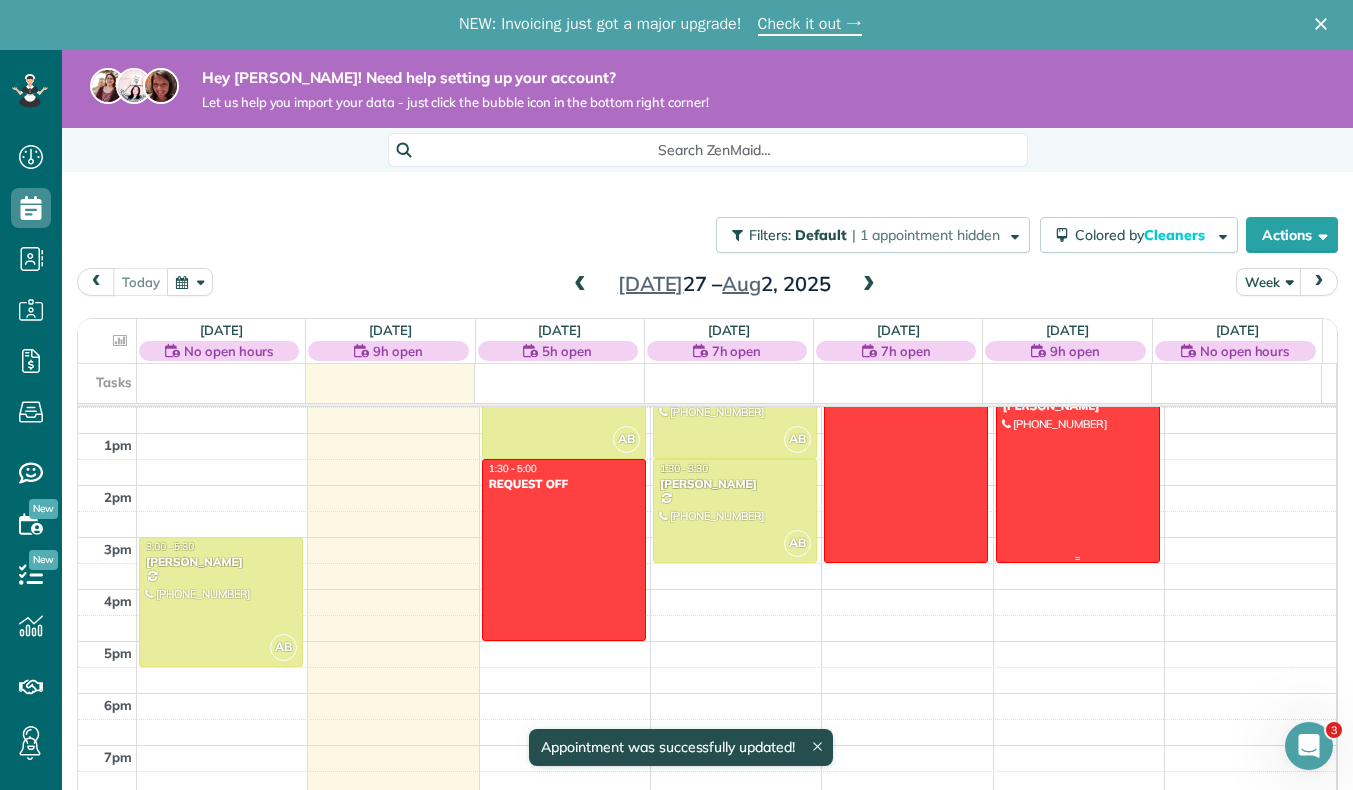 drag, startPoint x: 1053, startPoint y: 542, endPoint x: 1089, endPoint y: 508, distance: 49.517673 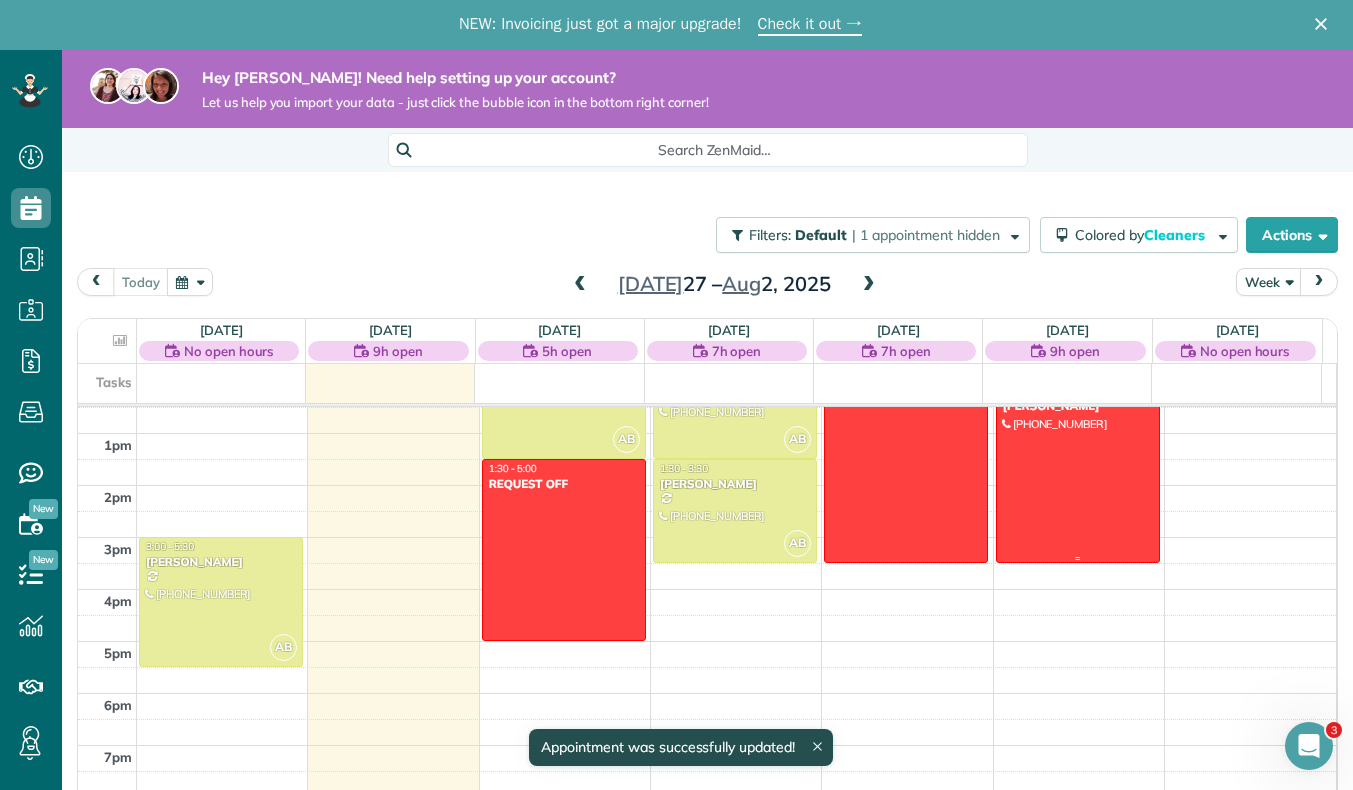 click at bounding box center [1078, 472] 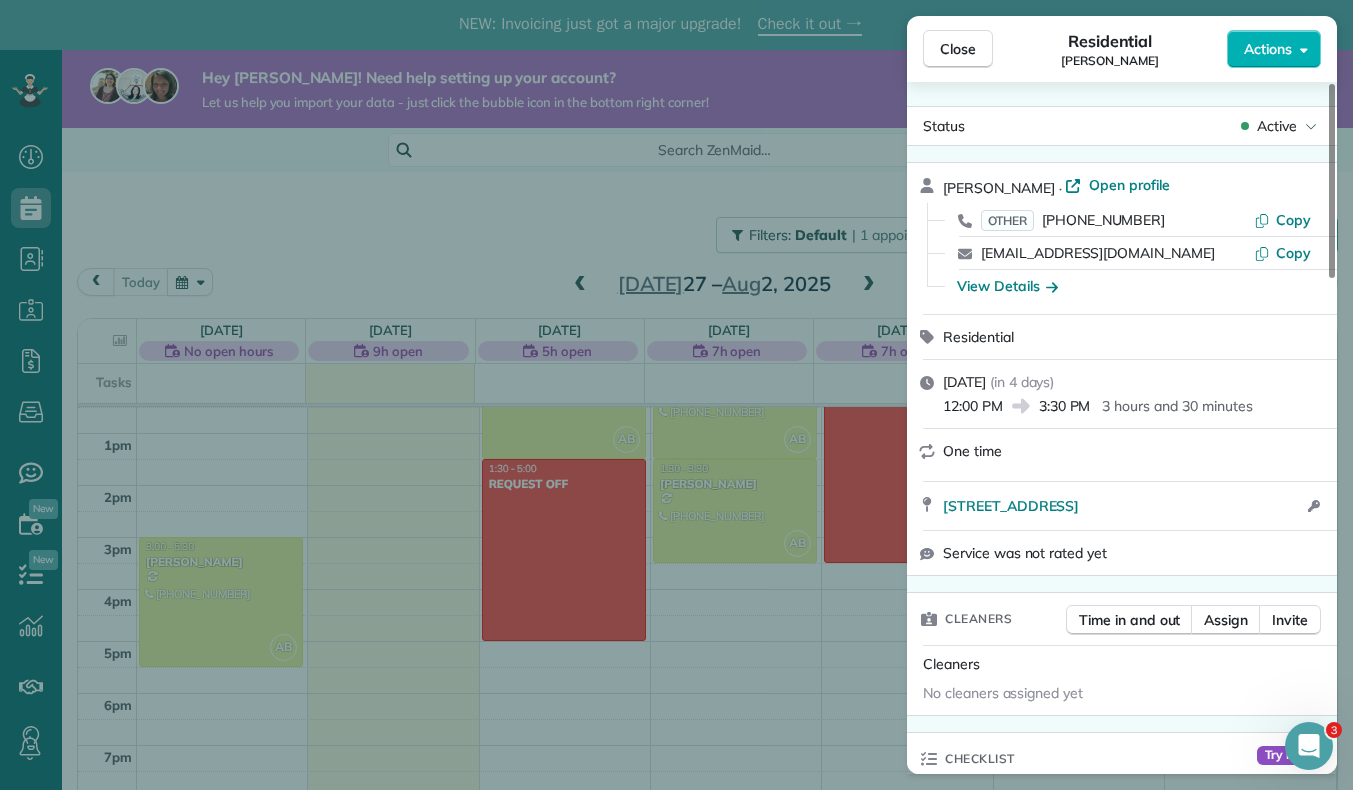 click on "Close Residential Mellisa Chourb Actions" at bounding box center [1122, 49] 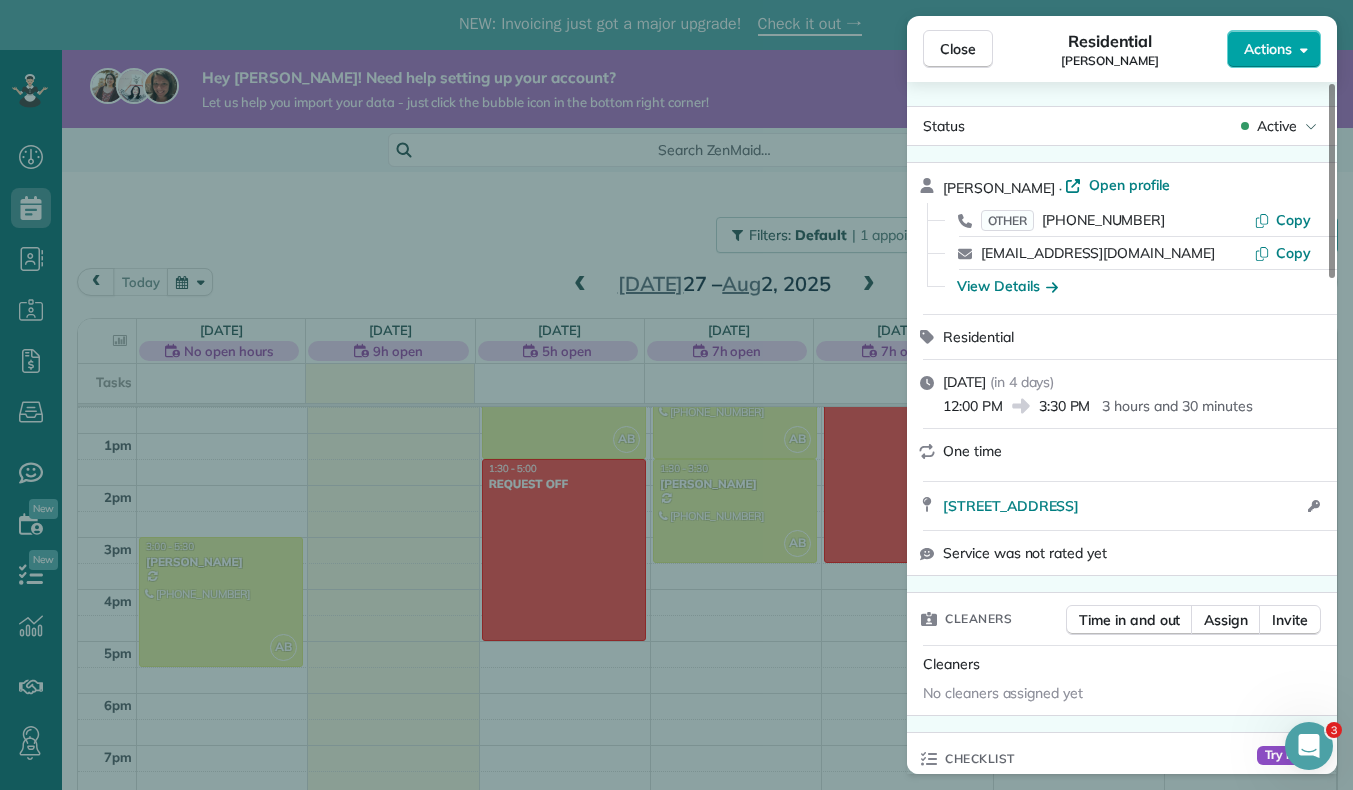 click on "Actions" at bounding box center (1274, 49) 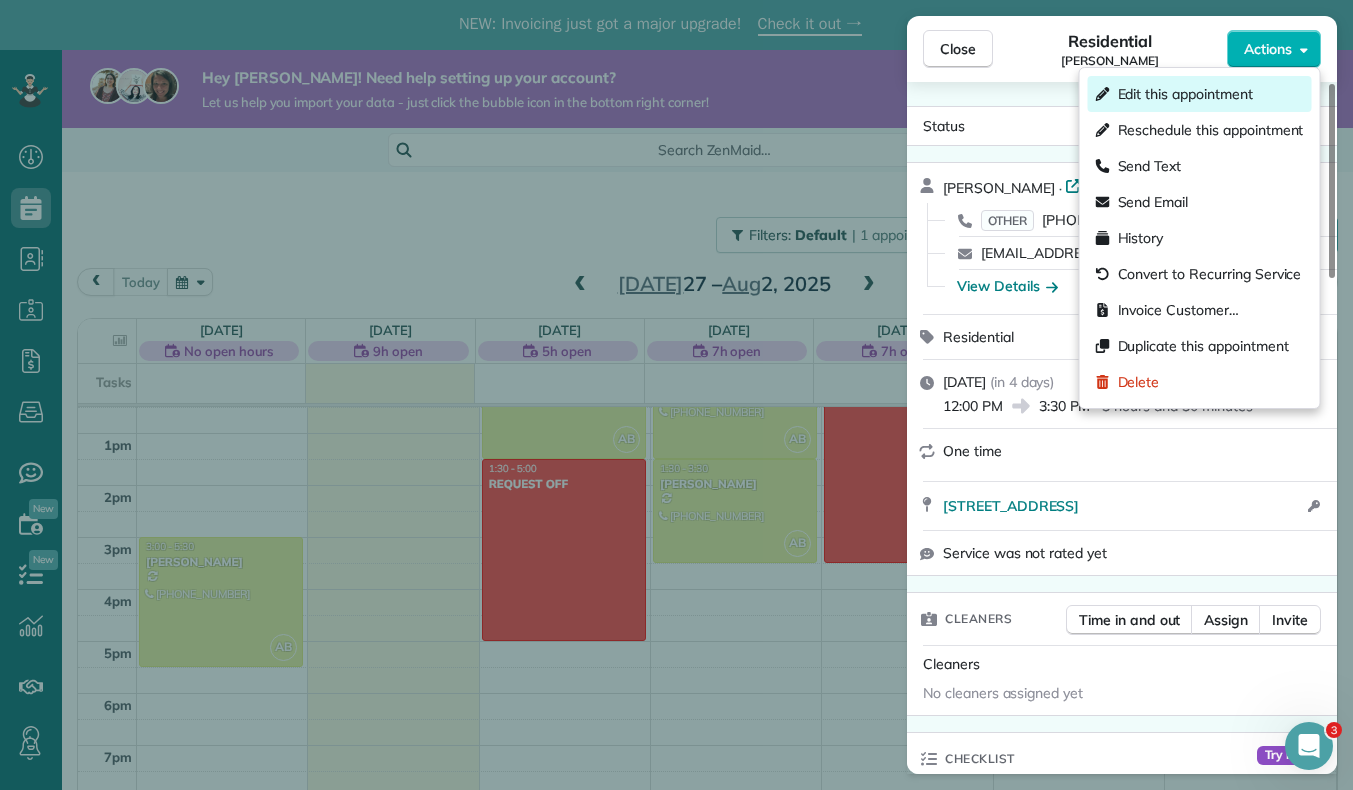 click on "Edit this appointment" at bounding box center (1200, 94) 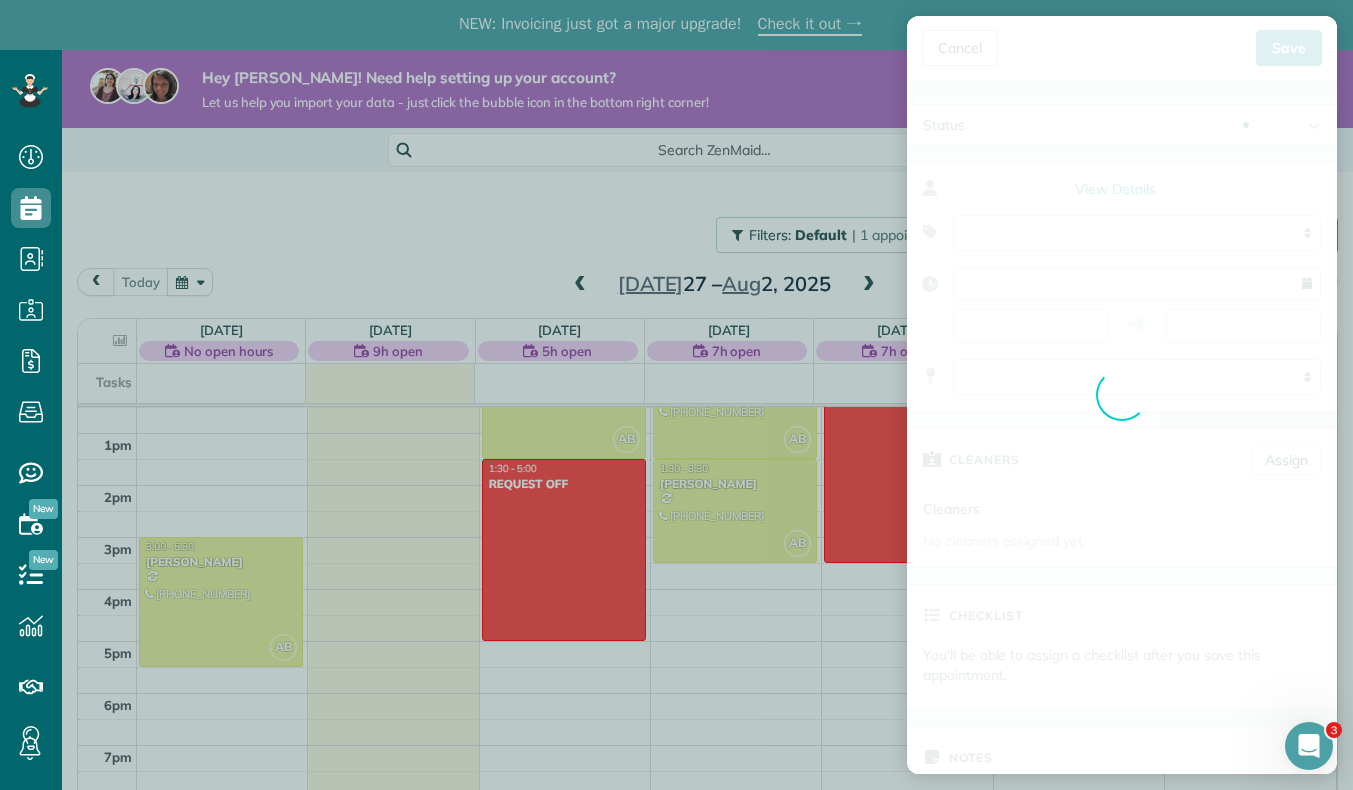 type on "**********" 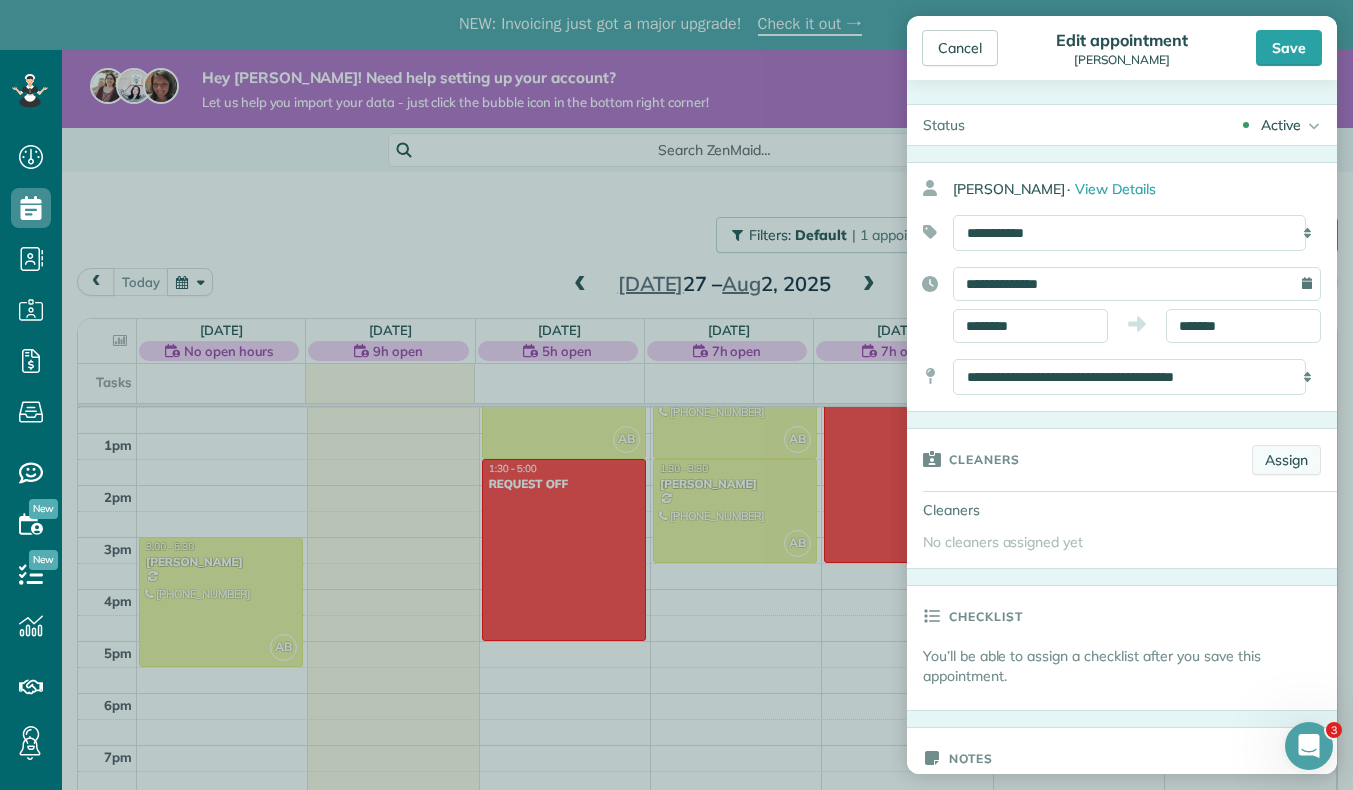 click on "Assign" at bounding box center [1286, 460] 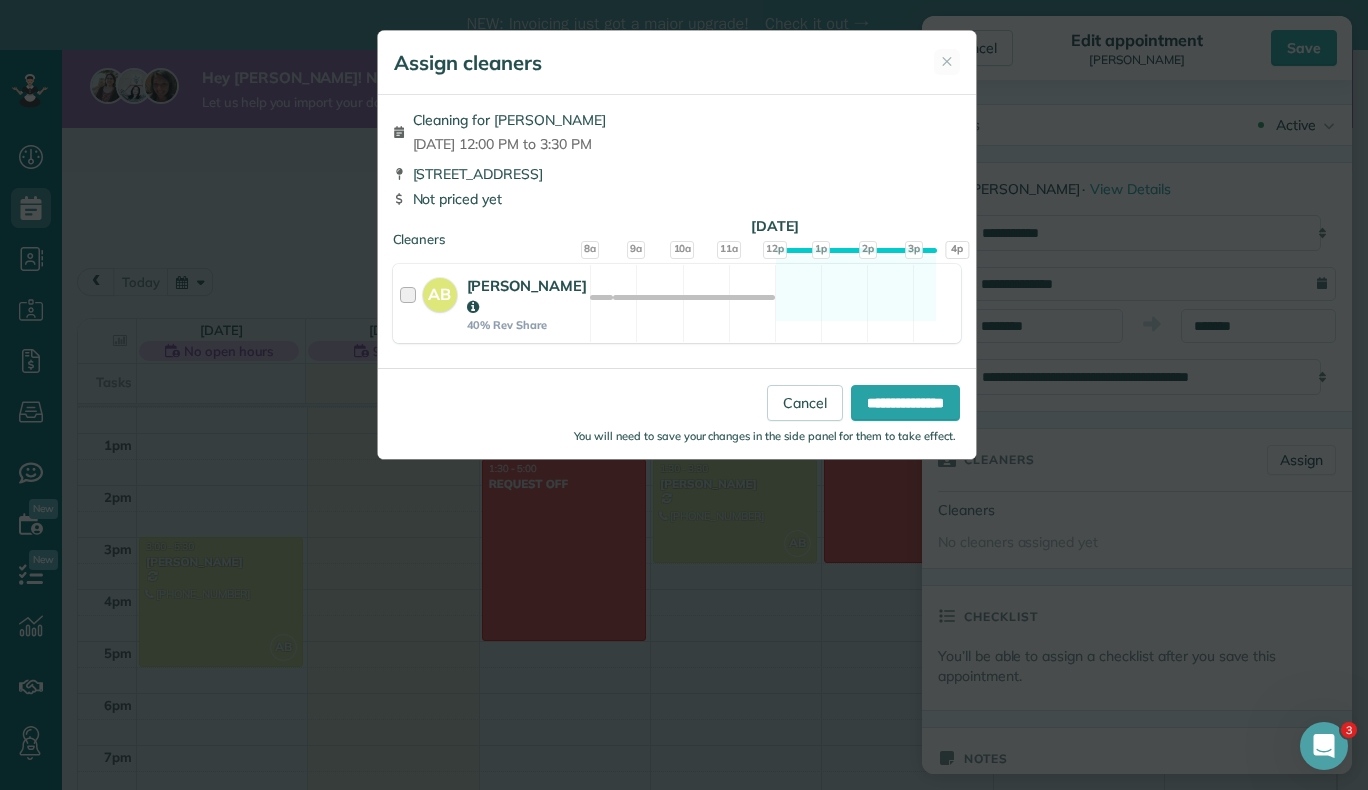 click at bounding box center [411, 303] 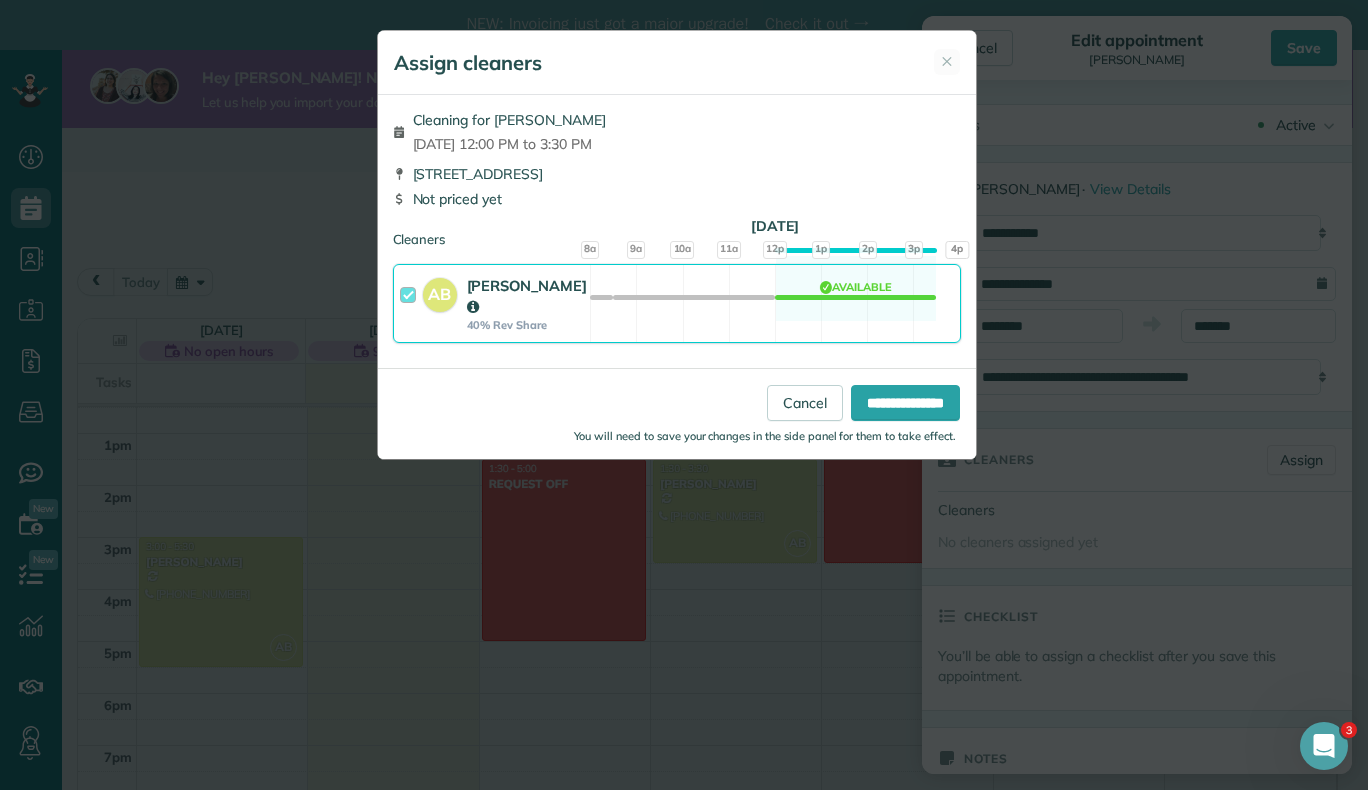 click on "You will need to save your changes in the side panel for them to take effect." at bounding box center [682, 433] 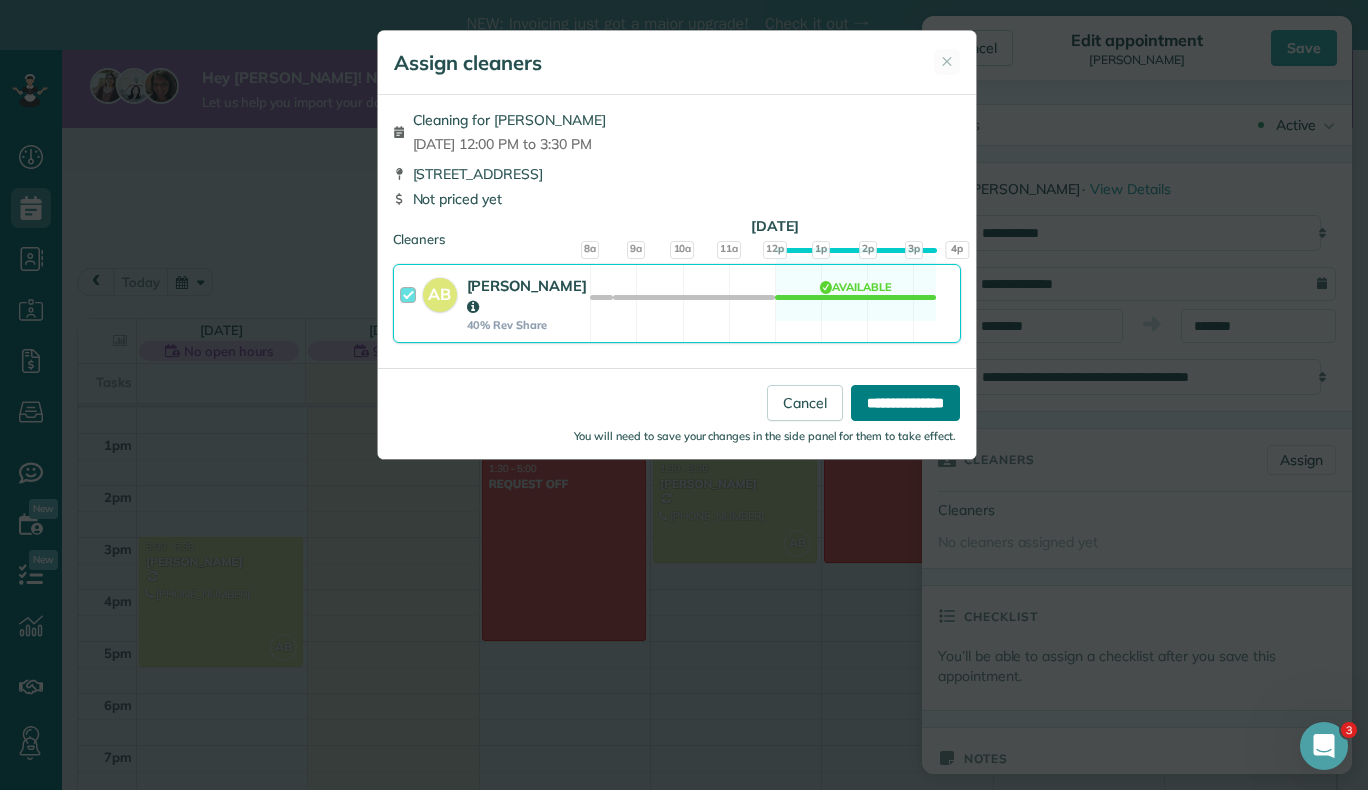 click on "**********" at bounding box center [905, 403] 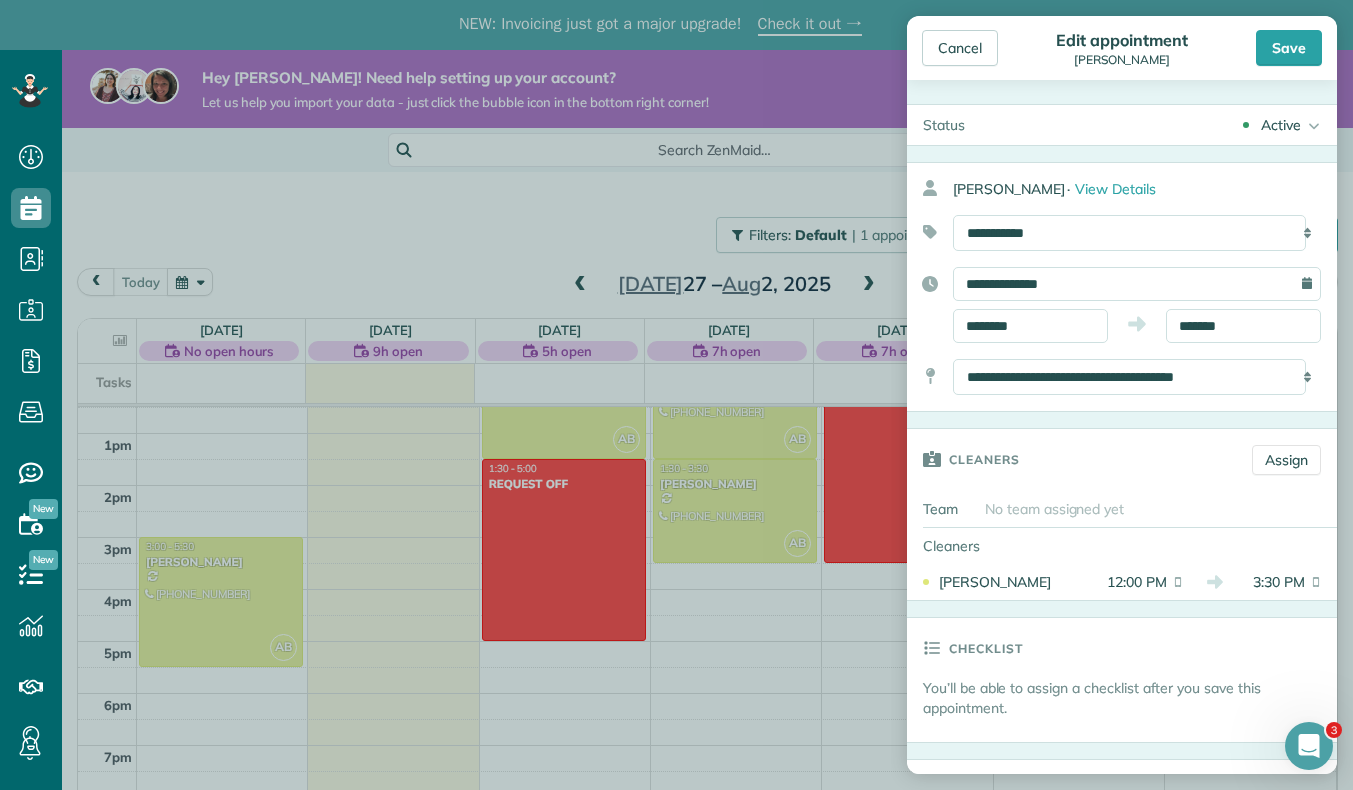 click on "Cancel
Edit appointment
Mellisa Chourb
Save" at bounding box center (1122, 48) 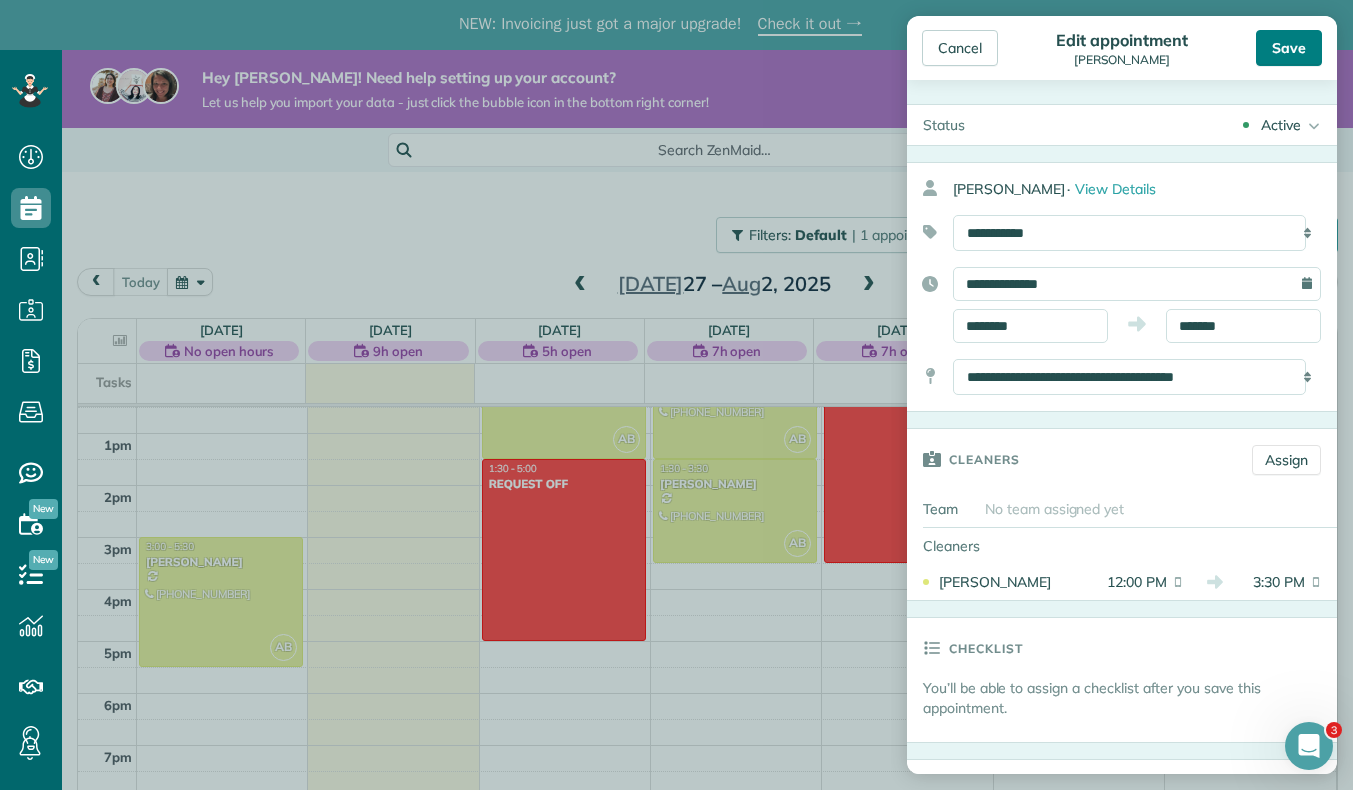 click on "Save" at bounding box center [1289, 48] 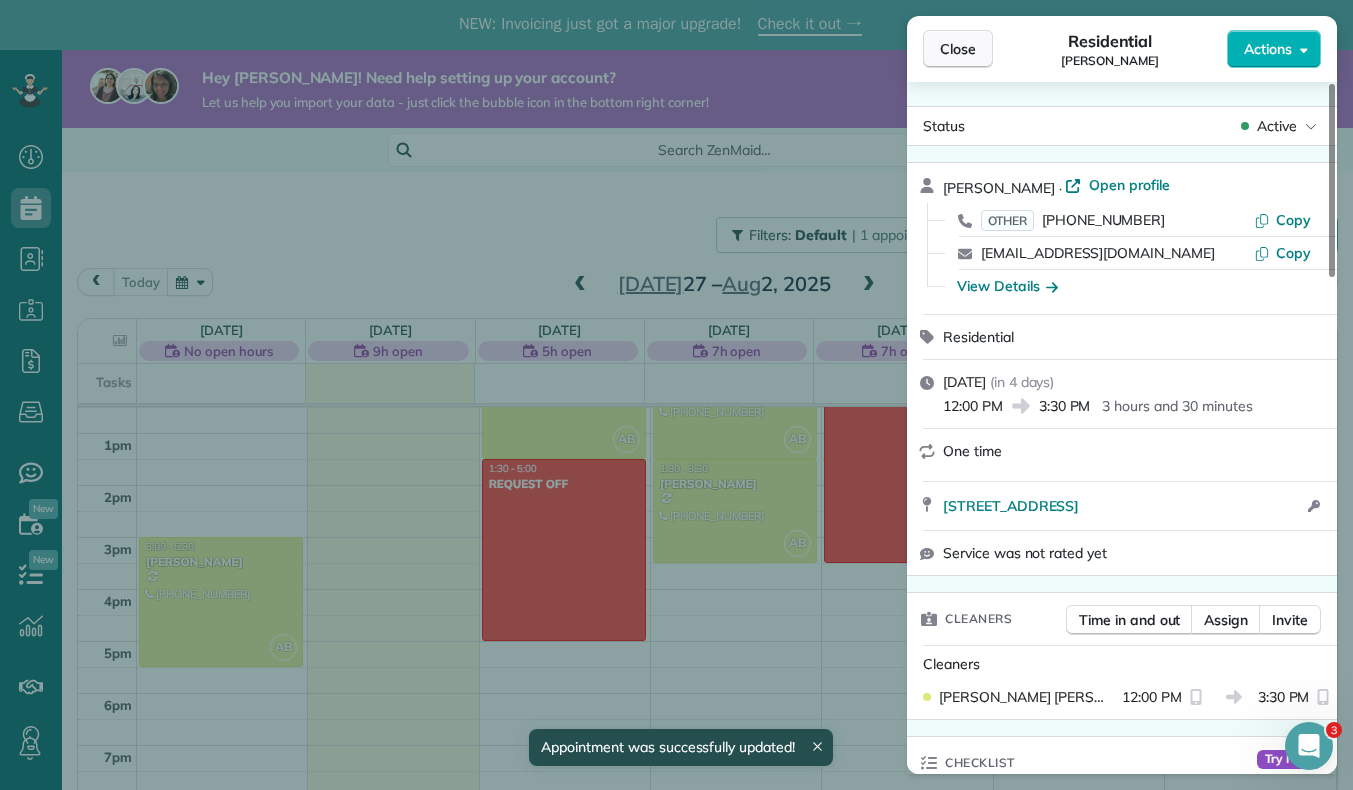 click on "Close" at bounding box center [958, 49] 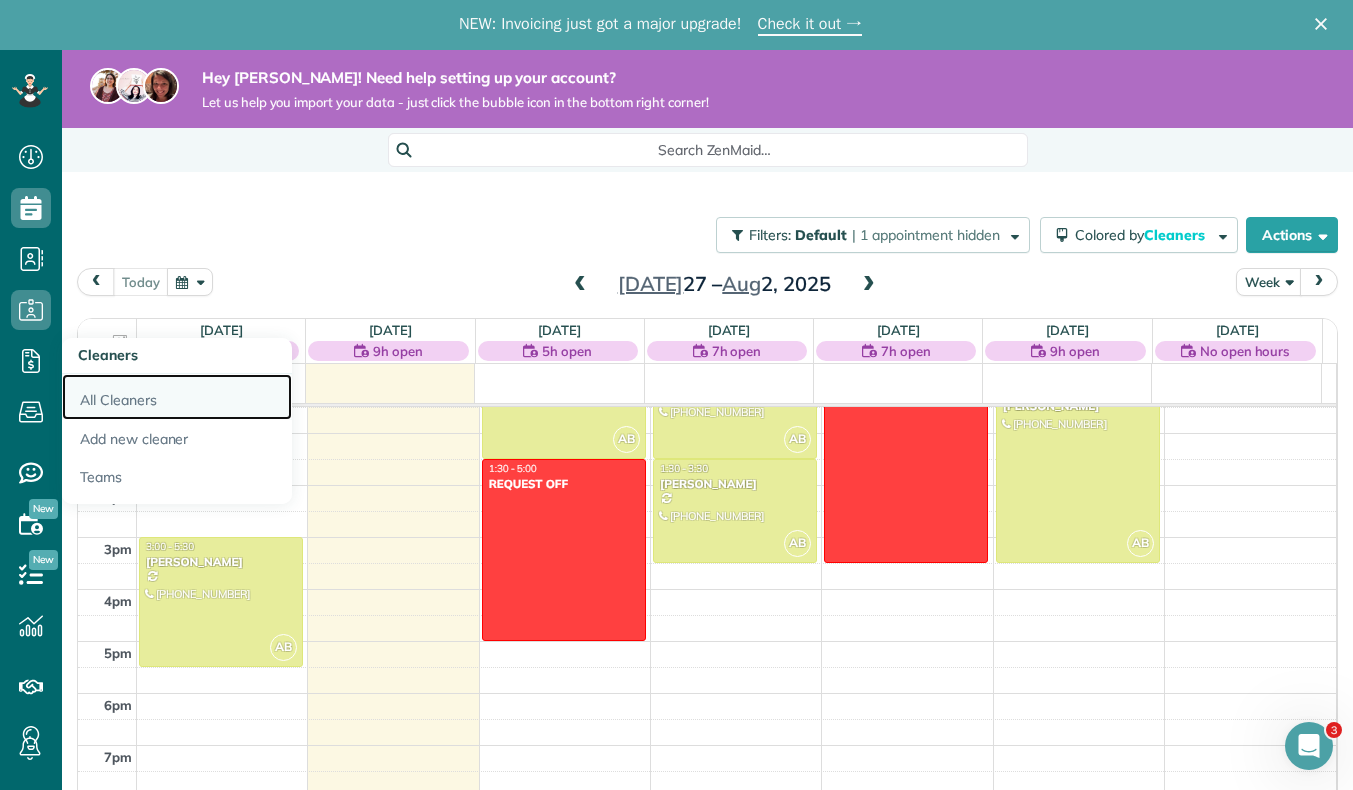 click on "All Cleaners" at bounding box center (177, 397) 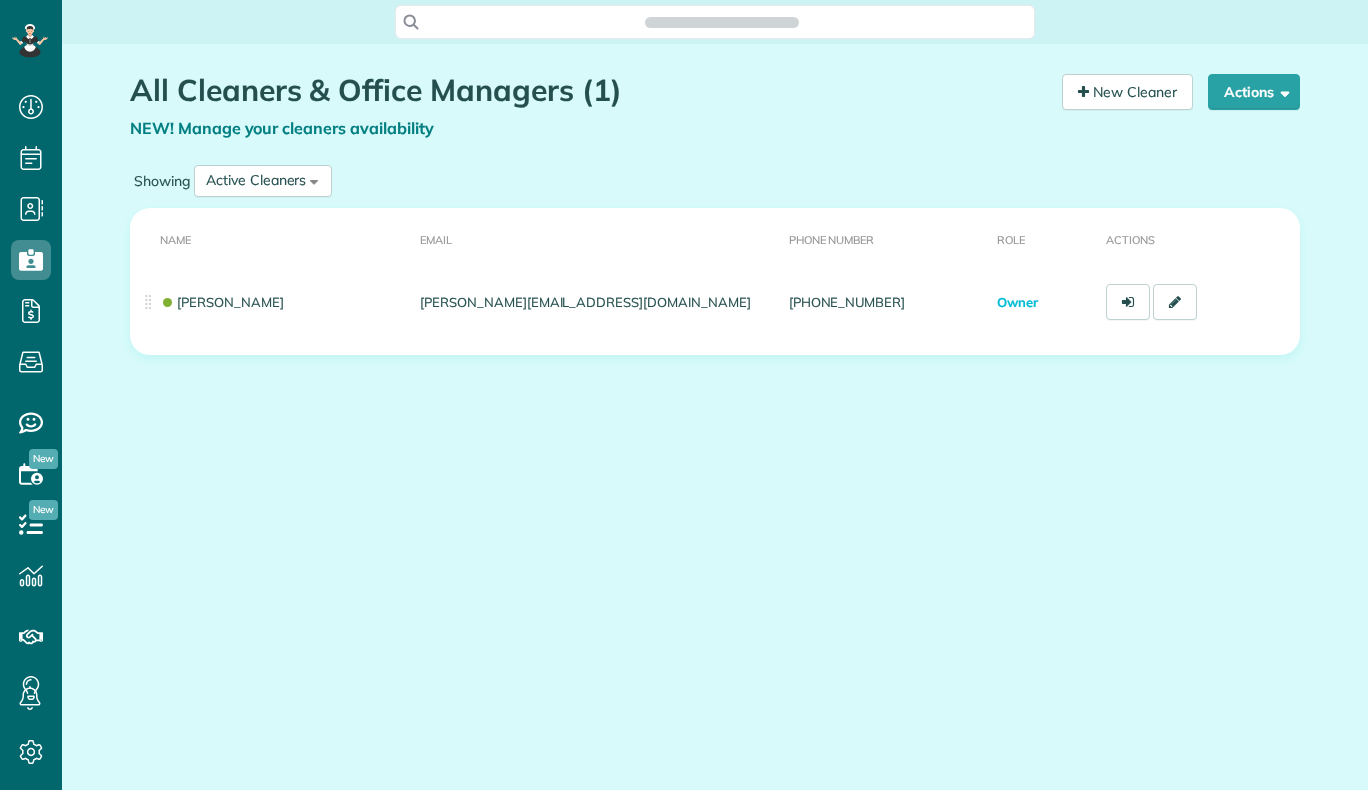 scroll, scrollTop: 0, scrollLeft: 0, axis: both 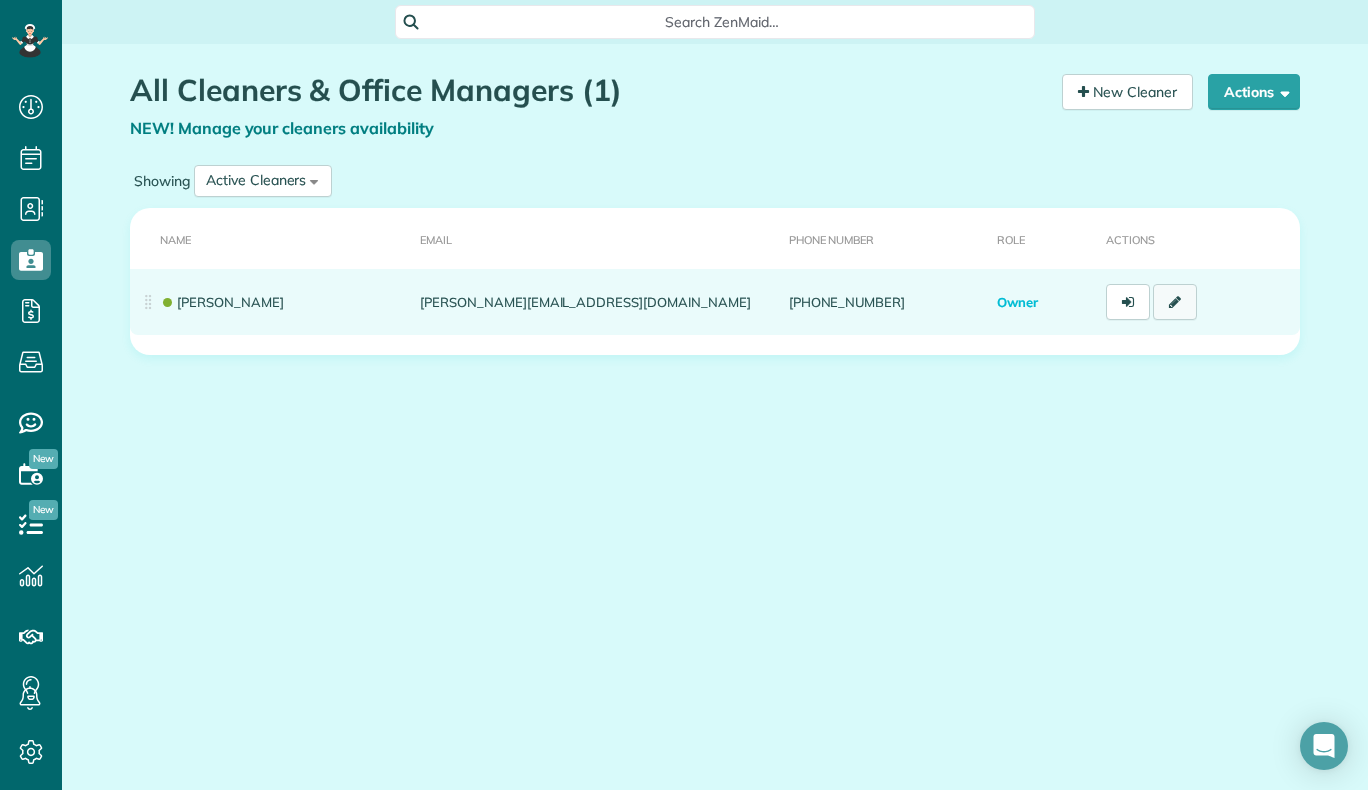 click at bounding box center [1175, 302] 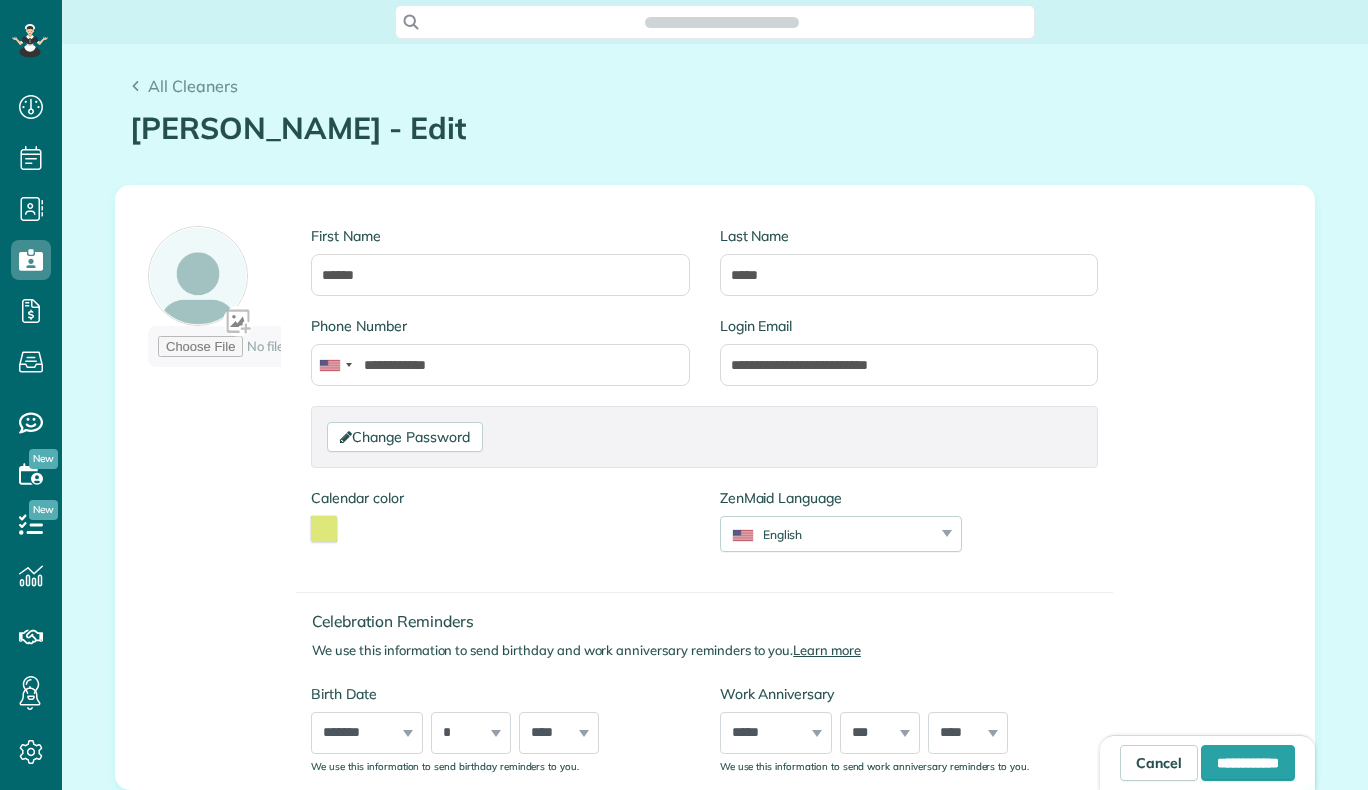 scroll, scrollTop: 0, scrollLeft: 0, axis: both 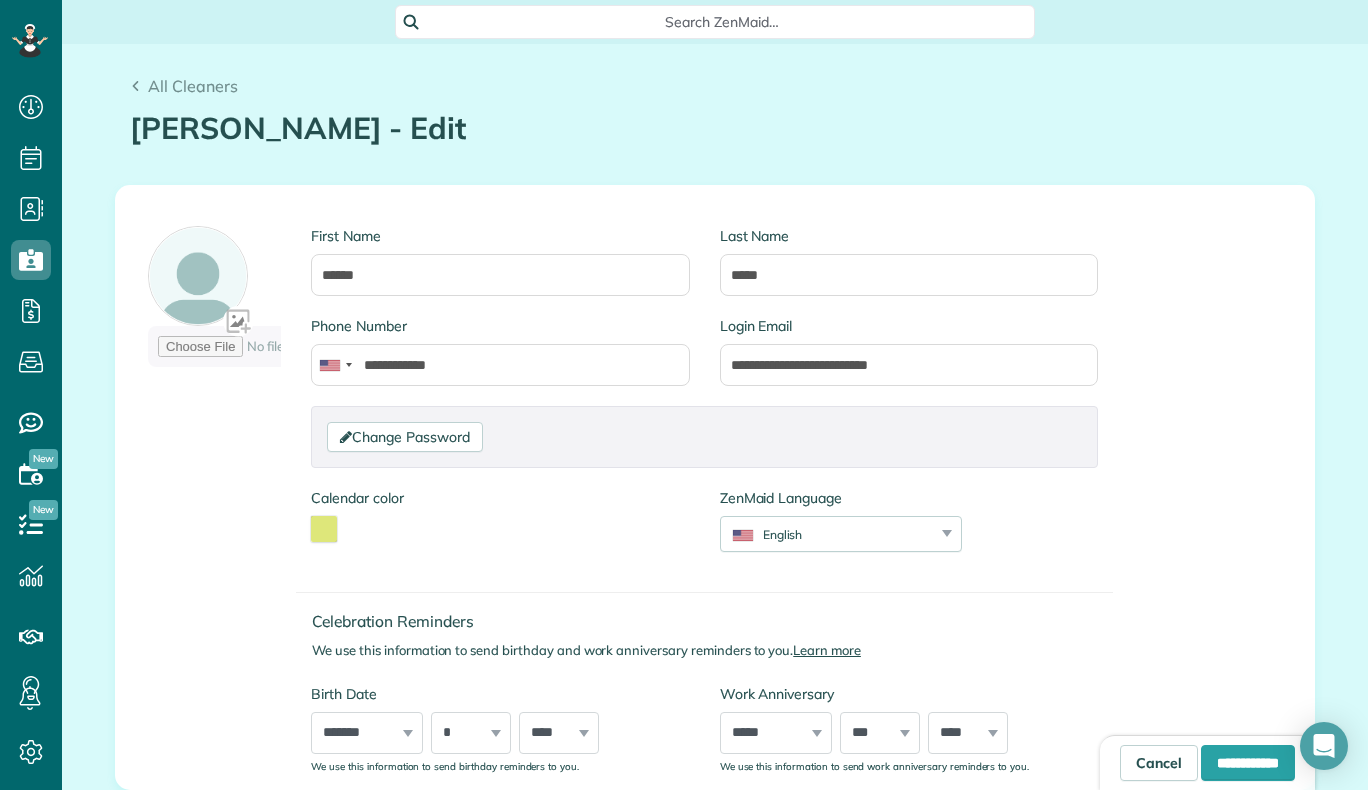 type on "**********" 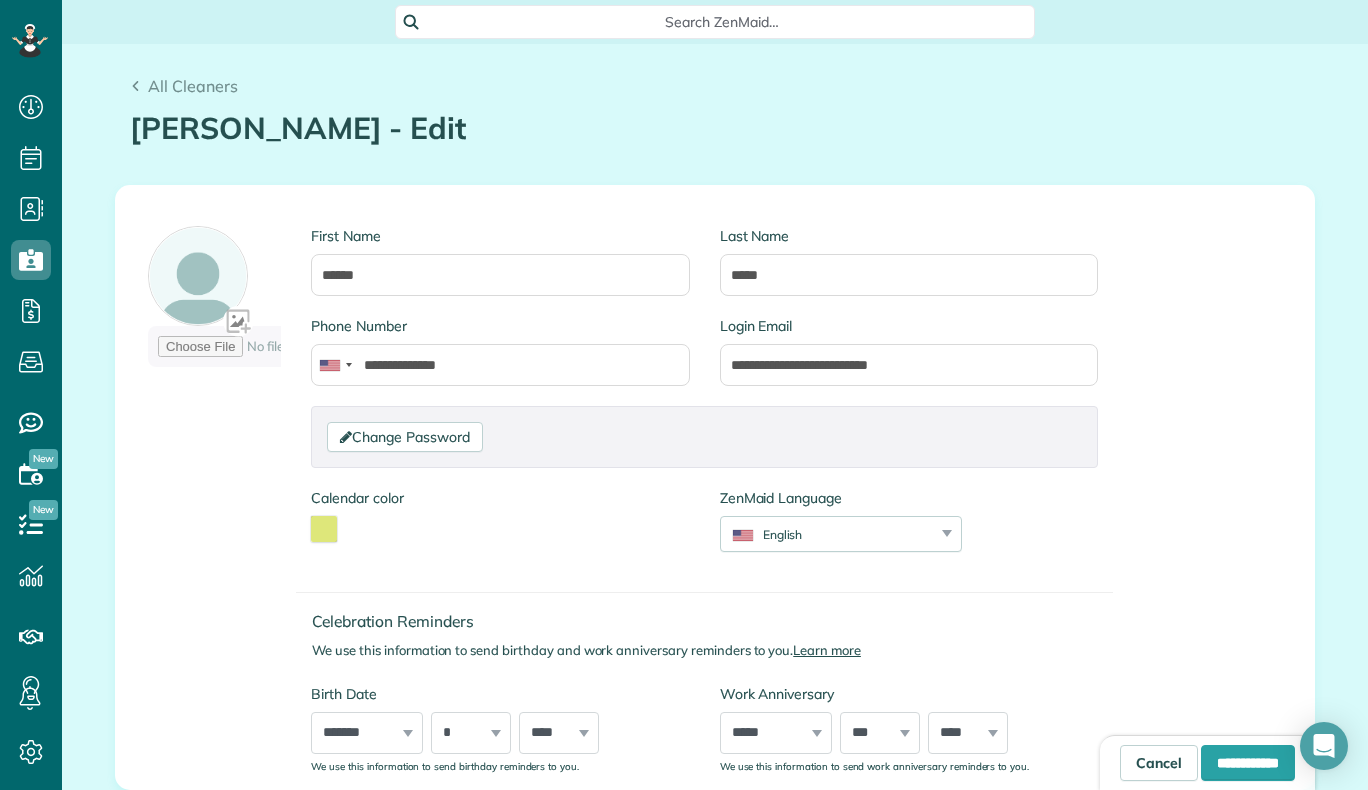click on "**********" at bounding box center (623, 487) 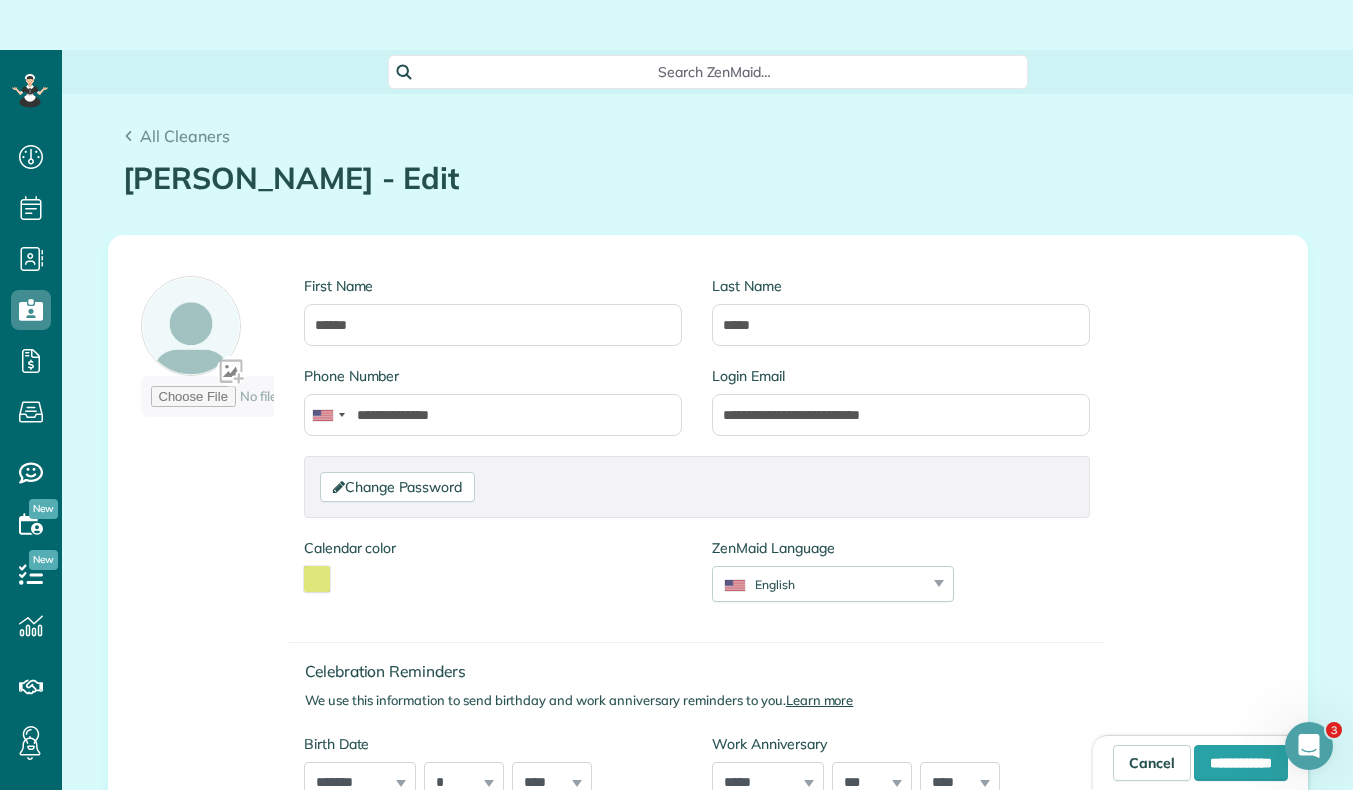scroll, scrollTop: 0, scrollLeft: 0, axis: both 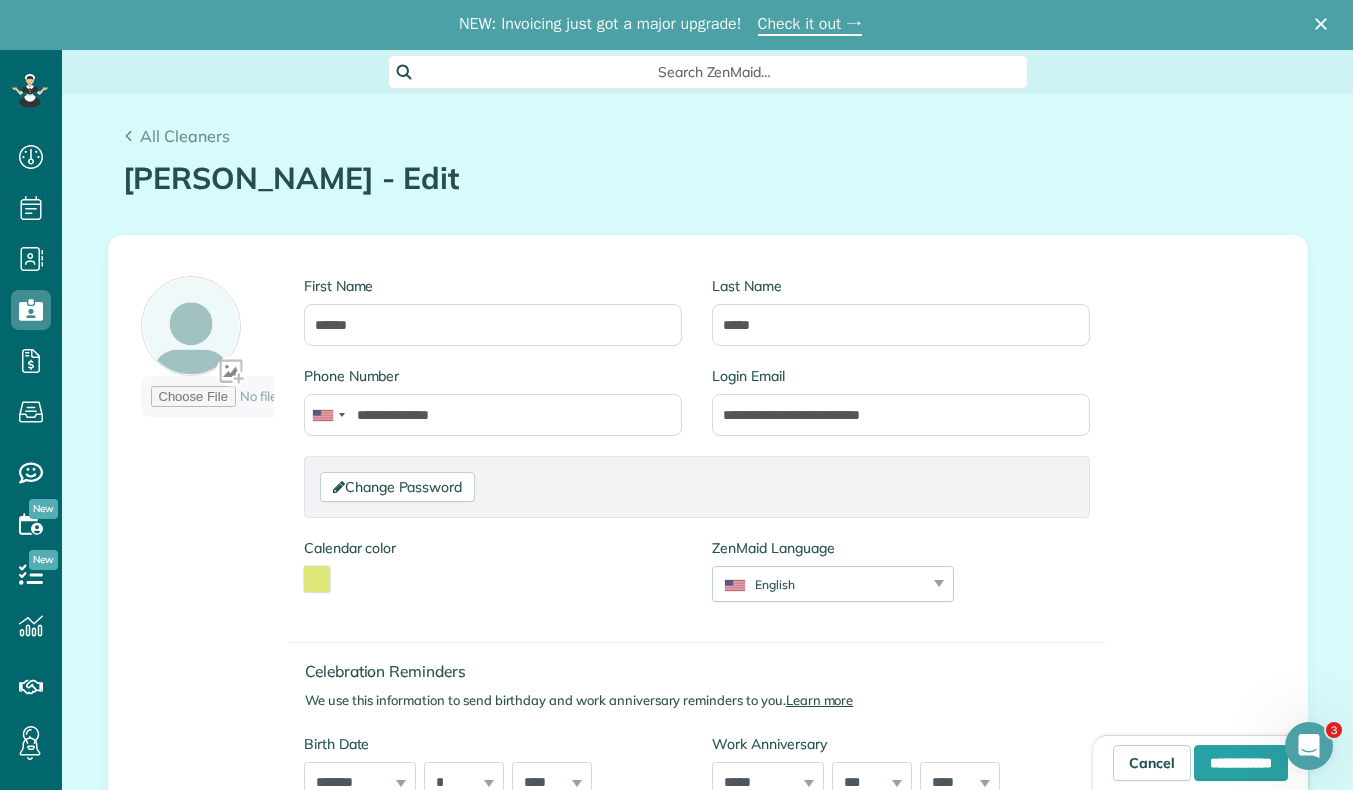 click on "Change Password
Password
Password Confirmation
Password Password should contain letters and numbers only and be at least 8 characters long
Password Confirmation" at bounding box center (697, 497) 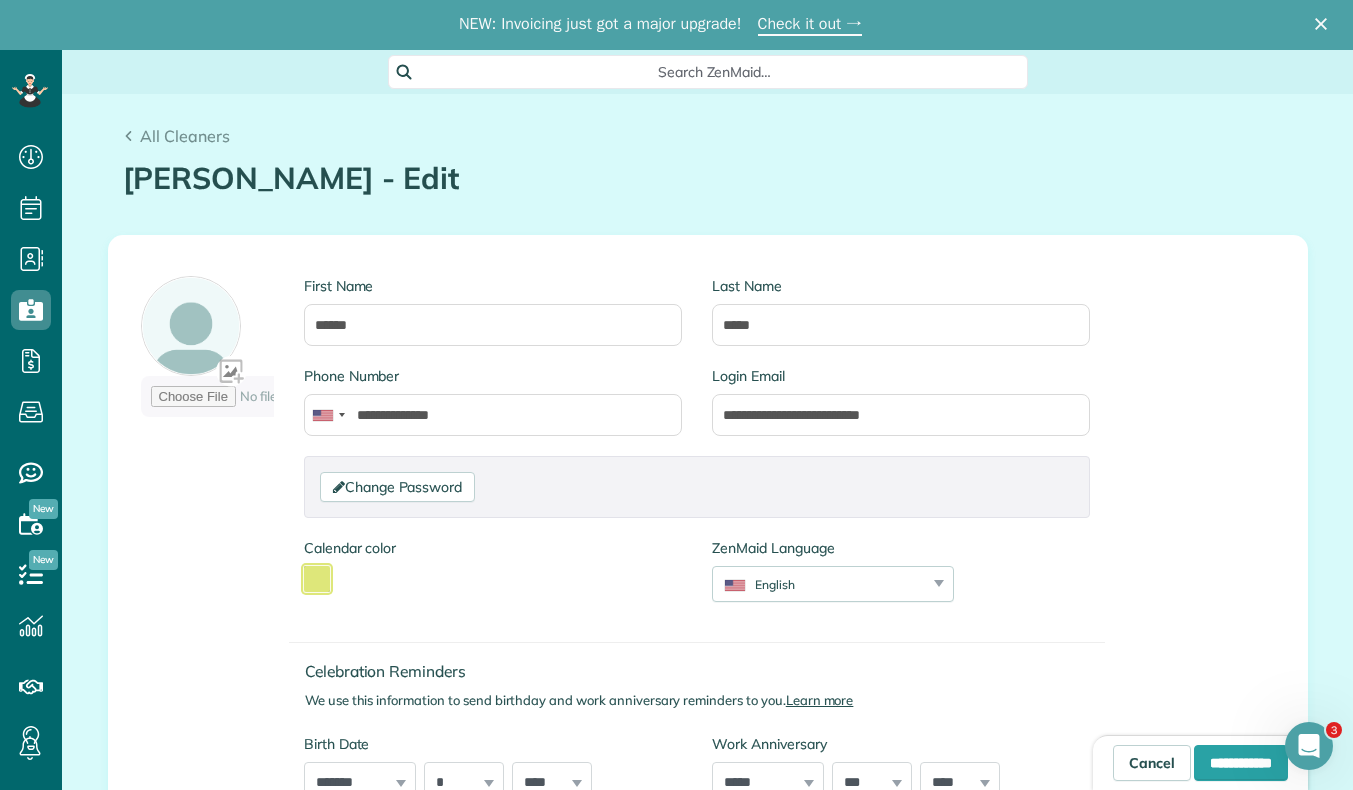 click at bounding box center [317, 579] 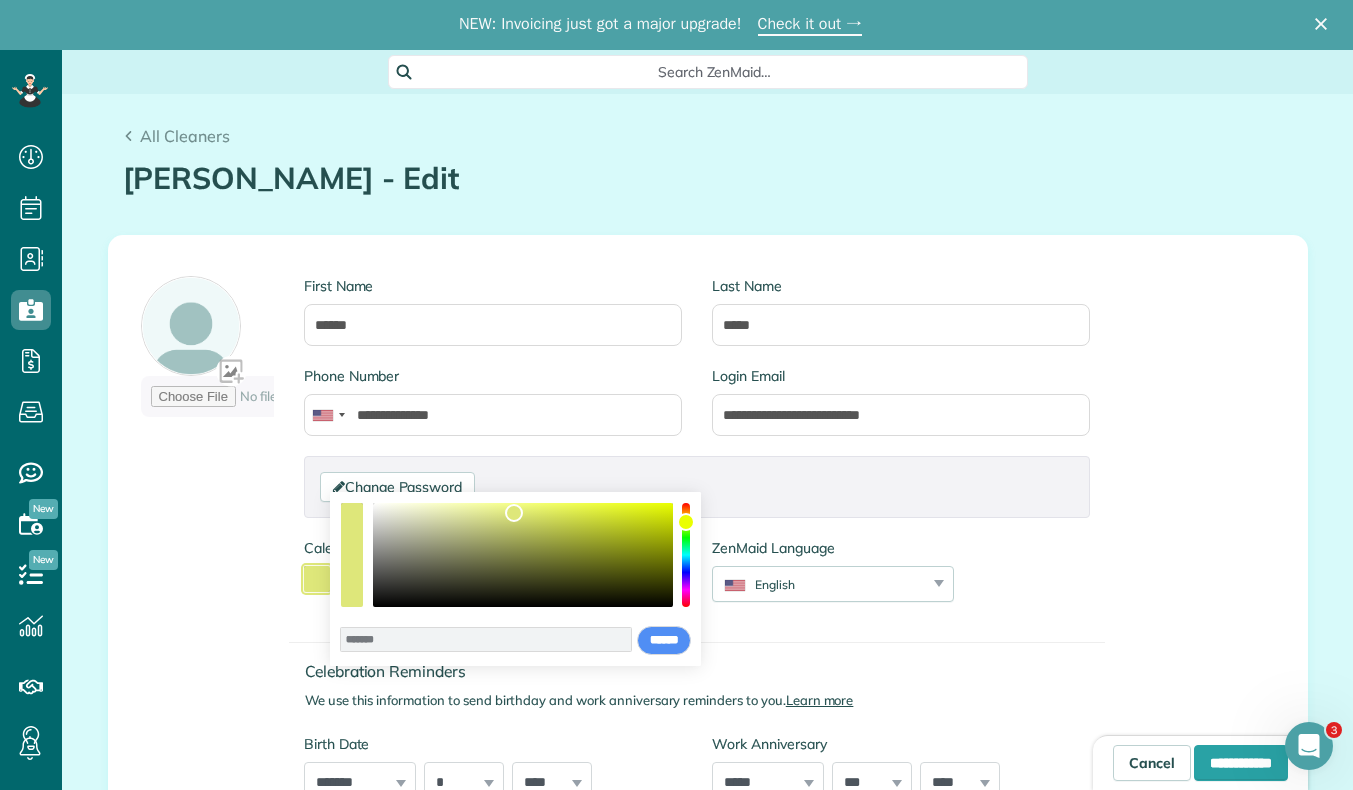 type on "*******" 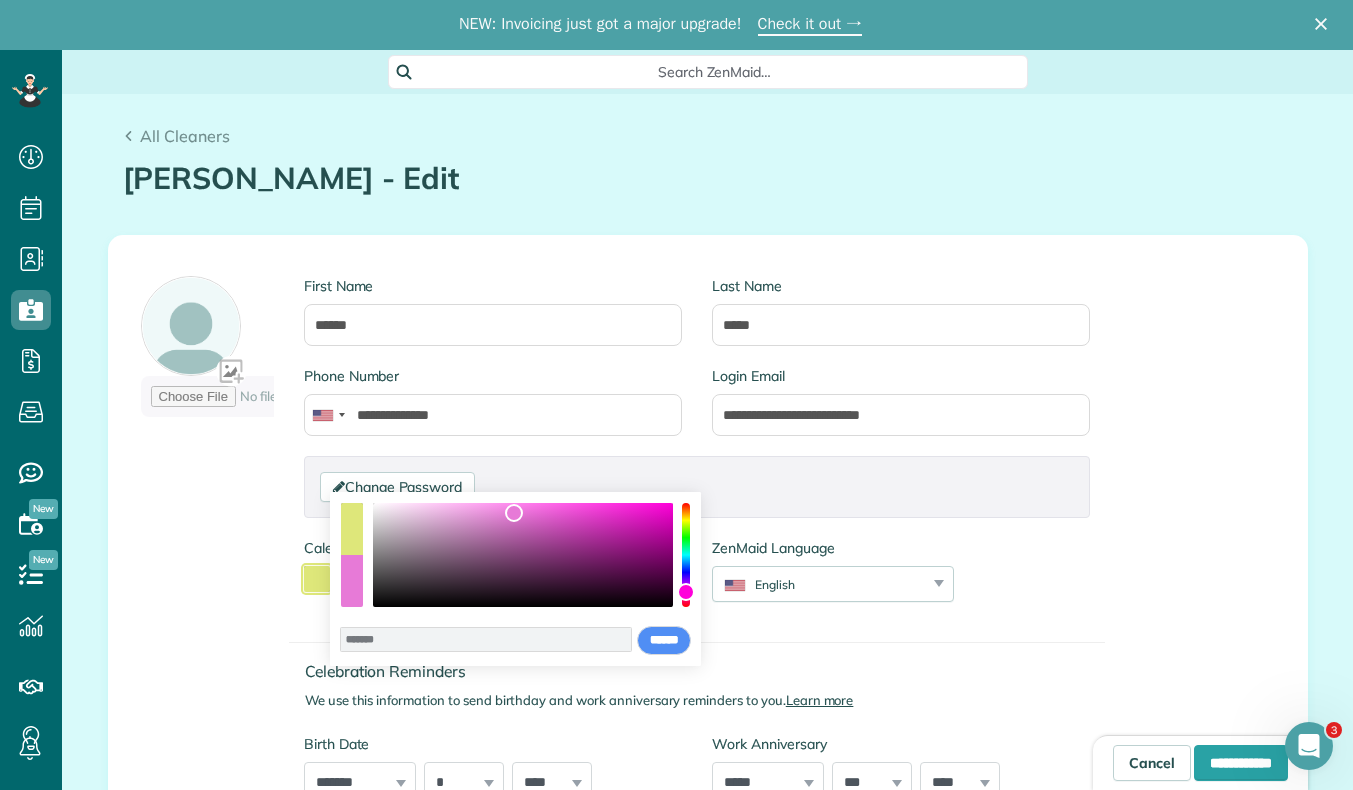 type 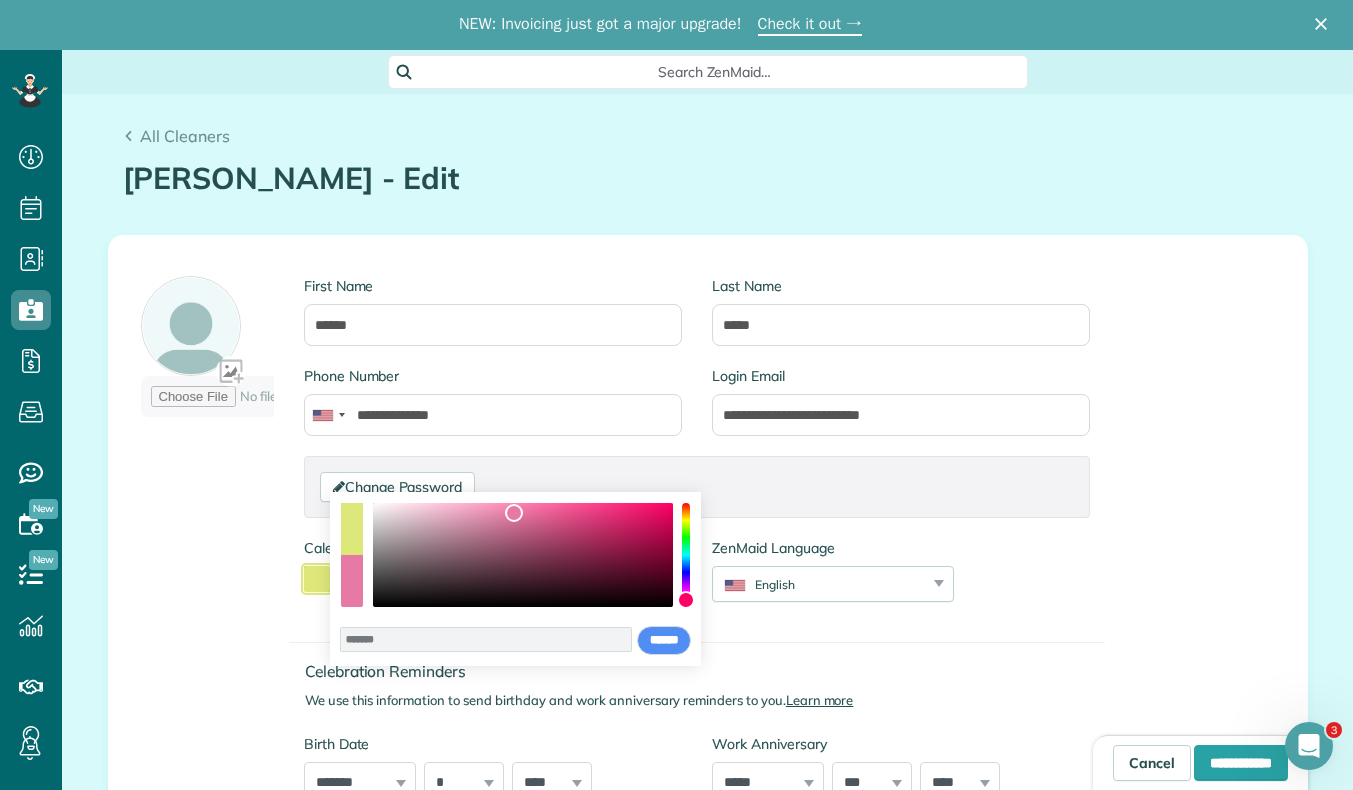 click at bounding box center (686, 600) 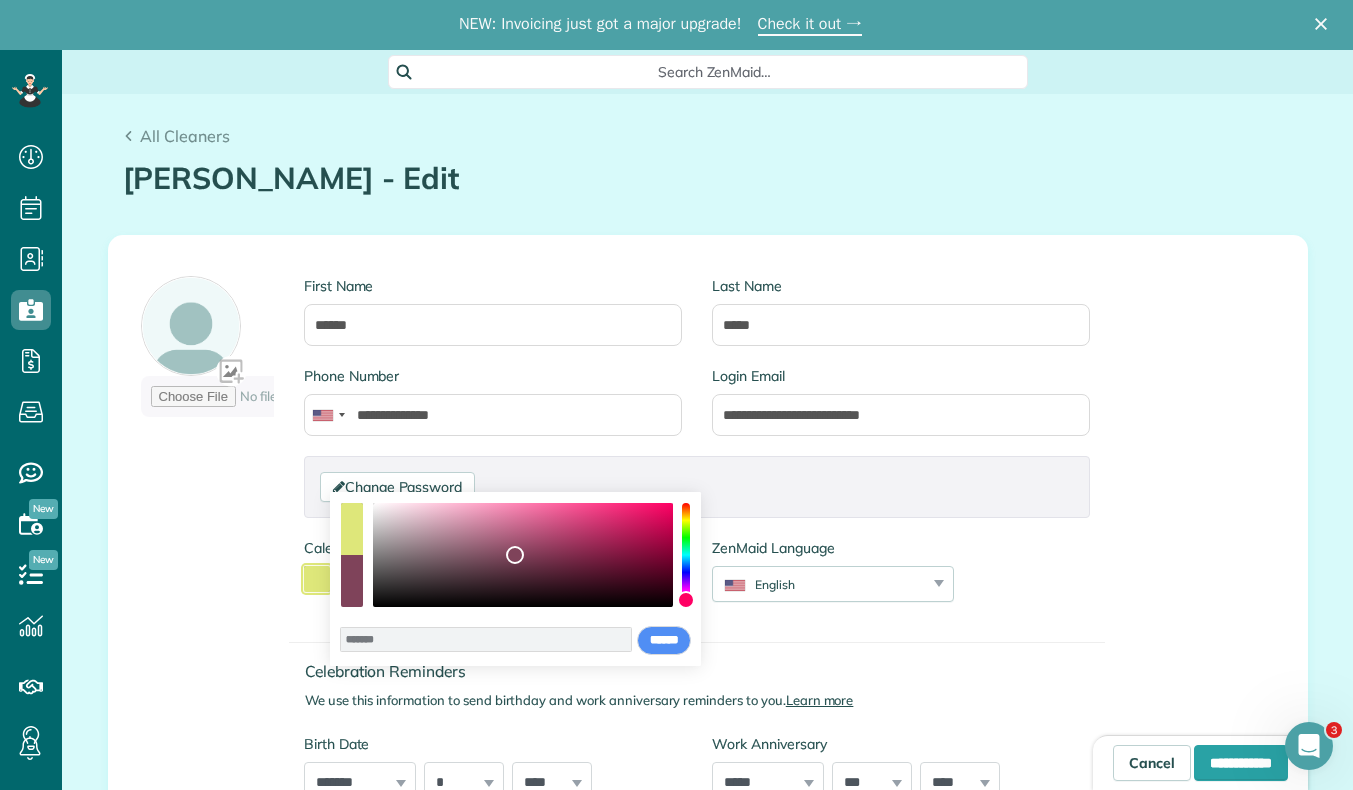 click at bounding box center [523, 555] 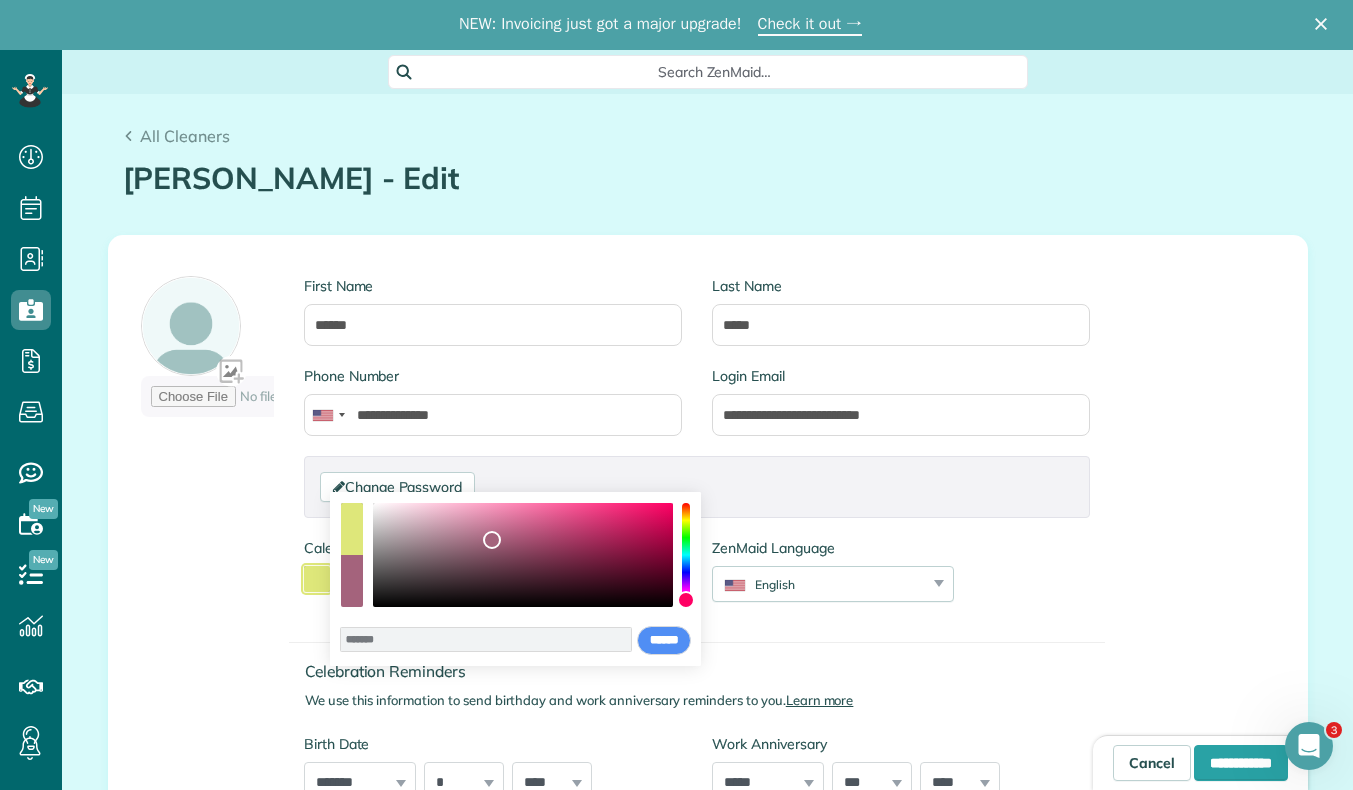 click at bounding box center (523, 555) 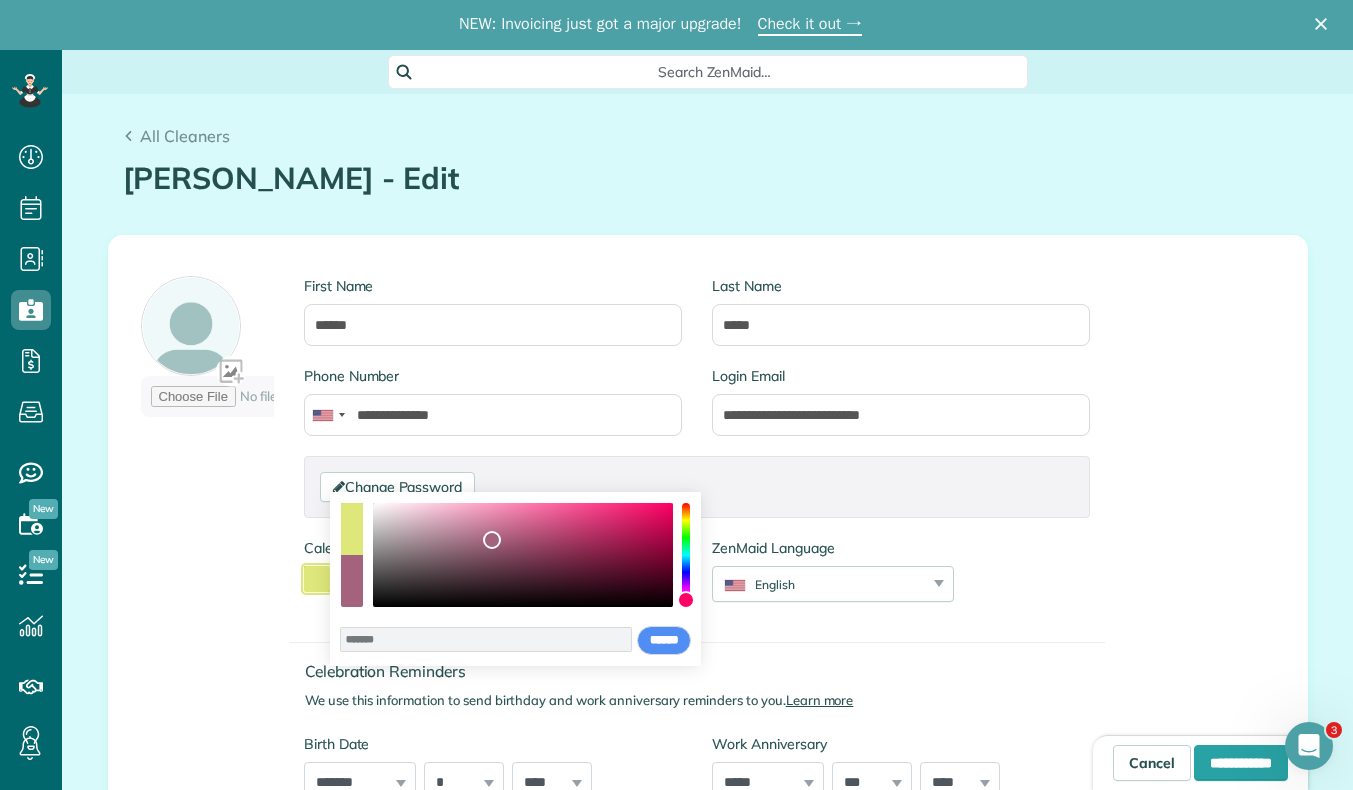 click at bounding box center (523, 555) 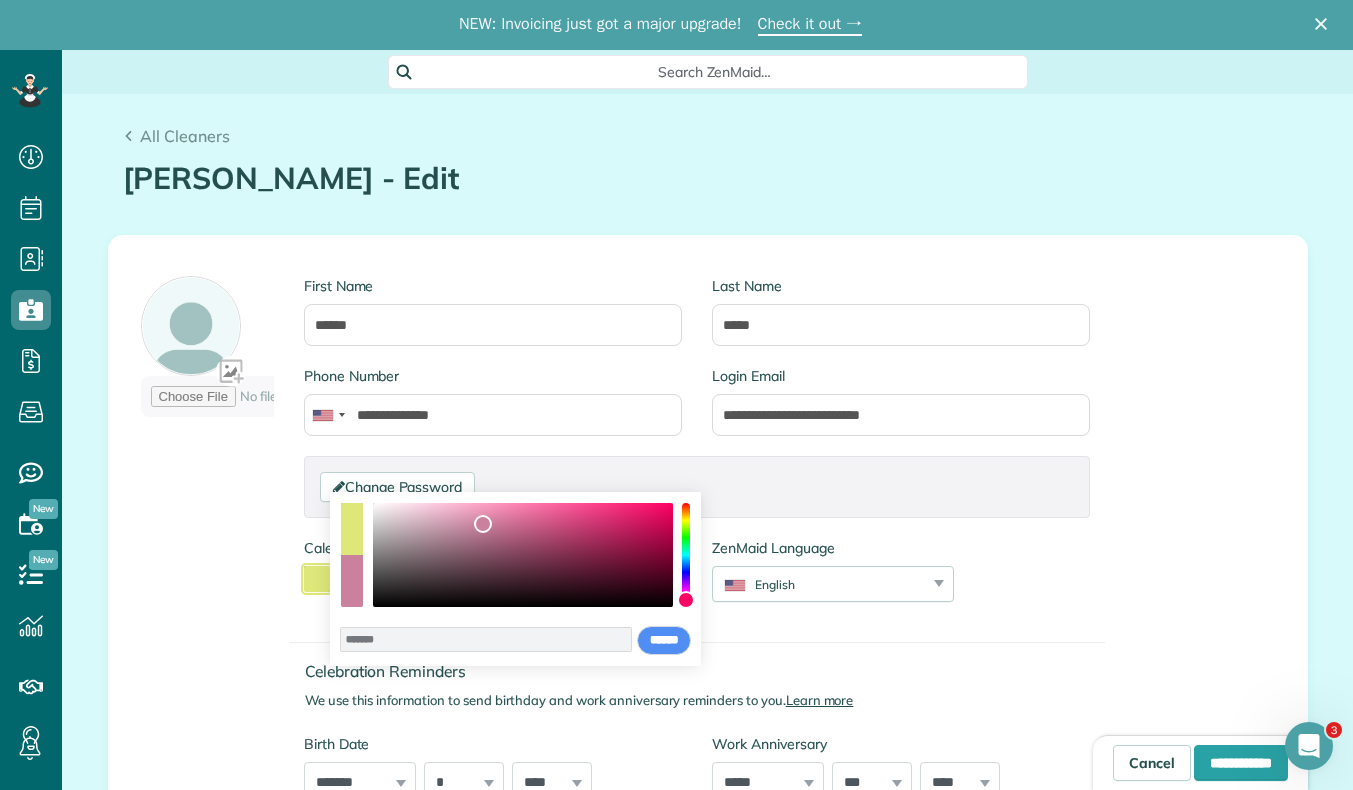 click at bounding box center [523, 555] 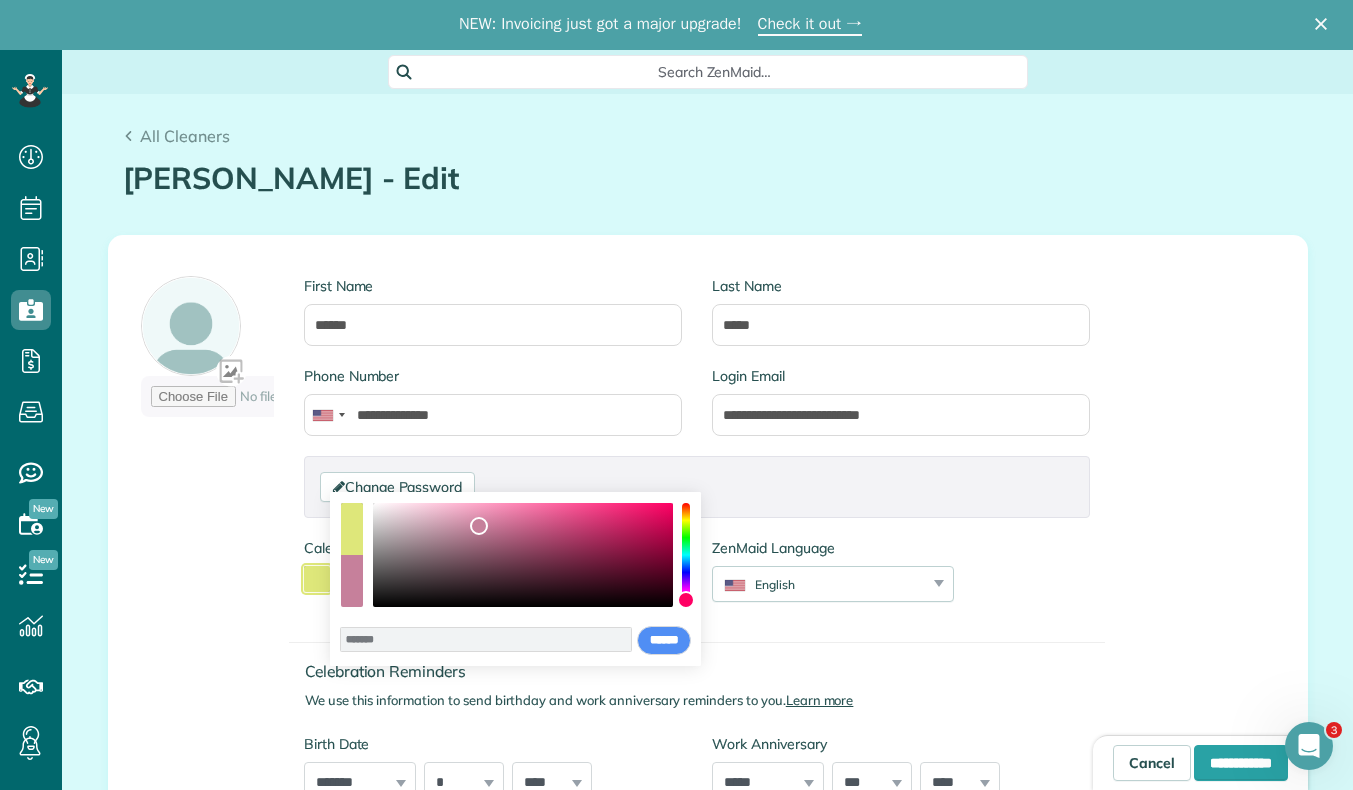 click at bounding box center (523, 555) 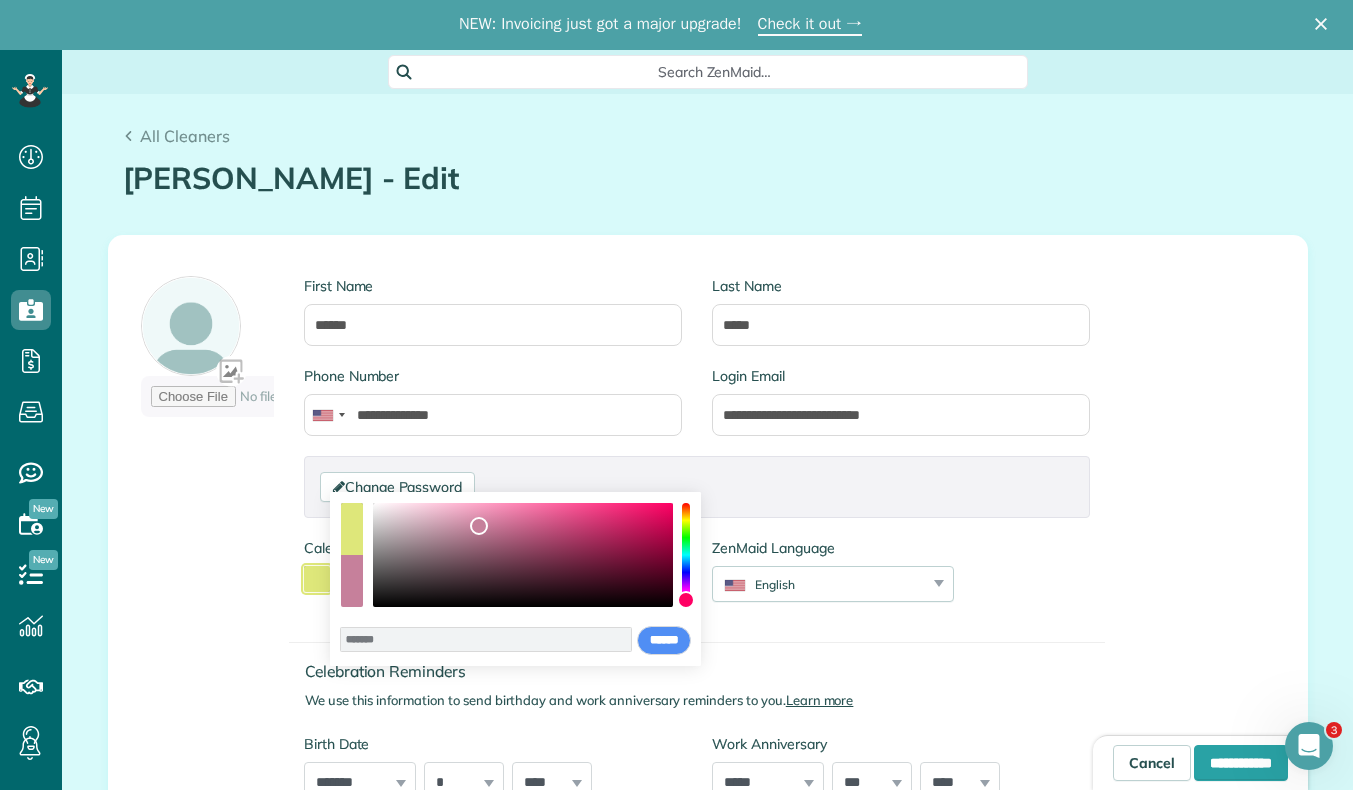 type on "*******" 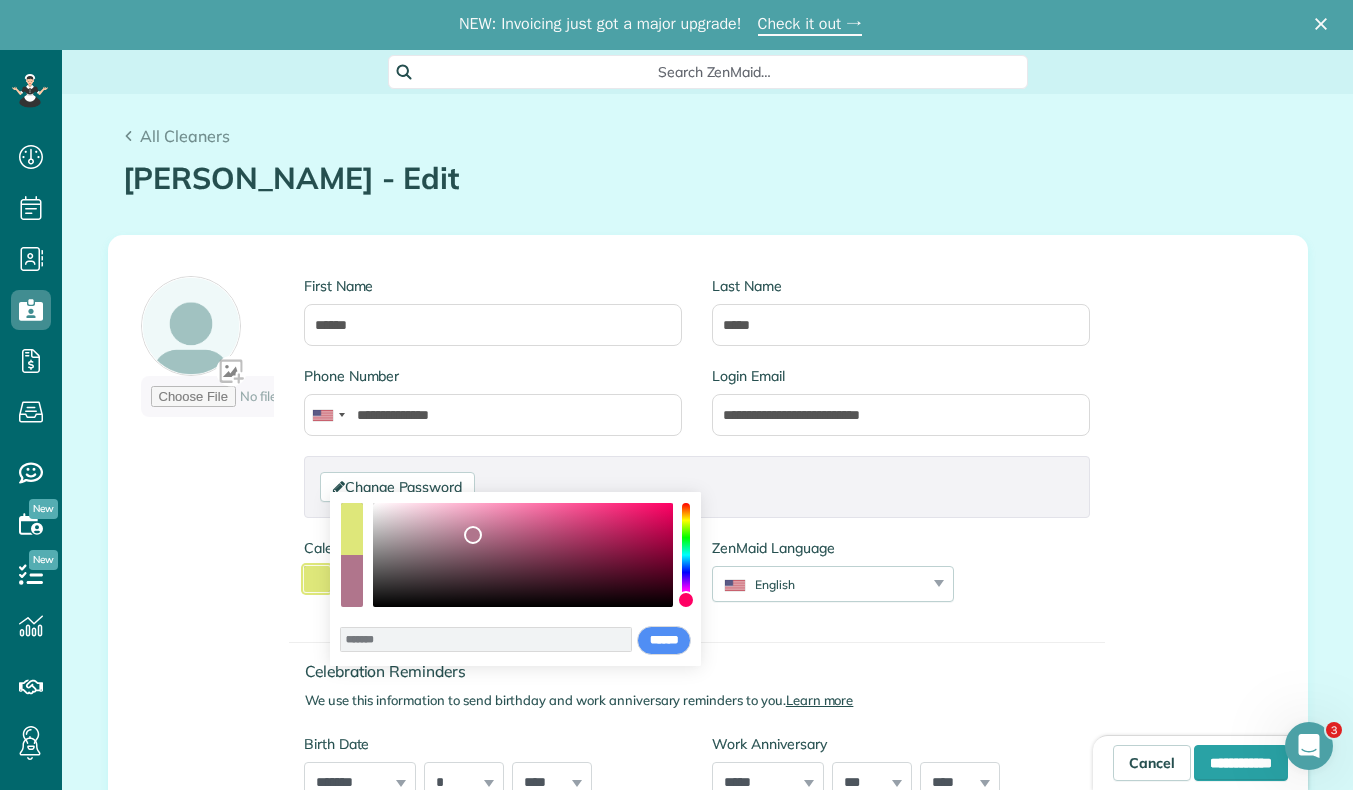 click at bounding box center [523, 555] 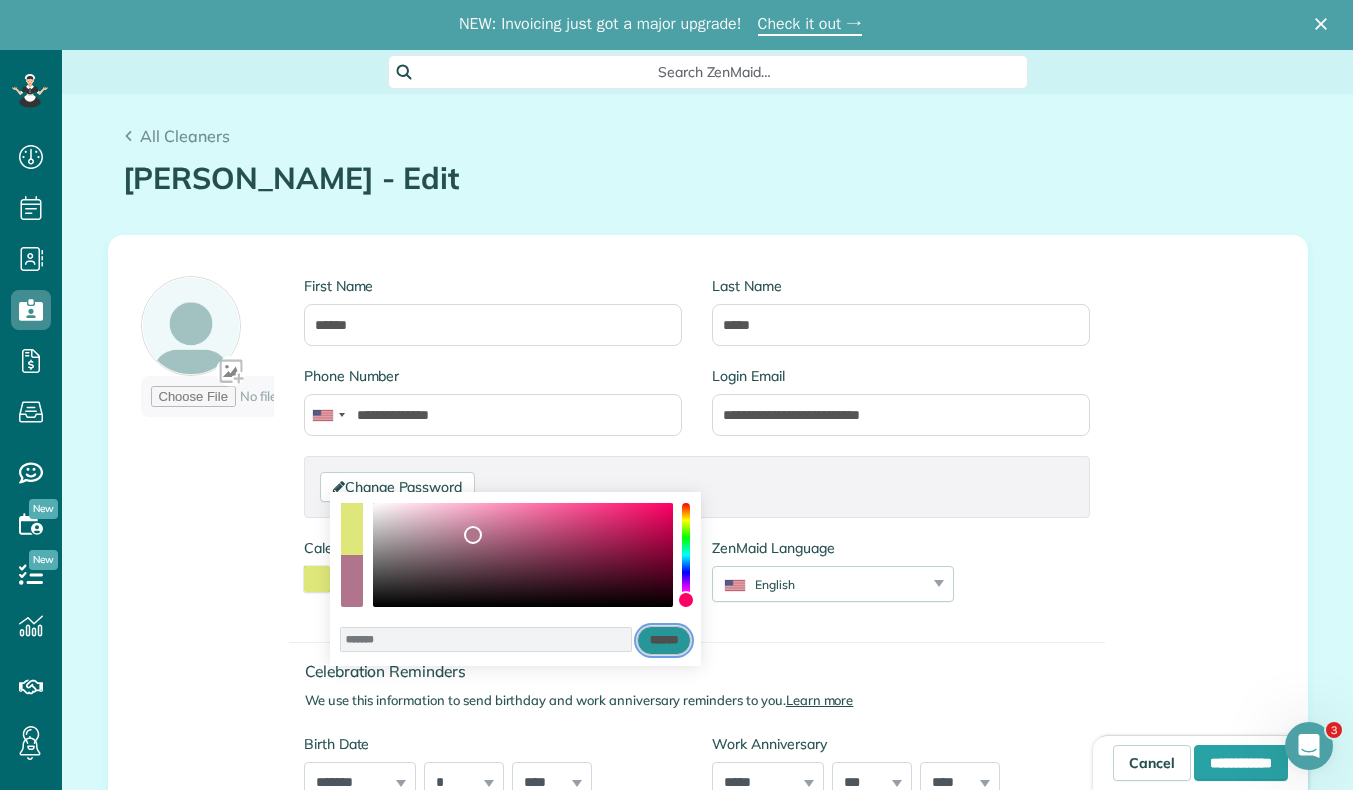 click on "******" at bounding box center [664, 641] 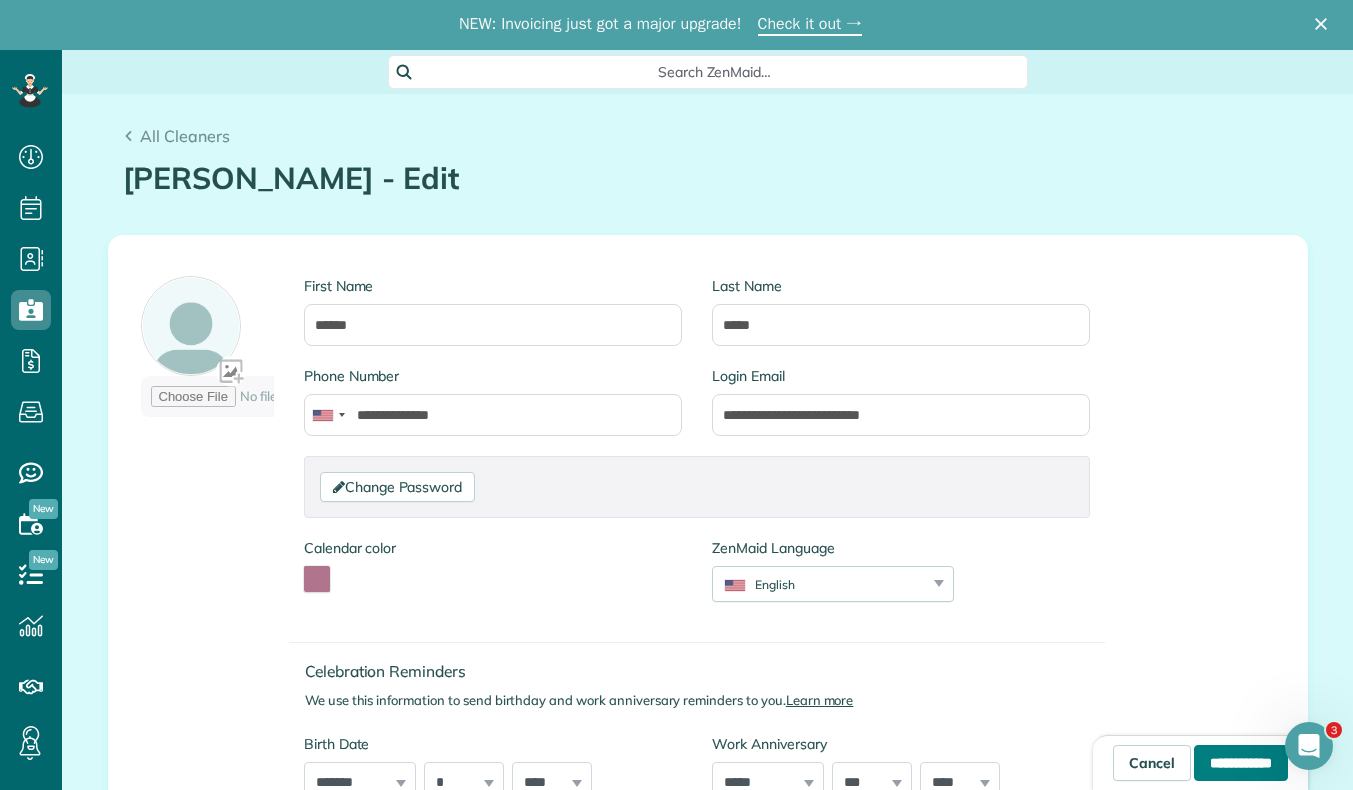 click on "**********" at bounding box center [1241, 763] 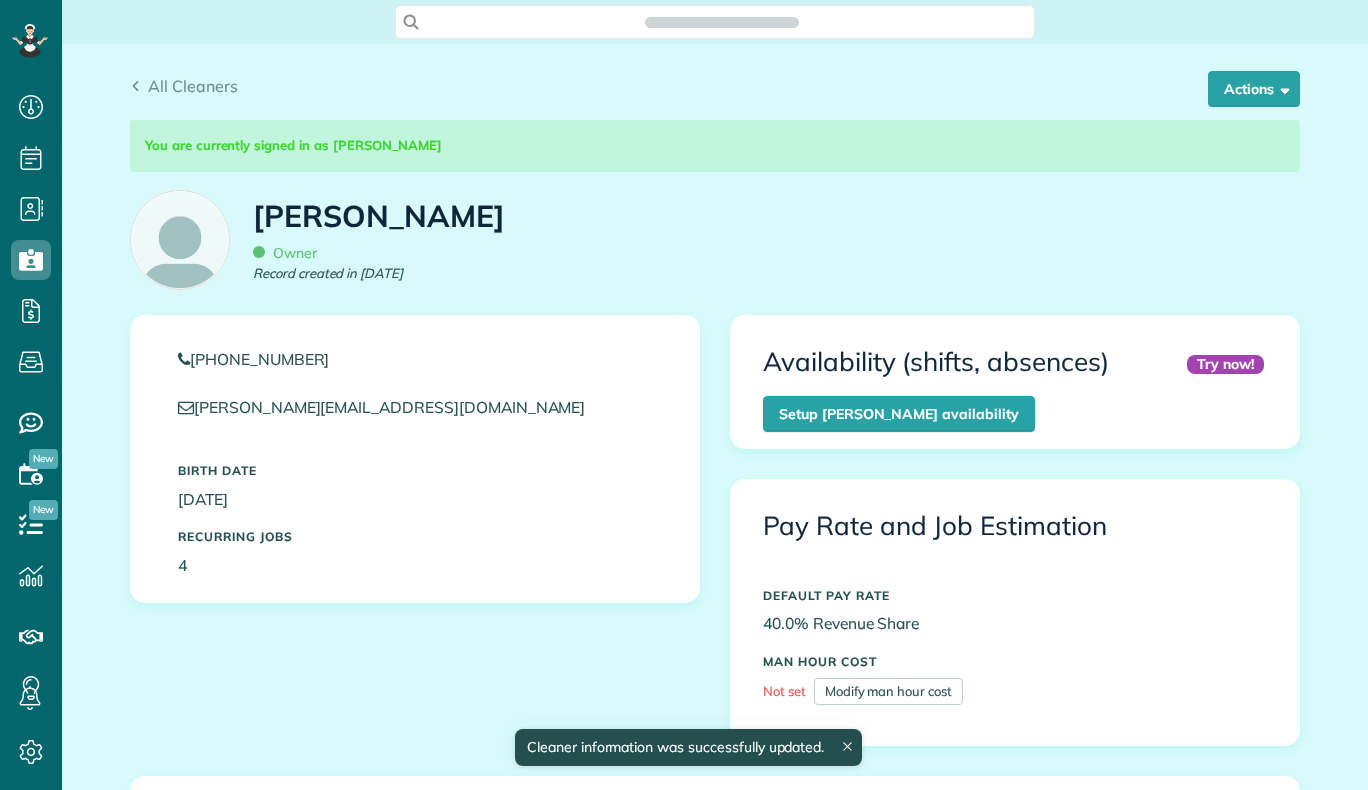scroll, scrollTop: 0, scrollLeft: 0, axis: both 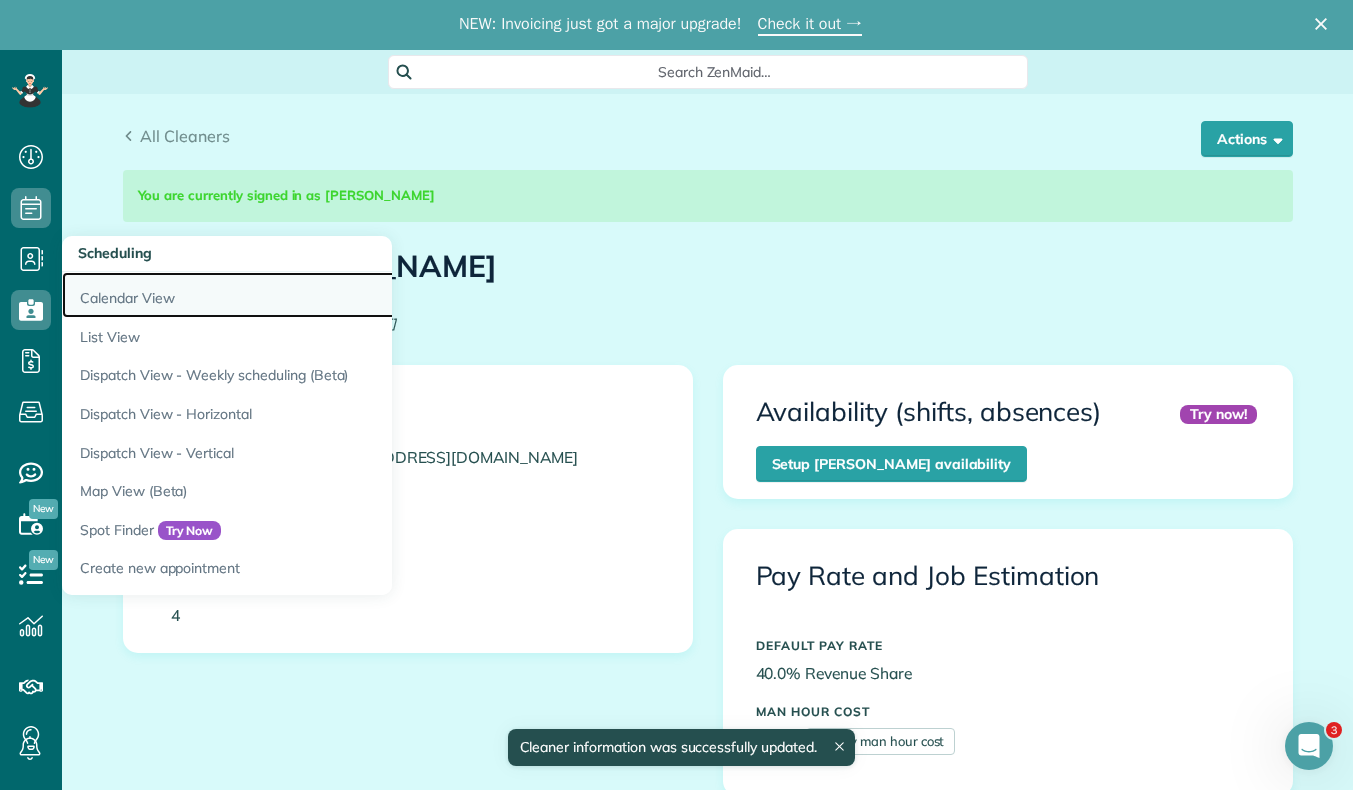 click on "Calendar View" at bounding box center (312, 295) 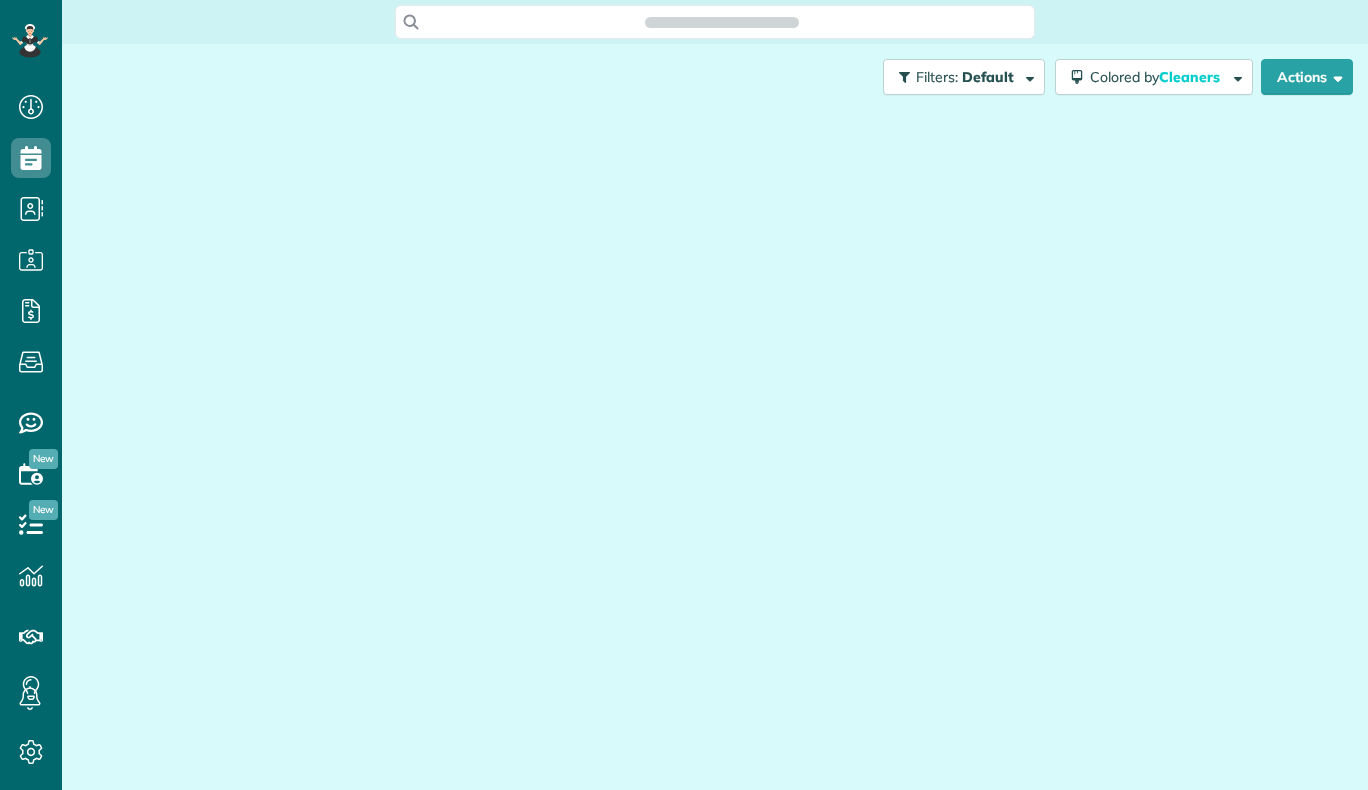 scroll, scrollTop: 0, scrollLeft: 0, axis: both 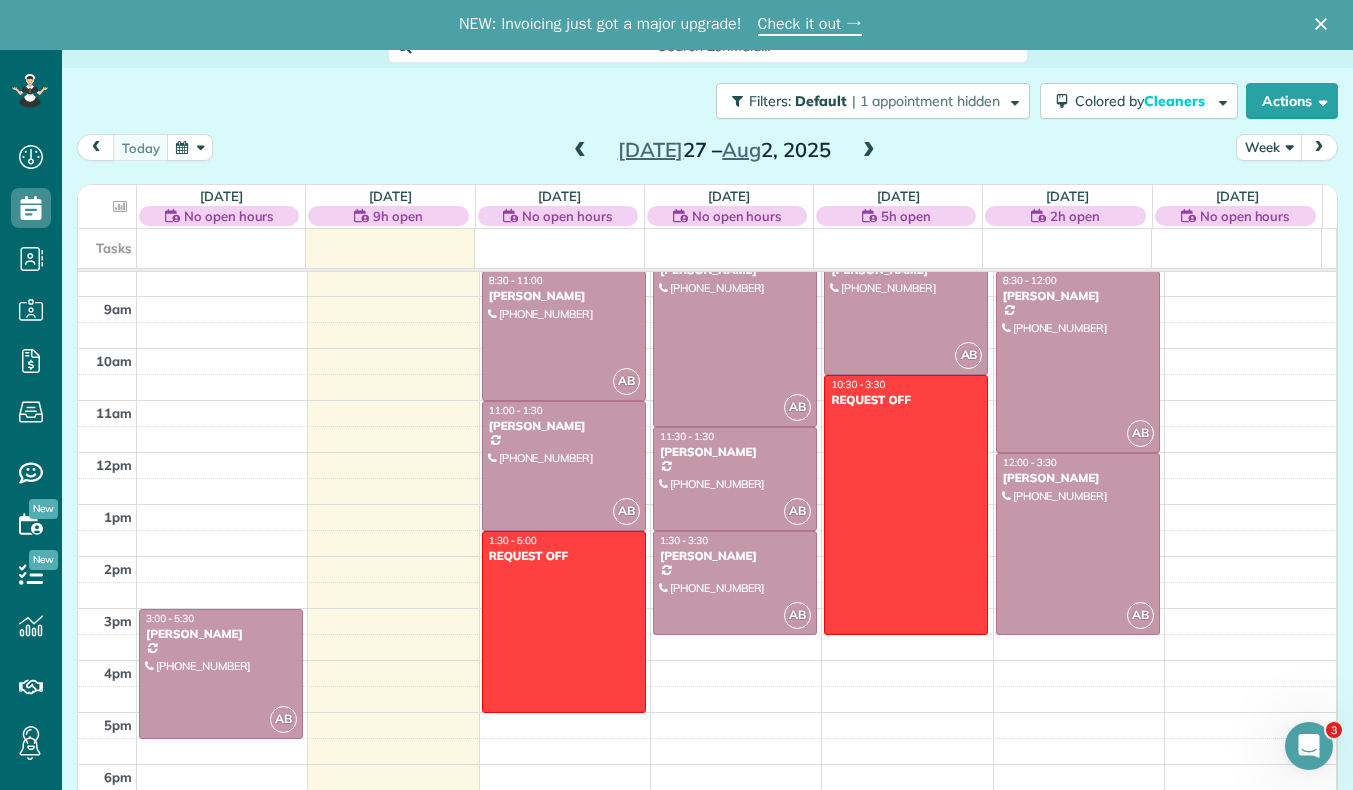 click on "Week" at bounding box center (1269, 147) 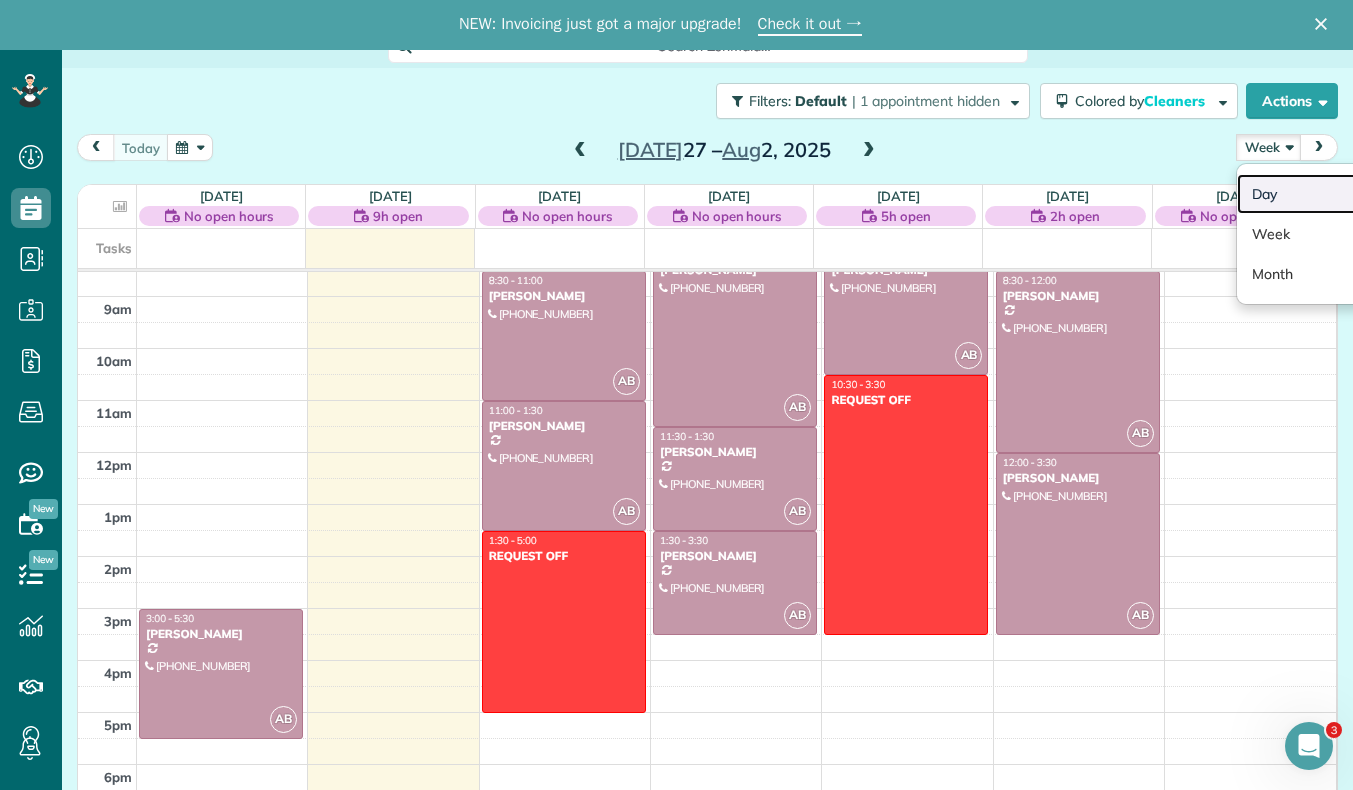 click on "Day" at bounding box center [1316, 194] 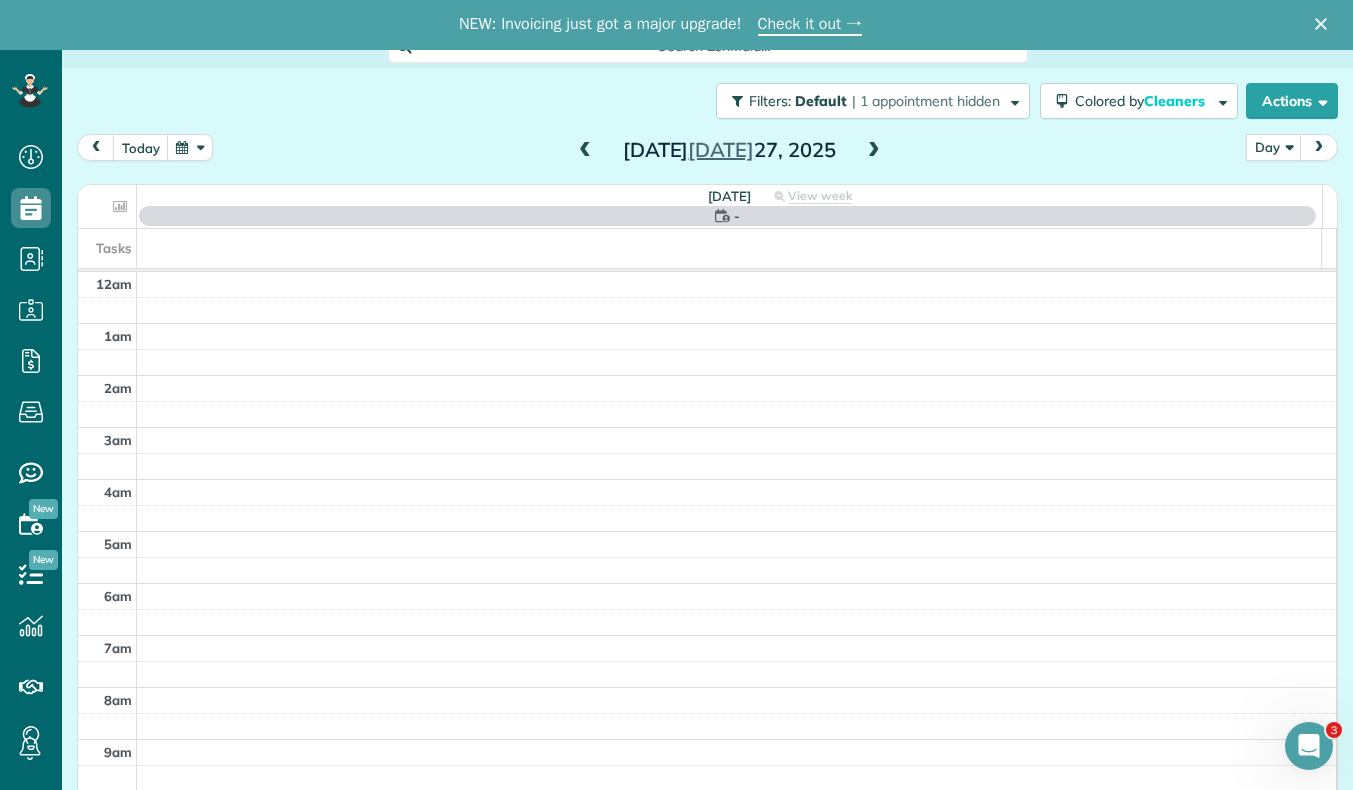 scroll, scrollTop: 24, scrollLeft: 0, axis: vertical 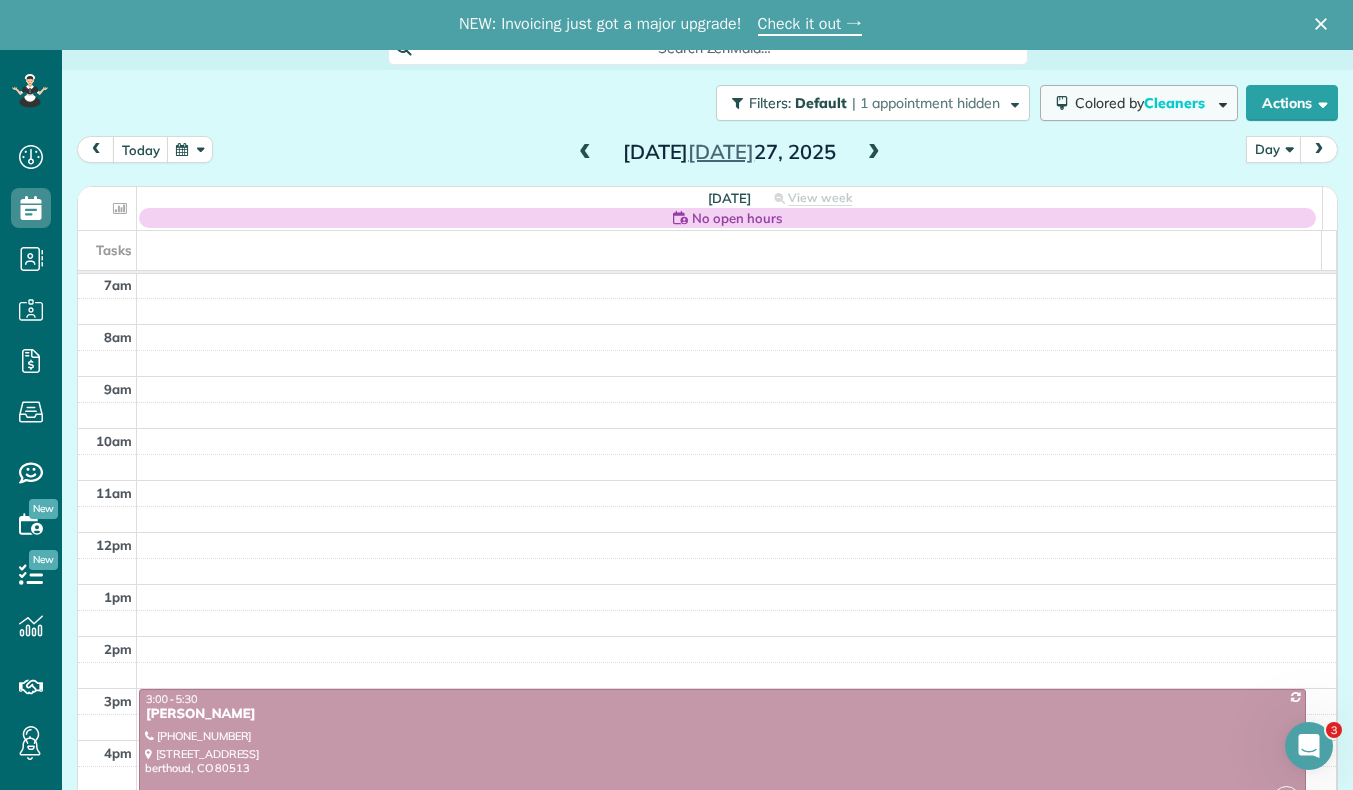 click on "Cleaners" at bounding box center [1176, 103] 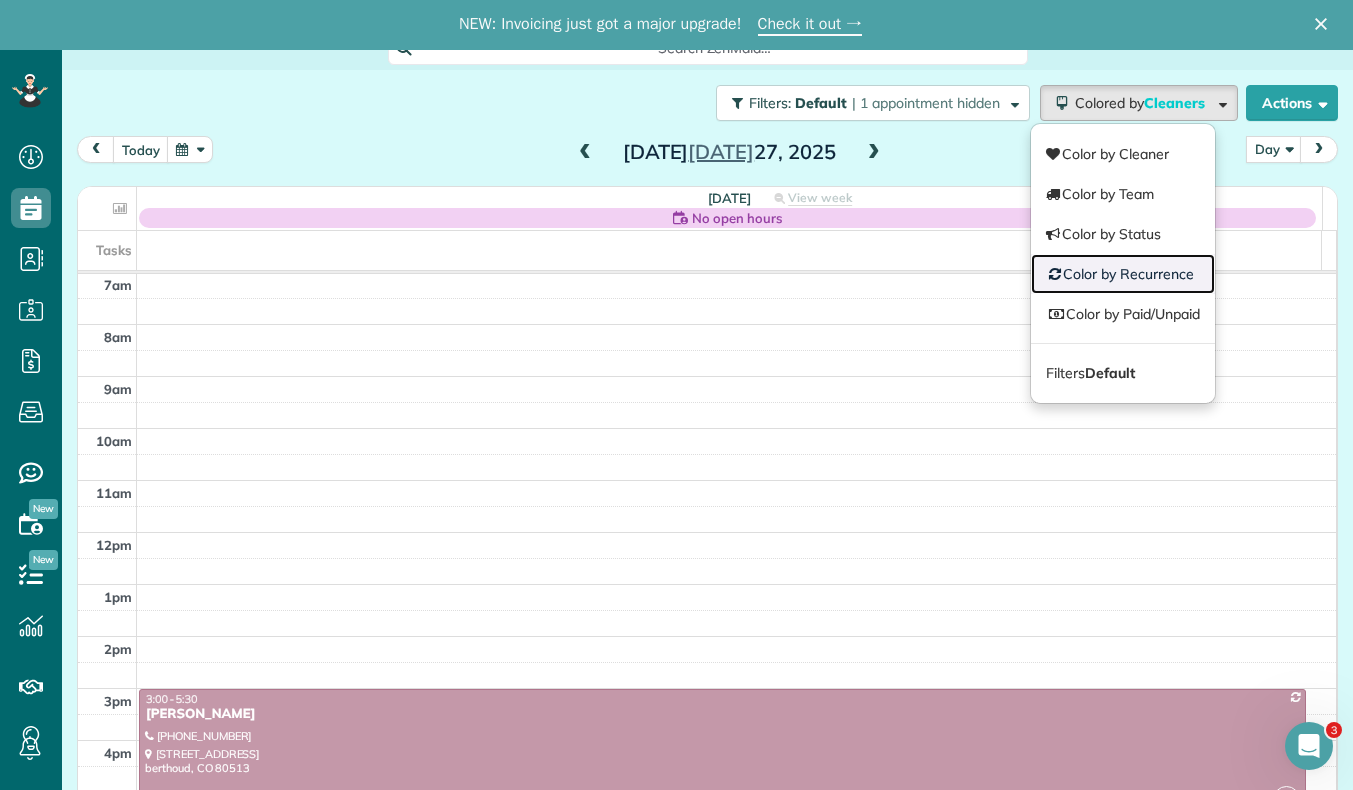 click on "Color by Recurrence" at bounding box center [1123, 274] 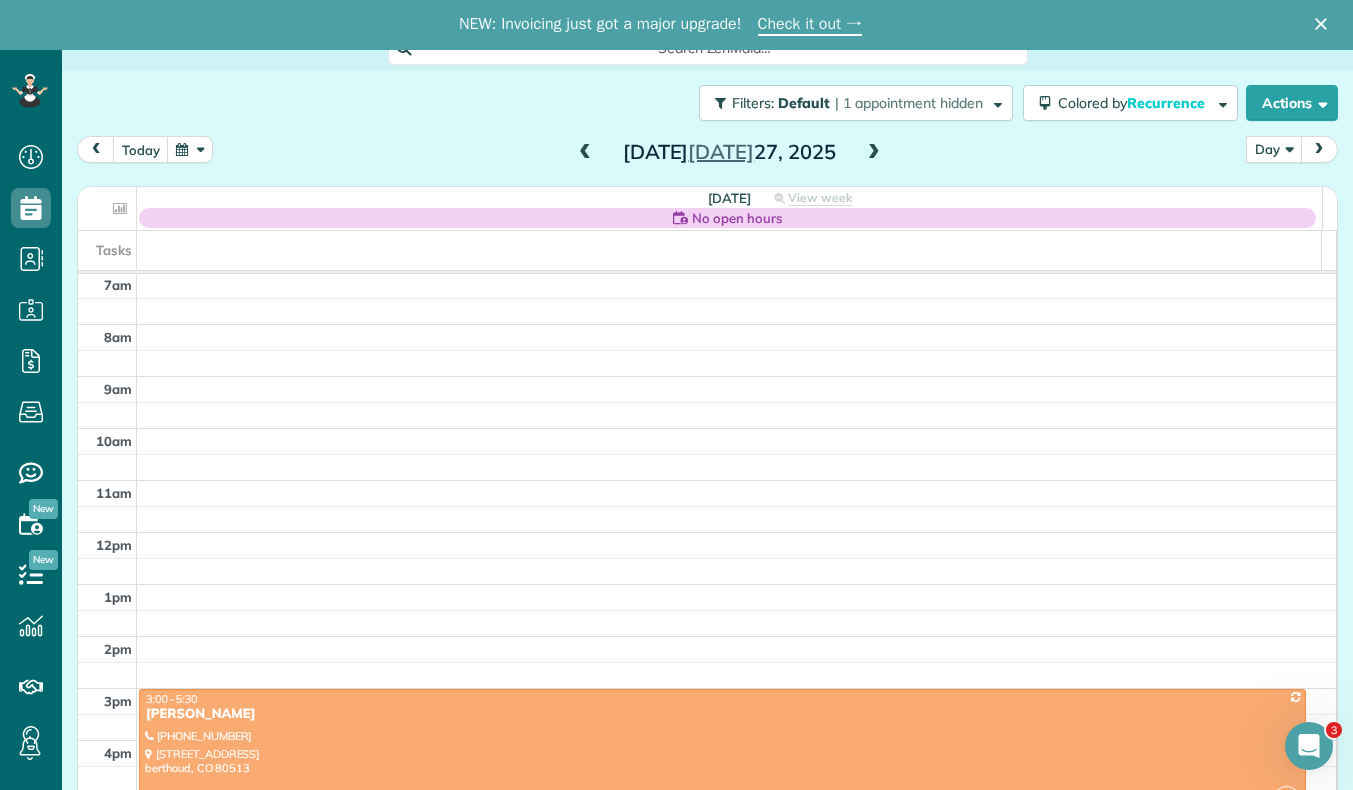 click on "Day" at bounding box center (1274, 149) 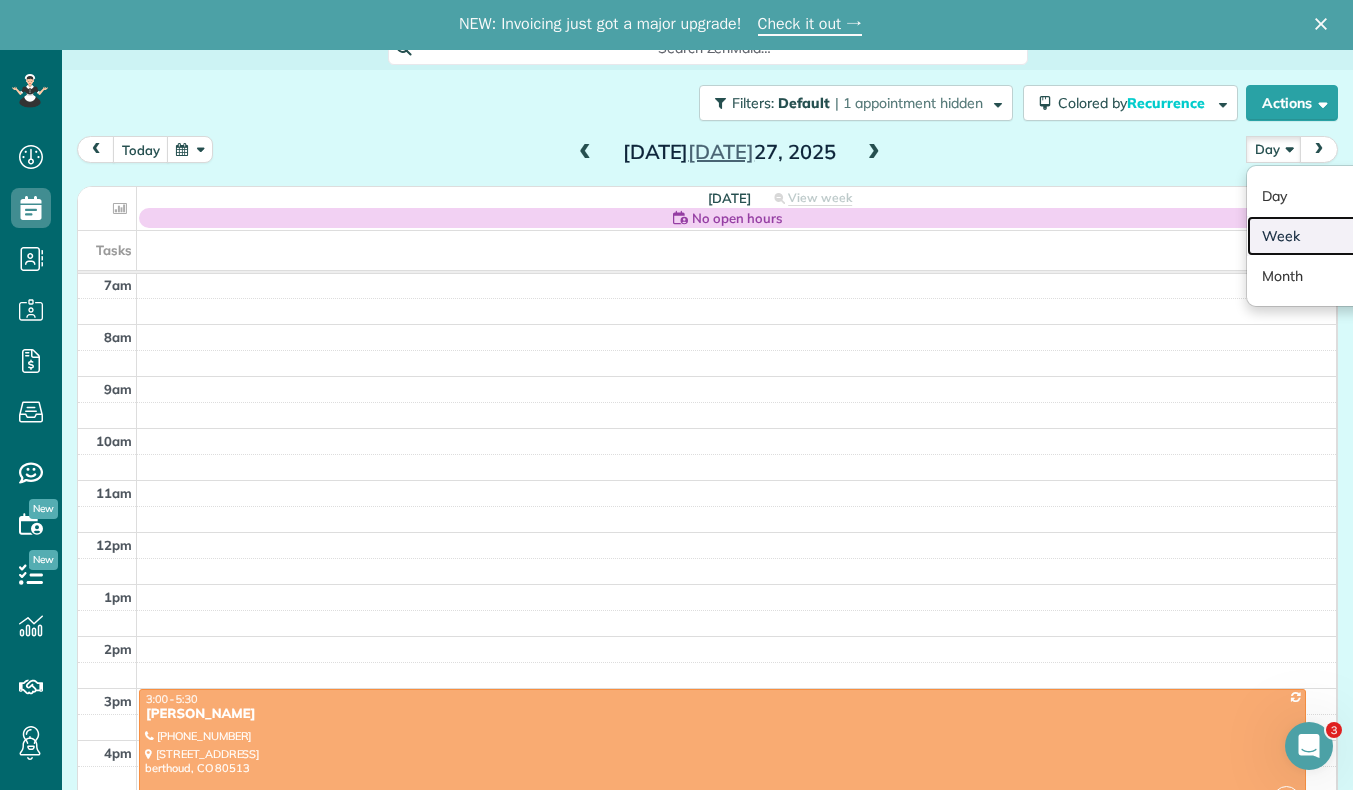 click on "Week" at bounding box center [1326, 236] 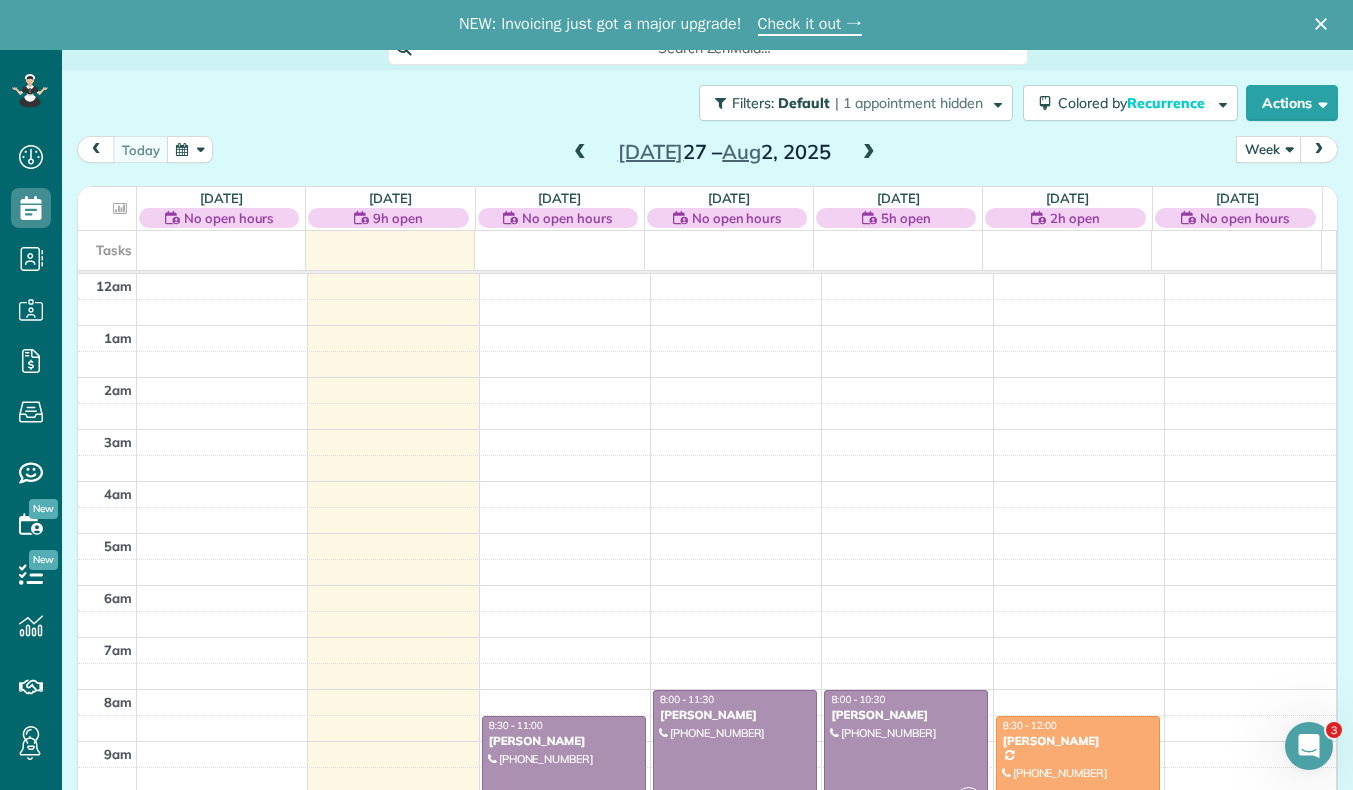 scroll, scrollTop: 365, scrollLeft: 0, axis: vertical 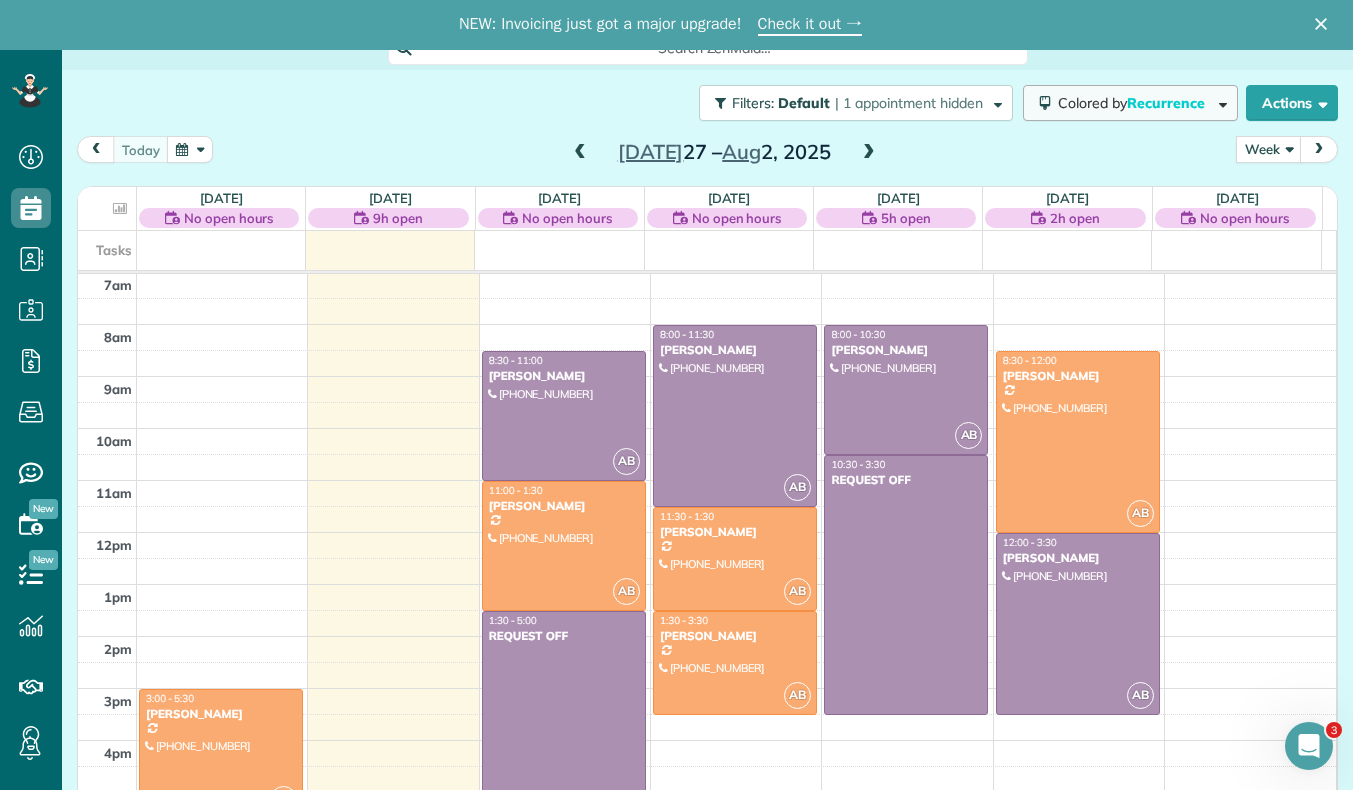 click on "Colored by  Recurrence" at bounding box center (1130, 103) 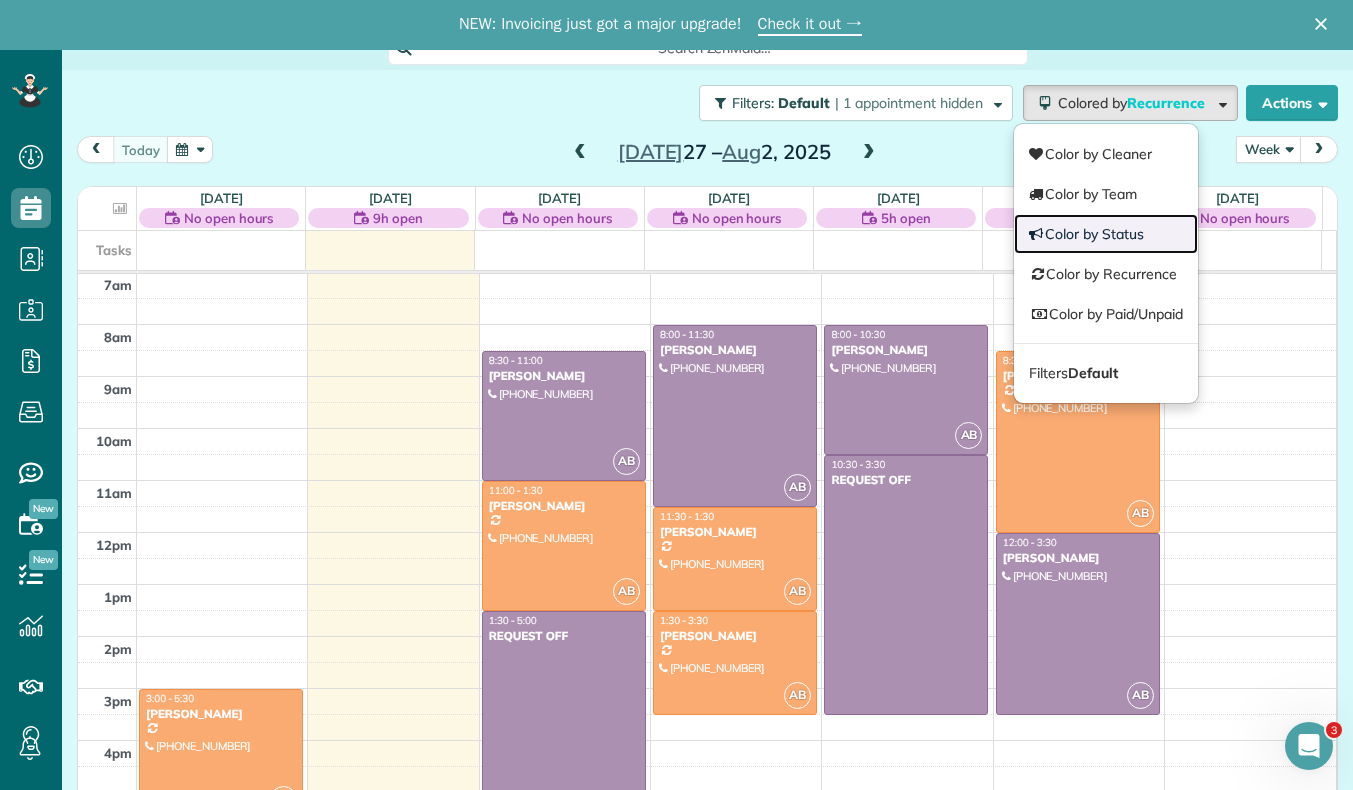 click on "Color by Status" at bounding box center (1106, 234) 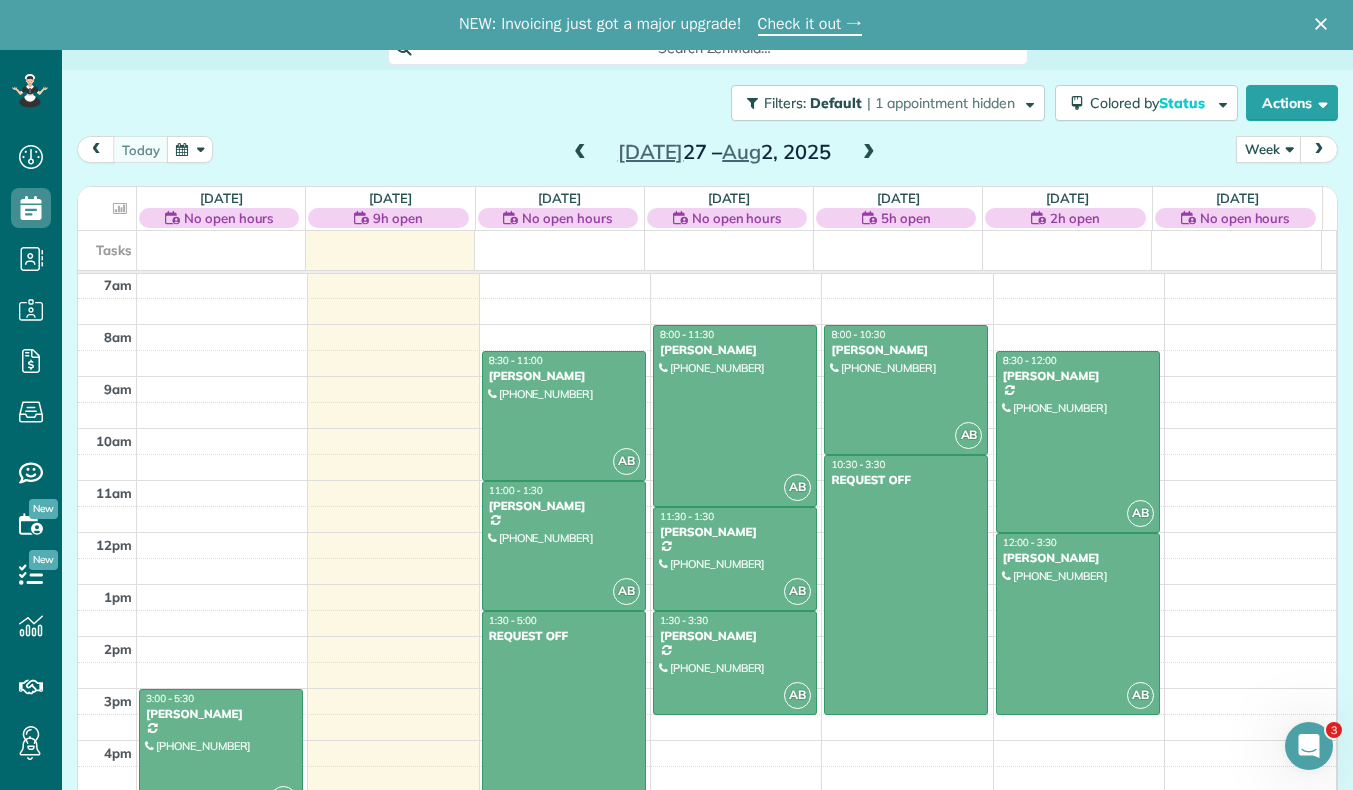 click on "Filters:   Default
|  1 appointment hidden
Colored by  Status
Color by Cleaner
Color by Team
Color by Status
Color by Recurrence
Color by Paid/Unpaid
Filters  Default
Schedule Changes
Actions
Create Appointment
Create Task
Clock In/Out
Send Work Orders
Print Route Sheets
Today's Emails/Texts
View Metrics" at bounding box center [707, 103] 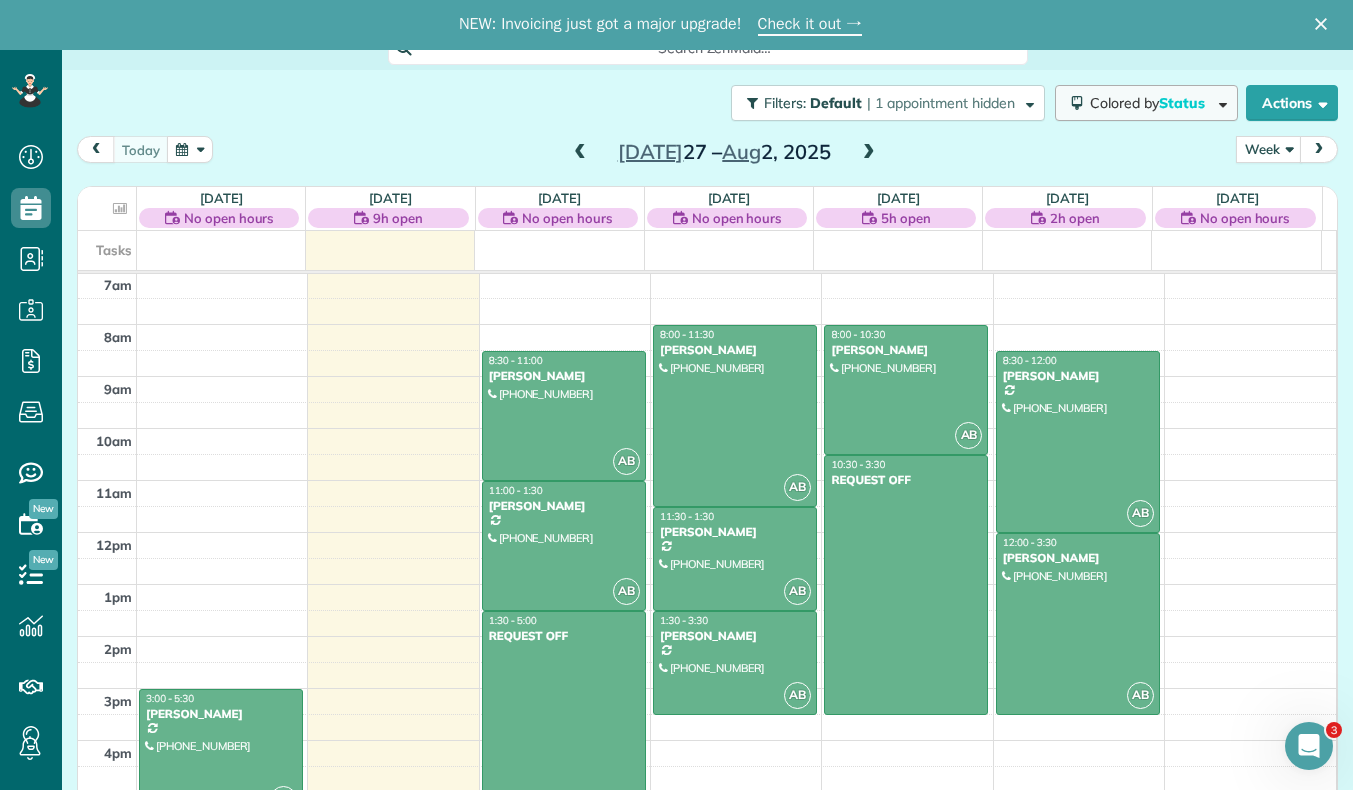 click on "Colored by  Status" at bounding box center (1146, 103) 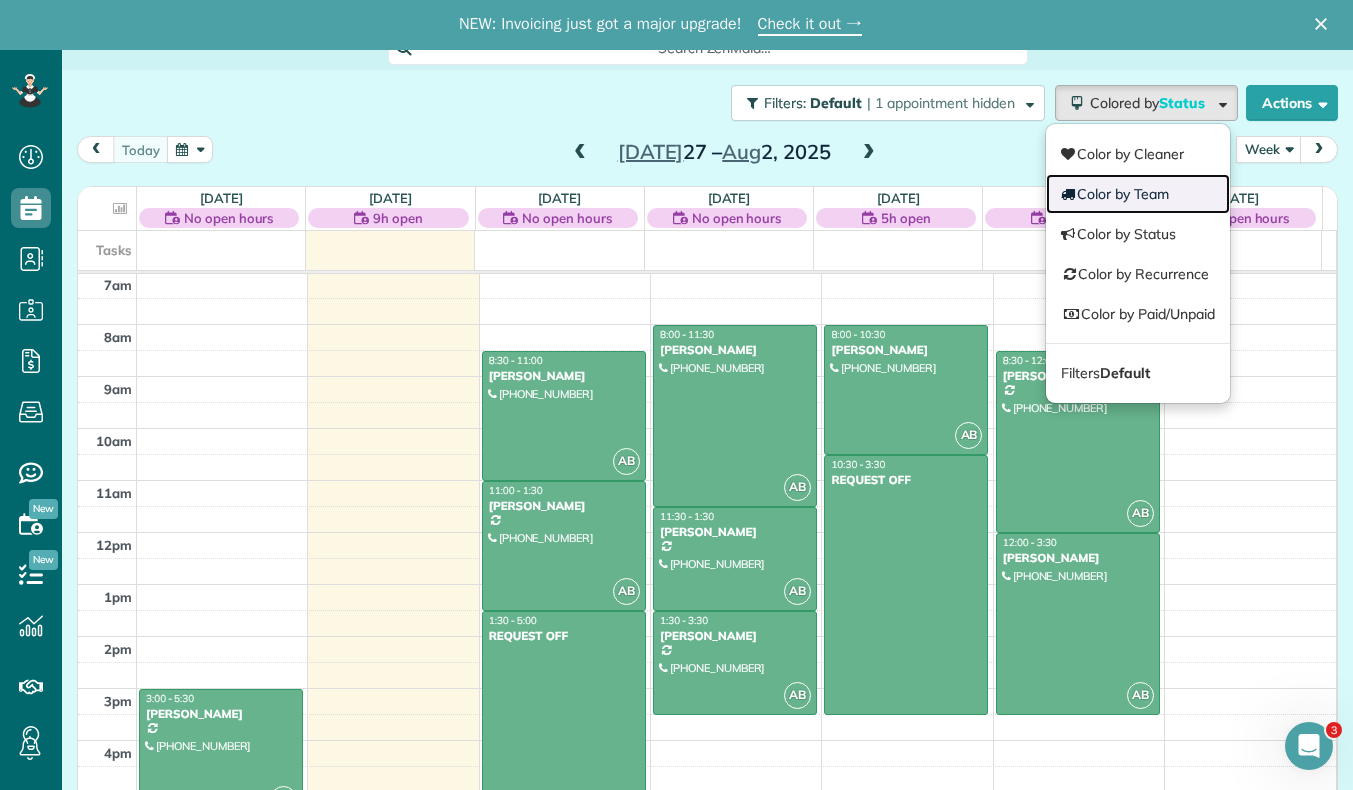 click on "Color by Team" at bounding box center [1138, 194] 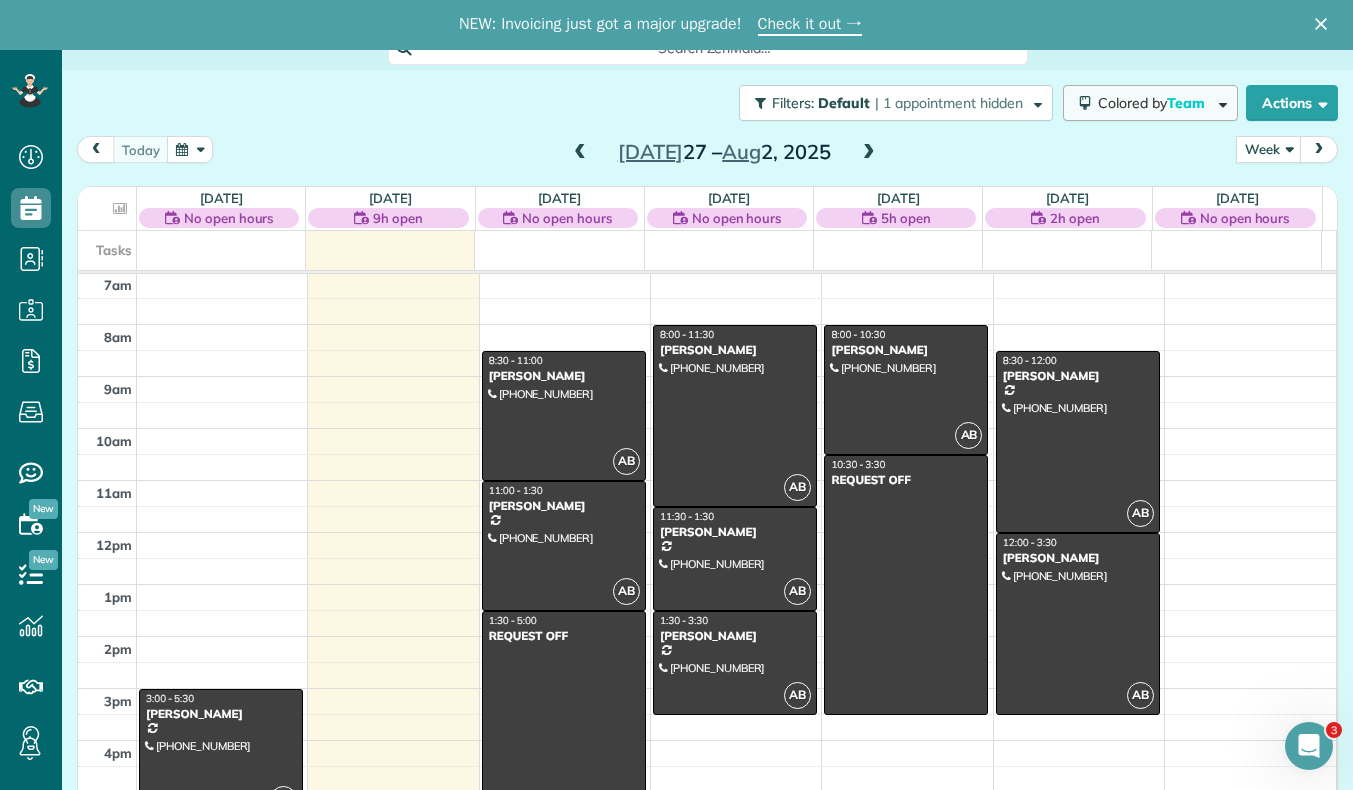 click on "Team" at bounding box center [1187, 103] 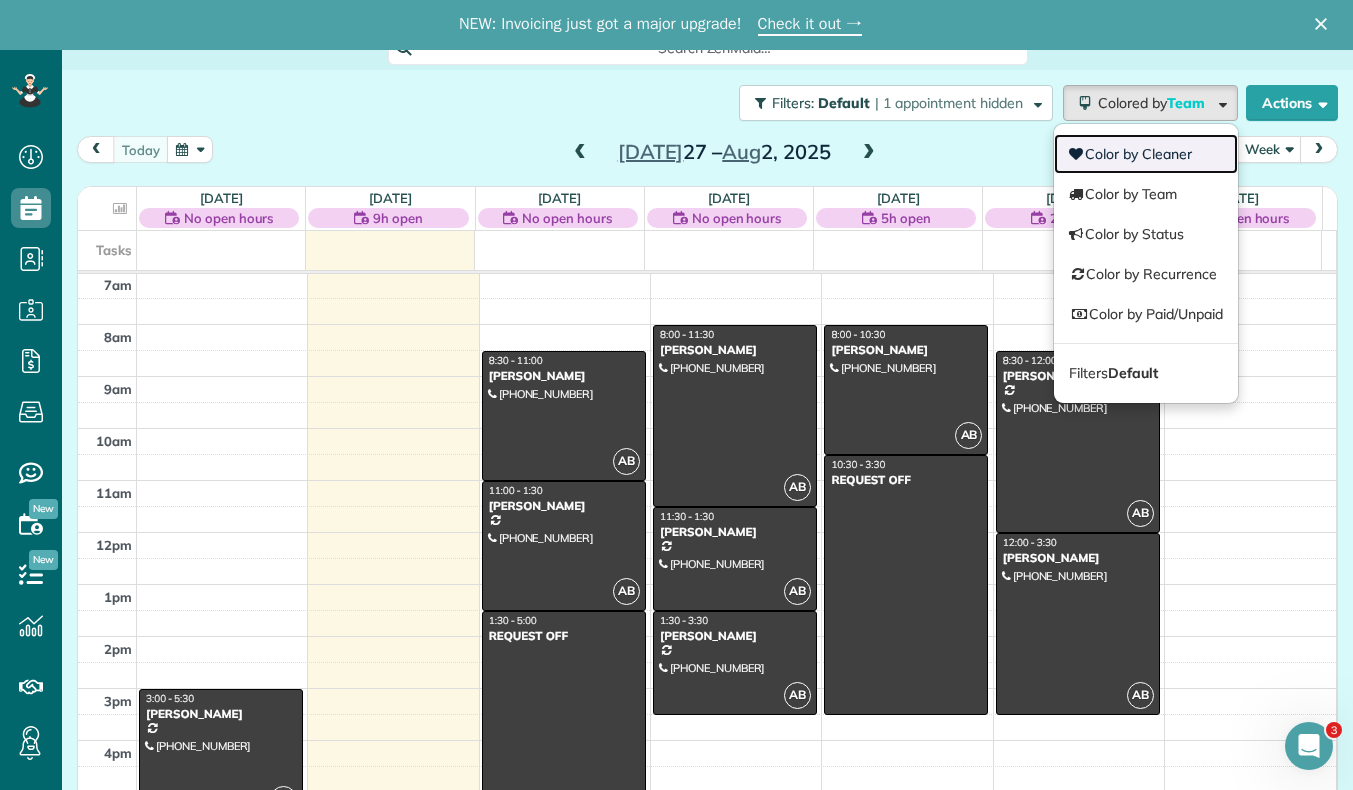 click on "Color by Cleaner" at bounding box center (1146, 154) 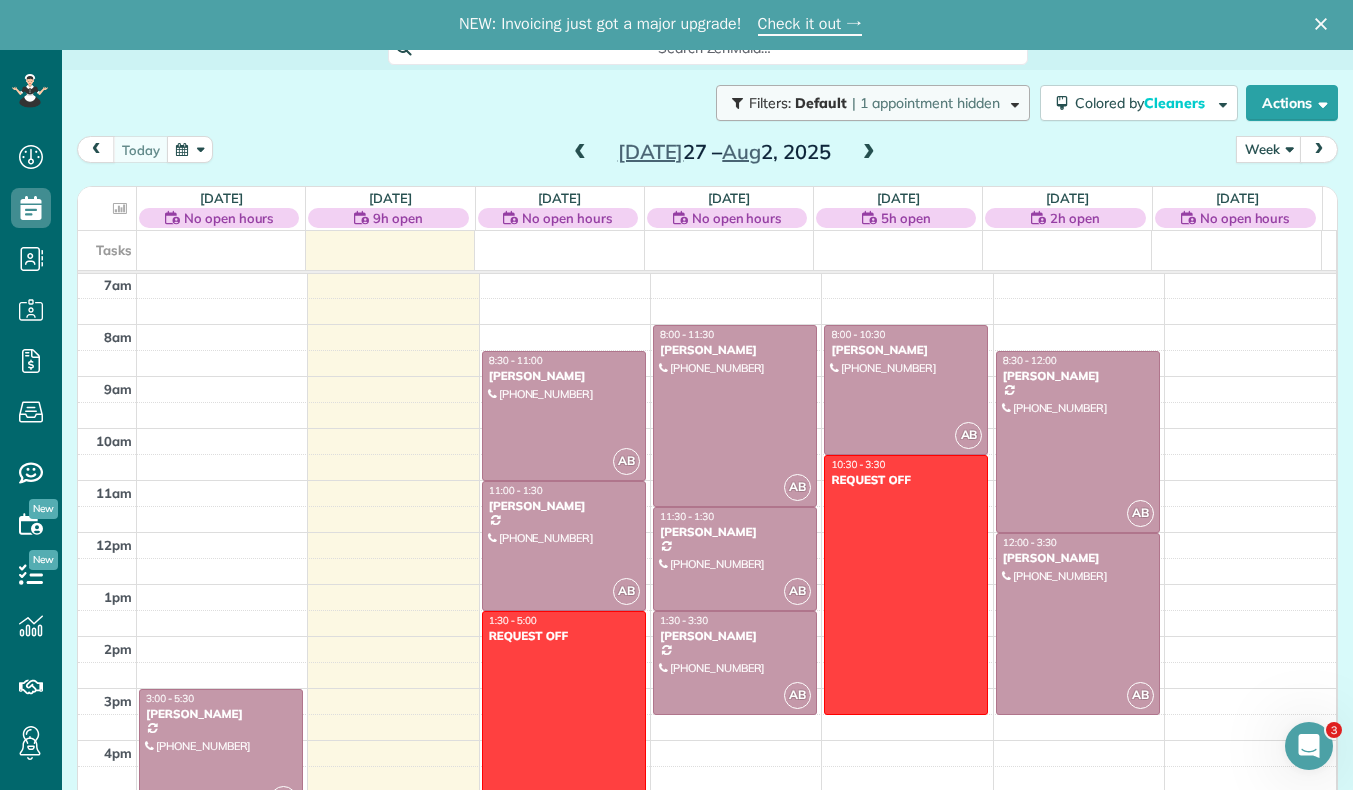 click on "Filters:   Default
|  1 appointment hidden" at bounding box center (875, 103) 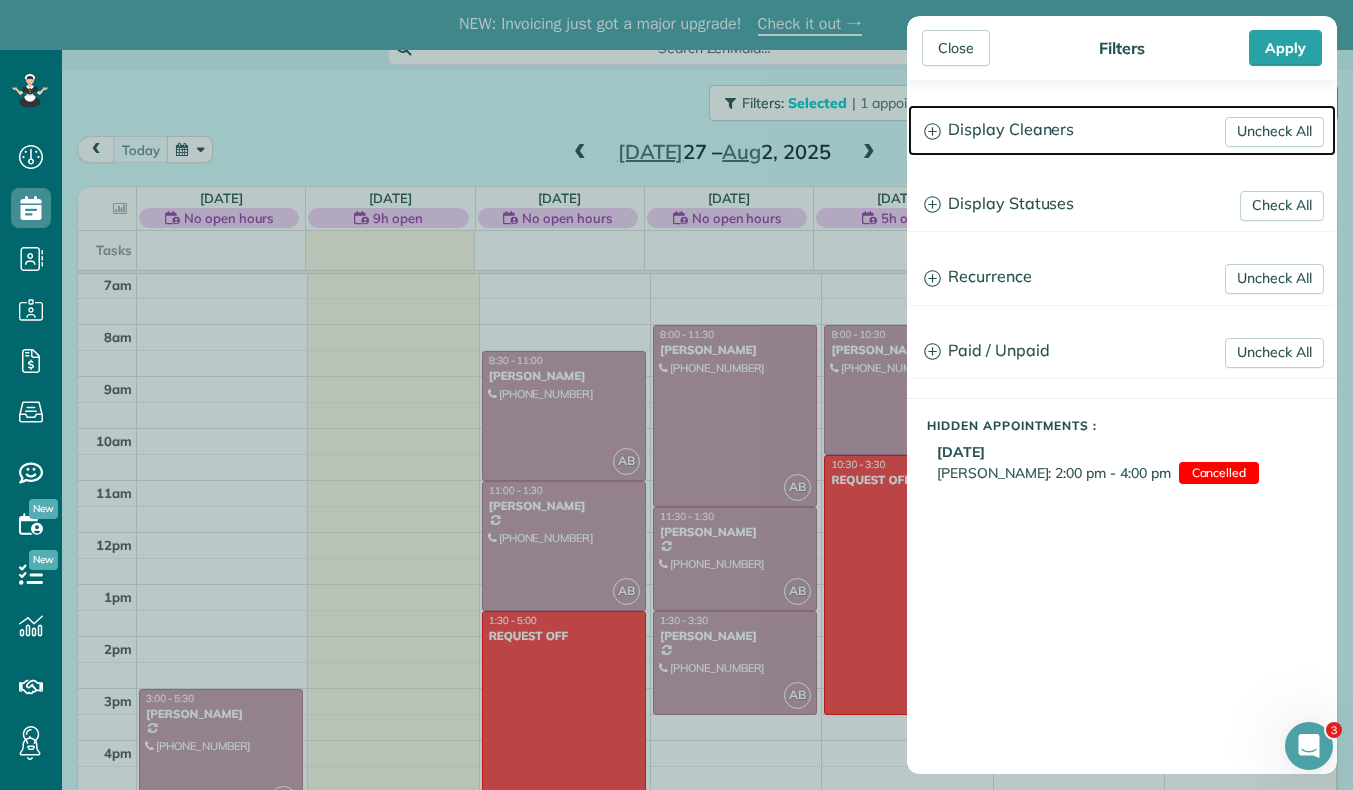 click 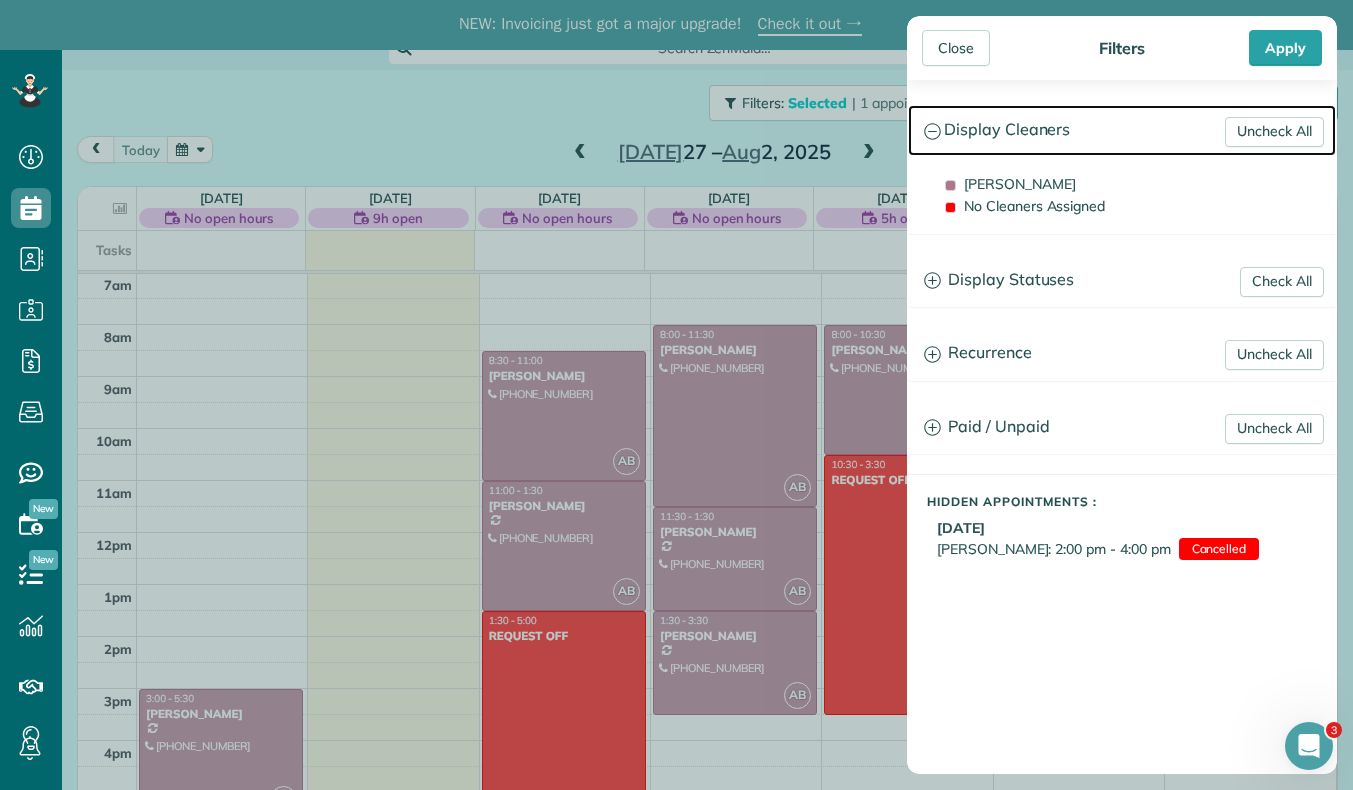 click 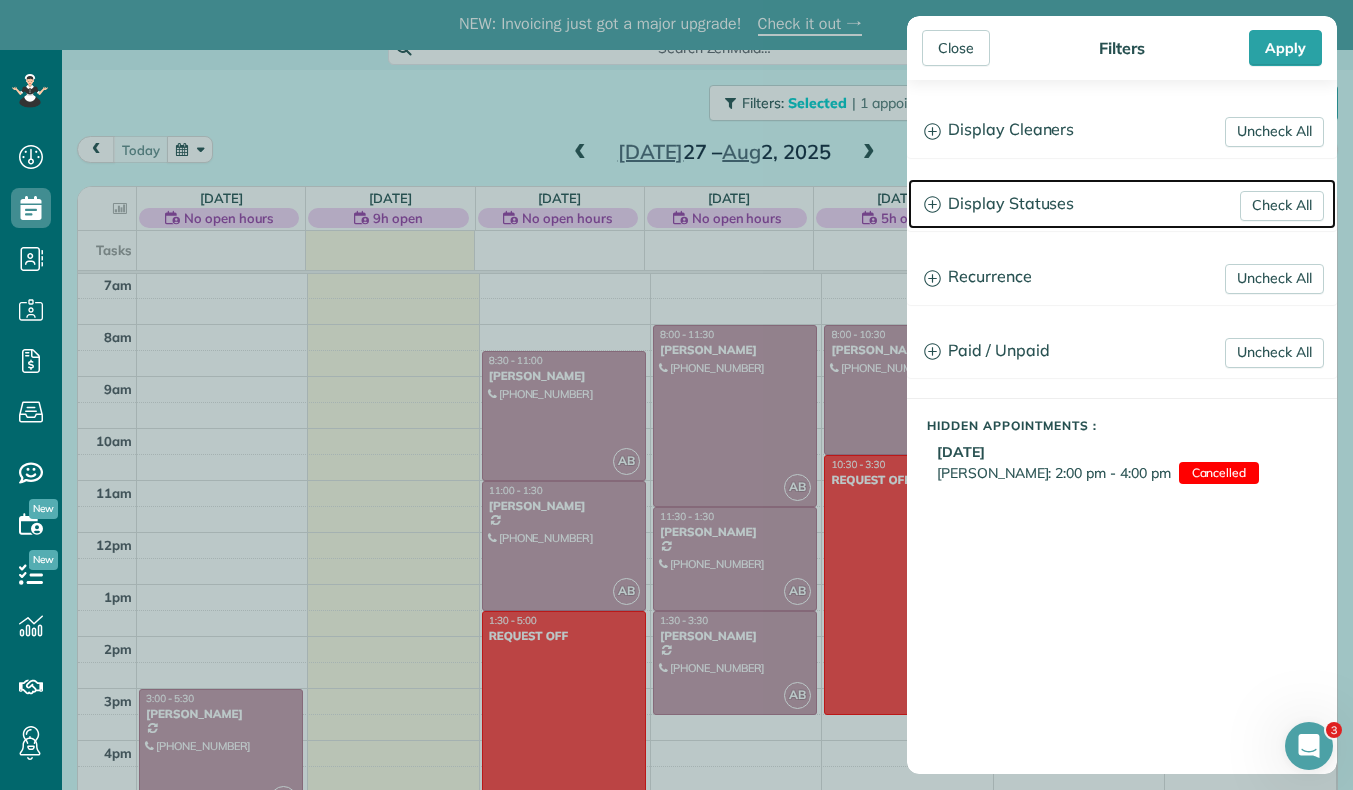 click 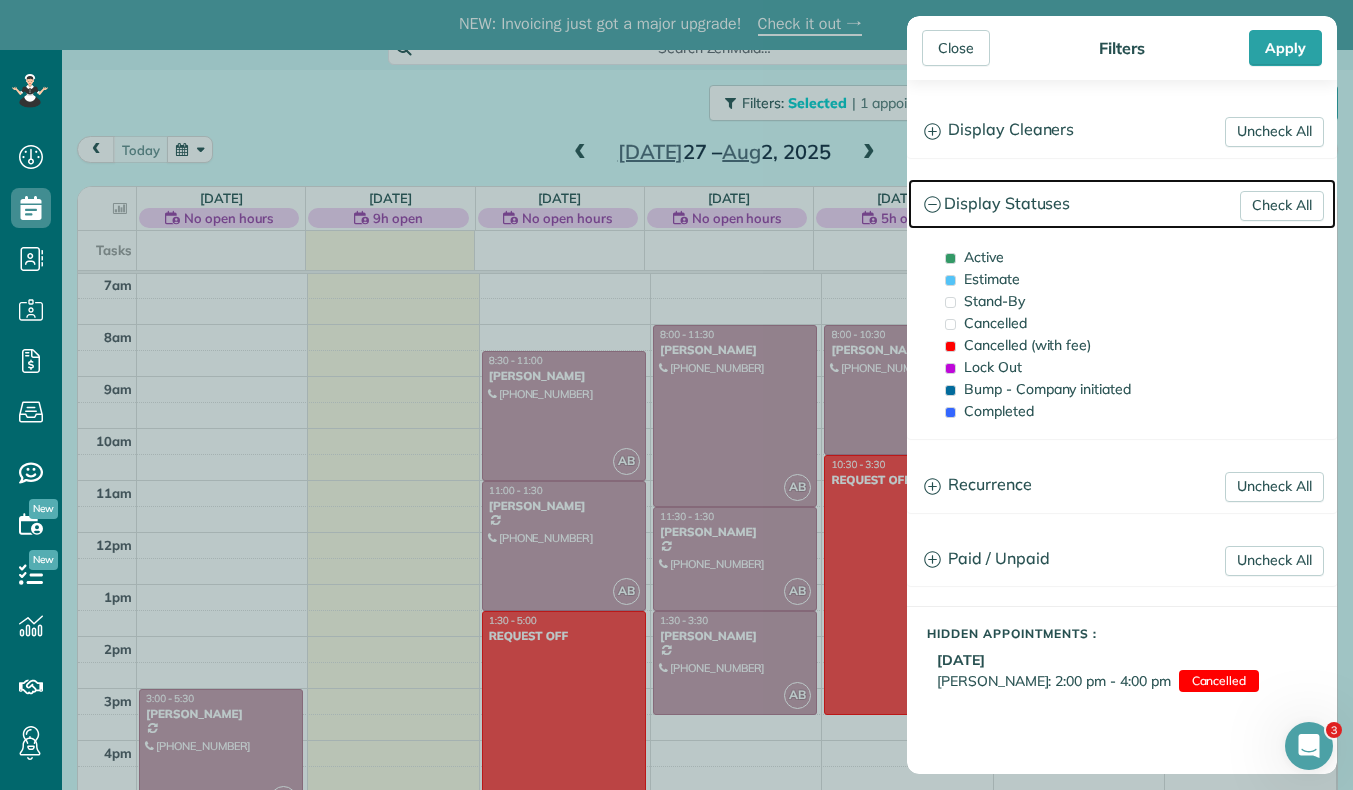 click 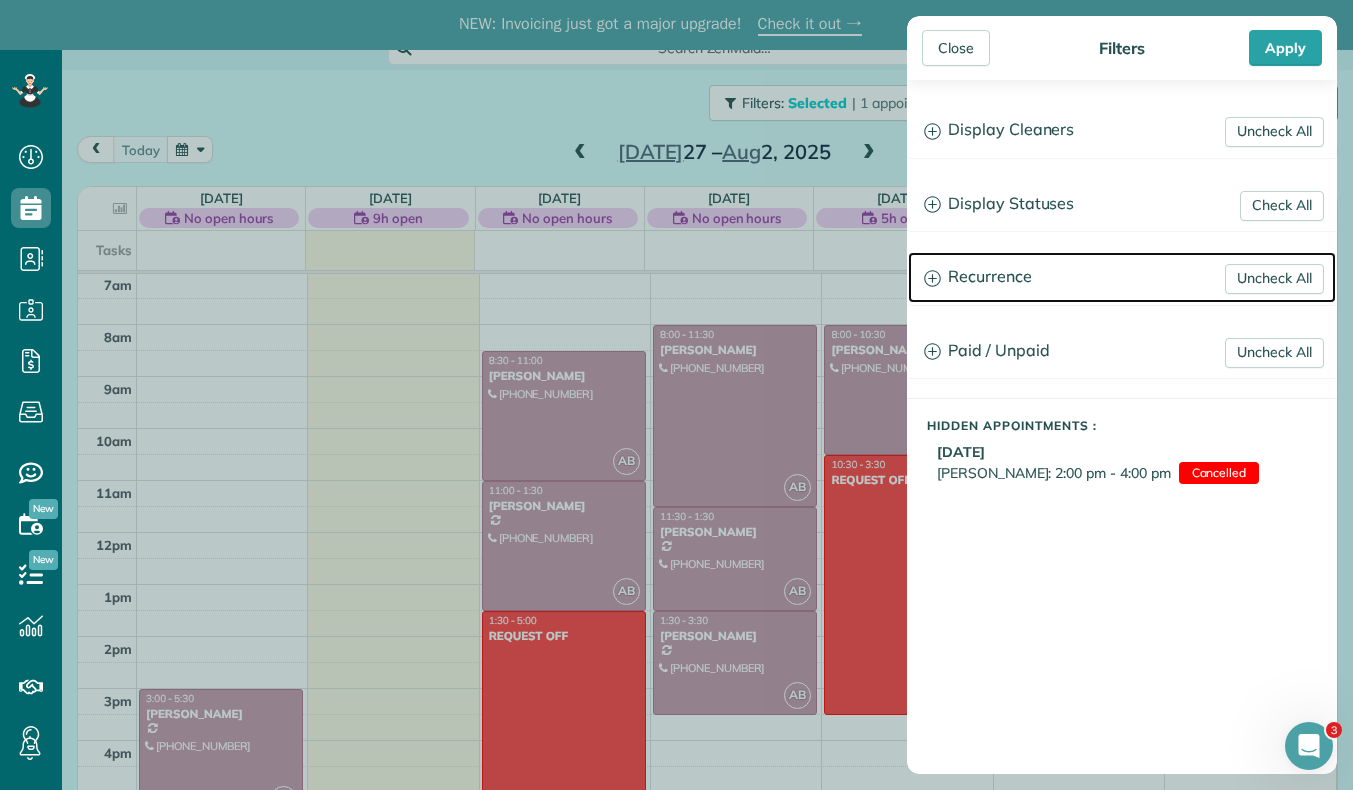 click 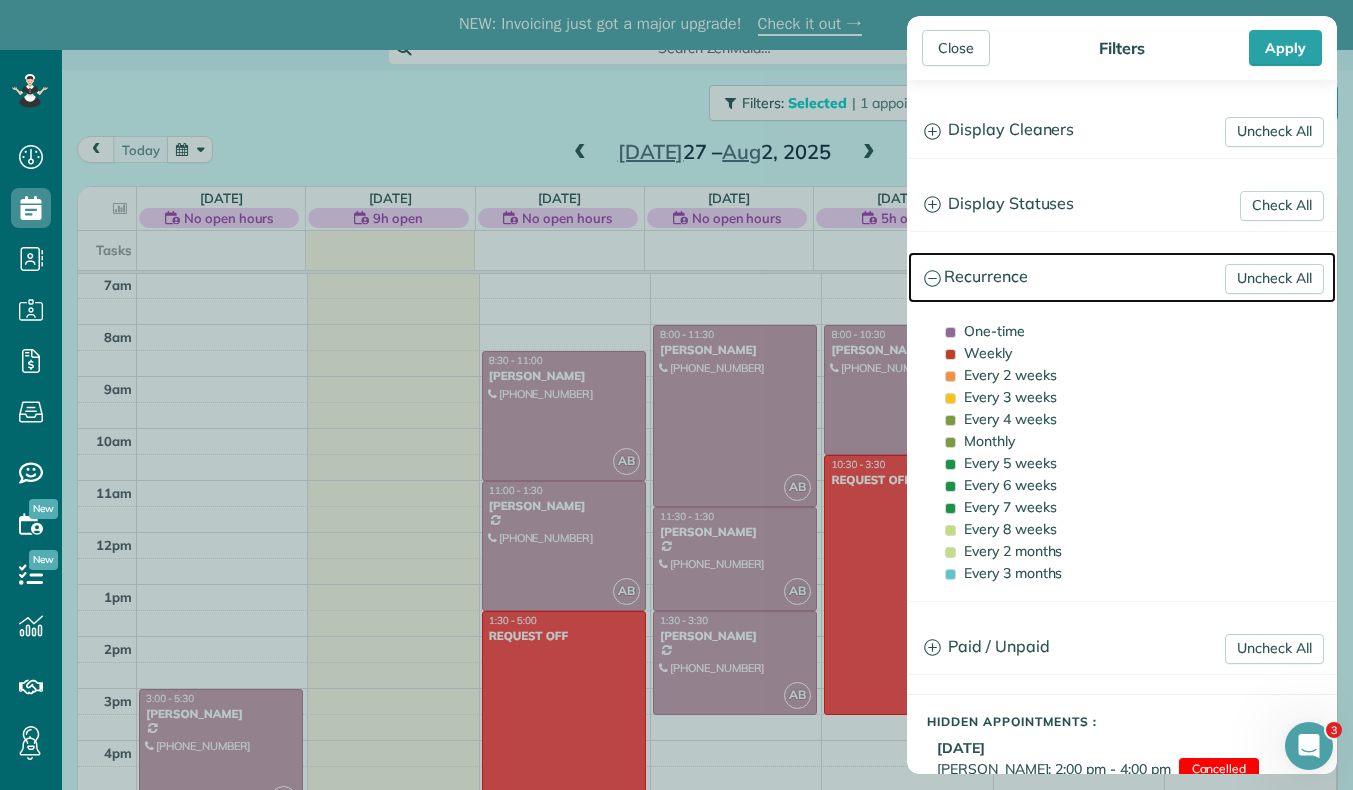 click 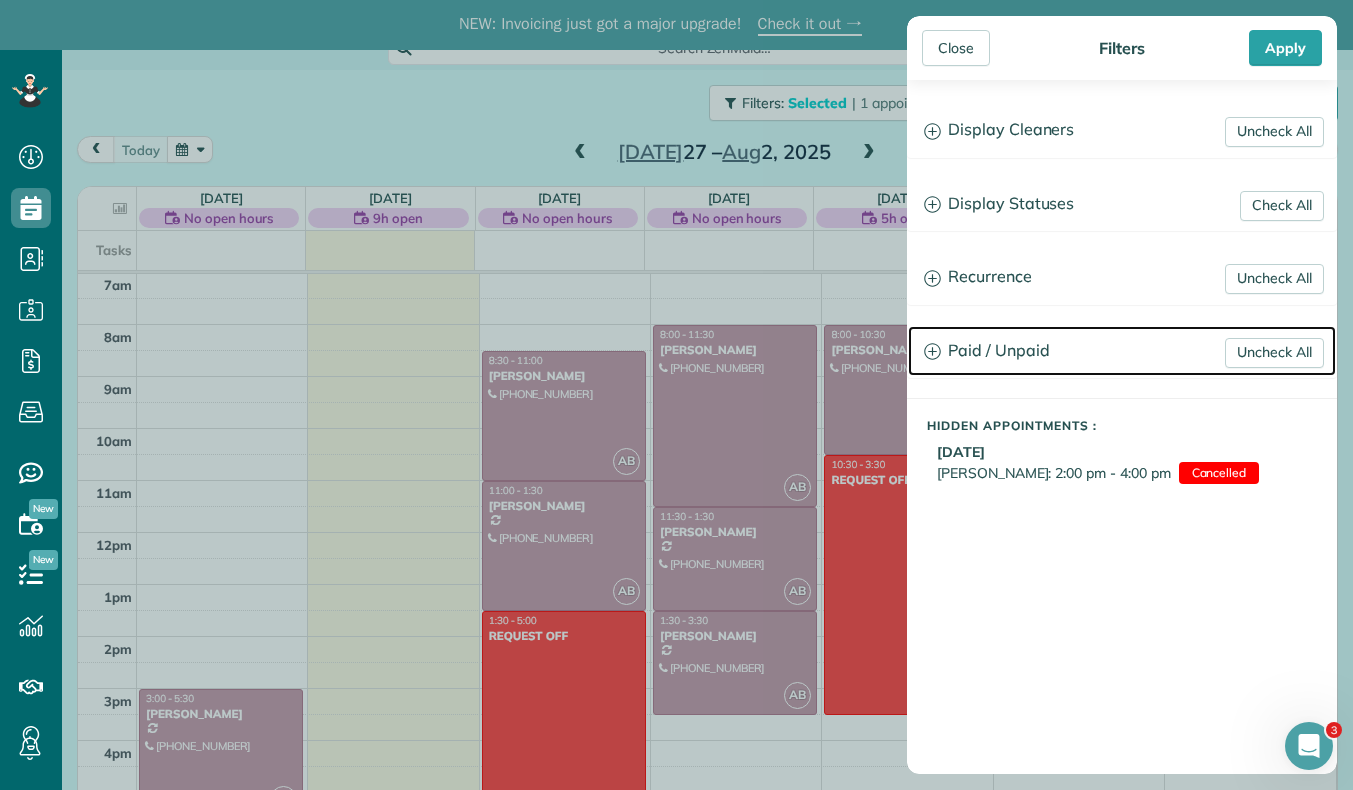 click 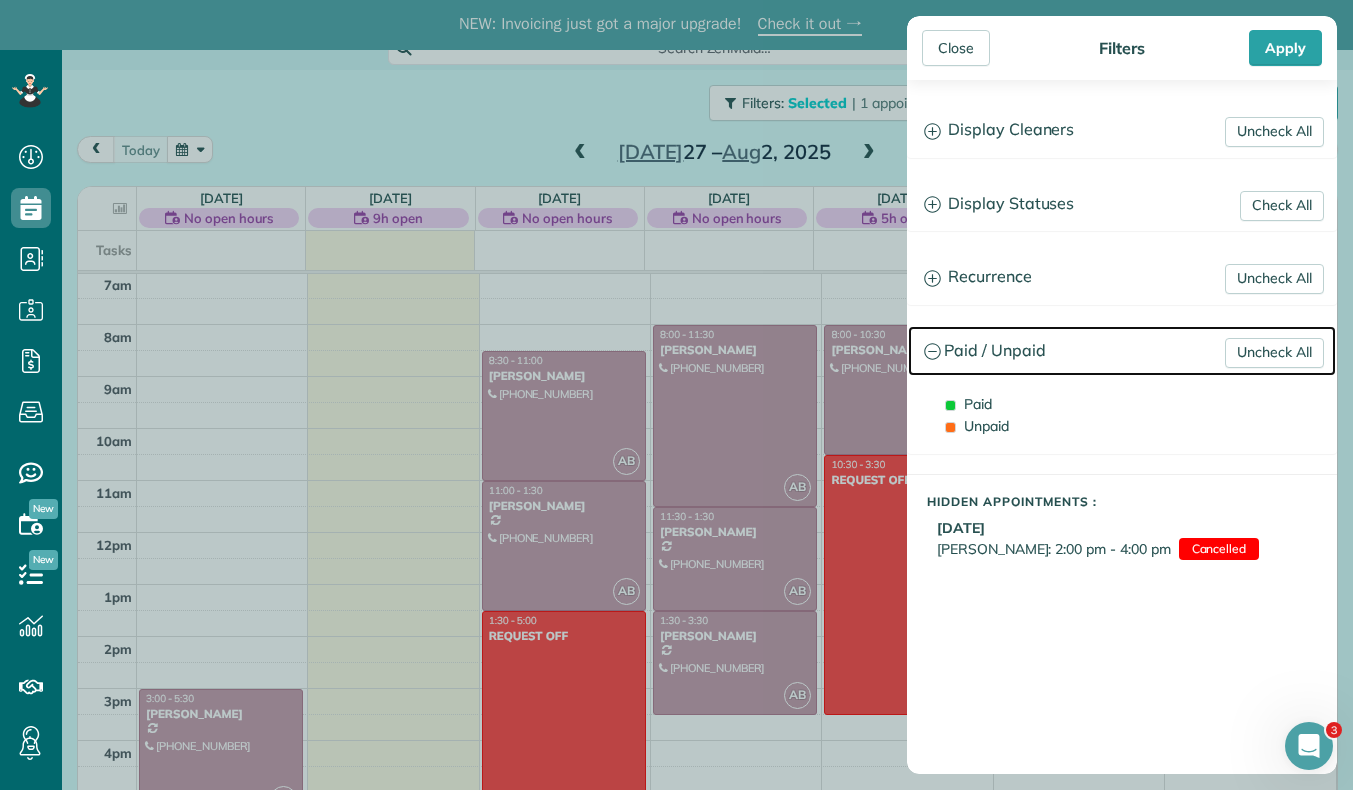 click 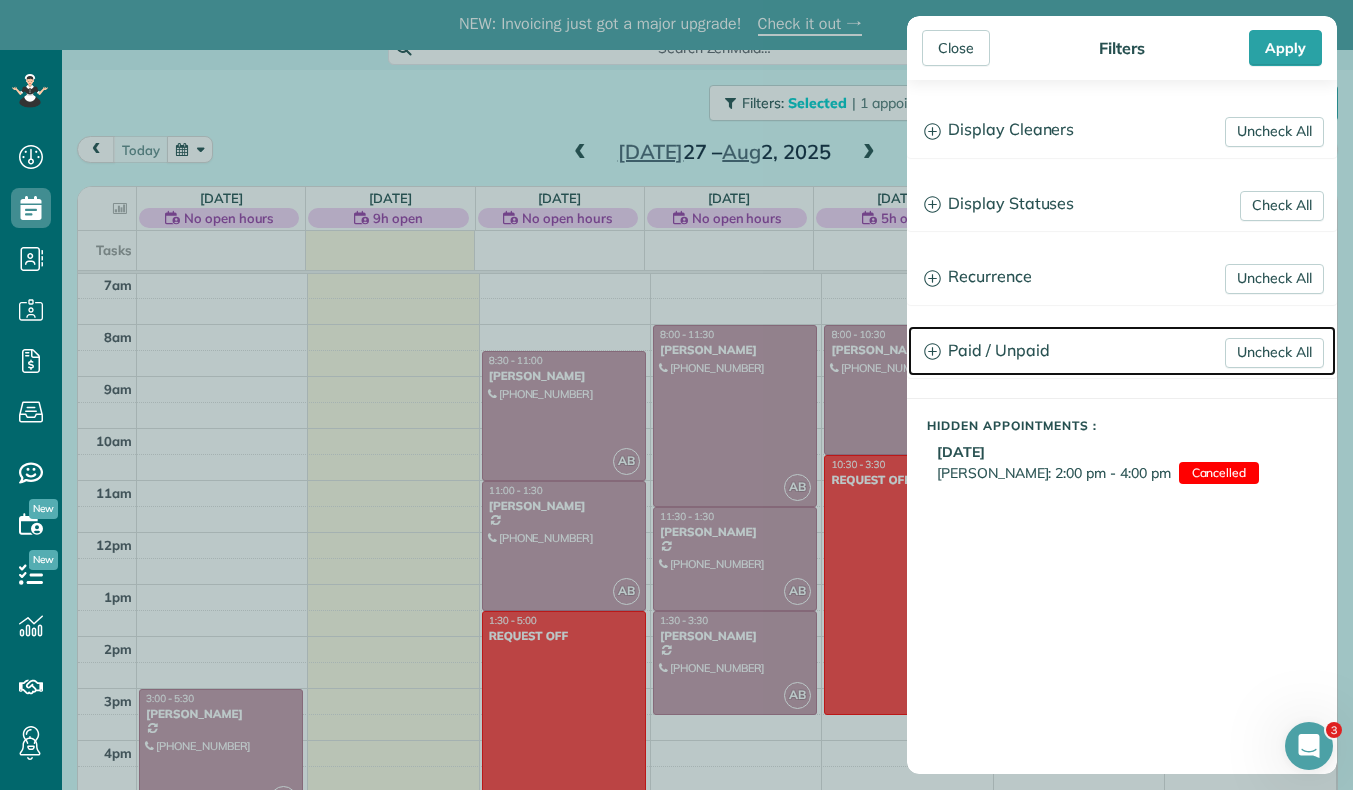 click on "Paid / Unpaid" at bounding box center (1122, 351) 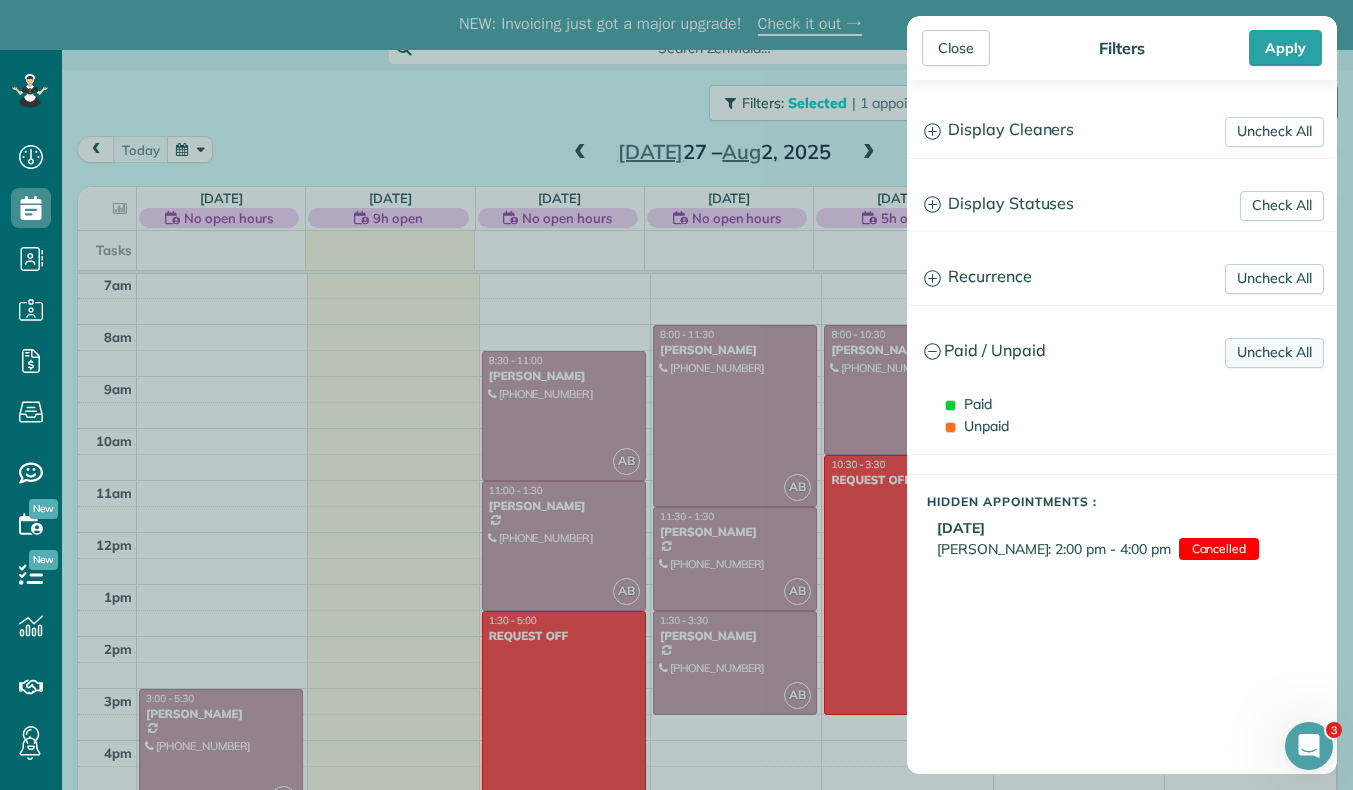 click on "Uncheck All" at bounding box center (1274, 353) 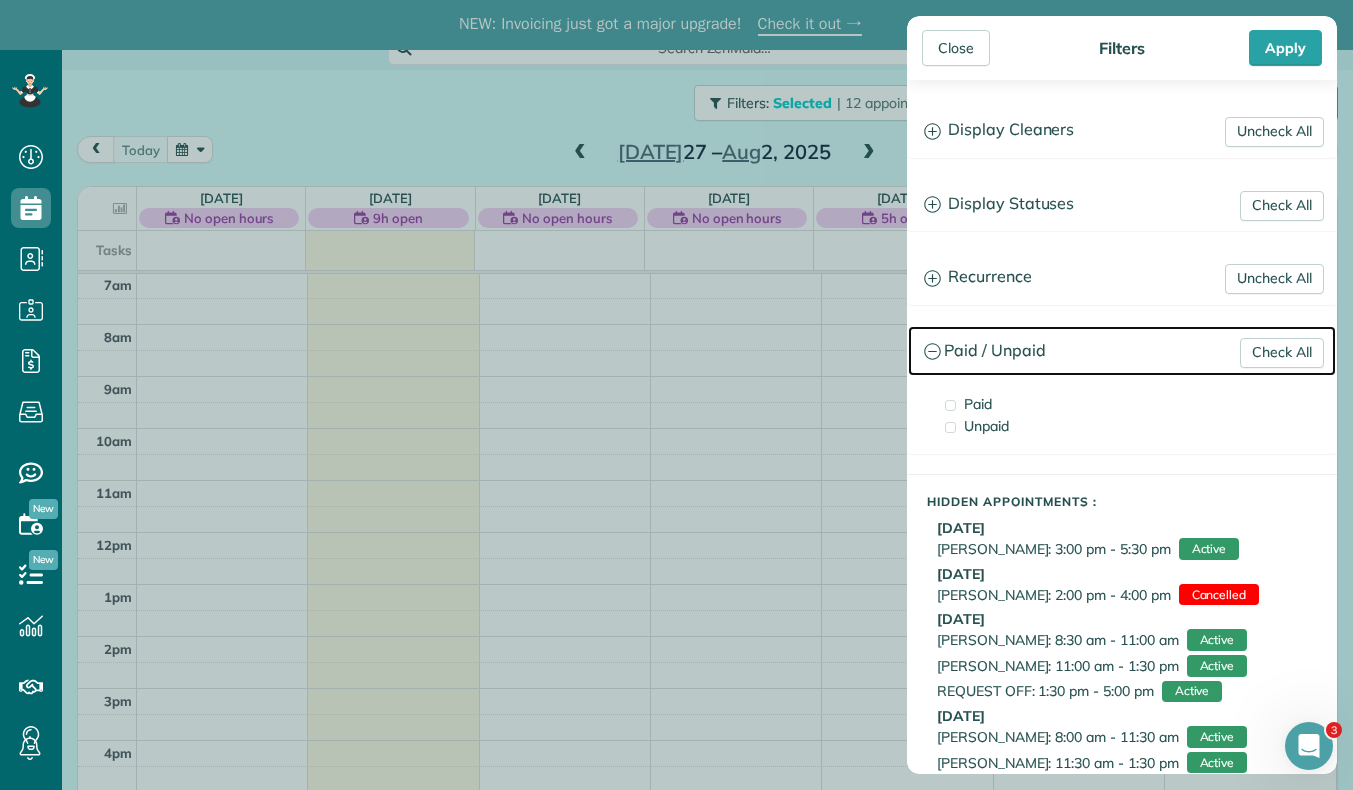 click 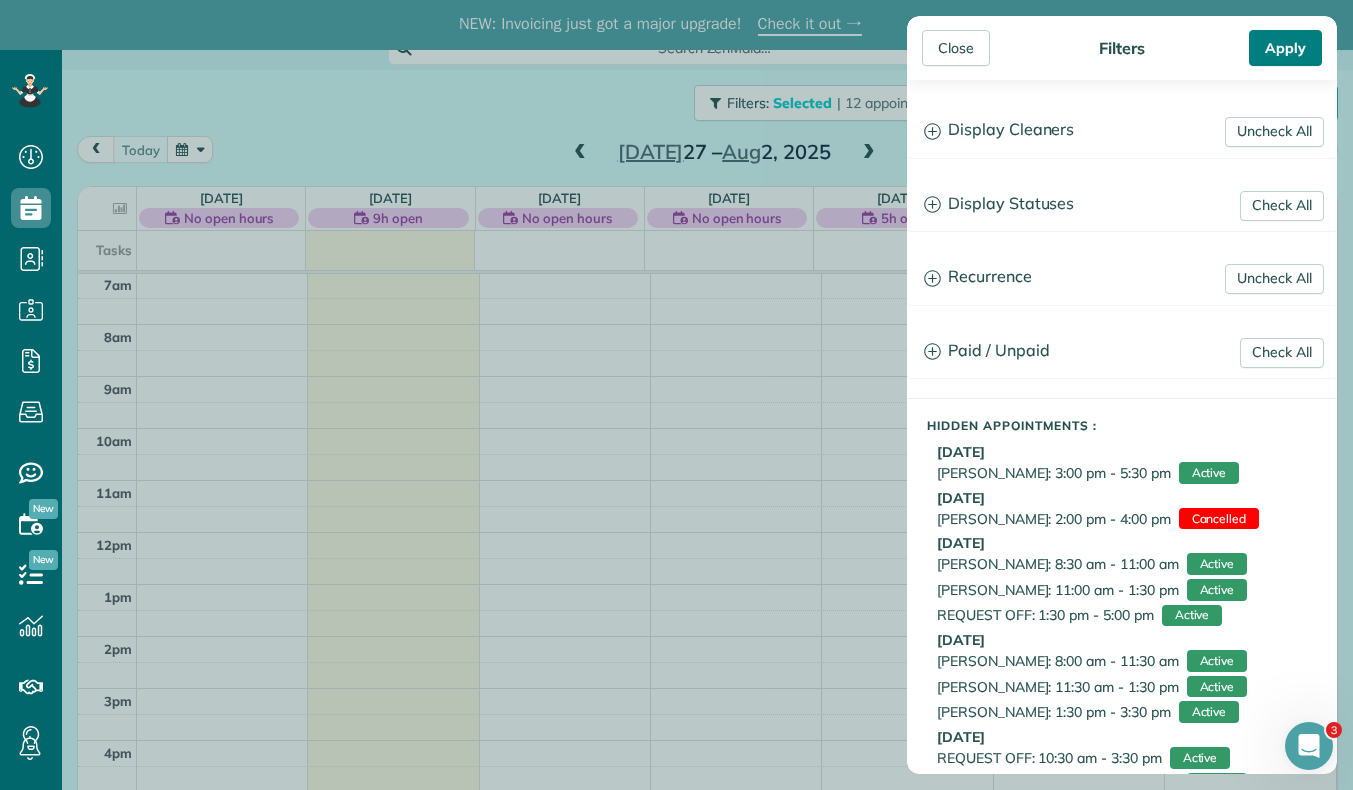 click on "Apply" at bounding box center (1285, 48) 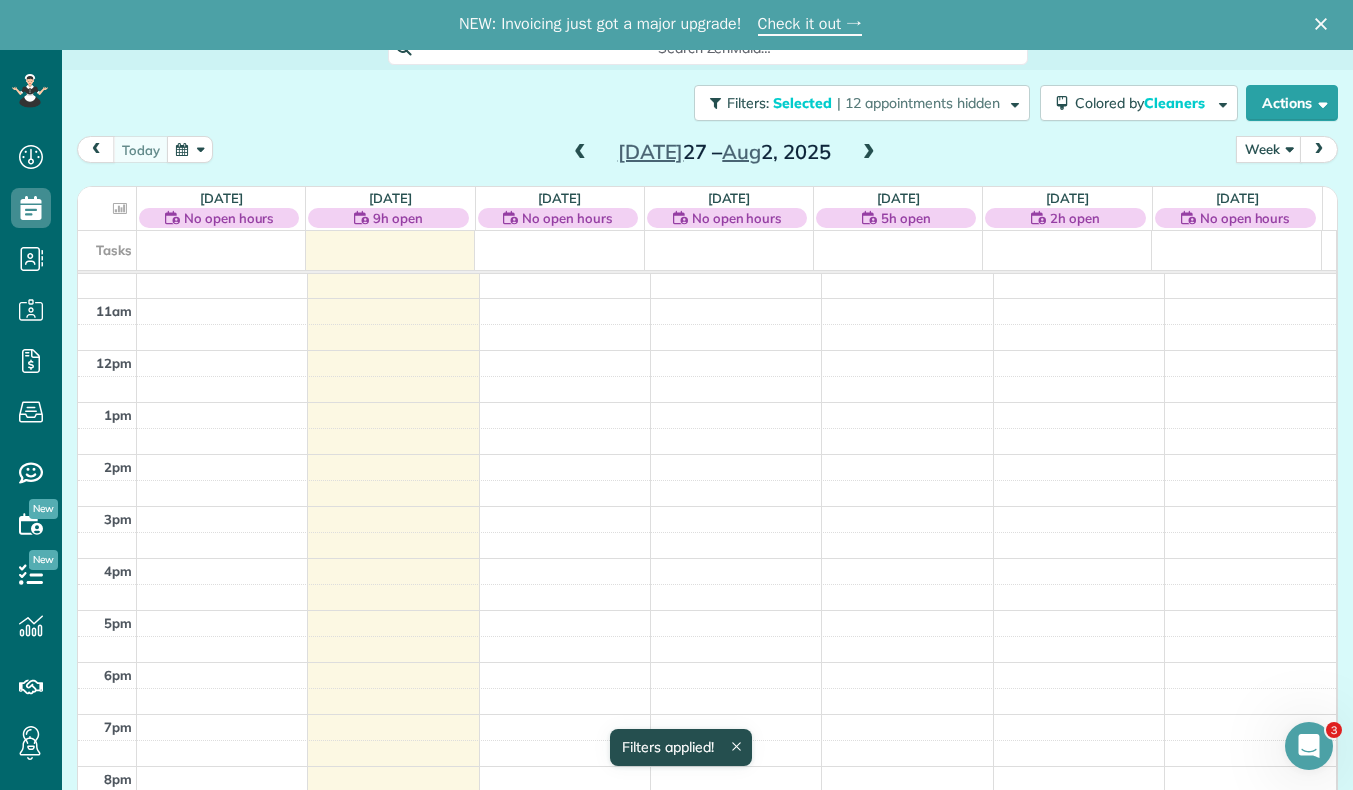 scroll, scrollTop: 565, scrollLeft: 0, axis: vertical 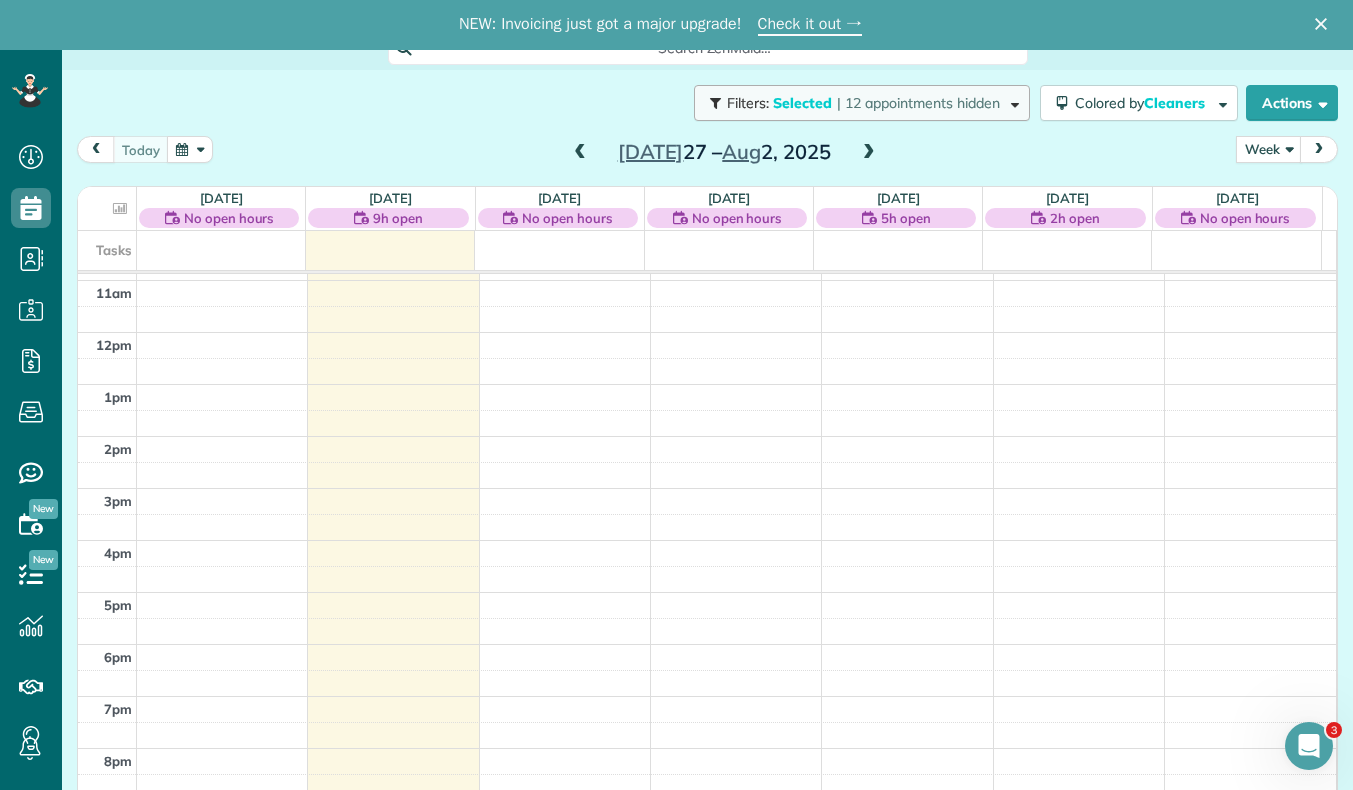 click on "|  12 appointments hidden" at bounding box center (918, 103) 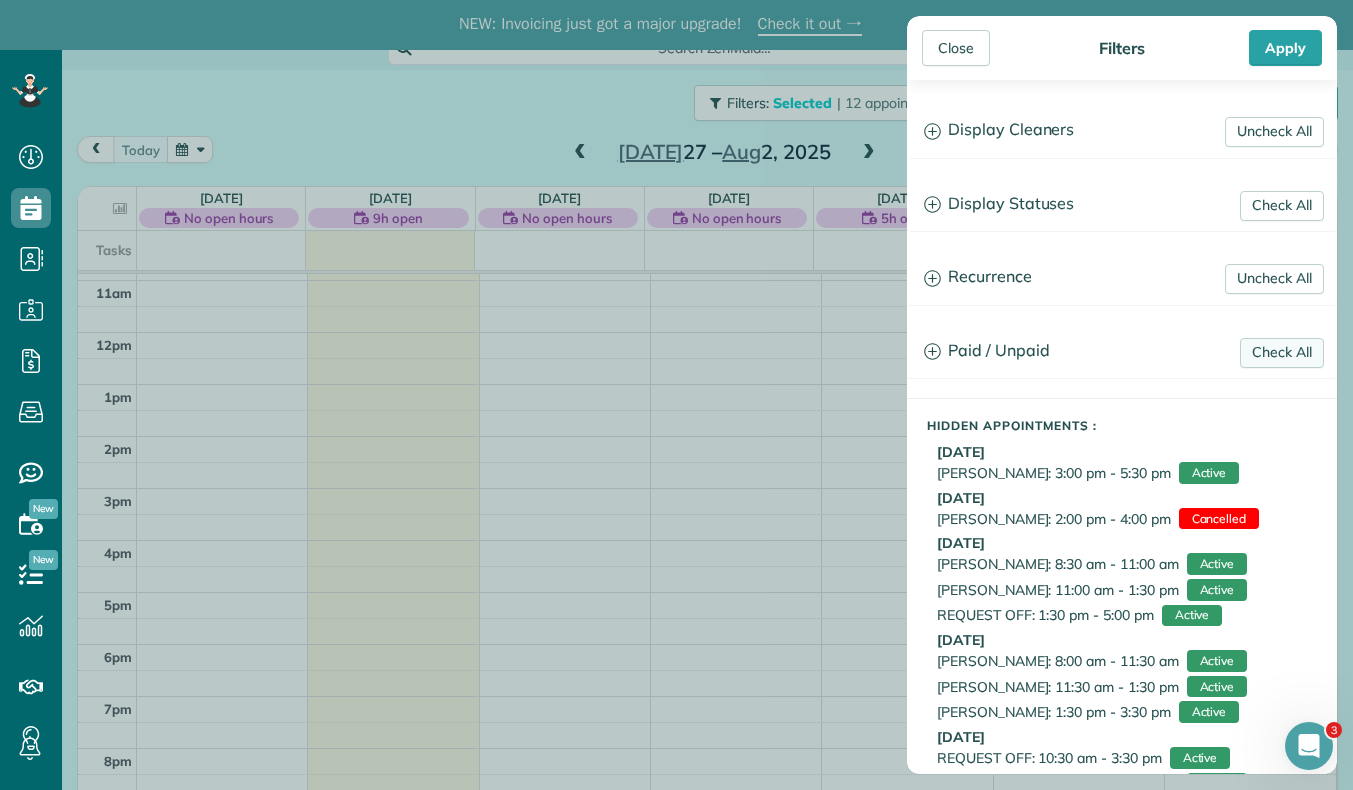 click on "Check All" at bounding box center (1282, 353) 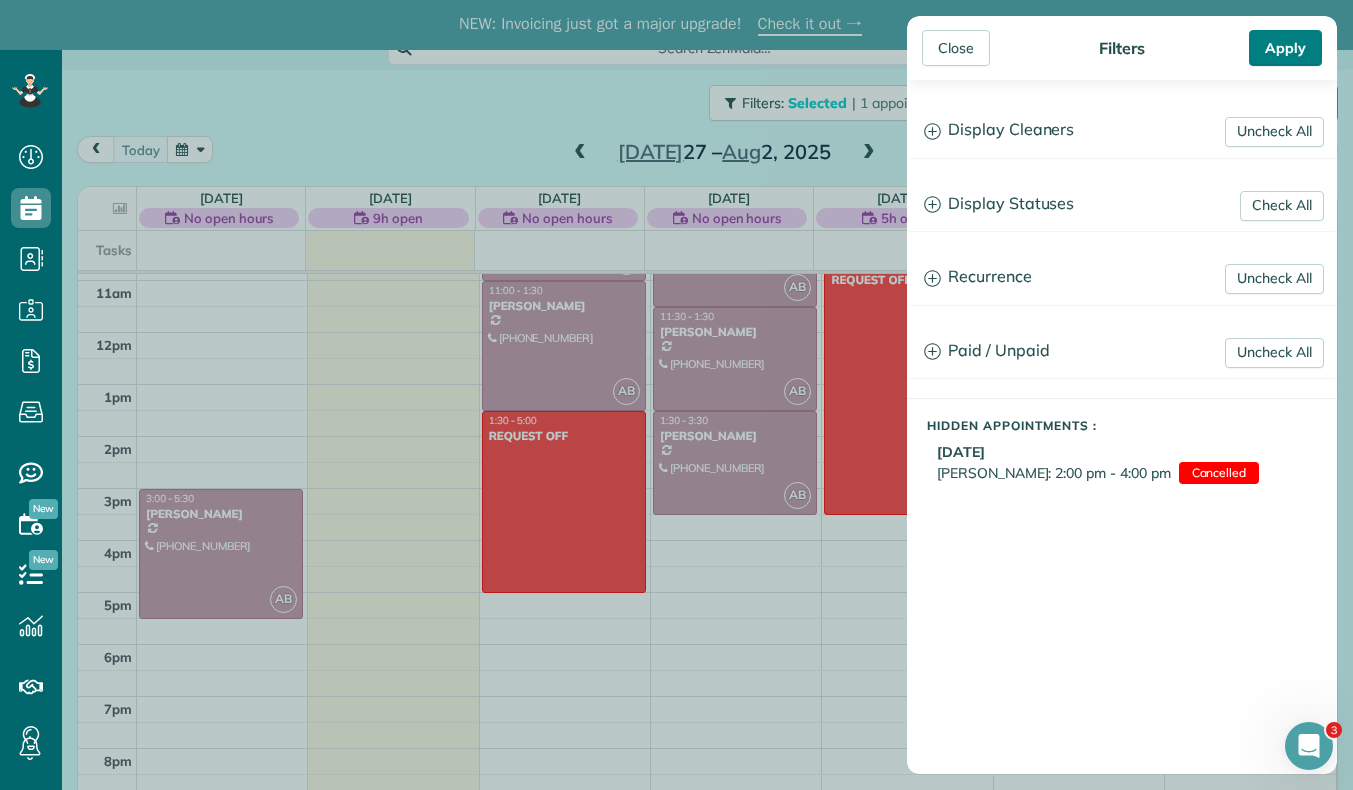 click on "Apply" at bounding box center (1285, 48) 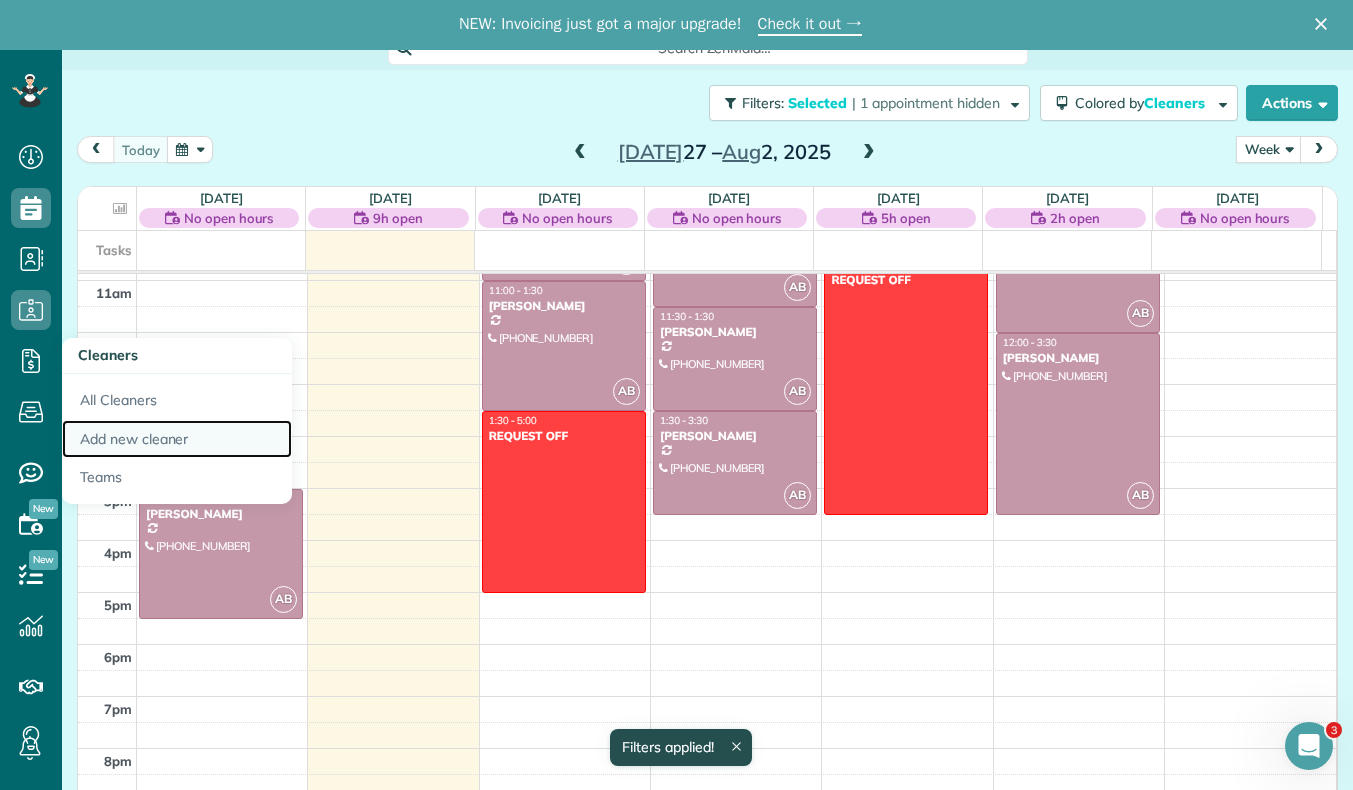 click on "Add new cleaner" at bounding box center [177, 439] 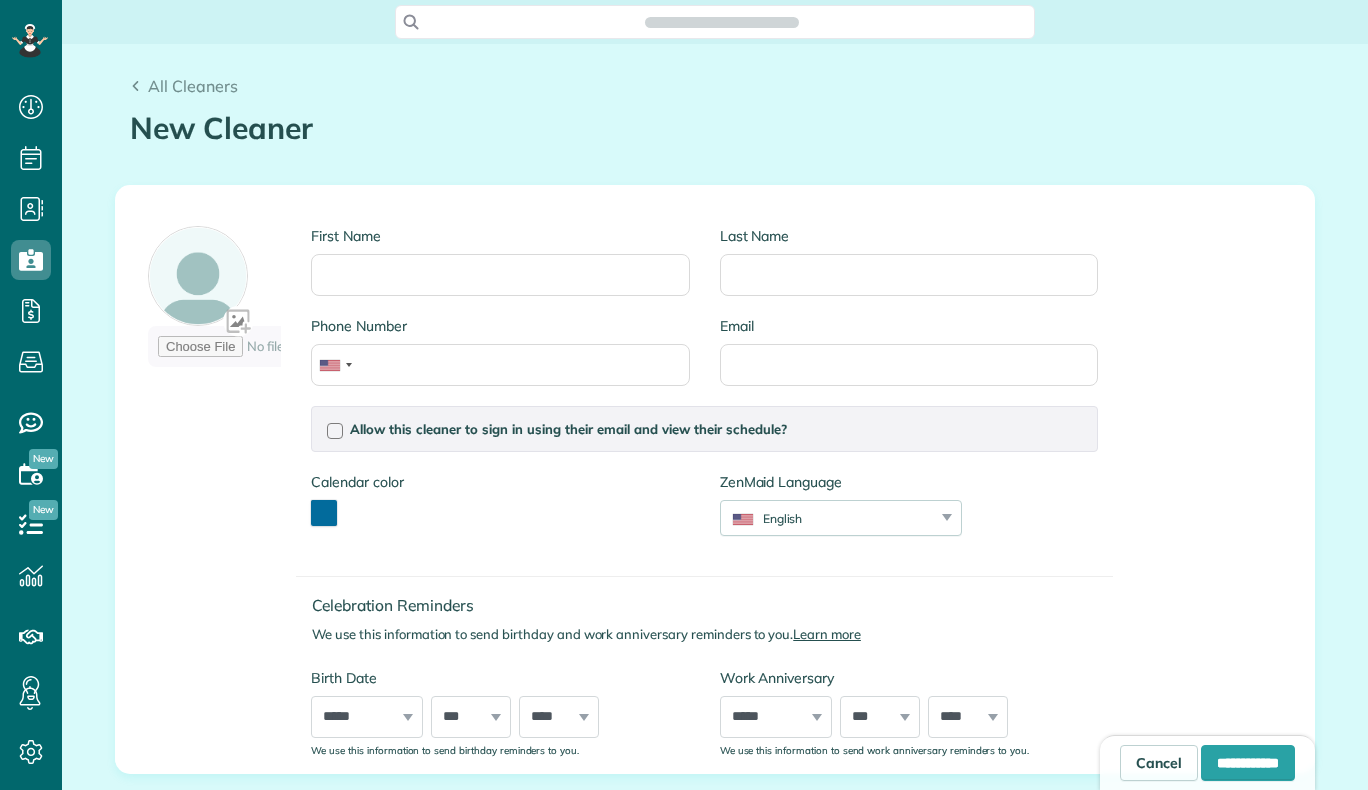 scroll, scrollTop: 0, scrollLeft: 0, axis: both 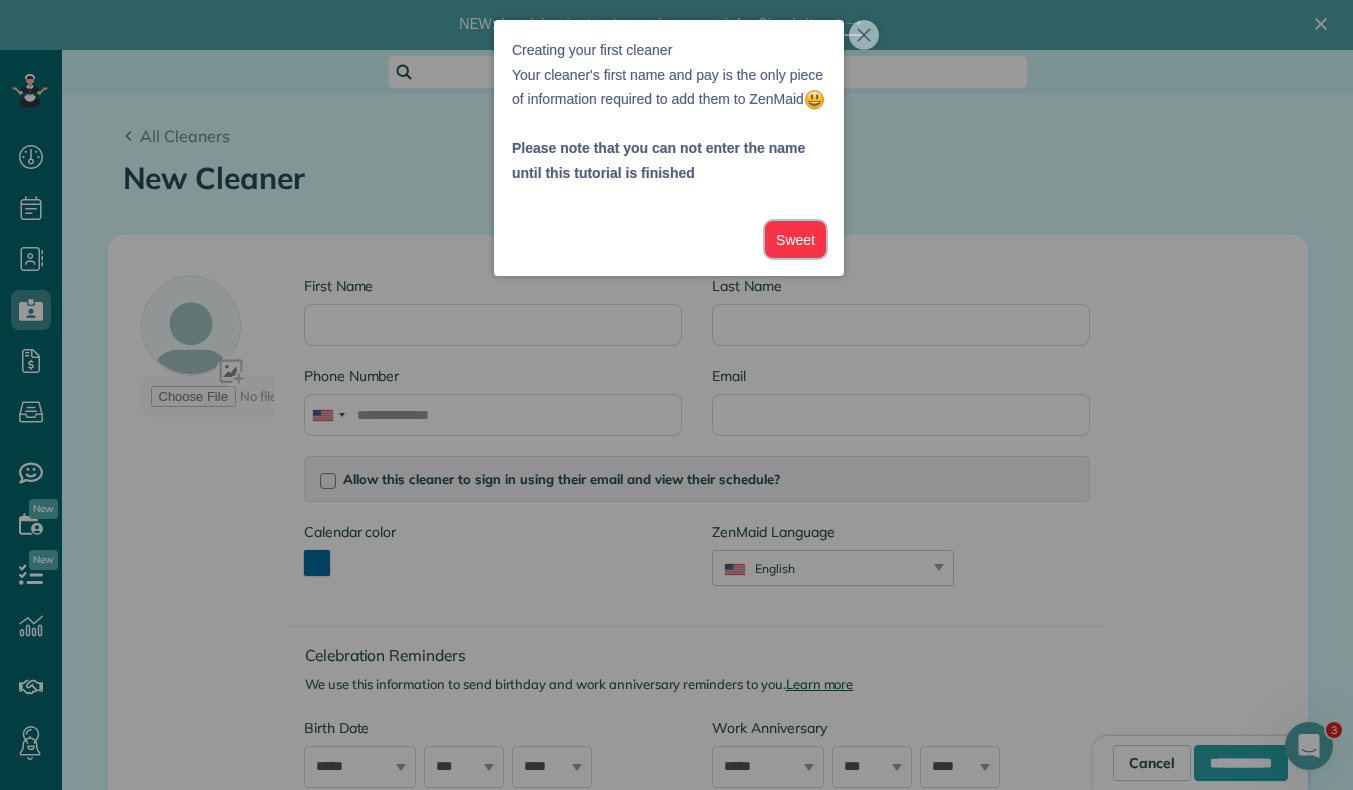 click on "Sweet" at bounding box center [795, 239] 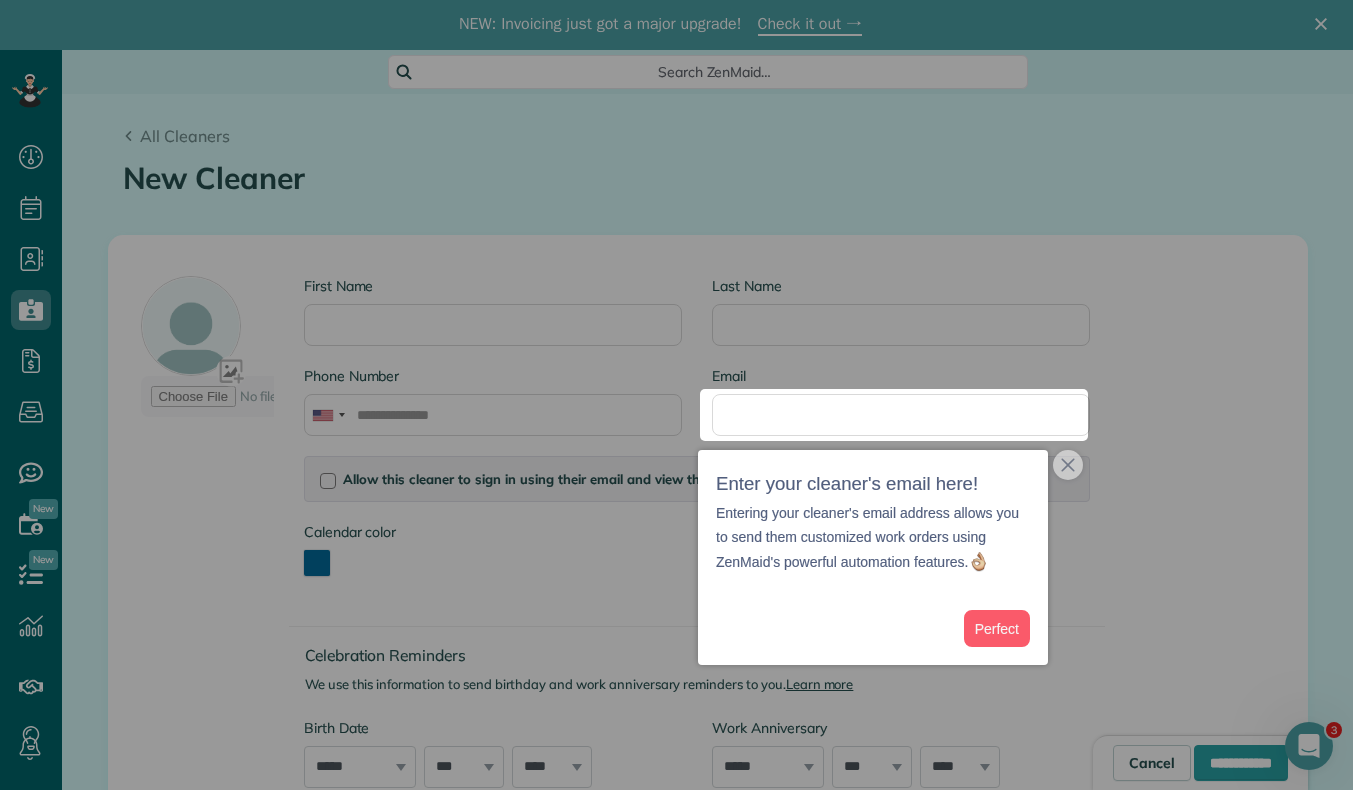 scroll, scrollTop: 50, scrollLeft: 0, axis: vertical 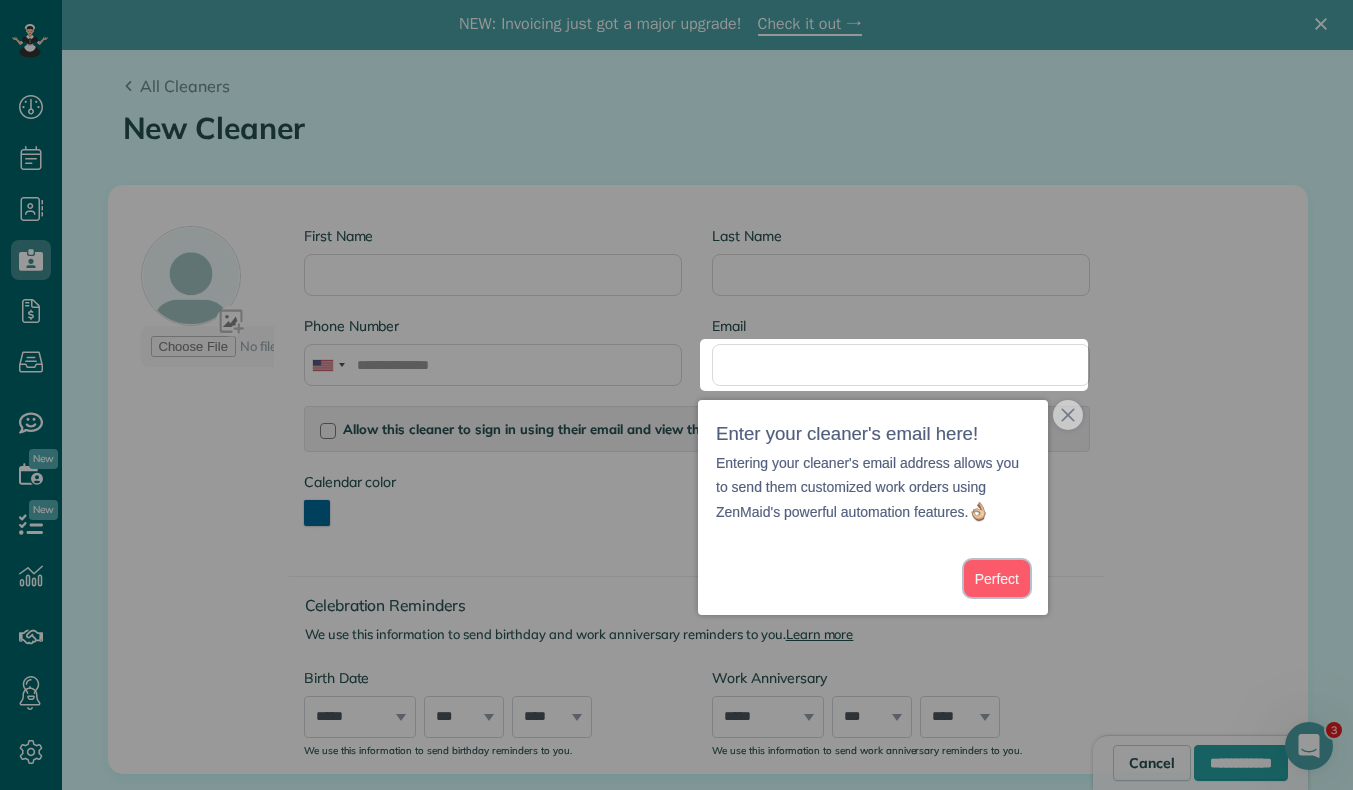 click on "Perfect" at bounding box center [997, 578] 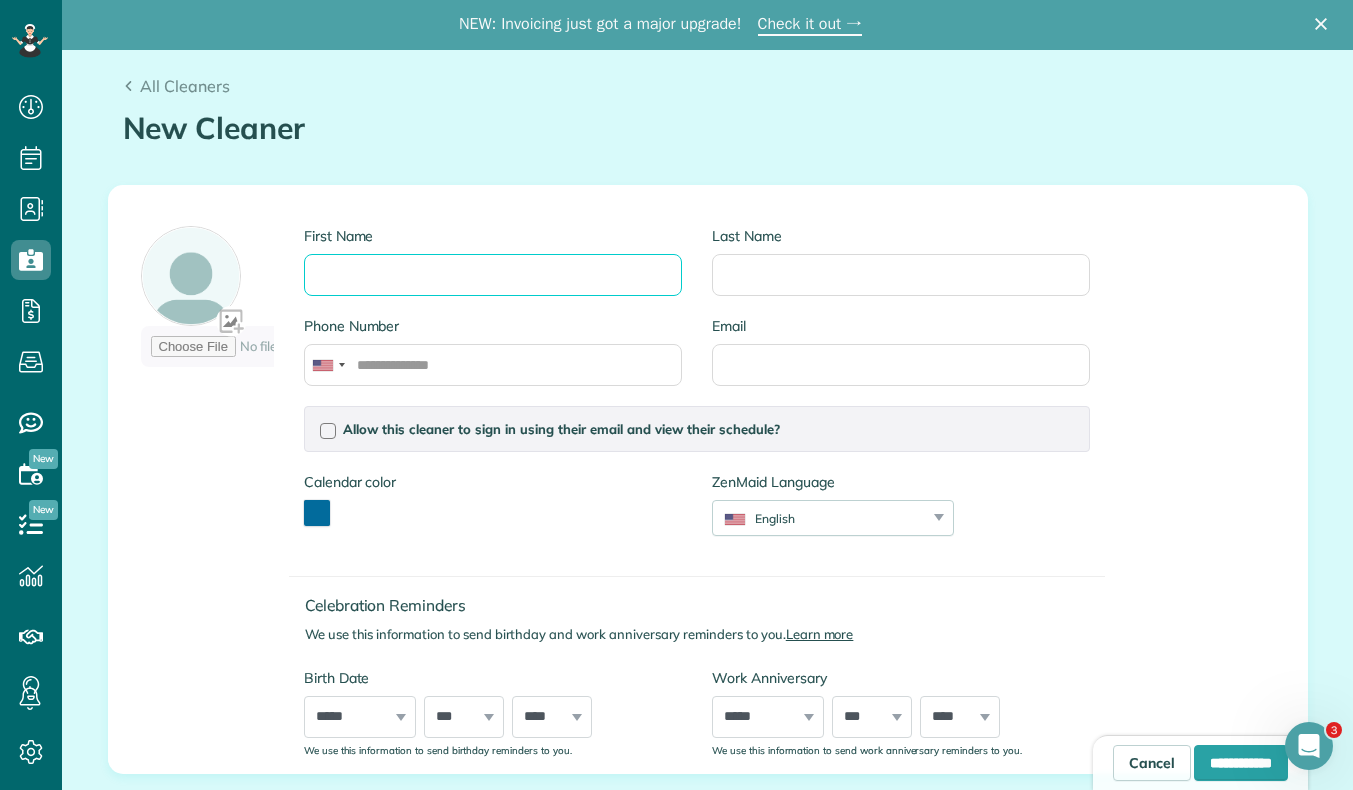 click on "First Name" at bounding box center (493, 275) 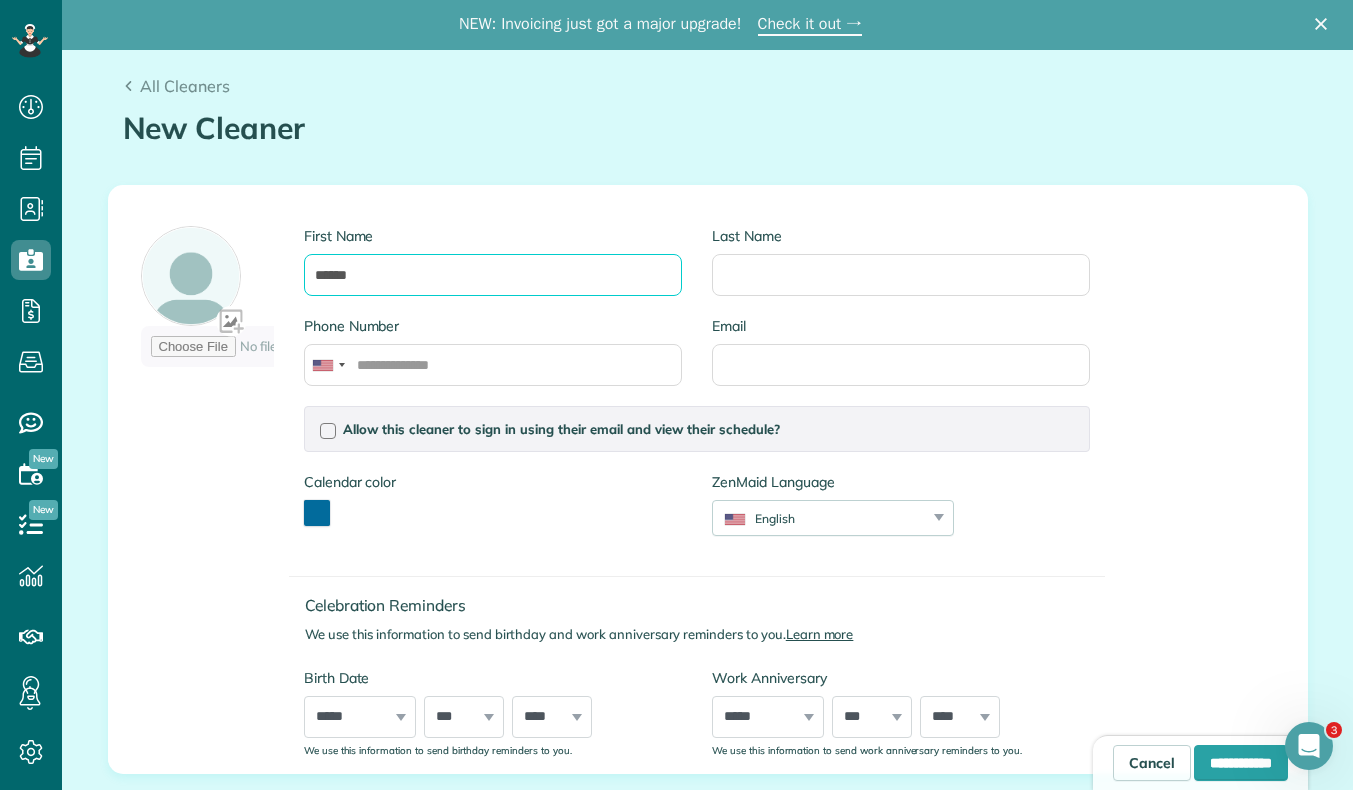 type on "******" 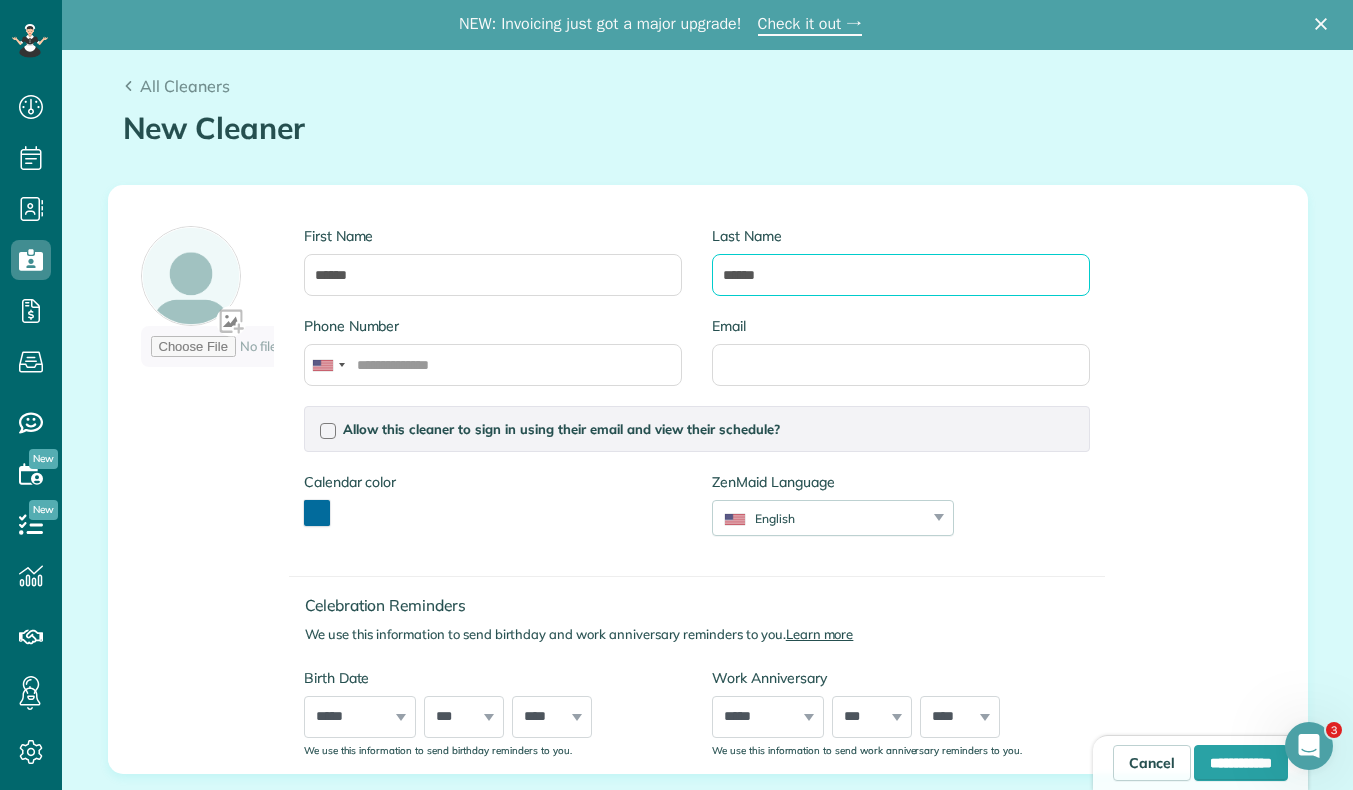 type on "******" 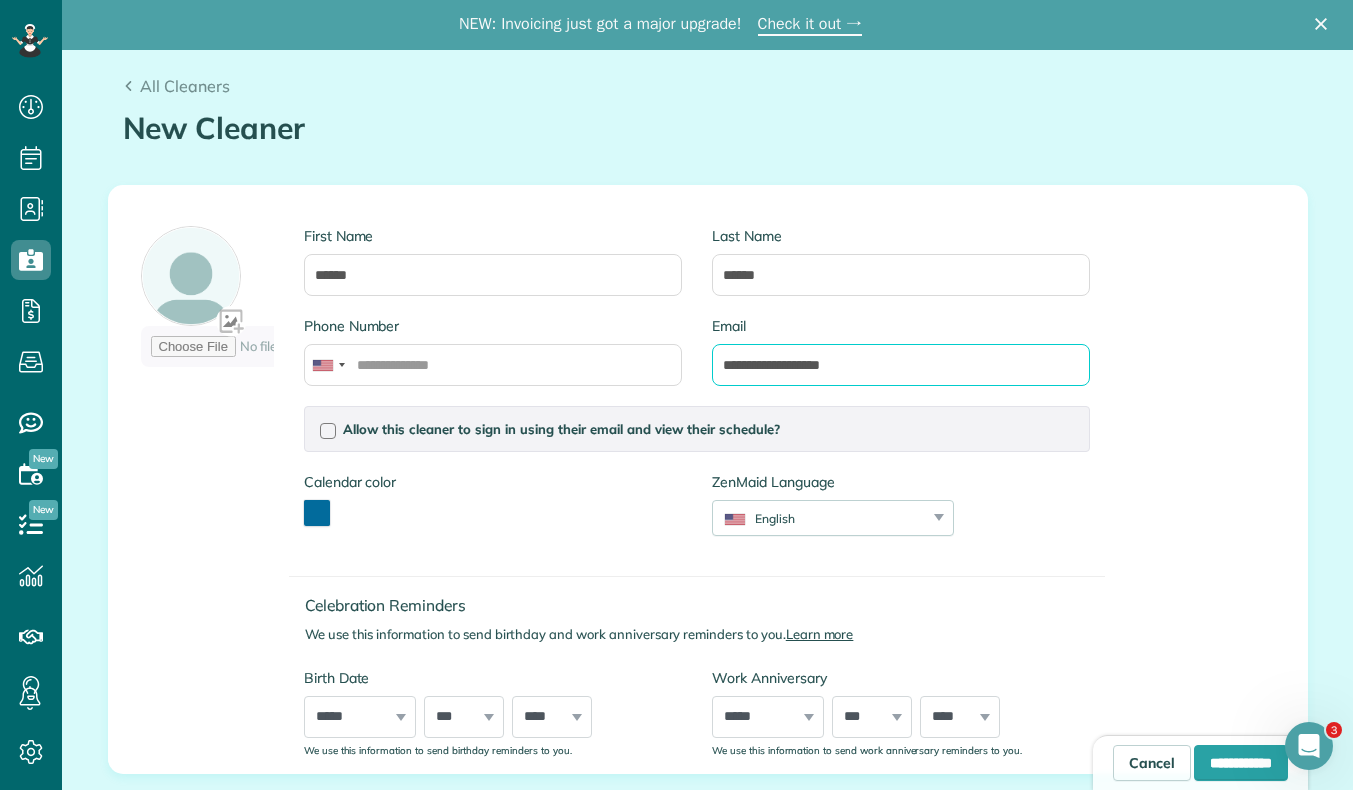 type on "**********" 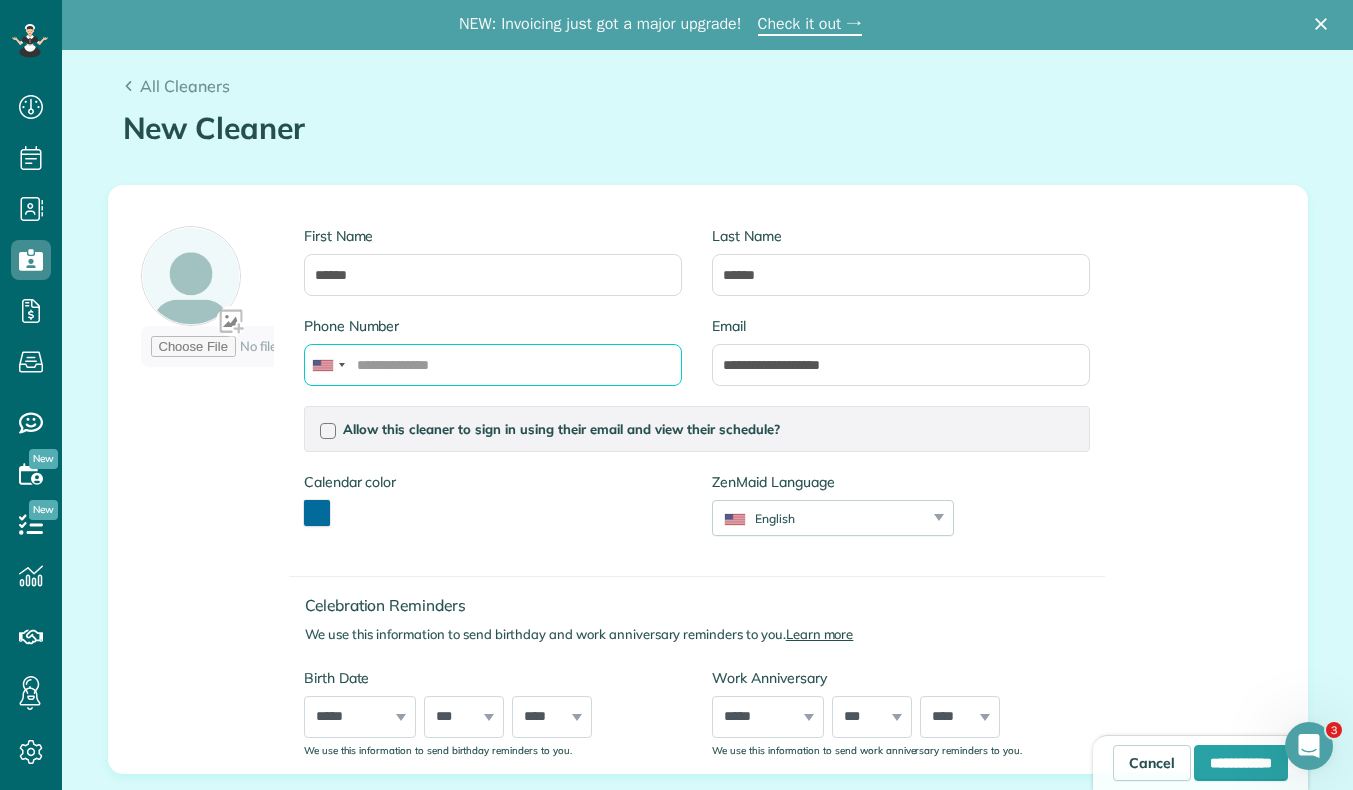 click on "Phone Number" at bounding box center (493, 365) 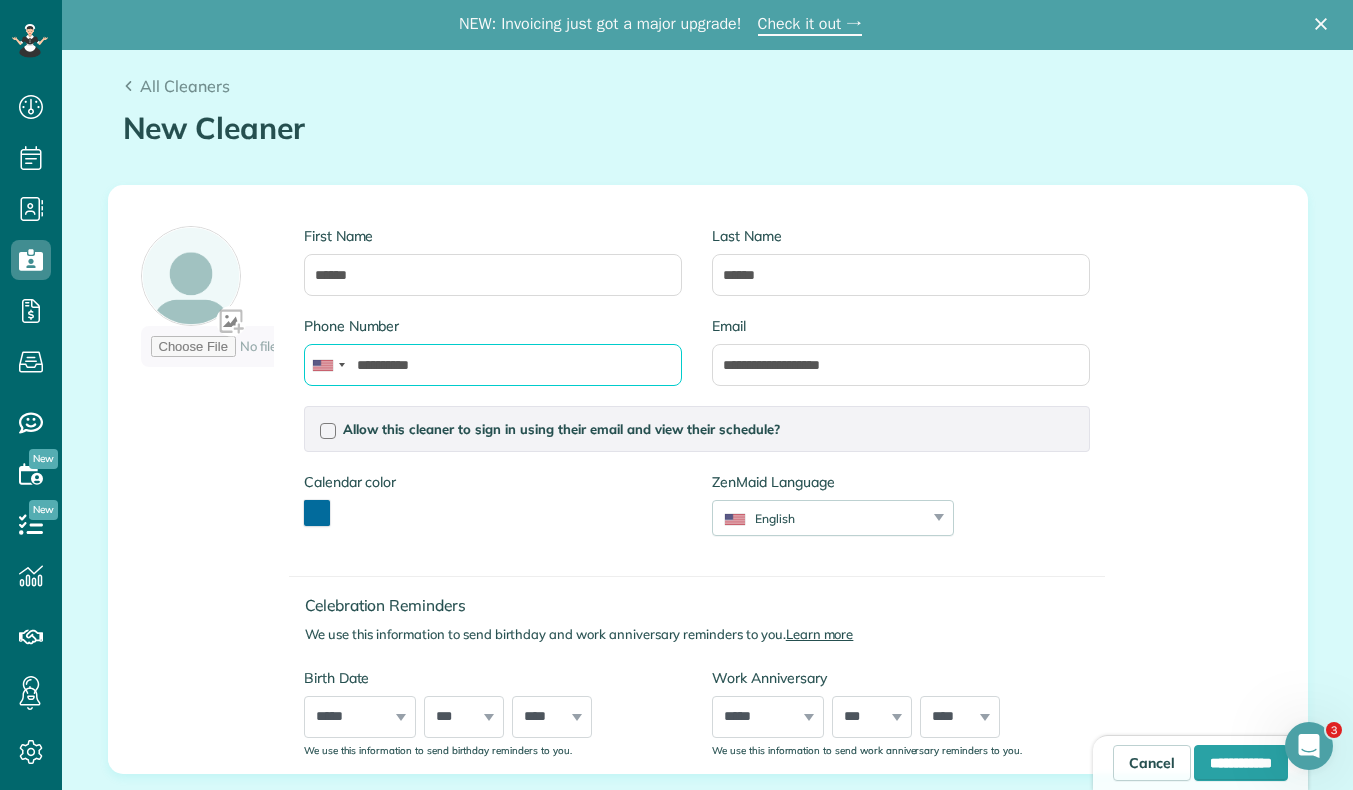 type on "**********" 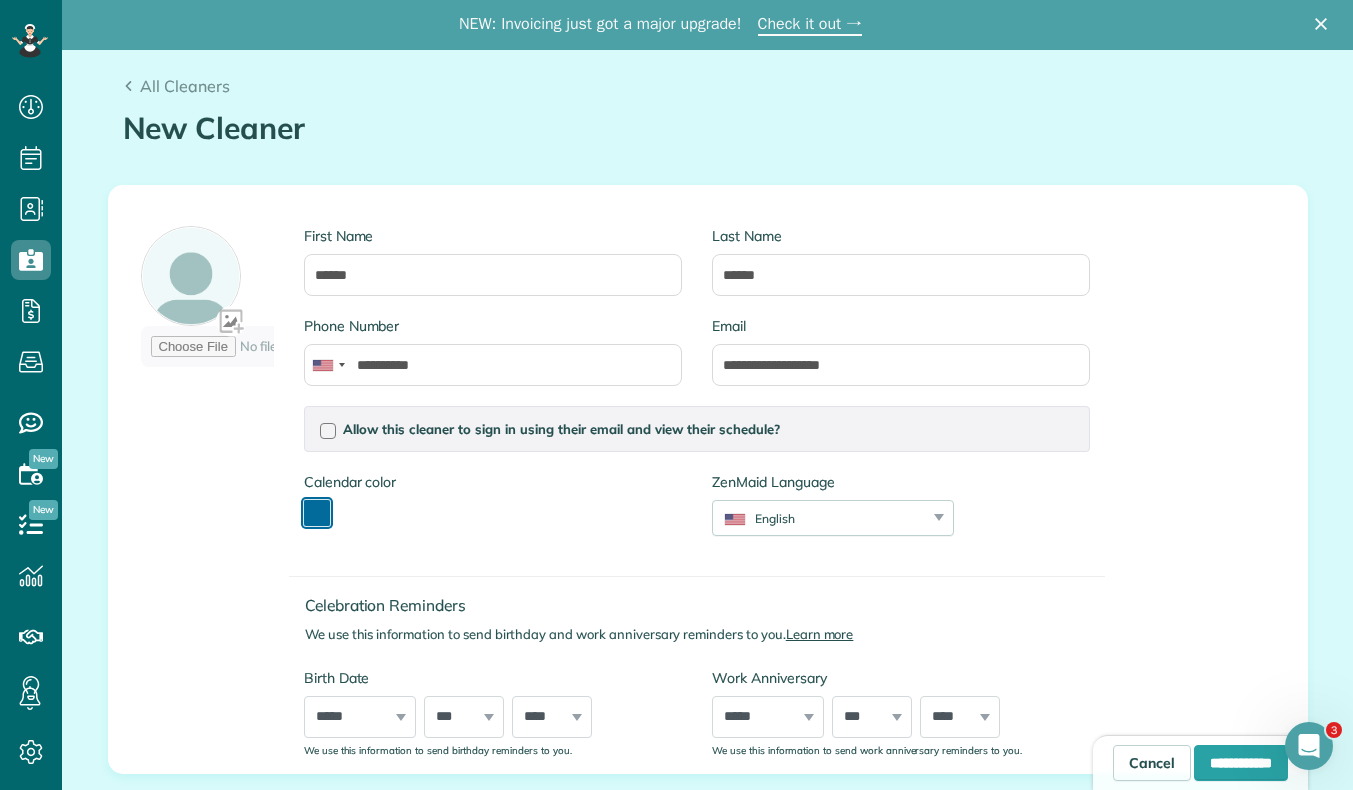 click at bounding box center [317, 513] 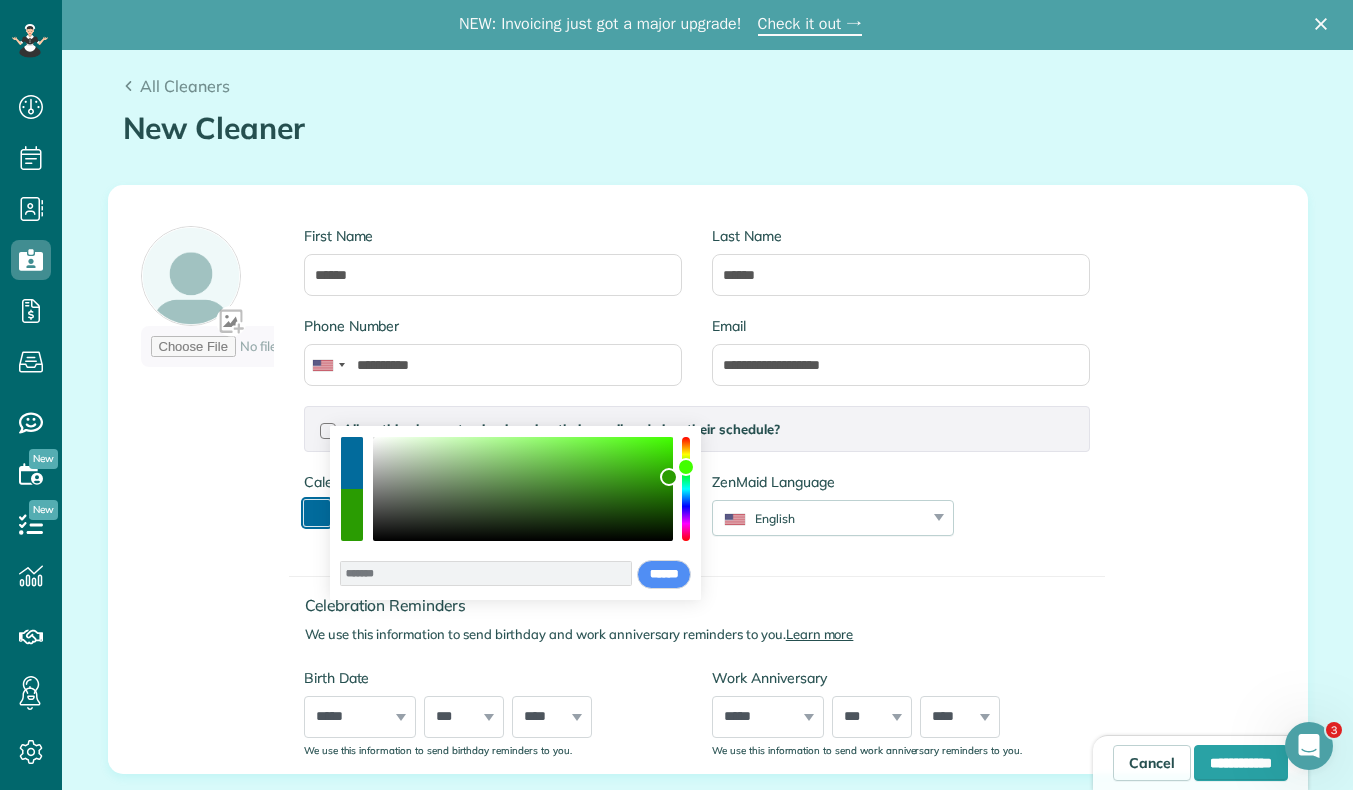 drag, startPoint x: 688, startPoint y: 500, endPoint x: 686, endPoint y: 467, distance: 33.06055 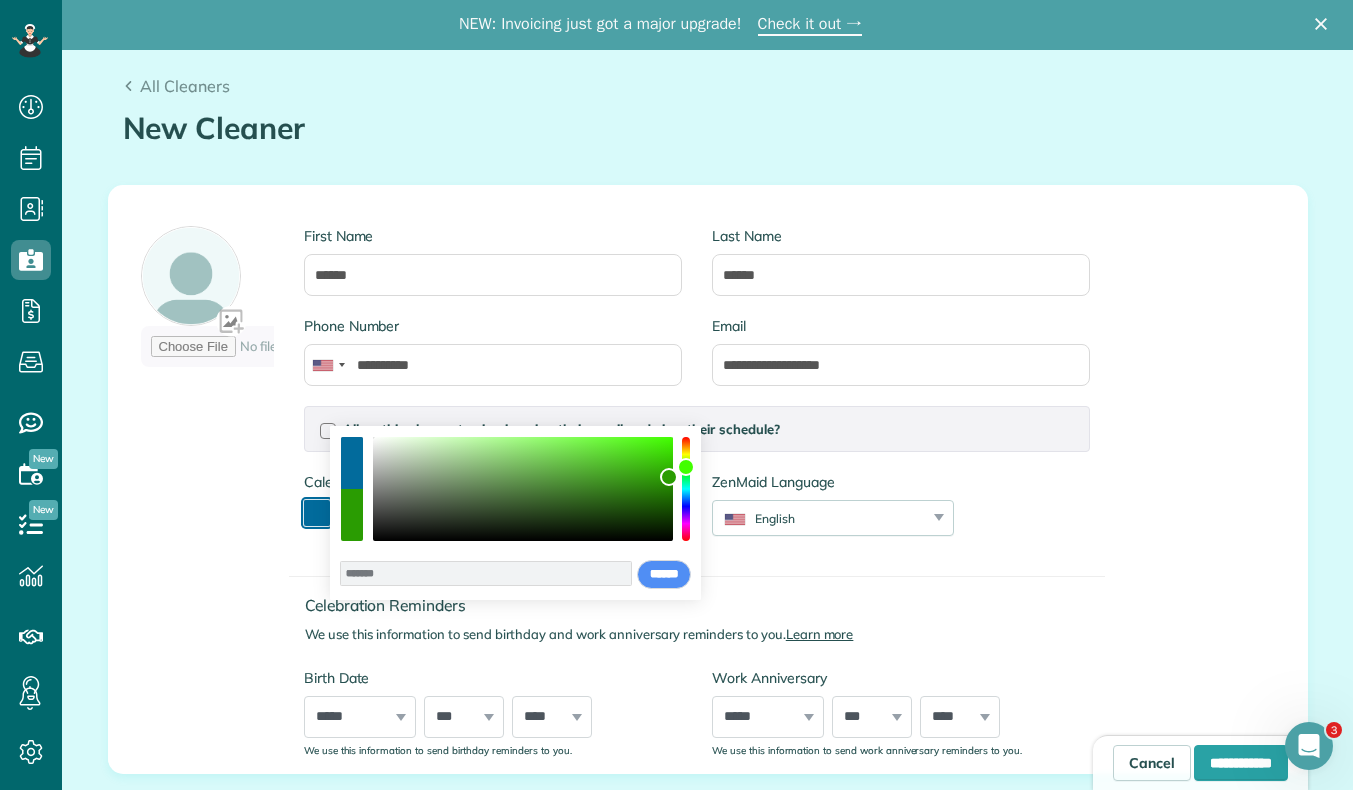 click at bounding box center (686, 467) 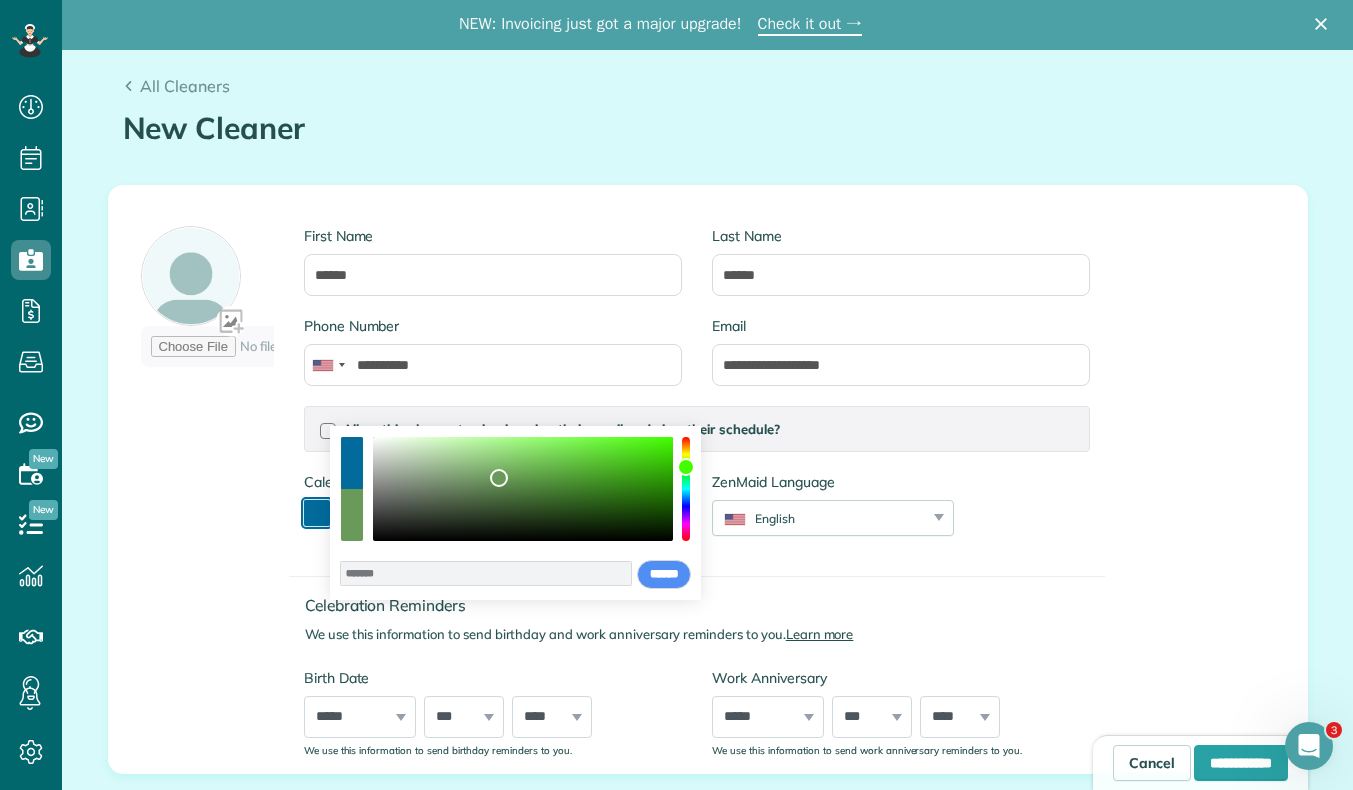 drag, startPoint x: 664, startPoint y: 483, endPoint x: 497, endPoint y: 476, distance: 167.14664 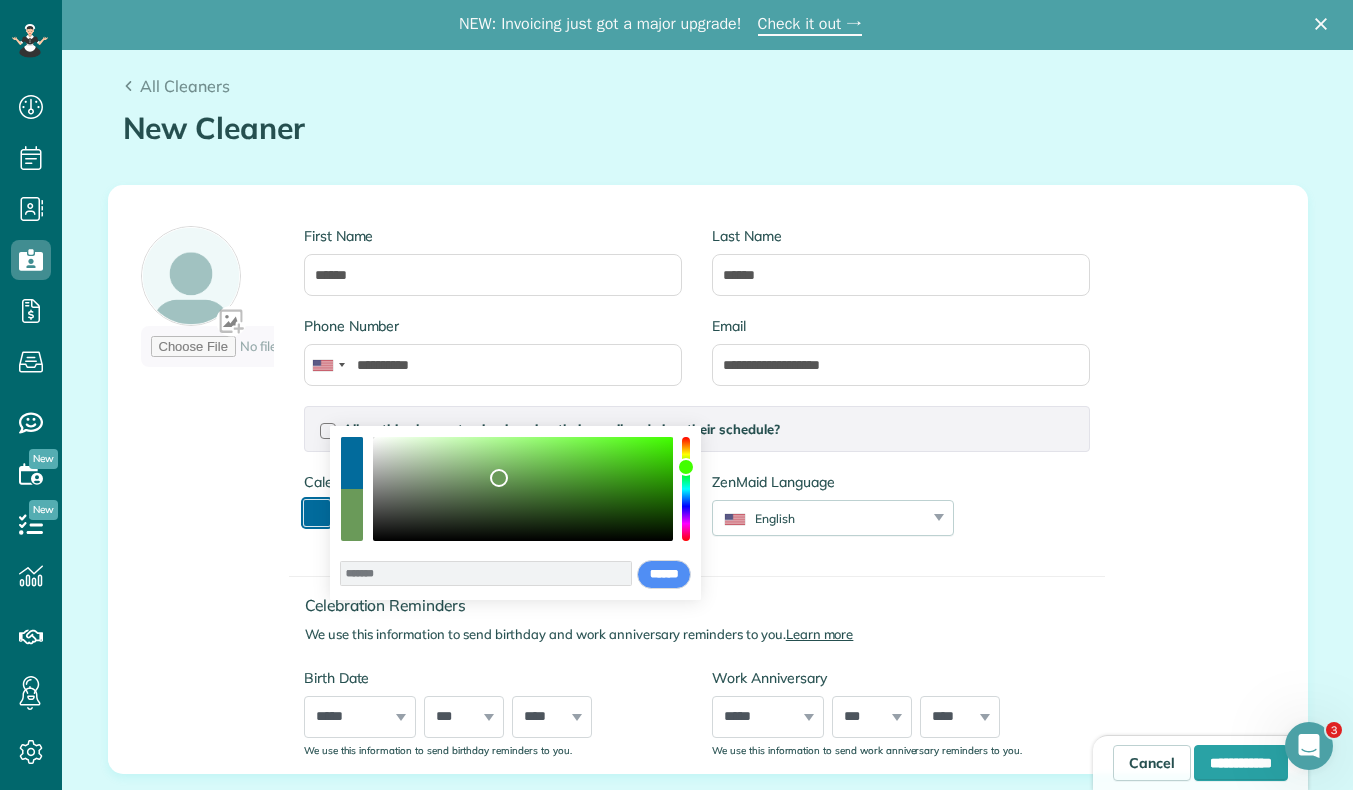click at bounding box center [499, 478] 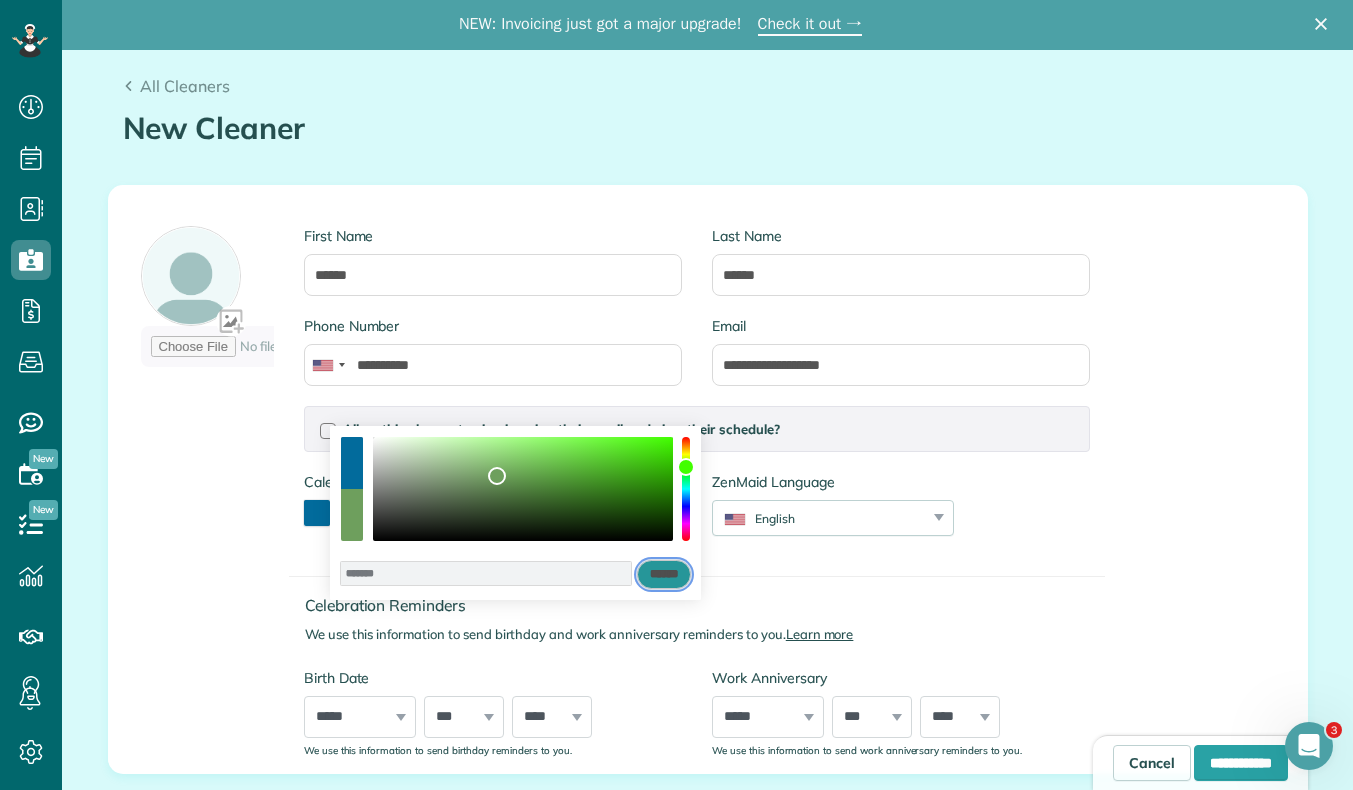 click on "******" at bounding box center (664, 575) 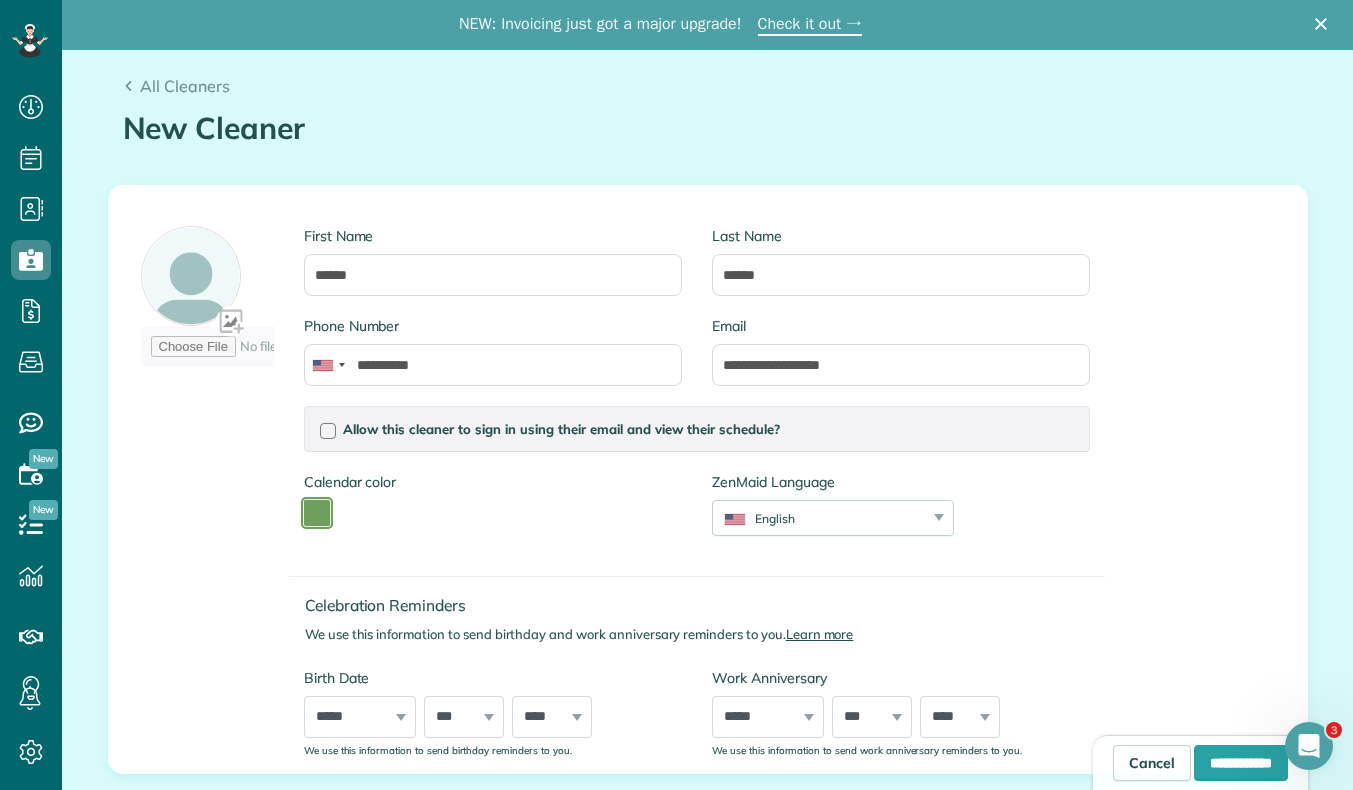 click at bounding box center (317, 513) 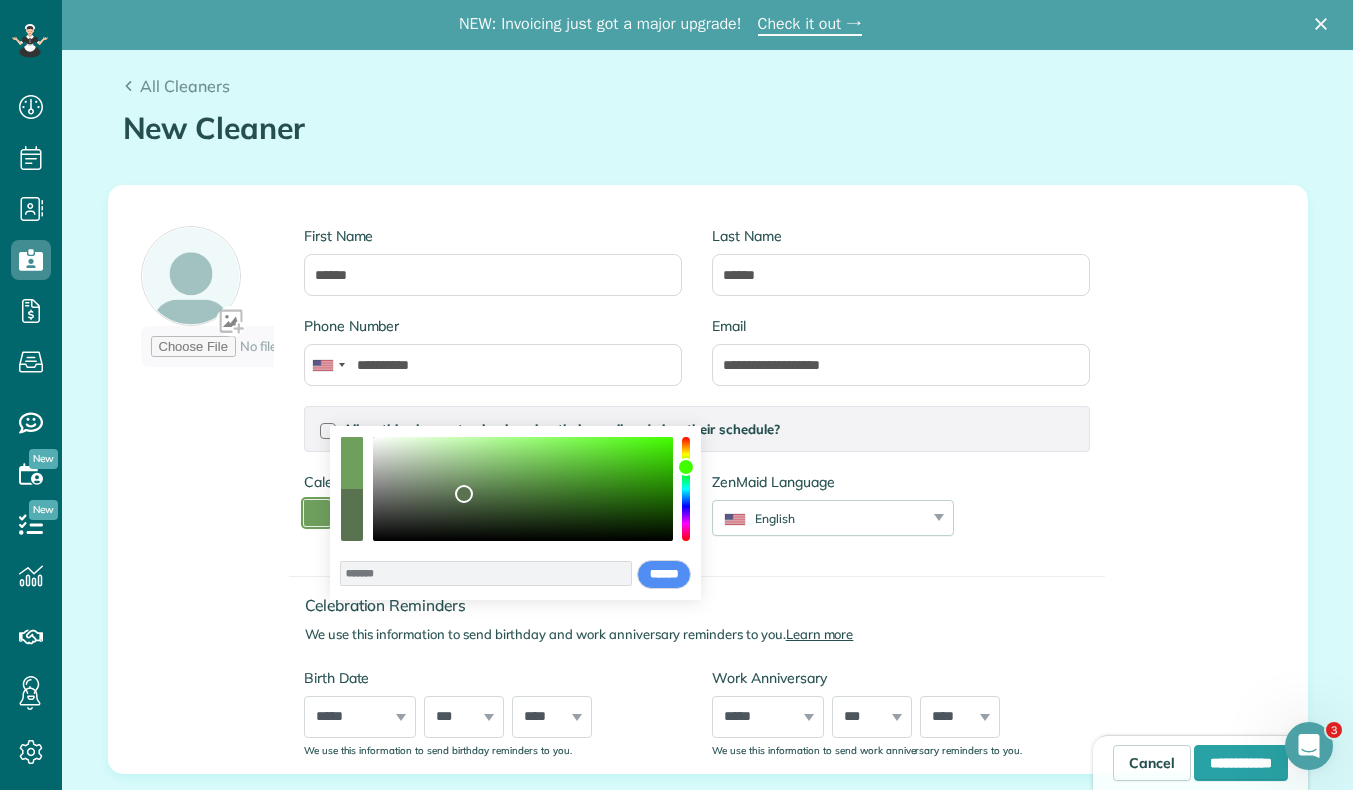 type on "*******" 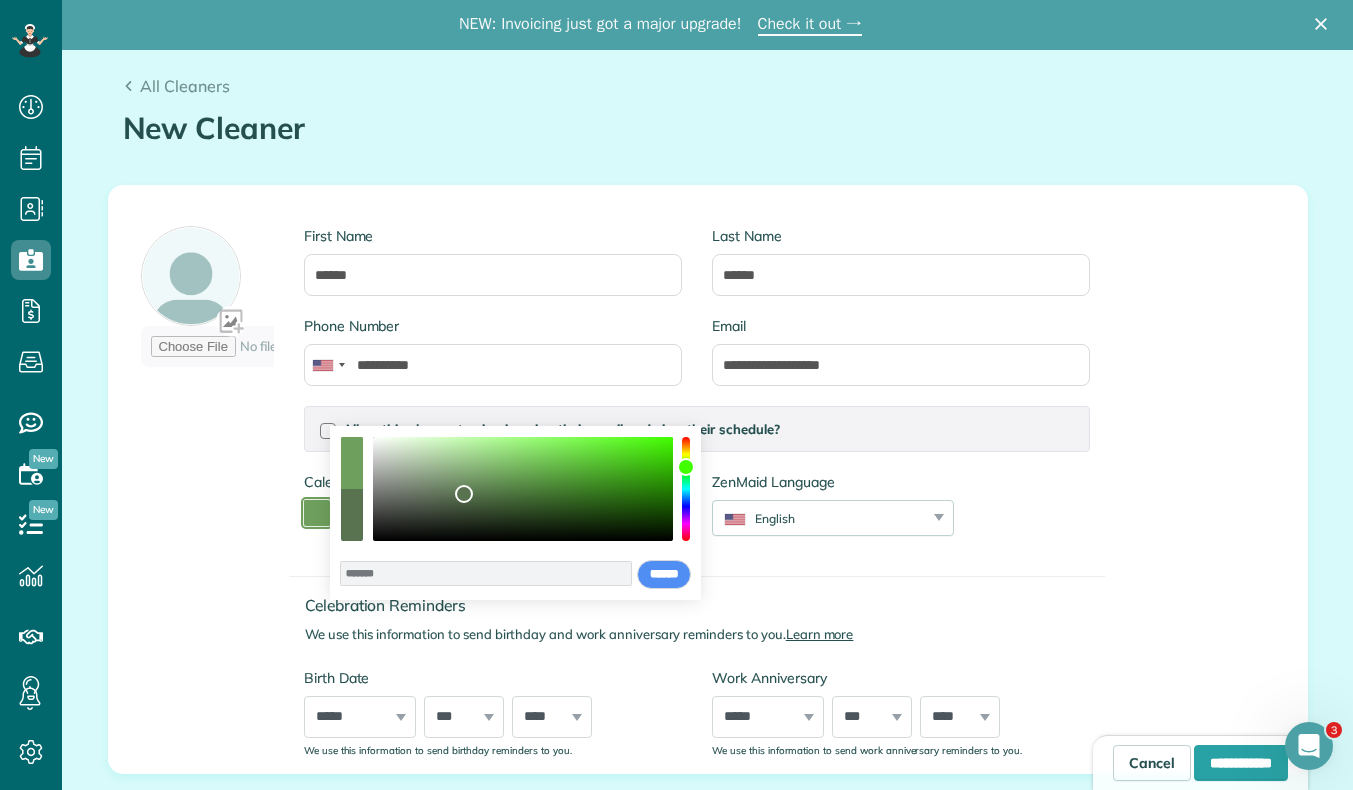drag, startPoint x: 502, startPoint y: 488, endPoint x: 464, endPoint y: 493, distance: 38.327538 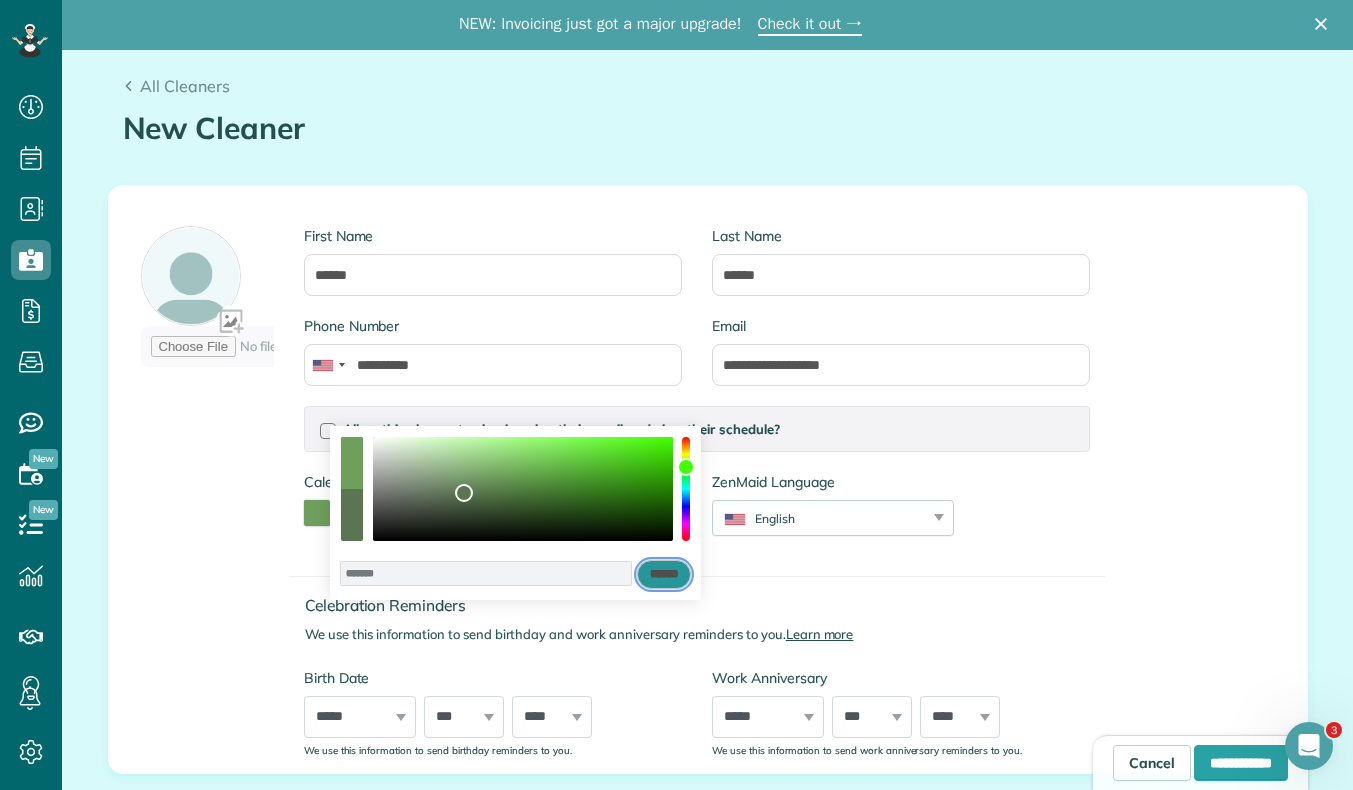 click on "******" at bounding box center (664, 575) 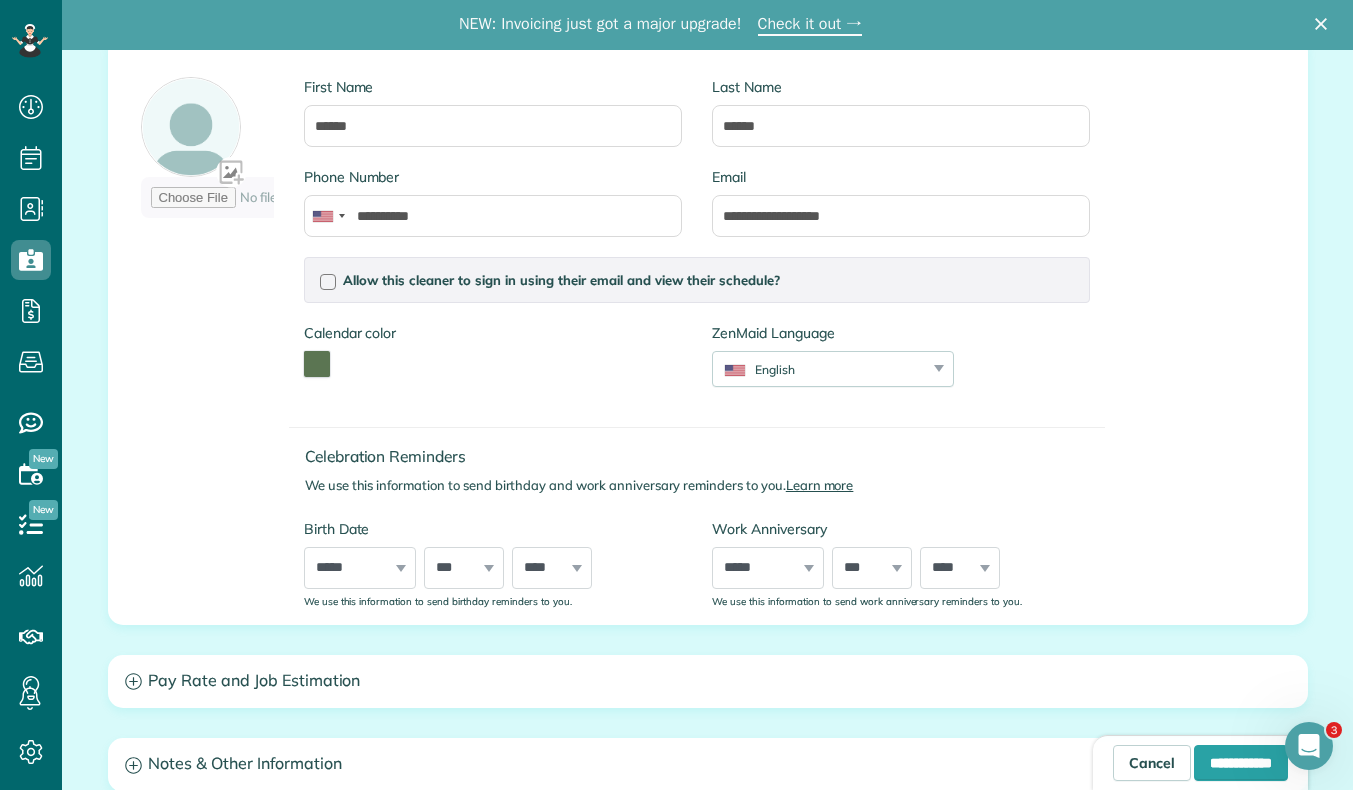 scroll, scrollTop: 160, scrollLeft: 0, axis: vertical 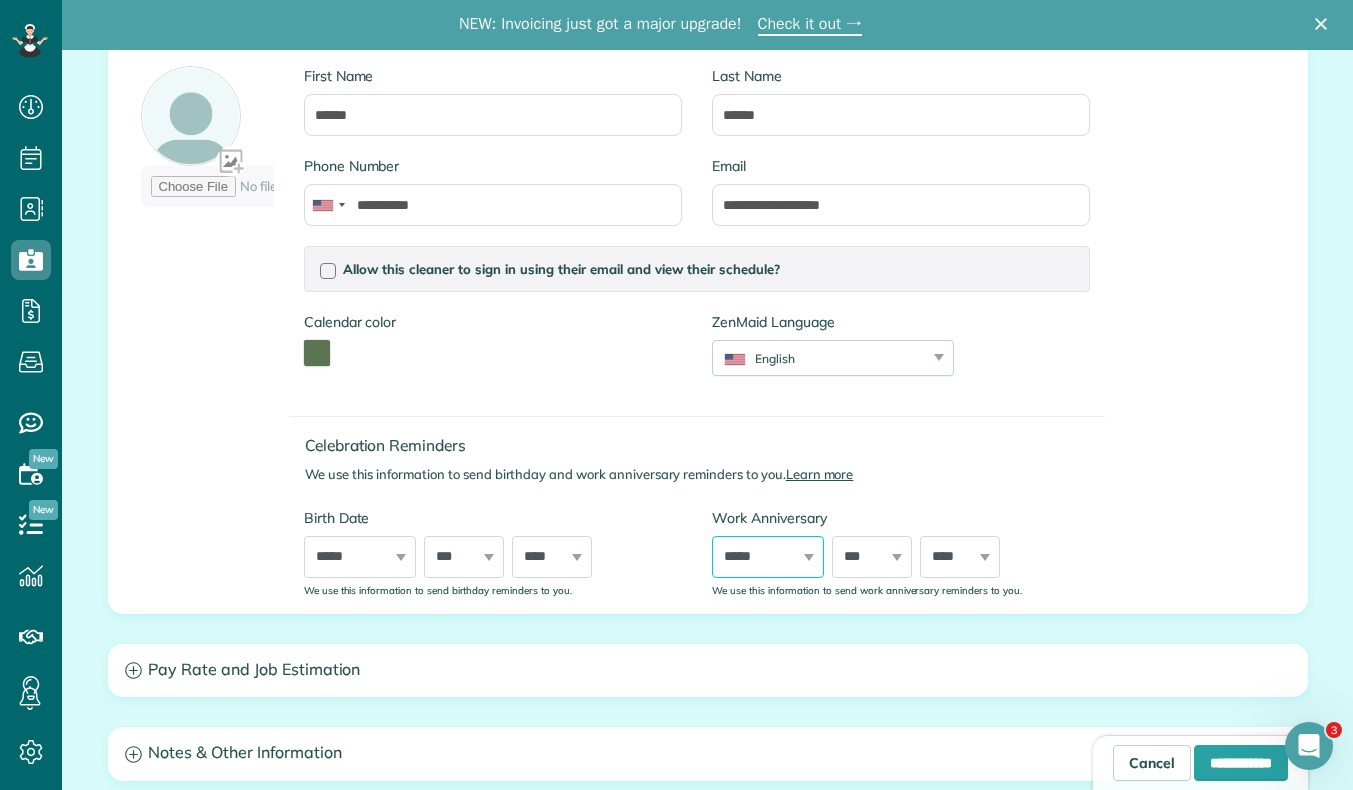 click on "*****
*******
********
*****
*****
***
****
****
******
*********
*******
********
********" at bounding box center (768, 557) 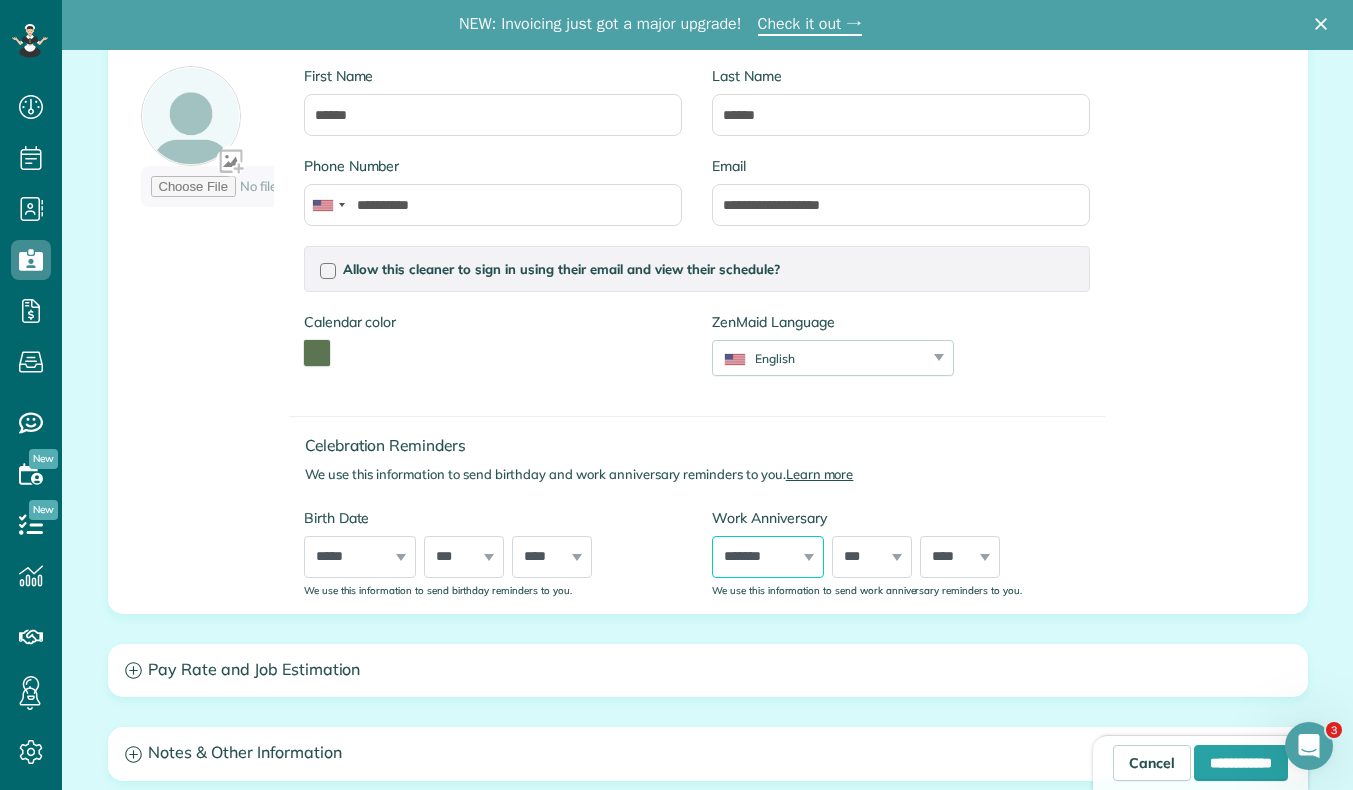 click on "*****
*******
********
*****
*****
***
****
****
******
*********
*******
********
********" at bounding box center [768, 557] 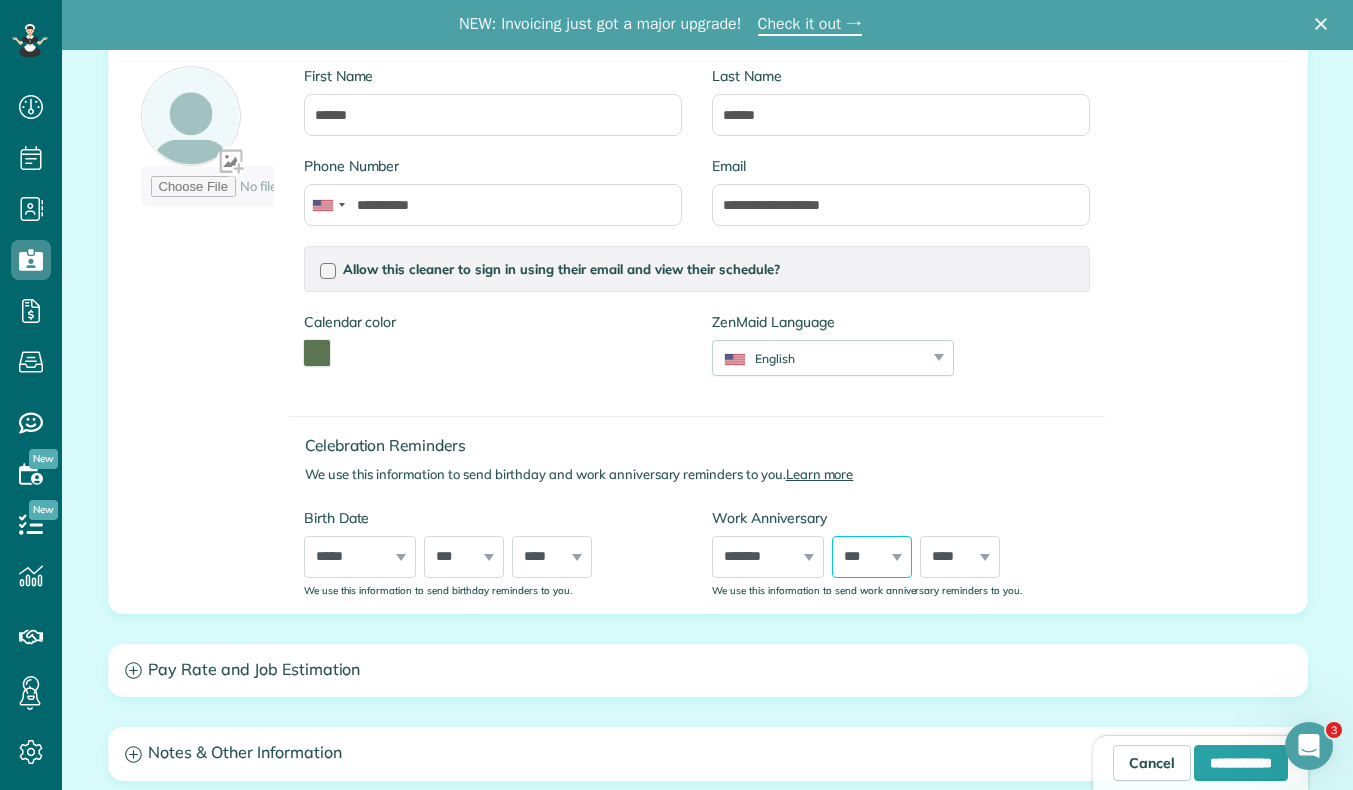 click on "***
*
*
*
*
*
*
*
*
*
**
**
**
**
**
**
**
**
**
**
**
**
**
**
**
**
**
**
**
**
**
**" at bounding box center (872, 557) 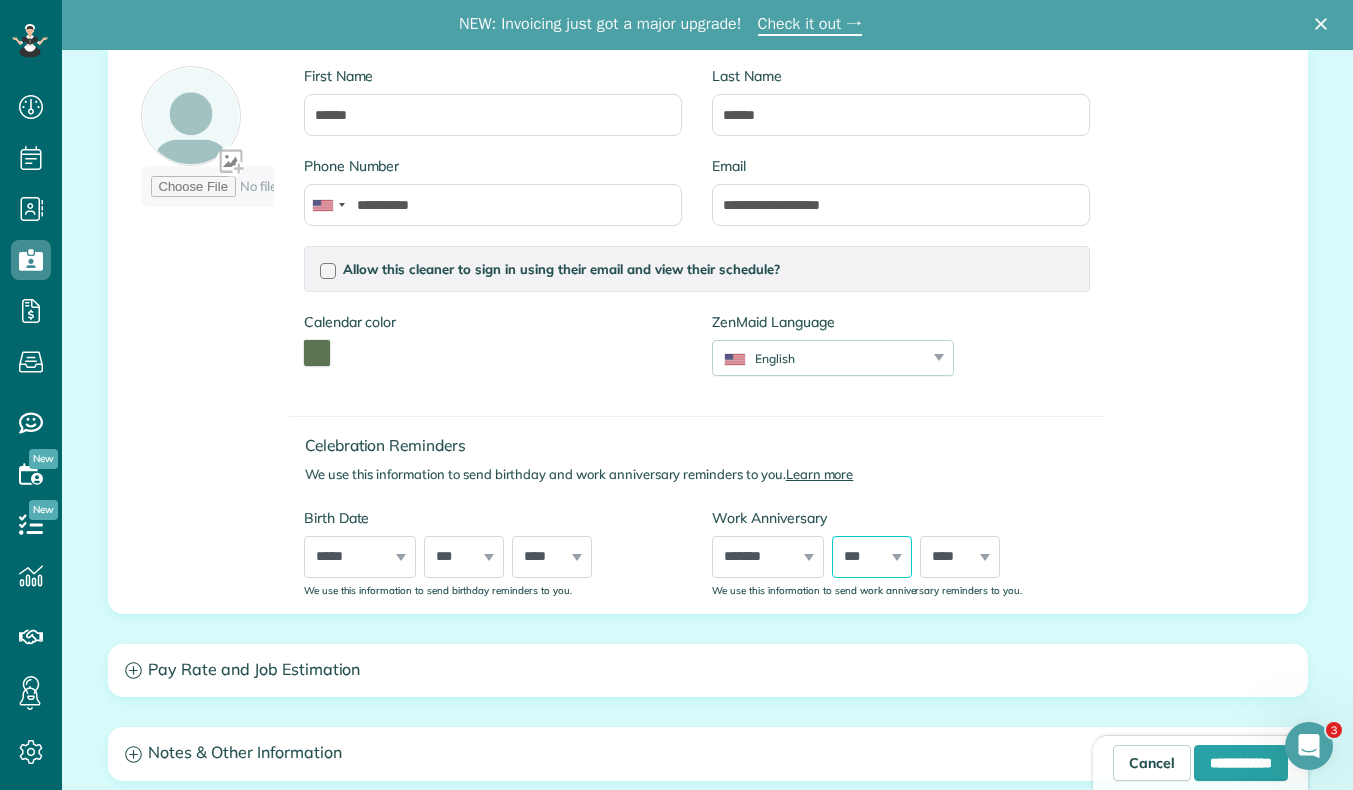 select on "**" 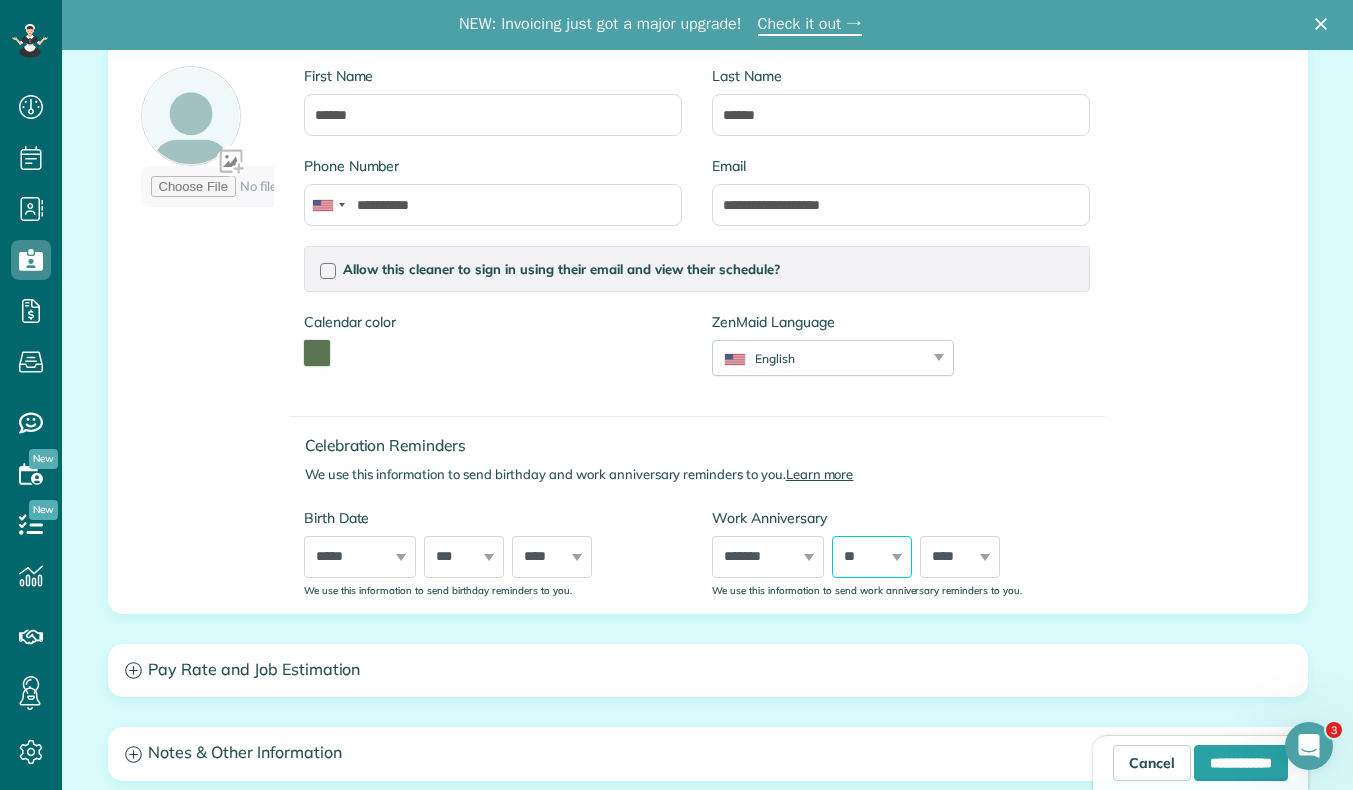 click on "***
*
*
*
*
*
*
*
*
*
**
**
**
**
**
**
**
**
**
**
**
**
**
**
**
**
**
**
**
**
**
**" at bounding box center [872, 557] 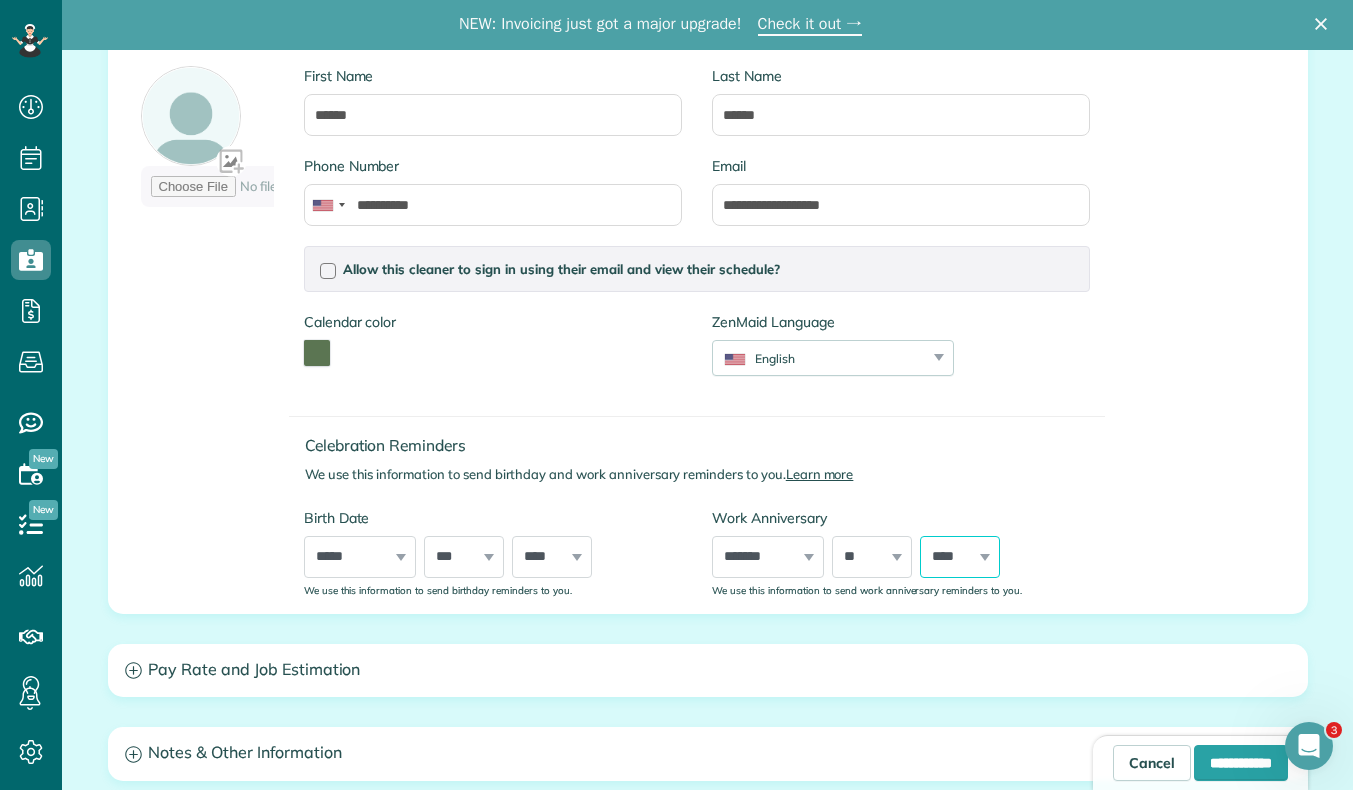 click on "****
****
****
****
****
****
****
****
****
****
****
****
****
****
****
****
****
****
****
****
****
****
****
****
****
****
****
****
****
****
****
****
****
****
****
****
****
****
****
****
****
****
****
****
****
****
****
****
****
****
****
****
****" at bounding box center (960, 557) 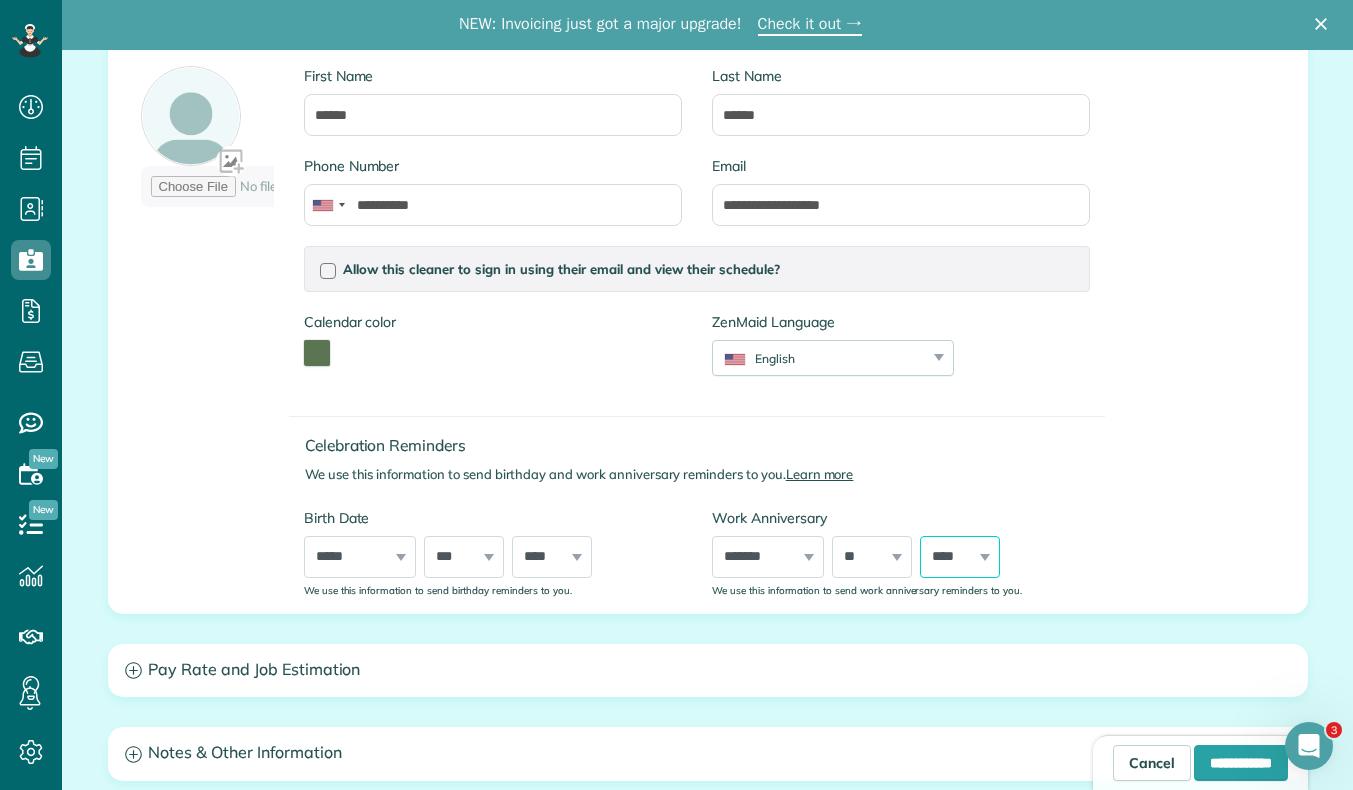 select on "****" 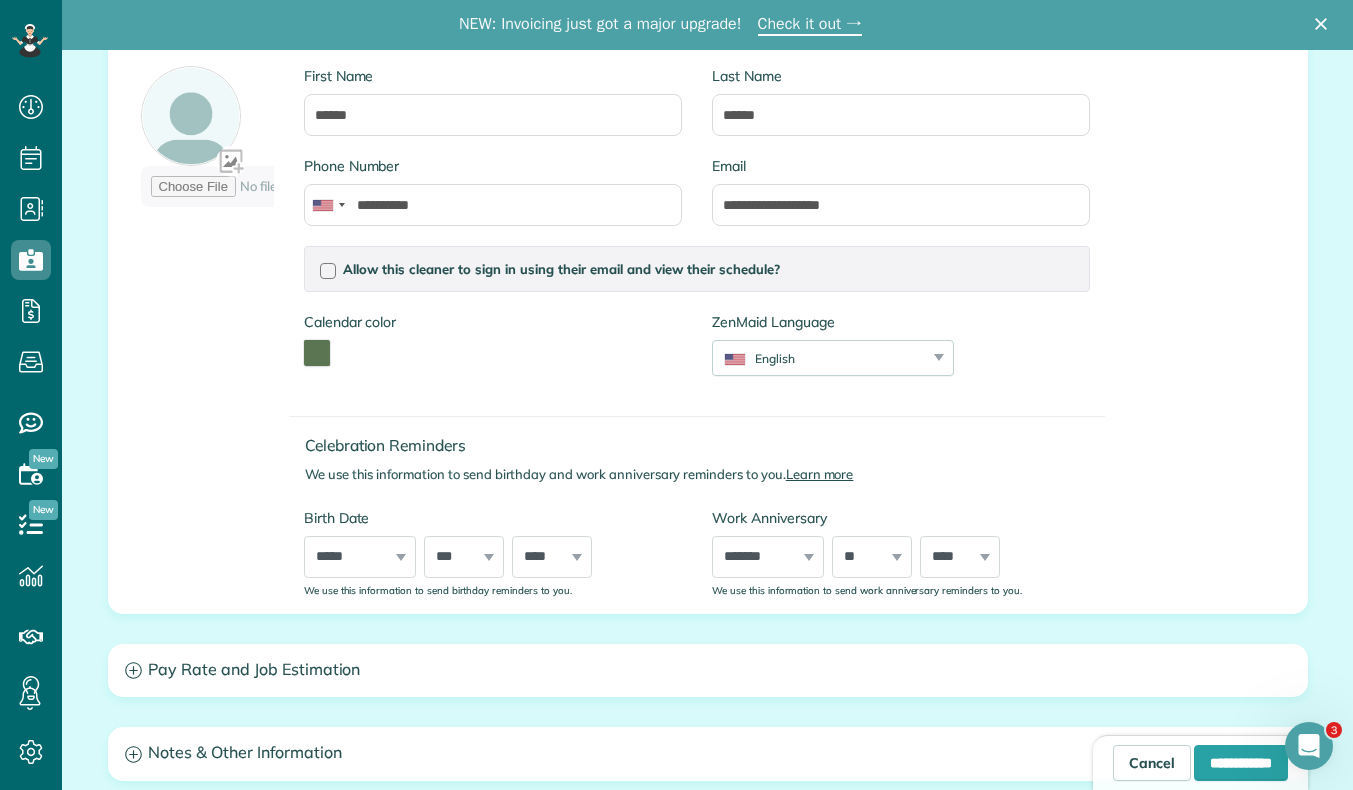 click on "**********" at bounding box center [708, 519] 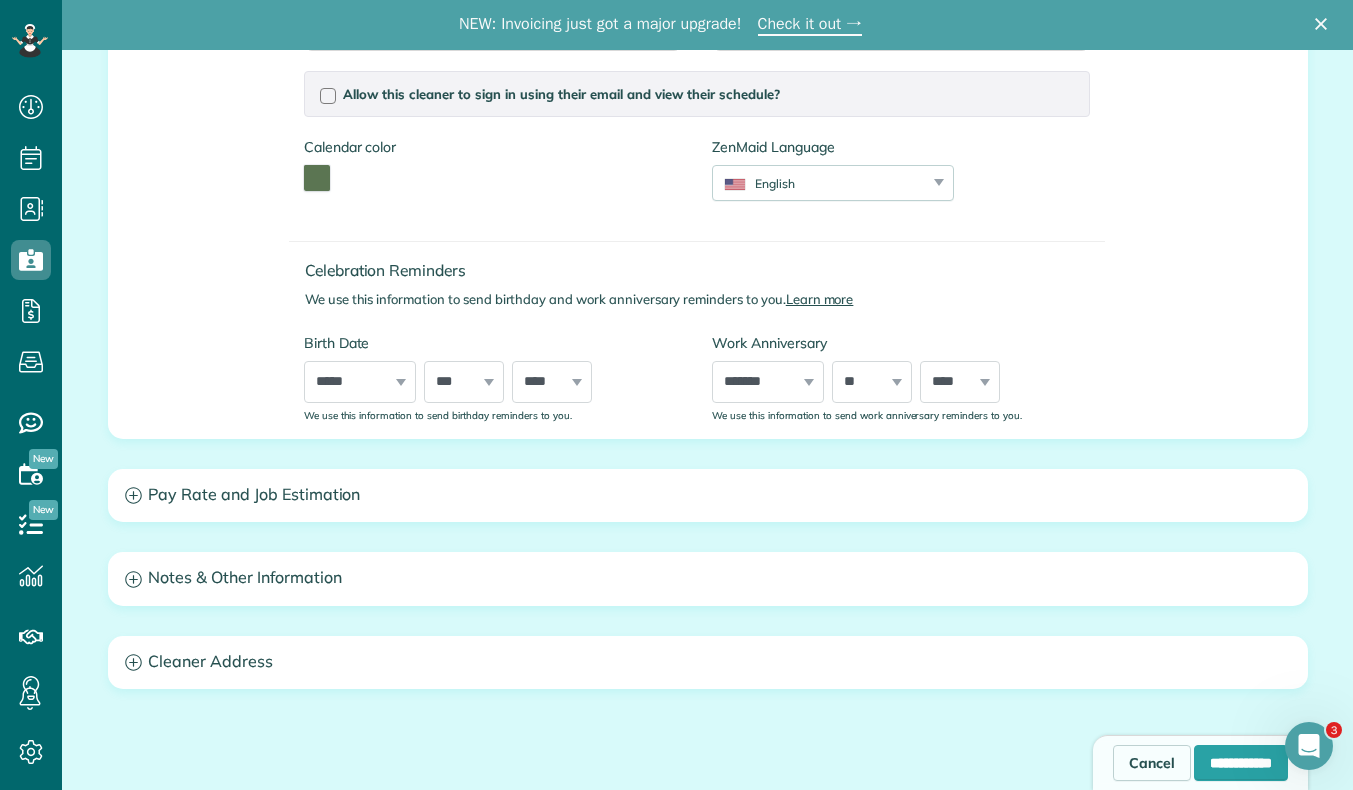 scroll, scrollTop: 380, scrollLeft: 0, axis: vertical 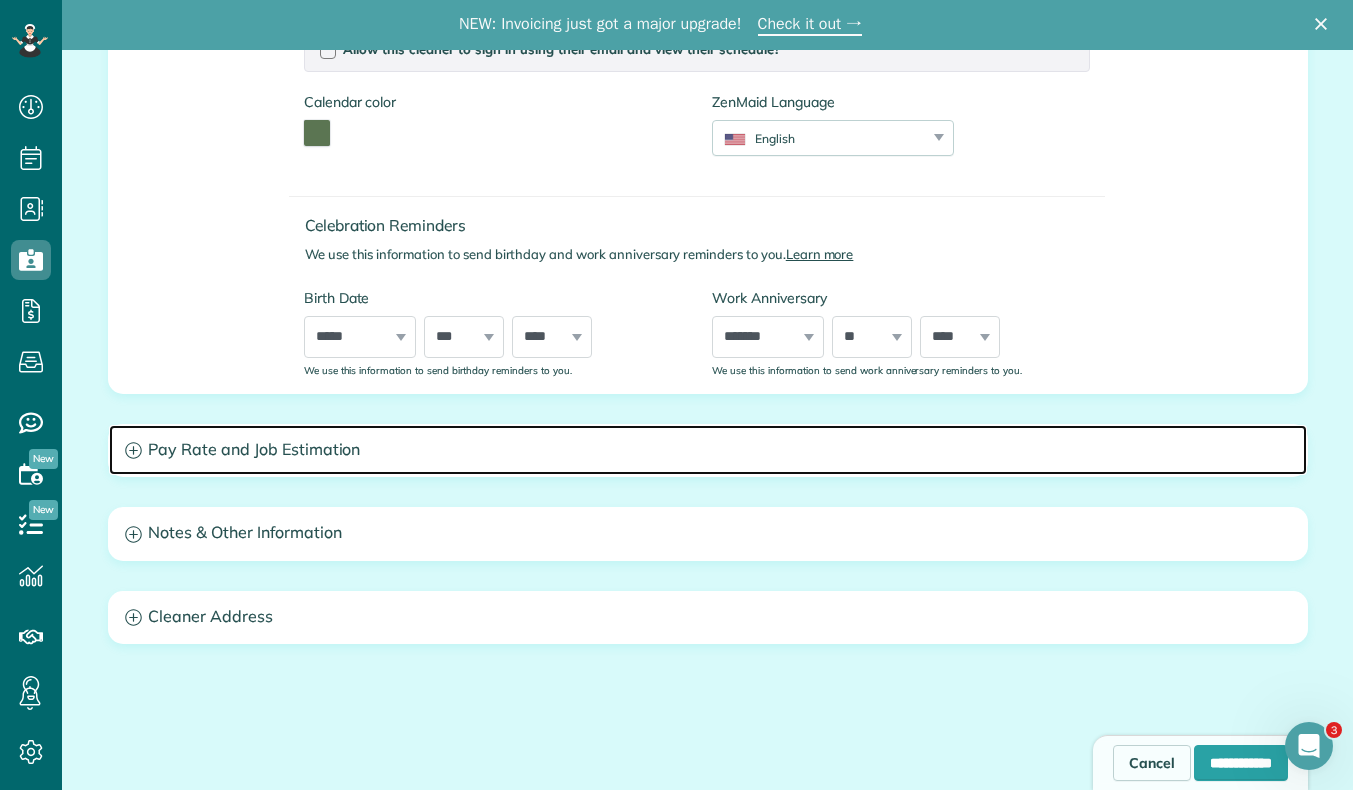 click on "Pay Rate and Job Estimation" at bounding box center [708, 450] 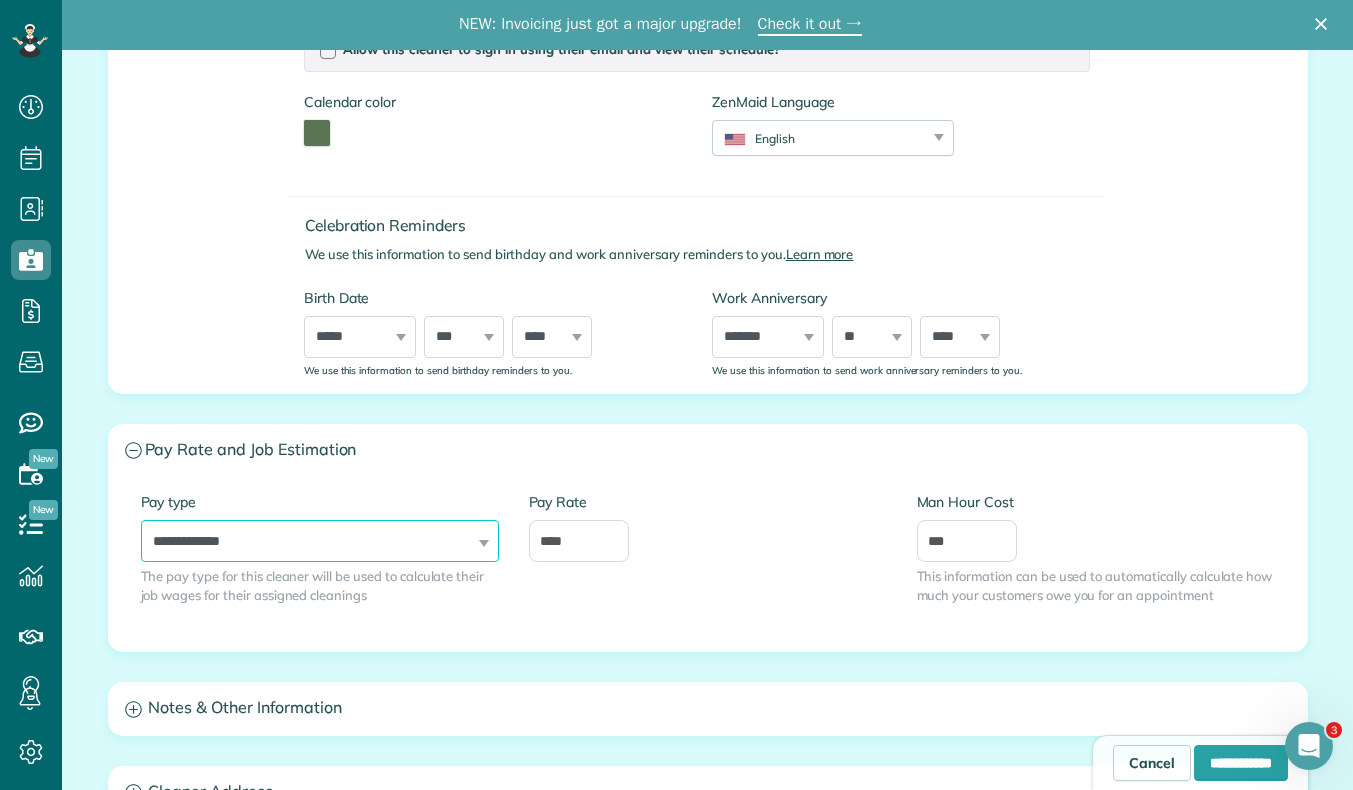 click on "**********" at bounding box center [320, 541] 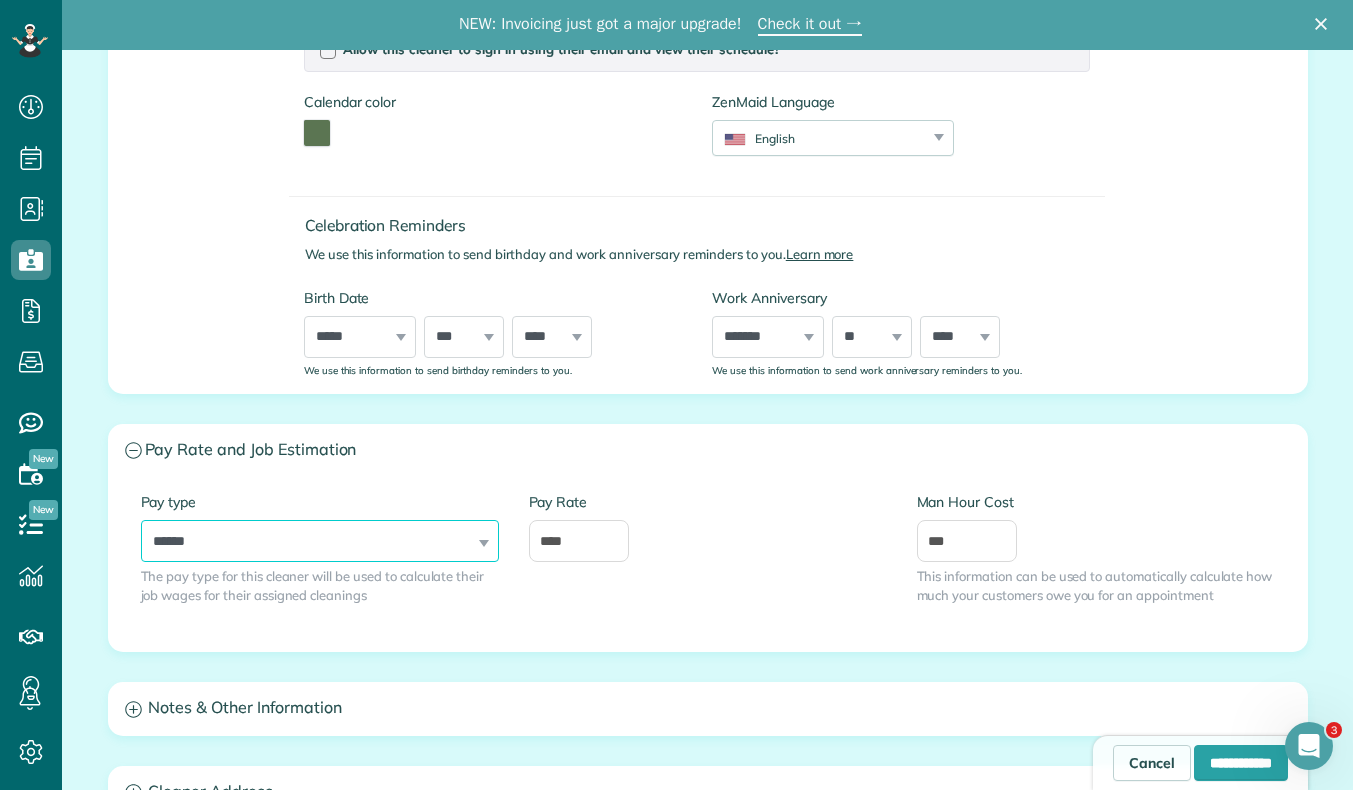 click on "**********" at bounding box center (320, 541) 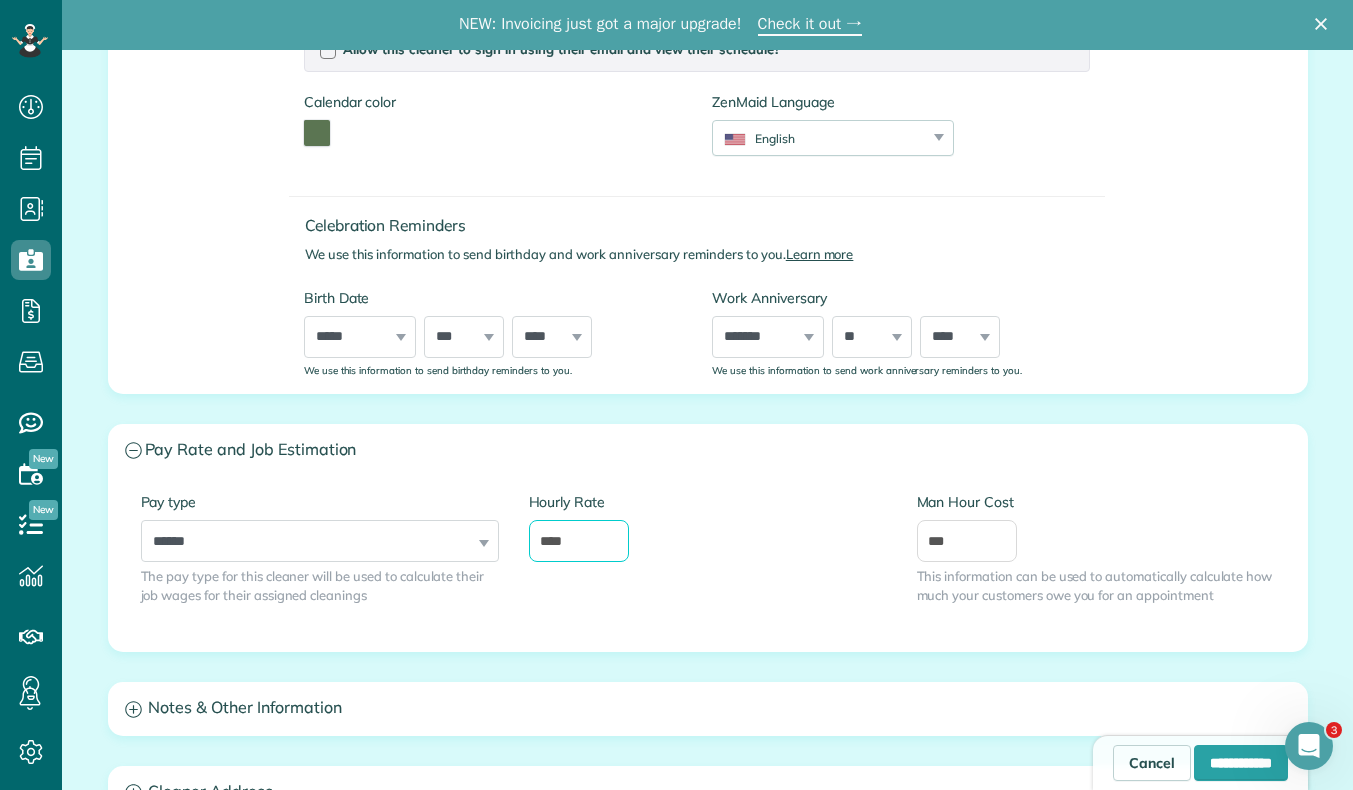 click on "****" at bounding box center [579, 541] 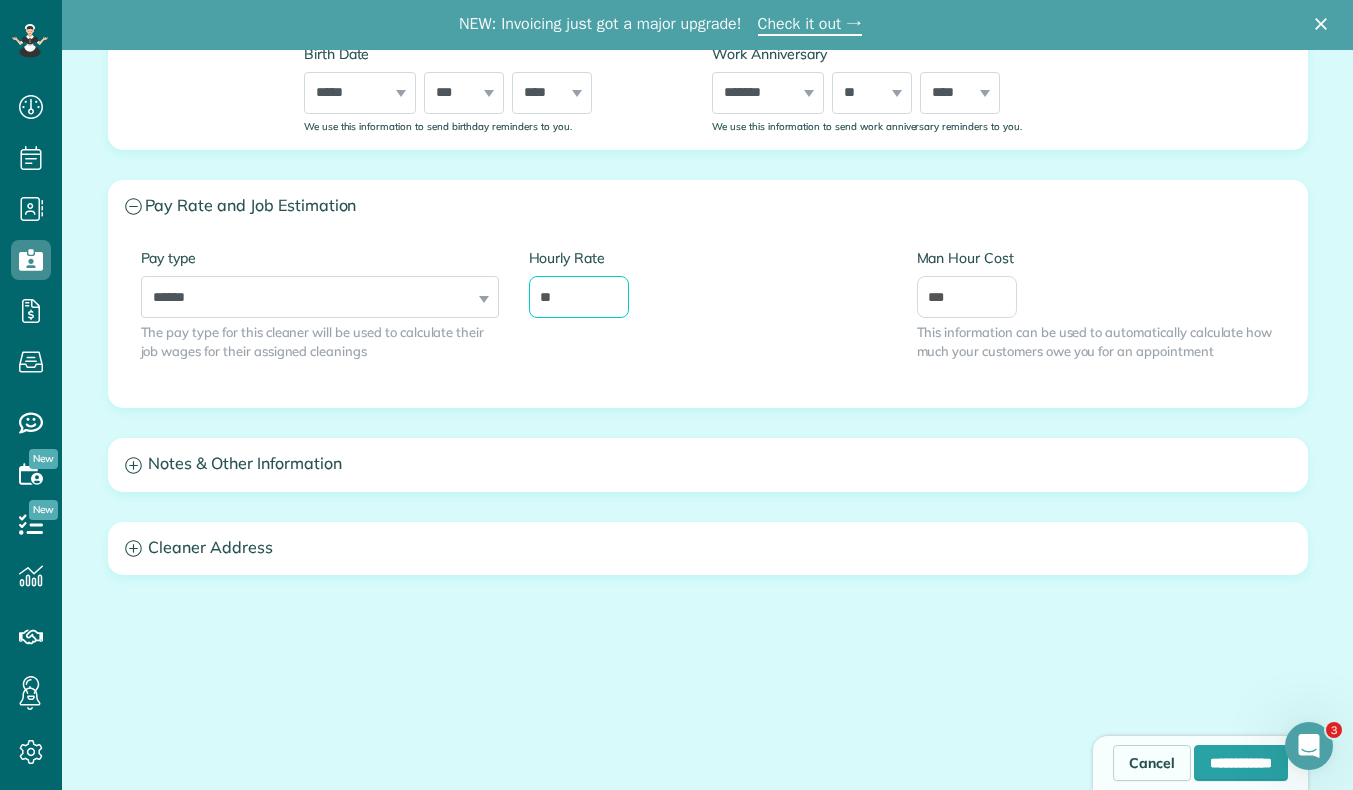 scroll, scrollTop: 625, scrollLeft: 0, axis: vertical 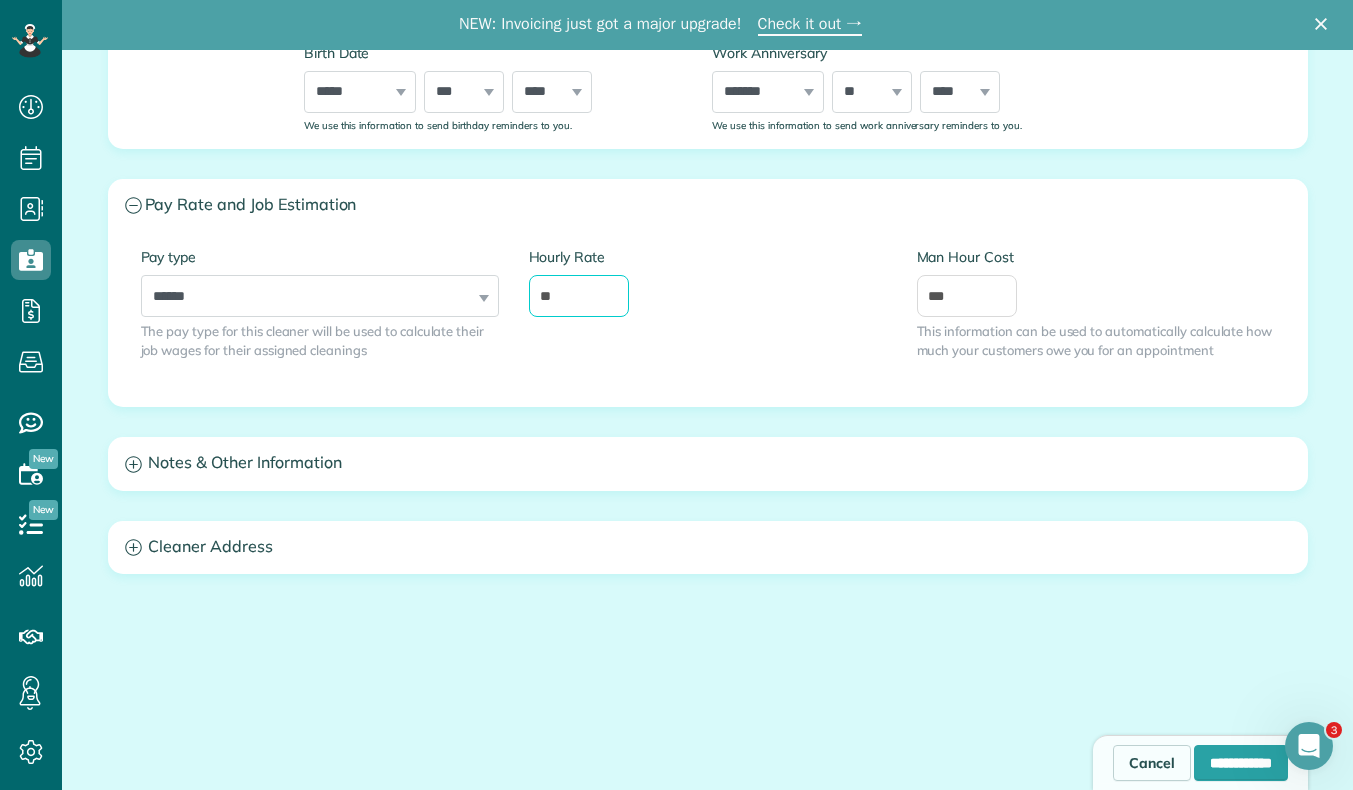 type on "**" 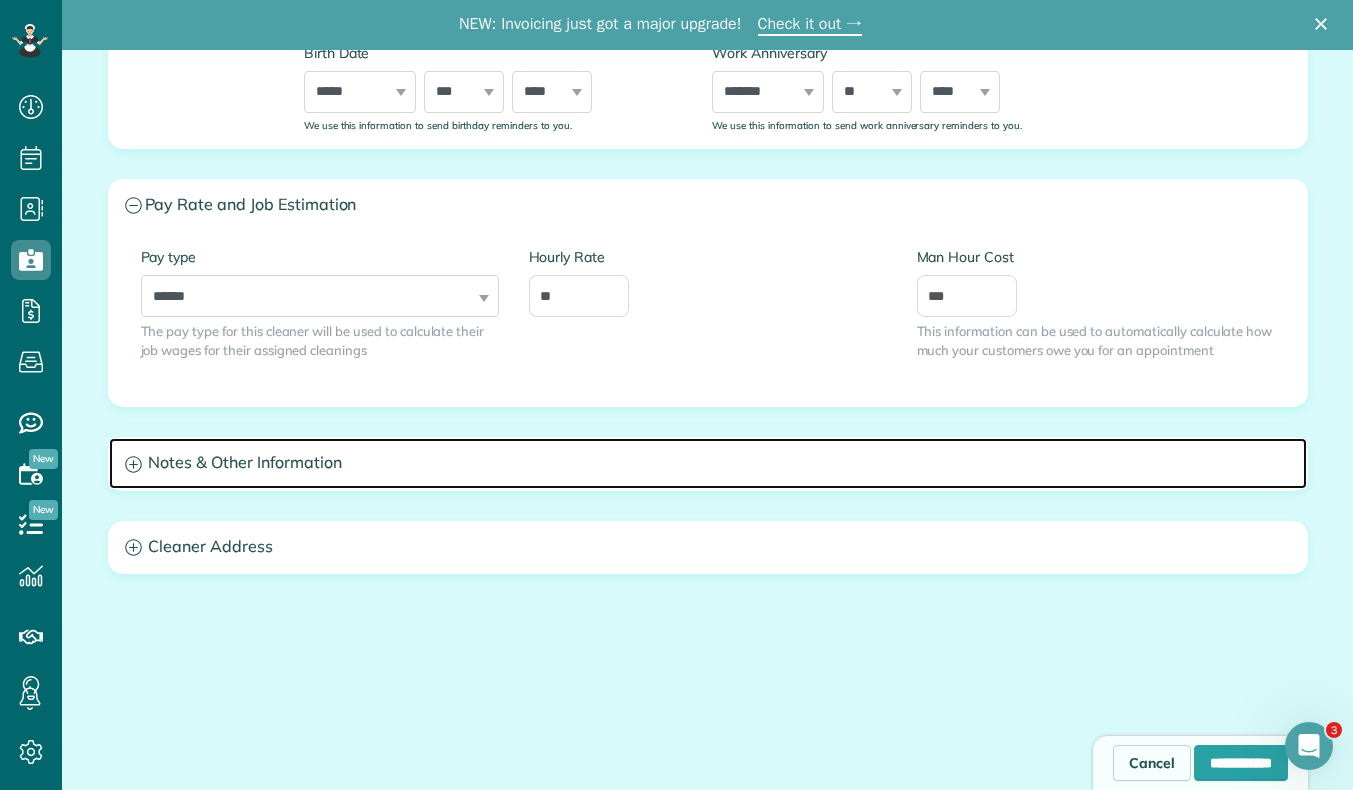 click on "Notes & Other Information" at bounding box center [708, 463] 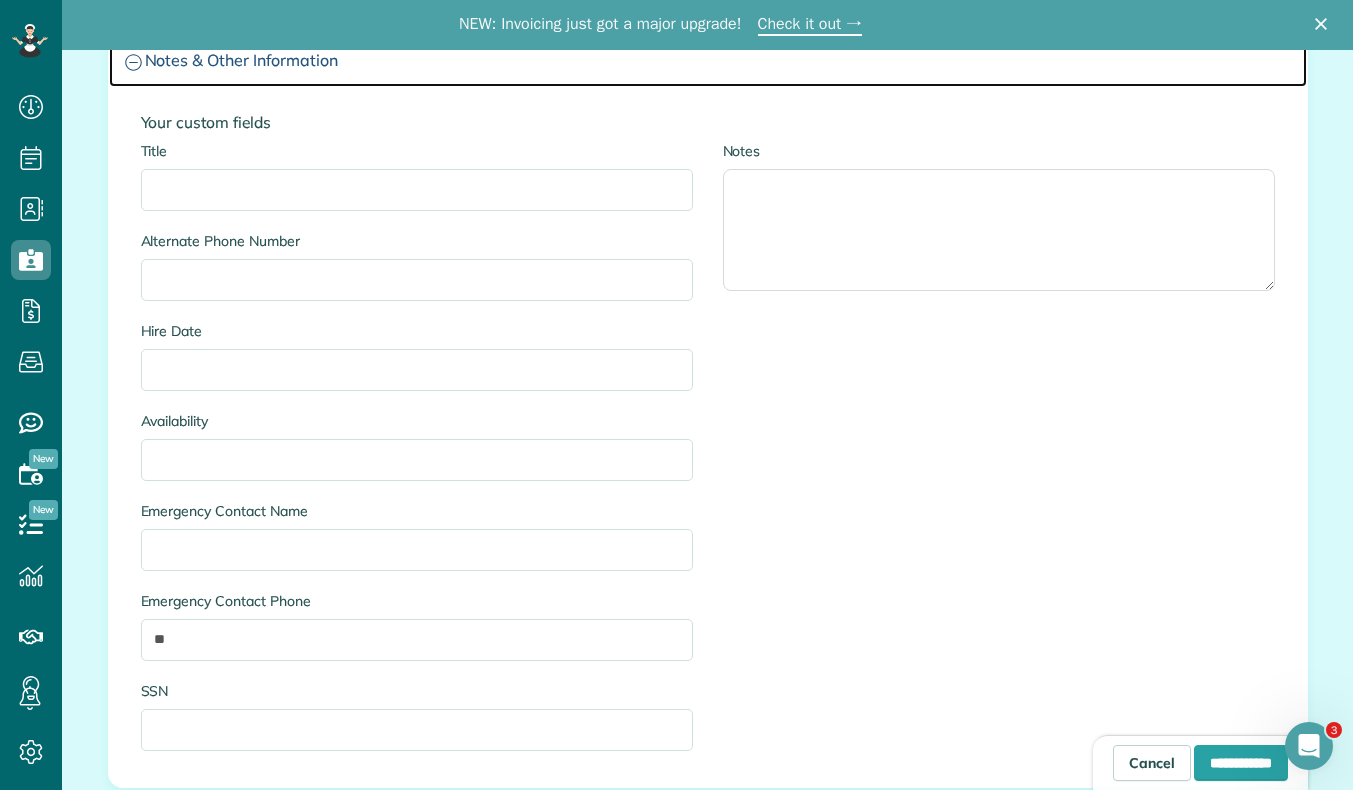 scroll, scrollTop: 1028, scrollLeft: 0, axis: vertical 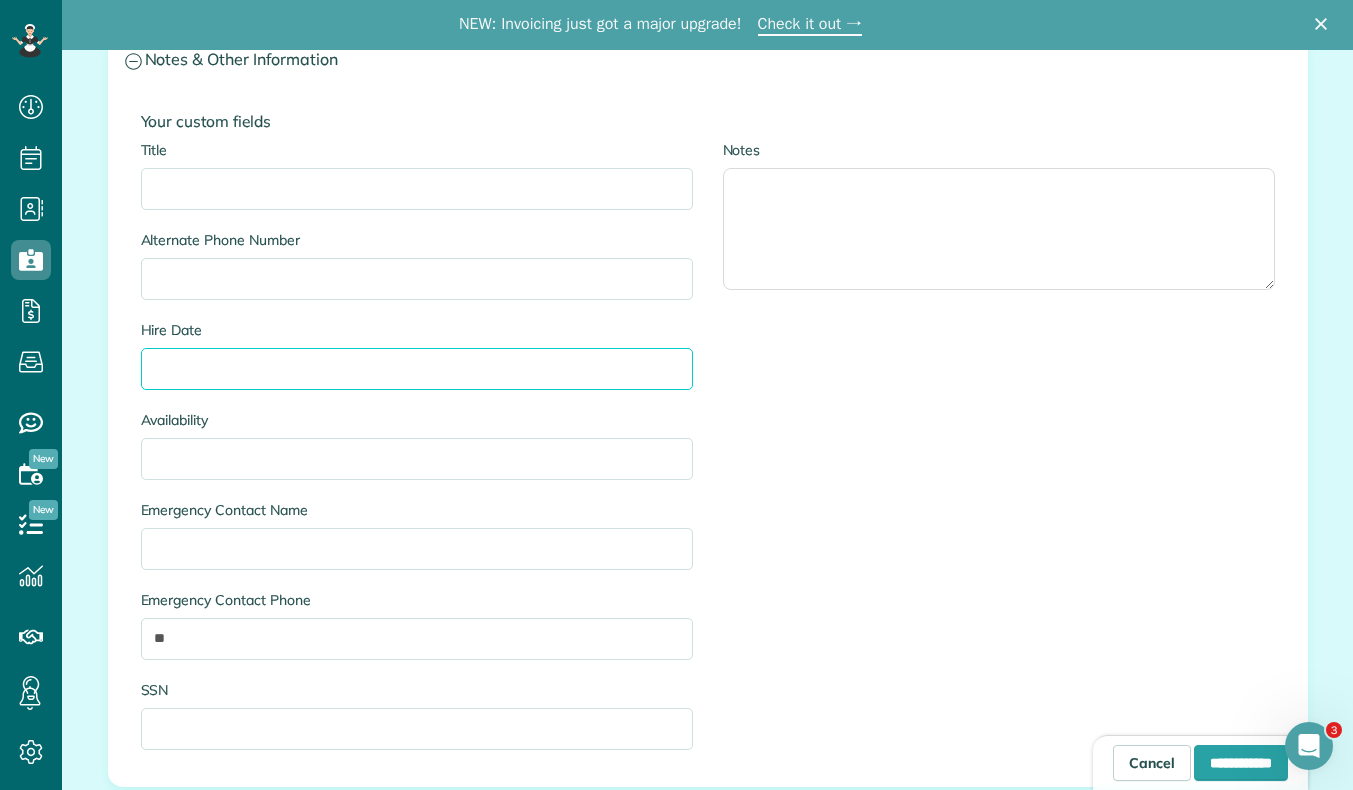 click on "Hire Date" at bounding box center [417, 369] 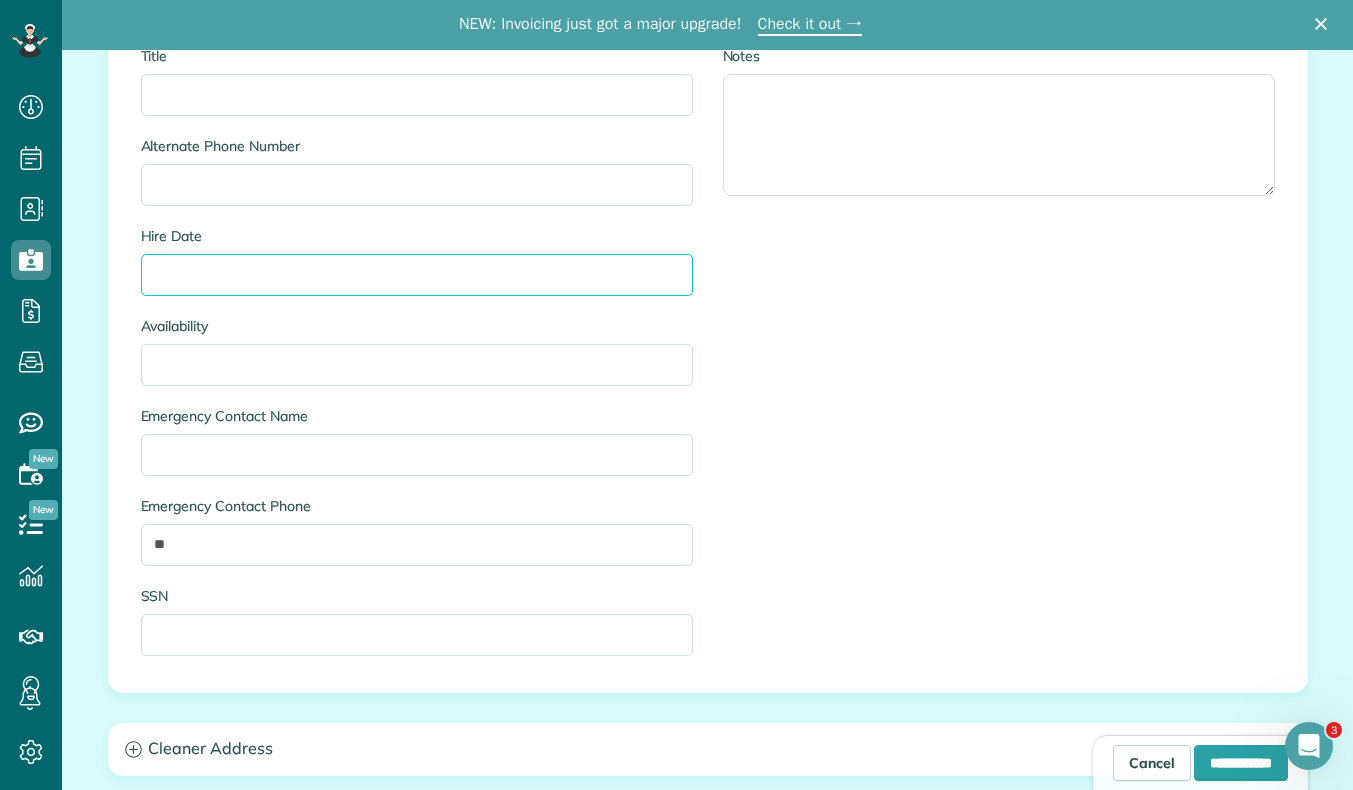 scroll, scrollTop: 1123, scrollLeft: 0, axis: vertical 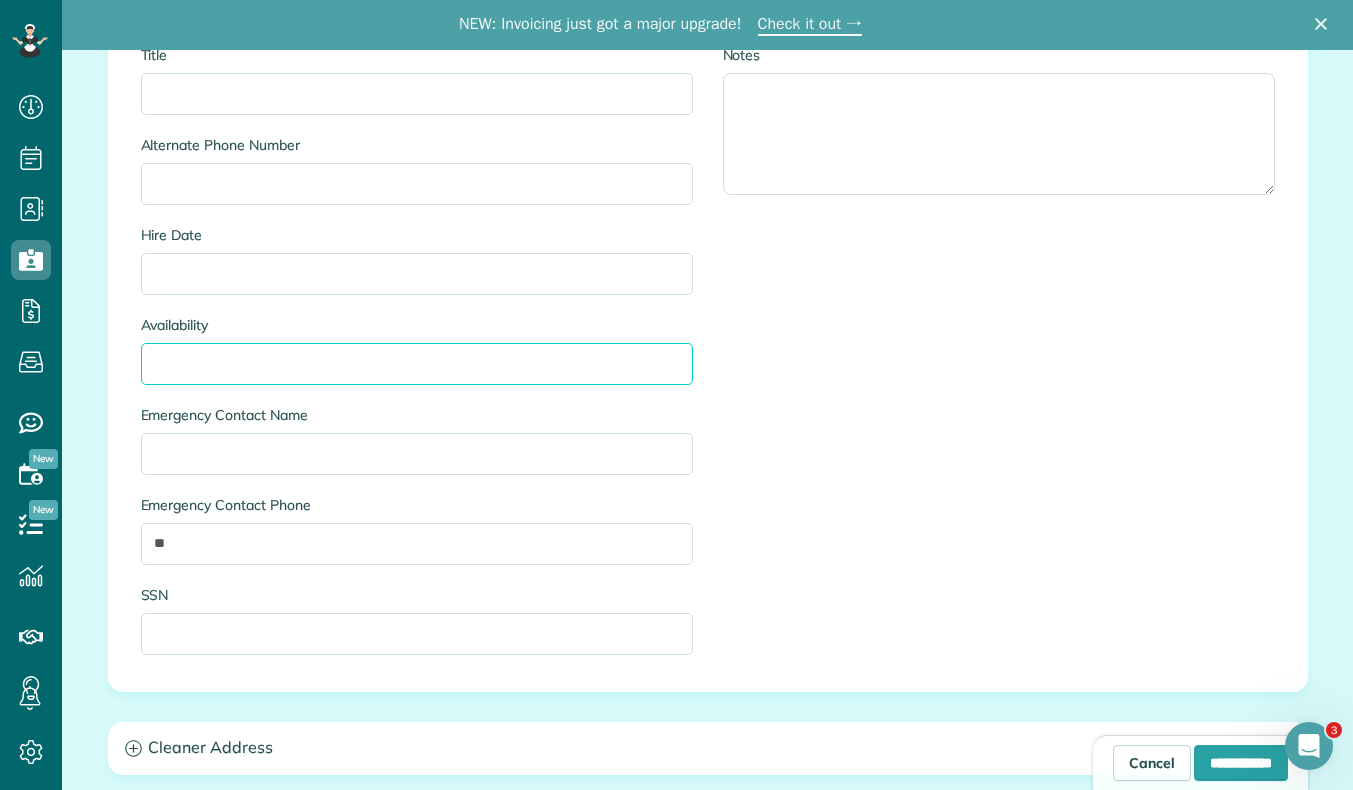 click on "Availability" at bounding box center [417, 364] 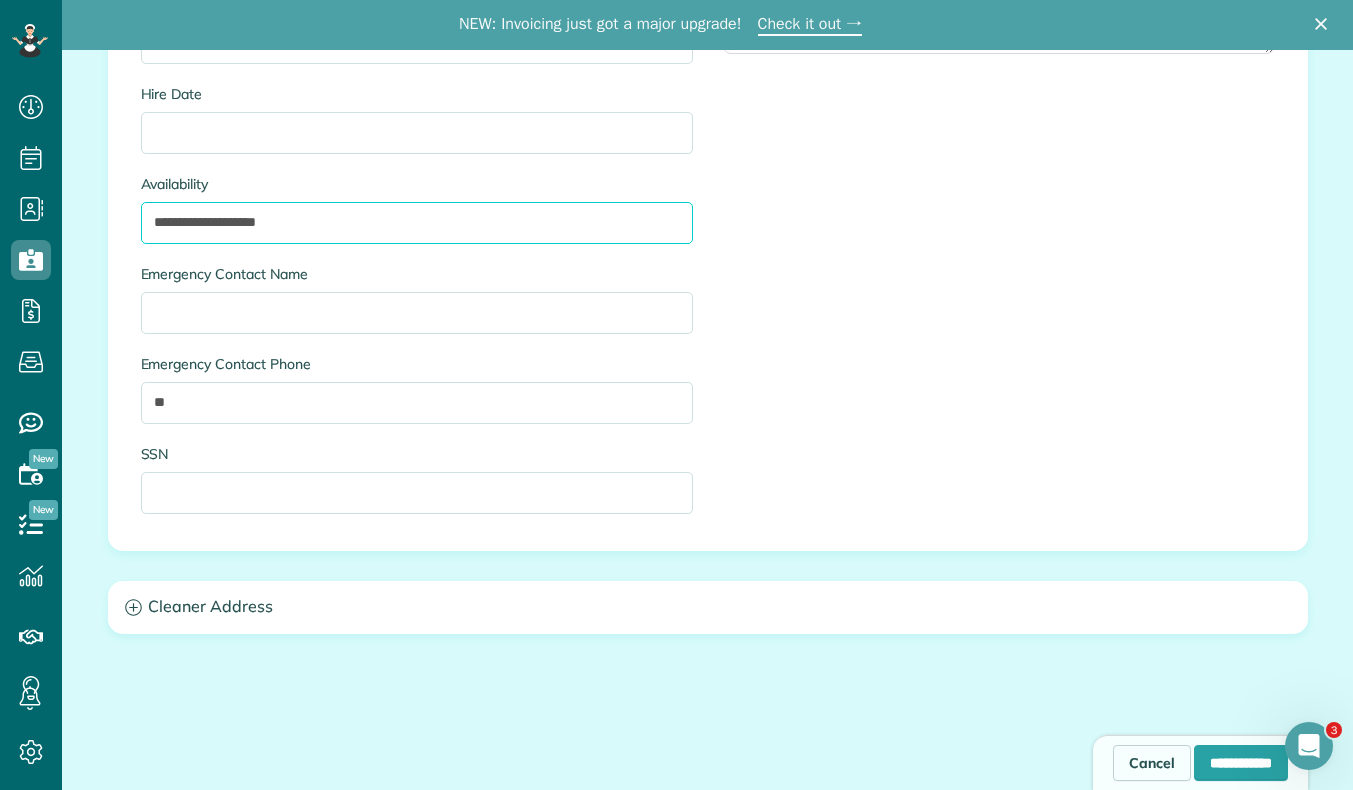 scroll, scrollTop: 1265, scrollLeft: 0, axis: vertical 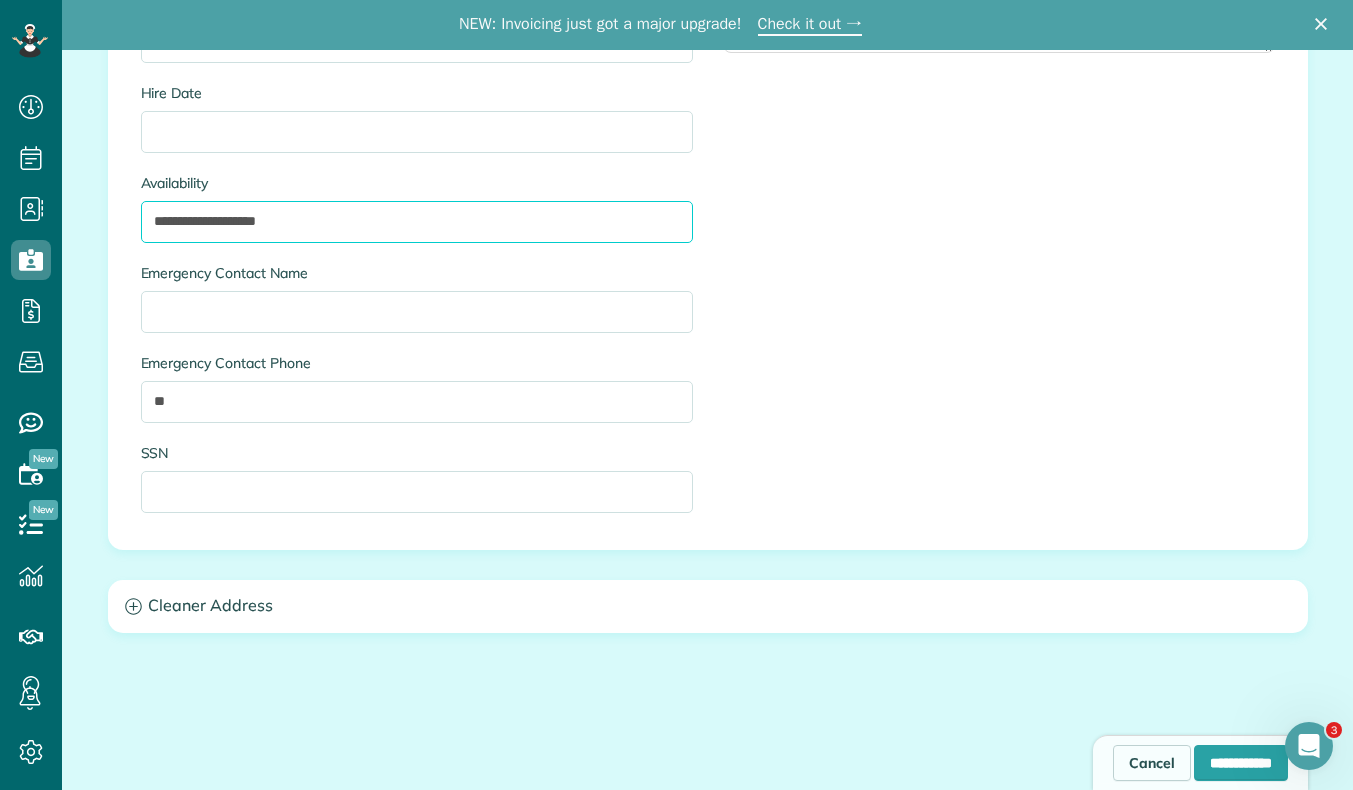 type on "**********" 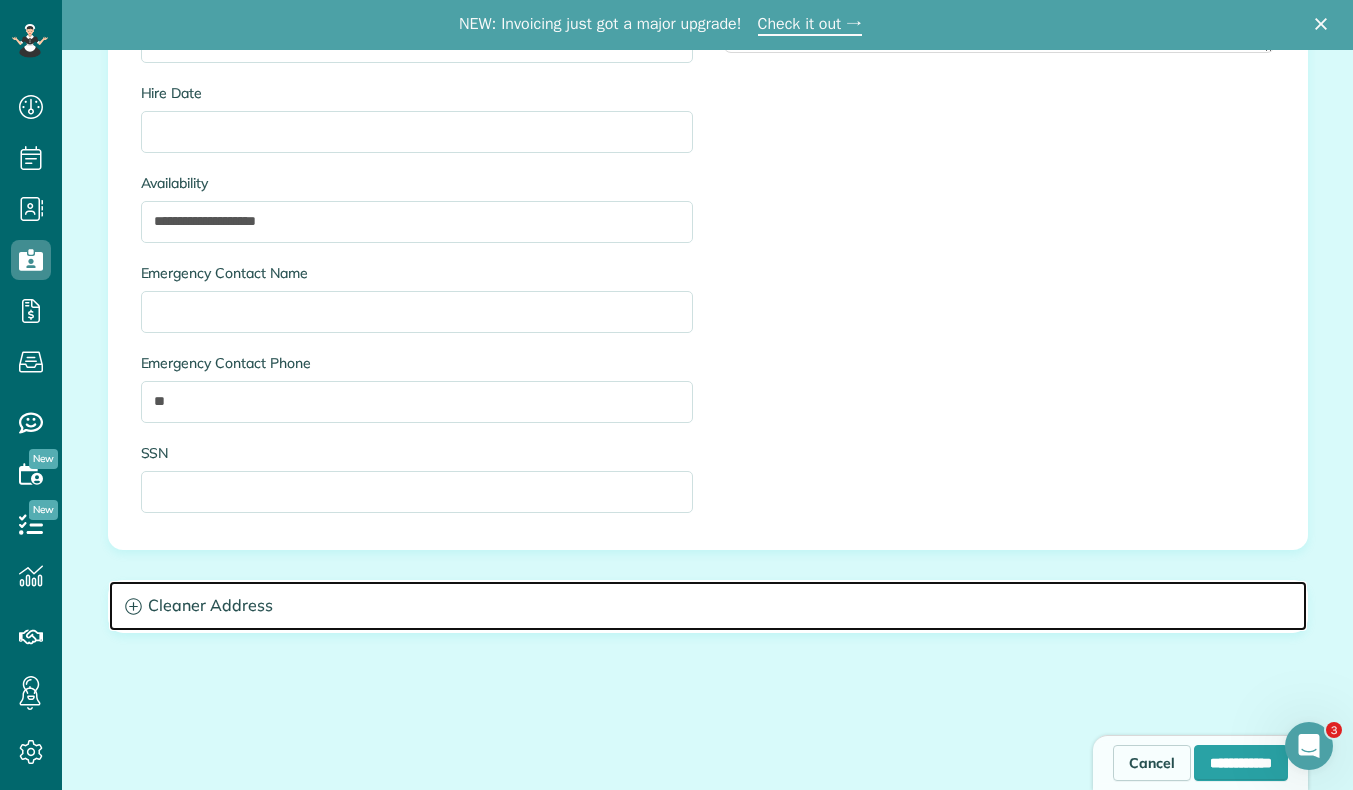 click on "Cleaner Address" at bounding box center [708, 606] 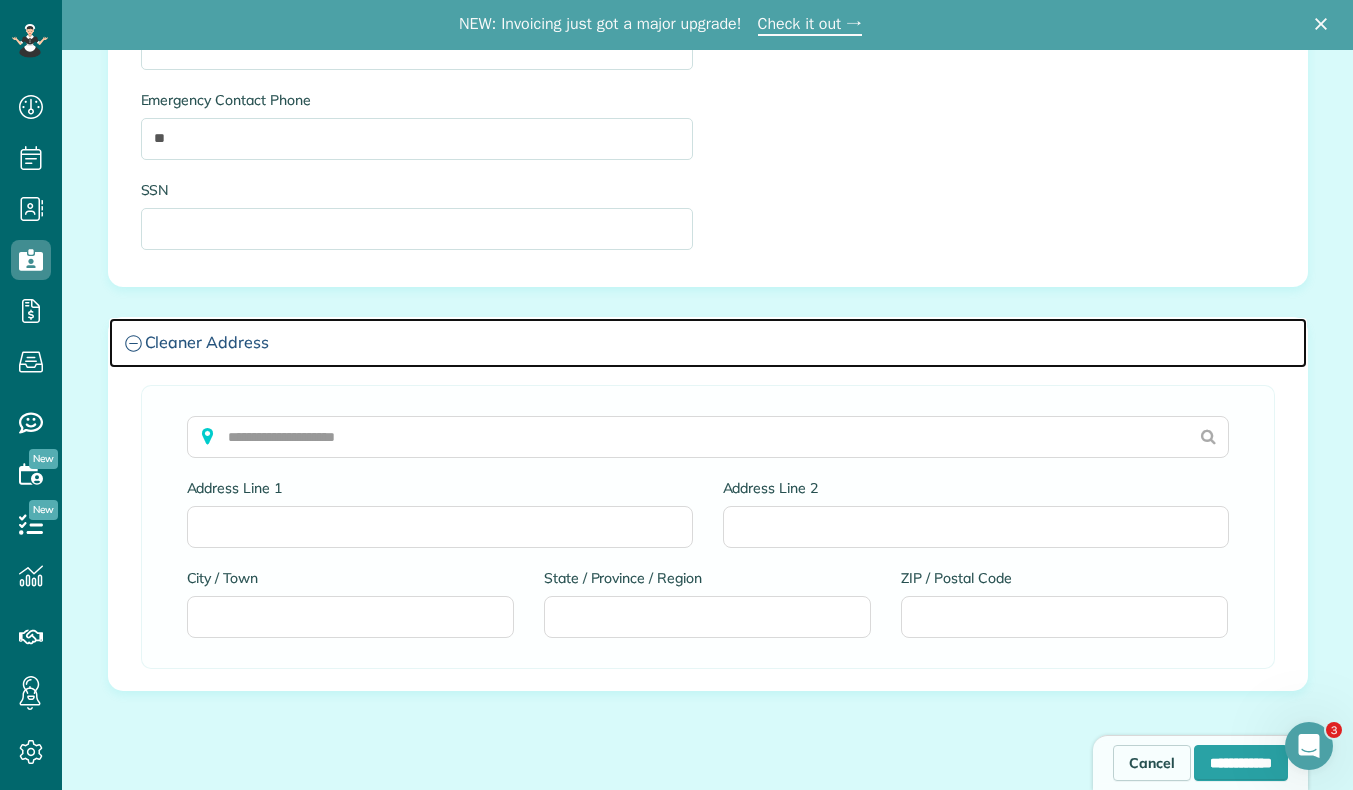 scroll, scrollTop: 1530, scrollLeft: 0, axis: vertical 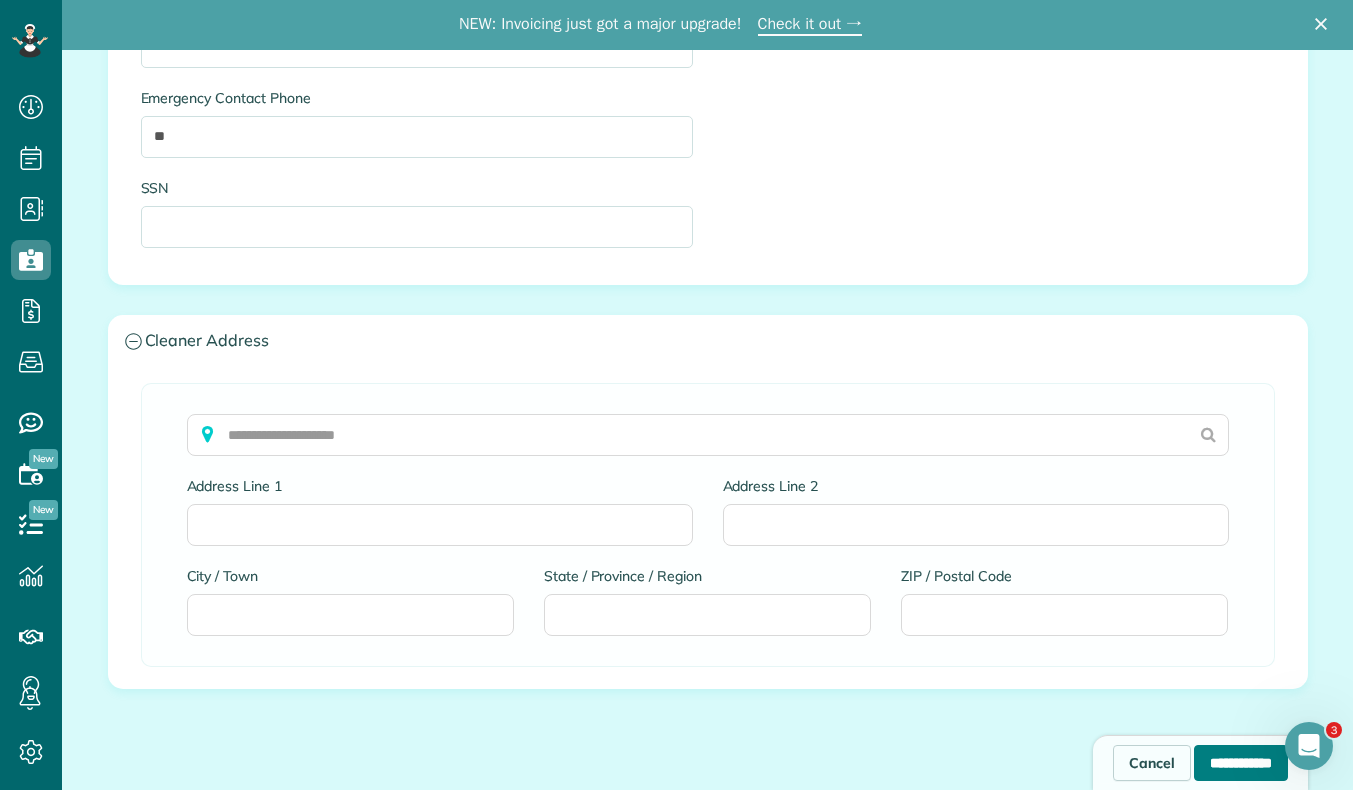 click on "**********" at bounding box center (1241, 763) 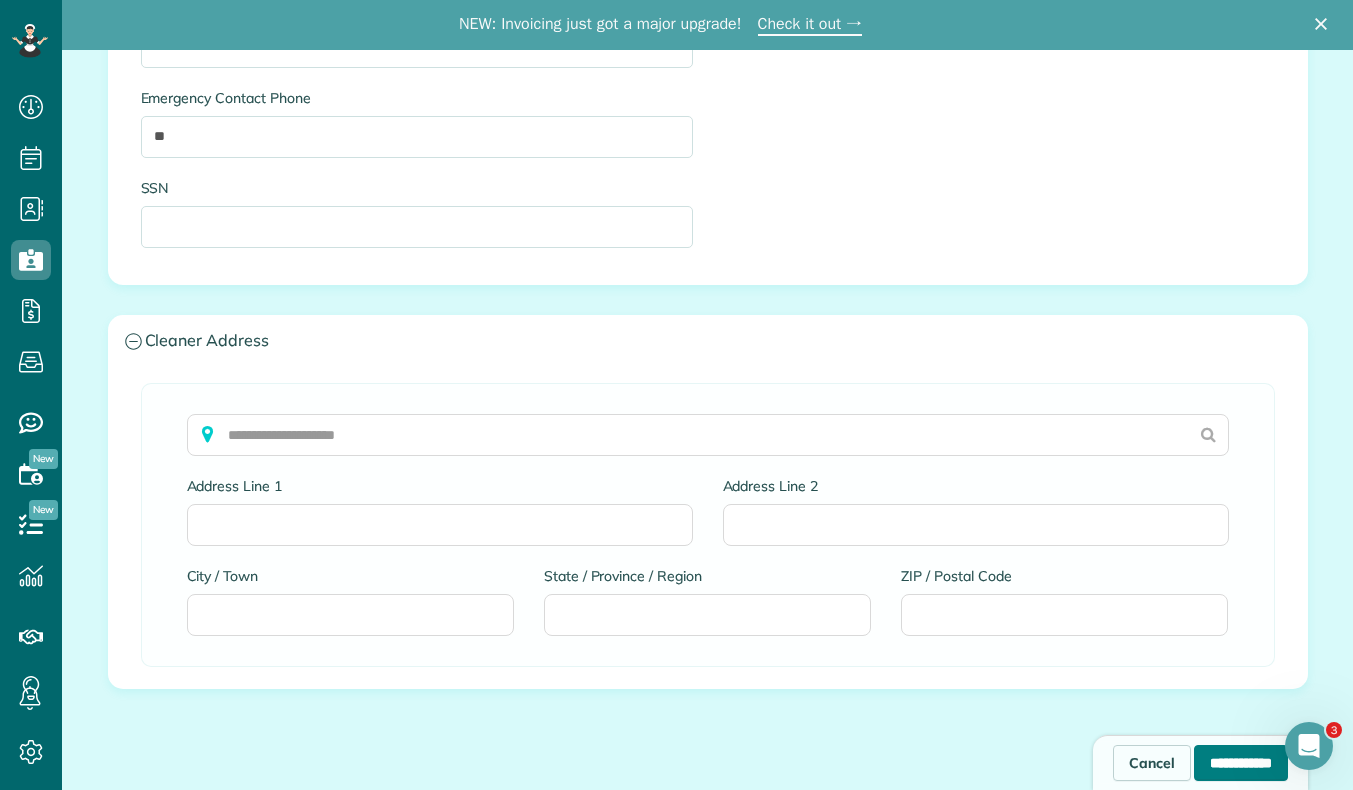 type on "**********" 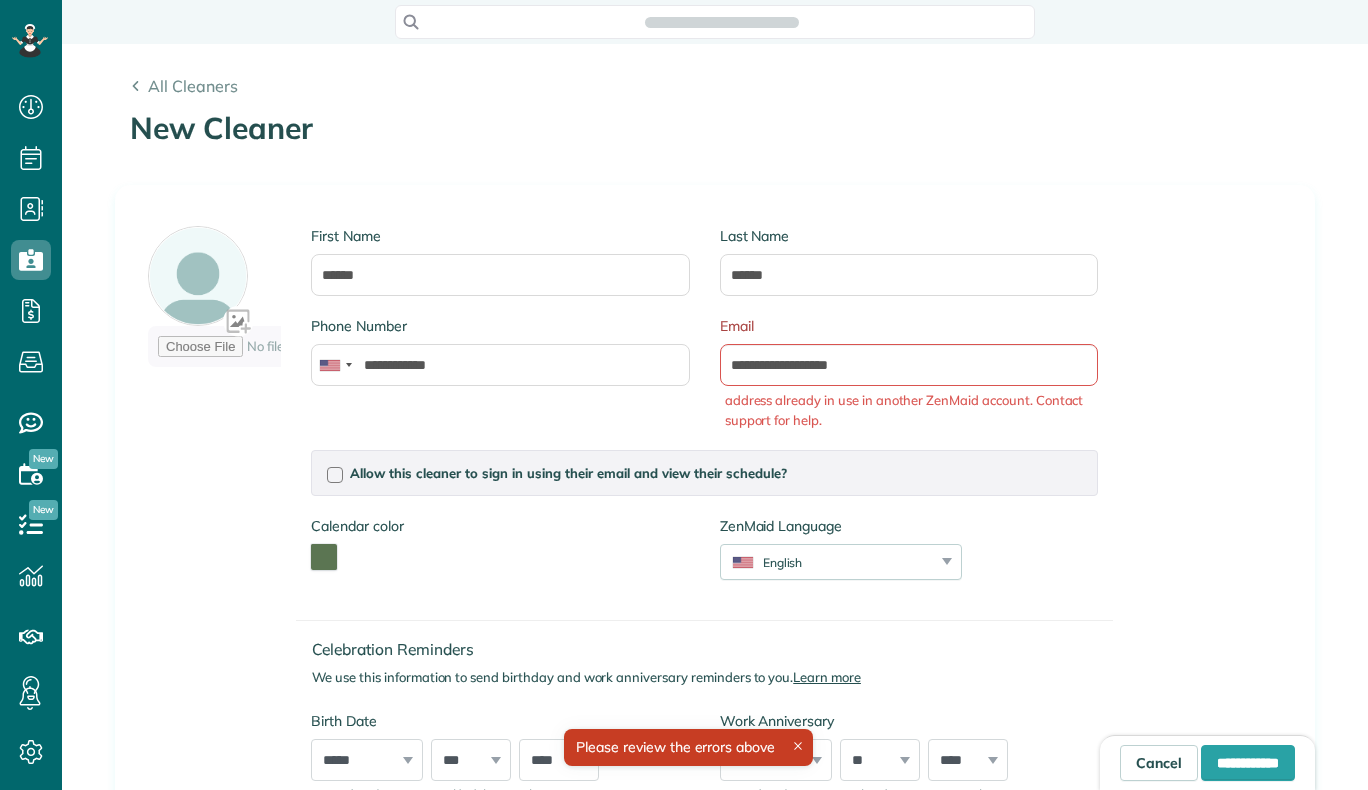 scroll, scrollTop: 0, scrollLeft: 0, axis: both 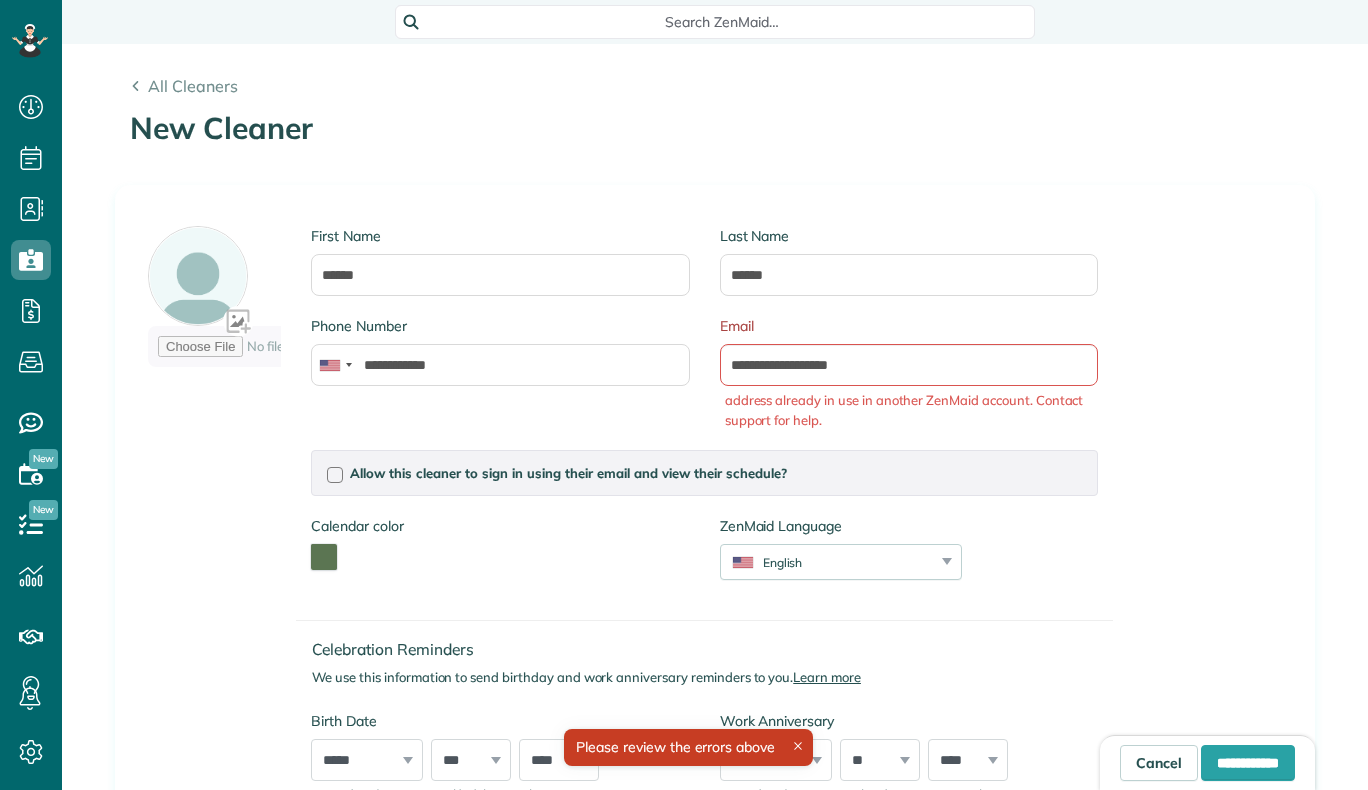 type on "**********" 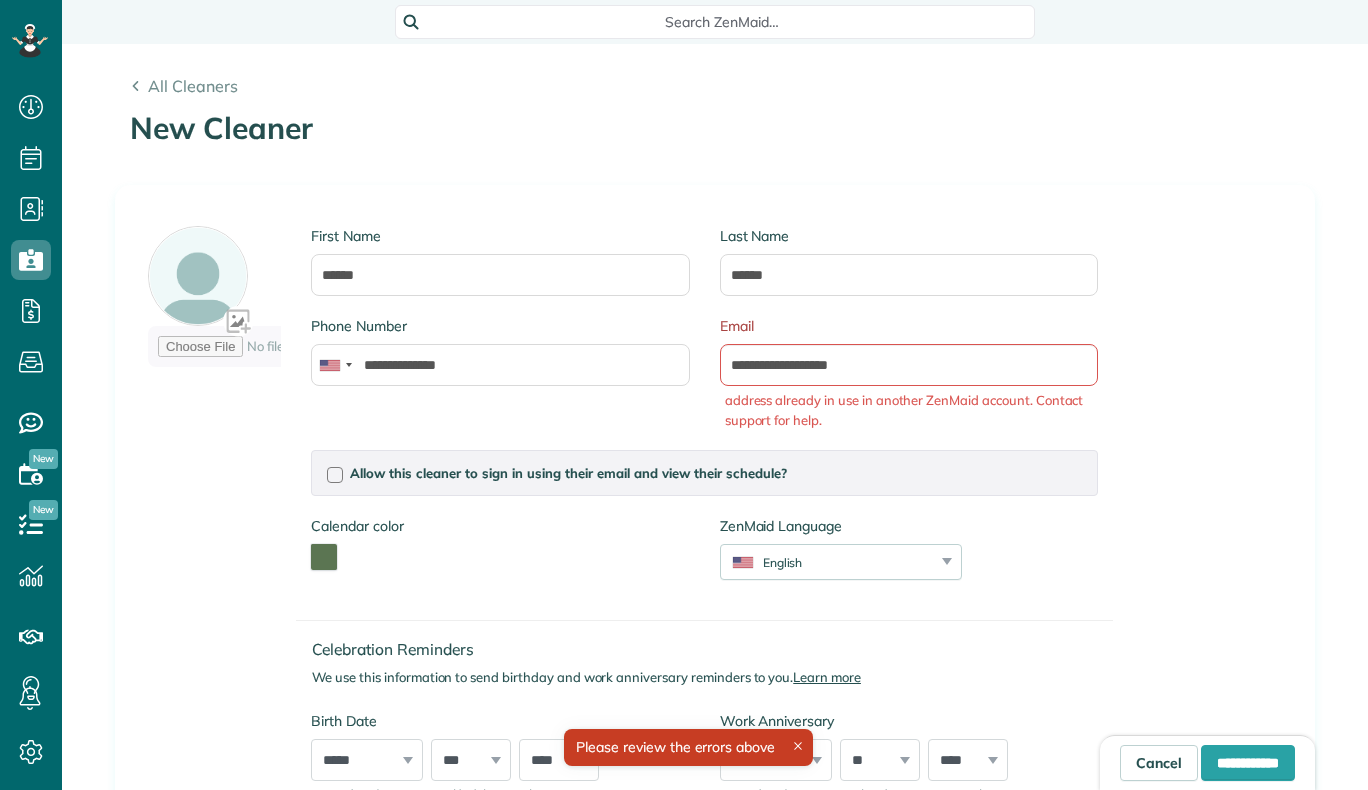 scroll, scrollTop: 790, scrollLeft: 62, axis: both 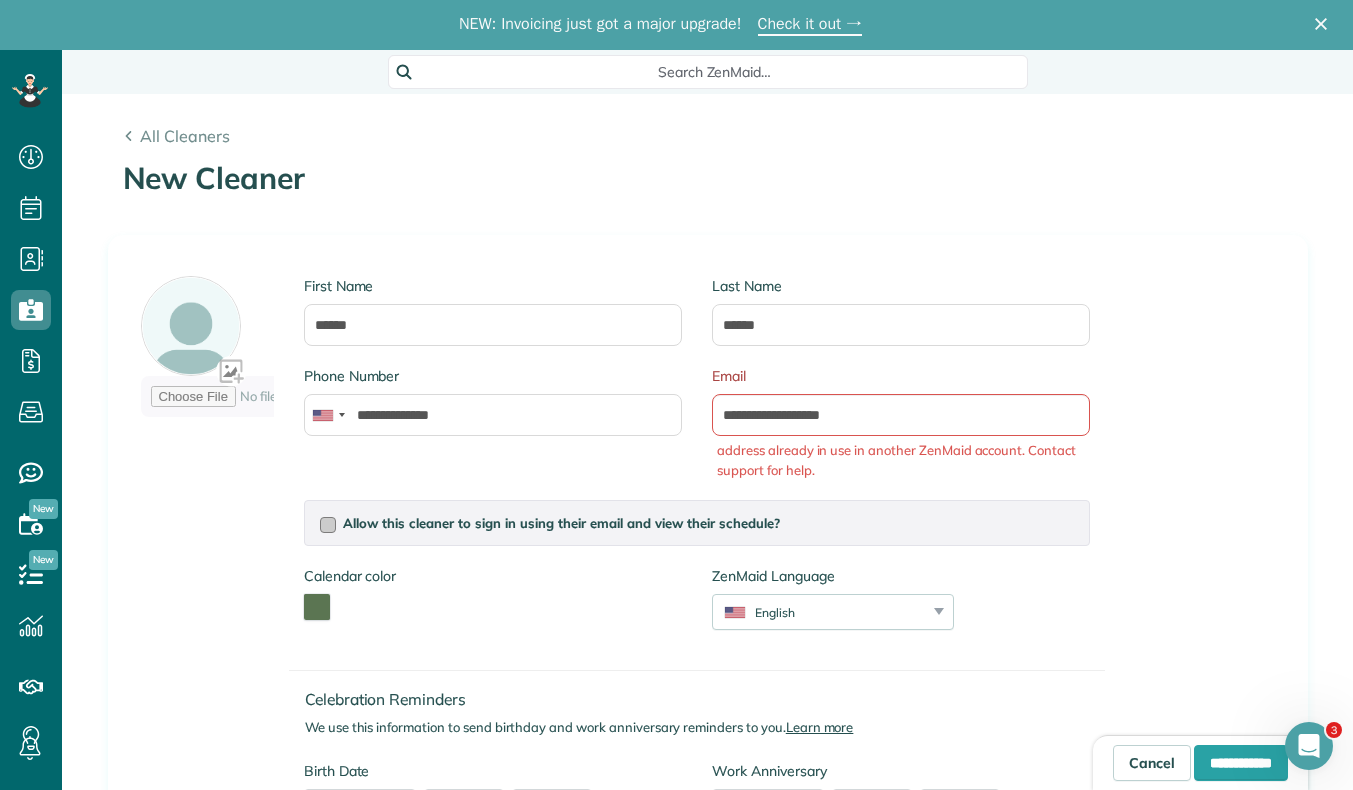 click at bounding box center [328, 525] 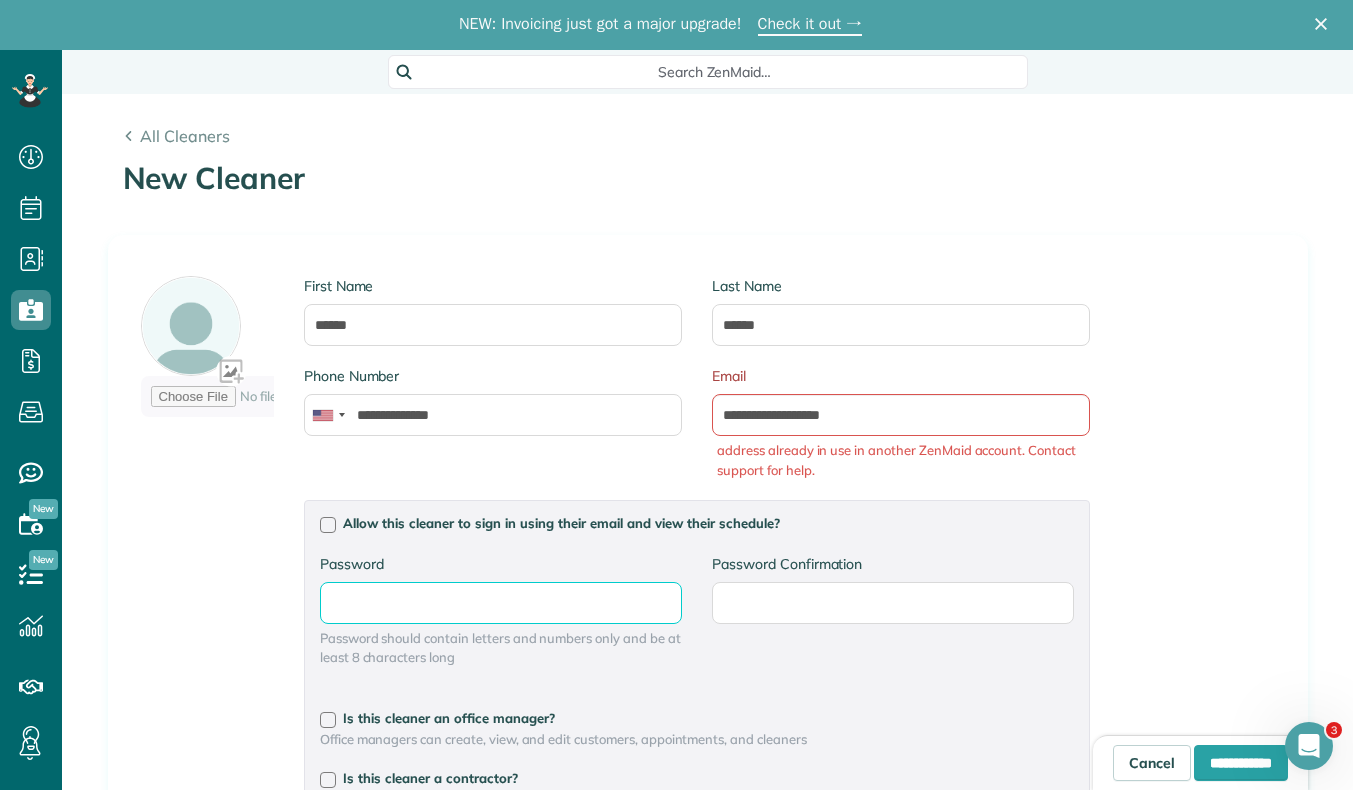 click on "Password" at bounding box center (0, 0) 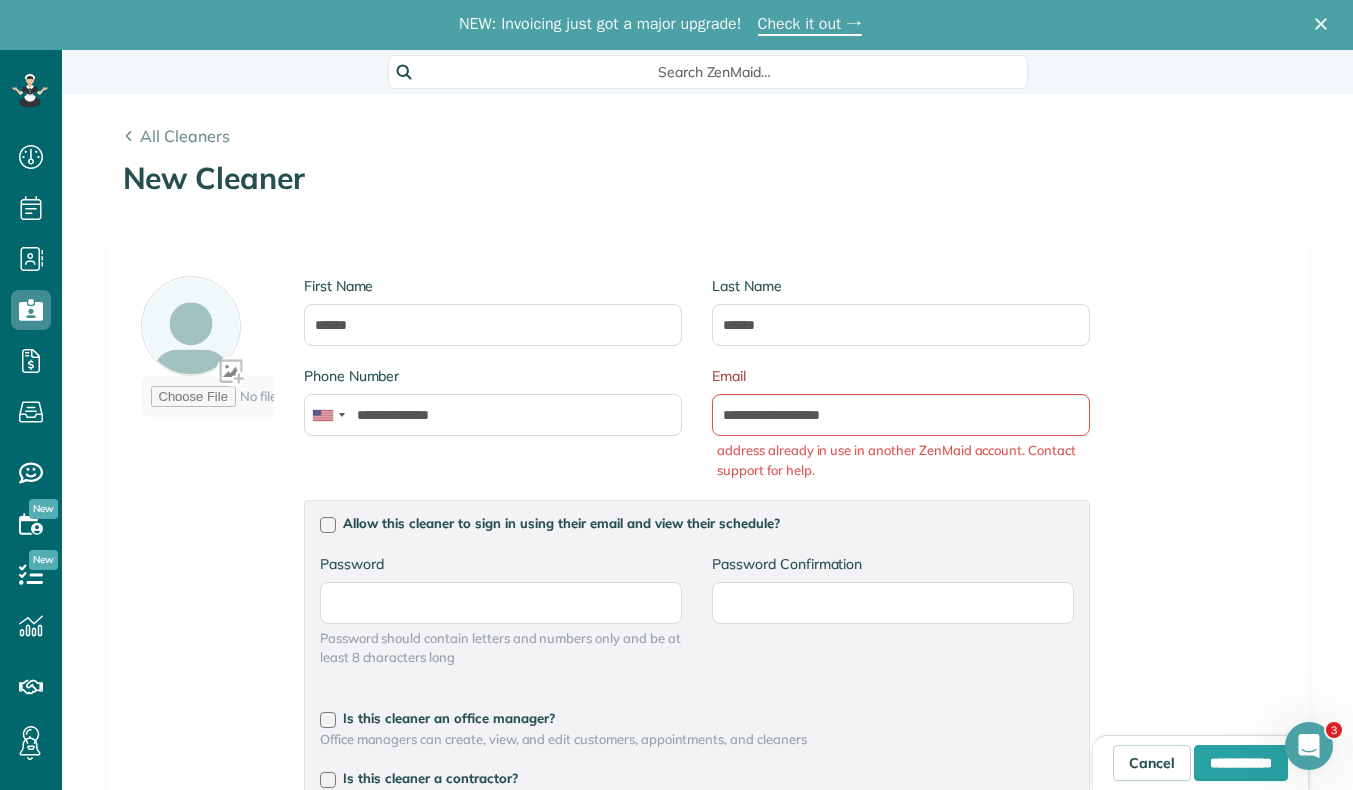 click on "**********" at bounding box center (616, 723) 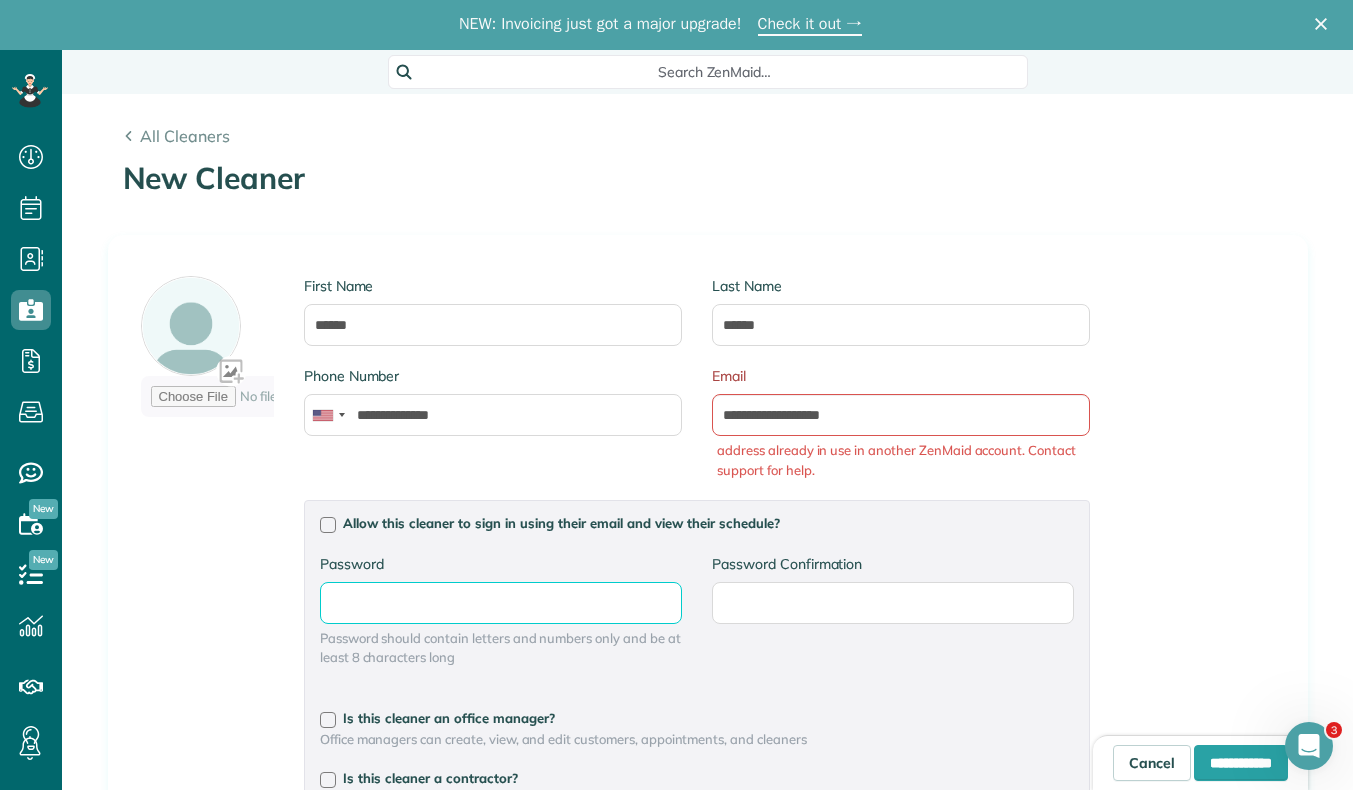click on "Password" at bounding box center [0, 0] 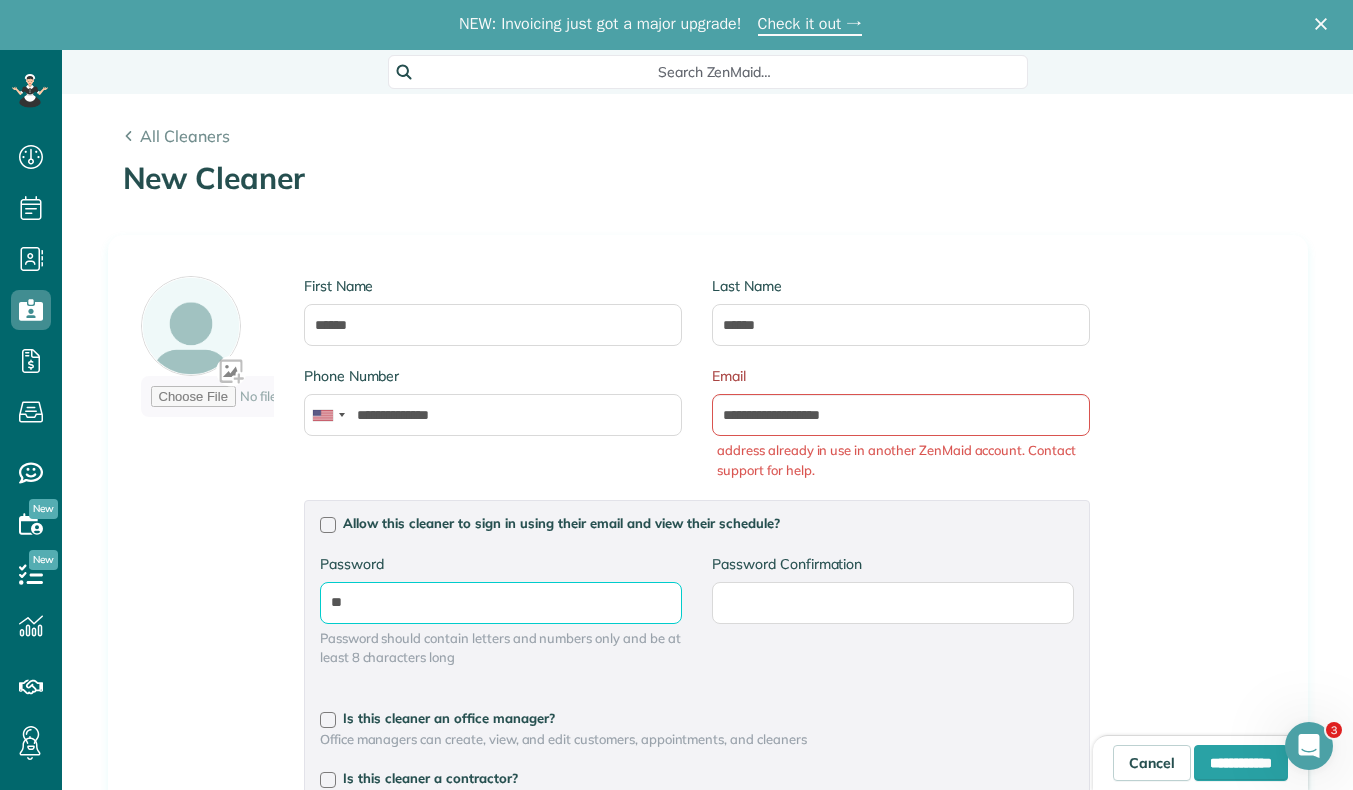 type on "*" 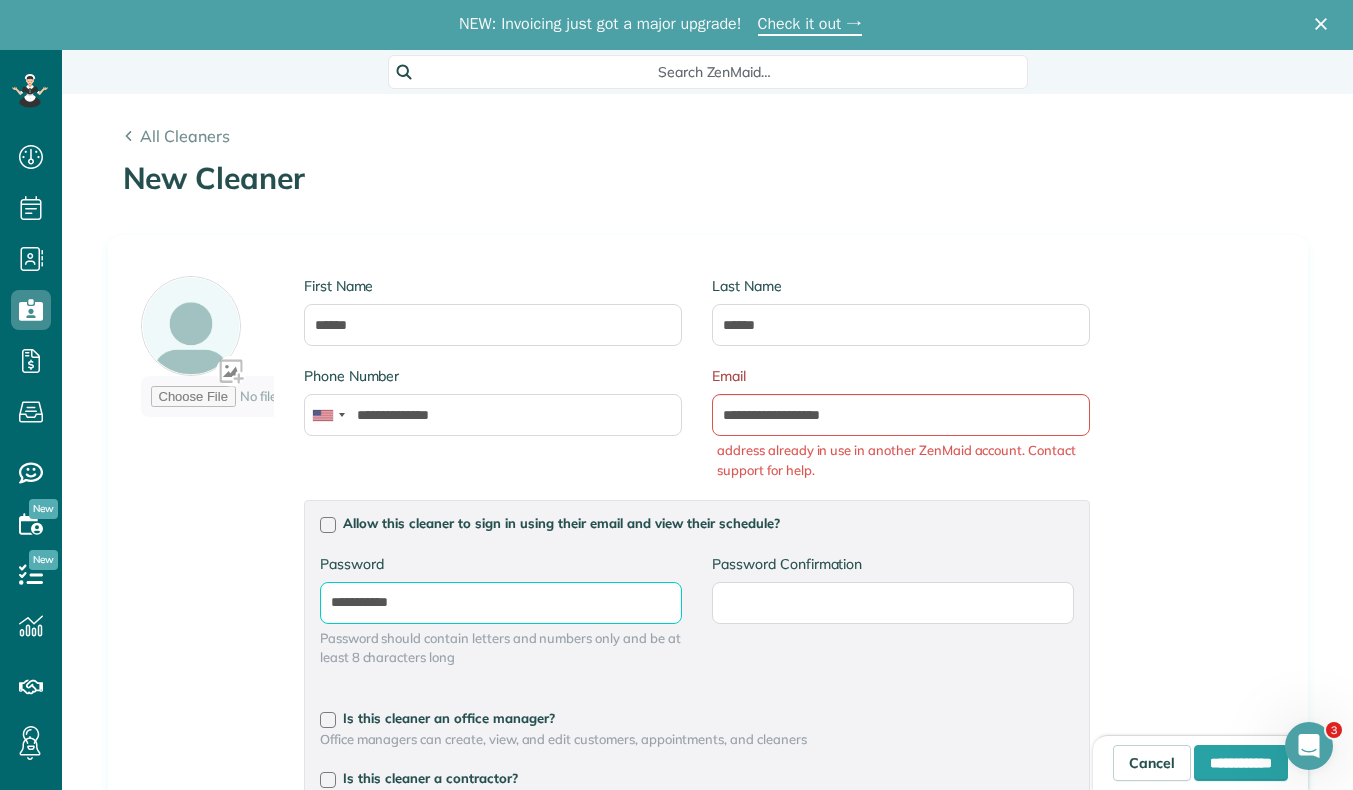 type on "**********" 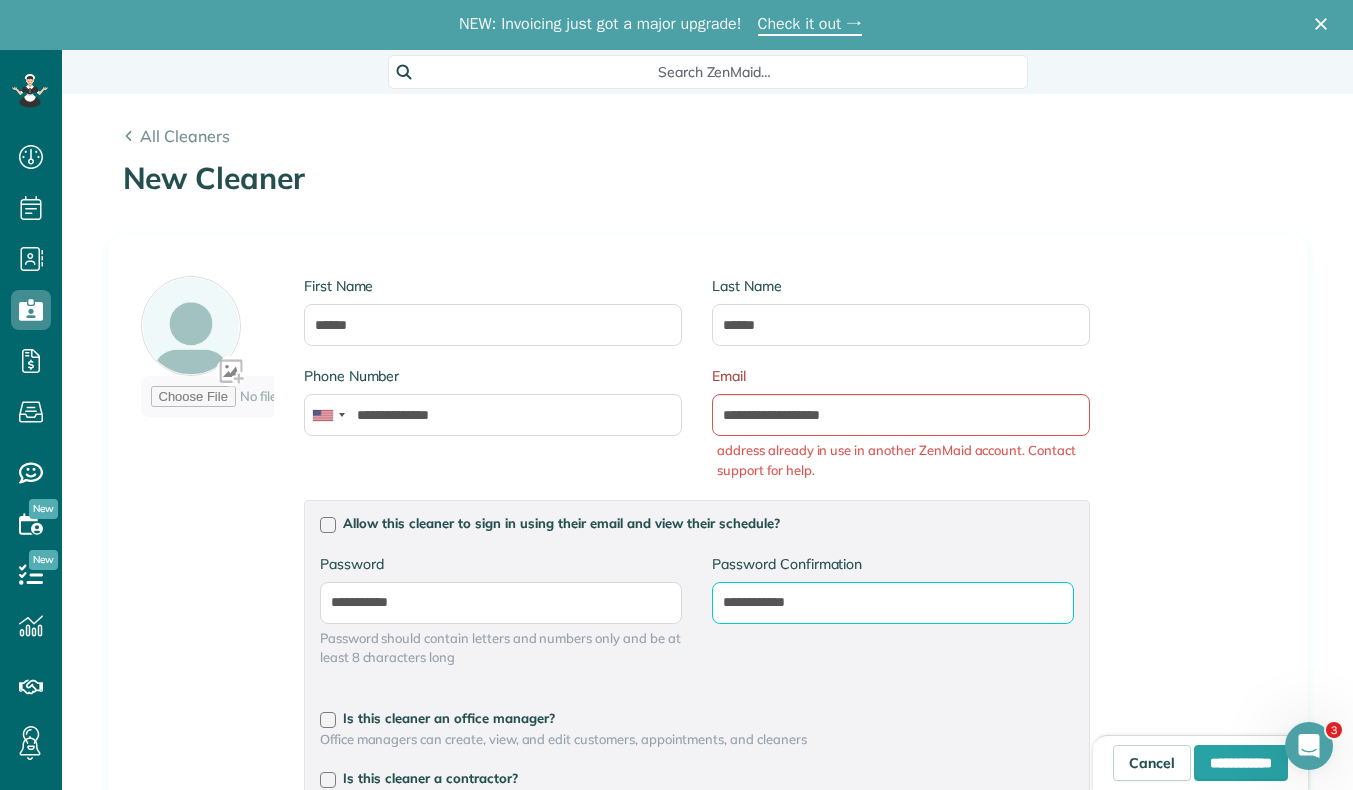 scroll, scrollTop: 196, scrollLeft: 0, axis: vertical 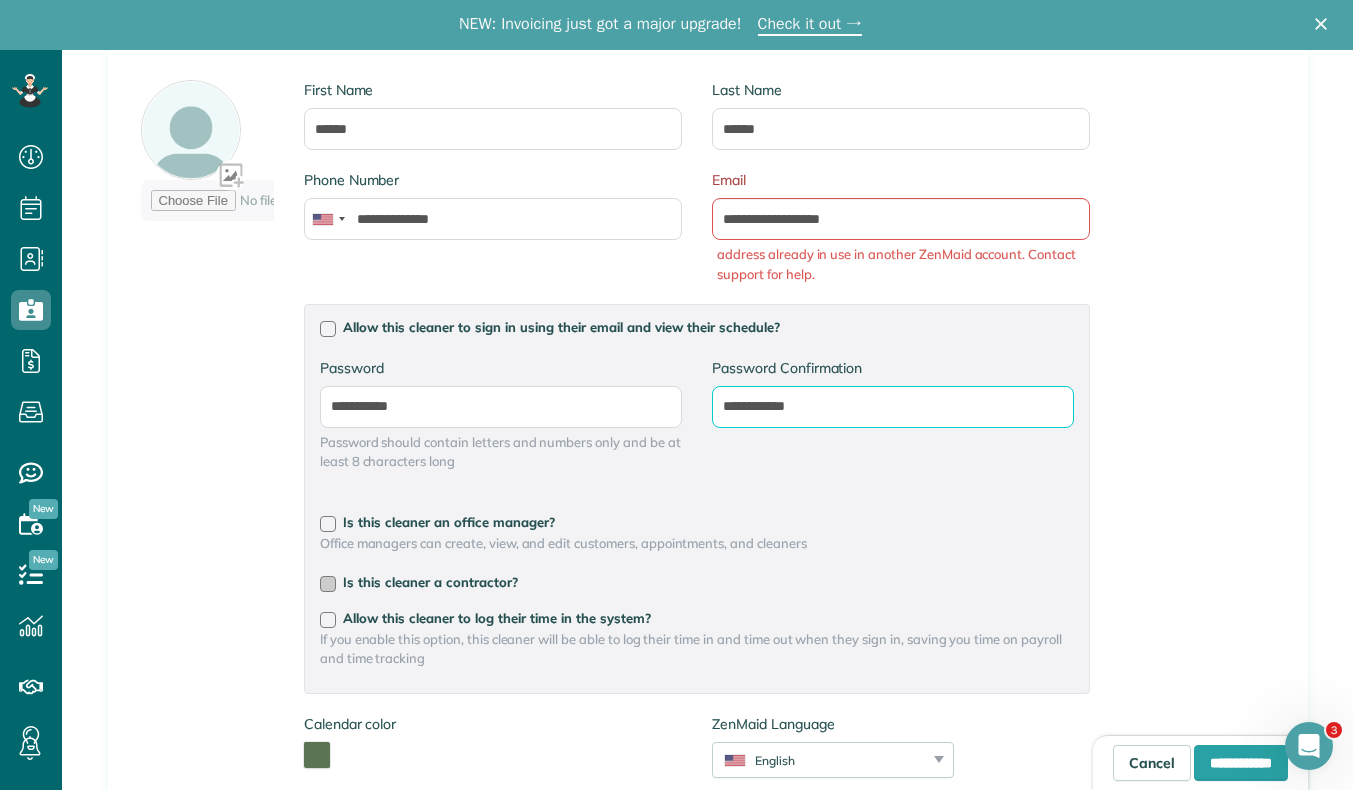 type on "**********" 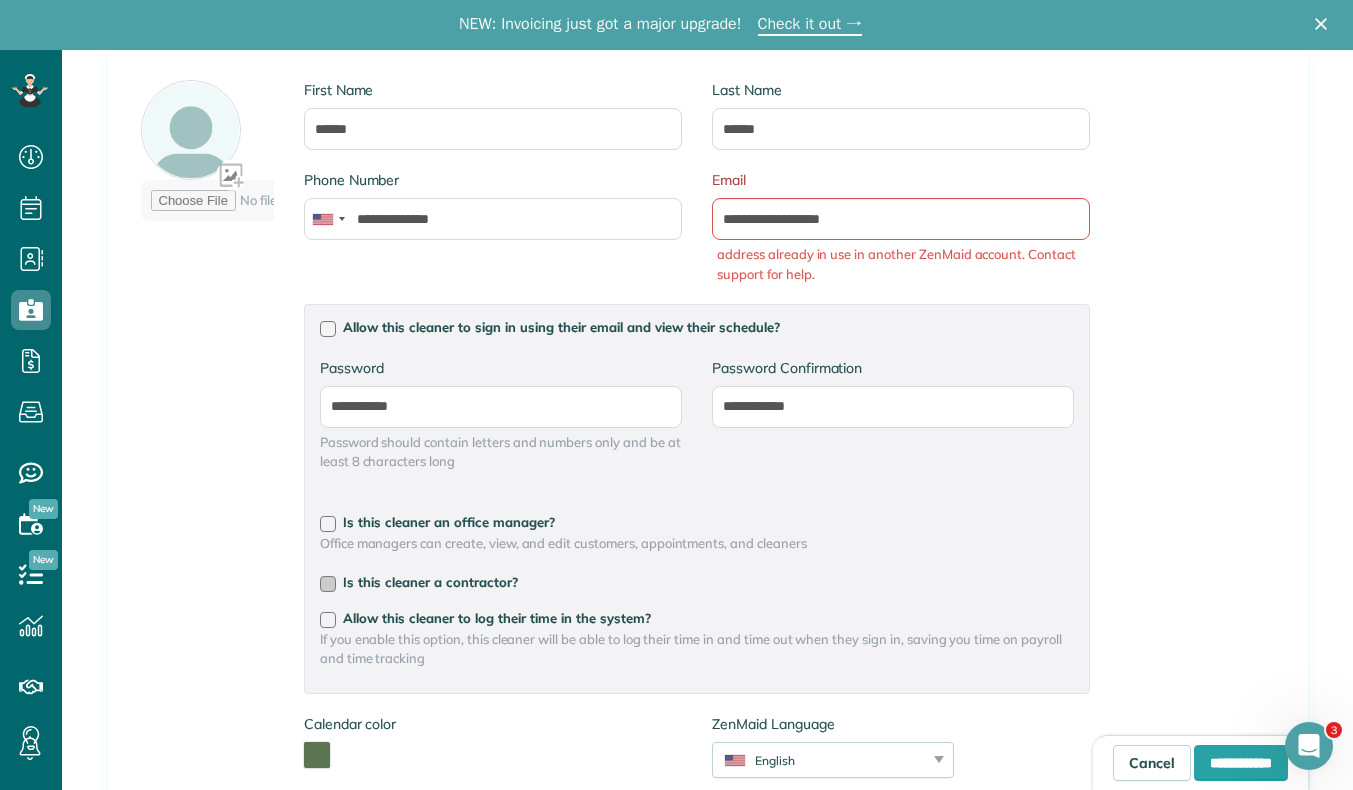 click at bounding box center (328, 584) 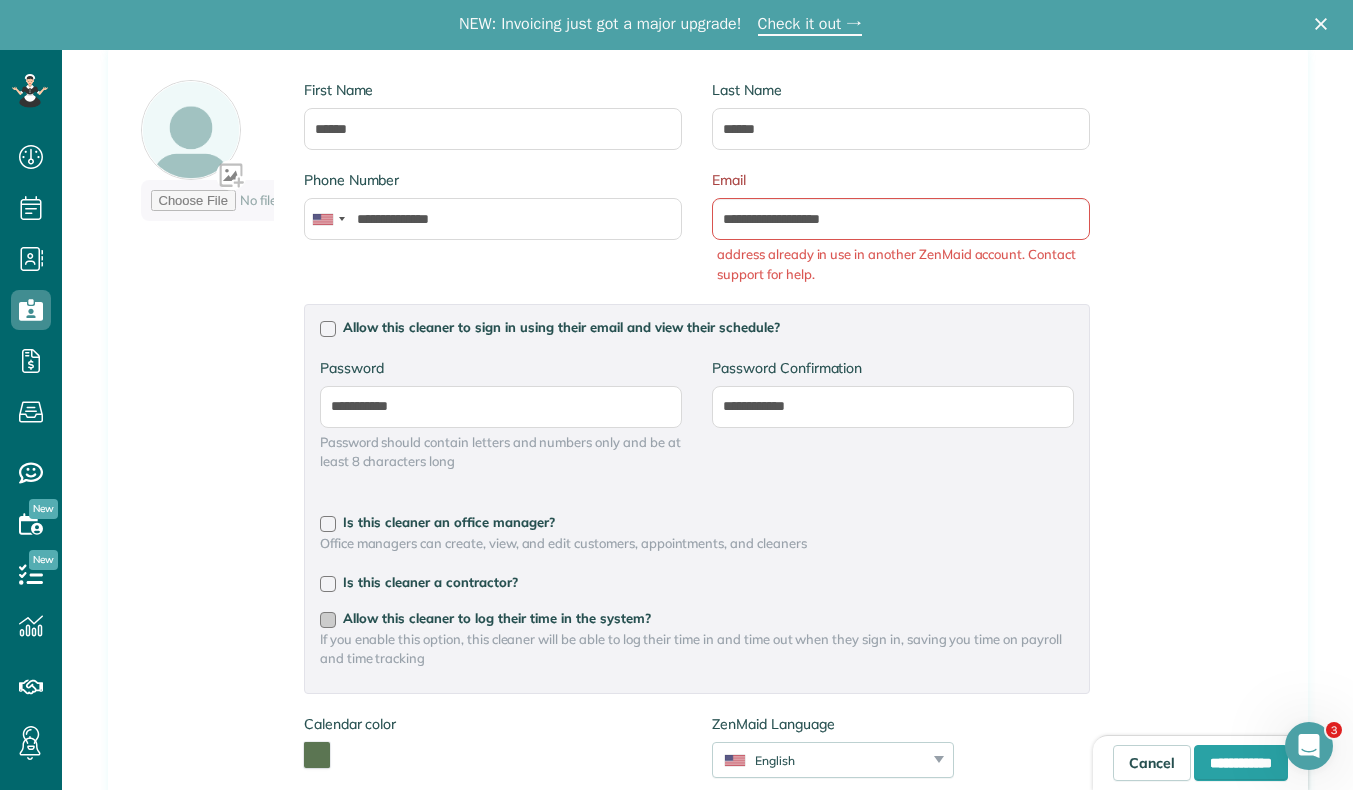 click on "Allow this cleaner to log their time in the system?" at bounding box center [697, 618] 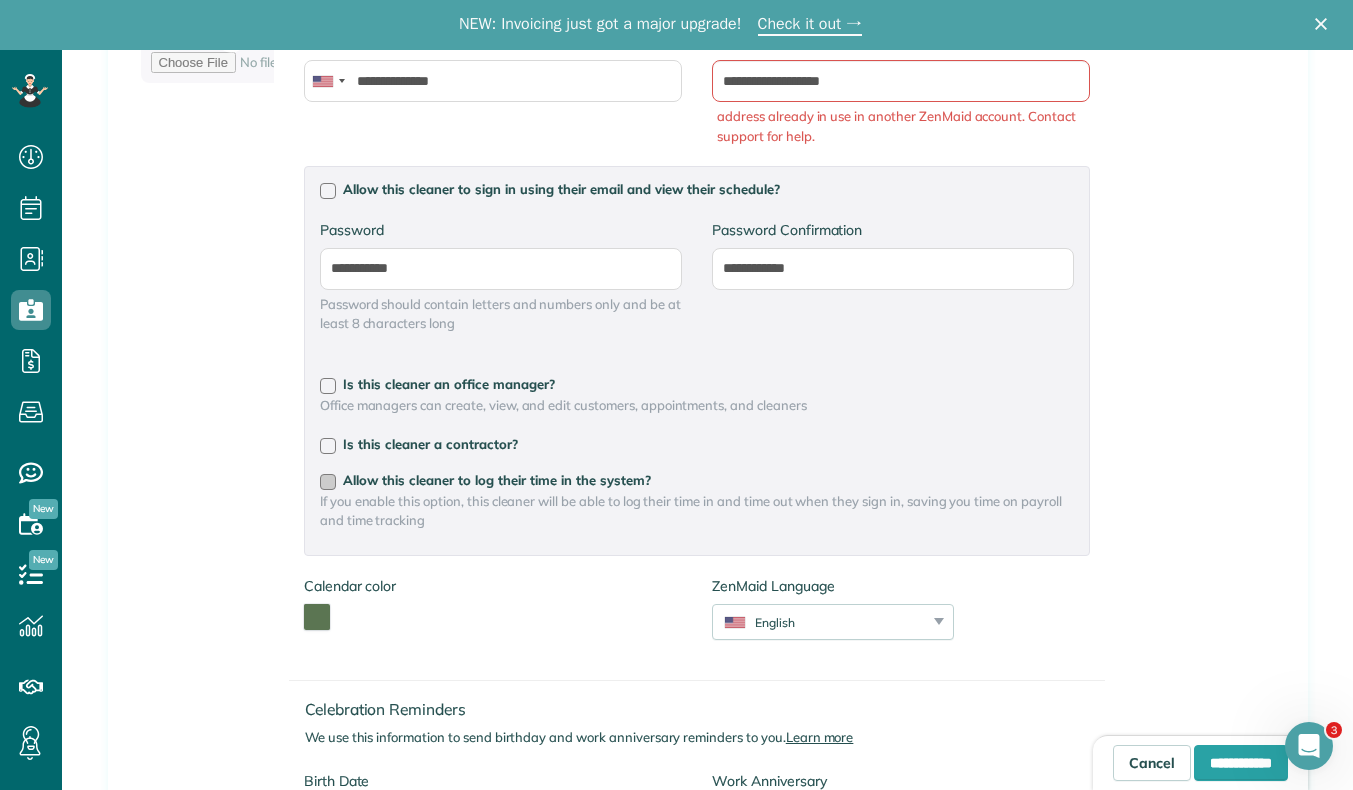 scroll, scrollTop: 335, scrollLeft: 0, axis: vertical 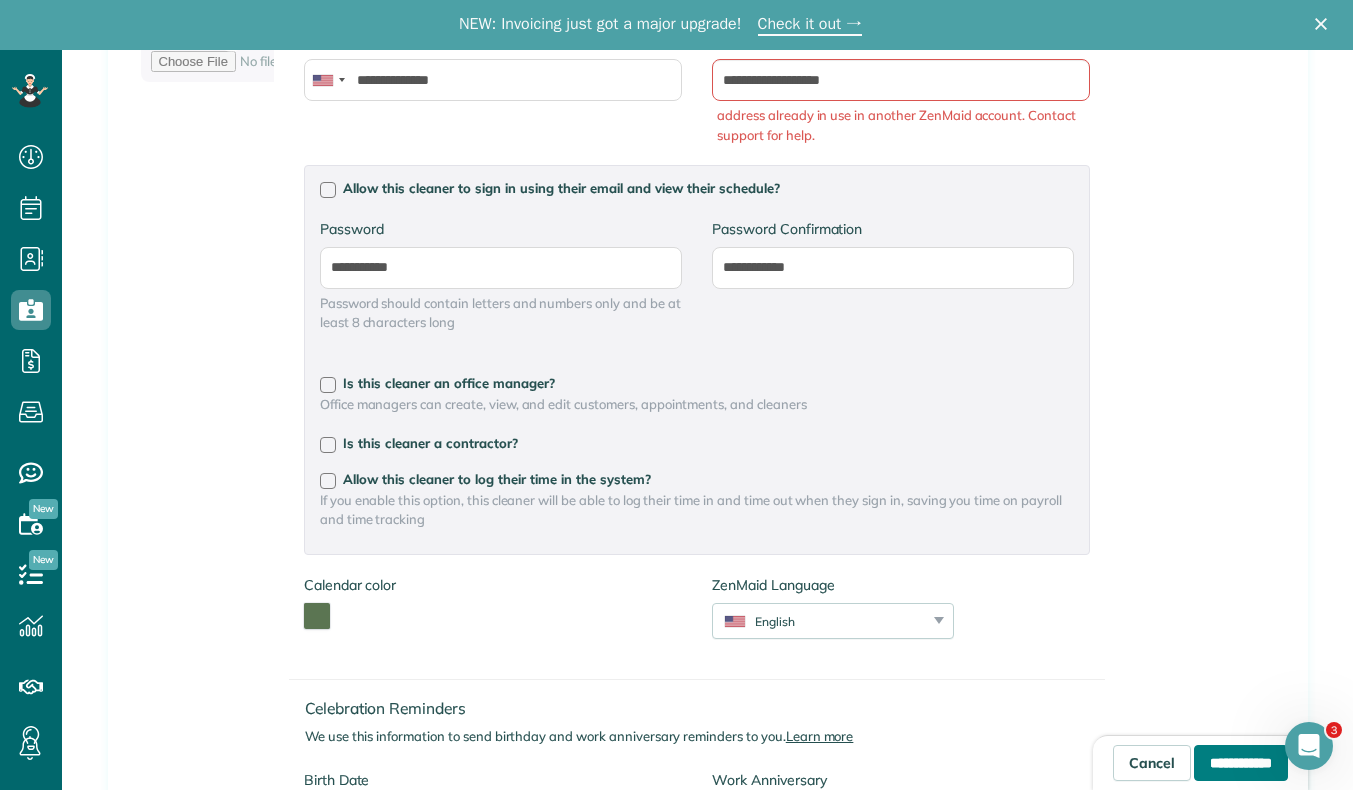 click on "**********" at bounding box center [1241, 763] 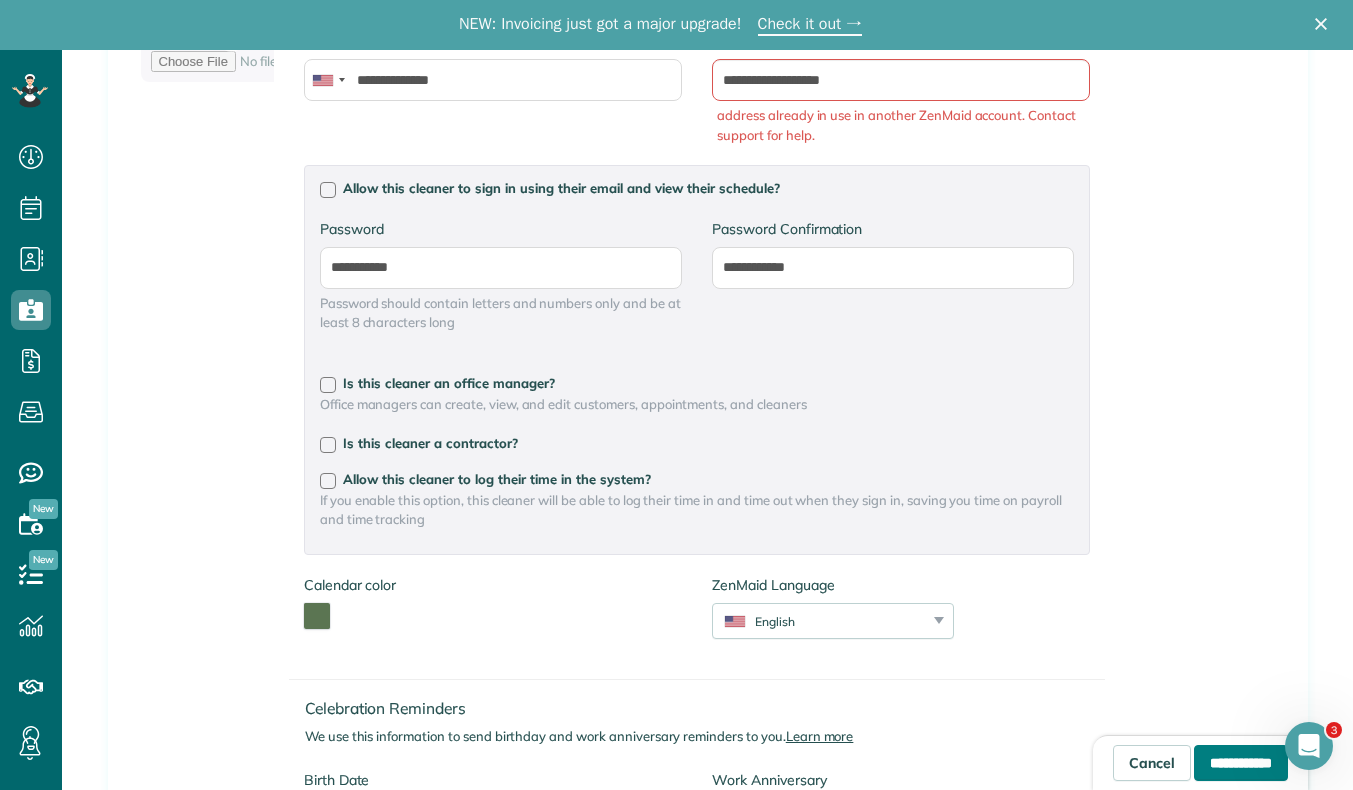 type on "**********" 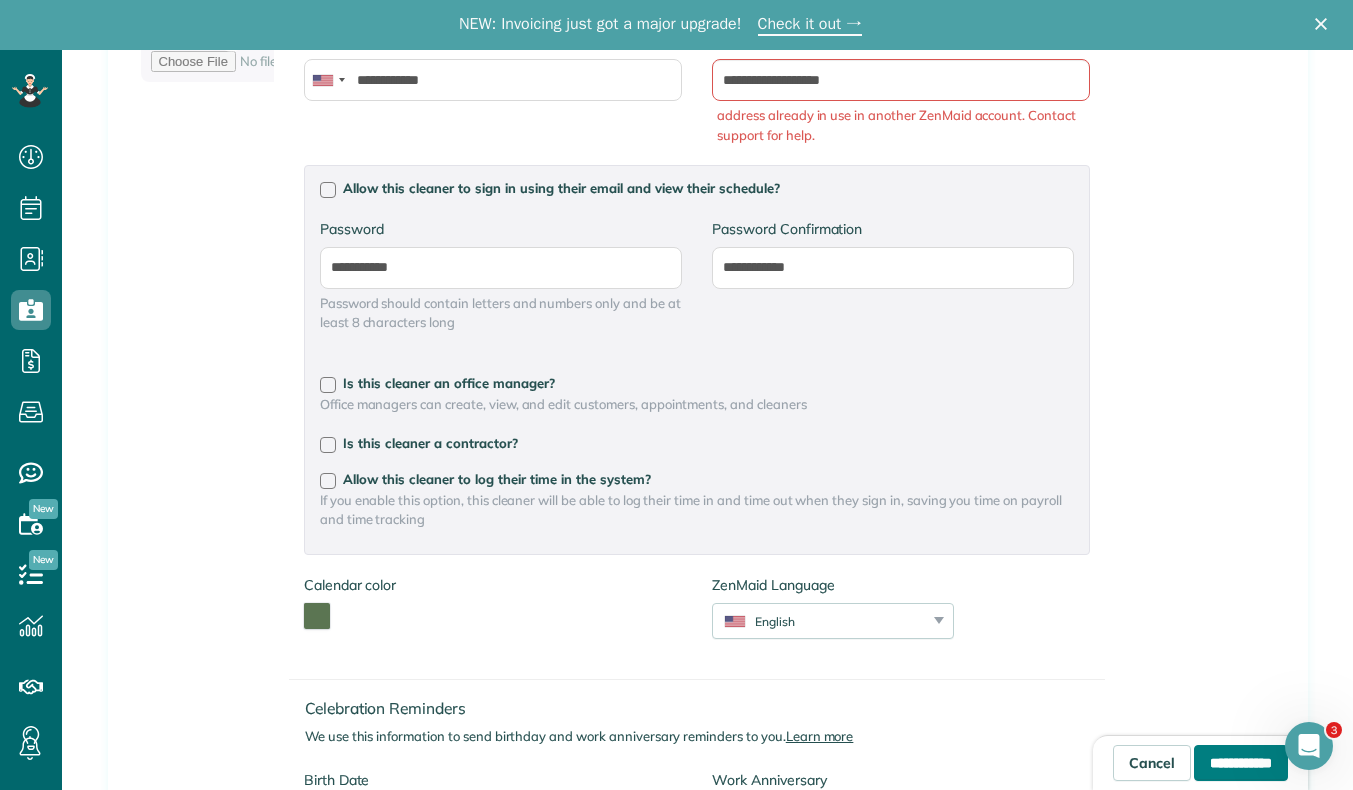 type on "**********" 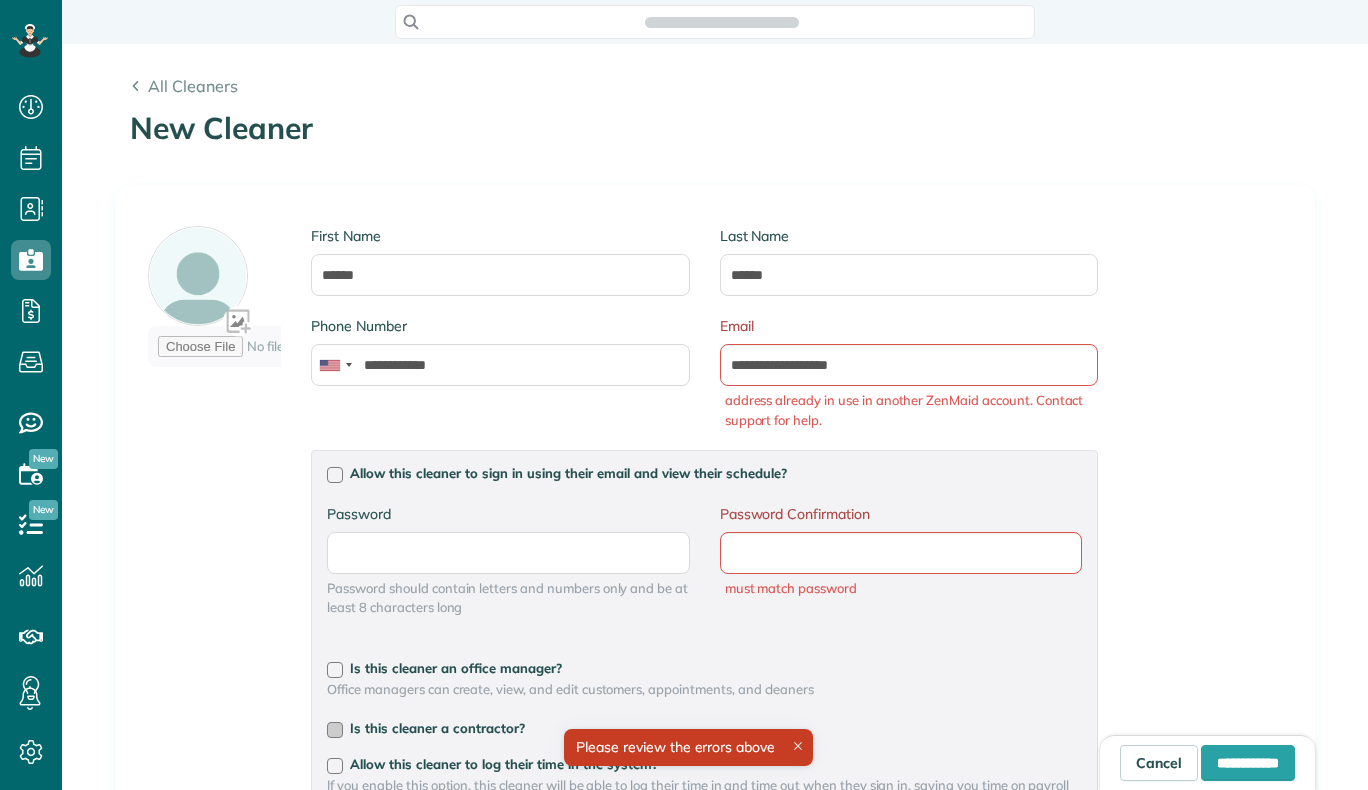 scroll, scrollTop: 0, scrollLeft: 0, axis: both 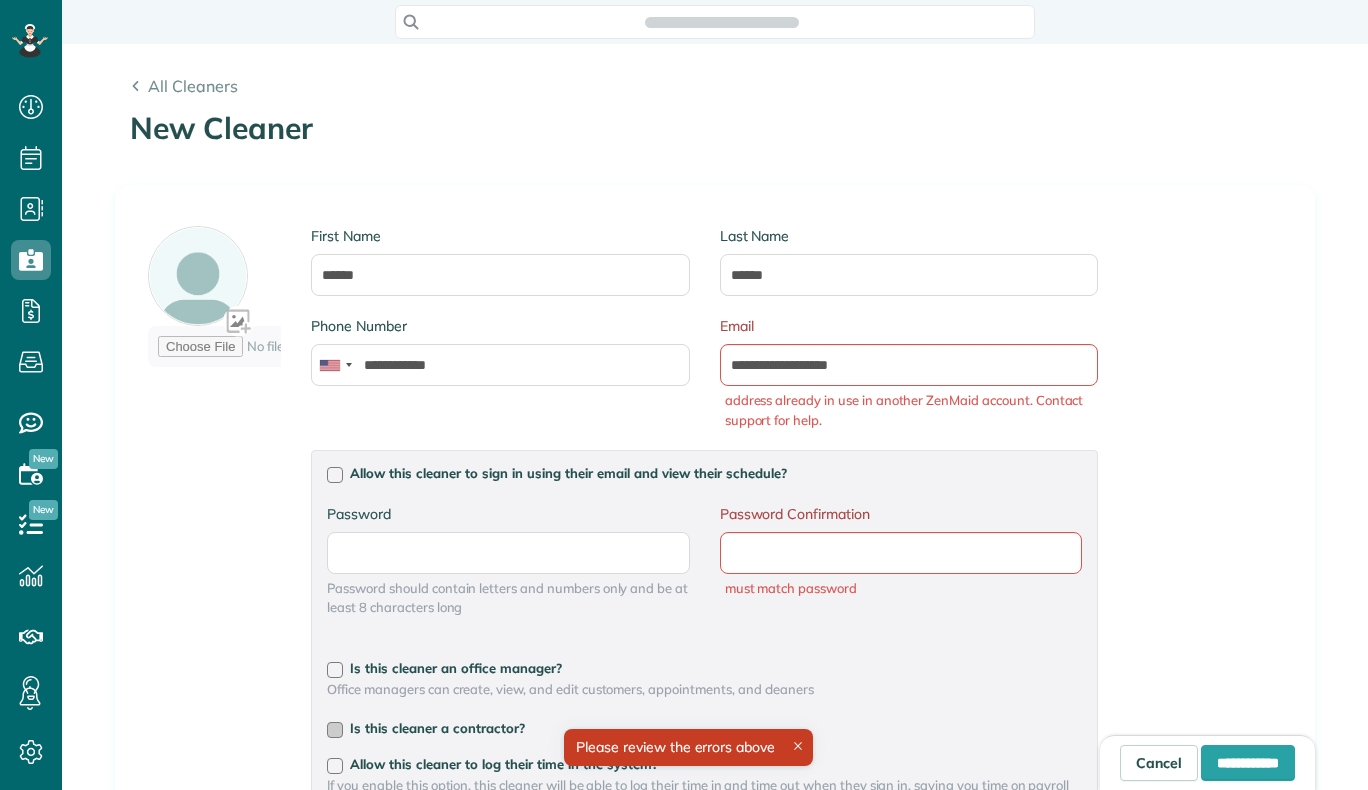 type on "**********" 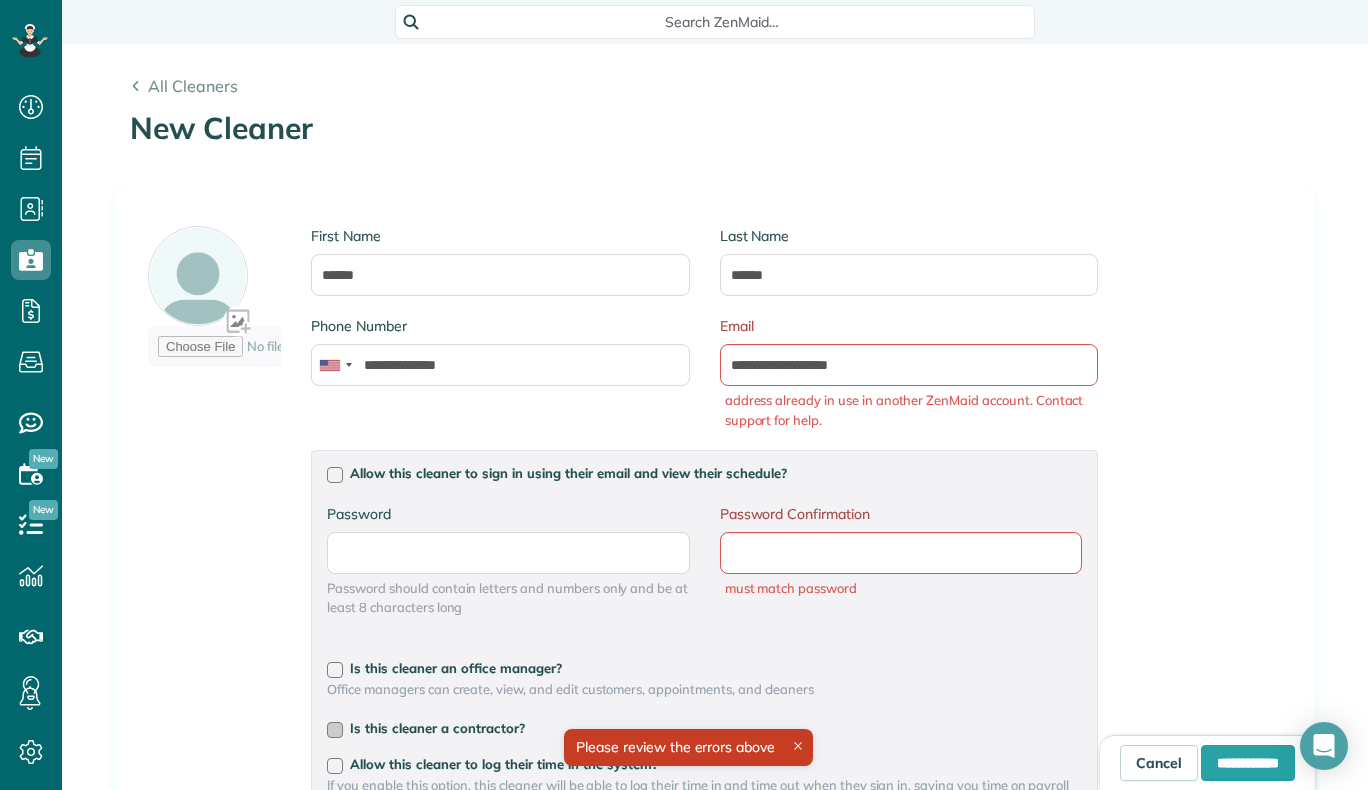 scroll, scrollTop: 790, scrollLeft: 62, axis: both 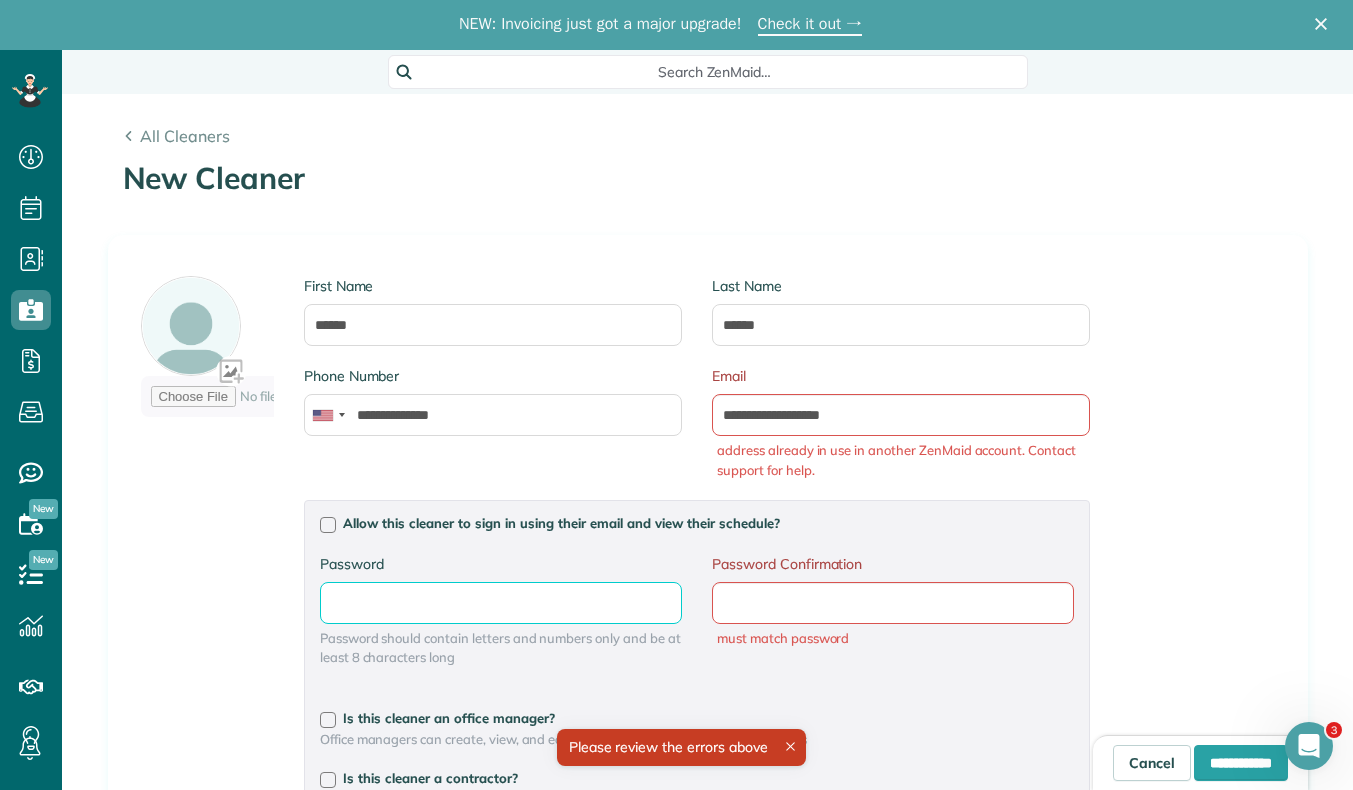 click on "Password" at bounding box center [0, 0] 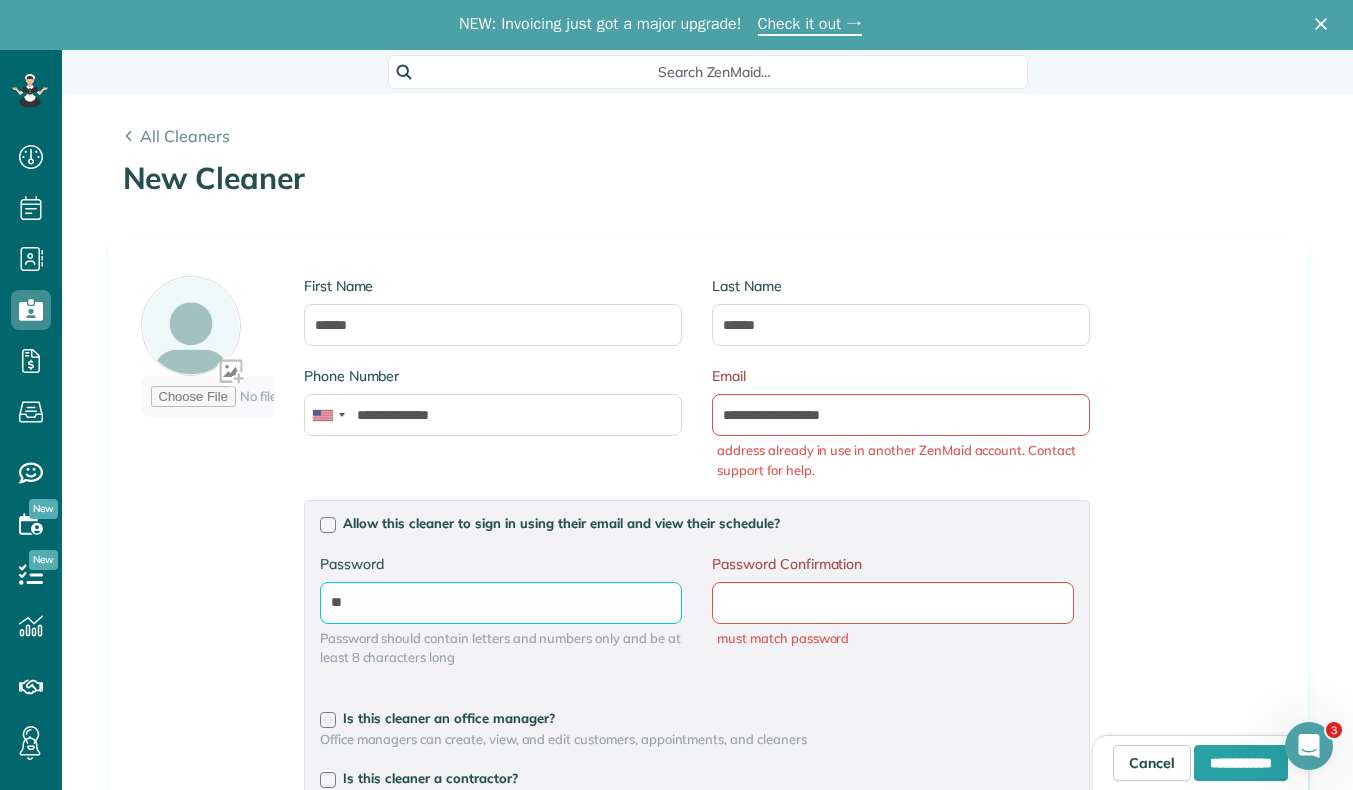 type on "*" 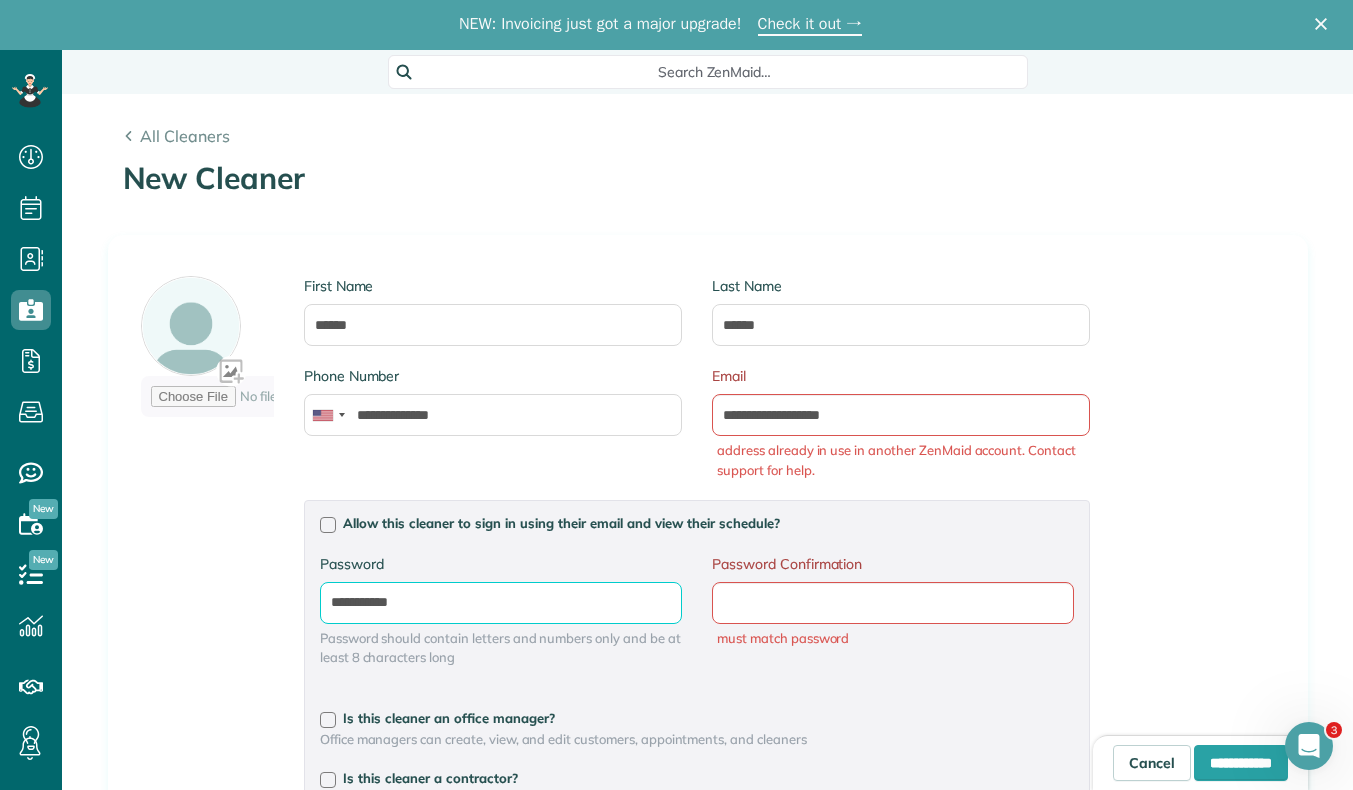 type on "**********" 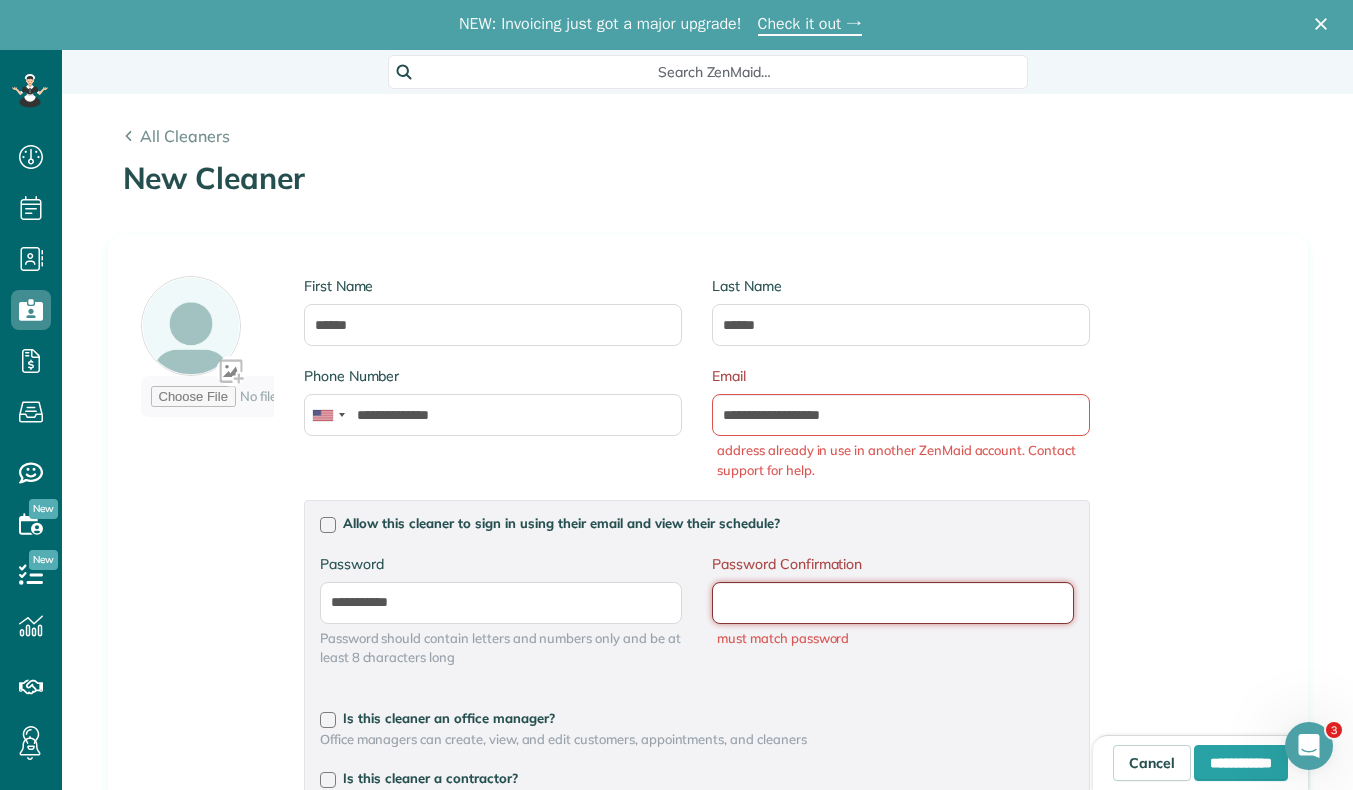 click on "Password Confirmation" at bounding box center (0, 0) 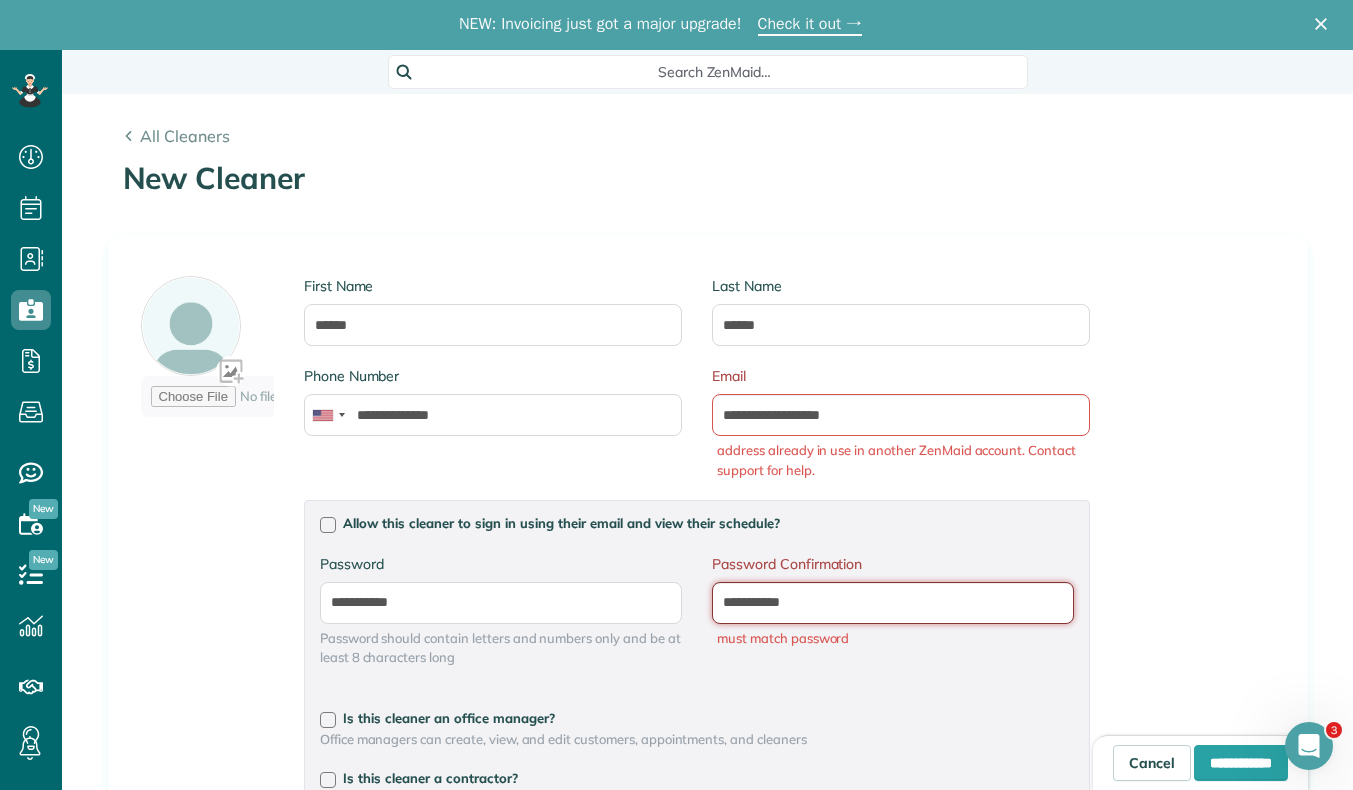 type on "**********" 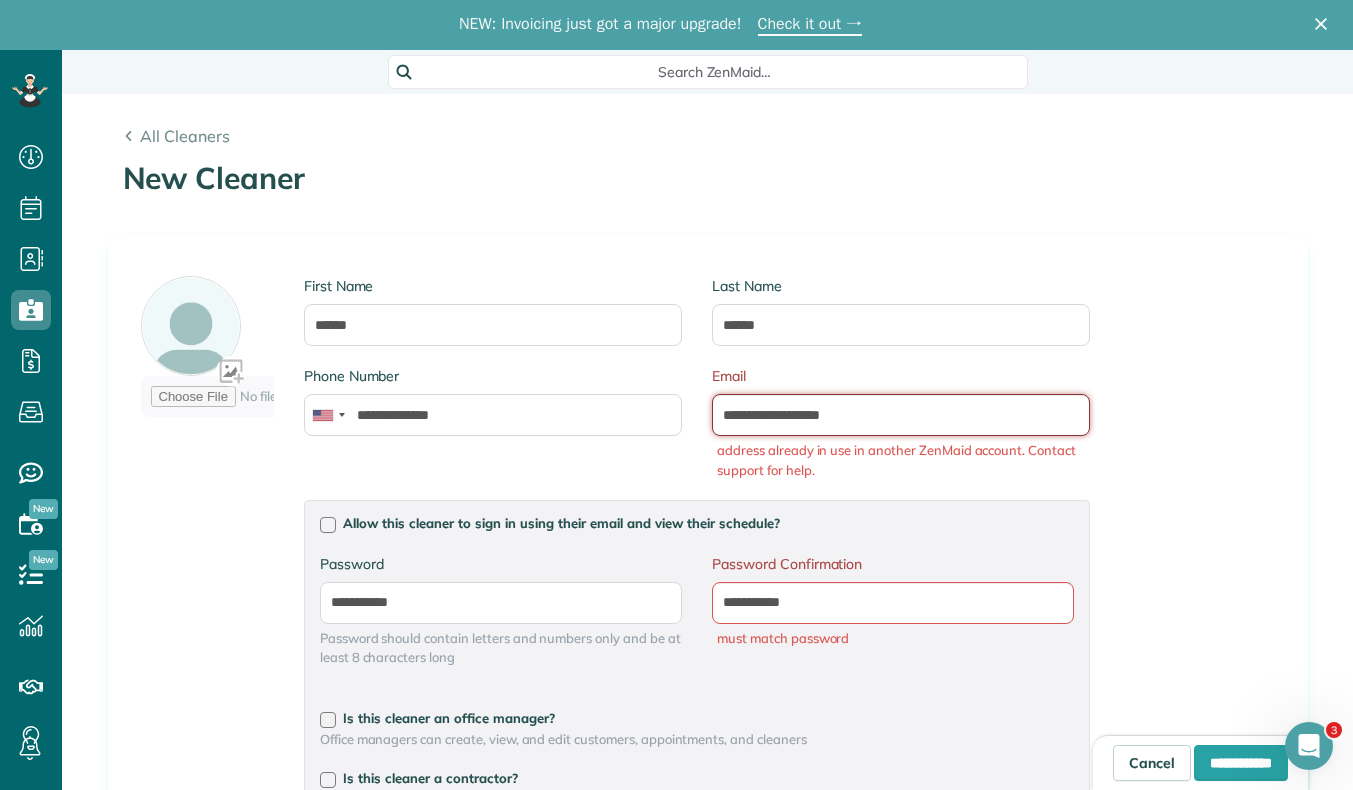 drag, startPoint x: 916, startPoint y: 417, endPoint x: 564, endPoint y: 436, distance: 352.51242 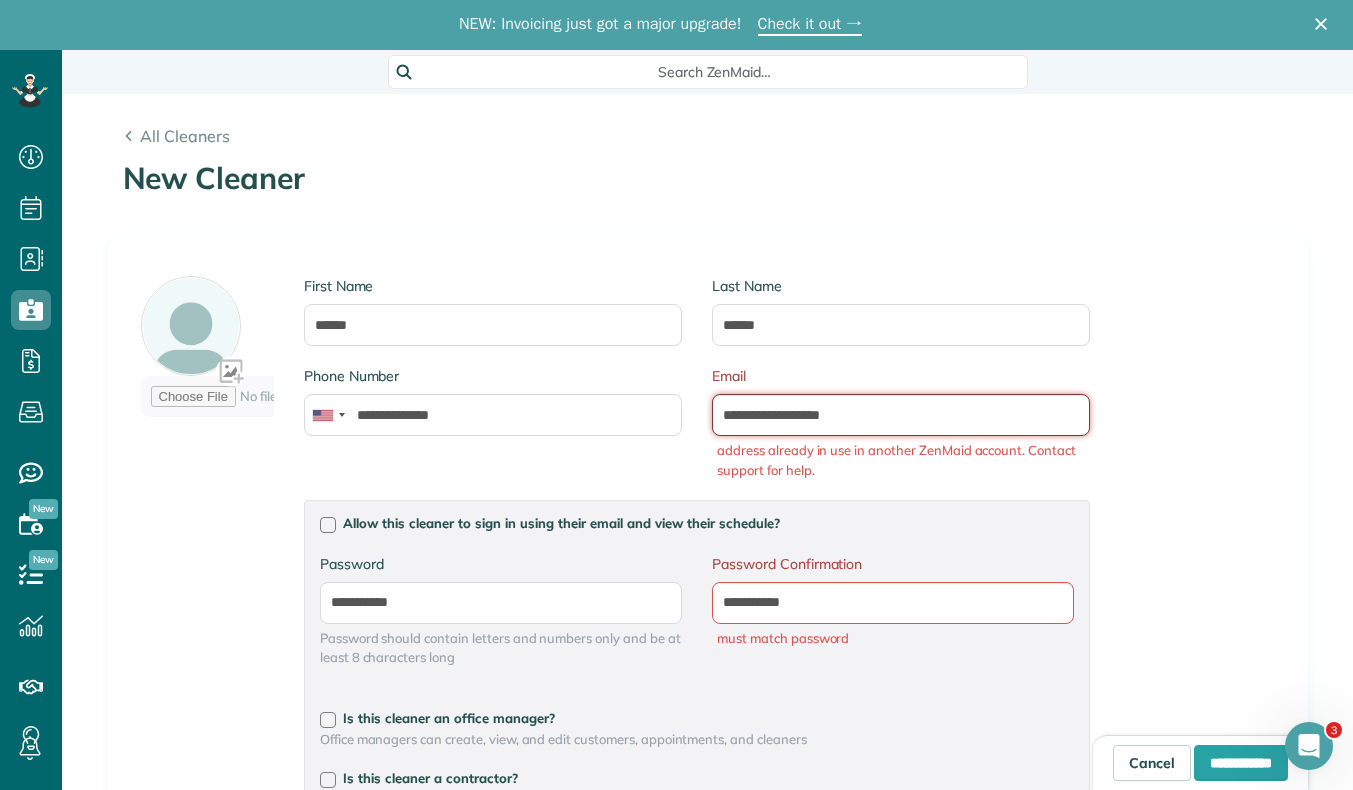 click on "**********" at bounding box center [697, 432] 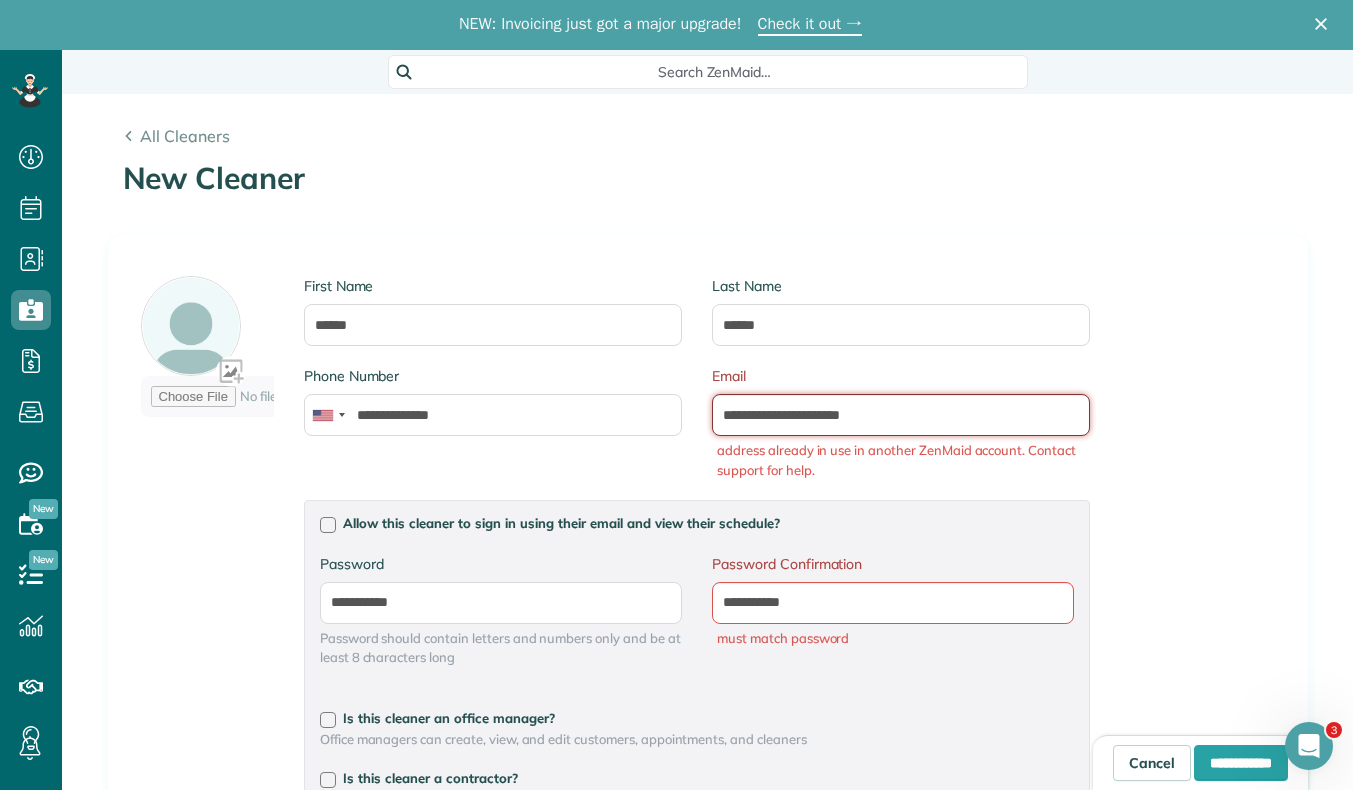 type on "**********" 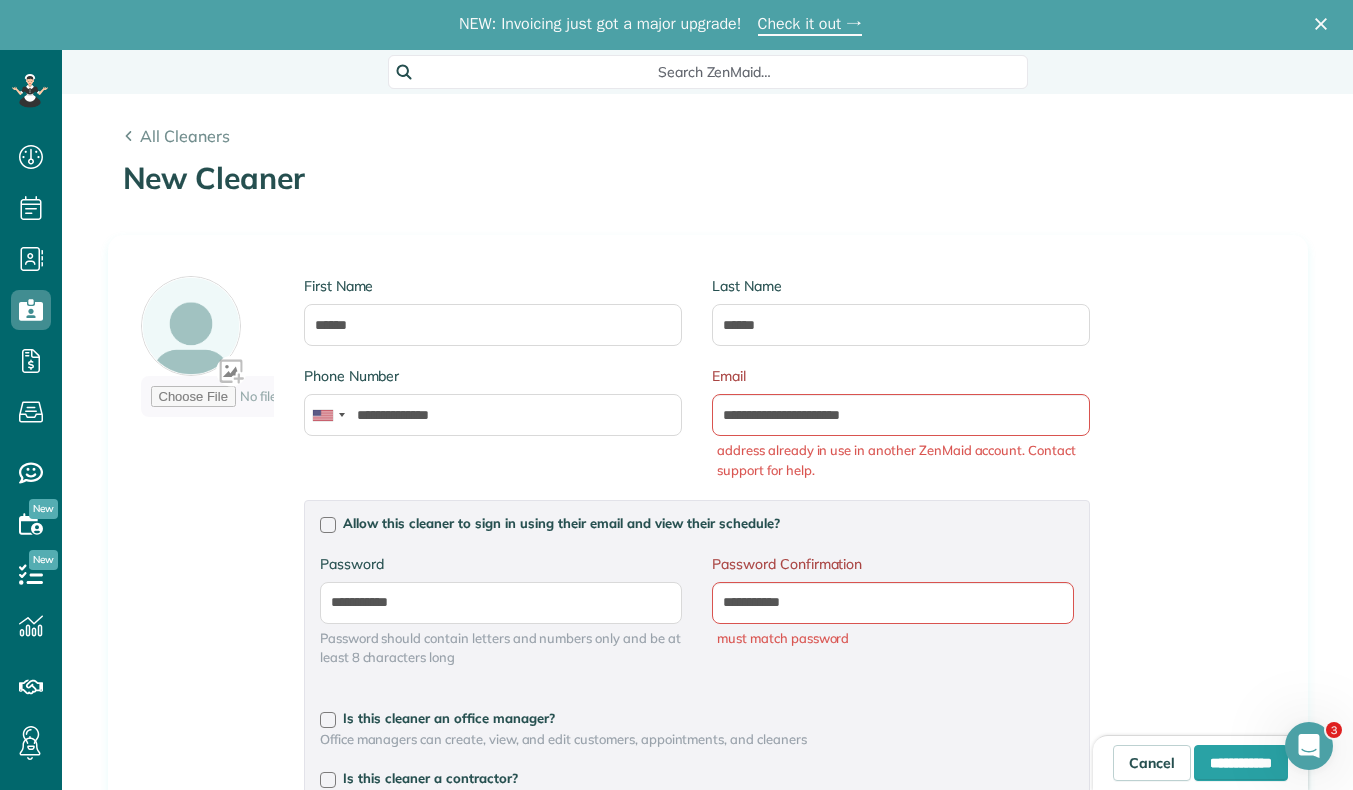 click on "**********" at bounding box center [708, 723] 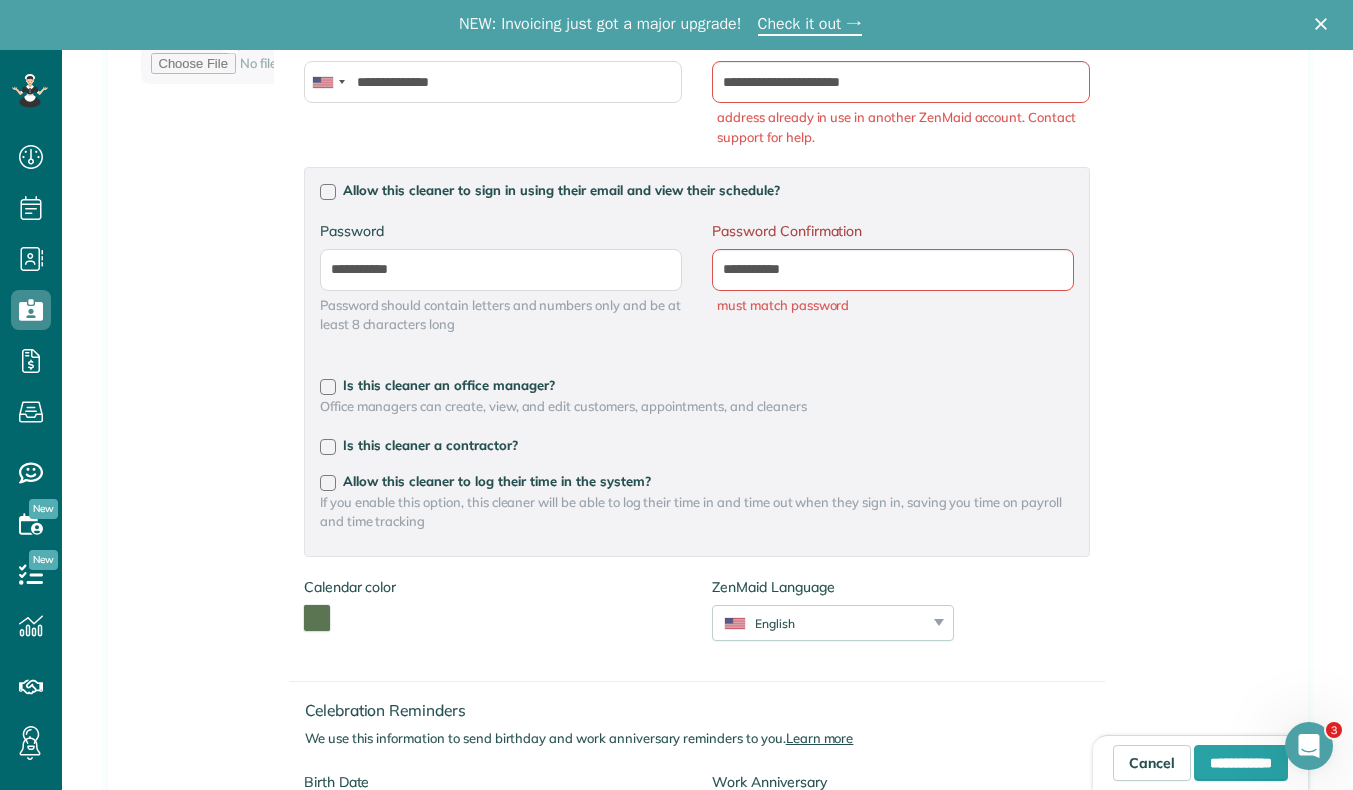 scroll, scrollTop: 334, scrollLeft: 0, axis: vertical 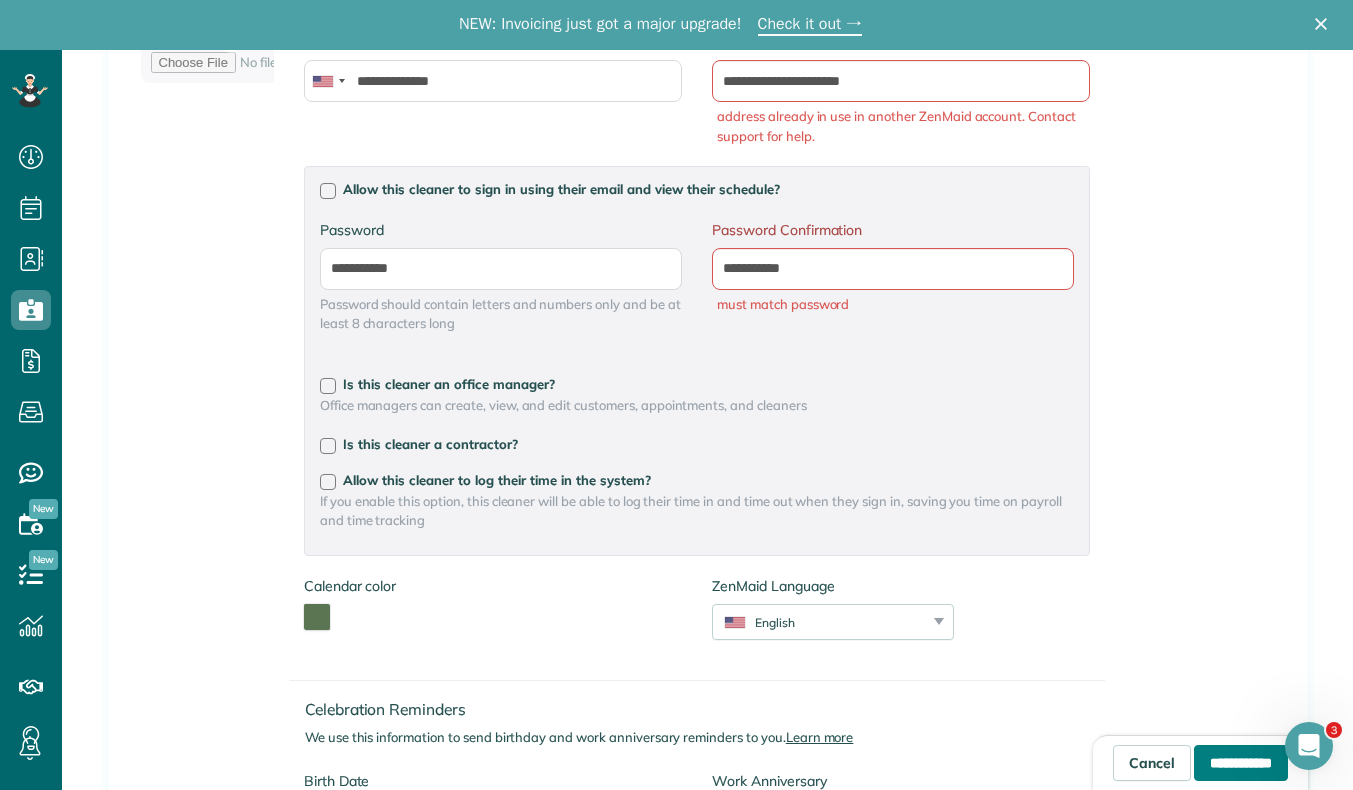 click on "**********" at bounding box center (1241, 763) 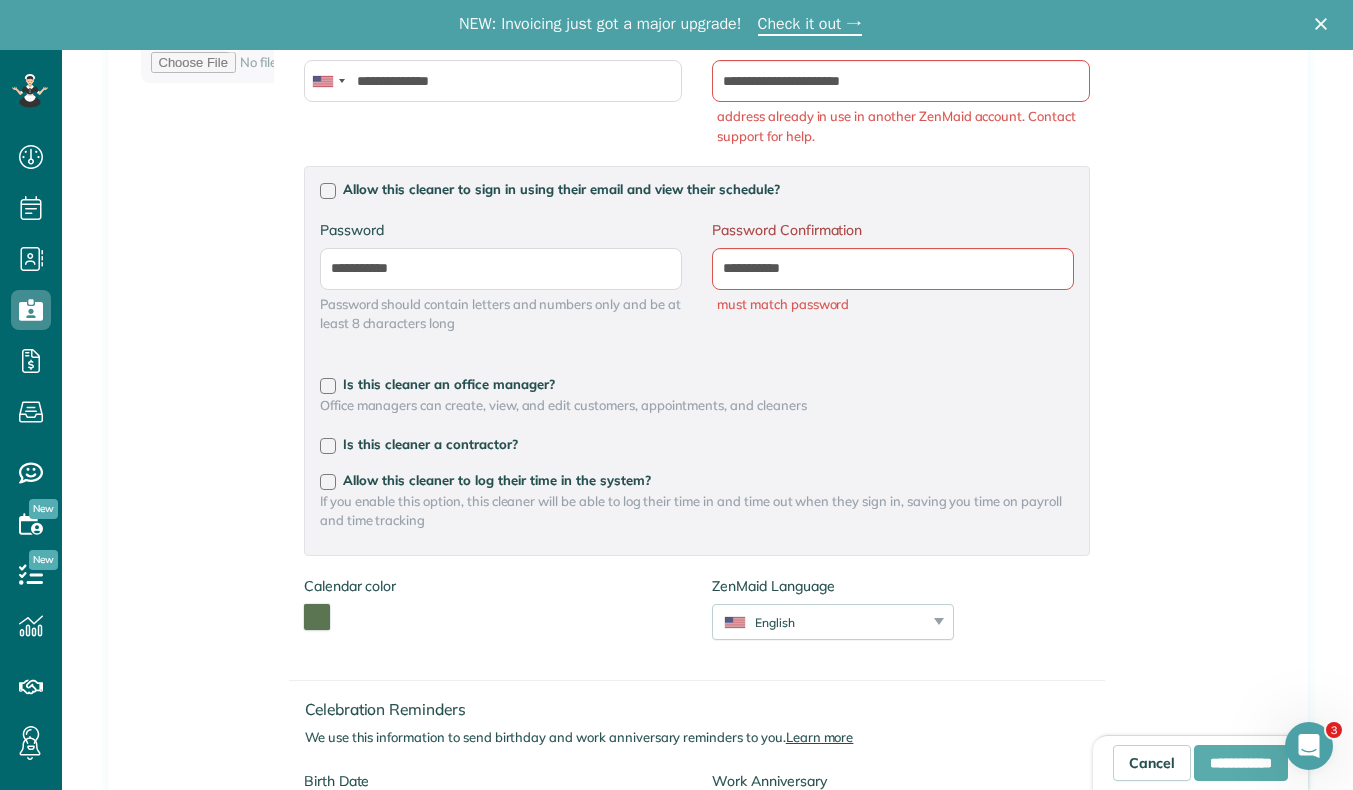 type on "**********" 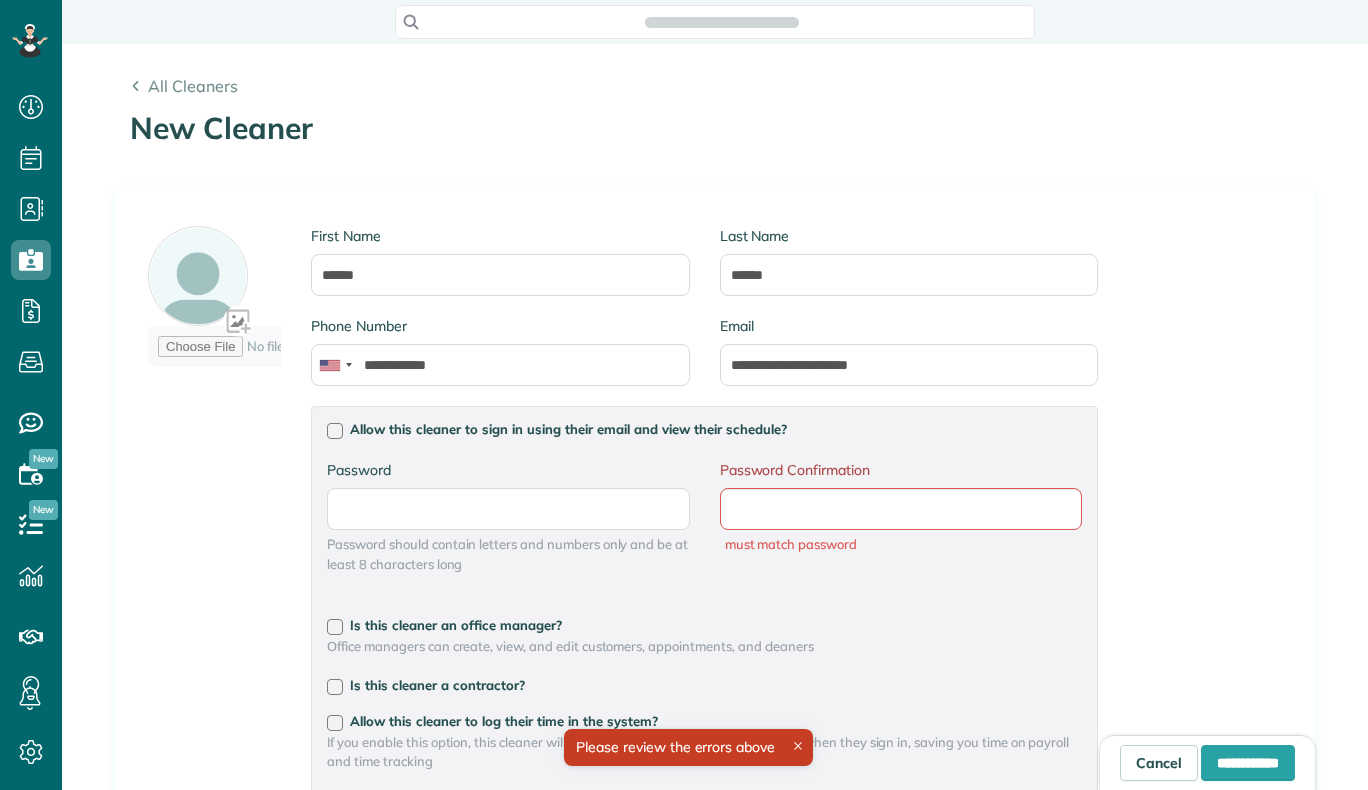 scroll, scrollTop: 0, scrollLeft: 0, axis: both 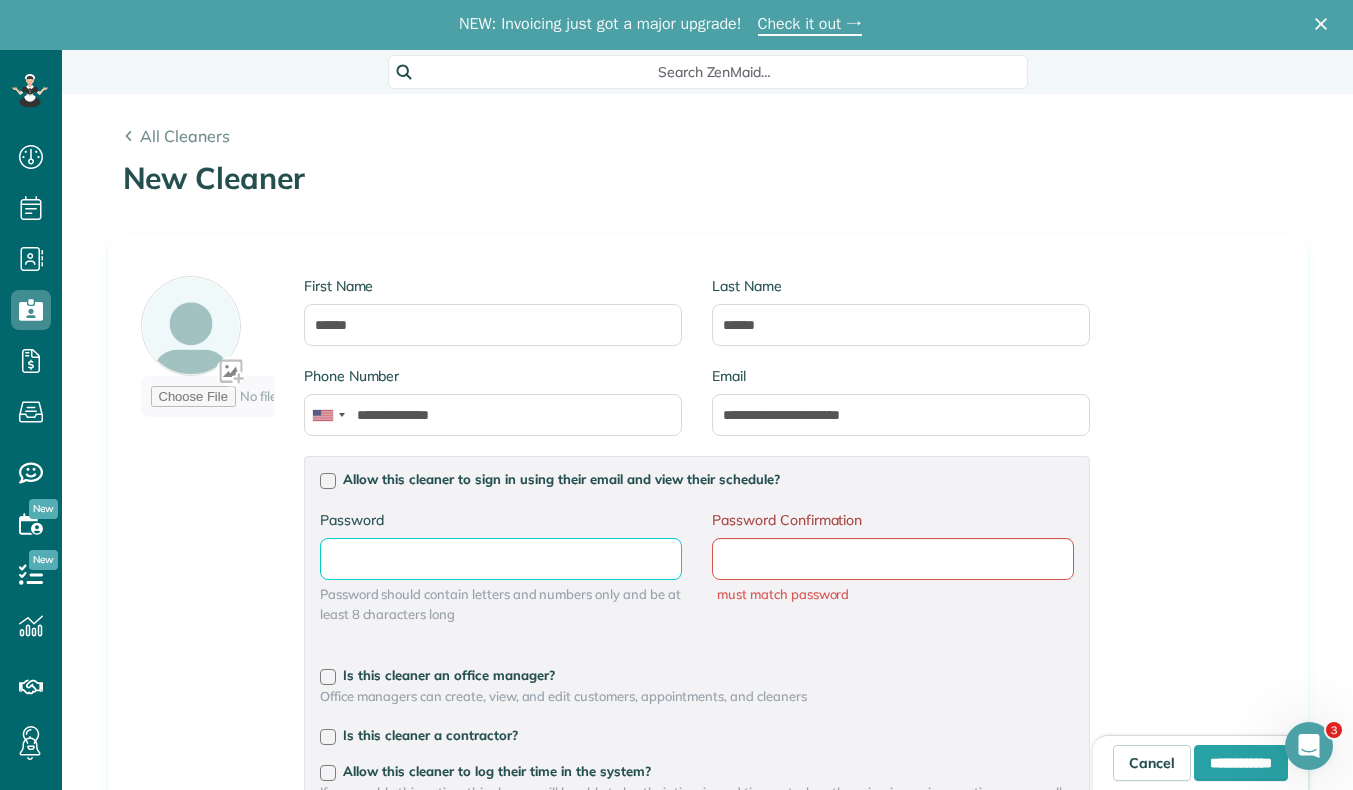 click on "Password" at bounding box center [0, 0] 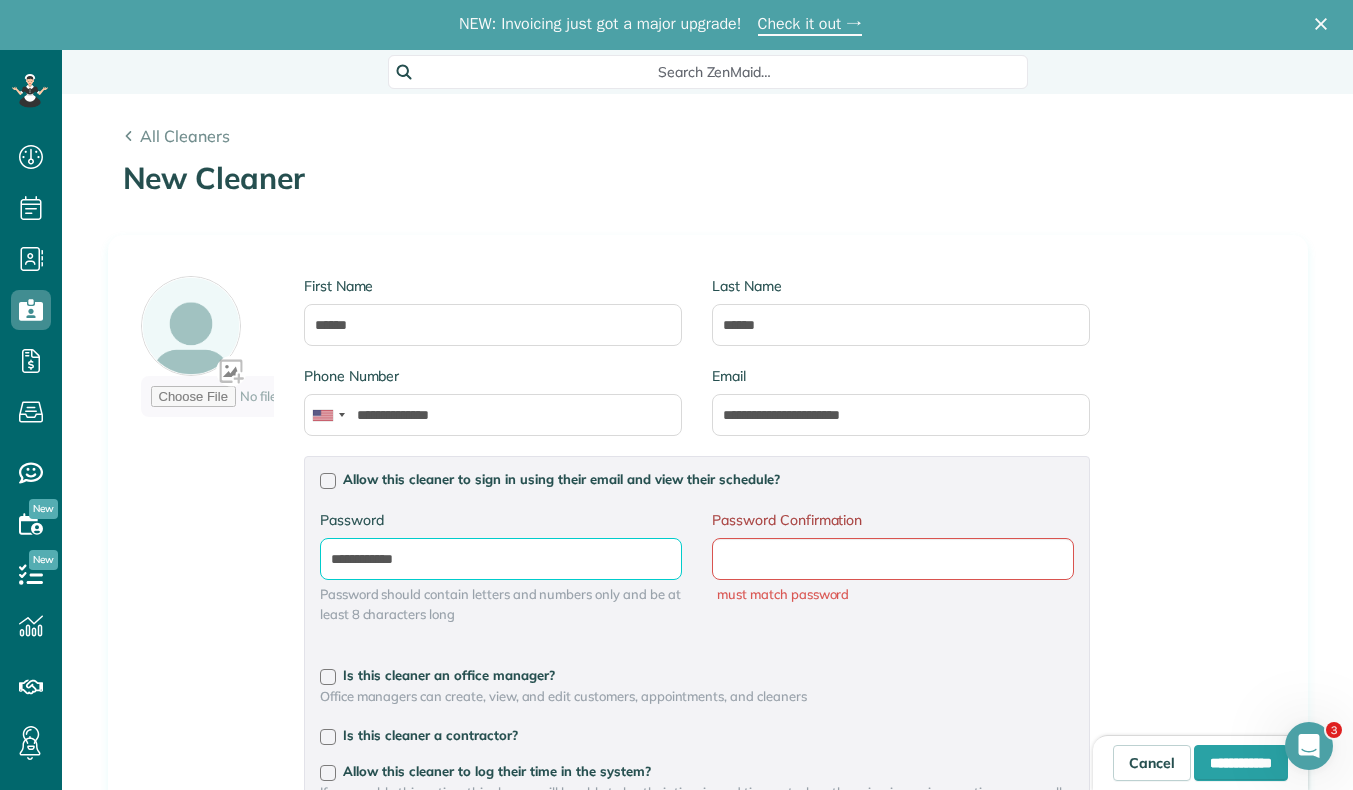 type on "**********" 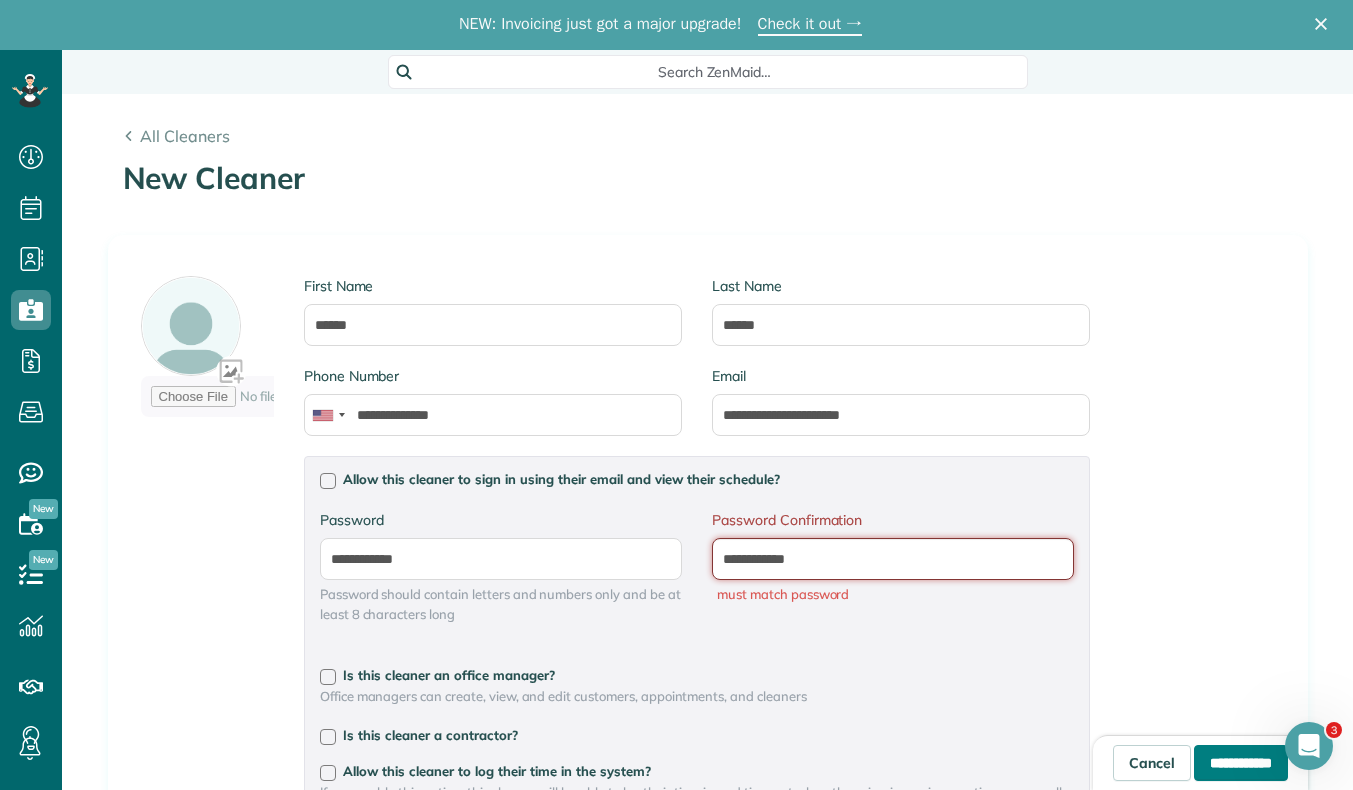 type on "**********" 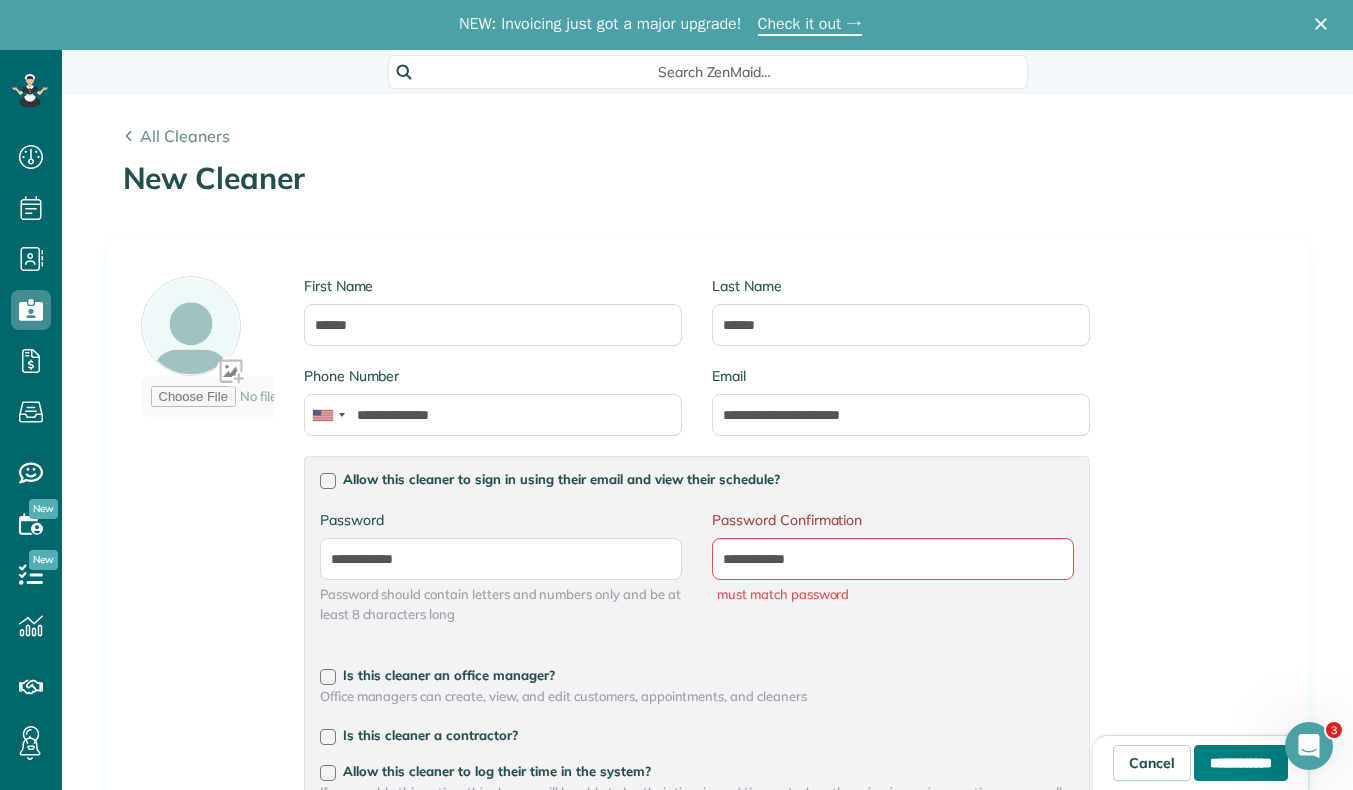 click on "**********" at bounding box center (1241, 763) 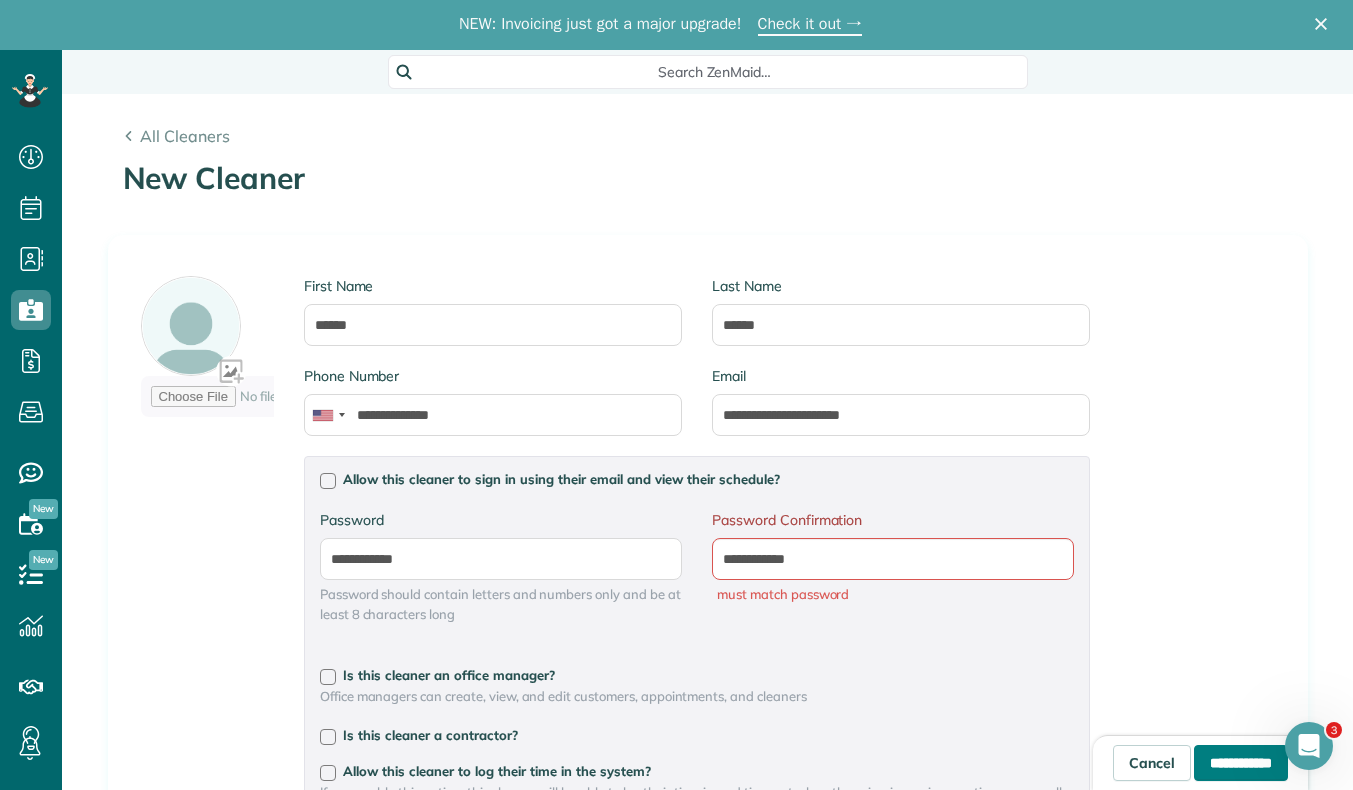 type on "**********" 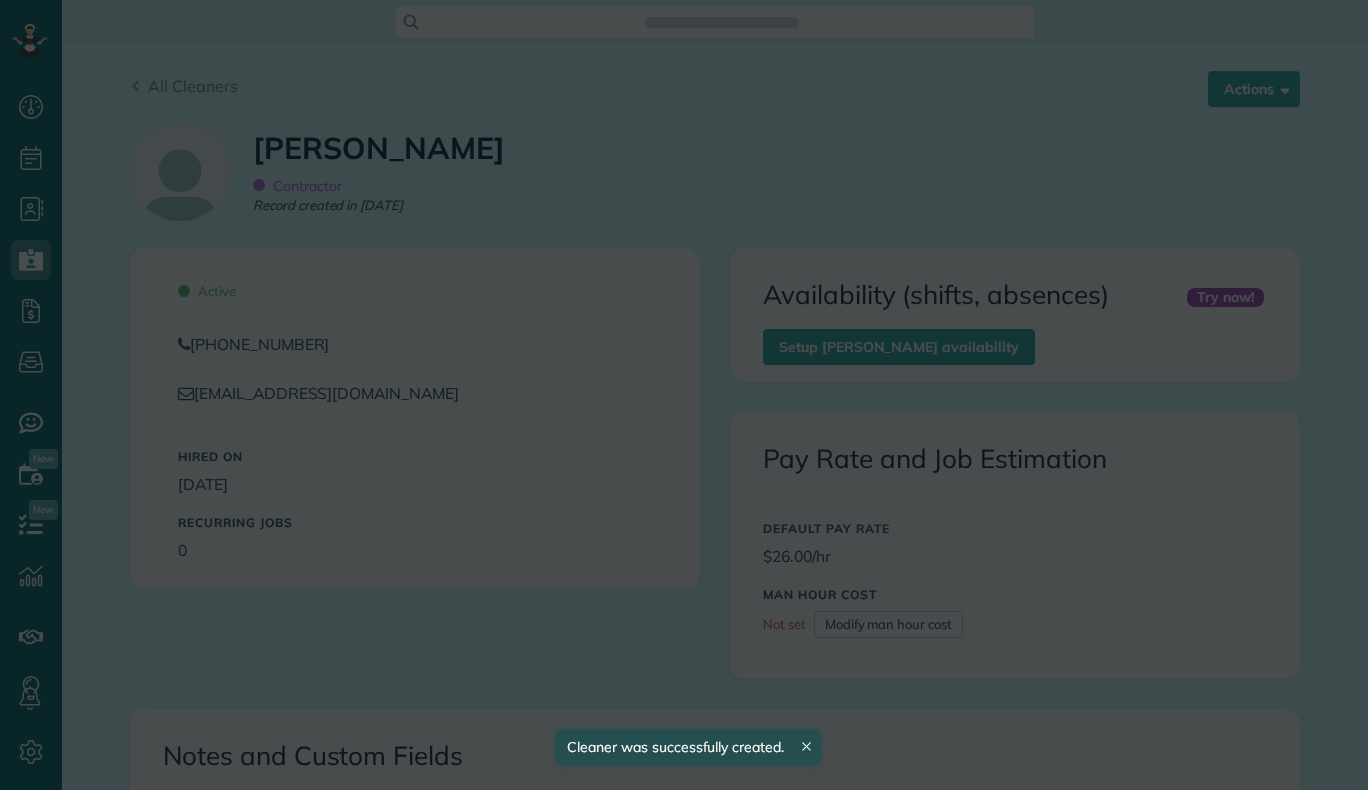 scroll, scrollTop: 0, scrollLeft: 0, axis: both 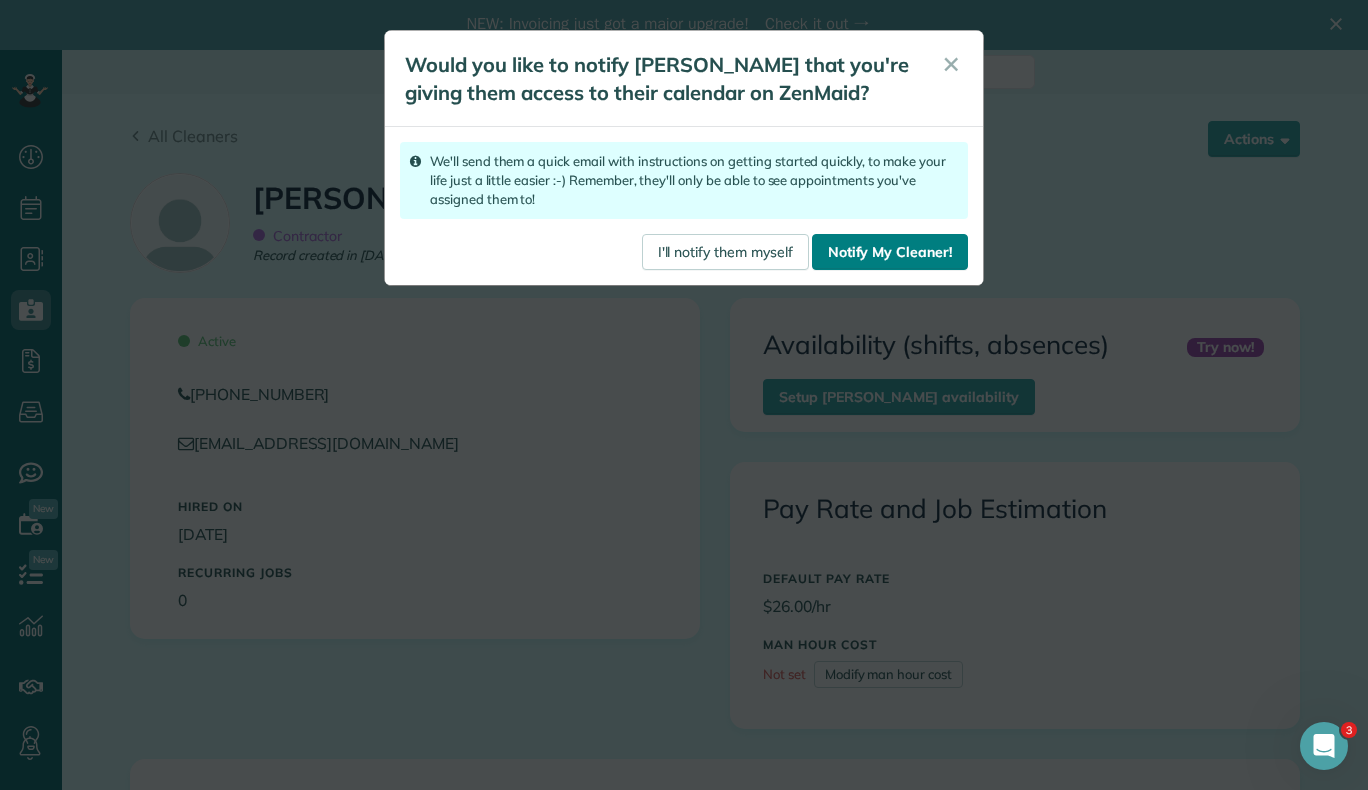 click on "Notify My Cleaner!" at bounding box center (890, 252) 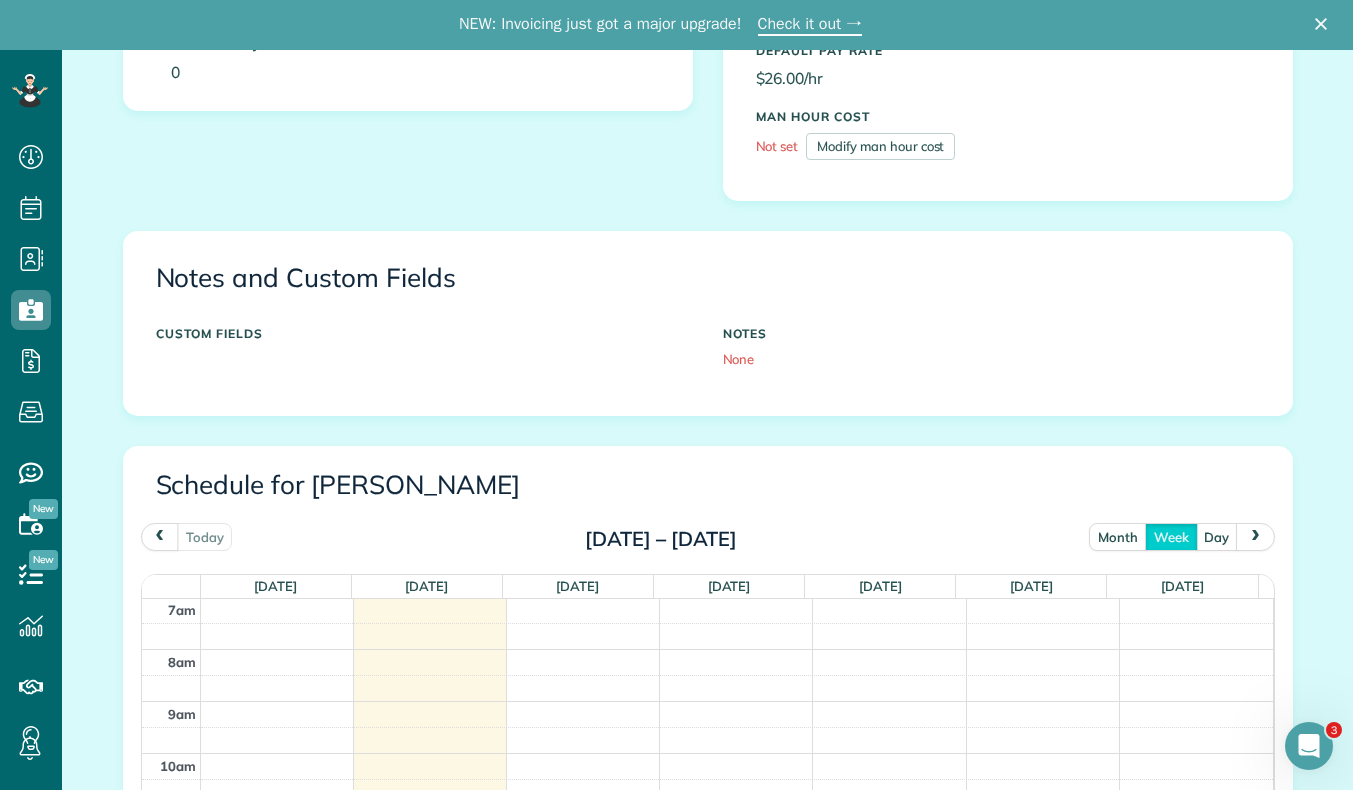 scroll, scrollTop: 576, scrollLeft: 0, axis: vertical 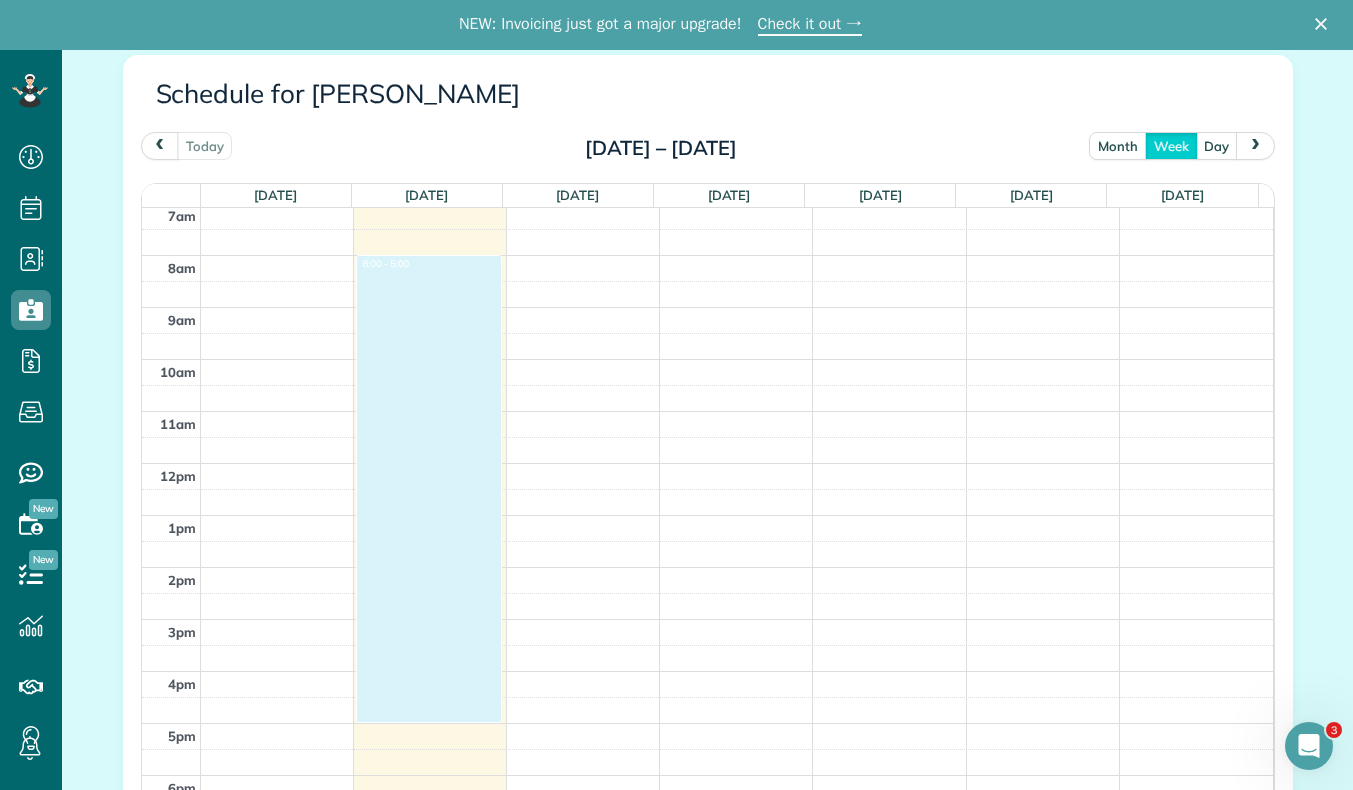 drag, startPoint x: 424, startPoint y: 261, endPoint x: 422, endPoint y: 719, distance: 458.00436 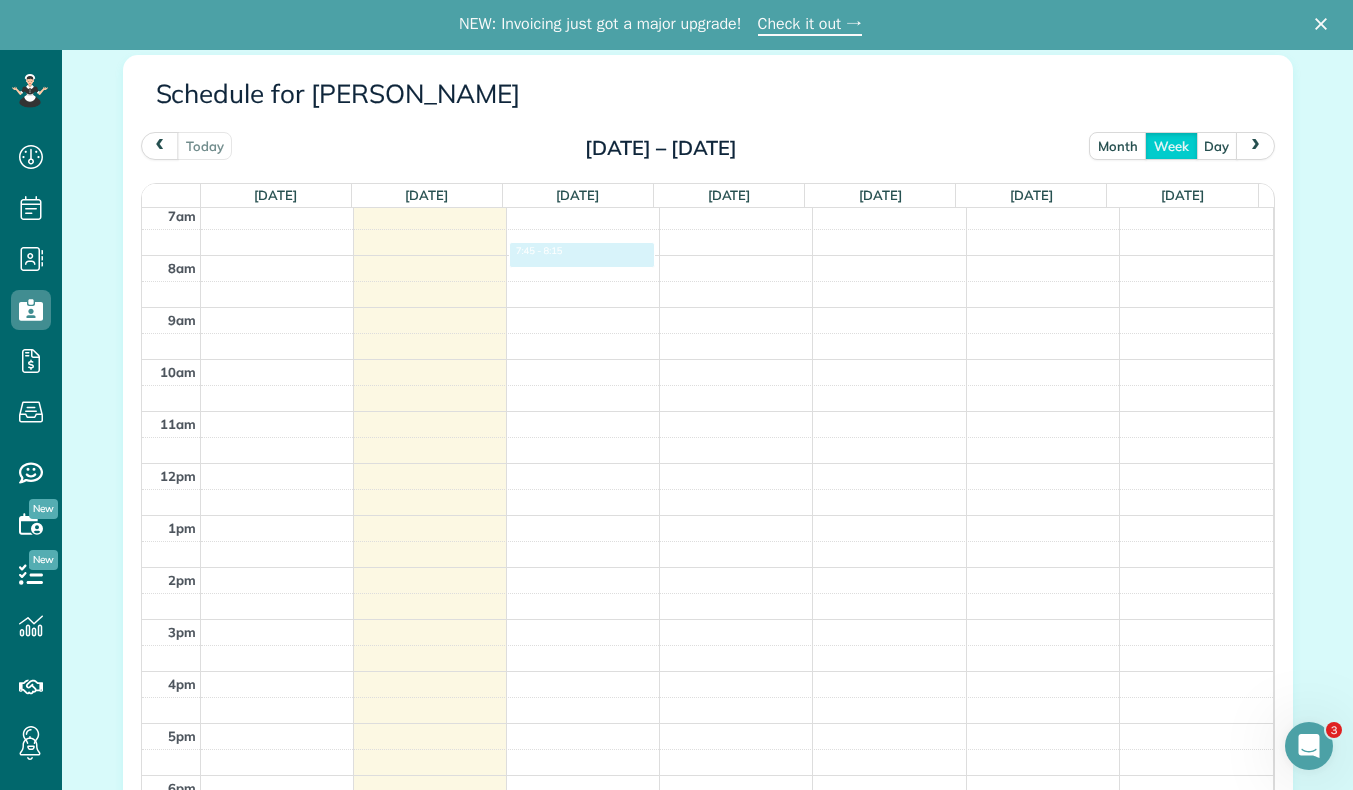 drag, startPoint x: 550, startPoint y: 260, endPoint x: 549, endPoint y: 246, distance: 14.035668 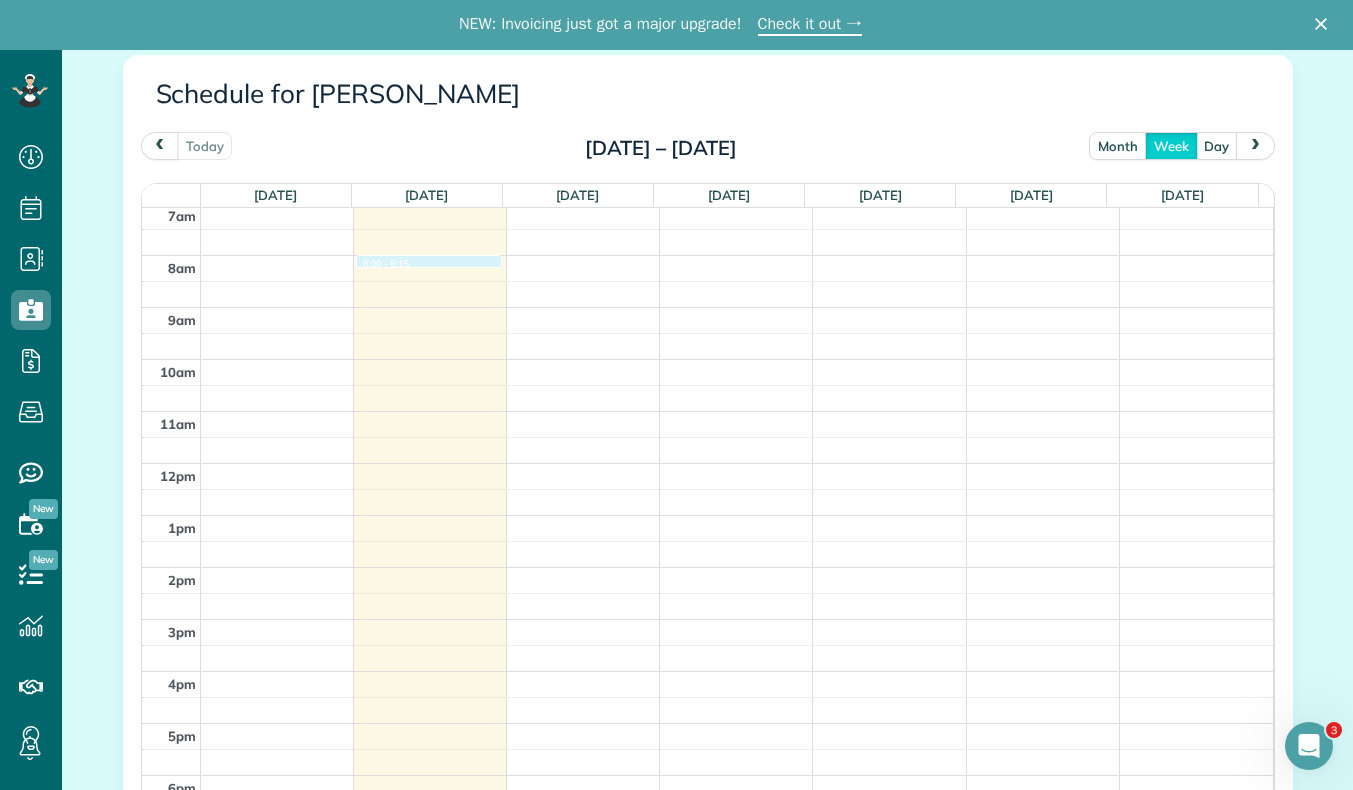 click on "12am 1am 2am 3am 4am 5am 6am 7am 8am 9am 10am 11am 12pm 1pm 2pm 3pm 4pm 5pm 6pm 7pm 8pm 9pm 10pm 11pm 8:00 - 8:15" at bounding box center (707, 463) 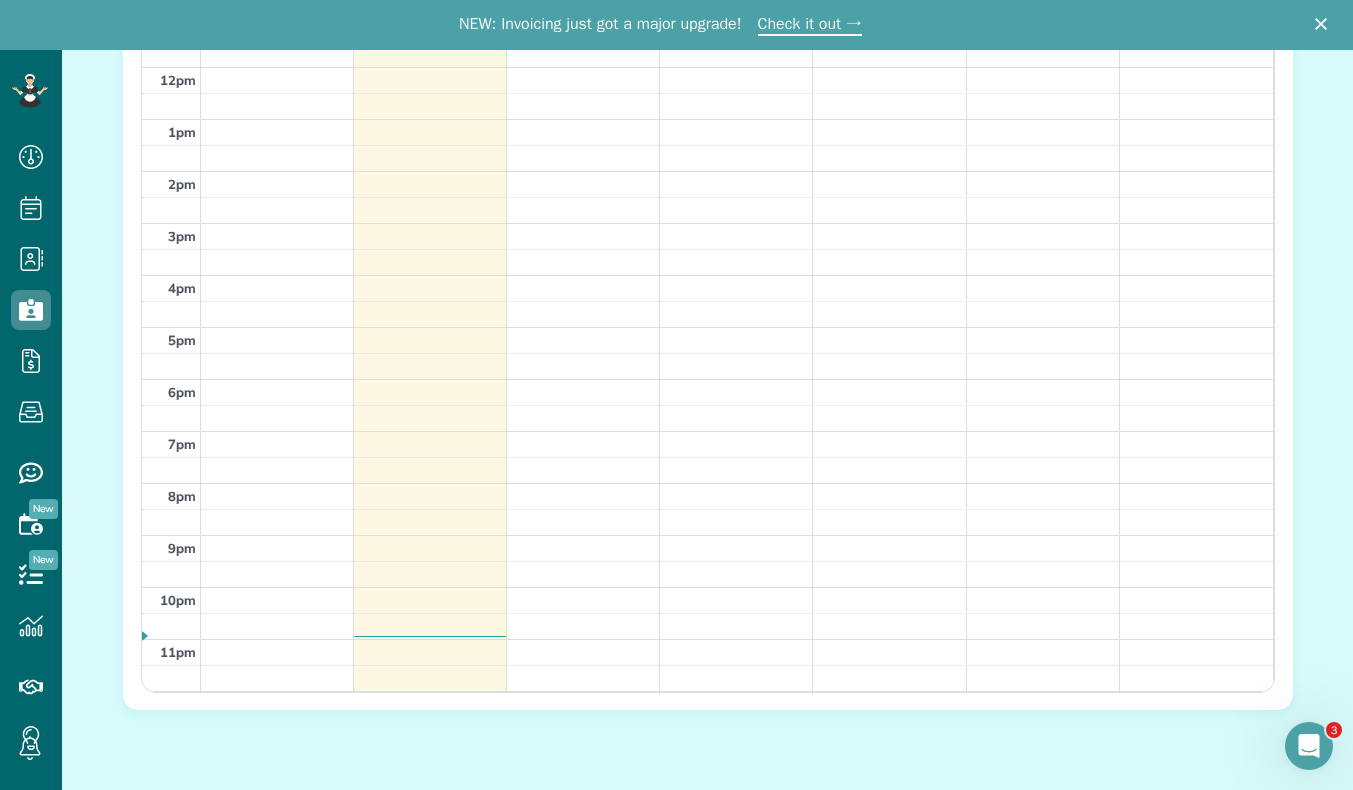 scroll, scrollTop: 1269, scrollLeft: 0, axis: vertical 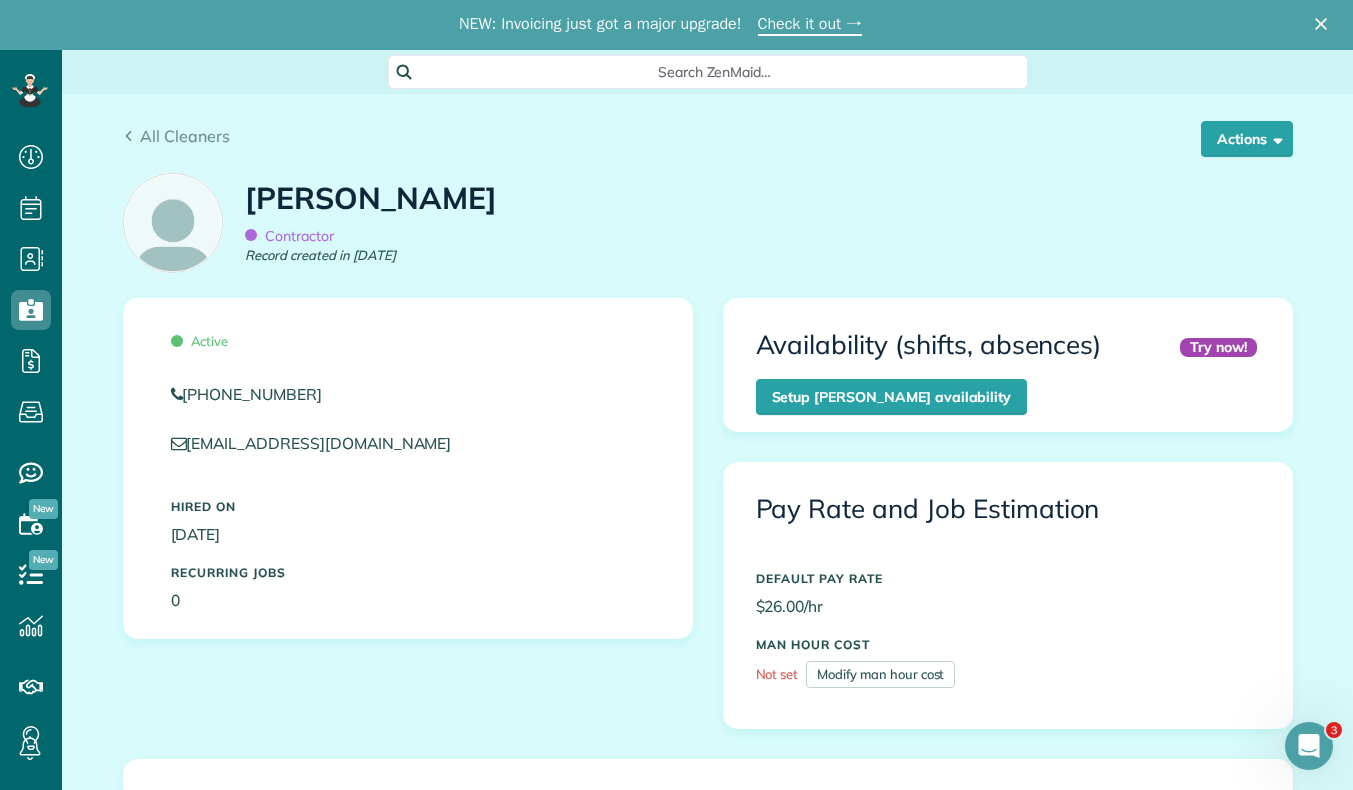 click on "Kyndra Holler
Contractor
Record created in Jul 2025" at bounding box center [708, 229] 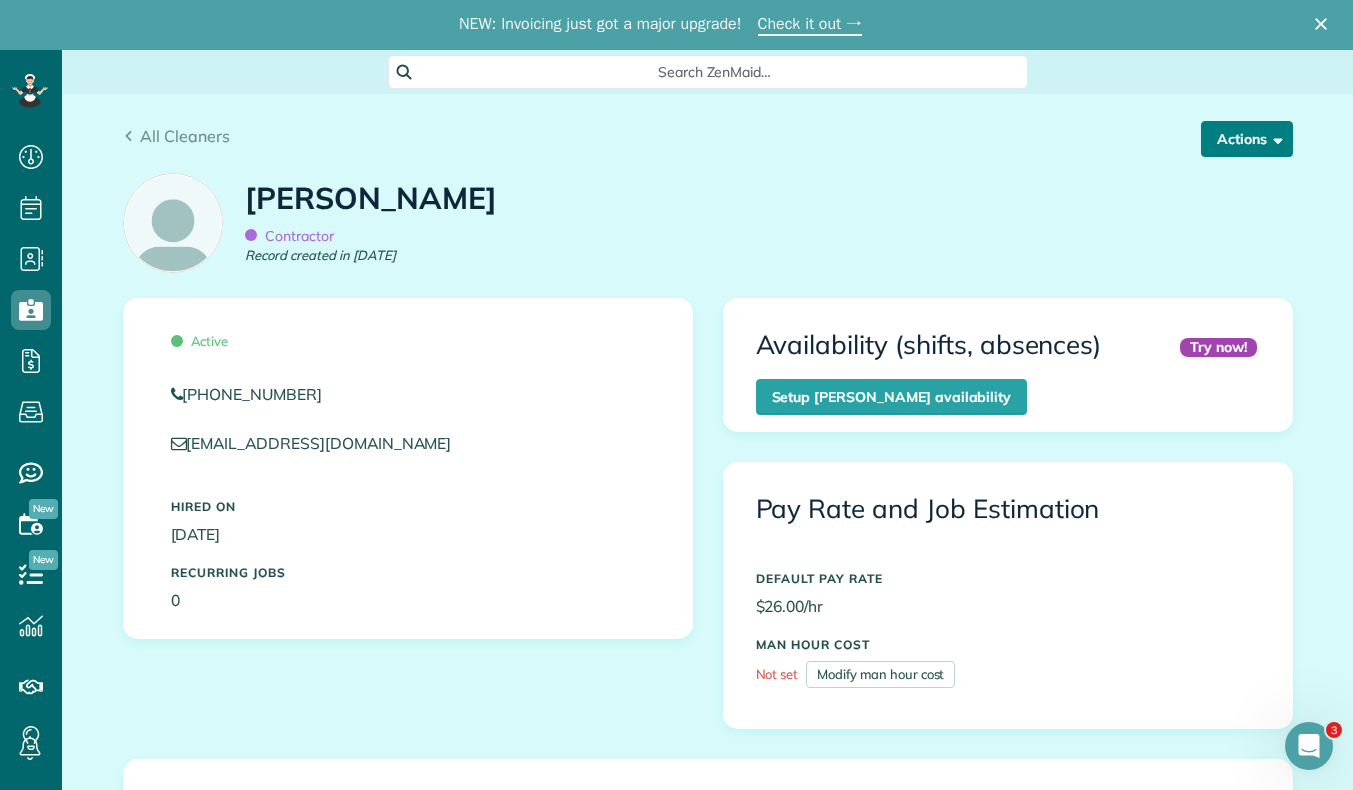 click on "Actions" at bounding box center [1247, 139] 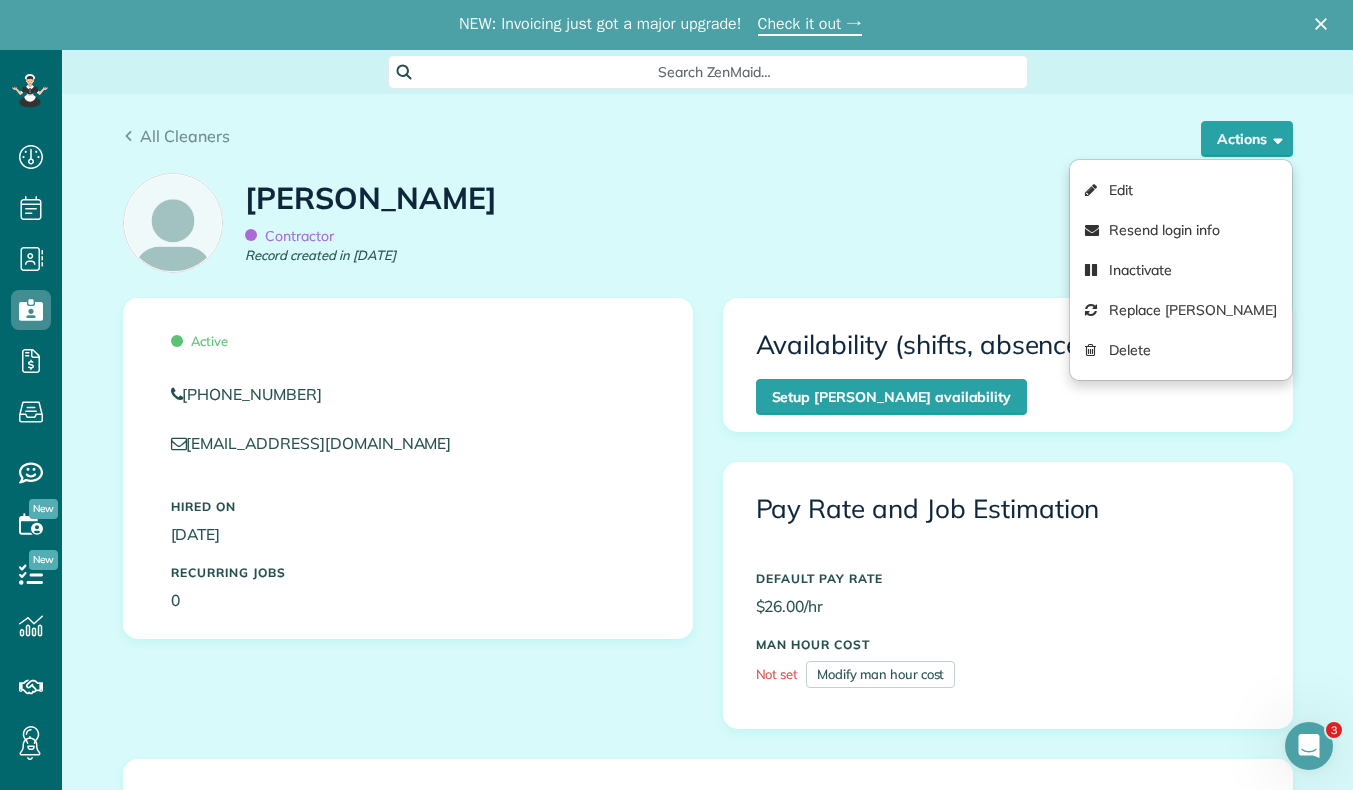 click on "Kyndra Holler
Contractor
Record created in Jul 2025" at bounding box center [708, 229] 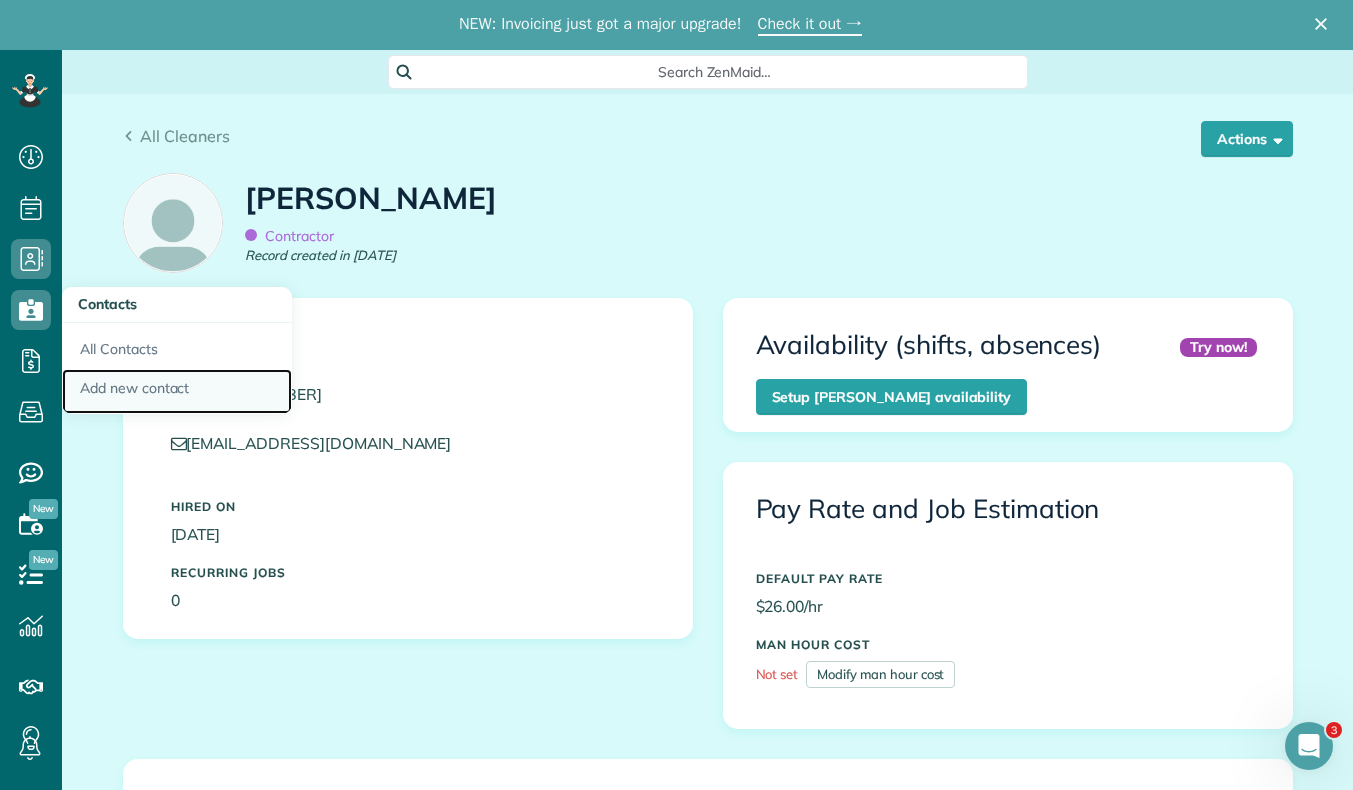 click on "Add new contact" at bounding box center [177, 392] 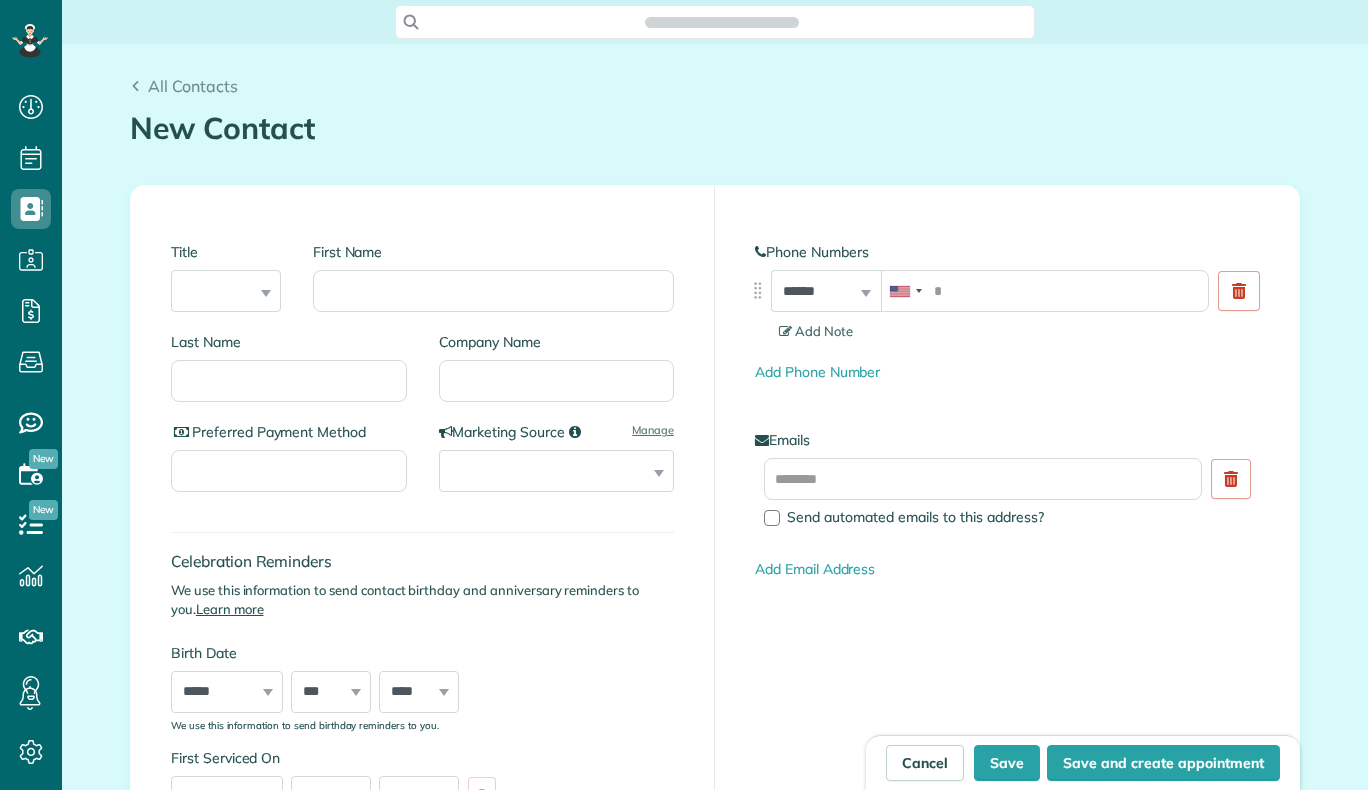scroll, scrollTop: 0, scrollLeft: 0, axis: both 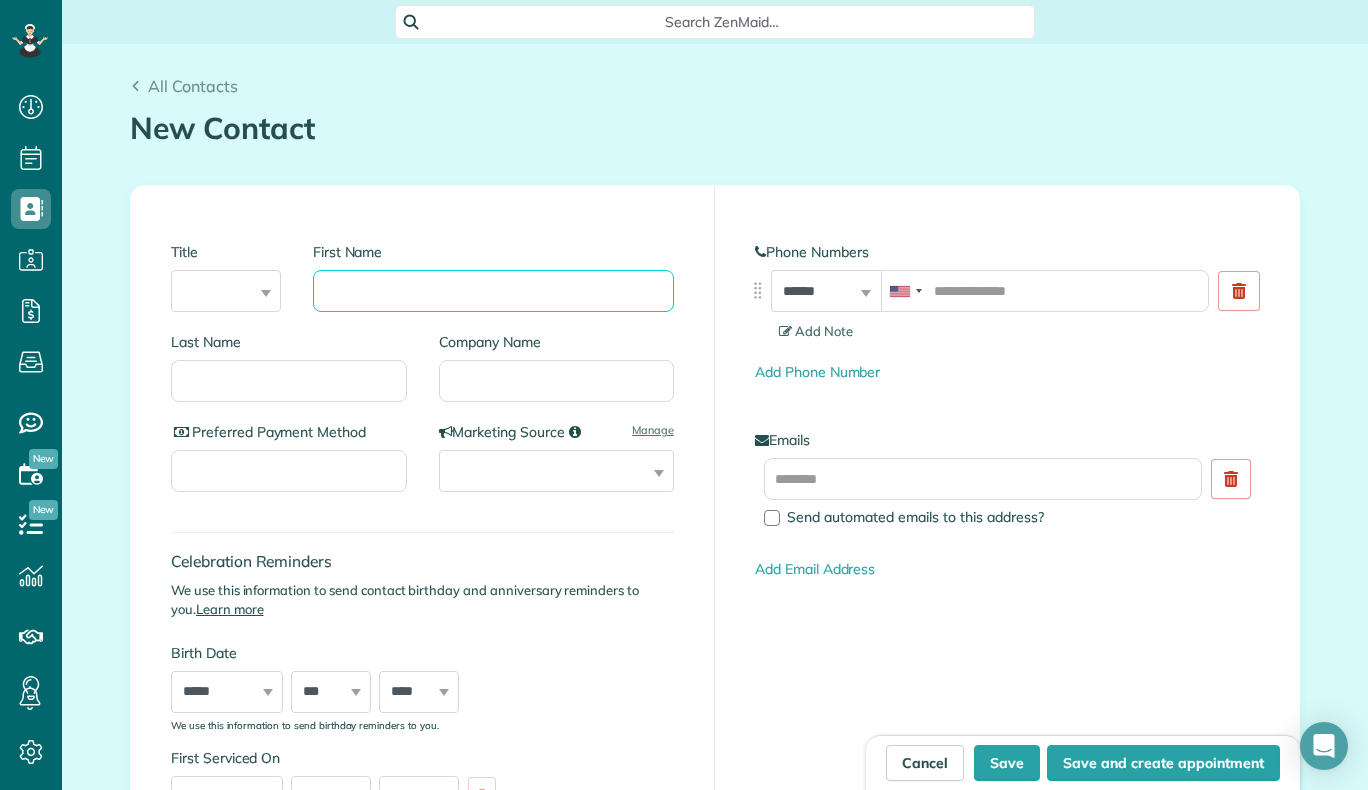 click on "First Name" at bounding box center [493, 291] 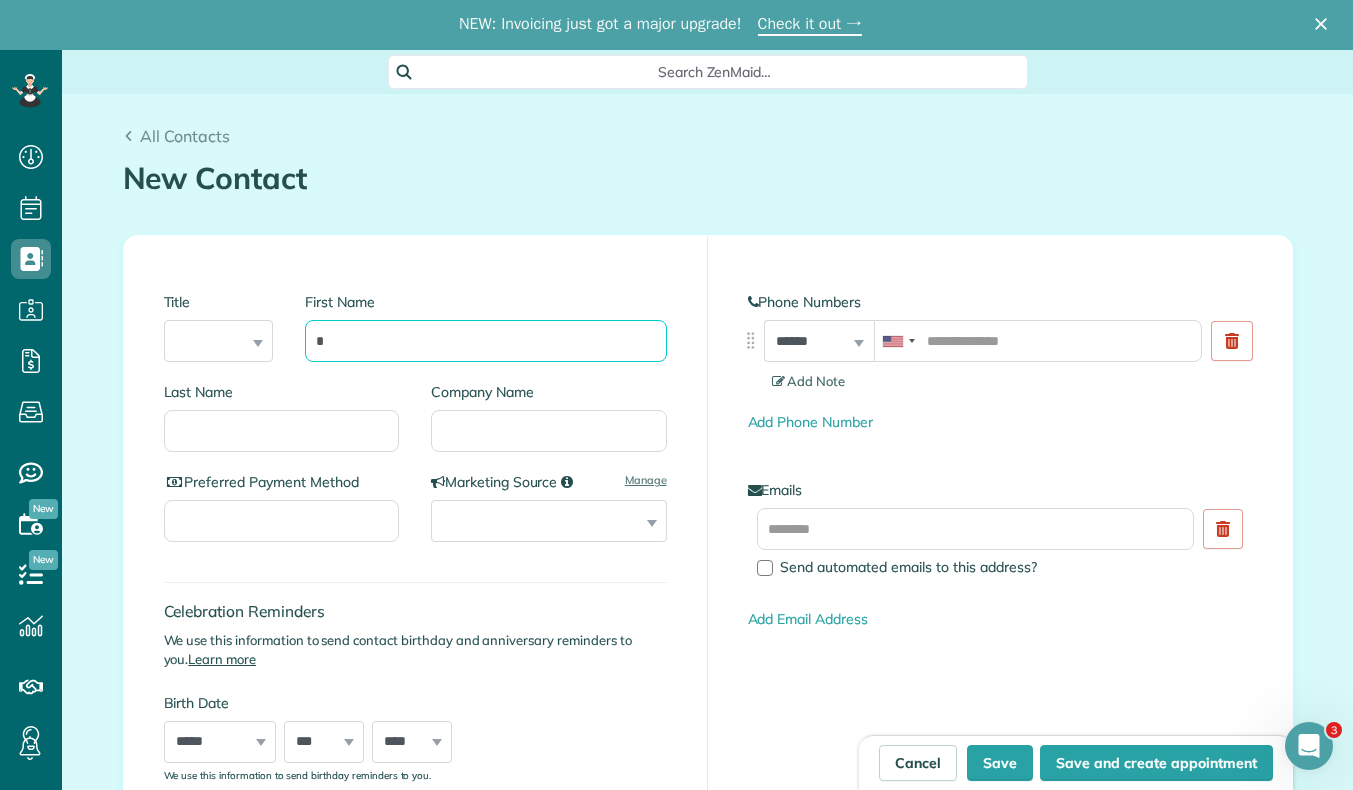 scroll, scrollTop: 0, scrollLeft: 0, axis: both 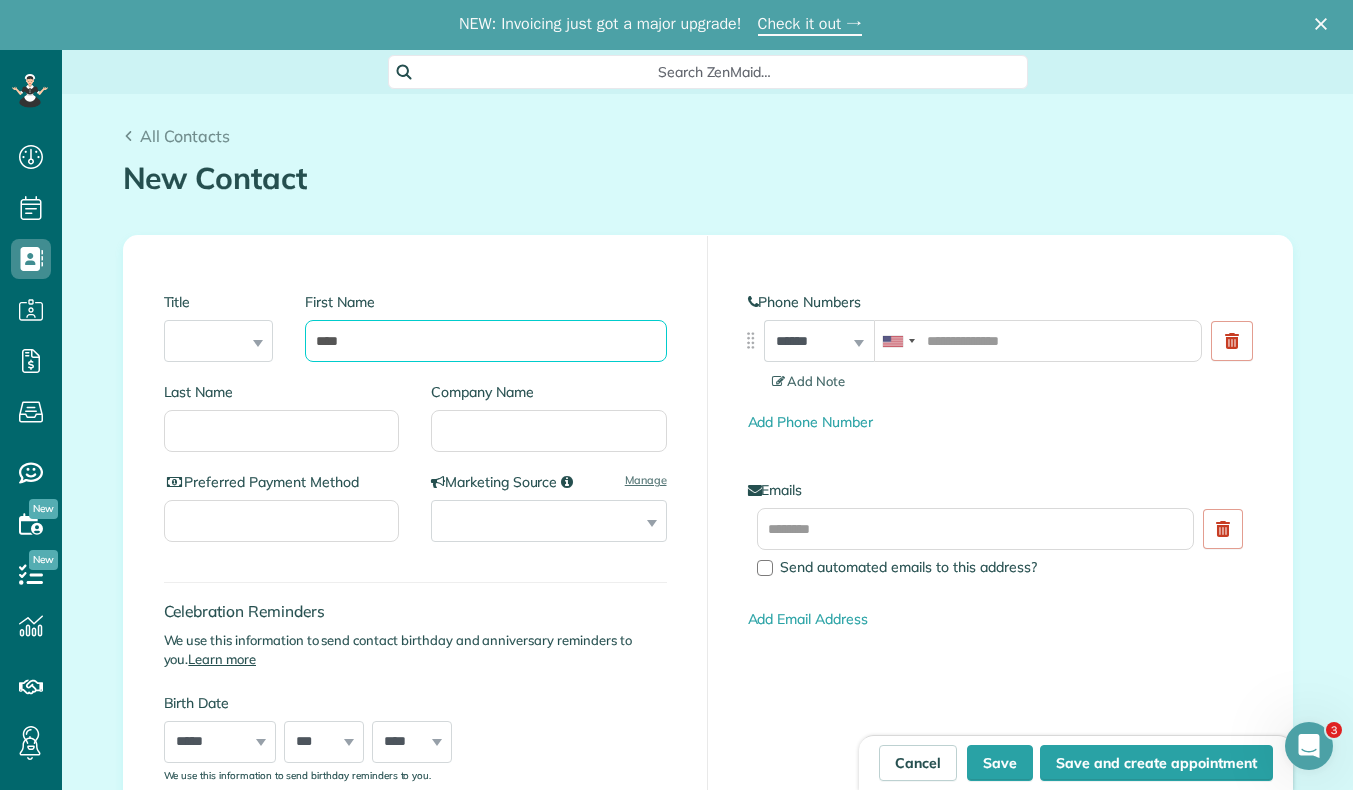 type on "****" 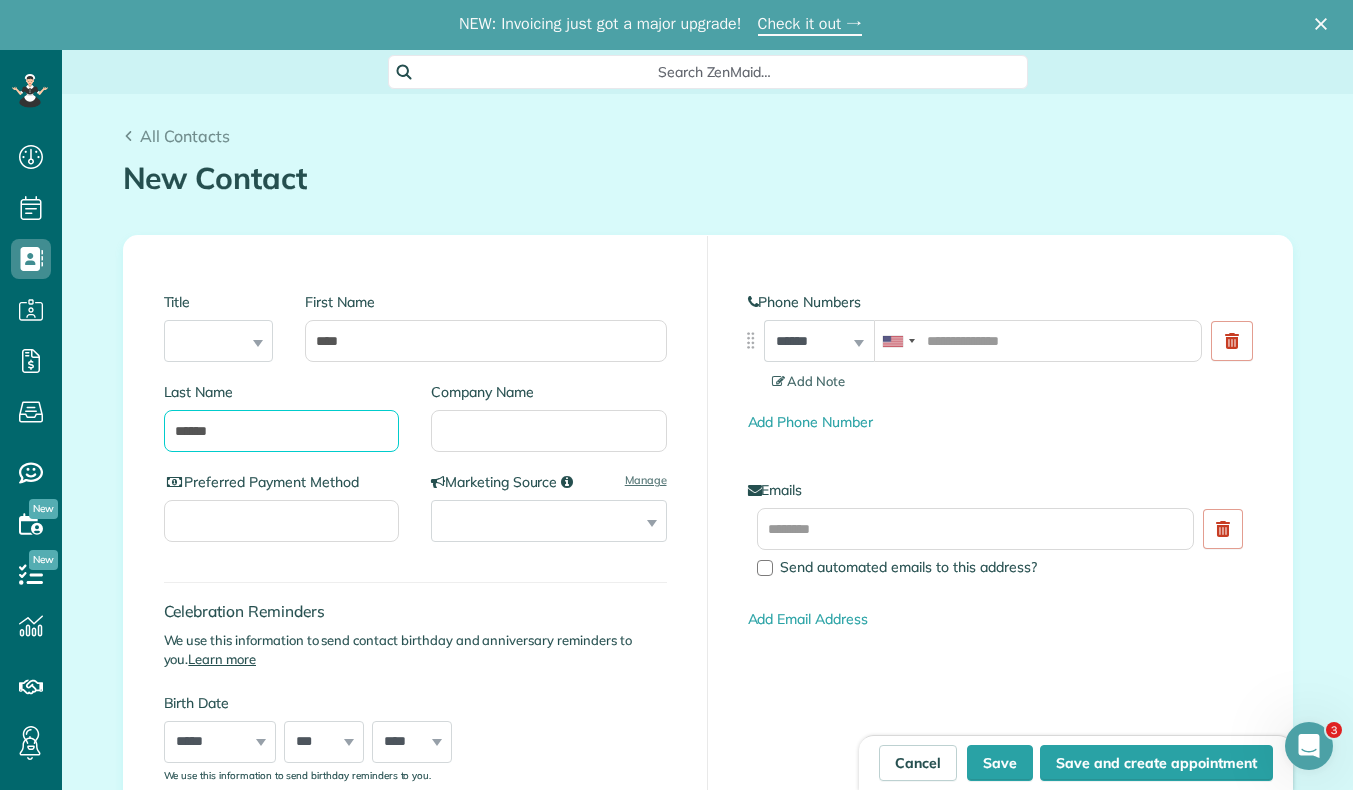 type on "******" 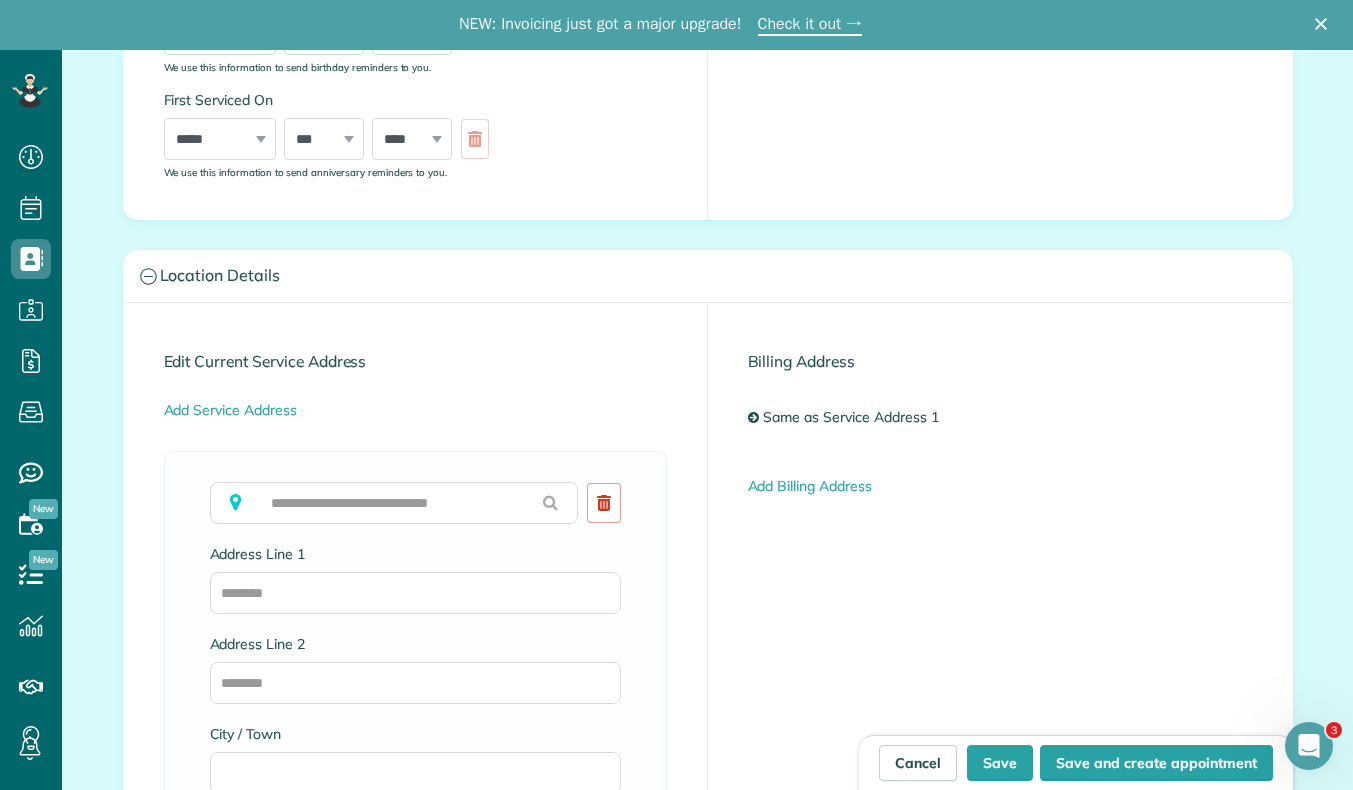 scroll, scrollTop: 709, scrollLeft: 0, axis: vertical 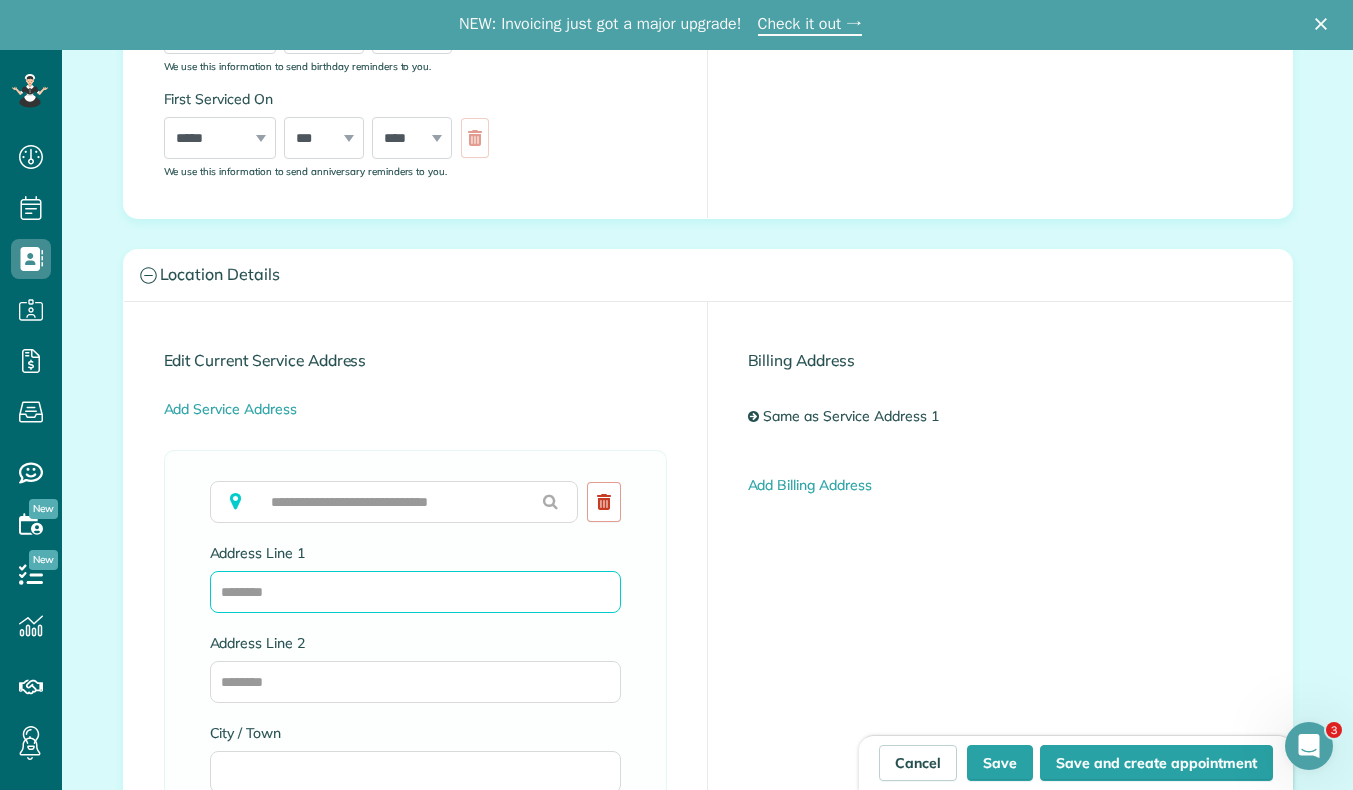 click on "Address Line 1" at bounding box center [415, 592] 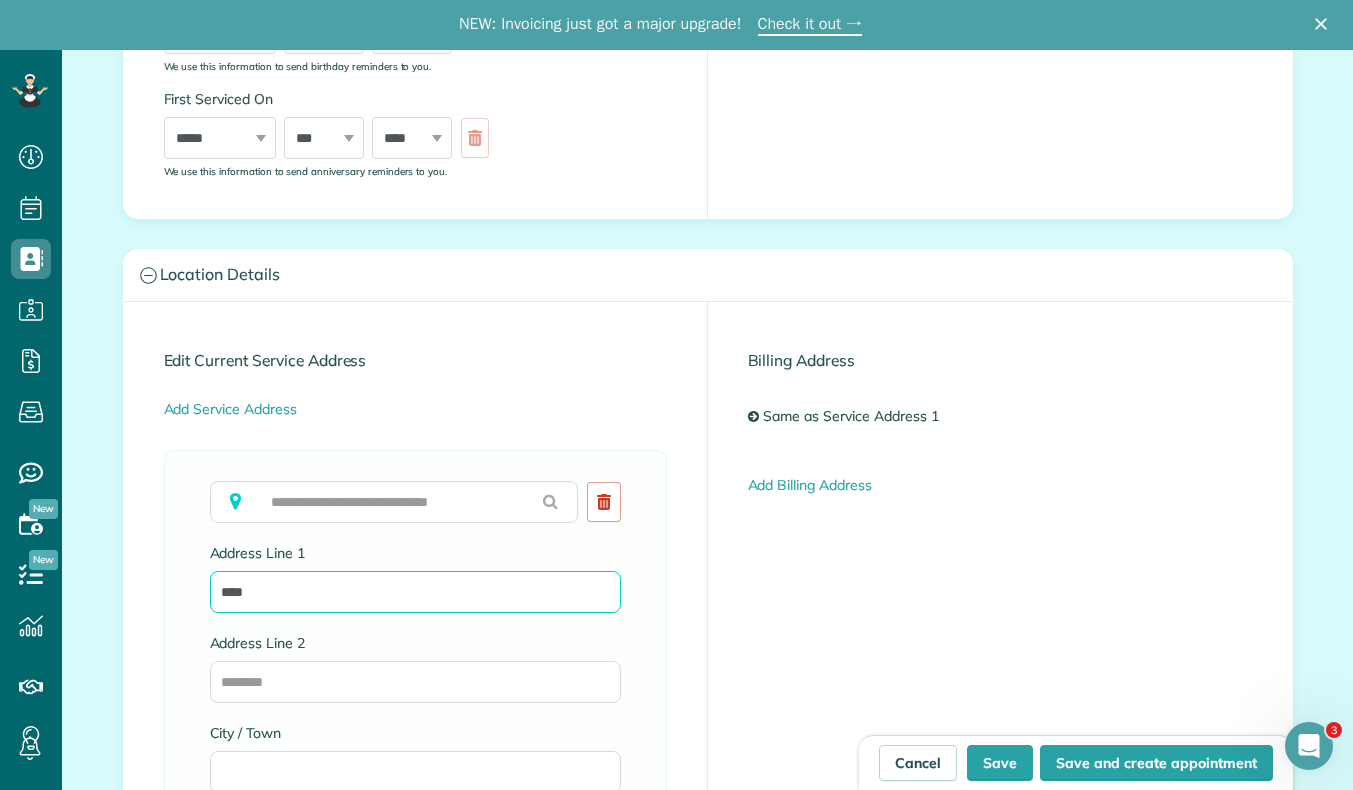 type on "****" 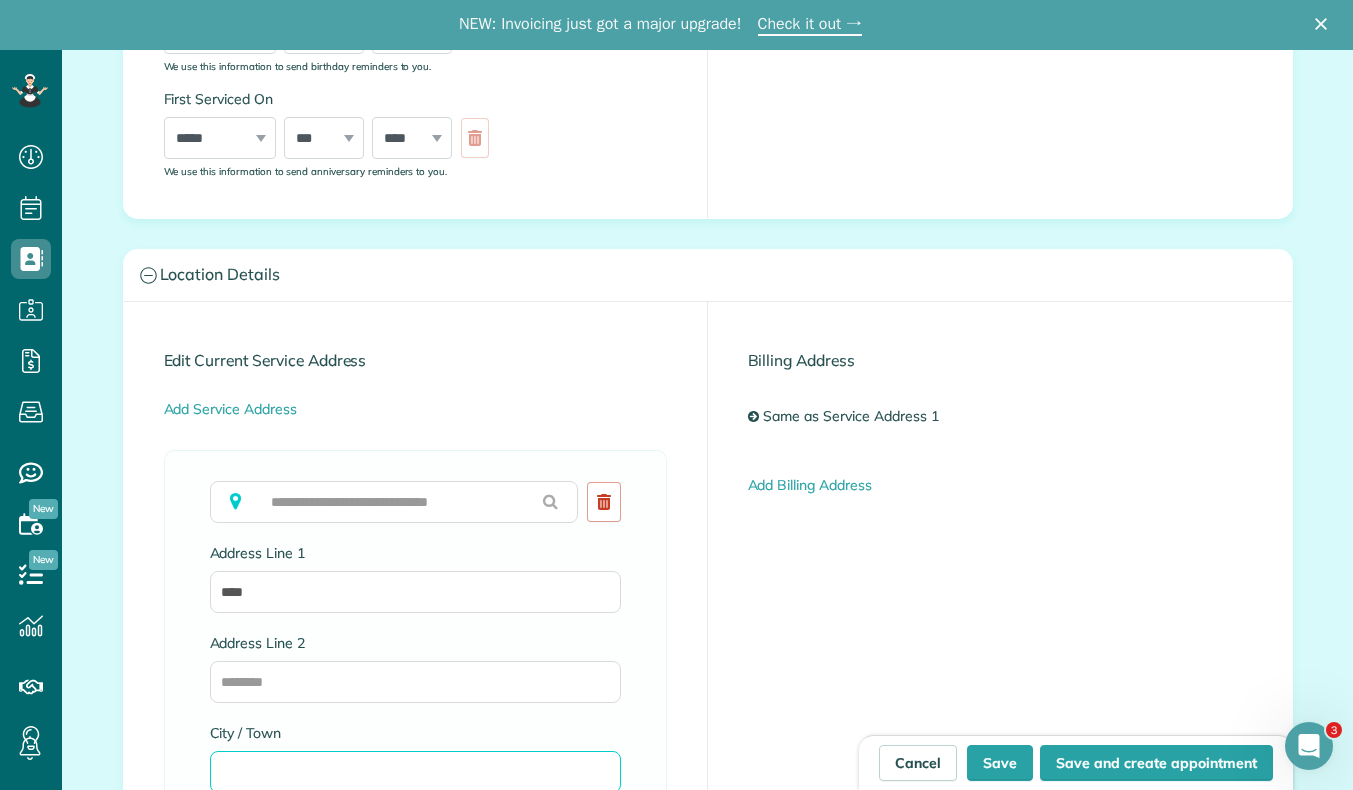 scroll, scrollTop: 3, scrollLeft: 0, axis: vertical 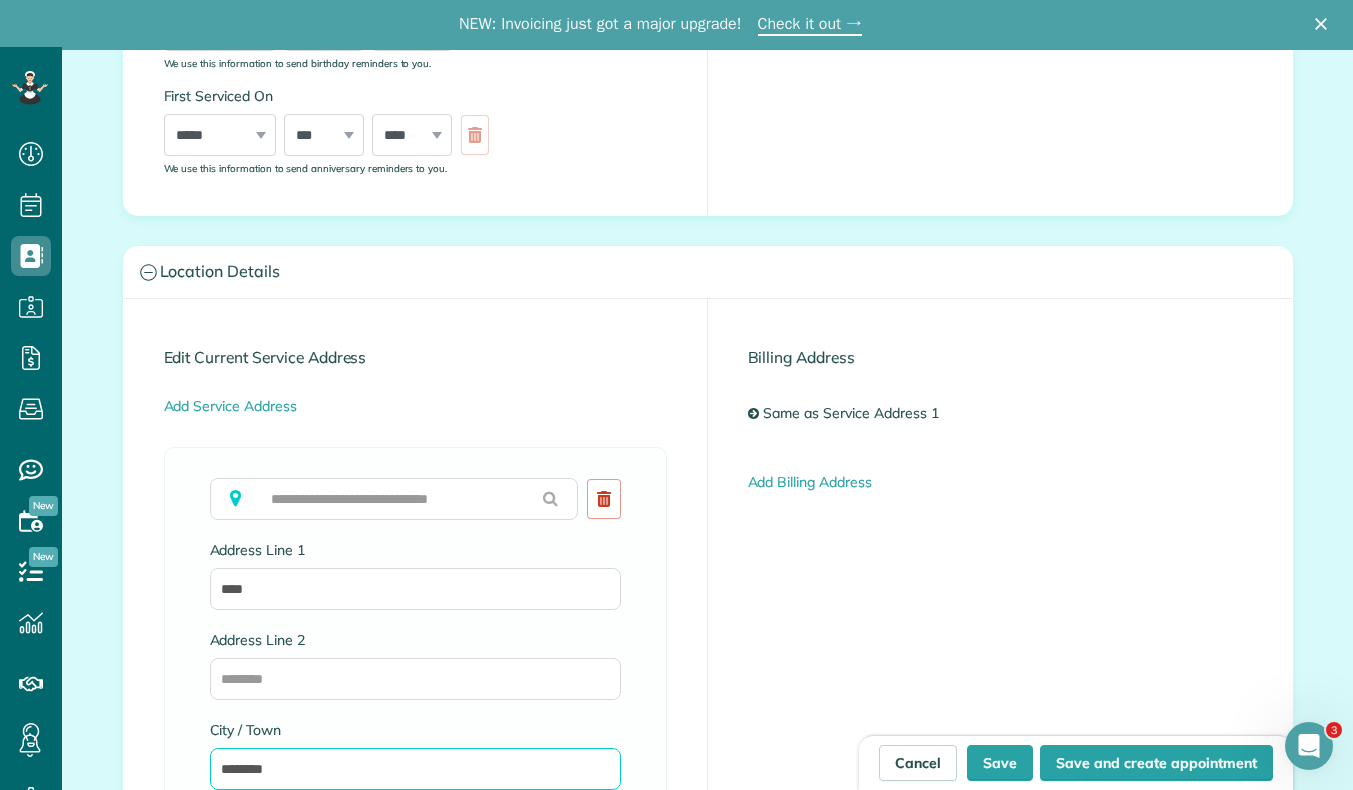 type on "********" 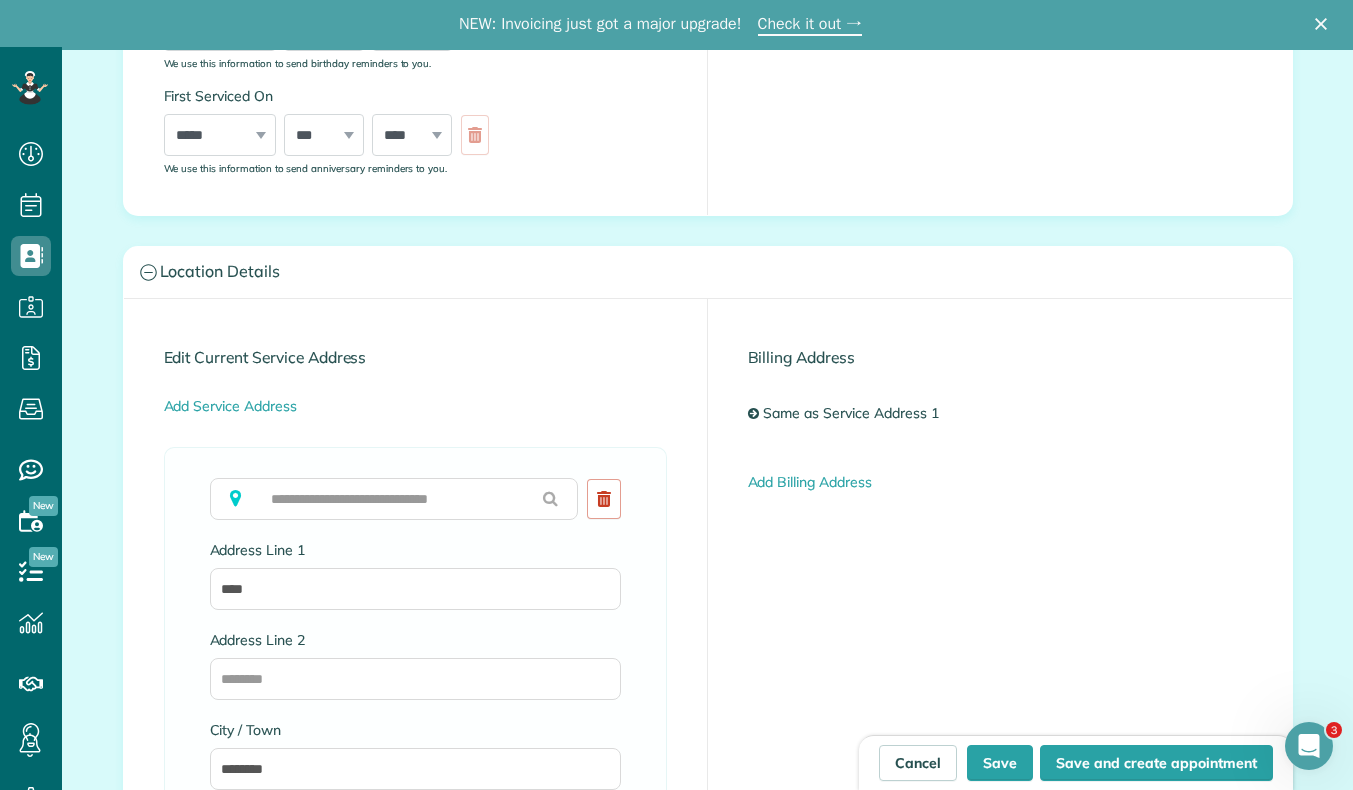 scroll, scrollTop: 1126, scrollLeft: 0, axis: vertical 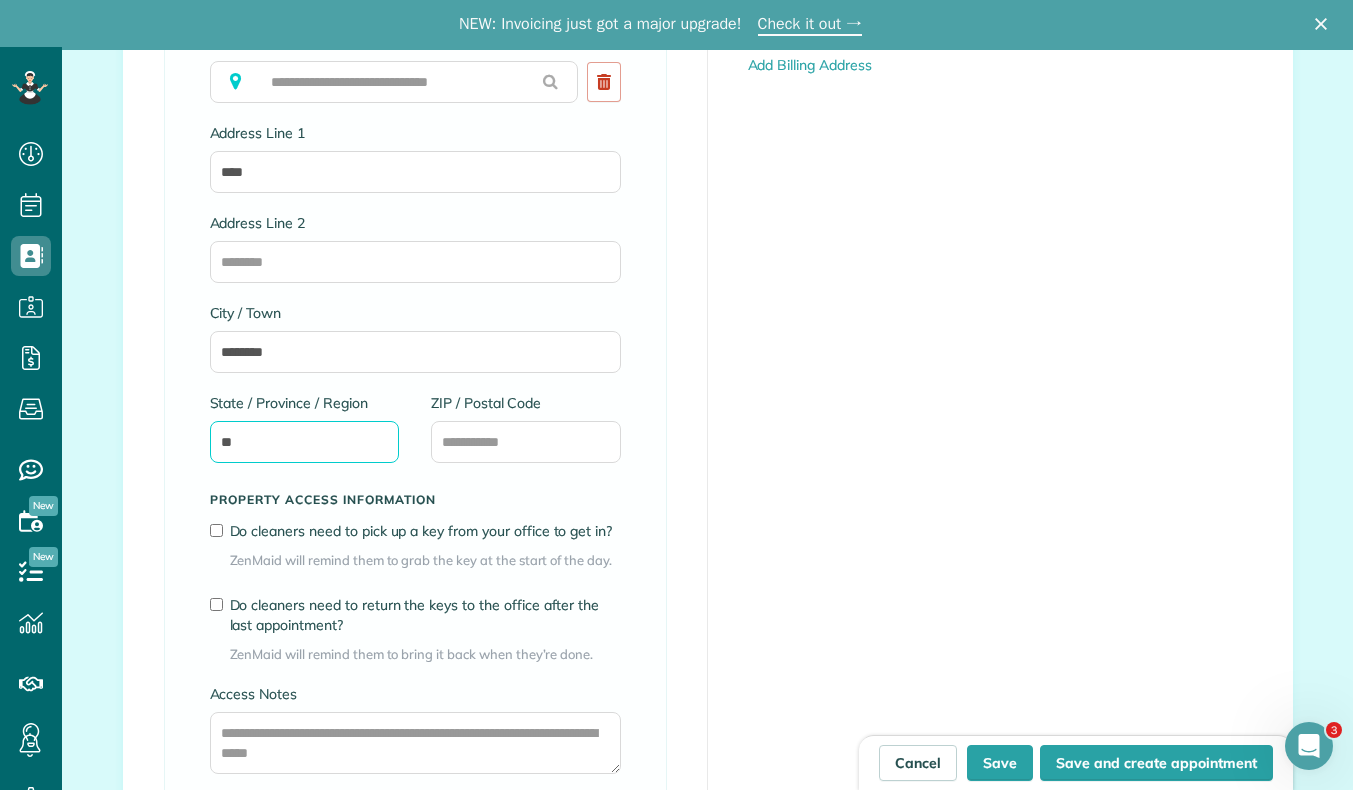 type on "**" 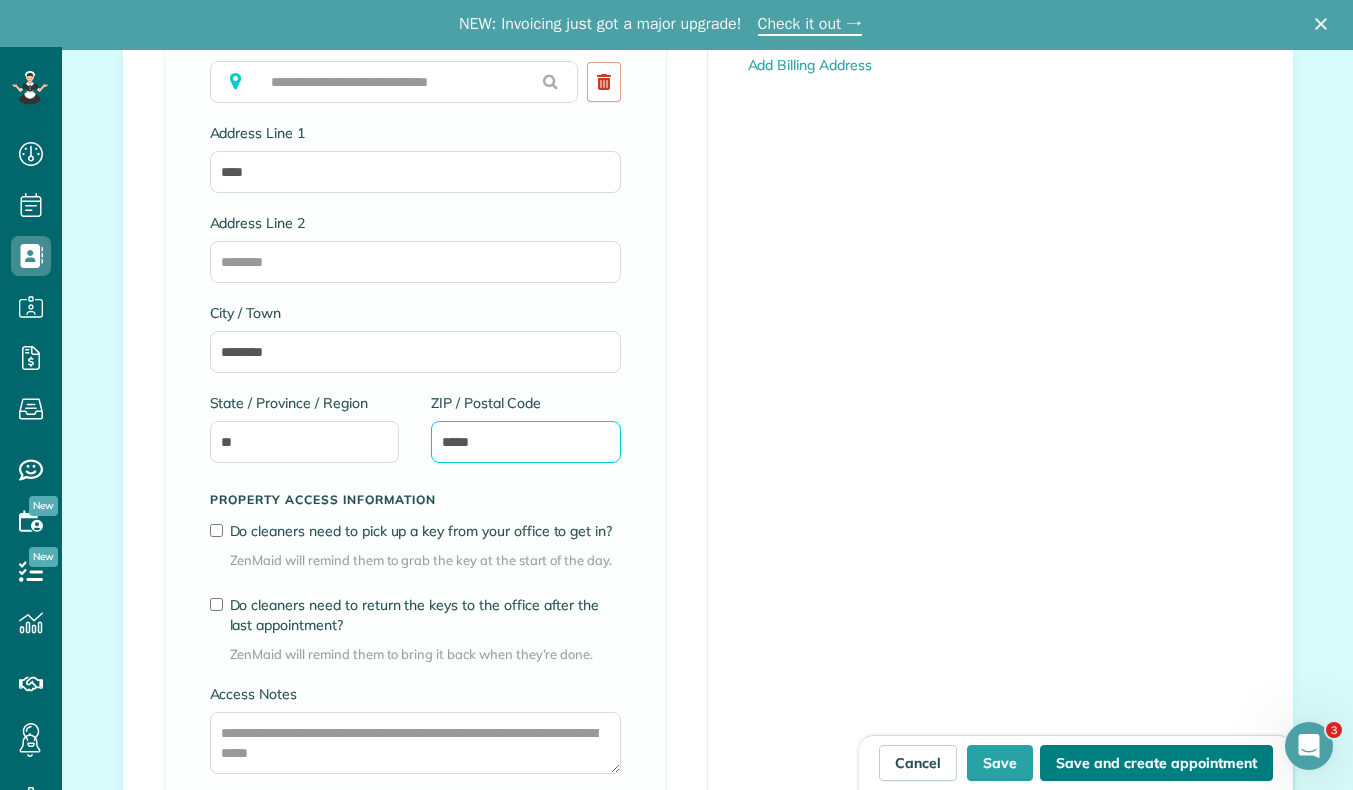 type on "*****" 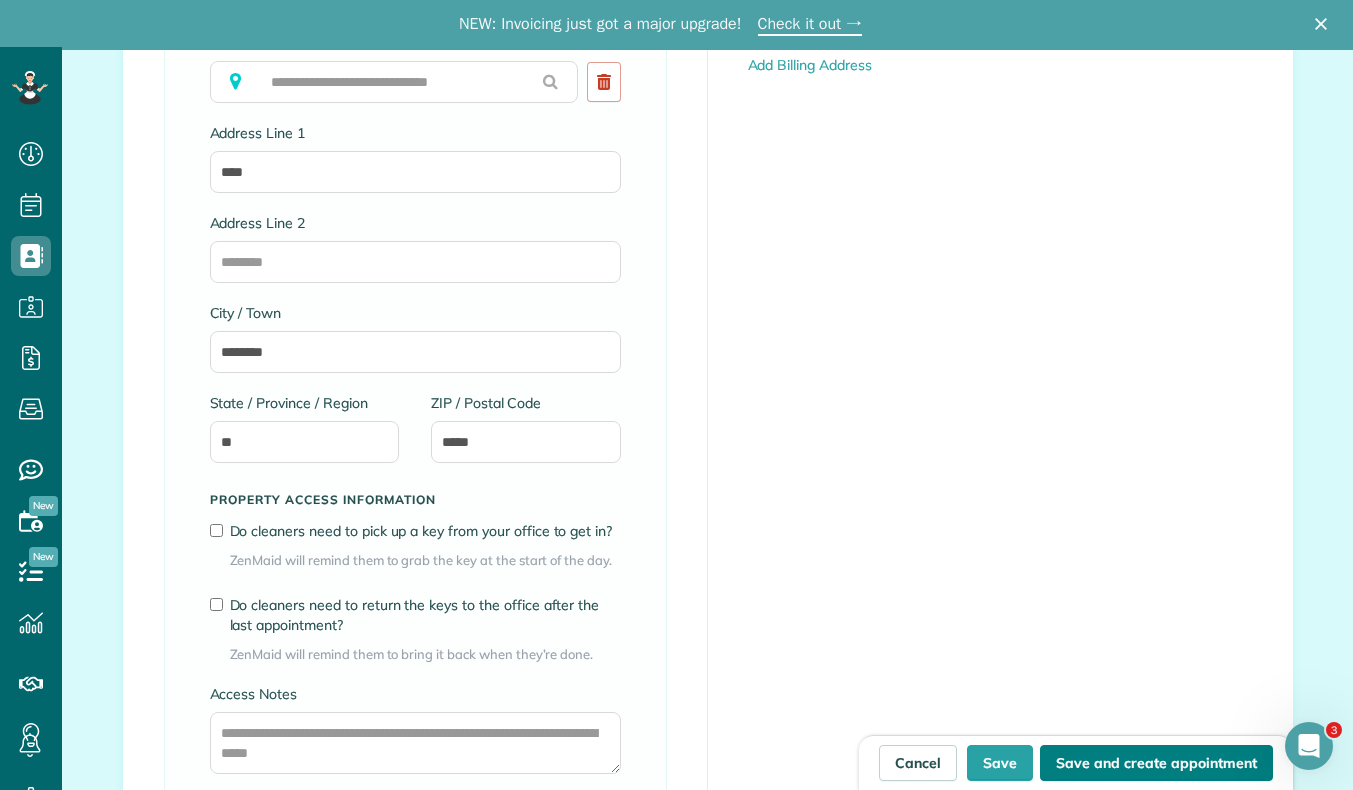click on "Save and create appointment" at bounding box center (1156, 763) 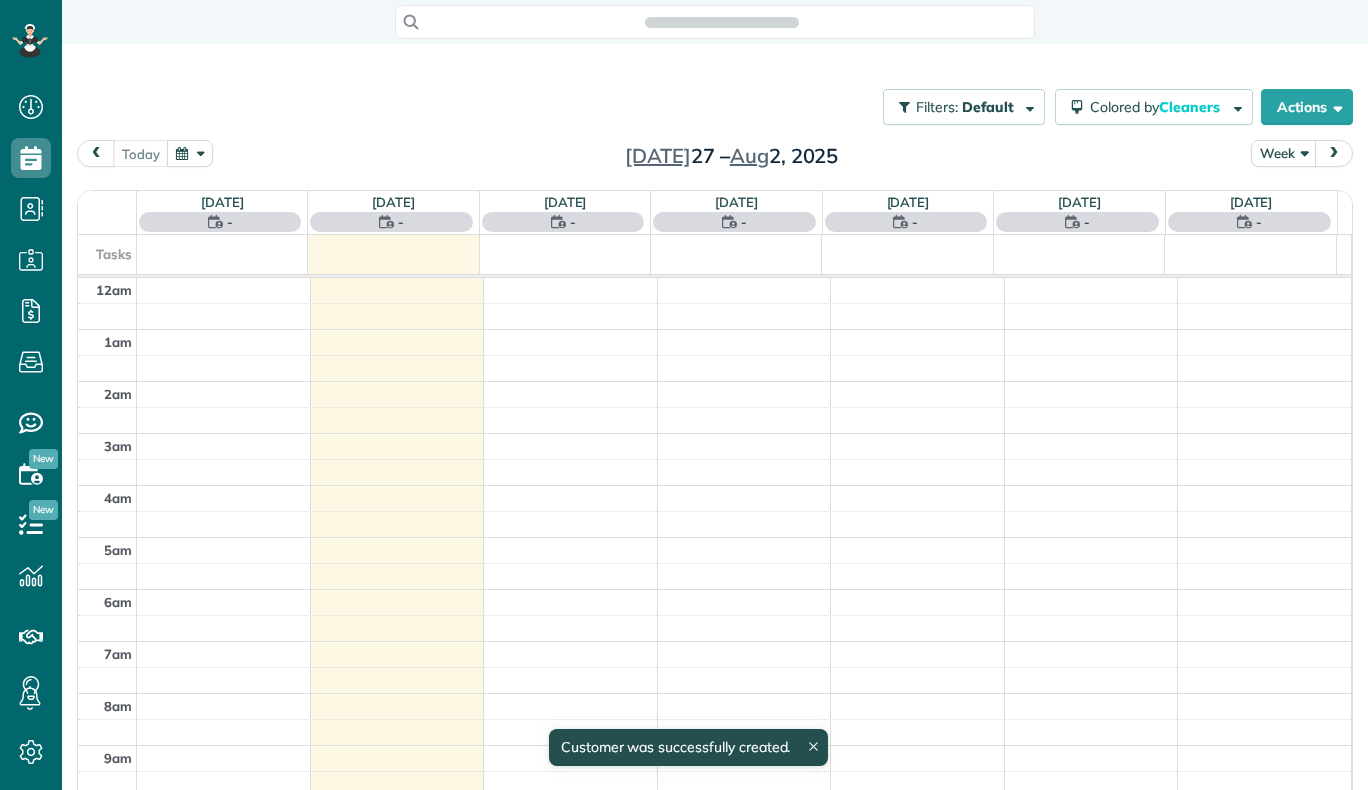 scroll, scrollTop: 0, scrollLeft: 0, axis: both 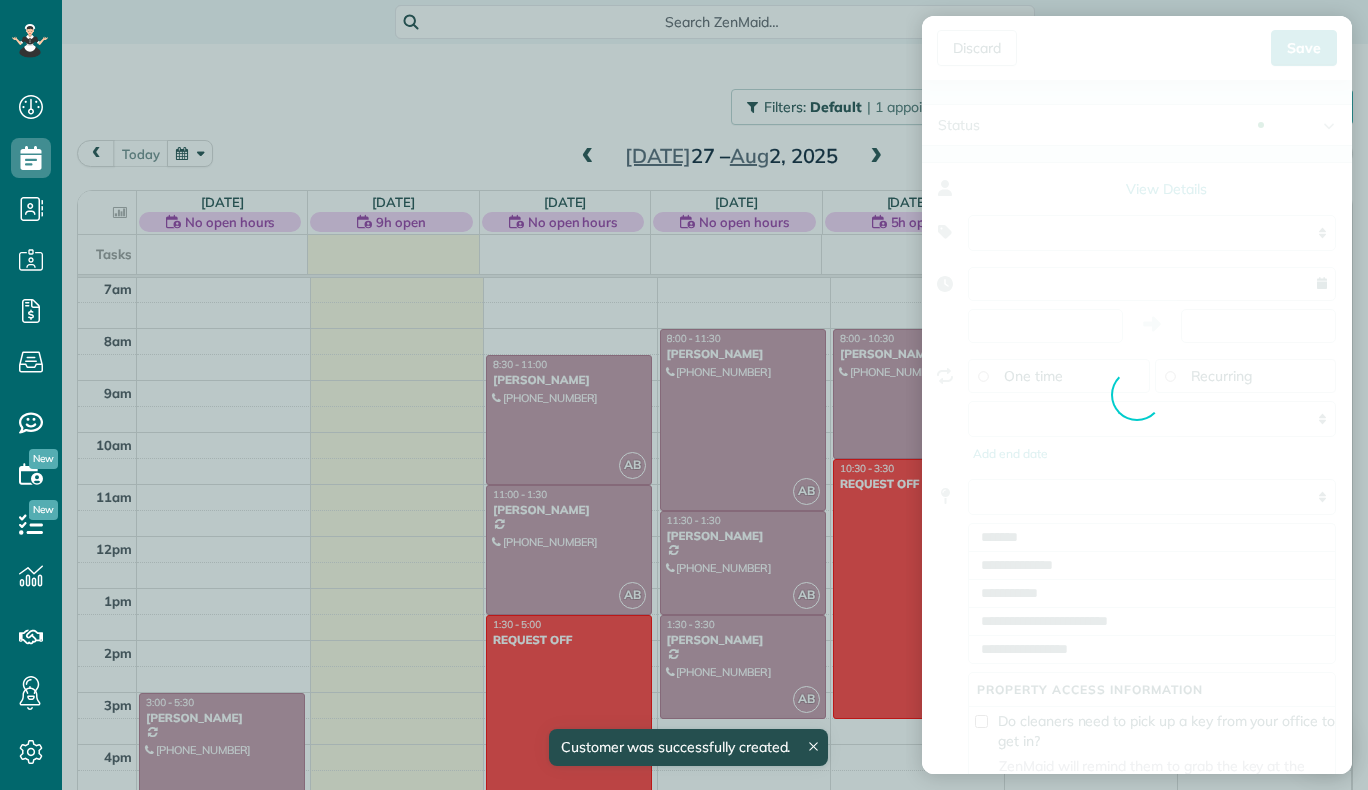 type on "**********" 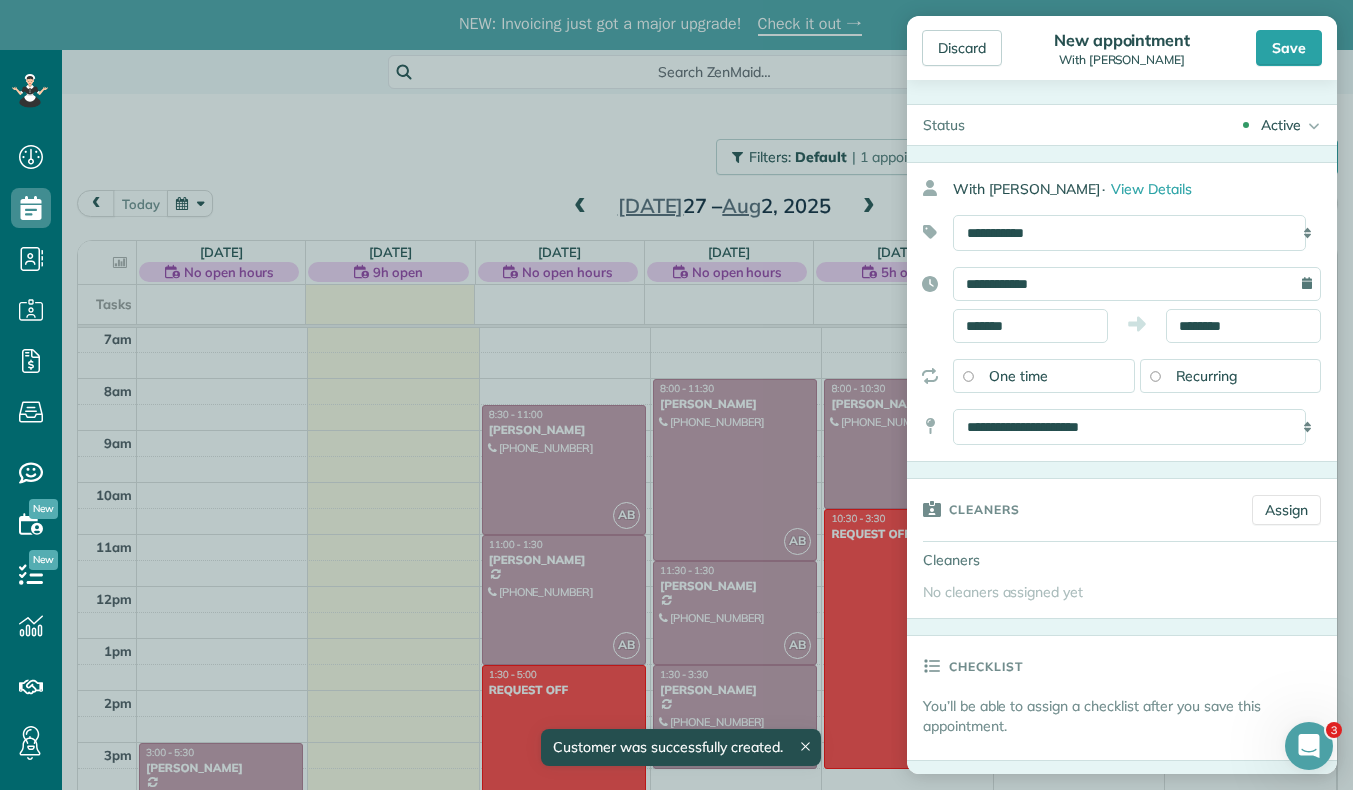 scroll, scrollTop: 0, scrollLeft: 0, axis: both 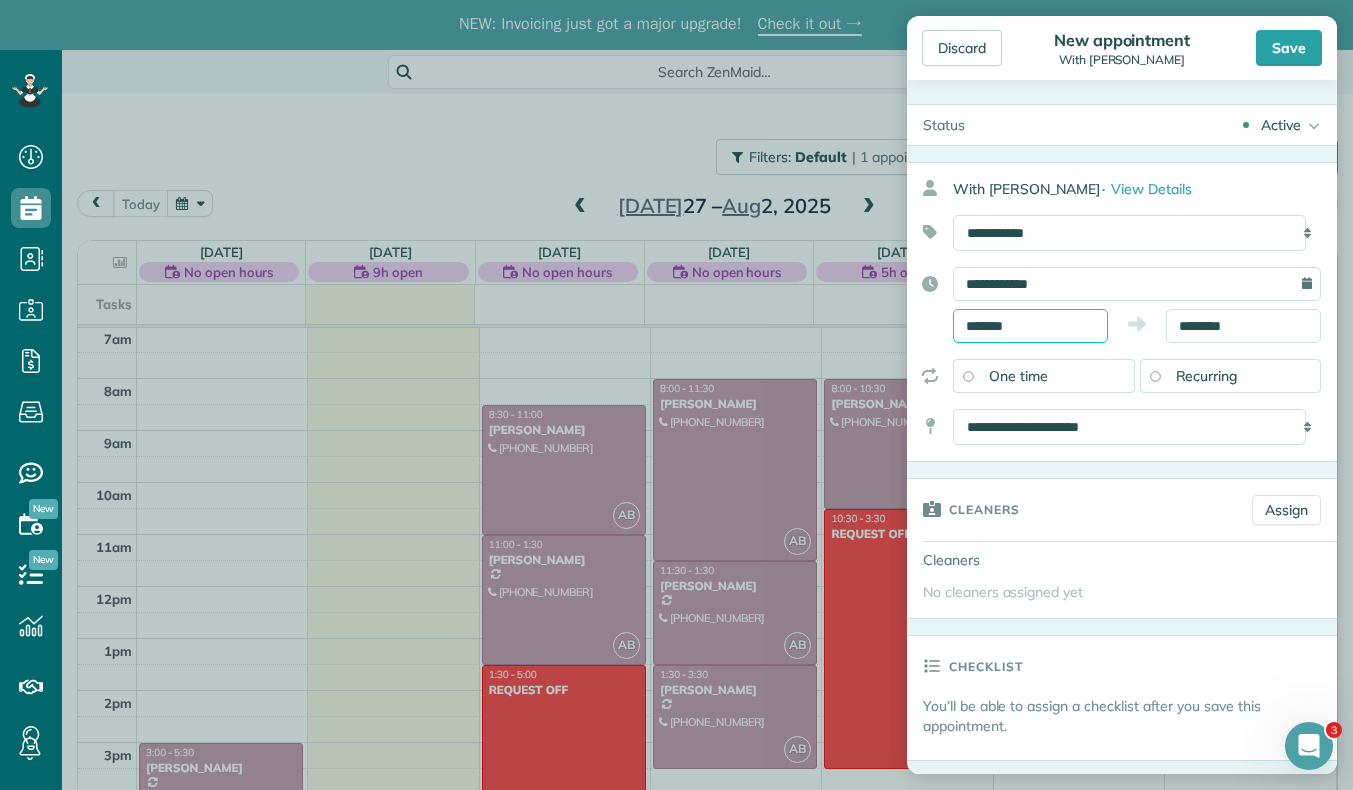 click on "*******" at bounding box center (1030, 326) 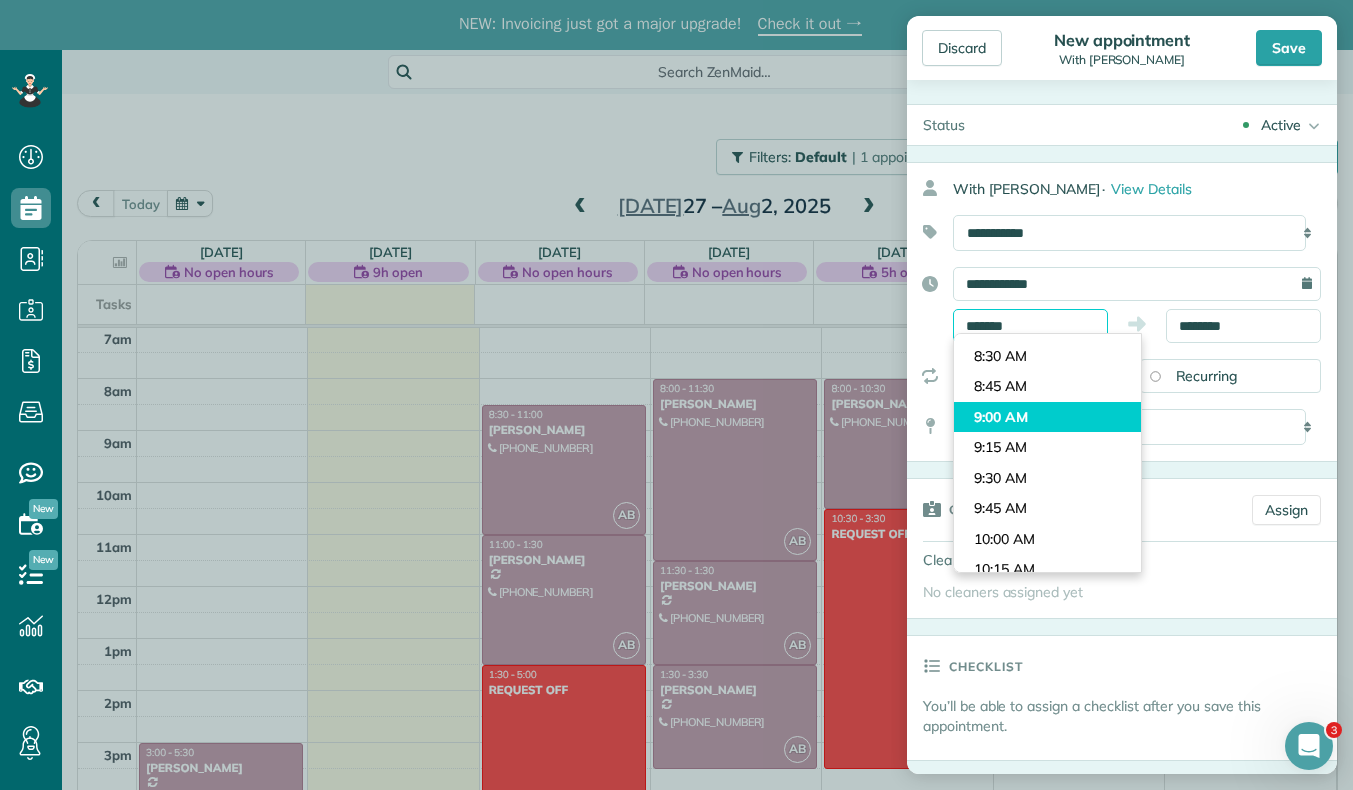scroll, scrollTop: 995, scrollLeft: 0, axis: vertical 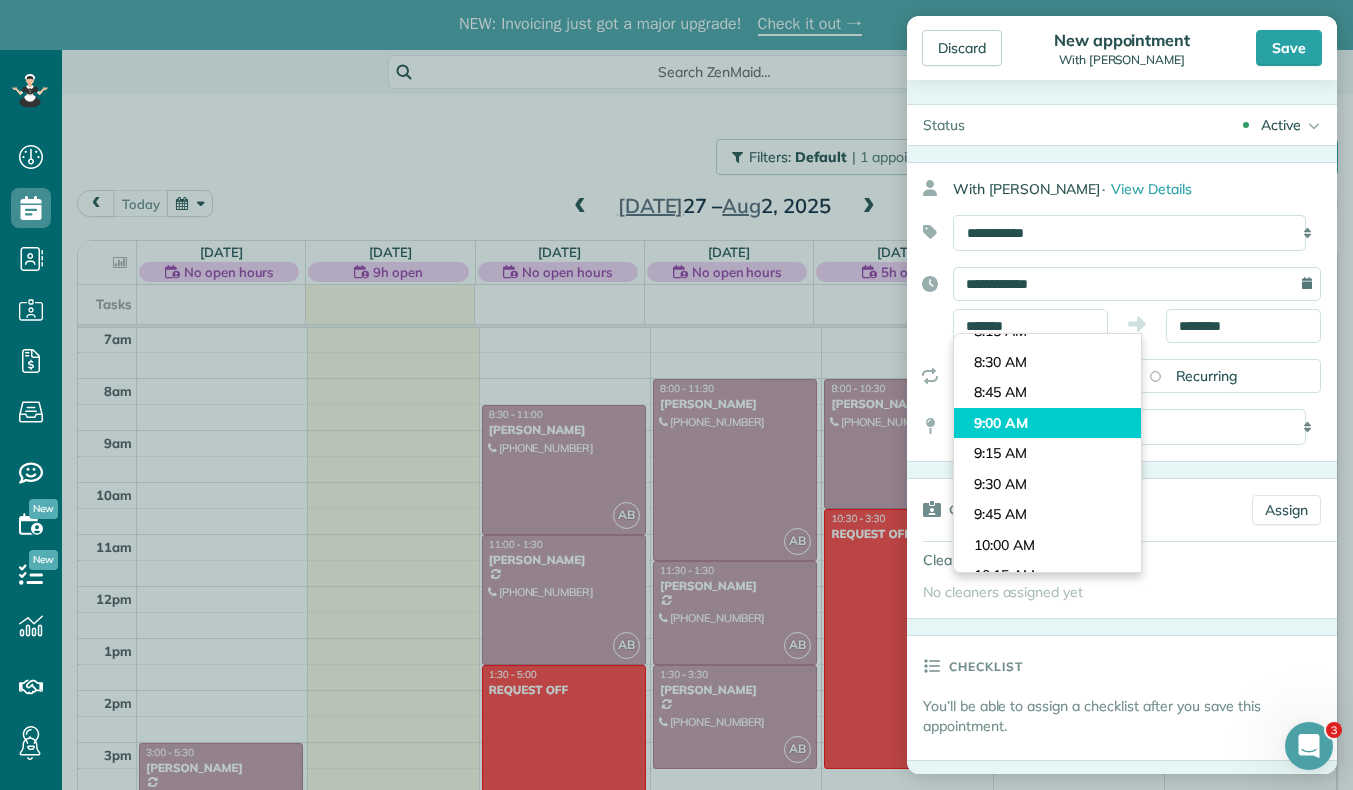 type on "*******" 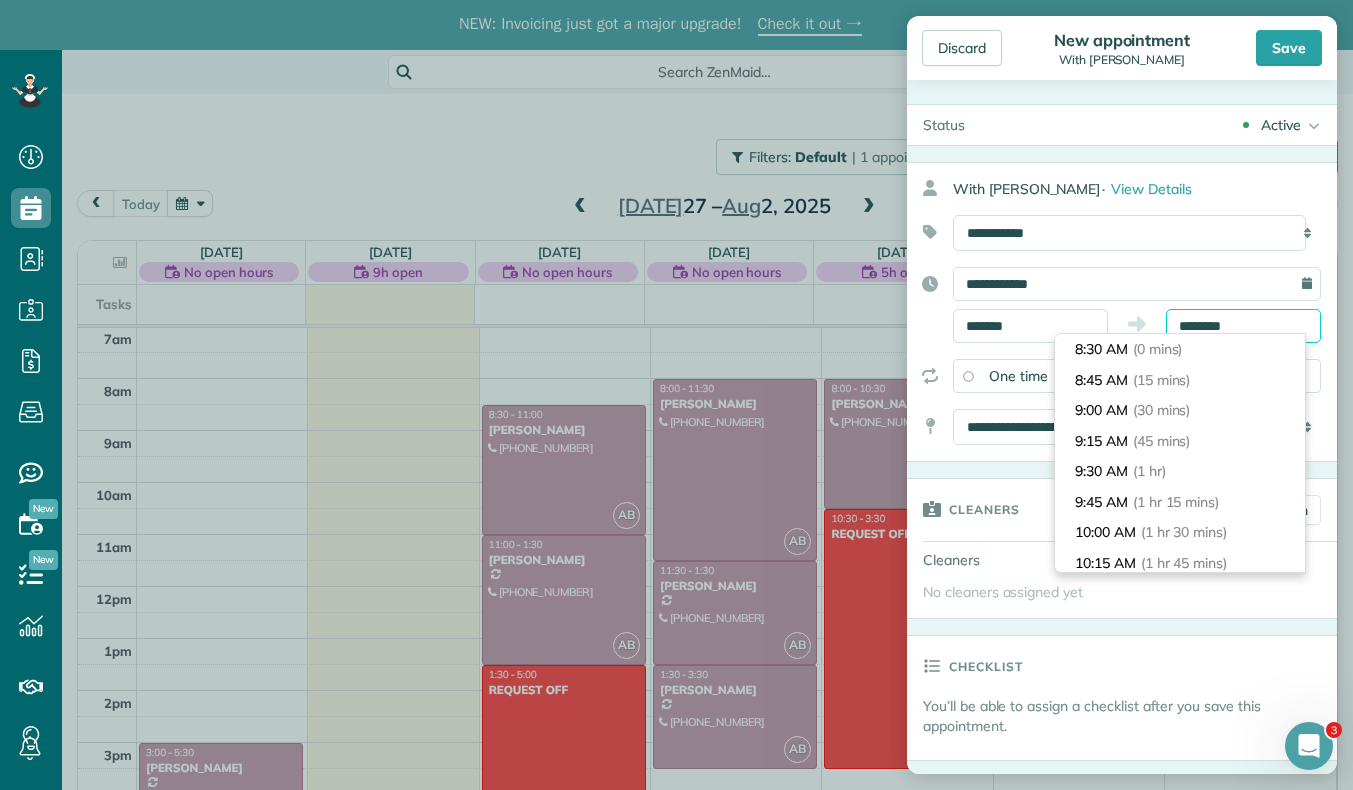 click on "Dashboard
Scheduling
Calendar View
List View
Dispatch View - Weekly scheduling (Beta)" at bounding box center (676, 445) 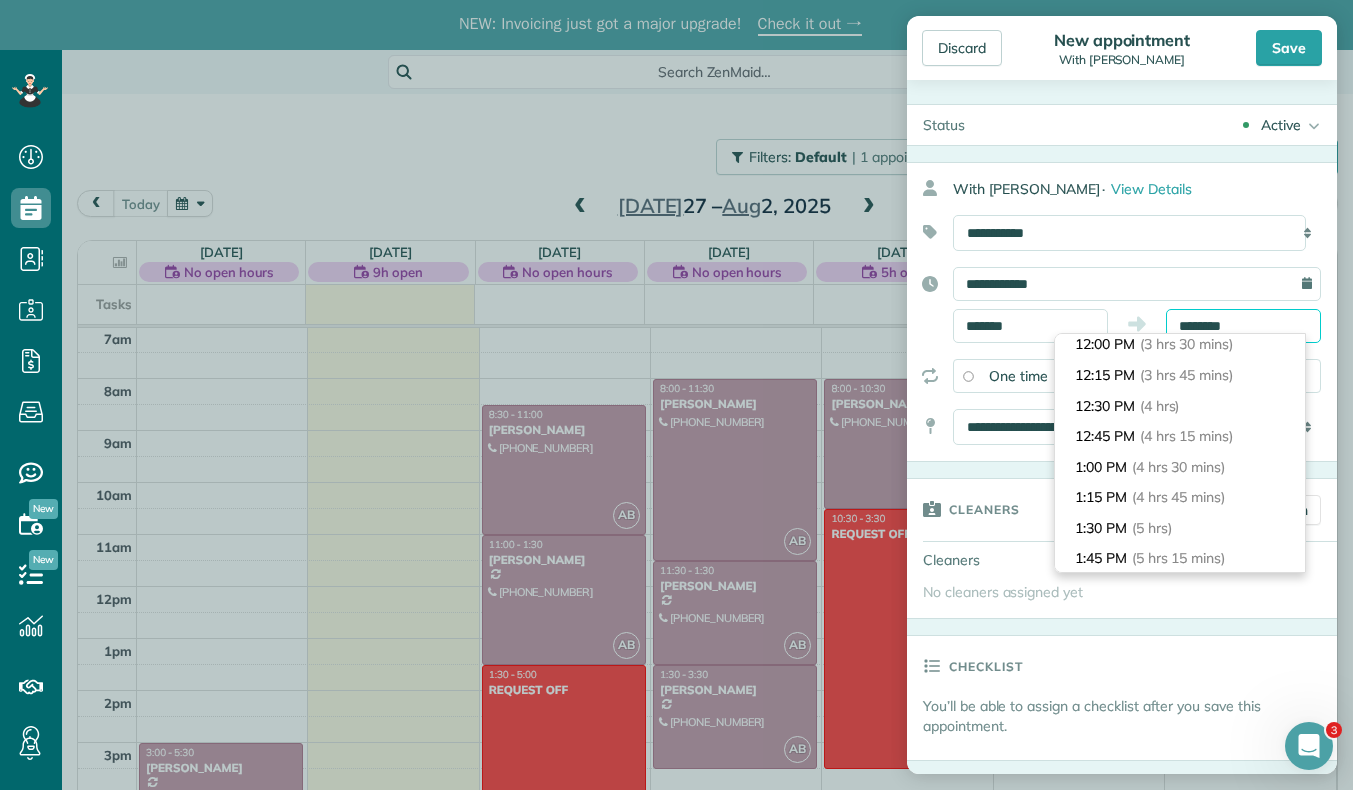 scroll, scrollTop: 434, scrollLeft: 0, axis: vertical 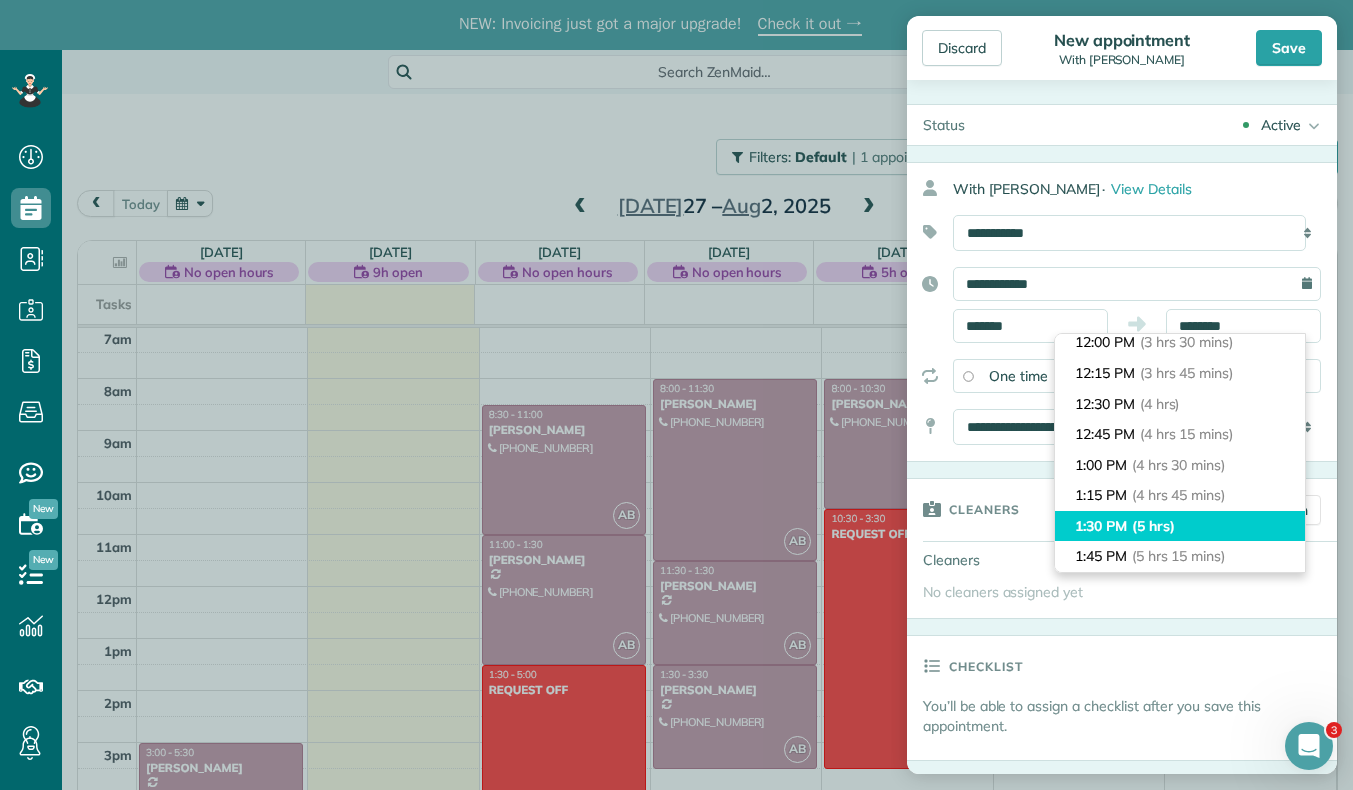 type on "*******" 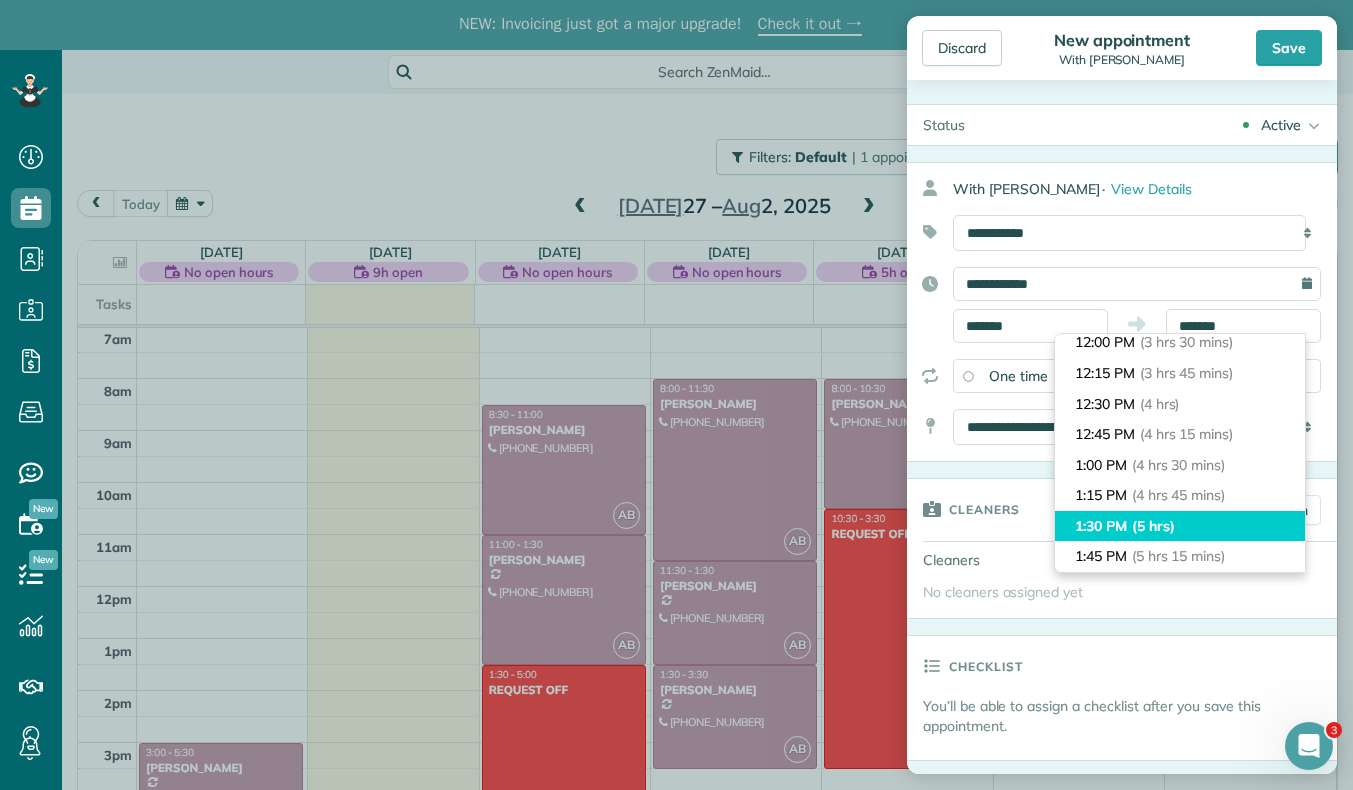 click on "(5 hrs)" at bounding box center [1153, 526] 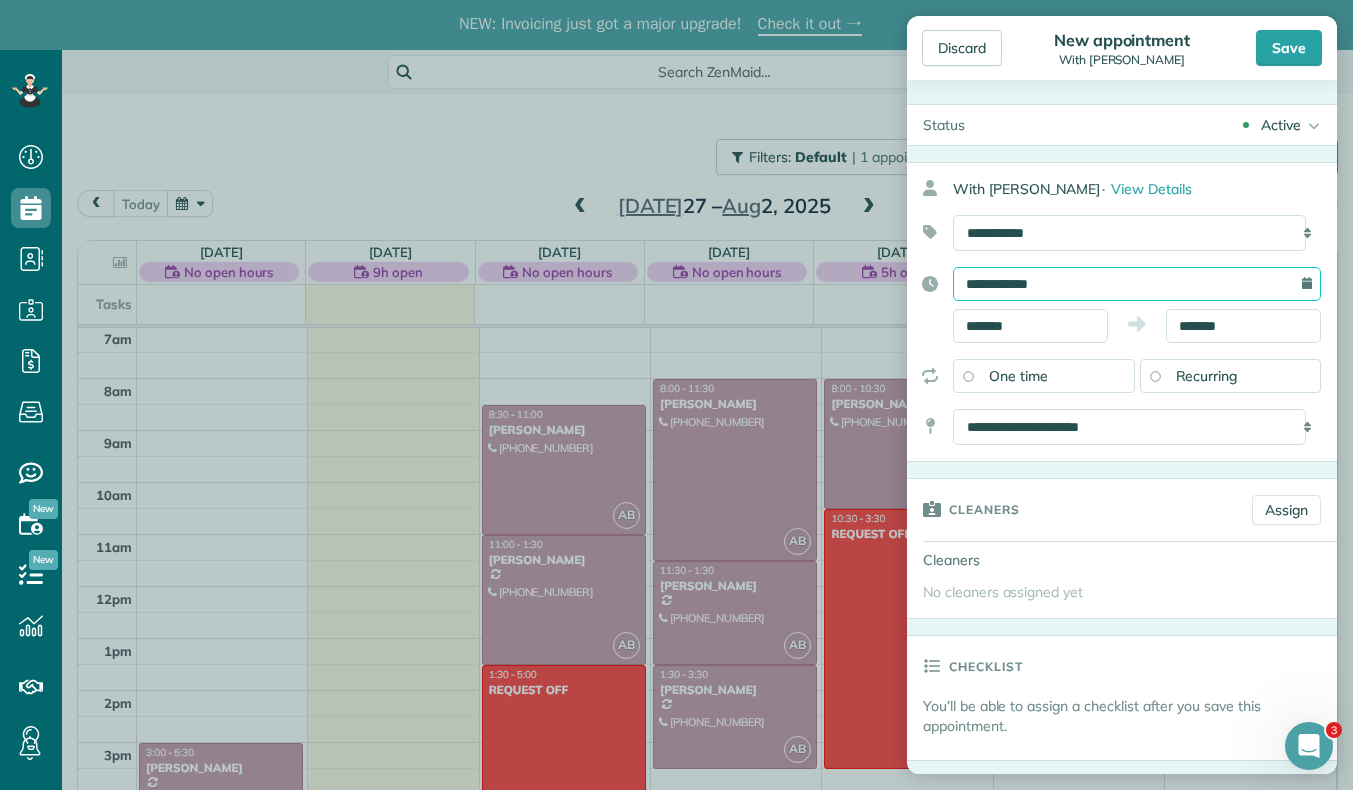 click on "**********" at bounding box center (1137, 284) 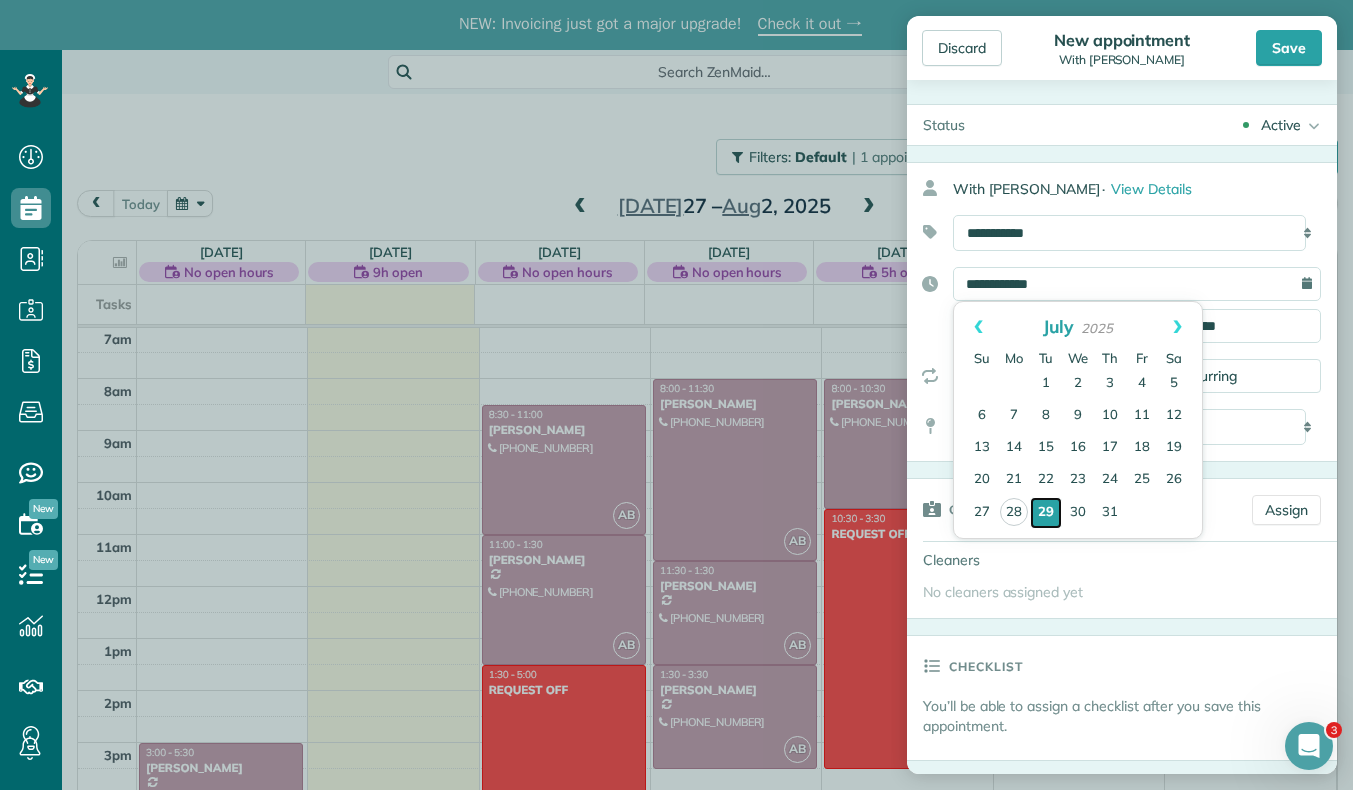 click on "29" at bounding box center [1046, 513] 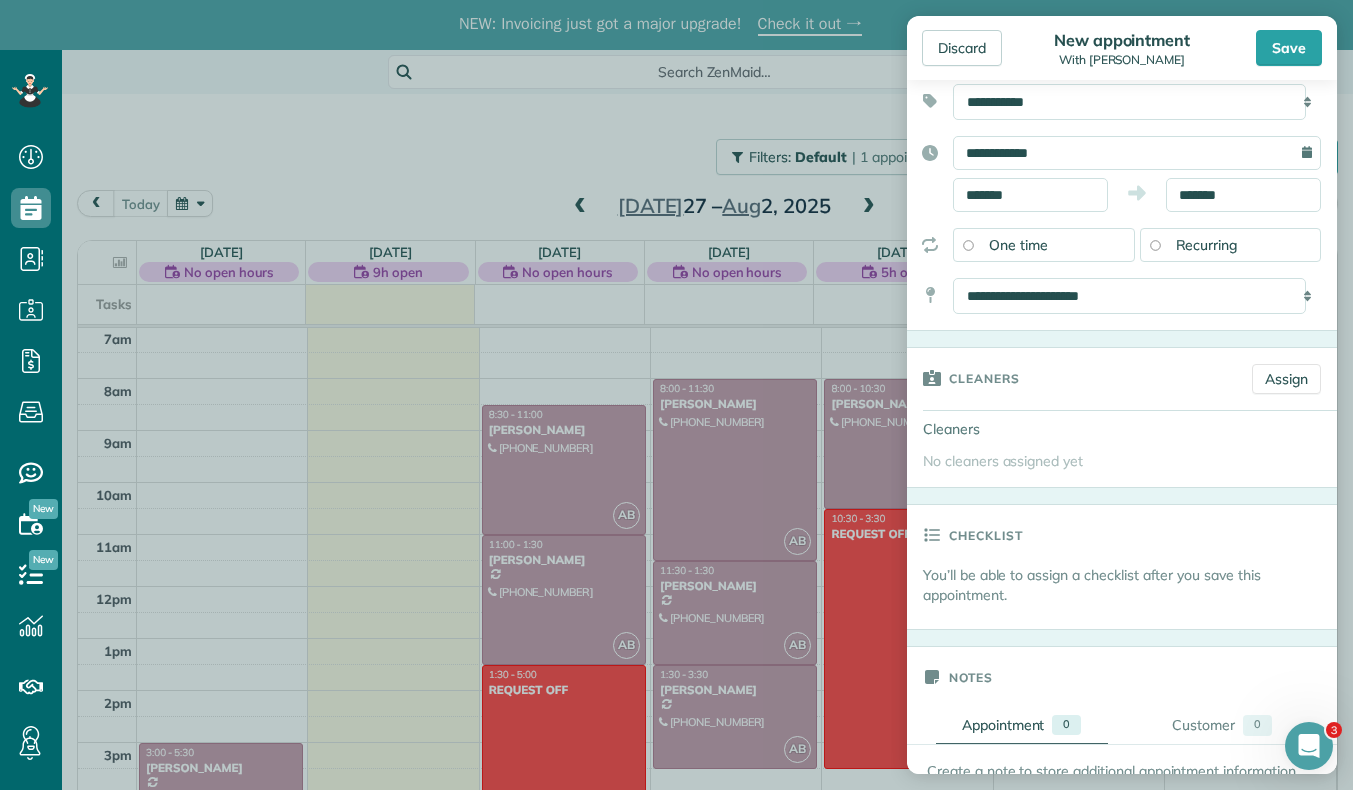 scroll, scrollTop: 168, scrollLeft: 0, axis: vertical 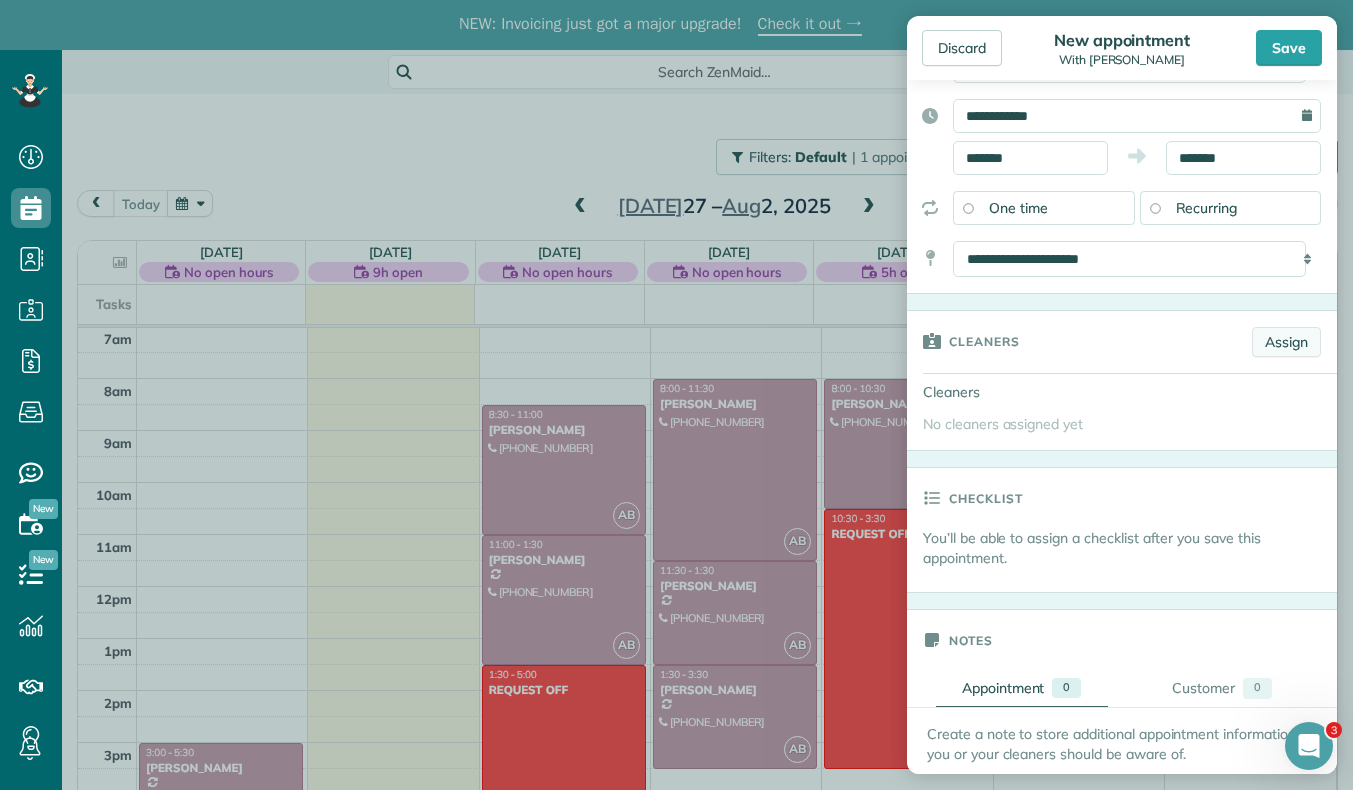 click on "Assign" at bounding box center (1286, 342) 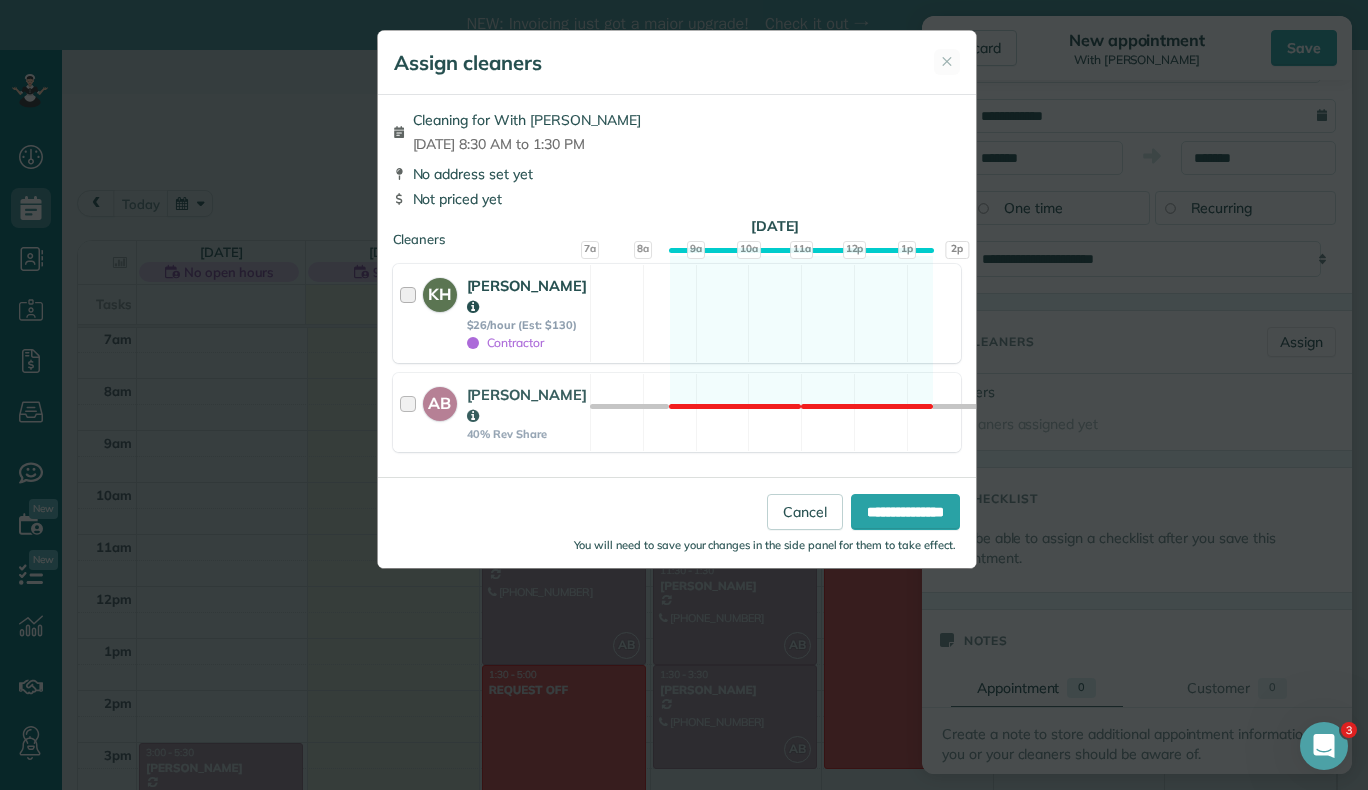 click at bounding box center [411, 313] 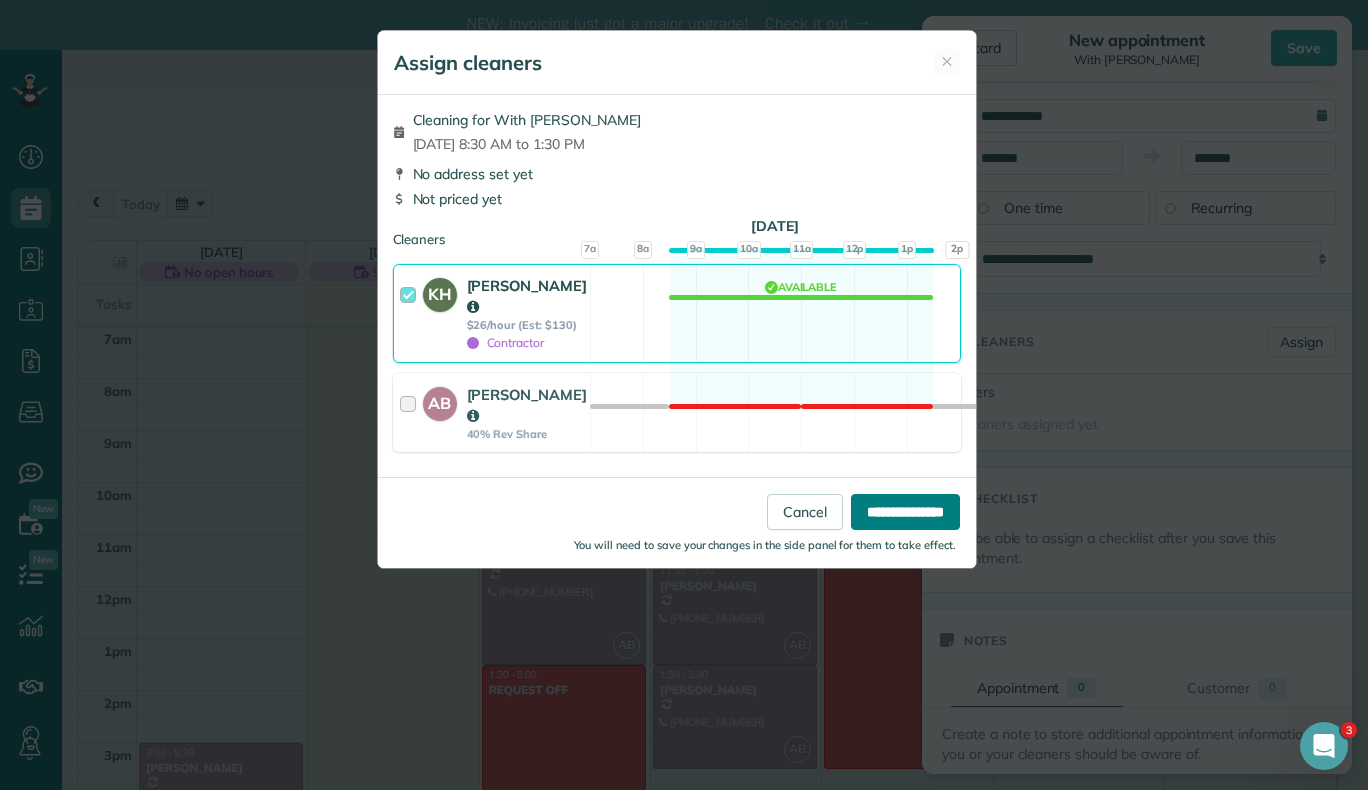 click on "**********" at bounding box center (905, 512) 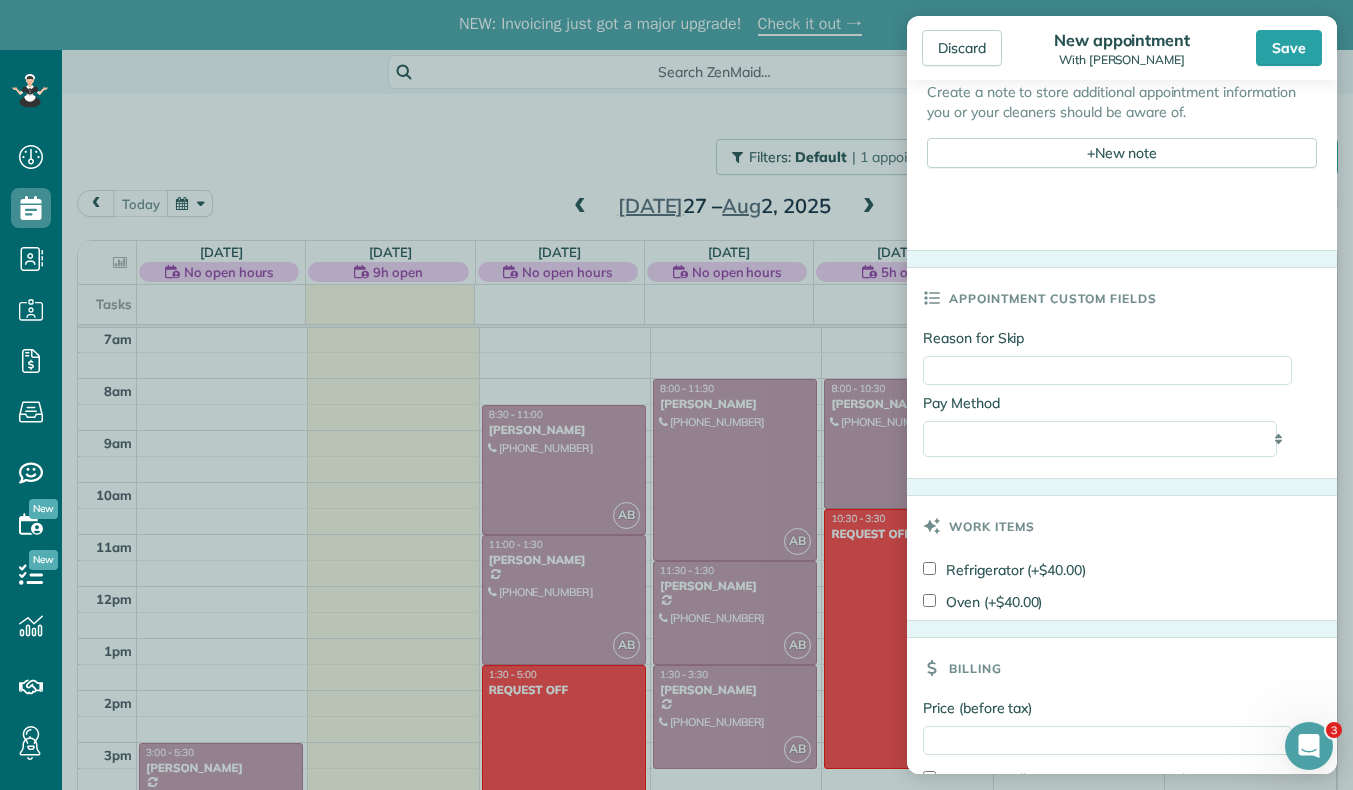 scroll, scrollTop: 979, scrollLeft: 0, axis: vertical 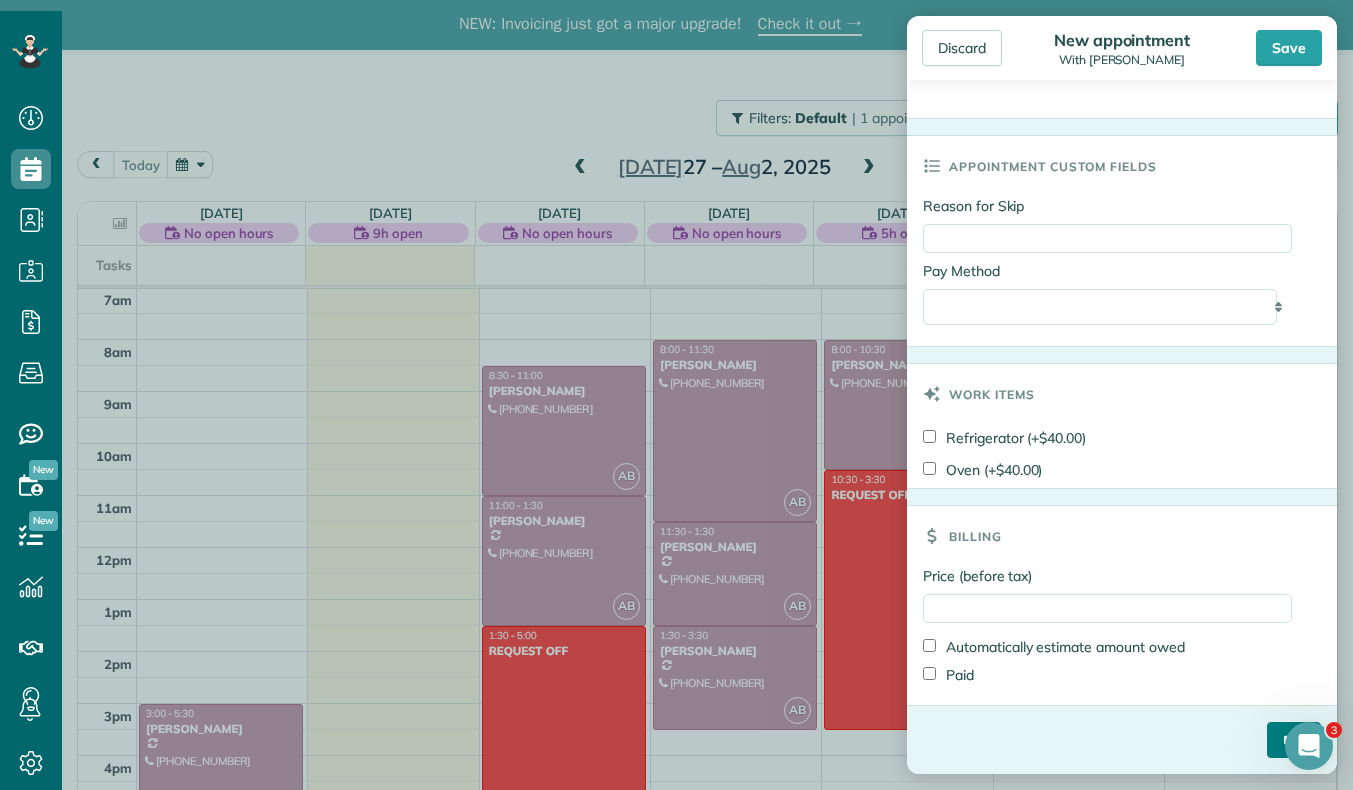 click on "****" at bounding box center (1294, 740) 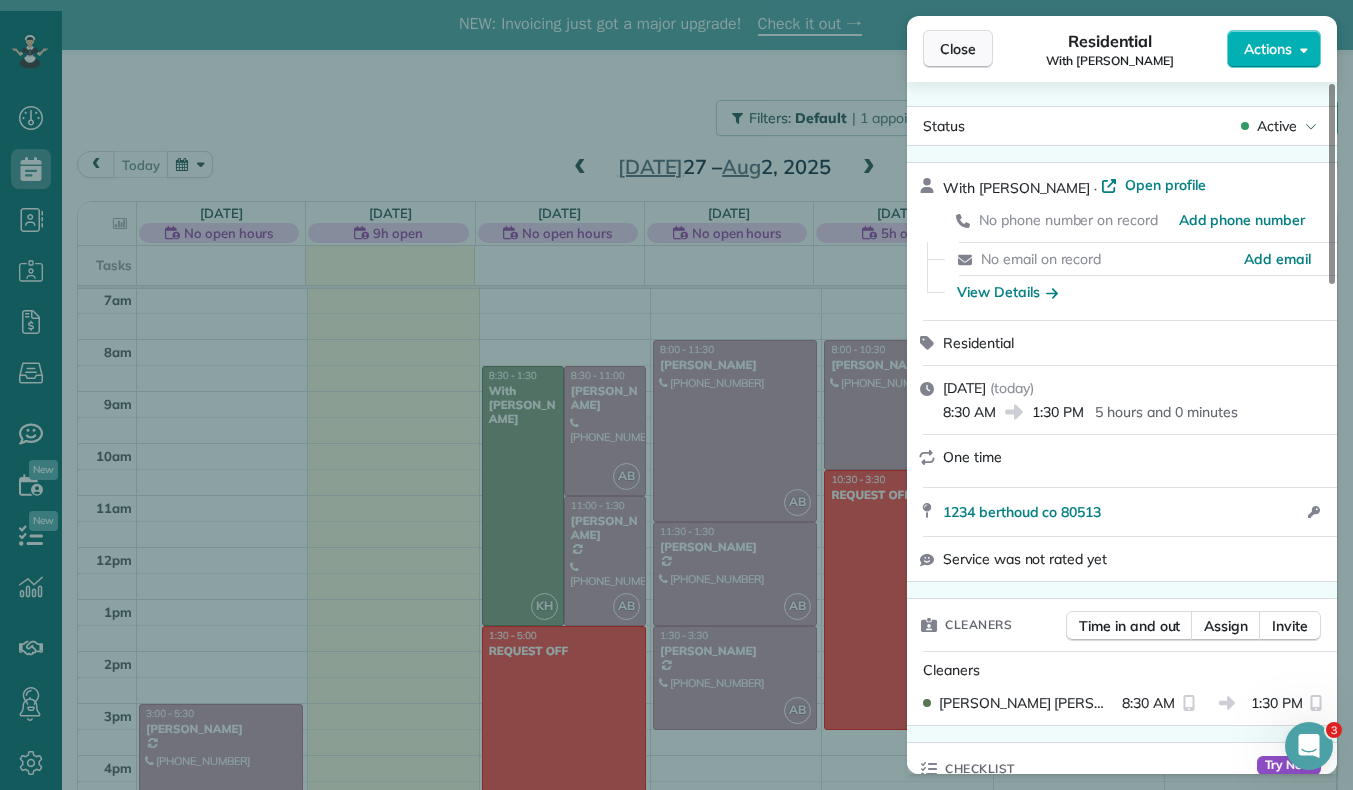 click on "Close" at bounding box center (958, 49) 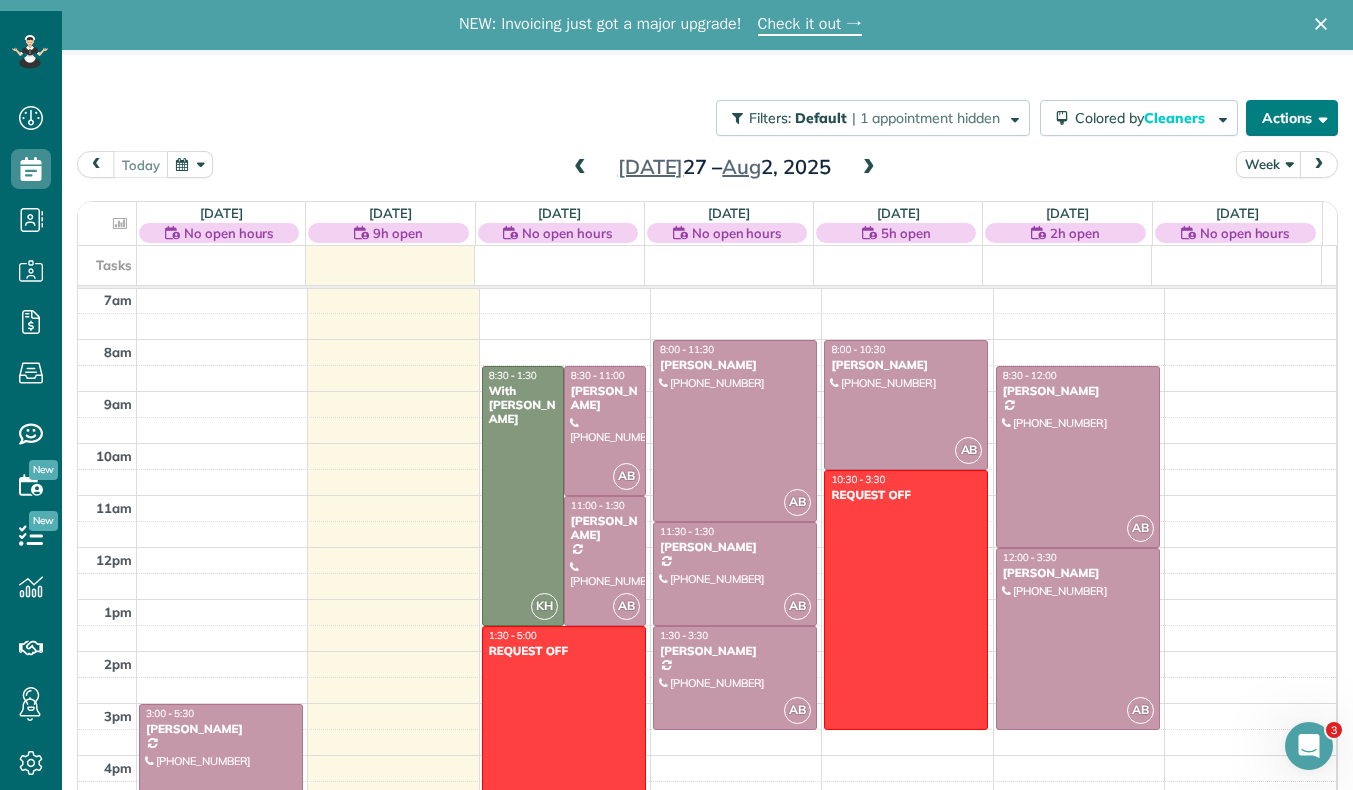 click on "Actions" at bounding box center [1292, 118] 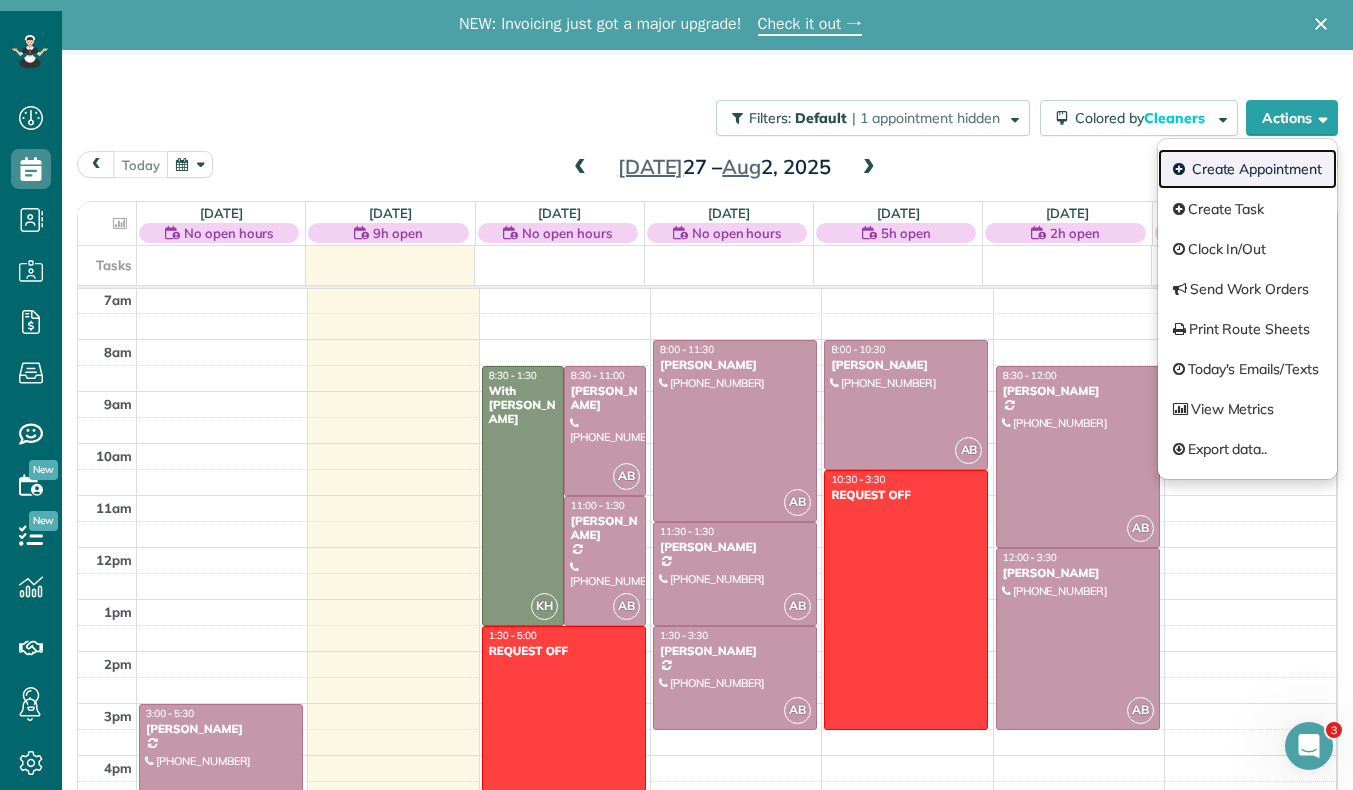 click on "Create Appointment" at bounding box center (1247, 169) 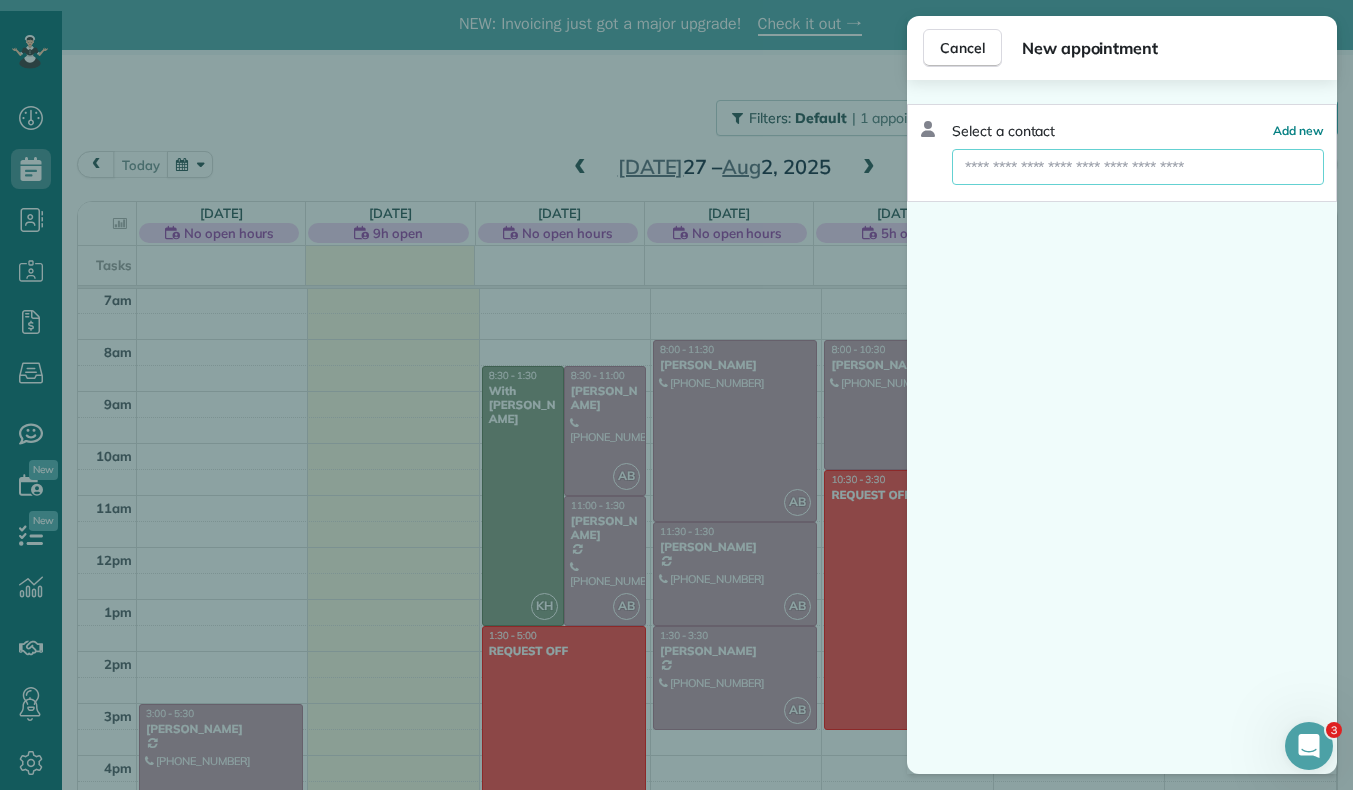 click at bounding box center [1138, 167] 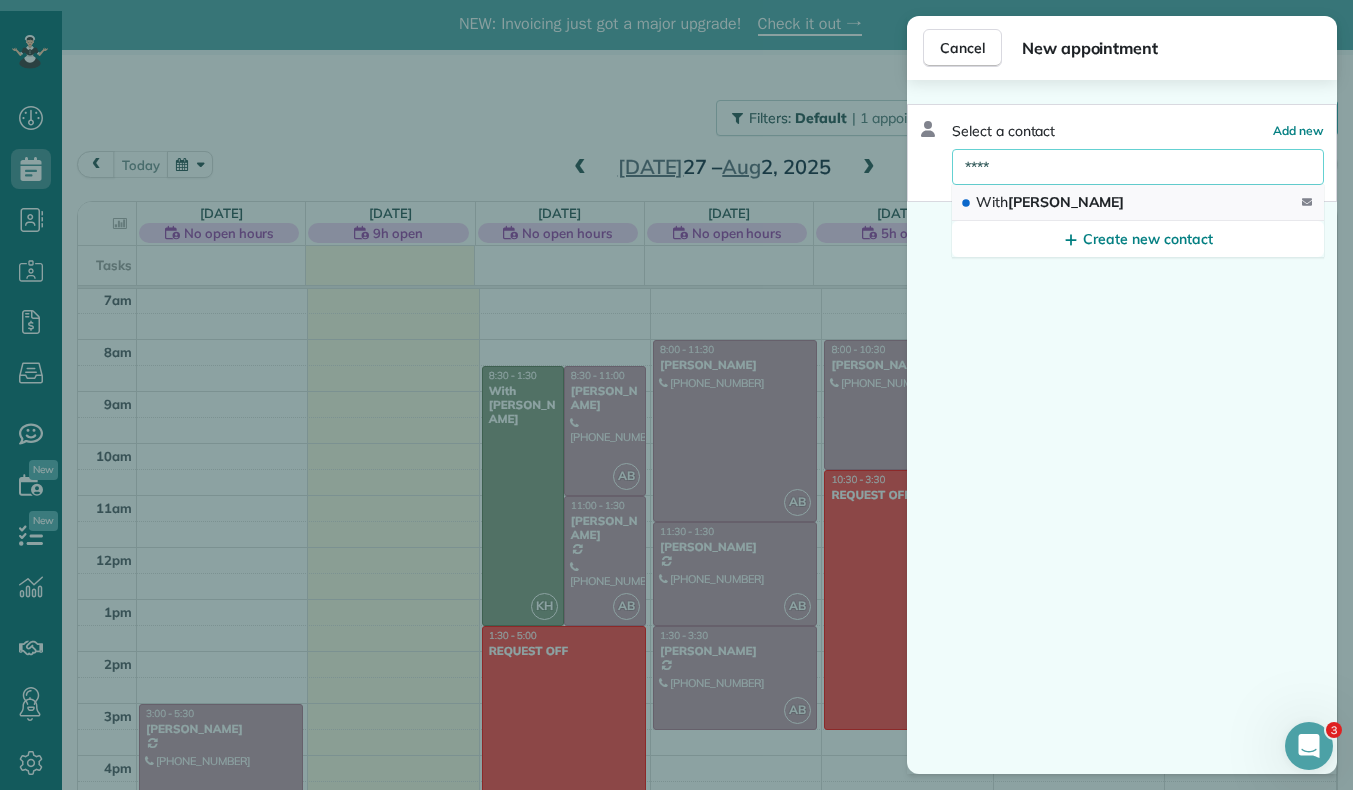 type on "****" 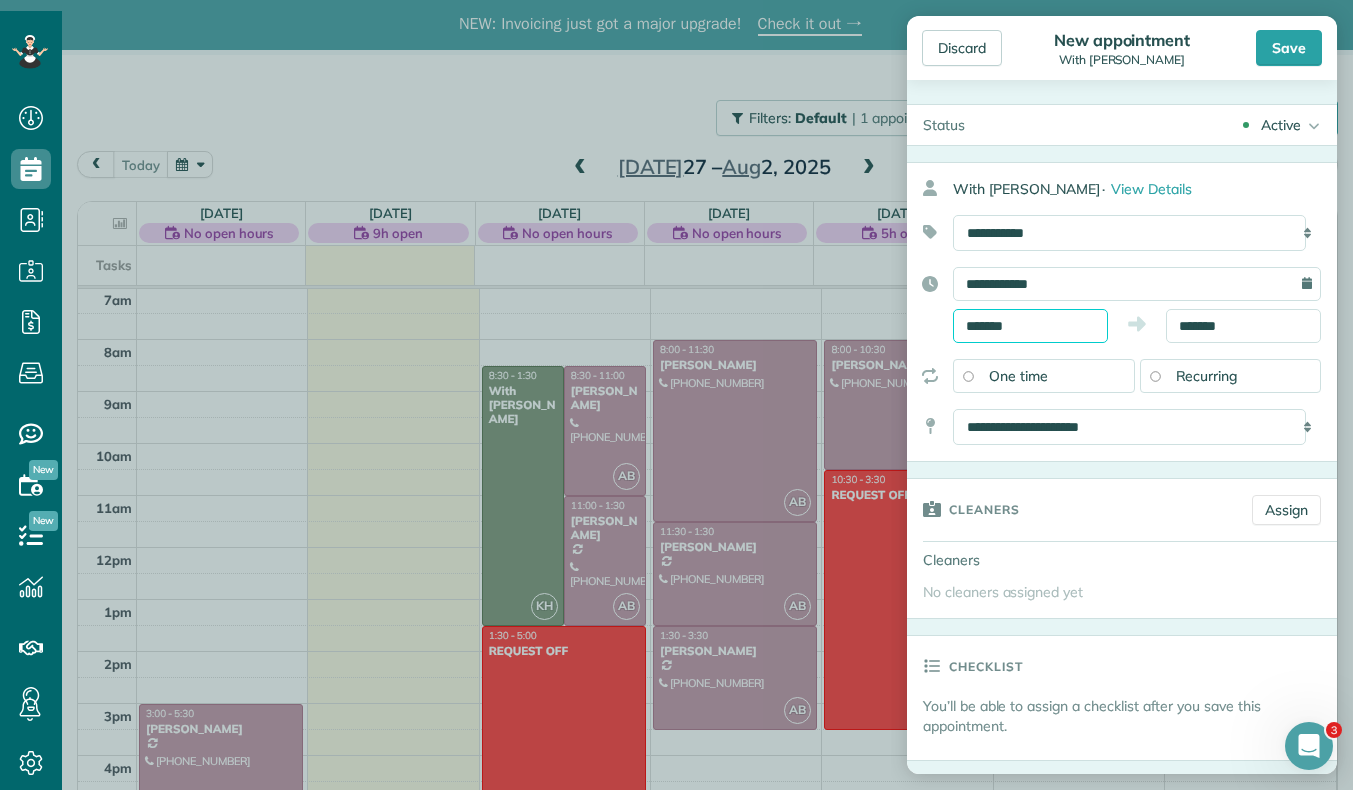 click on "*******" at bounding box center [1030, 326] 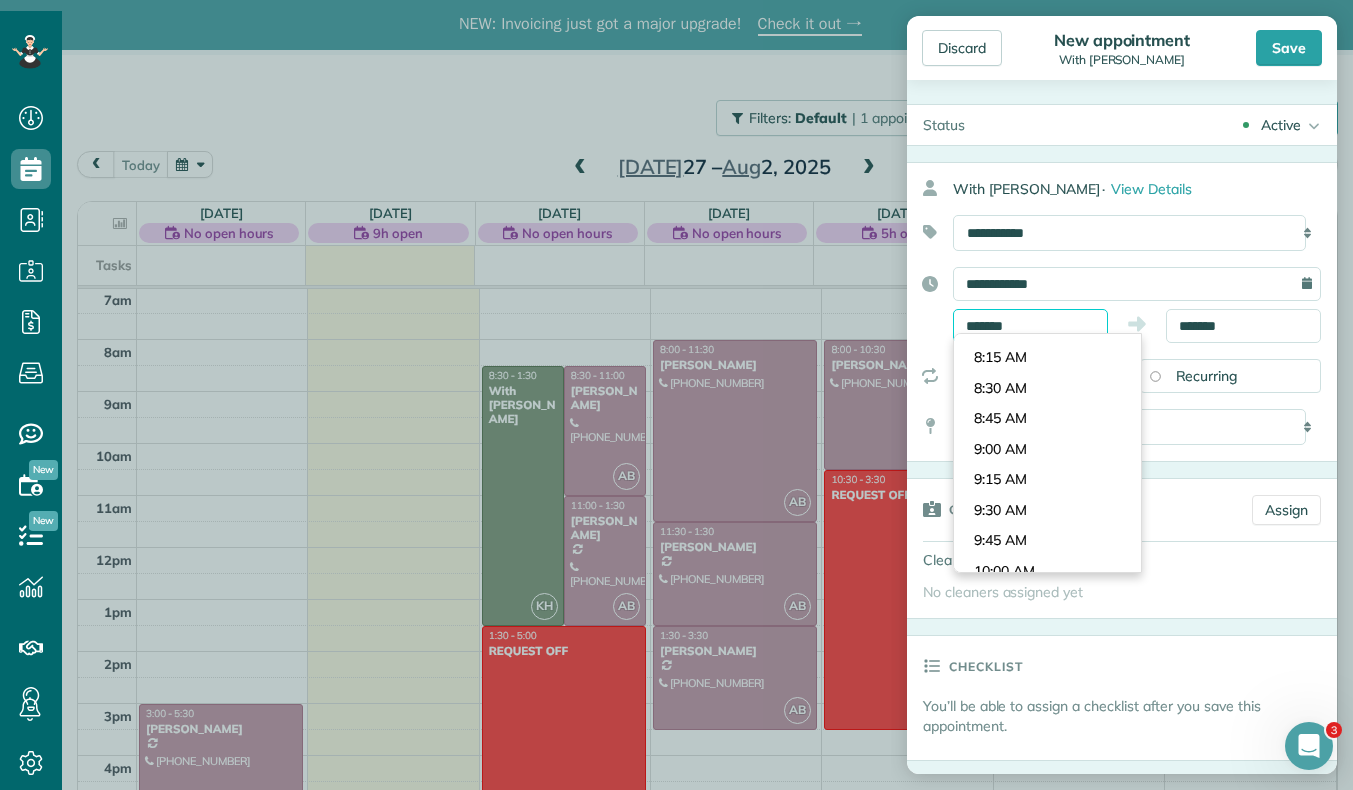 scroll, scrollTop: 958, scrollLeft: 0, axis: vertical 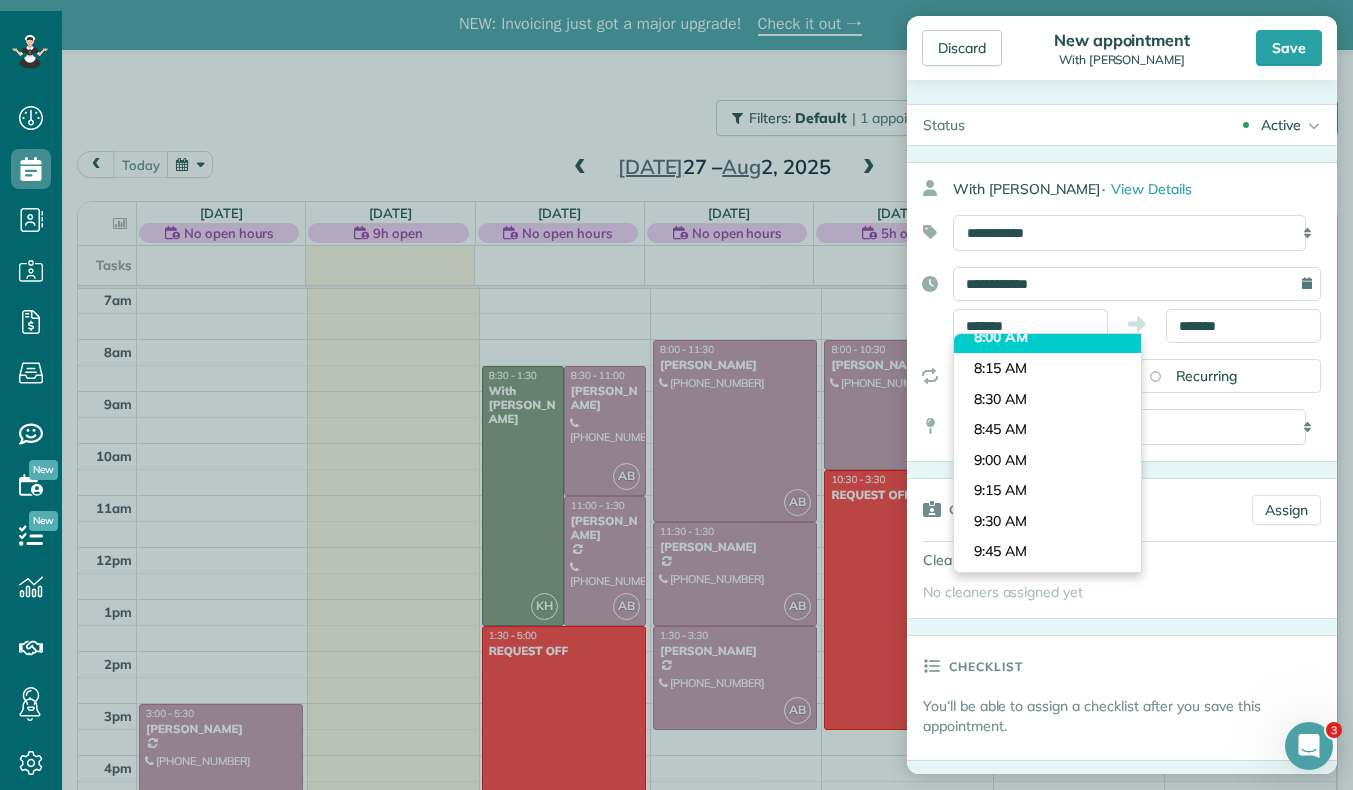type on "*******" 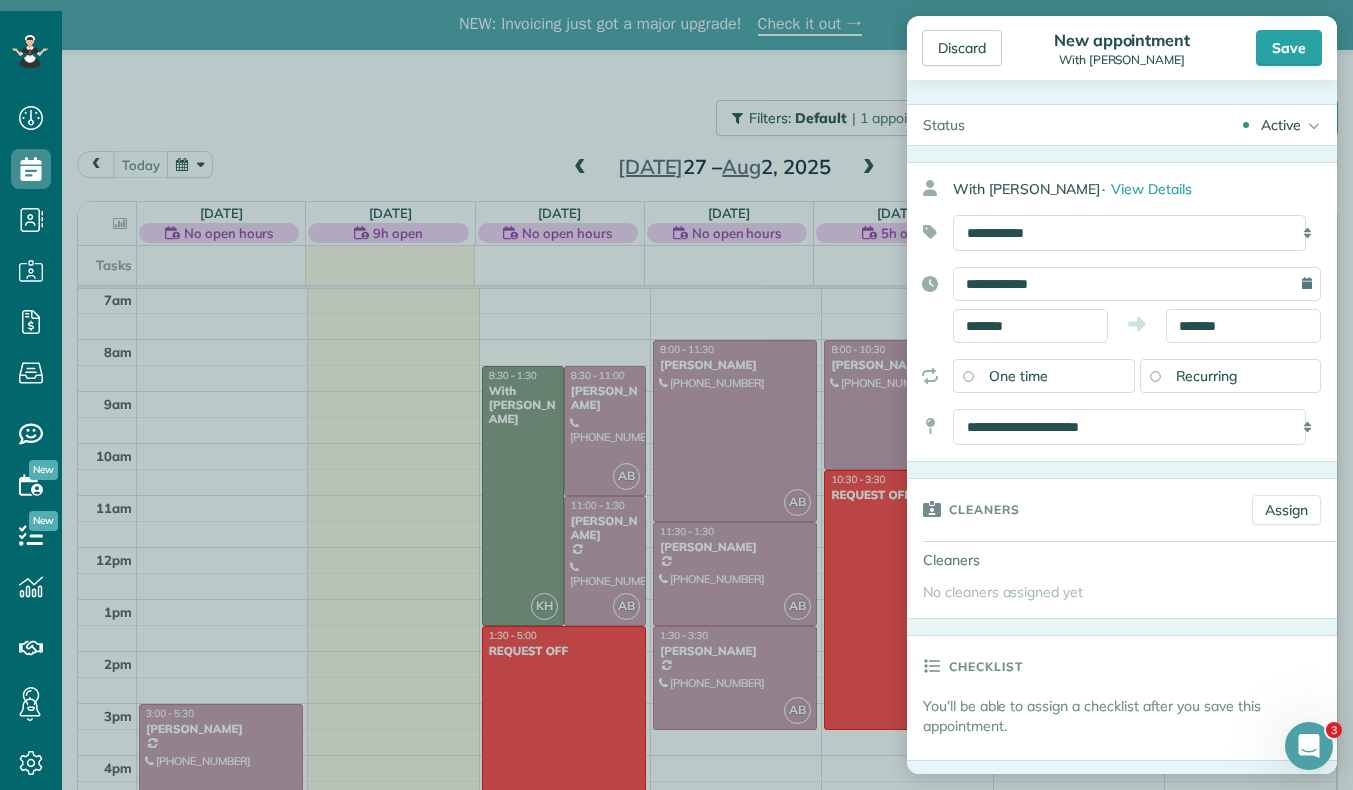 click on "Dashboard
Scheduling
Calendar View
List View
Dispatch View - Weekly scheduling (Beta)" at bounding box center (676, 406) 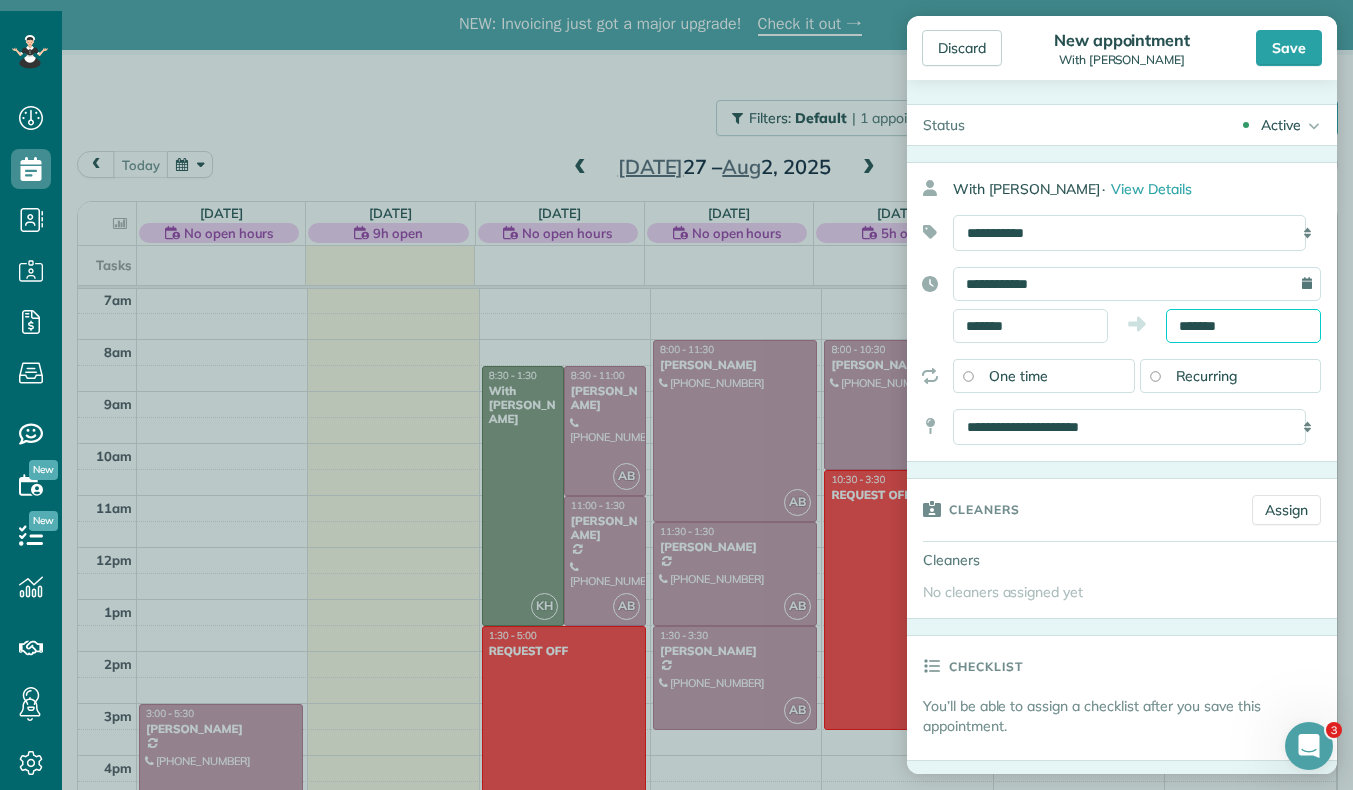 click on "Dashboard
Scheduling
Calendar View
List View
Dispatch View - Weekly scheduling (Beta)" at bounding box center (676, 406) 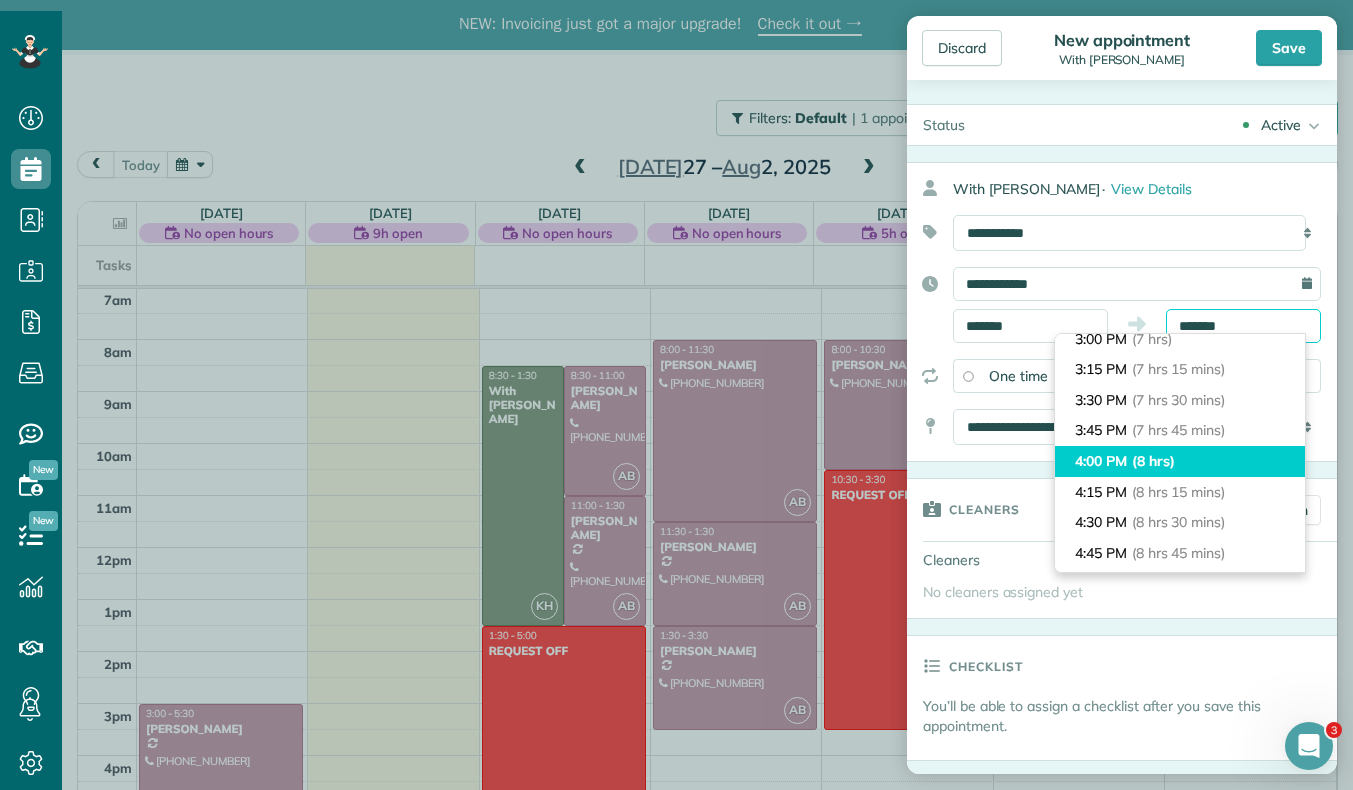 scroll, scrollTop: 863, scrollLeft: 0, axis: vertical 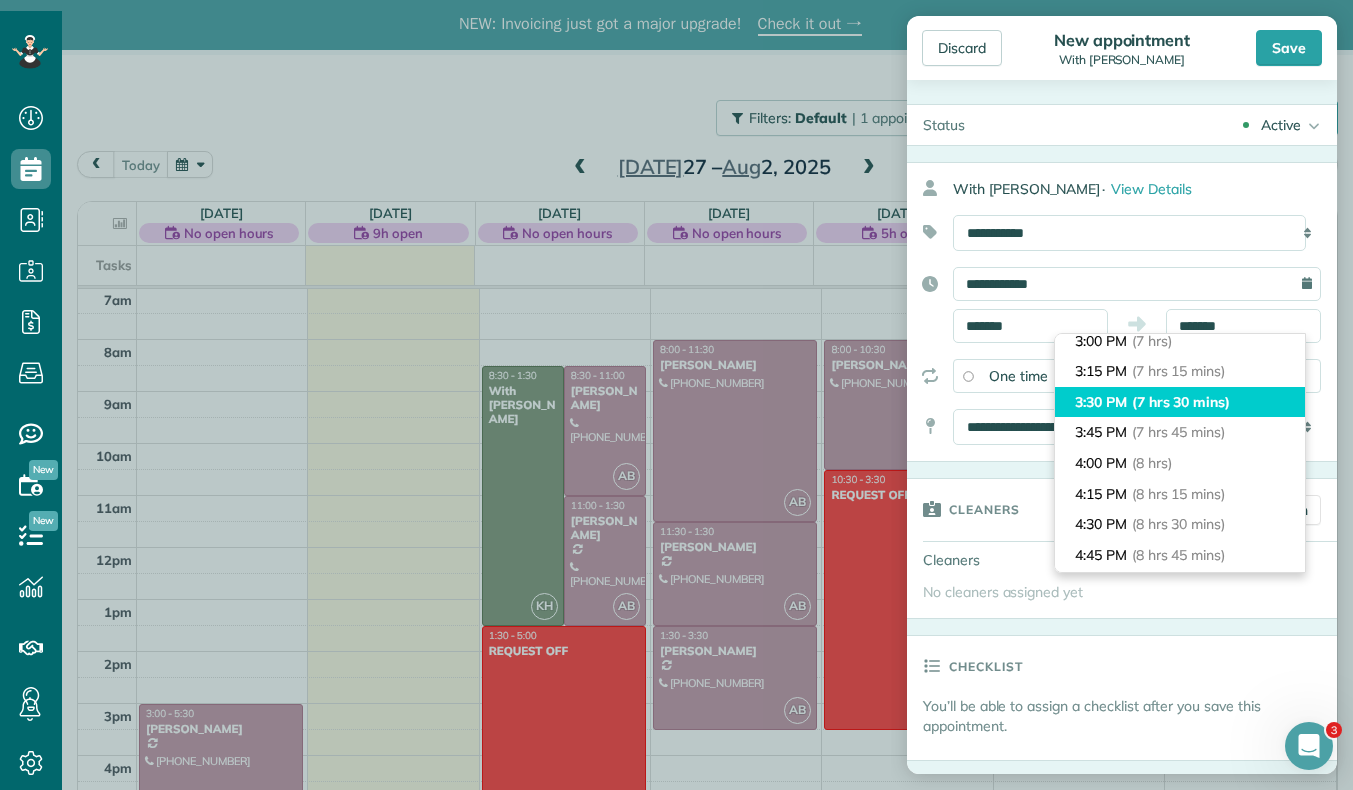 type on "*******" 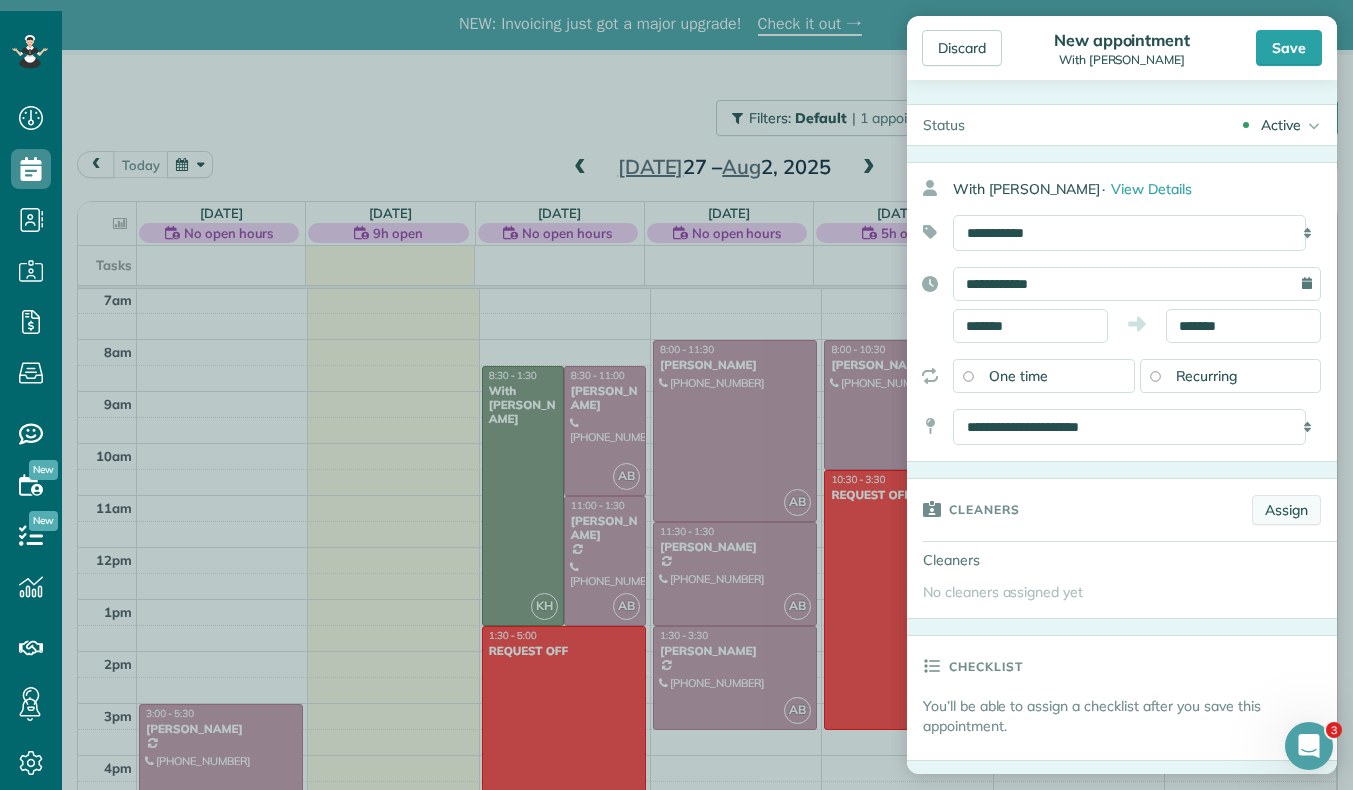 click on "Assign" at bounding box center (1286, 510) 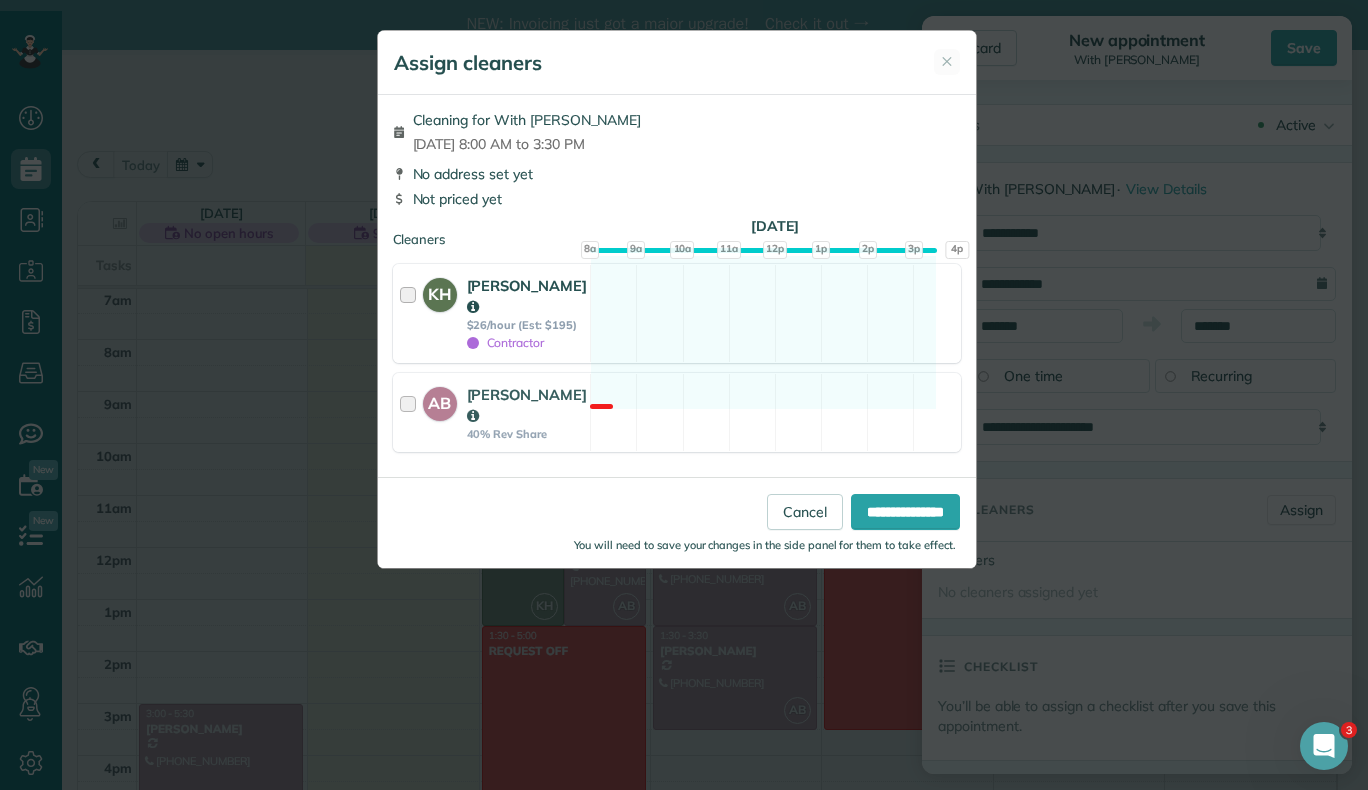 click at bounding box center [411, 313] 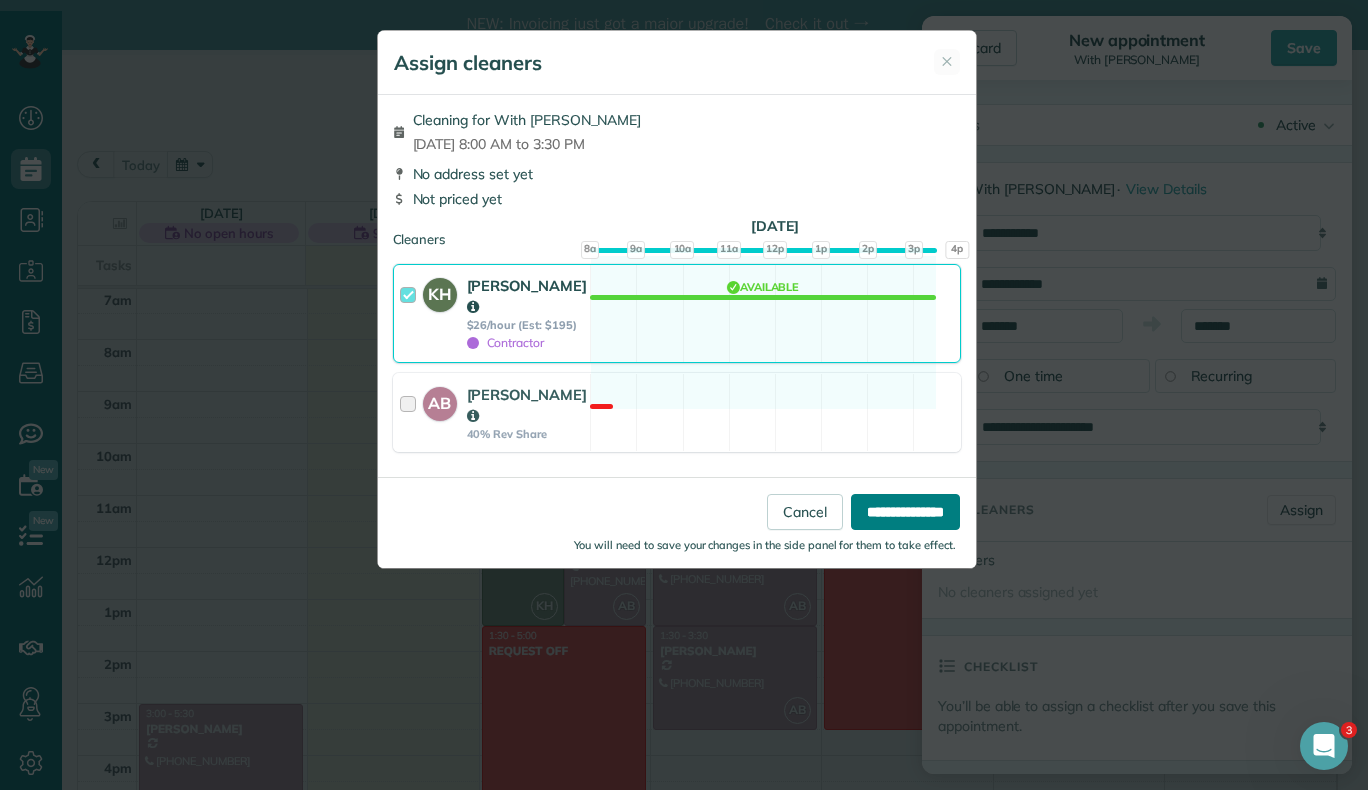 click on "**********" at bounding box center [905, 512] 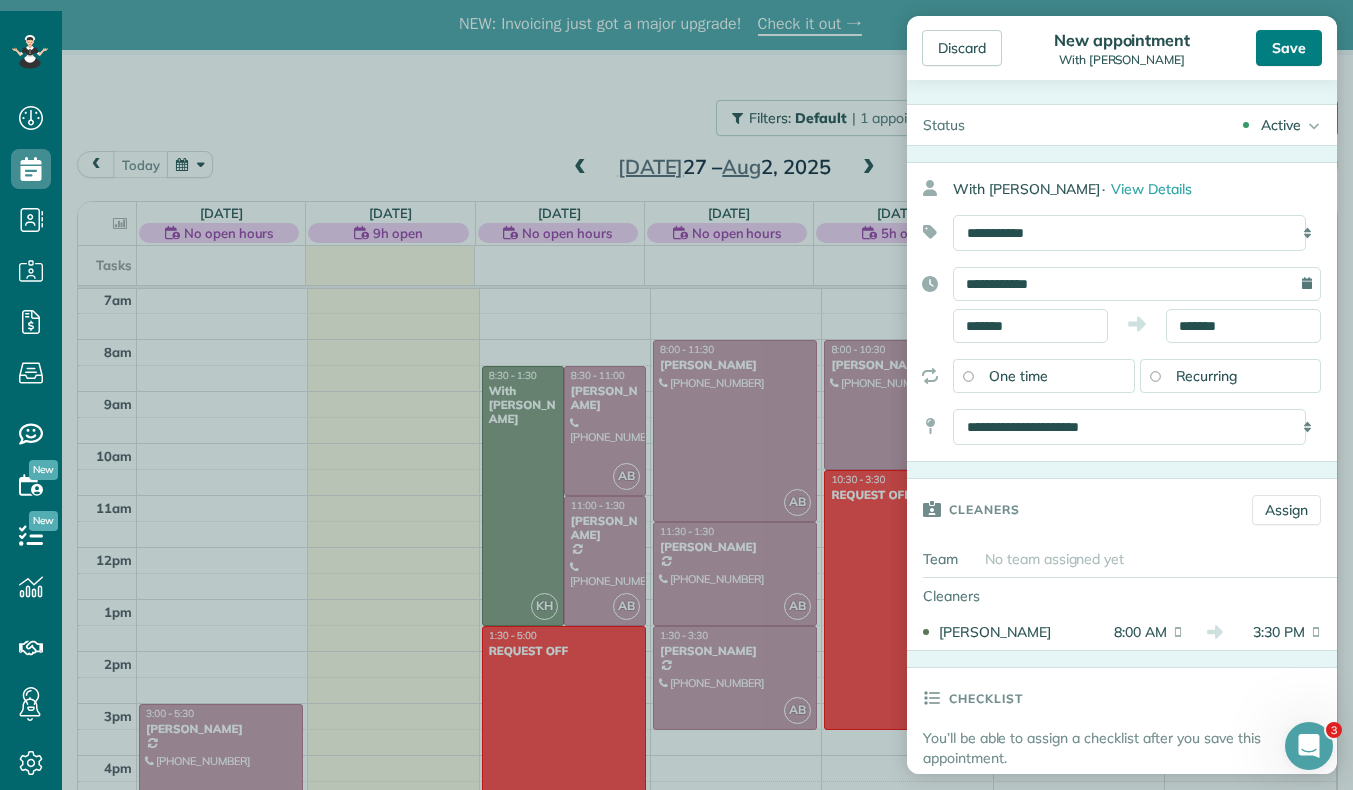 click on "Save" at bounding box center [1289, 48] 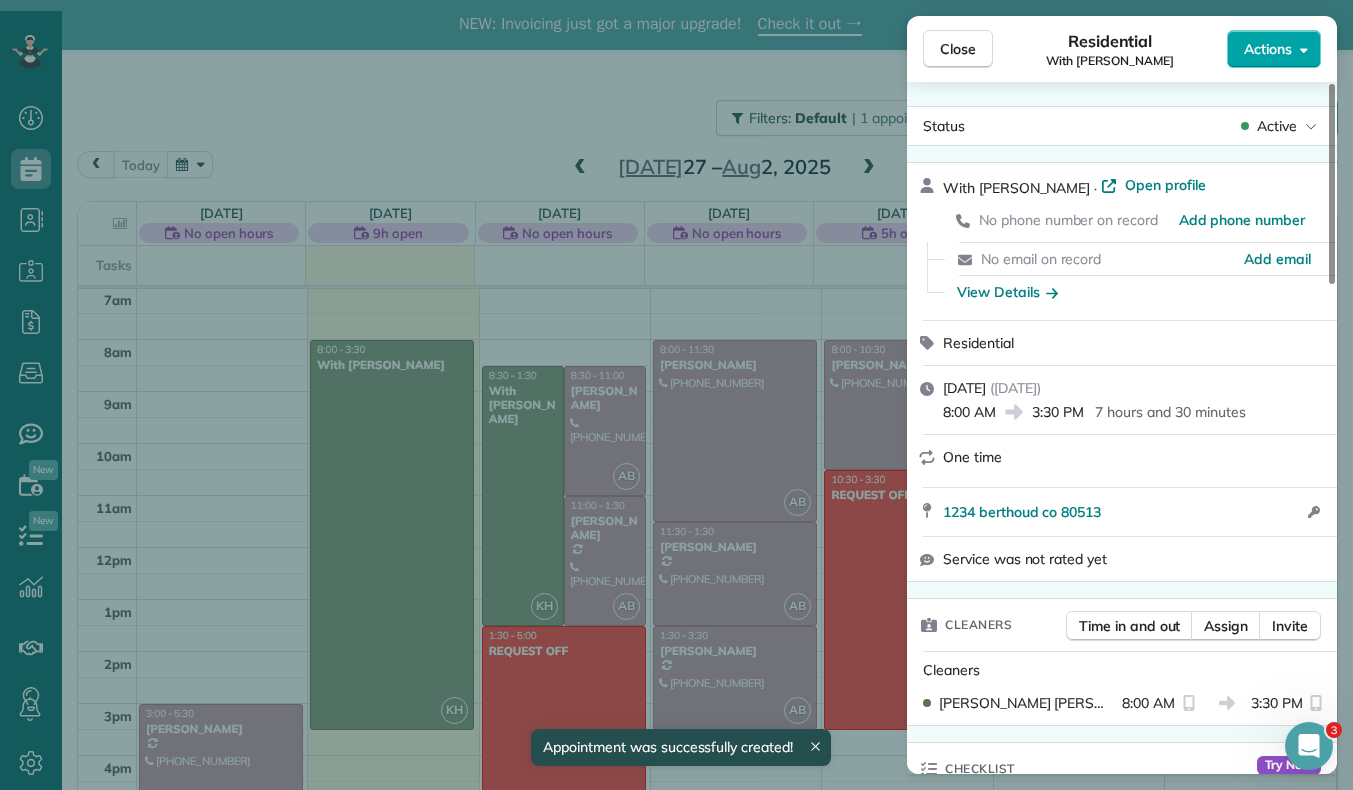 click on "Actions" at bounding box center (1274, 49) 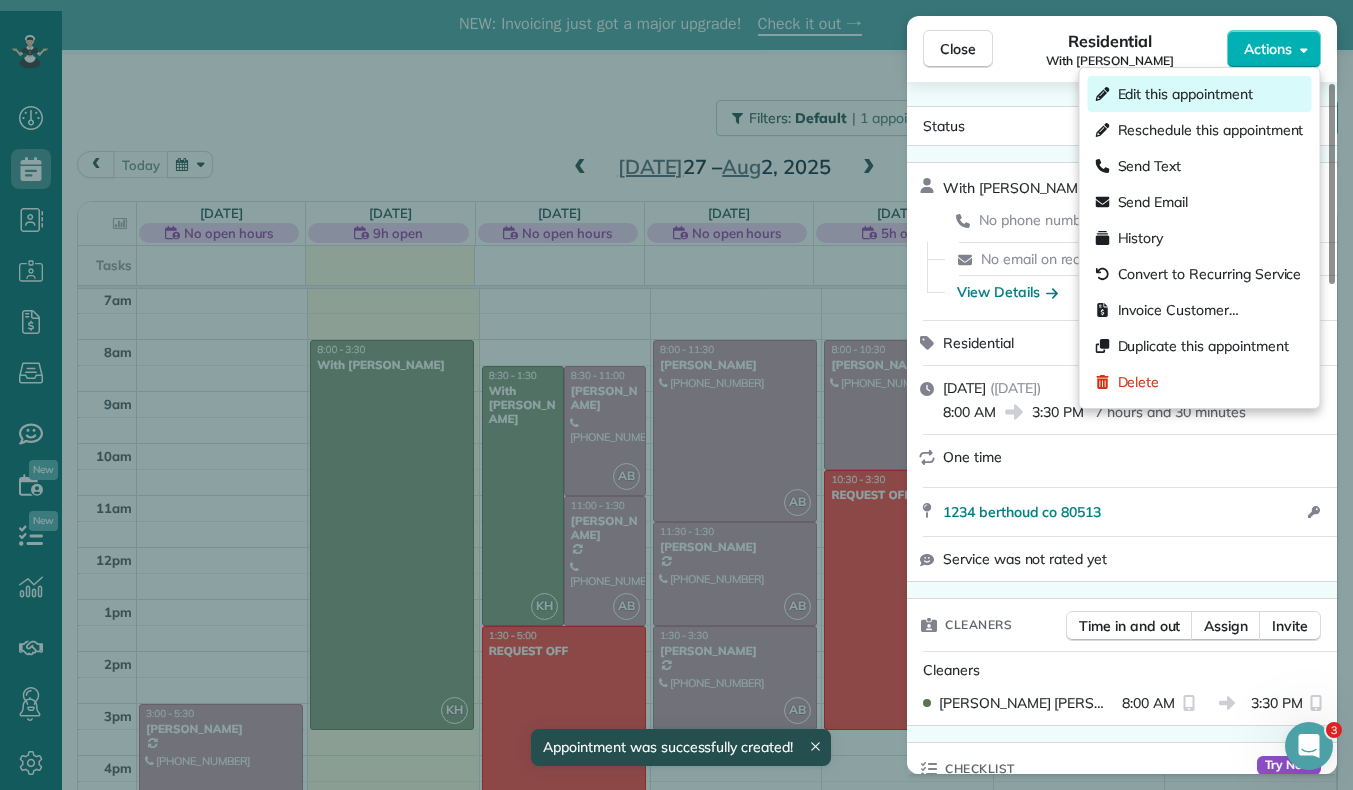 click on "Edit this appointment" at bounding box center (1185, 94) 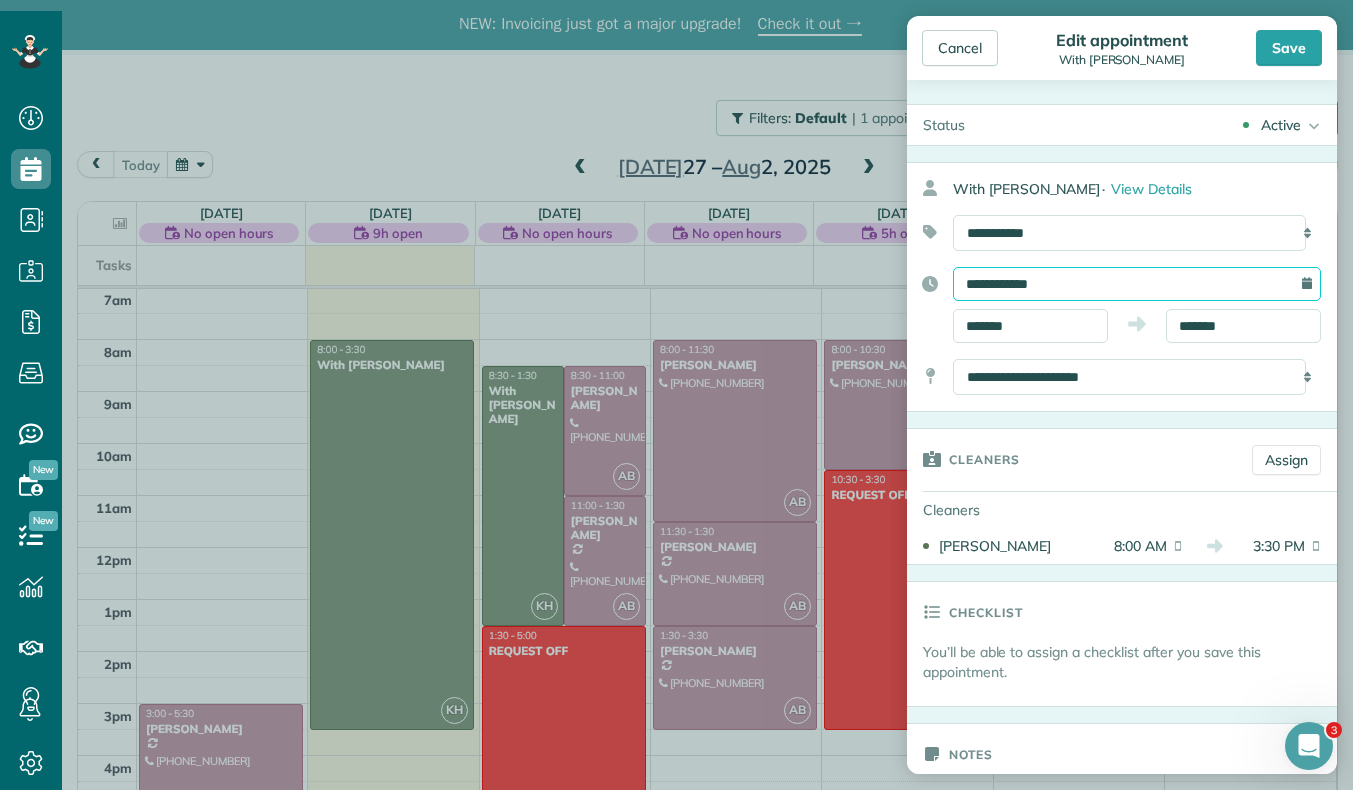 click on "**********" at bounding box center [1137, 284] 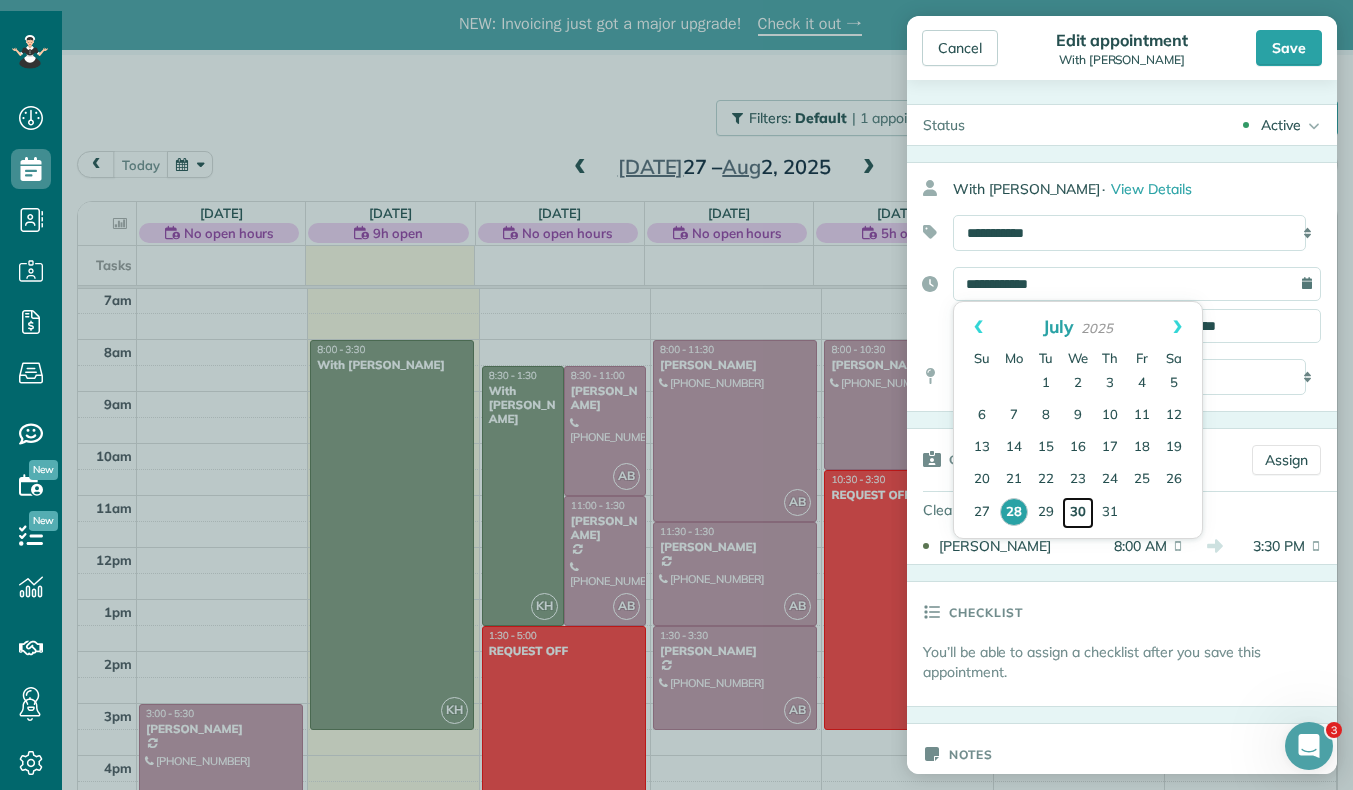 click on "30" at bounding box center (1078, 513) 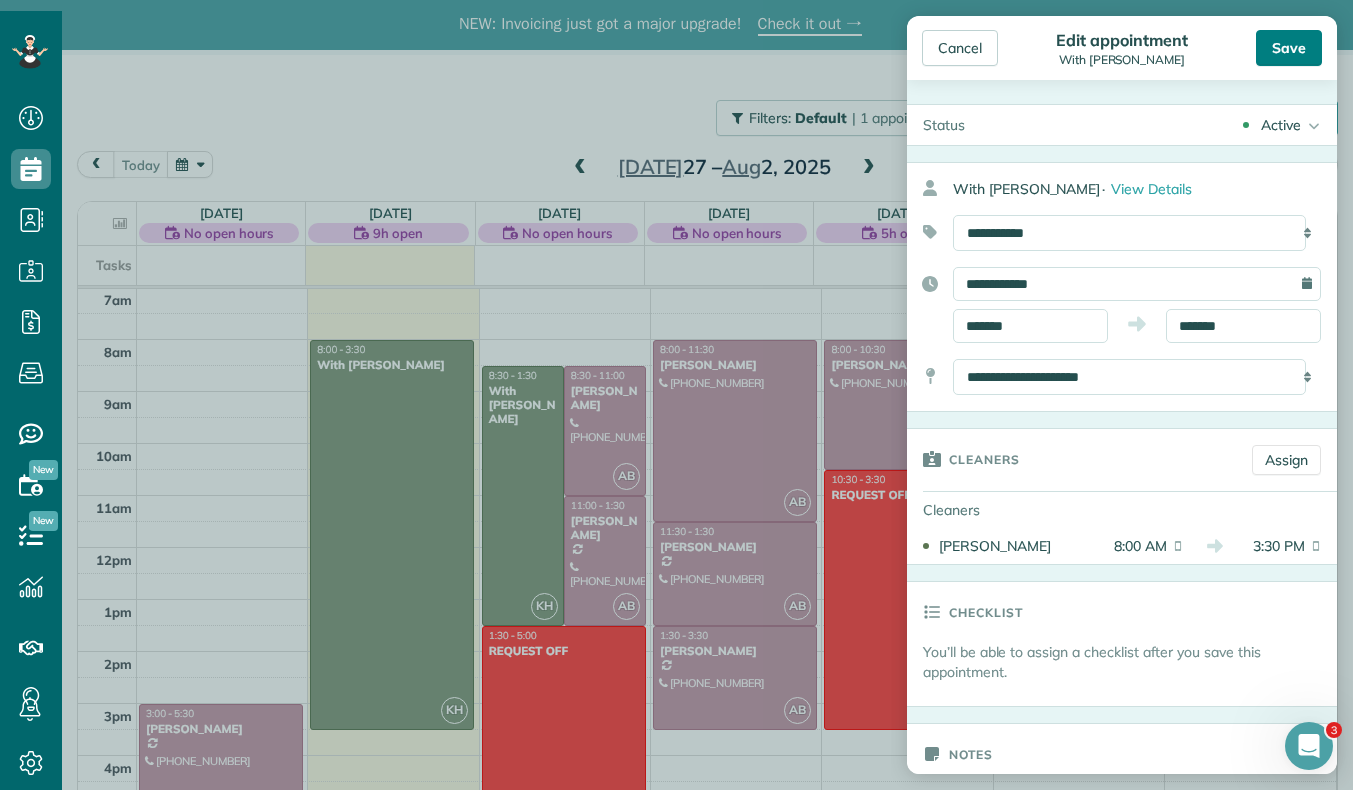 click on "Save" at bounding box center [1289, 48] 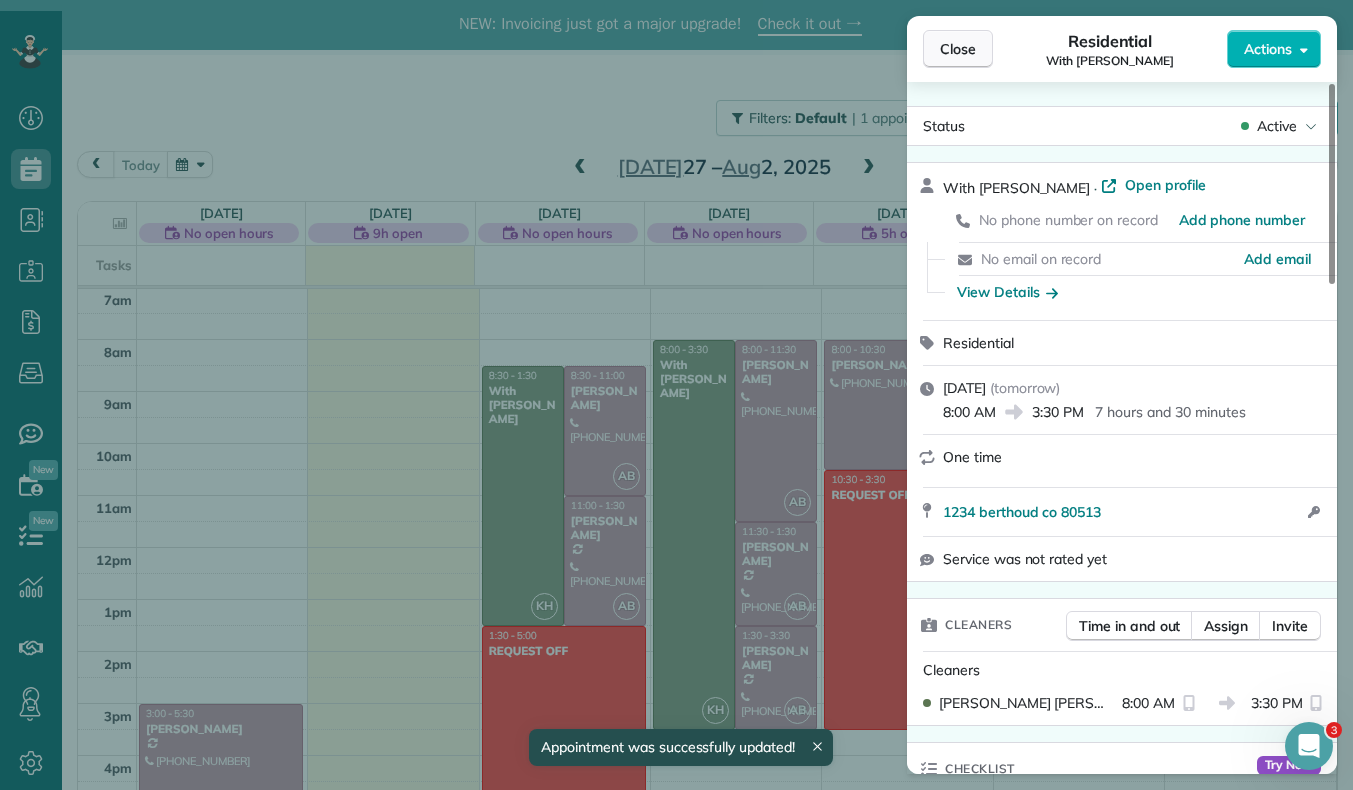 click on "Close" at bounding box center (958, 49) 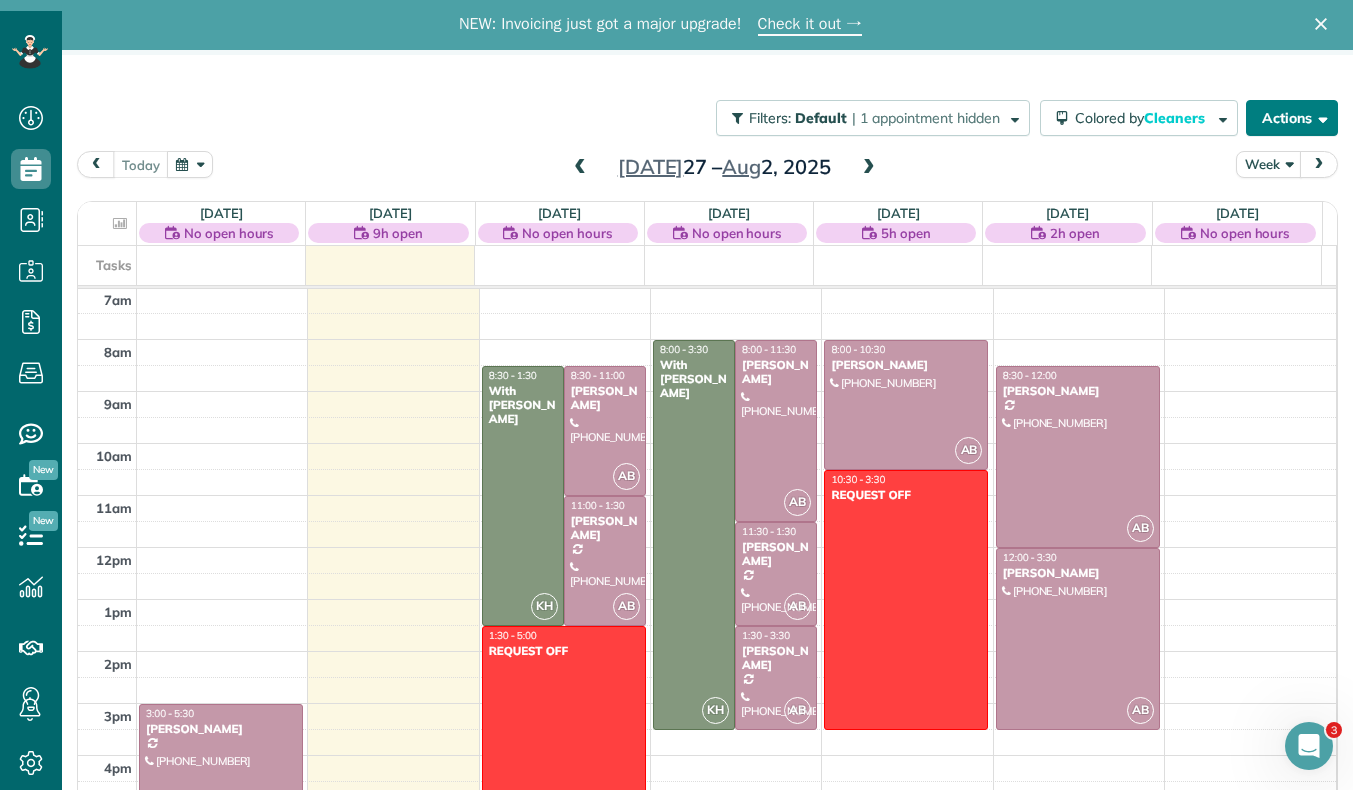 click on "Actions" at bounding box center [1292, 118] 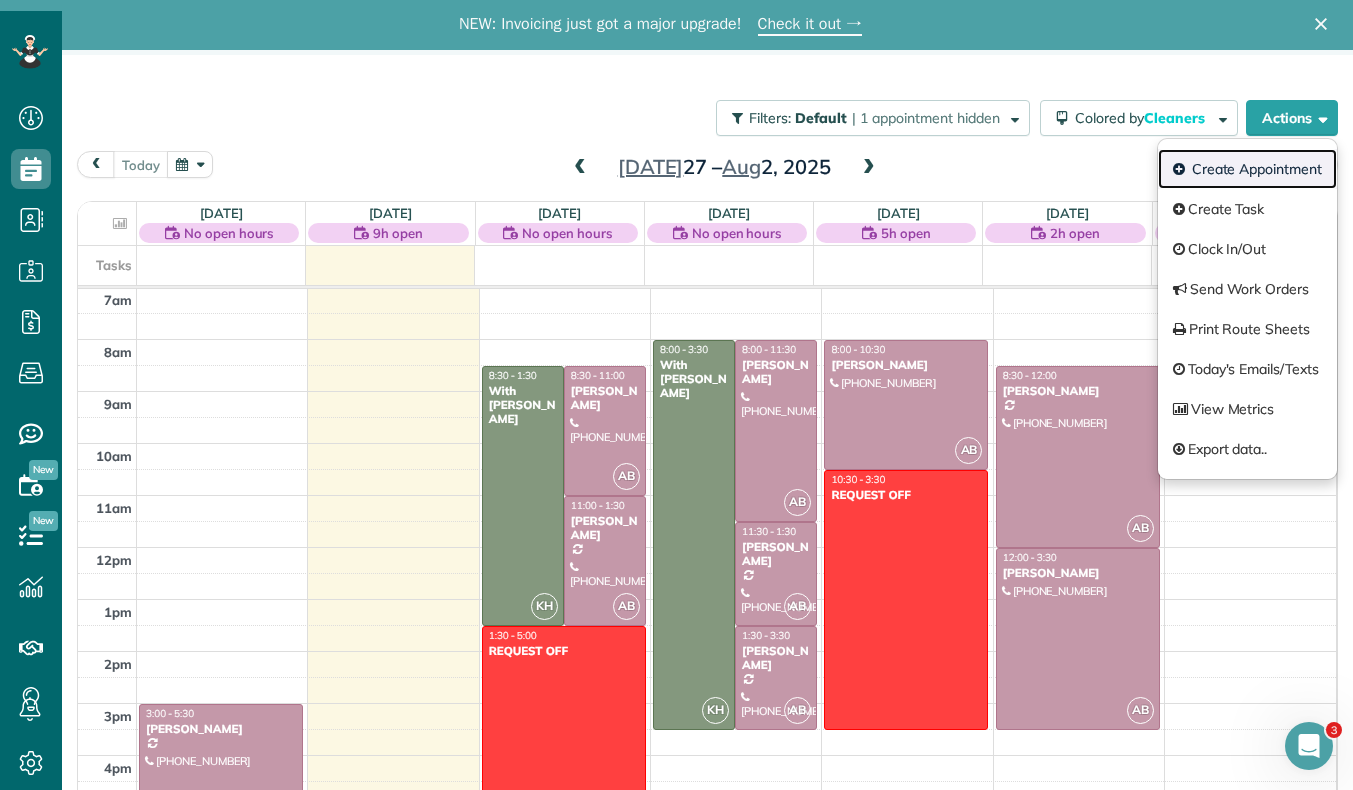 click on "Create Appointment" at bounding box center [1247, 169] 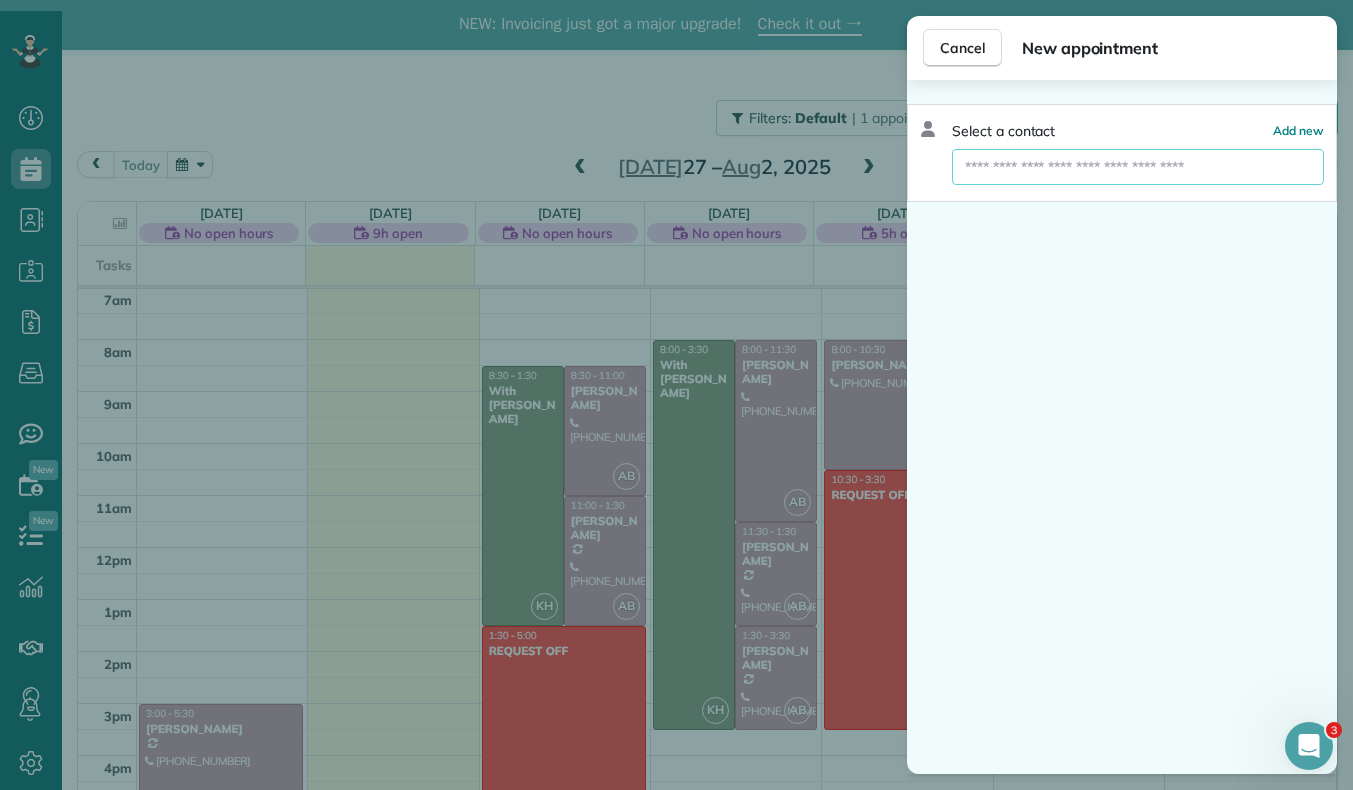 click at bounding box center [1138, 167] 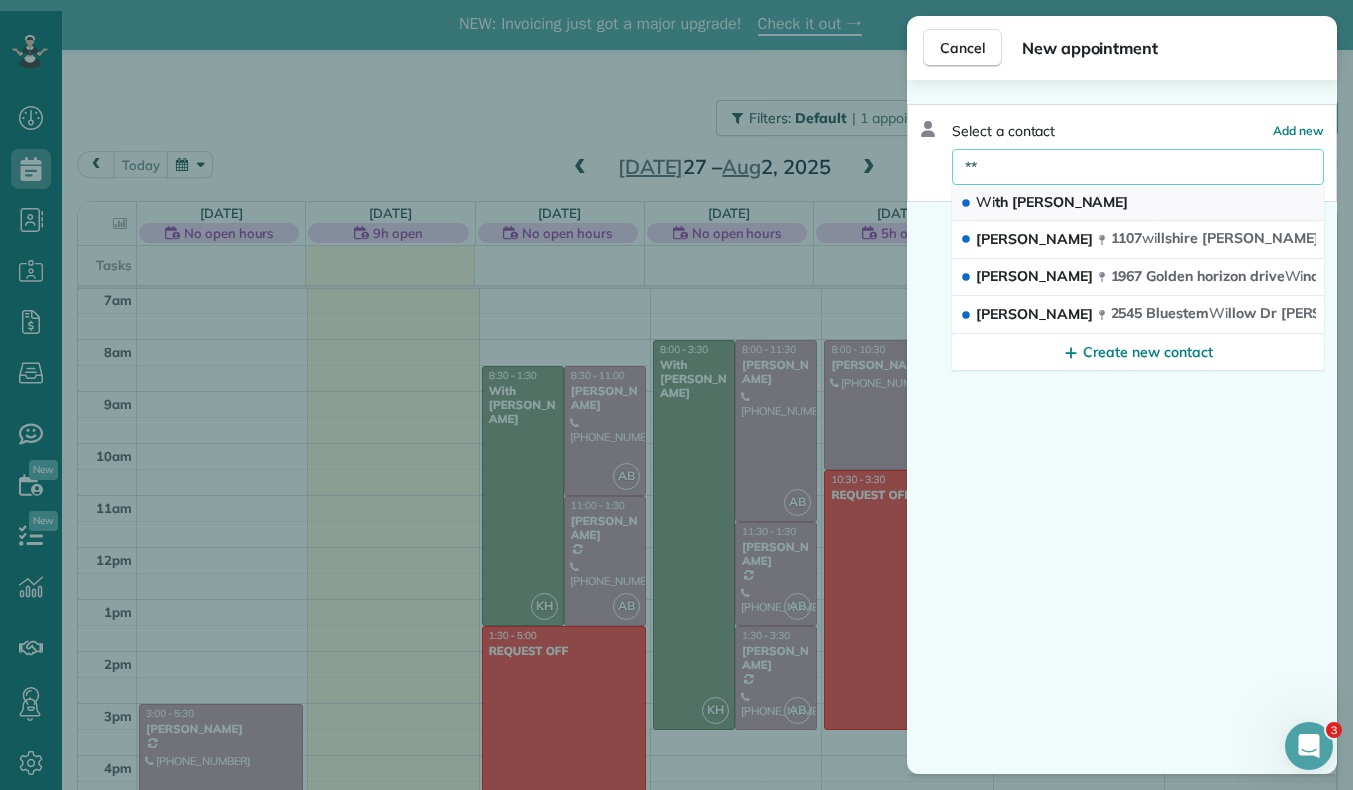 type on "**" 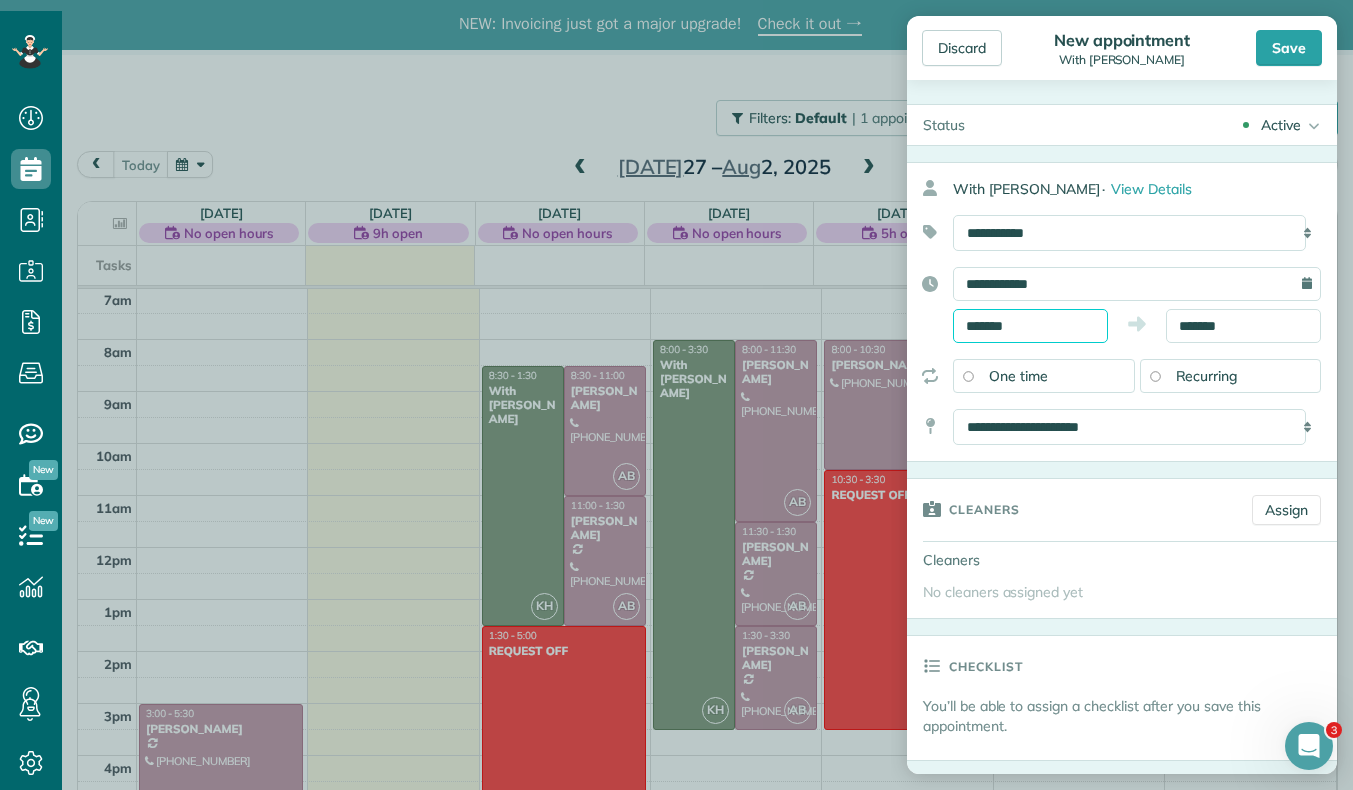 click on "*******" at bounding box center (1030, 326) 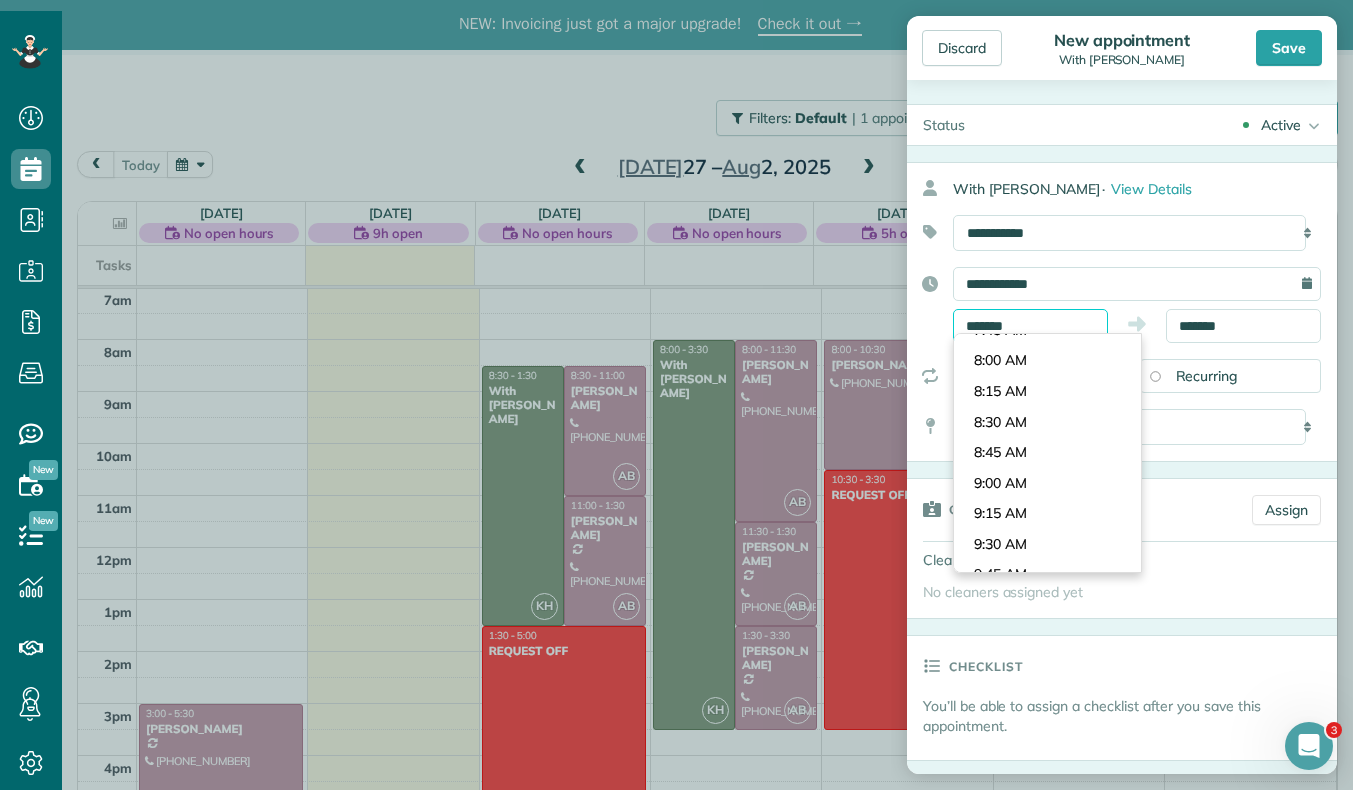 scroll, scrollTop: 916, scrollLeft: 0, axis: vertical 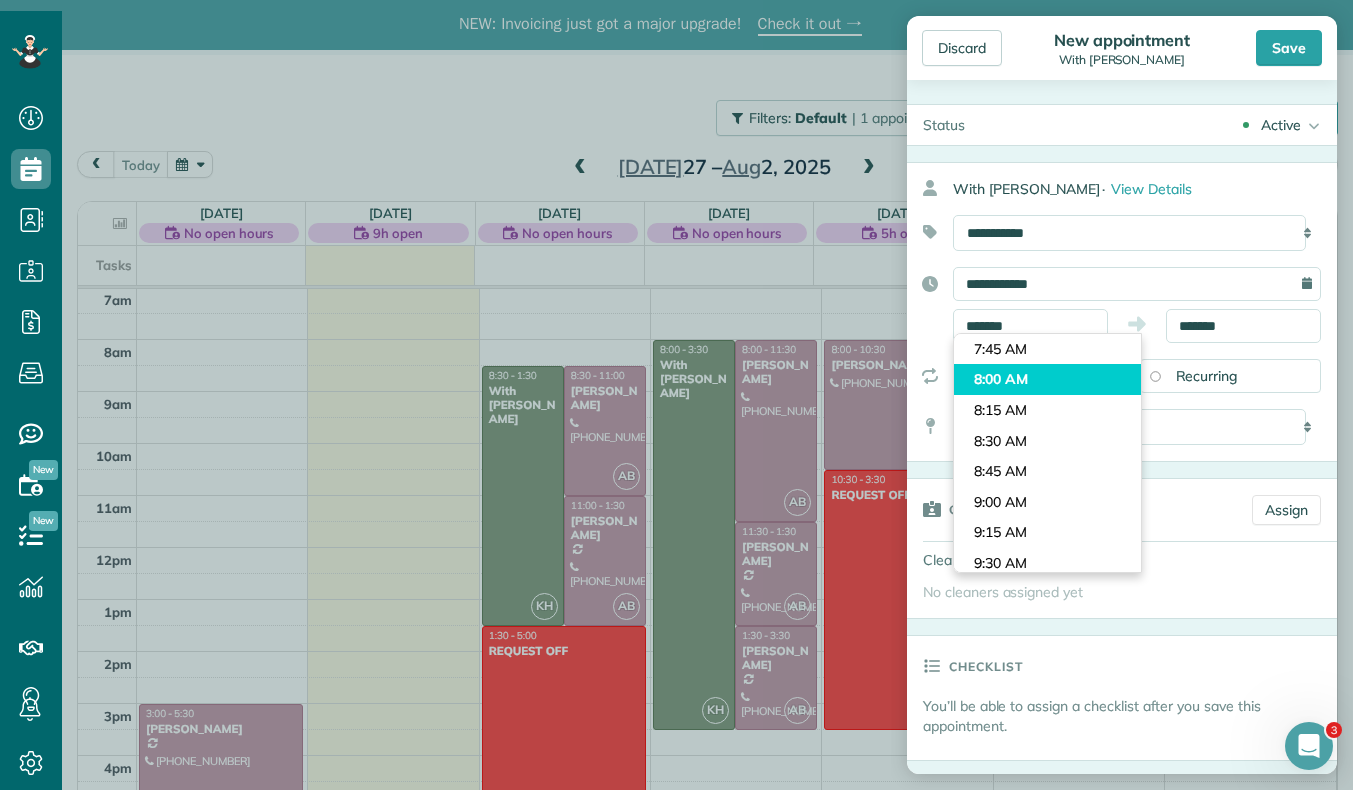 type on "*******" 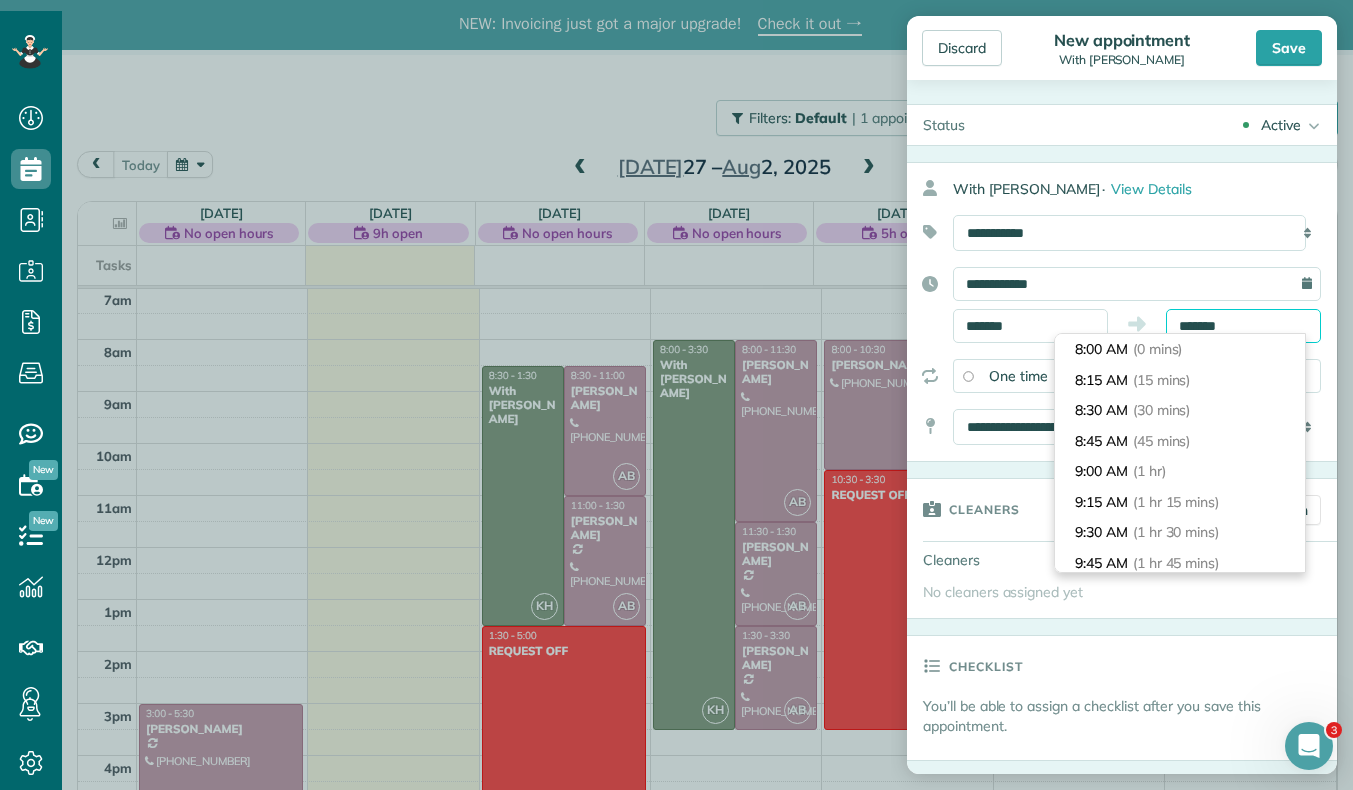 click on "*******" at bounding box center [1243, 326] 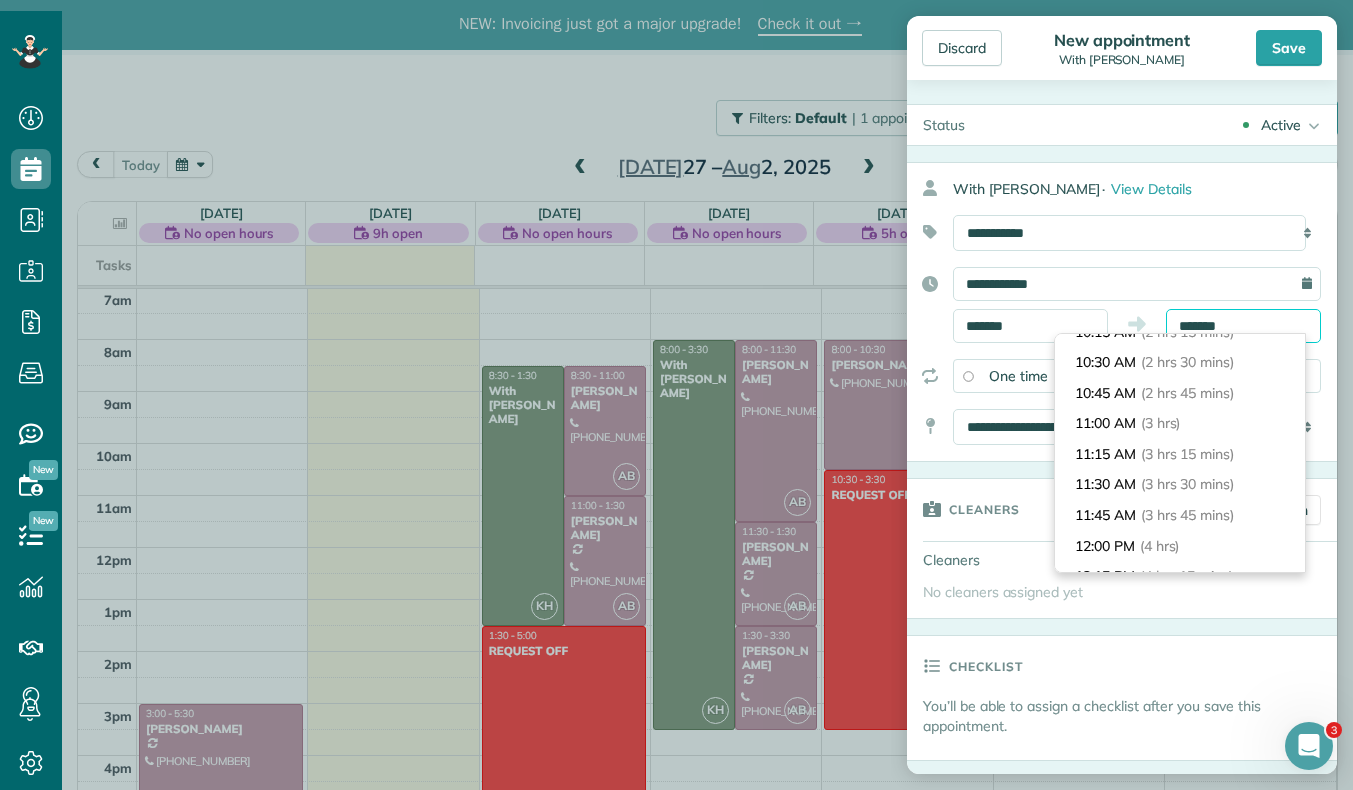 scroll, scrollTop: 293, scrollLeft: 0, axis: vertical 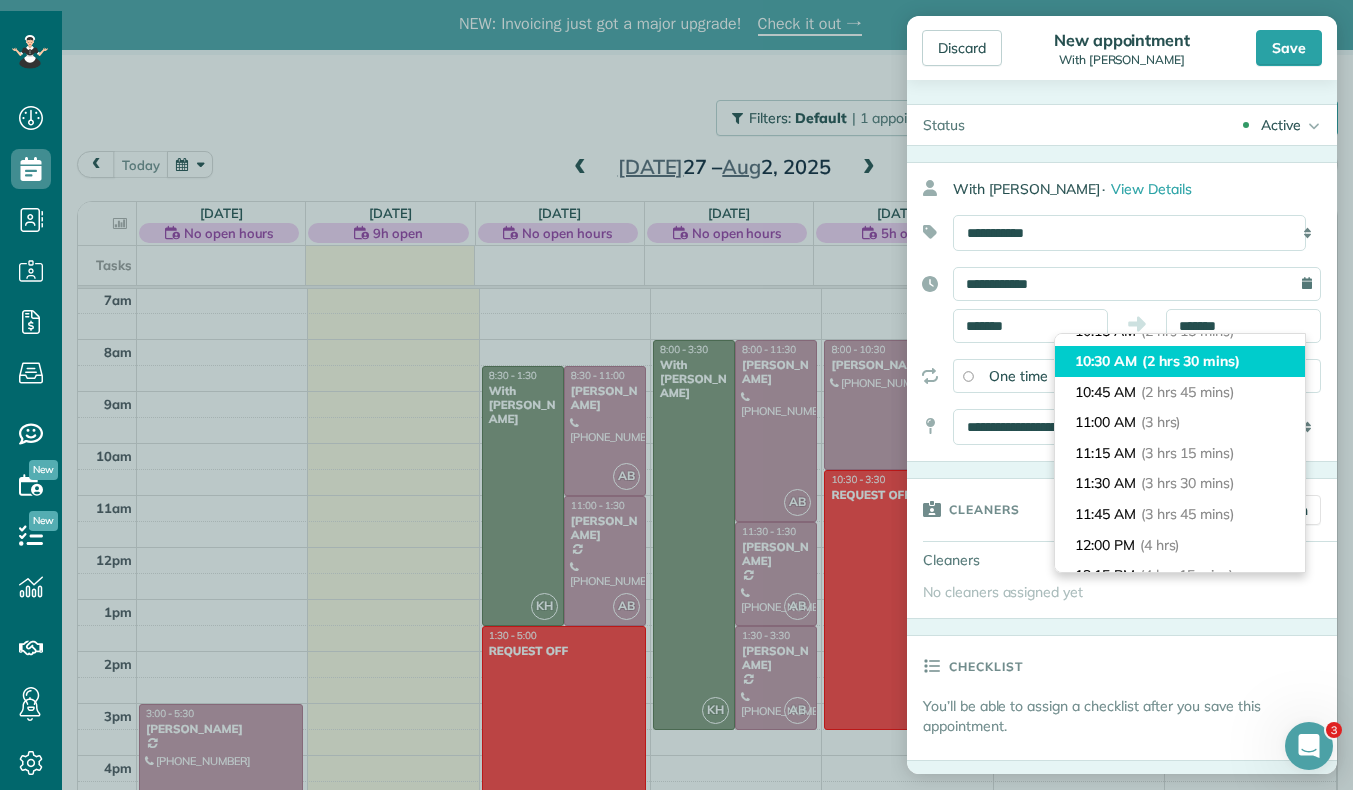 type on "********" 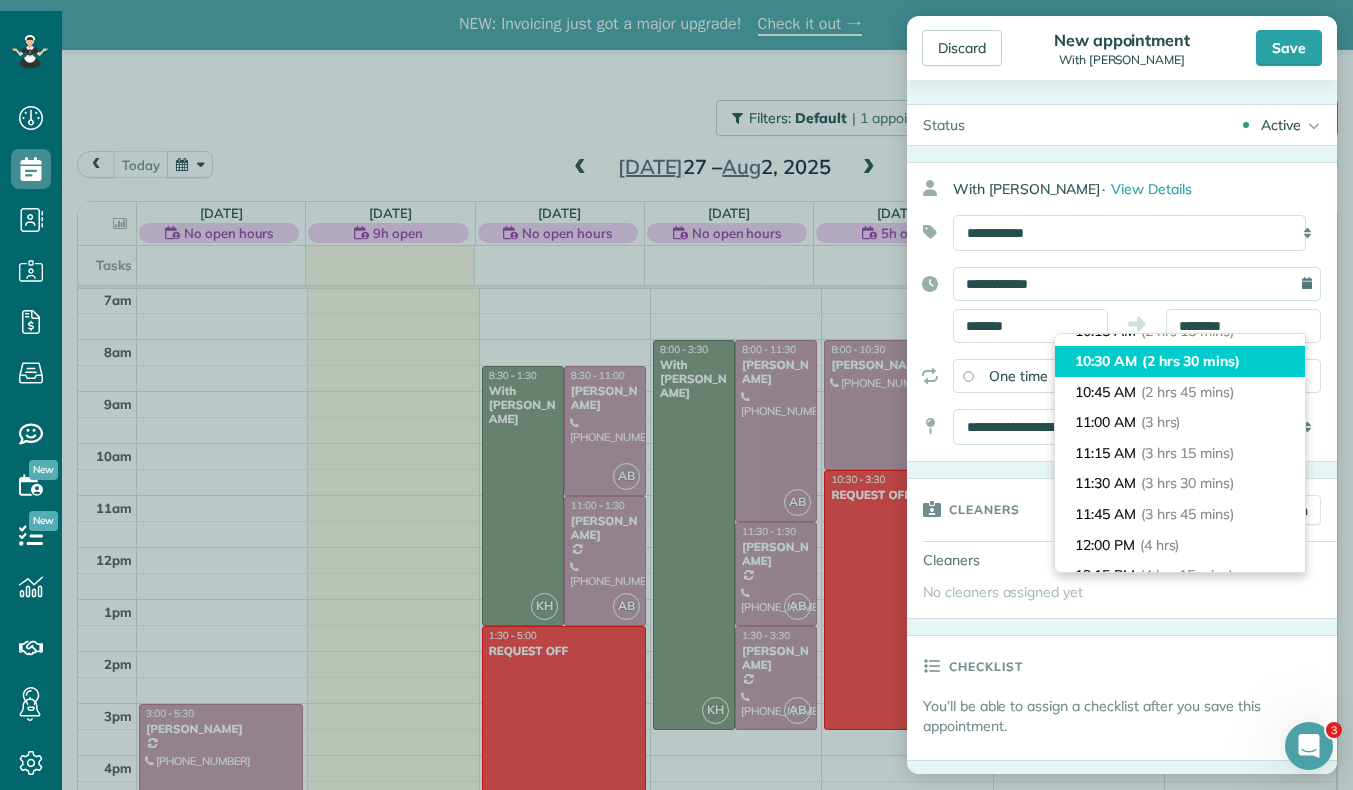 click on "10:30 AM  (2 hrs 30 mins)" at bounding box center [1180, 361] 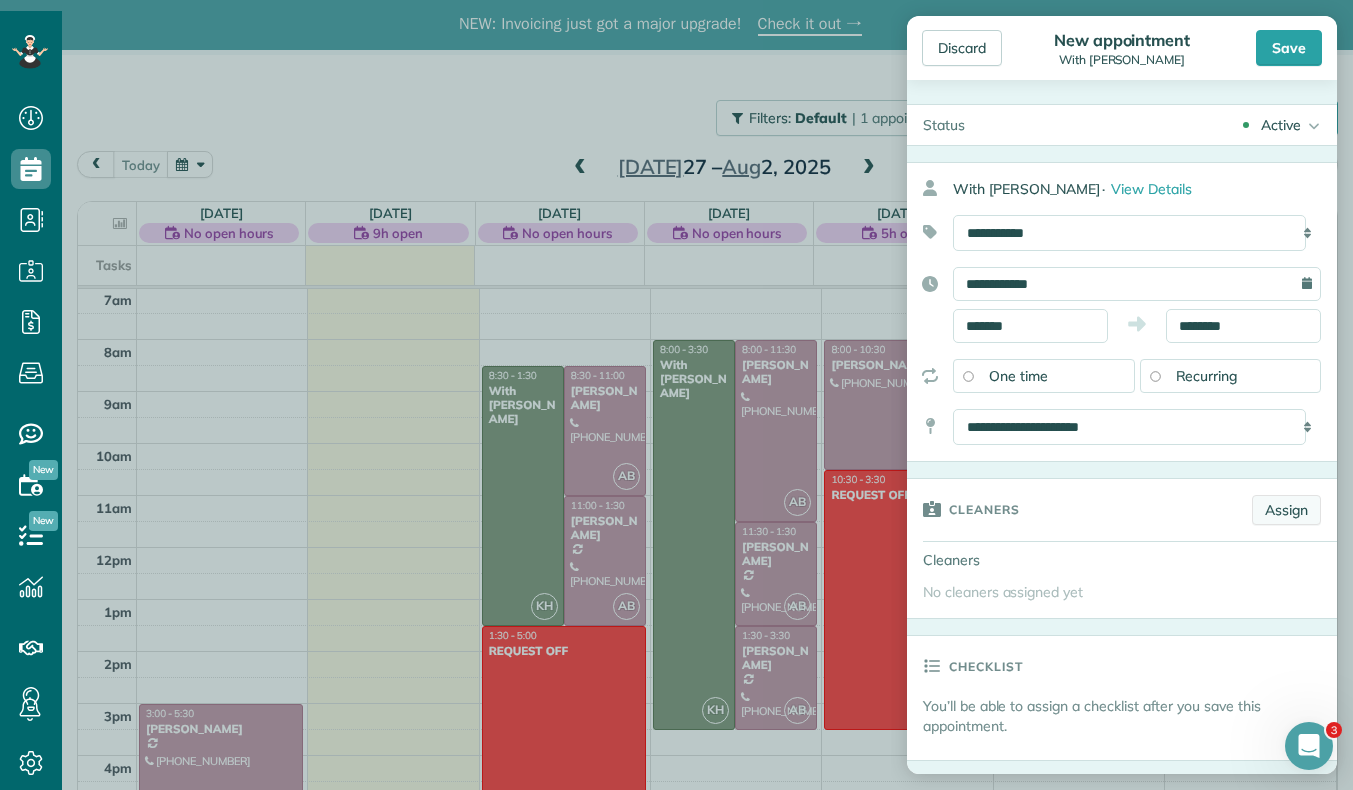 click on "Assign" at bounding box center [1286, 510] 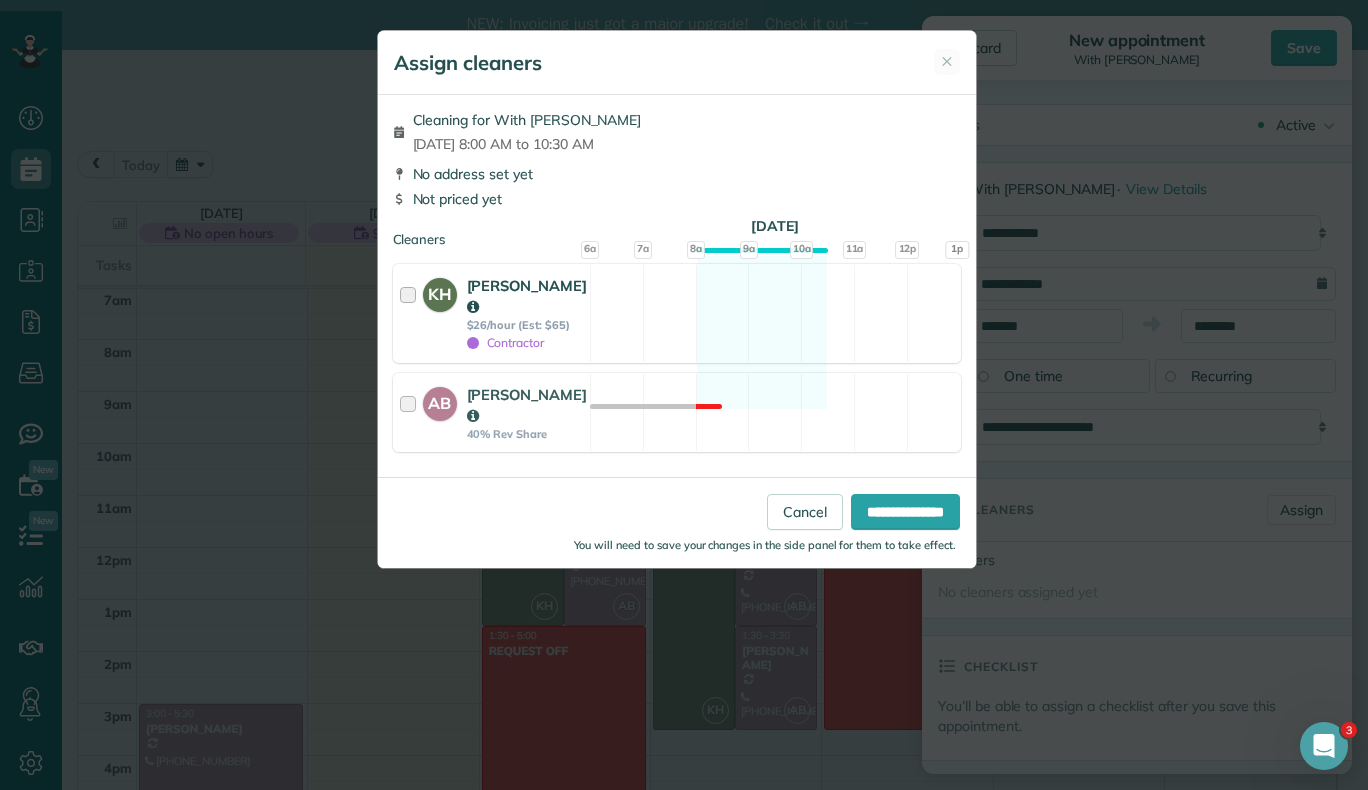 click at bounding box center (411, 313) 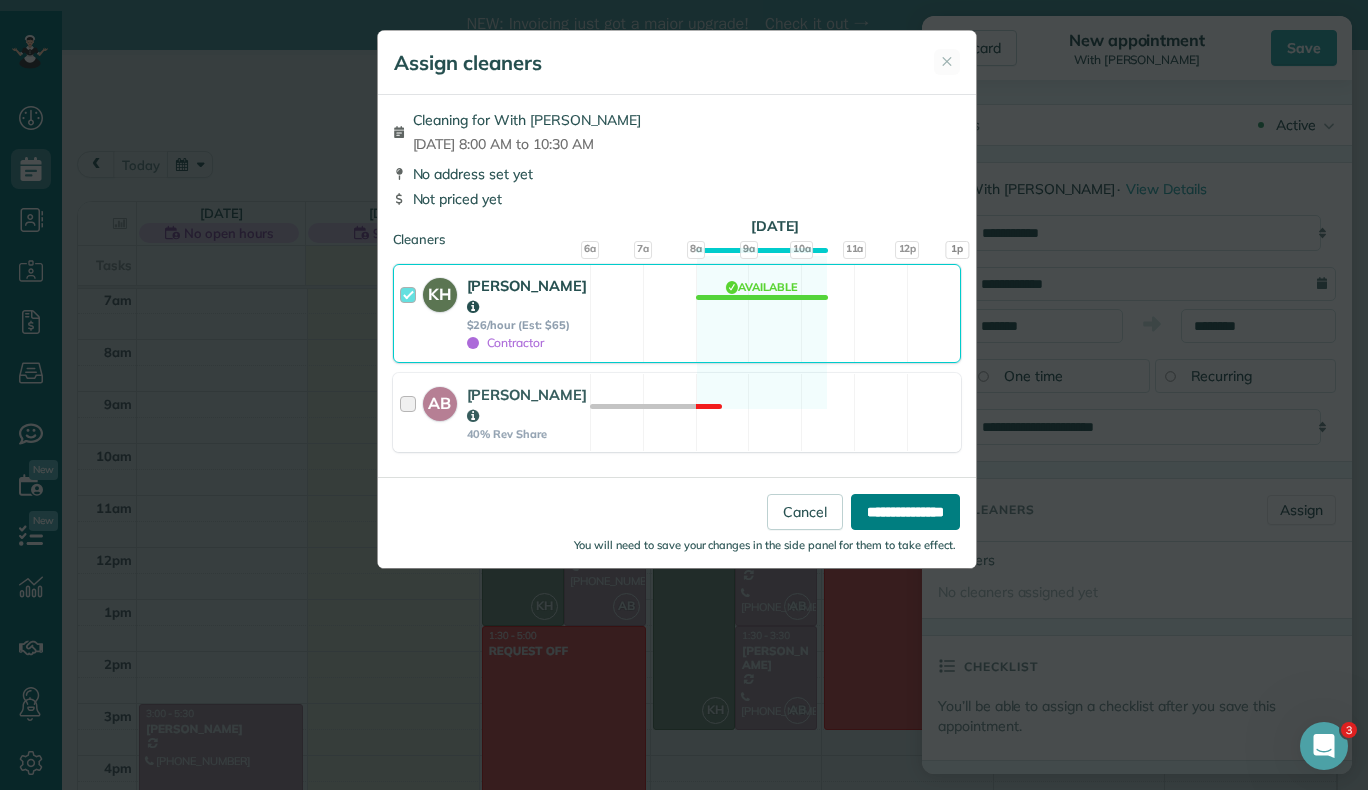 click on "**********" at bounding box center [905, 512] 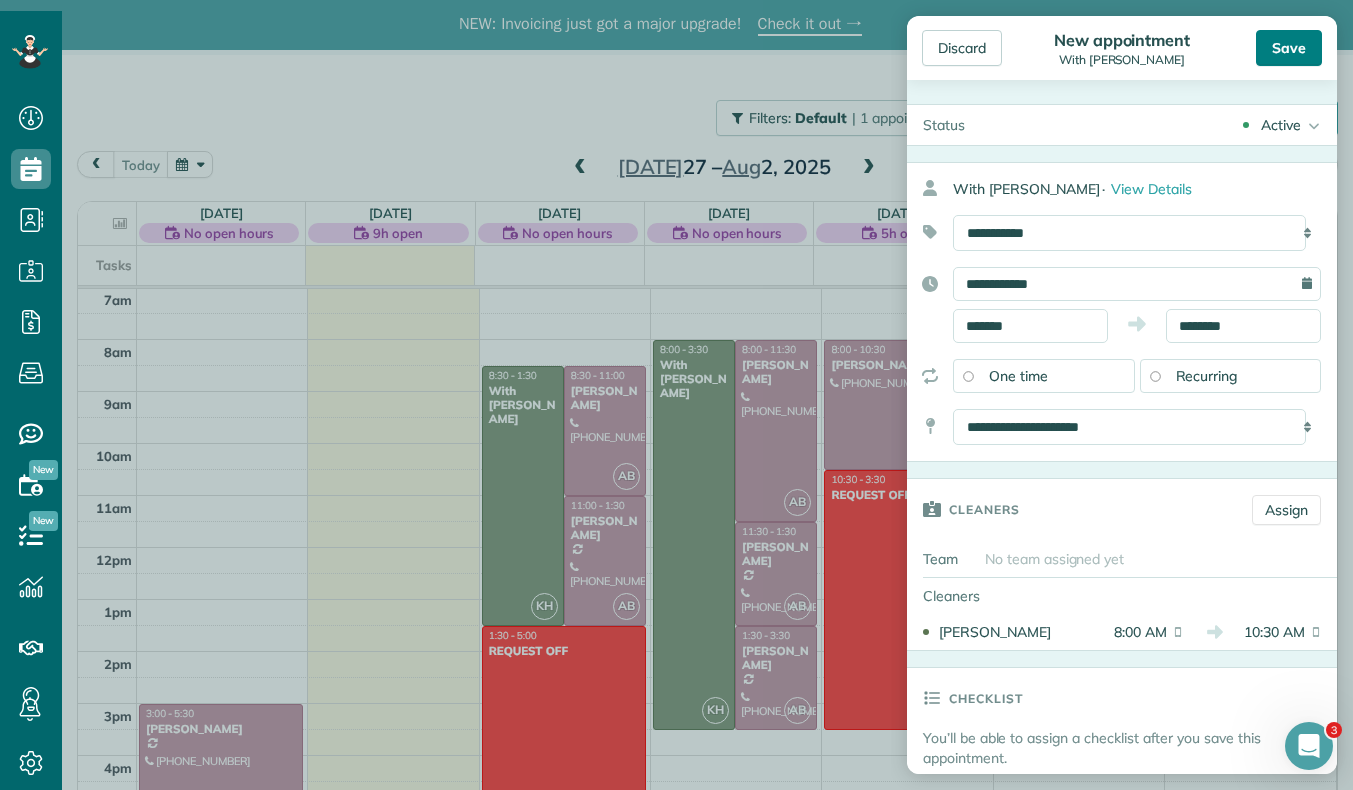 click on "Save" at bounding box center (1289, 48) 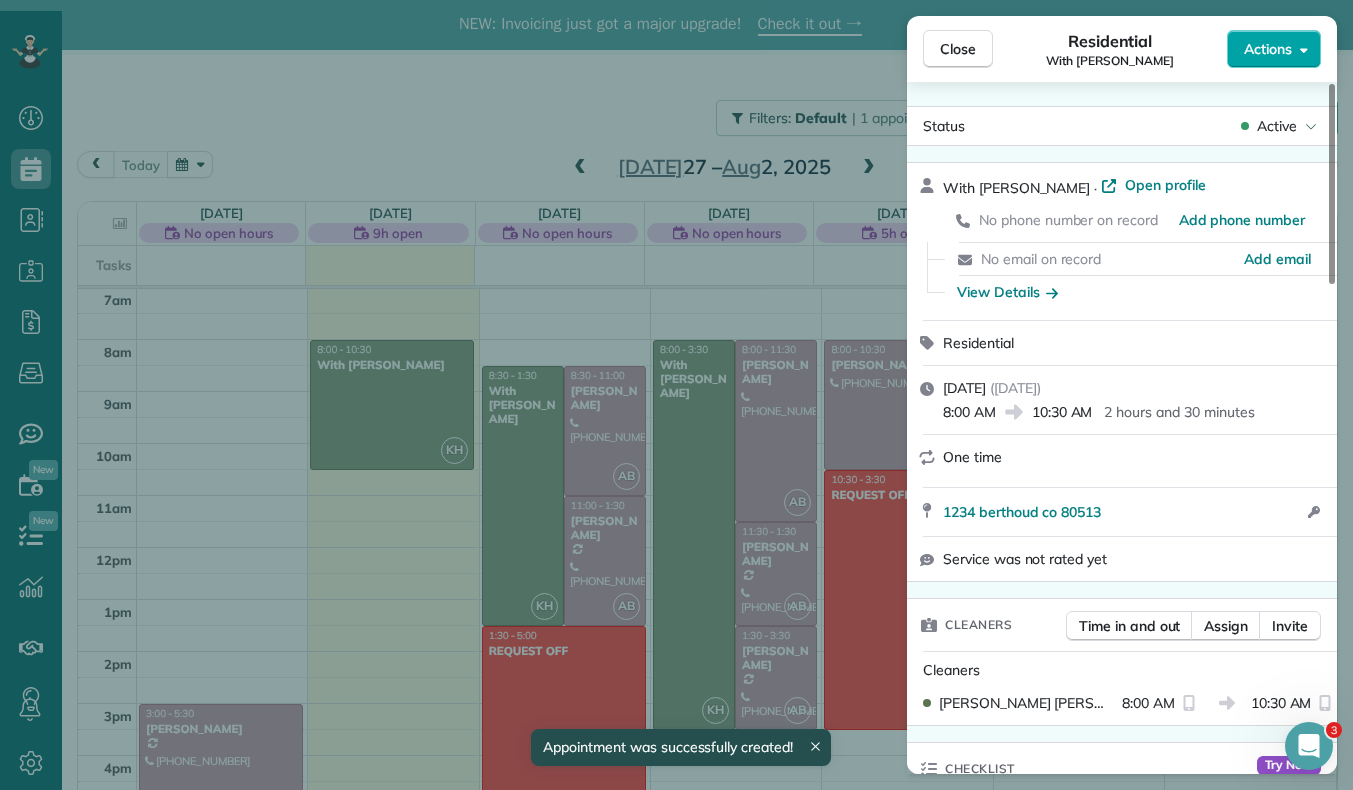 click on "Actions" at bounding box center [1274, 49] 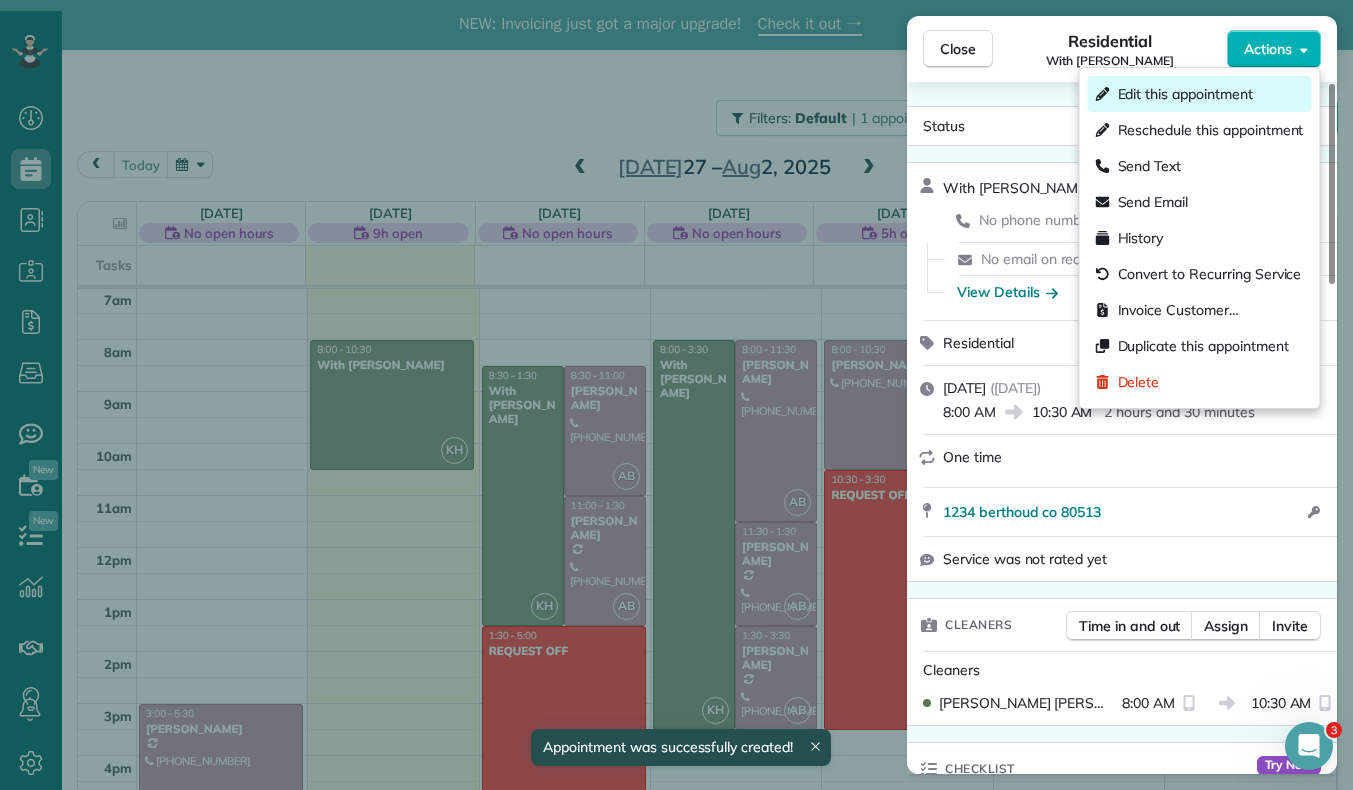 click on "Edit this appointment" at bounding box center [1185, 94] 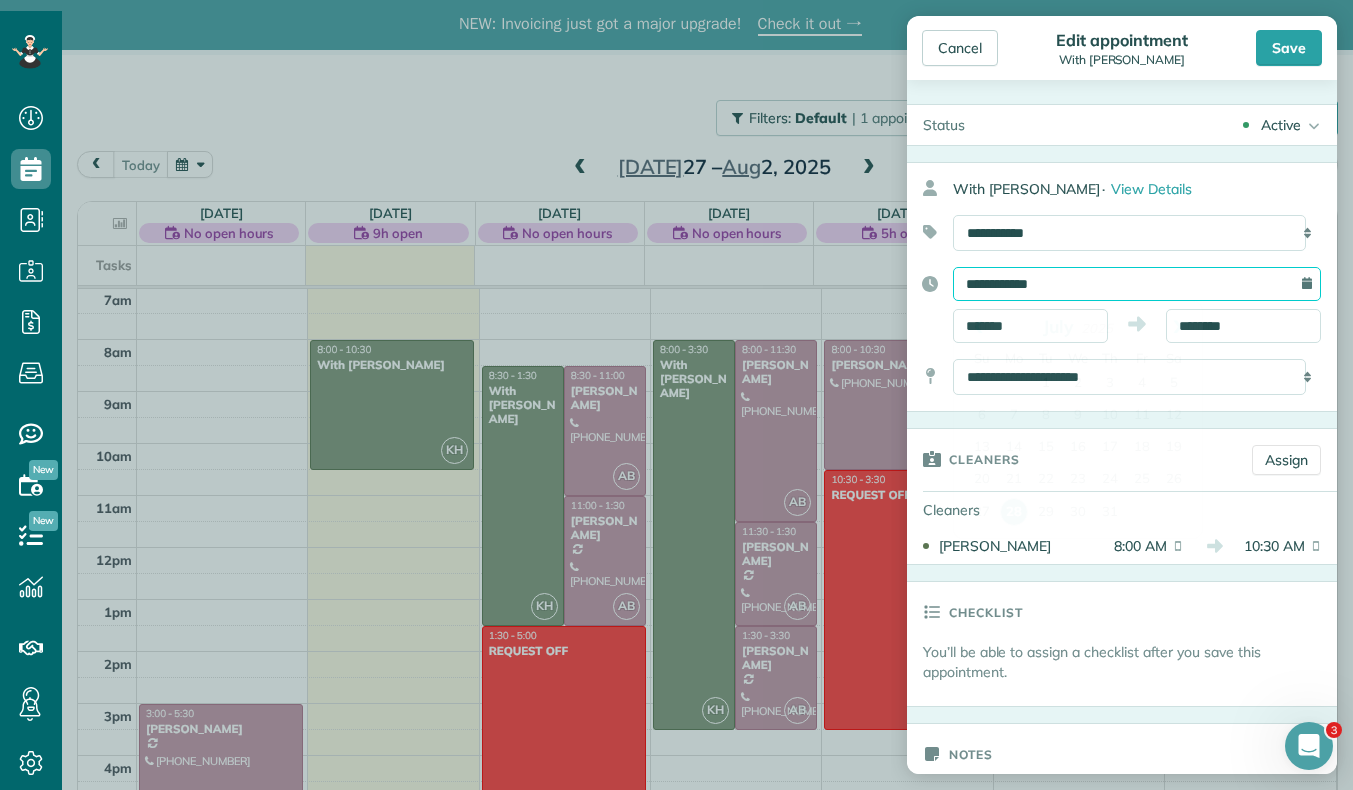 click on "**********" at bounding box center [1137, 284] 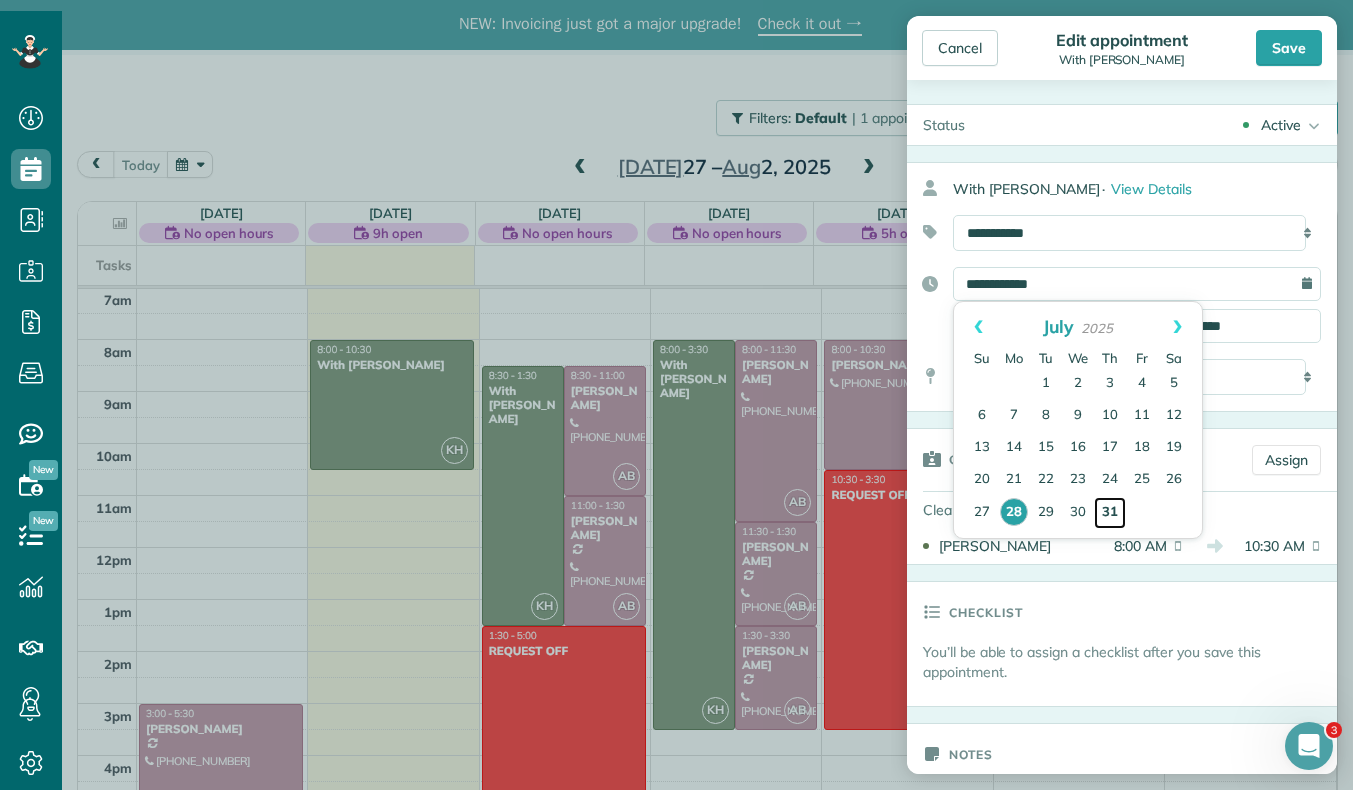 click on "31" at bounding box center [1110, 513] 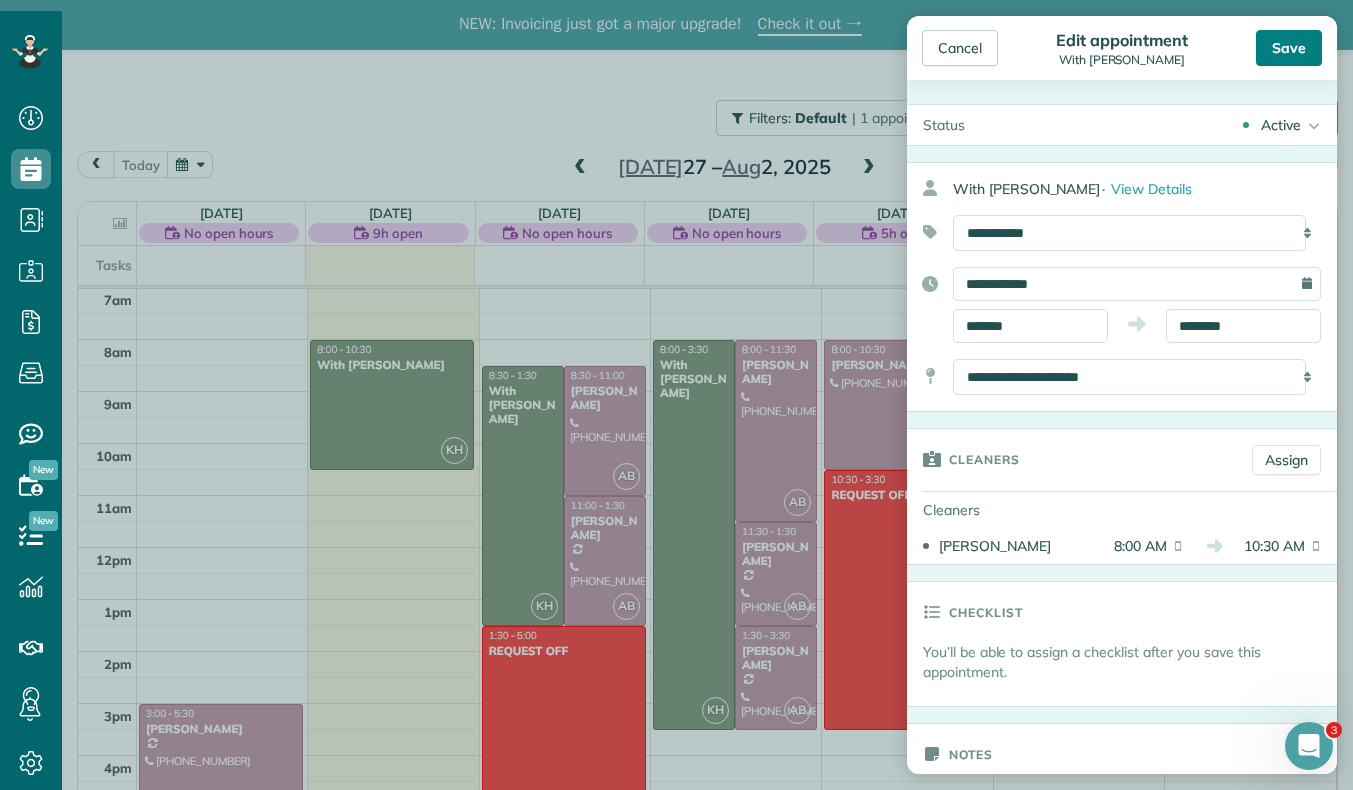 click on "Save" at bounding box center [1289, 48] 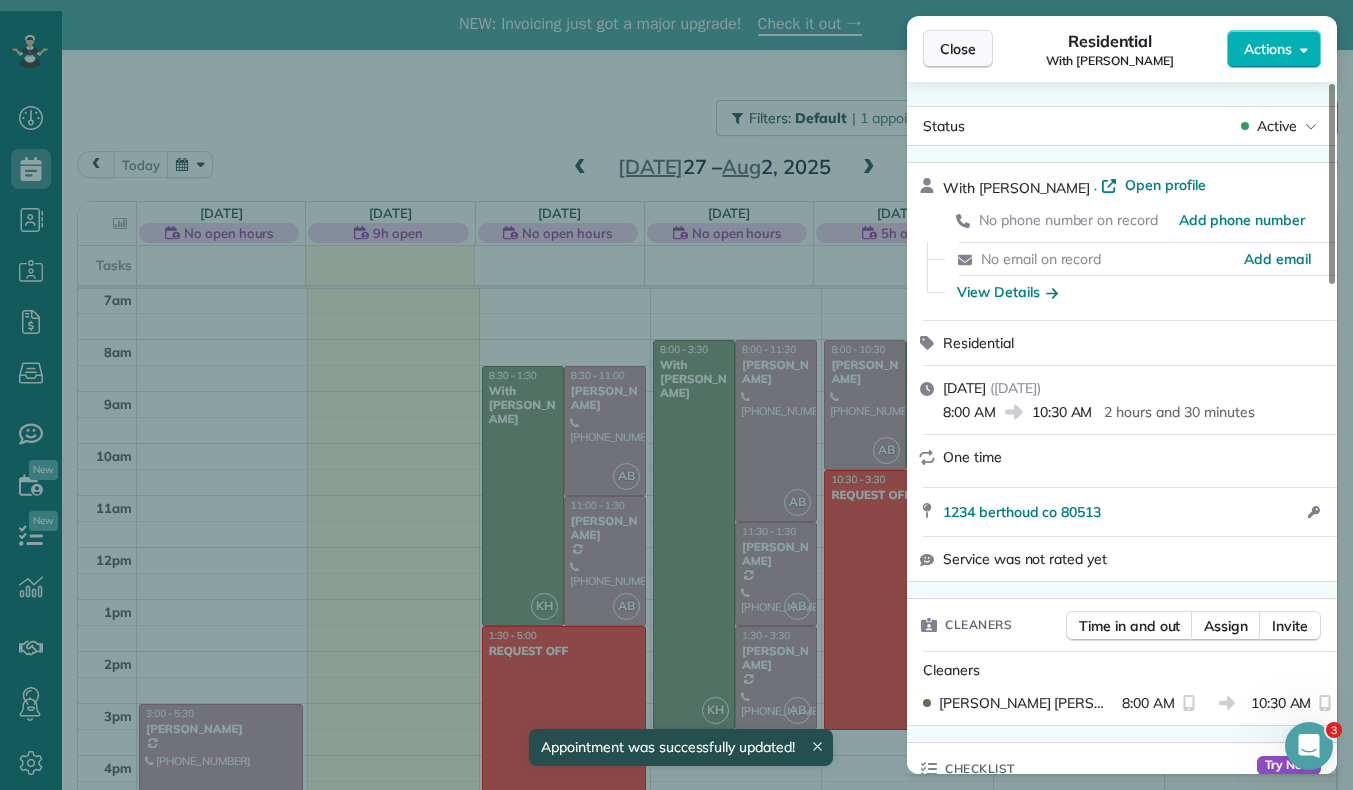 click on "Close" at bounding box center (958, 49) 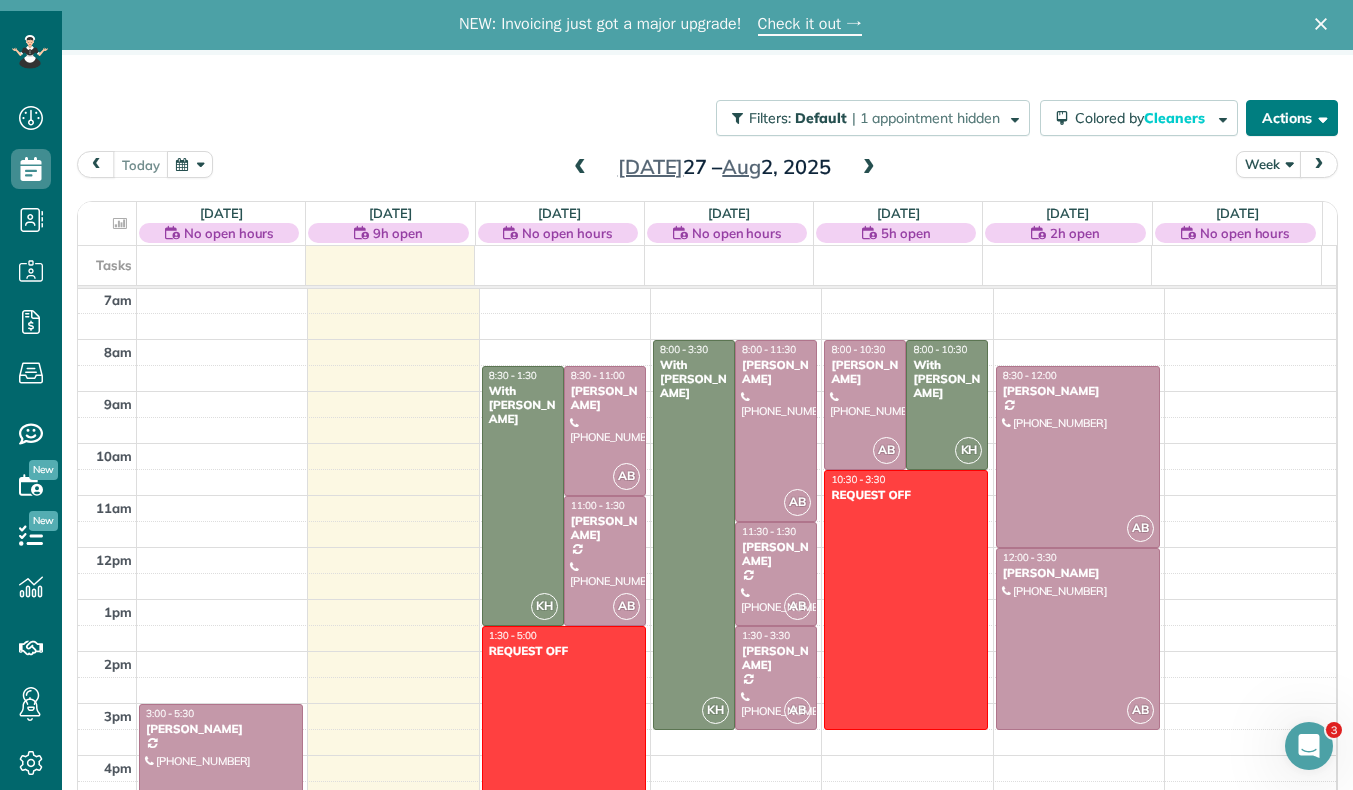 click on "Actions" at bounding box center (1292, 118) 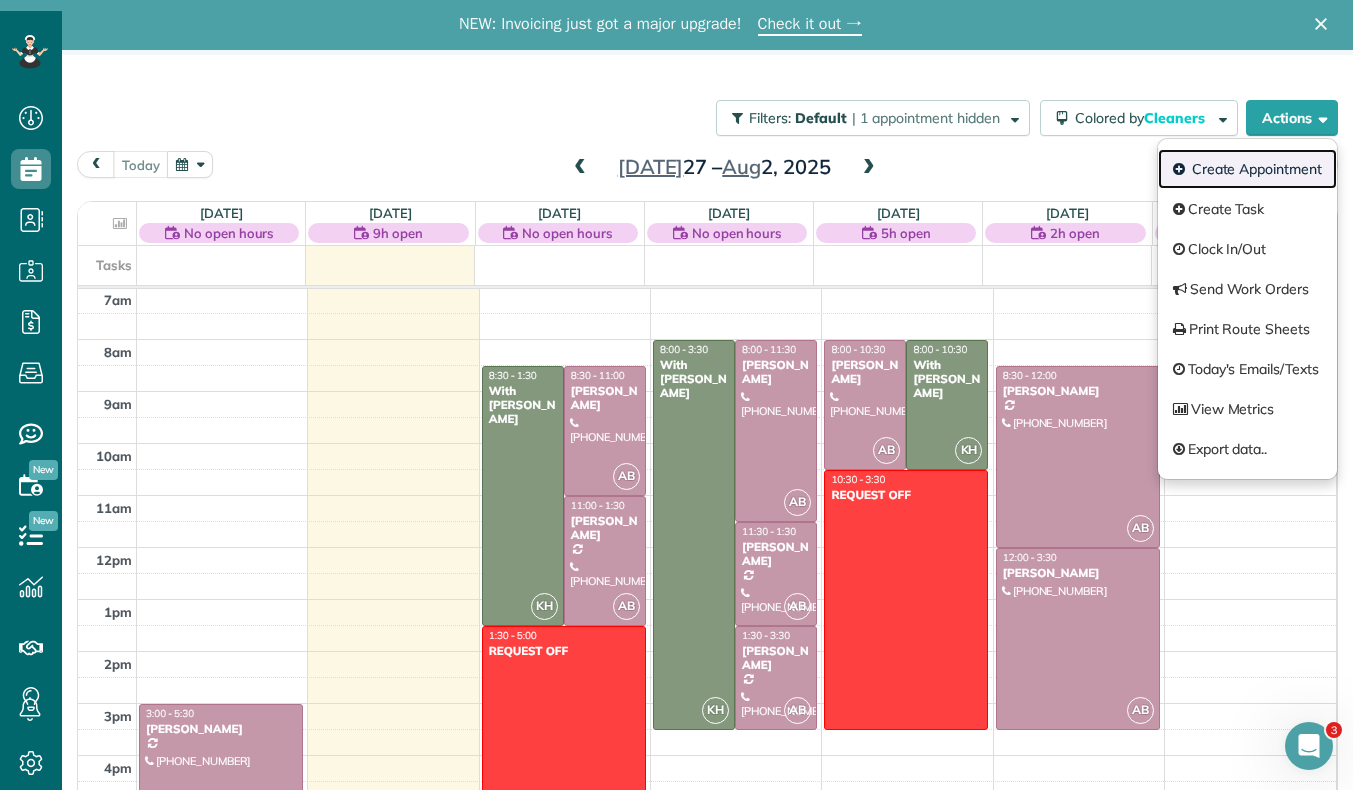 click on "Create Appointment" at bounding box center (1247, 169) 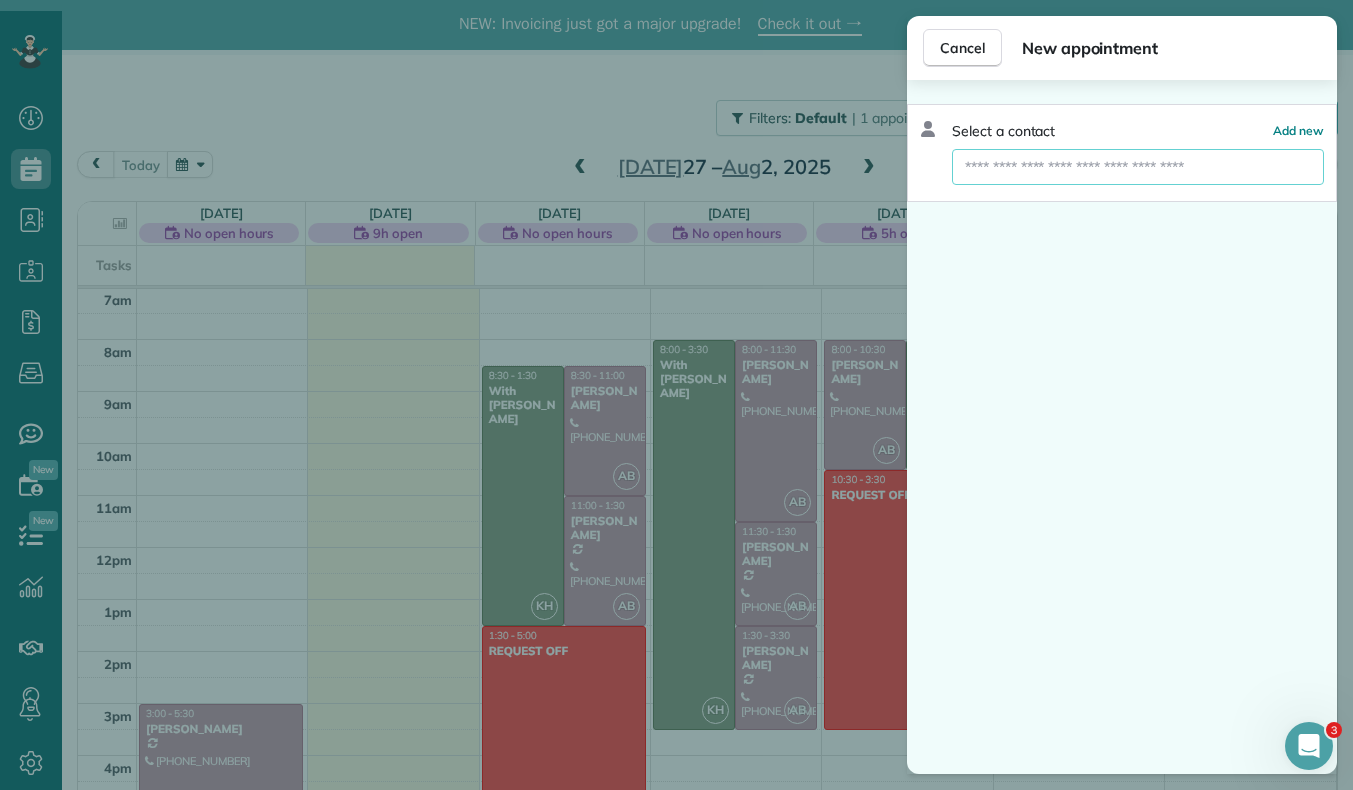 click at bounding box center (1138, 167) 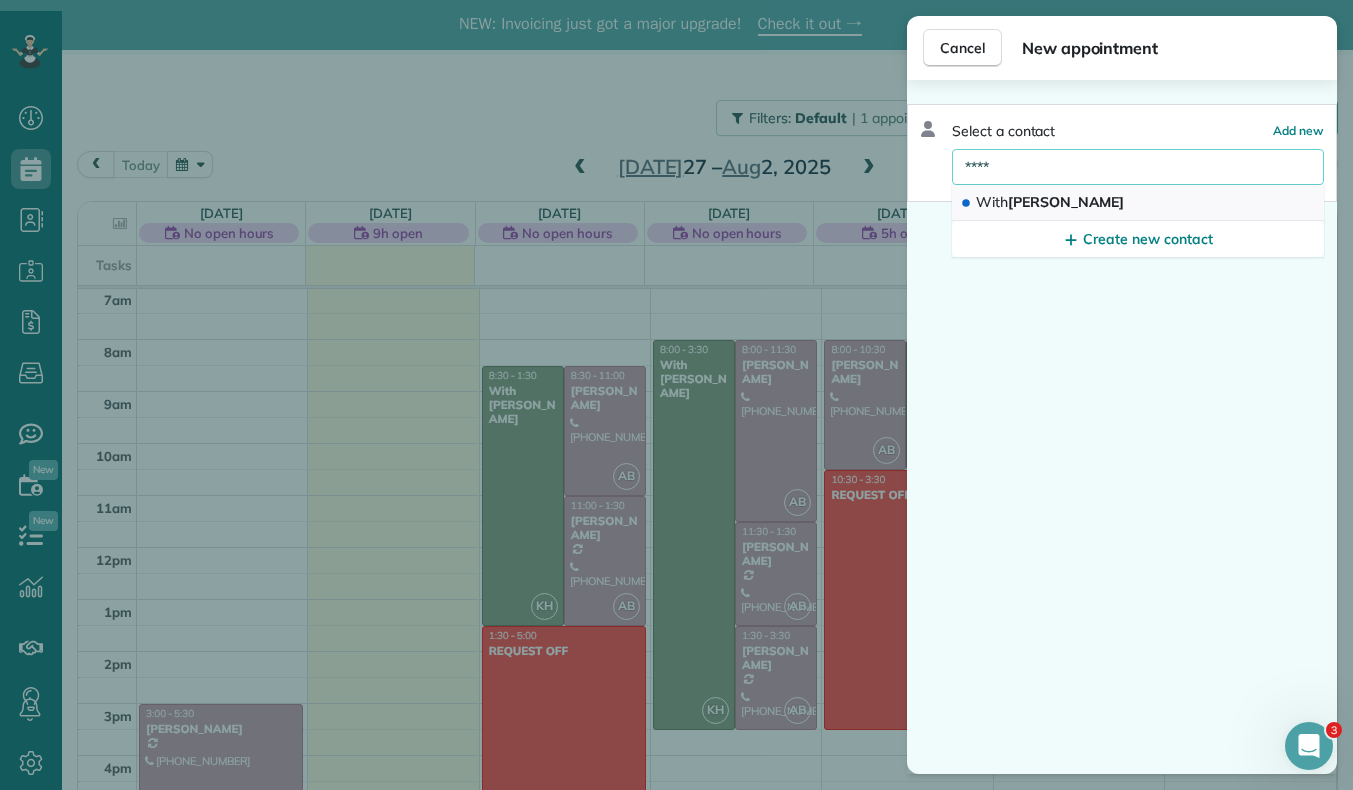 type on "****" 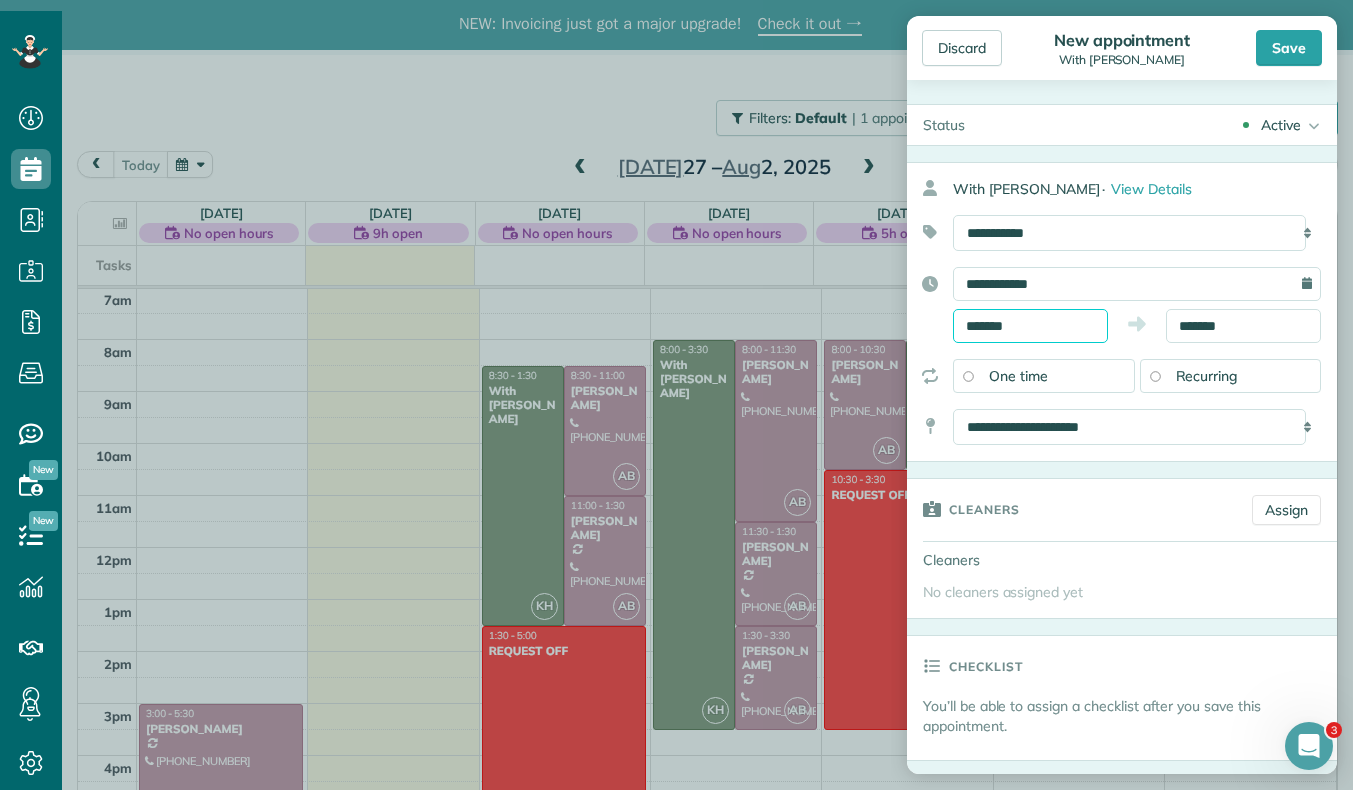 click on "*******" at bounding box center (1030, 326) 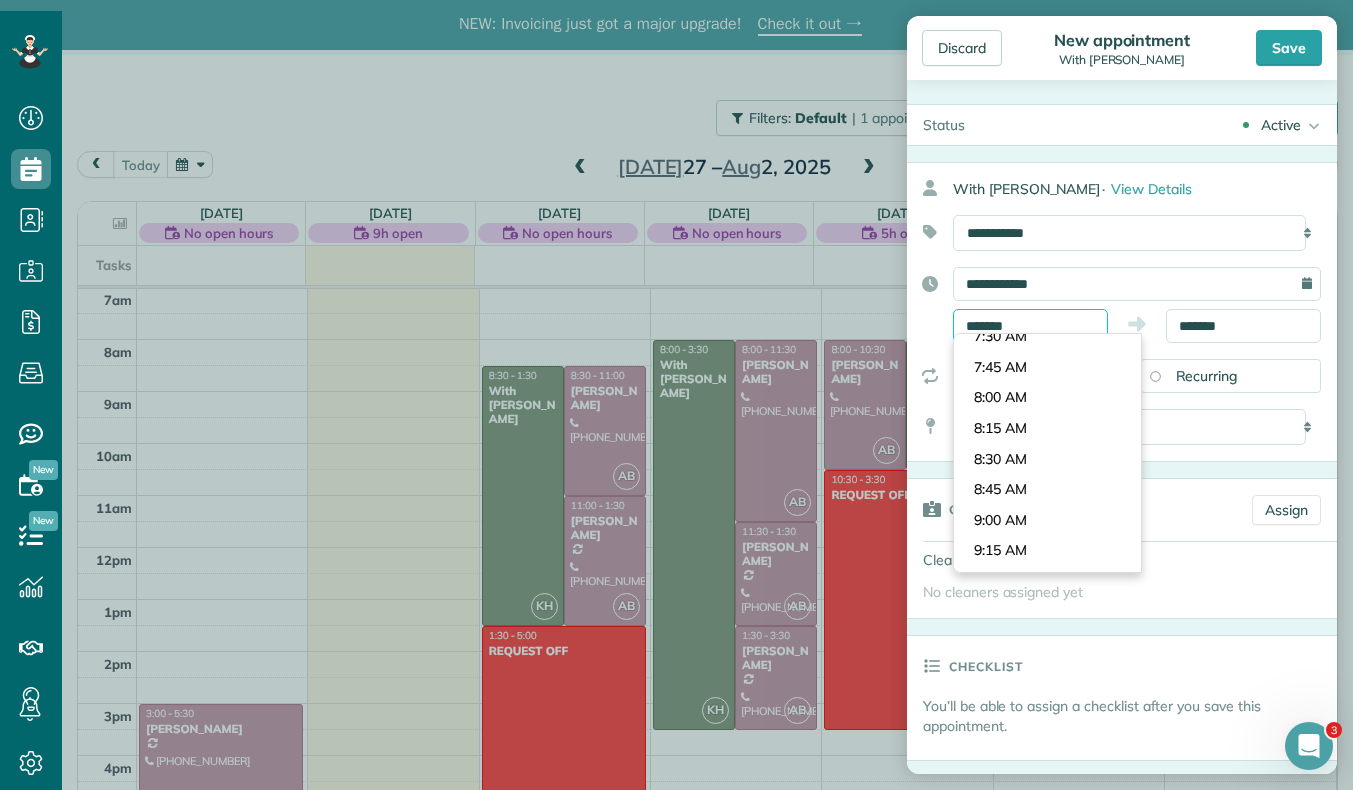 scroll, scrollTop: 891, scrollLeft: 0, axis: vertical 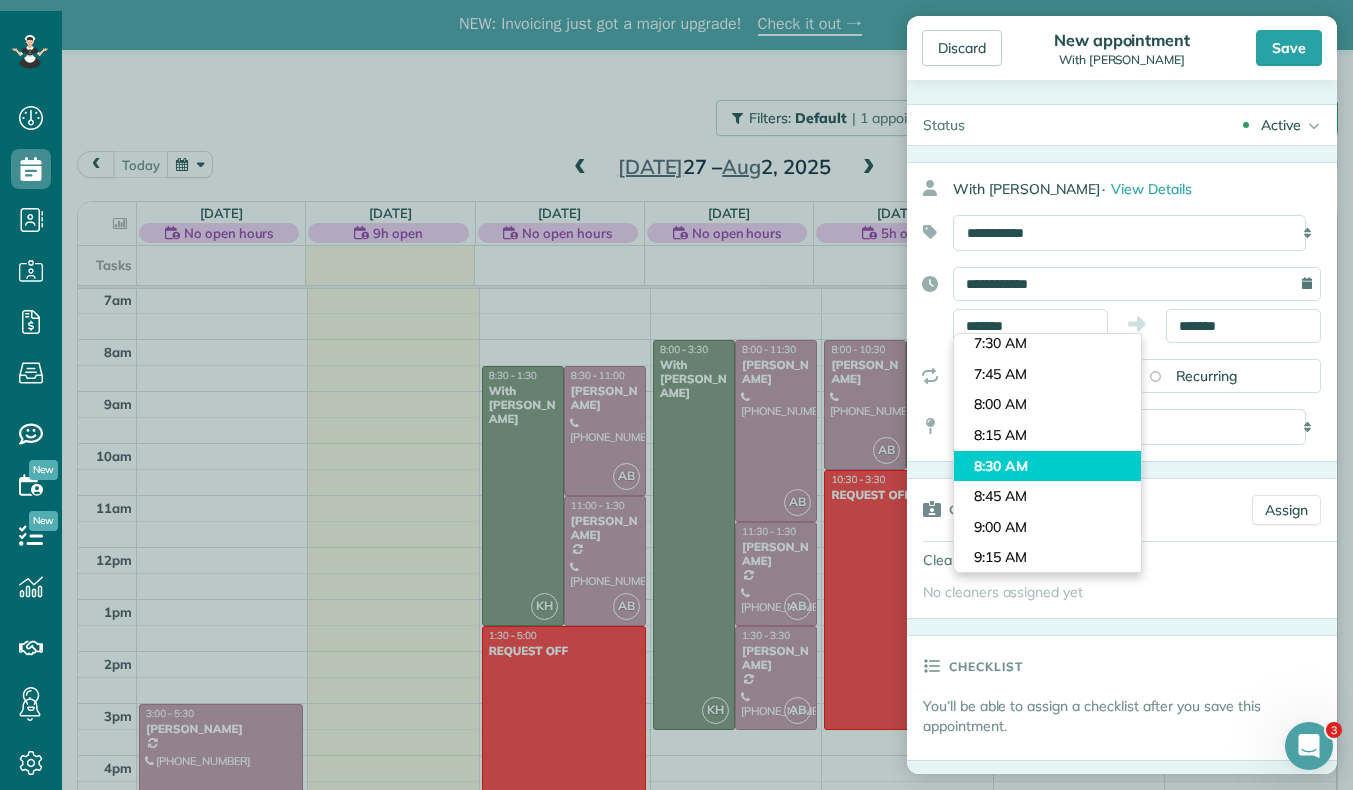 type on "*******" 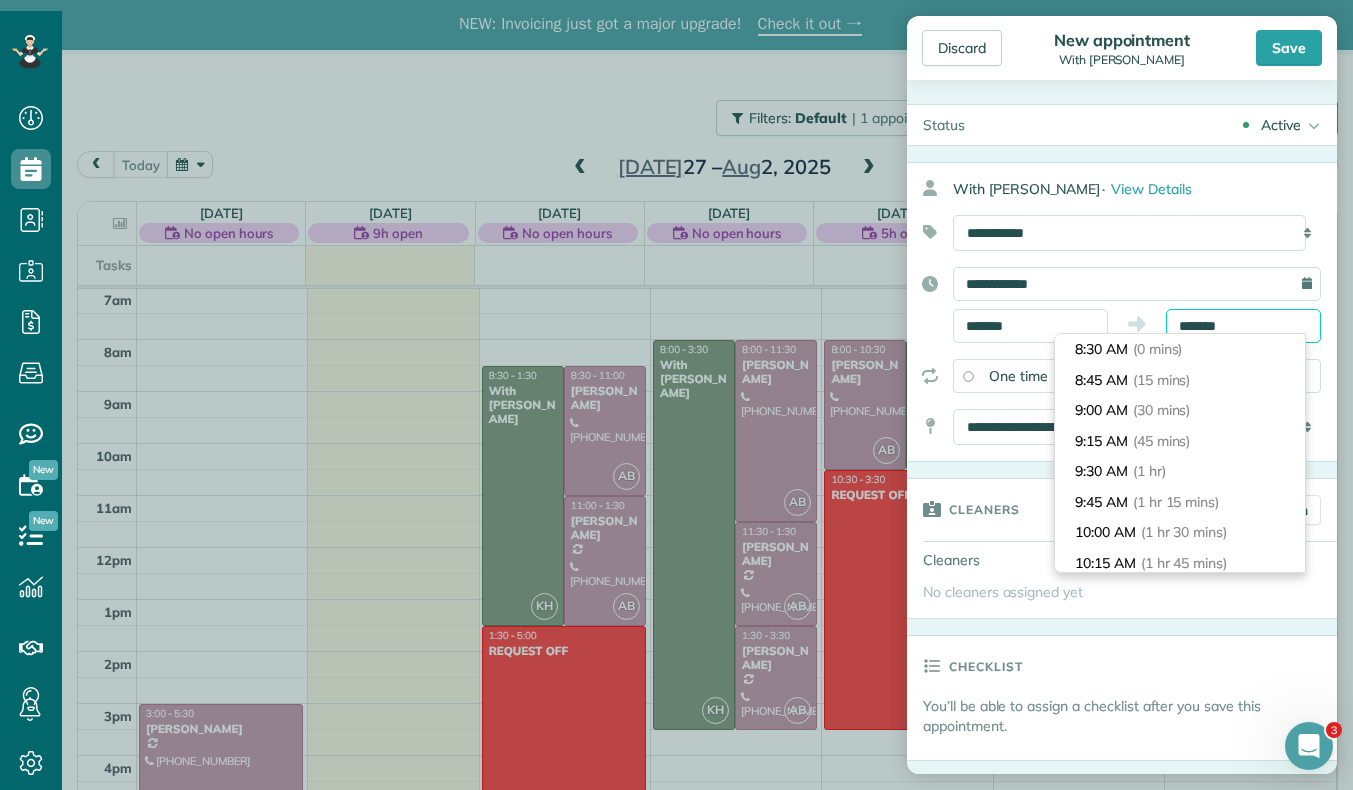 click on "*******" at bounding box center (1243, 326) 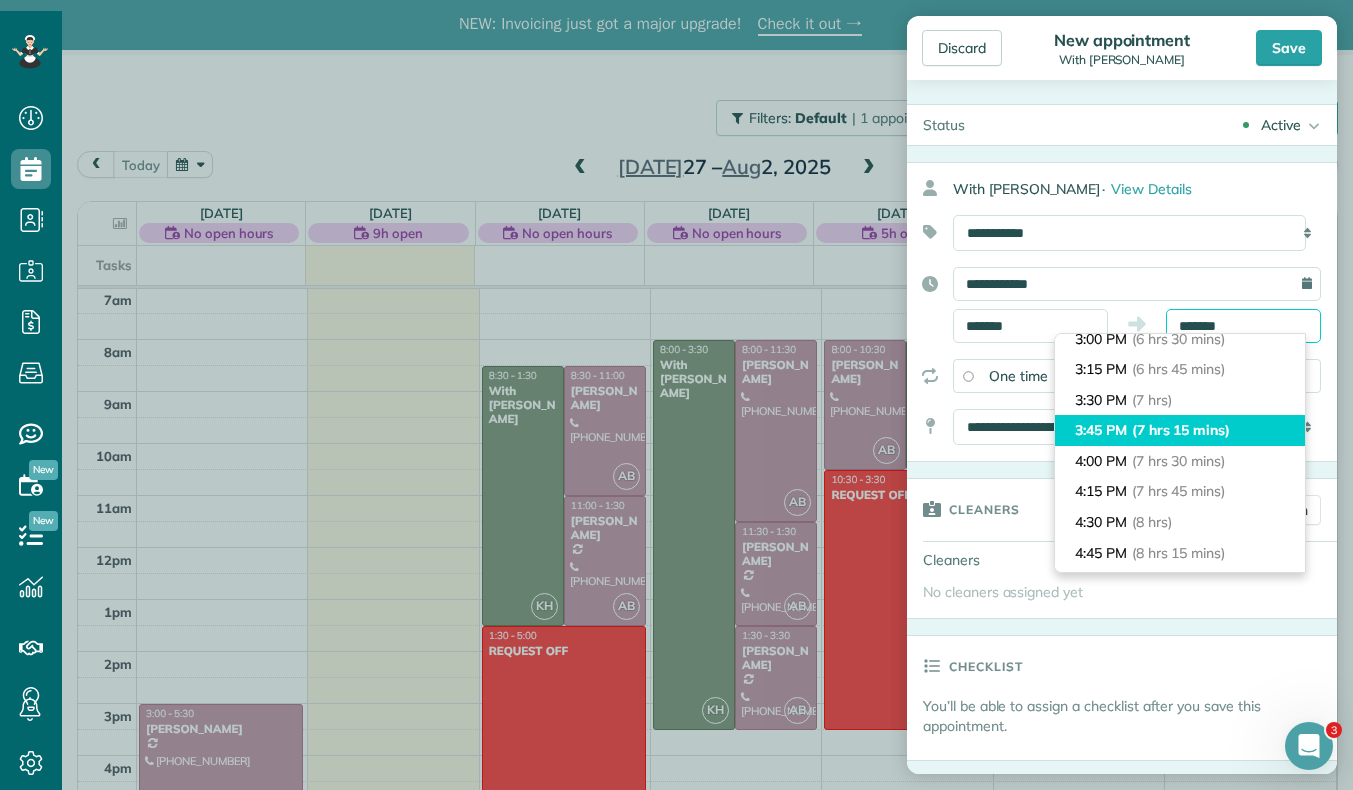 scroll, scrollTop: 803, scrollLeft: 0, axis: vertical 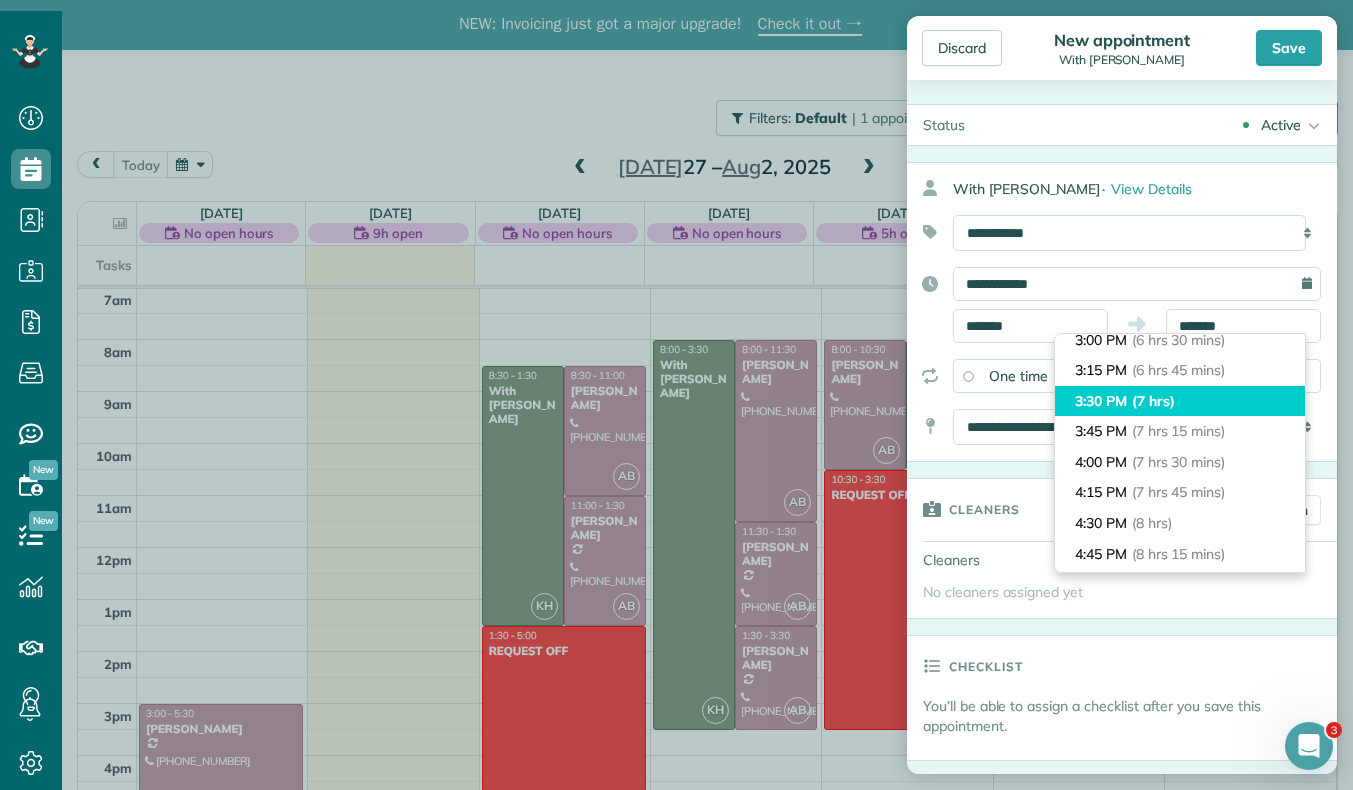 type on "*******" 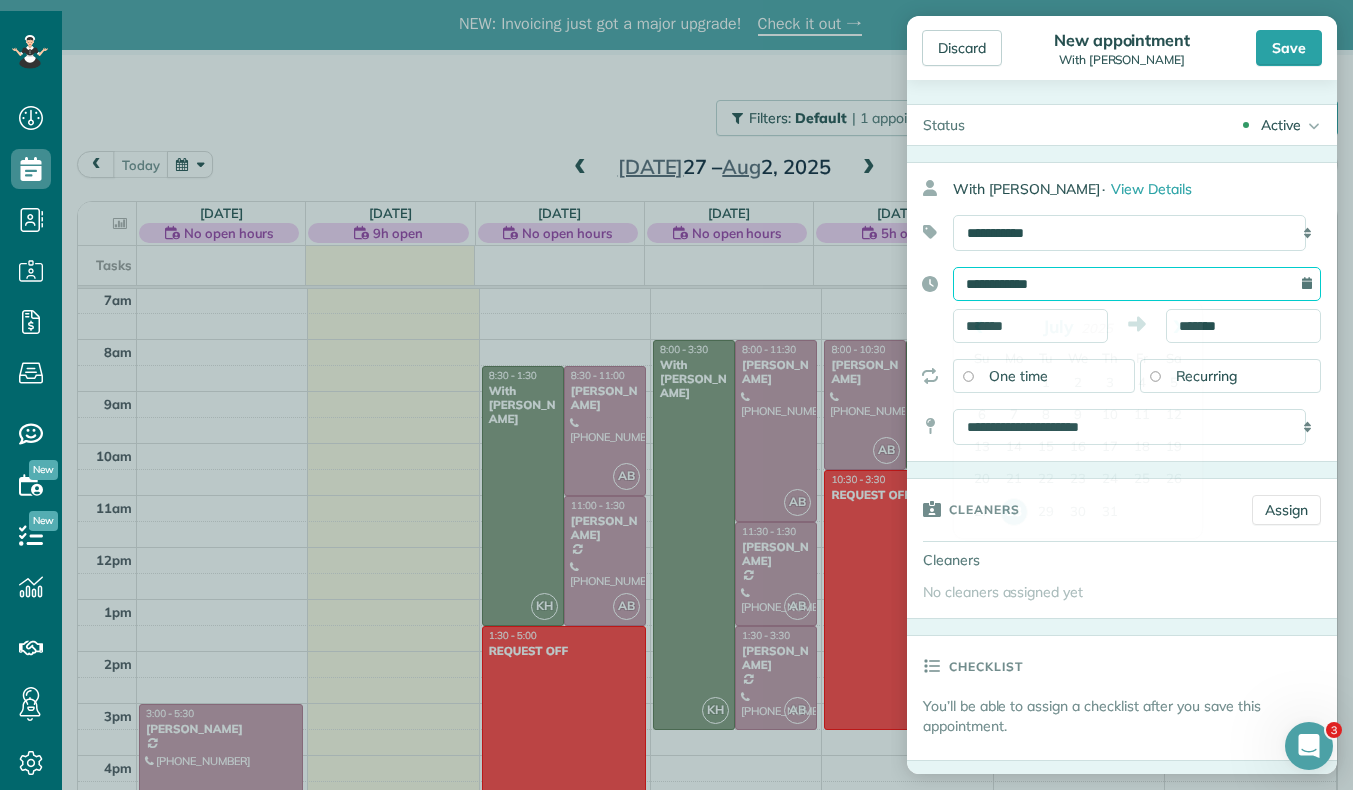 click on "**********" at bounding box center (1137, 284) 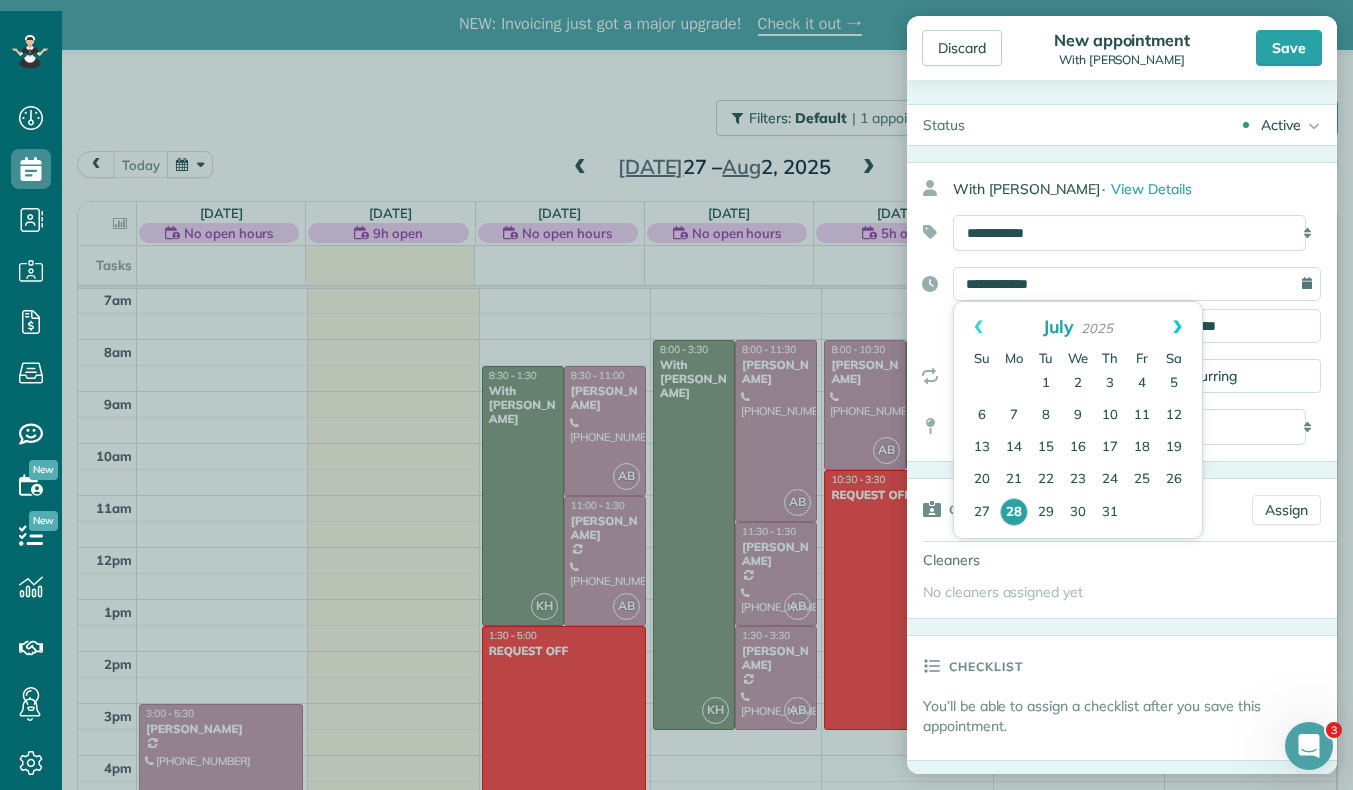 click on "Next" at bounding box center (1177, 327) 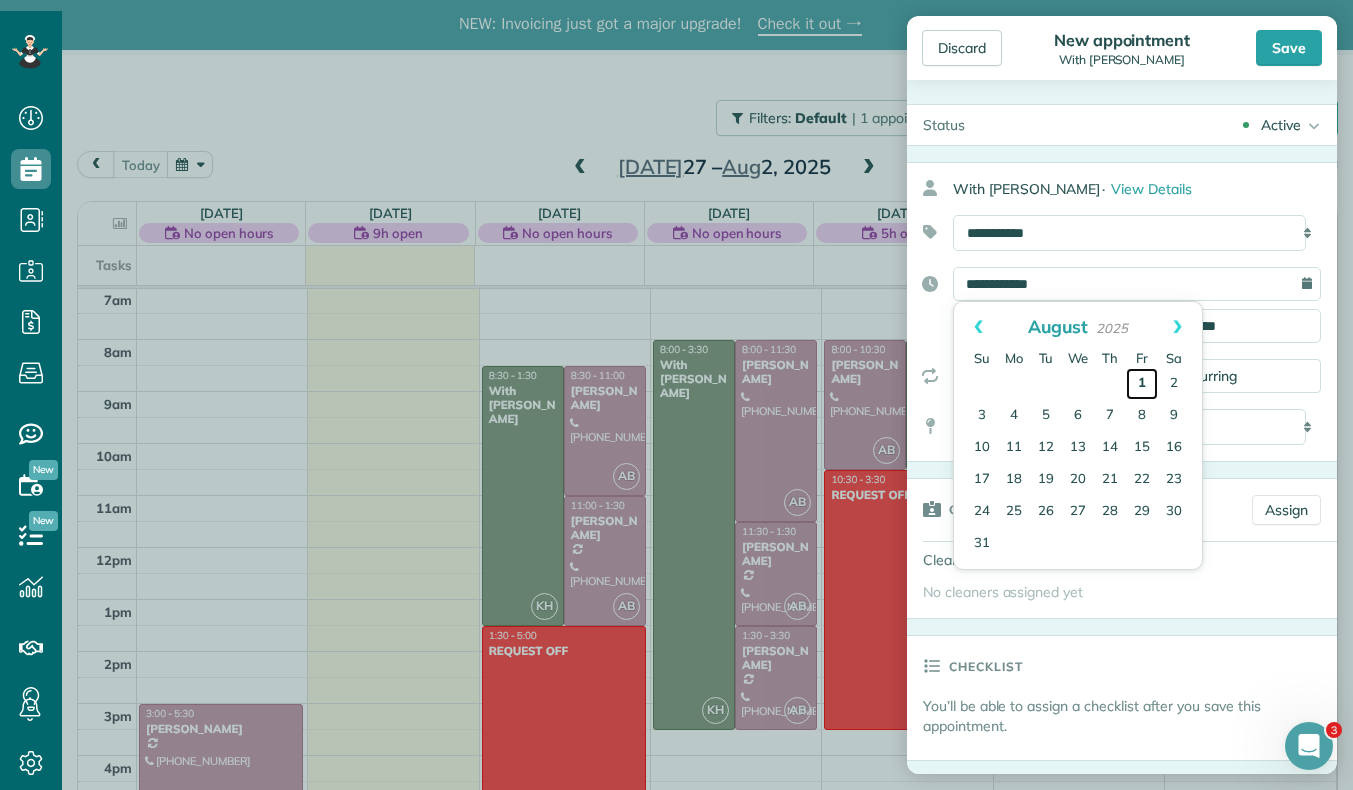 click on "1" at bounding box center [1142, 384] 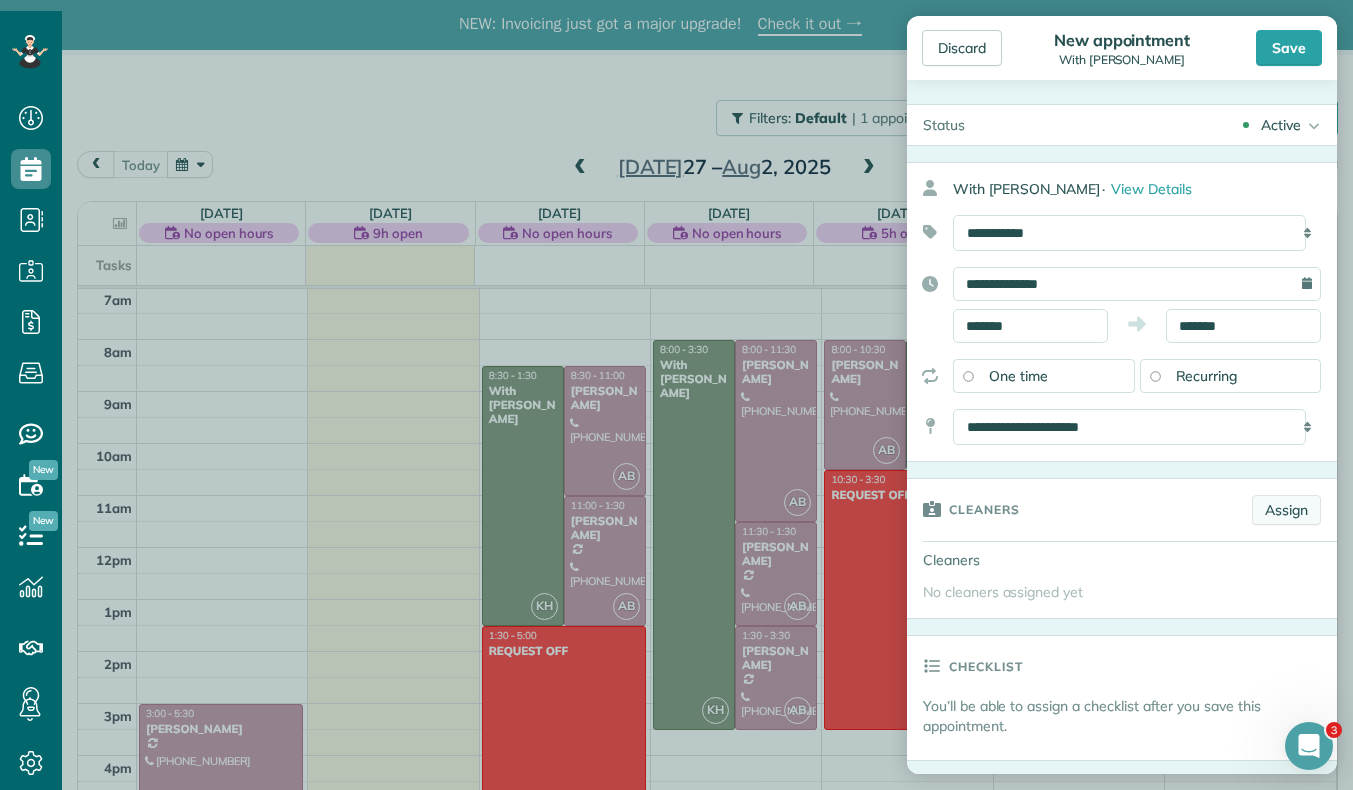click on "Assign" at bounding box center (1286, 510) 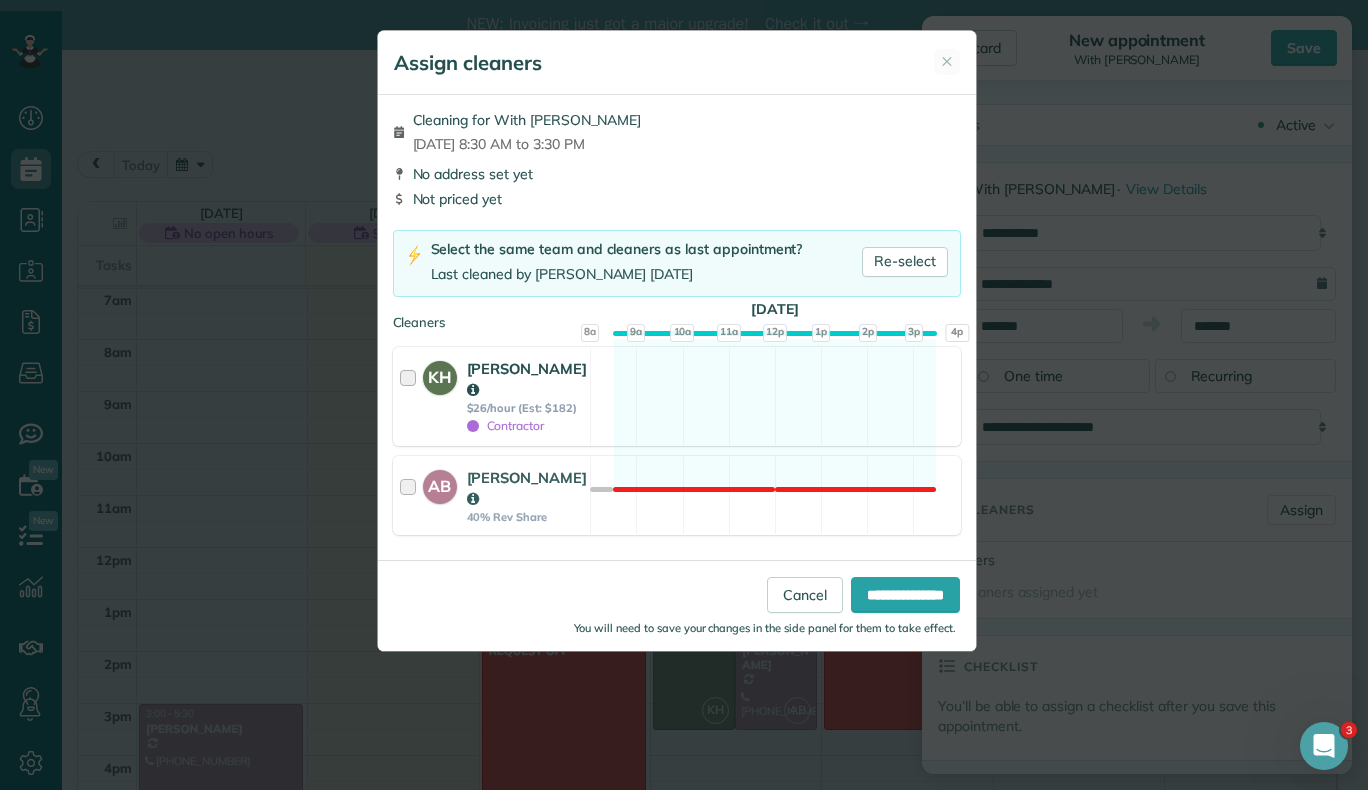 click at bounding box center (411, 396) 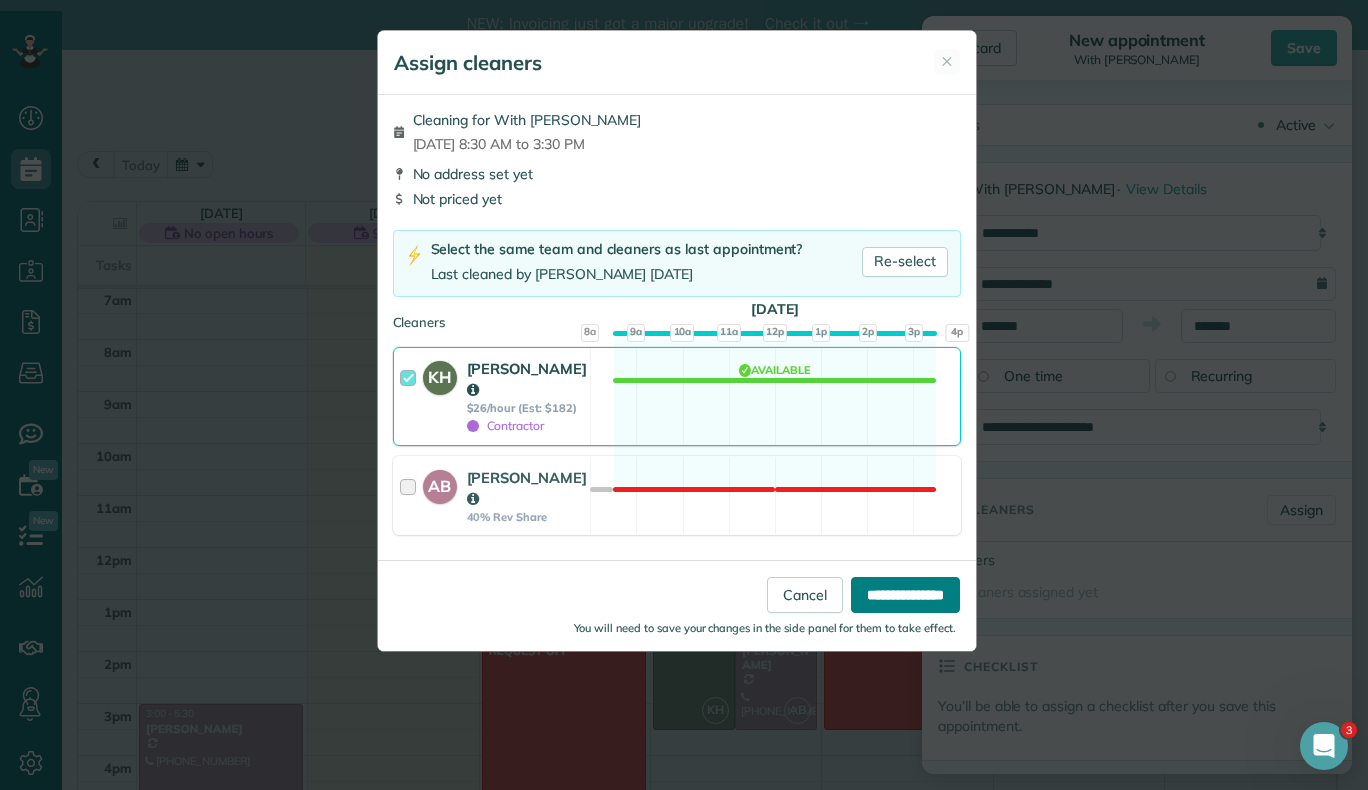 click on "**********" at bounding box center [905, 595] 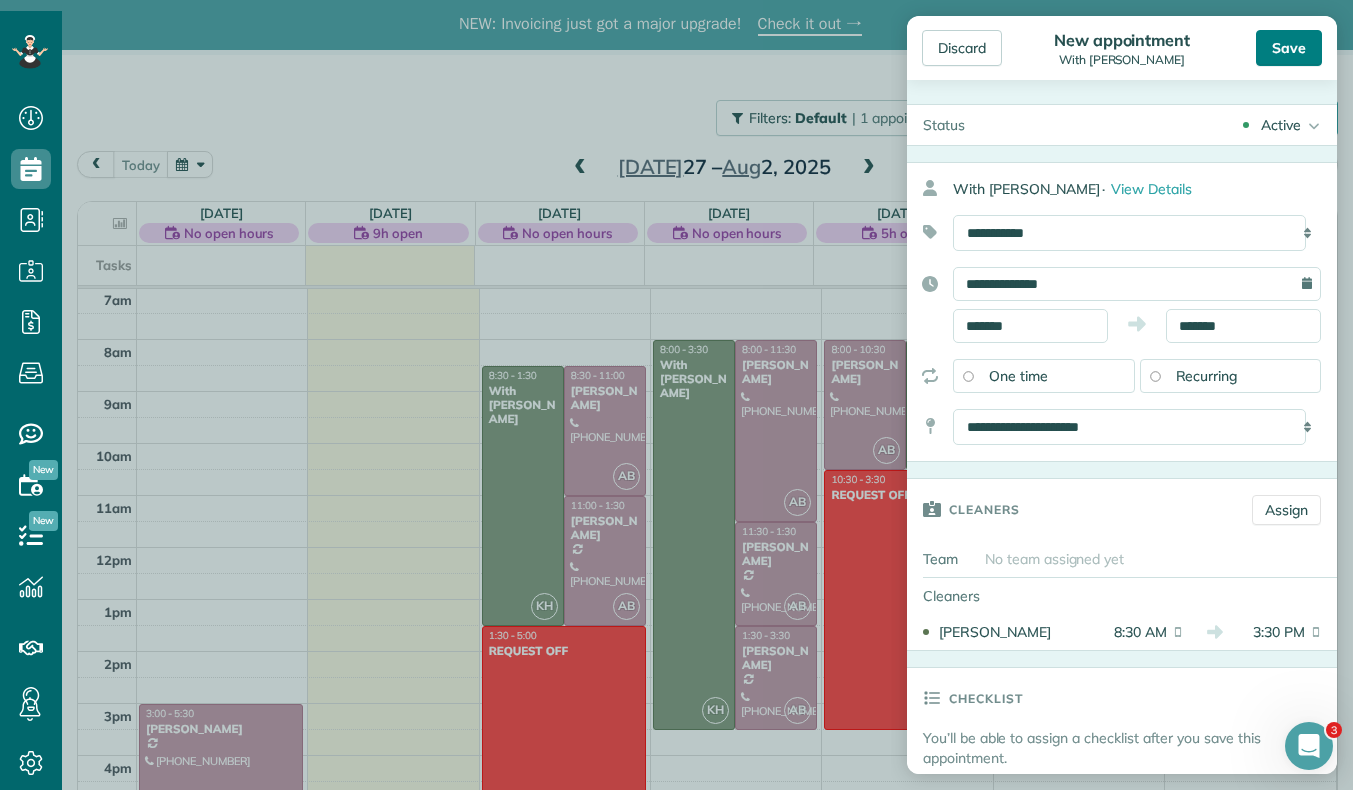 click on "Save" at bounding box center [1289, 48] 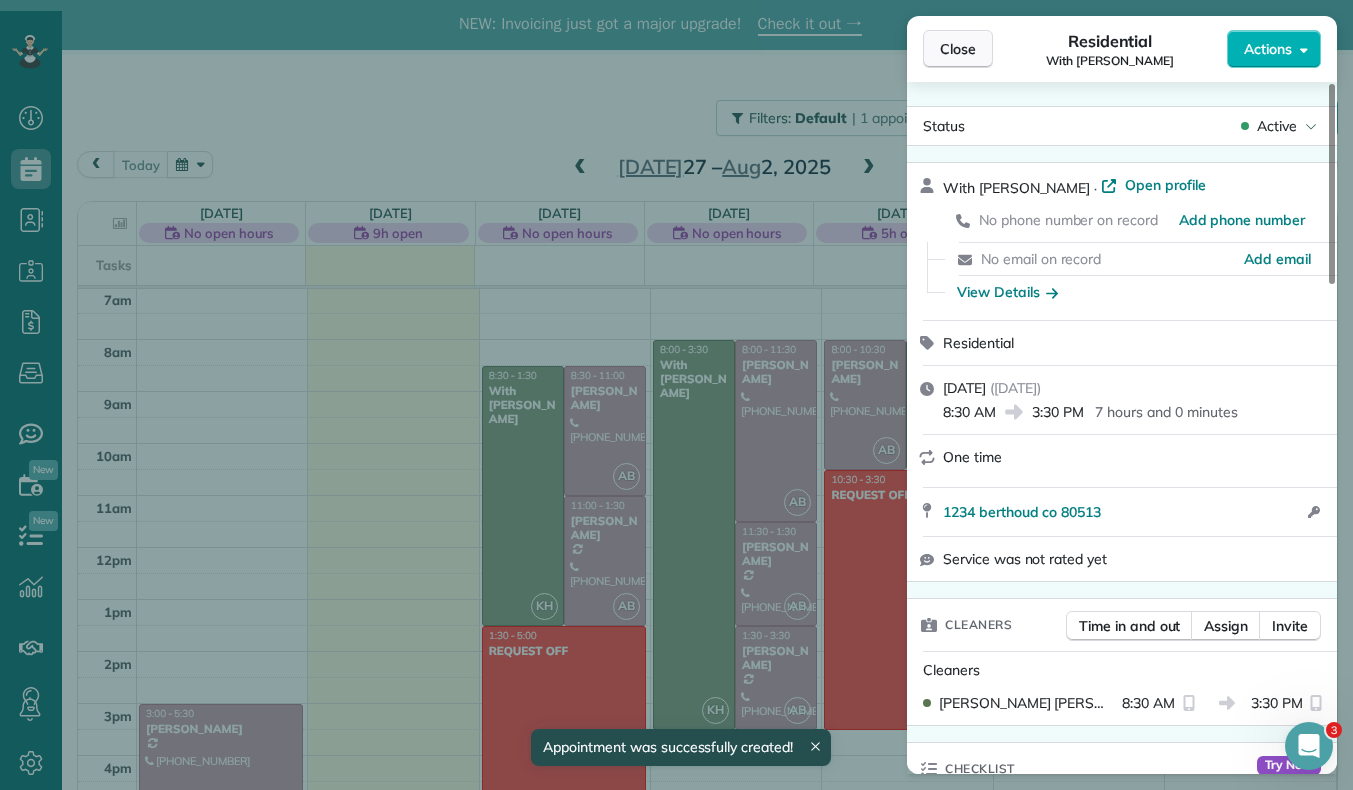 click on "Close" at bounding box center (958, 49) 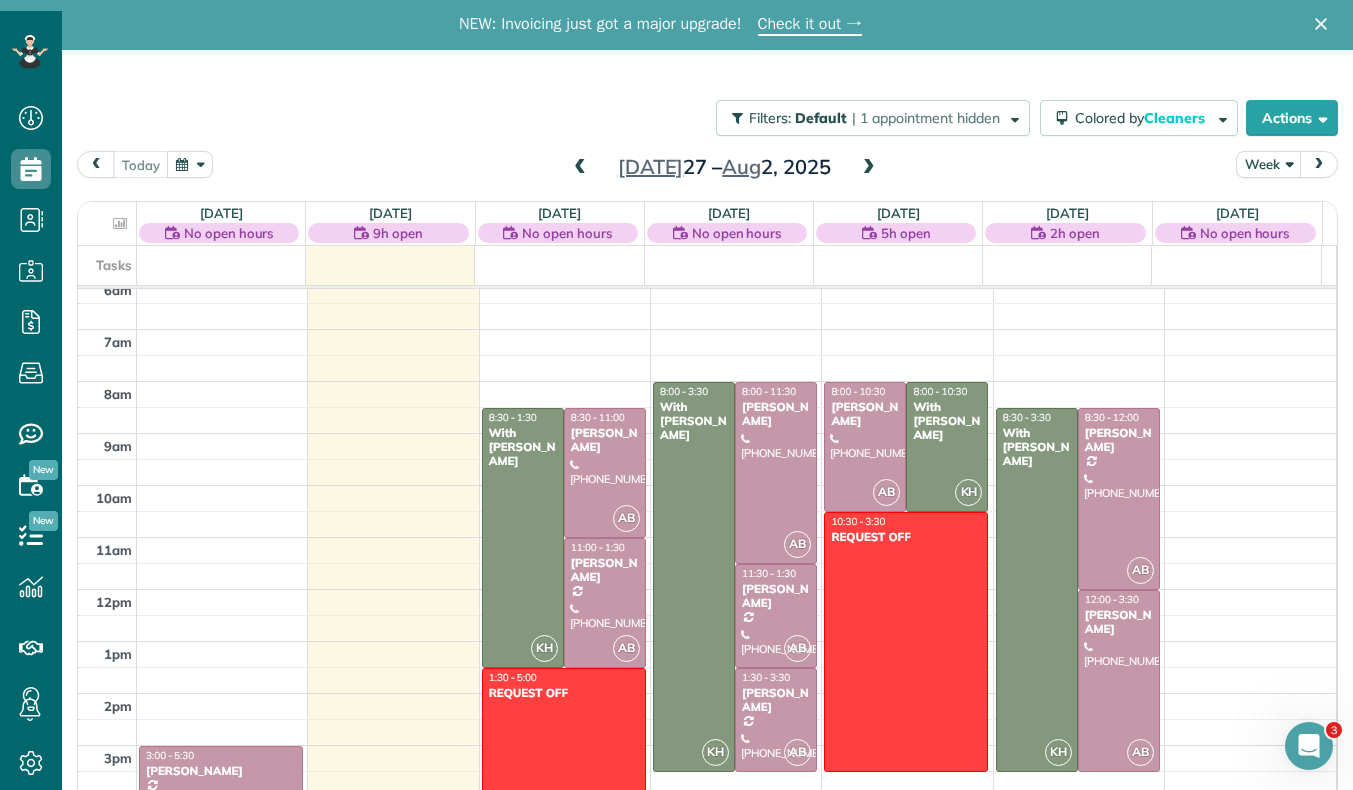 scroll, scrollTop: 324, scrollLeft: 0, axis: vertical 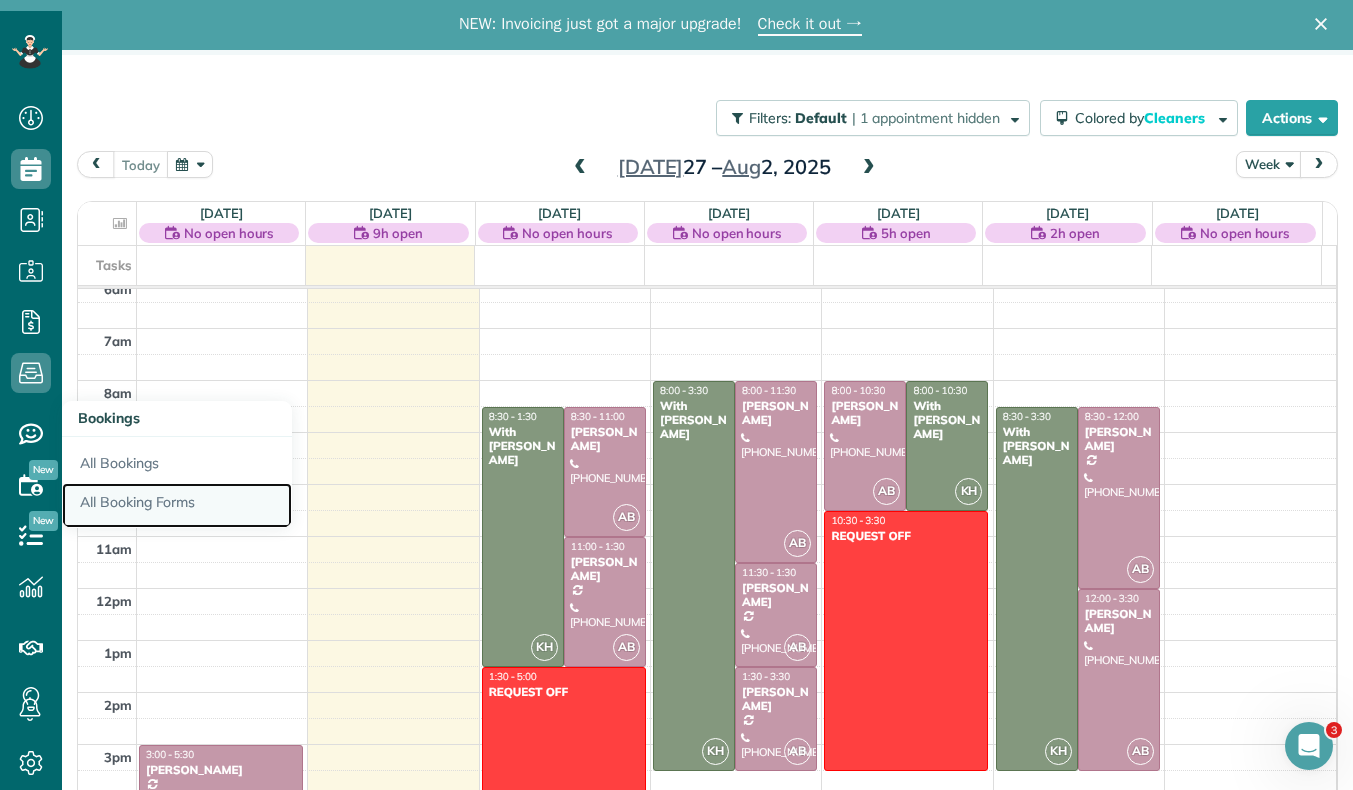 click on "All Booking Forms" at bounding box center (177, 506) 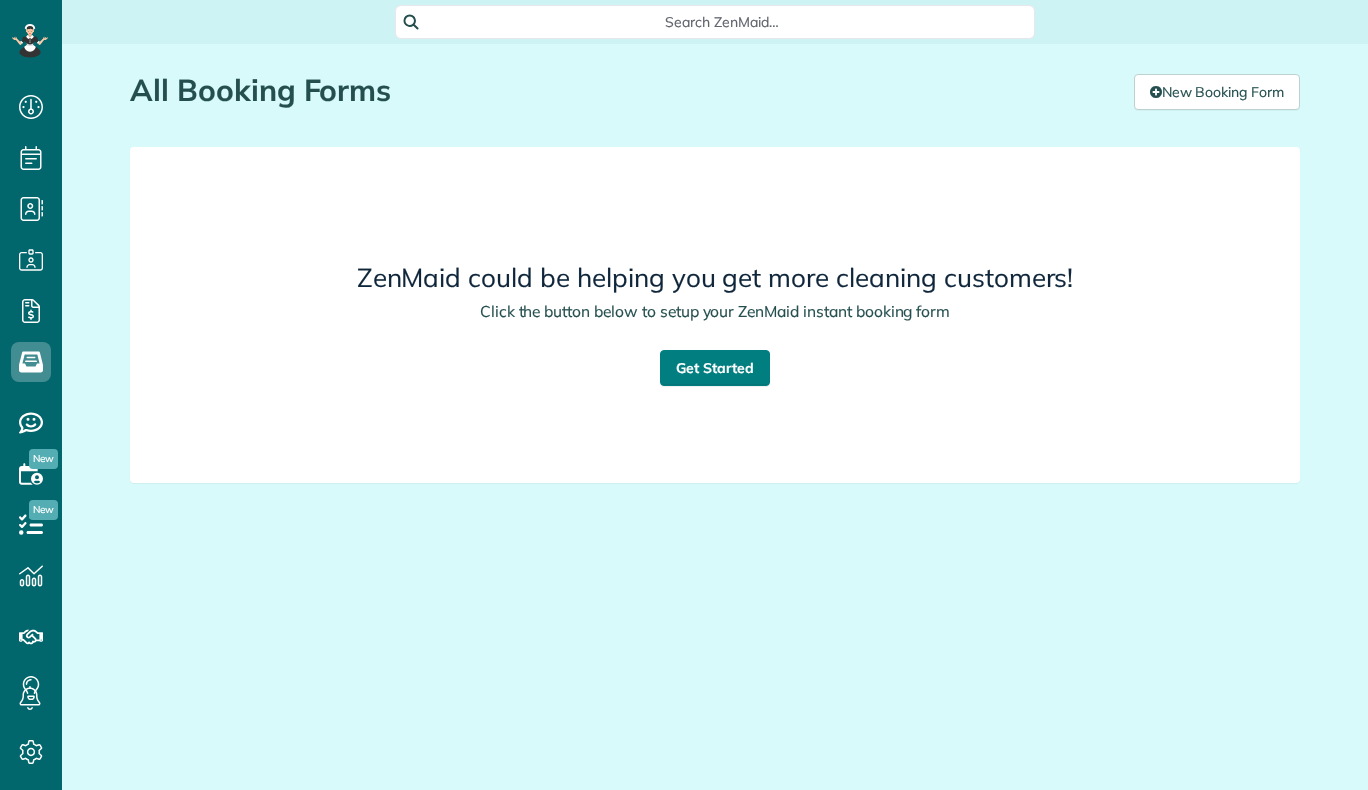 scroll, scrollTop: 0, scrollLeft: 0, axis: both 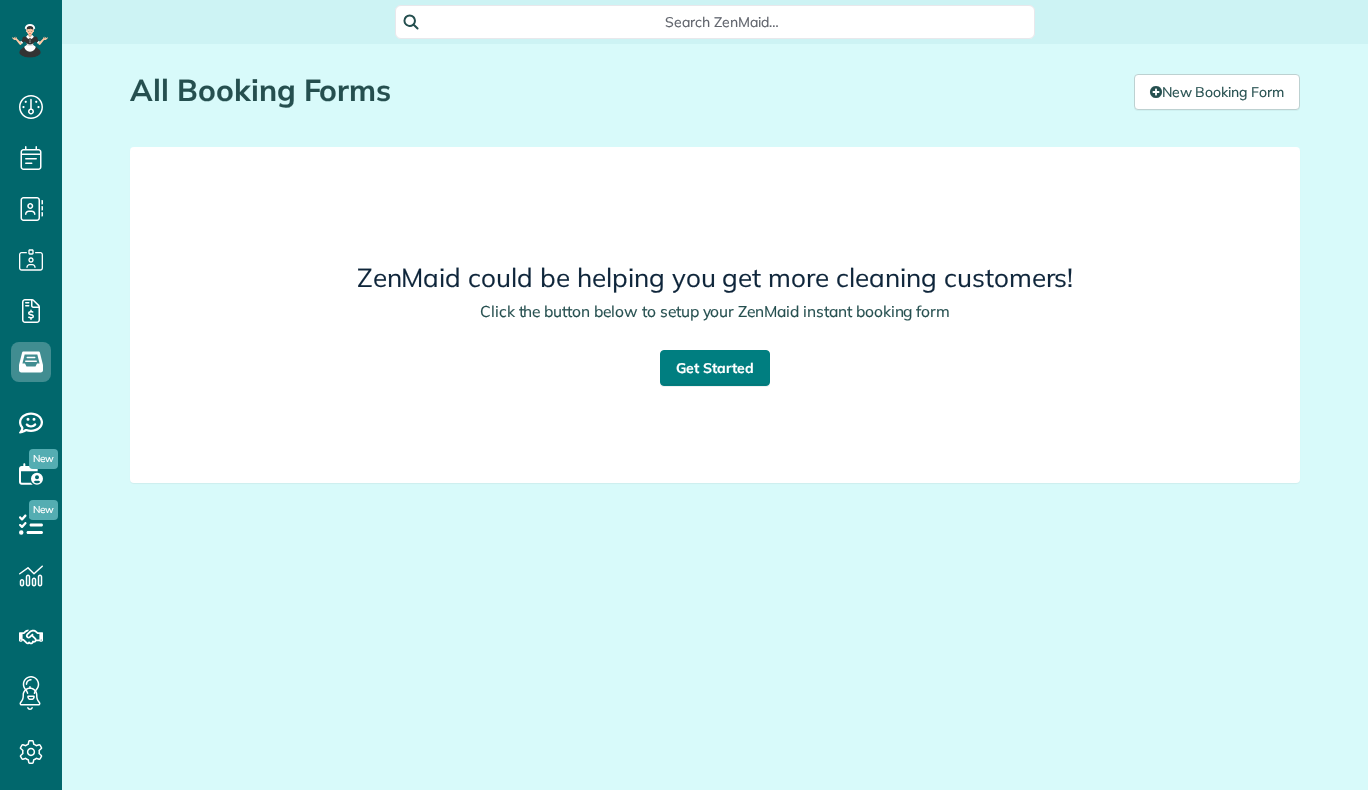 click on "Get Started" at bounding box center [715, 368] 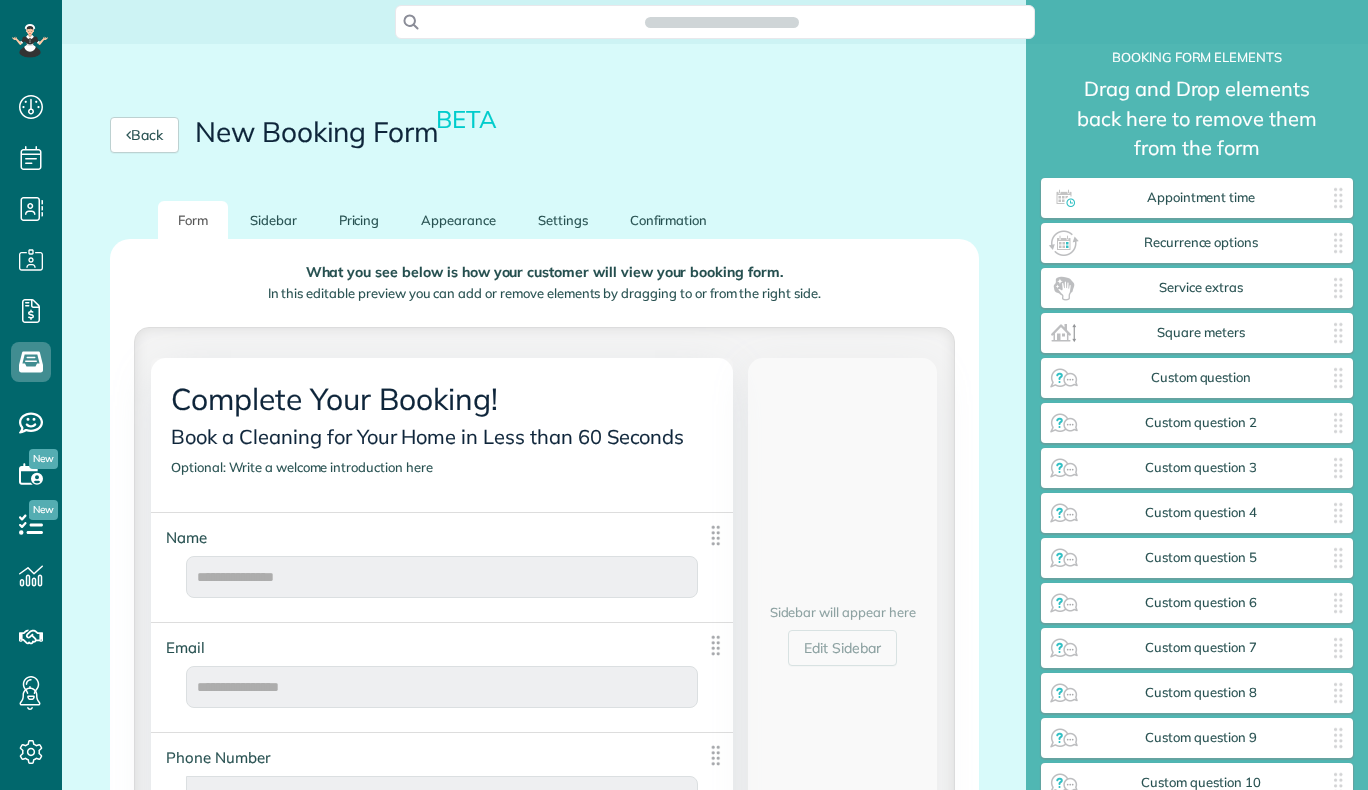 scroll, scrollTop: 0, scrollLeft: 0, axis: both 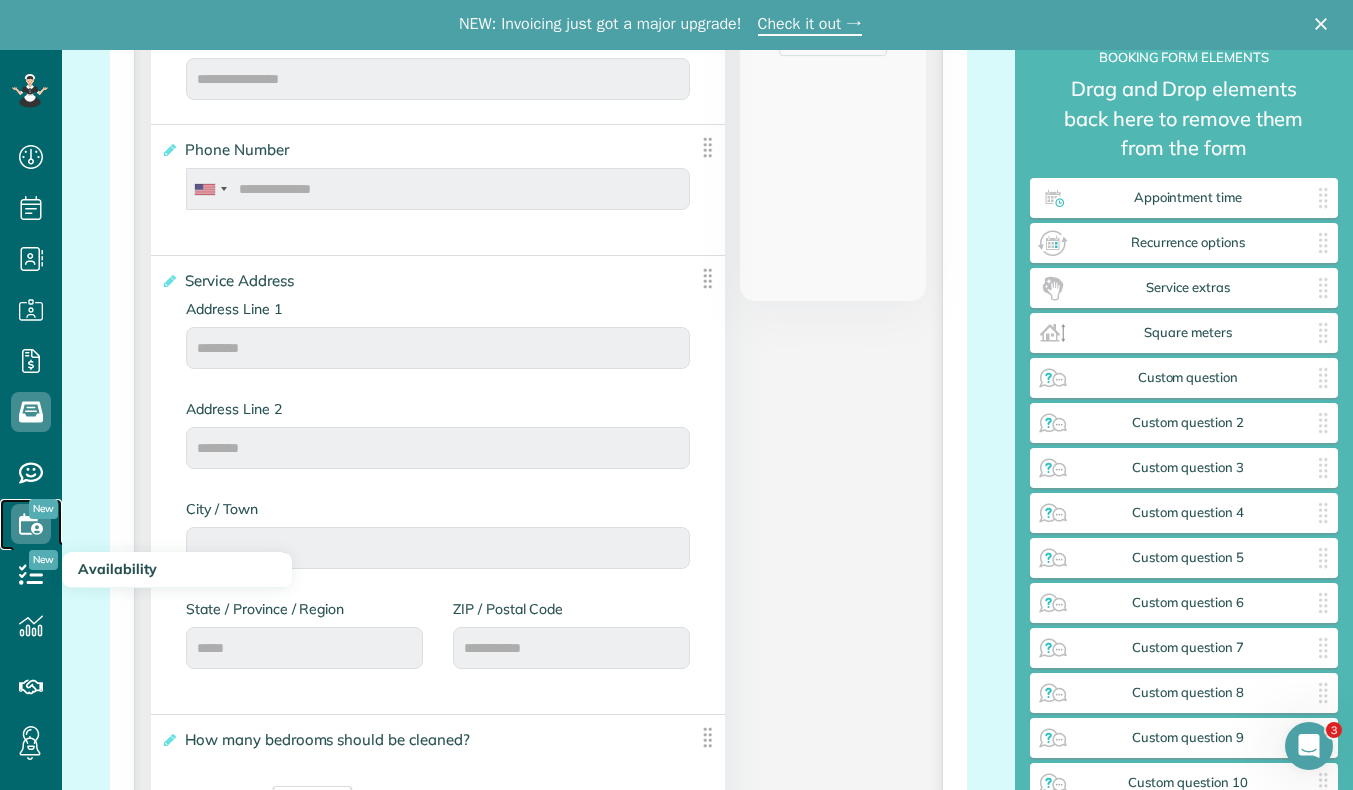 click 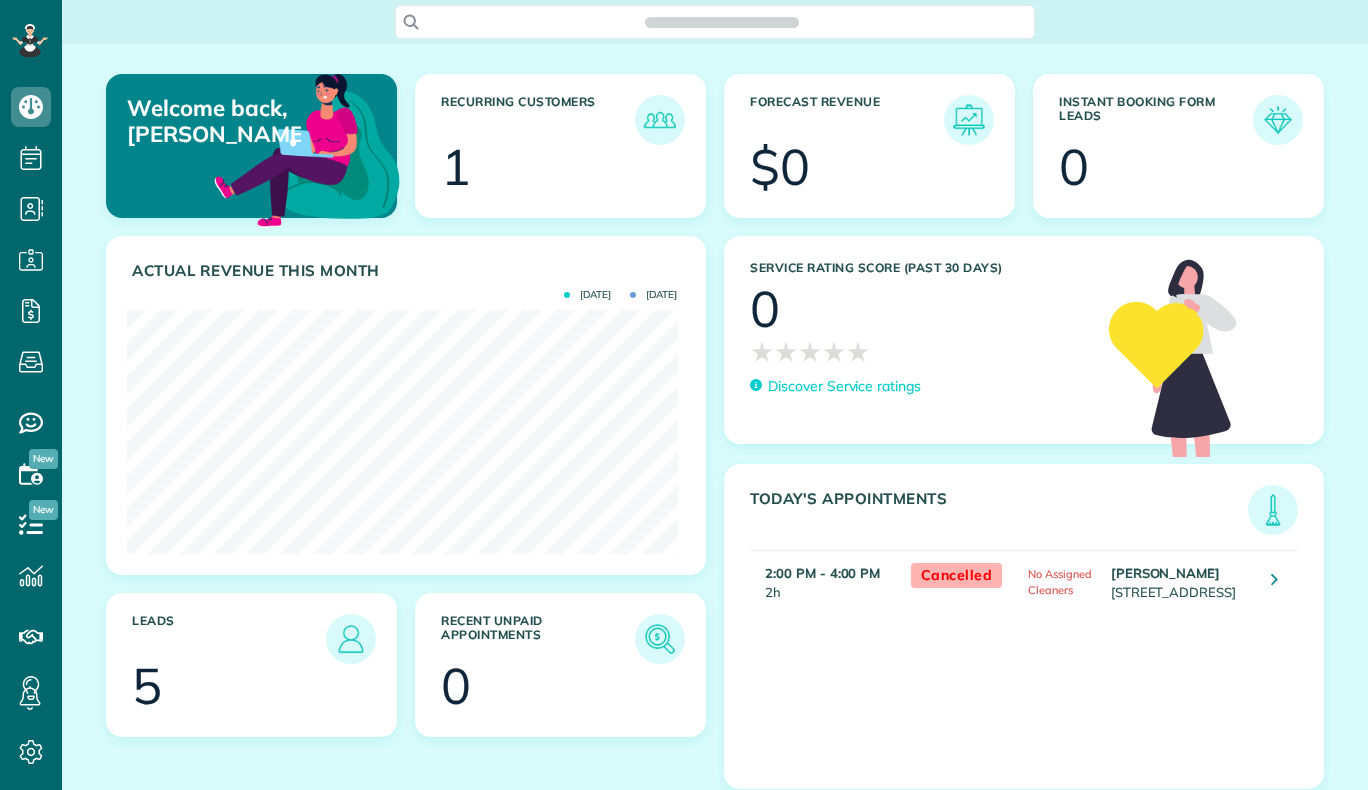 scroll, scrollTop: 0, scrollLeft: 0, axis: both 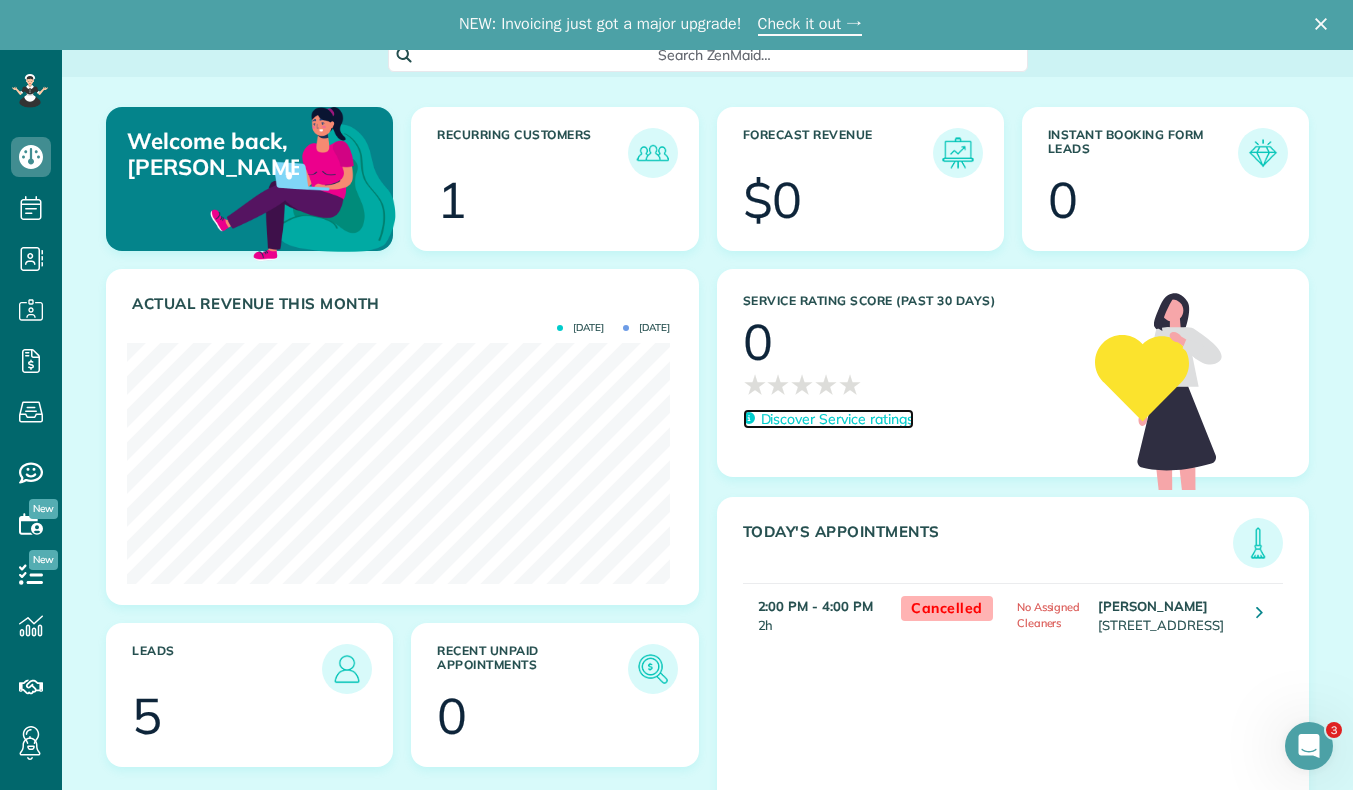 click on "Discover Service ratings" at bounding box center [837, 419] 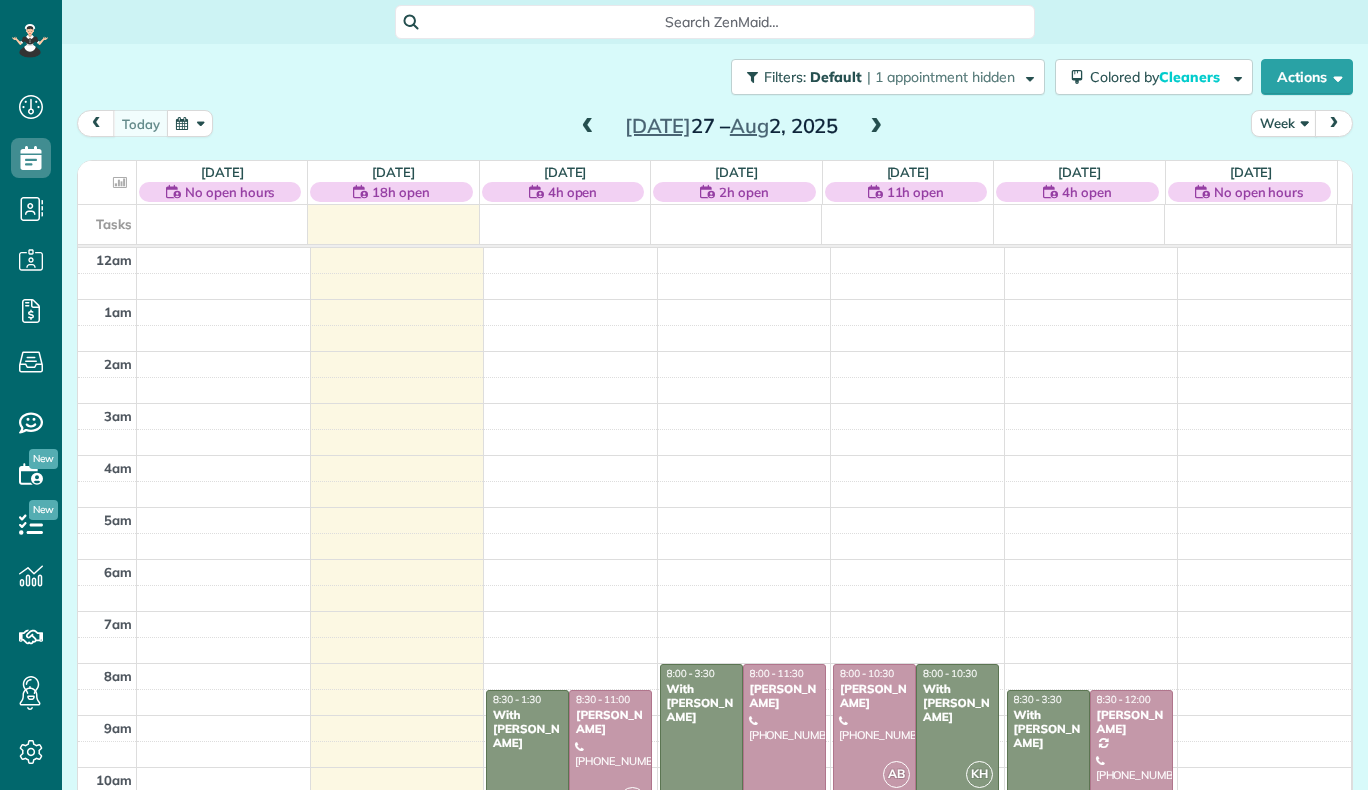 scroll, scrollTop: 0, scrollLeft: 0, axis: both 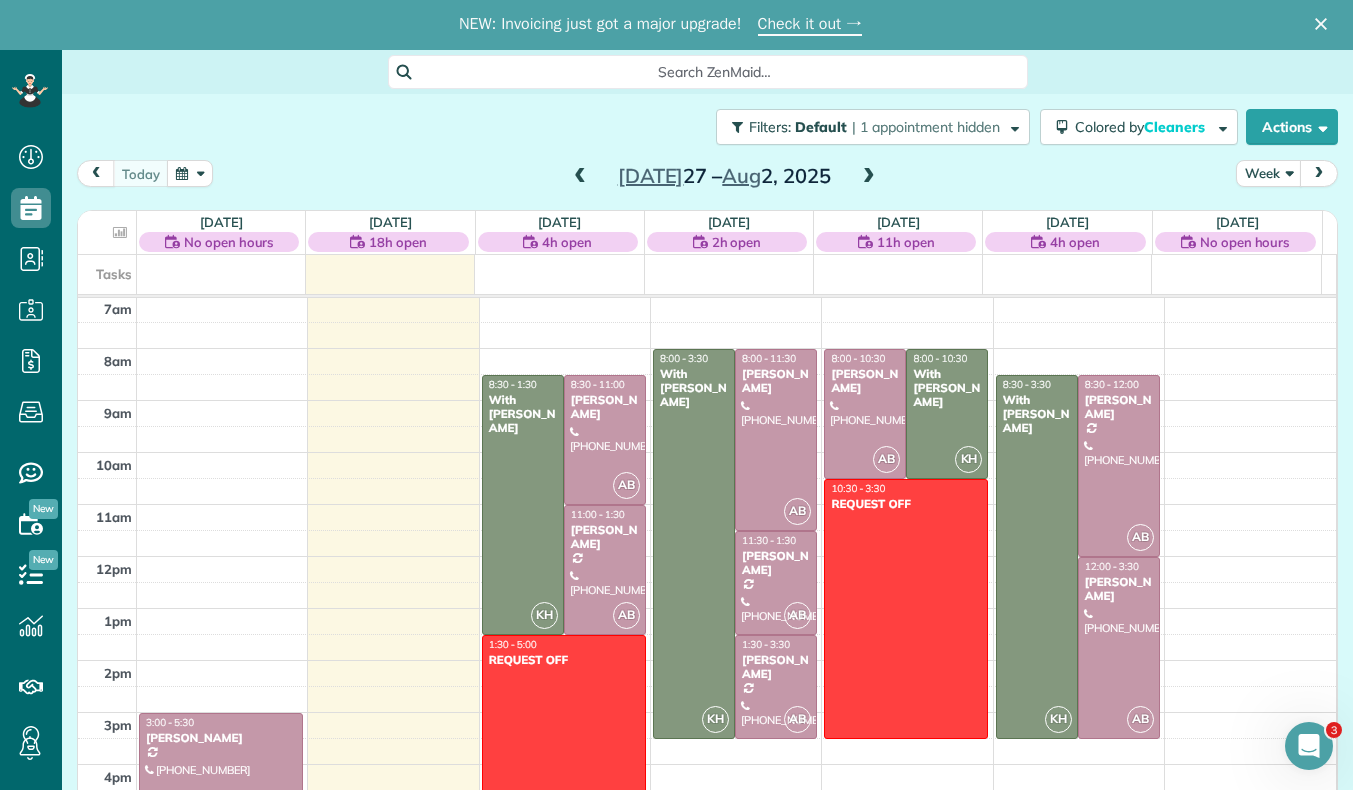 click at bounding box center (1325, 24) 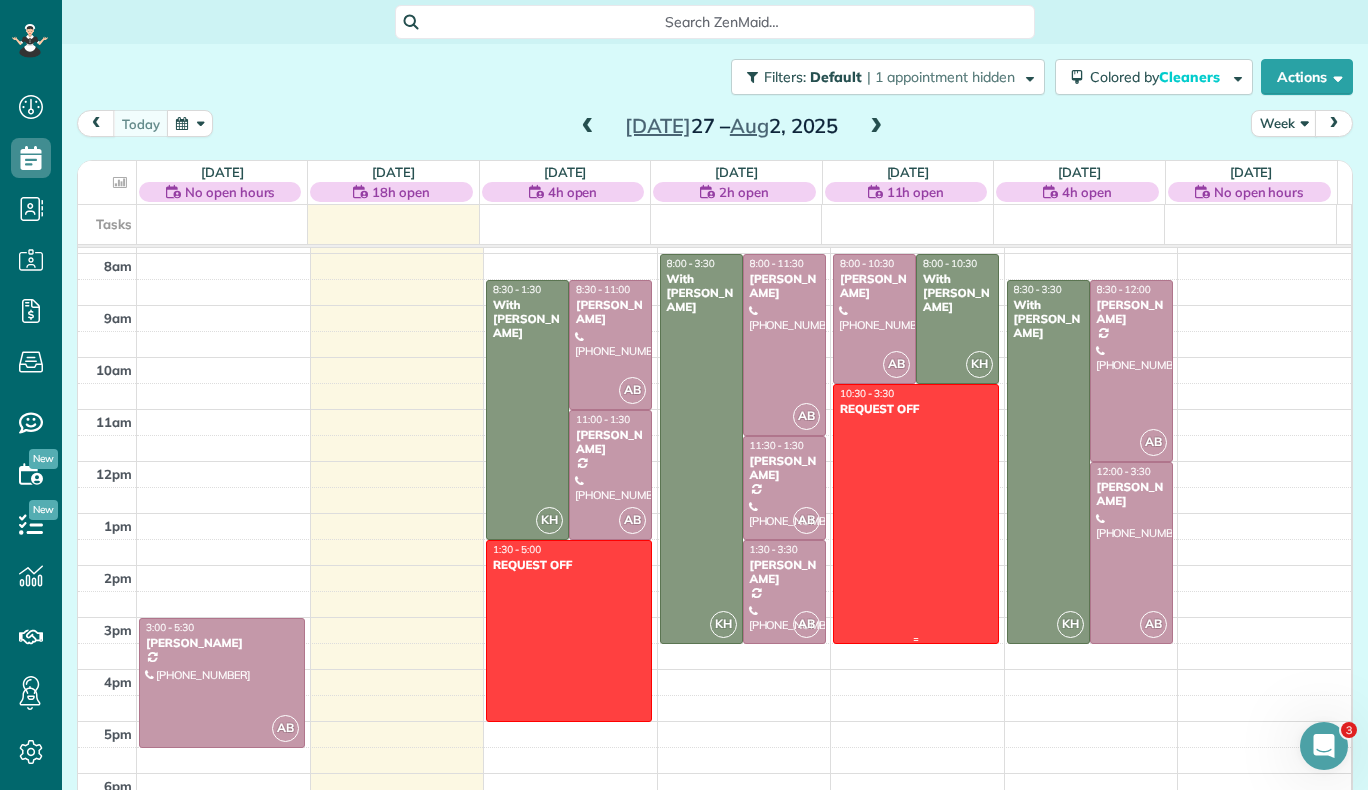 scroll, scrollTop: 408, scrollLeft: 0, axis: vertical 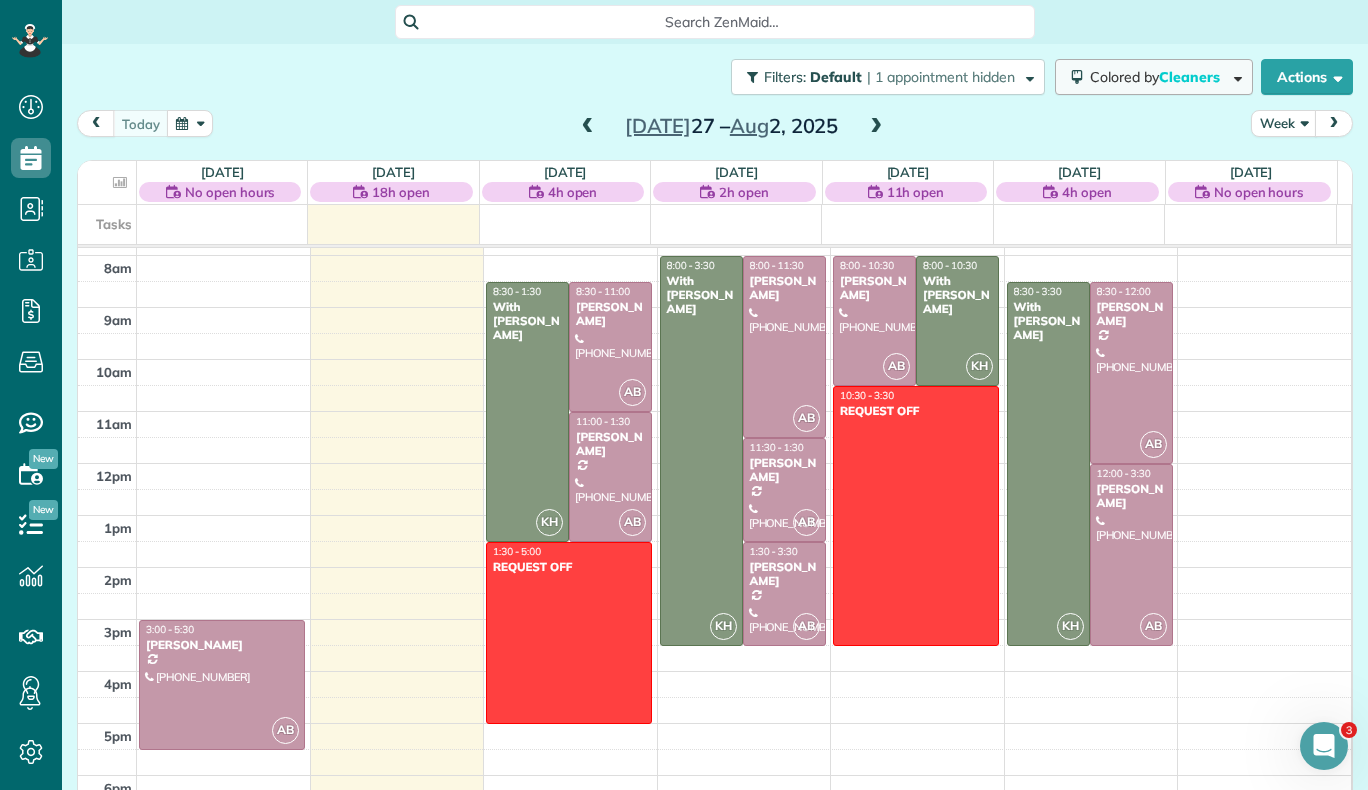 click on "Colored by  Cleaners" at bounding box center (1158, 77) 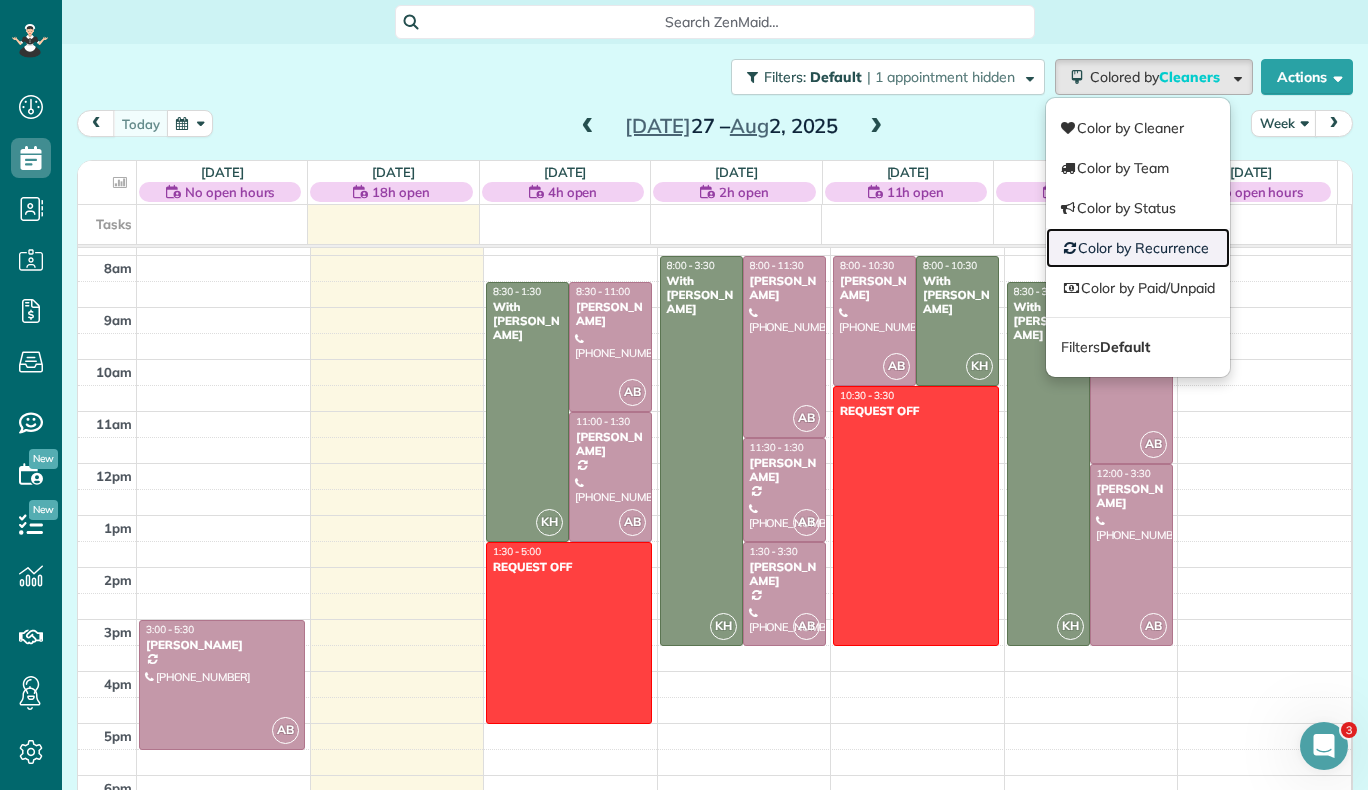 click on "Color by Recurrence" at bounding box center (1138, 248) 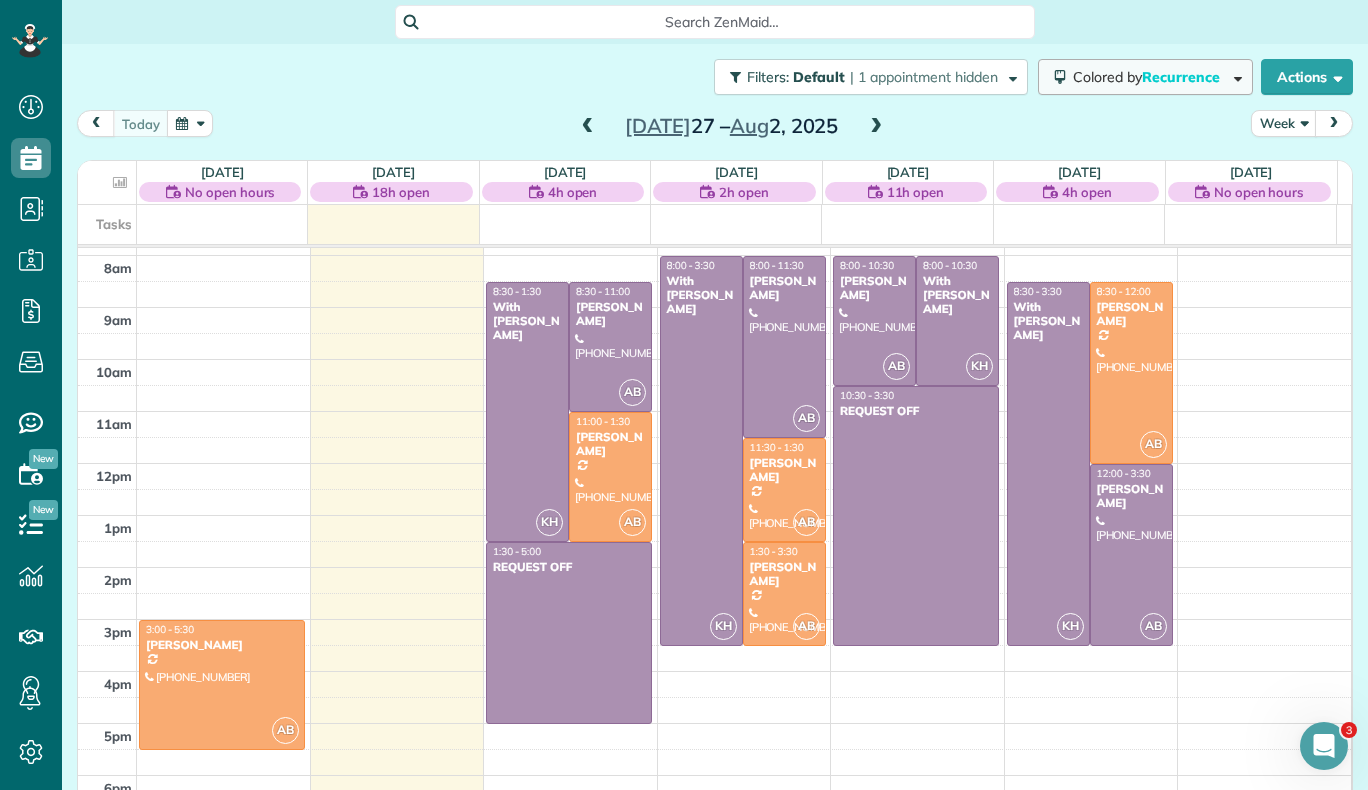 click on "Recurrence" at bounding box center [1182, 77] 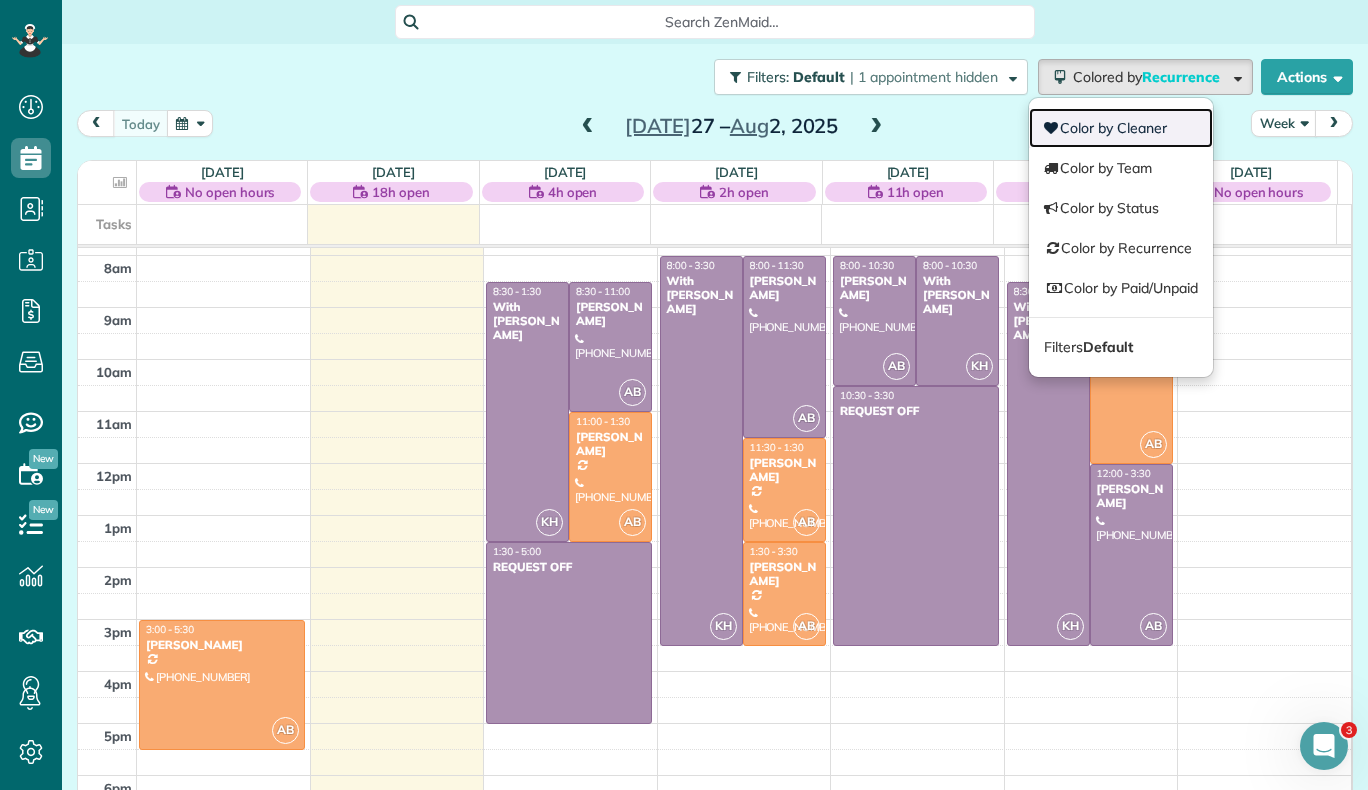 click on "Color by Cleaner" at bounding box center (1121, 128) 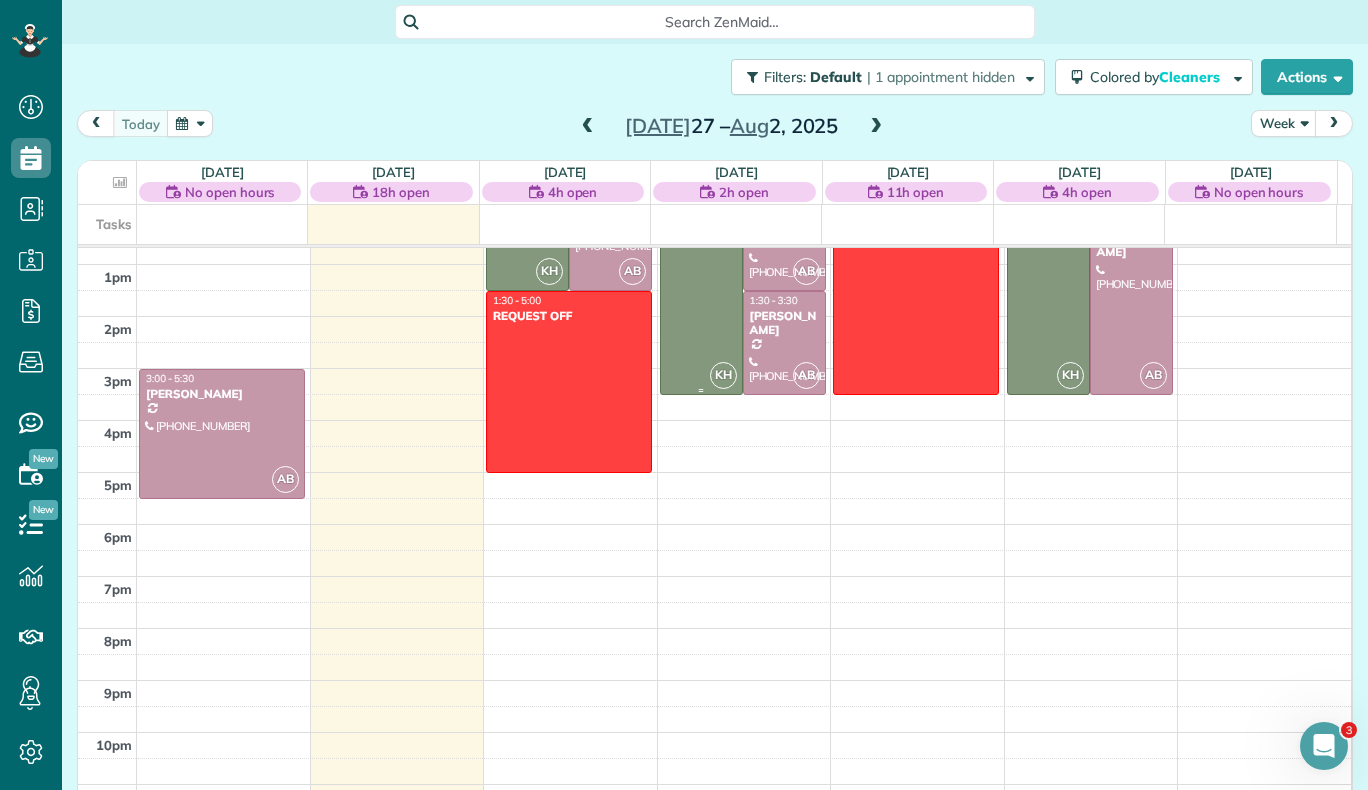 scroll, scrollTop: 660, scrollLeft: 0, axis: vertical 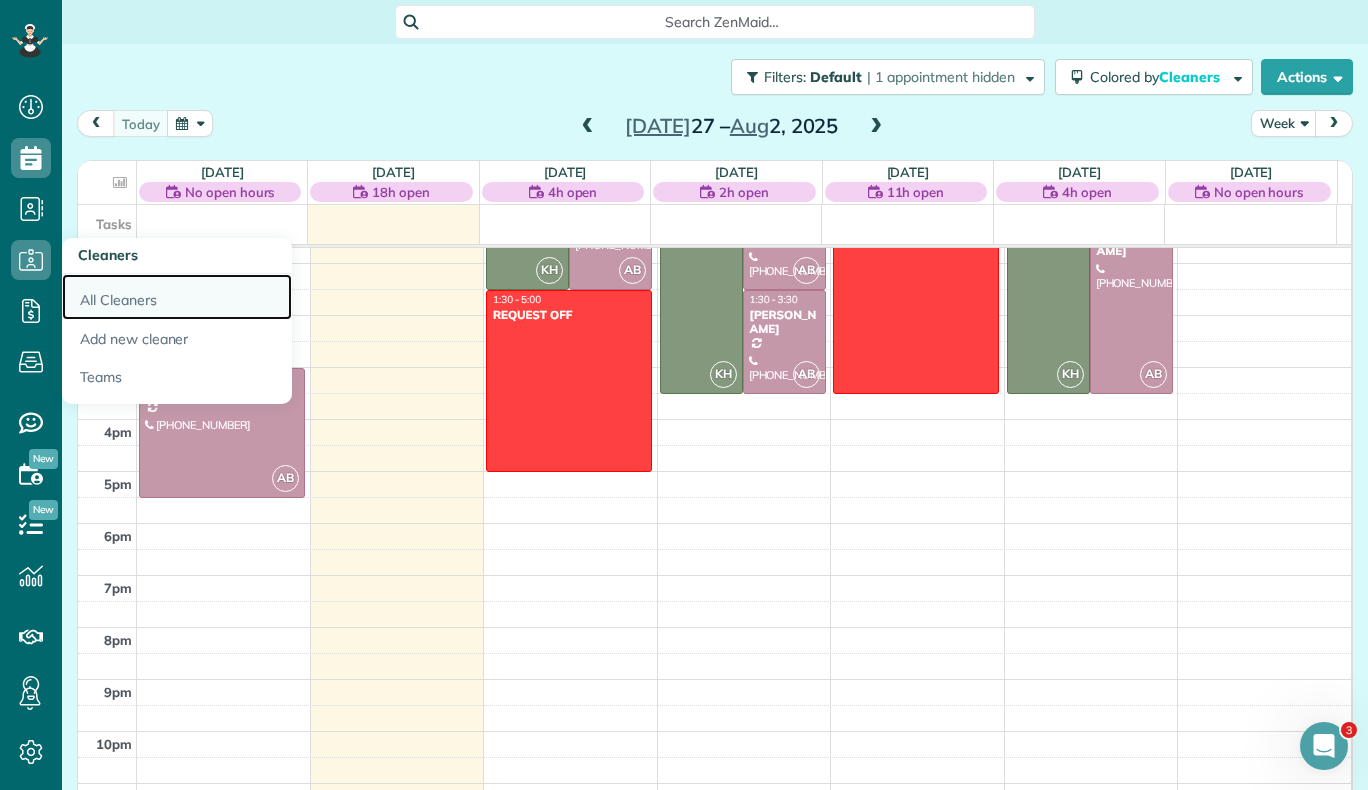 click on "All Cleaners" at bounding box center (177, 297) 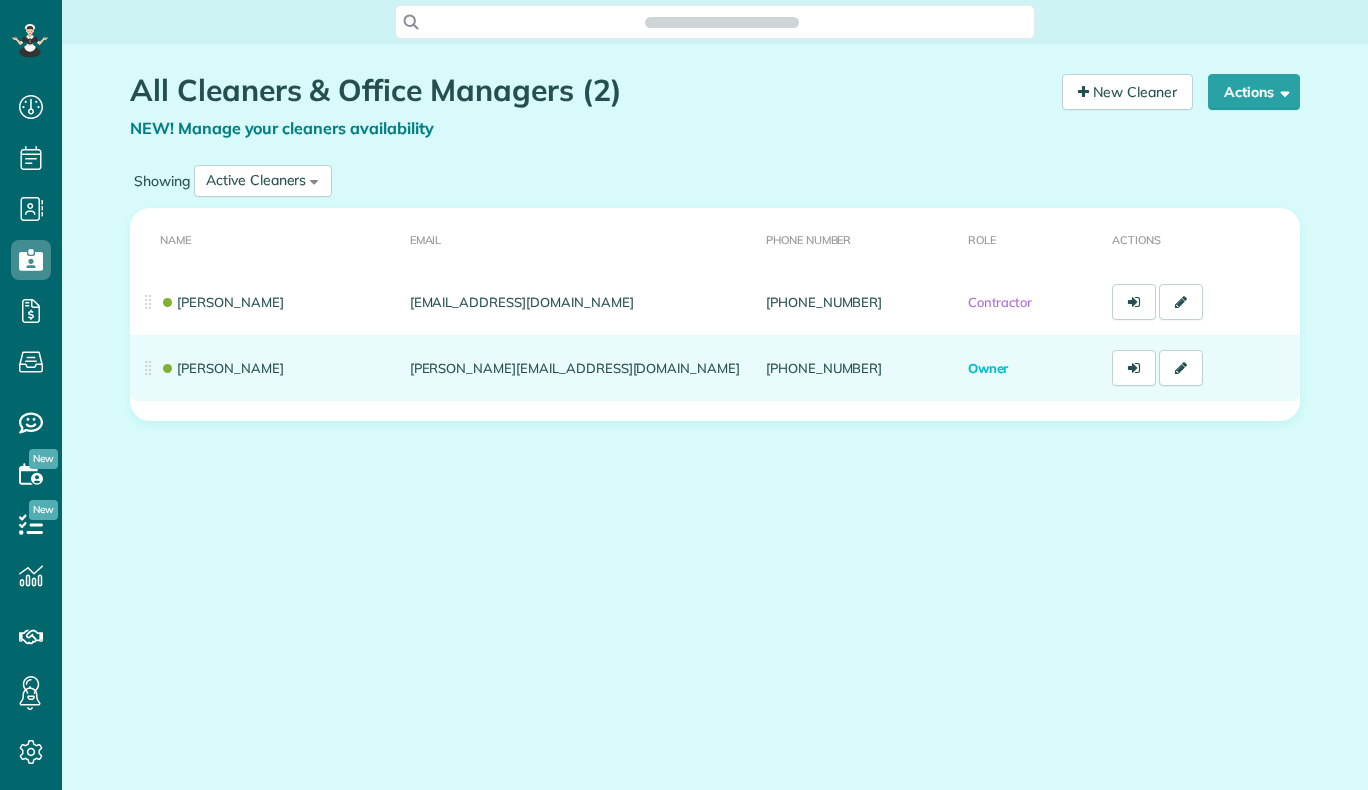 scroll, scrollTop: 0, scrollLeft: 0, axis: both 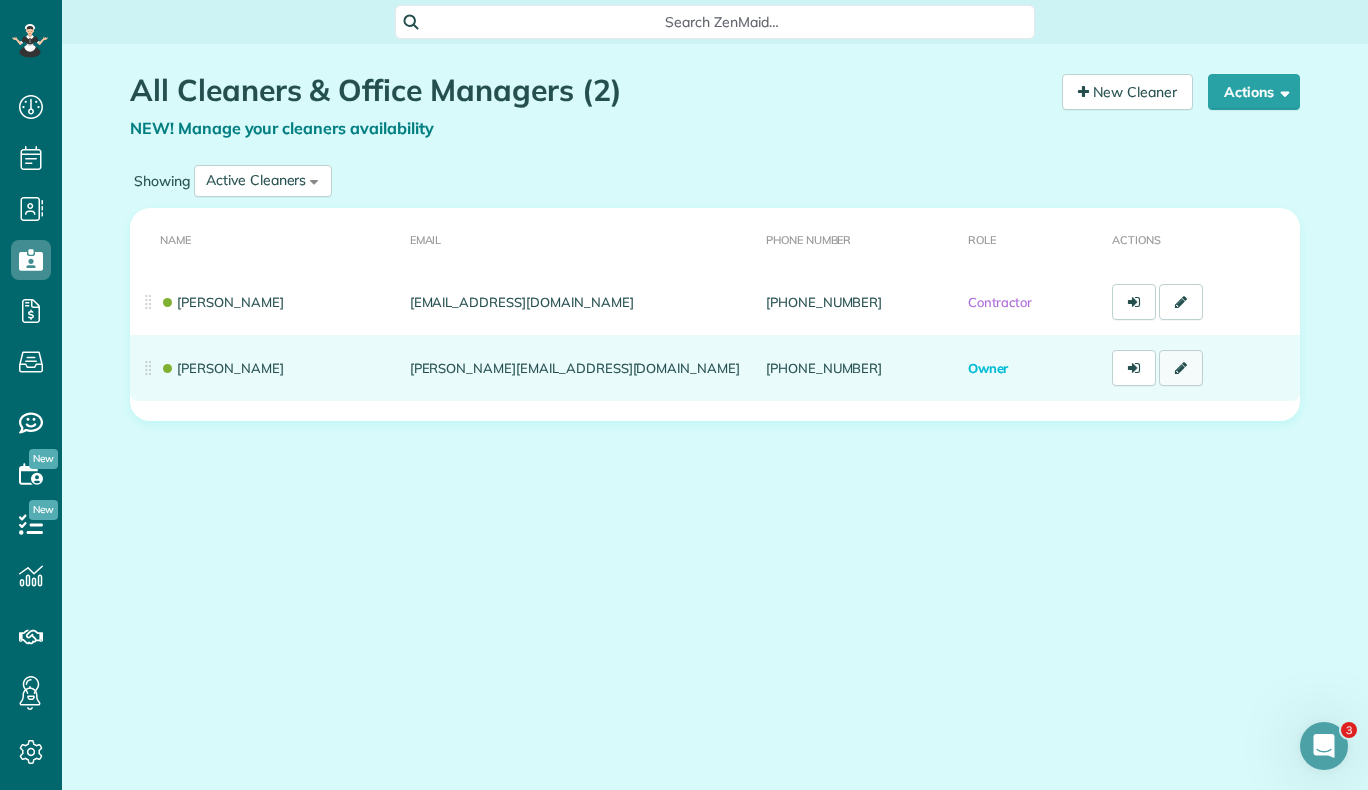 click at bounding box center (1181, 368) 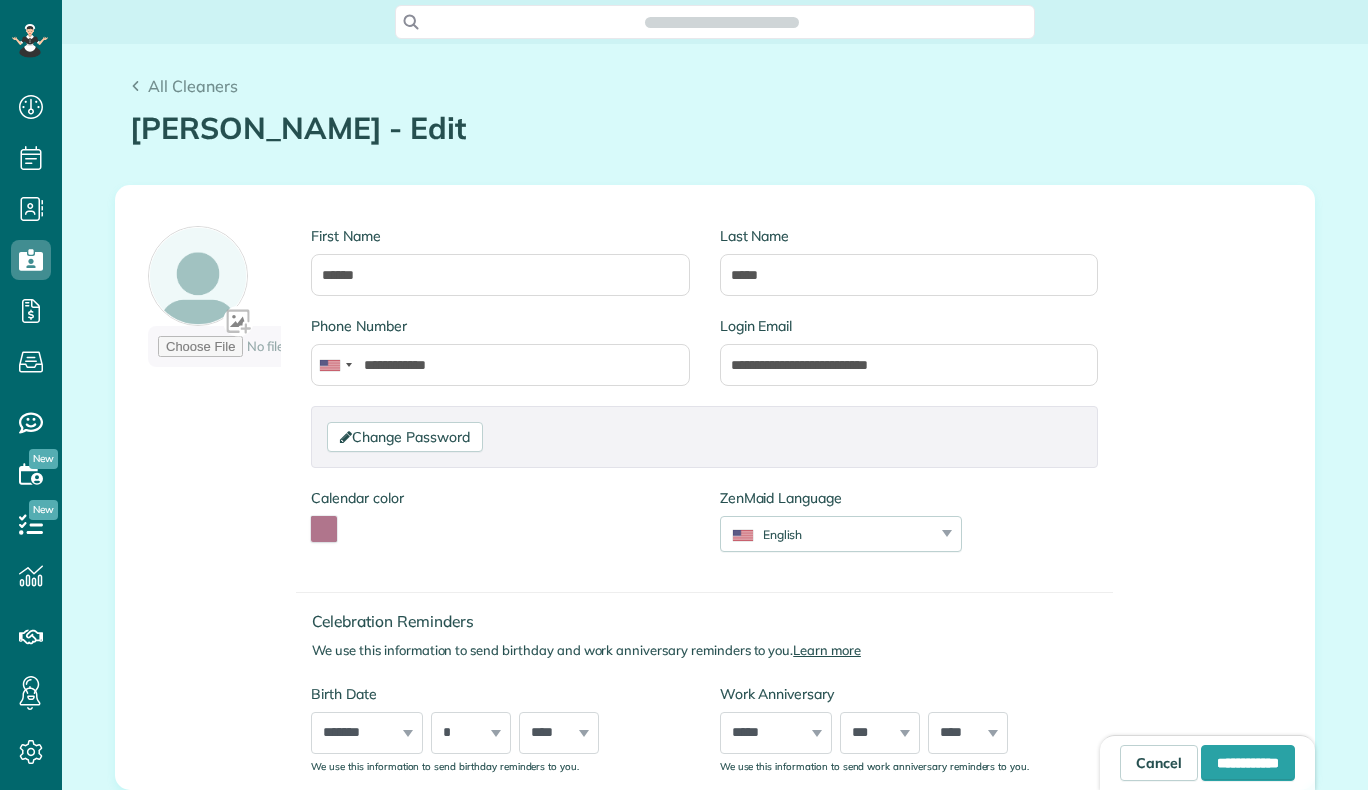 scroll, scrollTop: 0, scrollLeft: 0, axis: both 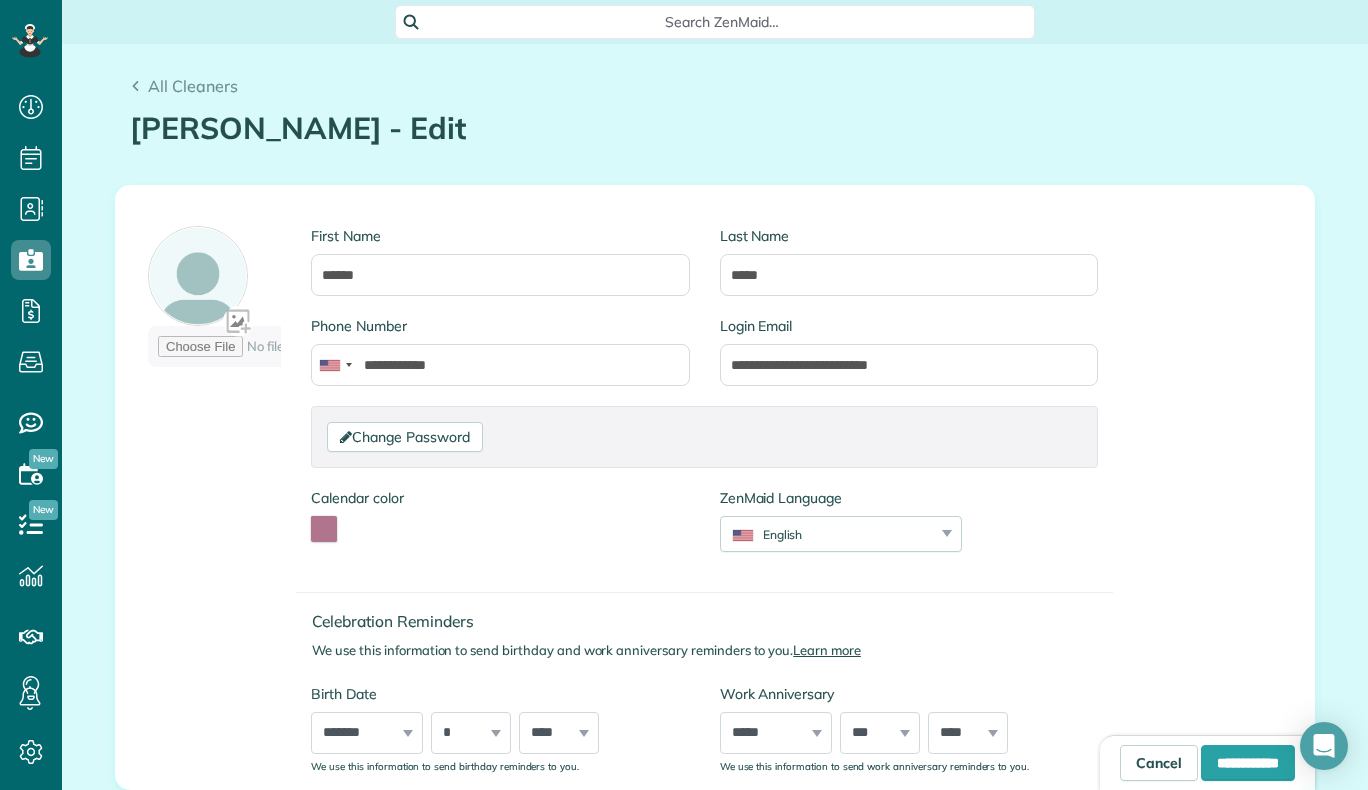type on "**********" 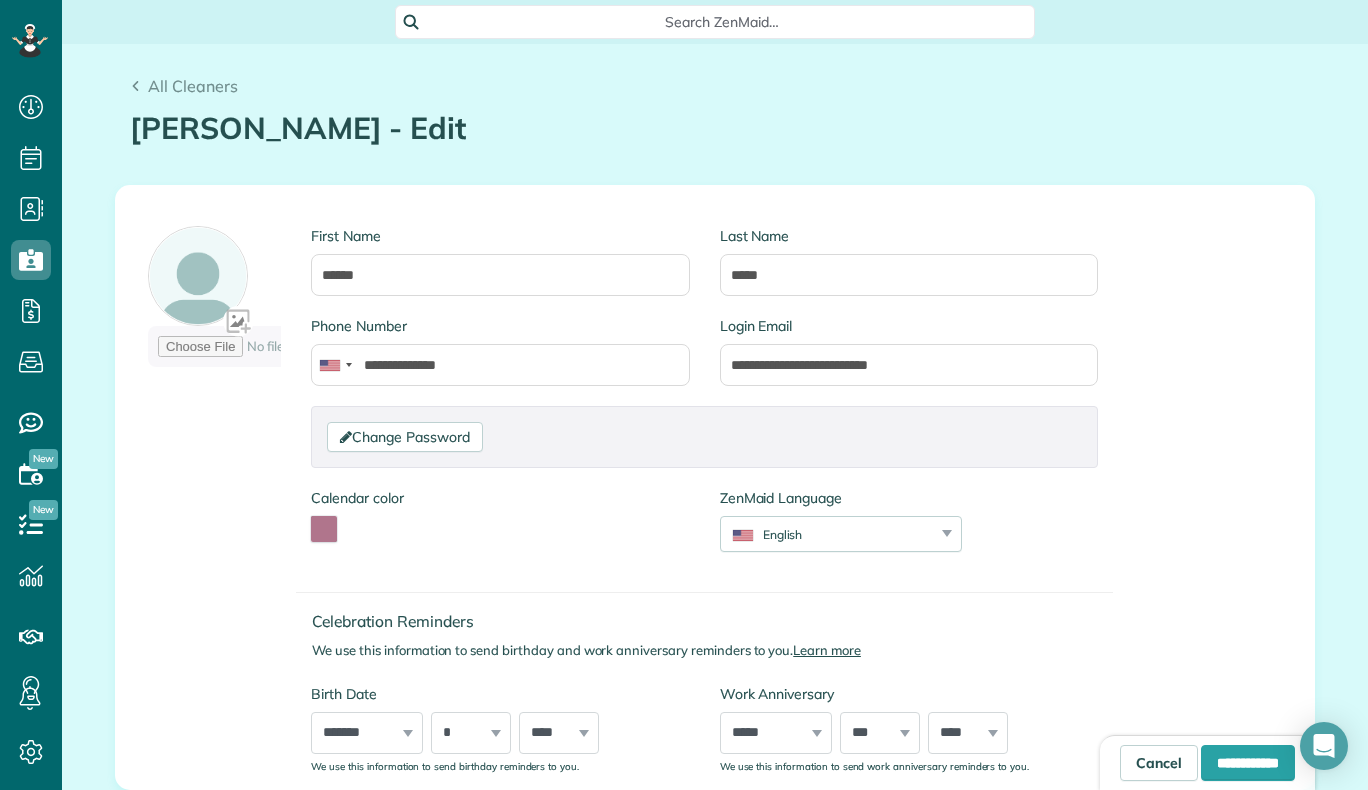 scroll, scrollTop: 179, scrollLeft: 0, axis: vertical 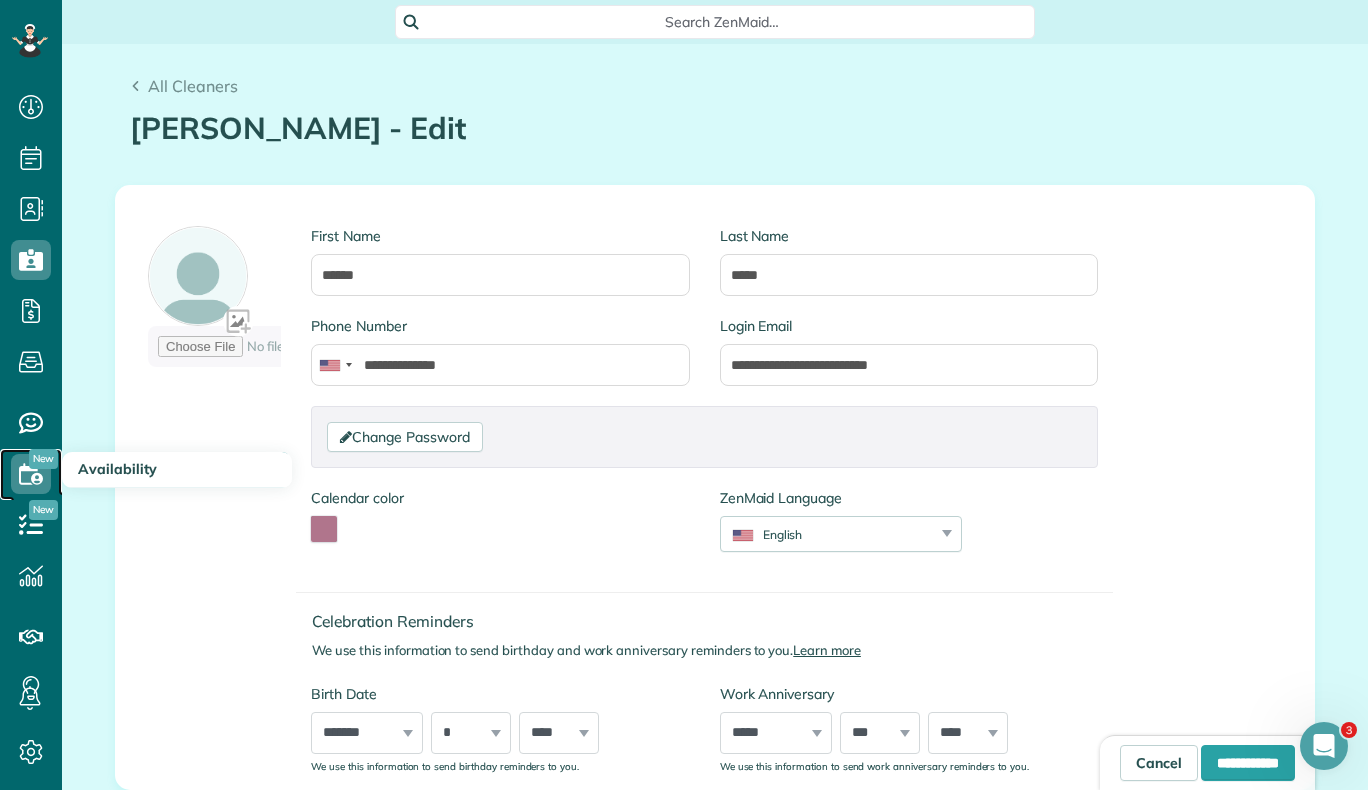 click 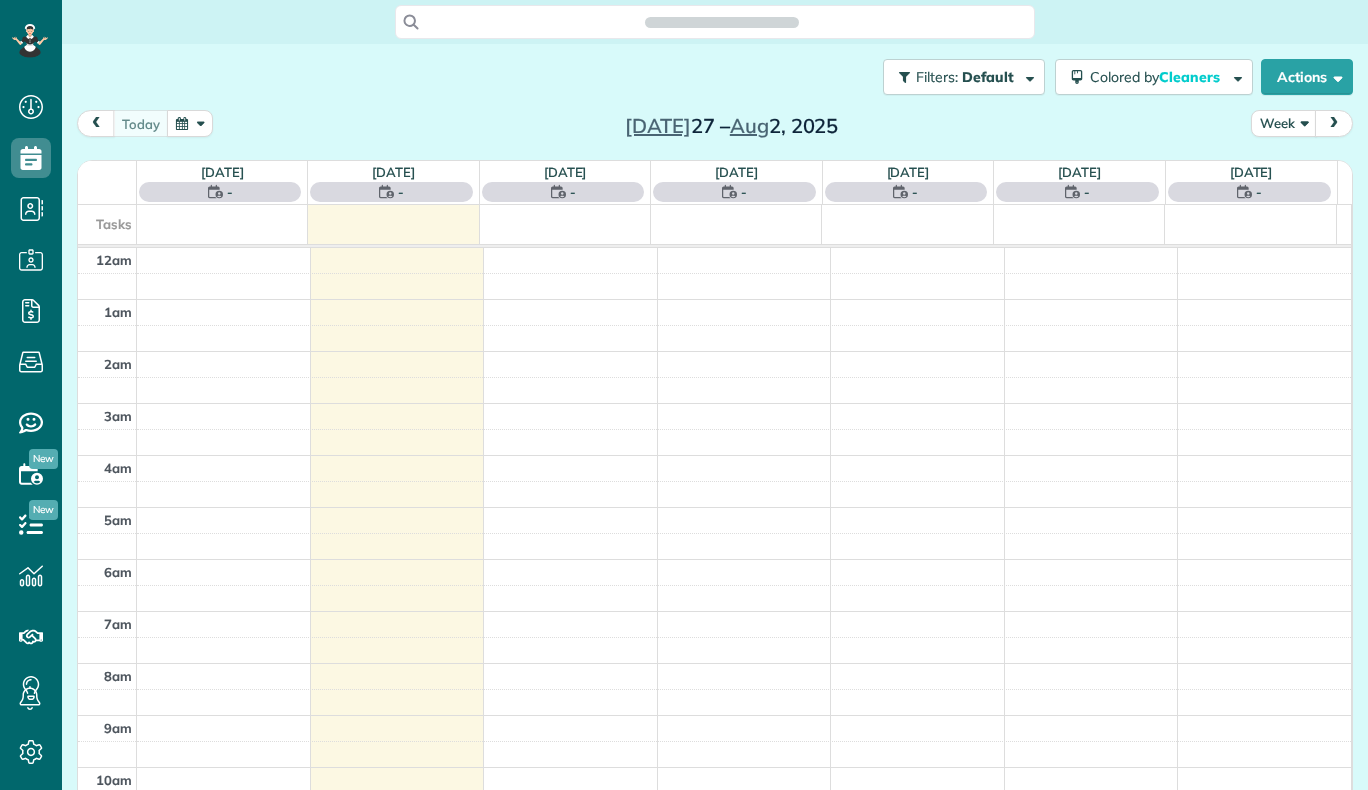 scroll, scrollTop: 0, scrollLeft: 0, axis: both 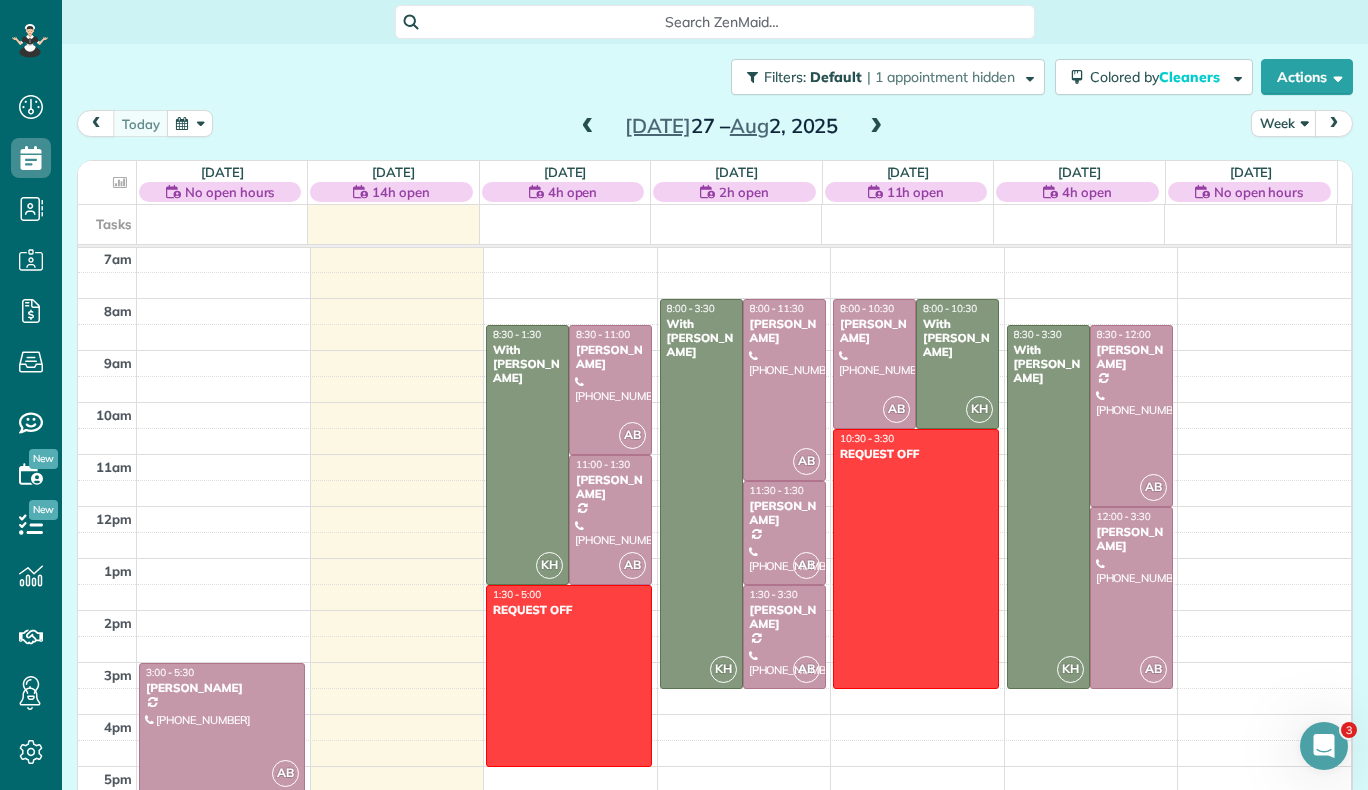 click at bounding box center [876, 127] 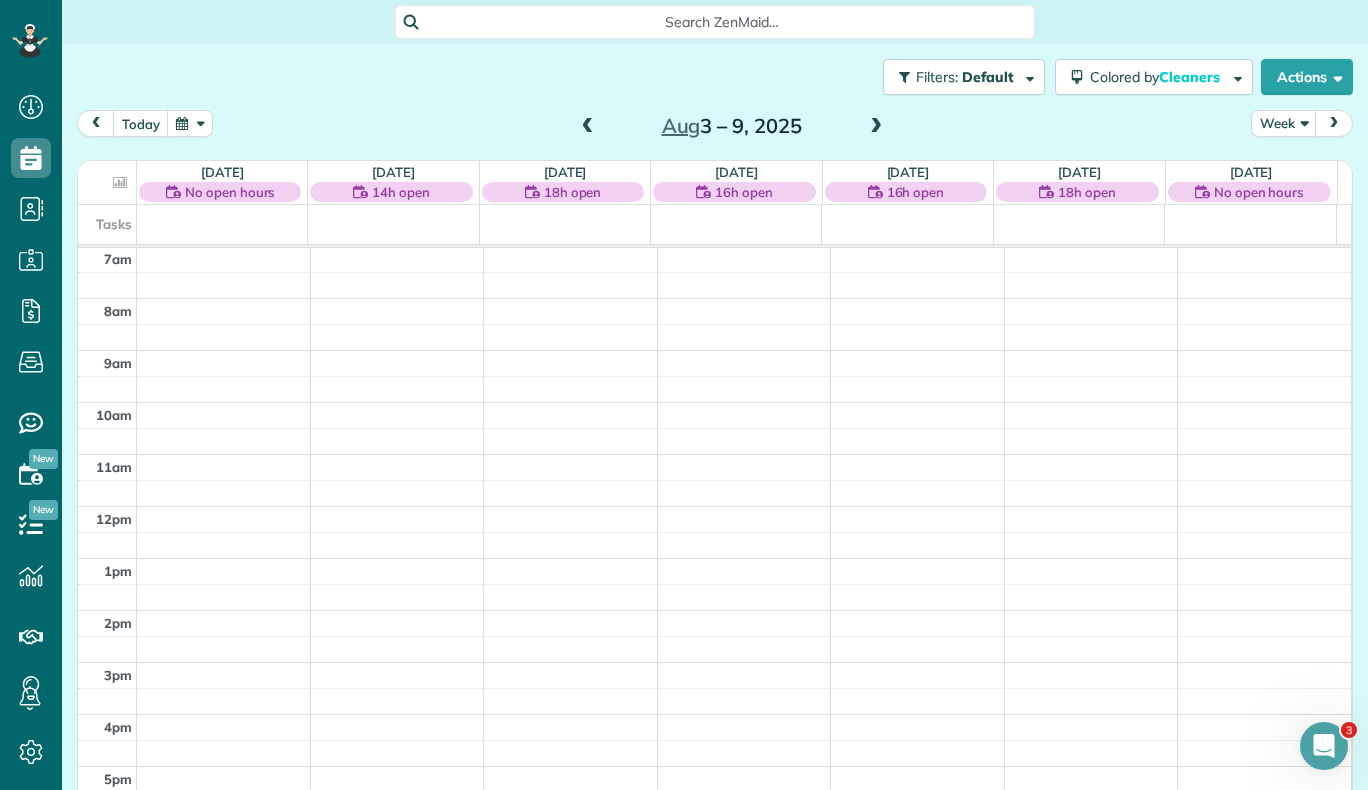 click at bounding box center (588, 127) 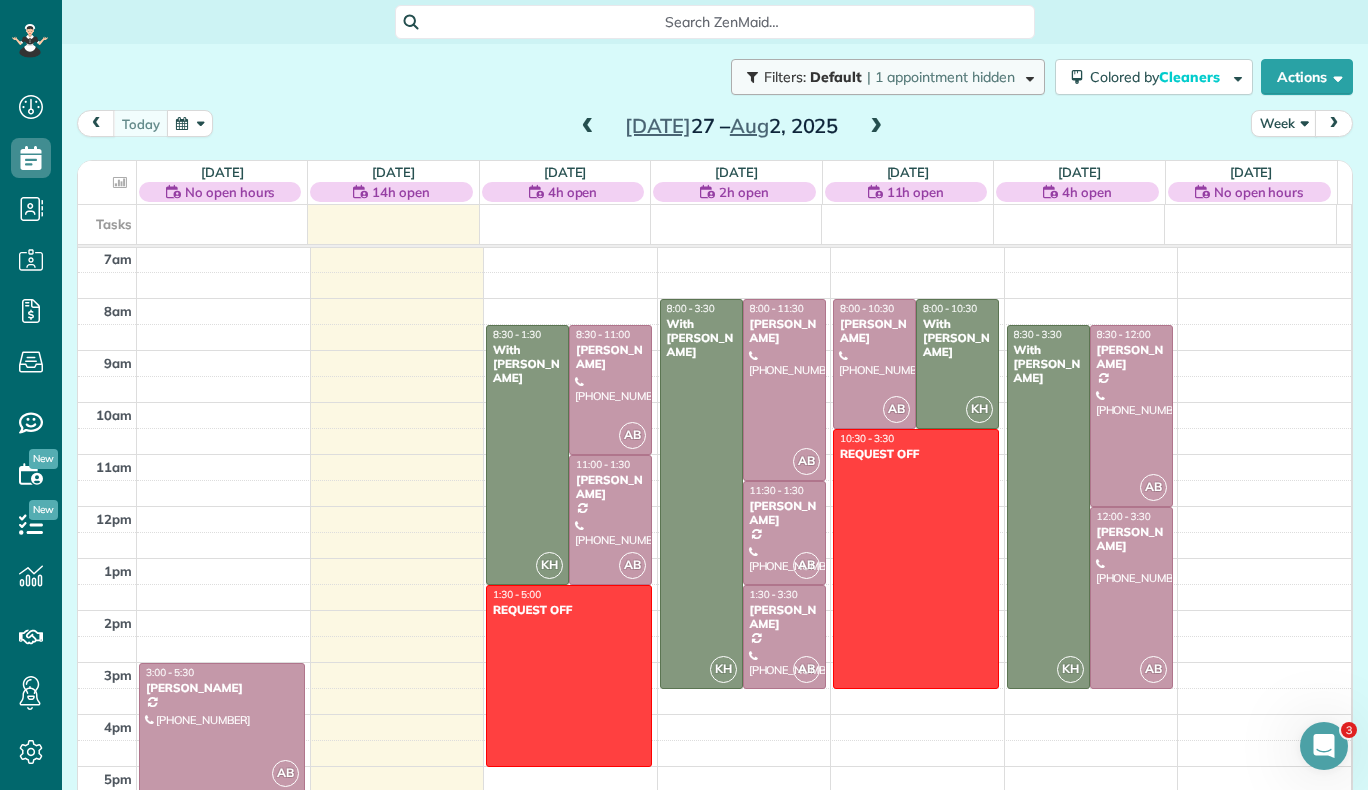 click on "|  1 appointment hidden" at bounding box center (941, 77) 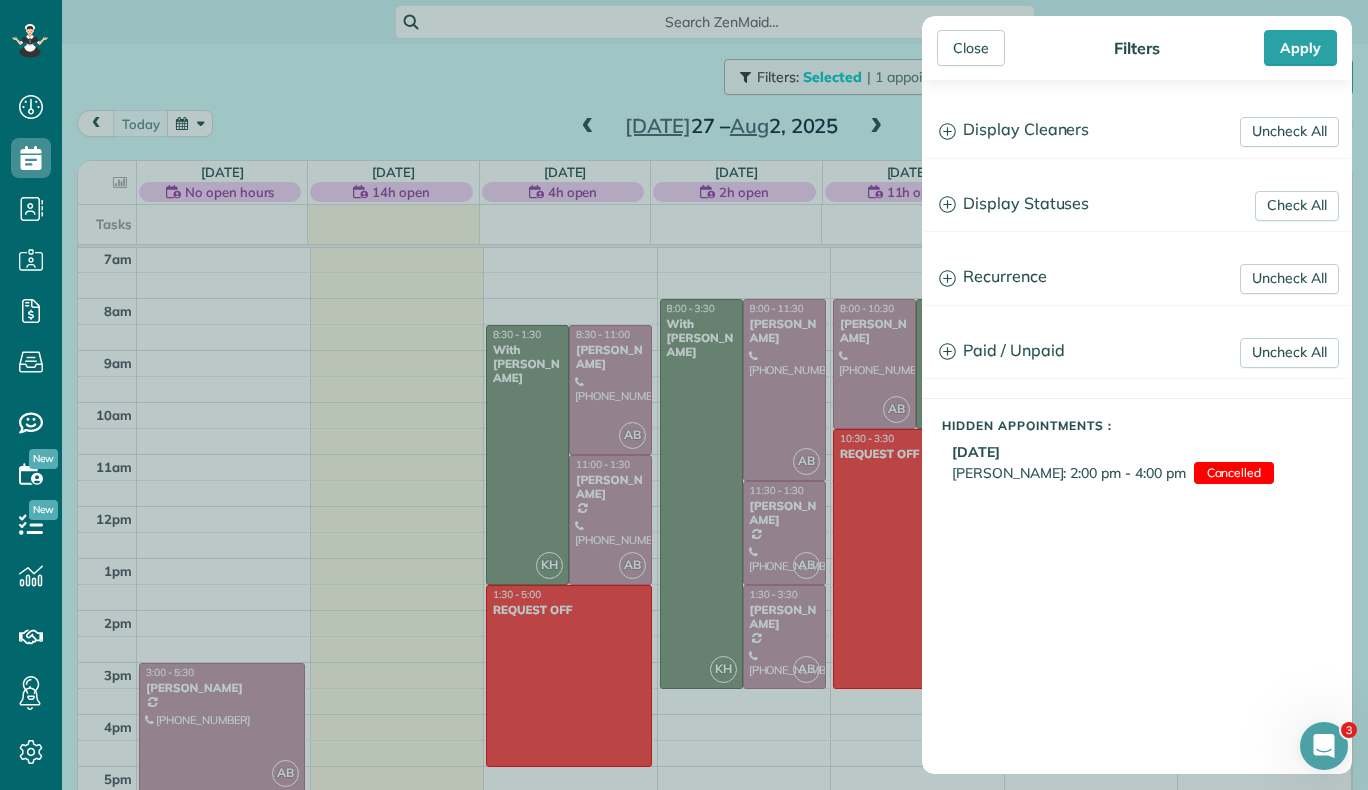 click on "Close
Filters
Apply" at bounding box center (1137, 48) 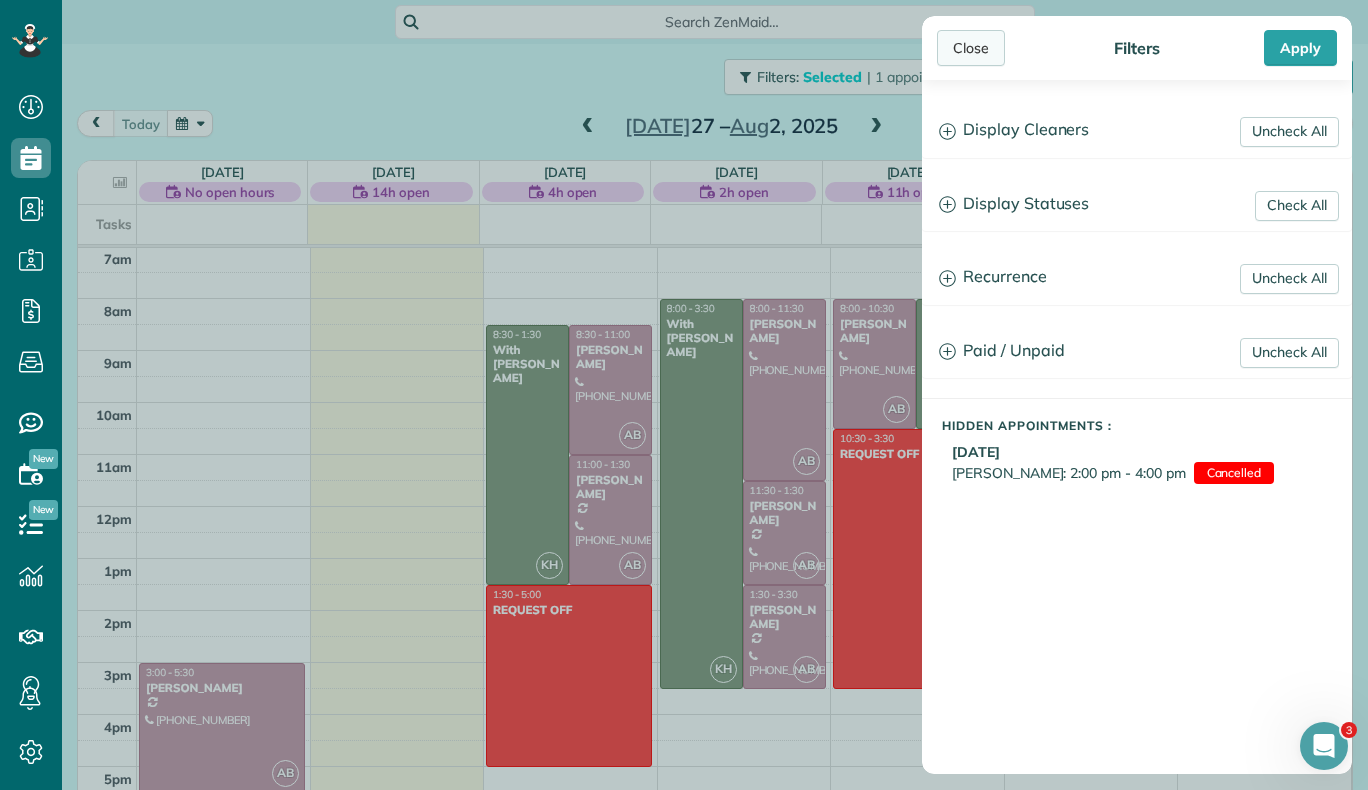 click on "Close" at bounding box center (971, 48) 